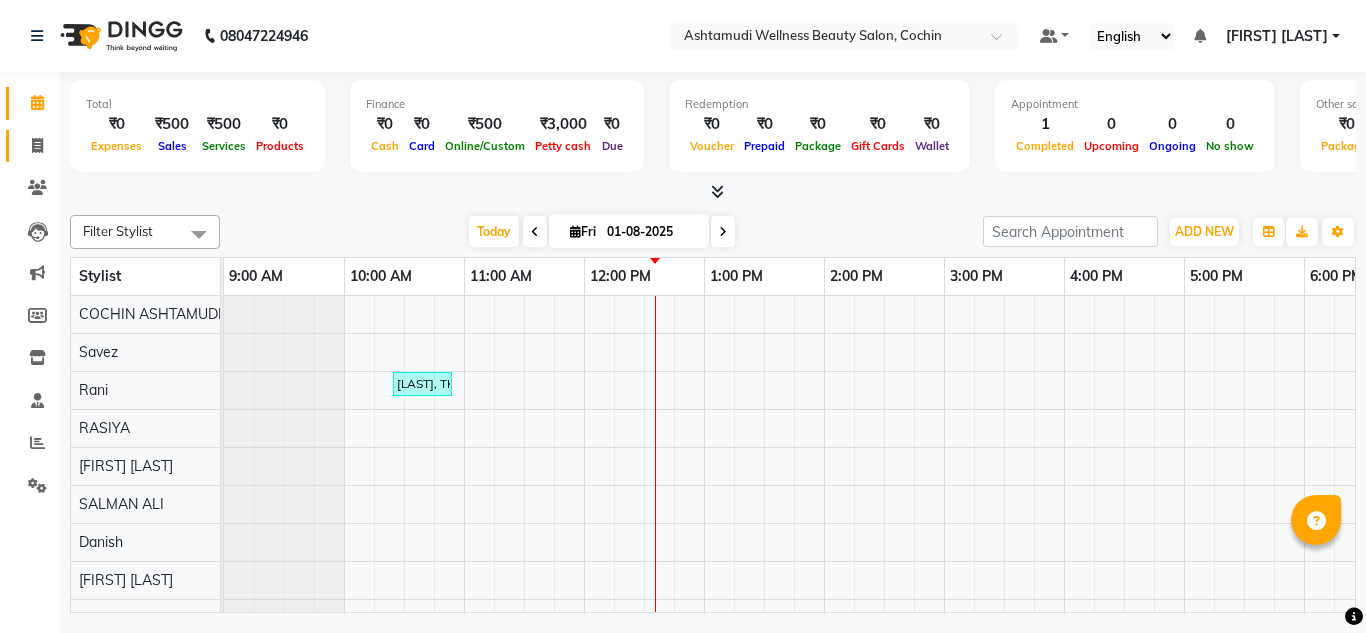 scroll, scrollTop: 0, scrollLeft: 0, axis: both 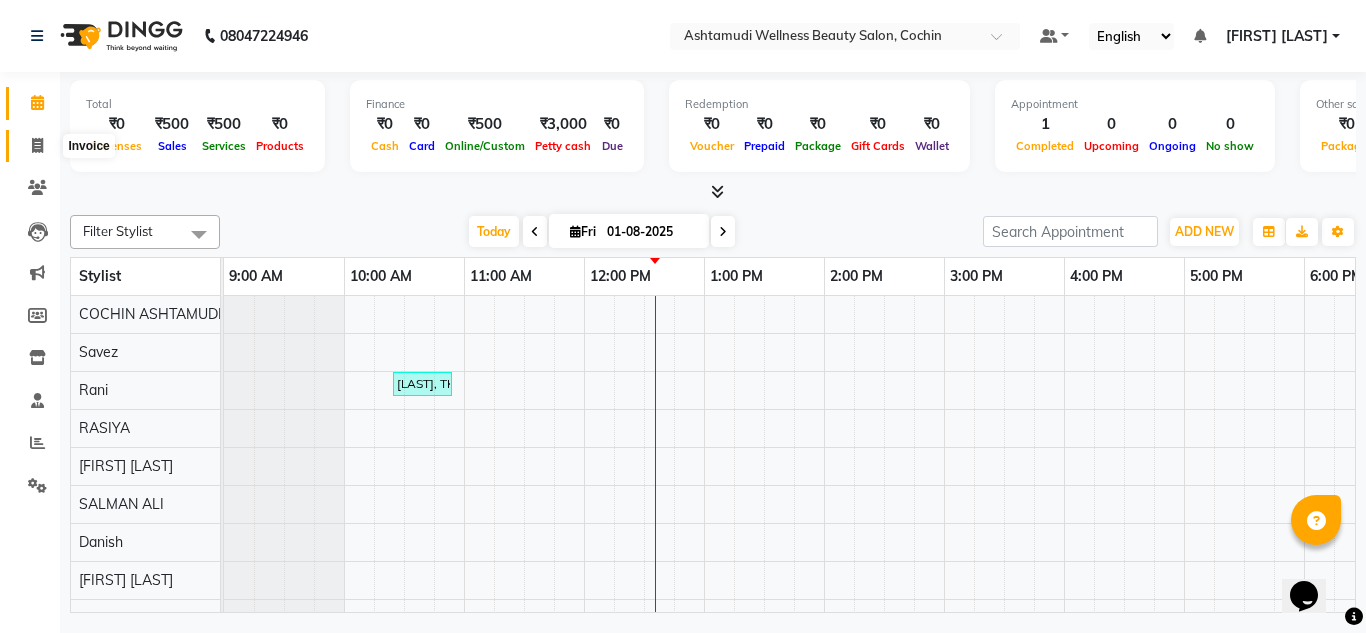 click 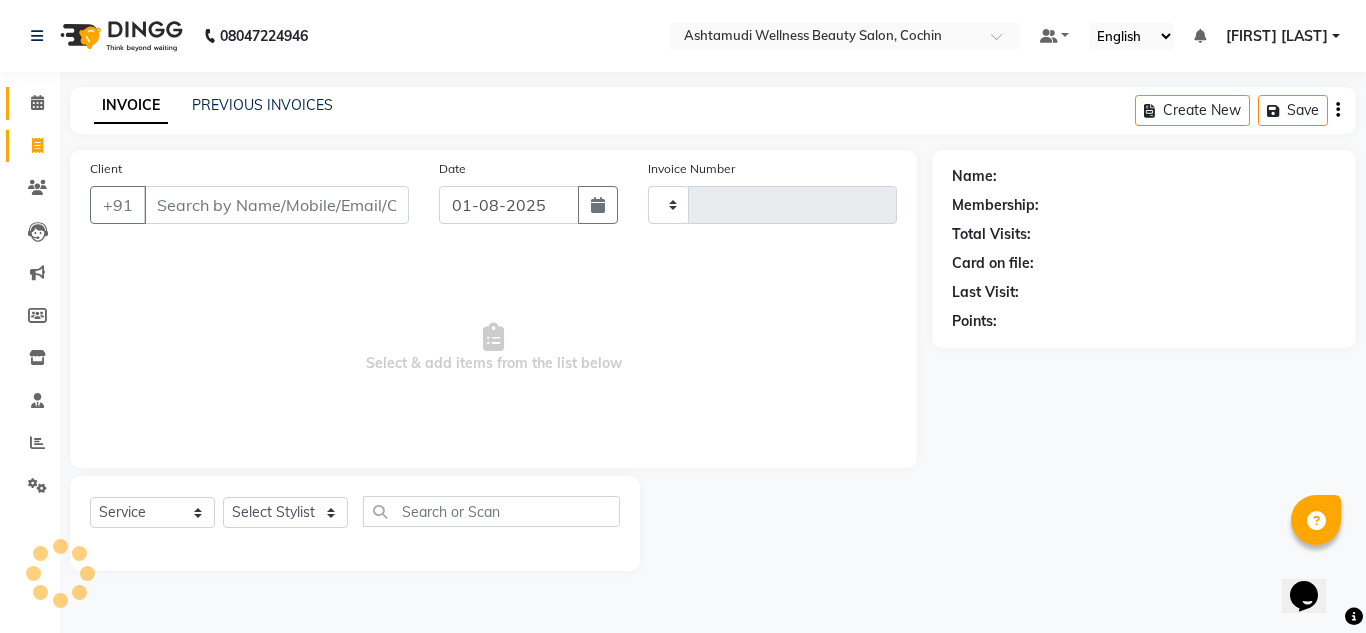 type on "3592" 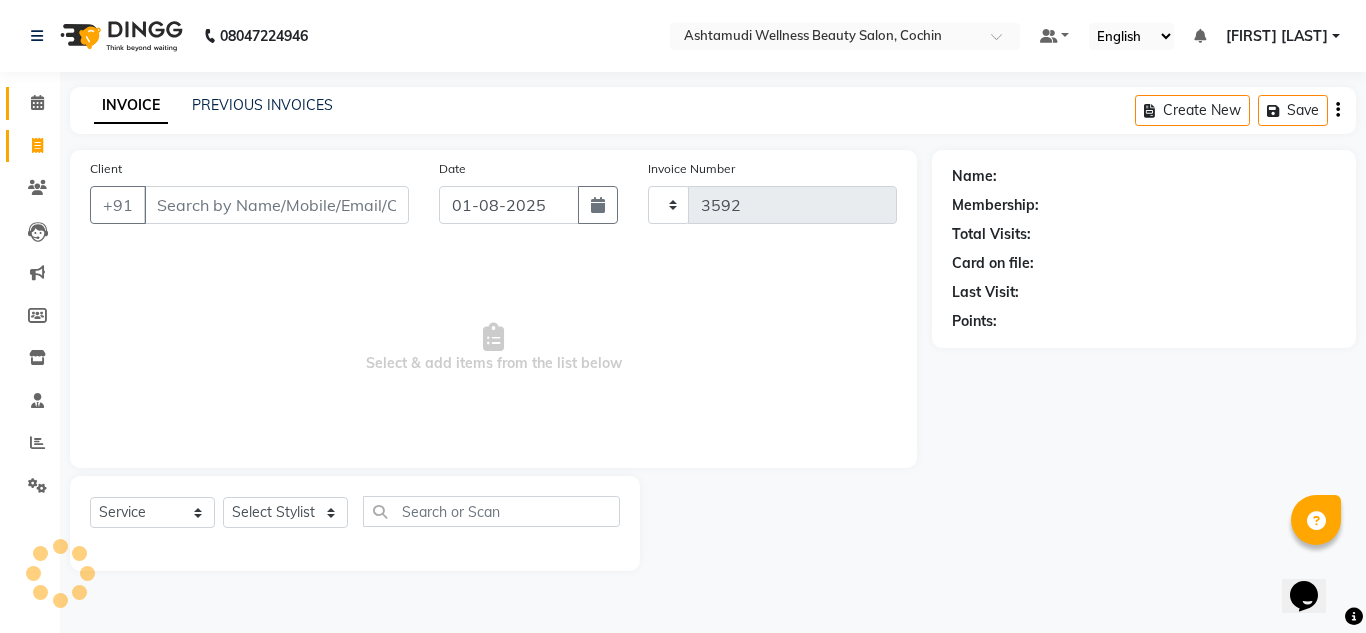 select on "4632" 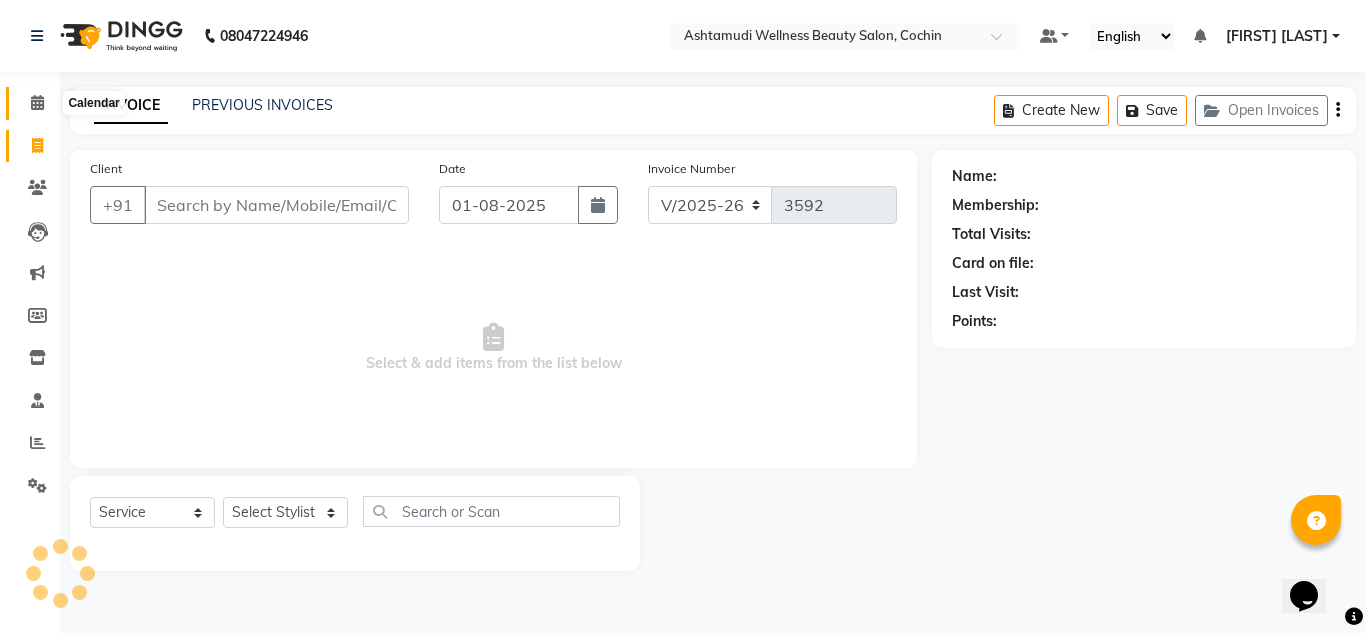 click 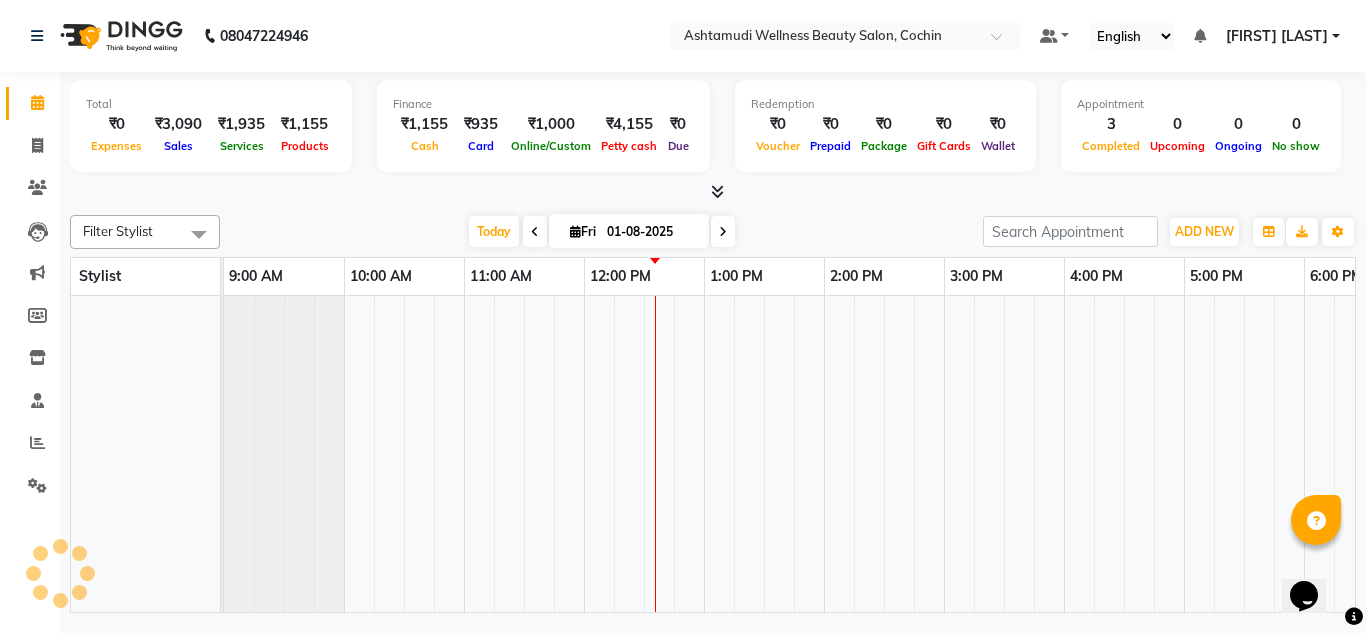 scroll, scrollTop: 0, scrollLeft: 309, axis: horizontal 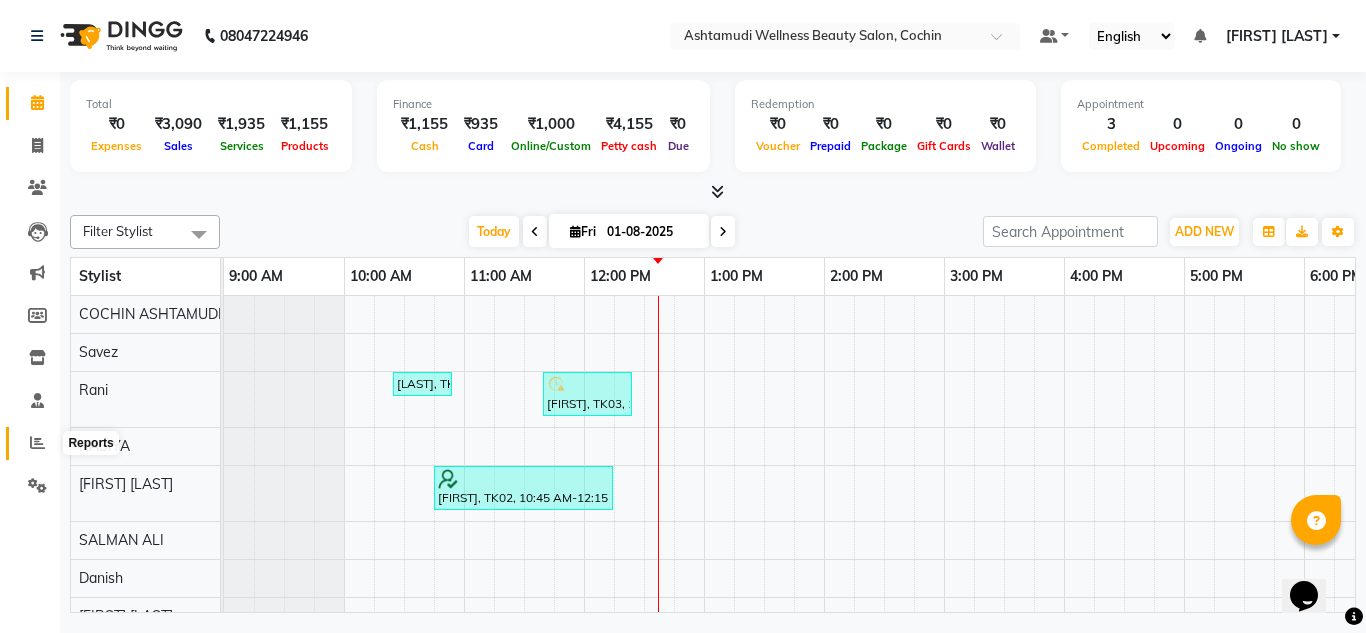 click 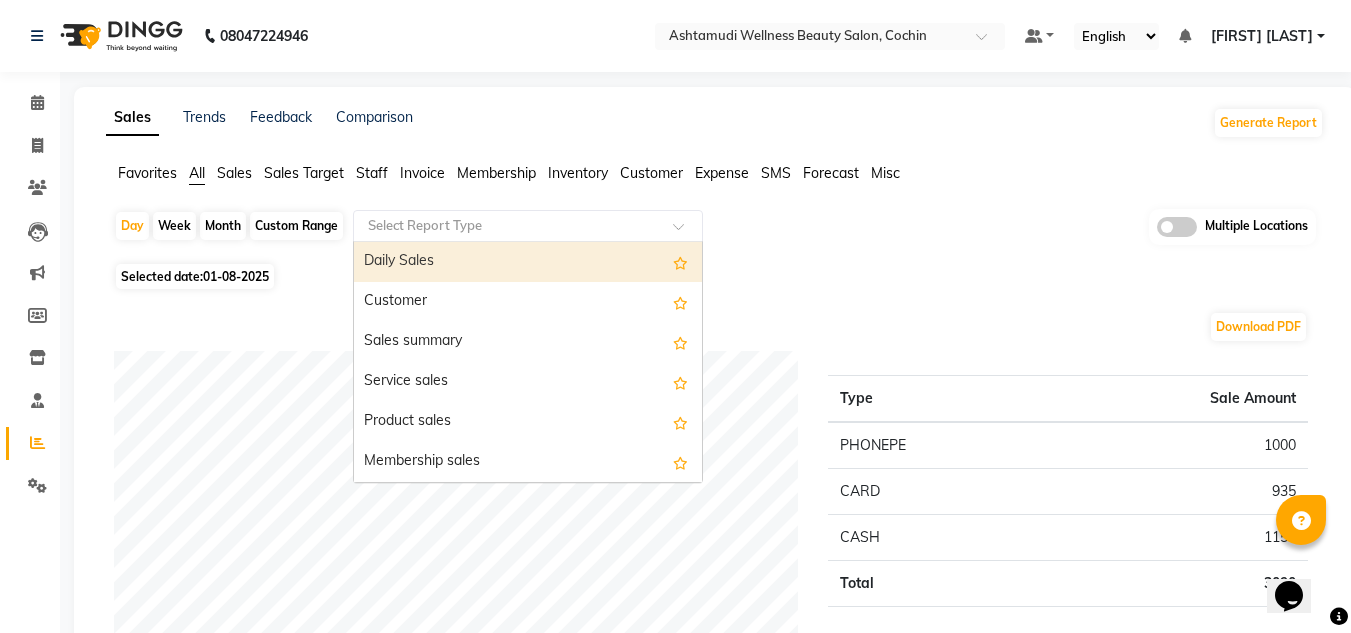 click 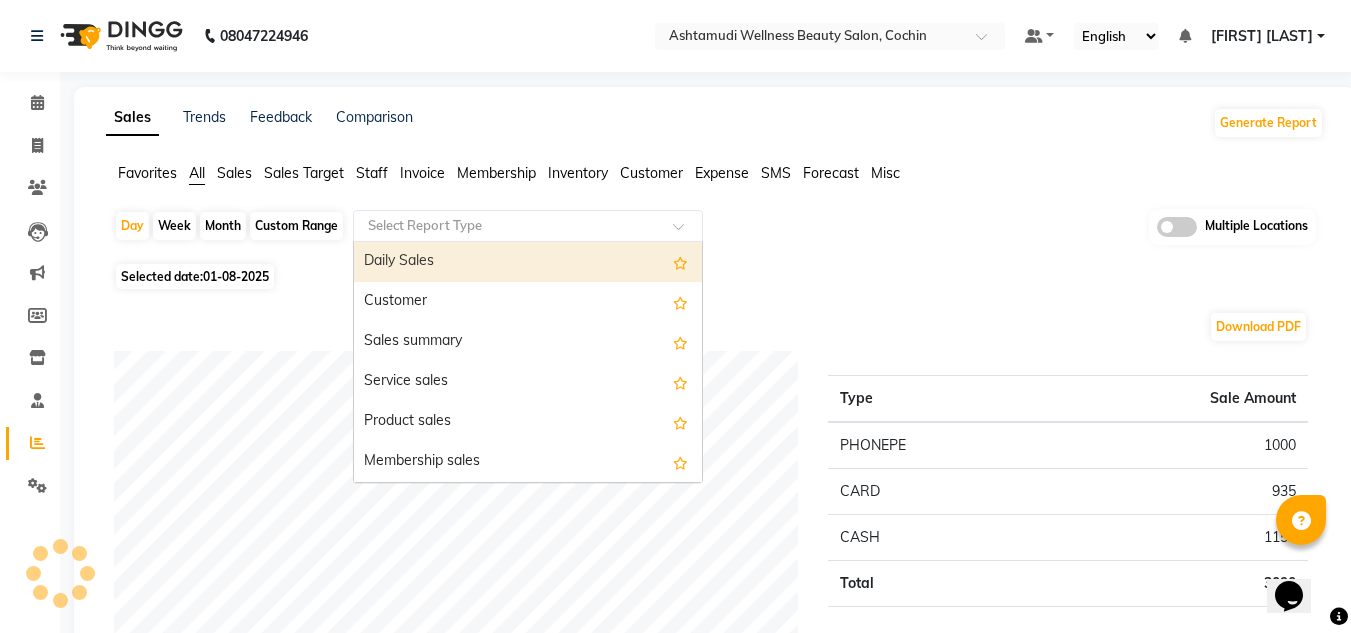 click on "Customer" 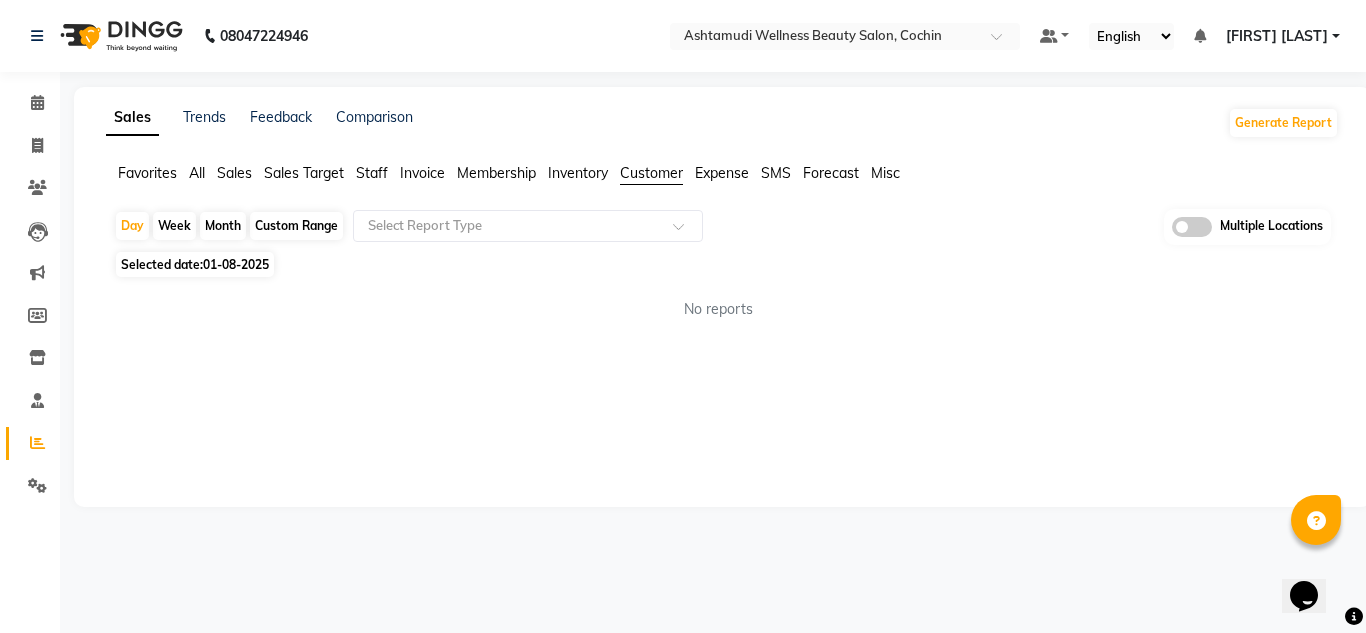click 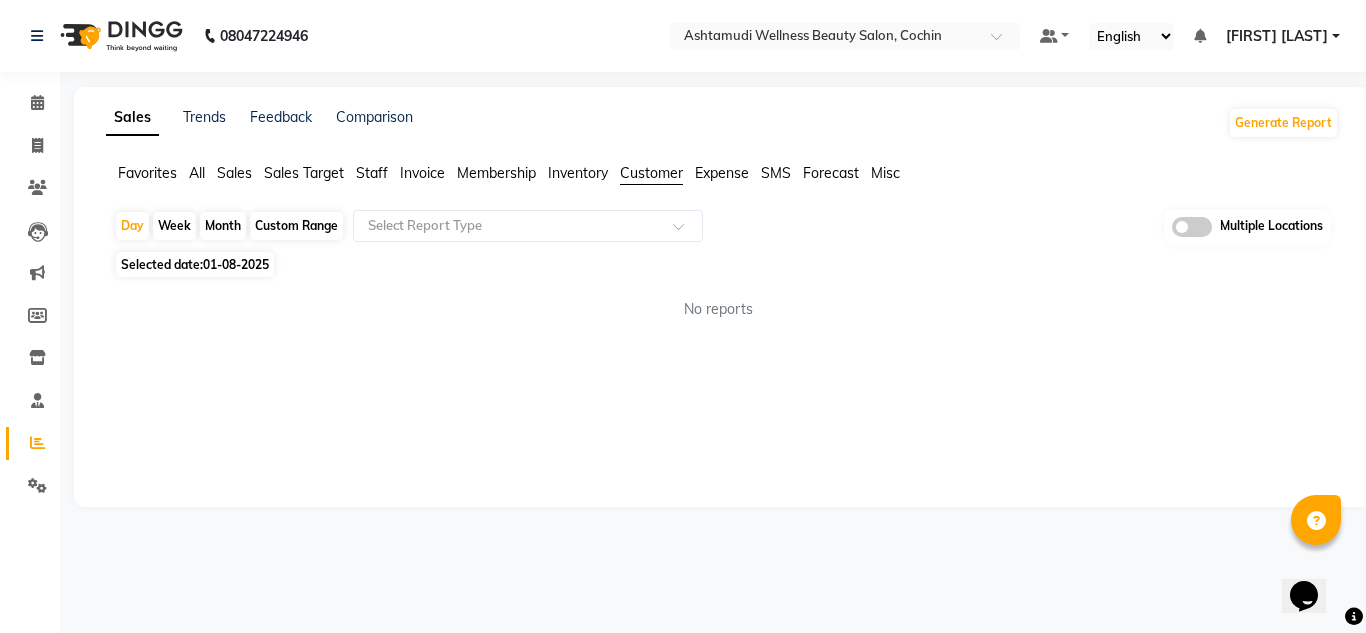 click 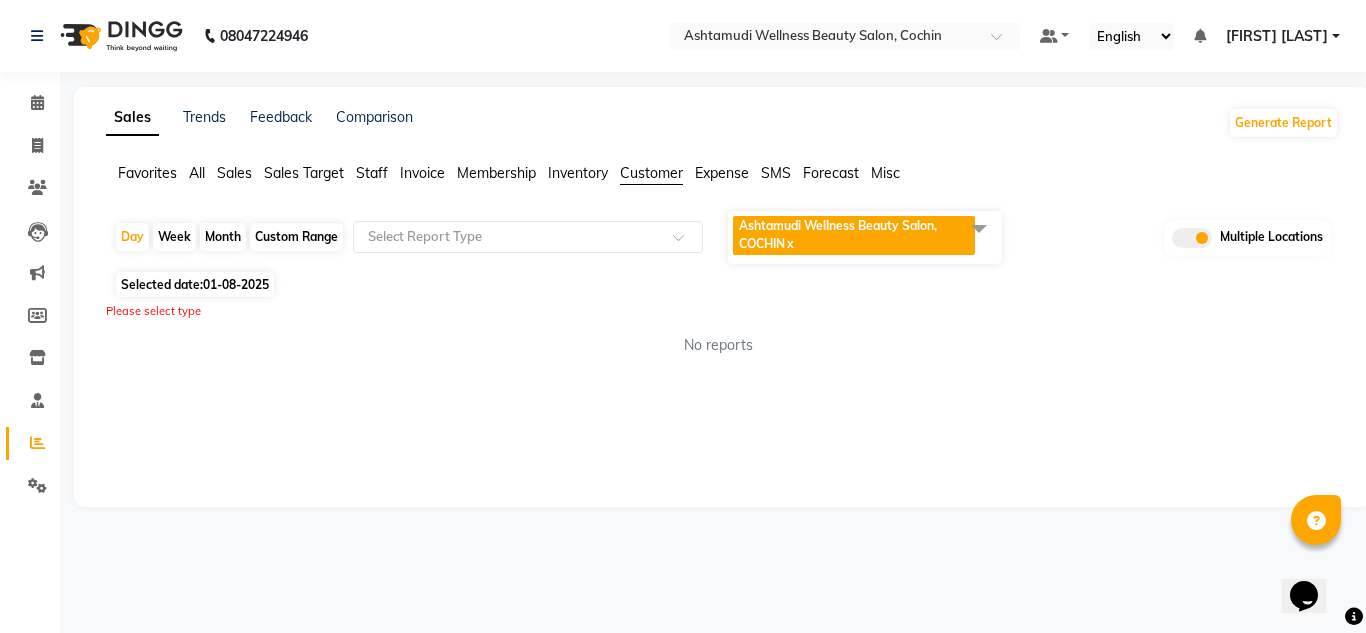 click on "Ashtamudi Wellness Beauty Salon, COCHIN  x" 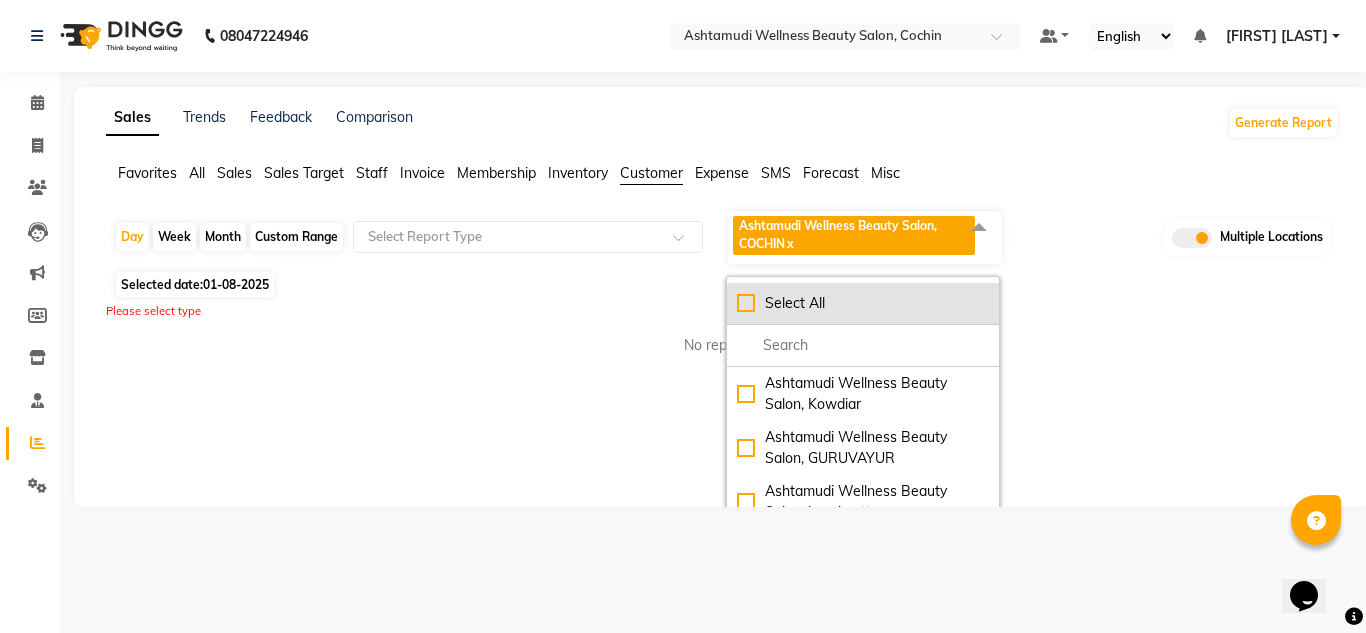 click on "Select All" 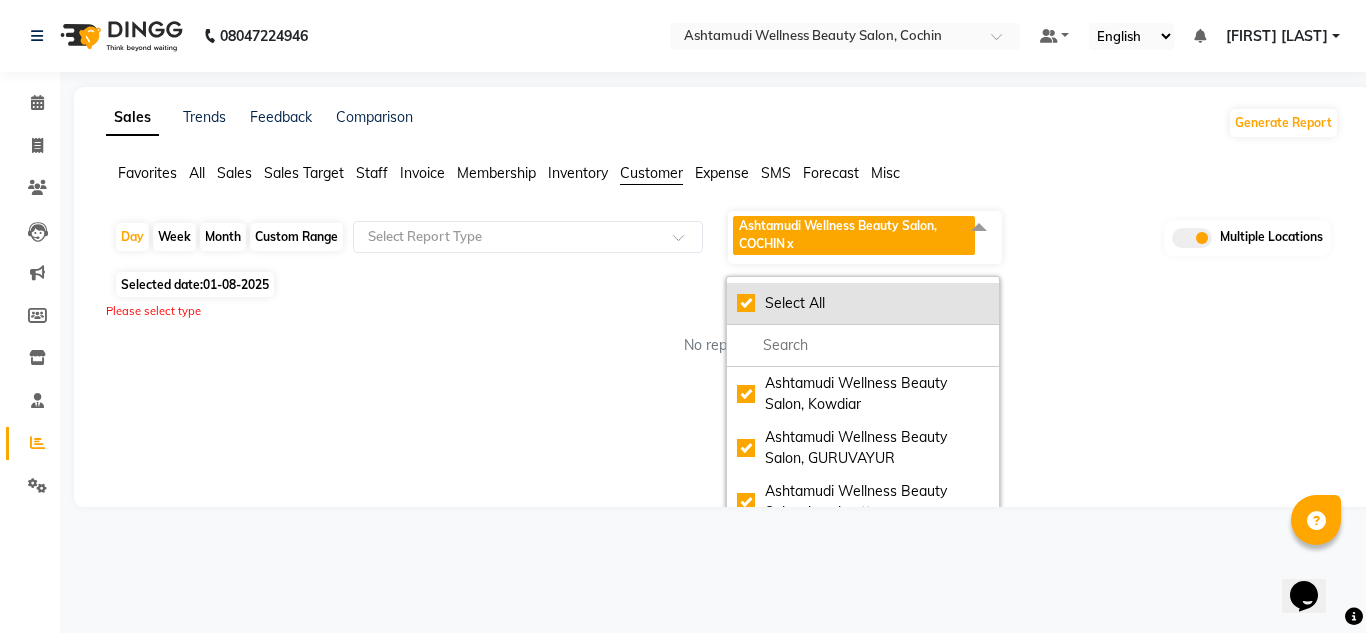 checkbox on "true" 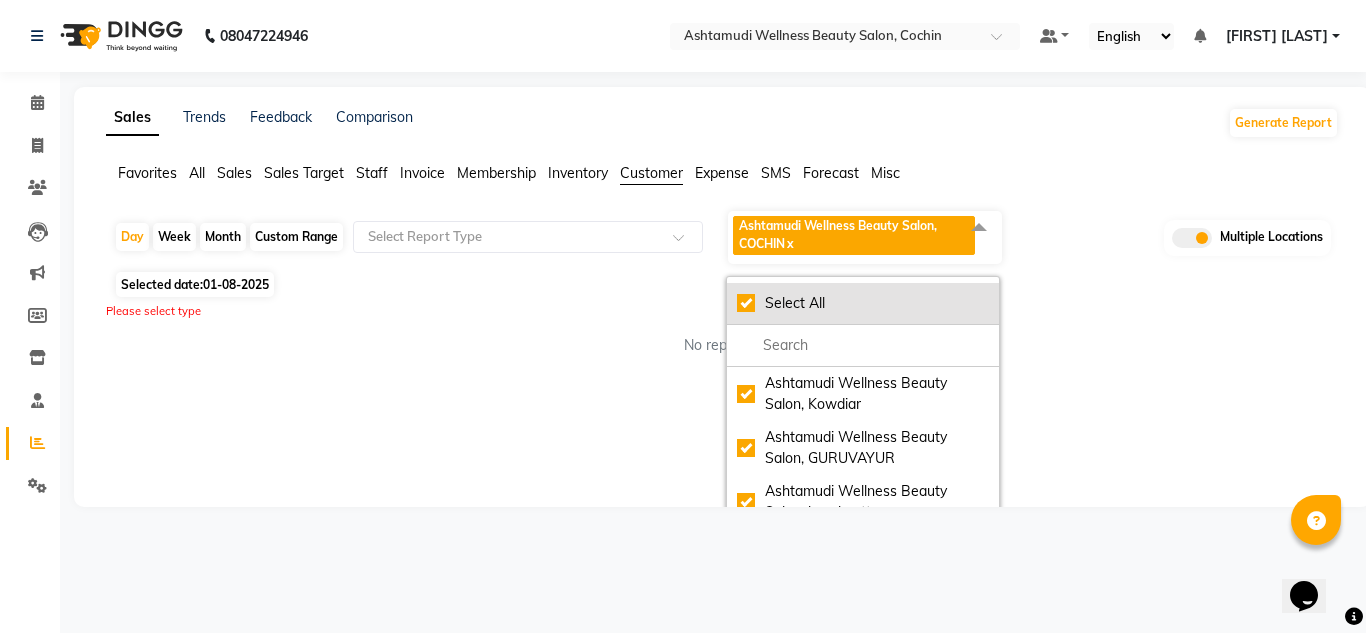 checkbox on "true" 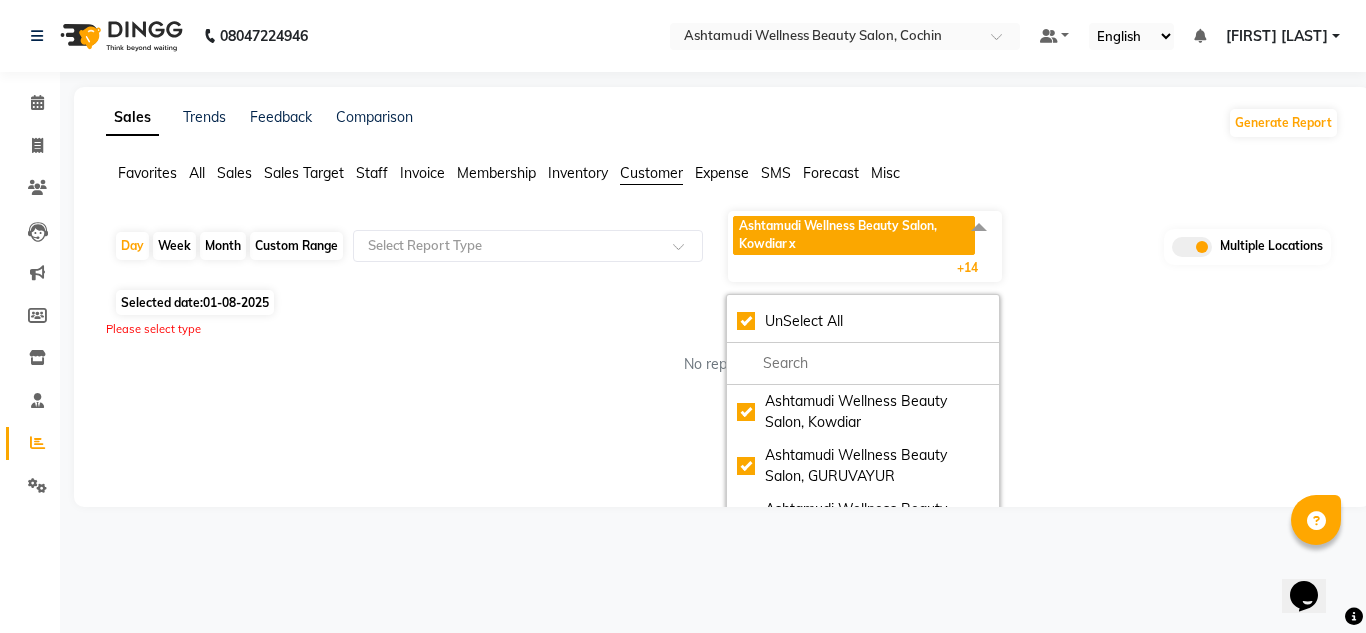 click on "Day   Week   Month   Custom Range  Select Report Type Ashtamudi Wellness Beauty Salon, Kowdiar  x Ashtamudi Wellness Beauty Salon, GURUVAYUR  x Ashtamudi Wellness Beauty Salon, kazakoottam  x Ashtamudi Wellness Beauty Salon, Kottiyam  x Ashtamudi Wellness Beauty Salon, Kottarakkara  x Ashtamudi Wellness , Edappally, Cochin 1  x Ashtamudi Wellness Beauty Salon, TRIVANDRUM  x Ashtamudi Wellness Beauty Salon, THIRUVALLA  x Ashtamudi Welness Beauty Salon, Chinnakkada  x Ashtamudi Wellness Beauty Salon (HO), Kottiyam  x Ashtamudi Wellness Beauty Salon, COCHIN  x Ashtamudi Wellness Beauty Salon, CALICUT  x Ashtamudi Beauty Lounge, ATTINGAL  x Ashtamudi Wellness Beauty Salon, Alappuzha  x Ashtamudi Unisex Salon, Dreams Mall, Dreams Mall Kottiyam   x +14 UnSelect All Ashtamudi Wellness Beauty Salon, Kowdiar Ashtamudi Wellness Beauty Salon, GURUVAYUR Ashtamudi Wellness Beauty Salon, kazakoottam Ashtamudi Wellness Beauty Salon, Kottiyam Ashtamudi Wellness Beauty Salon, Kottarakkara Multiple Locations" 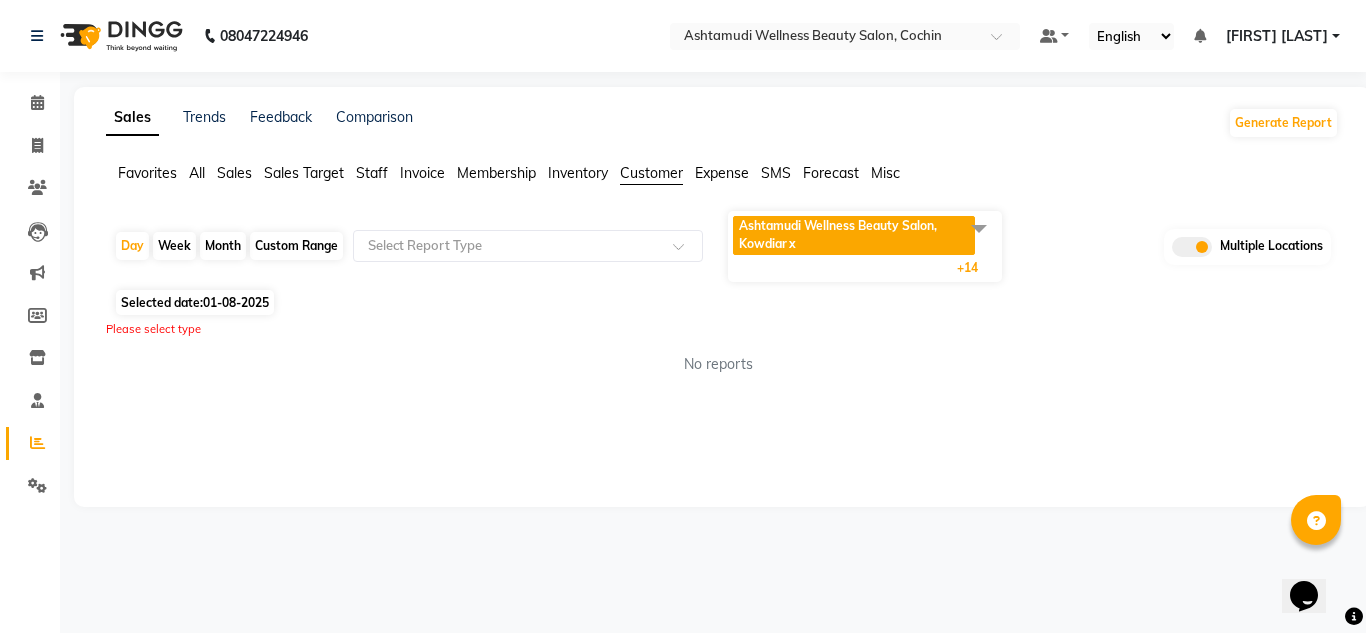 click on "Month" 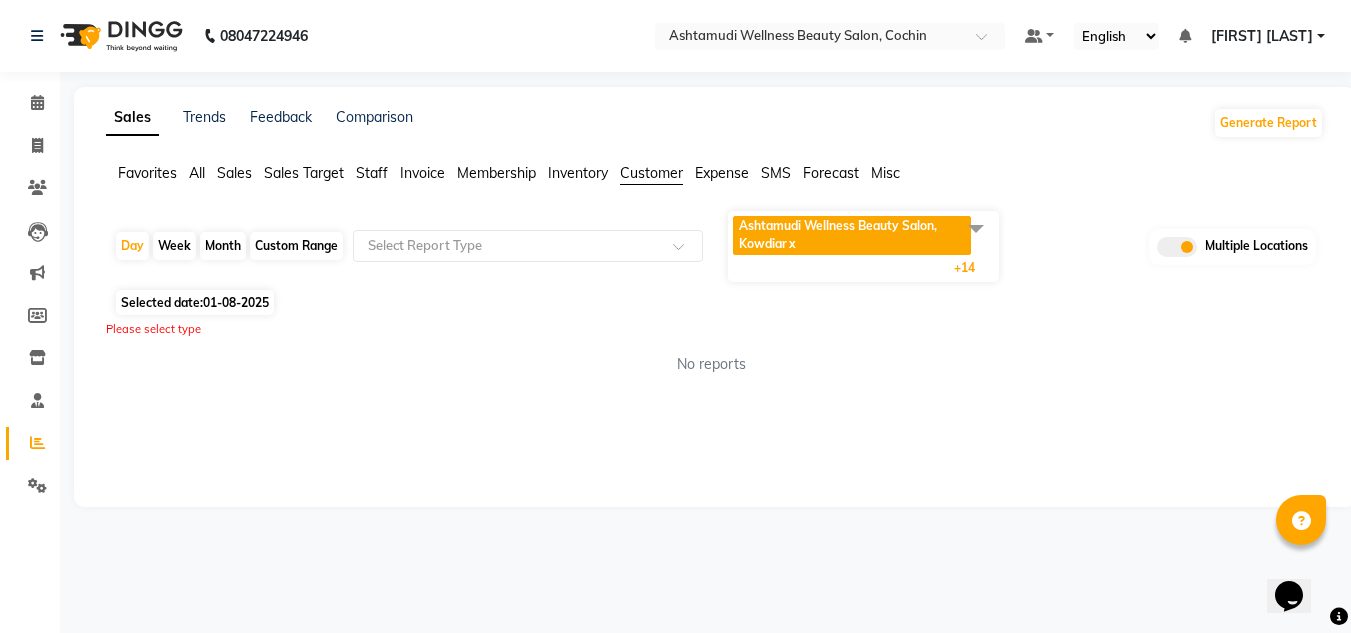 select on "8" 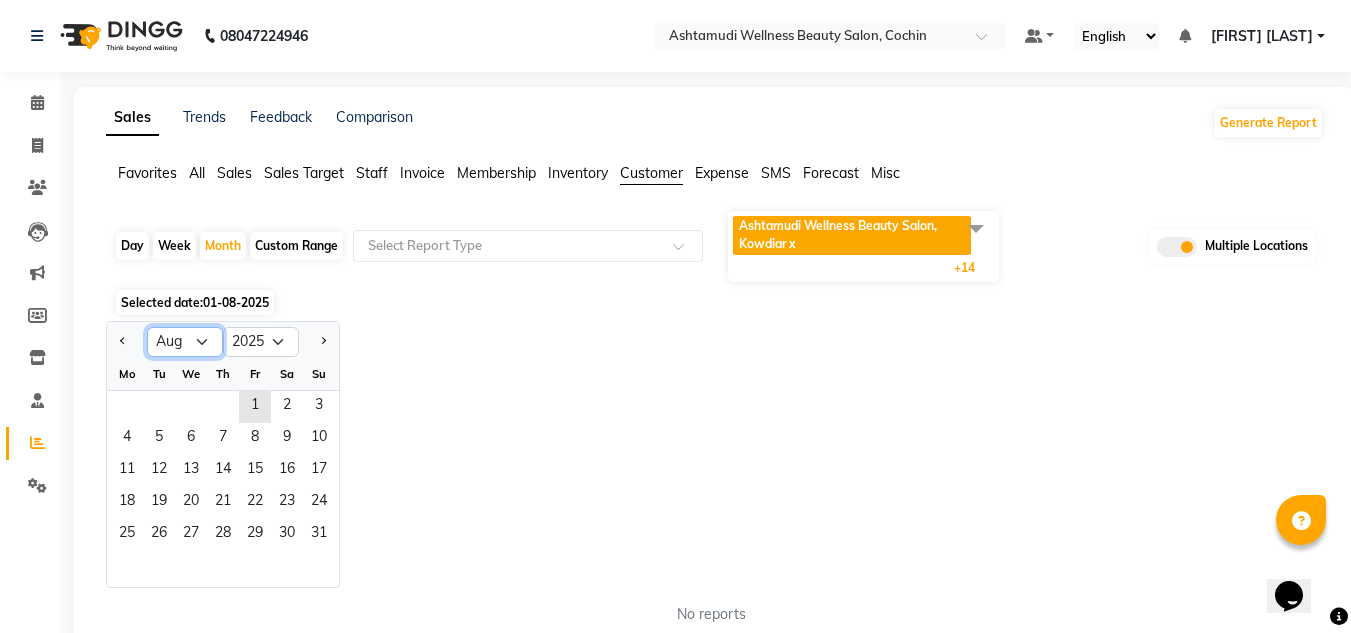 click on "Jan Feb Mar Apr May Jun Jul Aug Sep Oct Nov Dec" 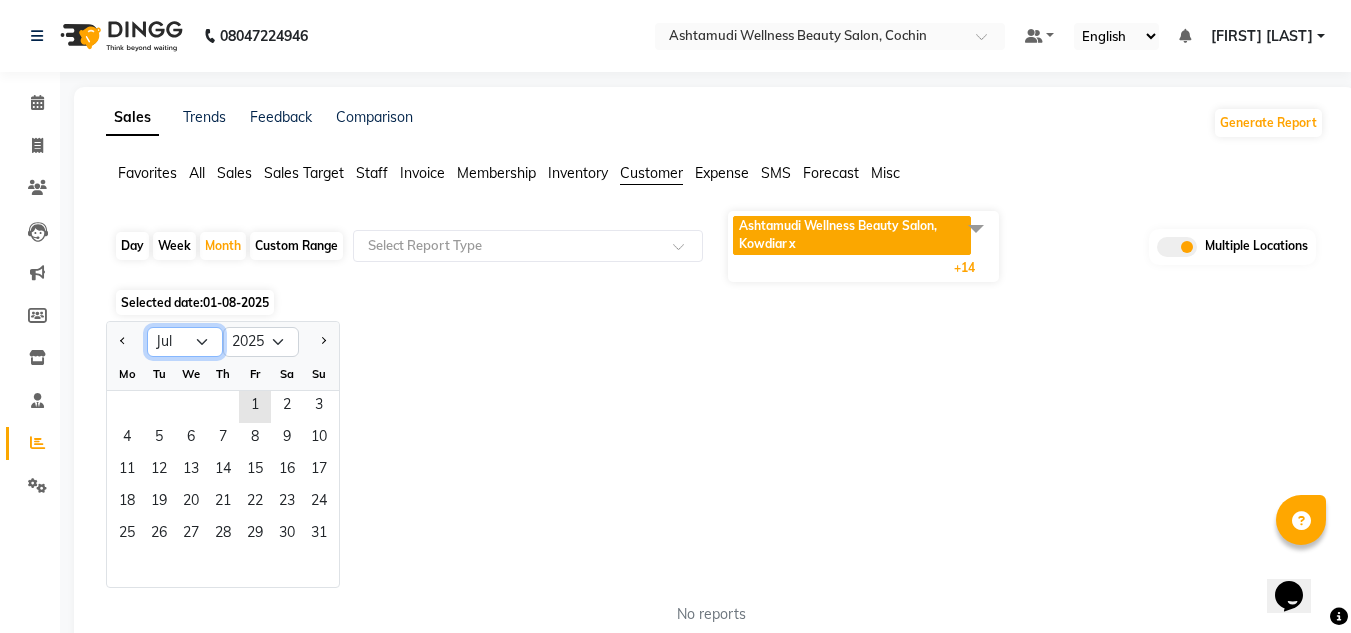 click on "Jan Feb Mar Apr May Jun Jul Aug Sep Oct Nov Dec" 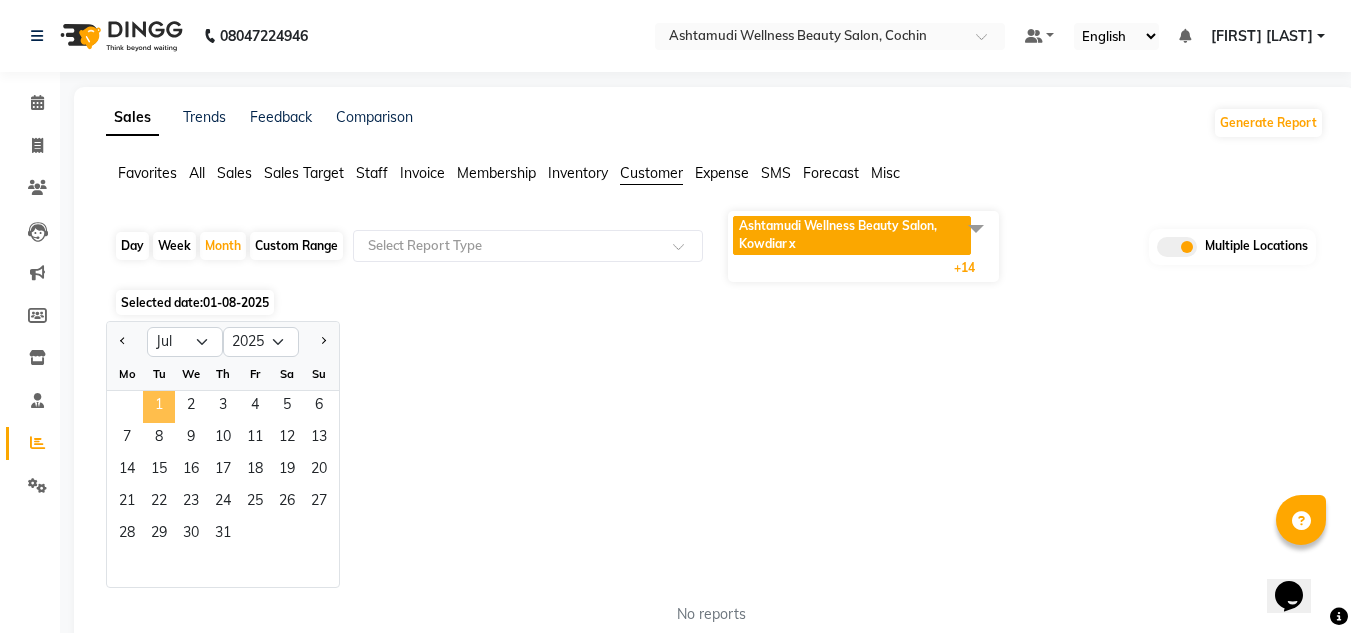 click on "1" 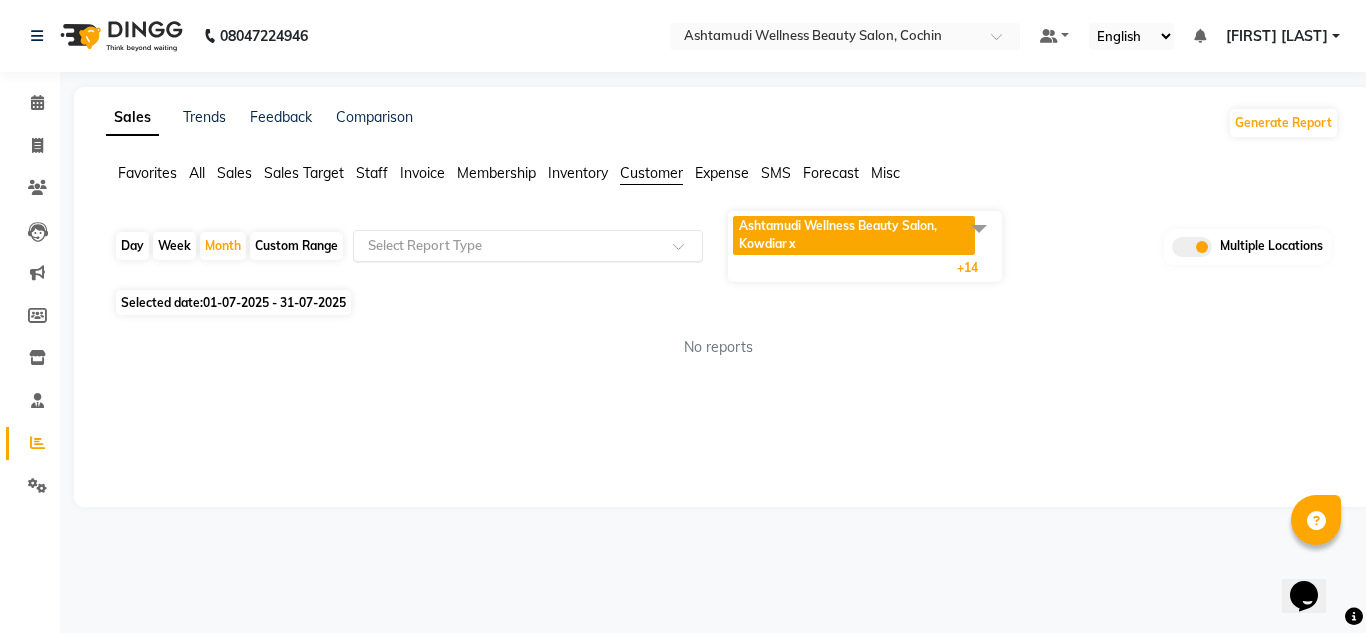 click 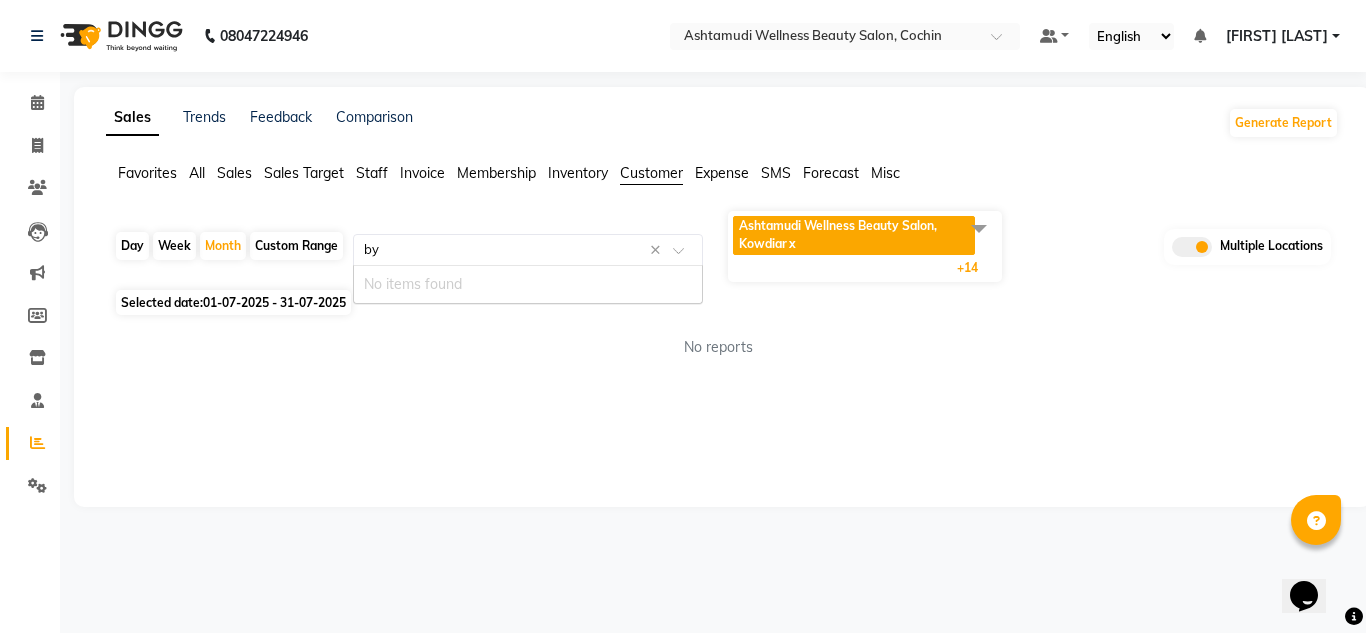 type on "b" 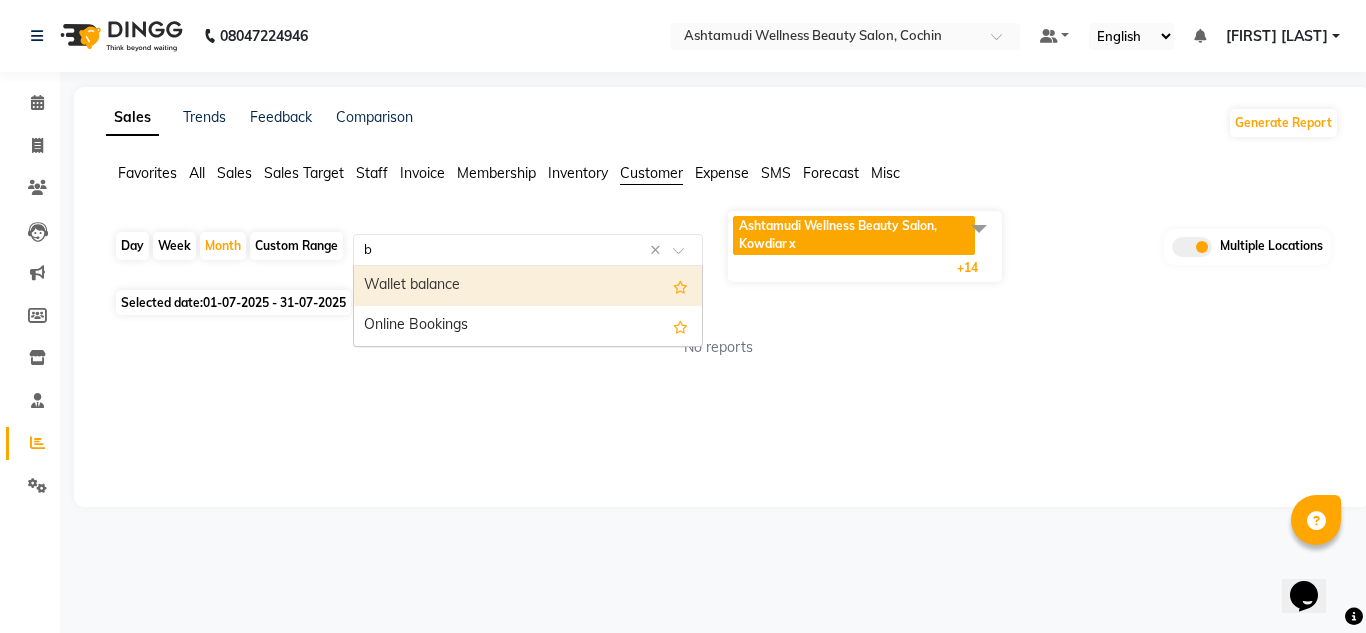 type 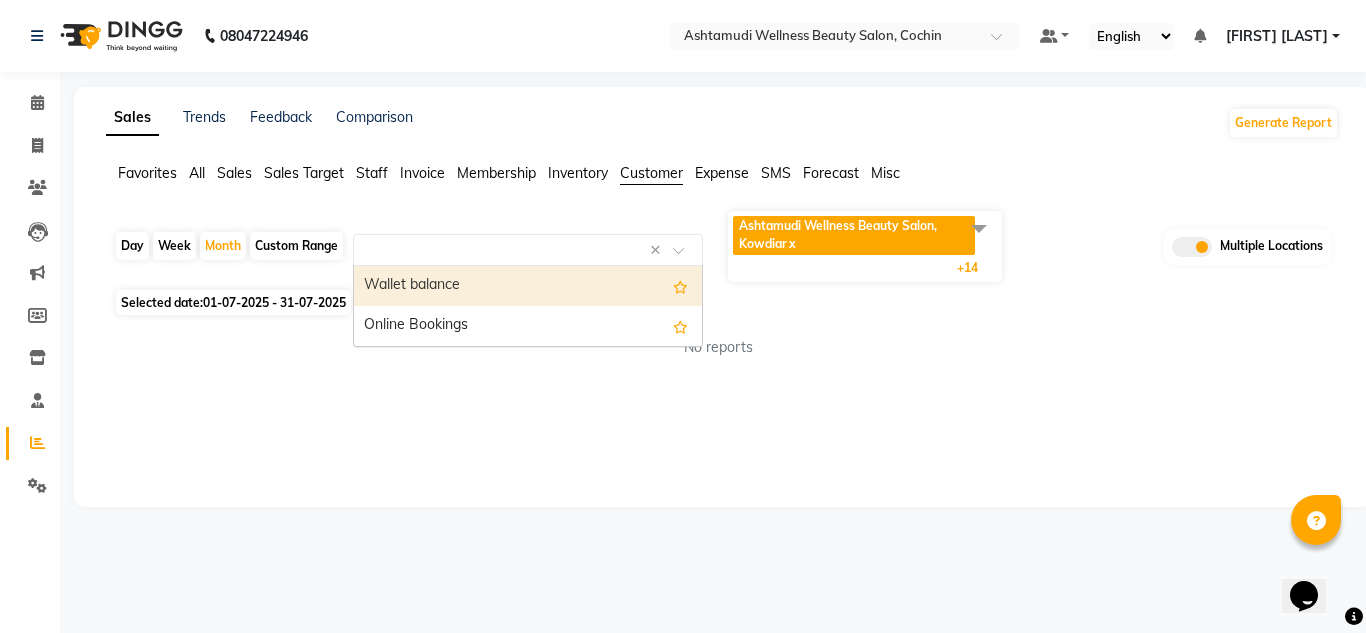 click on "All" 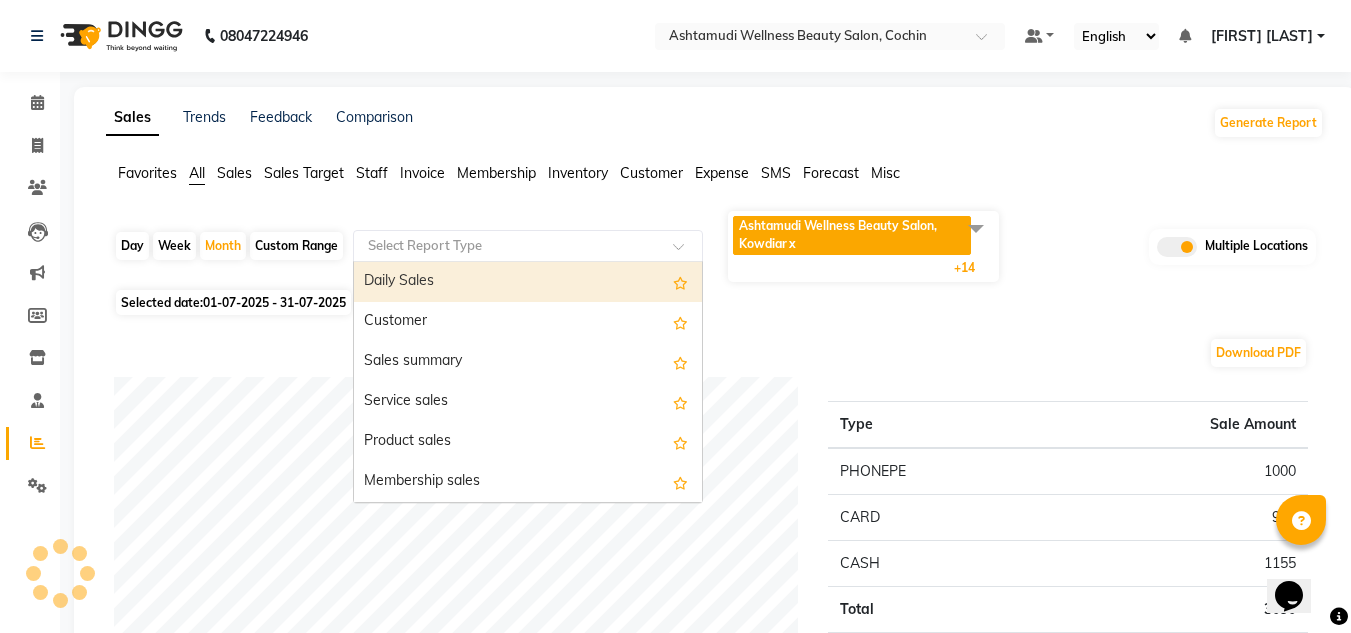 click 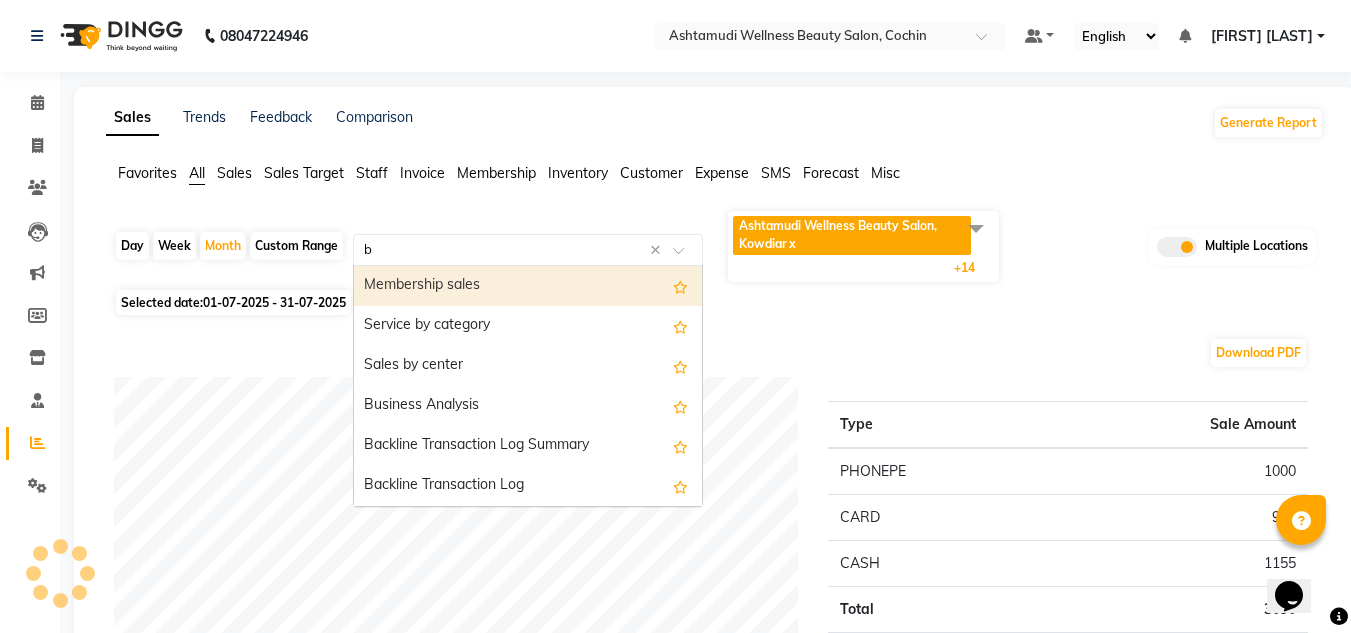 type on "bu" 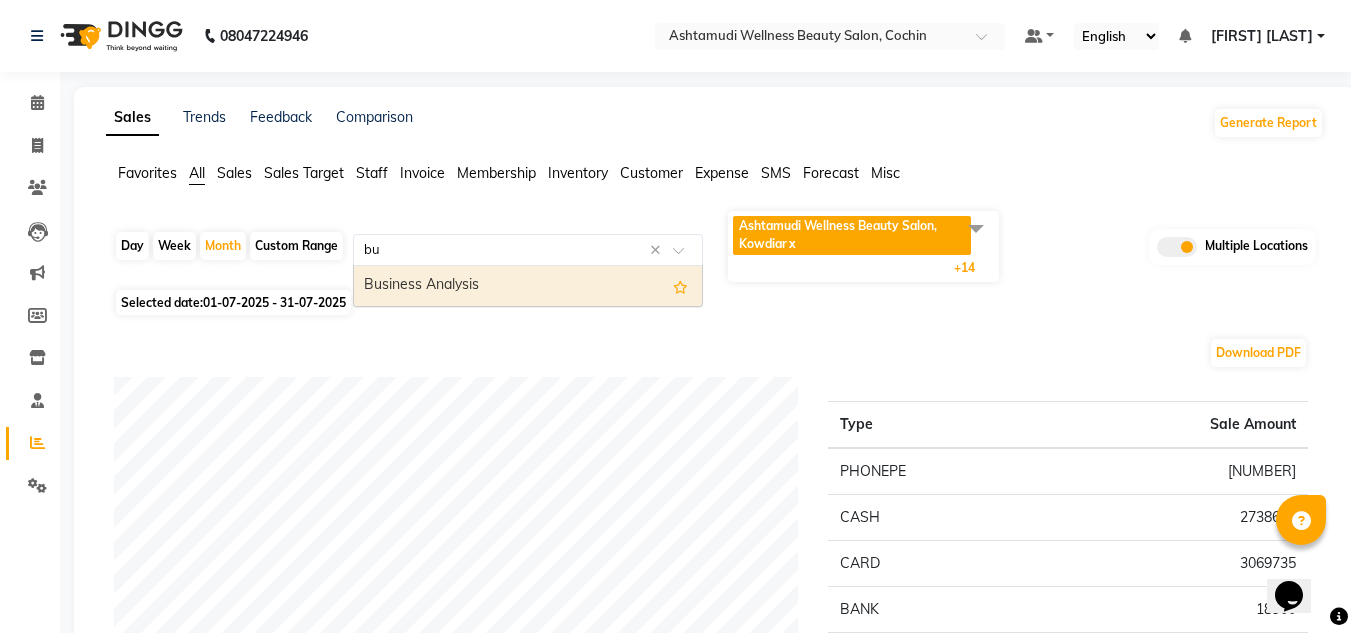 click on "Business Analysis" at bounding box center (528, 286) 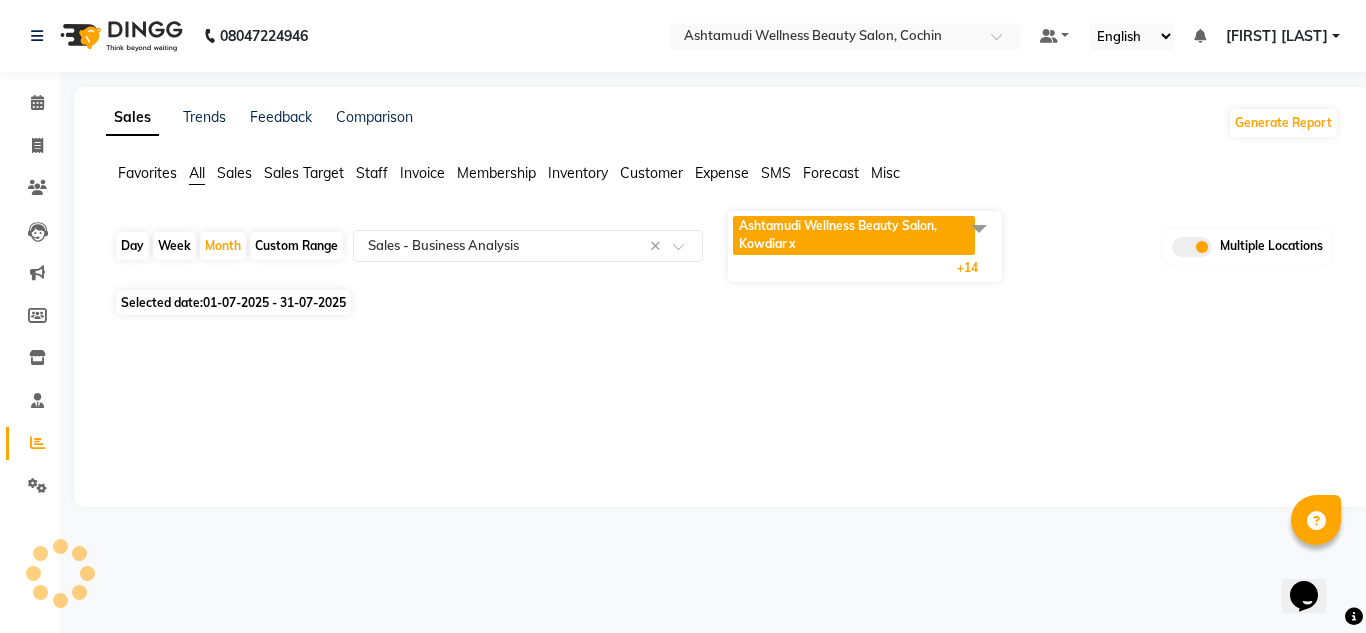 select on "full_report" 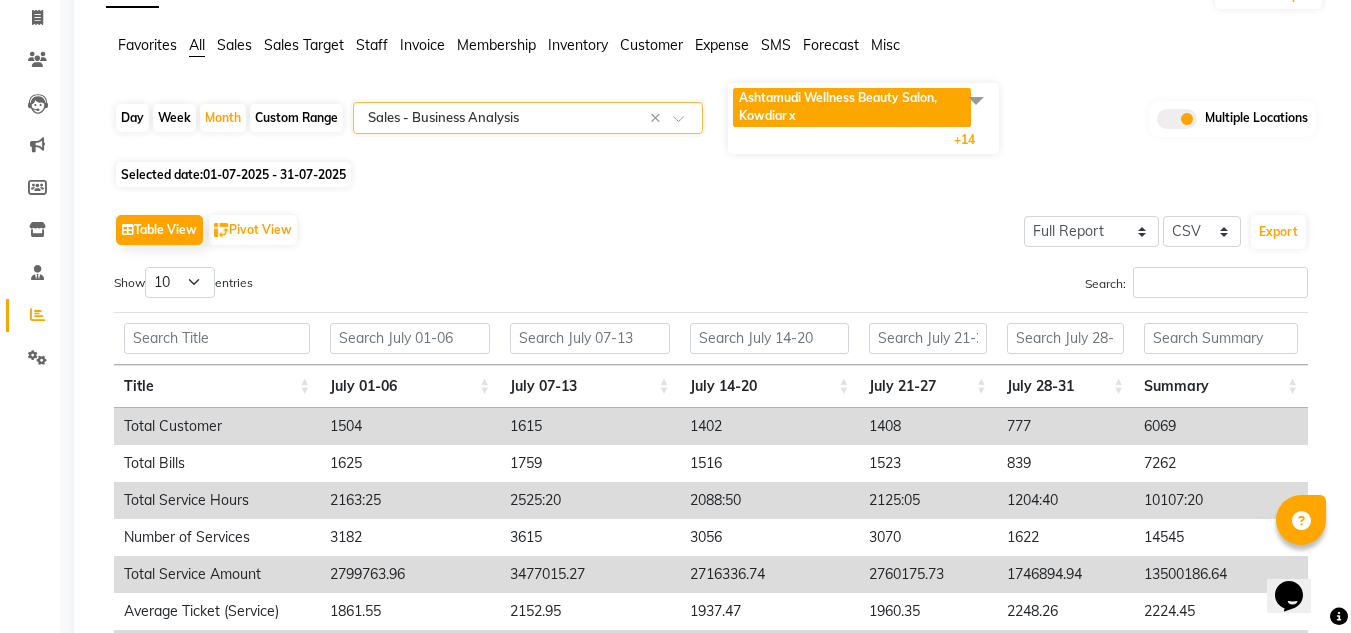 scroll, scrollTop: 100, scrollLeft: 0, axis: vertical 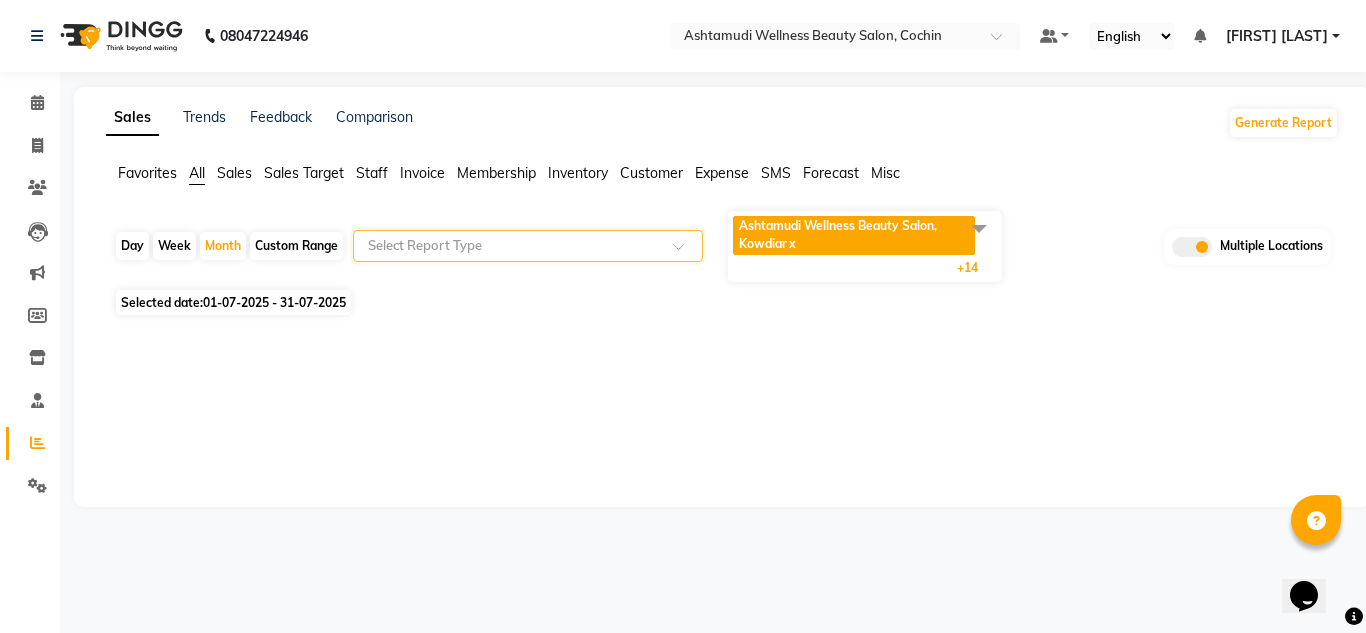 click 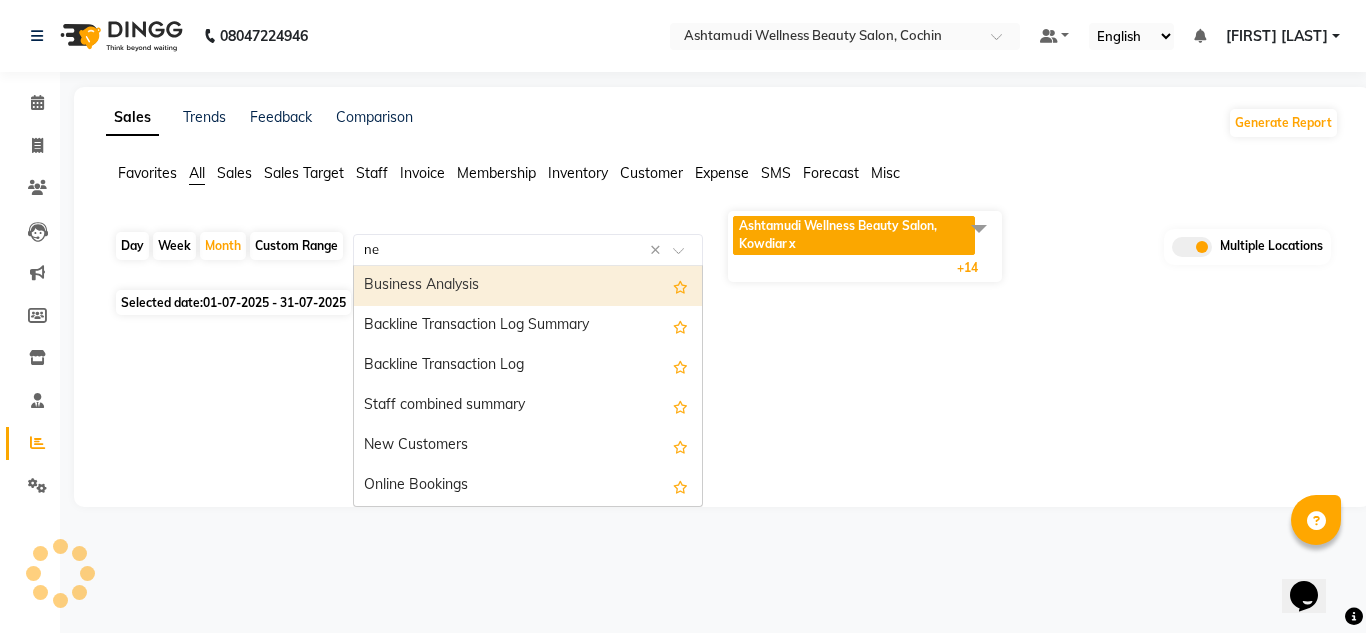 type on "new" 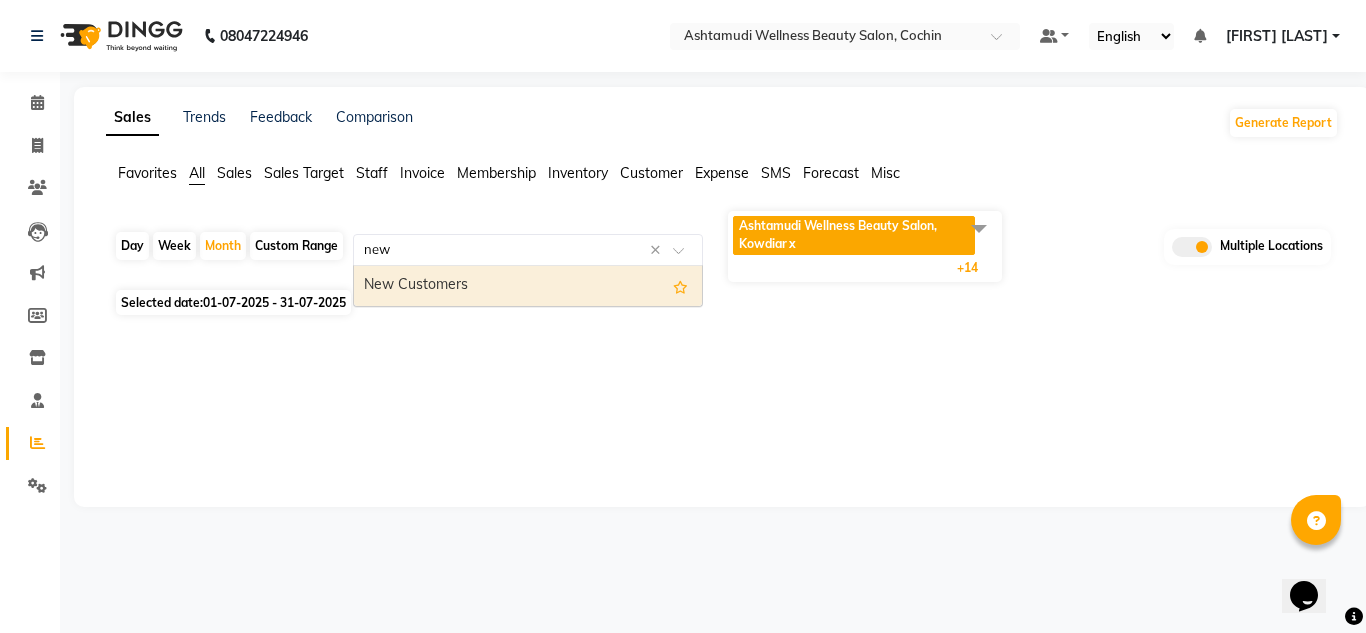 click on "New Customers" at bounding box center [528, 286] 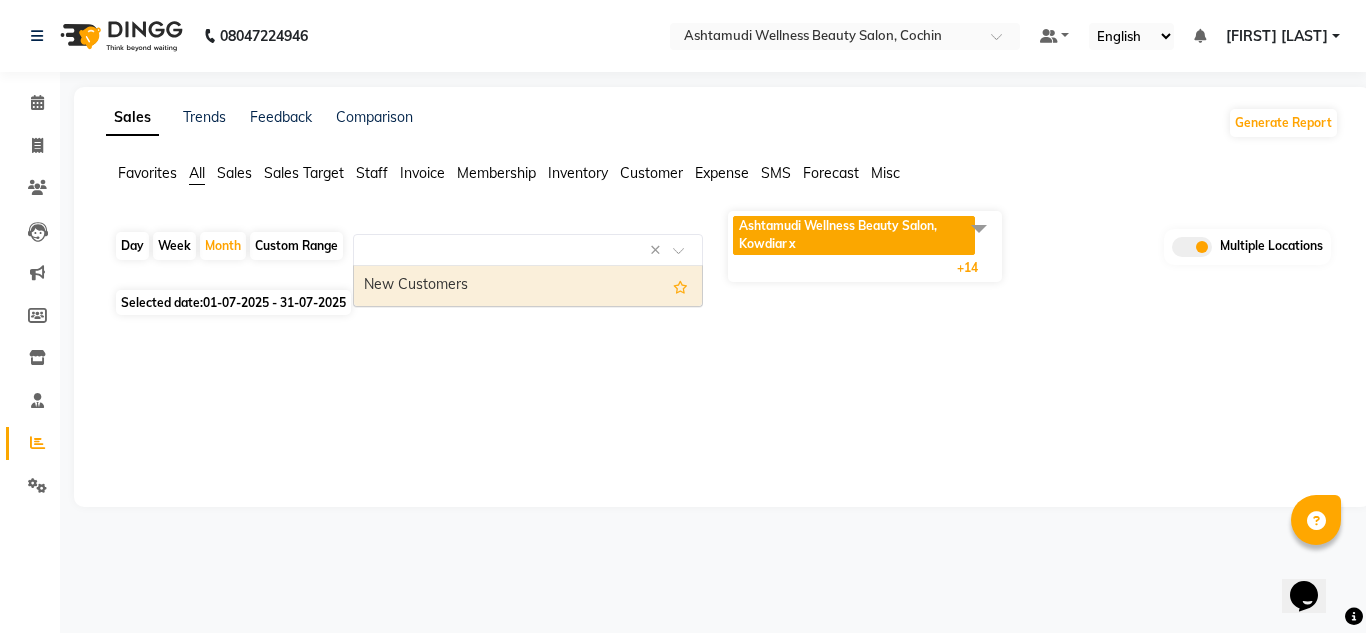 select on "full_report" 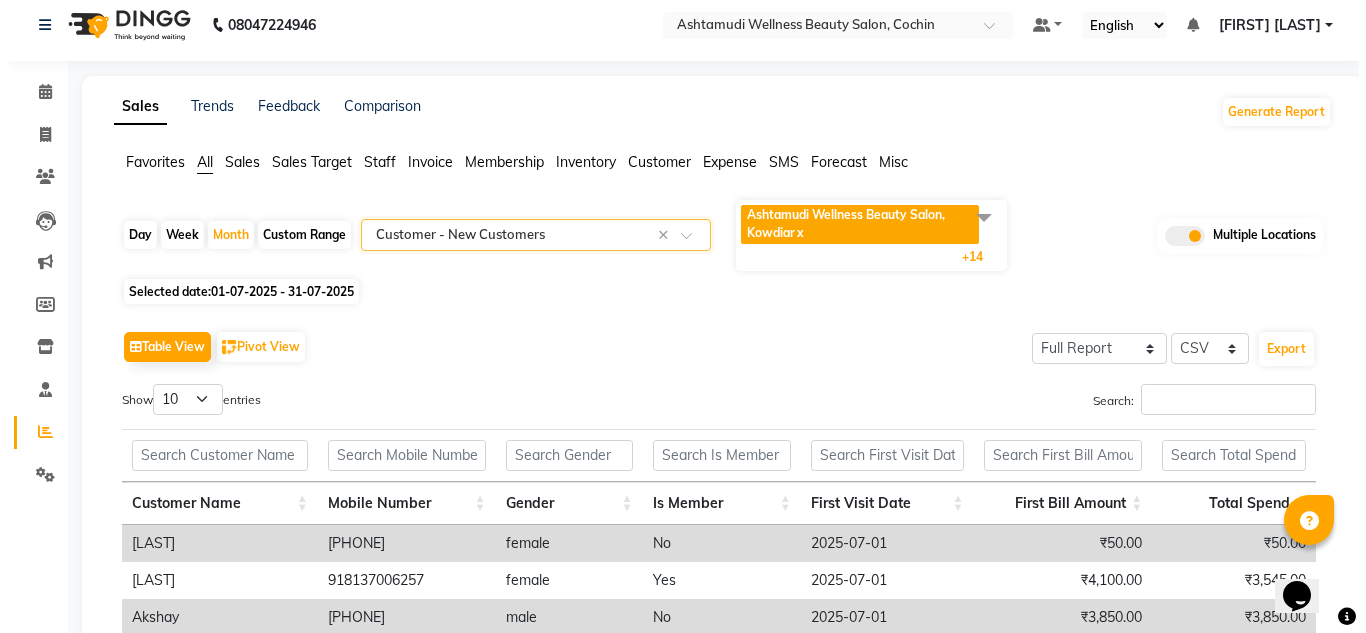 scroll, scrollTop: 0, scrollLeft: 0, axis: both 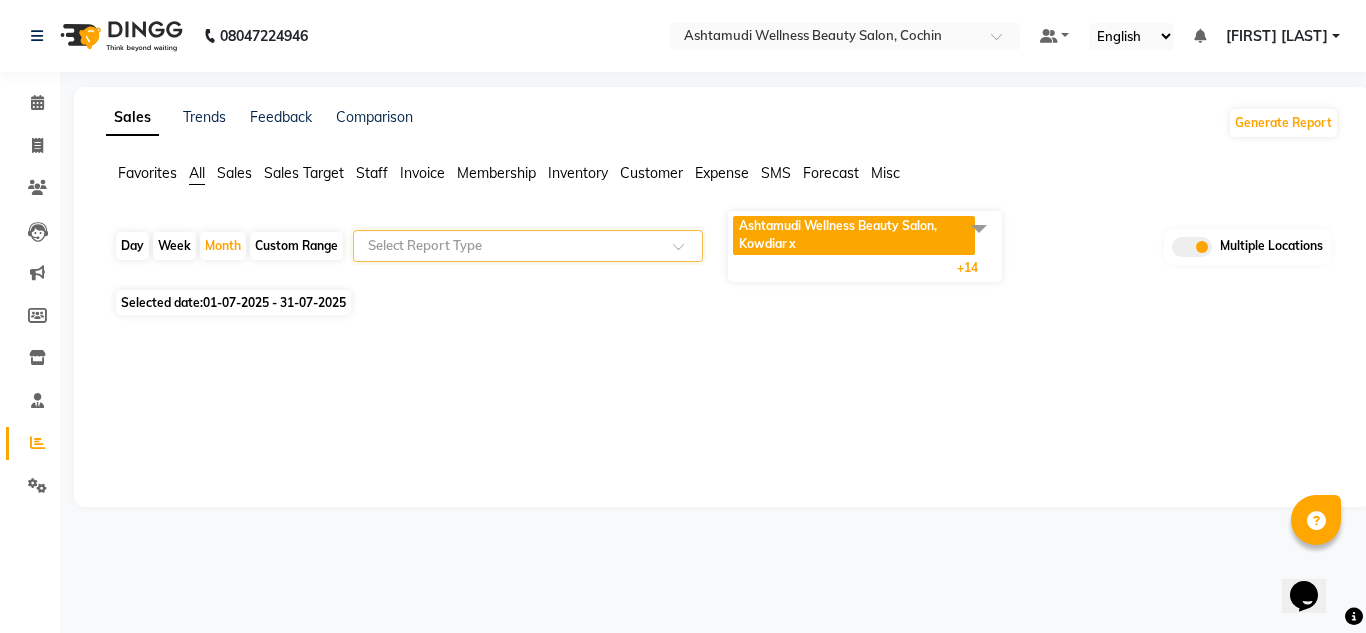 click 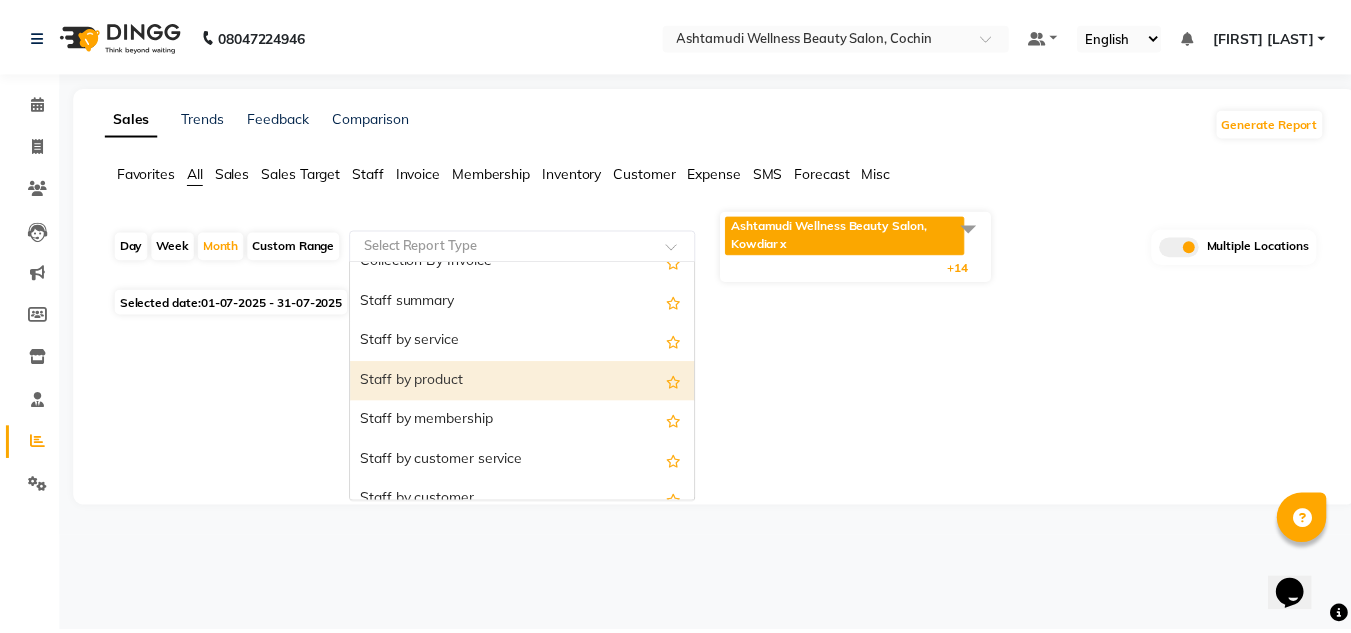 scroll, scrollTop: 800, scrollLeft: 0, axis: vertical 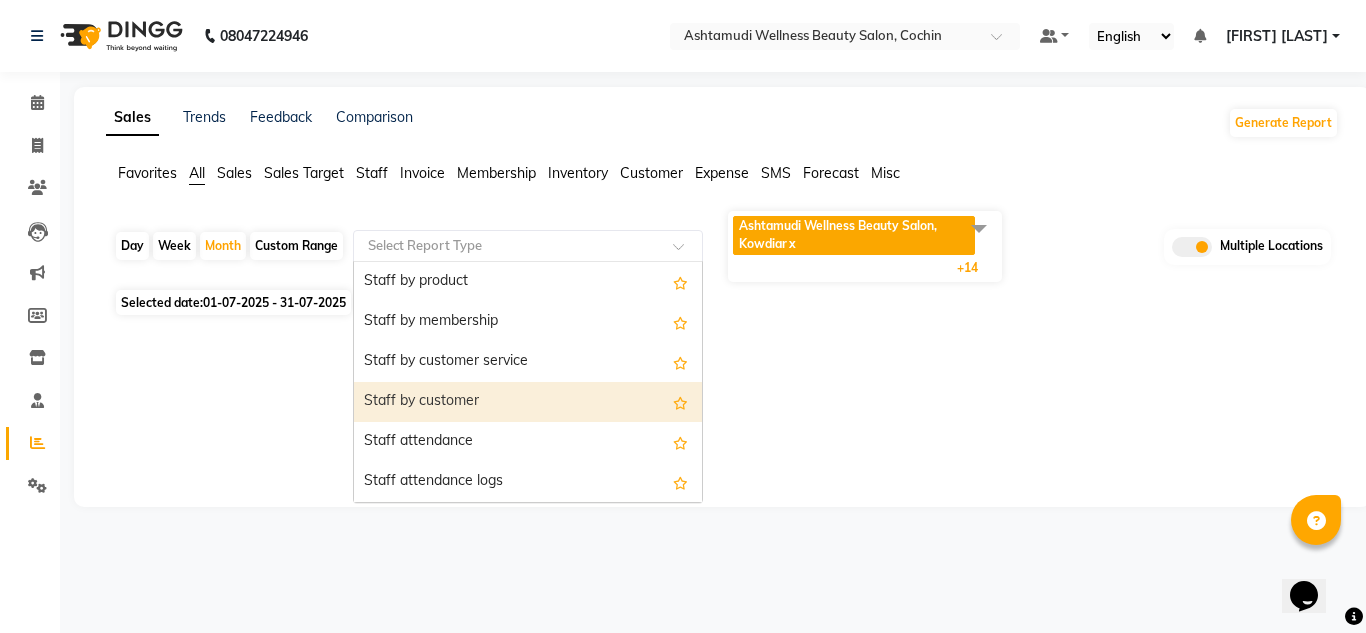 click on "Staff by customer" at bounding box center [528, 402] 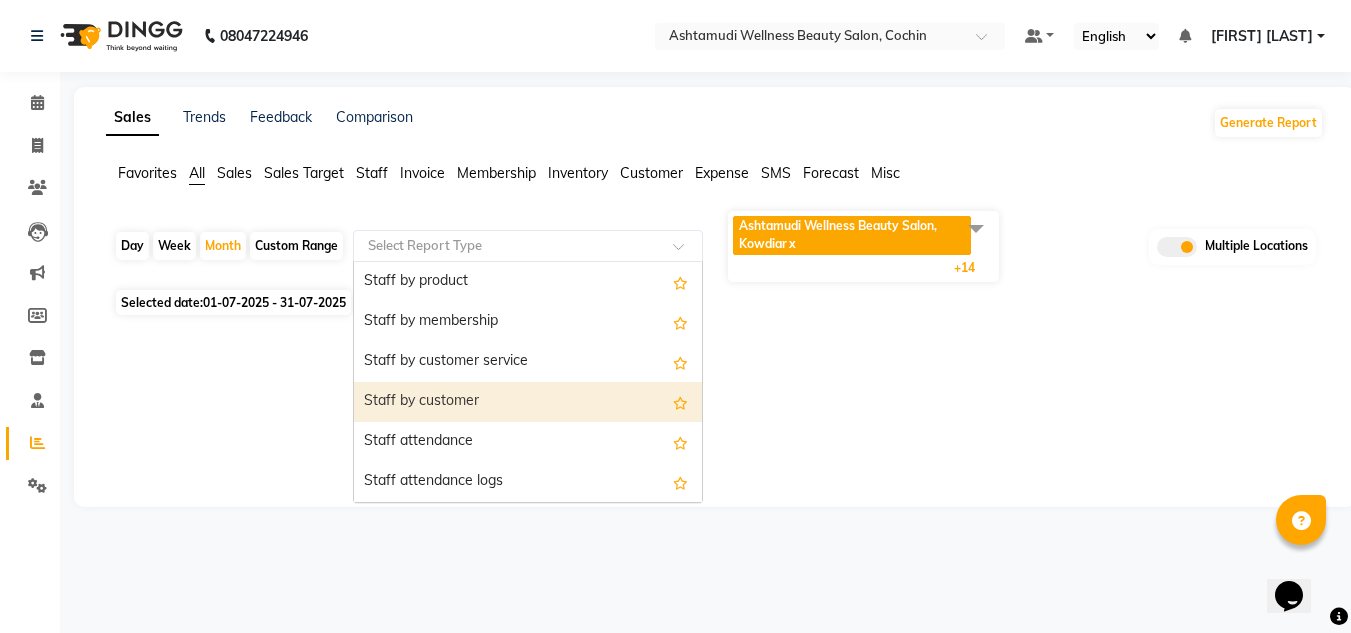 select on "full_report" 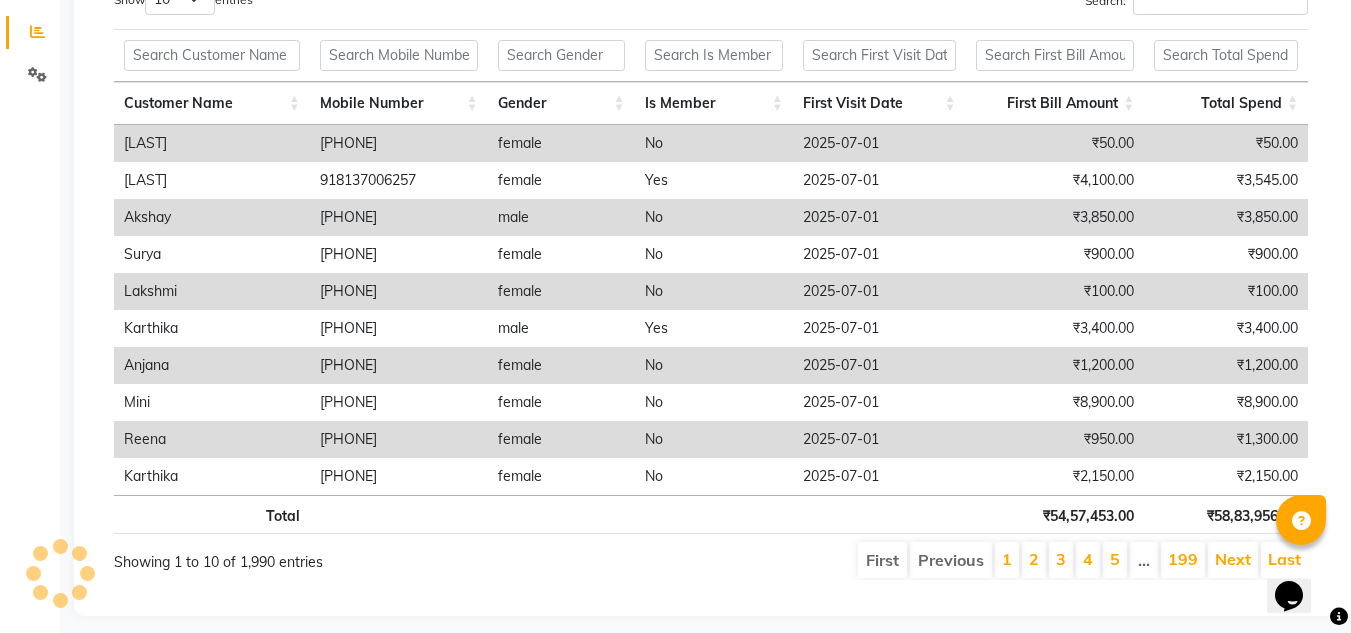 scroll, scrollTop: 439, scrollLeft: 0, axis: vertical 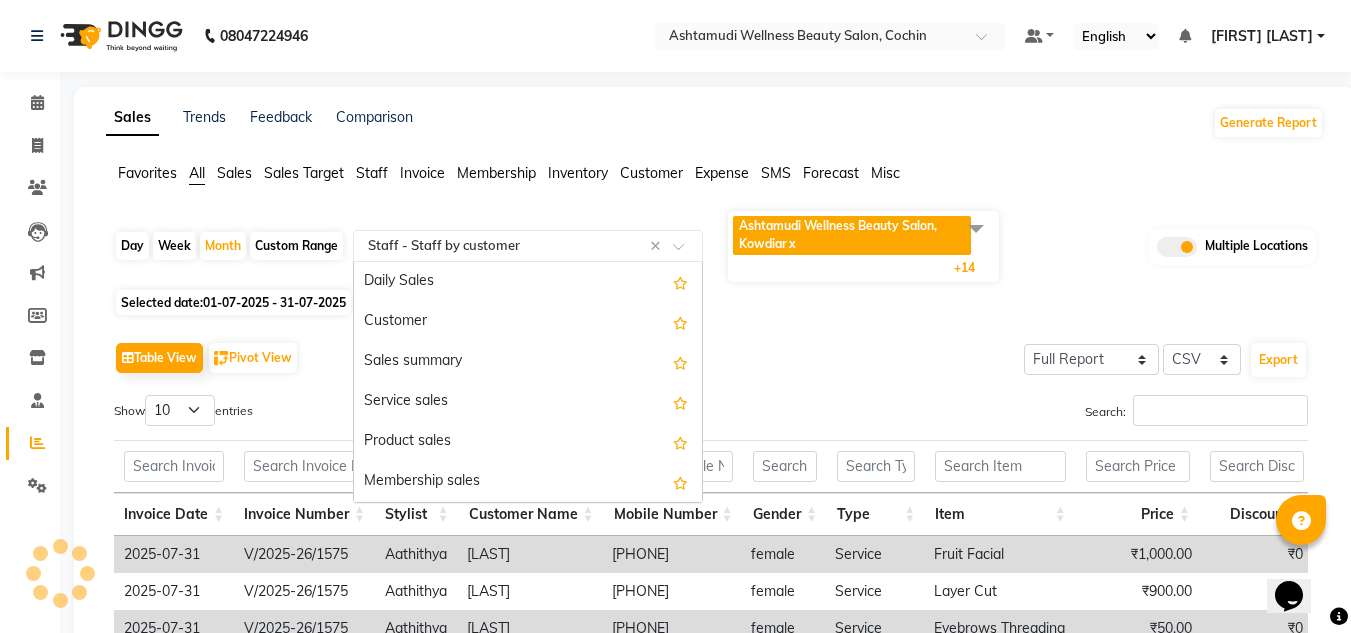 click 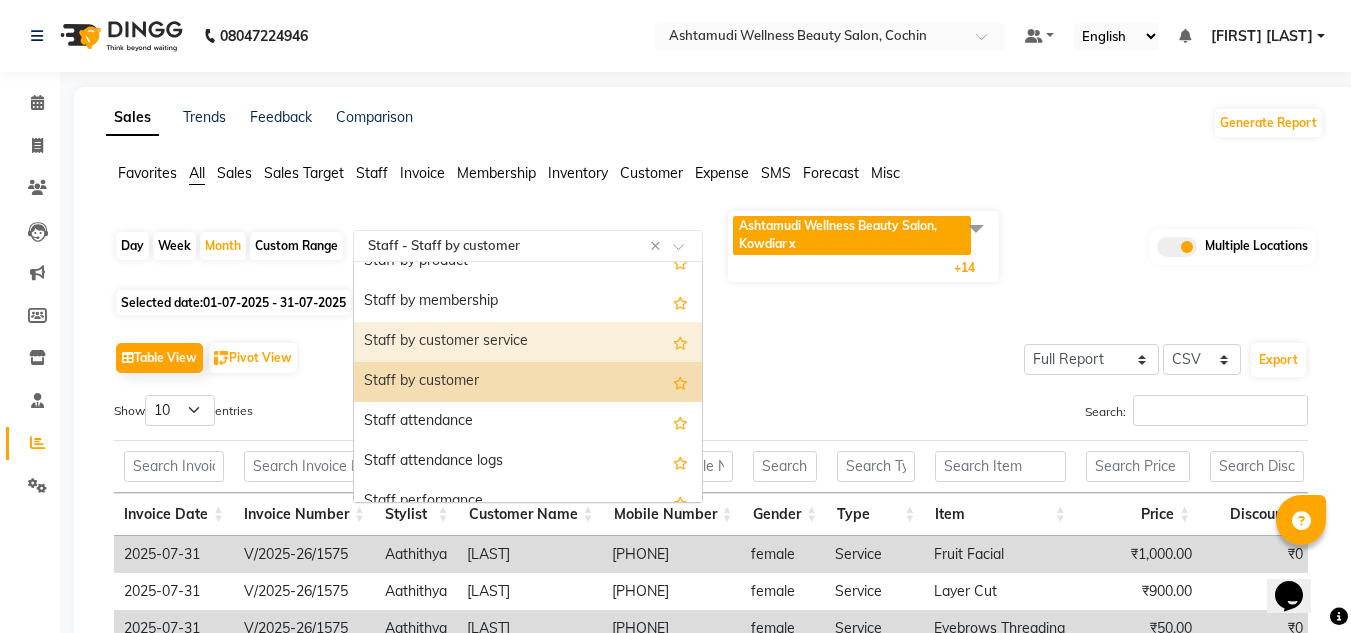 click on "Table View   Pivot View  Select Full Report Filtered Report Select CSV PDF  Export  Show  10 25 50 100  entries Search: Invoice Date Invoice Number Stylist Customer Name Mobile Number Gender Type Item Price Discount Tax Total Total W/o Tax Invoice Total Payment Redemption Redemption Share Package Redemption Voucher Redemption Payment Mode Invoice Date Invoice Number Stylist Customer Name Mobile Number Gender Type Item Price Discount Tax Total Total W/o Tax Invoice Total Payment Redemption Redemption Share Package Redemption Voucher Redemption Payment Mode Total ₹1,54,83,065.12 ₹10,79,491.58 ₹21,83,458.49 ₹1,44,10,566.40 ₹1,22,27,107.91 ₹5,48,18,330.19 ₹1,43,98,868.40 ₹0 ₹0 2025-07-31 V/2025-26/1575 Aathithya Febi  917594026310 female Service Fruit Facial ₹1,000.00 ₹0 ₹152.54 ₹1,000.00 ₹847.46 ₹2,800.00 ₹1,000.00 ₹0 ₹0 - - PhonePe( ₹2800 ) 2025-07-31 V/2025-26/1575 Aathithya Febi  917594026310 female Service Layer Cut ₹900.00 ₹0 ₹137.29 ₹900.00 ₹762.71 ₹0 -" 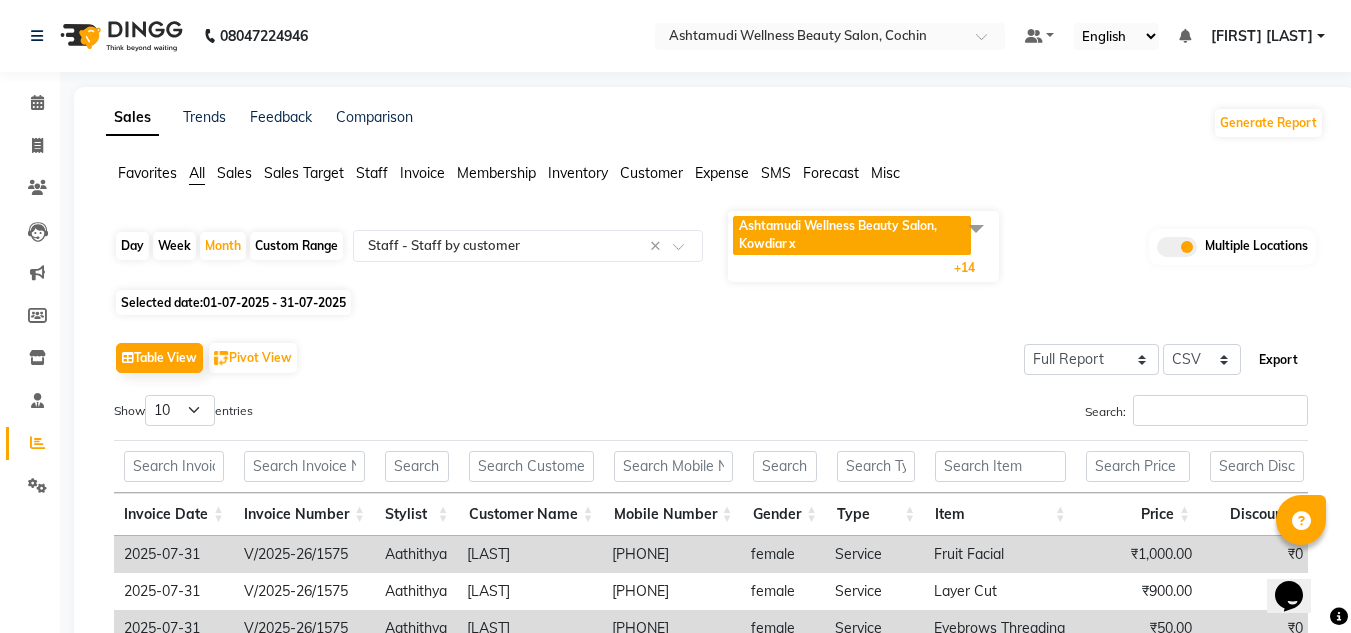 click on "Export" 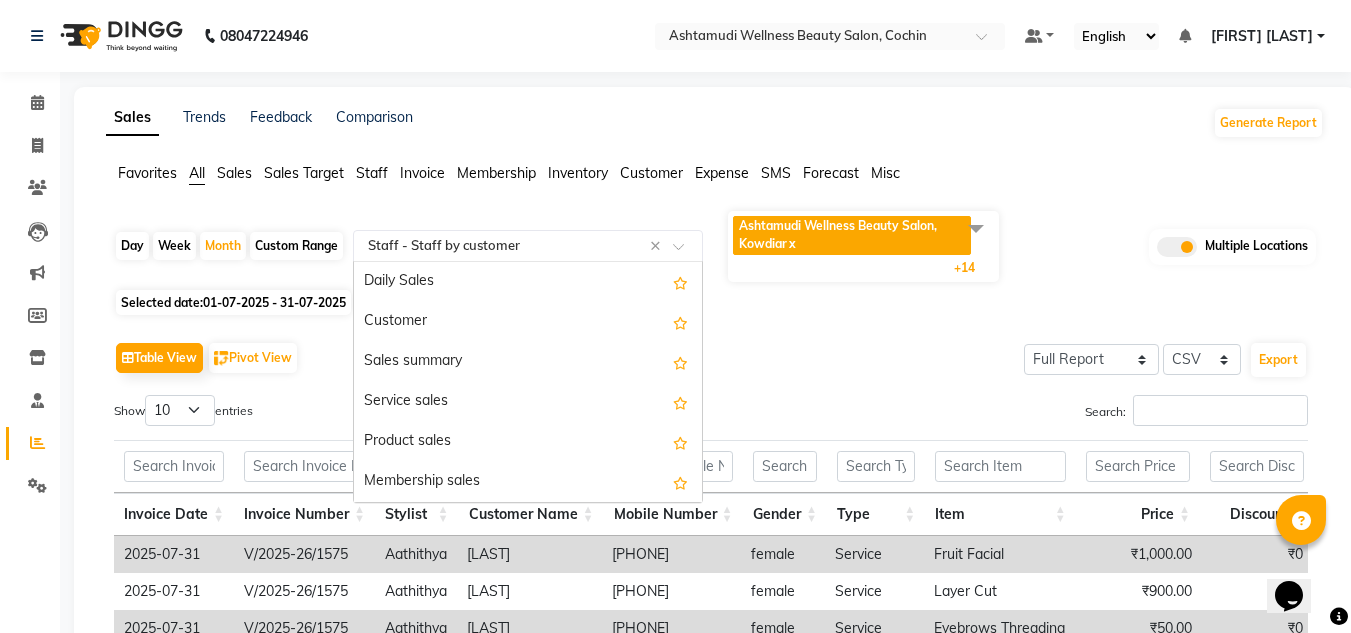 click 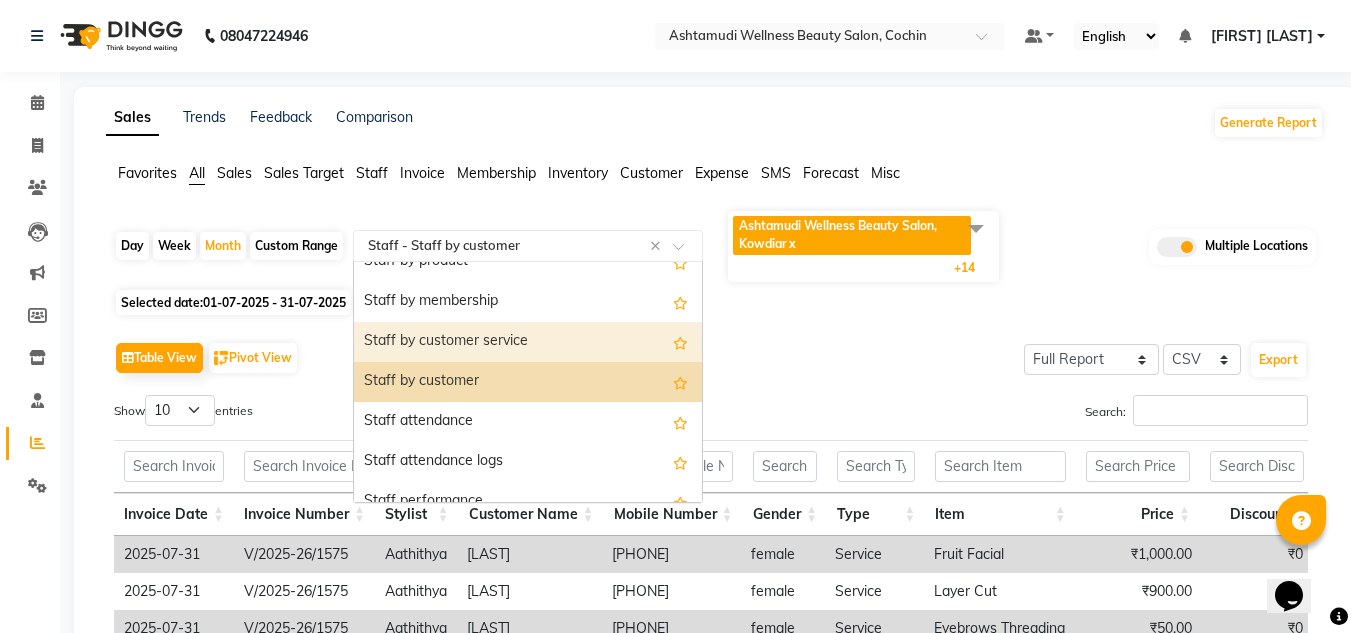 click on "Staff by customer service" at bounding box center (528, 342) 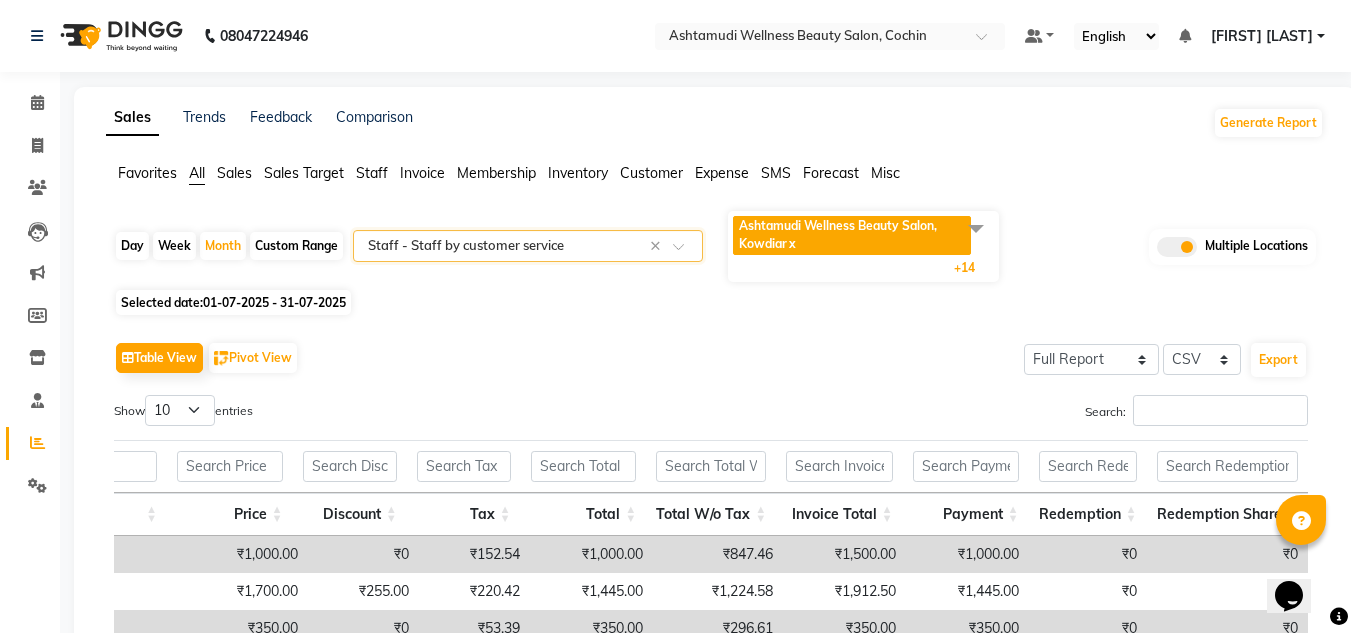 click 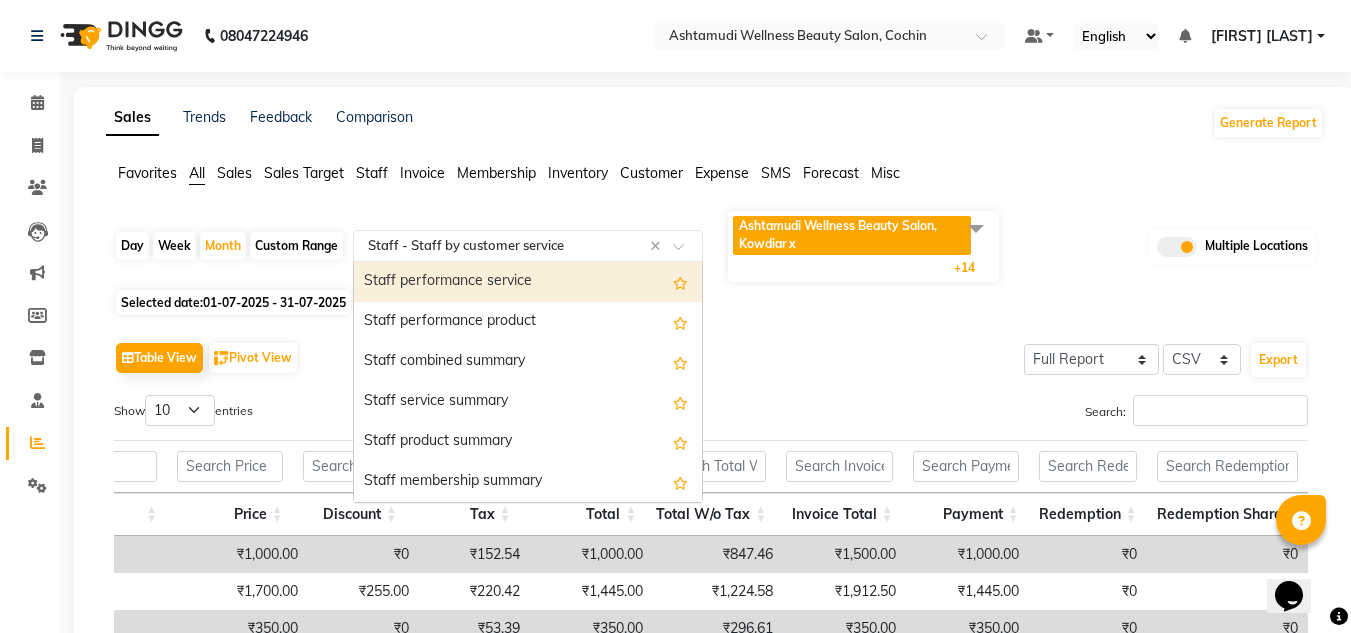 click on "Staff performance service" at bounding box center (528, 282) 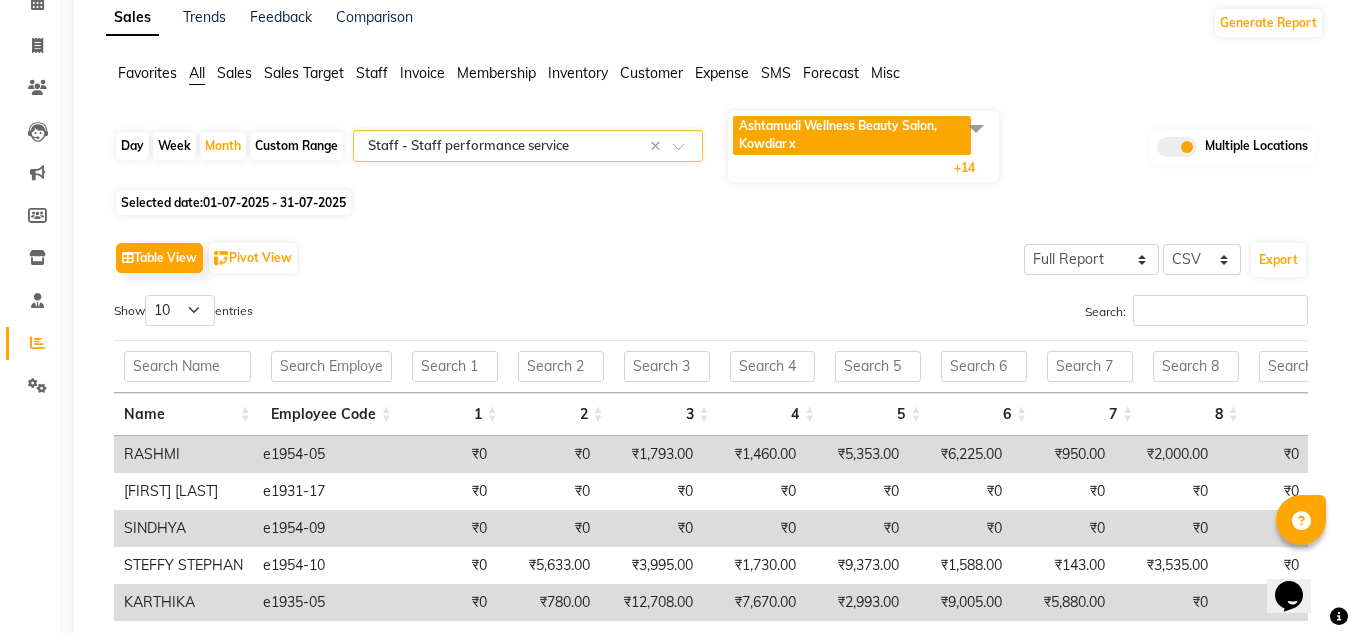scroll, scrollTop: 0, scrollLeft: 0, axis: both 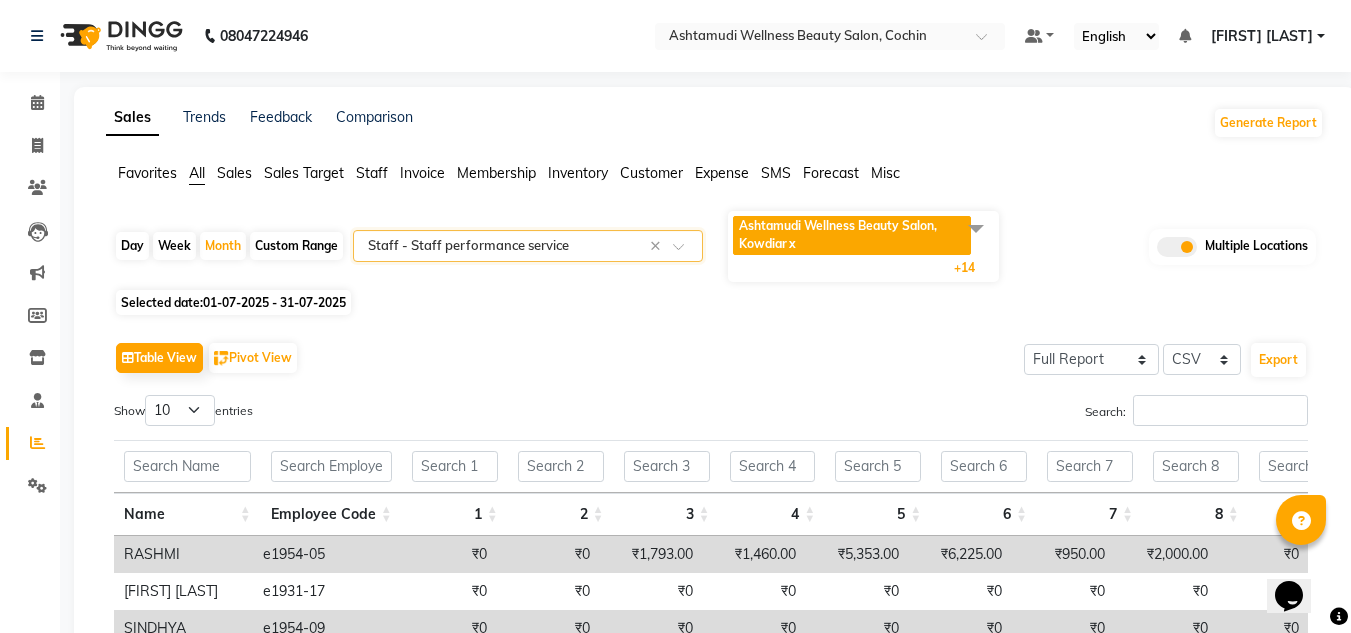 click 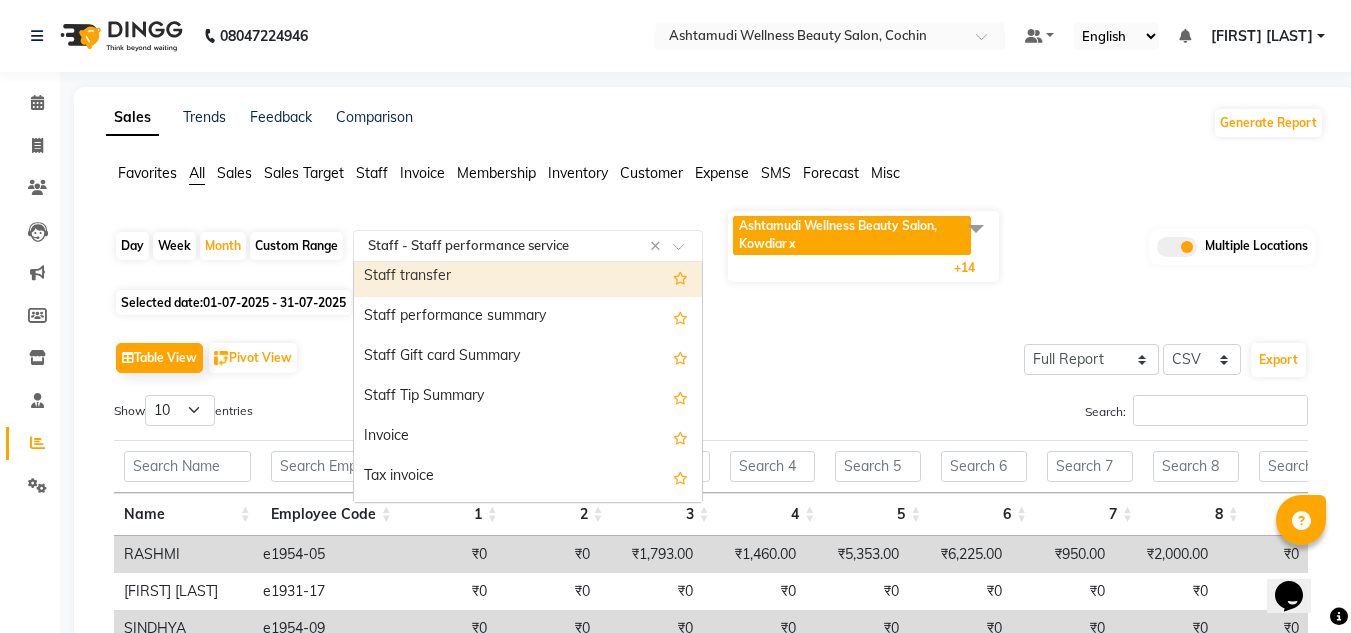 scroll, scrollTop: 1480, scrollLeft: 0, axis: vertical 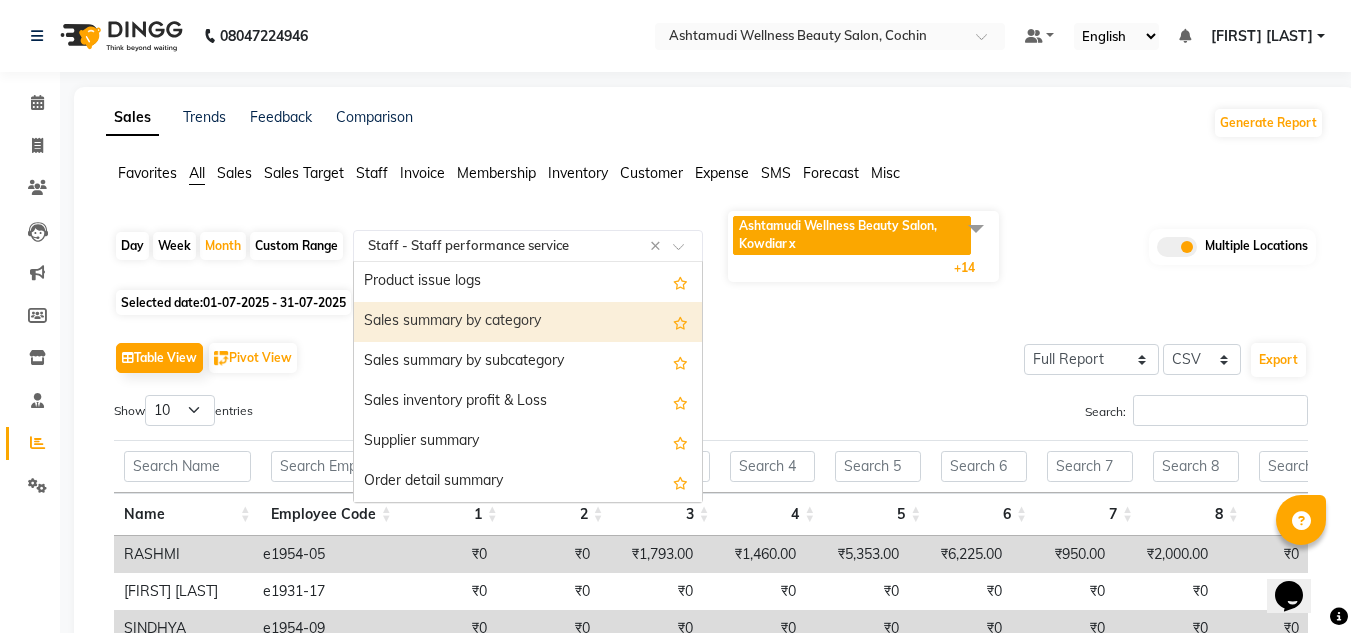 click on "Sales summary by category" at bounding box center [528, 322] 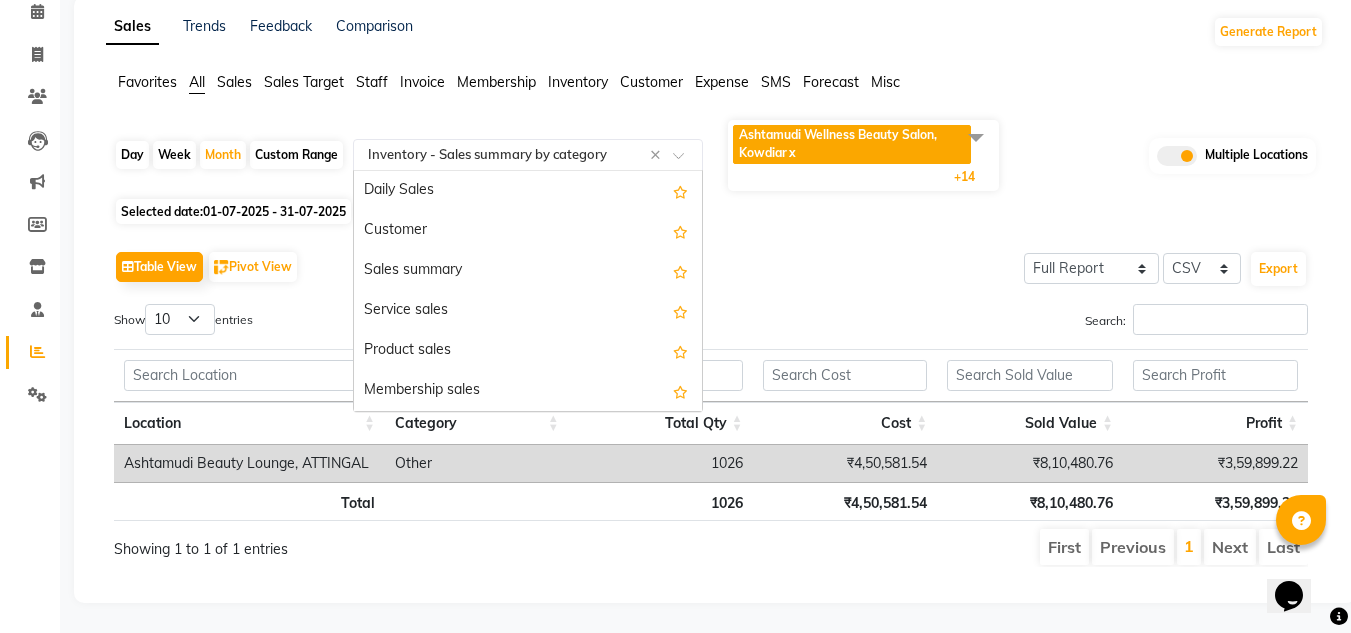 click 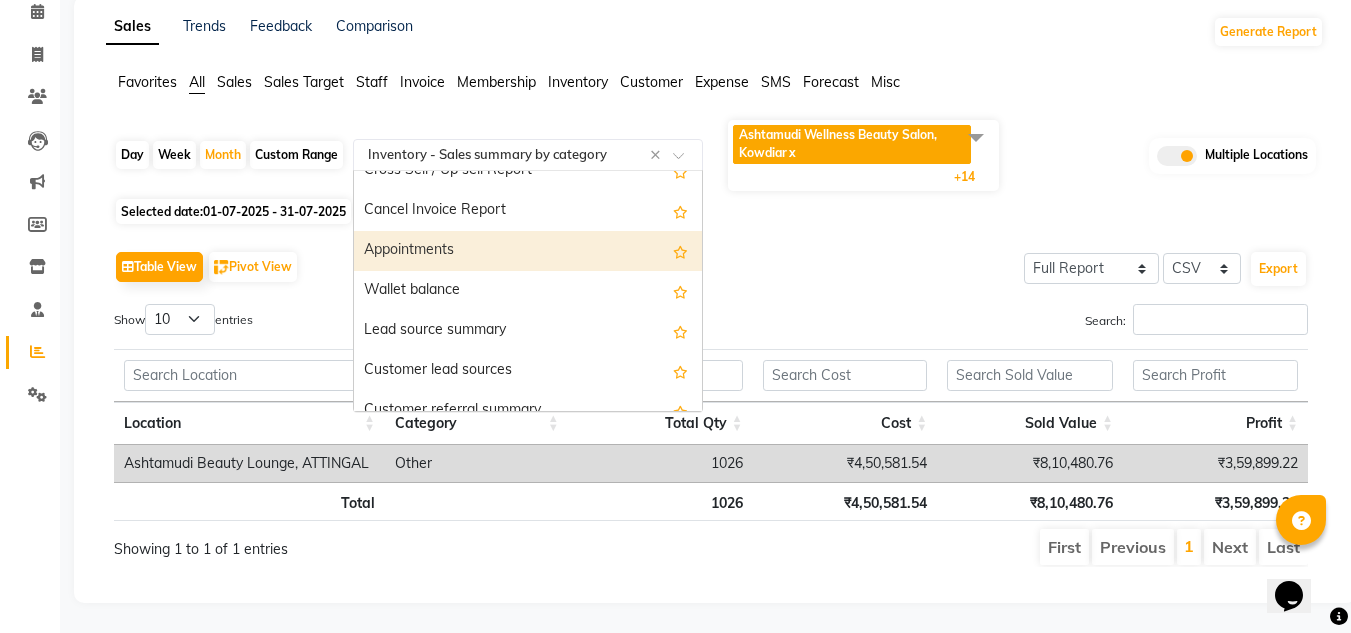 click on "Appointments" at bounding box center (528, 251) 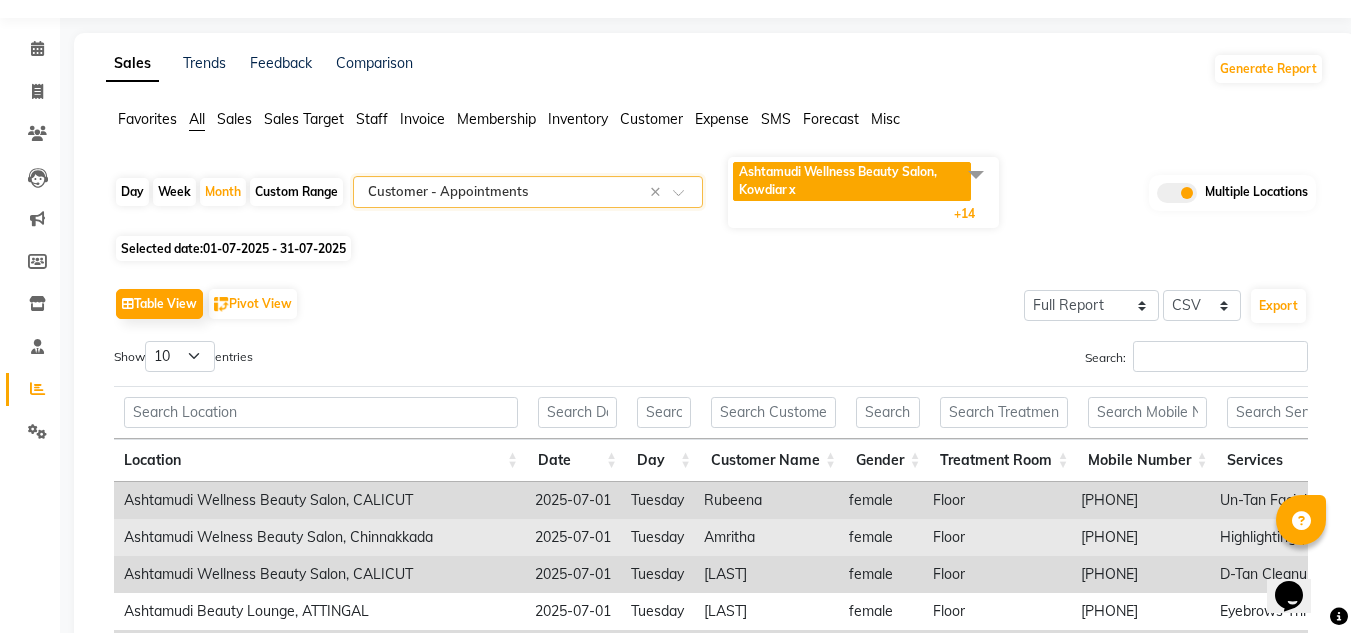 scroll, scrollTop: 0, scrollLeft: 0, axis: both 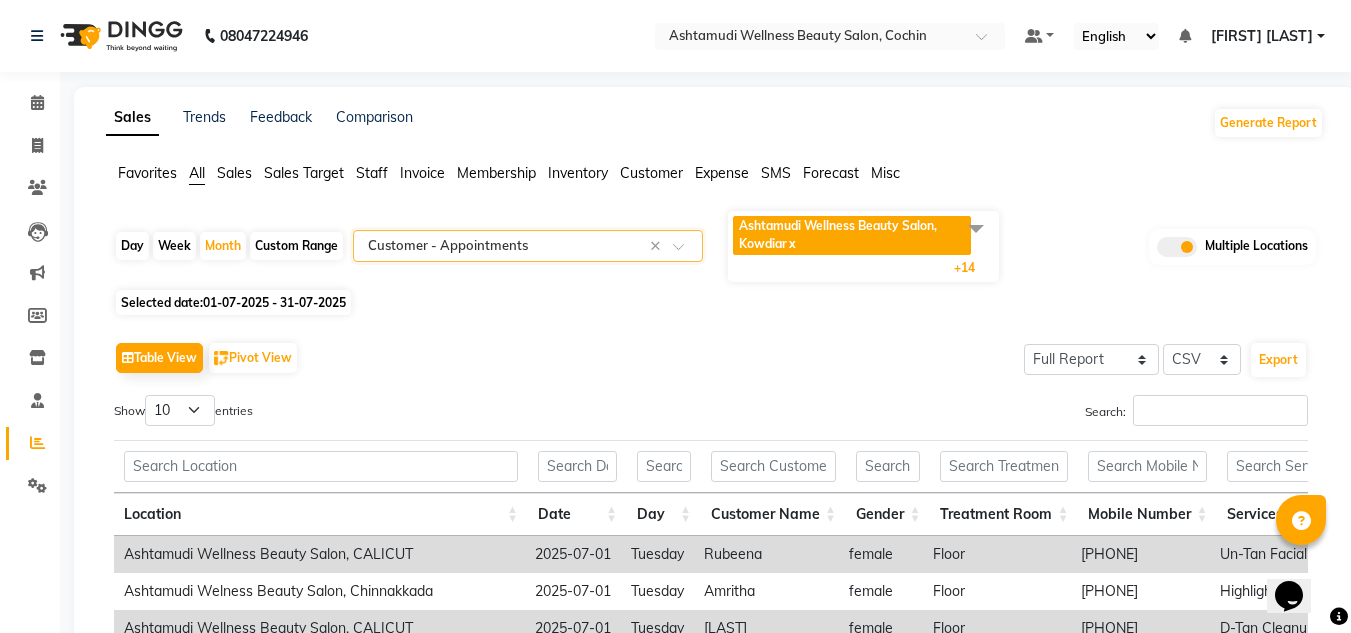 click 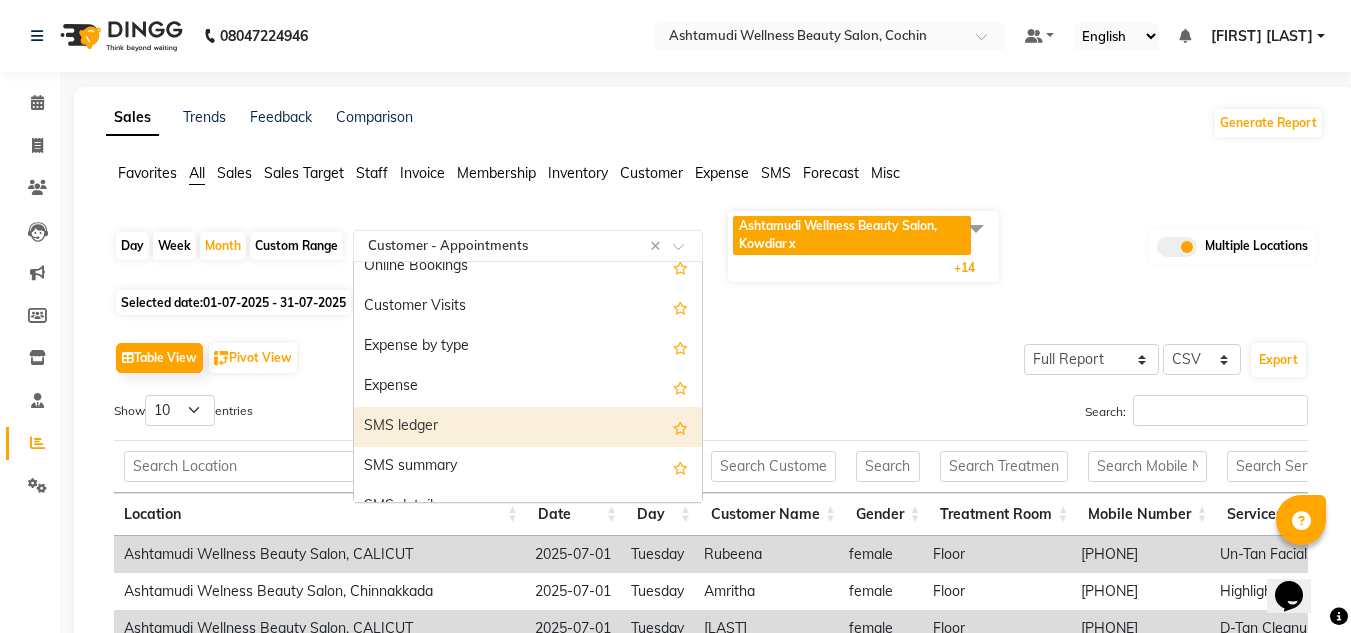 scroll, scrollTop: 3700, scrollLeft: 0, axis: vertical 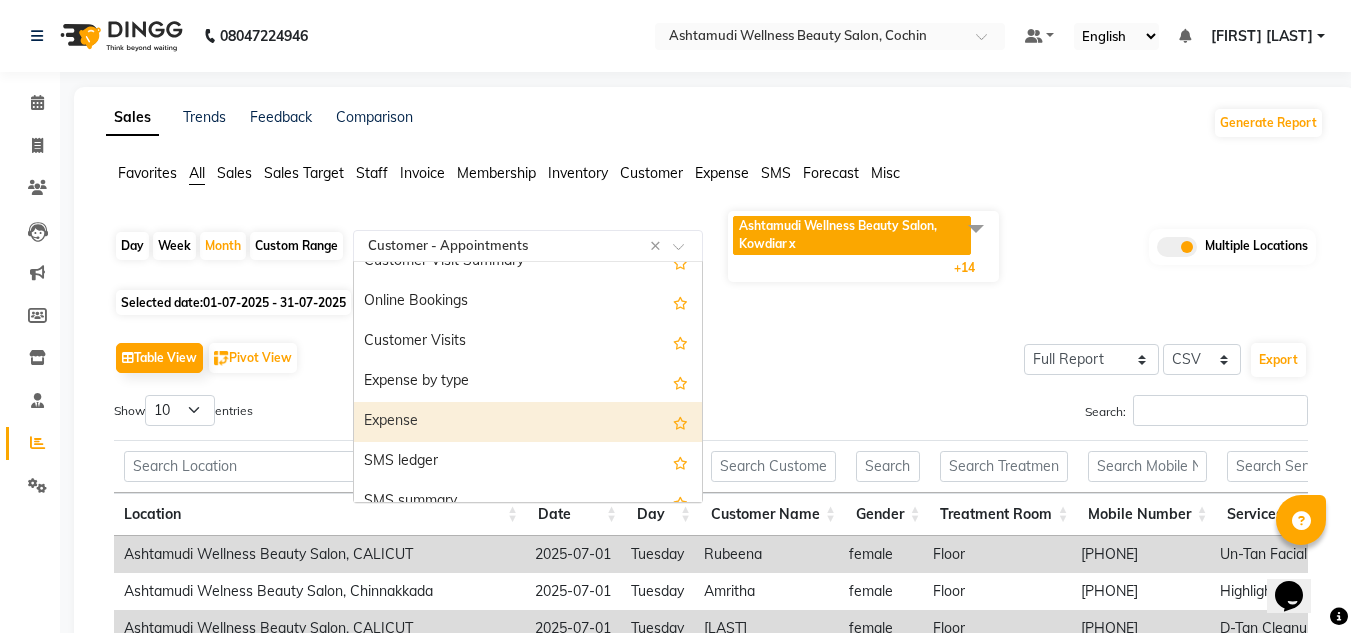 click on "Expense" at bounding box center [528, 422] 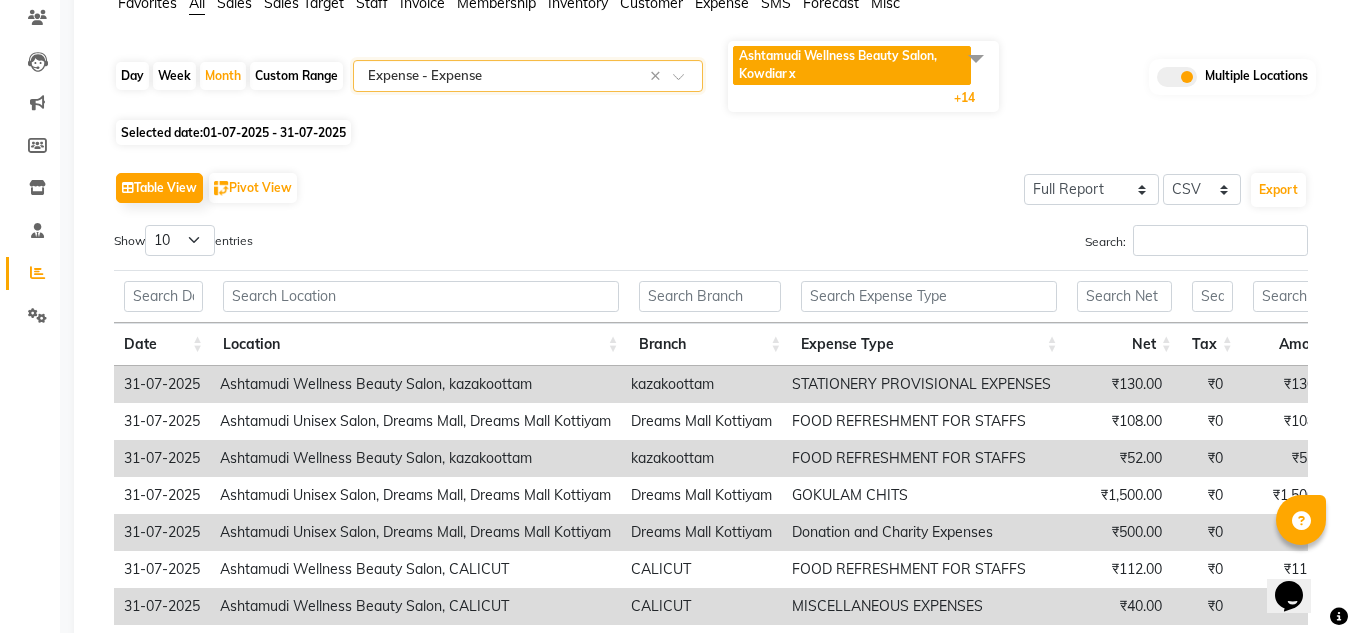 scroll, scrollTop: 100, scrollLeft: 0, axis: vertical 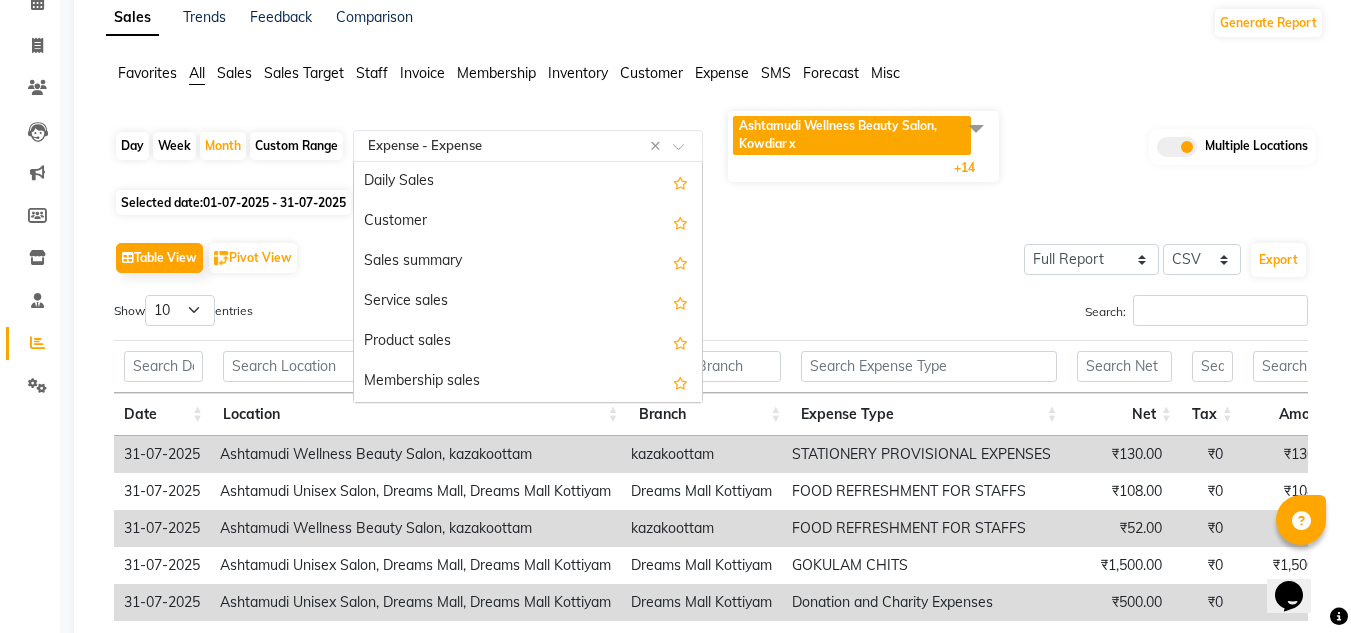 click 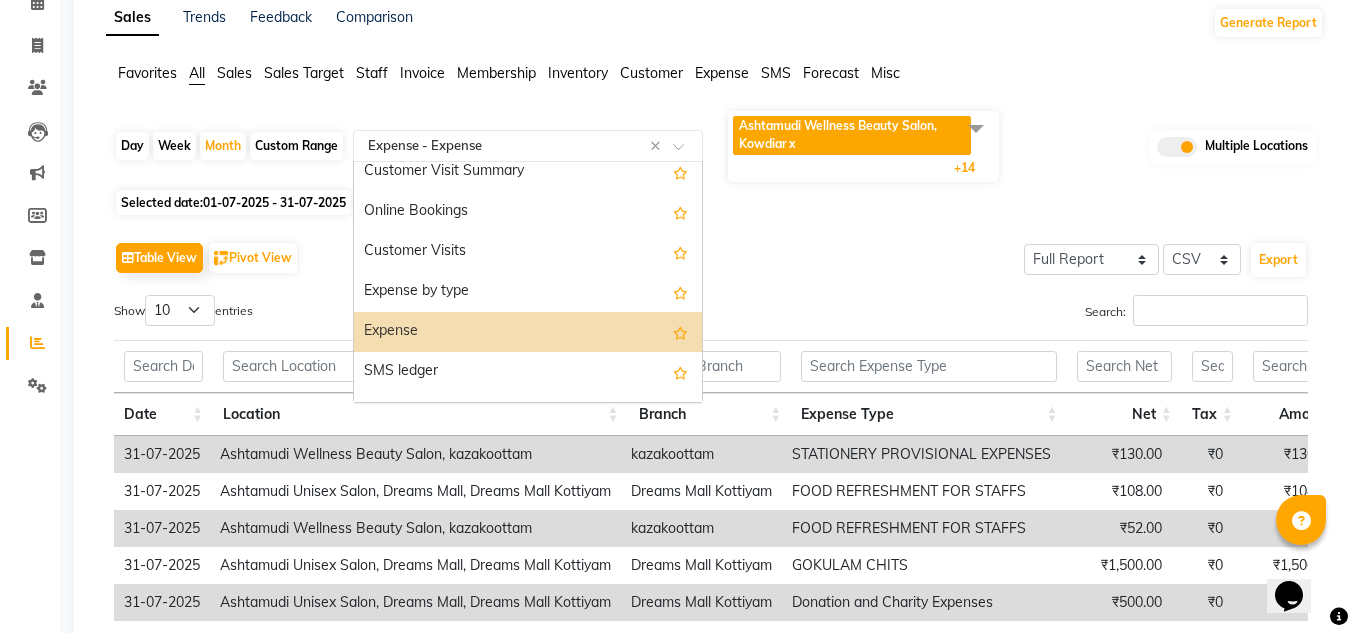 scroll, scrollTop: 3640, scrollLeft: 0, axis: vertical 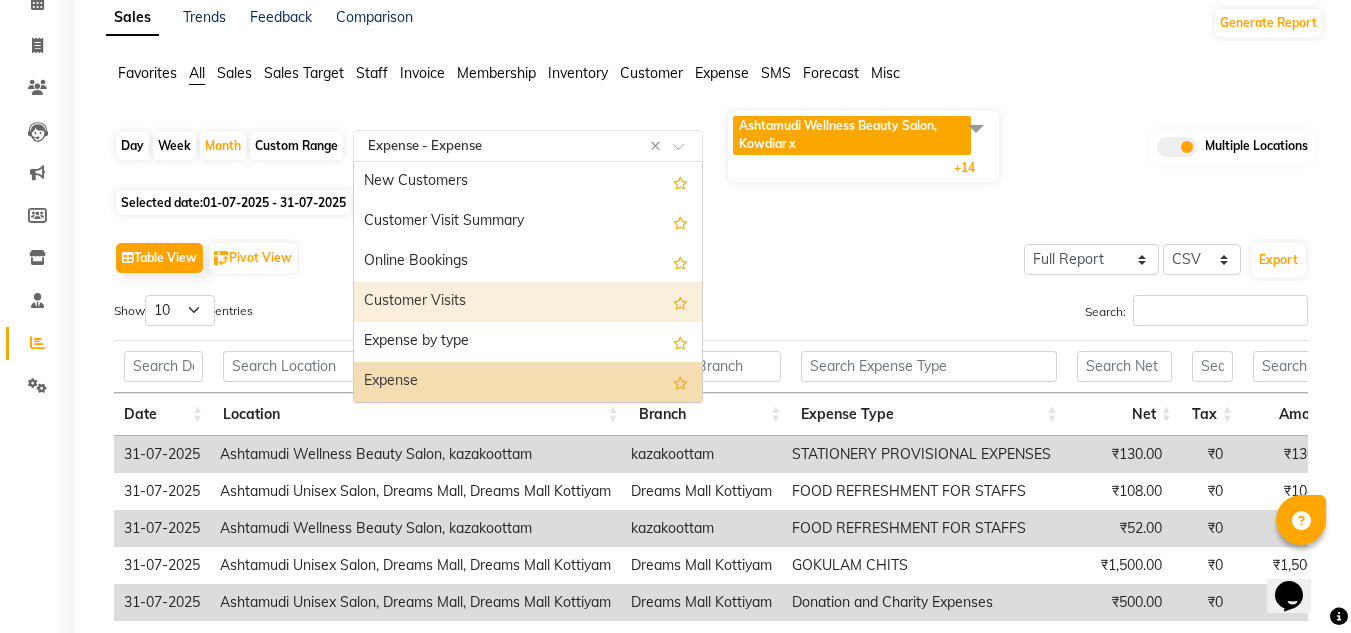 click on "Customer Visits" at bounding box center (528, 302) 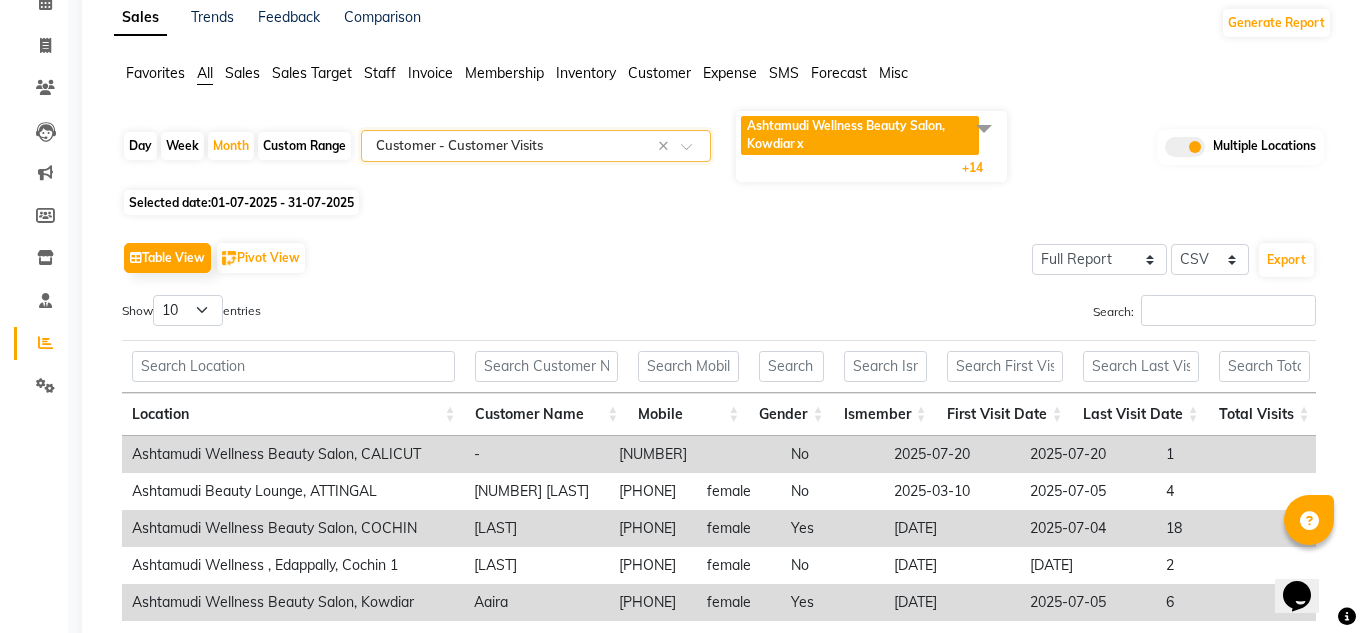 scroll, scrollTop: 0, scrollLeft: 0, axis: both 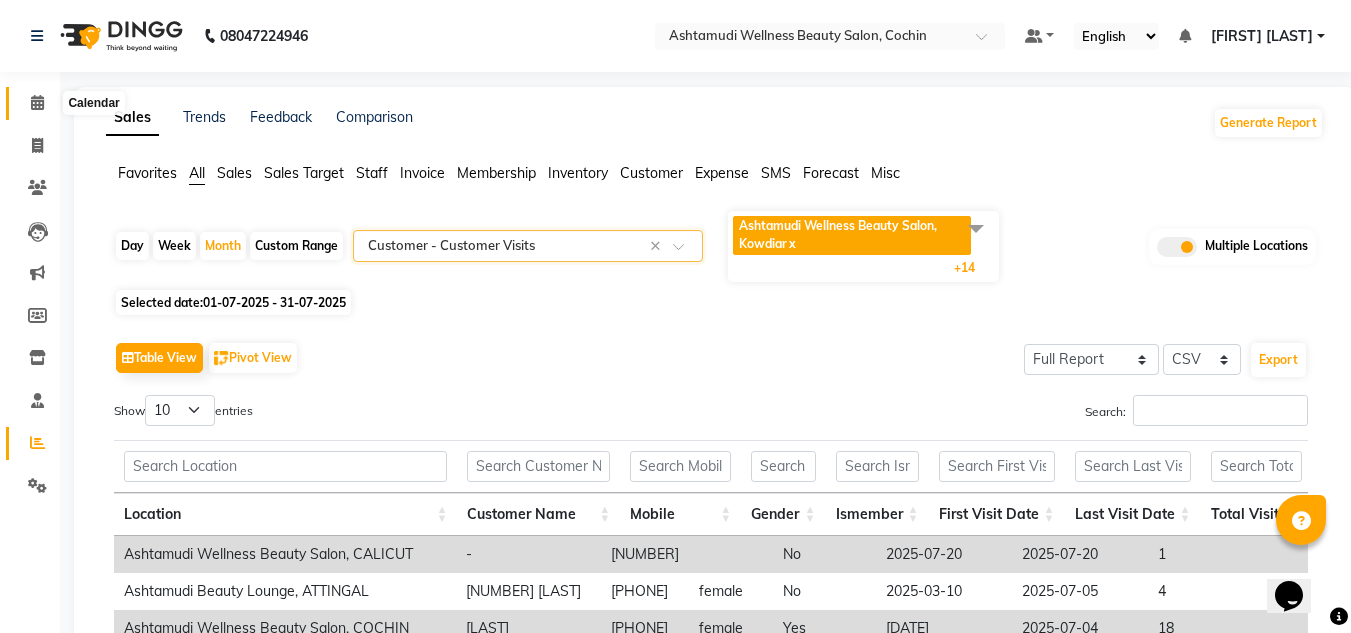 click 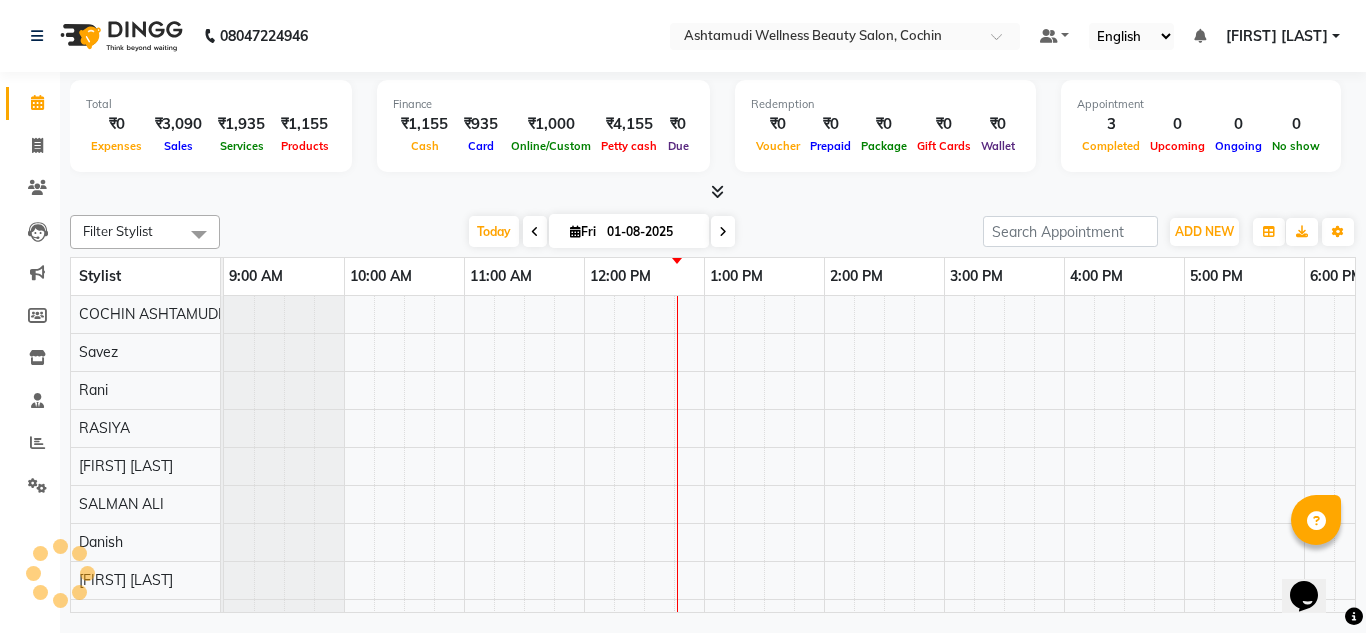 scroll, scrollTop: 0, scrollLeft: 0, axis: both 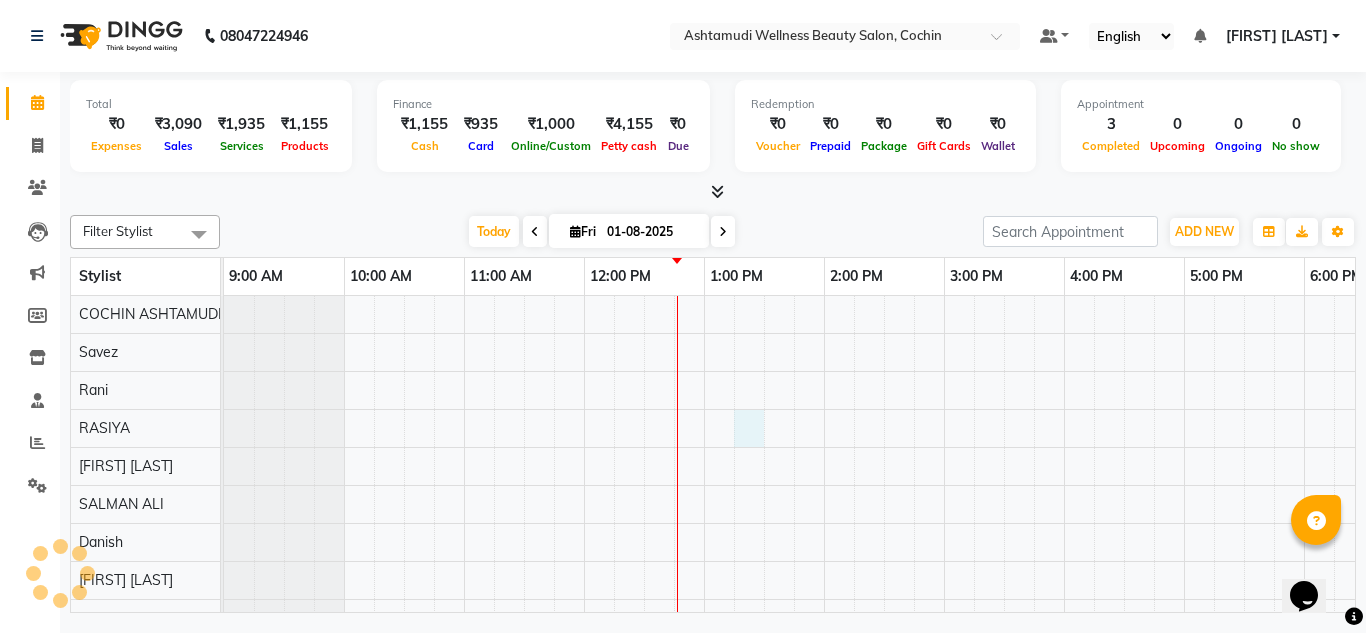 click at bounding box center (944, 561) 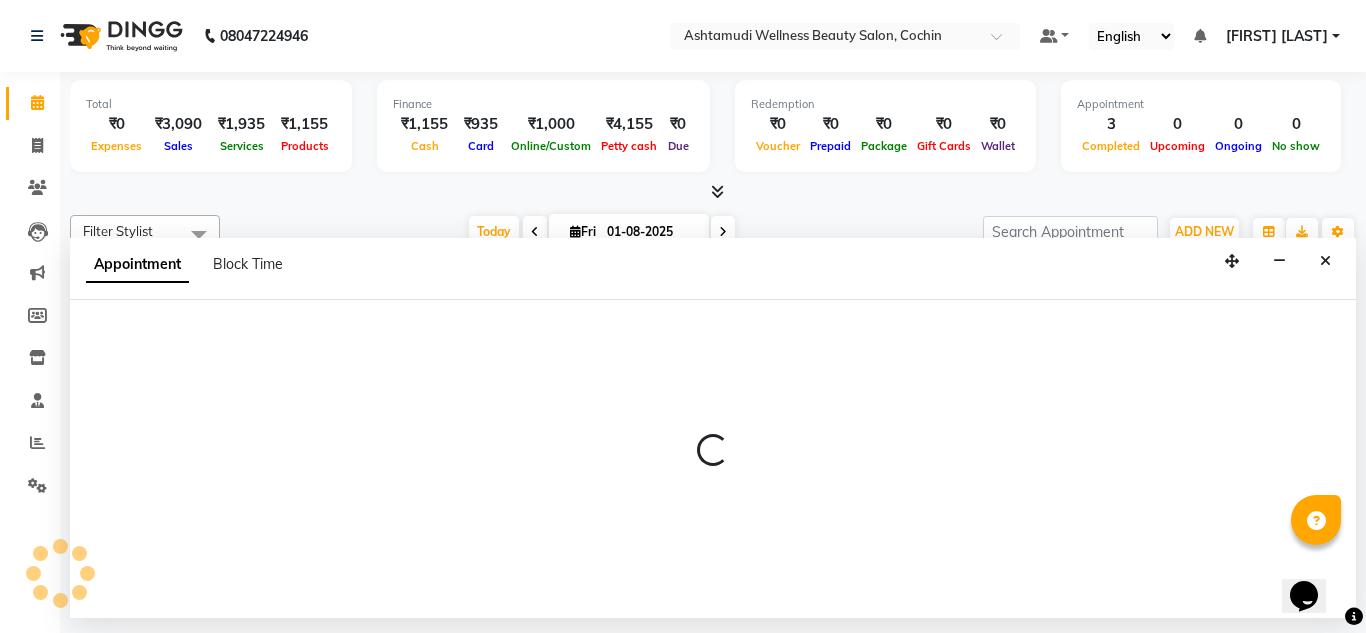 select on "45926" 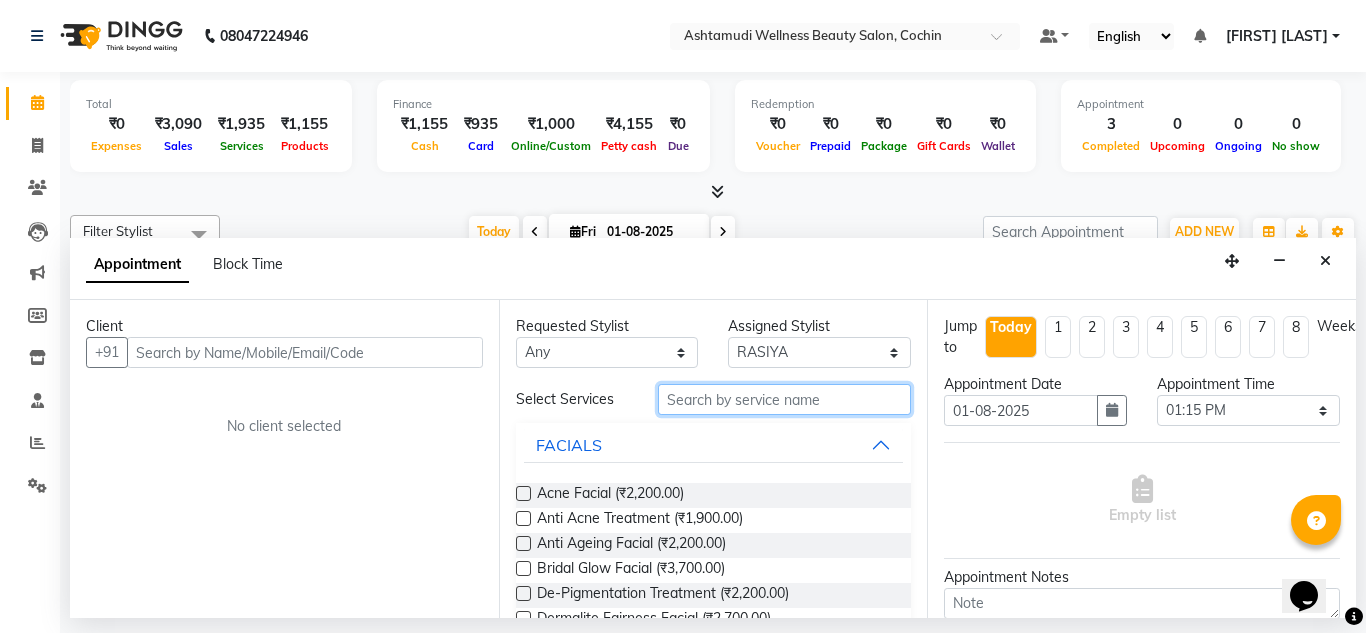 click at bounding box center (785, 399) 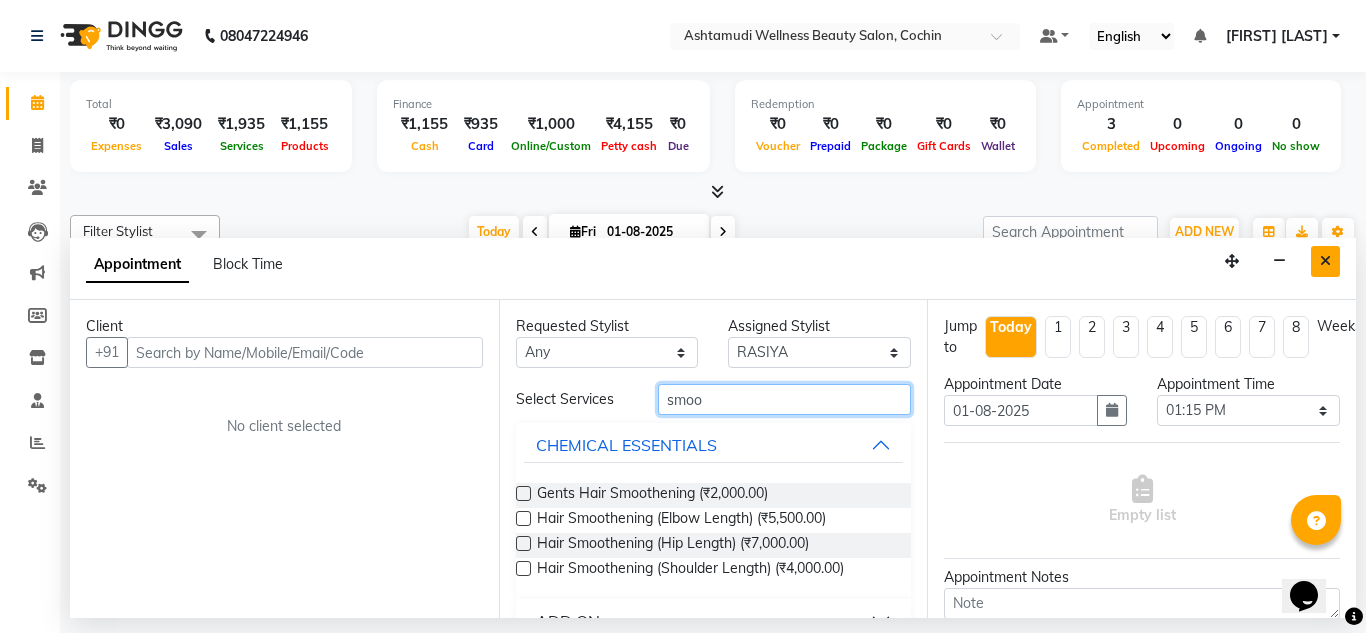 type on "smoo" 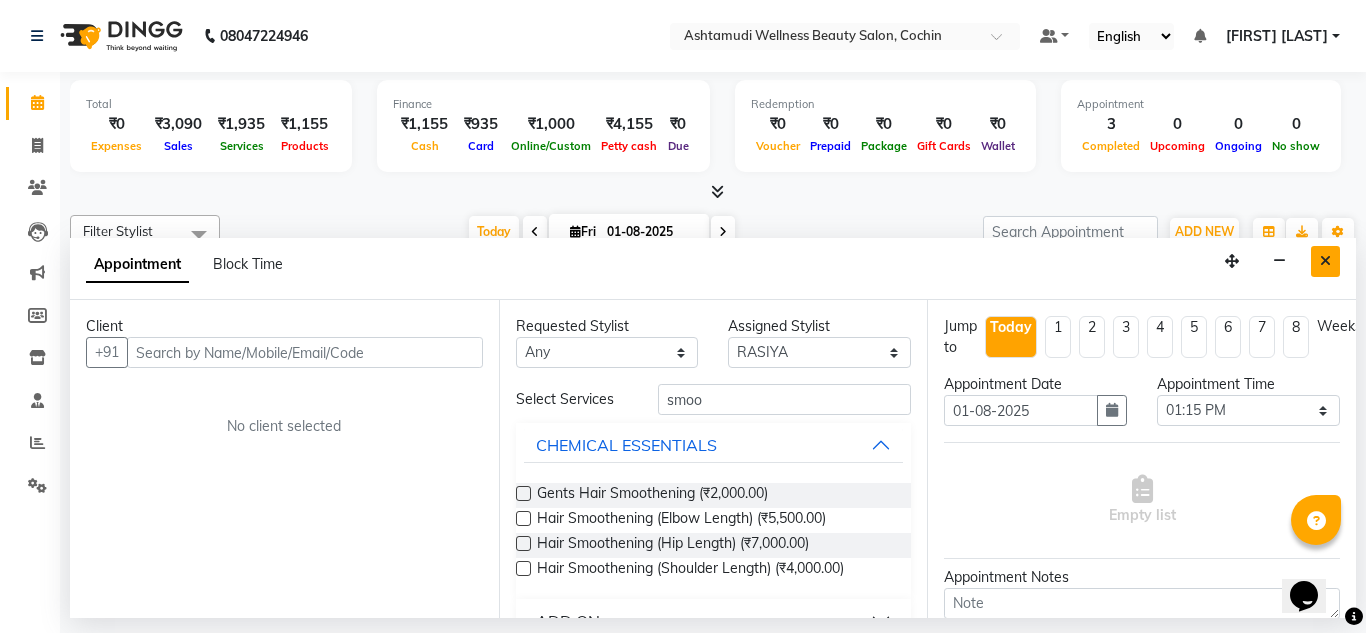 click at bounding box center [1325, 261] 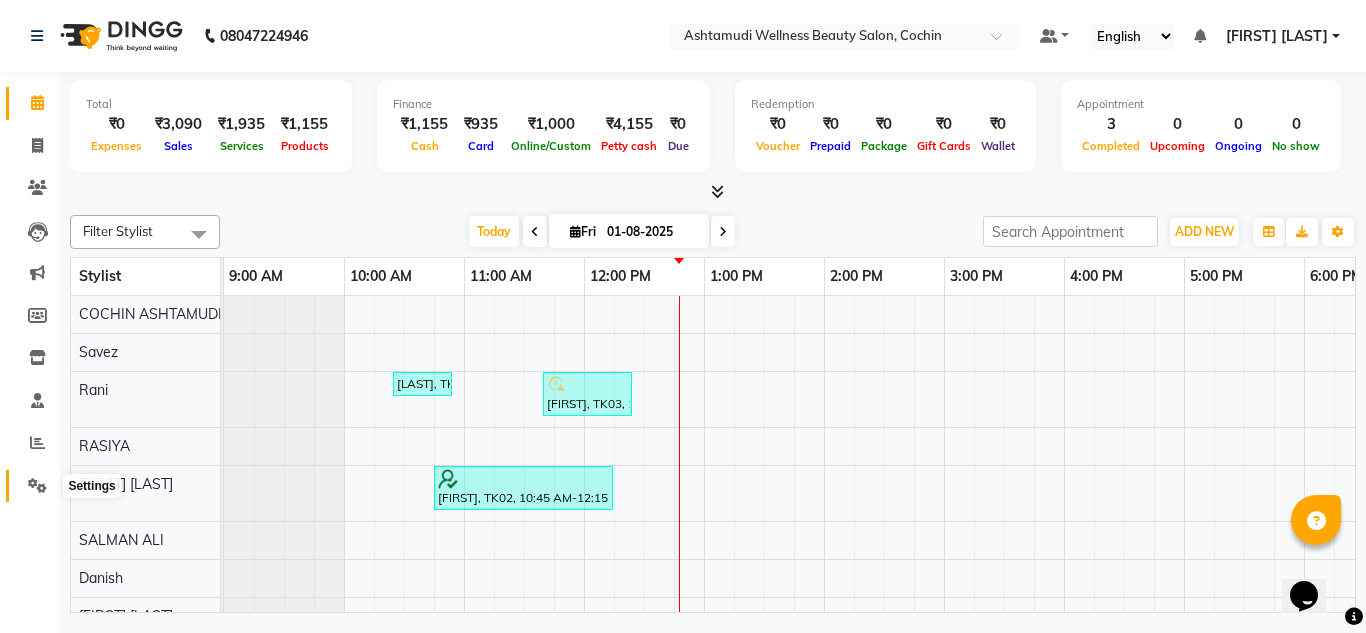click 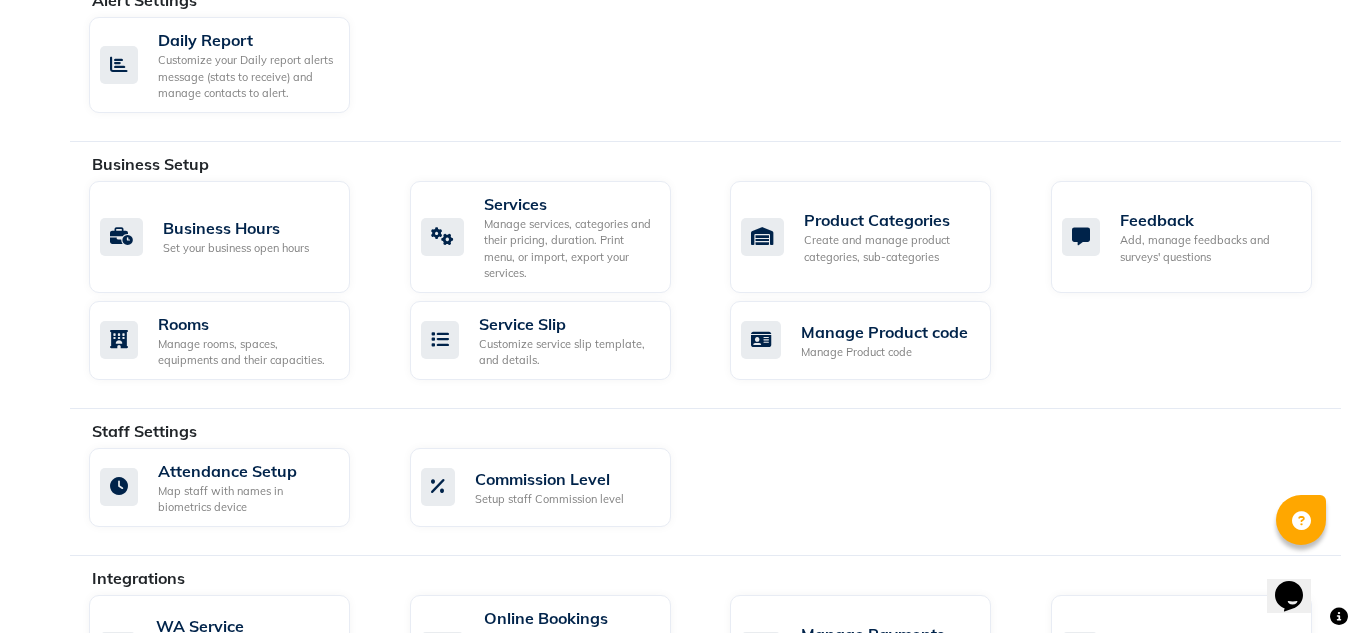 scroll, scrollTop: 700, scrollLeft: 0, axis: vertical 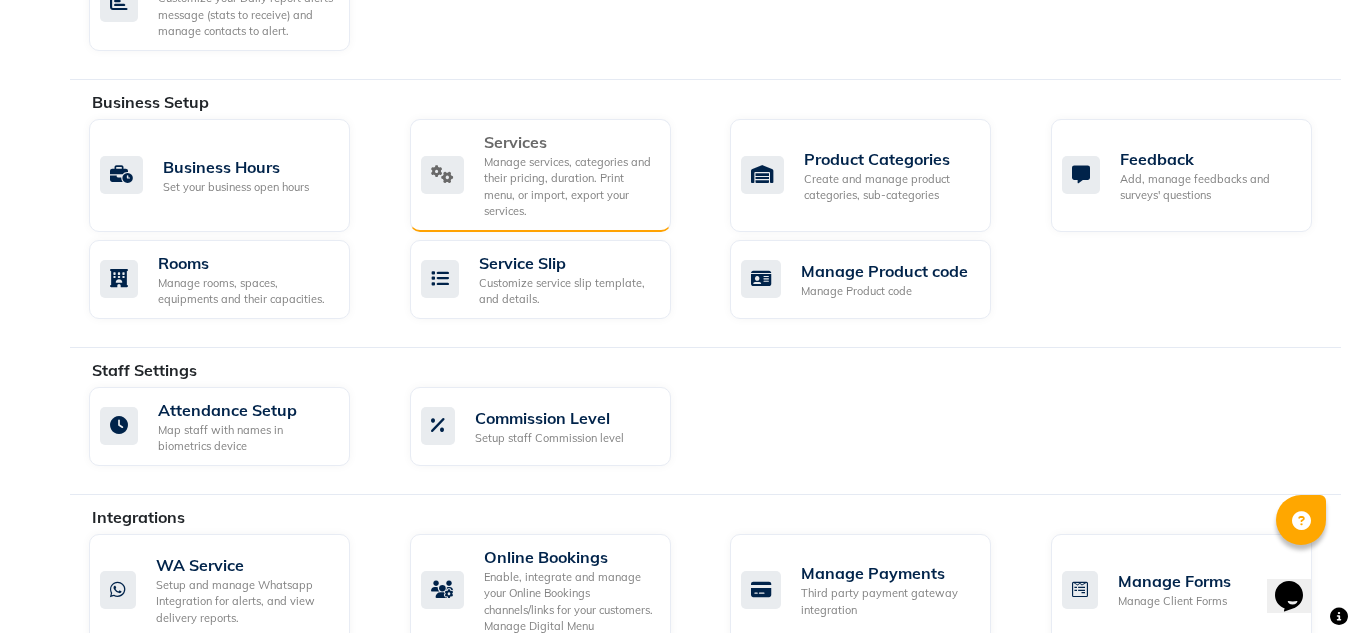 click on "Services" 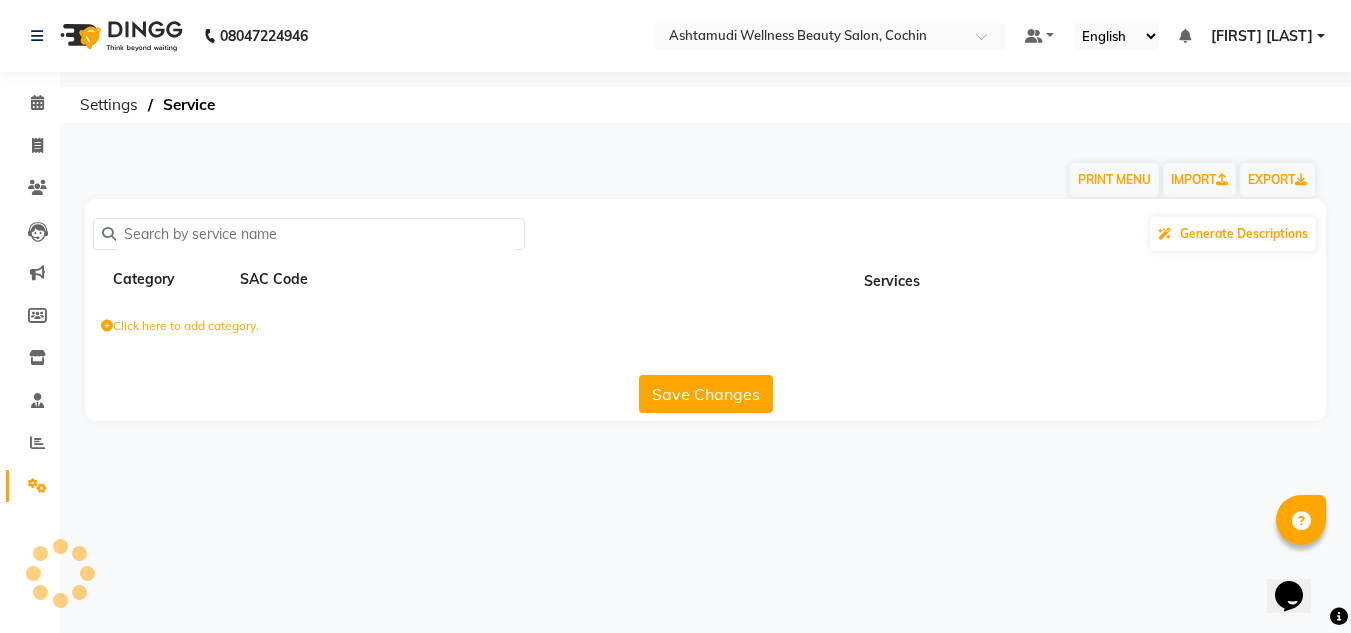 scroll, scrollTop: 0, scrollLeft: 0, axis: both 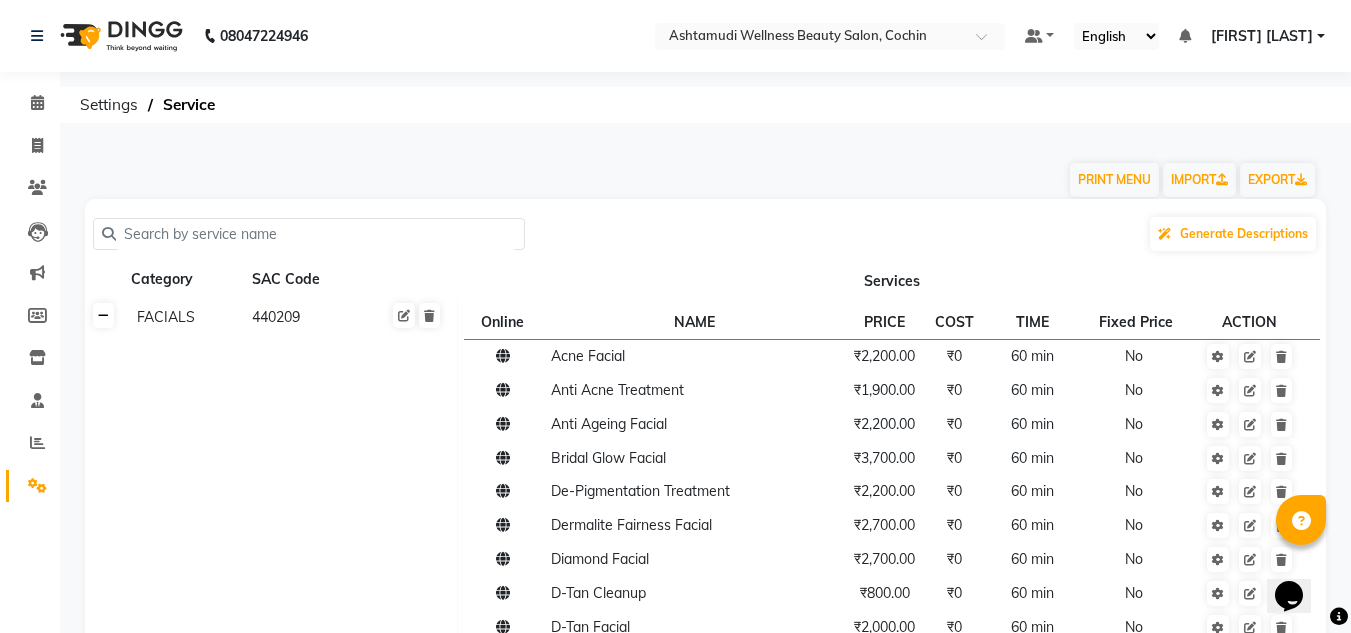click 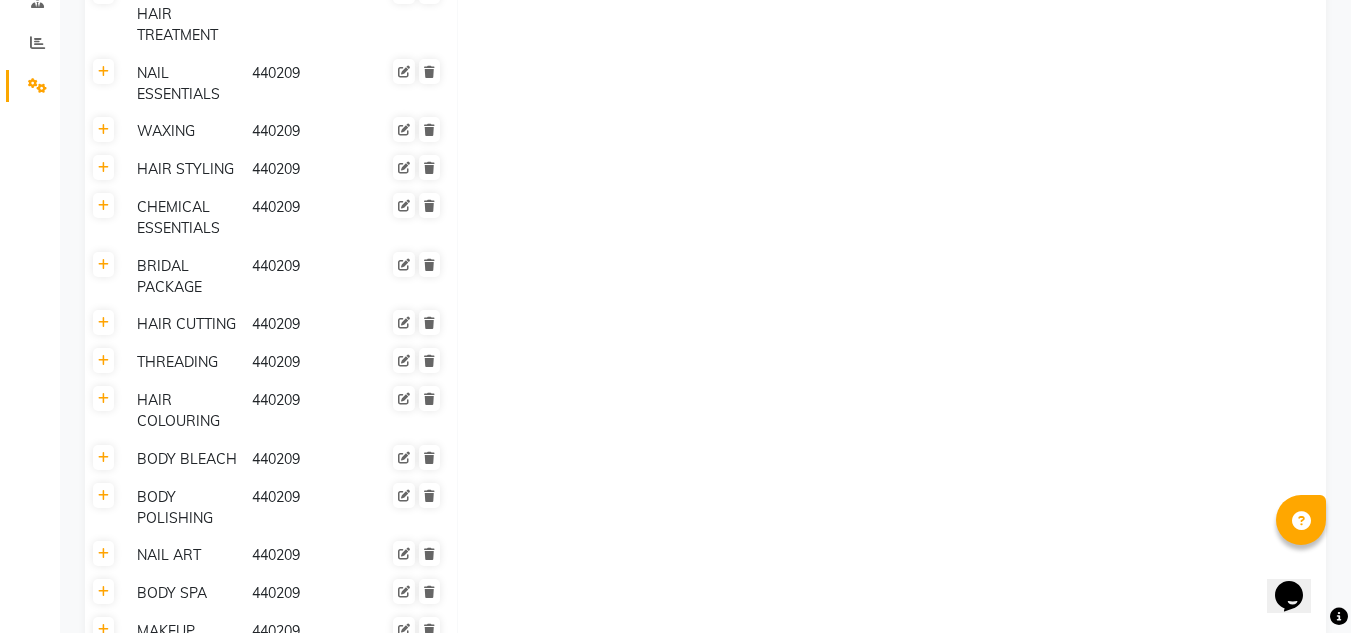scroll, scrollTop: 683, scrollLeft: 0, axis: vertical 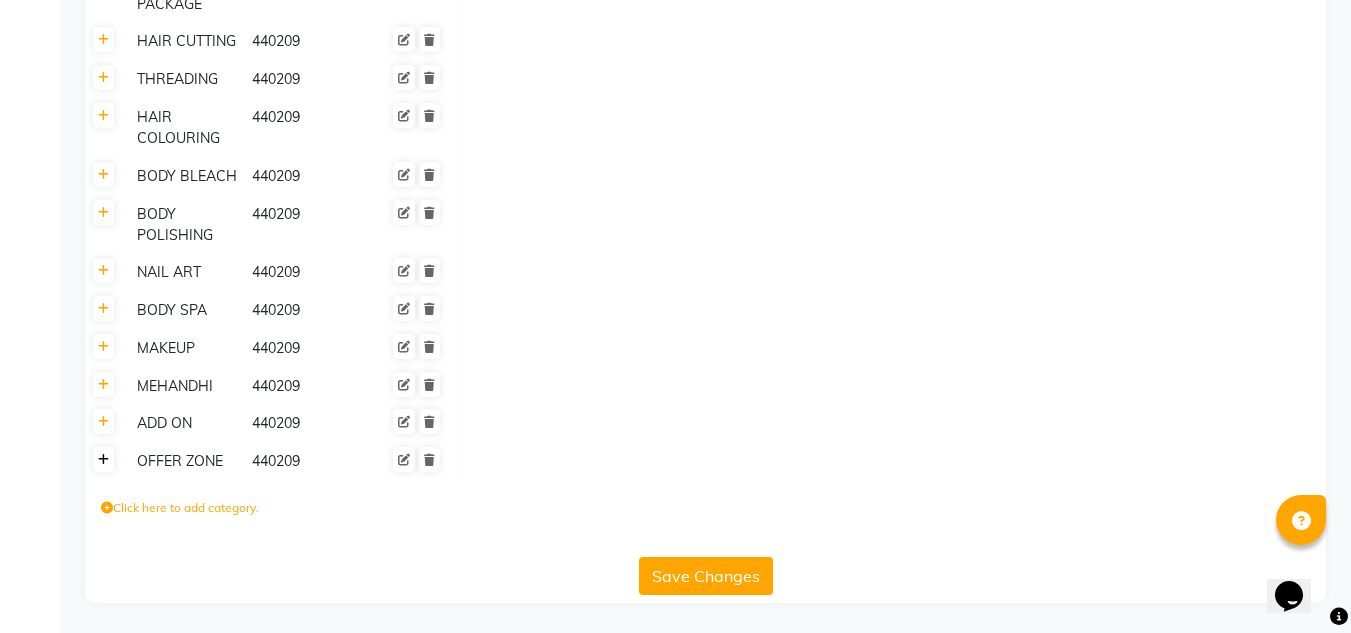 click 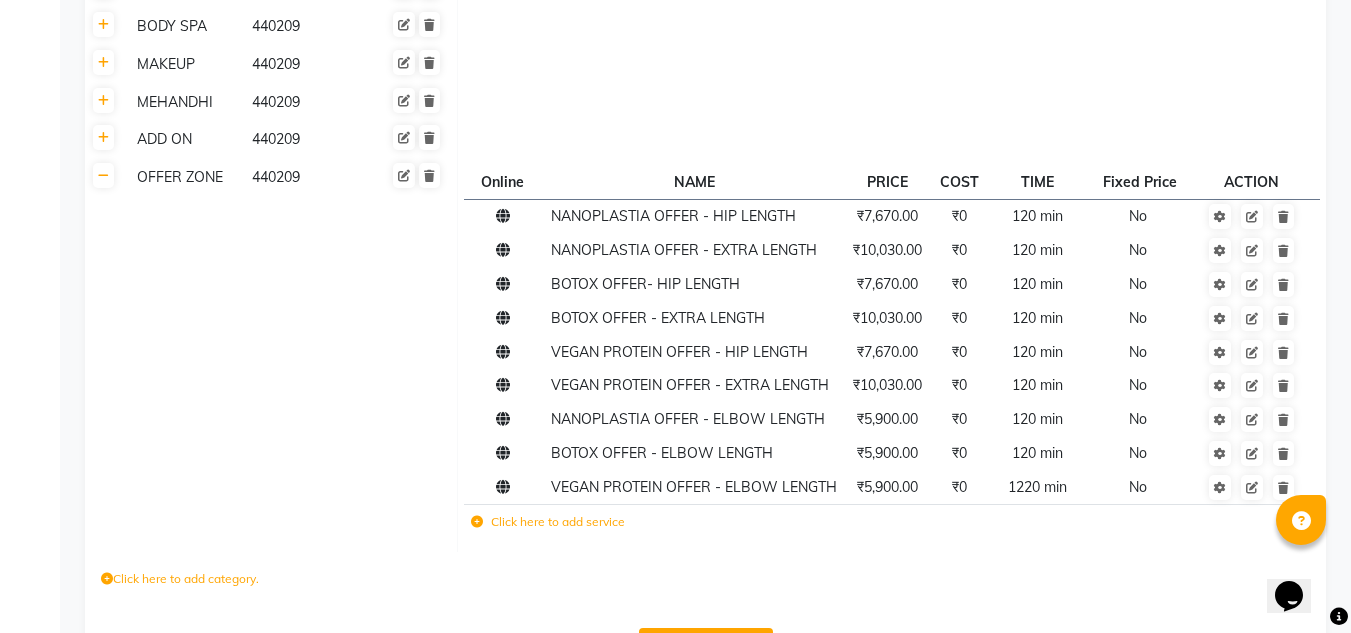 scroll, scrollTop: 983, scrollLeft: 0, axis: vertical 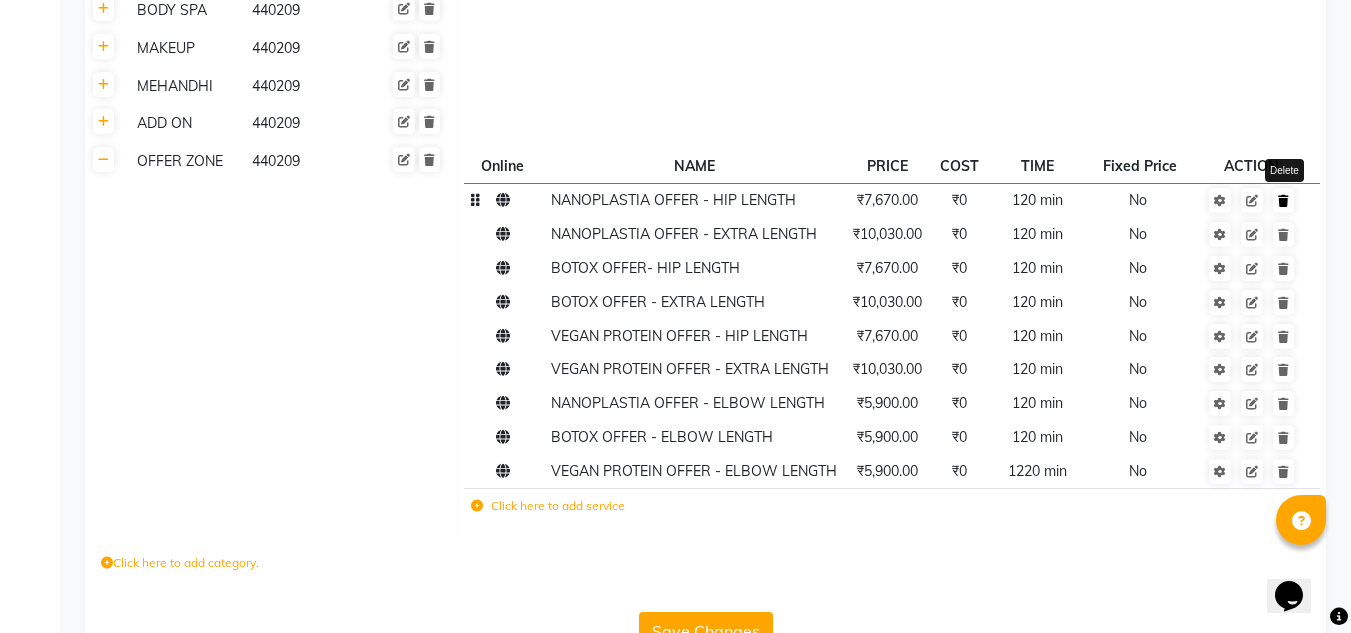 click 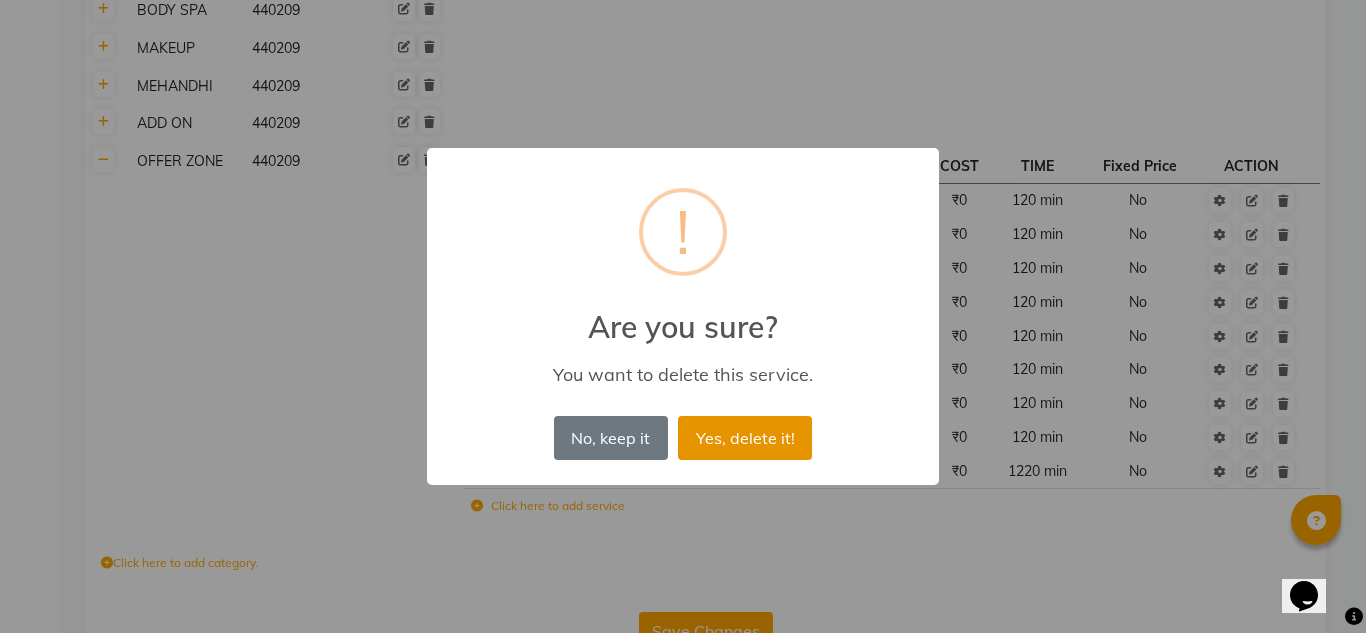 click on "Yes, delete it!" at bounding box center [745, 438] 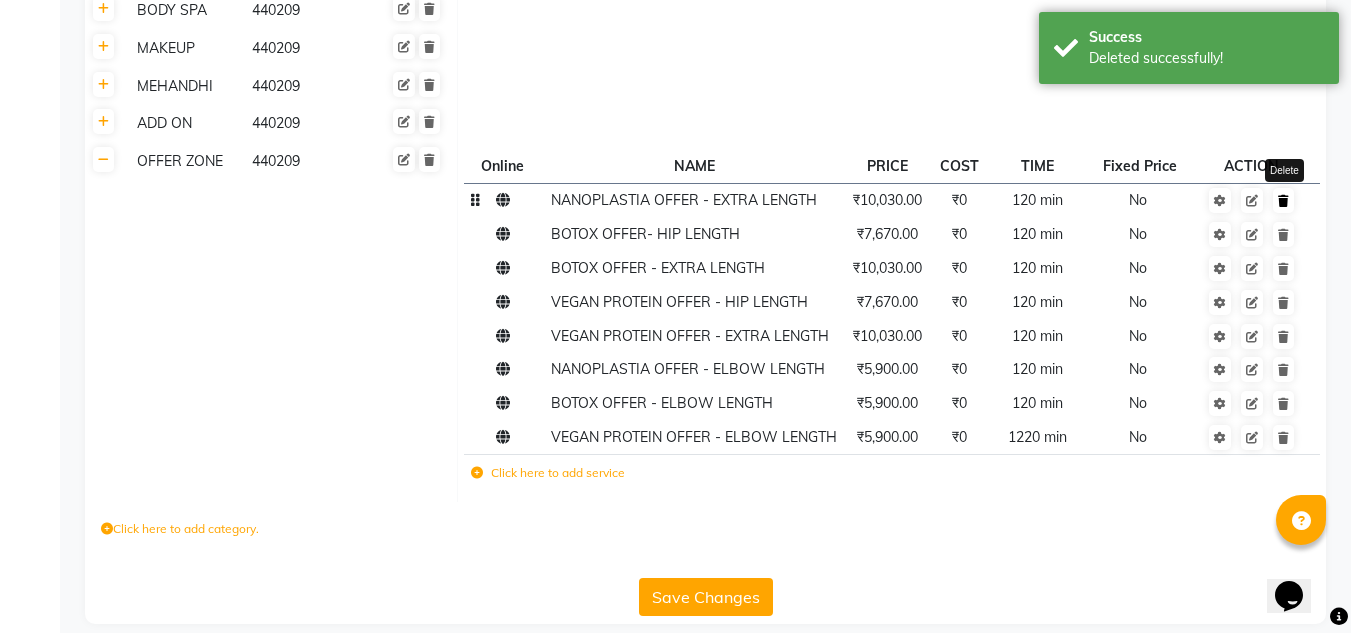 click 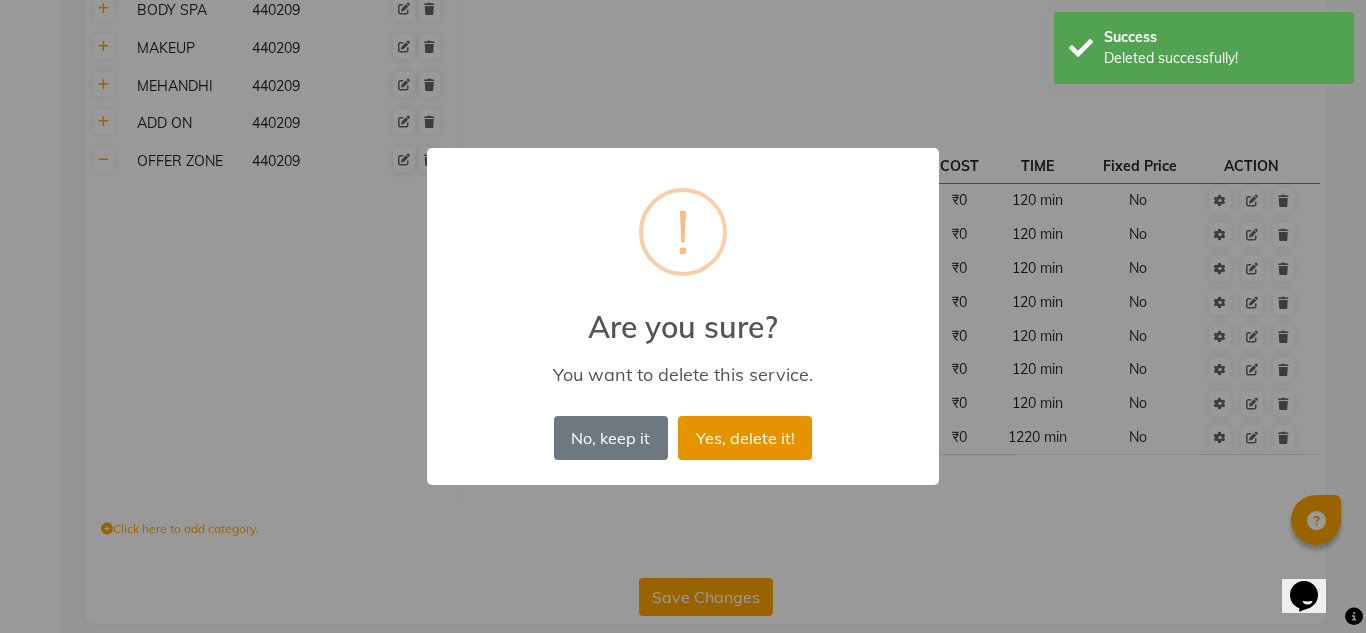 click on "Yes, delete it!" at bounding box center (745, 438) 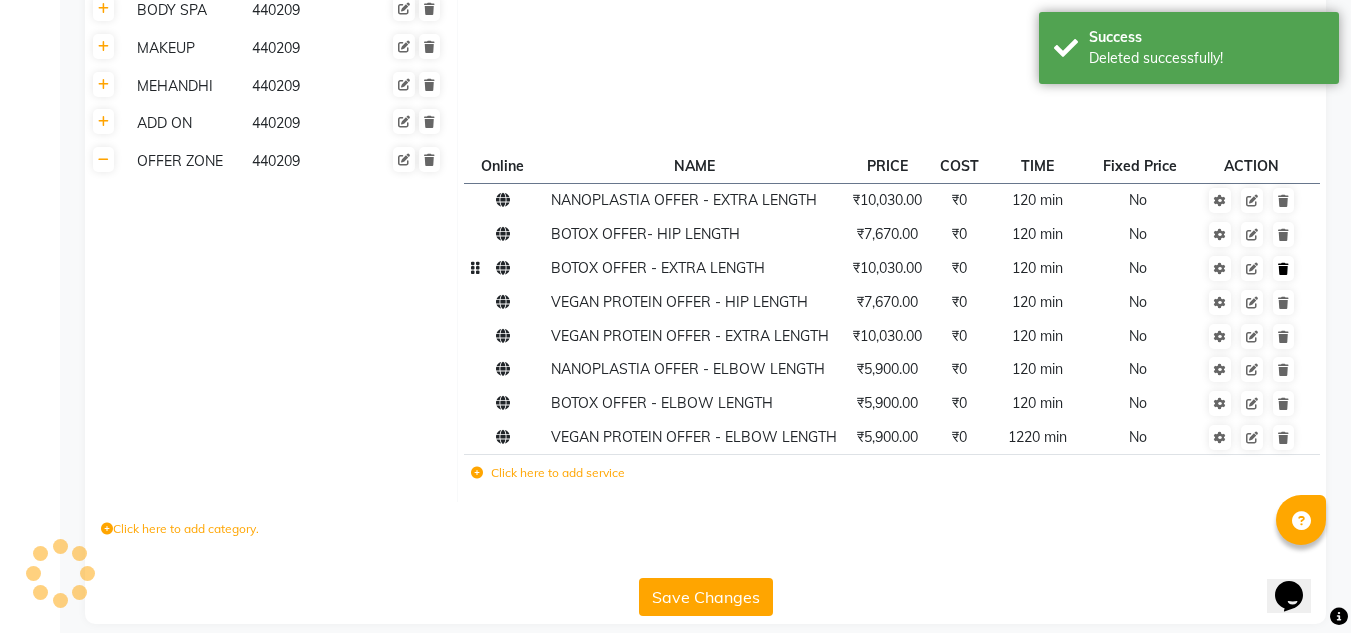 scroll, scrollTop: 971, scrollLeft: 0, axis: vertical 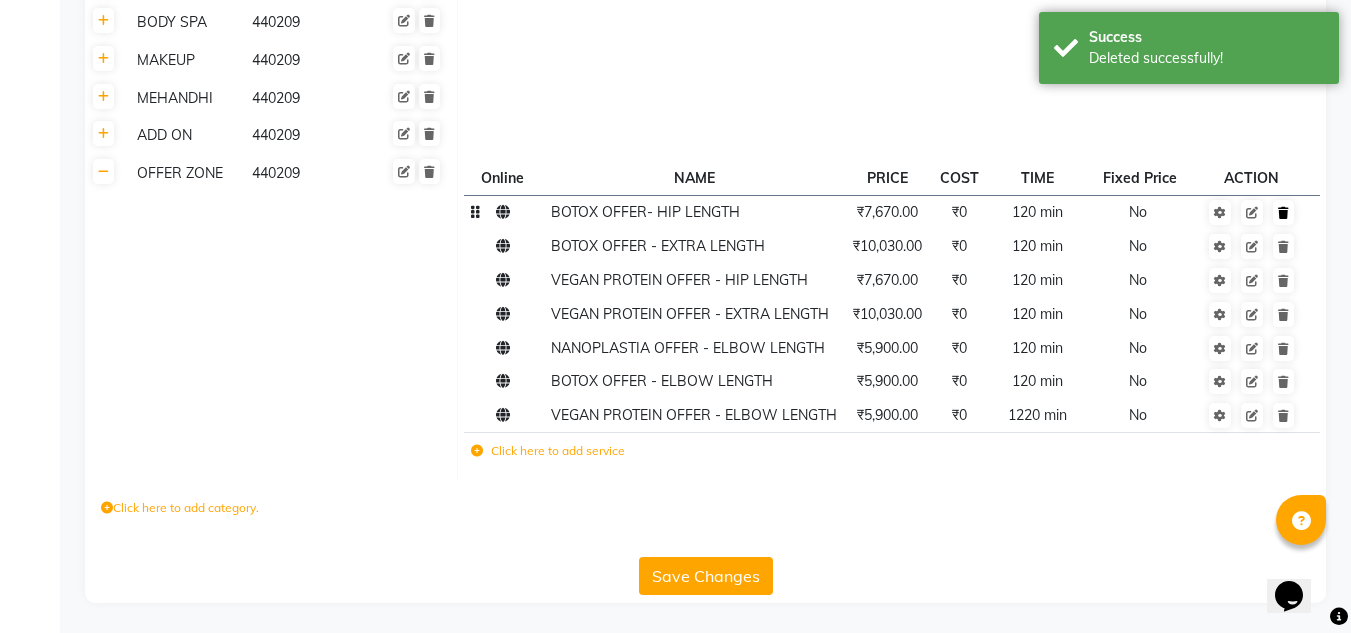 click 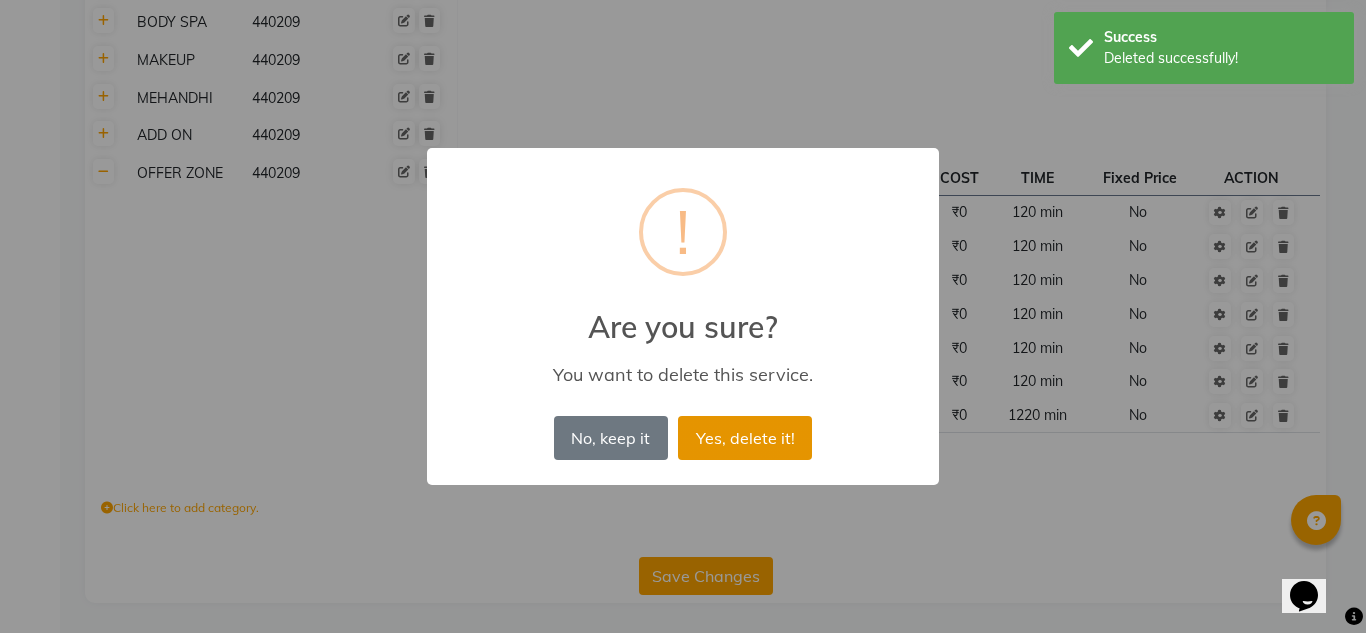 click on "Yes, delete it!" at bounding box center [745, 438] 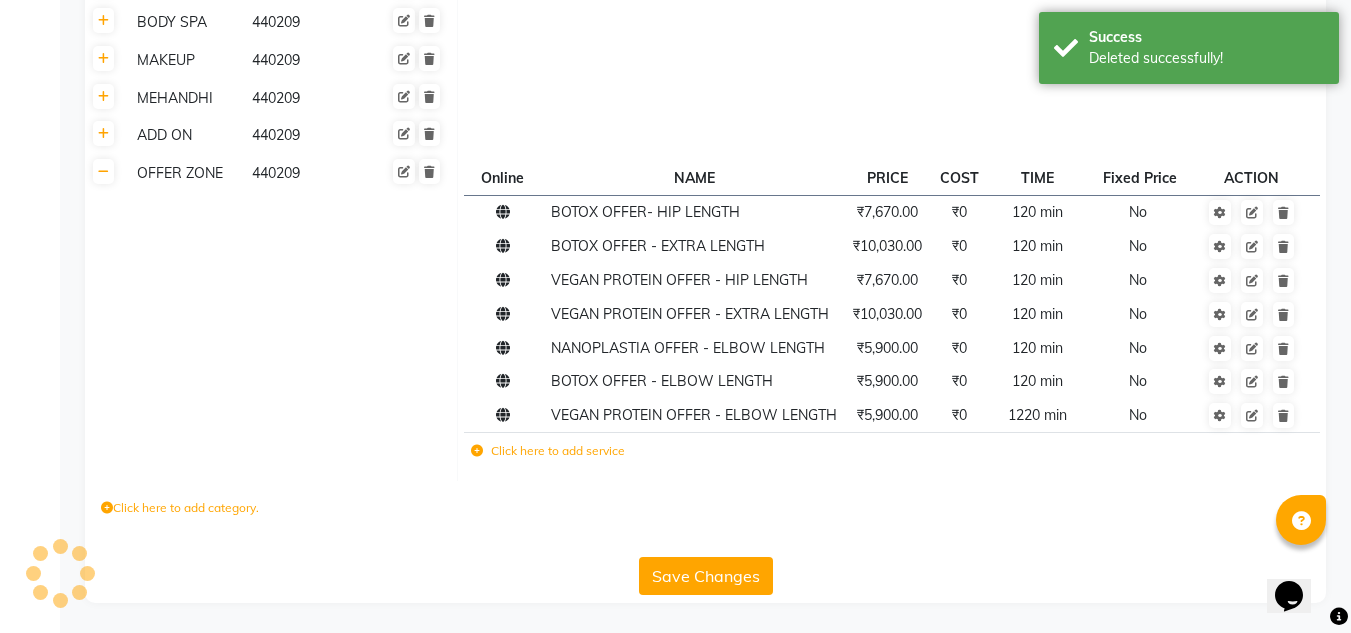 scroll, scrollTop: 937, scrollLeft: 0, axis: vertical 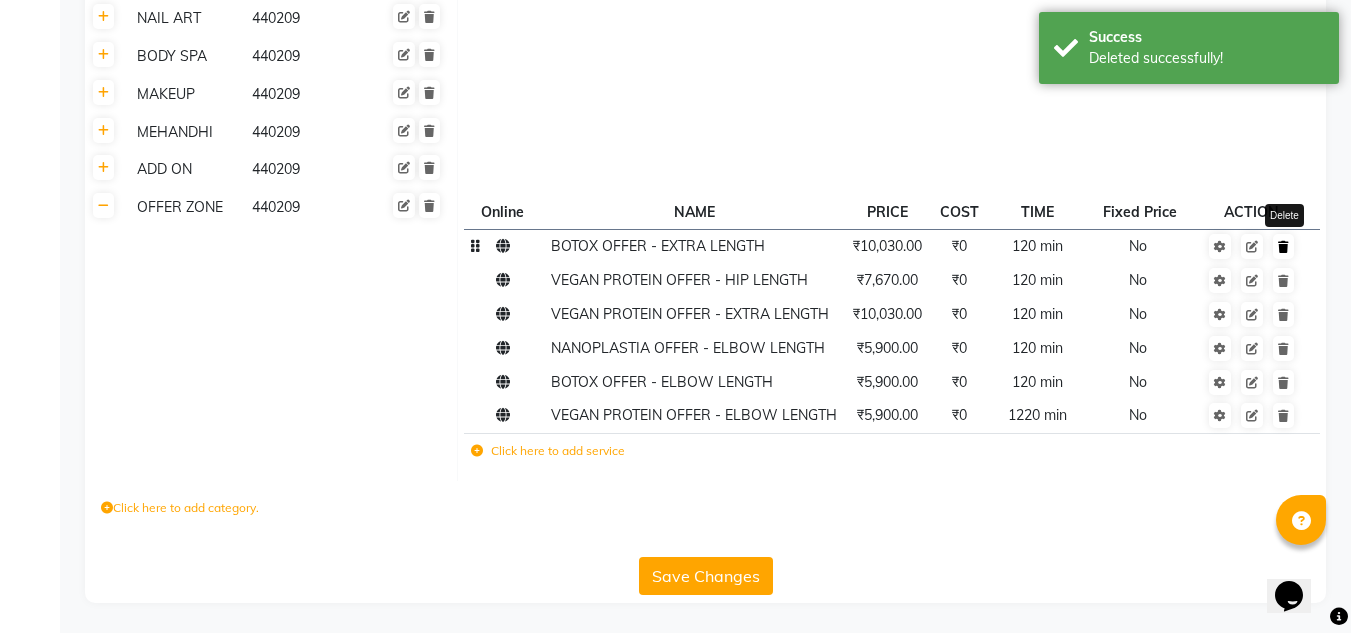 click 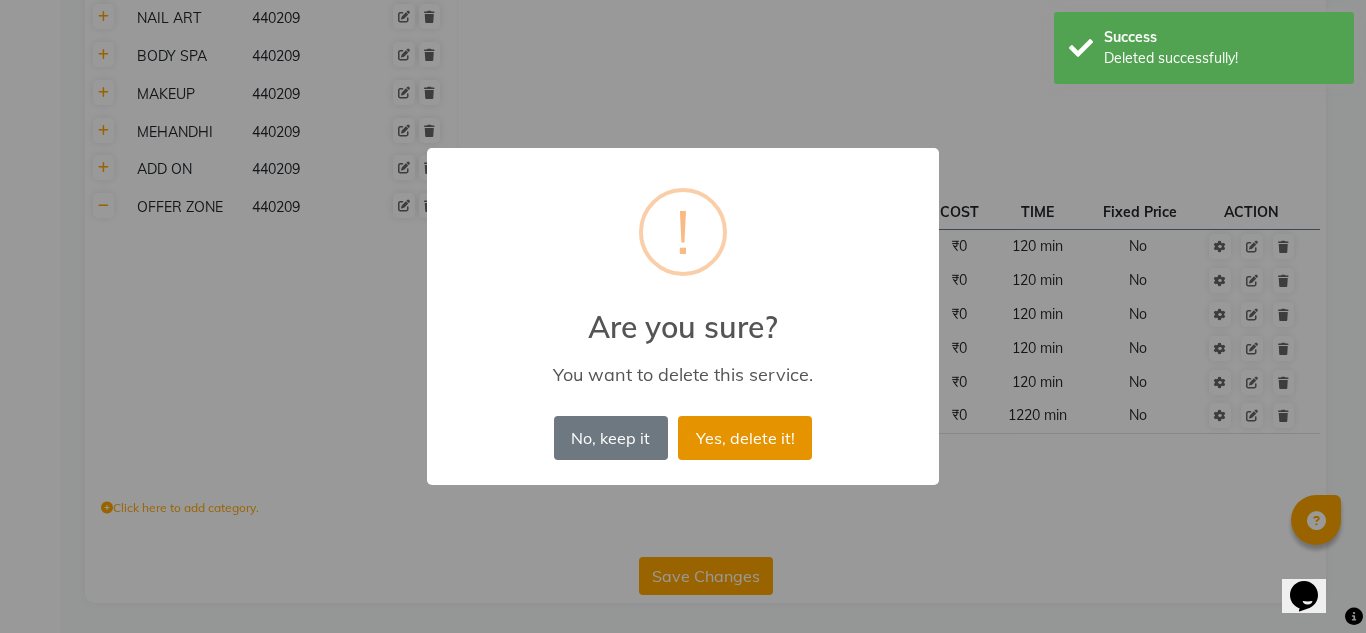 click on "Yes, delete it!" at bounding box center (745, 438) 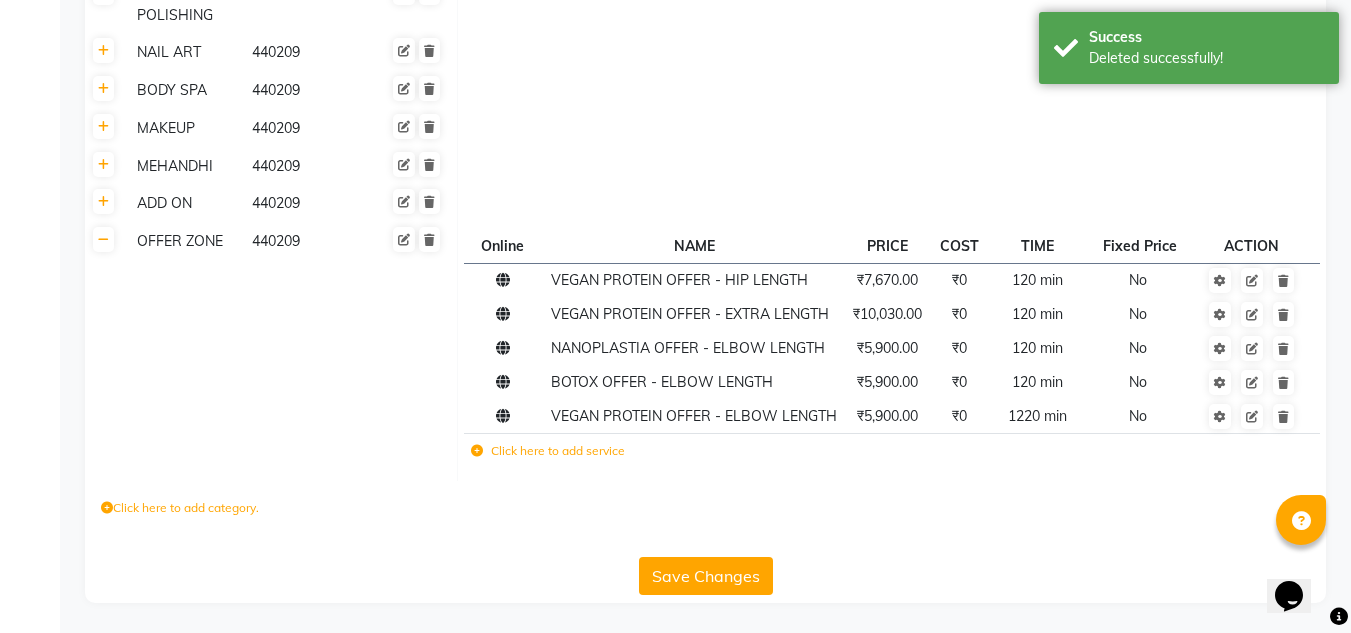 scroll, scrollTop: 903, scrollLeft: 0, axis: vertical 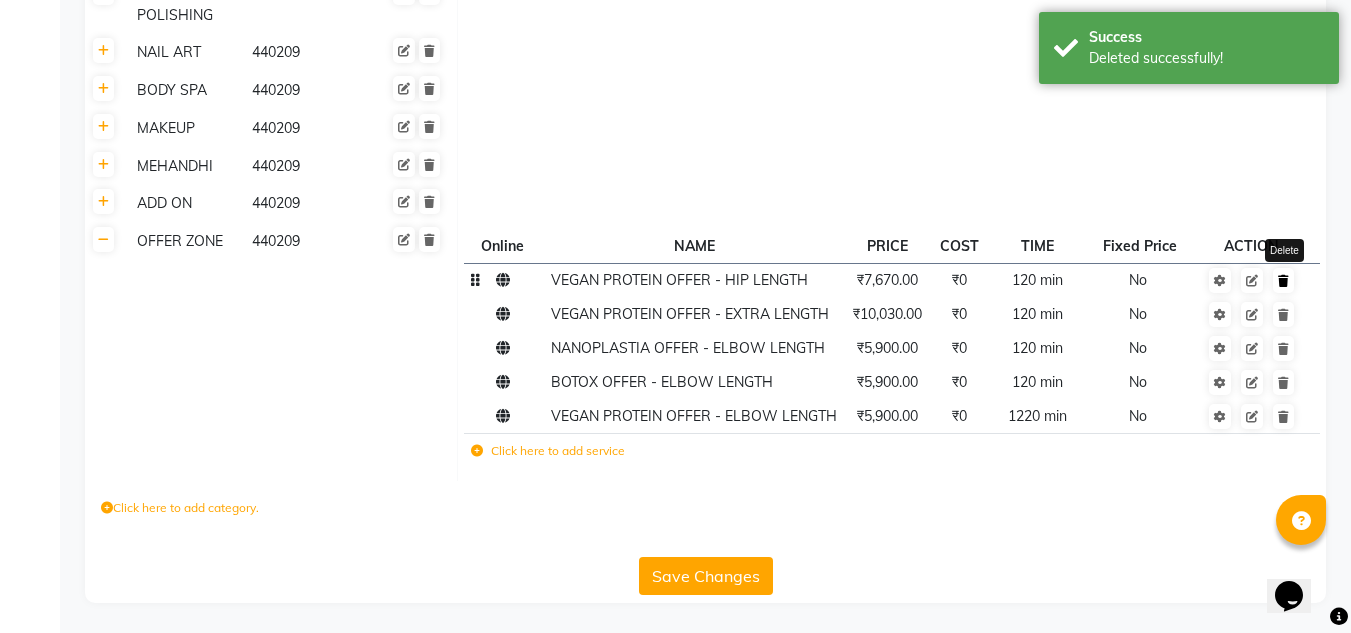 click 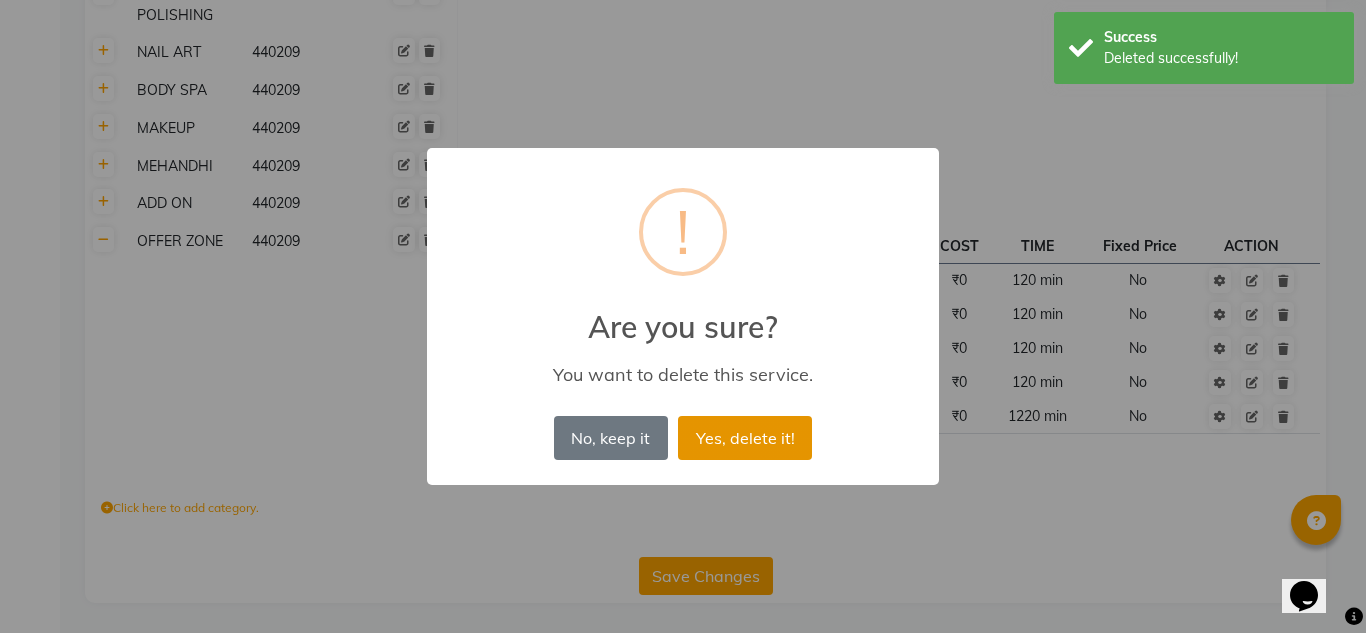 click on "Yes, delete it!" at bounding box center (745, 438) 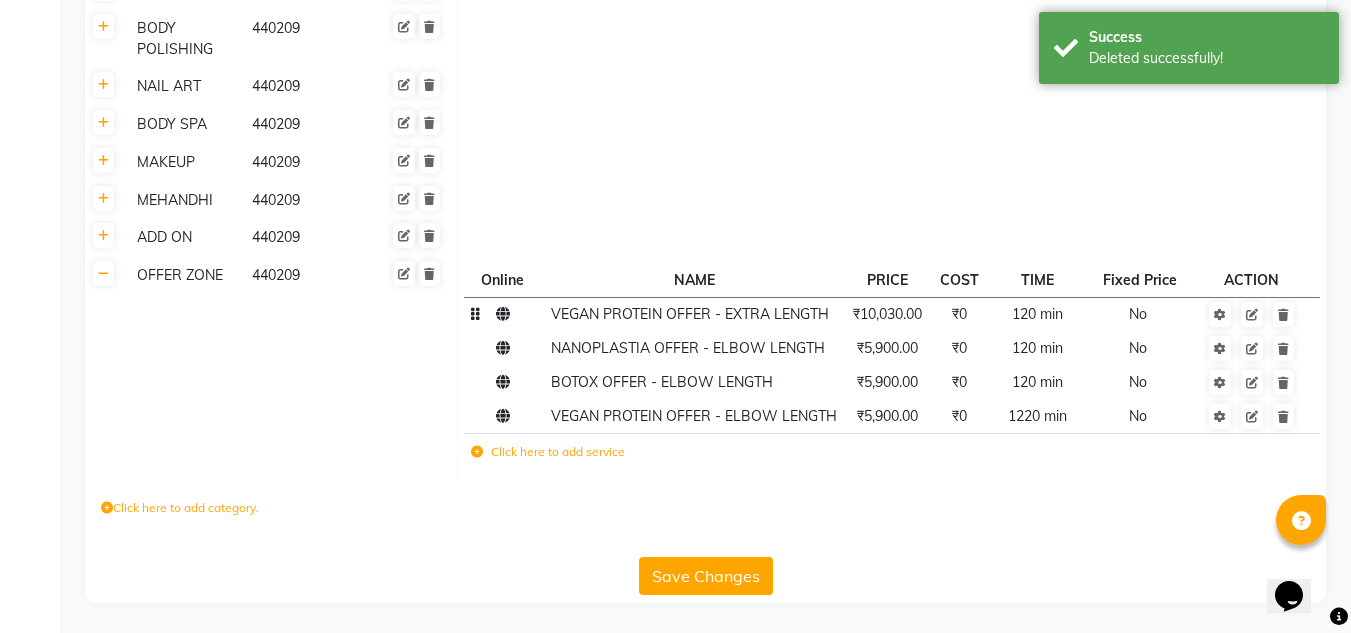 scroll, scrollTop: 869, scrollLeft: 0, axis: vertical 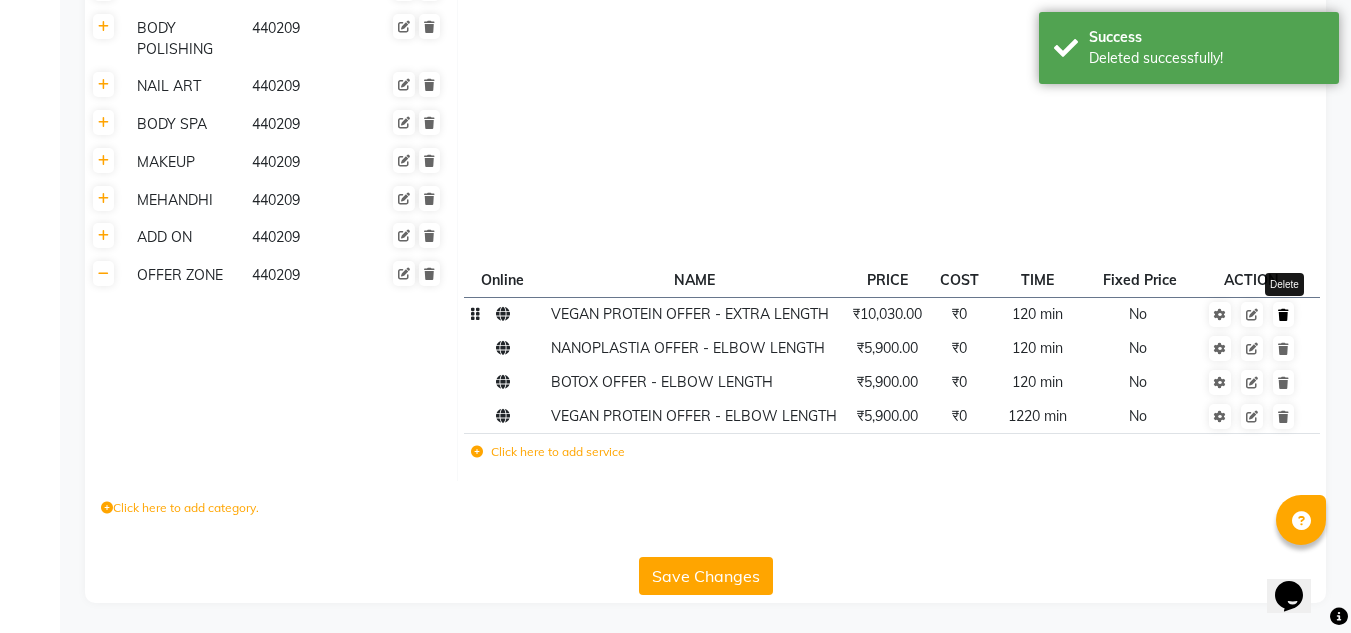 click 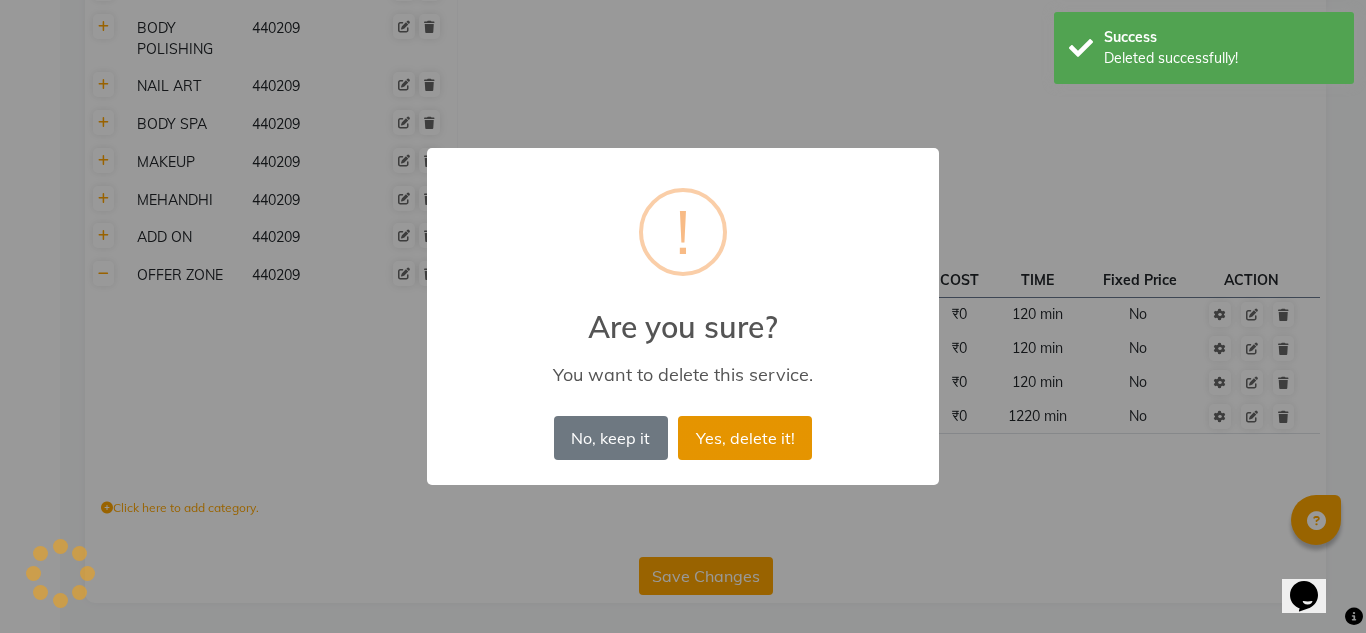 click on "Yes, delete it!" at bounding box center (745, 438) 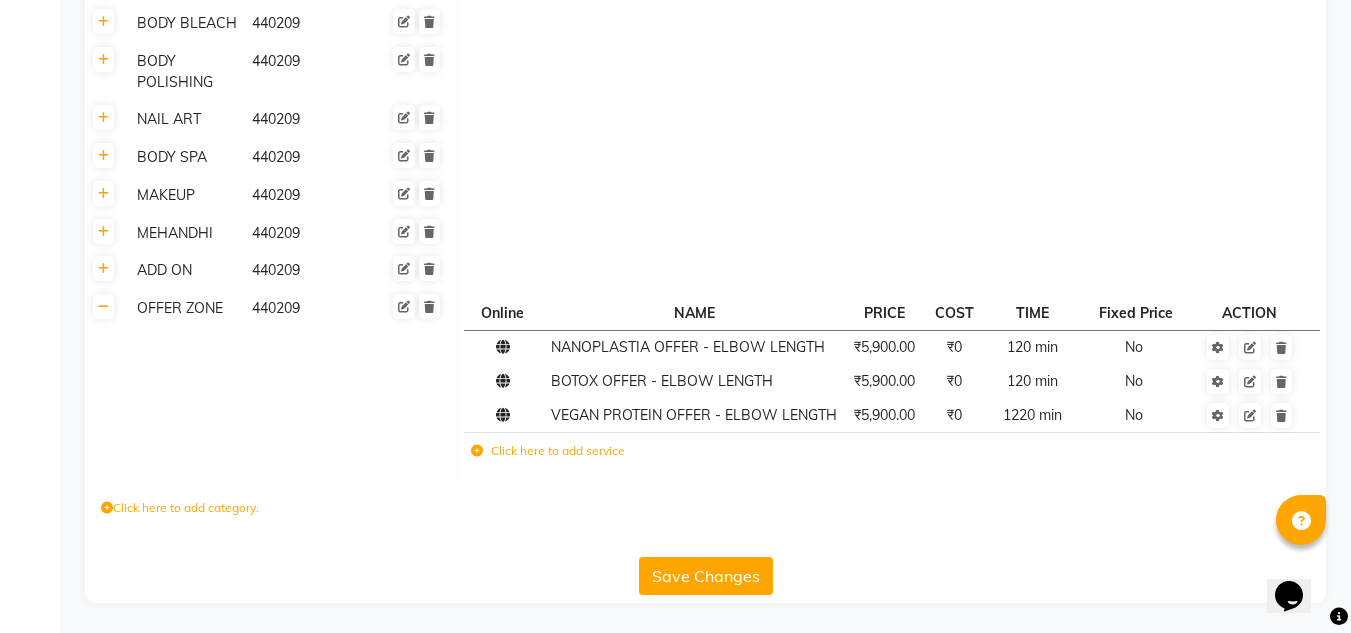scroll, scrollTop: 836, scrollLeft: 0, axis: vertical 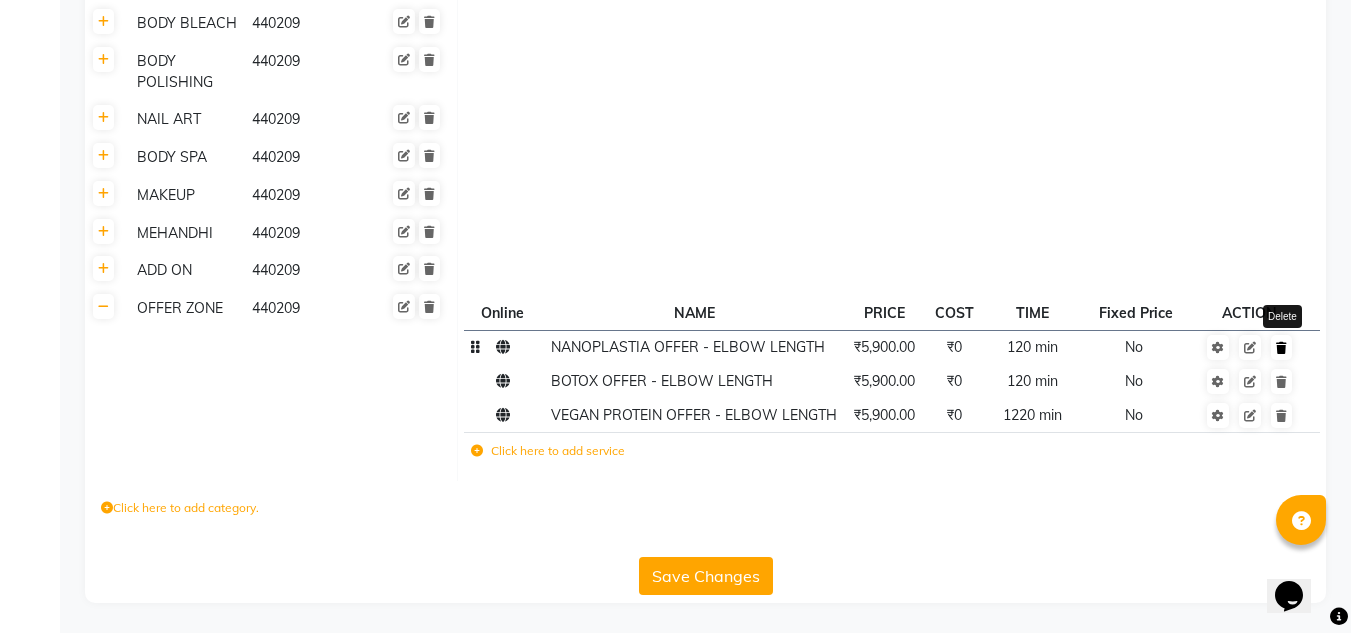 click 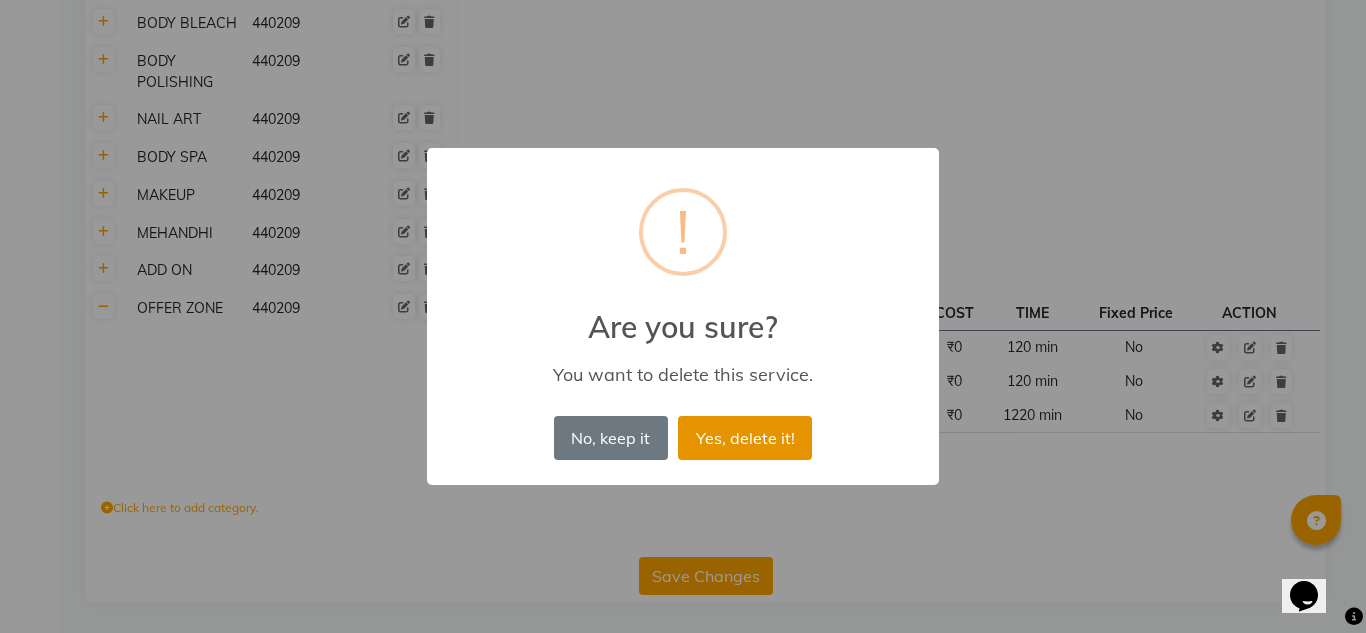 click on "Yes, delete it!" at bounding box center [745, 438] 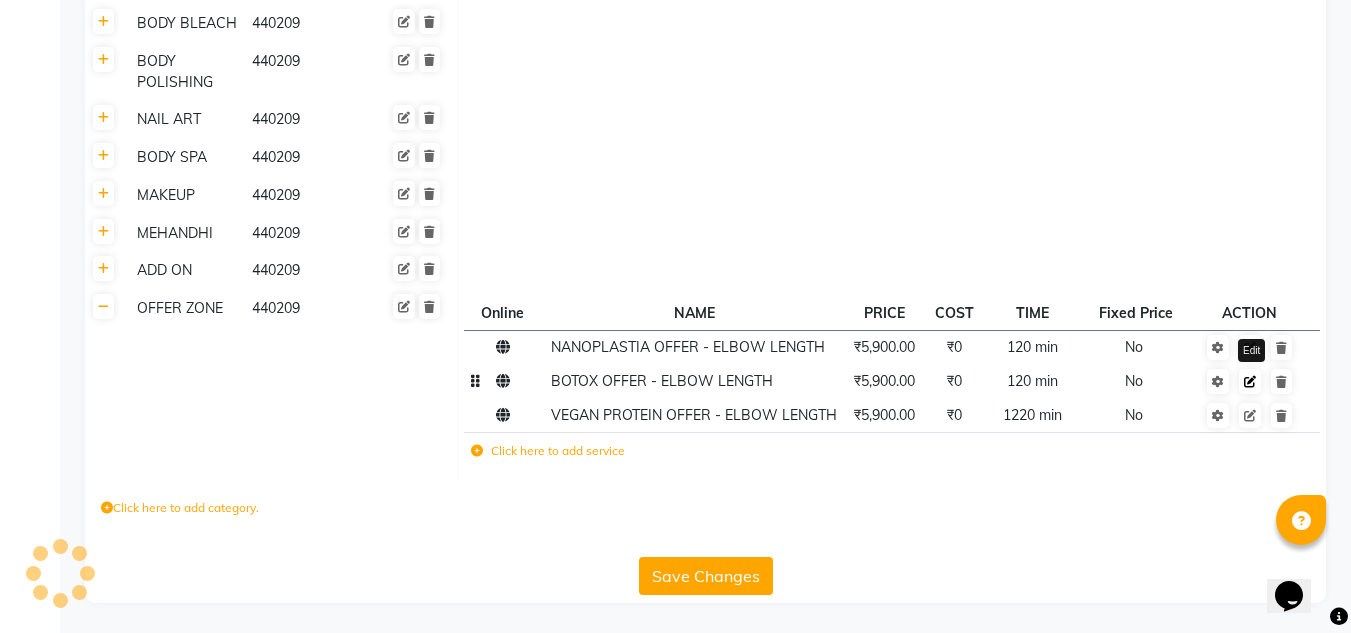 scroll, scrollTop: 802, scrollLeft: 0, axis: vertical 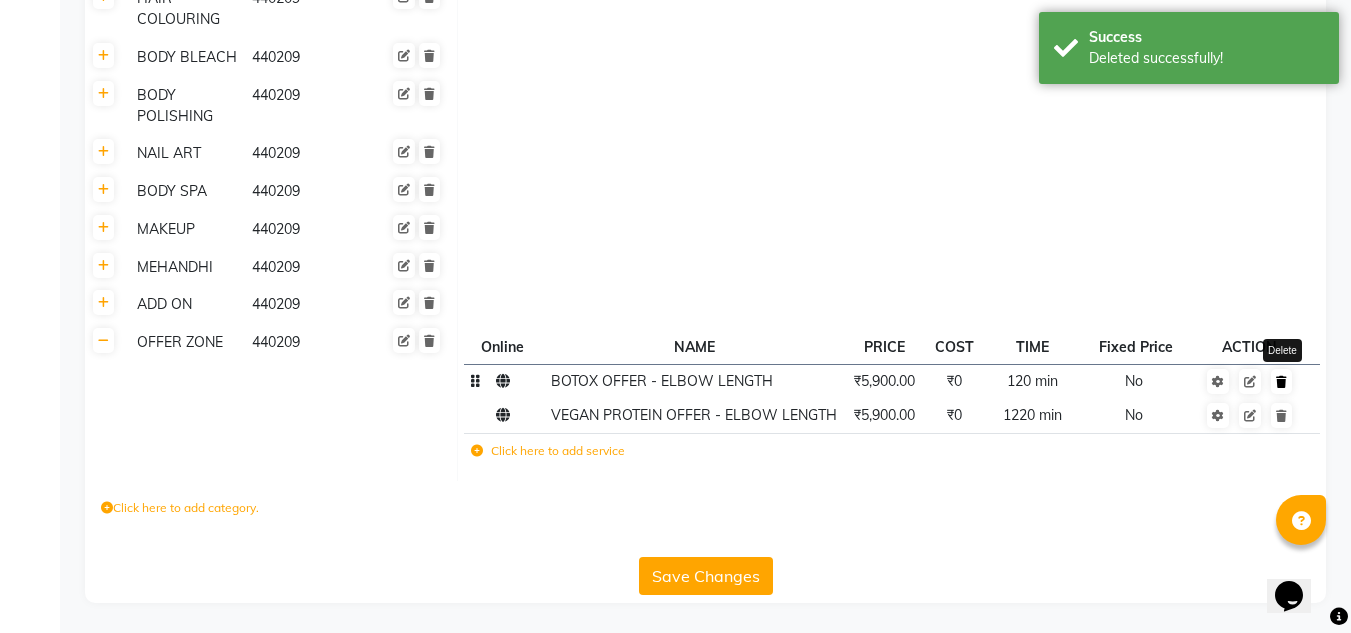 click 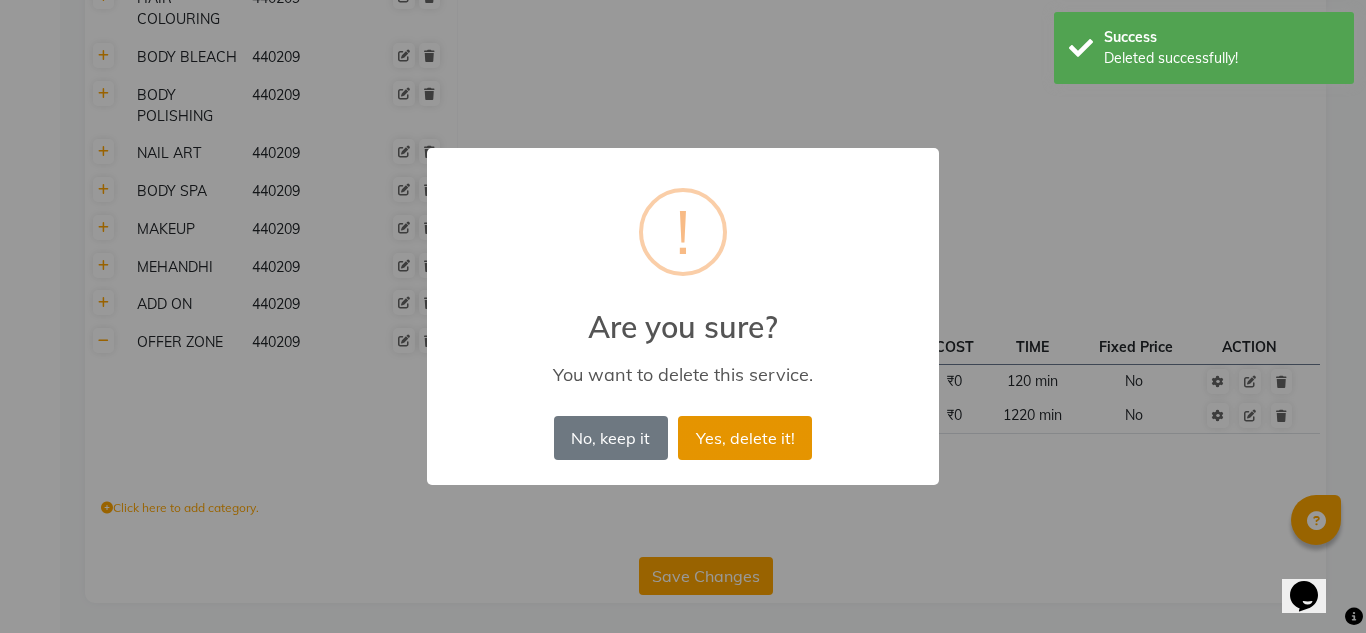click on "Yes, delete it!" at bounding box center (745, 438) 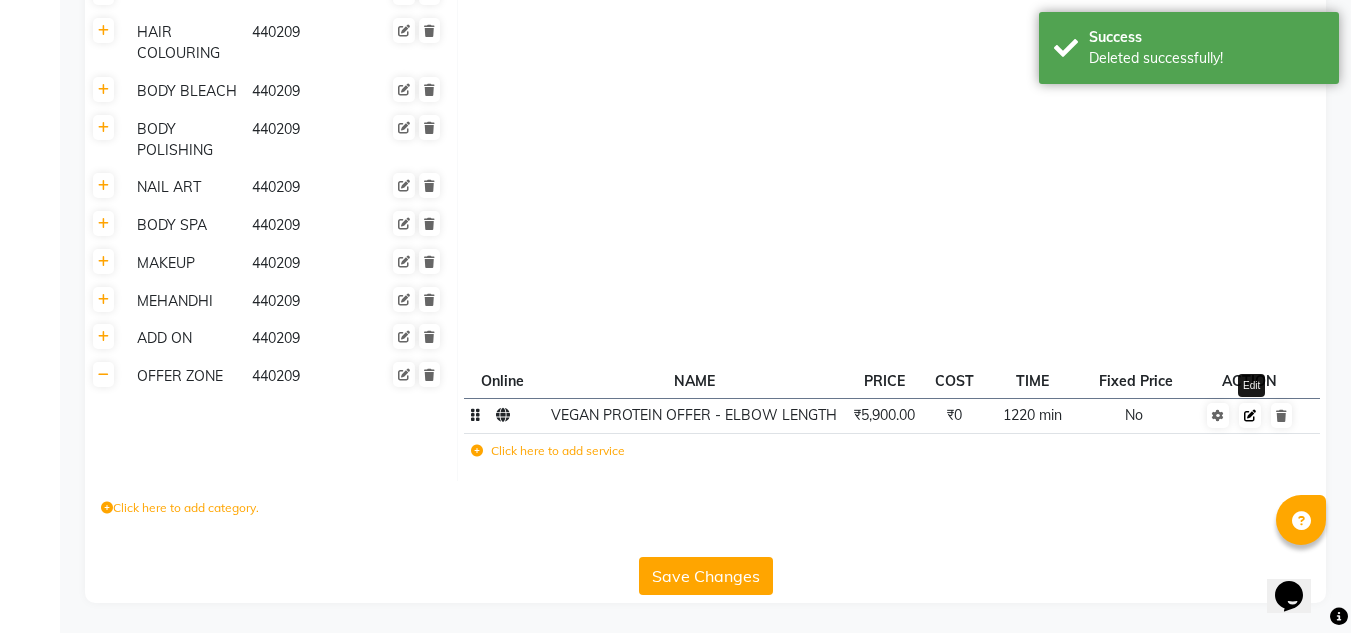 scroll, scrollTop: 768, scrollLeft: 0, axis: vertical 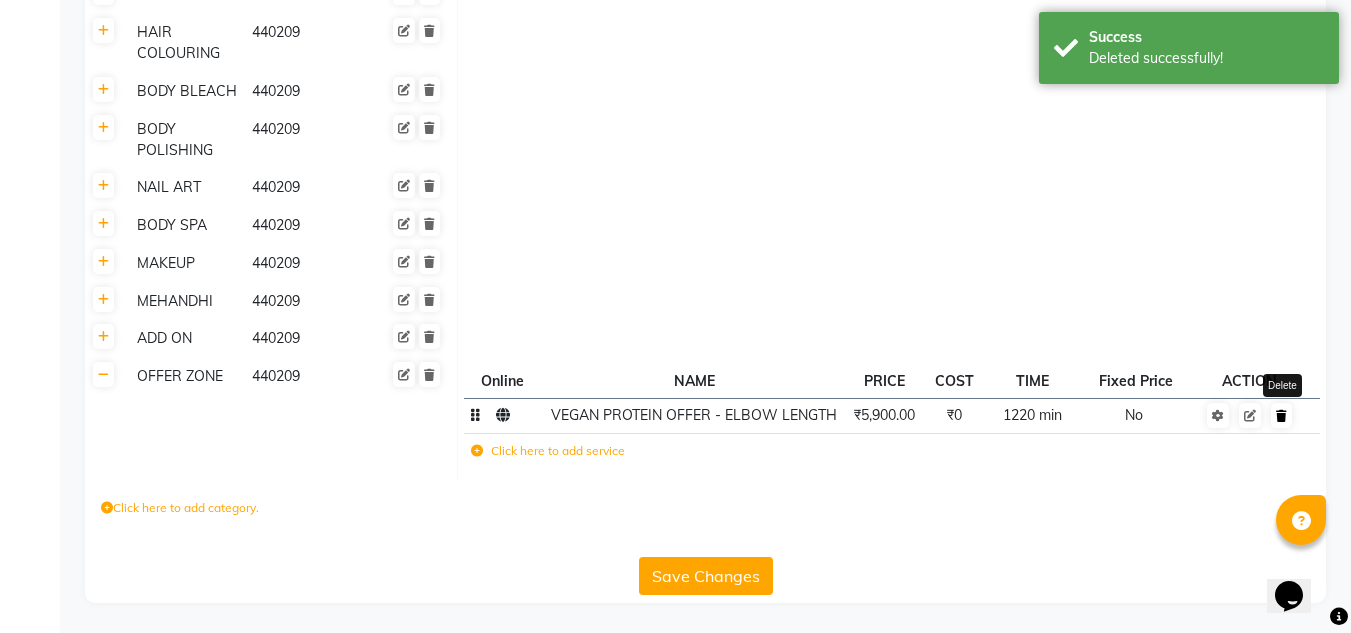 click 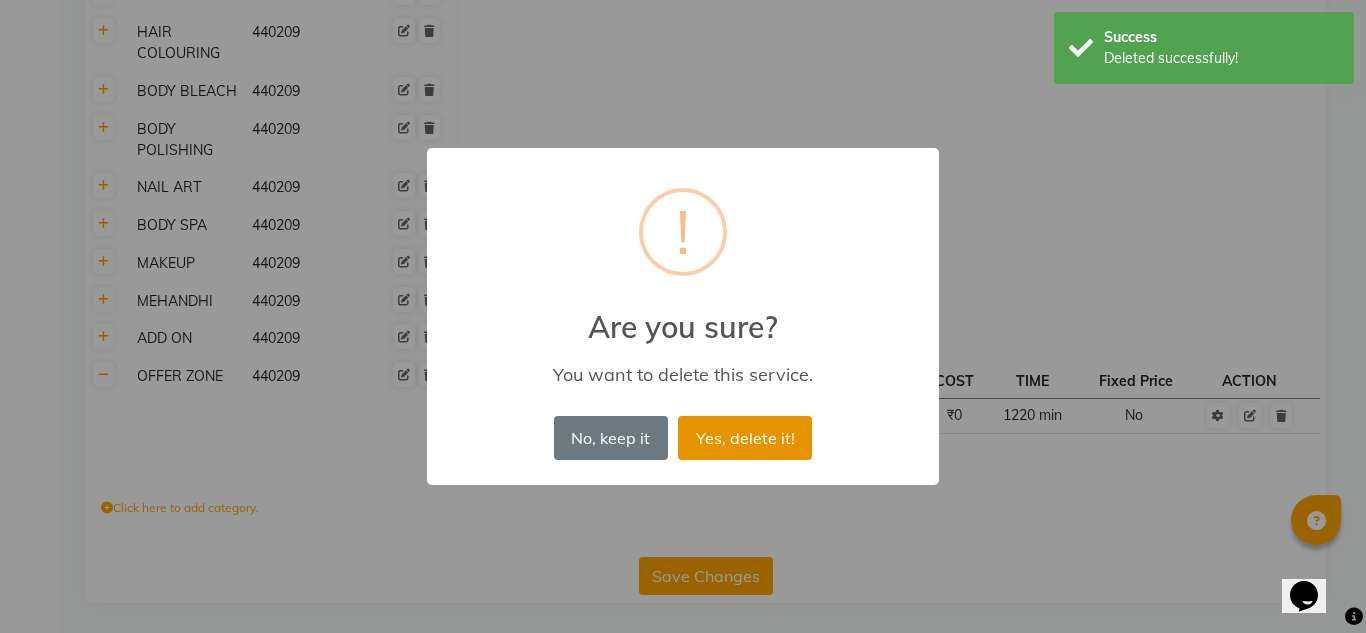 click on "Yes, delete it!" at bounding box center (745, 438) 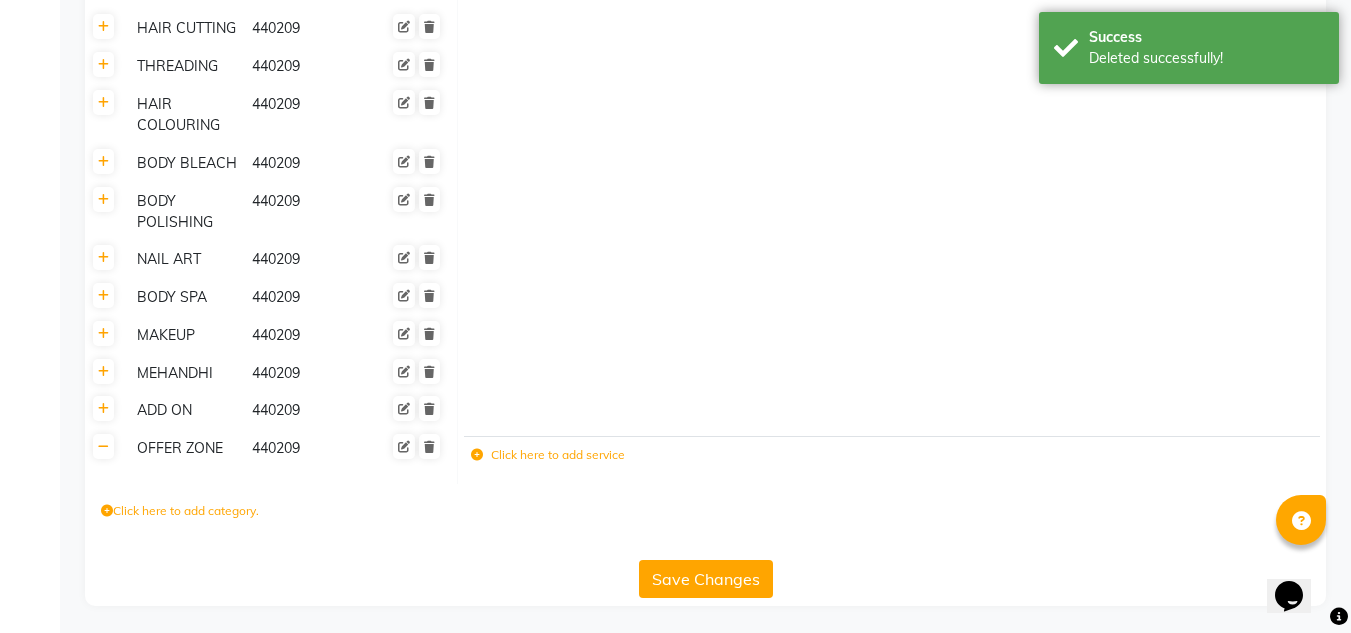 scroll, scrollTop: 699, scrollLeft: 0, axis: vertical 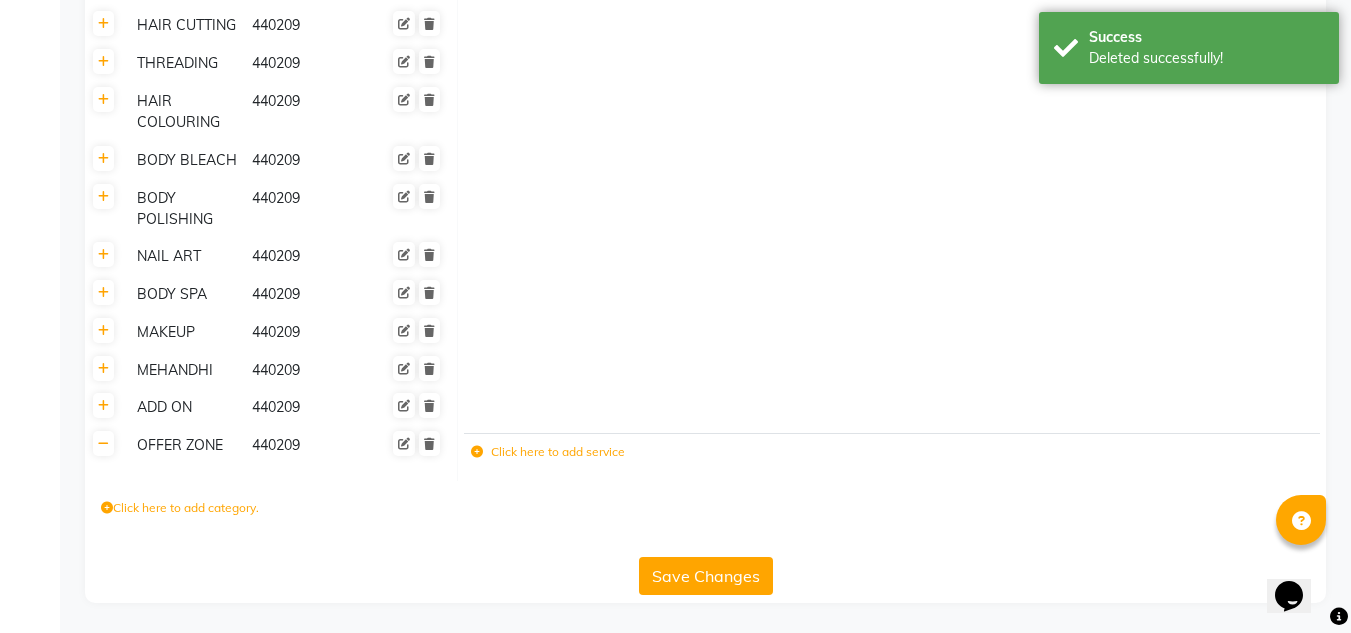 click 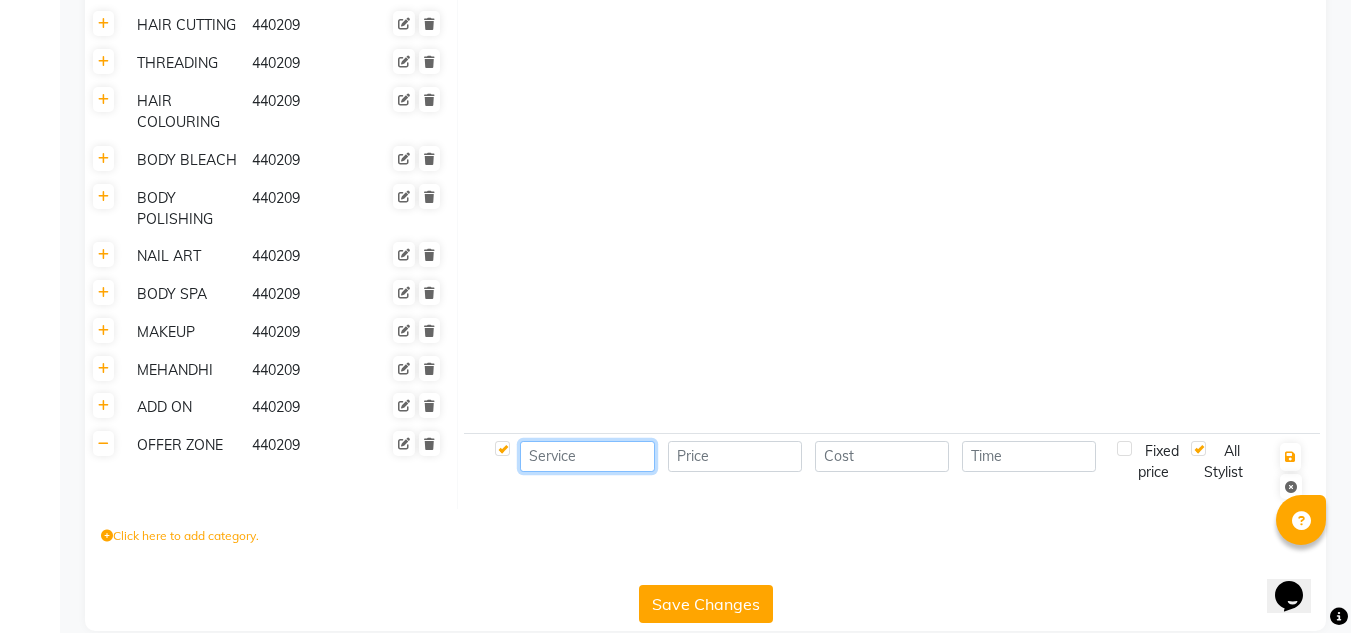 click 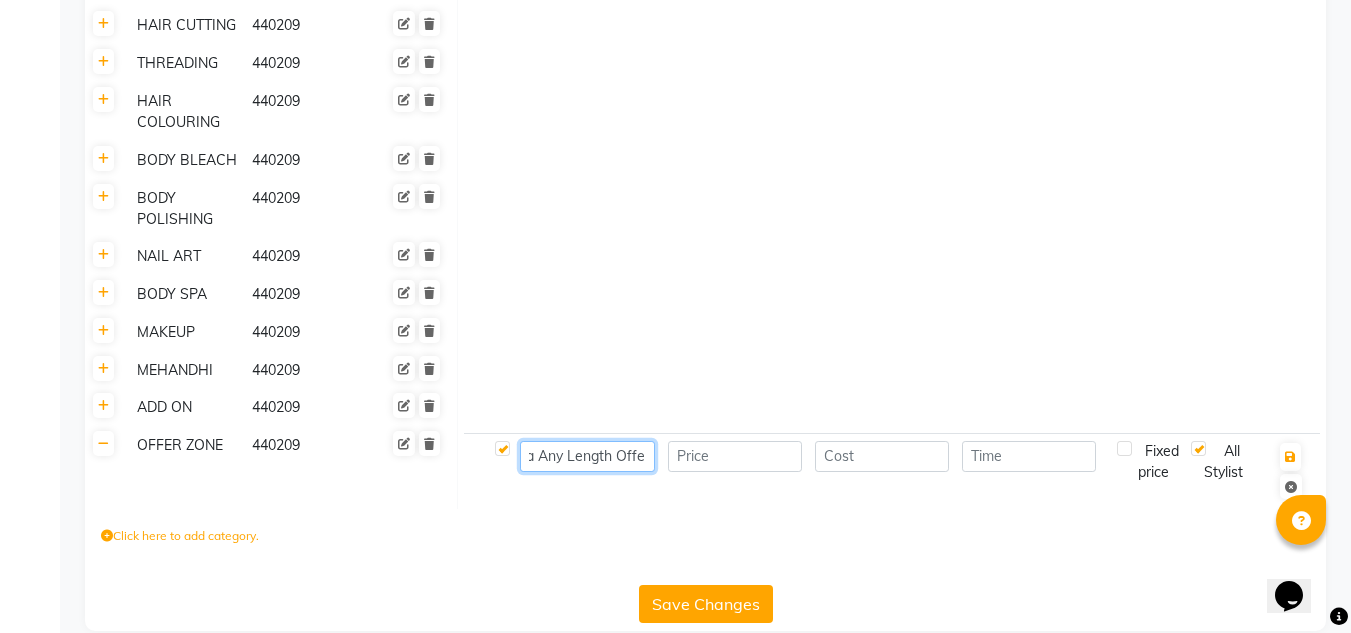 scroll, scrollTop: 0, scrollLeft: 81, axis: horizontal 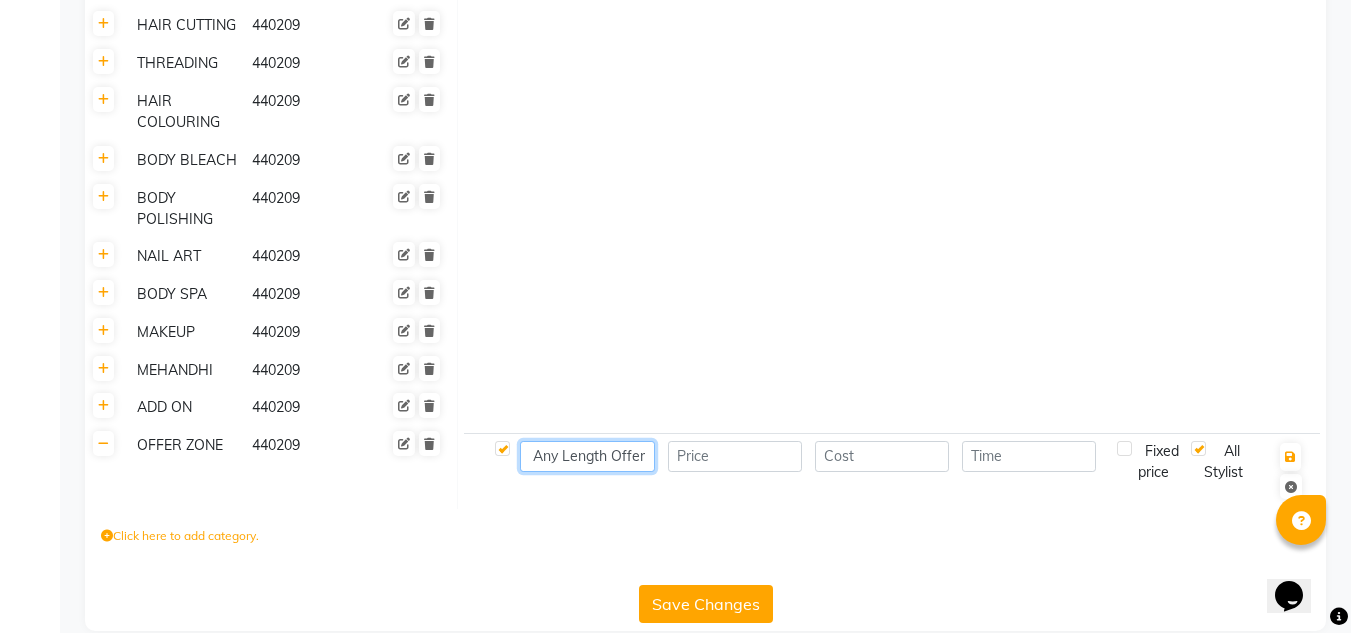 type on "Nano Plastia Any Length Offer" 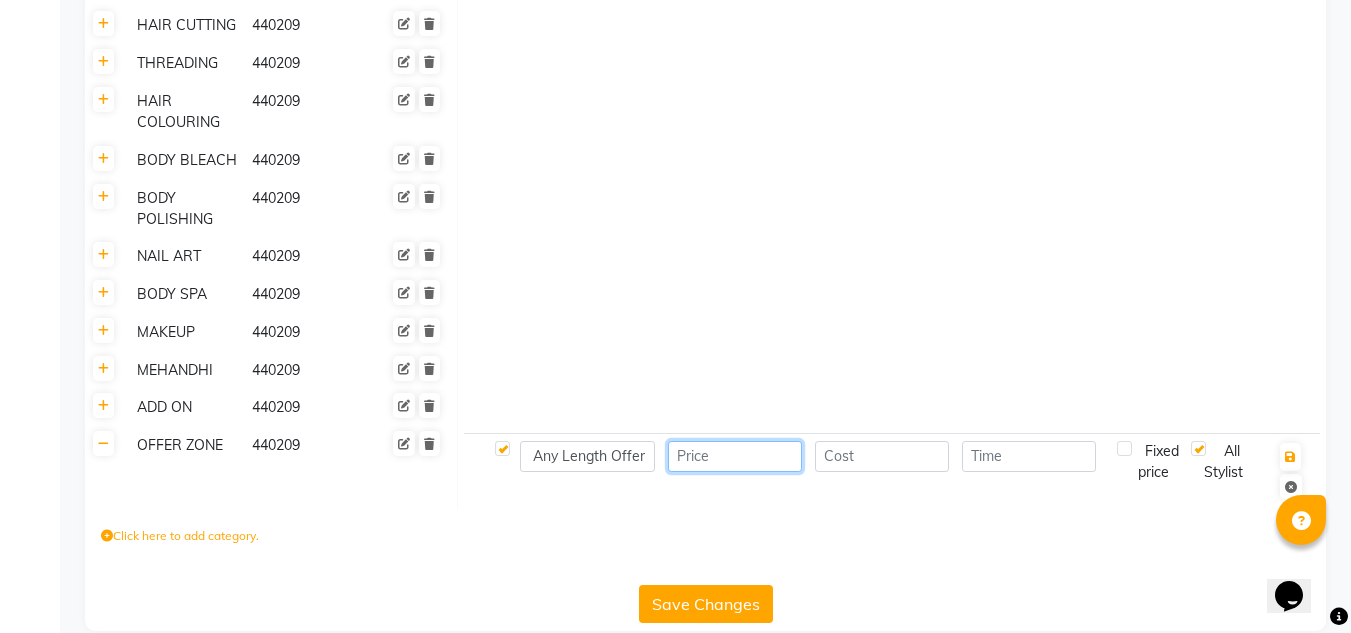 scroll, scrollTop: 0, scrollLeft: 0, axis: both 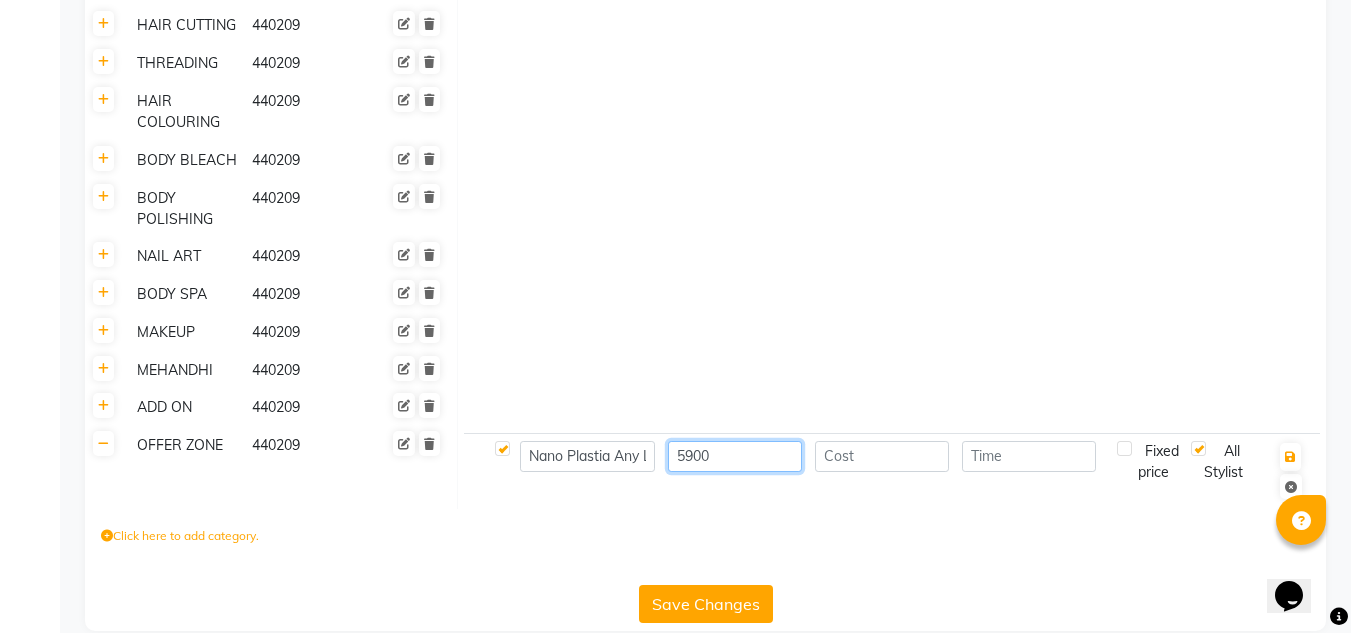 type on "5900" 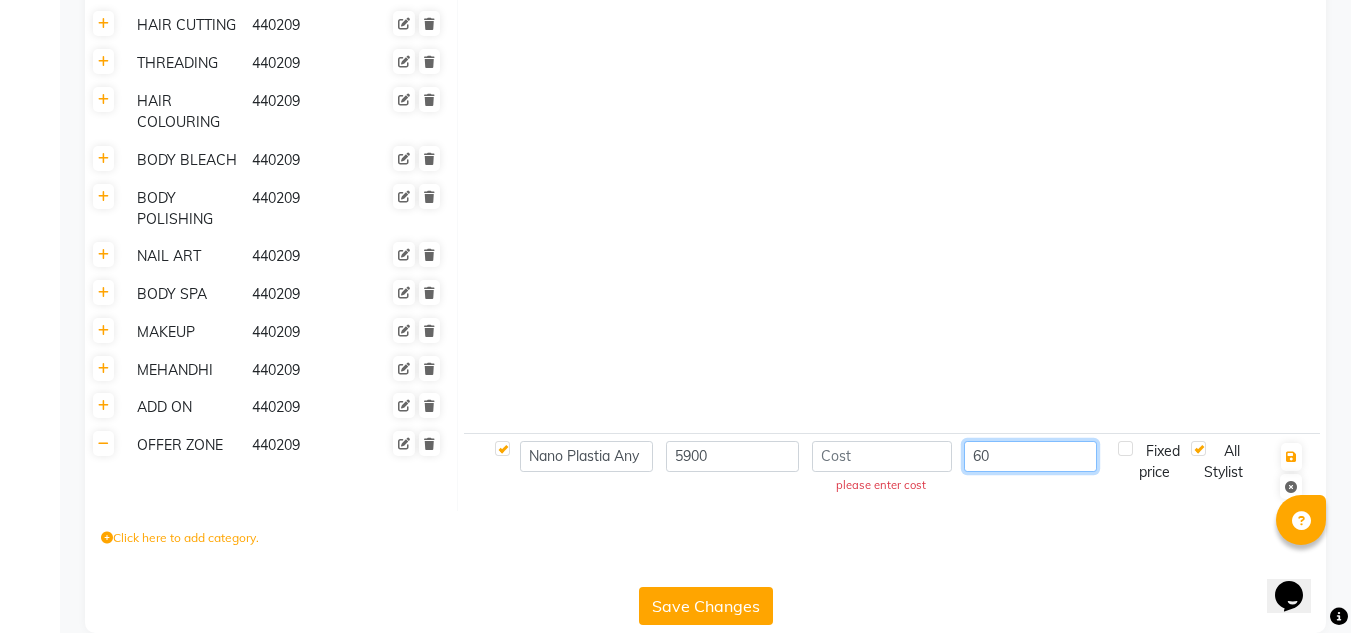 type on "60" 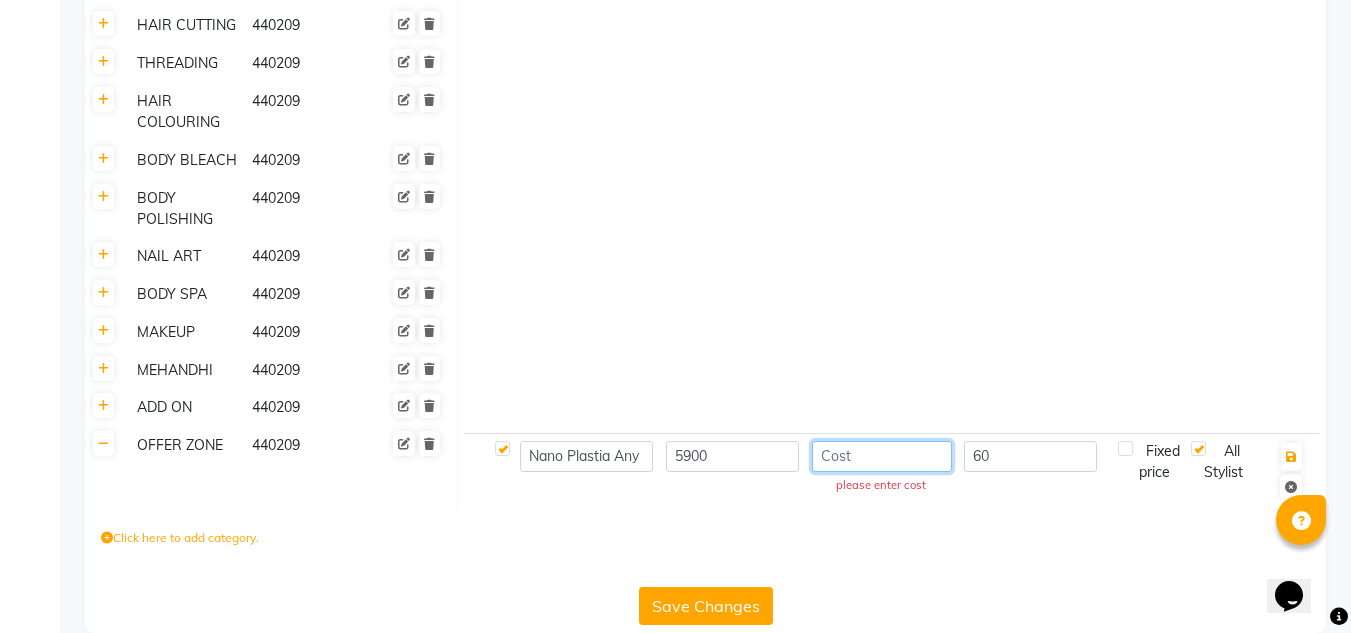 click 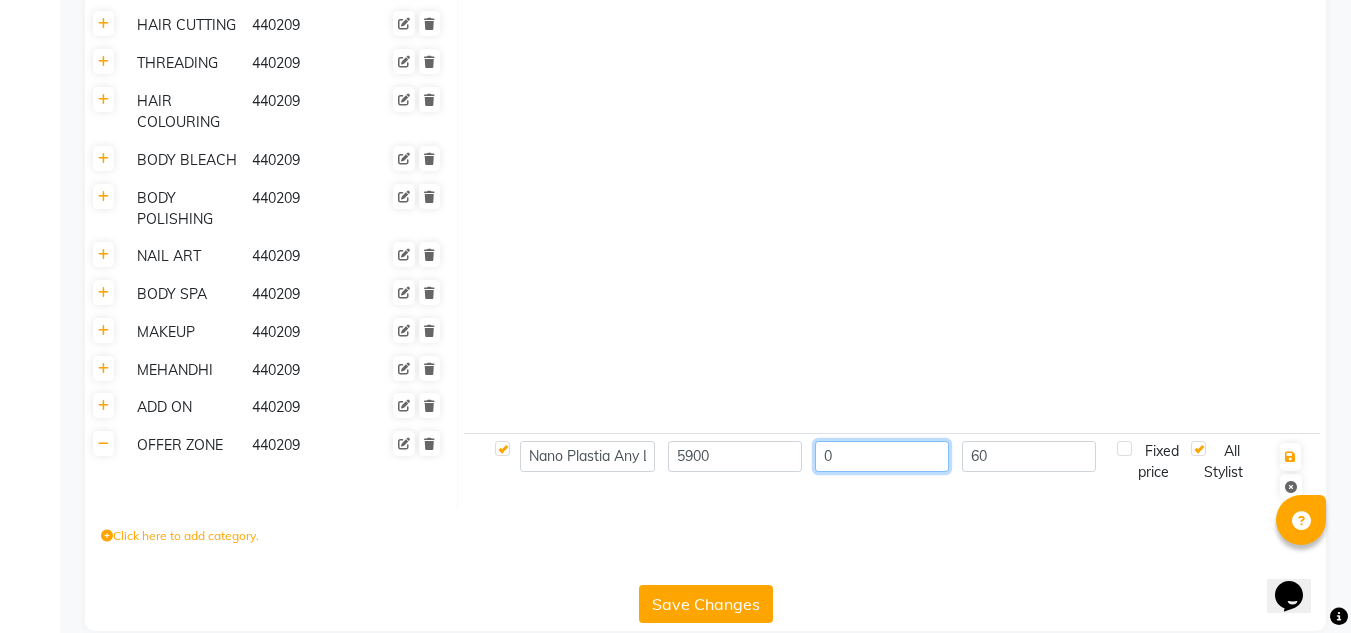 type on "0" 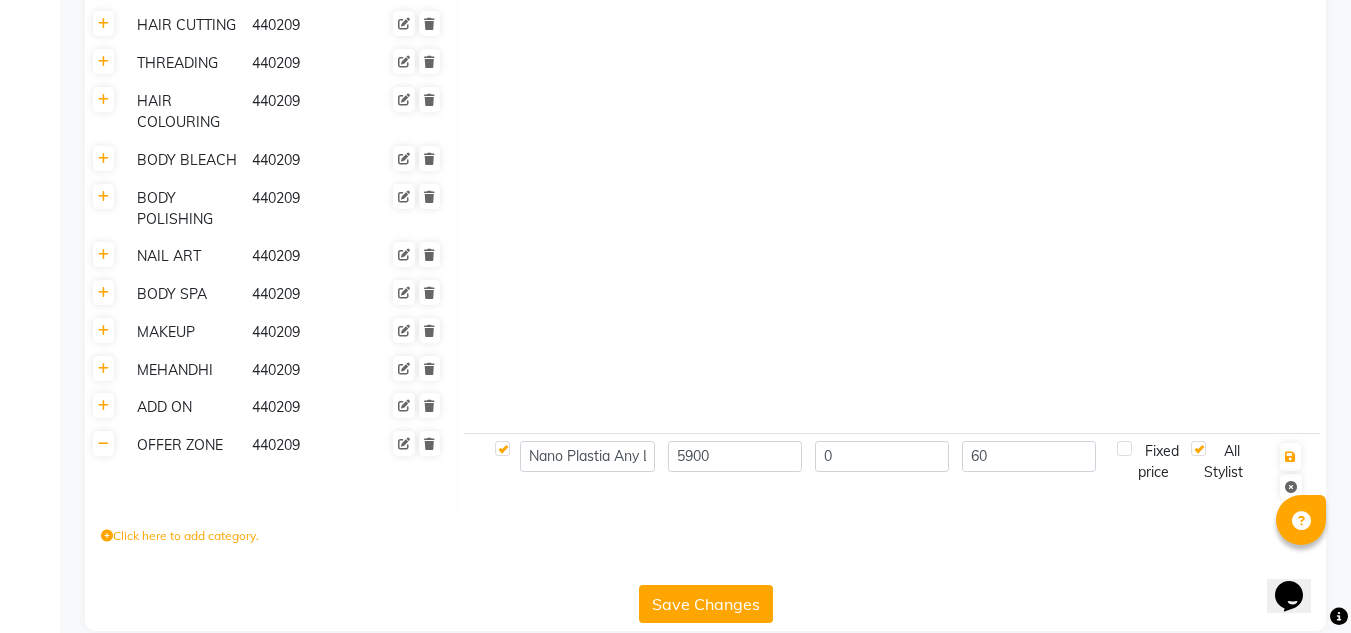 click on "Click here to add category." 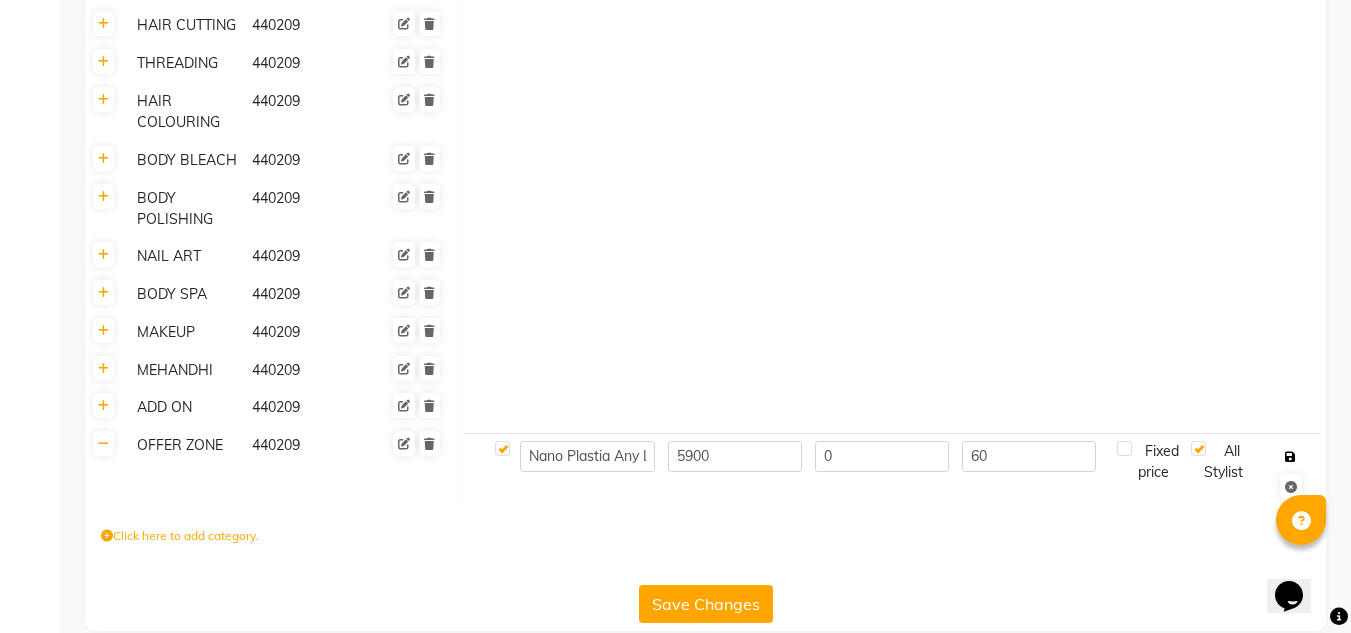 click at bounding box center (1290, 457) 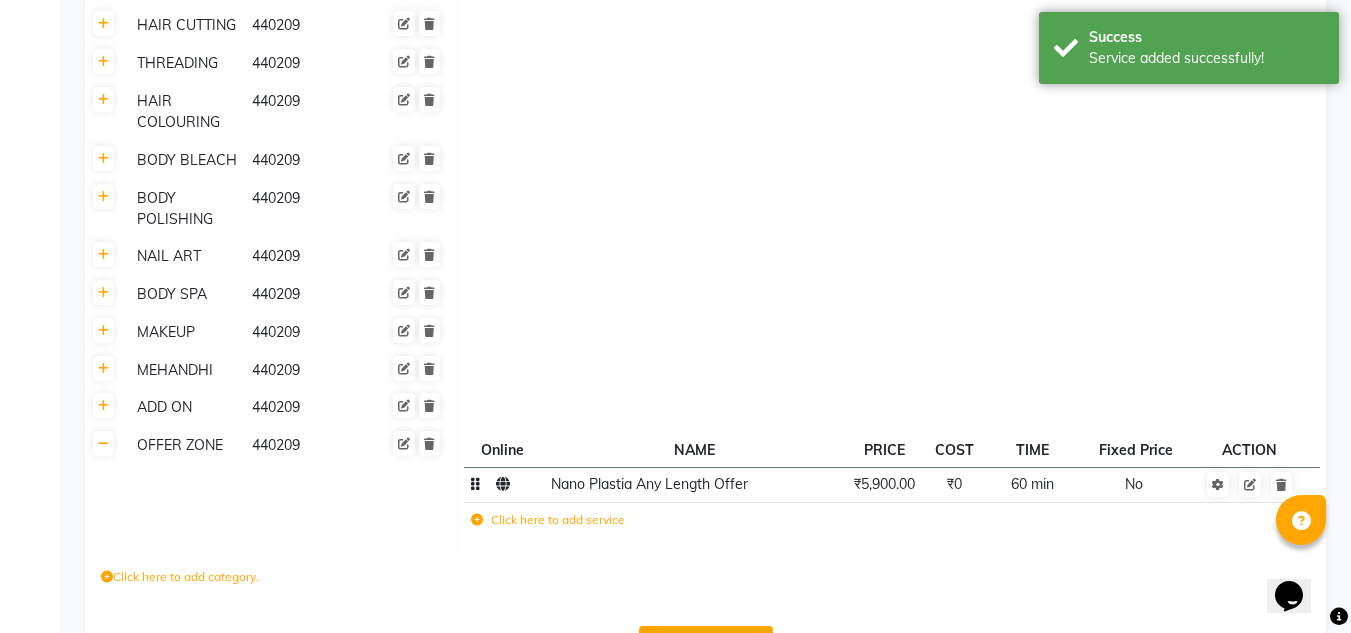 click on "Nano Plastia Any Length Offer" 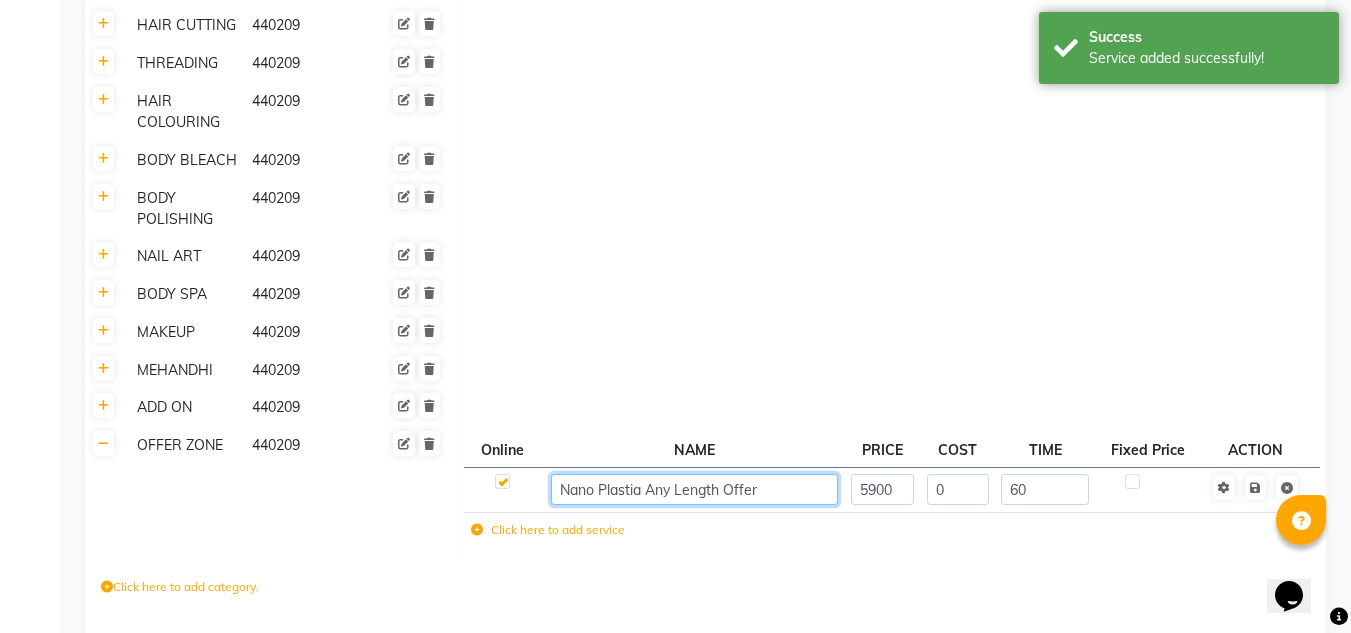 click on "Nano Plastia Any Length Offer" 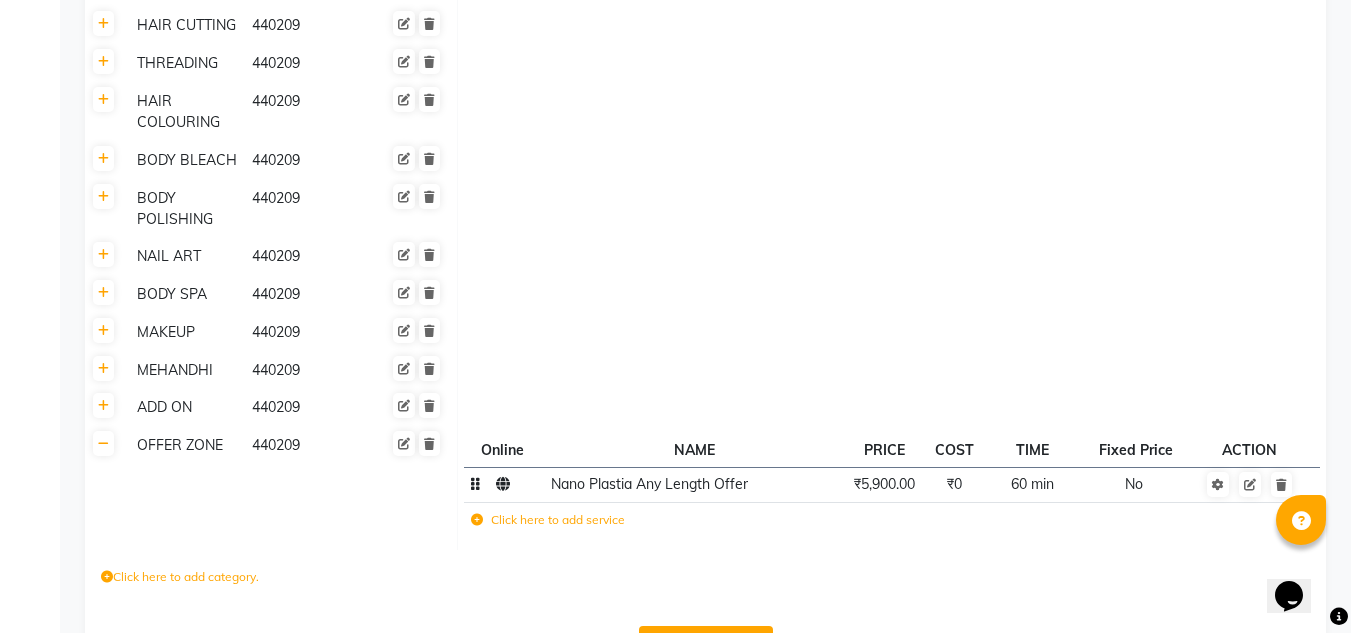 click 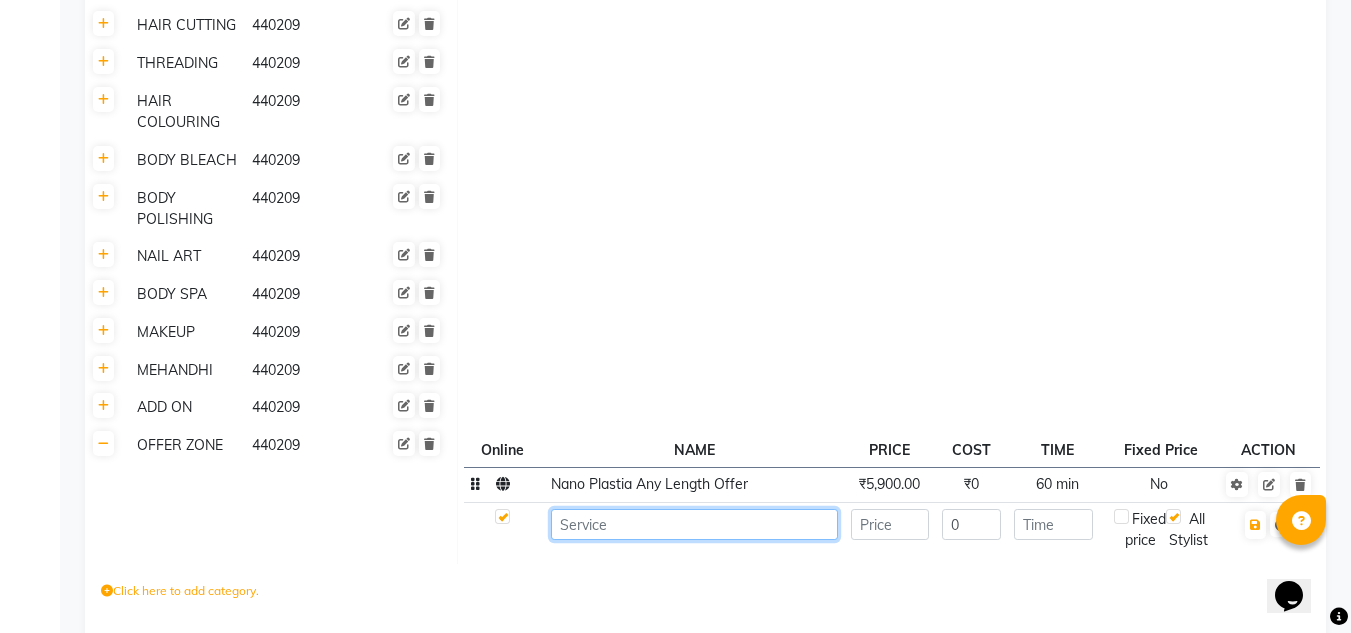 click 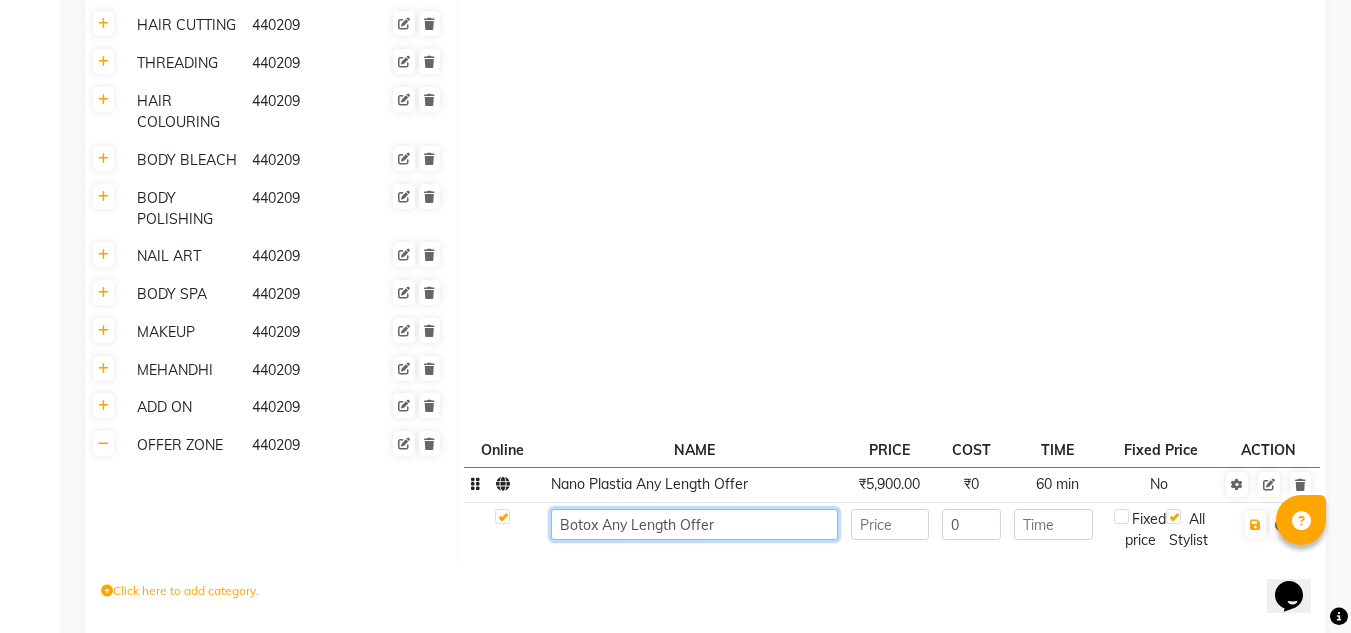 type on "Botox Any Length Offer" 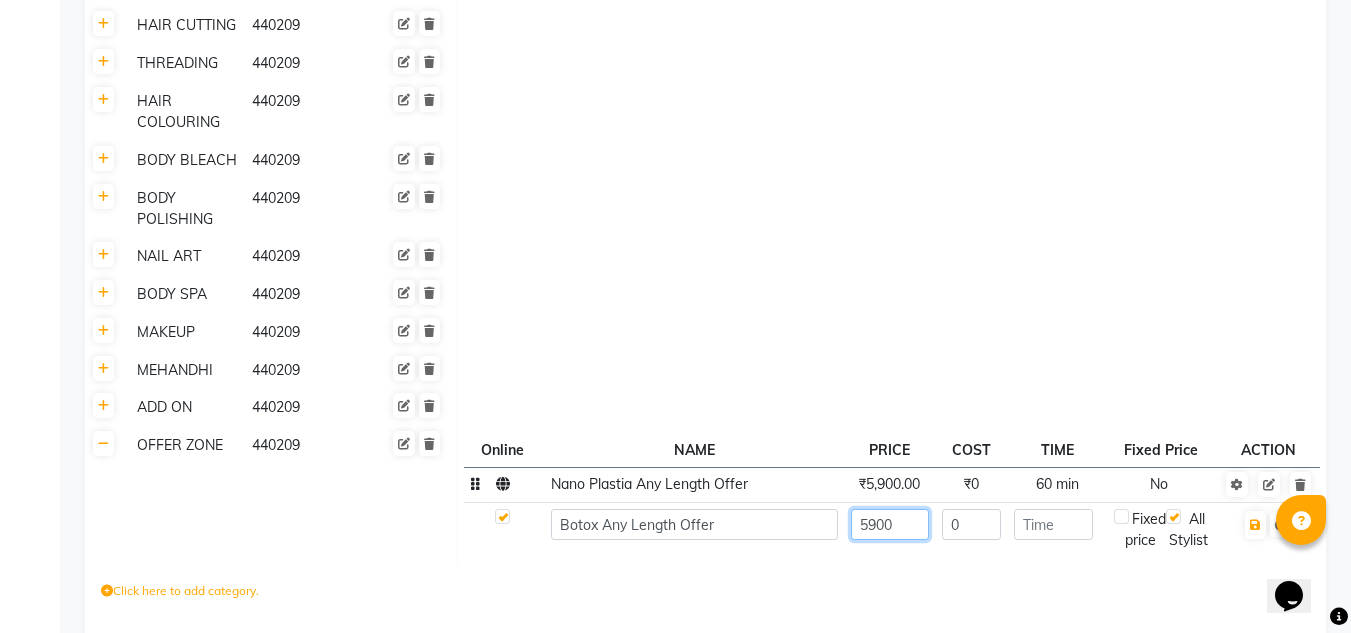 type on "5900" 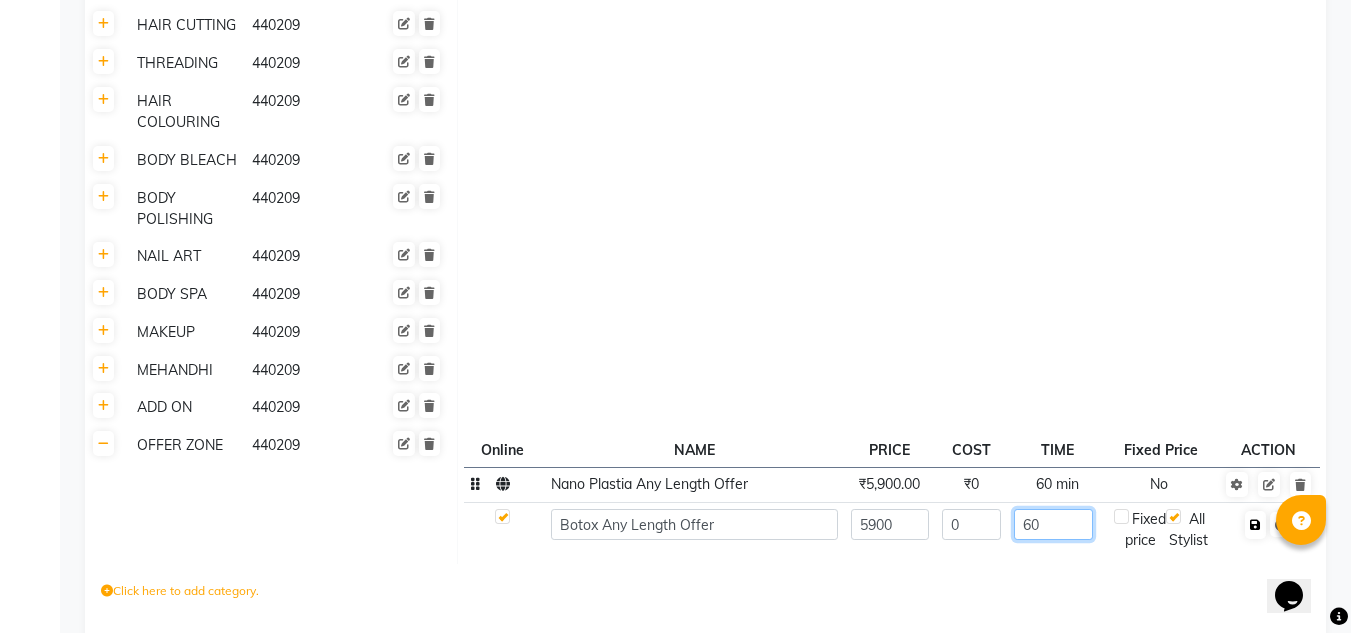 type on "60" 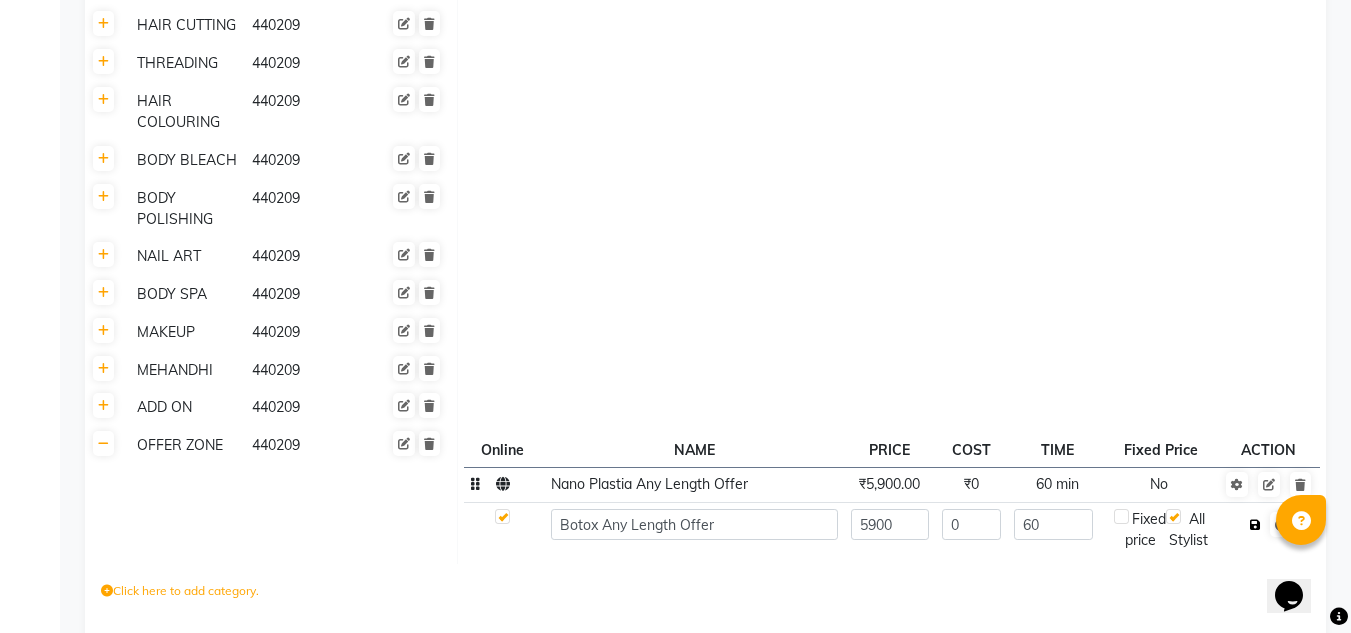 click at bounding box center [1255, 525] 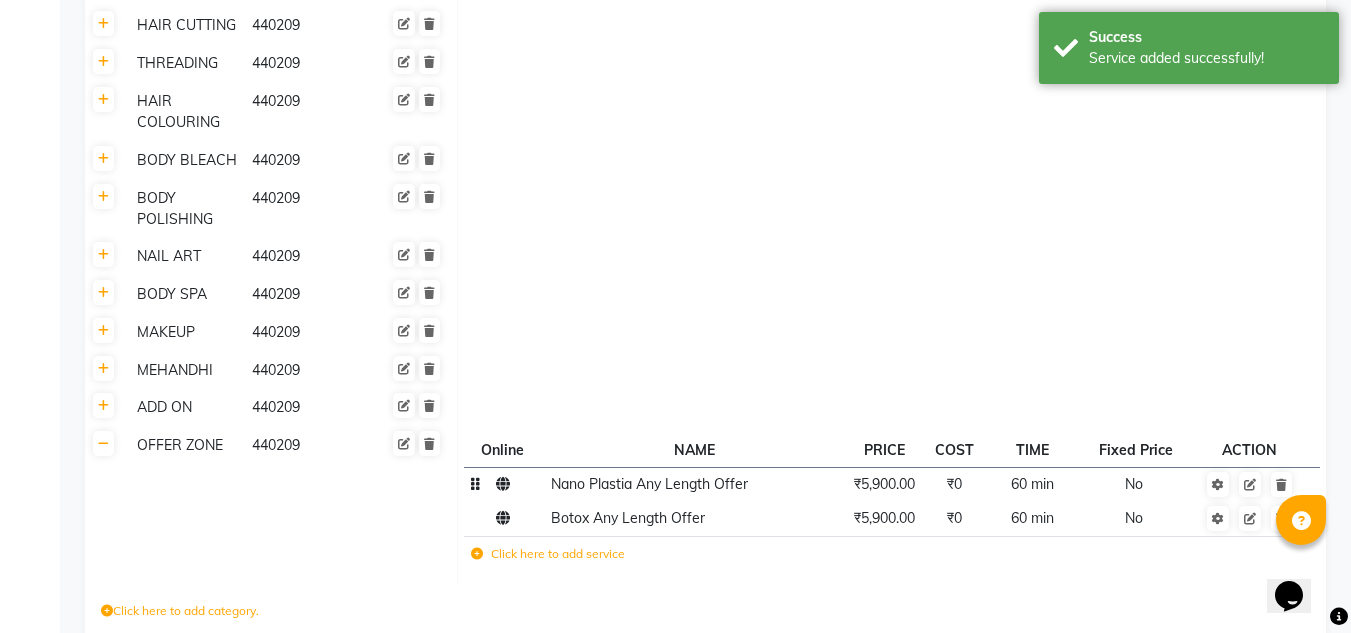 click 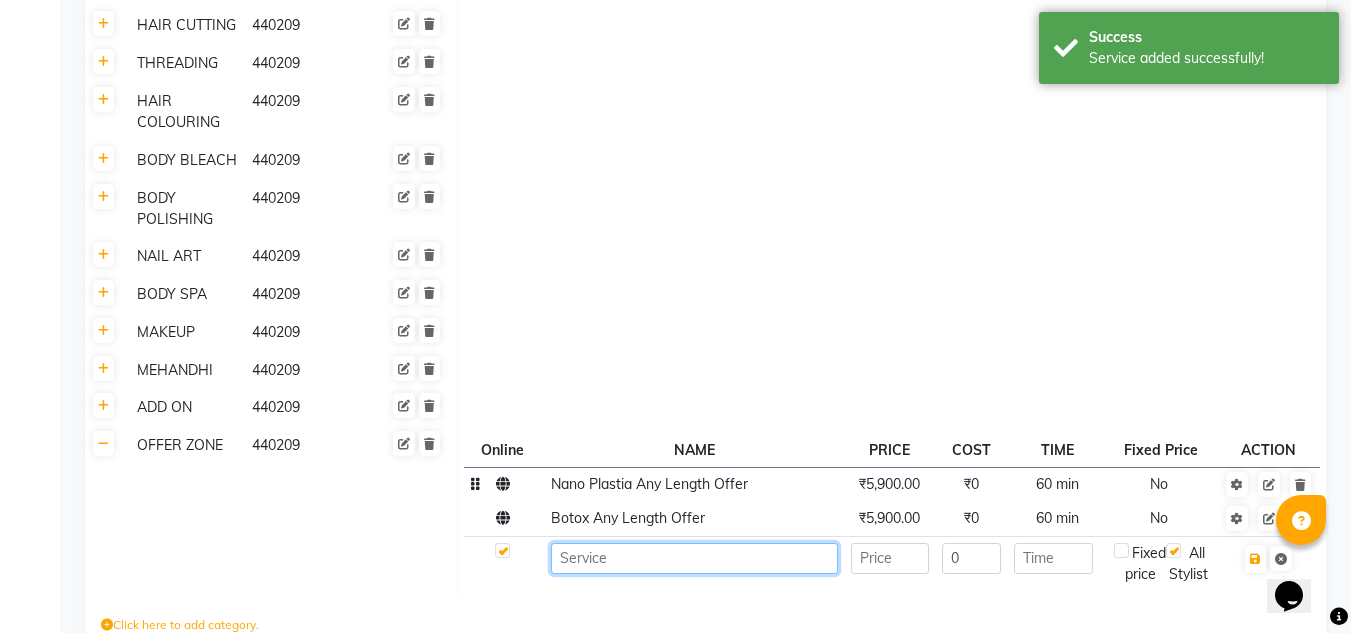 click 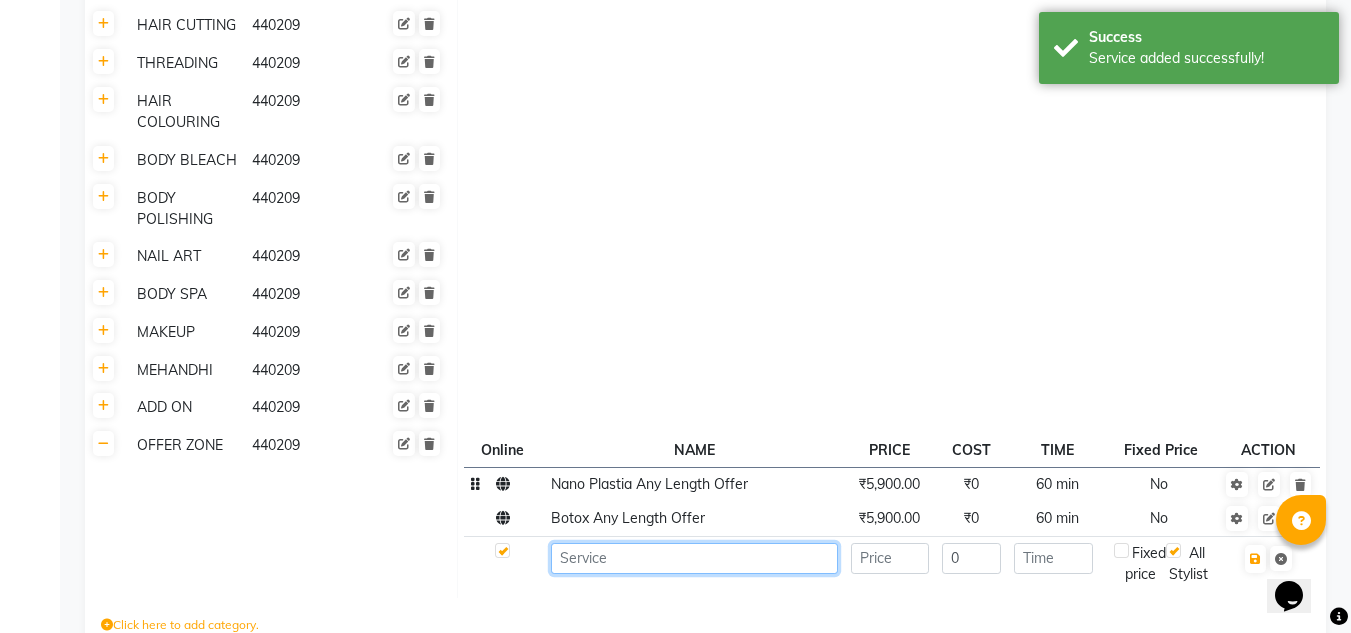 paste on "Keratin Any Length Offer" 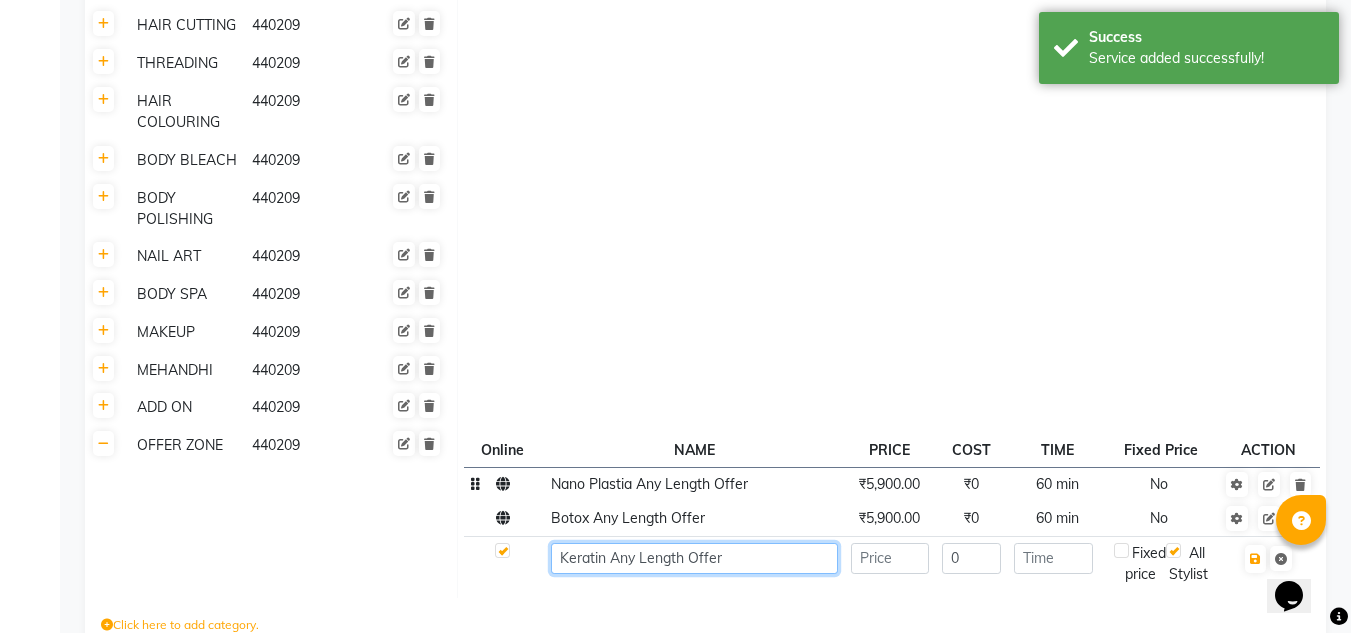 type on "Keratin Any Length Offer" 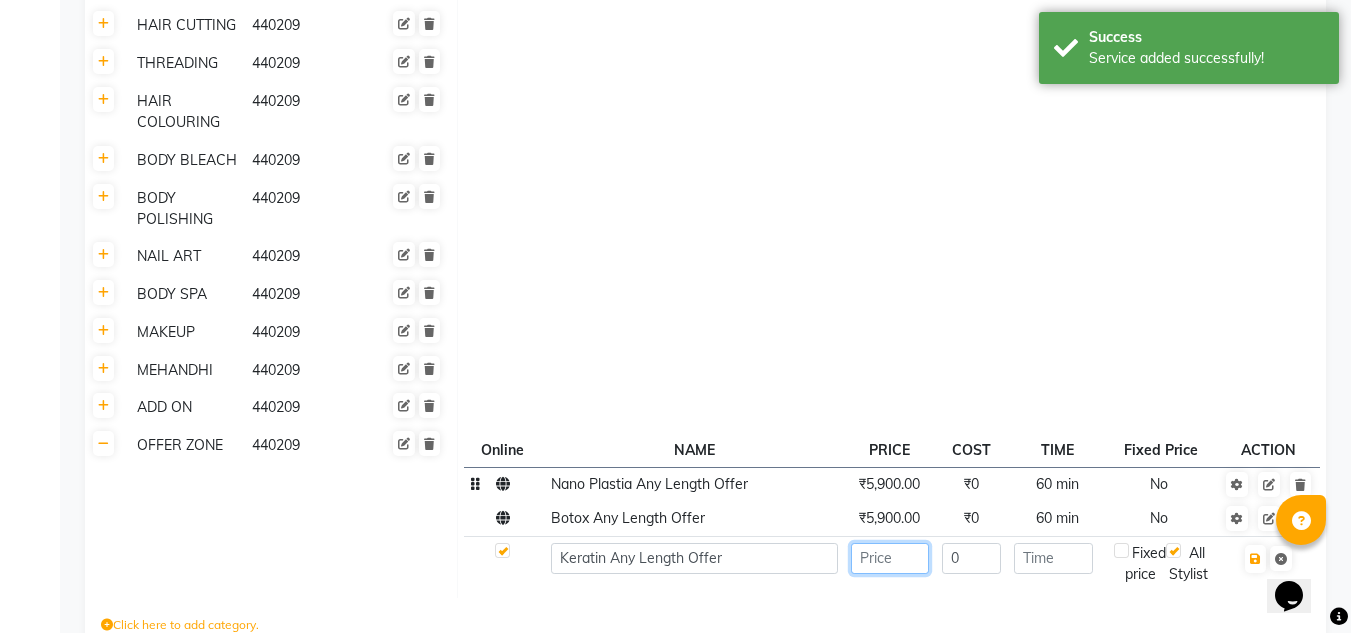 click 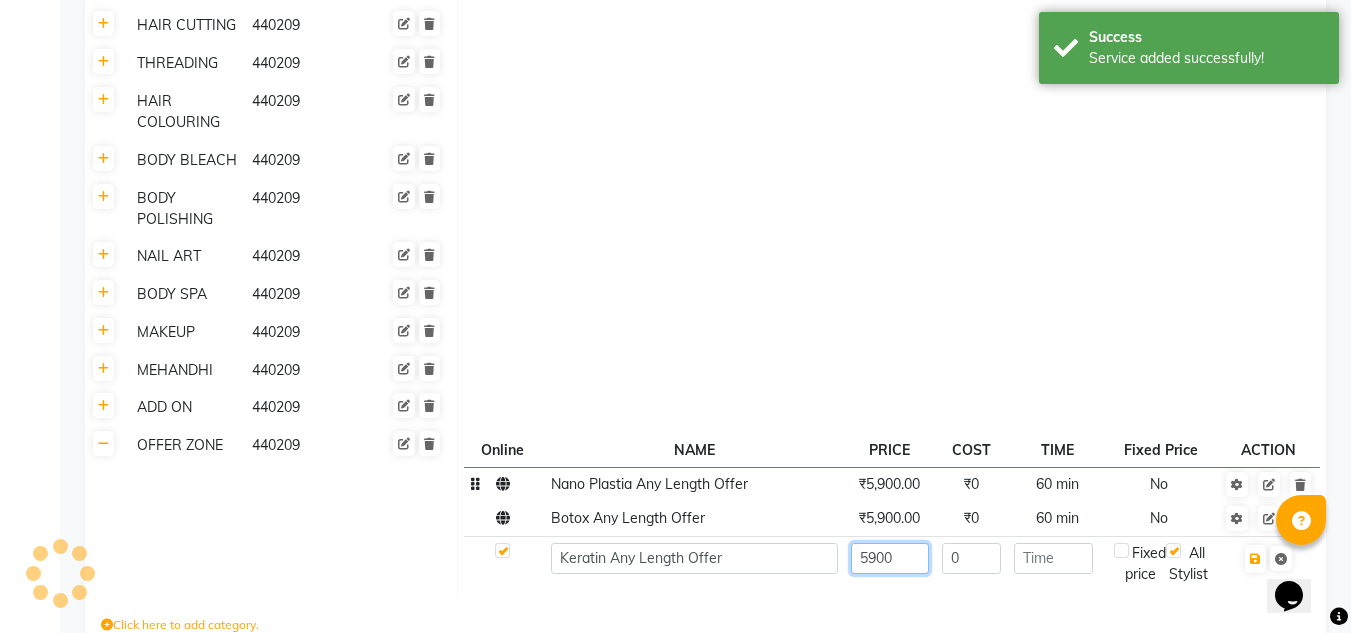 type on "5900" 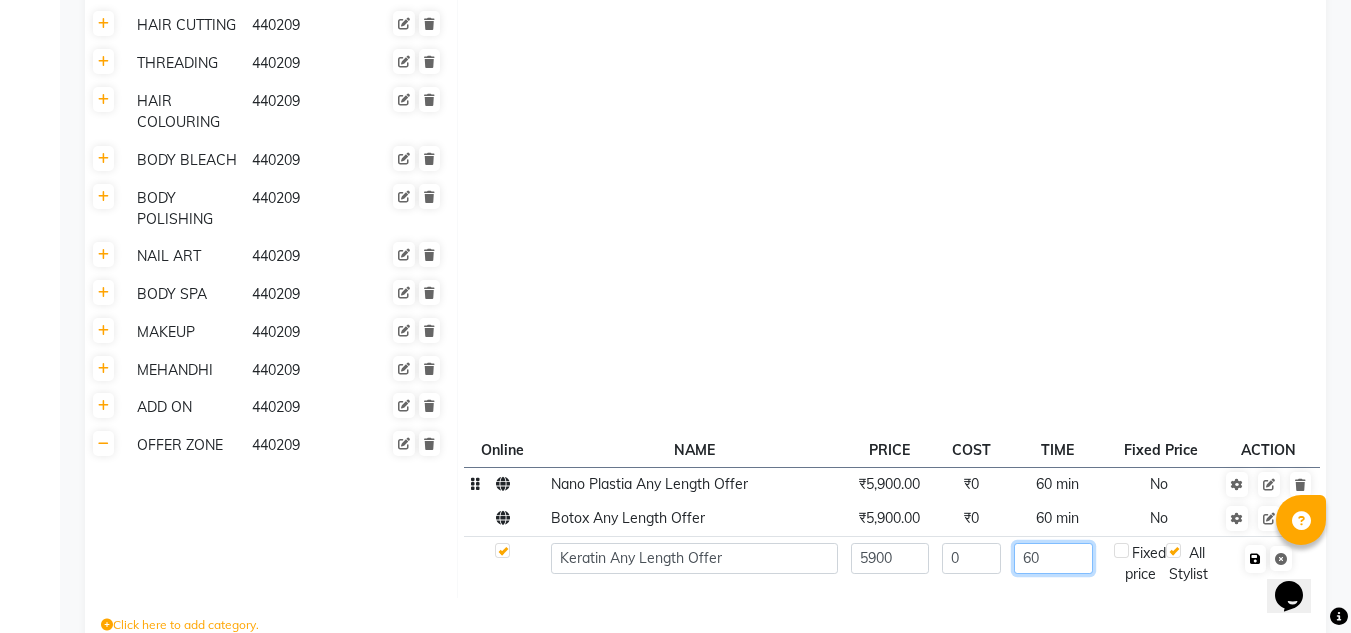 type on "60" 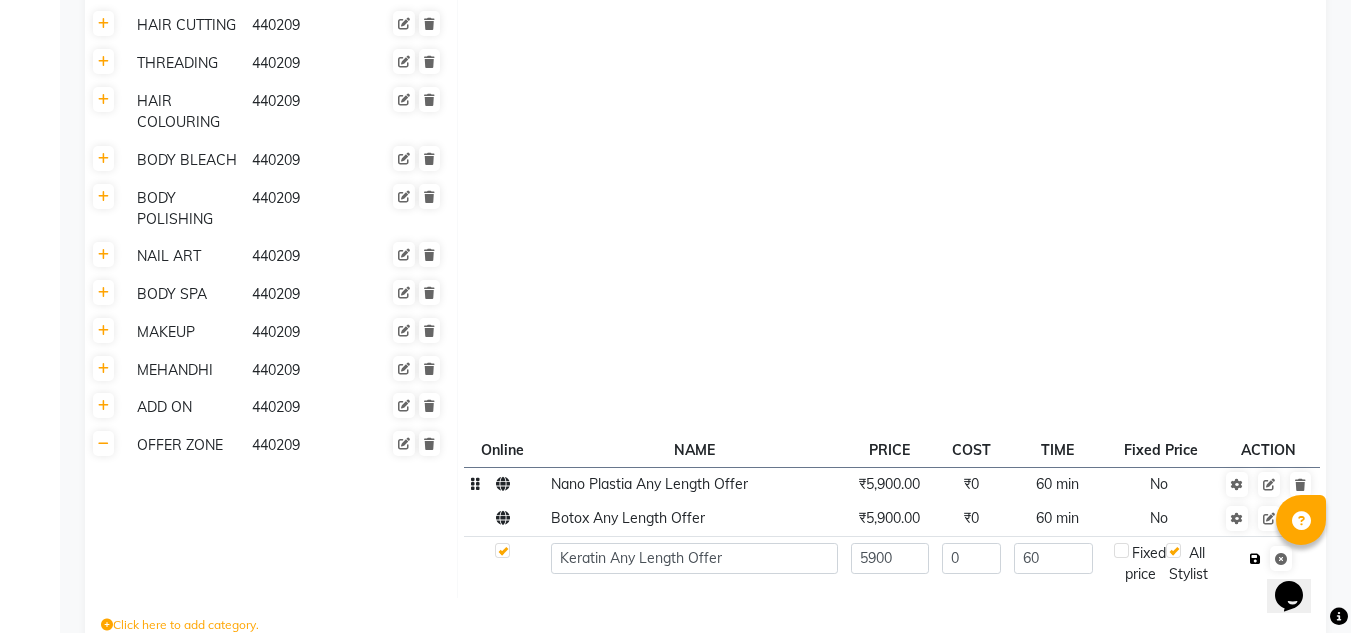 click at bounding box center [1255, 559] 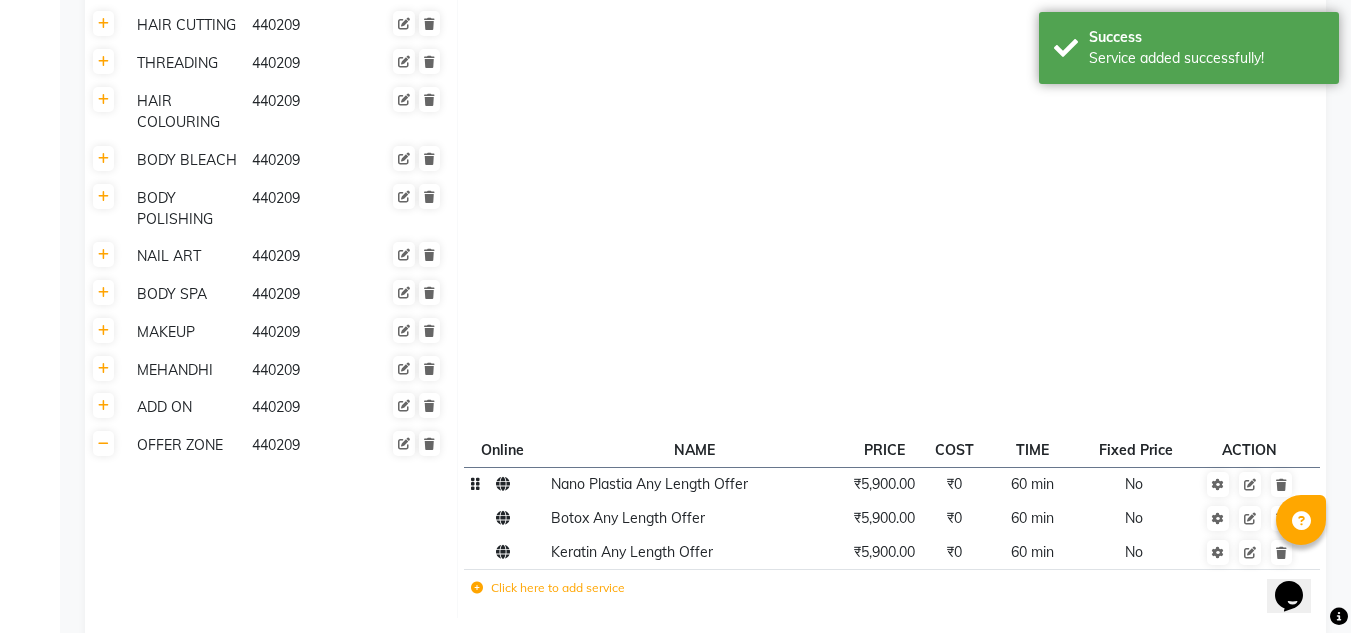 click 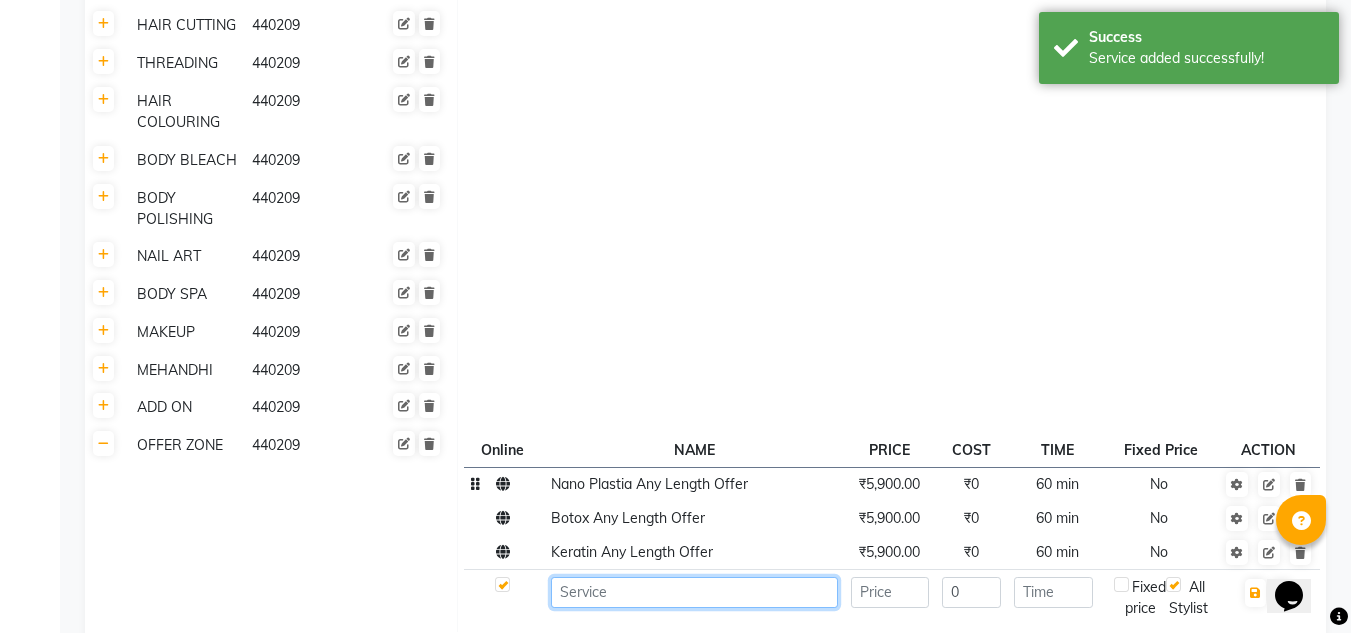 click 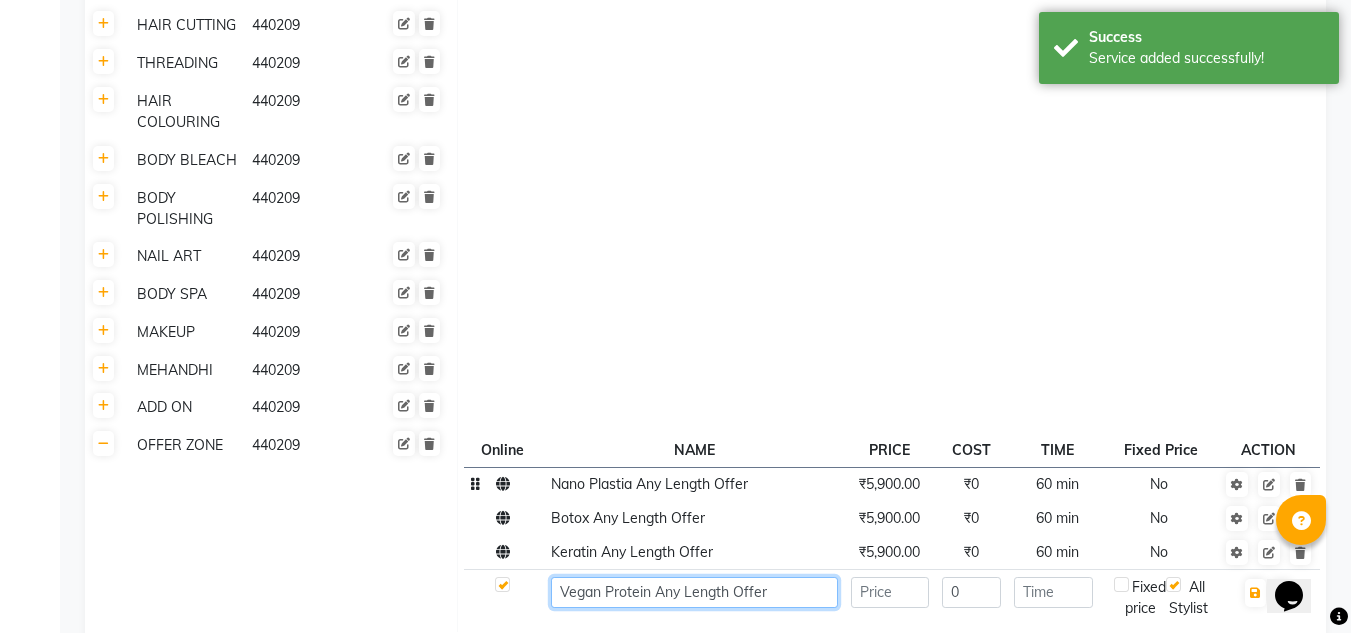 type on "Vegan Protein Any Length Offer" 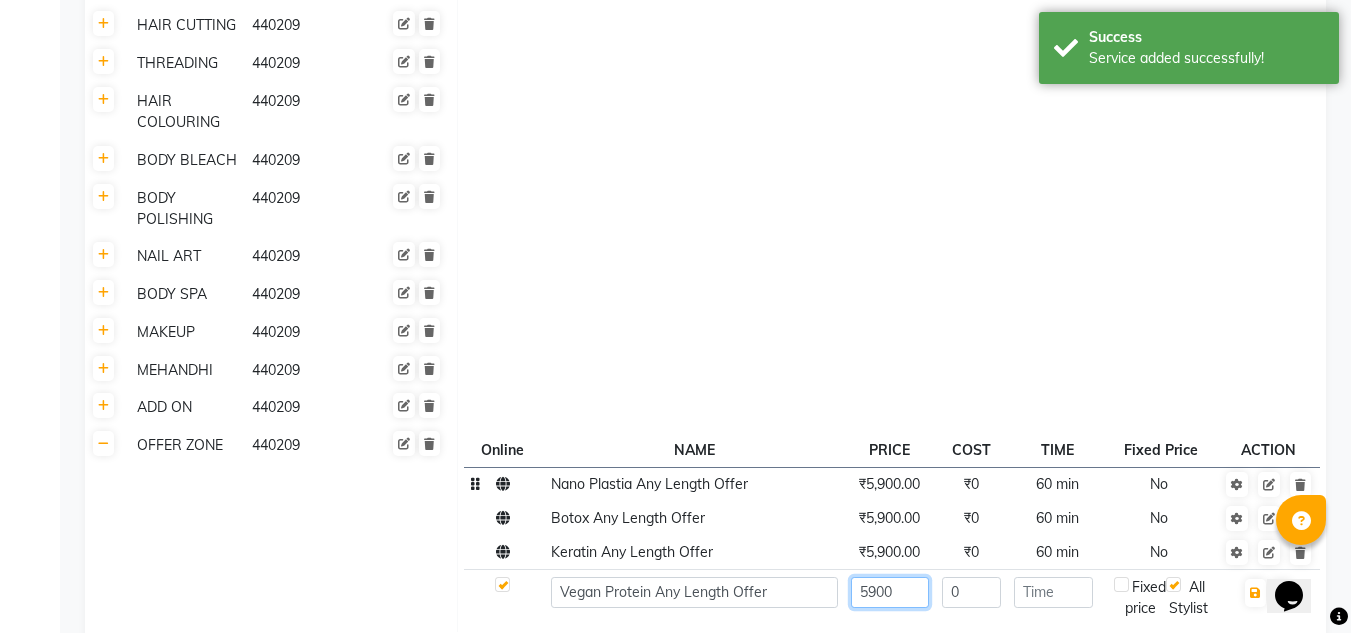 type on "5900" 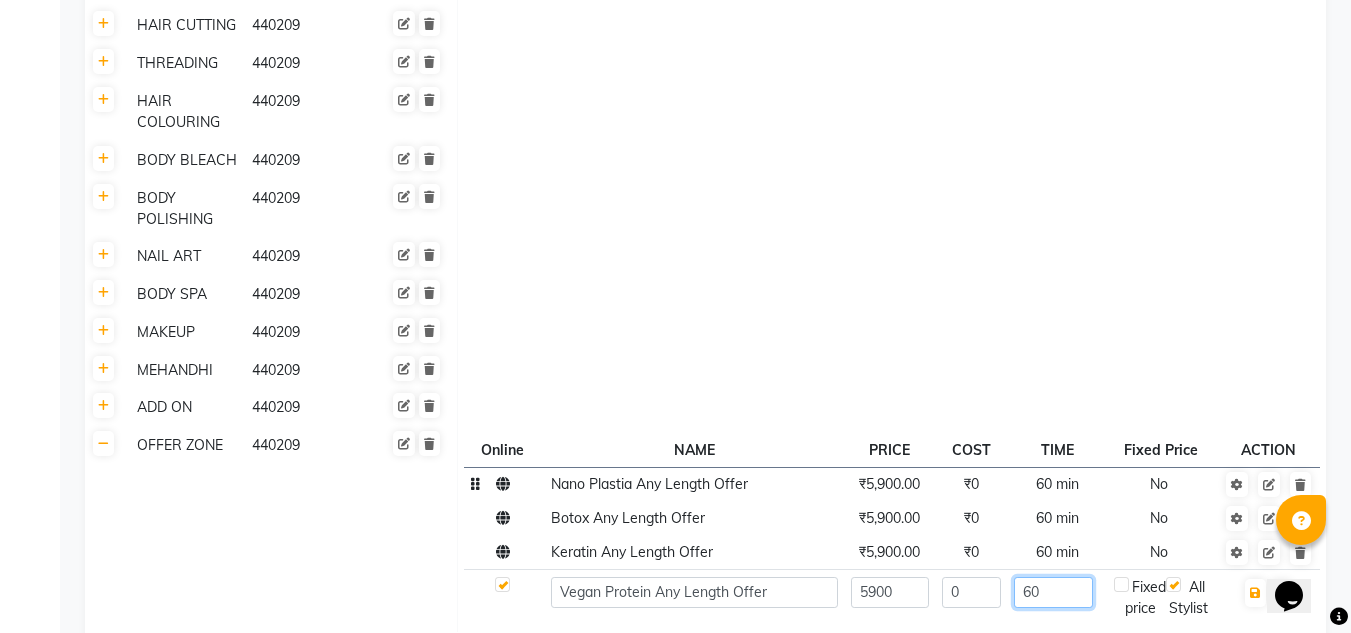 type on "60" 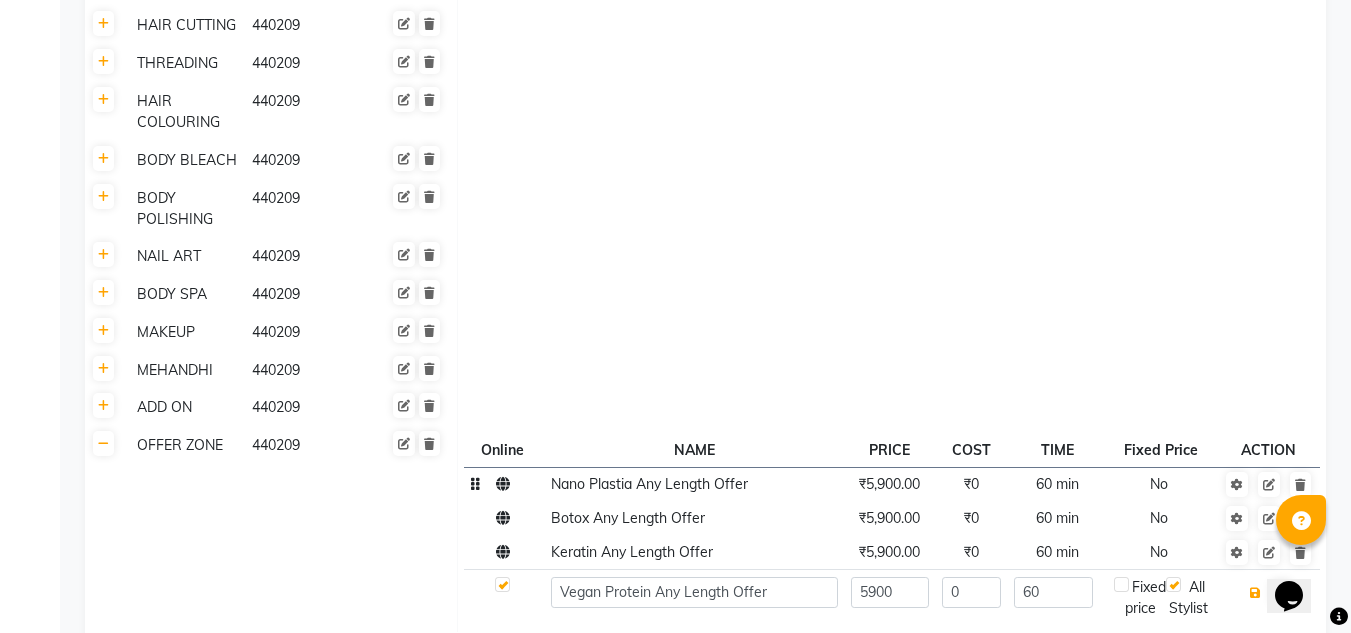 type 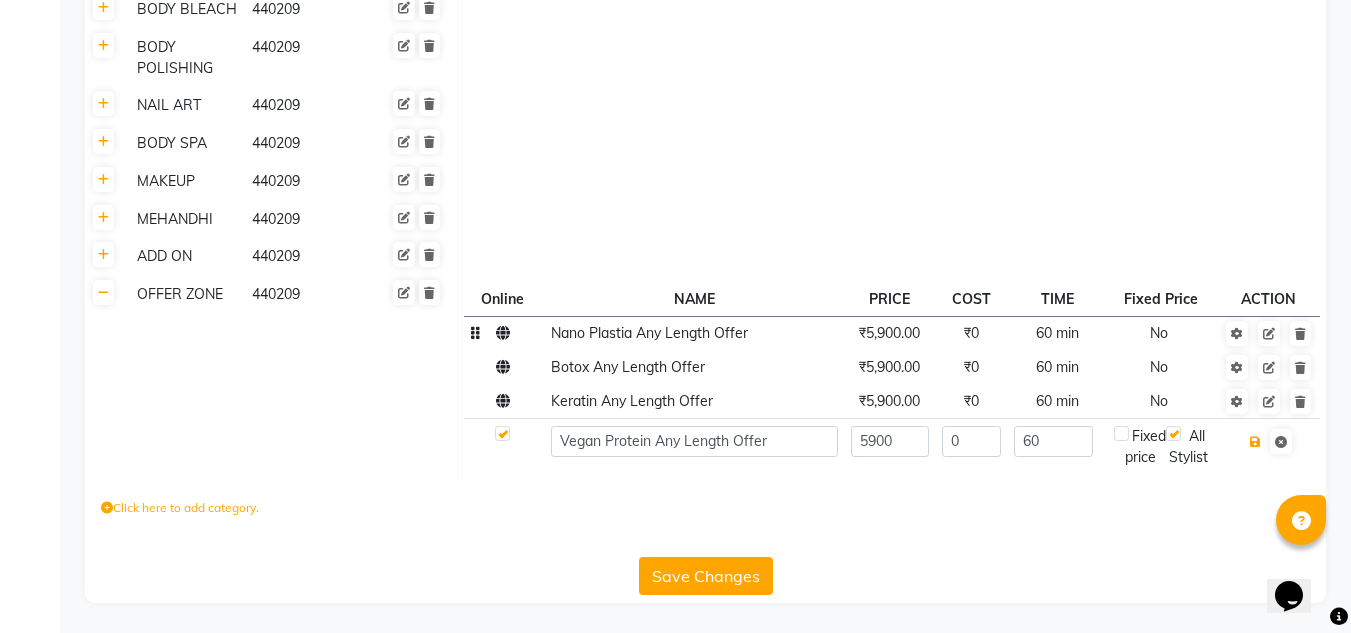 scroll, scrollTop: 871, scrollLeft: 0, axis: vertical 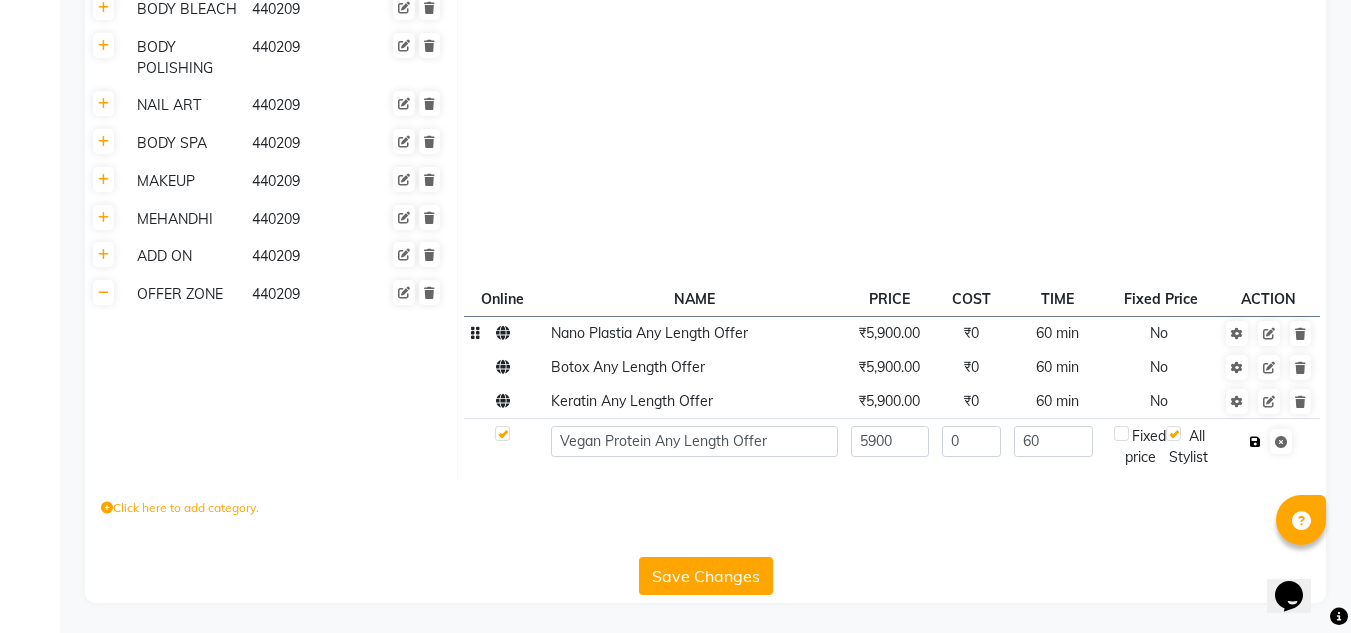 click at bounding box center (1255, 442) 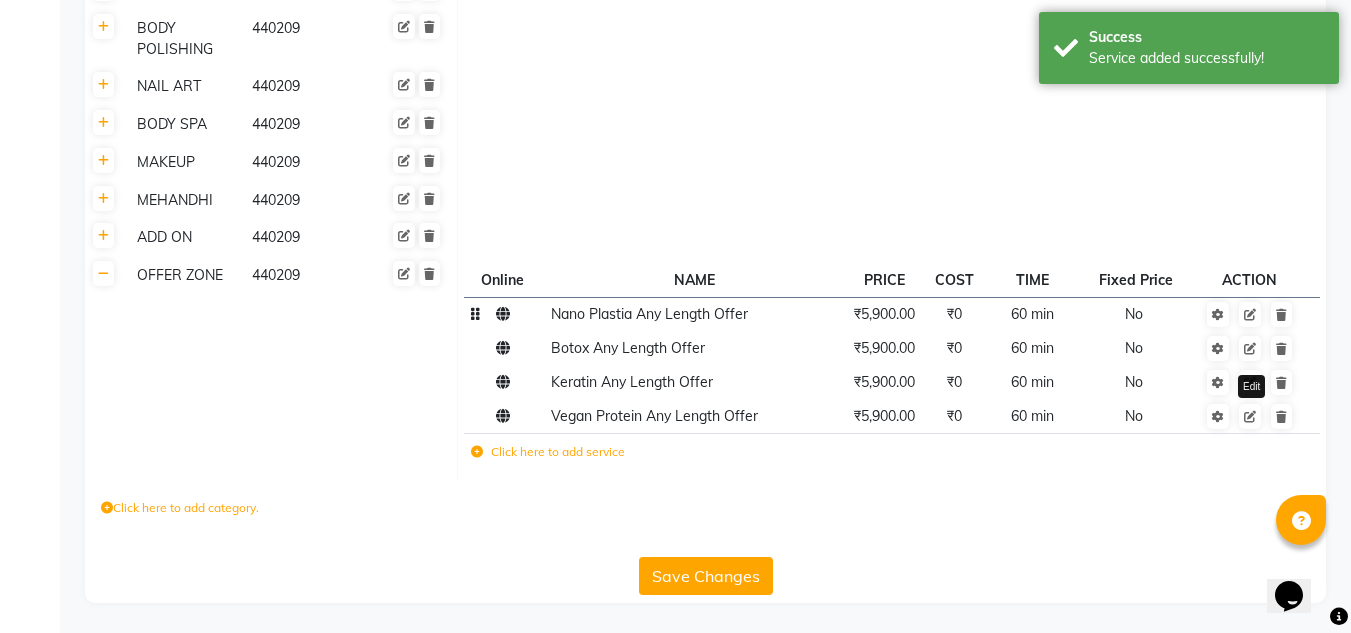 scroll, scrollTop: 869, scrollLeft: 0, axis: vertical 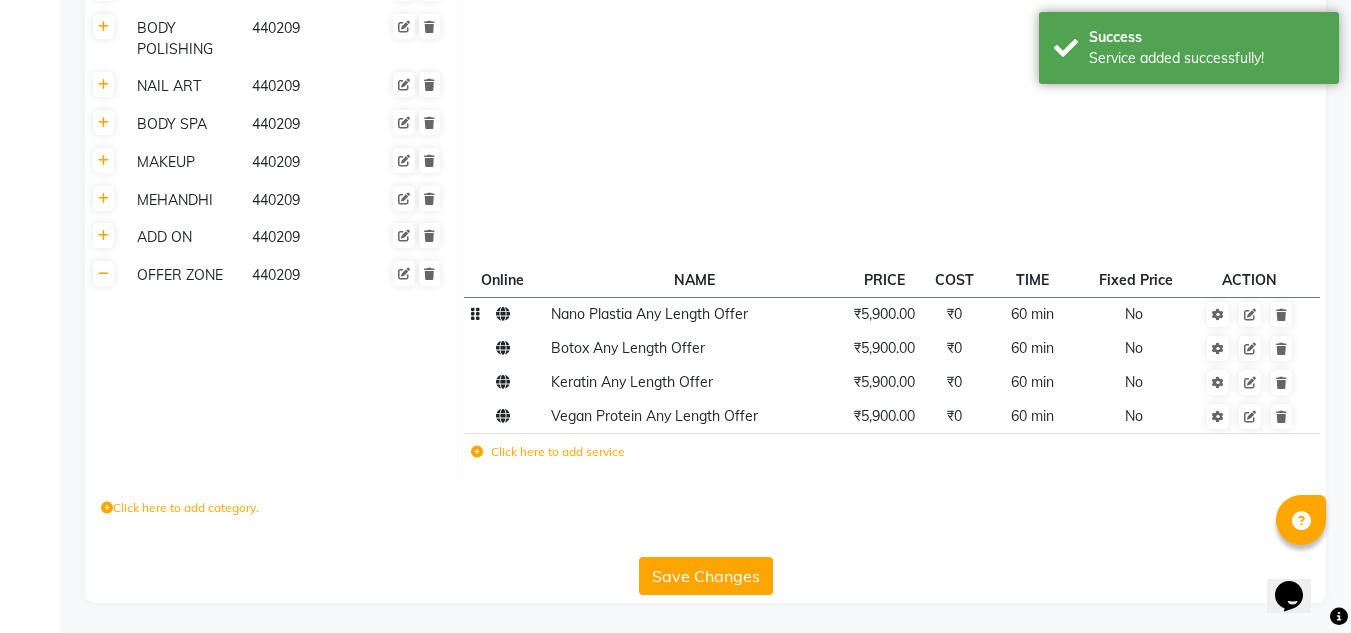 click on "Click here to add service" 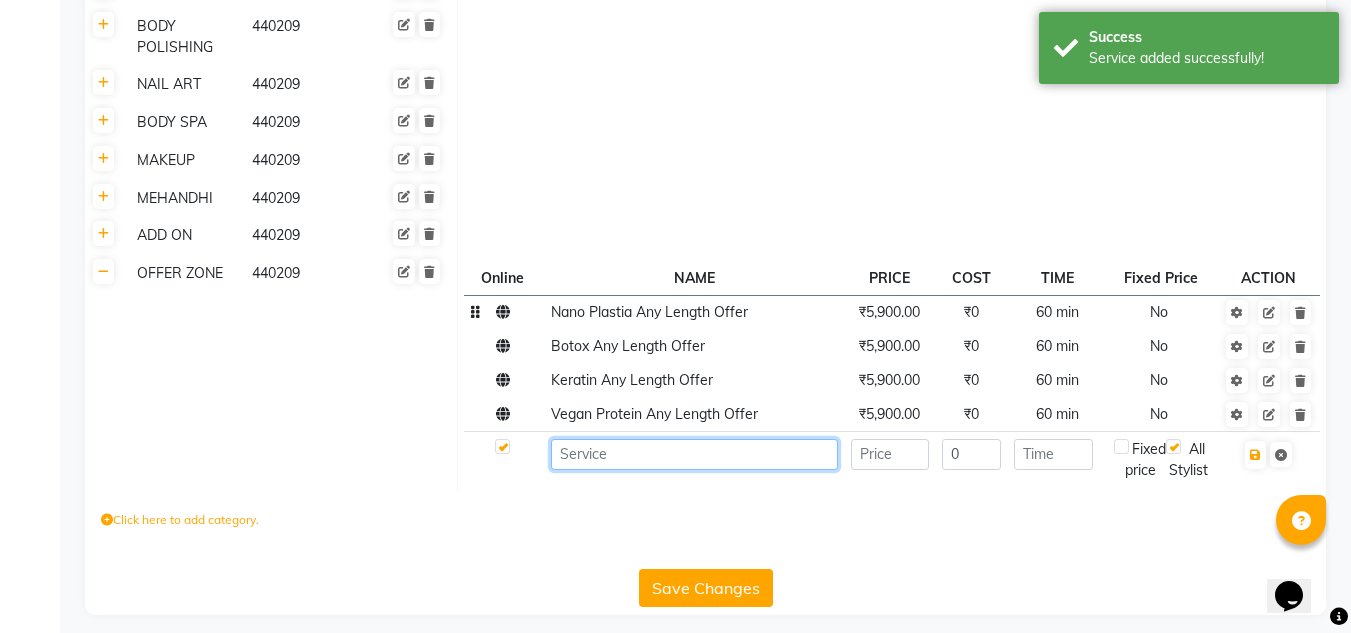 click 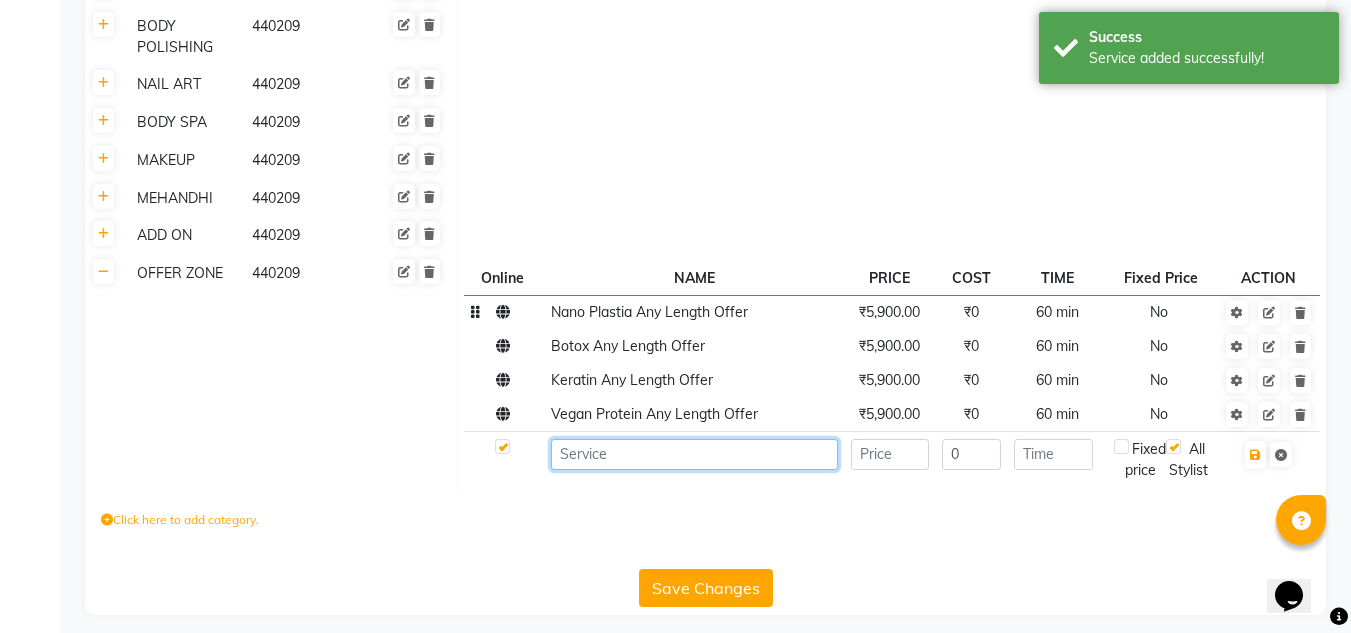 paste on "Smoothening Any Length Offer" 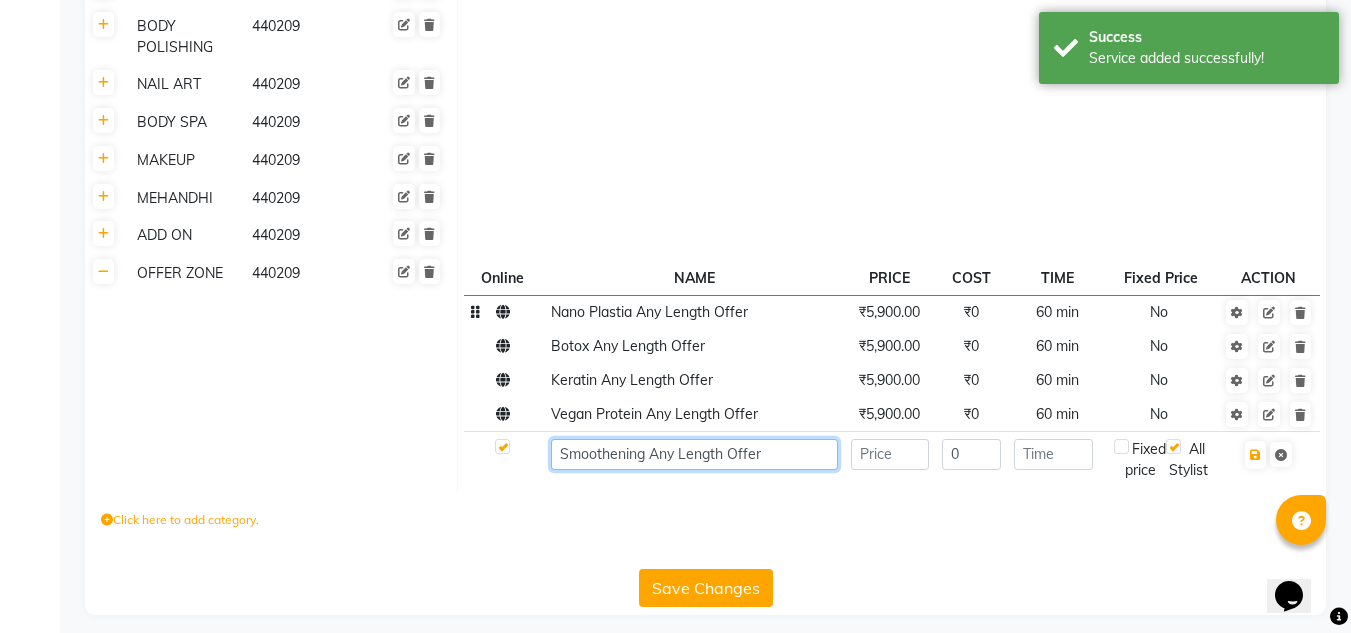 type on "Smoothening Any Length Offer" 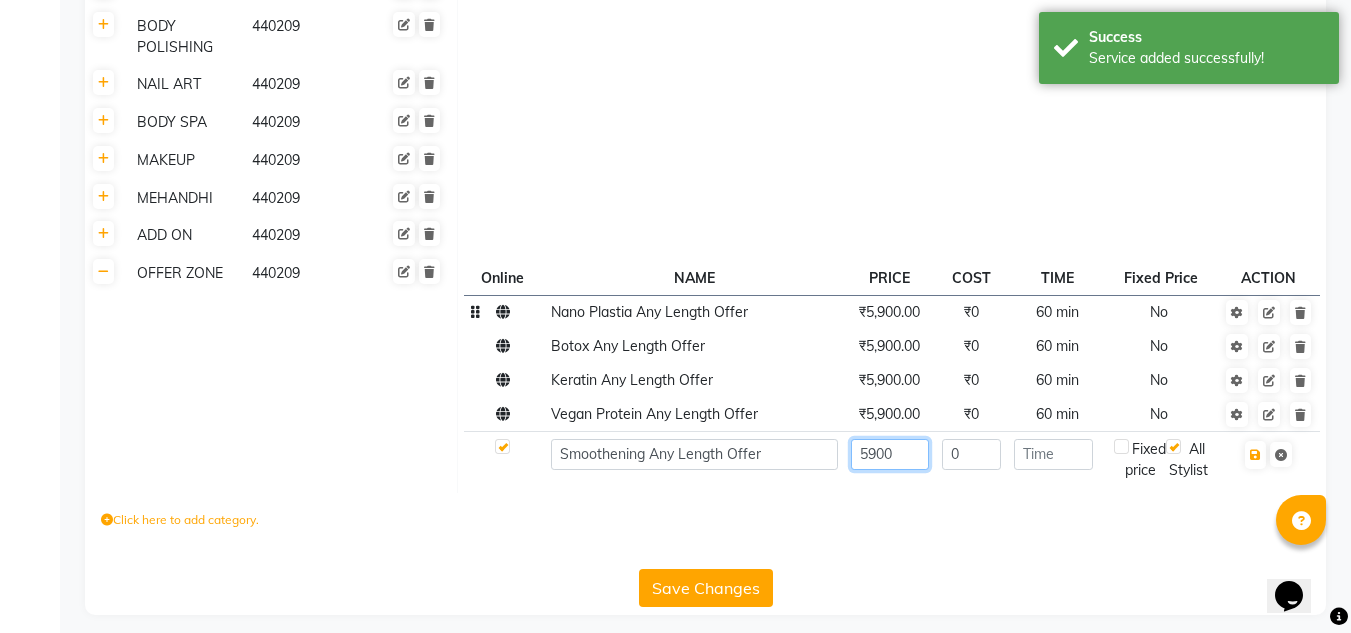 type on "5900" 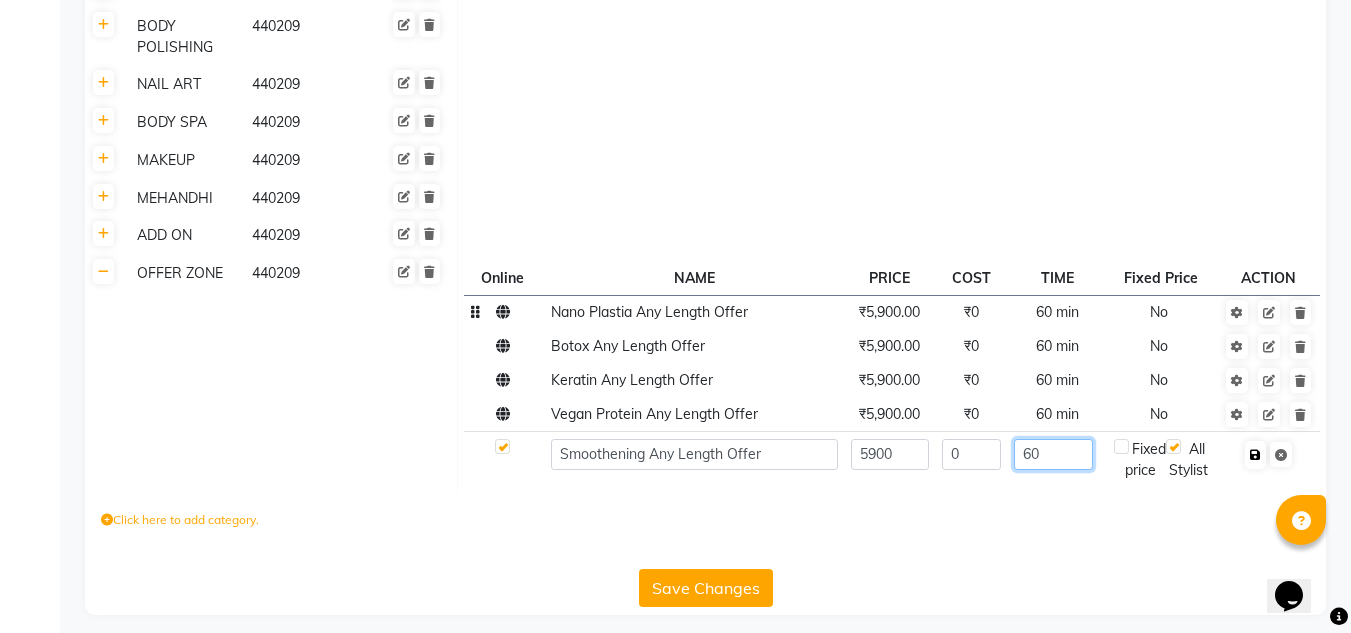 type on "60" 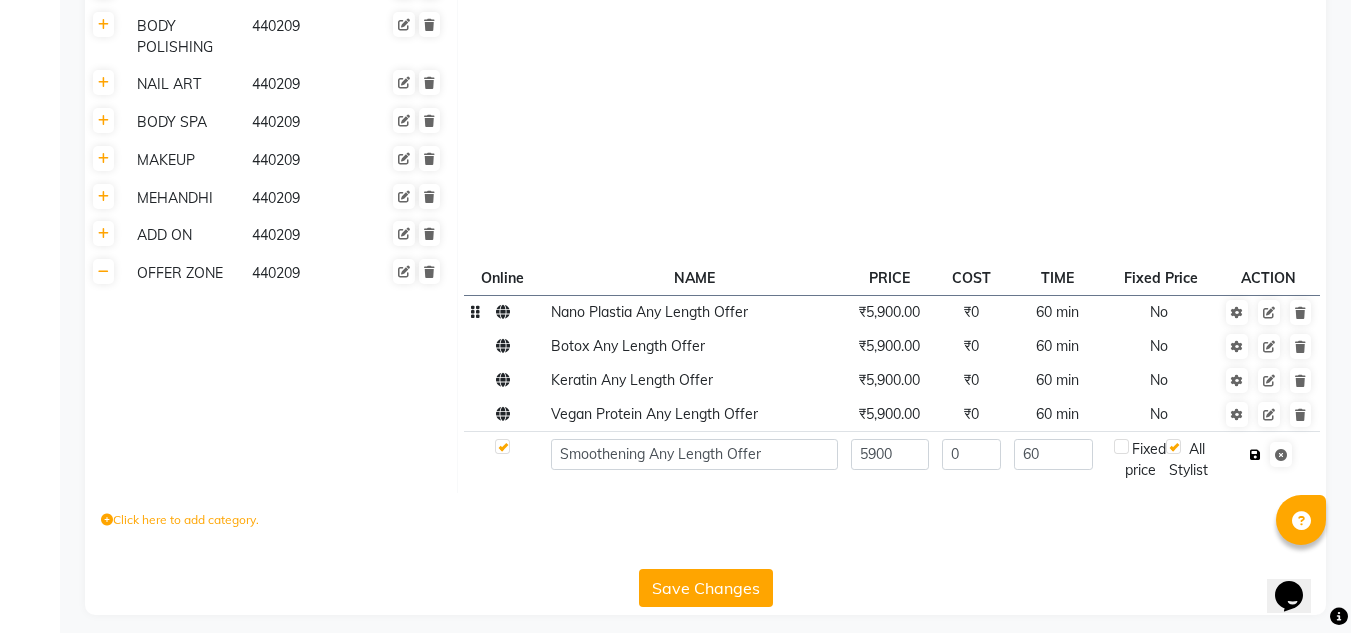click at bounding box center [1255, 455] 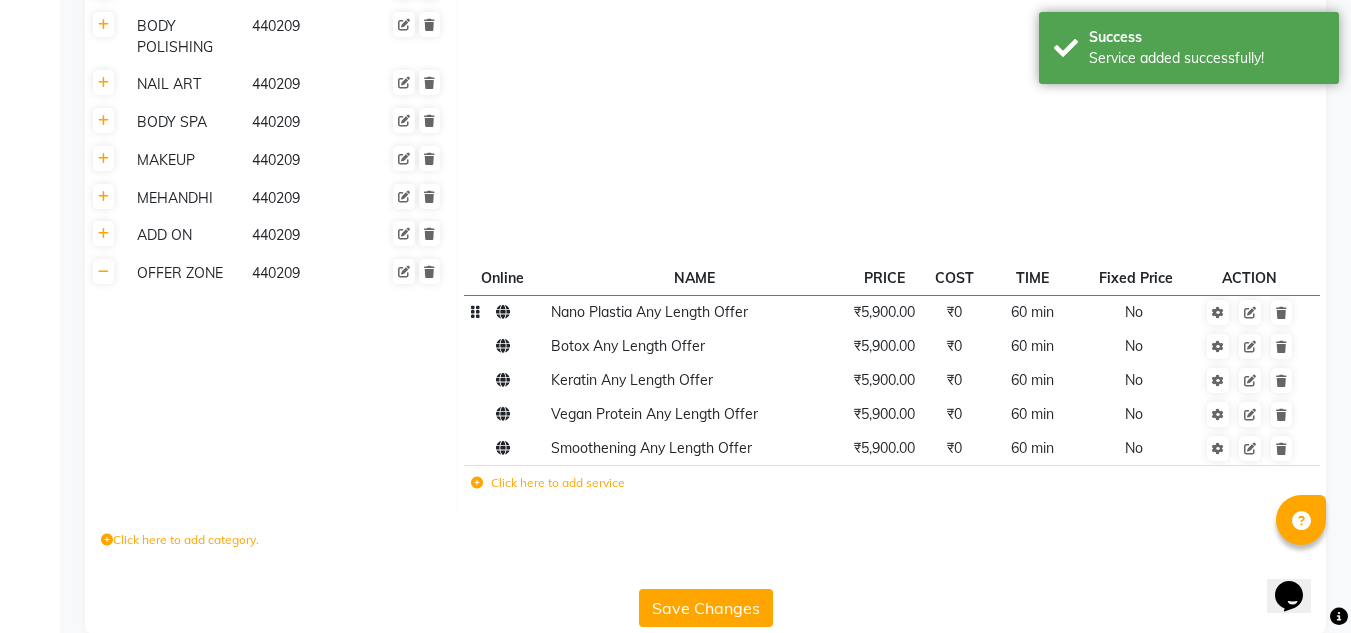 click 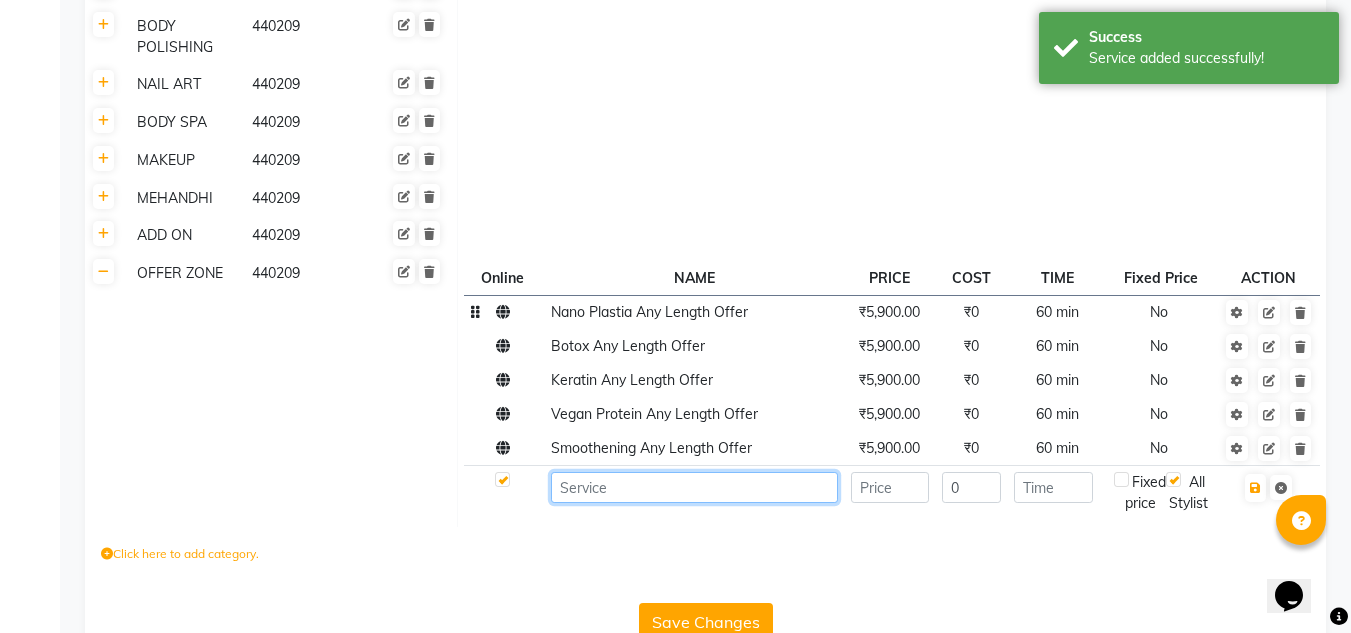 click 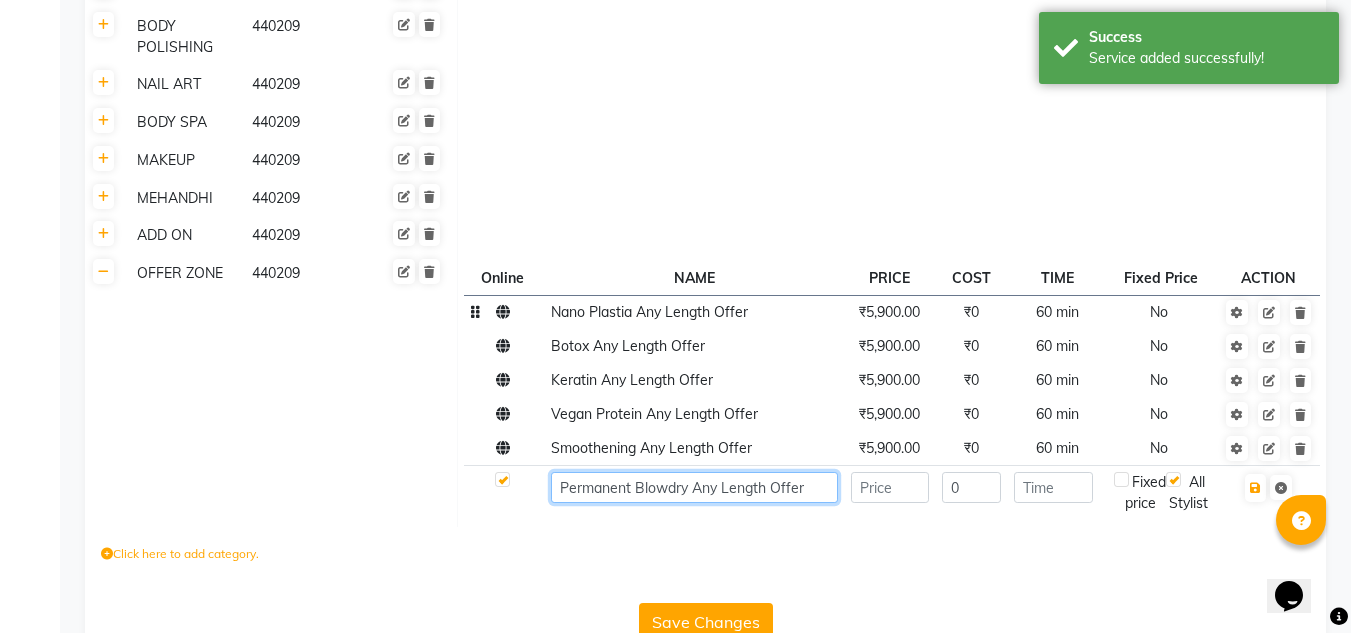 type on "Permanent Blowdry Any Length Offer" 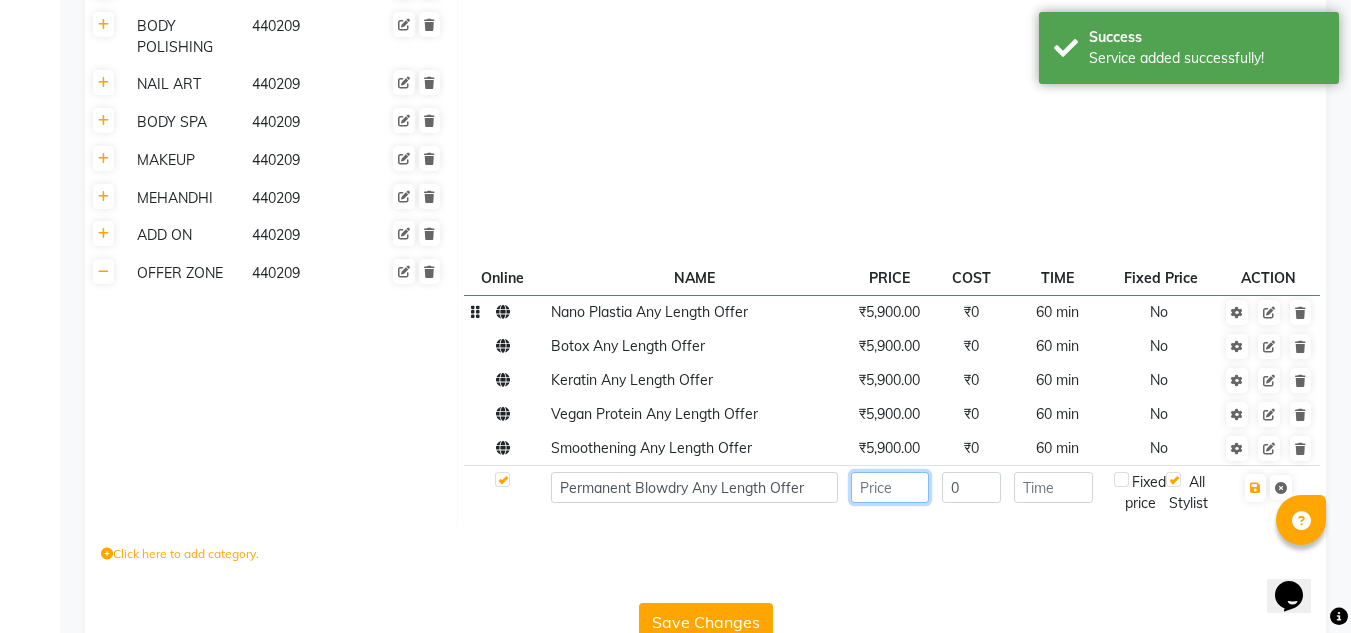 click 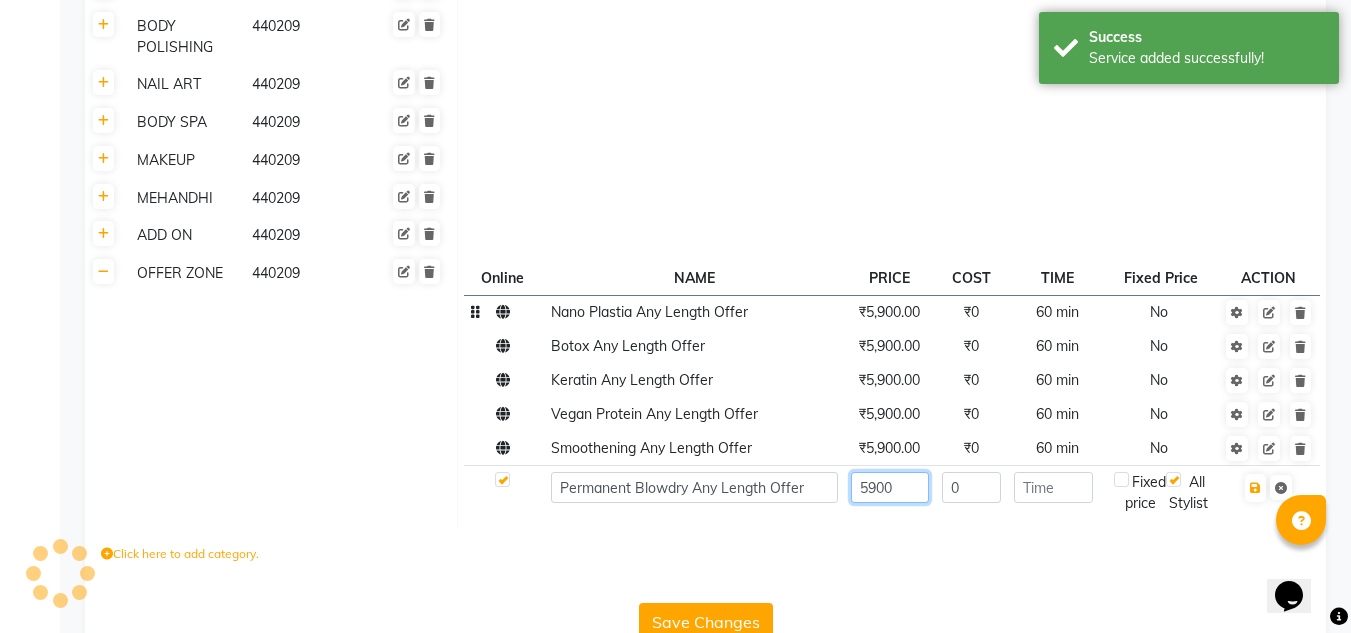 type on "5900" 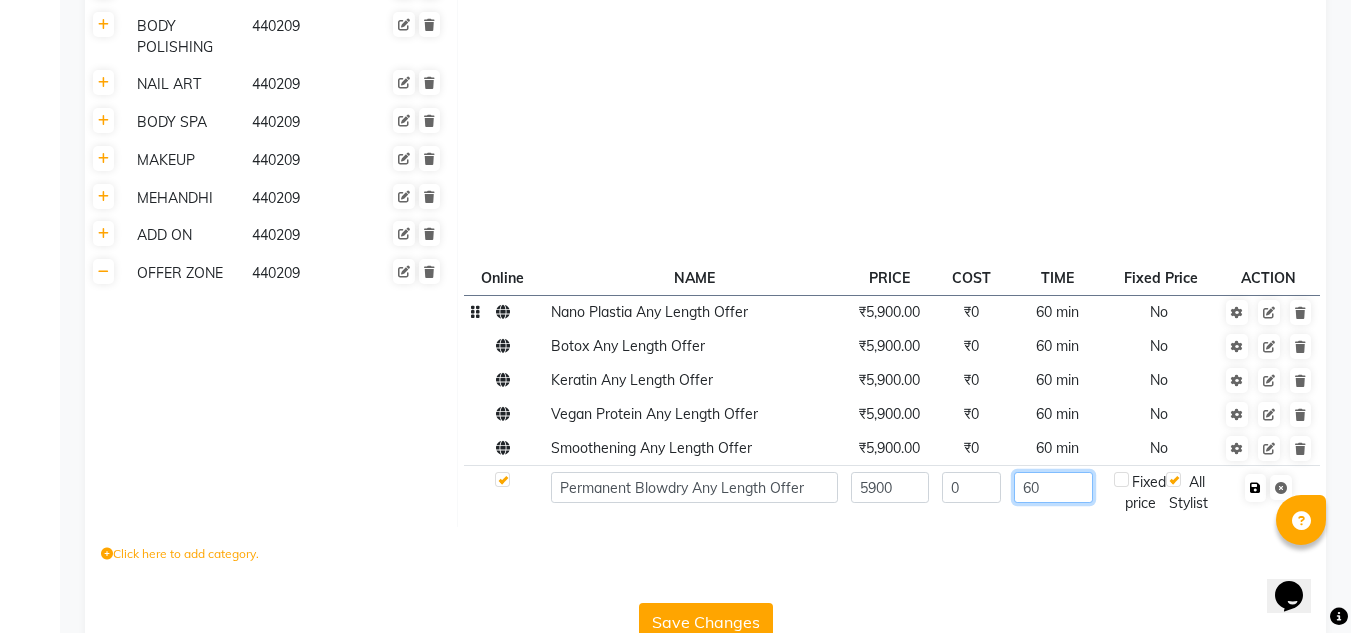type on "60" 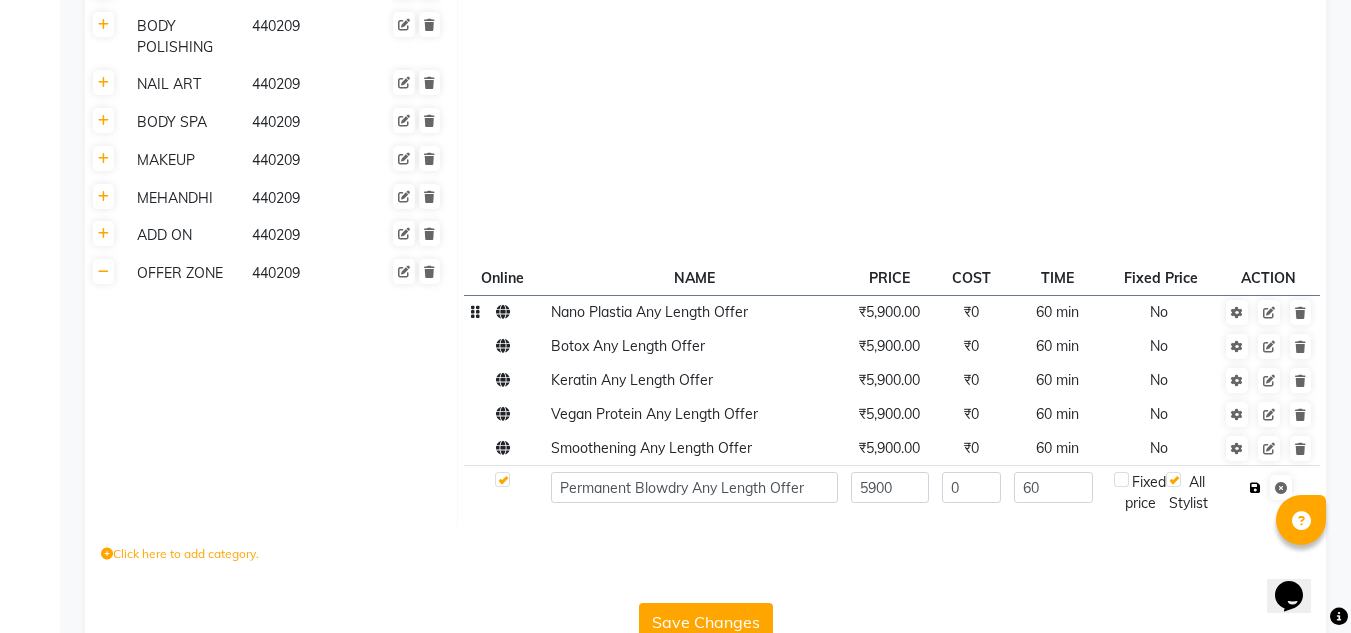 click at bounding box center (1255, 488) 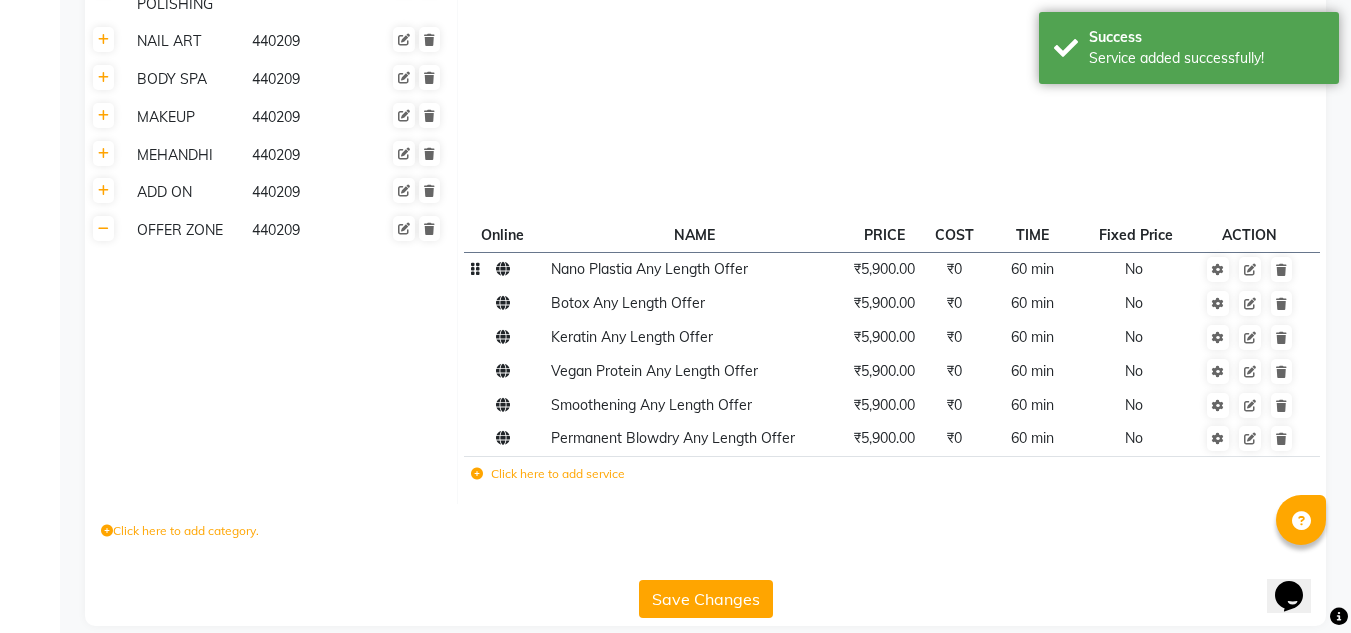 scroll, scrollTop: 937, scrollLeft: 0, axis: vertical 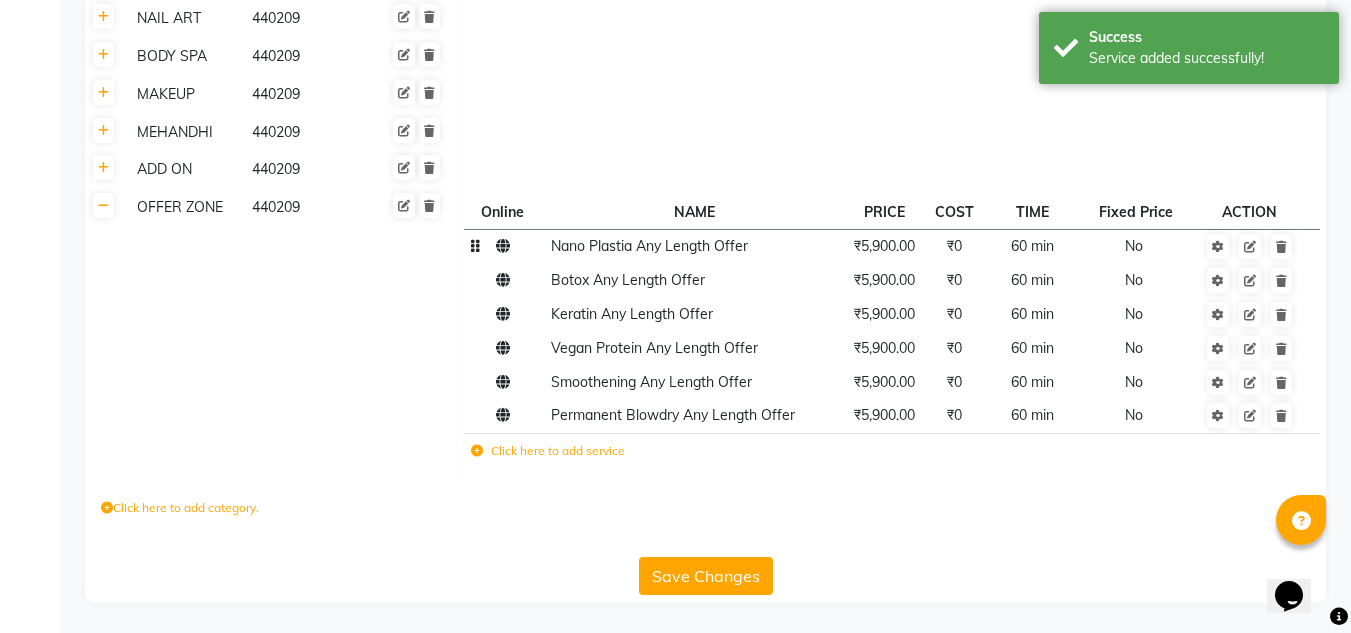 click on "Save Changes" 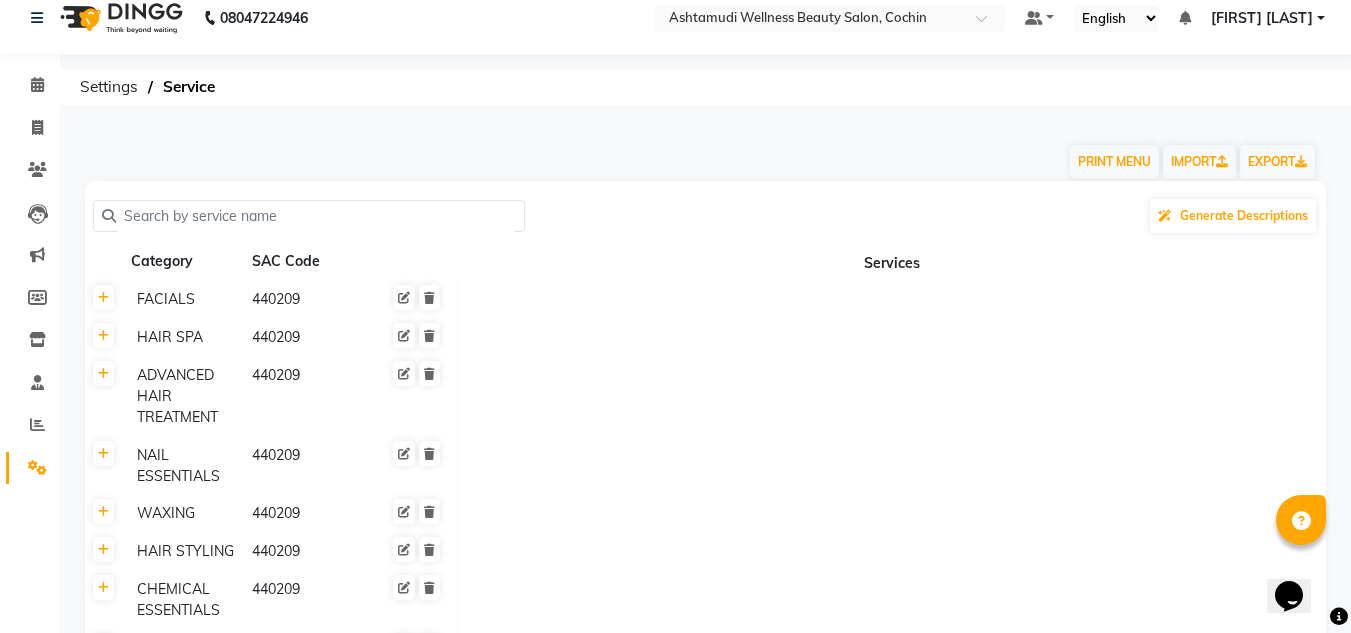 scroll, scrollTop: 0, scrollLeft: 0, axis: both 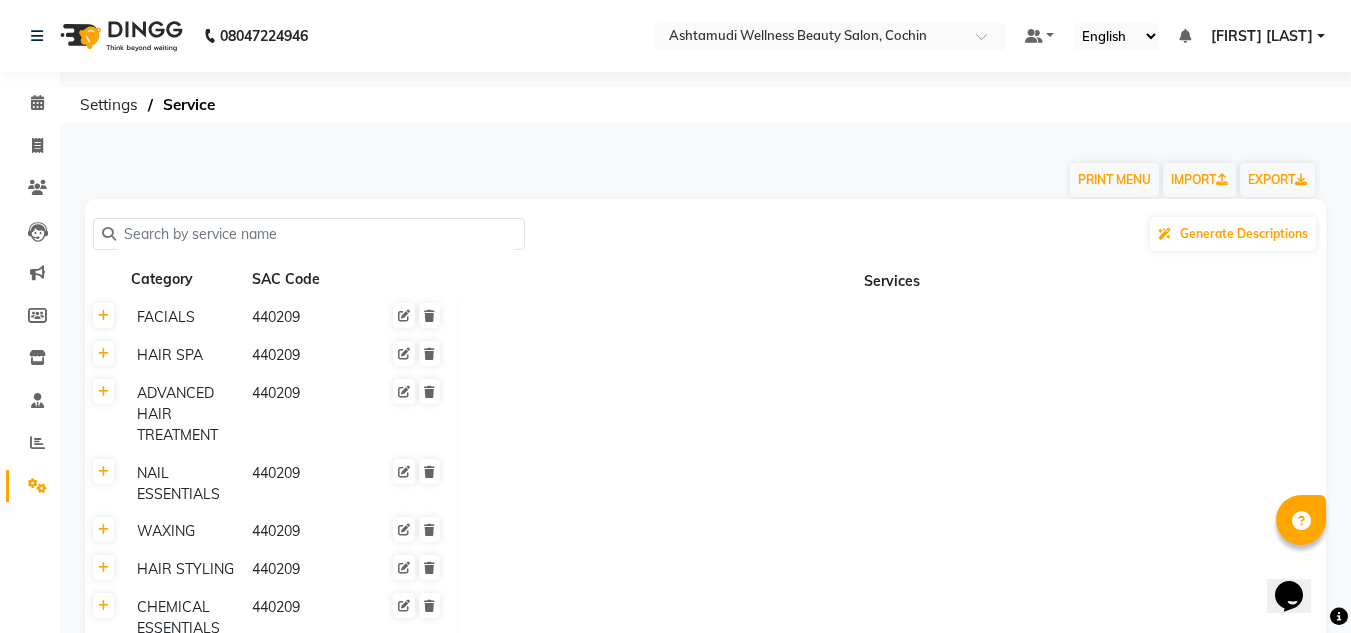 click on "08047224946 Select Location × Ashtamudi Wellness Beauty Salon, Cochin Default Panel My Panel English ENGLISH Español العربية मराठी हिंदी ગુજરાતી தமிழ் 中文 Notifications nothing to show JITHIN V Manage Profile Change Password Sign out  Version:3.15.11" 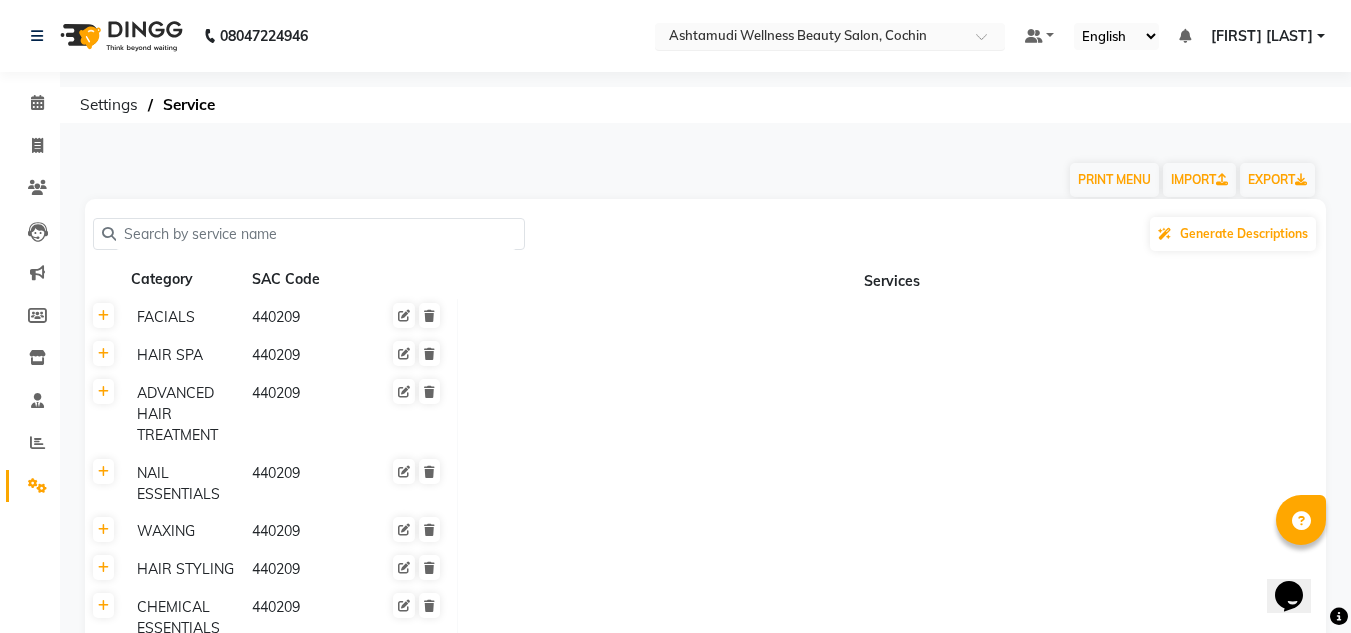 click at bounding box center [810, 38] 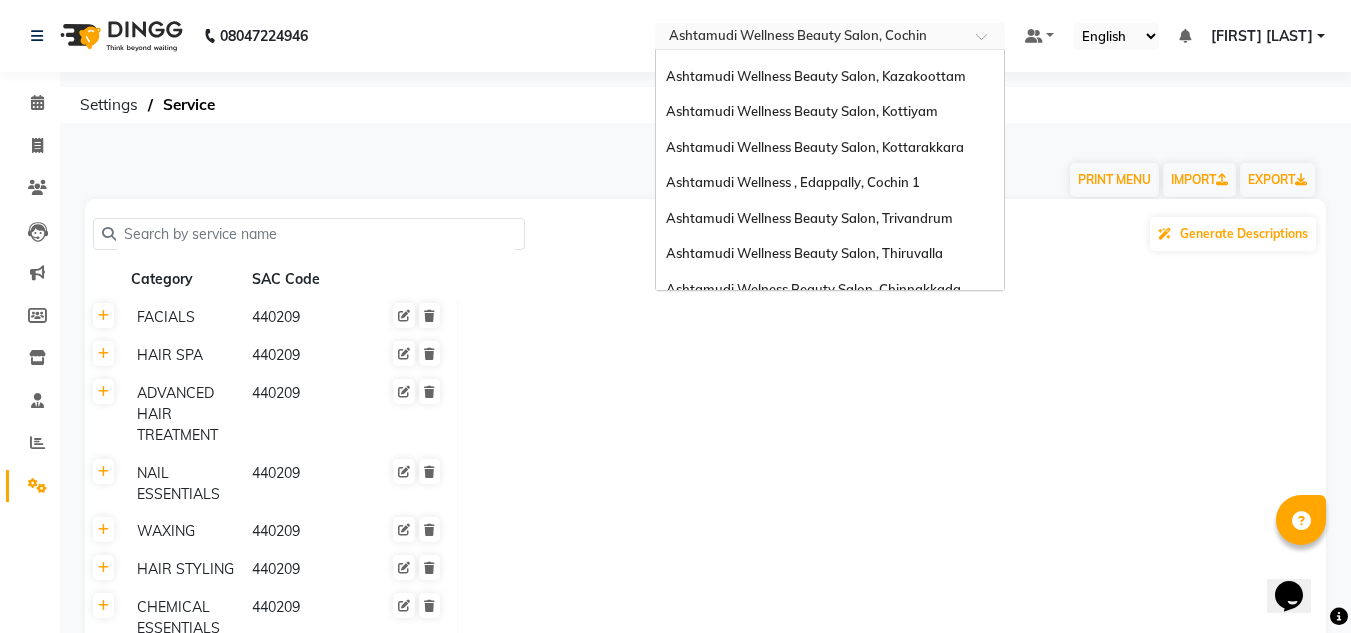scroll, scrollTop: 0, scrollLeft: 0, axis: both 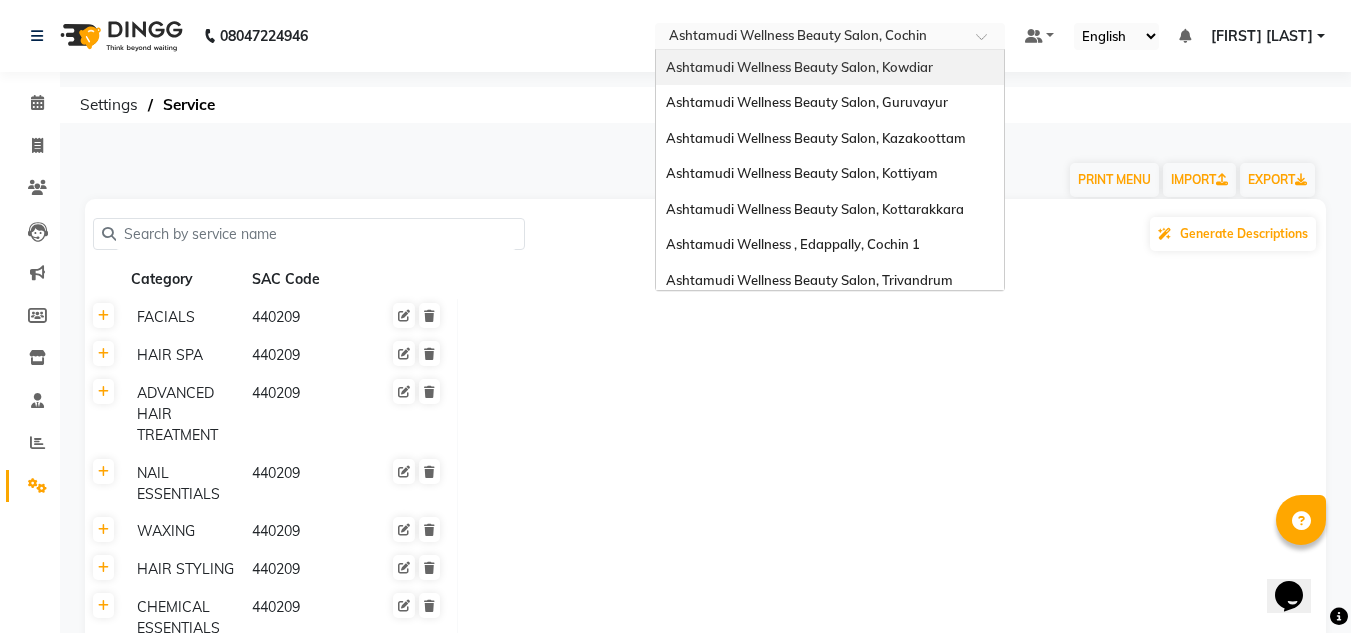 click on "Ashtamudi Wellness Beauty Salon, Kowdiar" at bounding box center [830, 68] 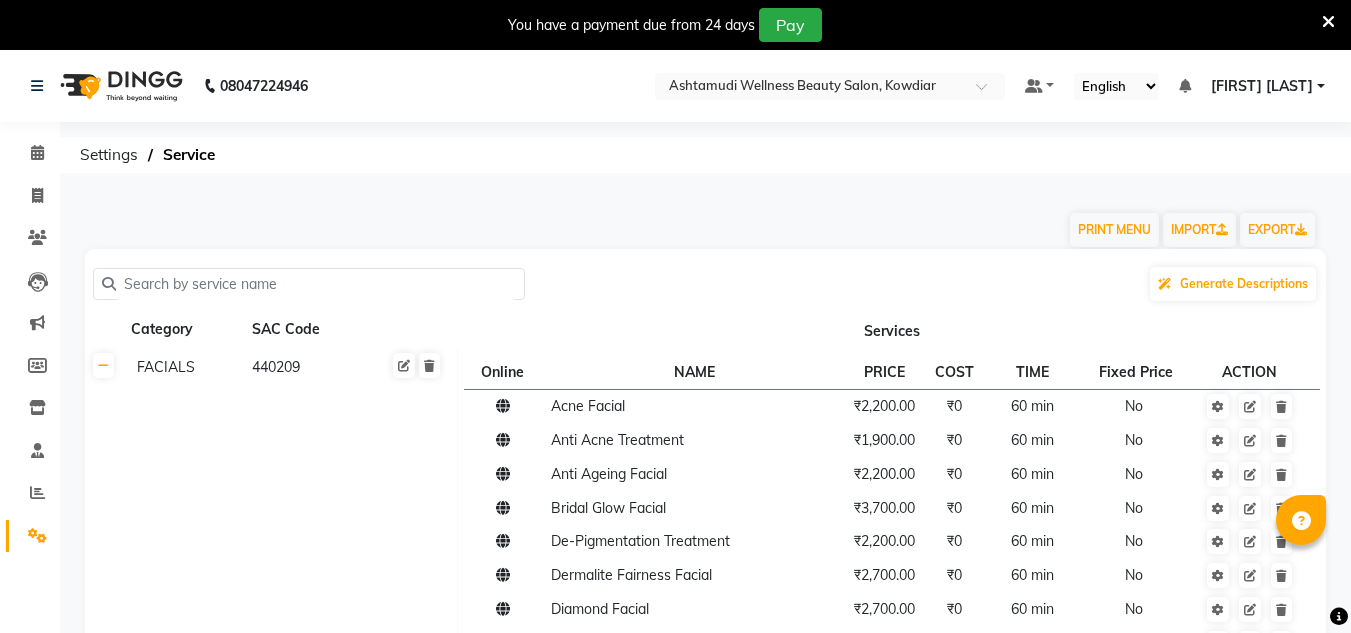 scroll, scrollTop: 0, scrollLeft: 0, axis: both 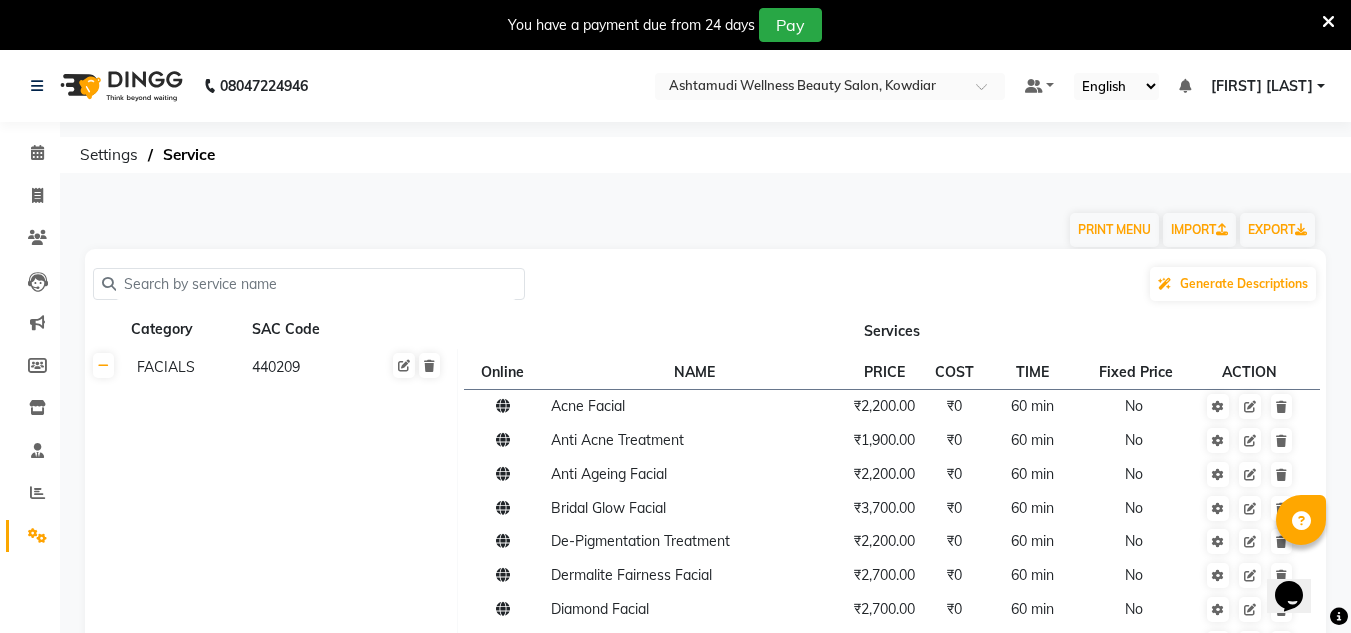 click at bounding box center [1328, 22] 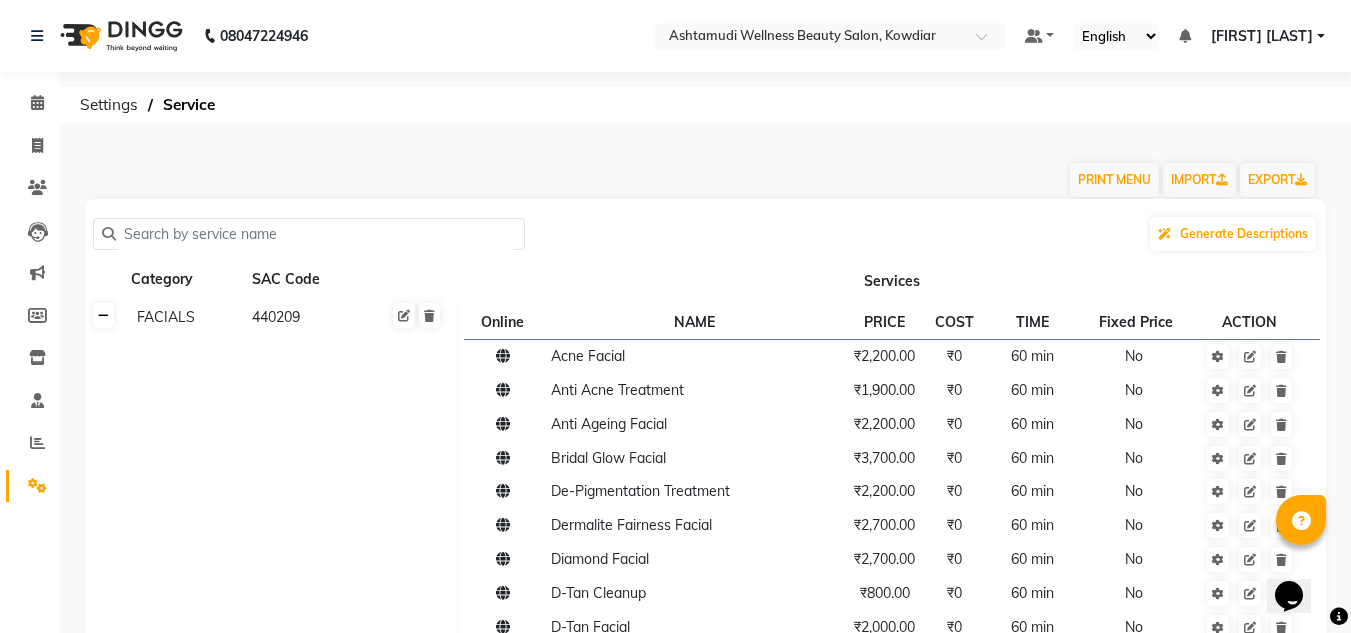 click 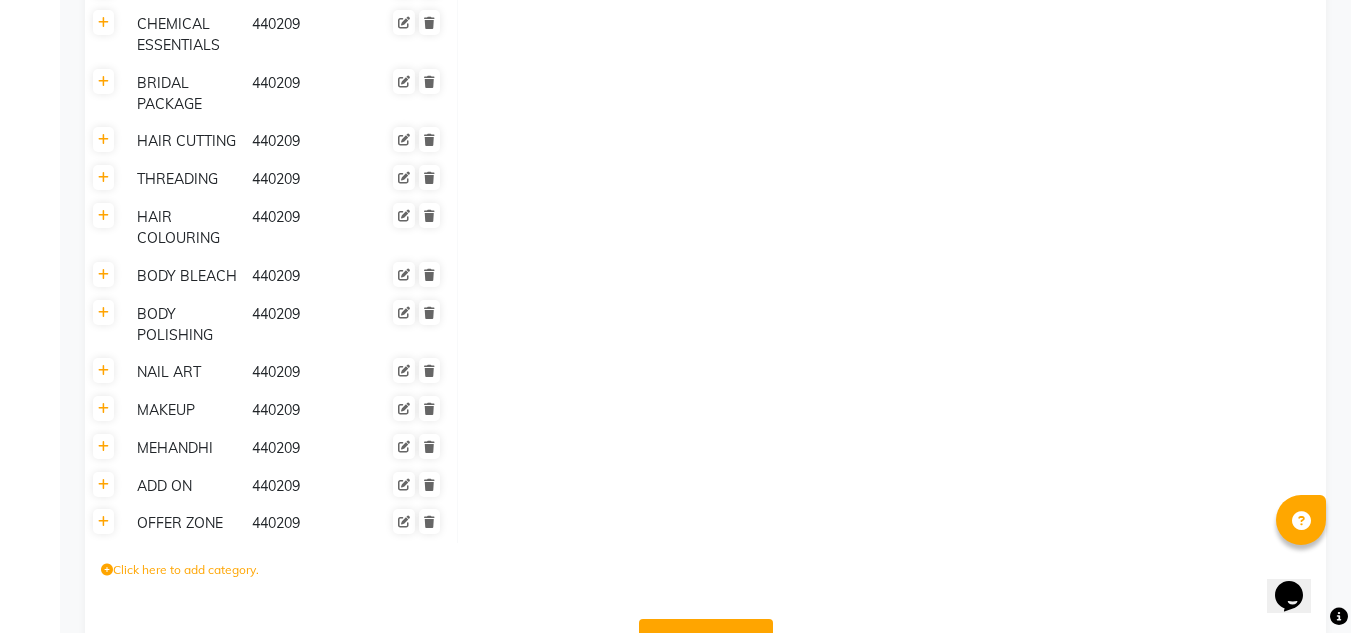scroll, scrollTop: 645, scrollLeft: 0, axis: vertical 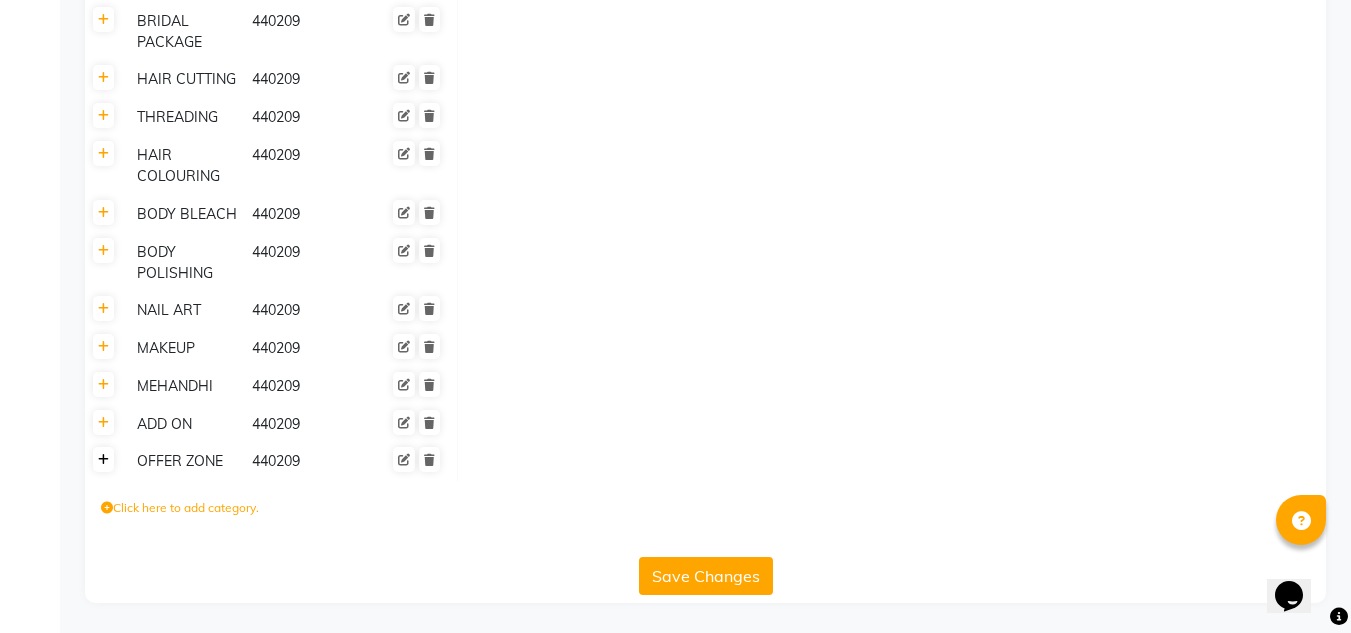click 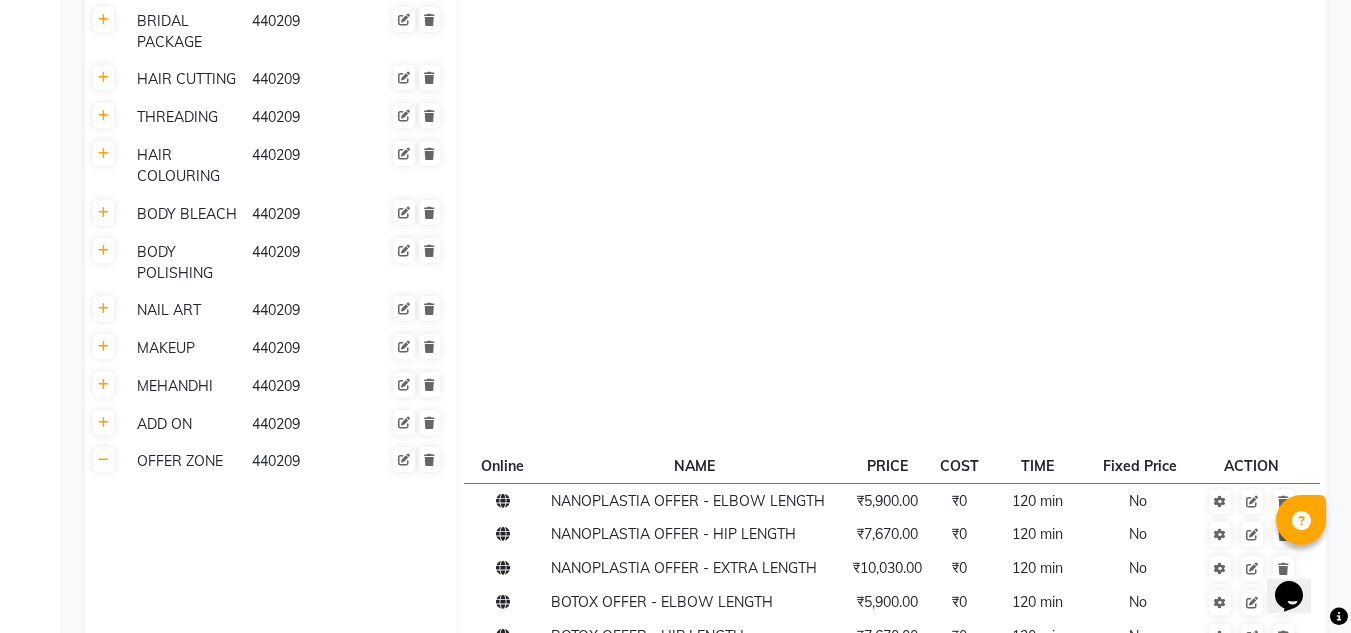 scroll, scrollTop: 1000, scrollLeft: 0, axis: vertical 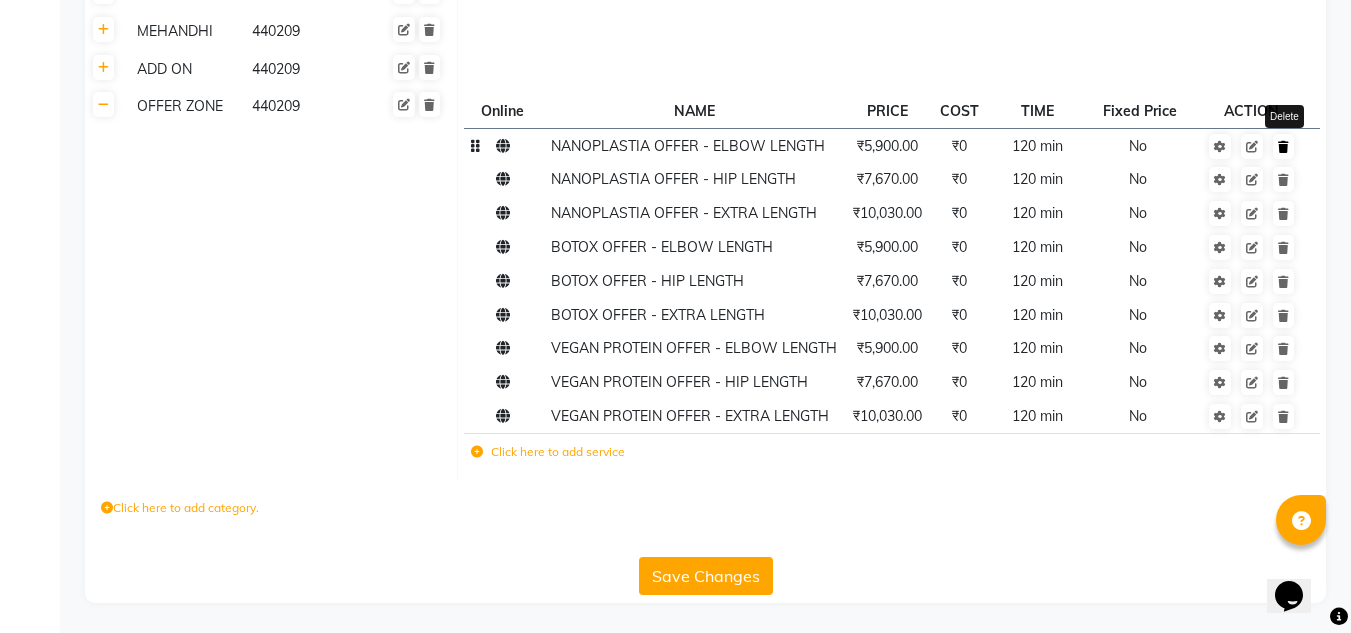 click 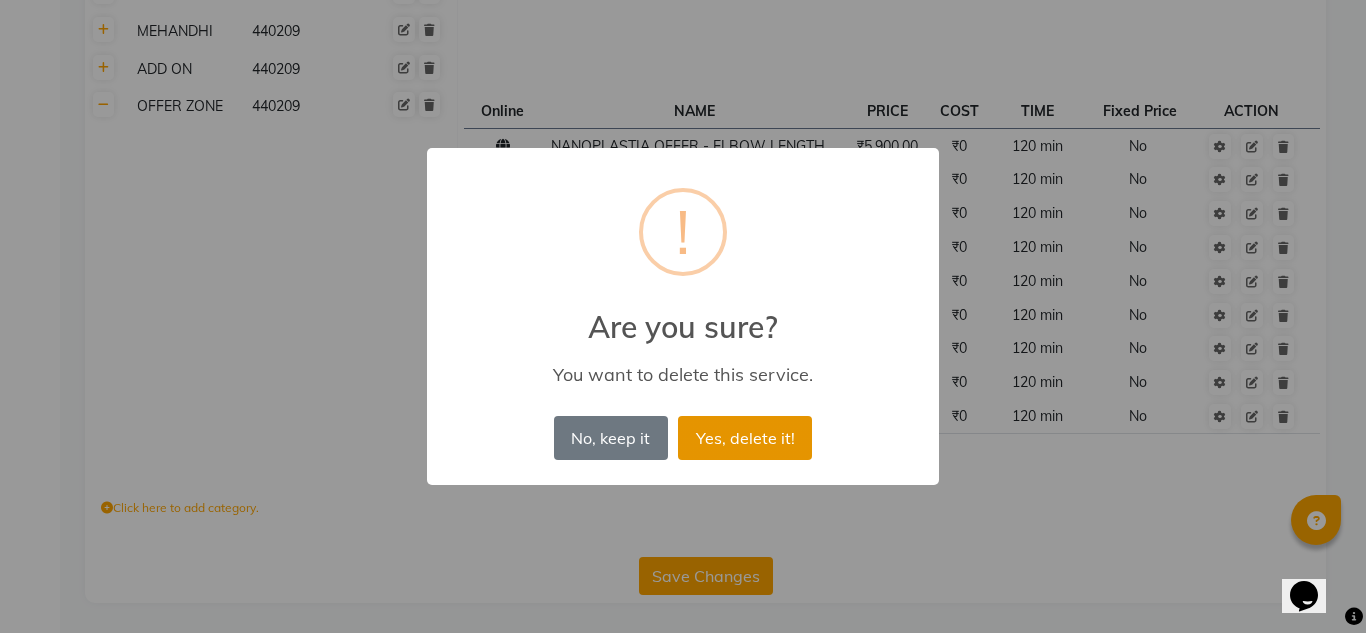 click on "Yes, delete it!" at bounding box center [745, 438] 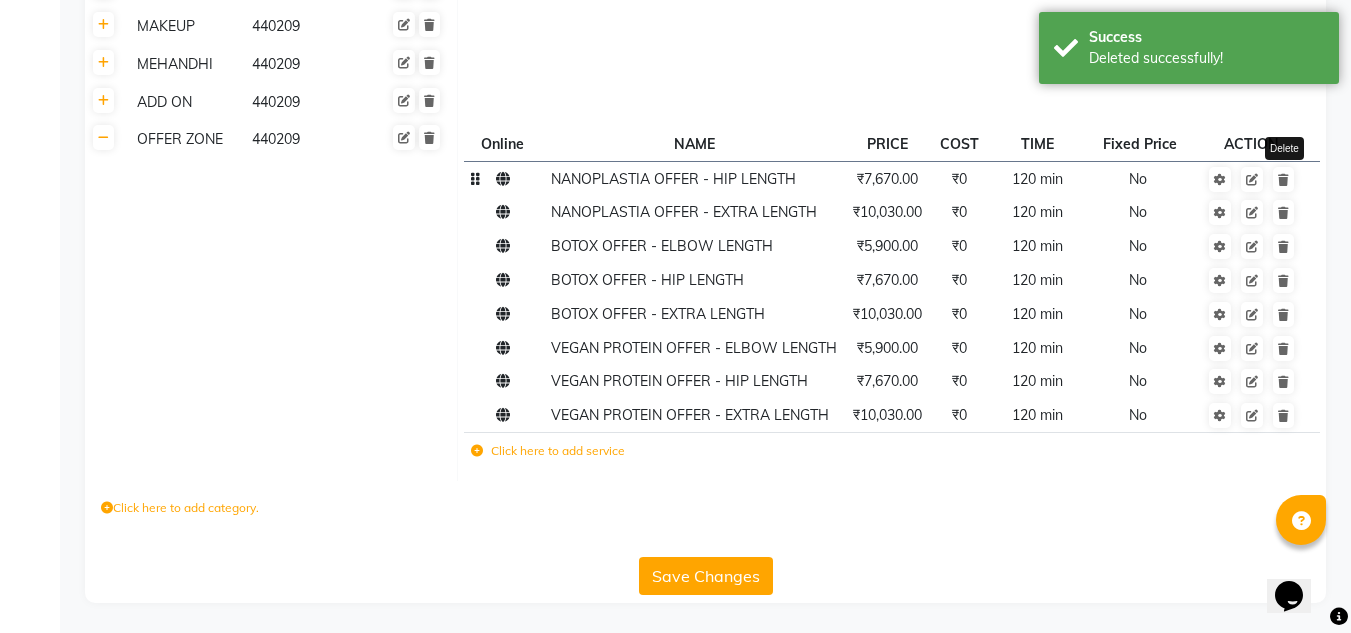 scroll, scrollTop: 967, scrollLeft: 0, axis: vertical 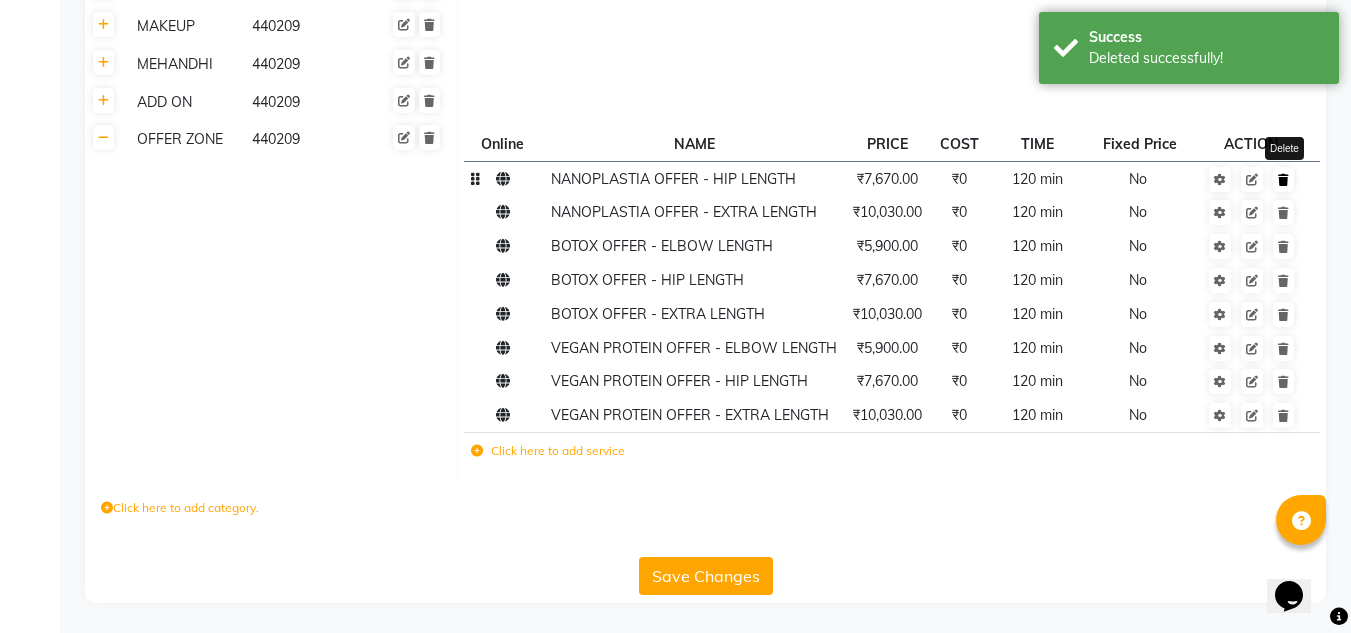 click 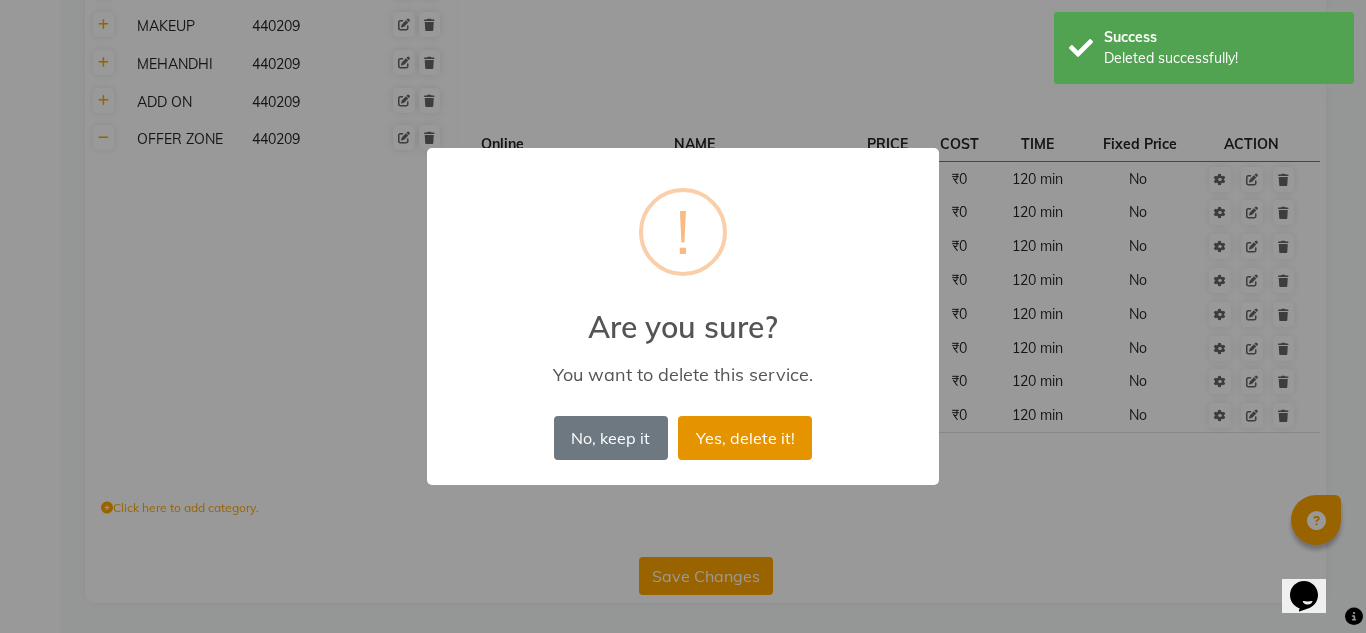 click on "Yes, delete it!" at bounding box center (745, 438) 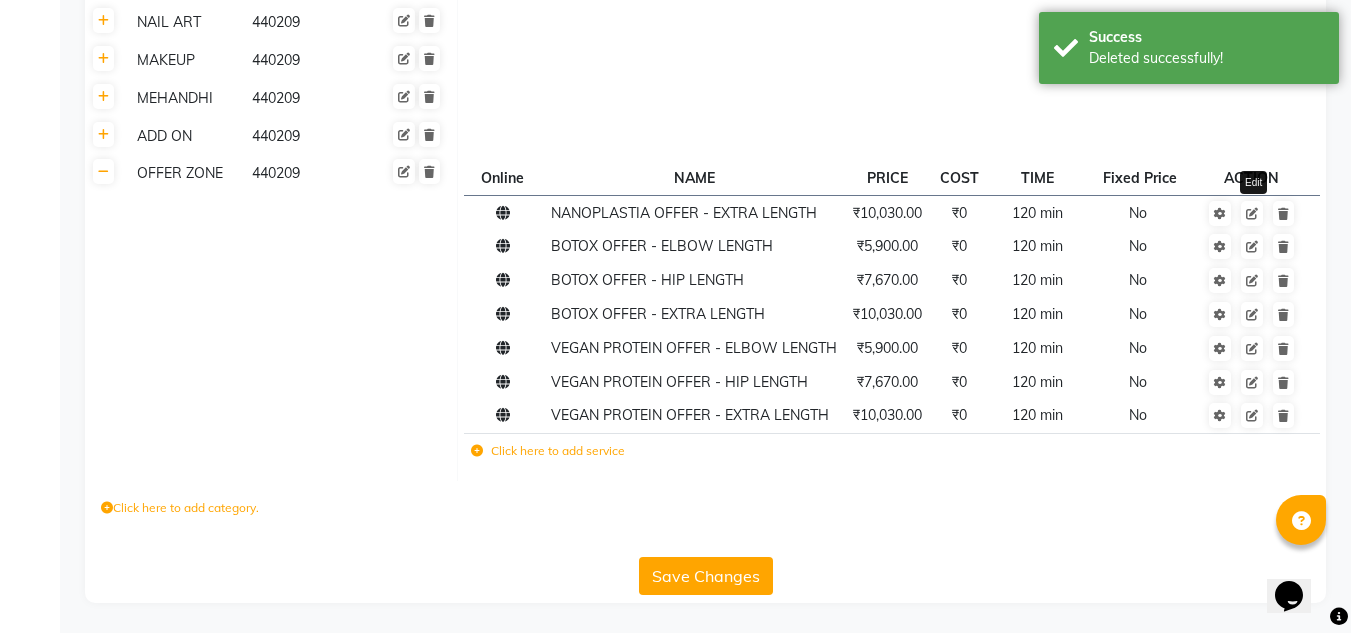 scroll, scrollTop: 933, scrollLeft: 0, axis: vertical 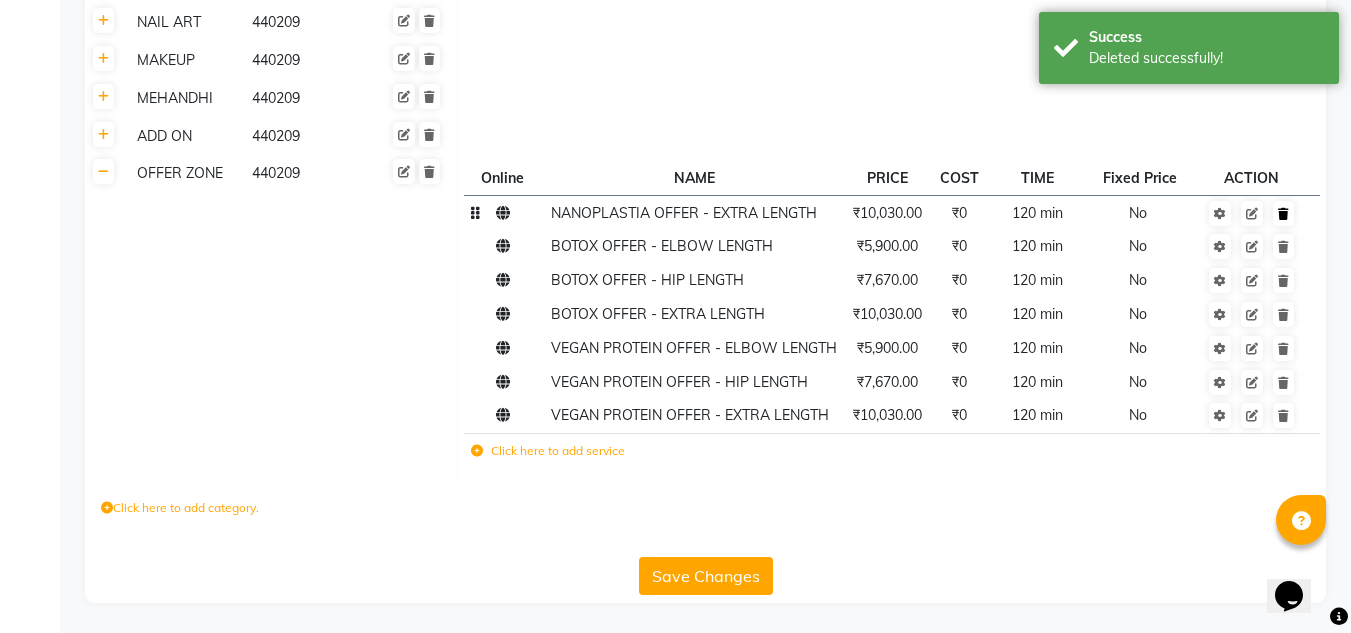 click 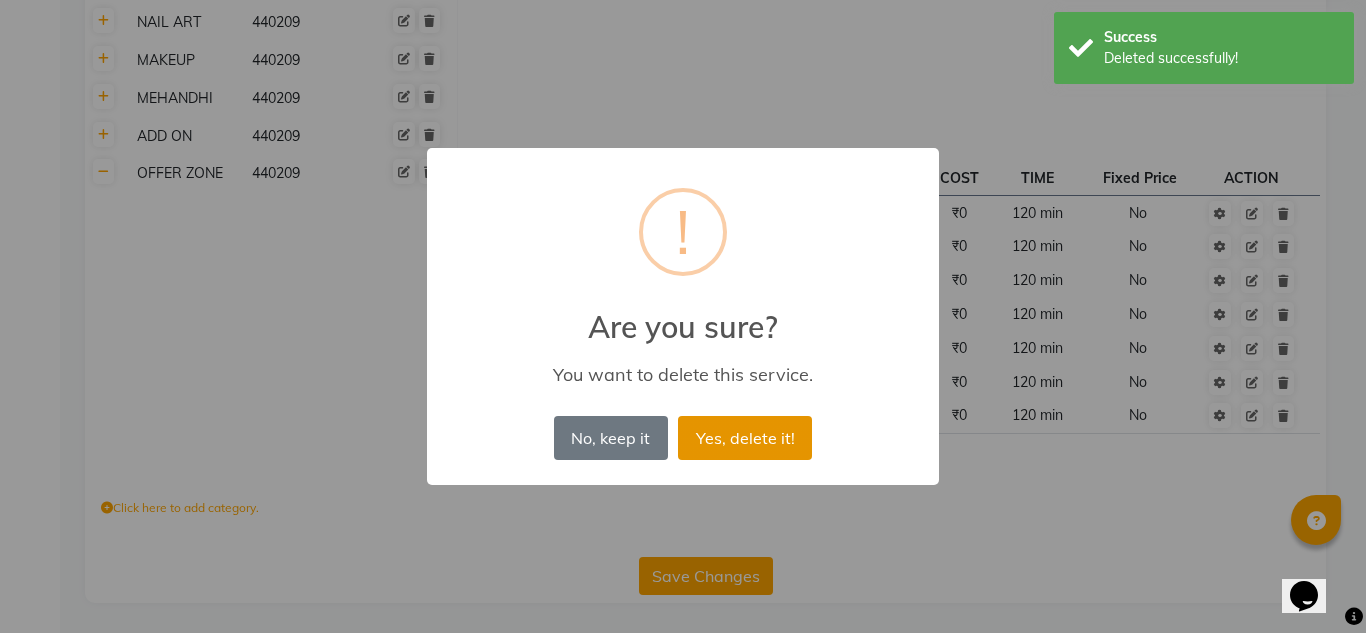 click on "Yes, delete it!" at bounding box center (745, 438) 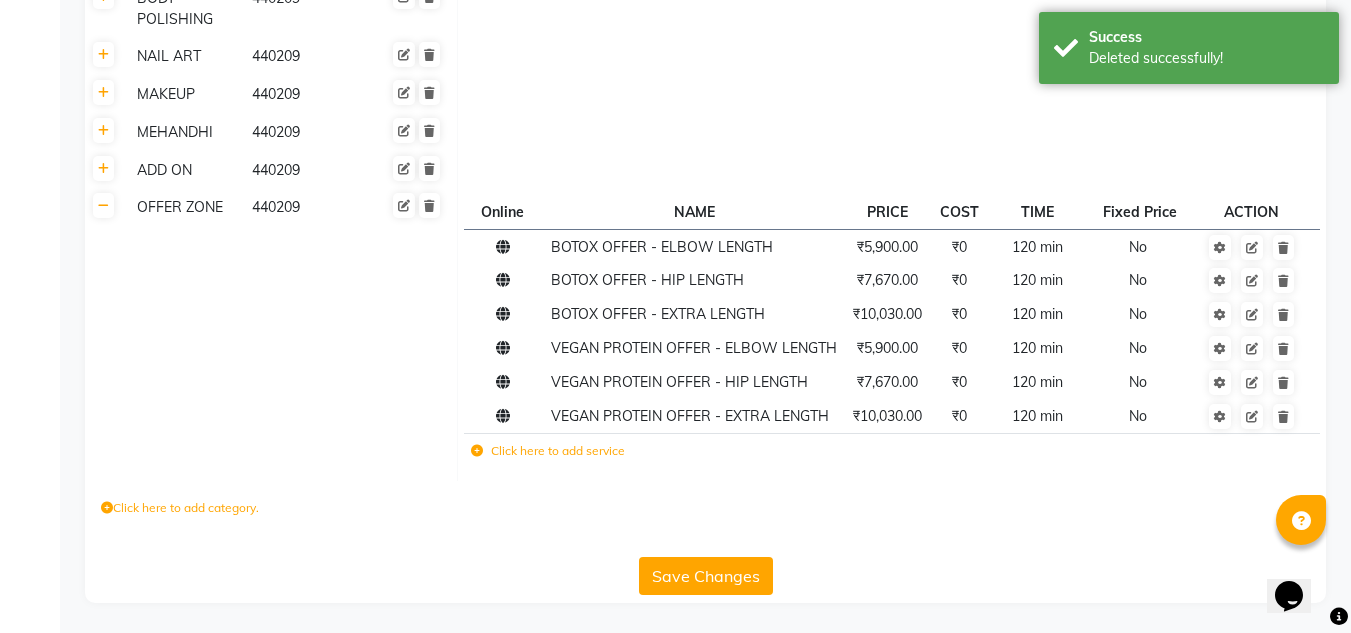 scroll, scrollTop: 899, scrollLeft: 0, axis: vertical 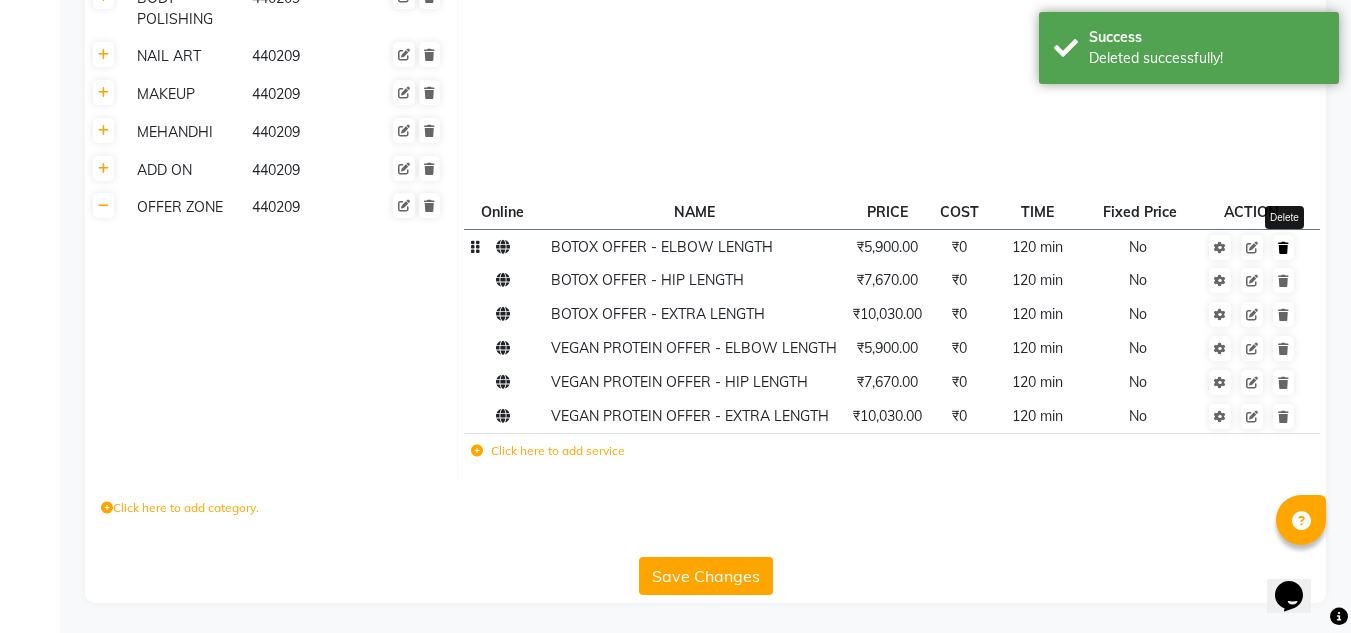 click 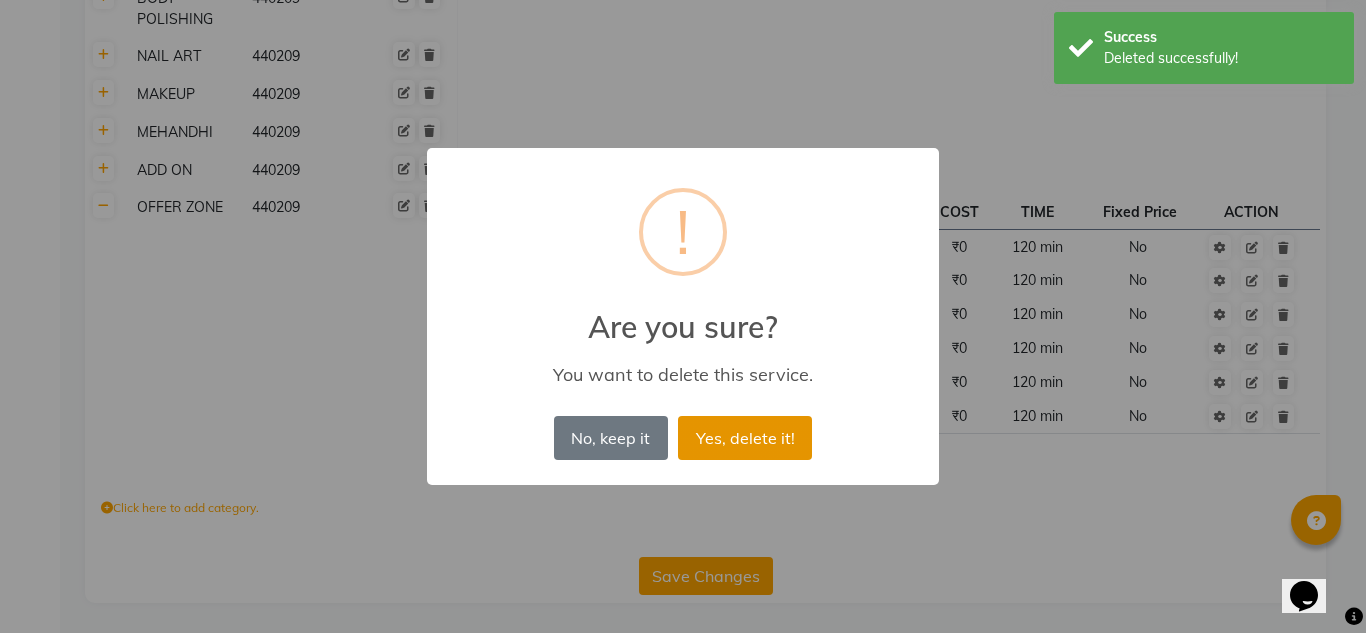 click on "Yes, delete it!" at bounding box center [745, 438] 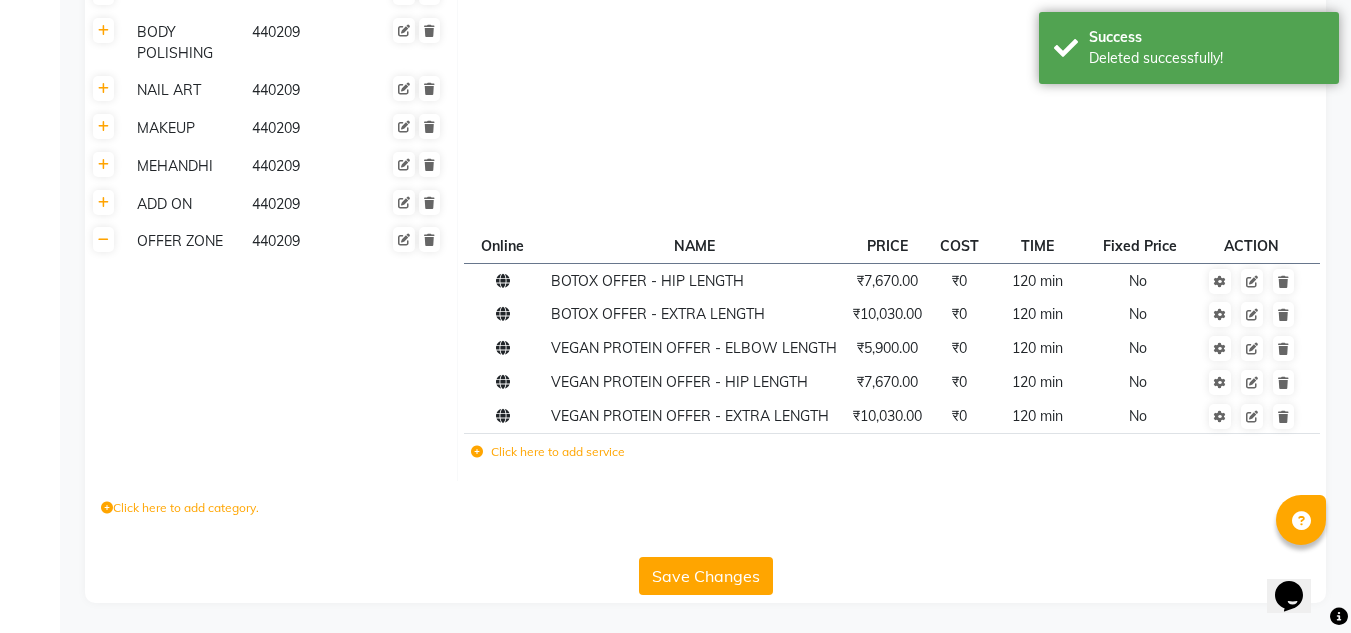 scroll, scrollTop: 865, scrollLeft: 0, axis: vertical 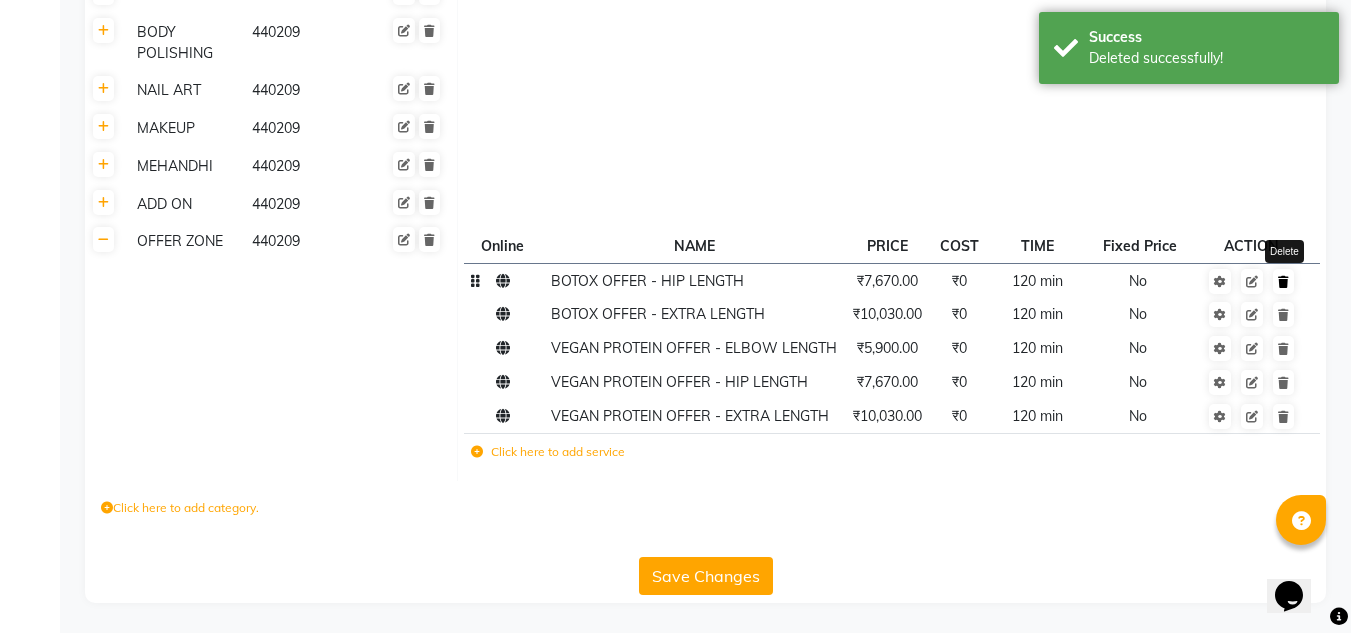 click 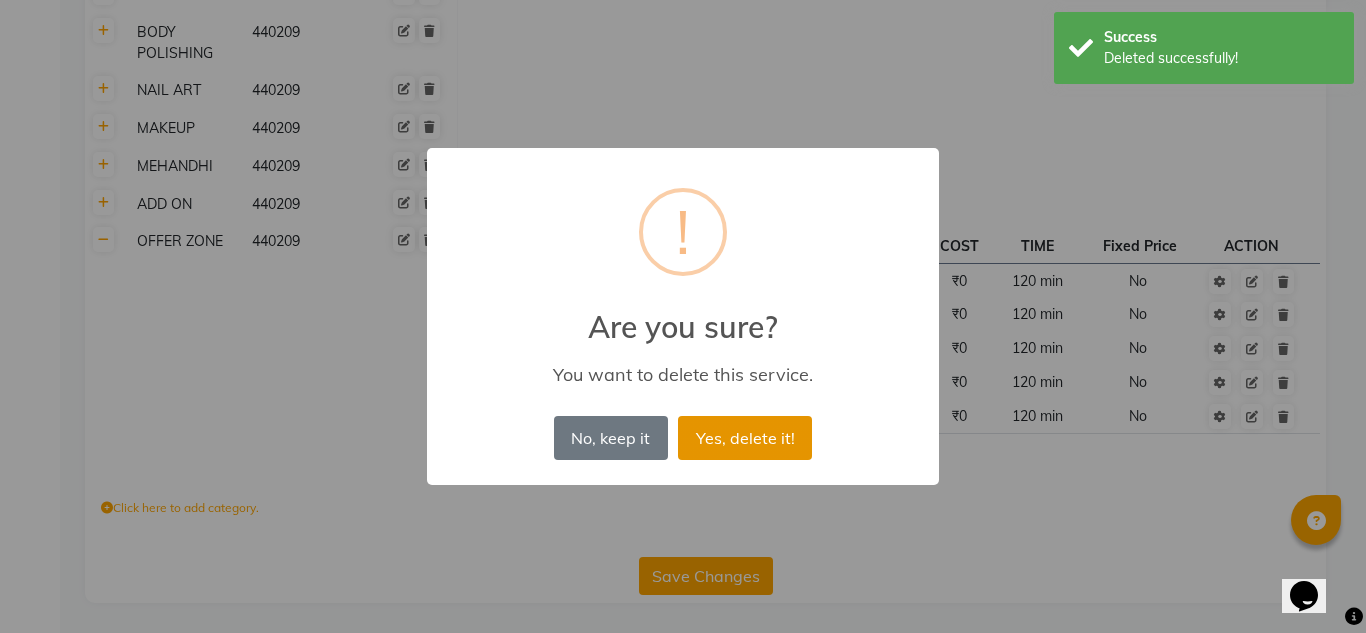 click on "Yes, delete it!" at bounding box center (745, 438) 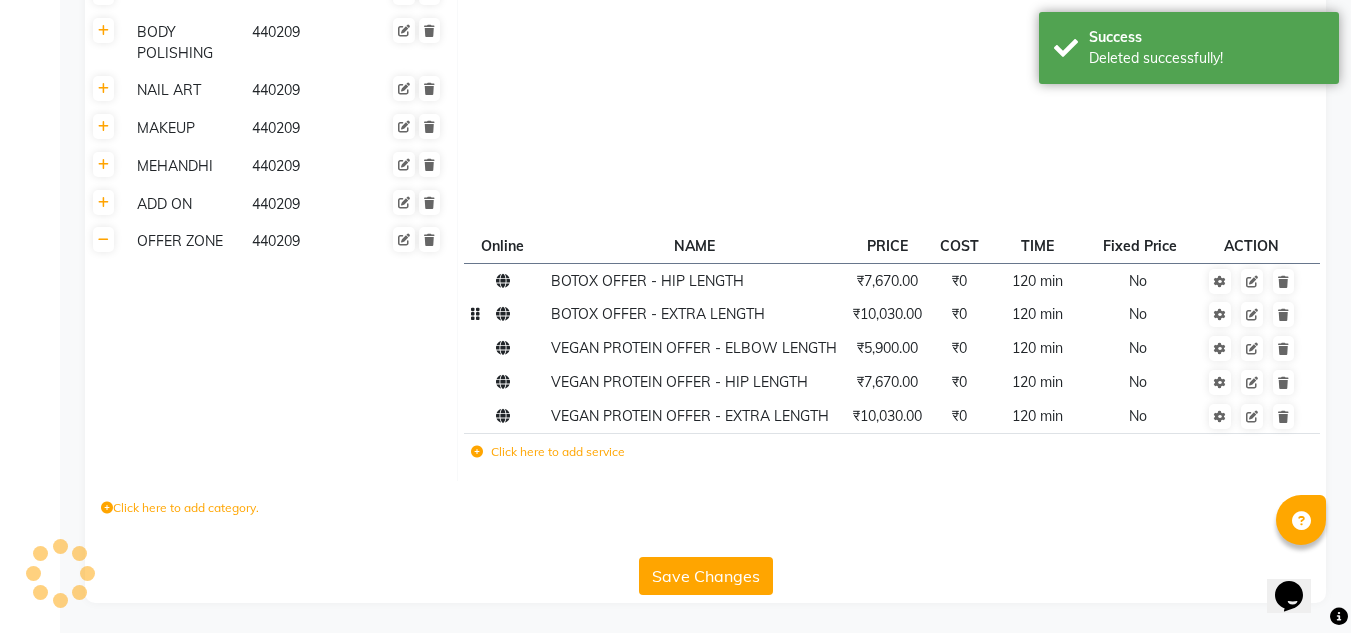 scroll, scrollTop: 832, scrollLeft: 0, axis: vertical 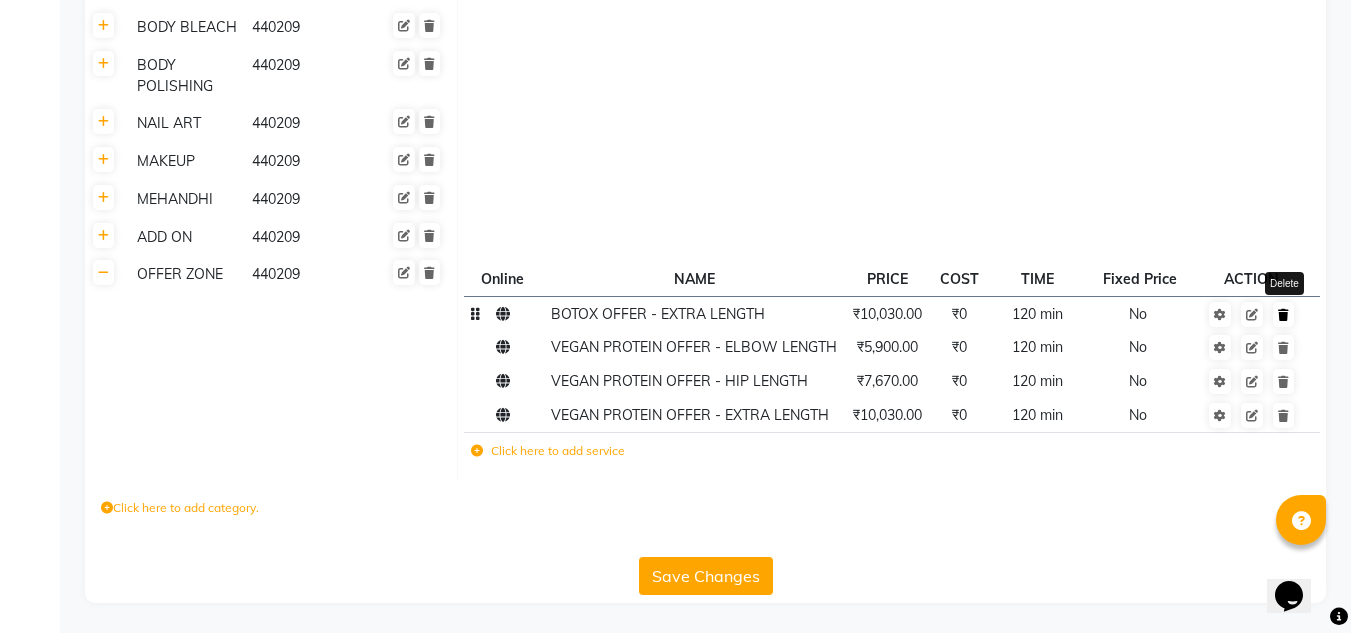 click 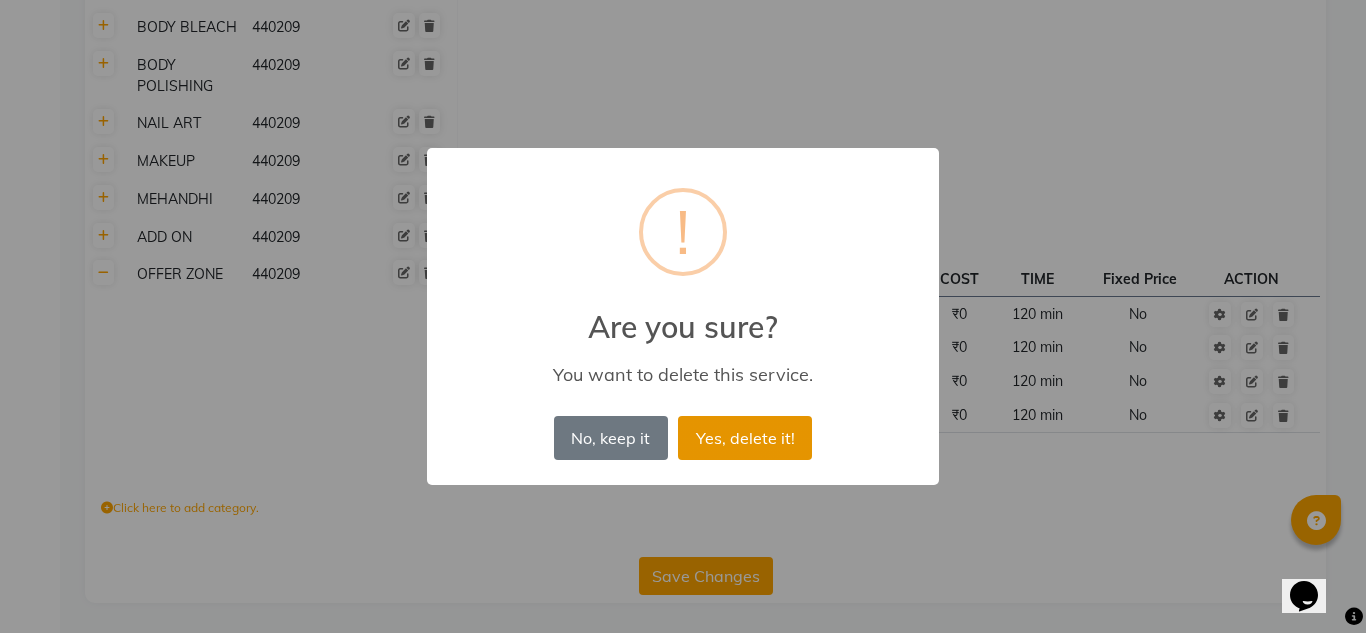 click on "Yes, delete it!" at bounding box center [745, 438] 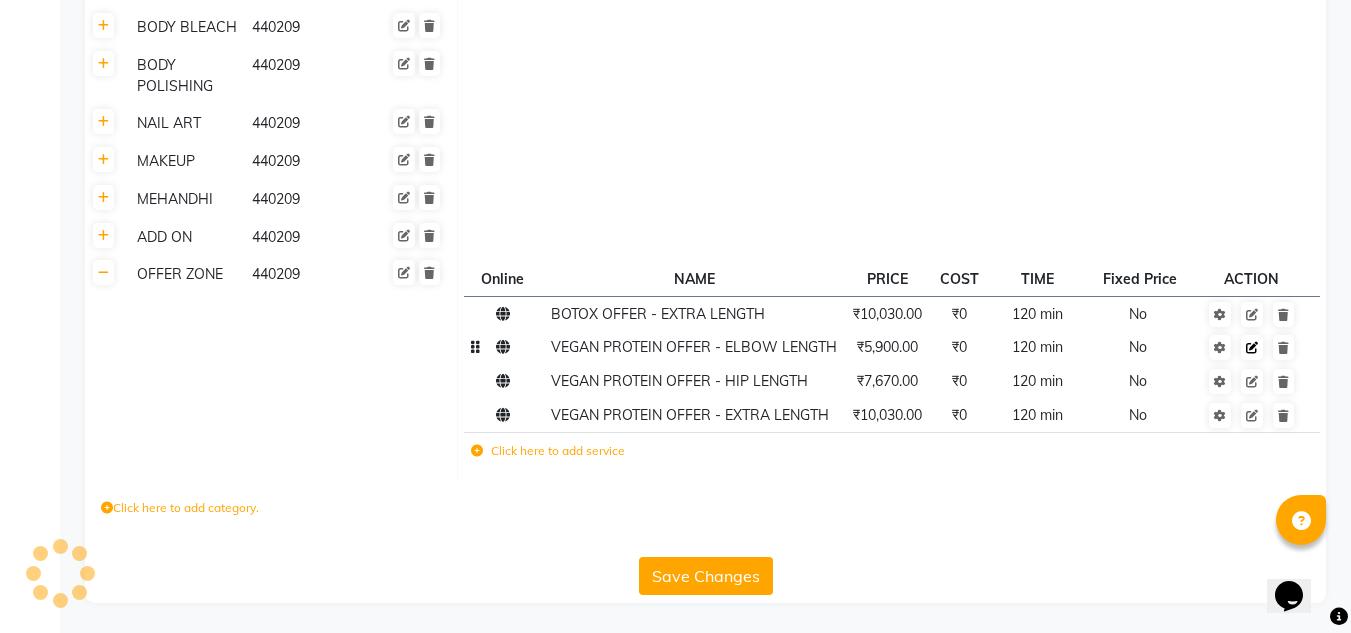 scroll, scrollTop: 798, scrollLeft: 0, axis: vertical 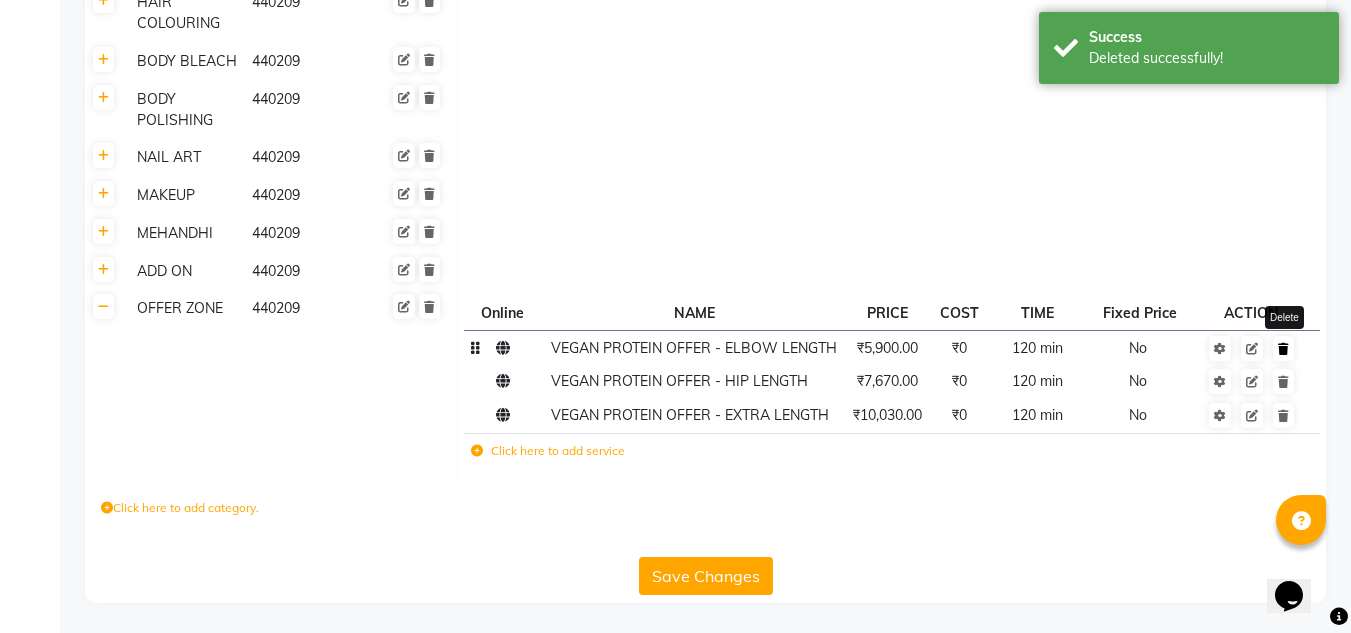 click 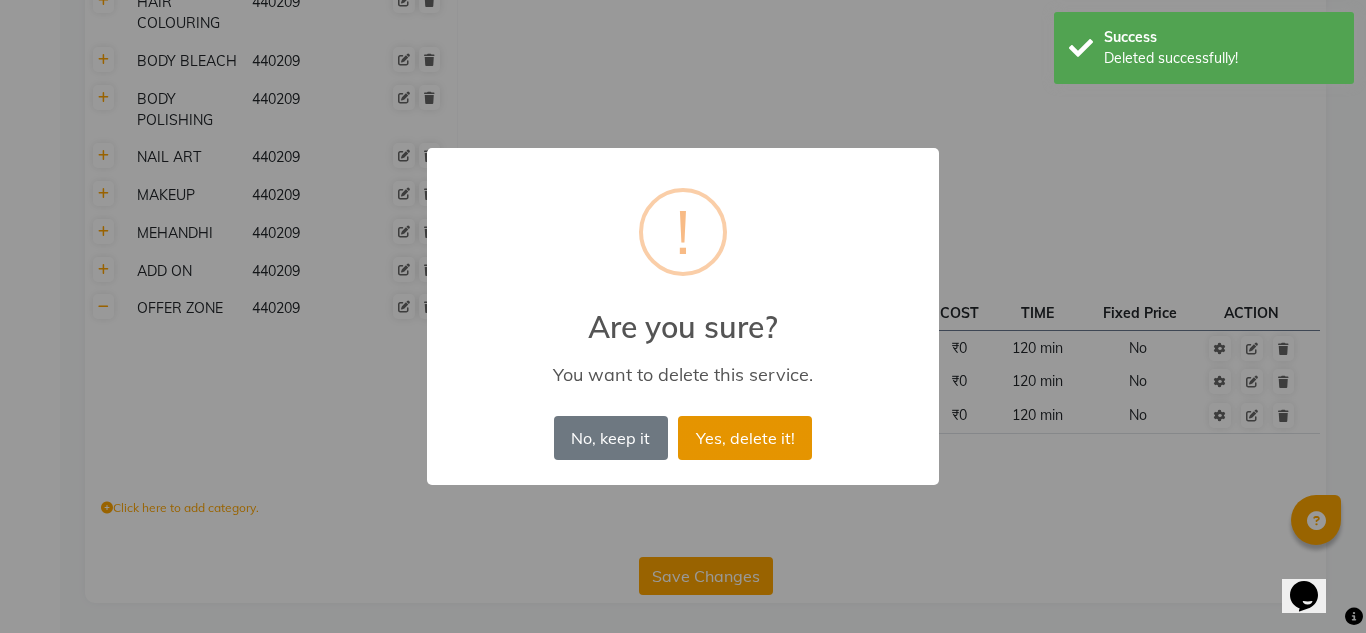 click on "Yes, delete it!" at bounding box center [745, 438] 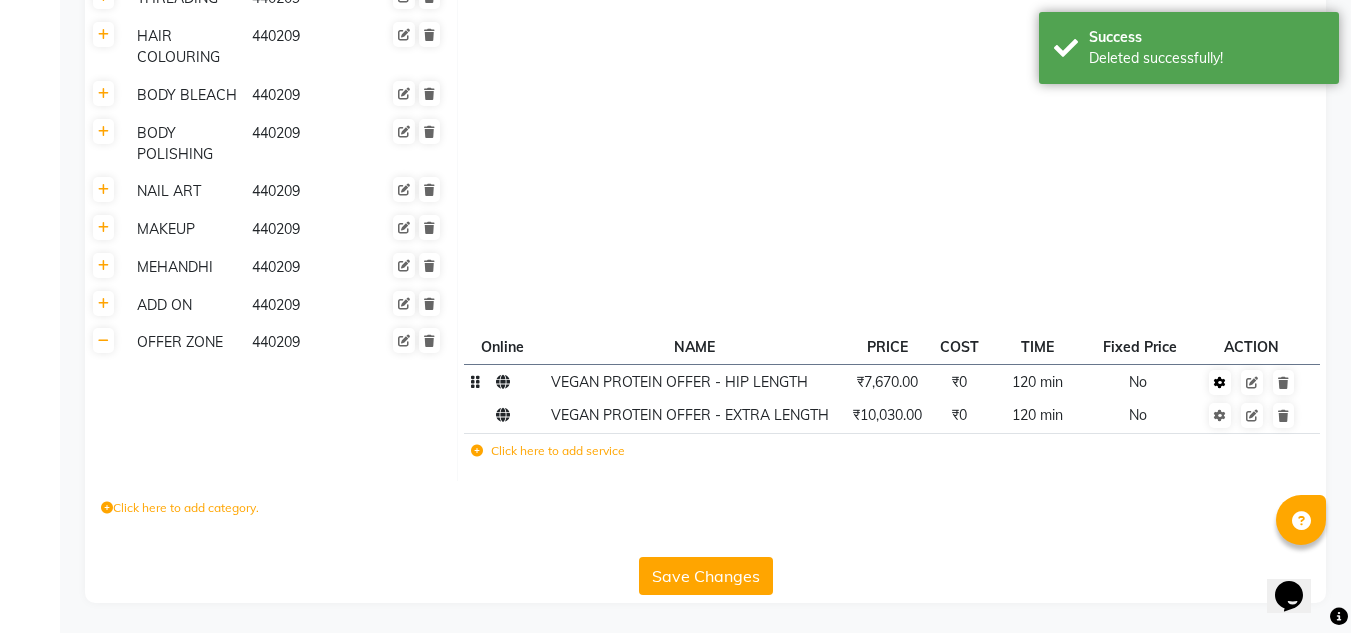 scroll, scrollTop: 764, scrollLeft: 0, axis: vertical 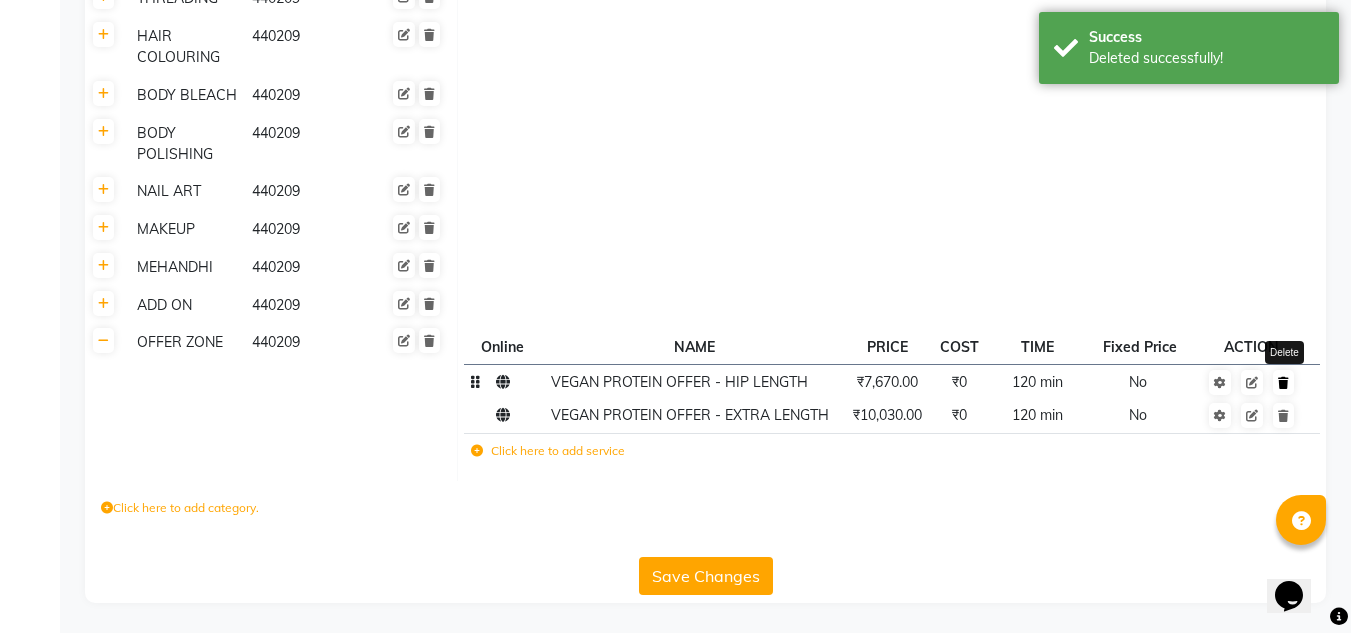 click 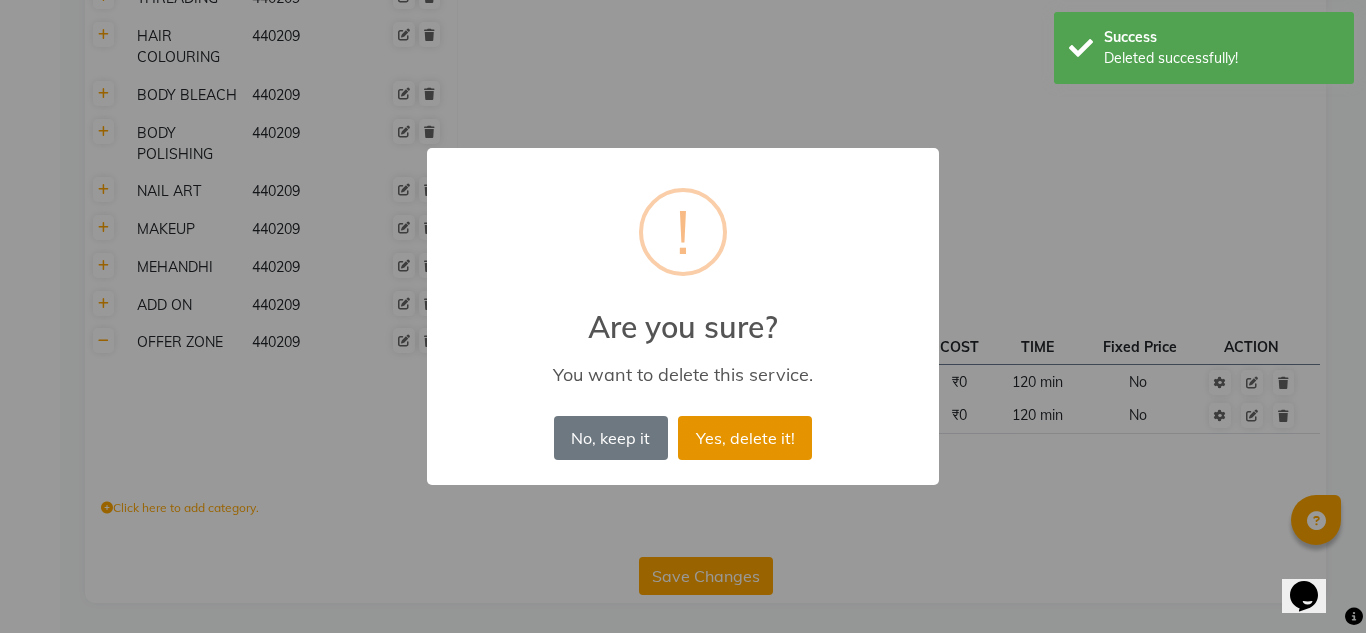 click on "Yes, delete it!" at bounding box center [745, 438] 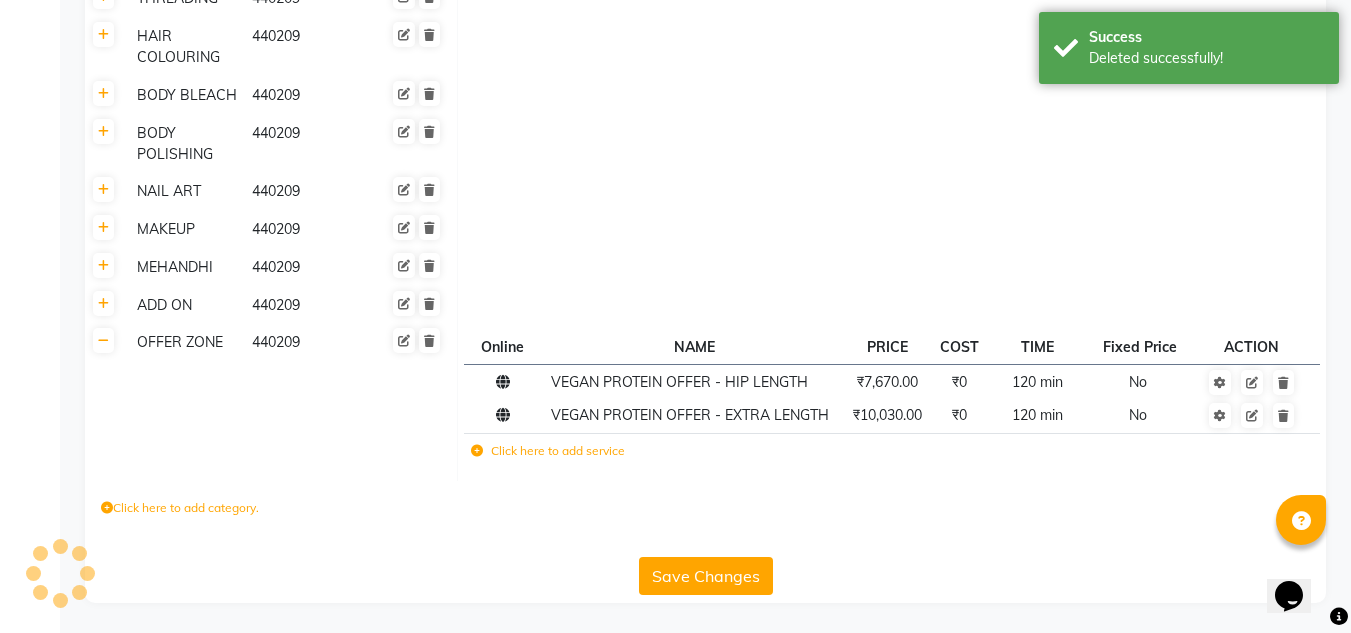 scroll, scrollTop: 730, scrollLeft: 0, axis: vertical 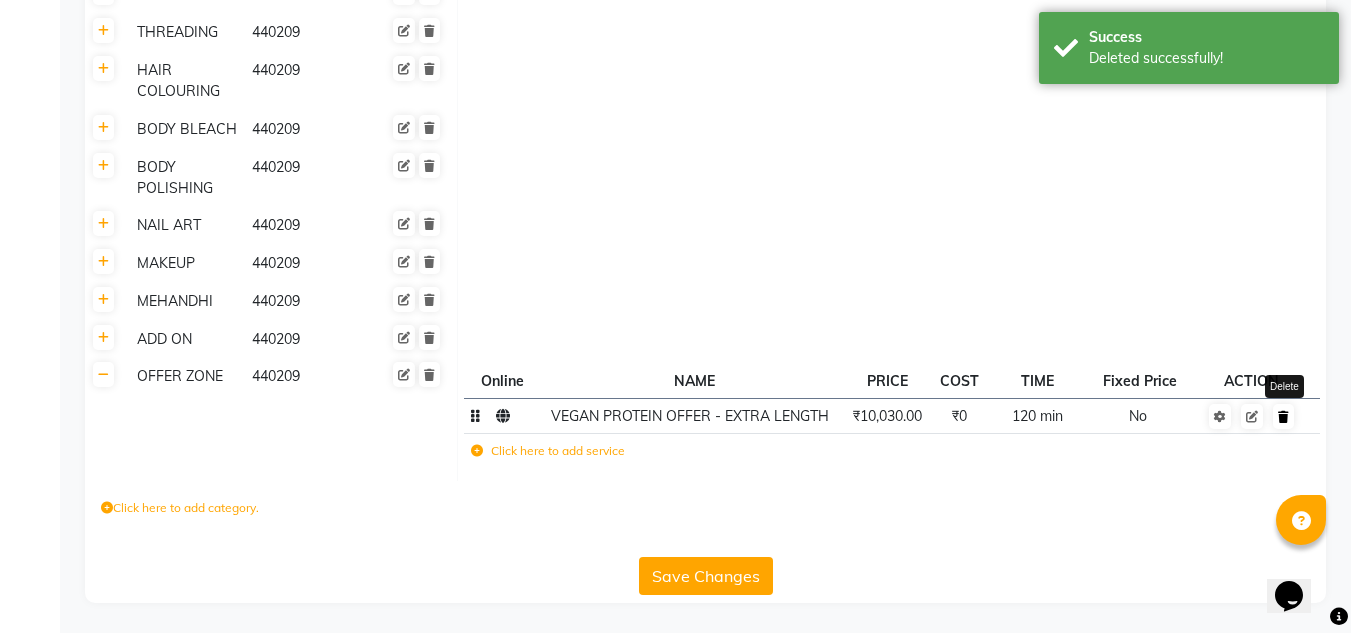 click 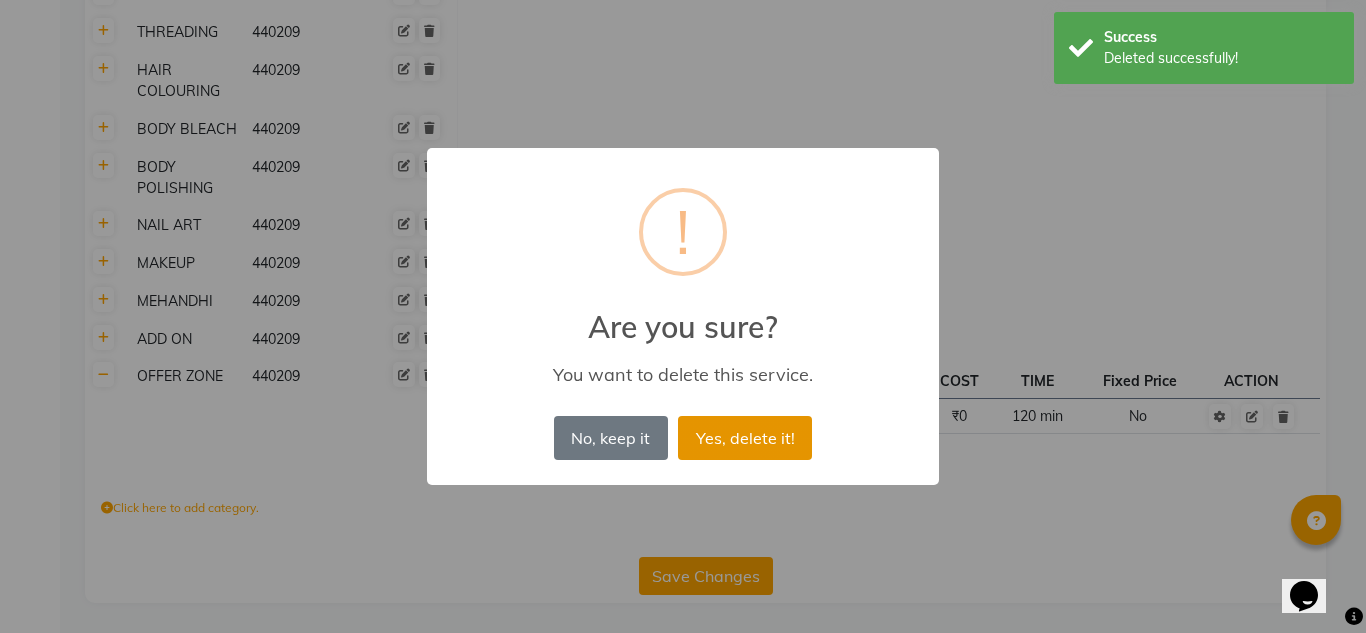 click on "Yes, delete it!" at bounding box center (745, 438) 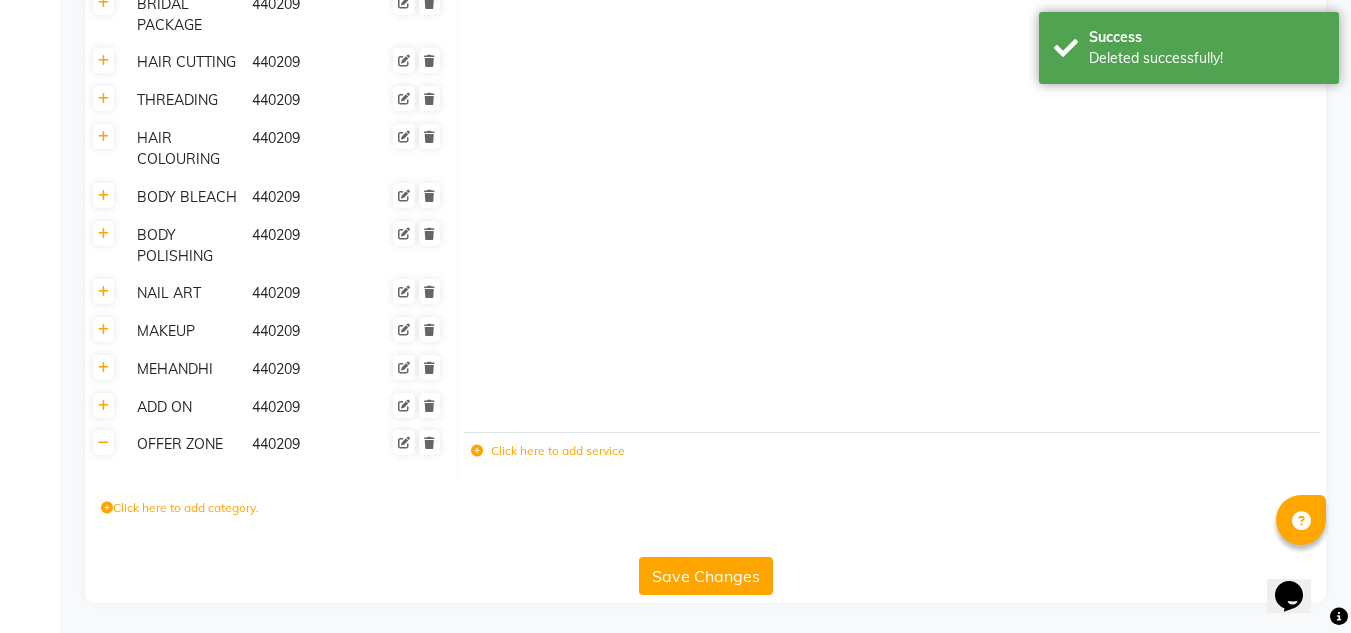 scroll, scrollTop: 662, scrollLeft: 0, axis: vertical 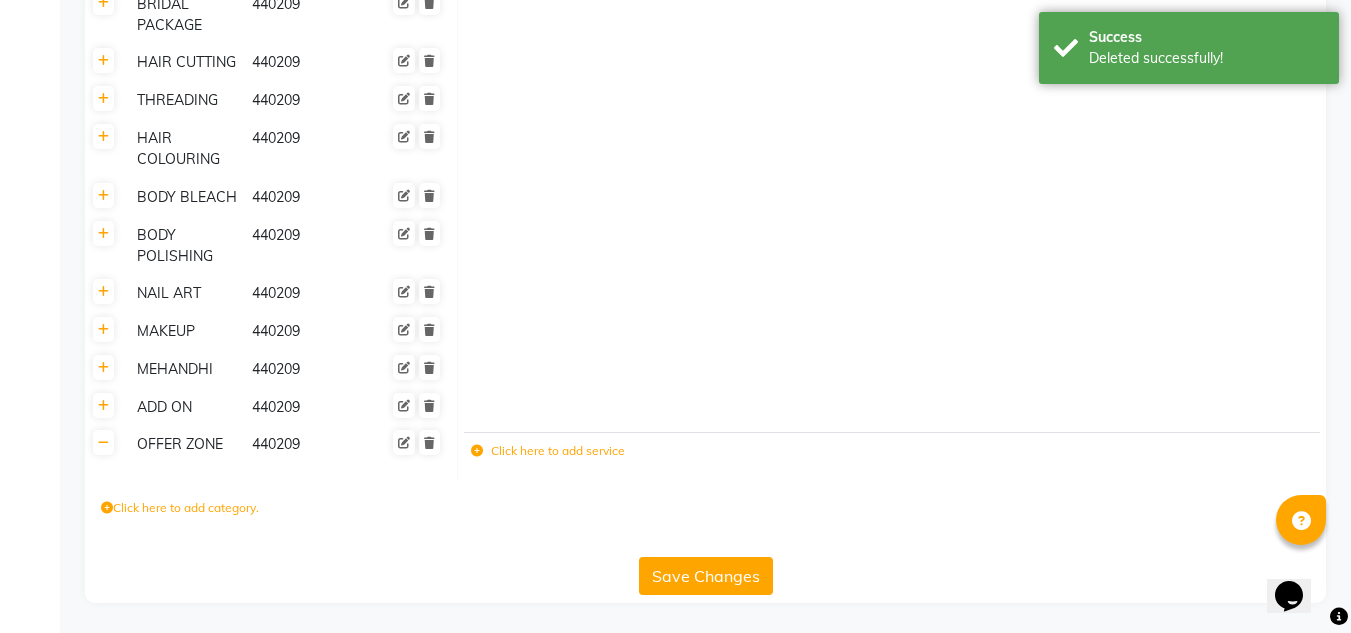 click 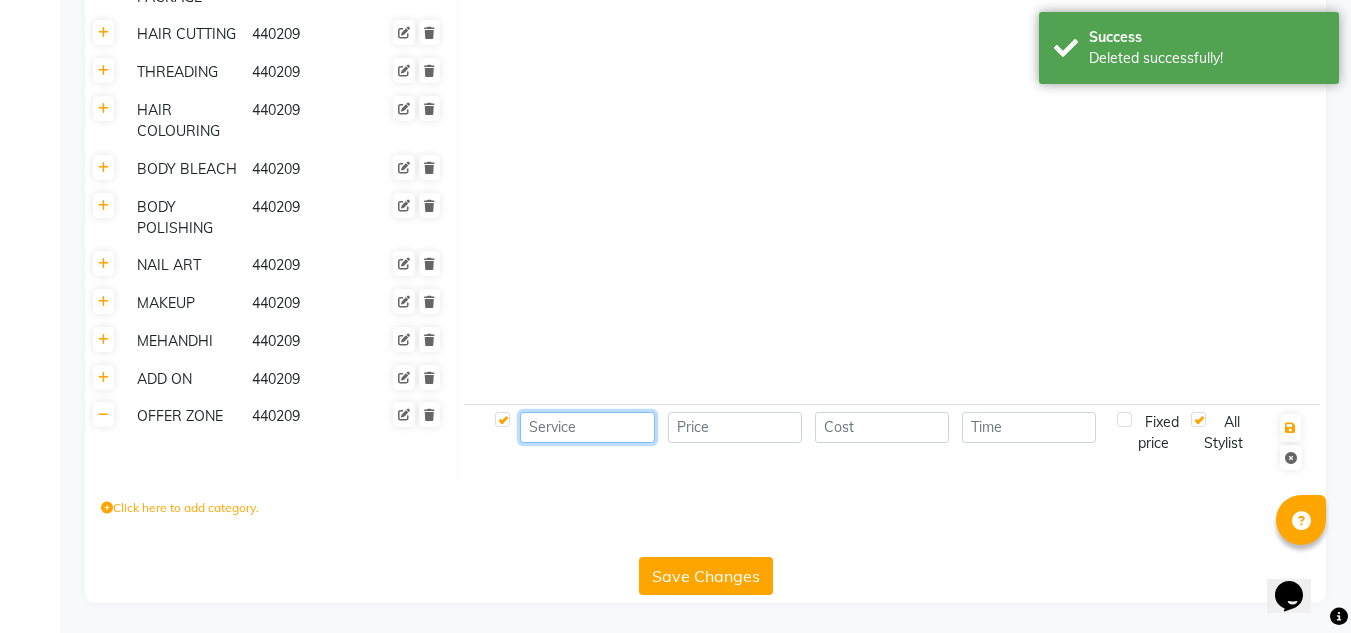 click 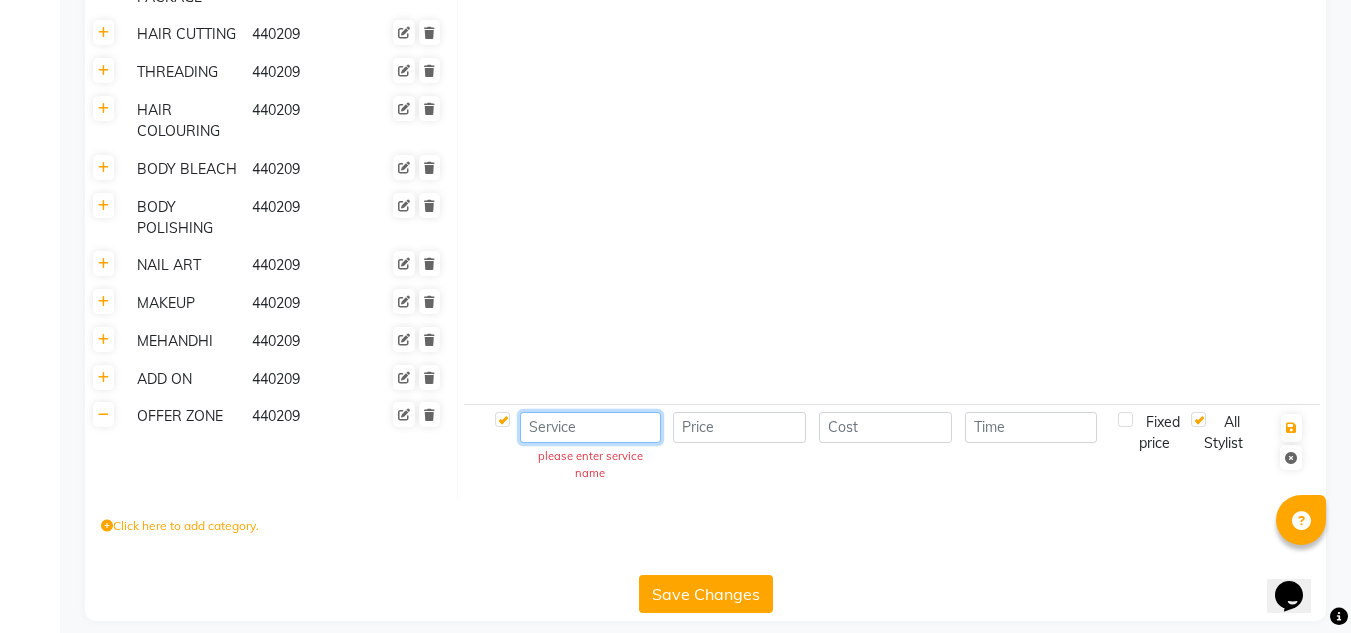 paste on "Nanoplastia Any Length Offer" 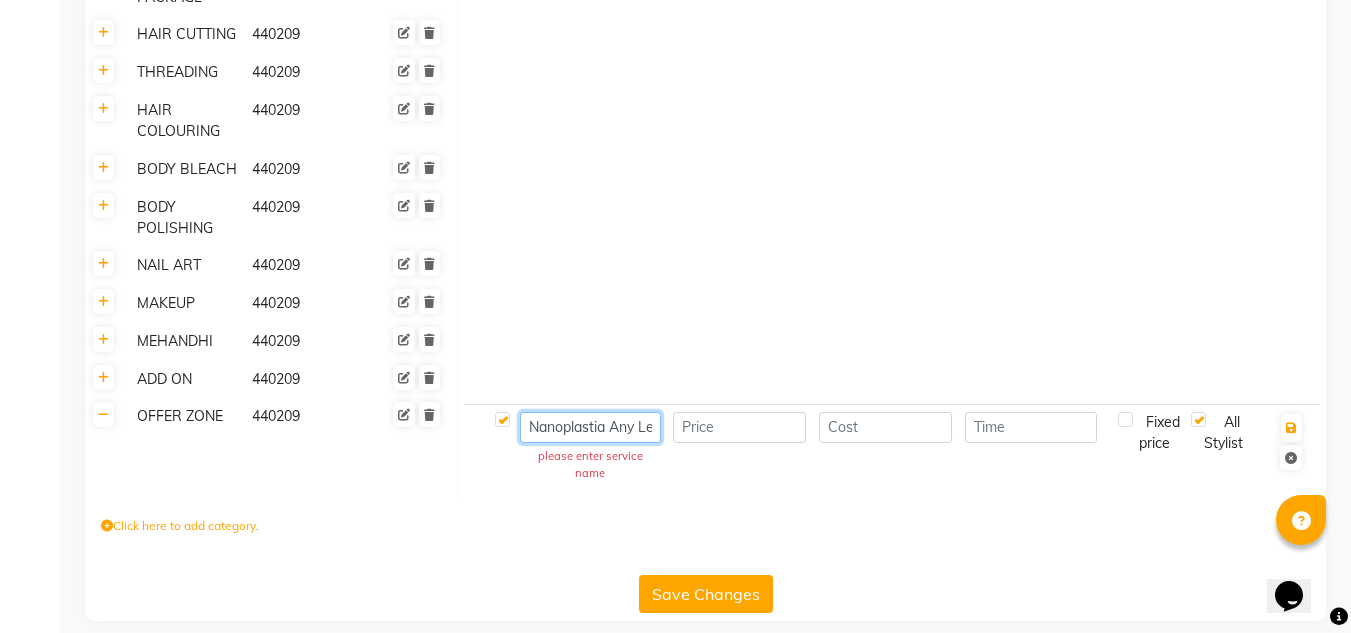 scroll, scrollTop: 0, scrollLeft: 76, axis: horizontal 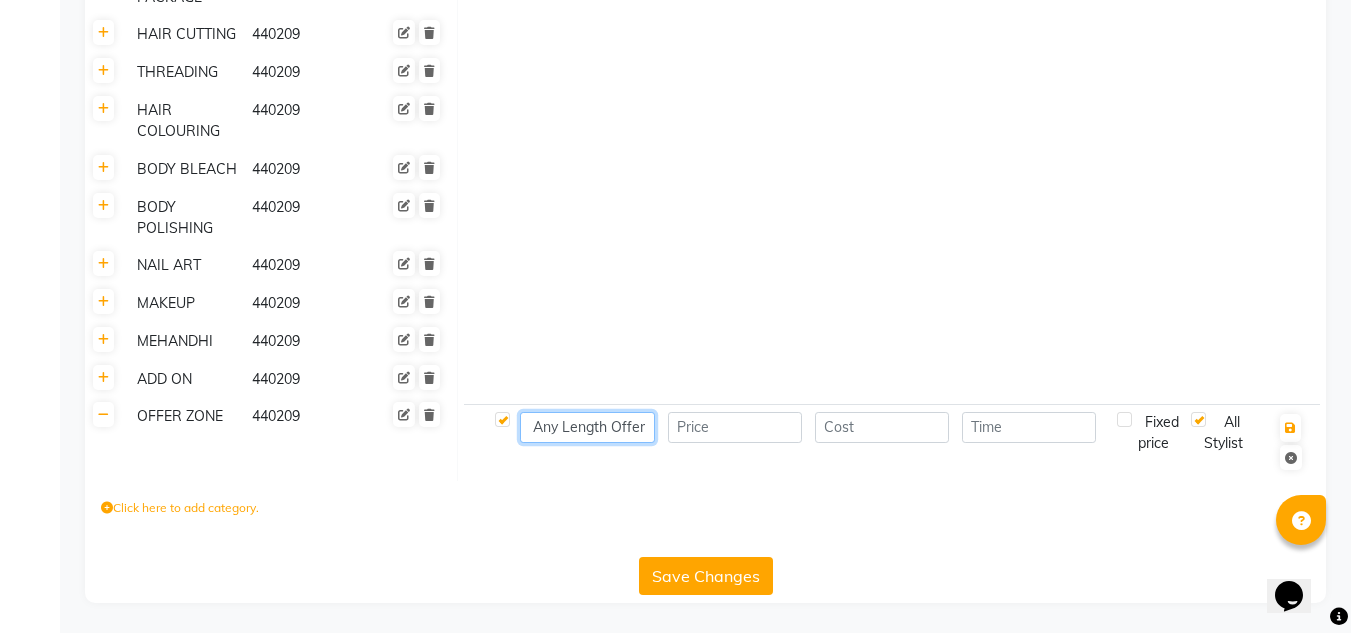 type on "Nanoplastia Any Length Offer" 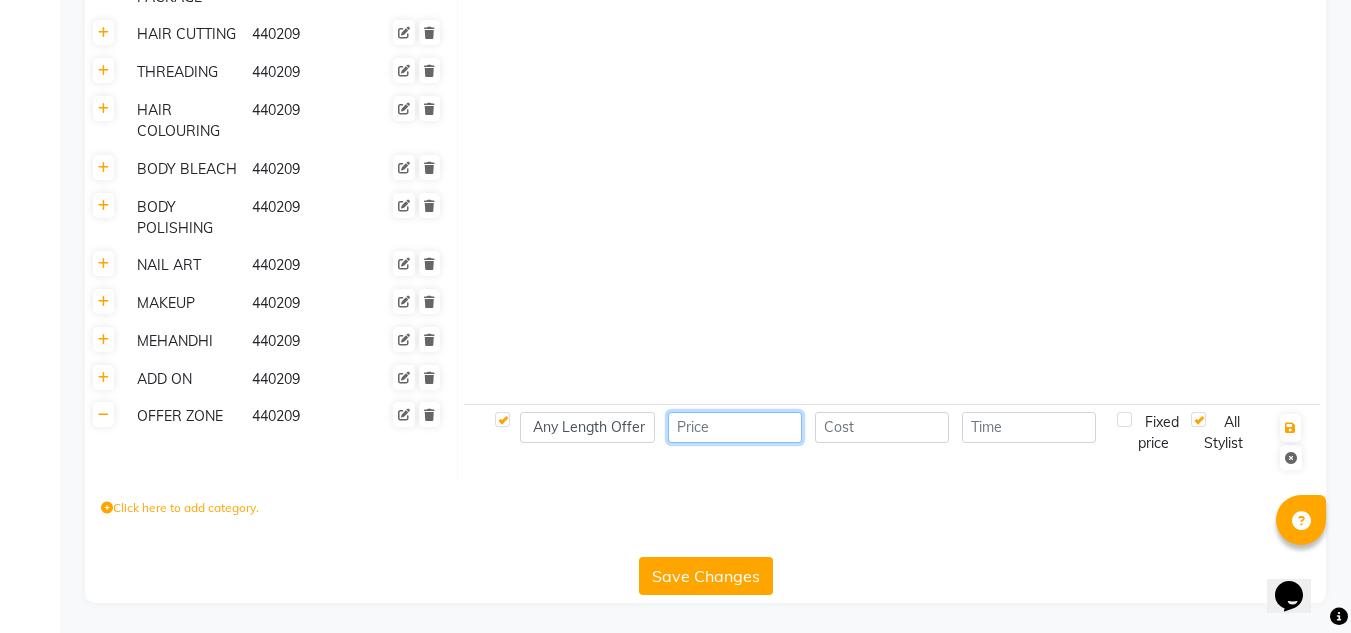scroll, scrollTop: 0, scrollLeft: 0, axis: both 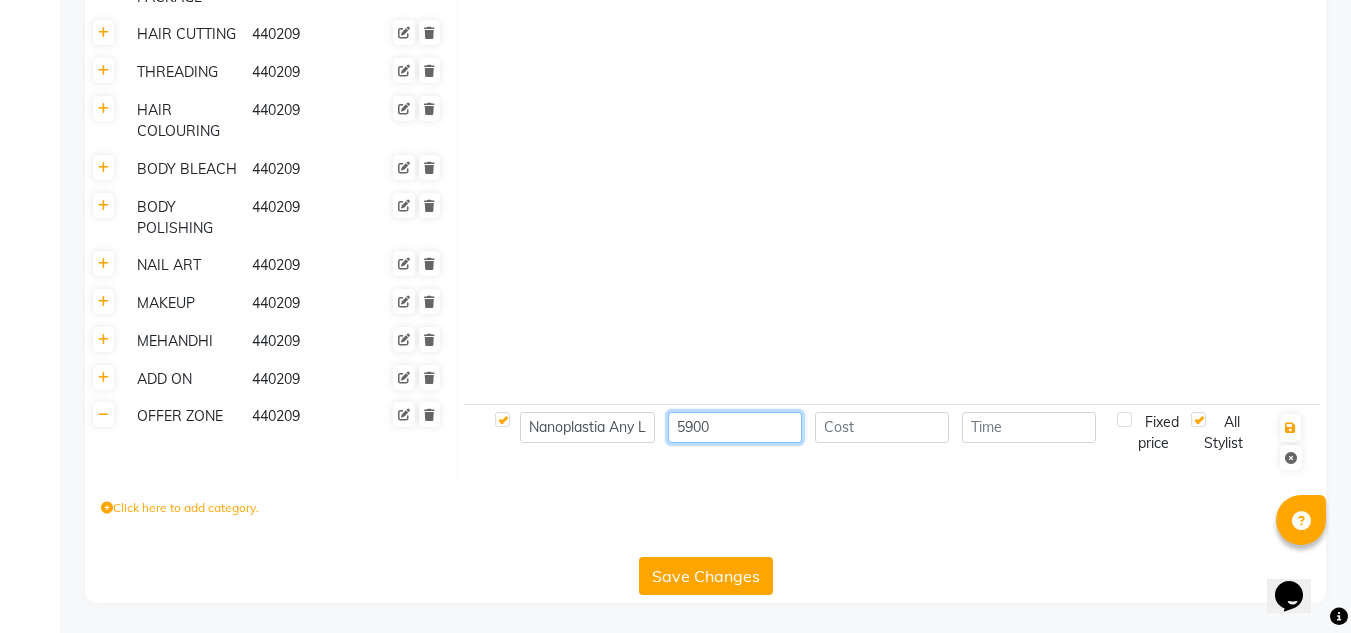 type on "5900" 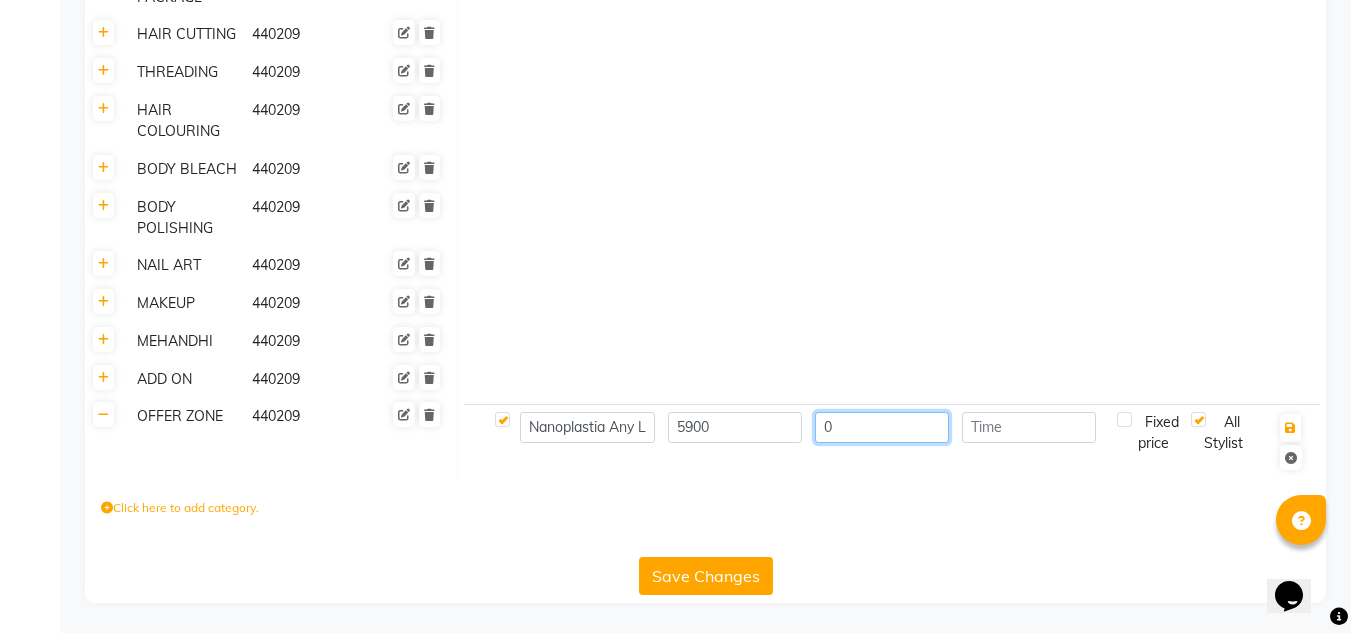 type on "0" 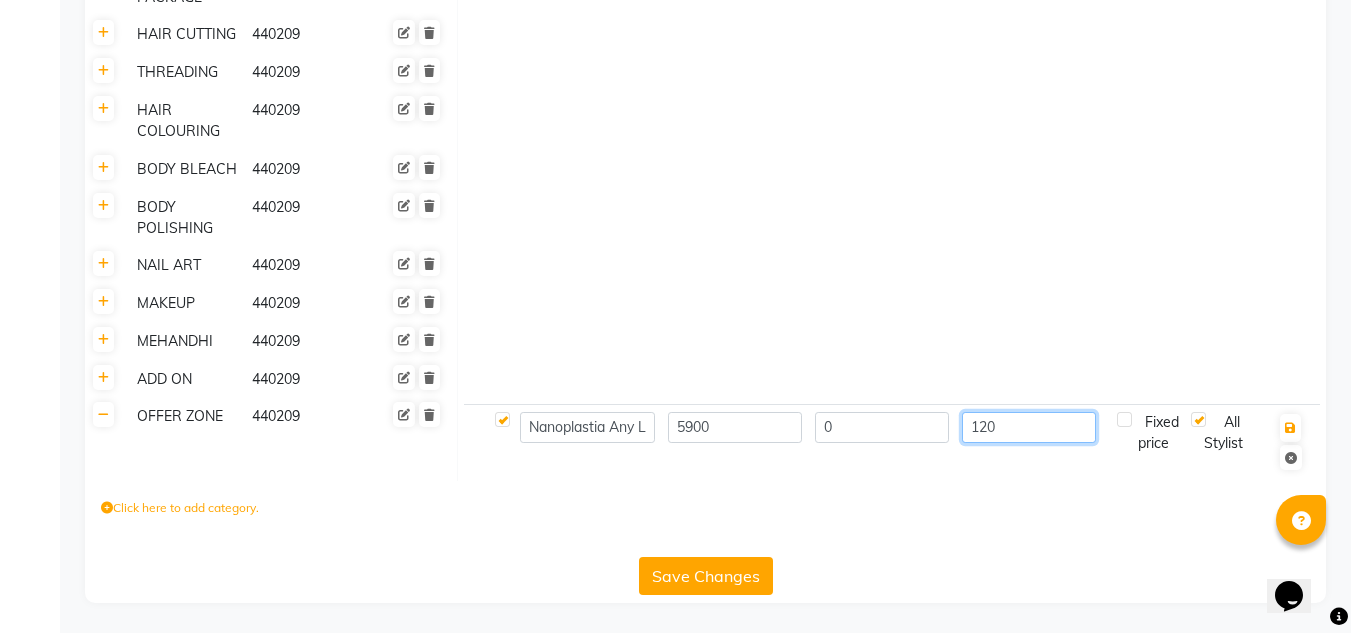 type on "120" 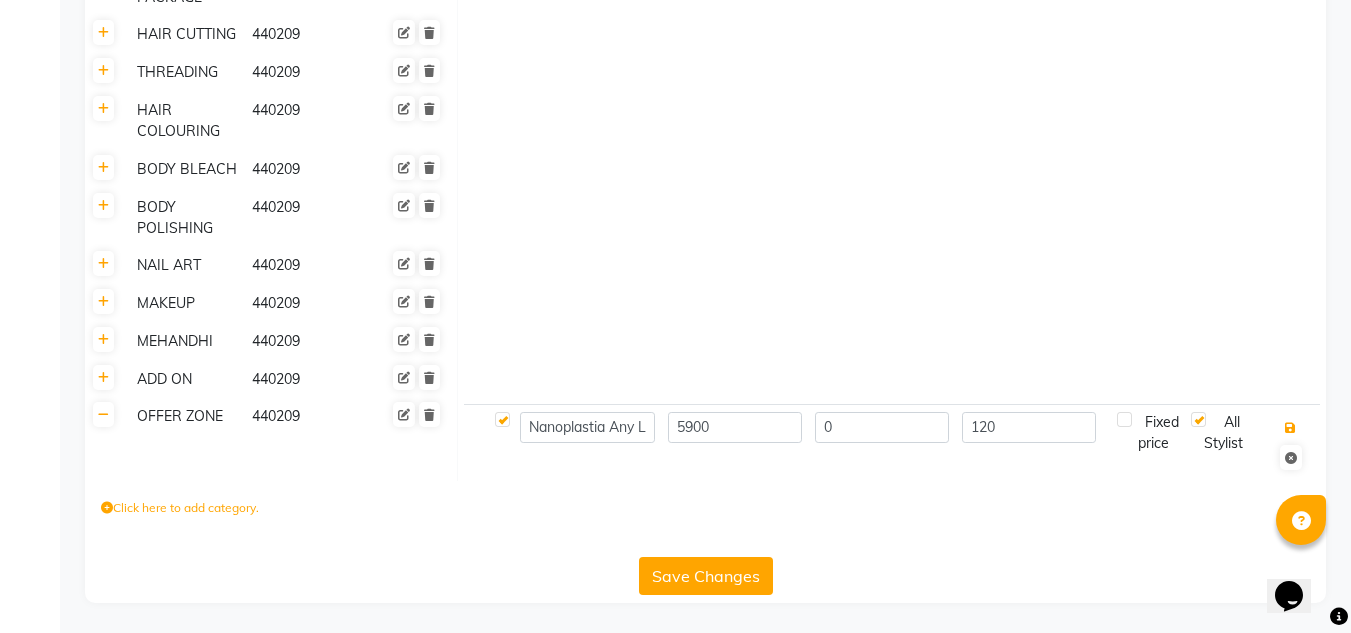 type 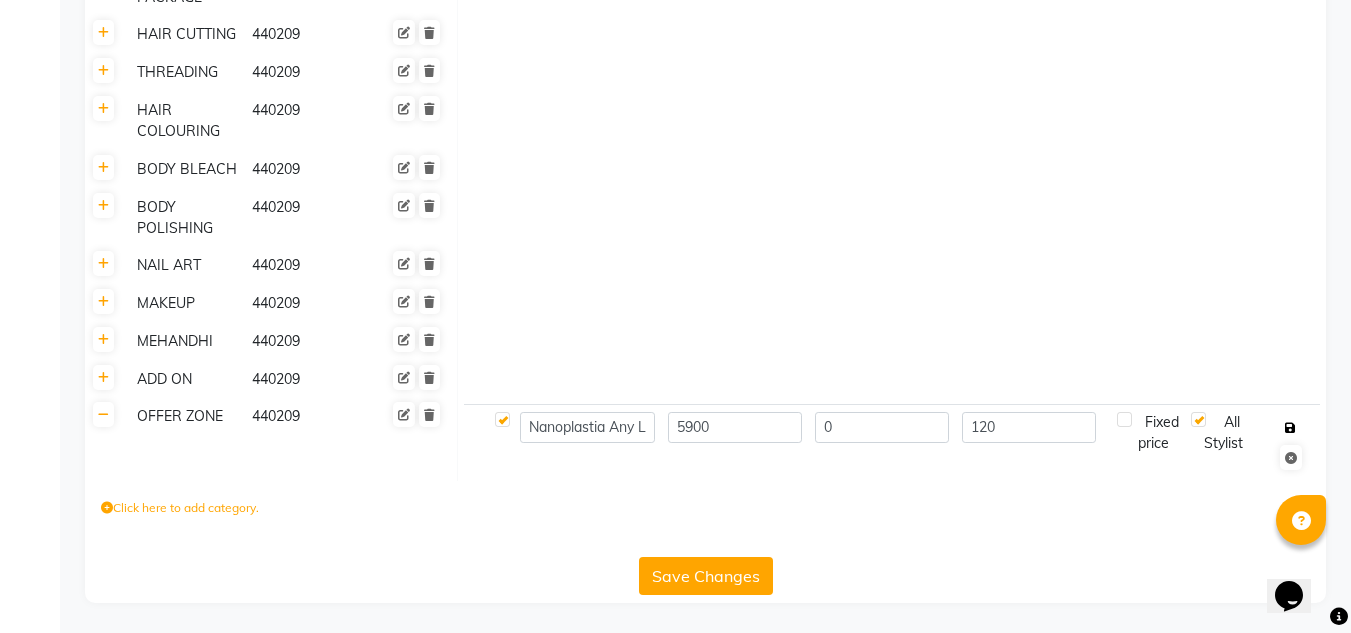 click at bounding box center (1290, 428) 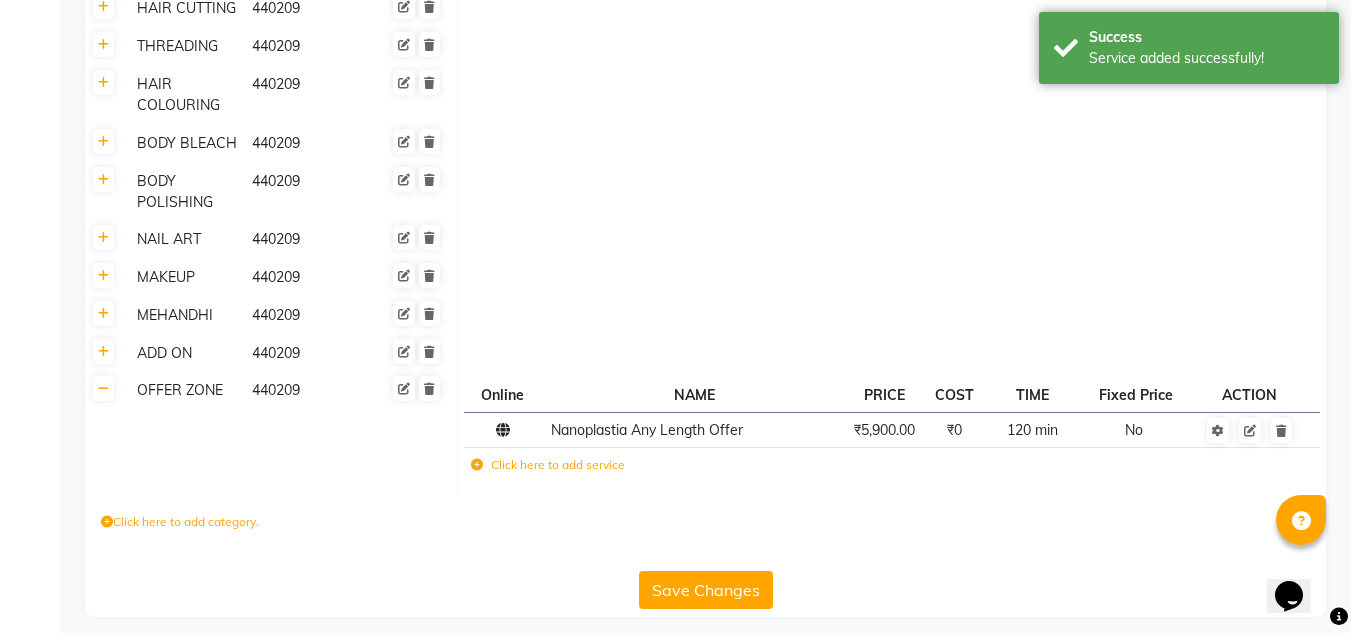 scroll, scrollTop: 730, scrollLeft: 0, axis: vertical 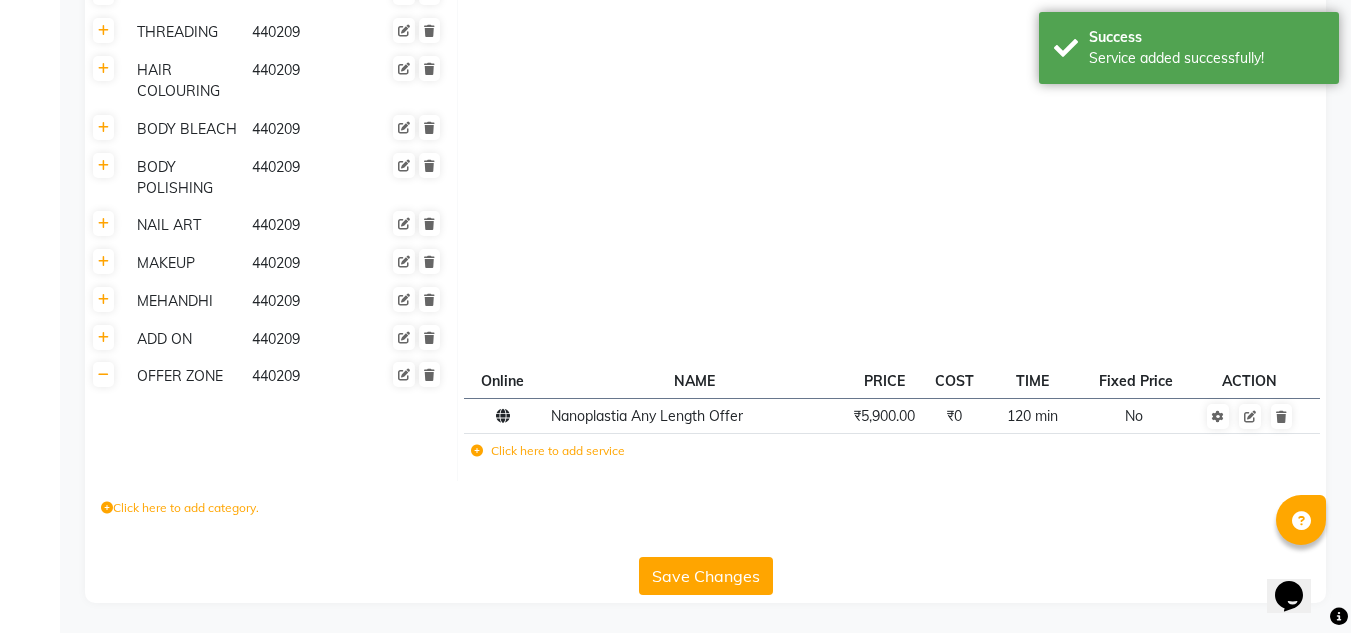 click 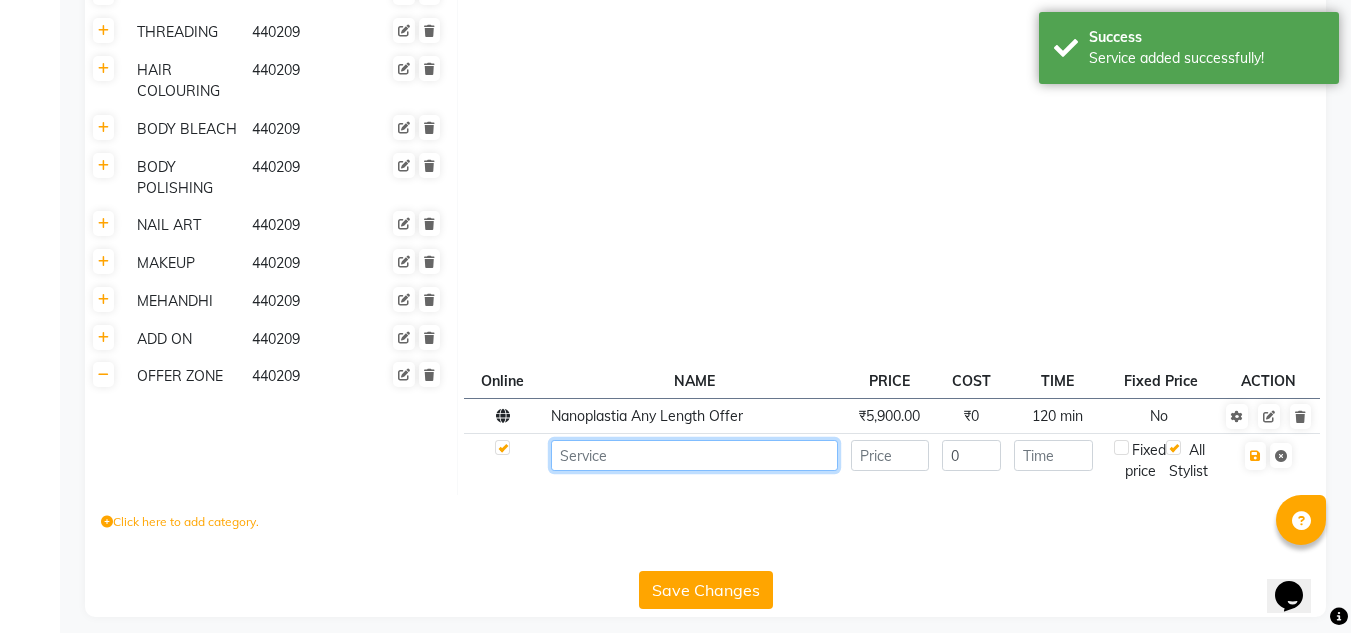 click 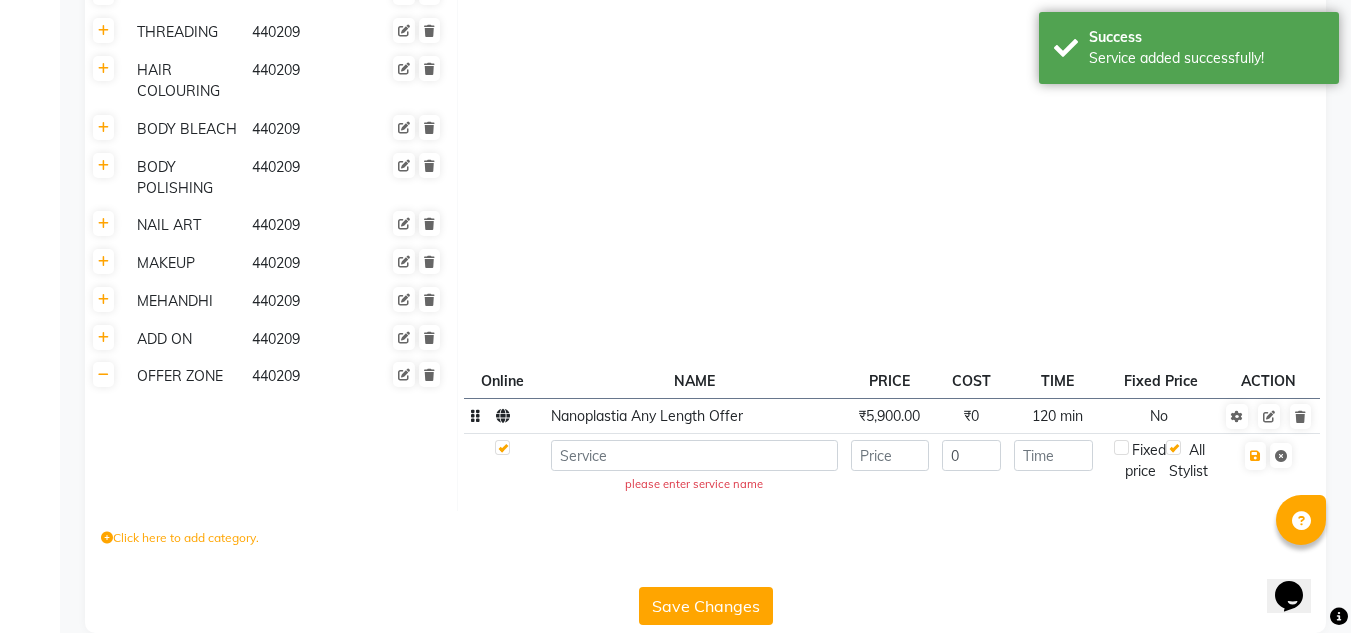 click on "120 min" 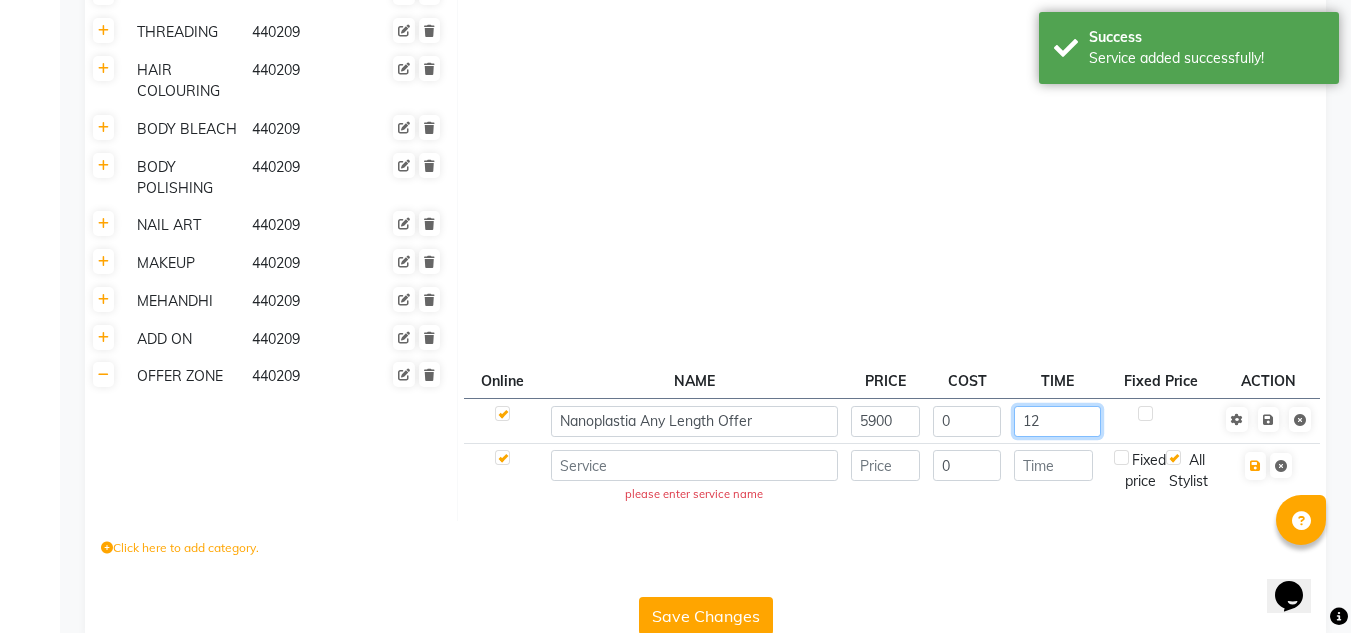 type on "1" 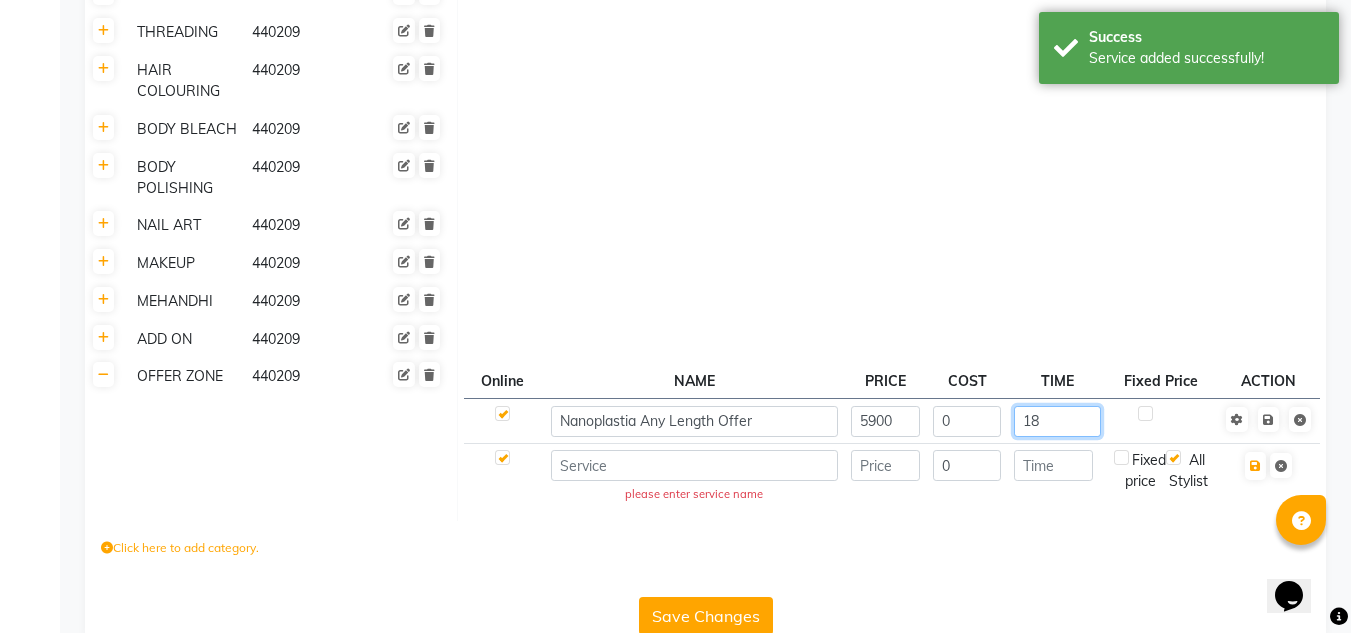 type on "180" 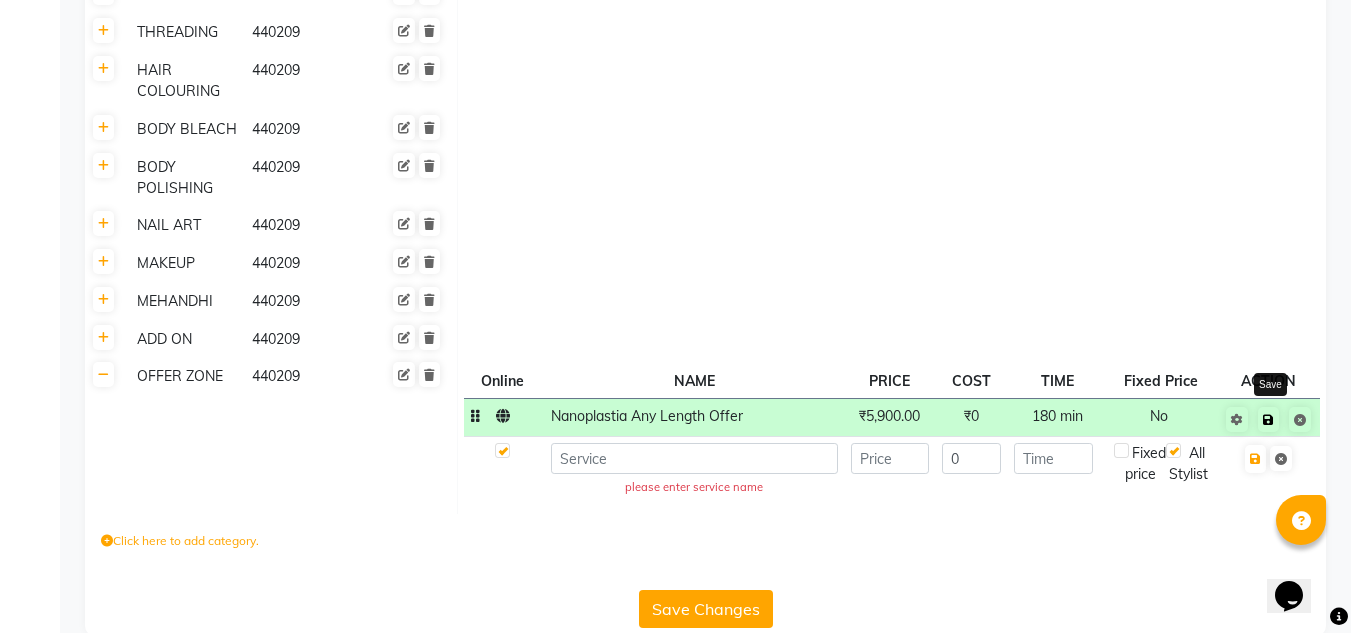 click 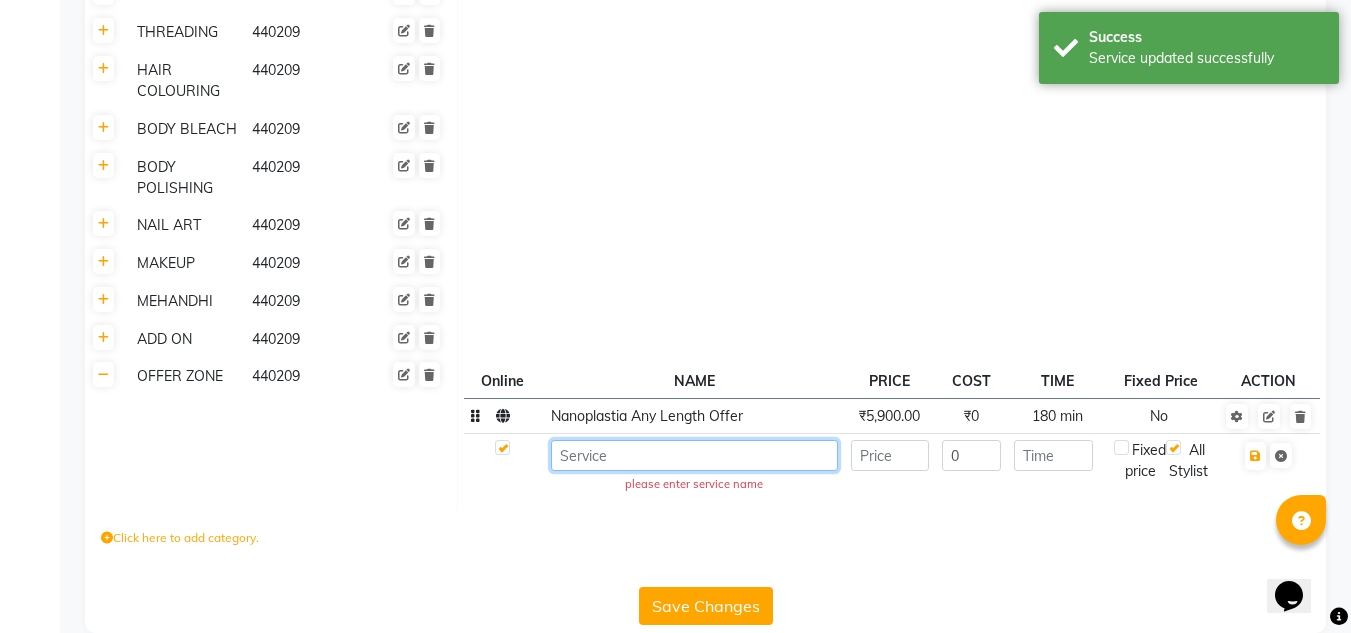click 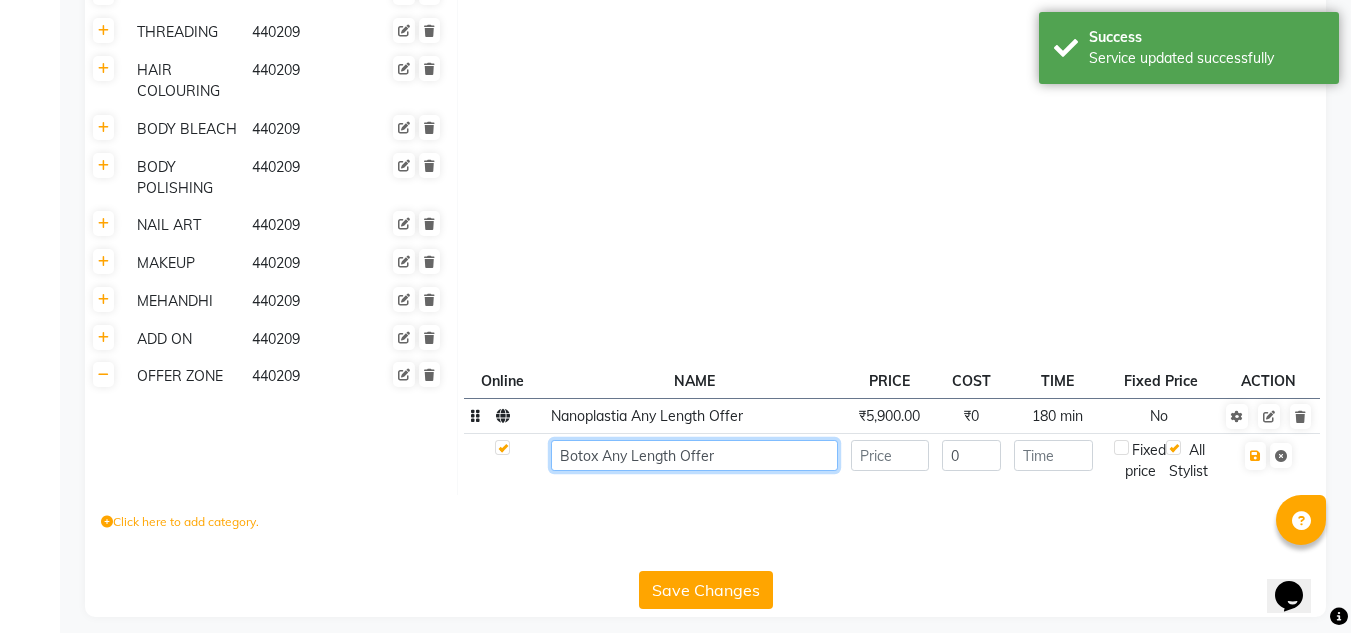 type on "Botox Any Length Offer" 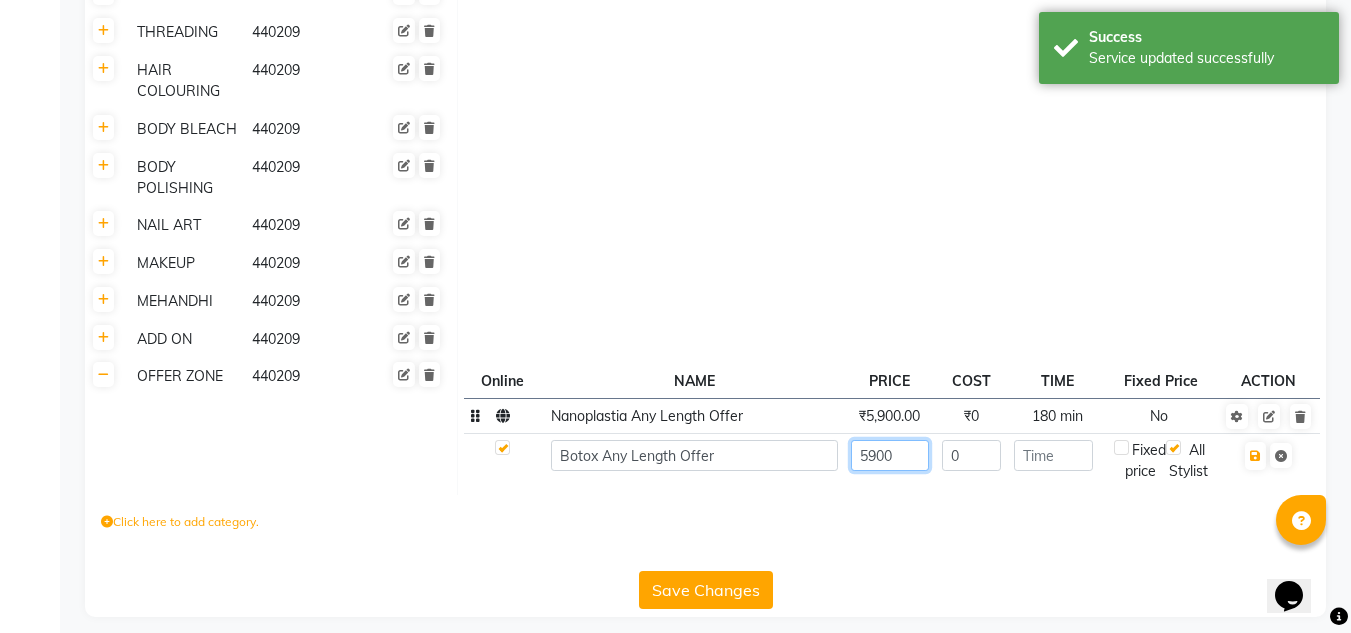 type on "5900" 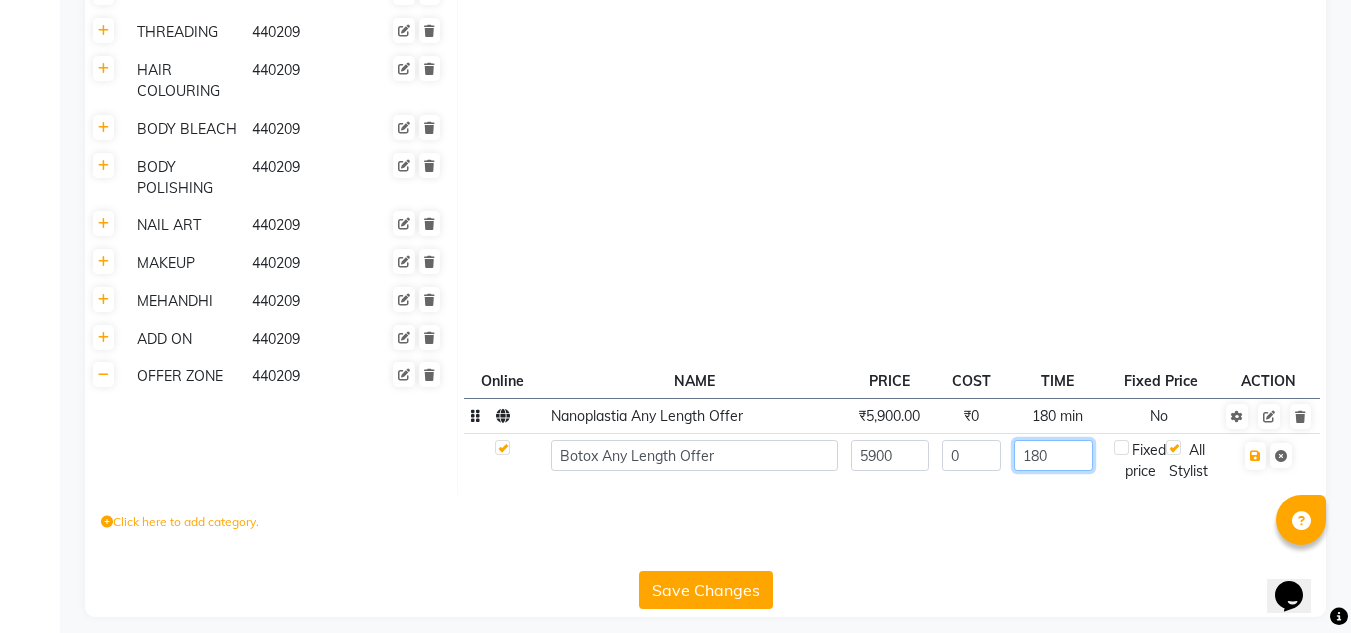 type on "180" 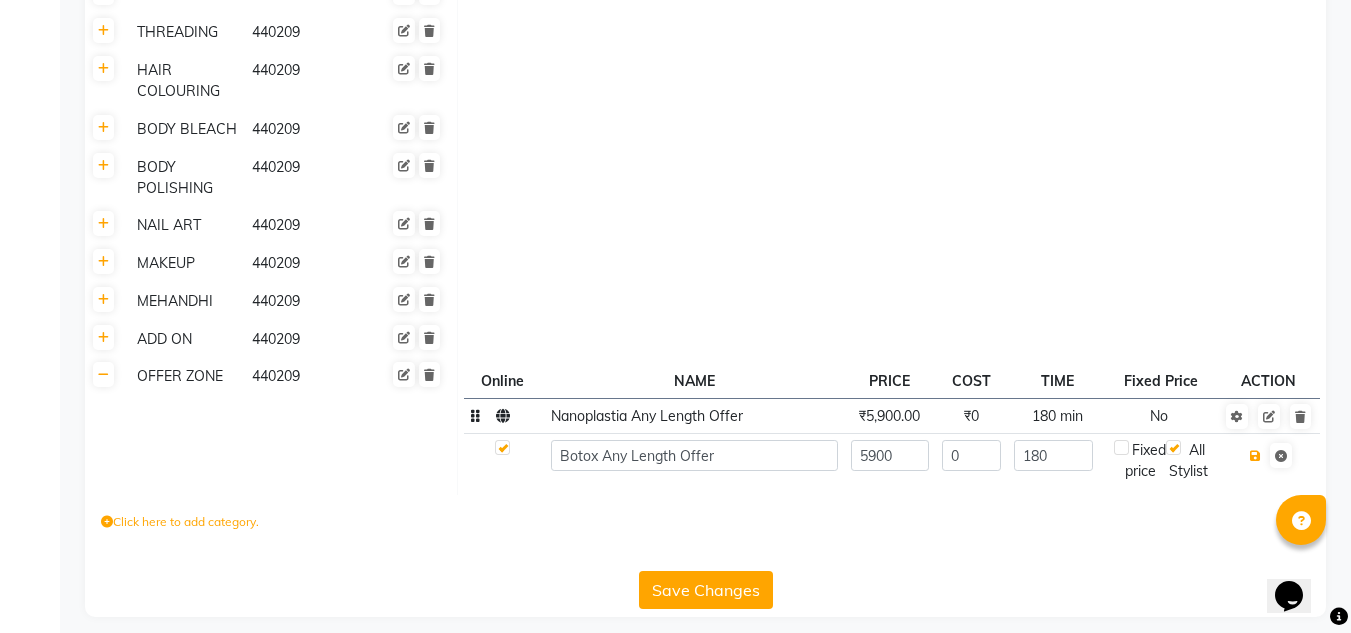 type 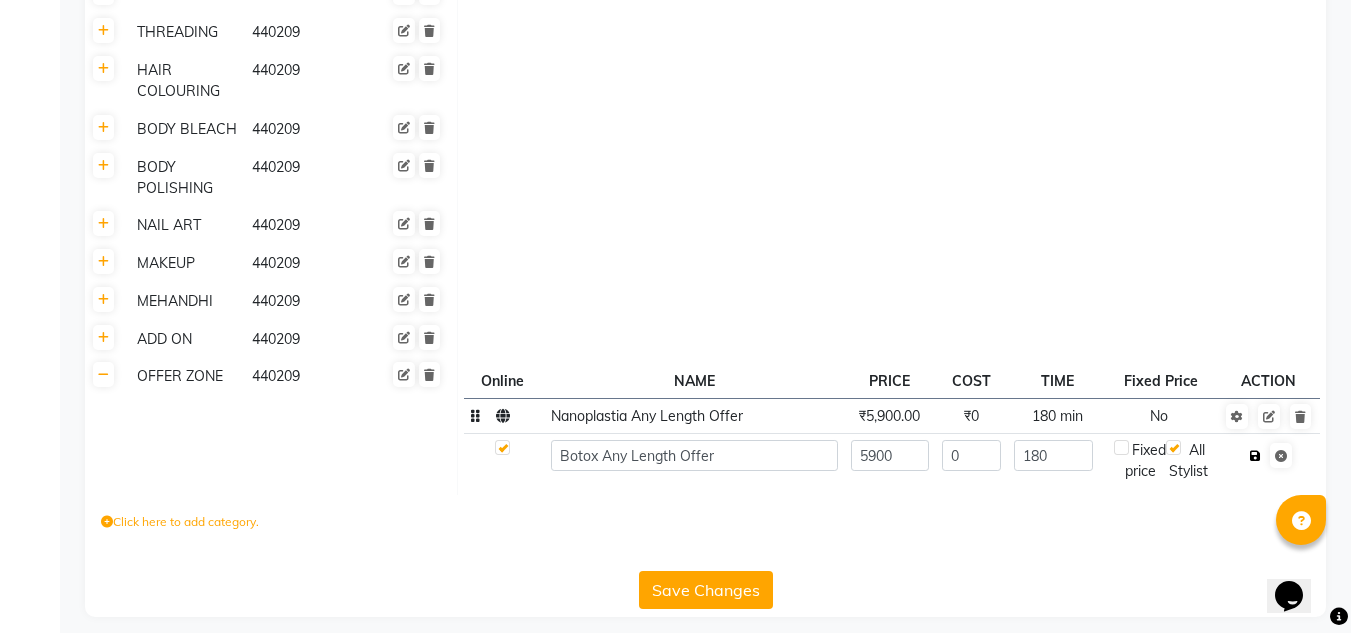 click at bounding box center [1255, 456] 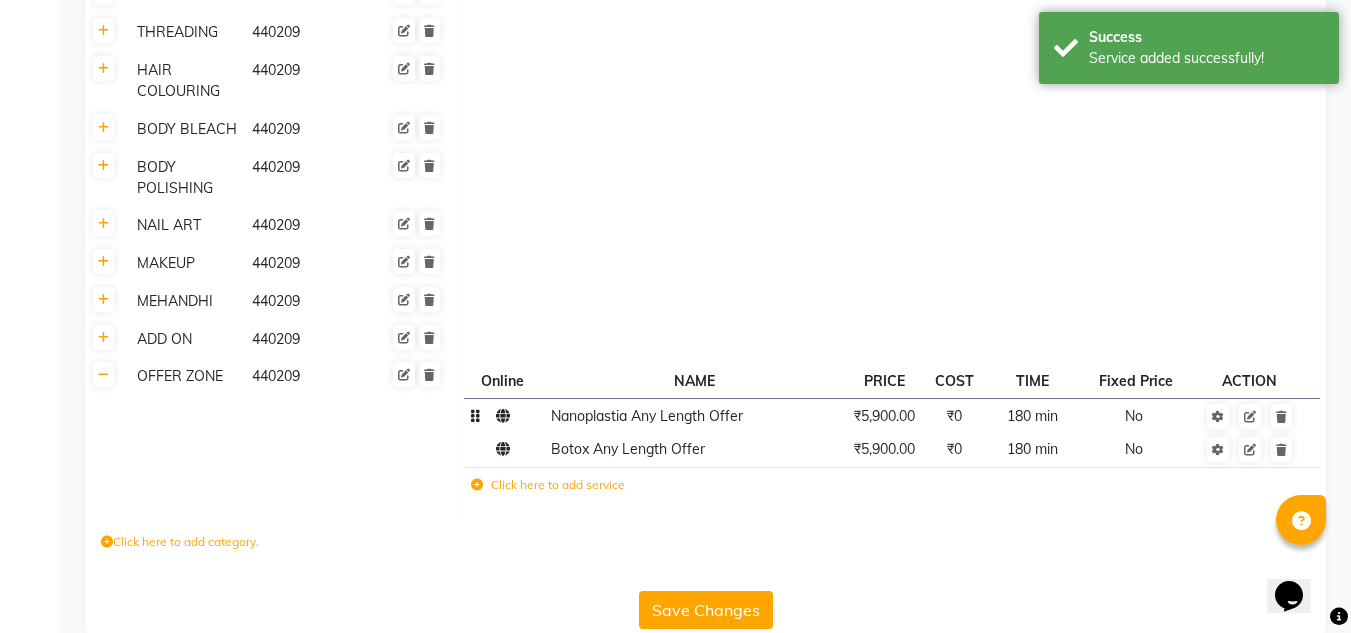 click on "Click here to add service" 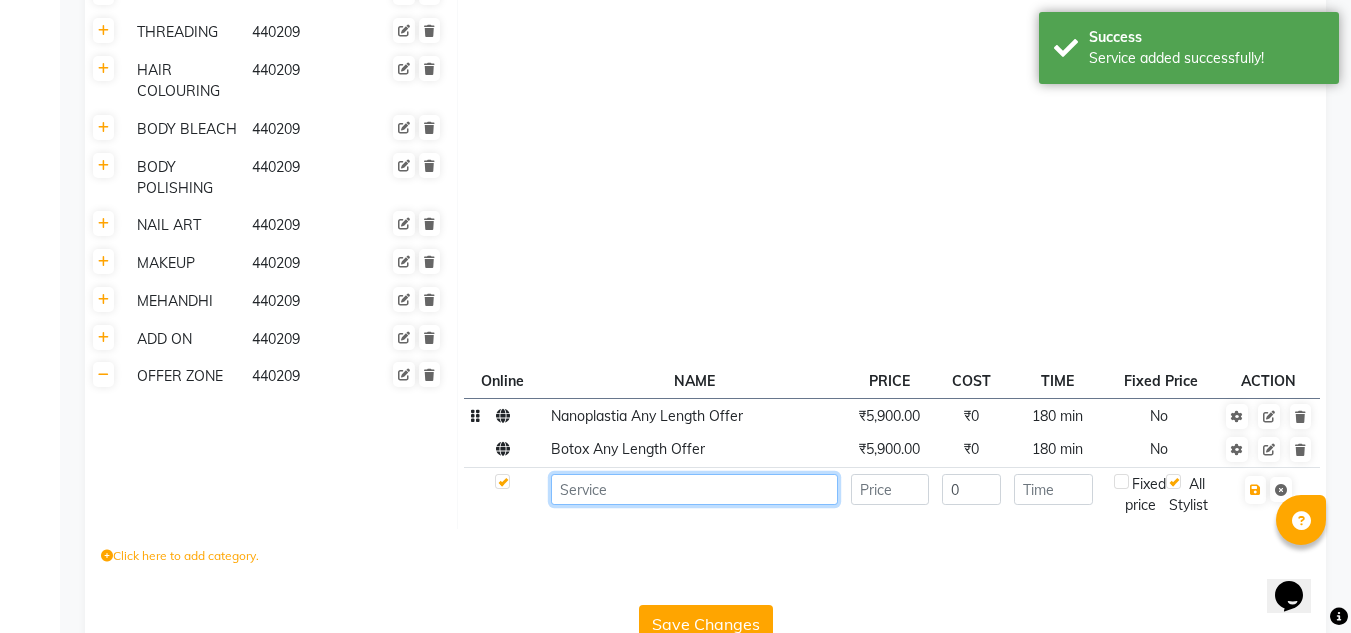 click 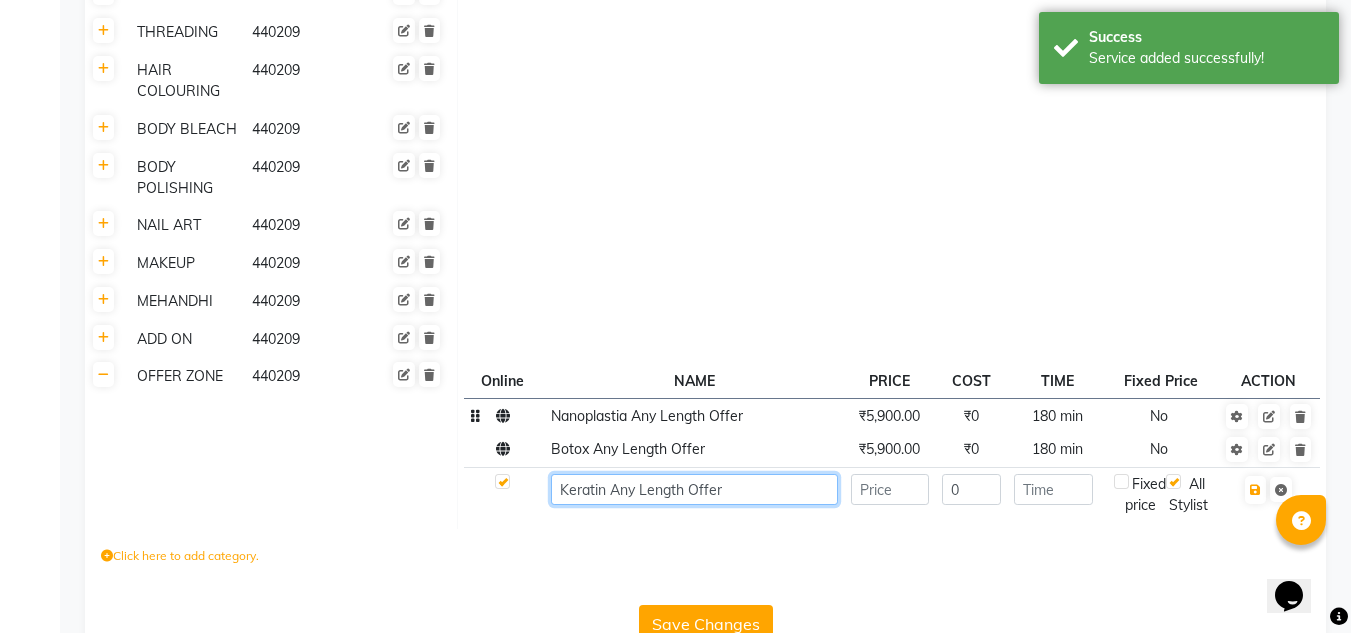 type on "Keratin Any Length Offer" 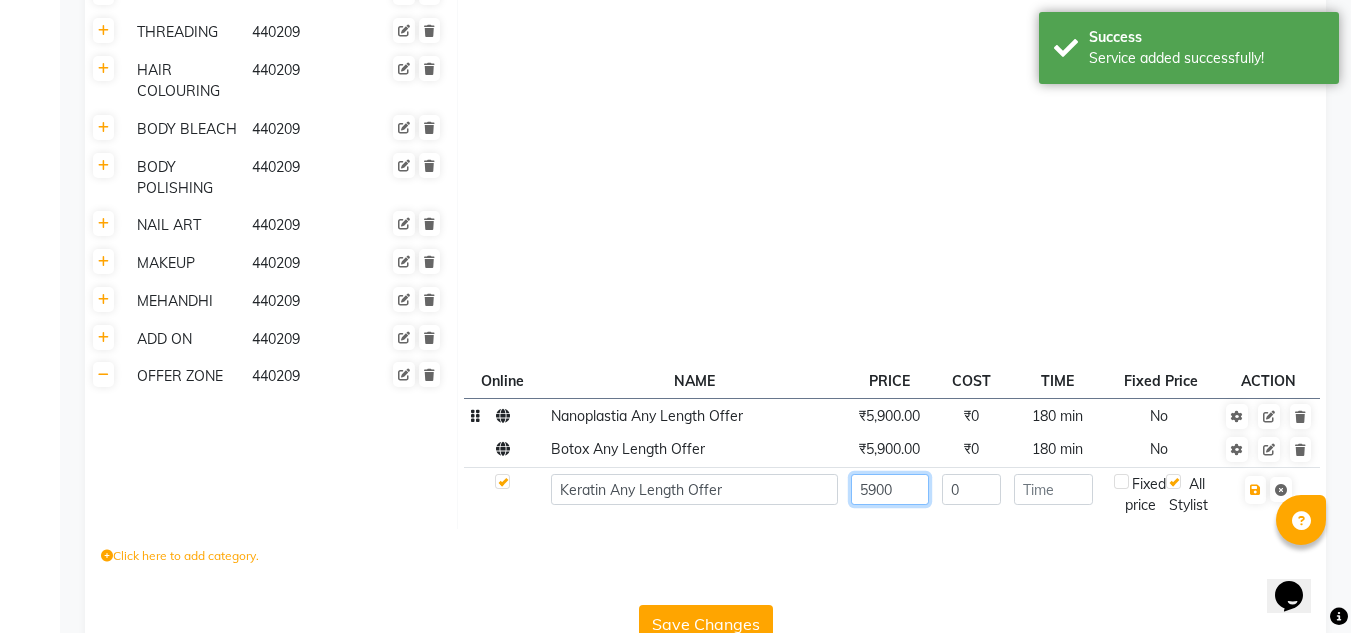 type on "5900" 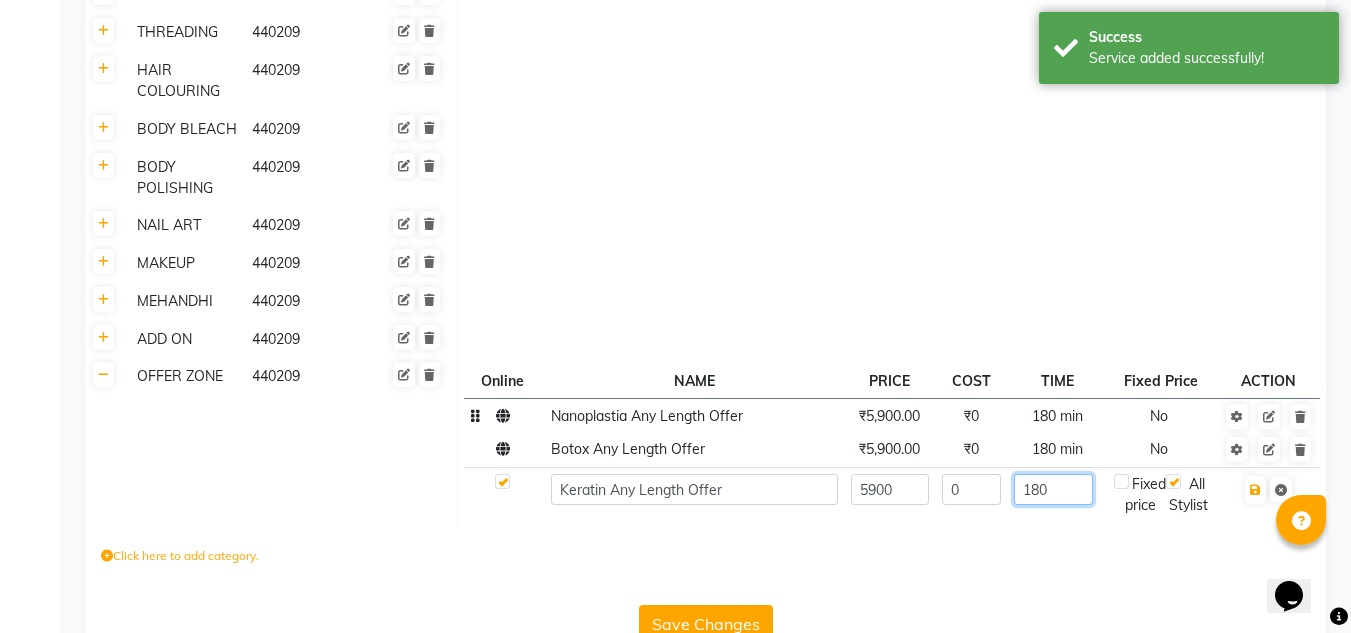 type on "180" 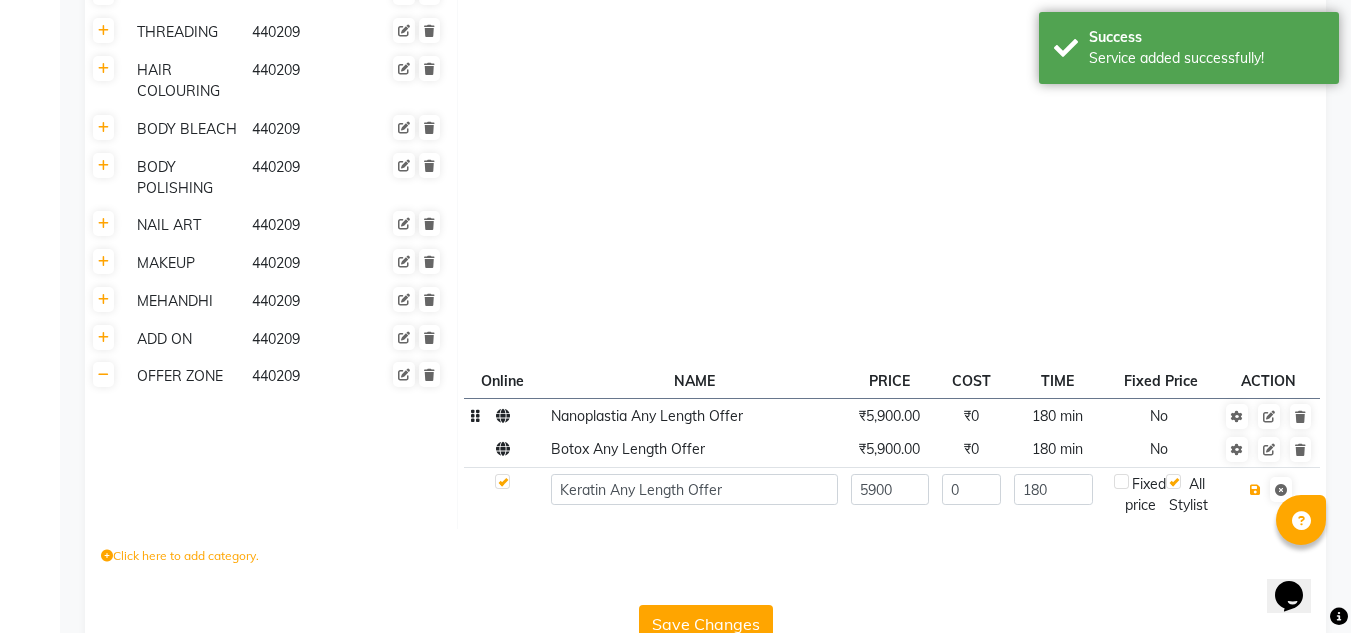 type 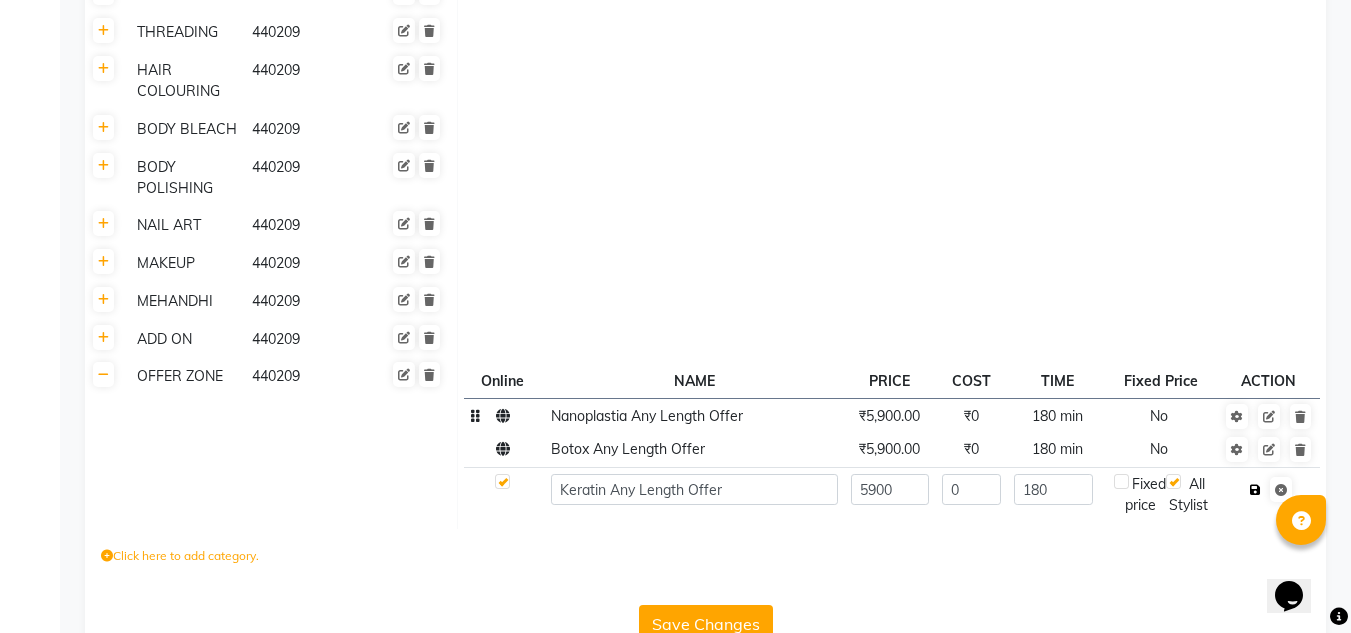 click at bounding box center (1255, 490) 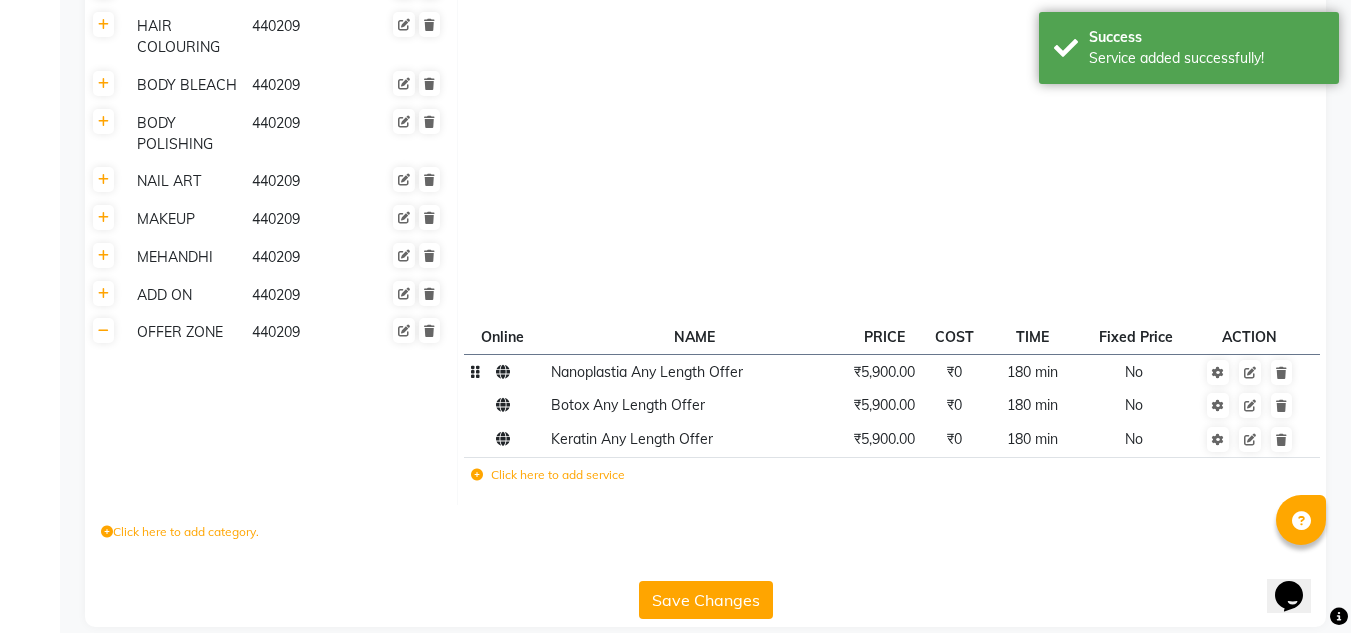 scroll, scrollTop: 798, scrollLeft: 0, axis: vertical 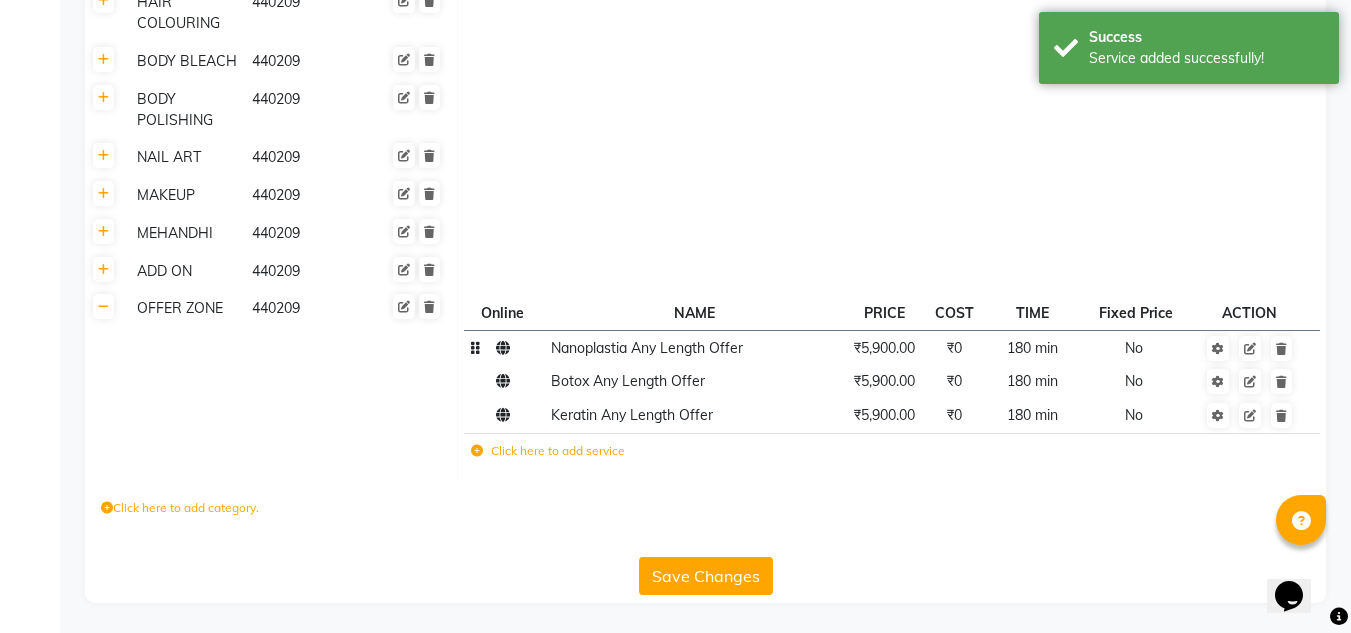 click 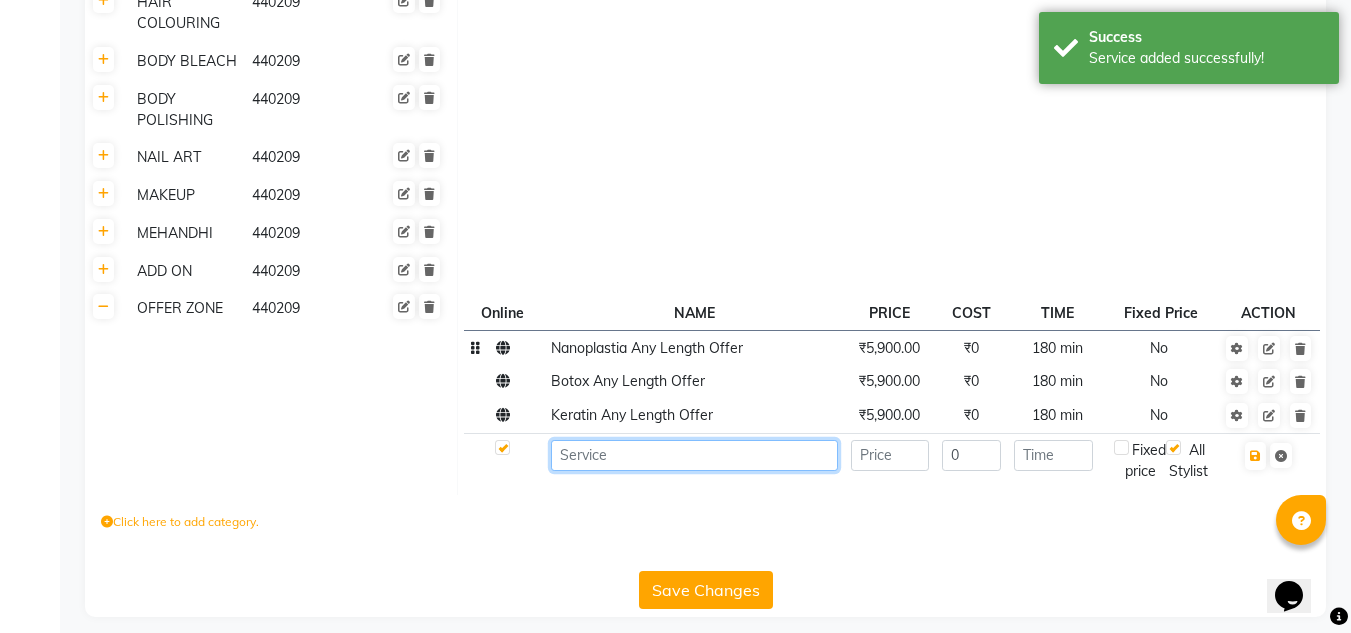 drag, startPoint x: 689, startPoint y: 442, endPoint x: 715, endPoint y: 442, distance: 26 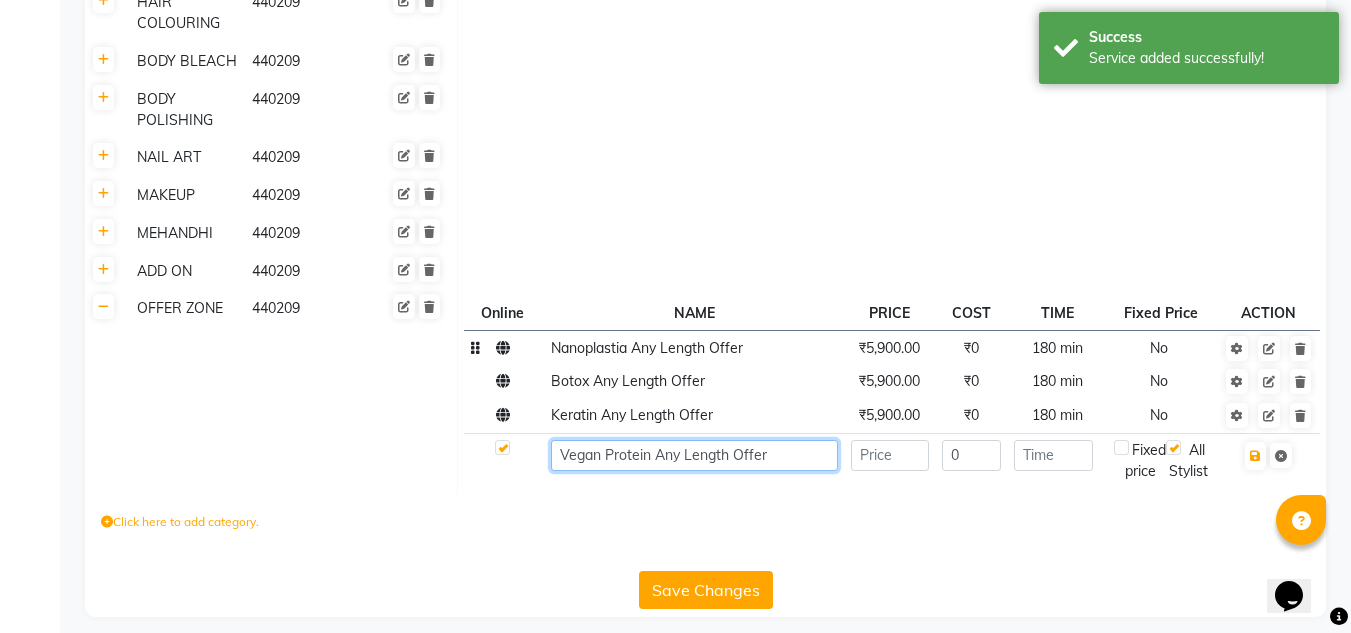 type on "Vegan Protein Any Length Offer" 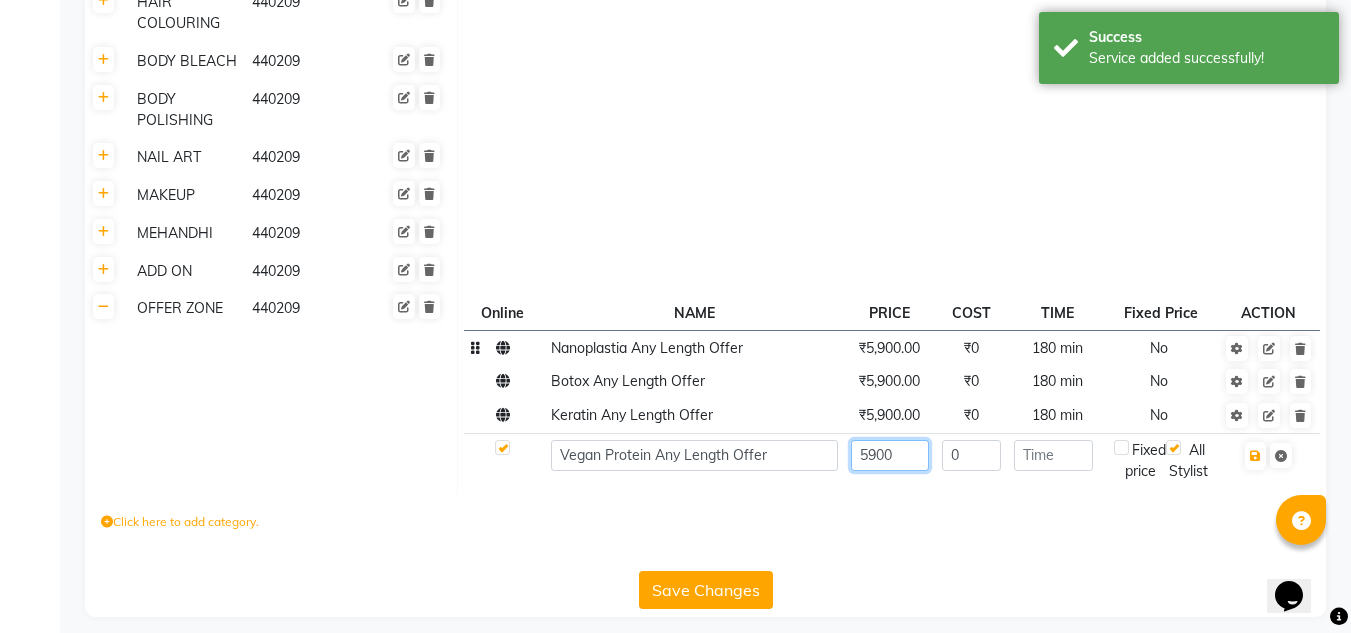 type on "5900" 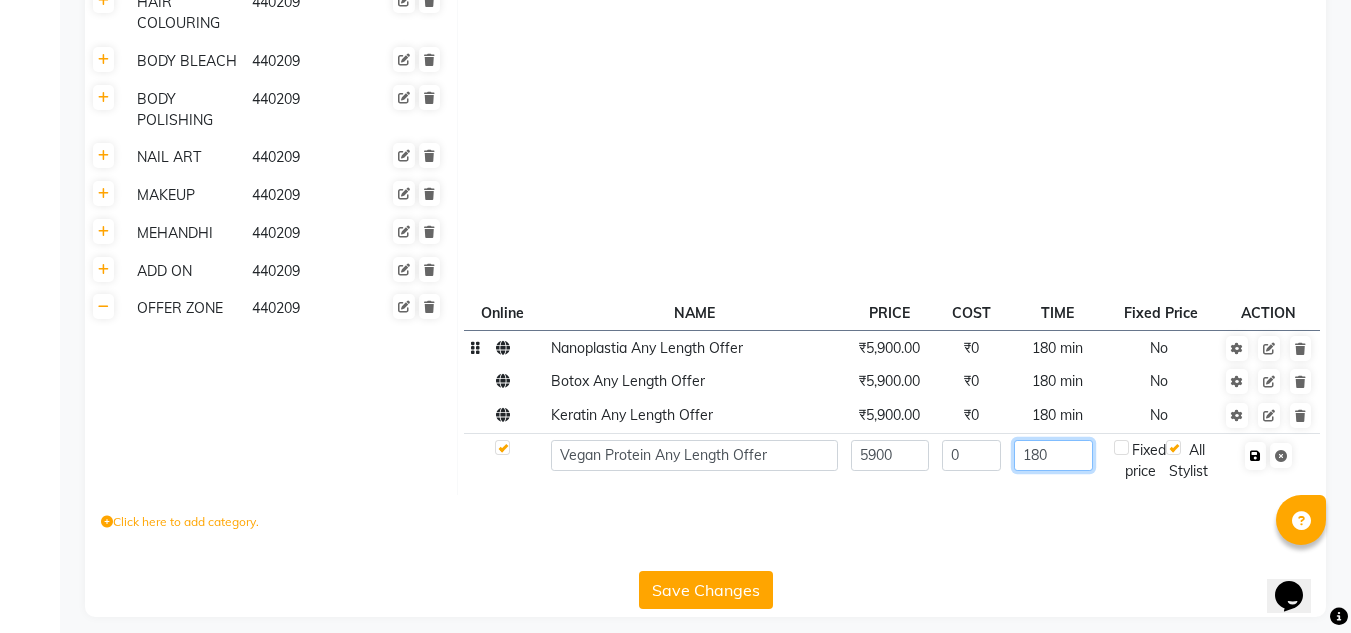 type on "180" 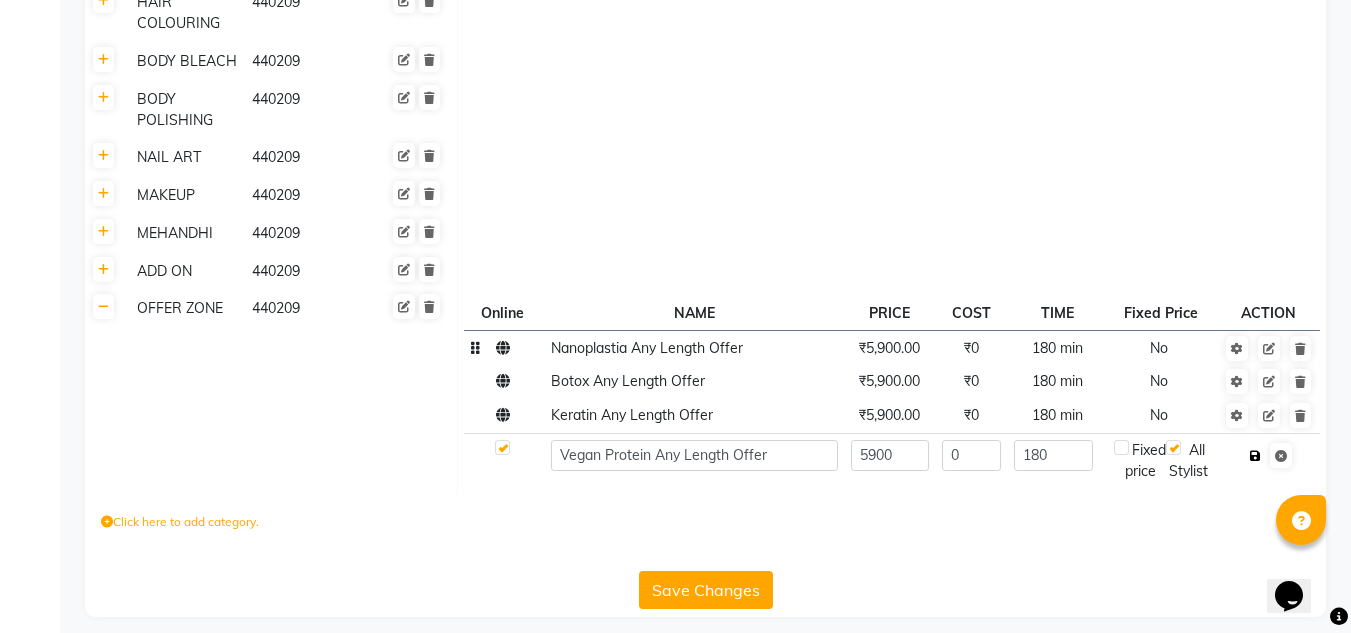 click at bounding box center [1255, 456] 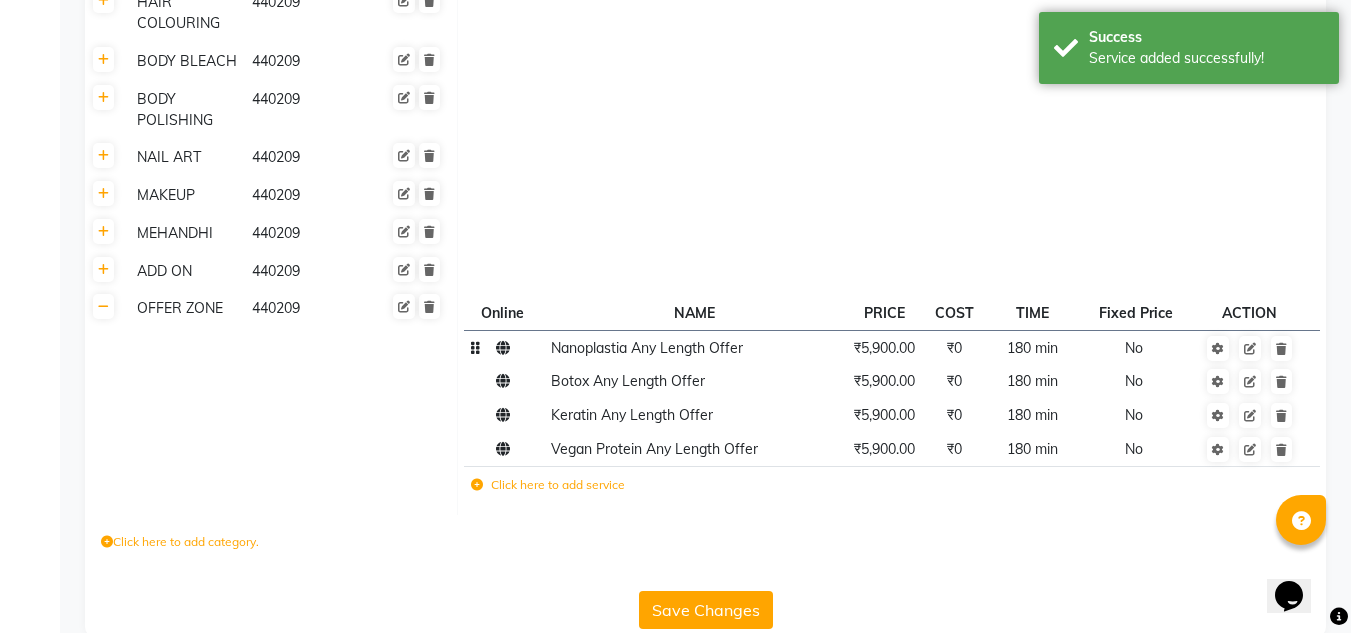 click on "Click here to add service" 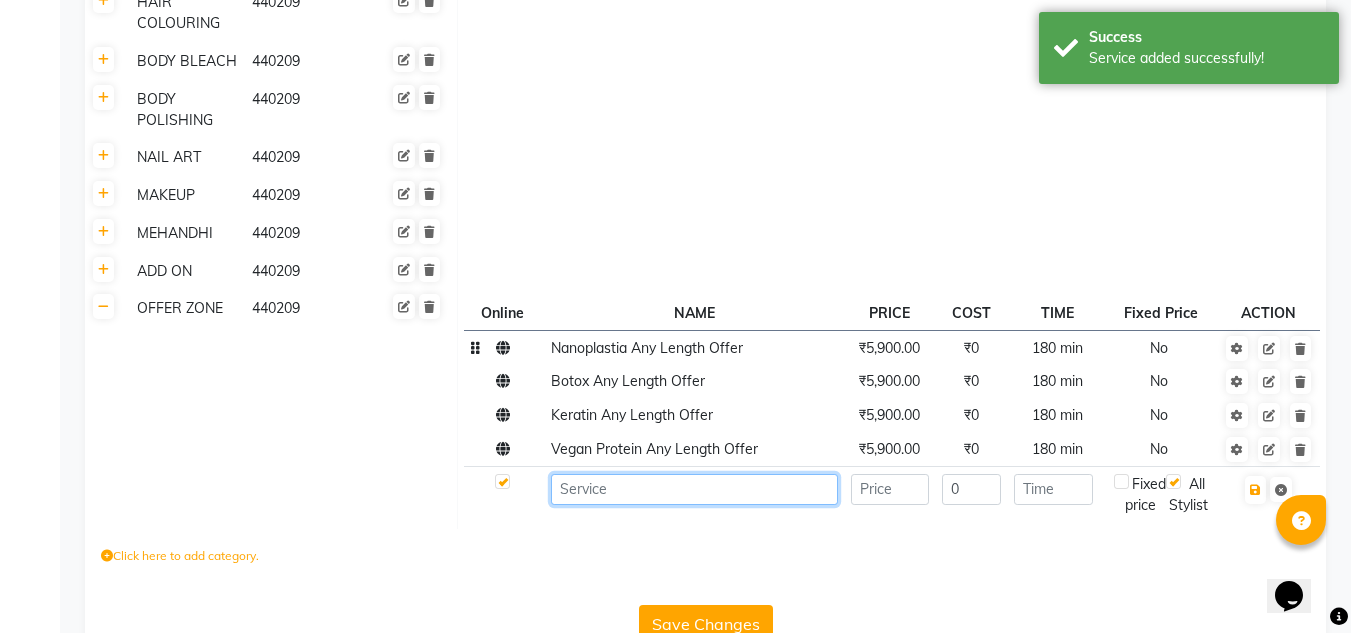 click 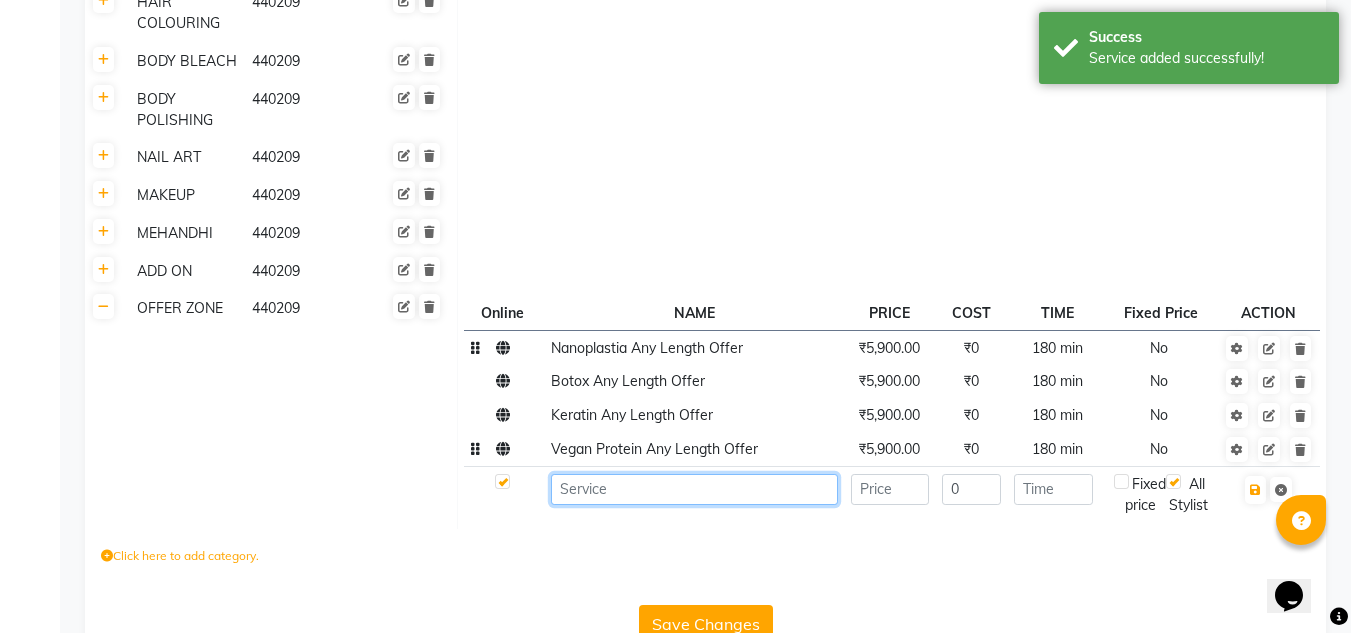 paste on "Smoothening Any Length Offer" 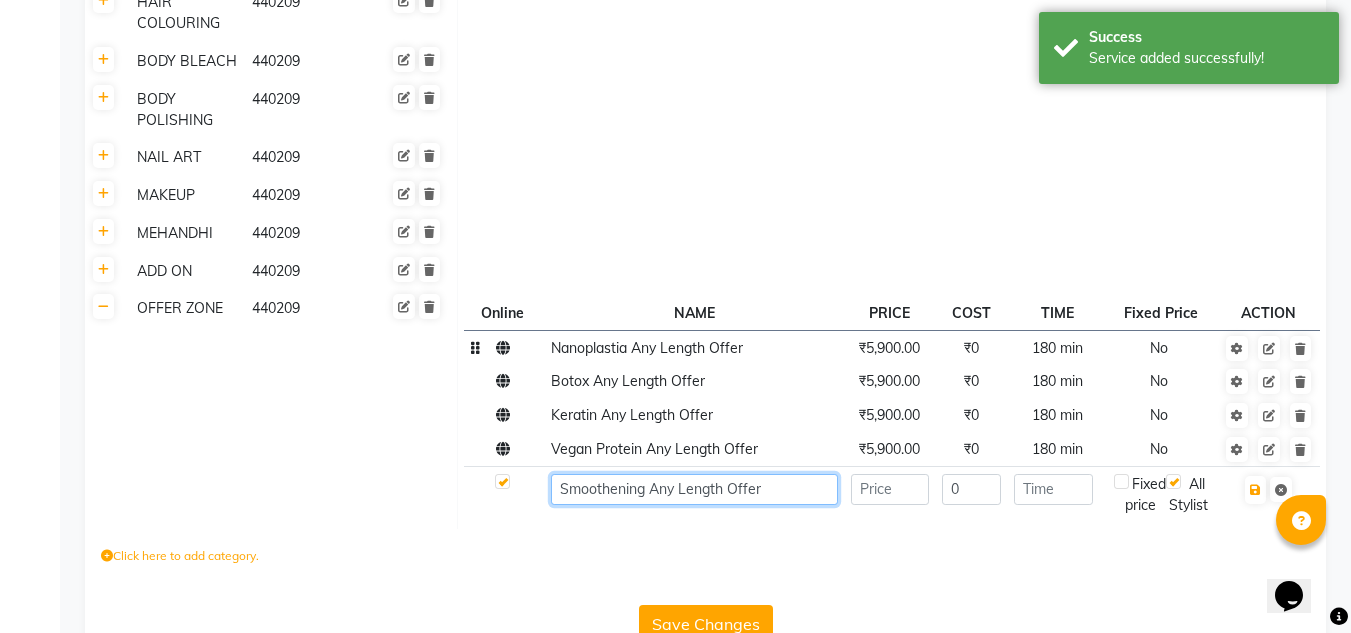 type on "Smoothening Any Length Offer" 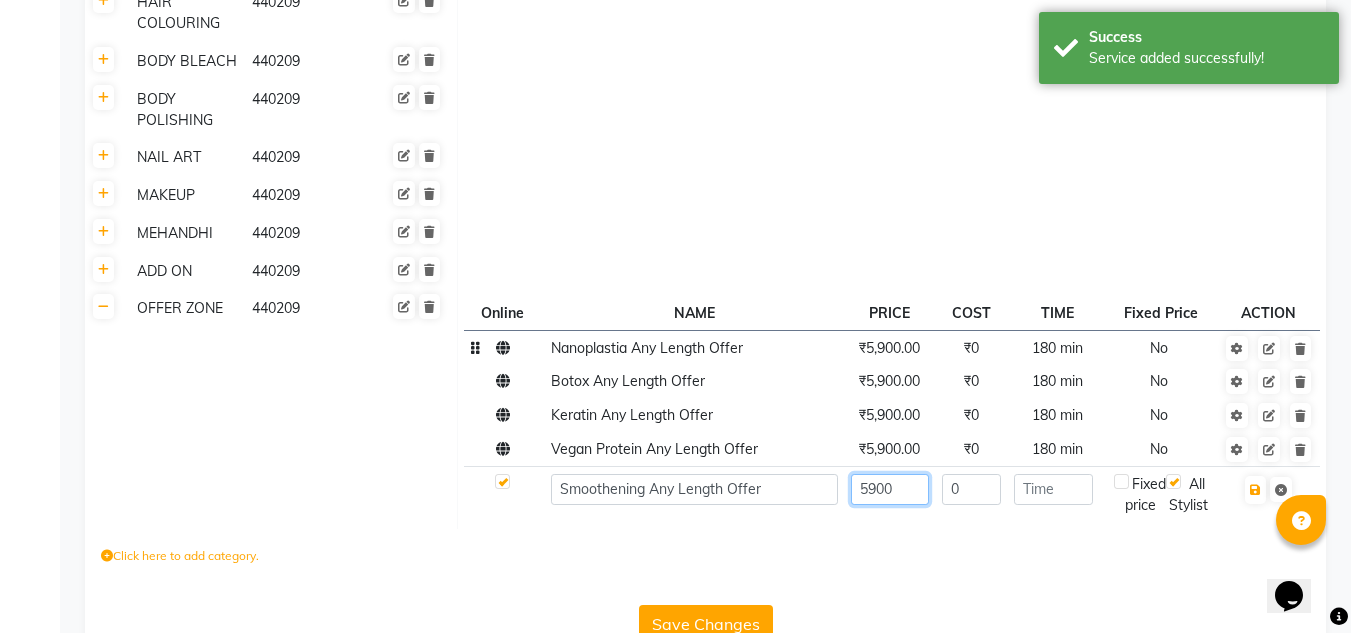 type on "5900" 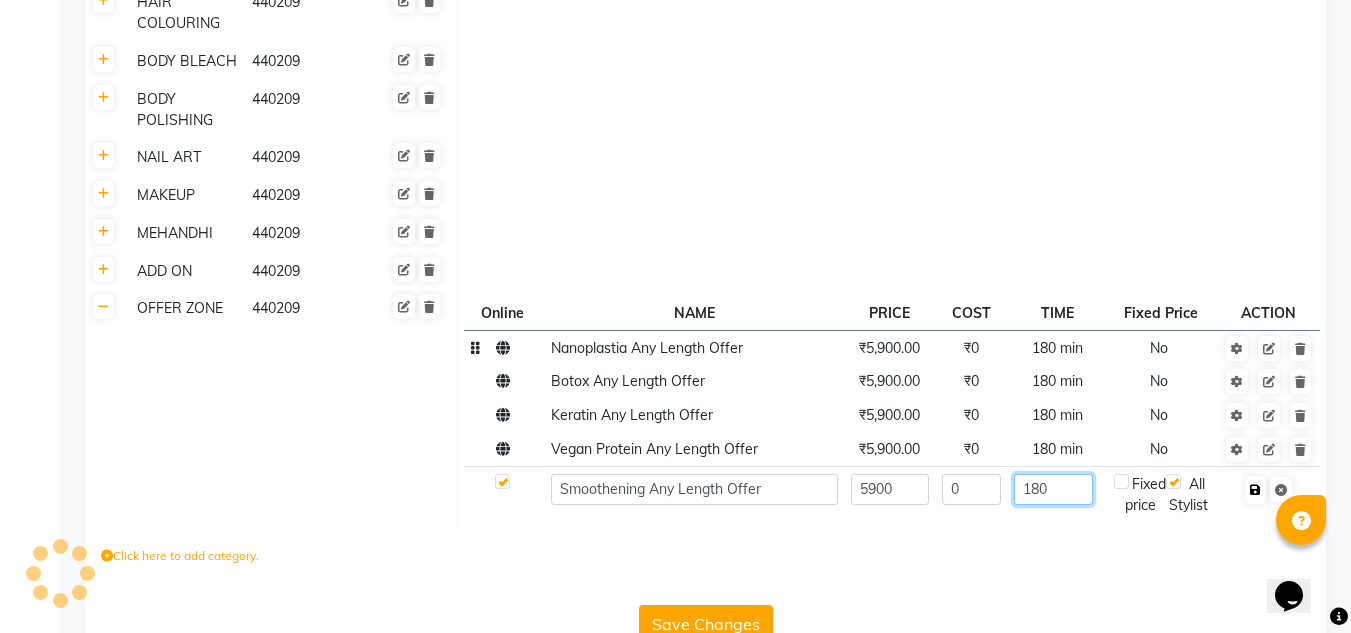 type on "180" 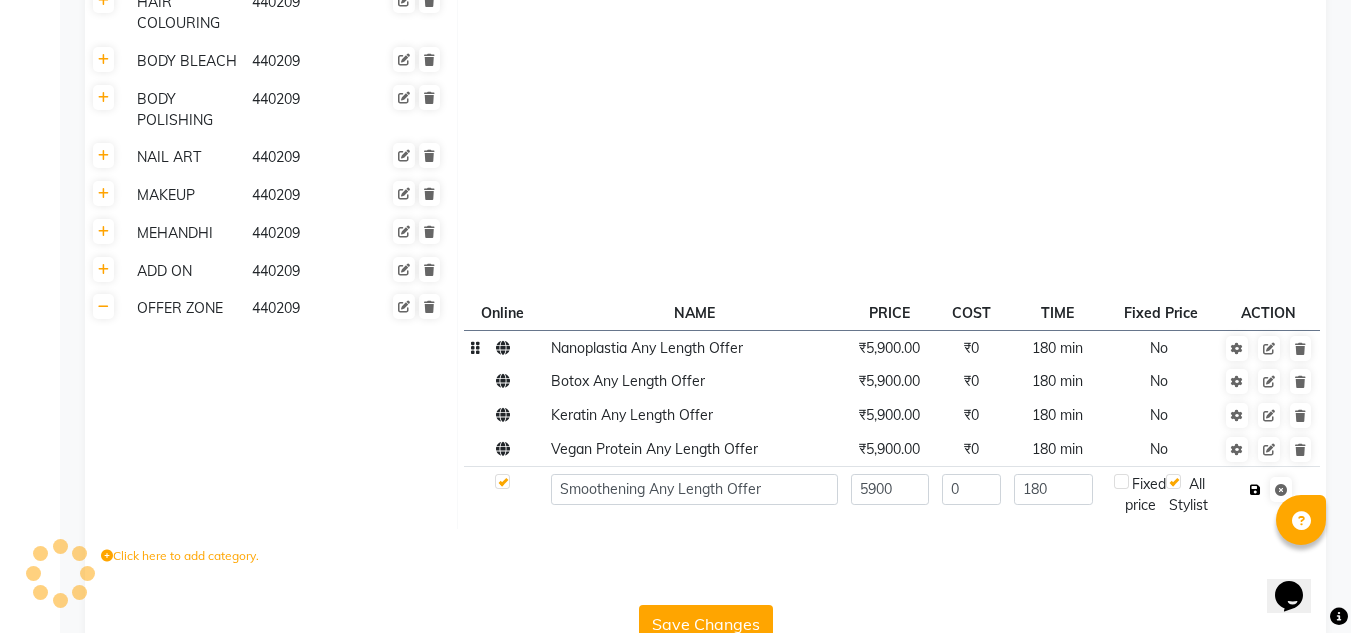 click at bounding box center (1255, 490) 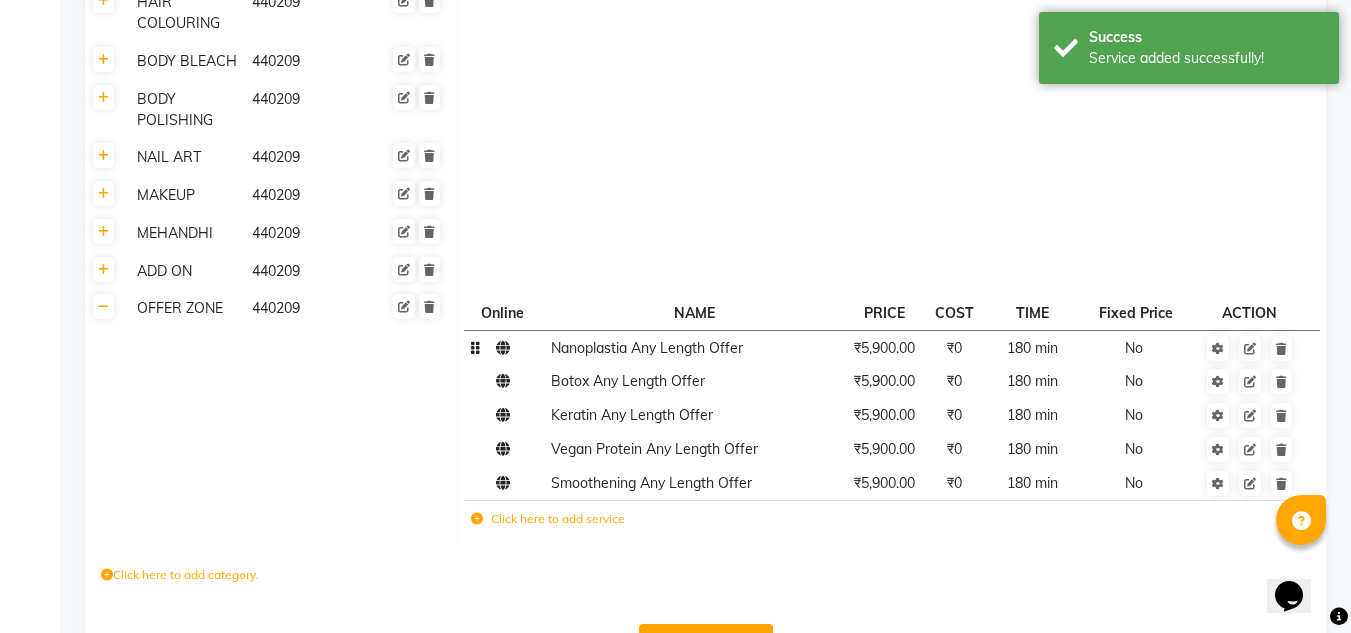 click 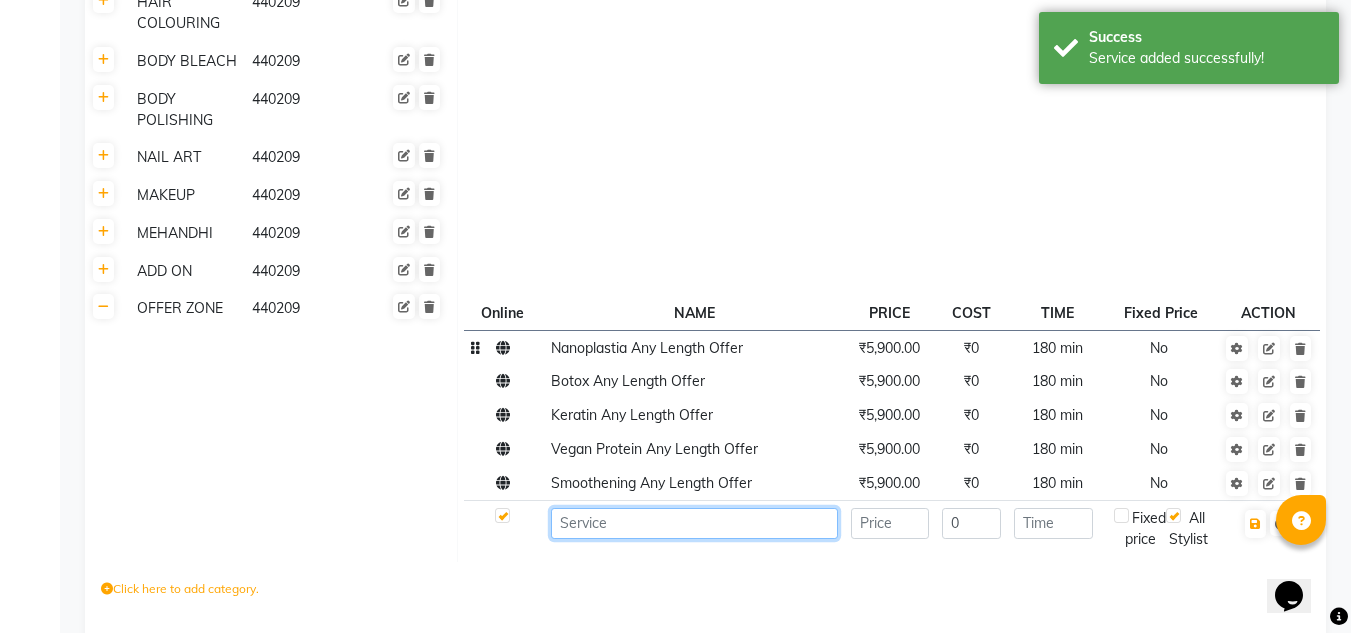click 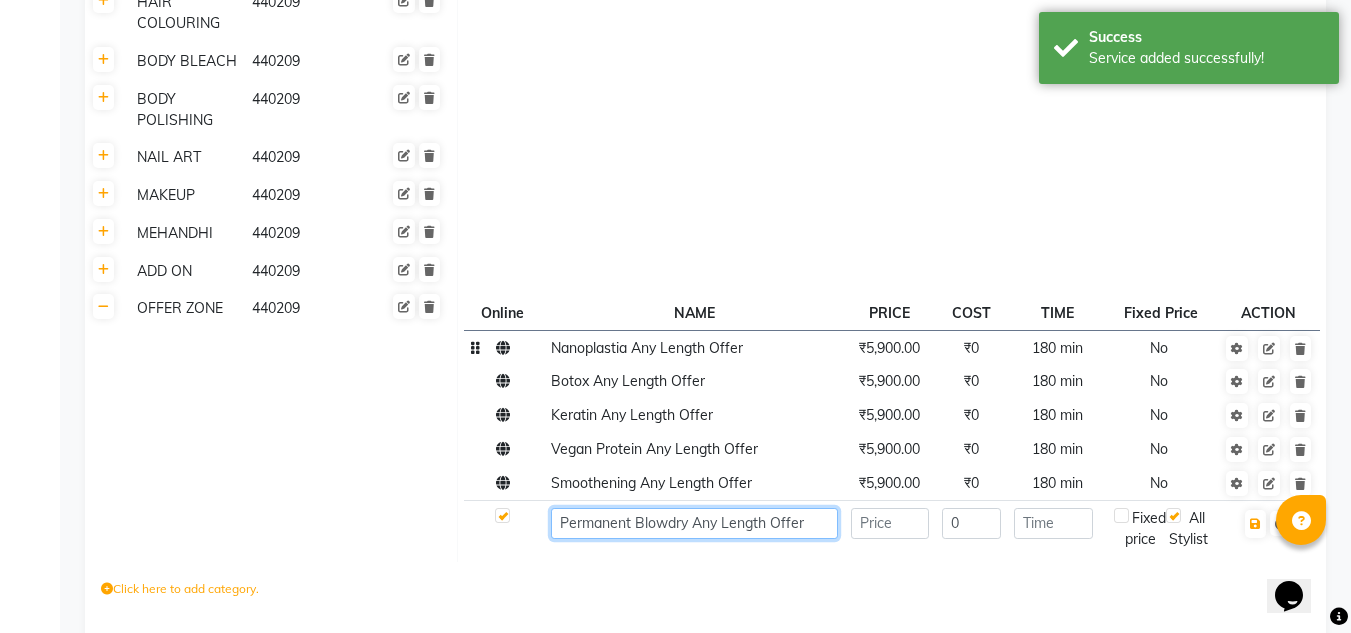 type on "Permanent Blowdry Any Length Offer" 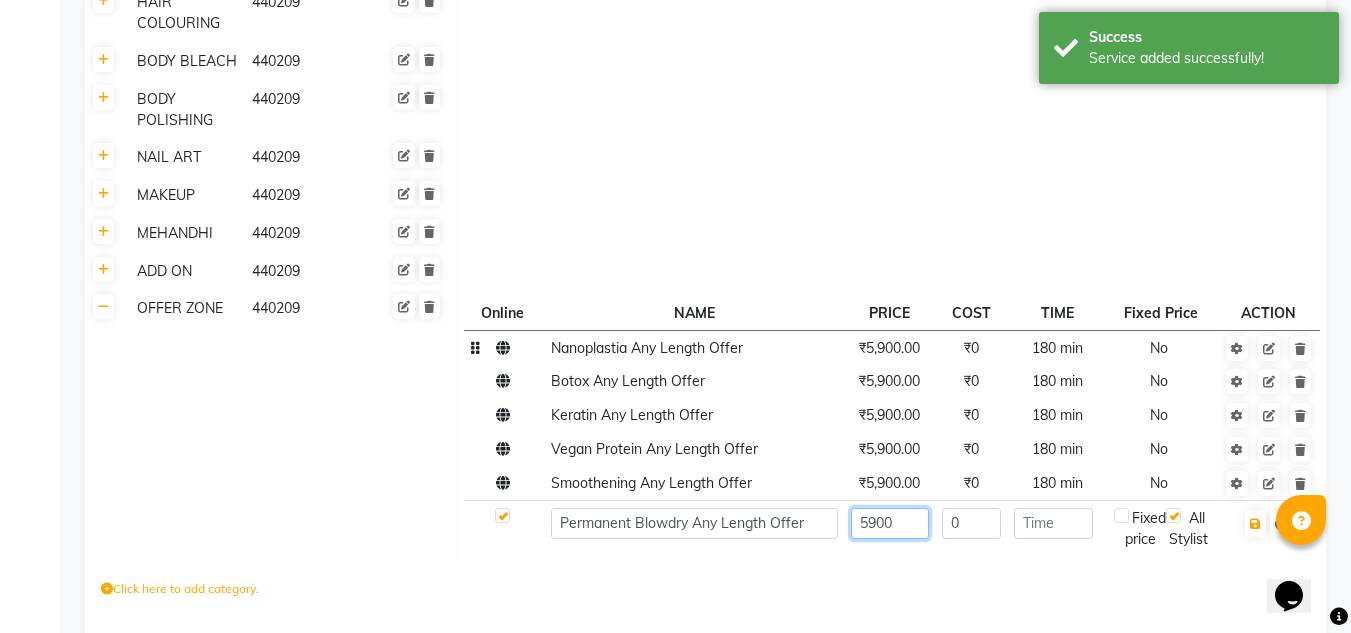 type on "5900" 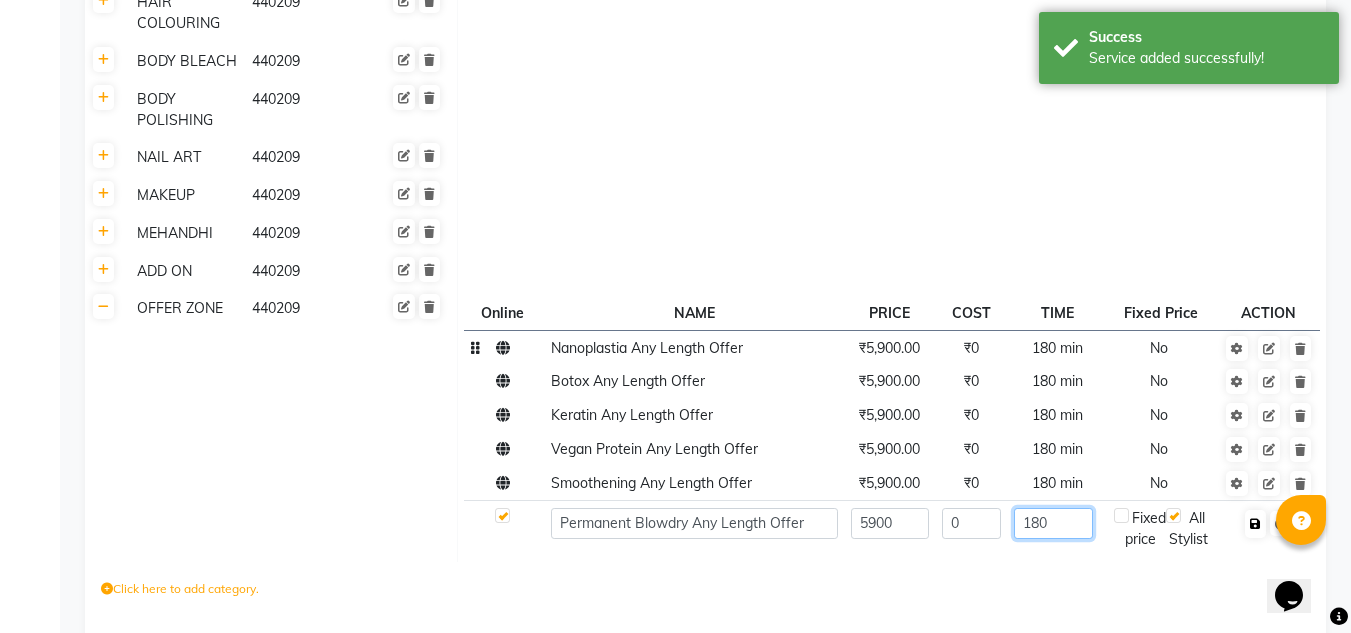 type on "180" 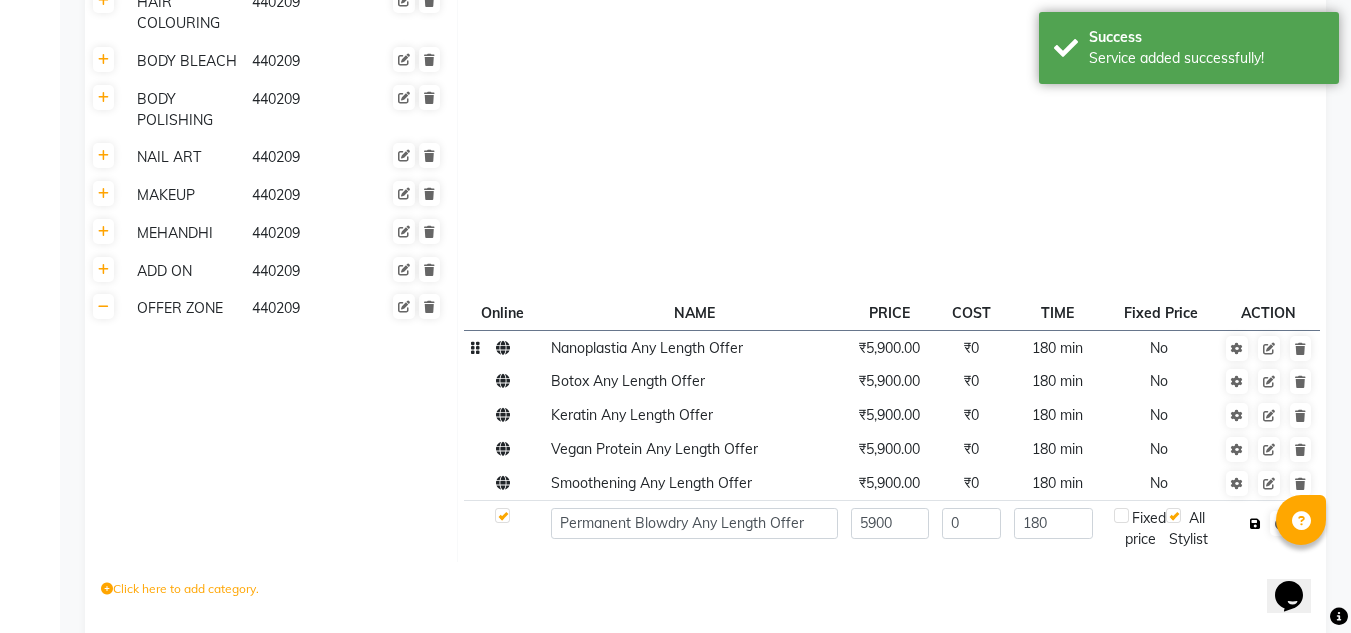 click at bounding box center (1255, 524) 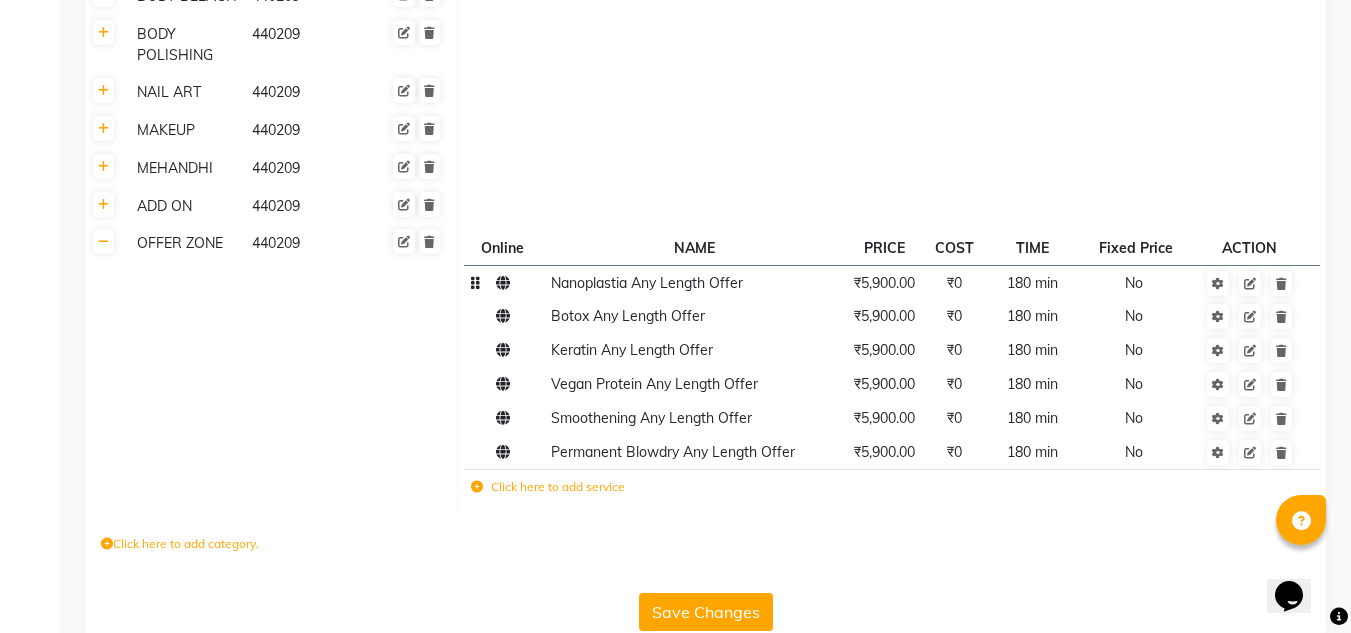 scroll, scrollTop: 898, scrollLeft: 0, axis: vertical 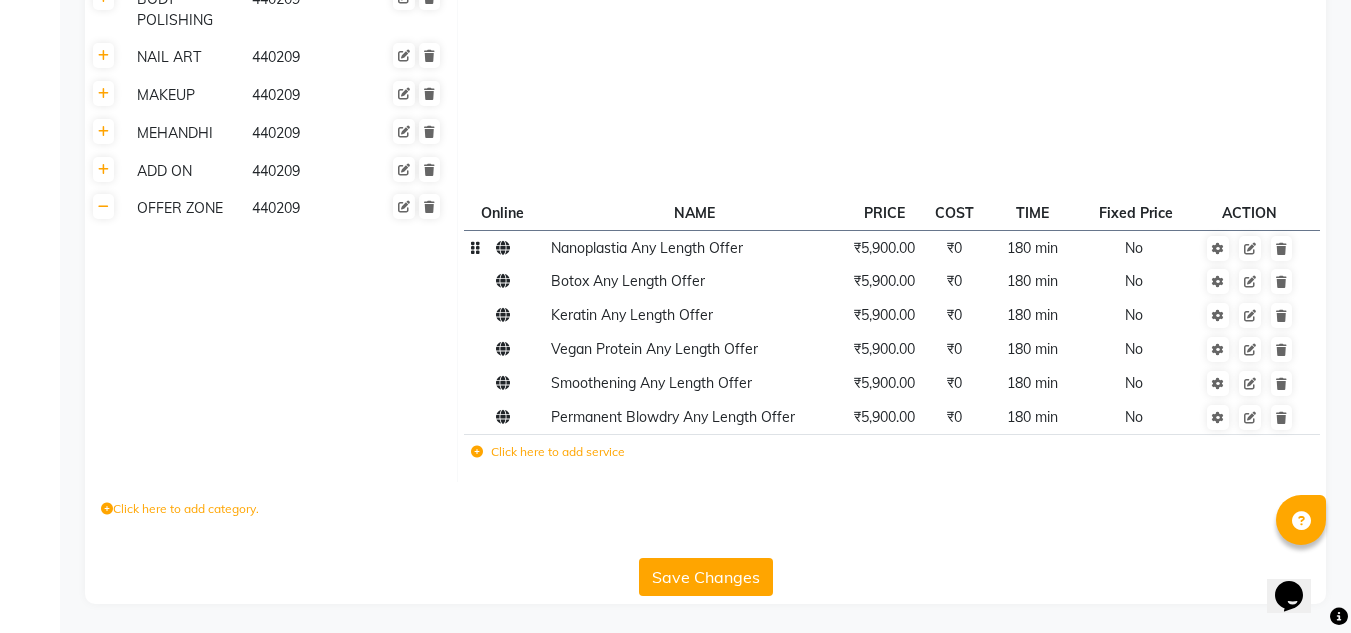 click on "Save Changes" 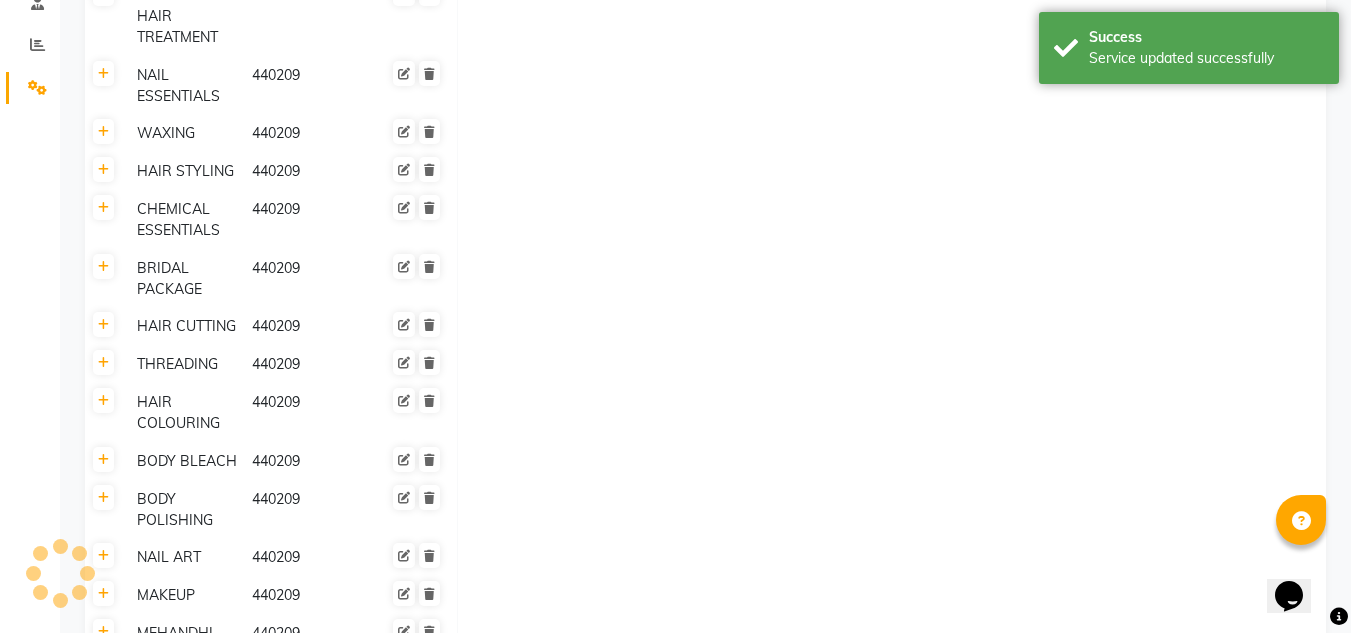 scroll, scrollTop: 0, scrollLeft: 0, axis: both 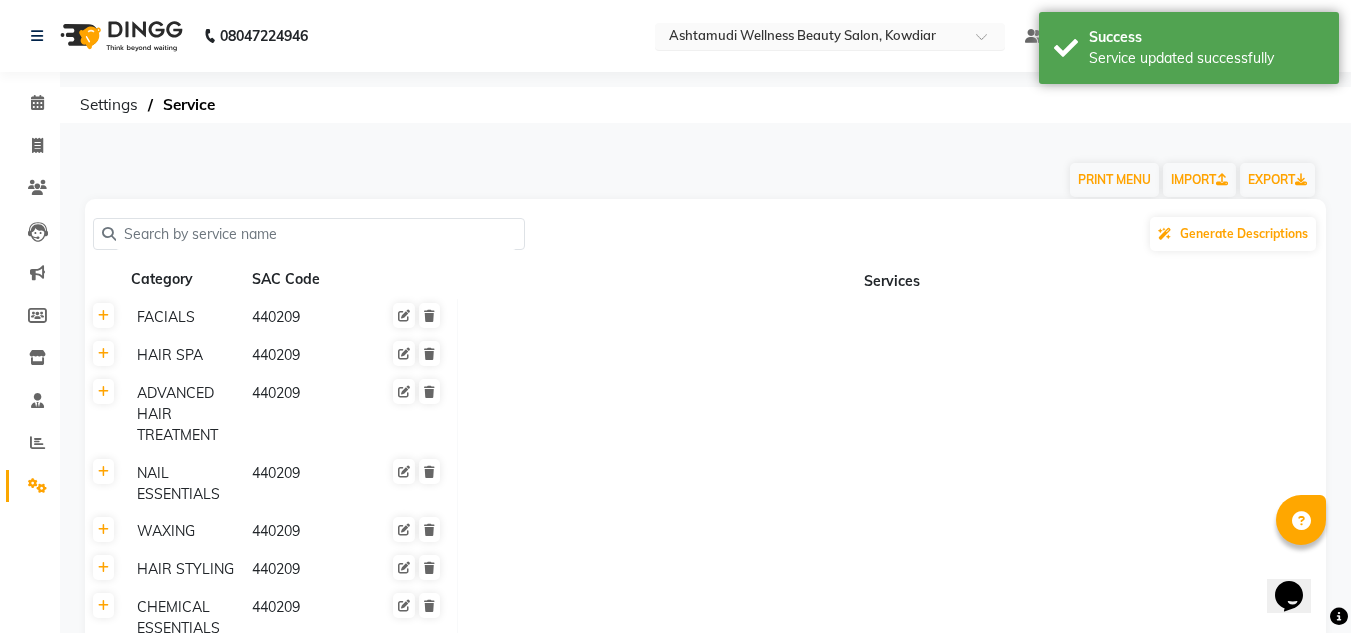 click at bounding box center (810, 38) 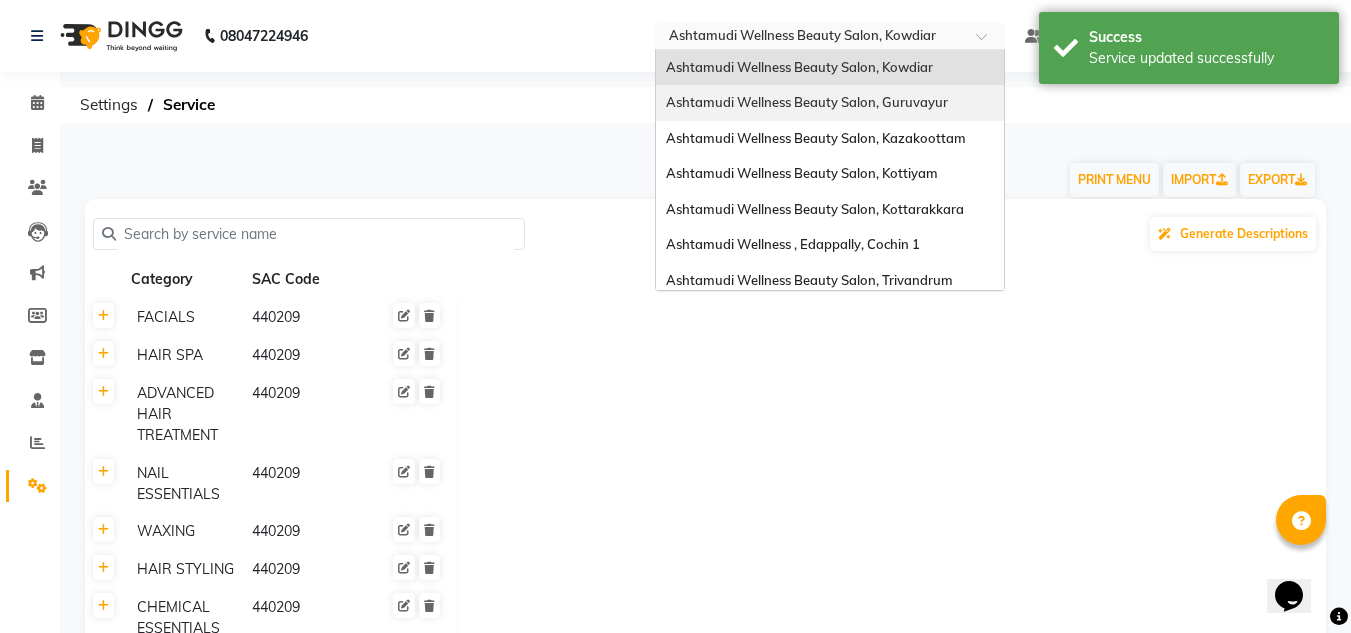 click on "Ashtamudi Wellness Beauty Salon, Guruvayur" at bounding box center [807, 102] 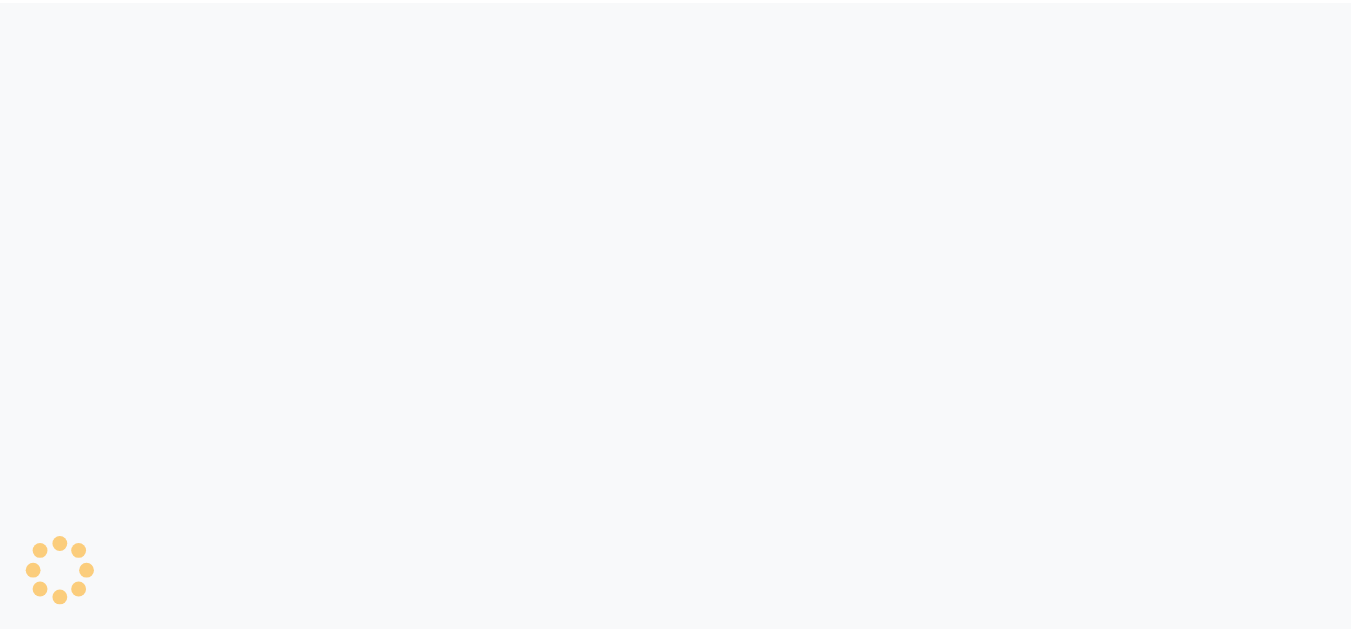 scroll, scrollTop: 0, scrollLeft: 0, axis: both 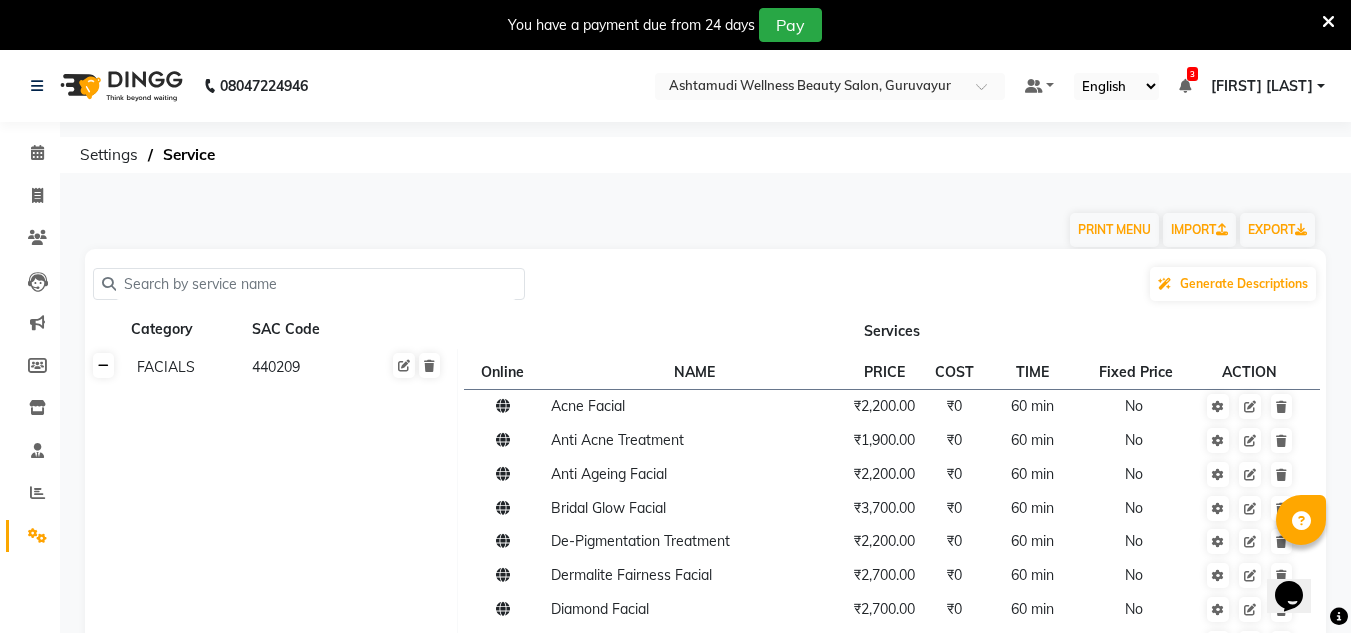 click 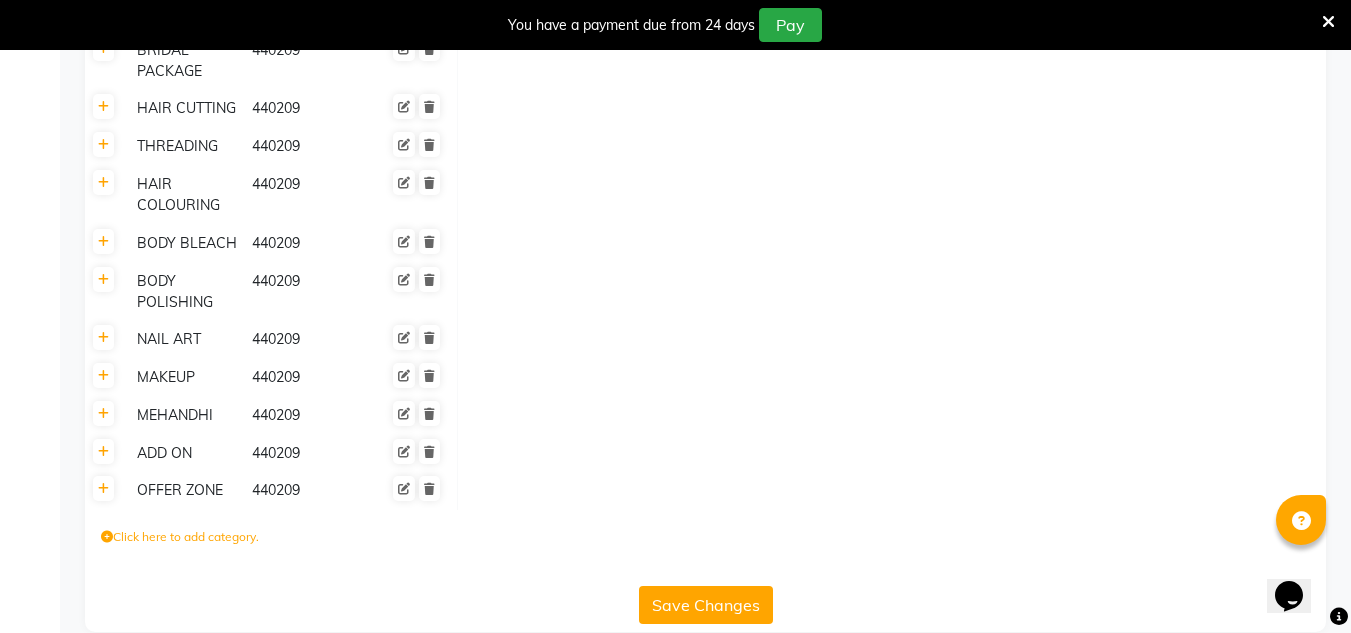 scroll, scrollTop: 695, scrollLeft: 0, axis: vertical 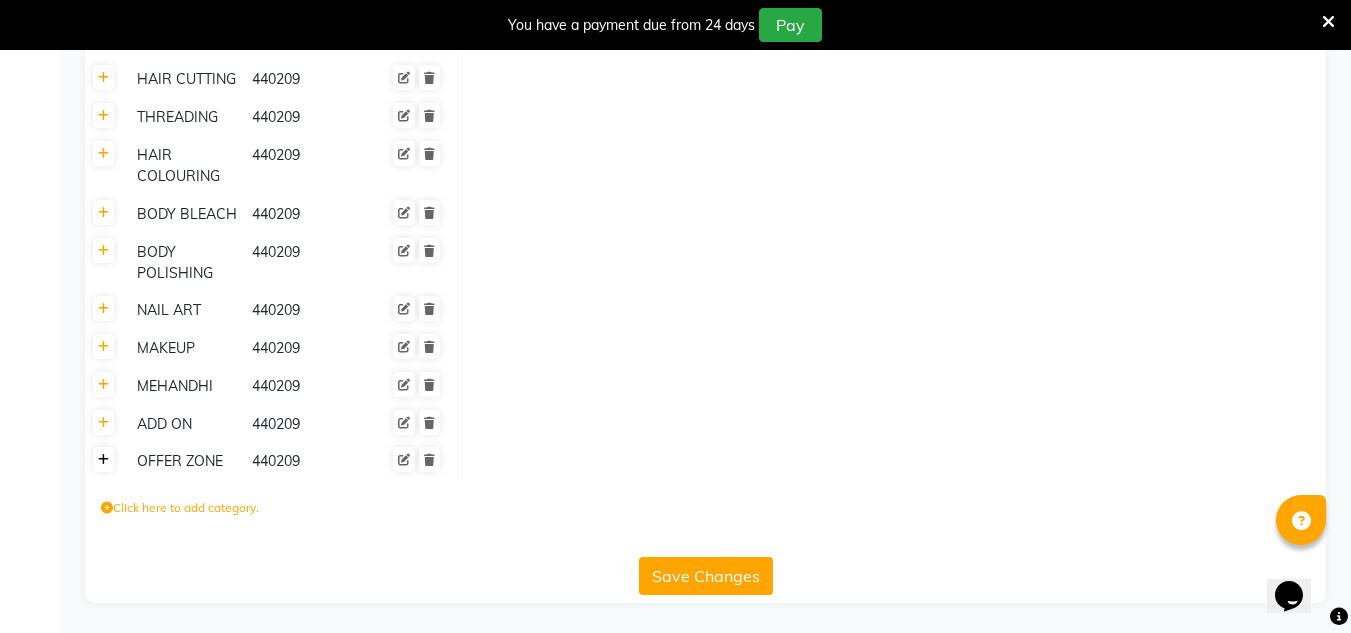 click 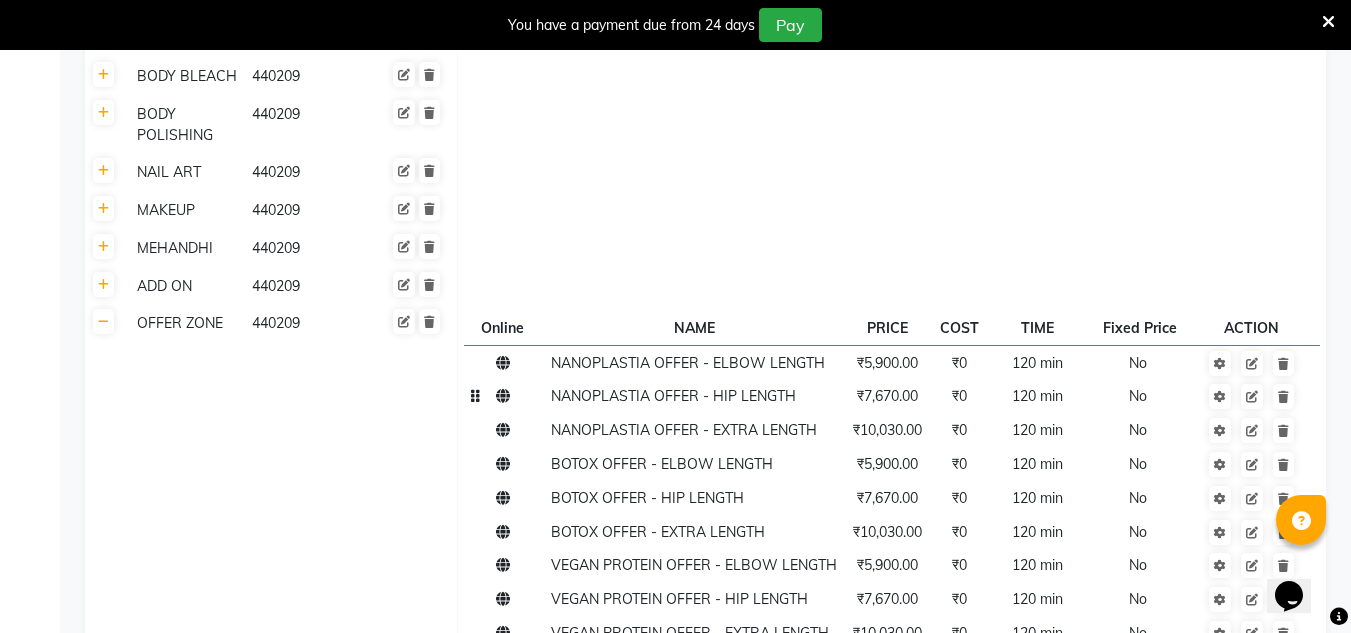 scroll, scrollTop: 1050, scrollLeft: 0, axis: vertical 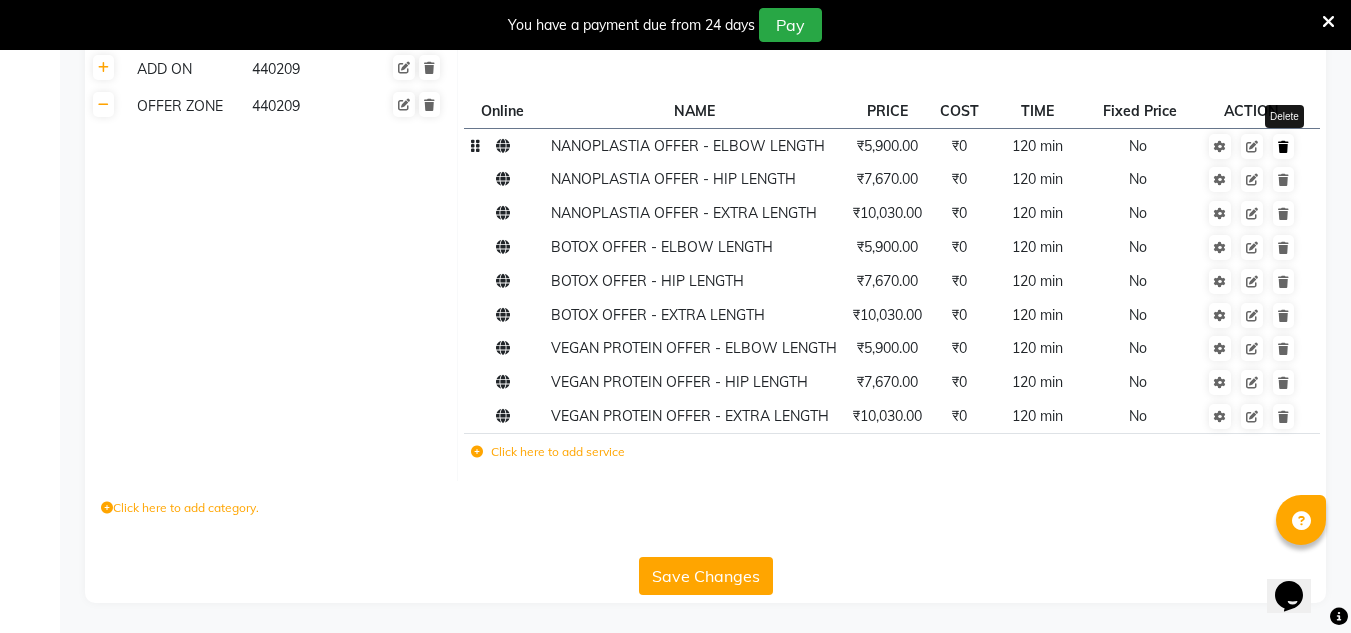 click 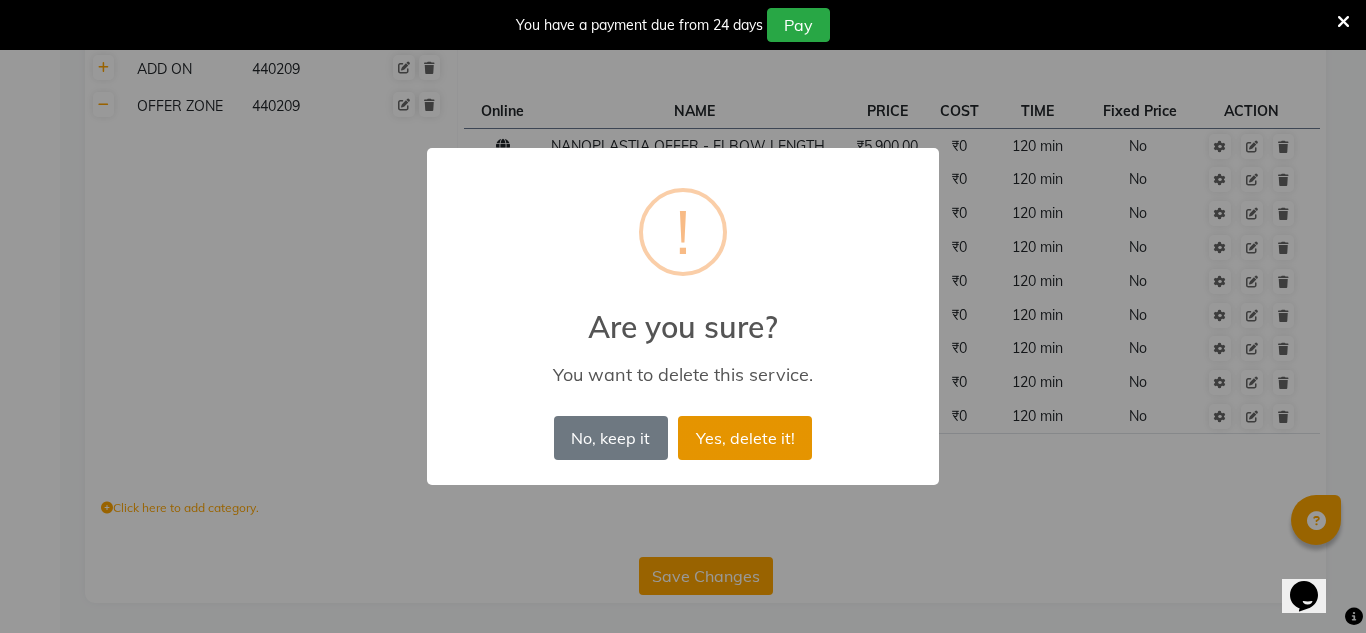 click on "Yes, delete it!" at bounding box center [745, 438] 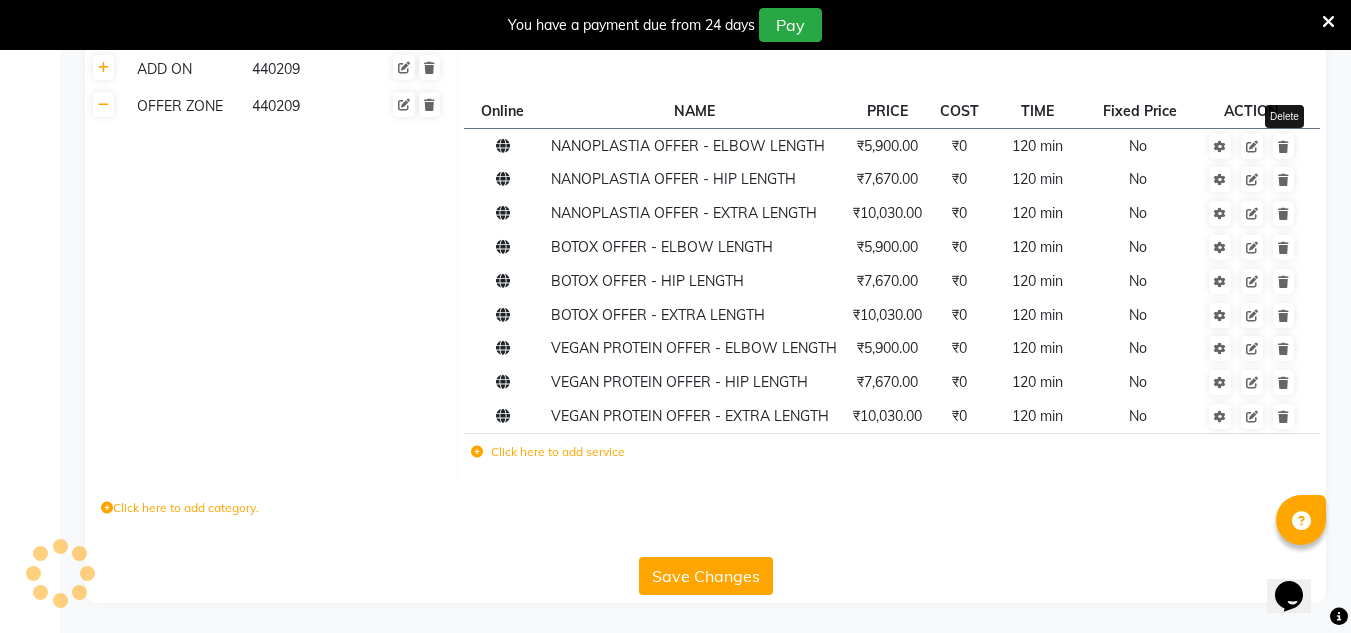scroll, scrollTop: 1017, scrollLeft: 0, axis: vertical 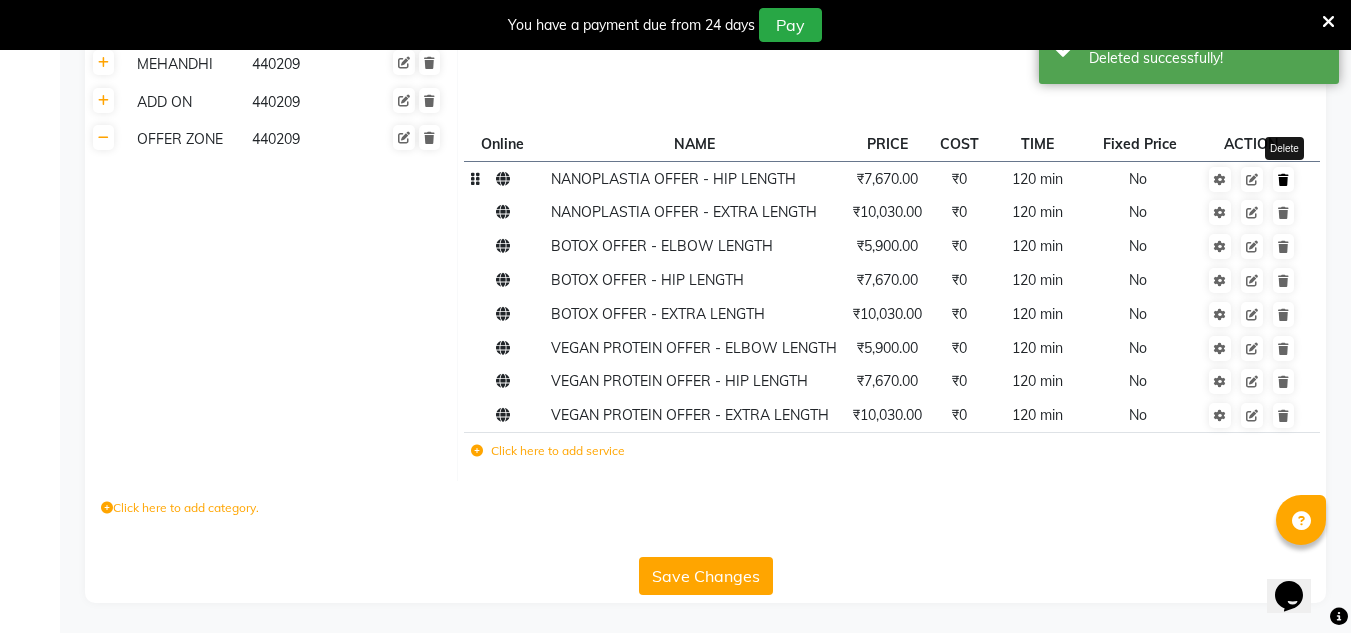 click 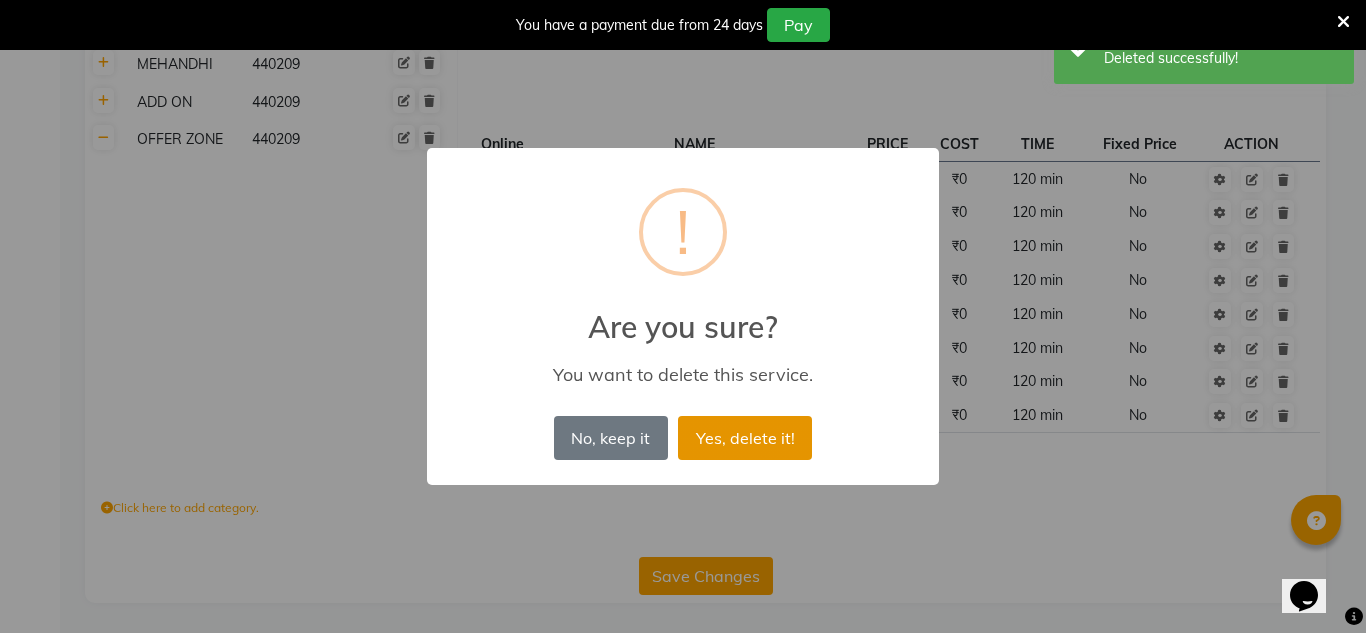 click on "Yes, delete it!" at bounding box center (745, 438) 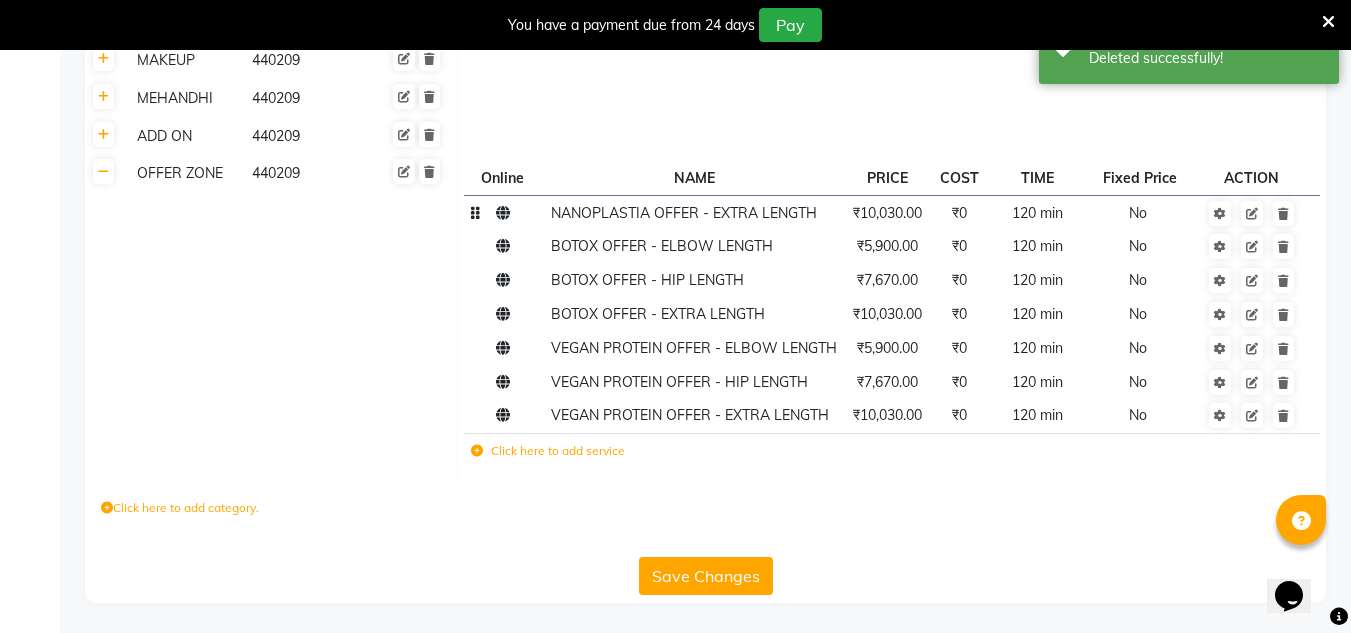 scroll, scrollTop: 983, scrollLeft: 0, axis: vertical 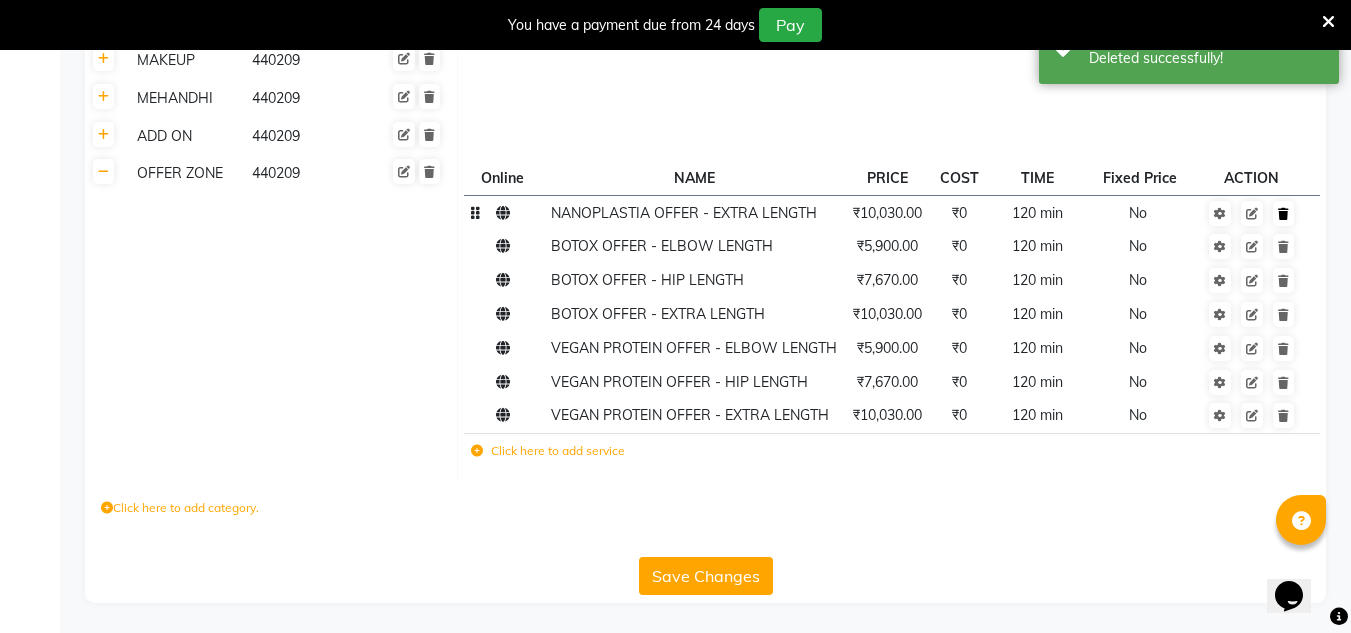 click 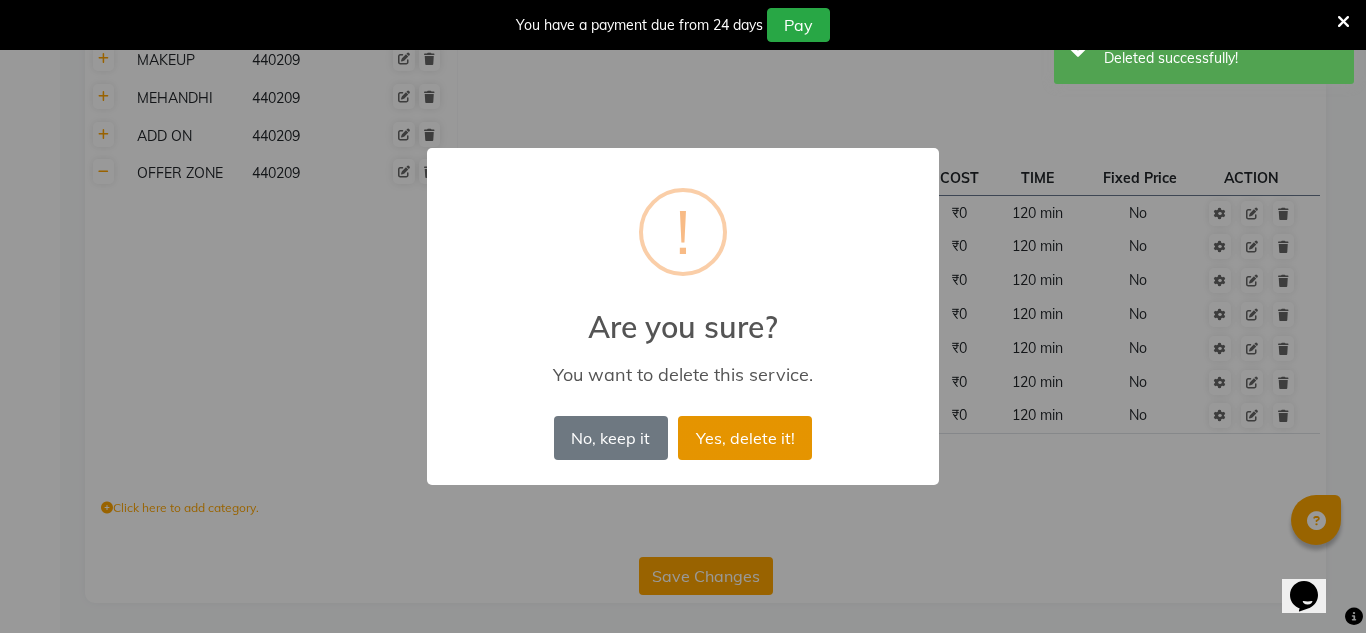 click on "Yes, delete it!" at bounding box center (745, 438) 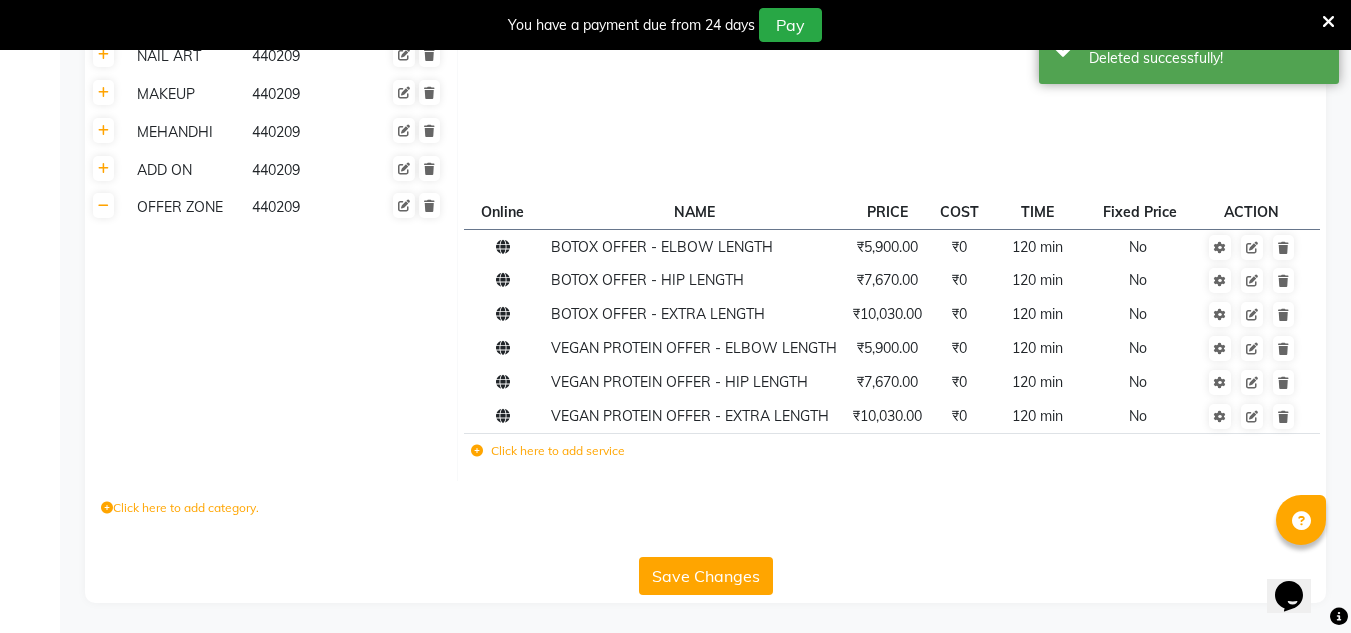 scroll, scrollTop: 949, scrollLeft: 0, axis: vertical 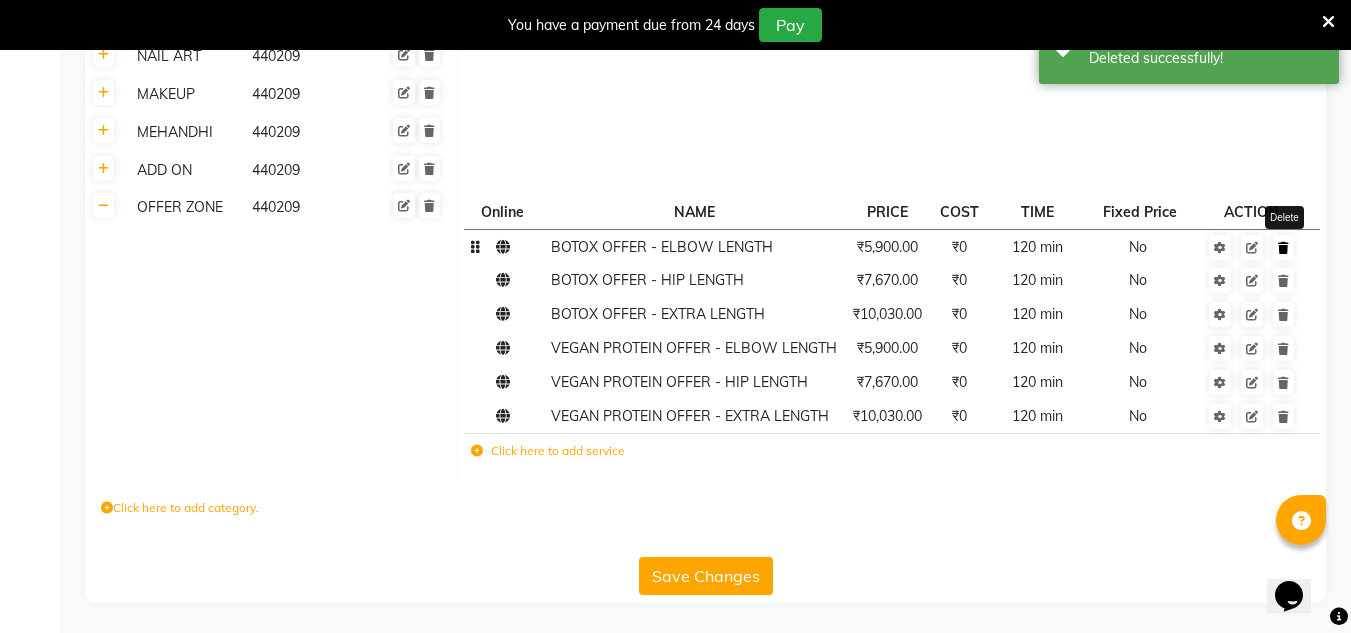click 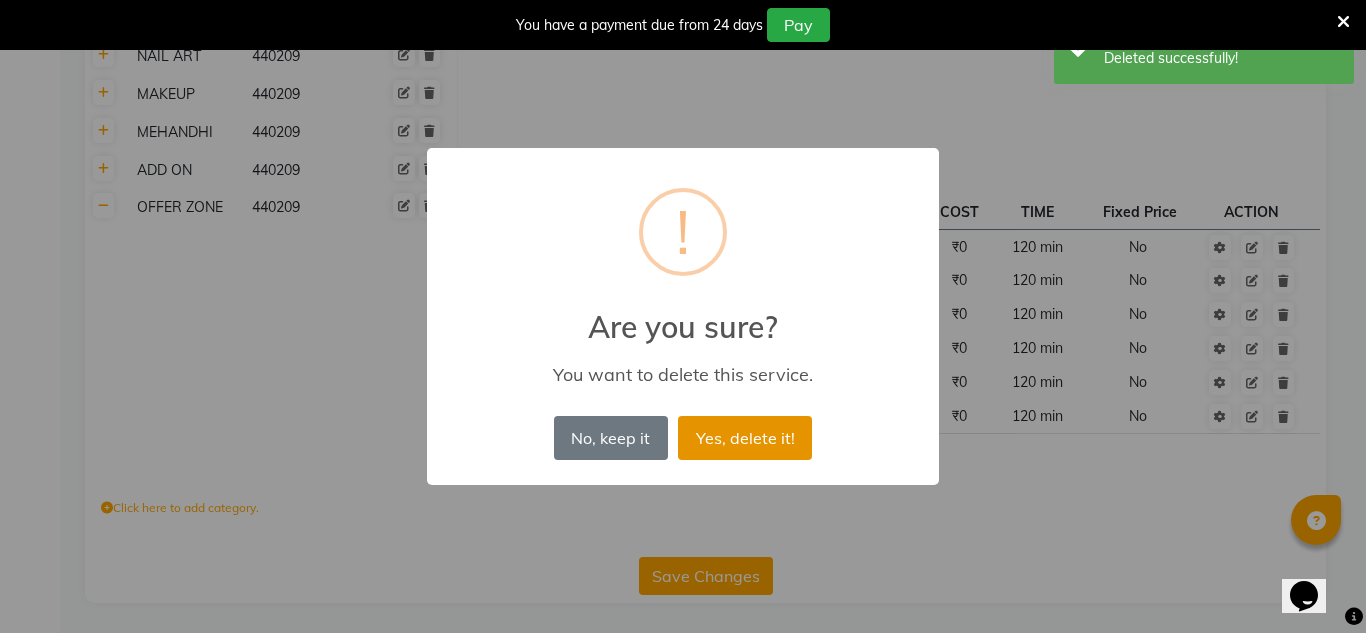 click on "Yes, delete it!" at bounding box center [745, 438] 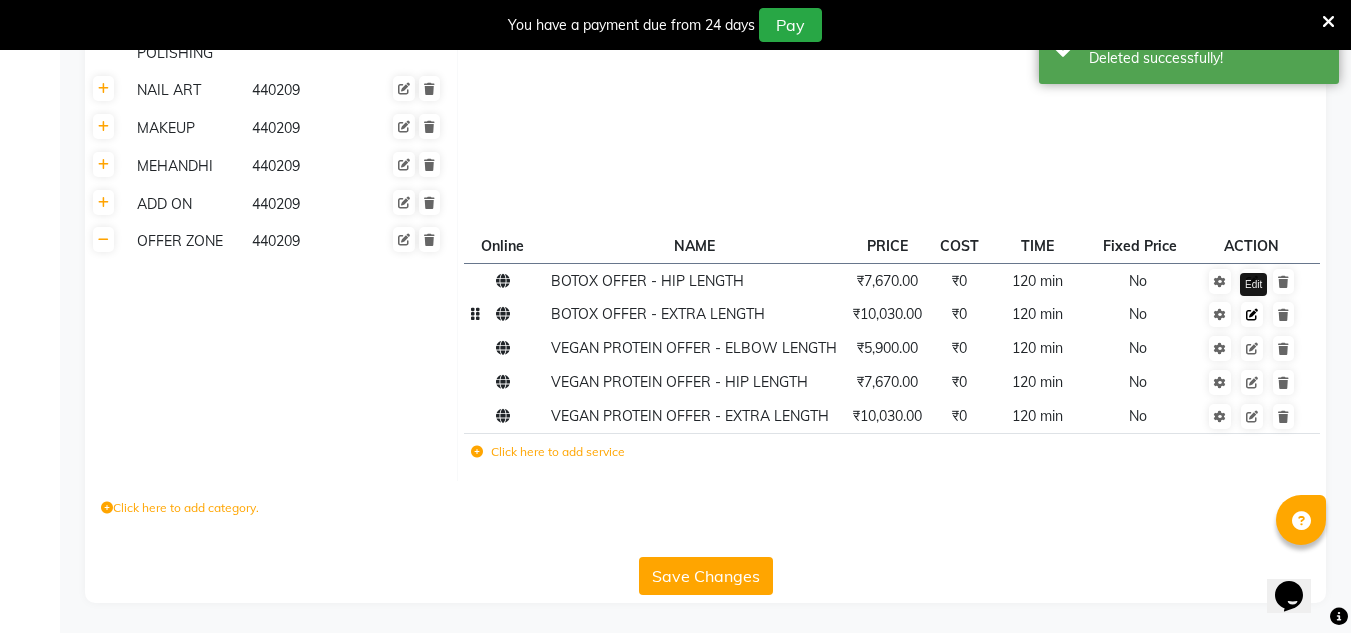 scroll, scrollTop: 915, scrollLeft: 0, axis: vertical 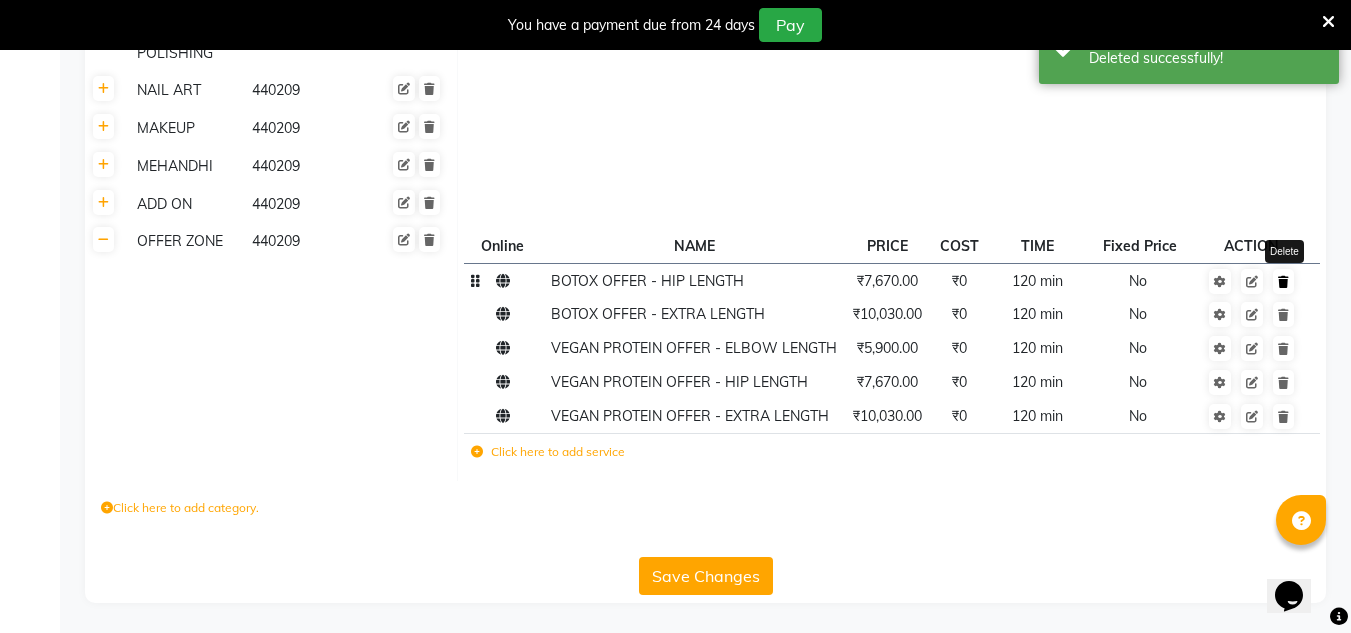 click 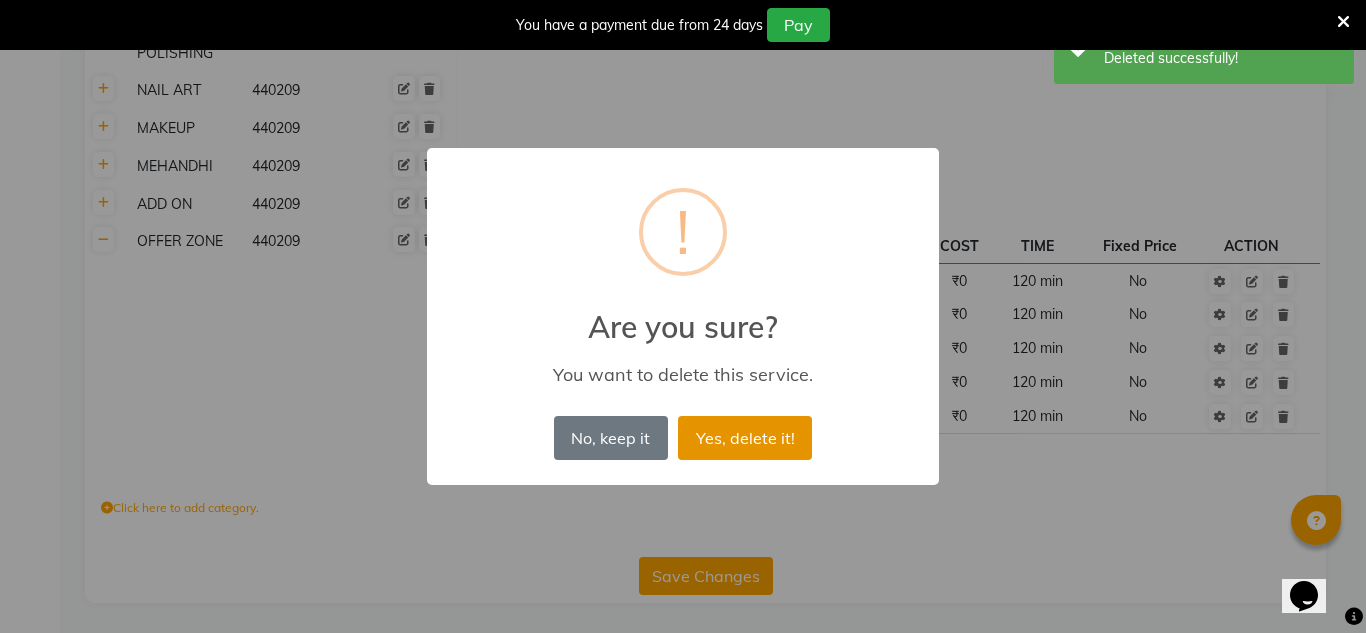 click on "Yes, delete it!" at bounding box center (745, 438) 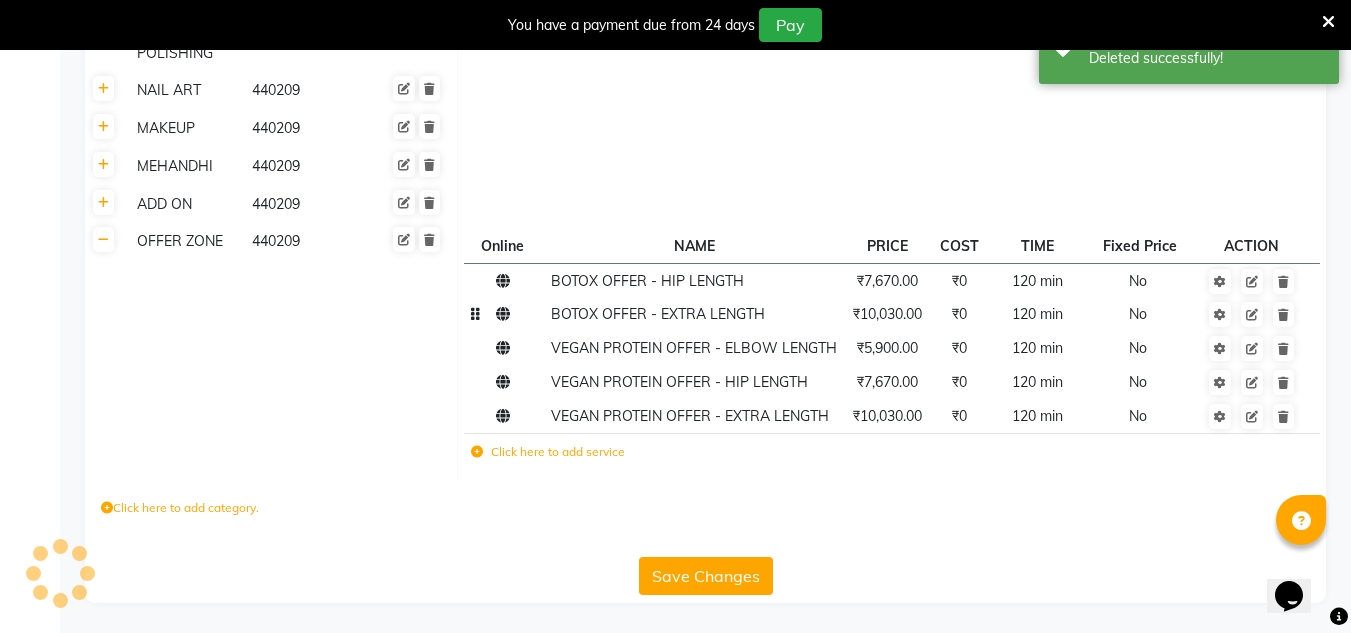 scroll, scrollTop: 882, scrollLeft: 0, axis: vertical 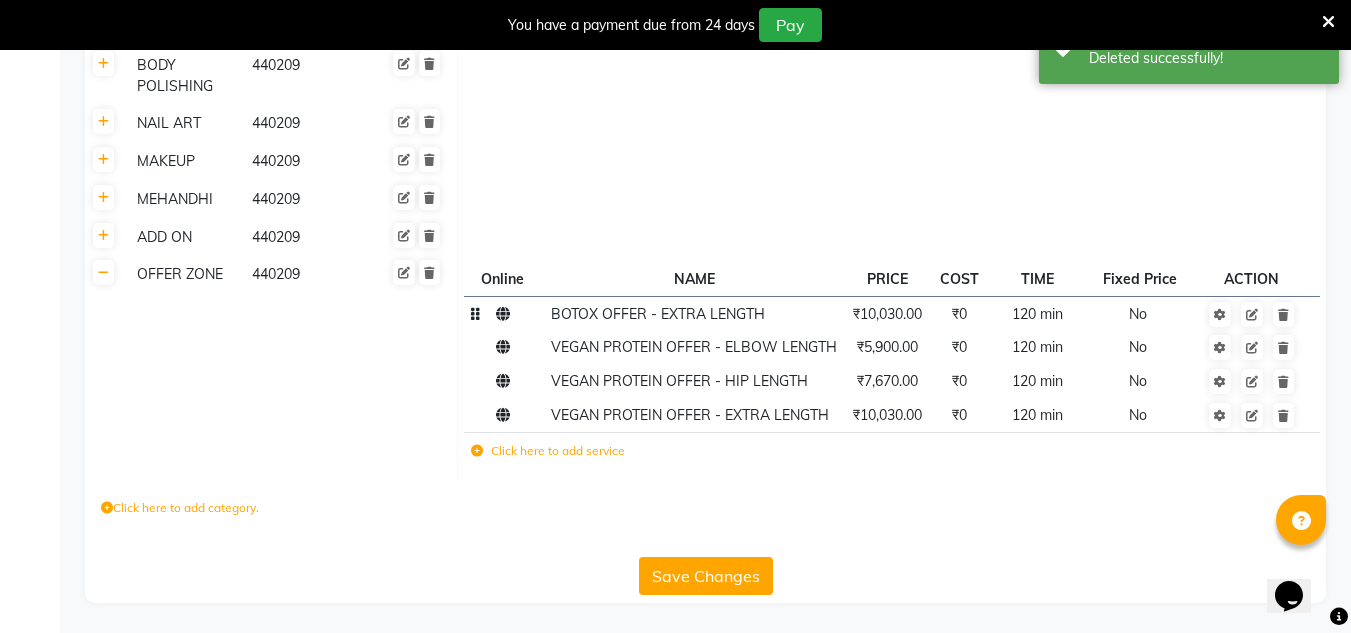 click on "Delete" 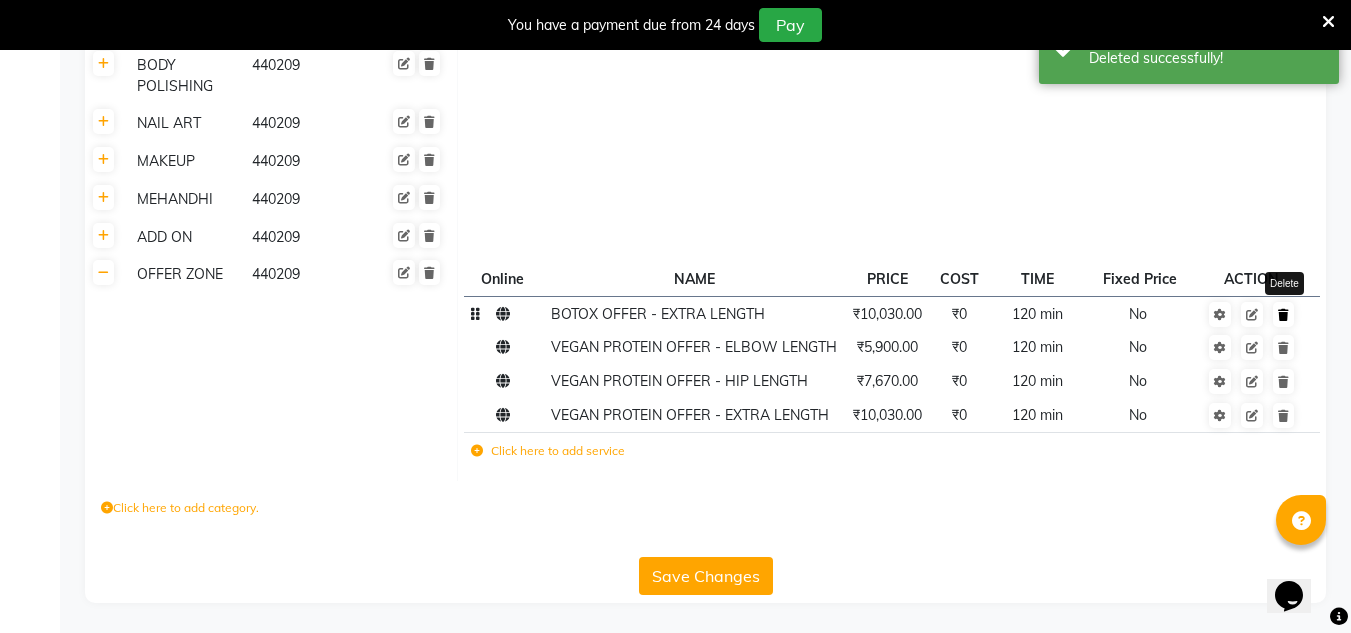 click 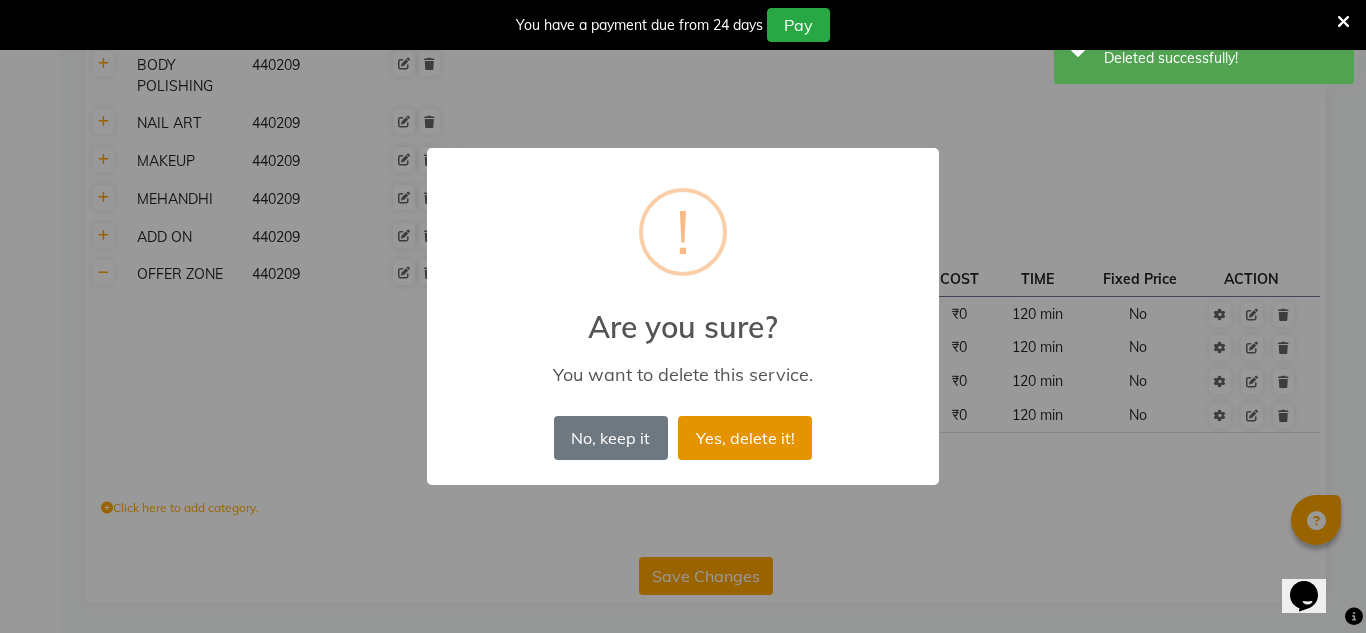 click on "Yes, delete it!" at bounding box center (745, 438) 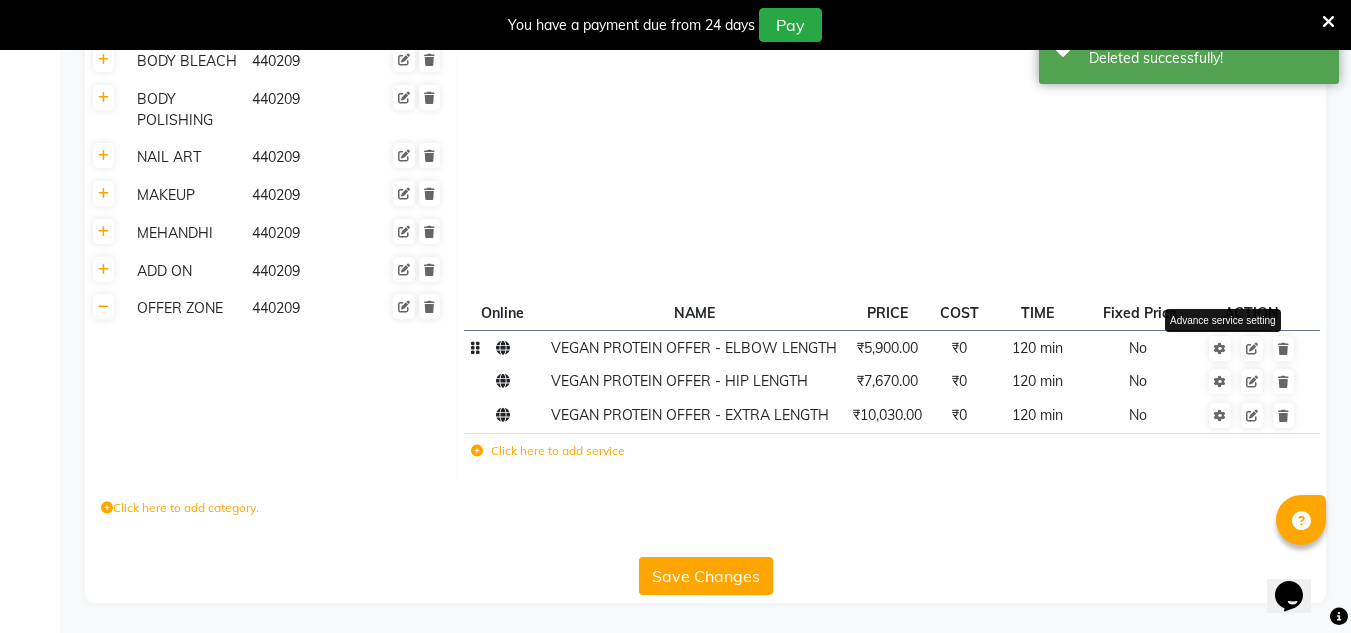 scroll, scrollTop: 848, scrollLeft: 0, axis: vertical 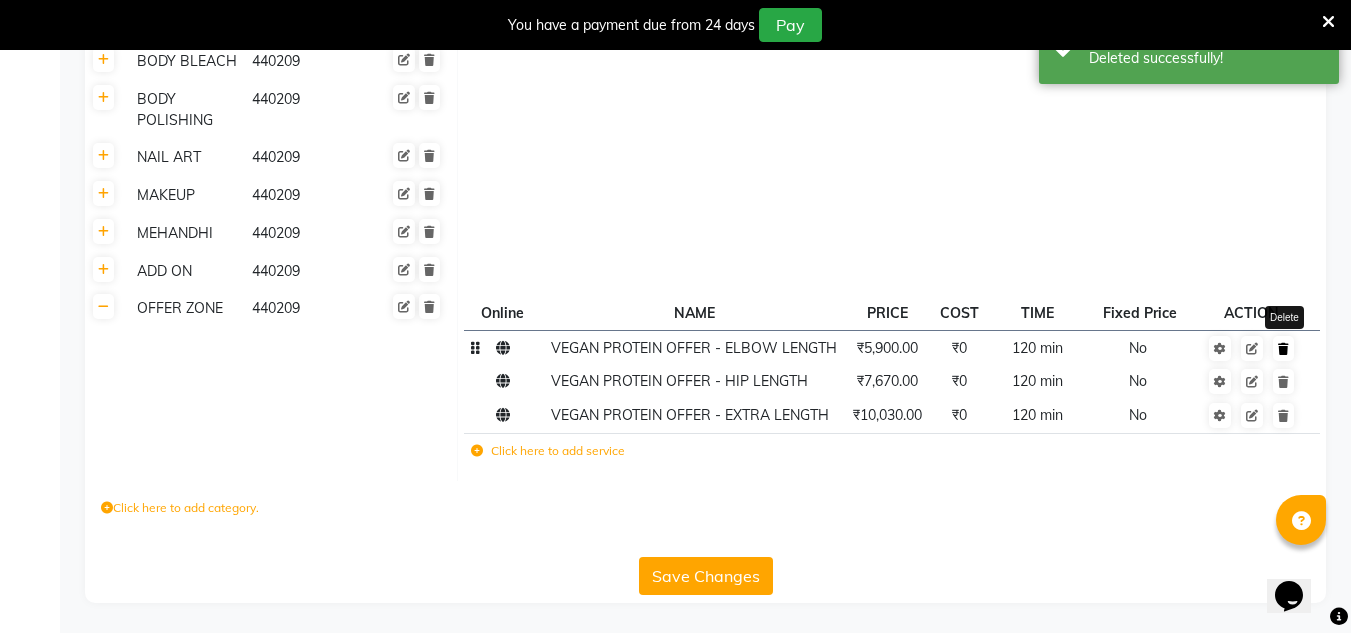 click 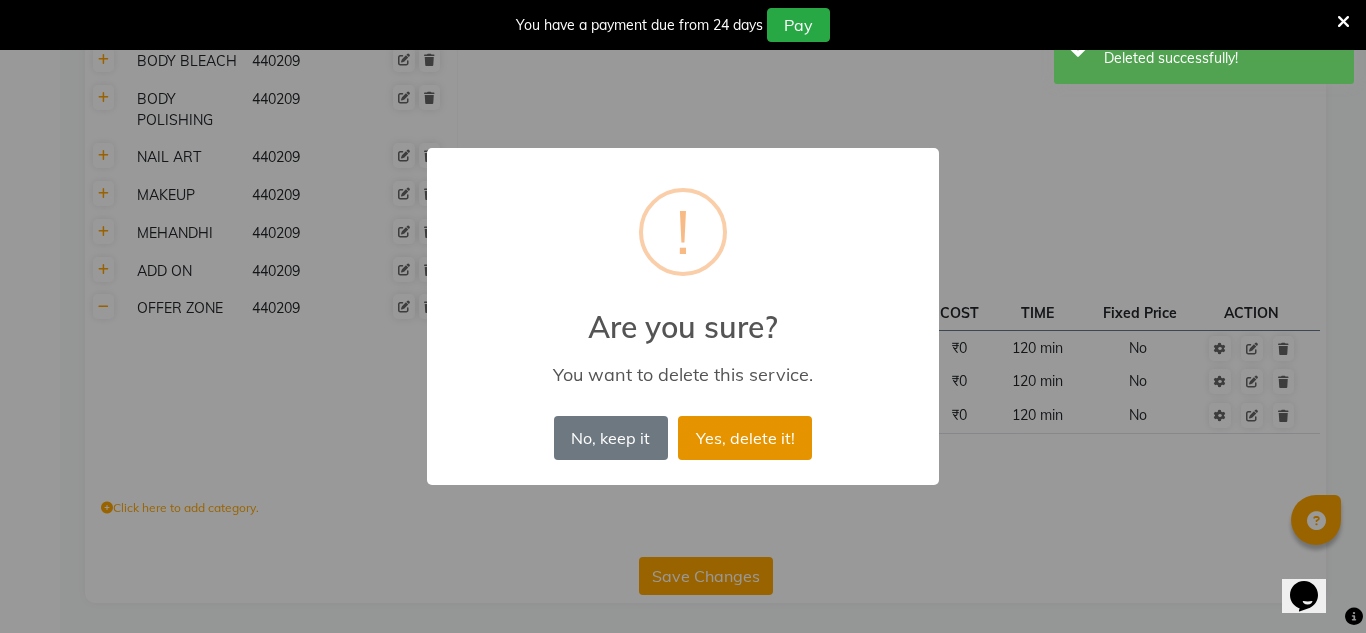 click on "Yes, delete it!" at bounding box center [745, 438] 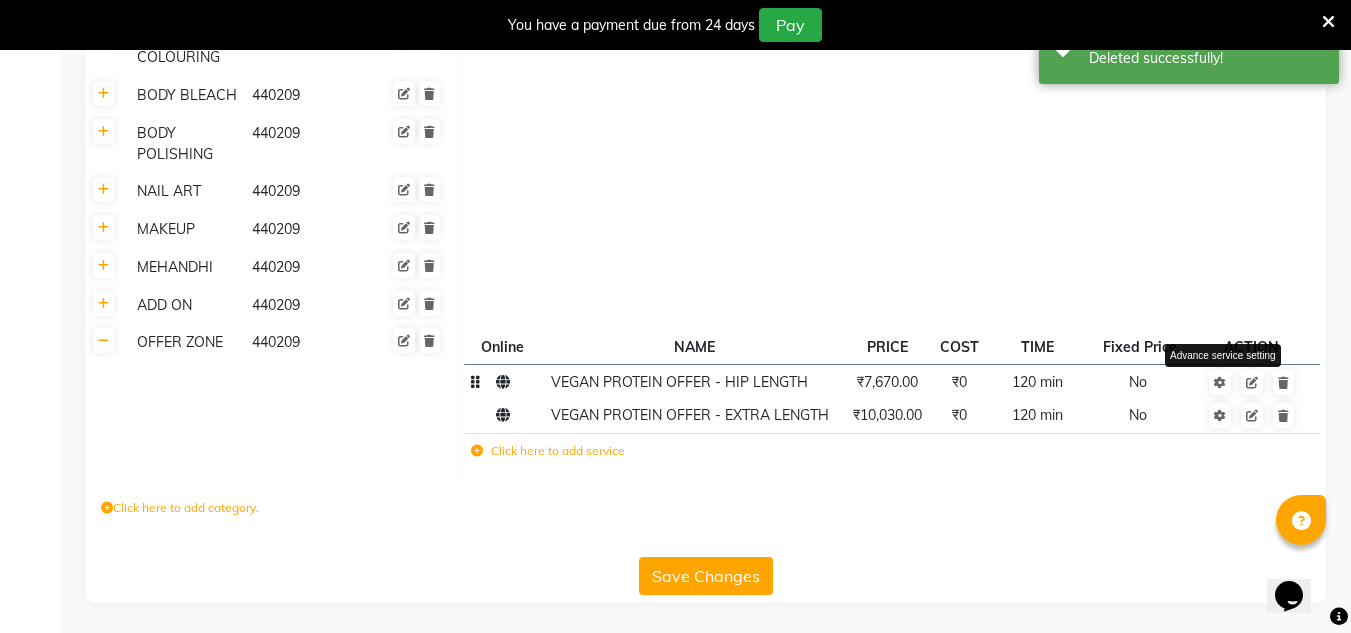 scroll, scrollTop: 814, scrollLeft: 0, axis: vertical 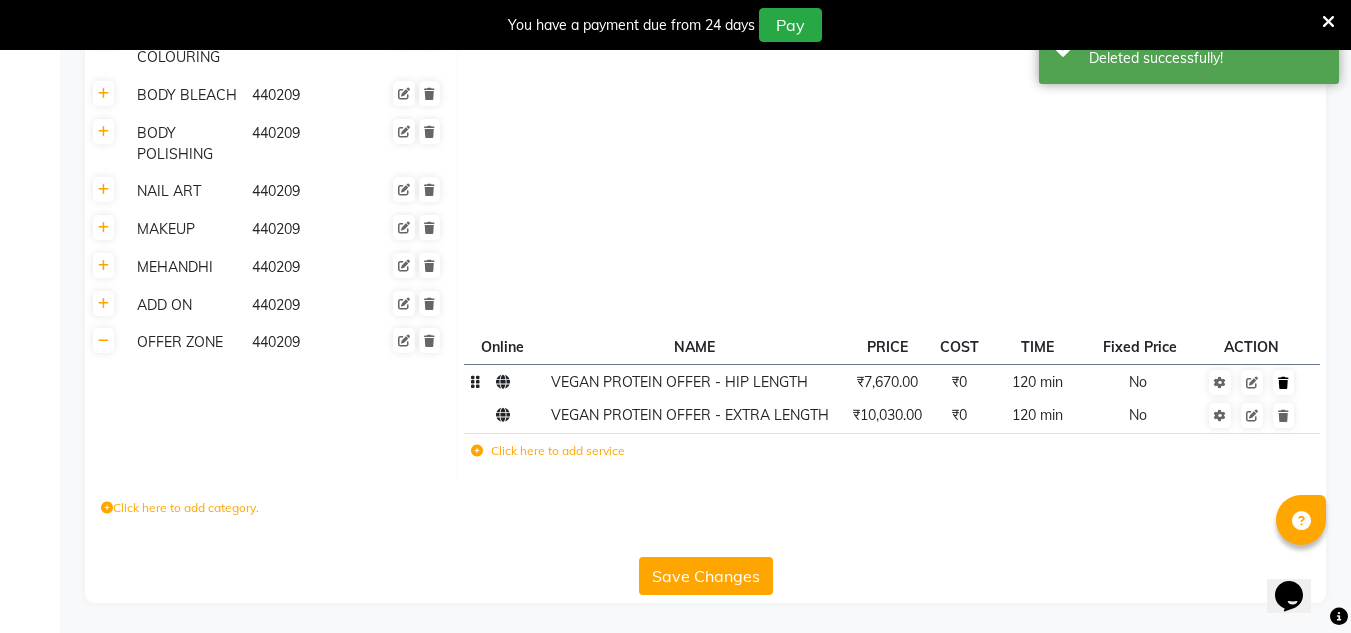 click 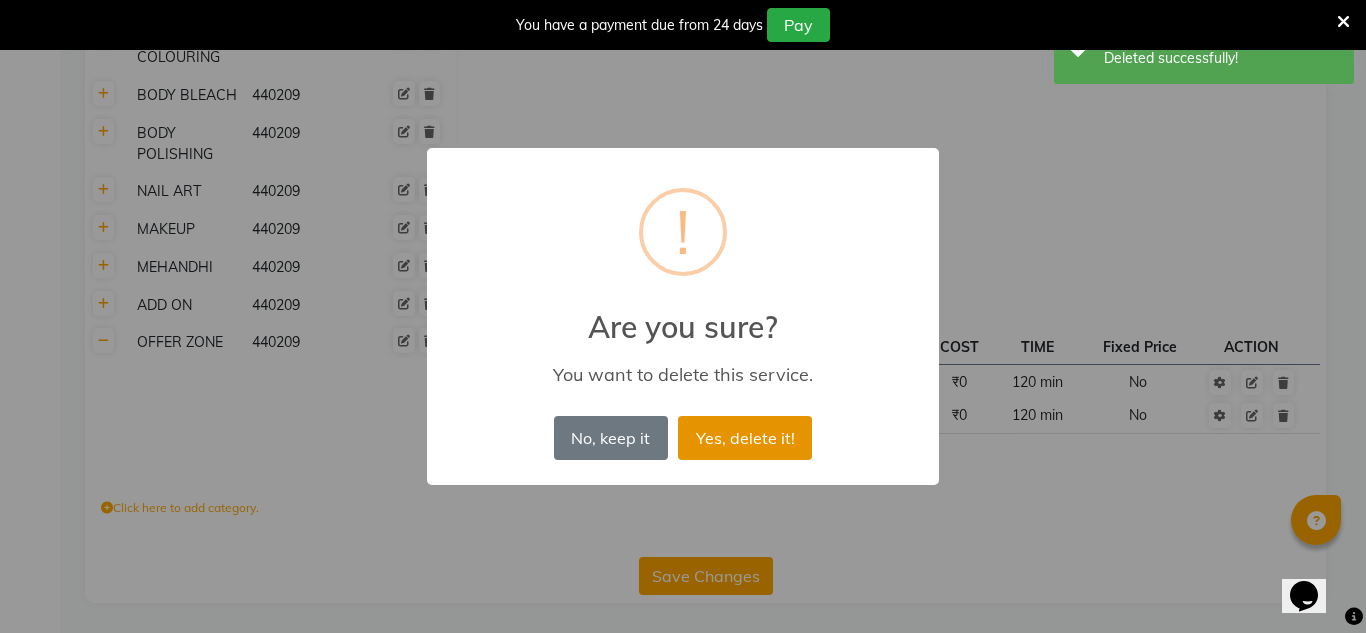 click on "Yes, delete it!" at bounding box center [745, 438] 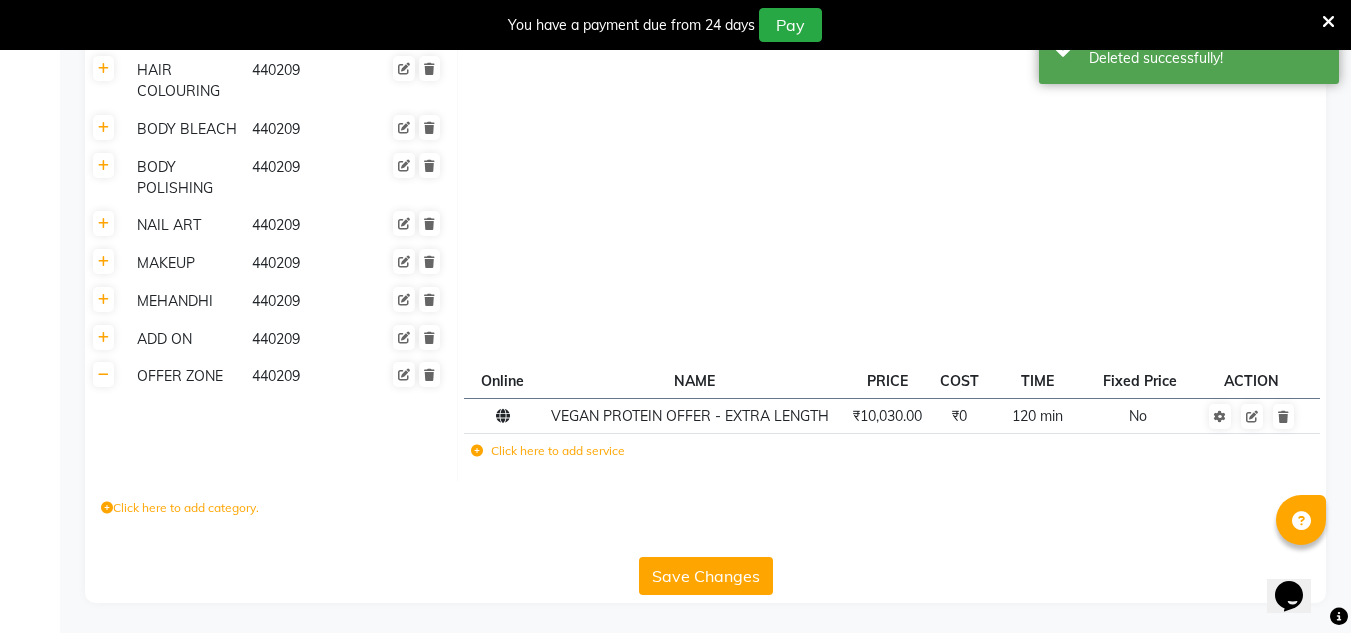 scroll, scrollTop: 780, scrollLeft: 0, axis: vertical 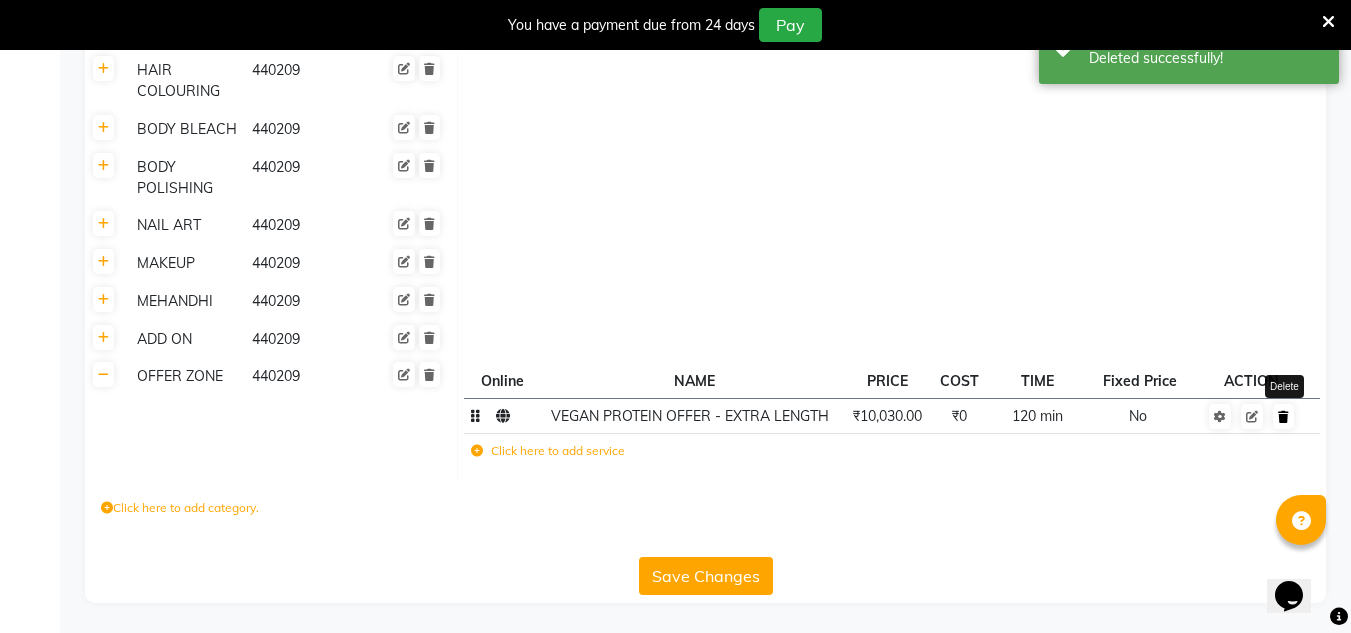 click 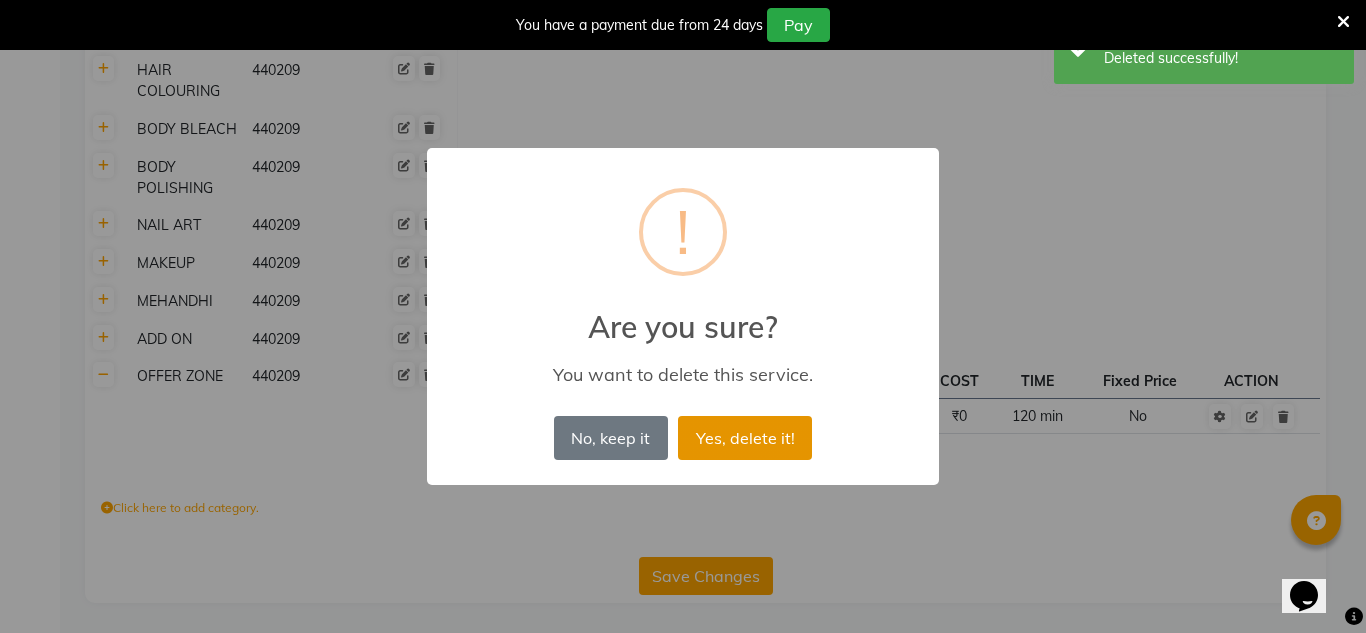 click on "Yes, delete it!" at bounding box center [745, 438] 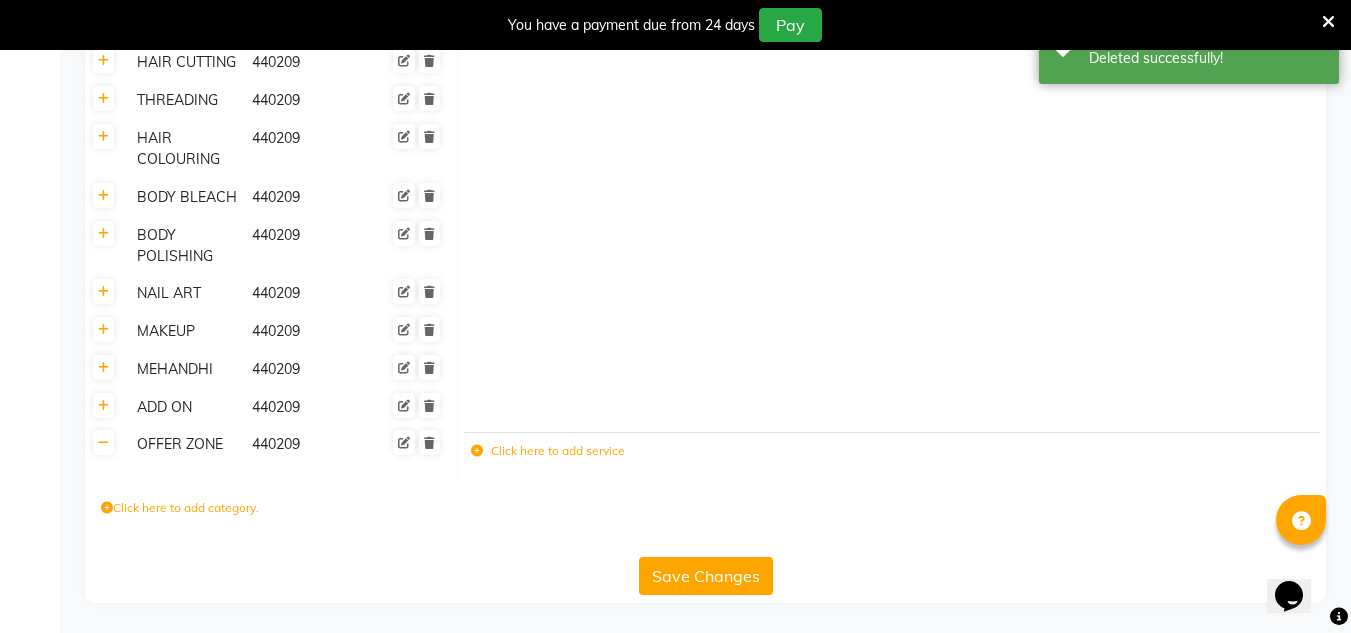 click 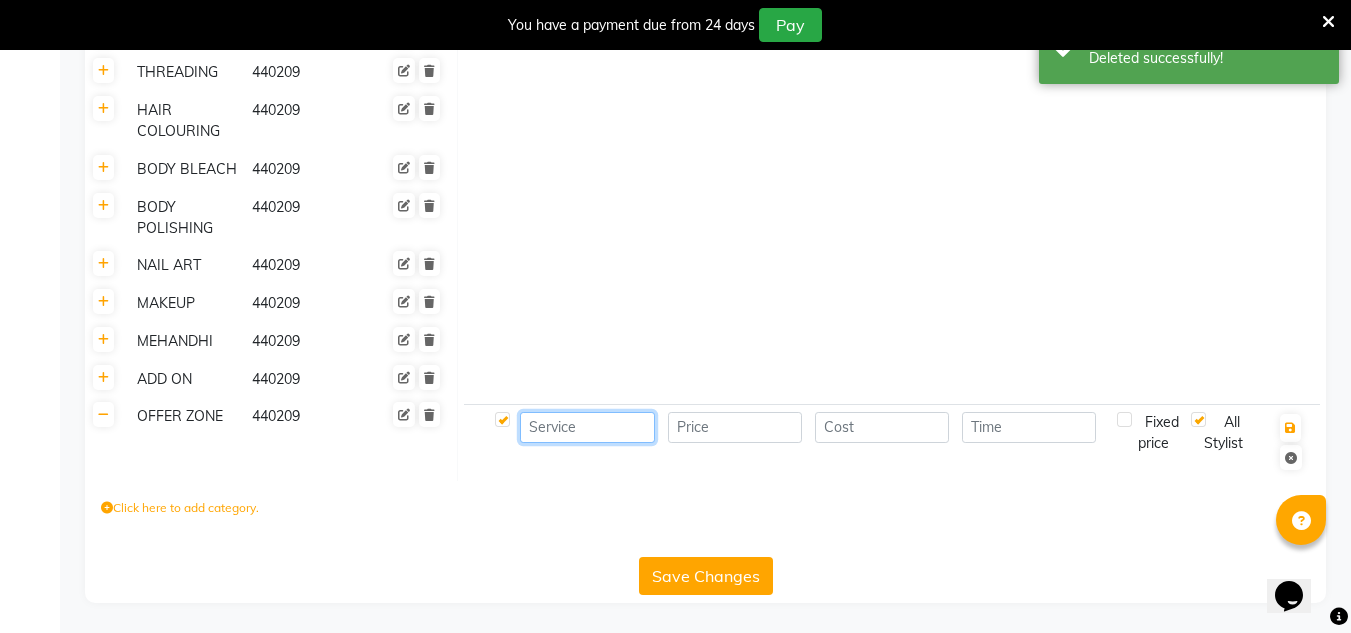 click 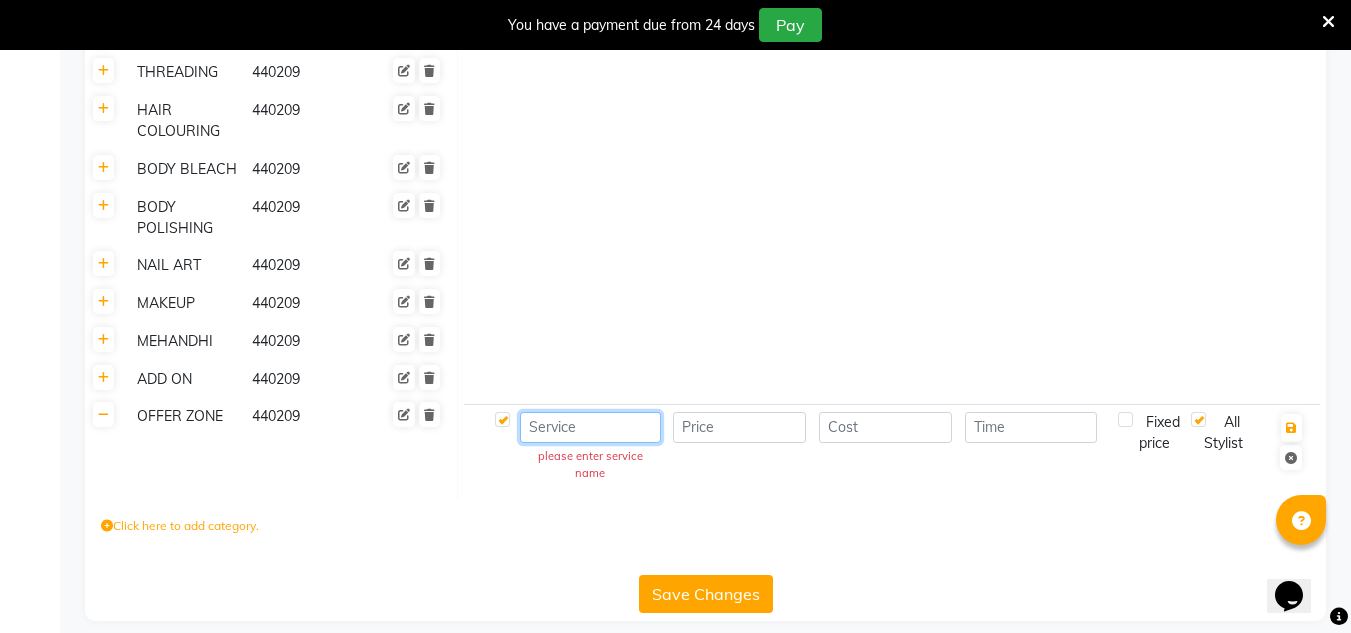 paste on "Nanoplastia Any Length Offer" 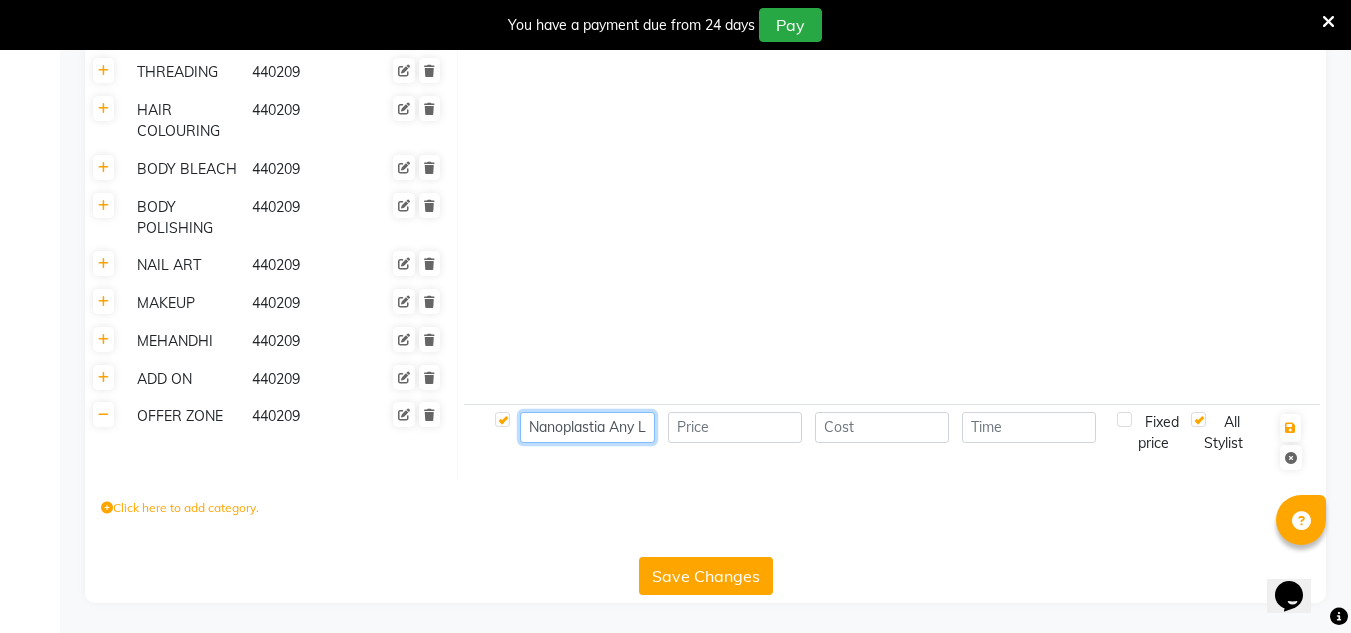 scroll, scrollTop: 0, scrollLeft: 76, axis: horizontal 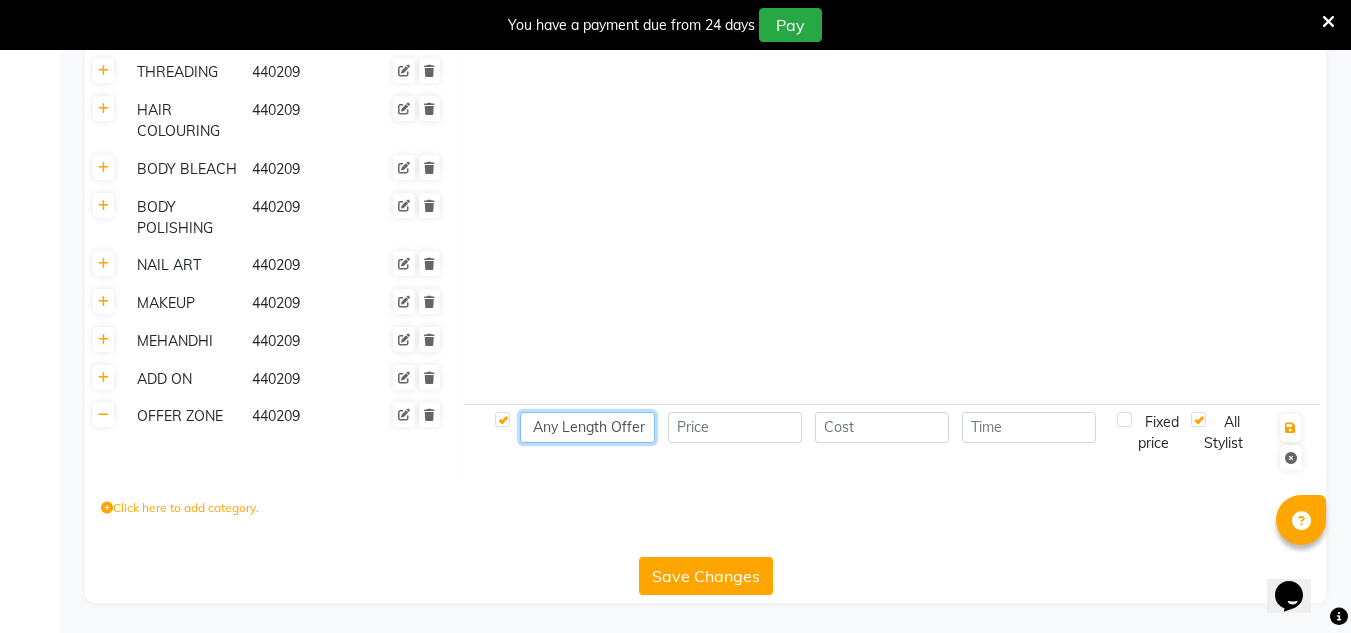 type on "Nanoplastia Any Length Offer" 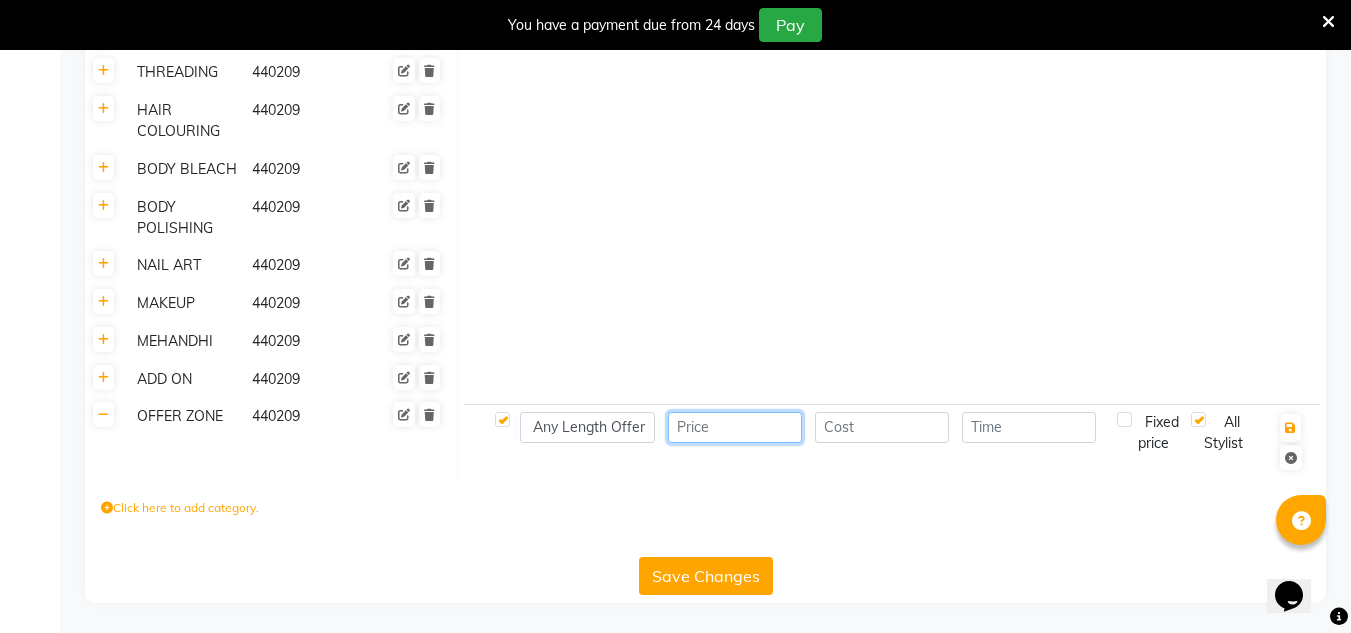 scroll, scrollTop: 0, scrollLeft: 0, axis: both 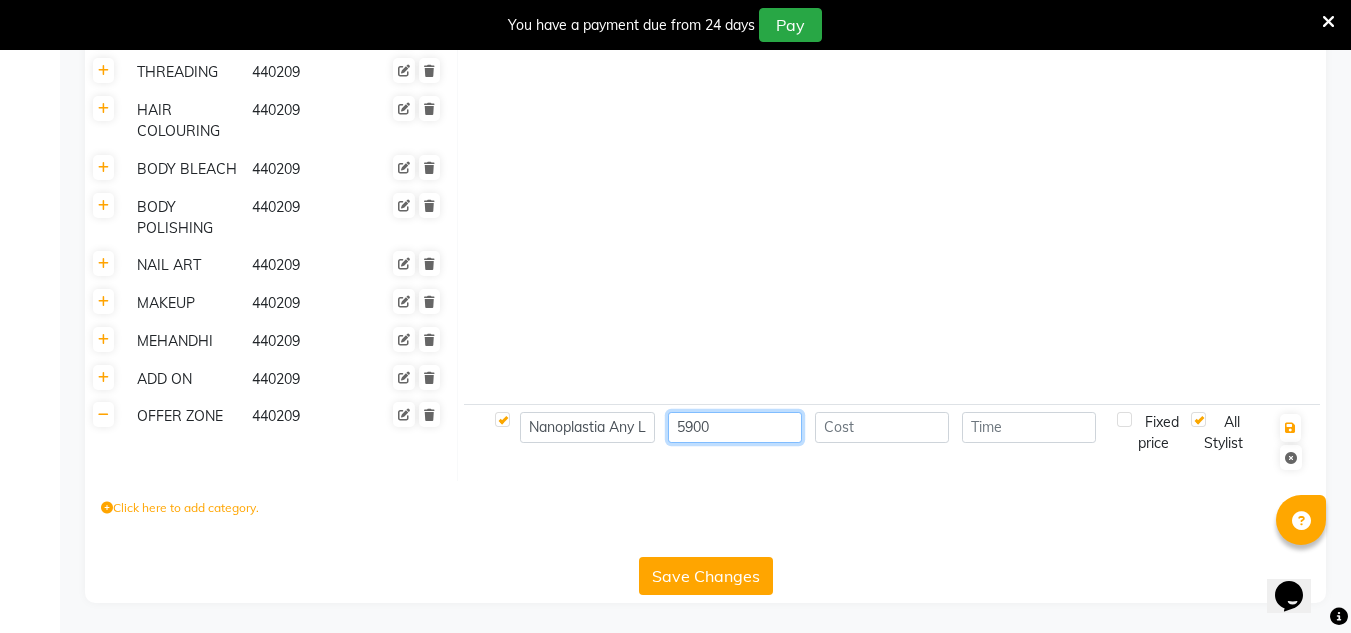 type on "5900" 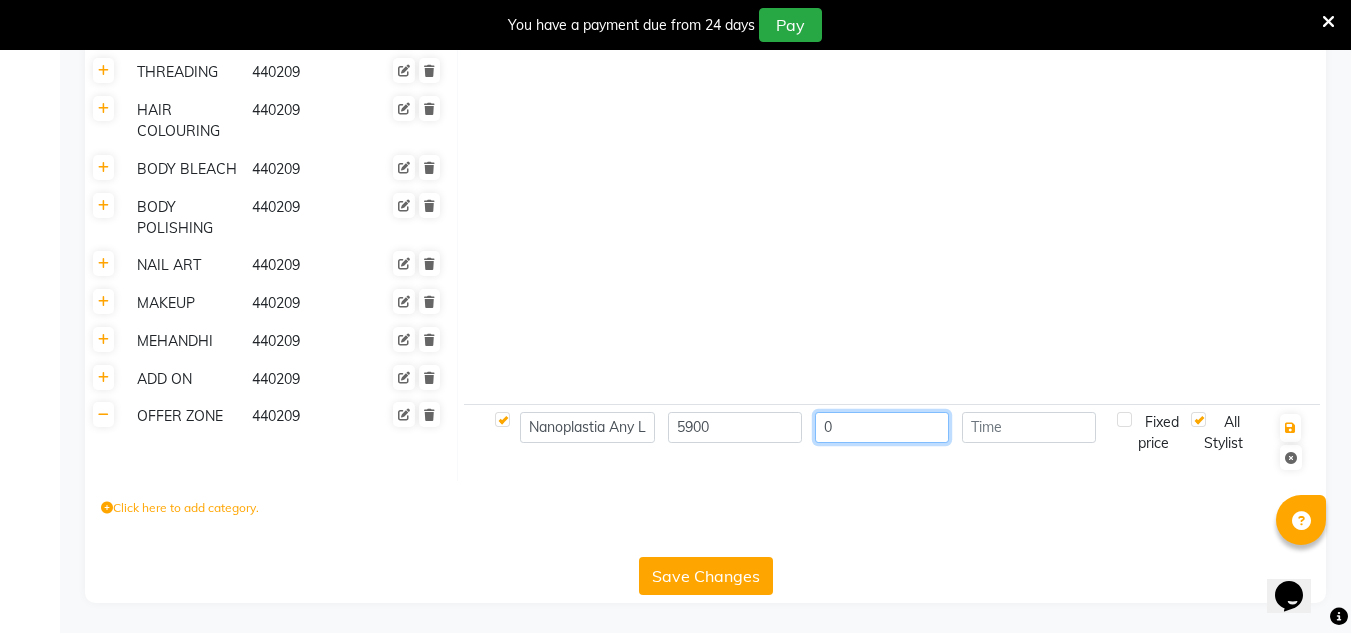type on "0" 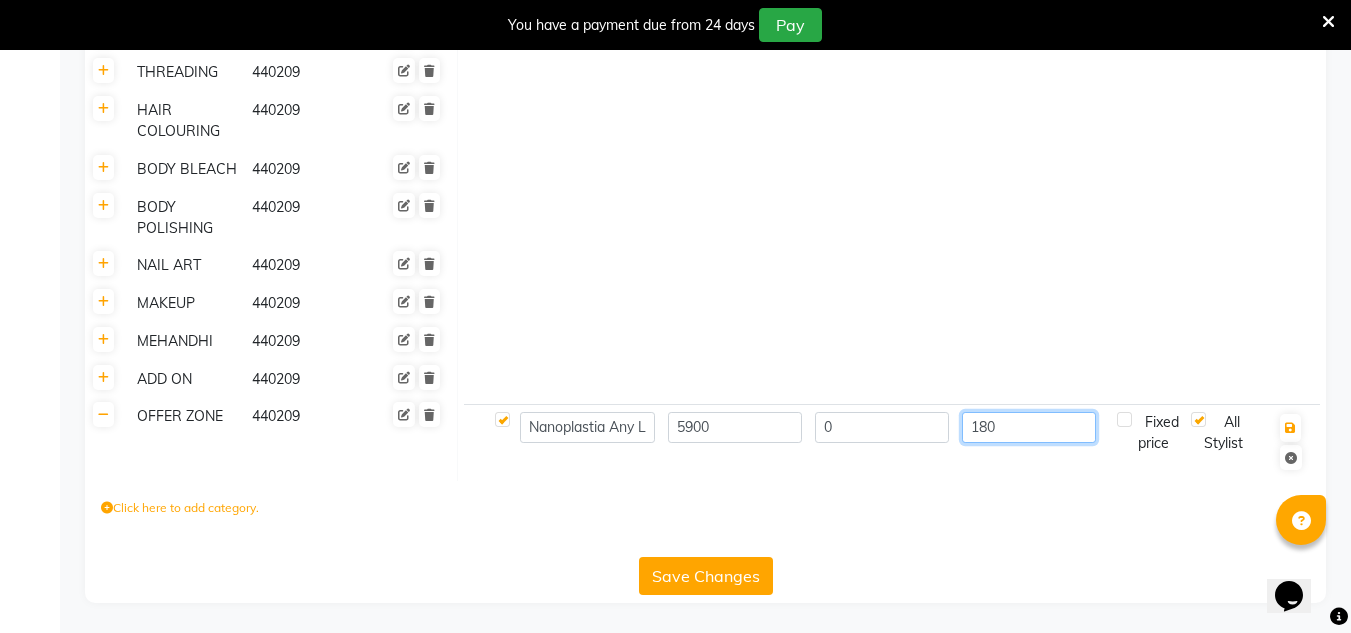 type on "180" 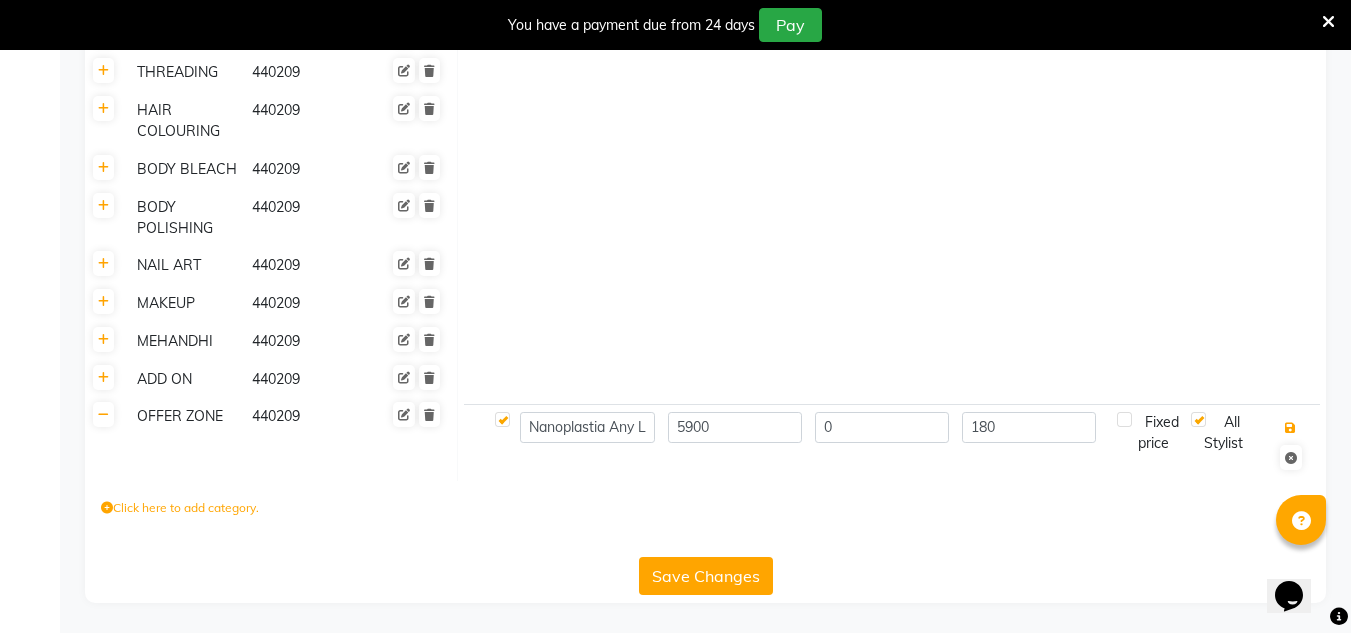 type 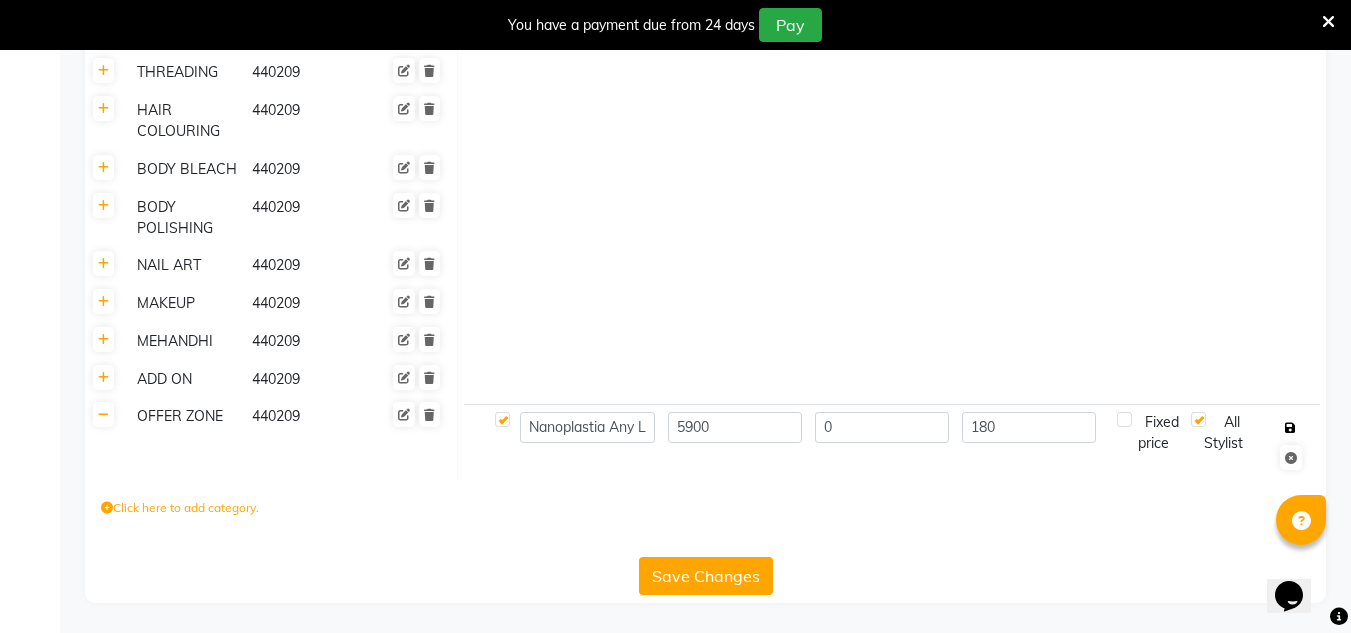 click at bounding box center [1290, 428] 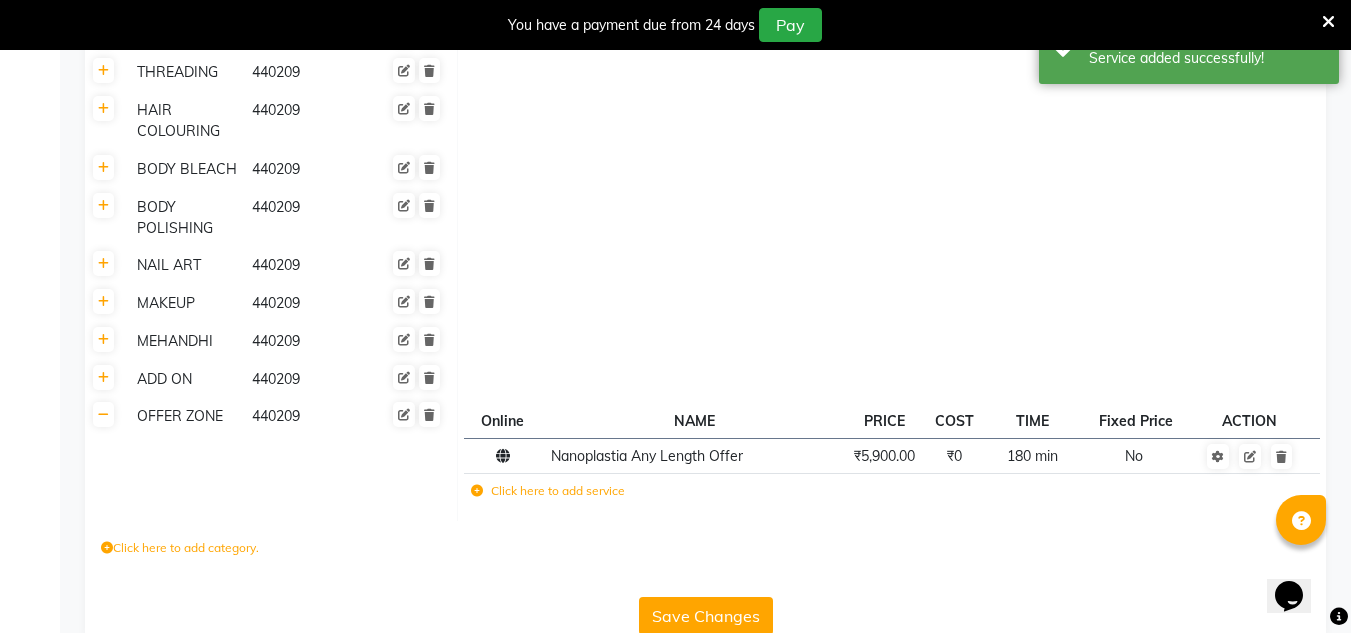 click on "Click here to add service" 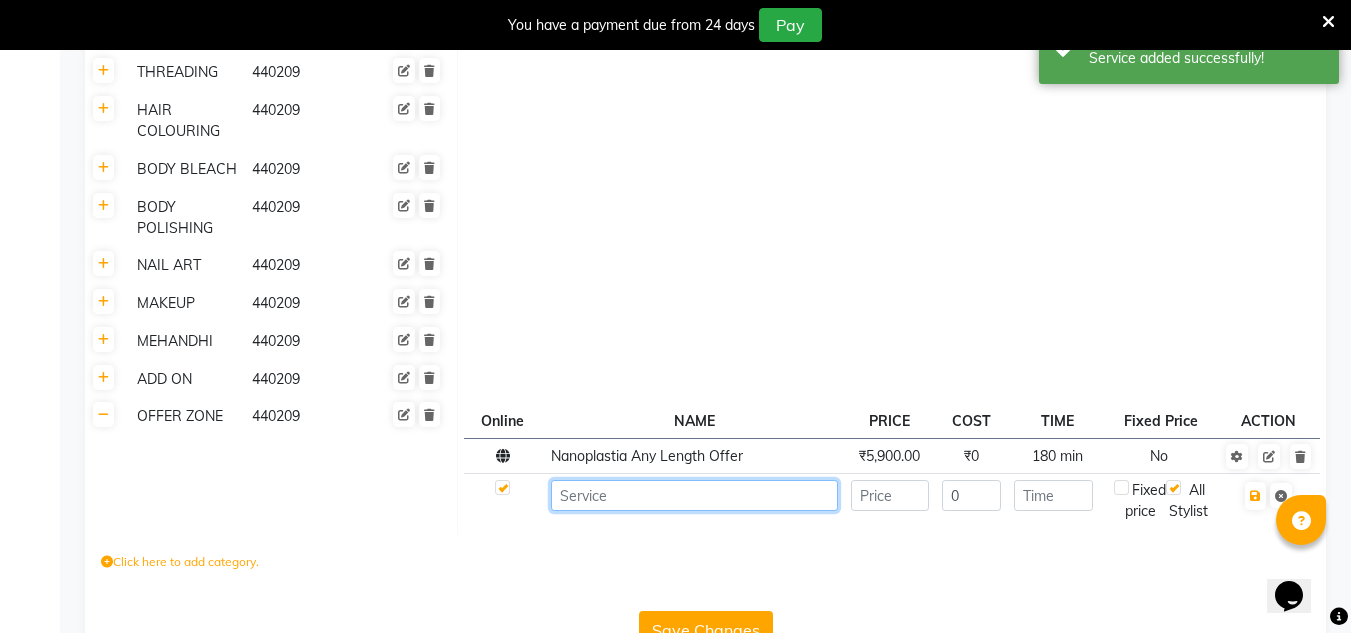 click 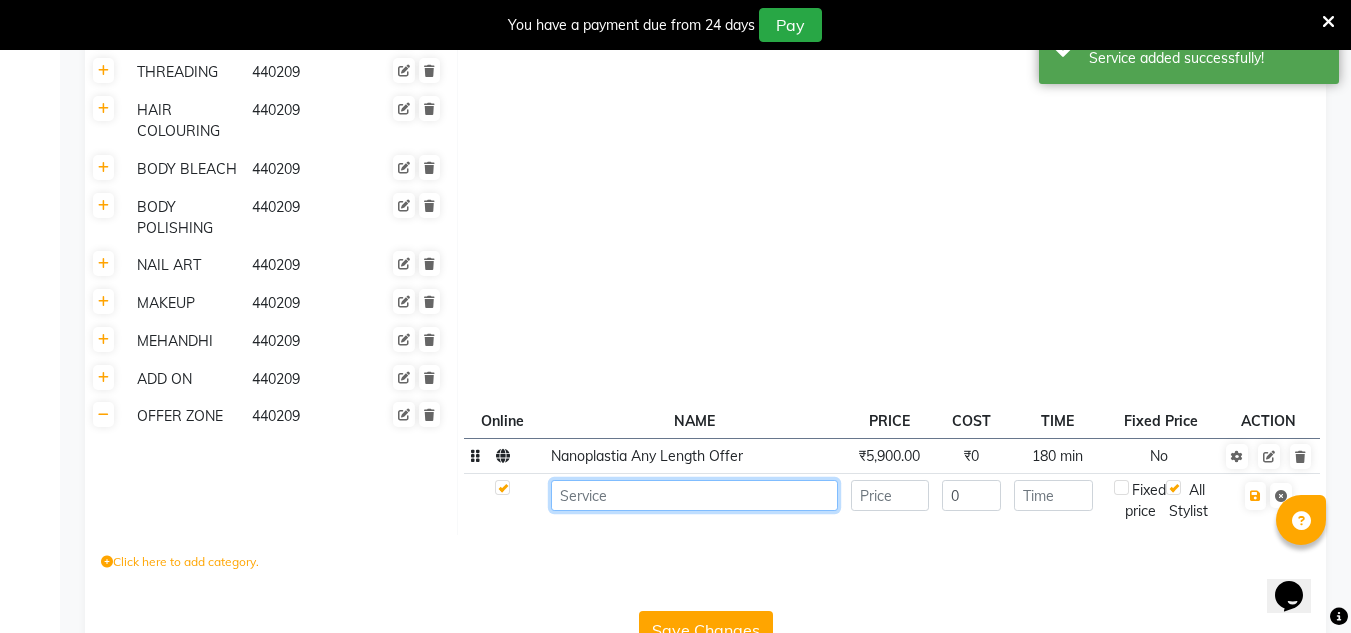 paste on "Botox Any Length Offer" 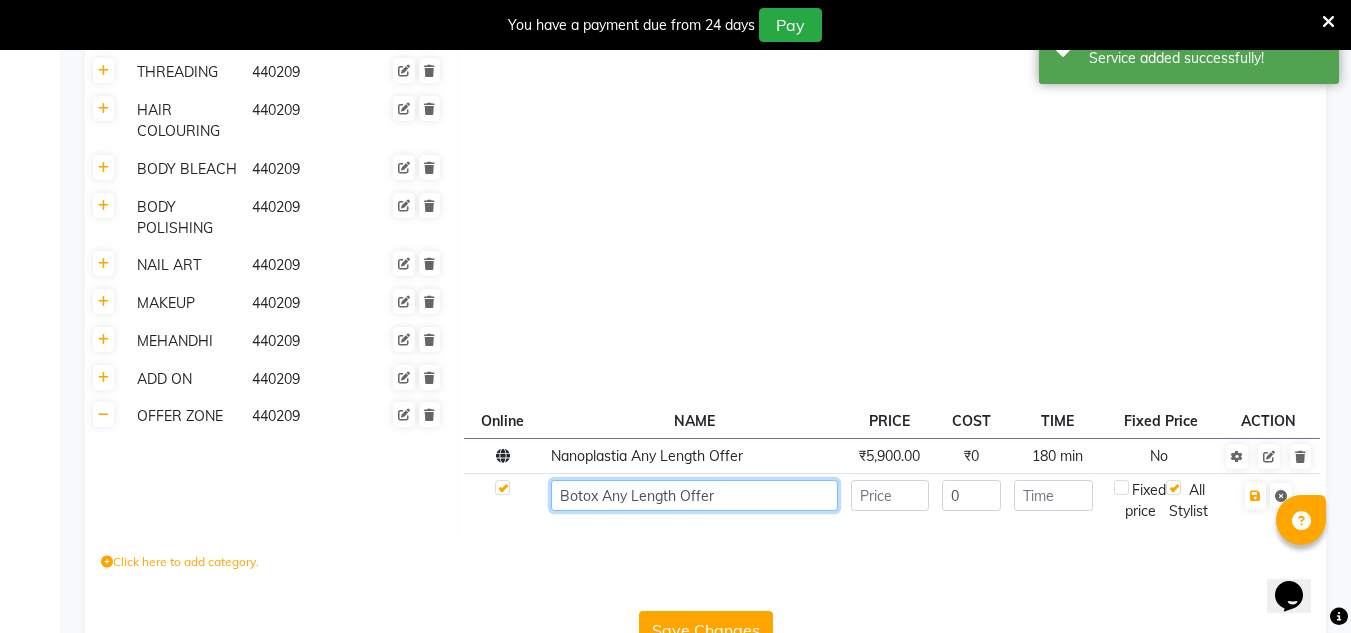 type on "Botox Any Length Offer" 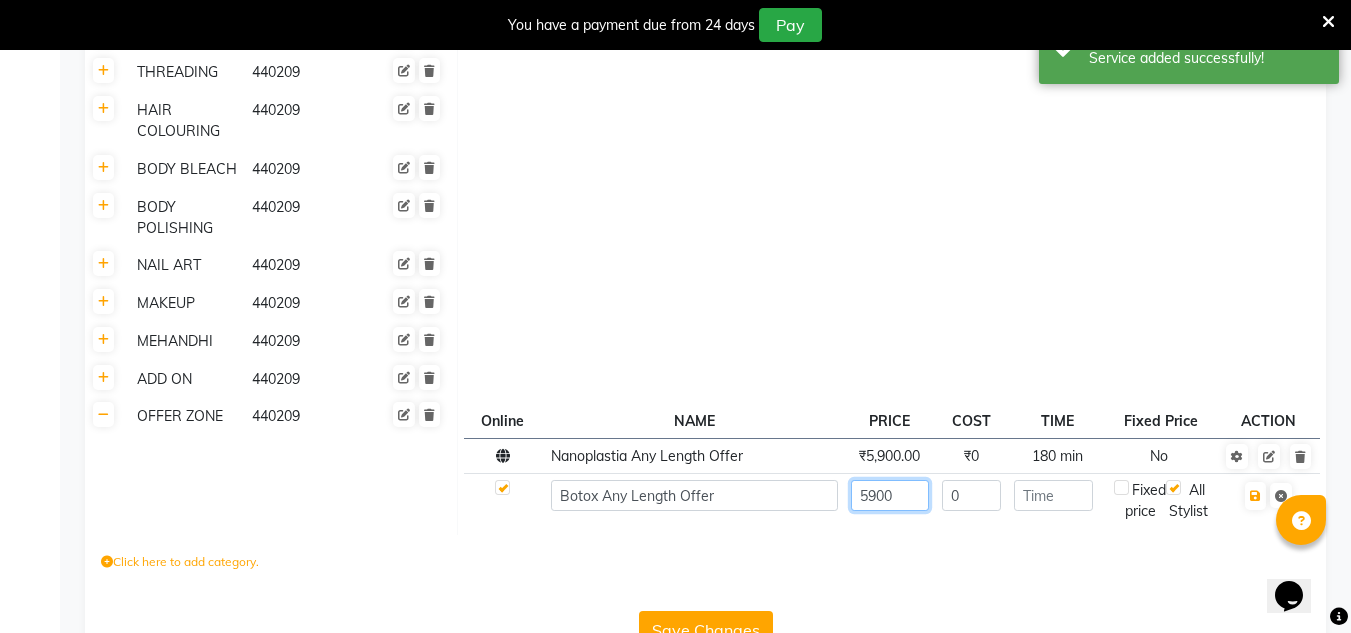 type on "5900" 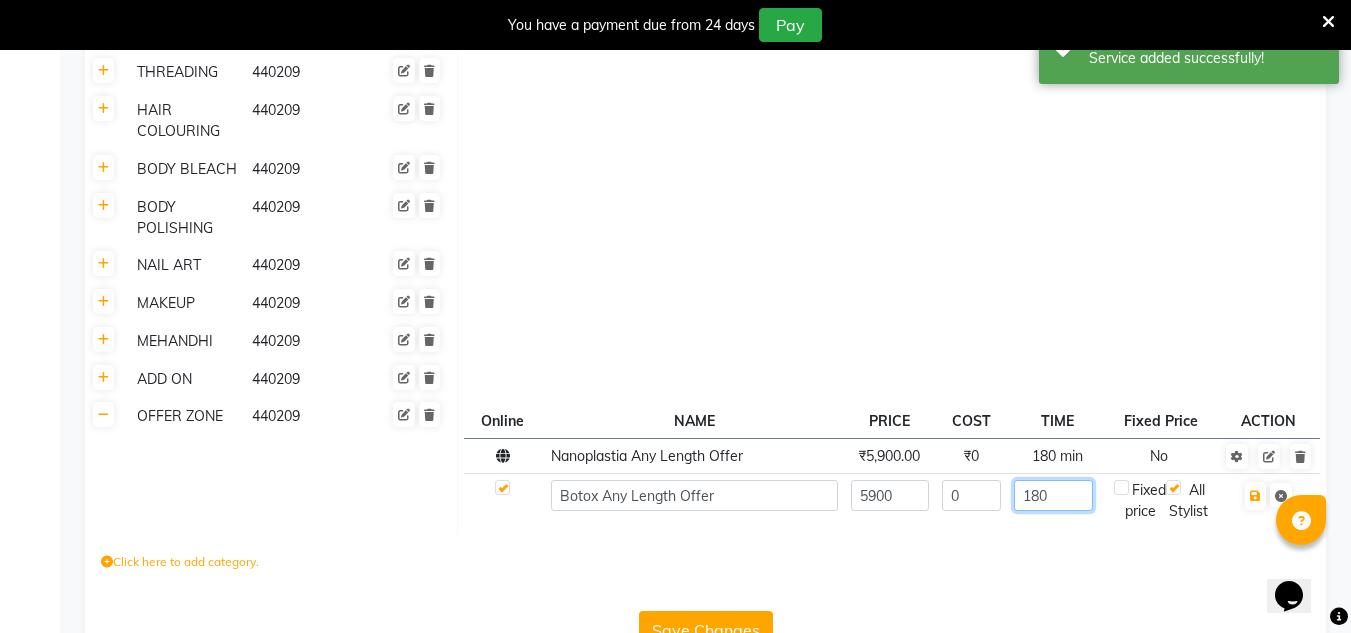 type on "180" 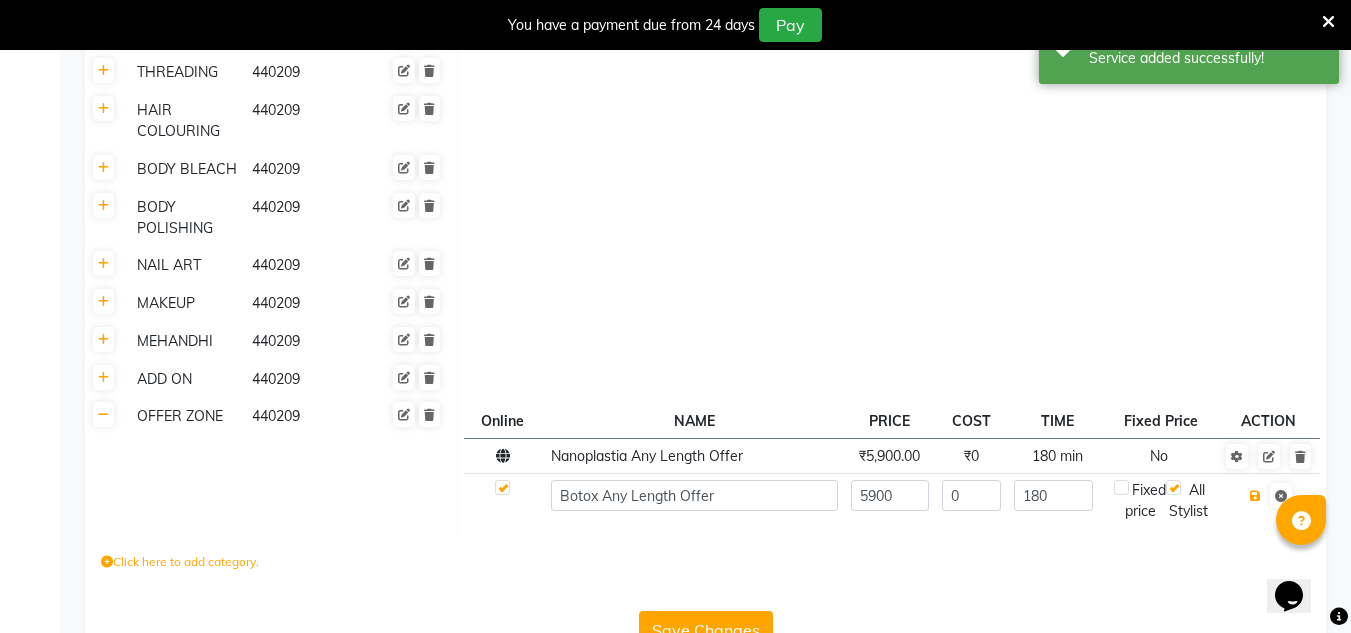 type 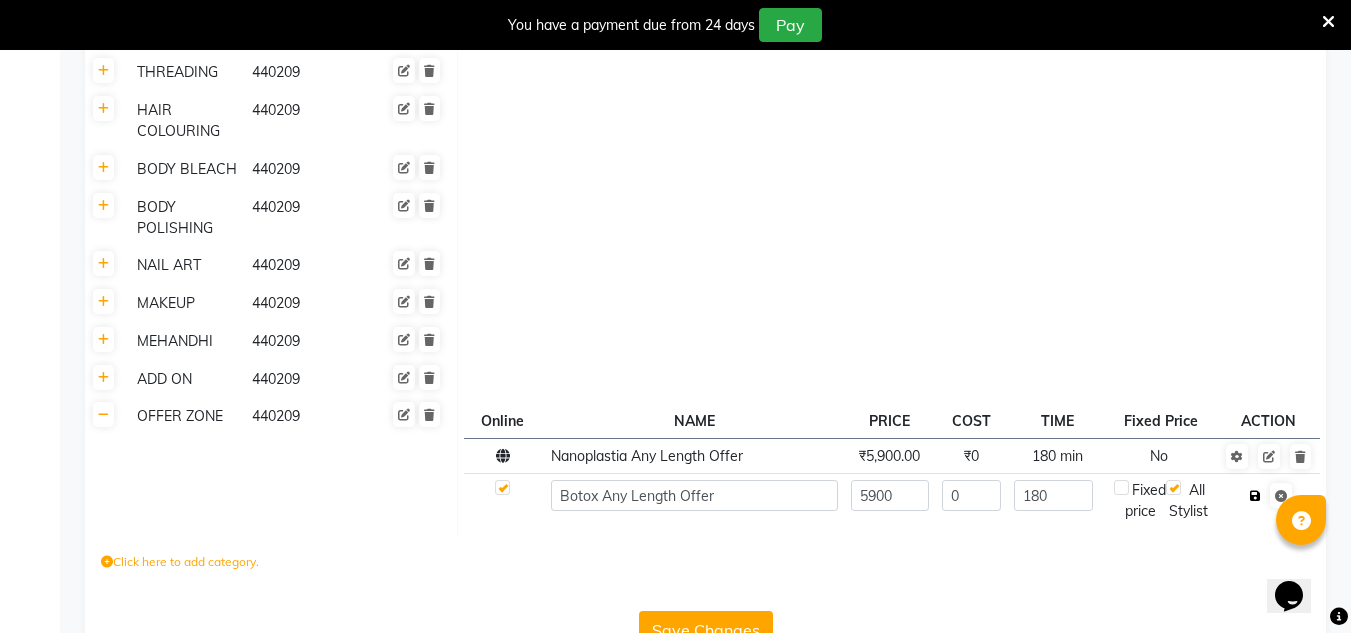 click at bounding box center (1255, 496) 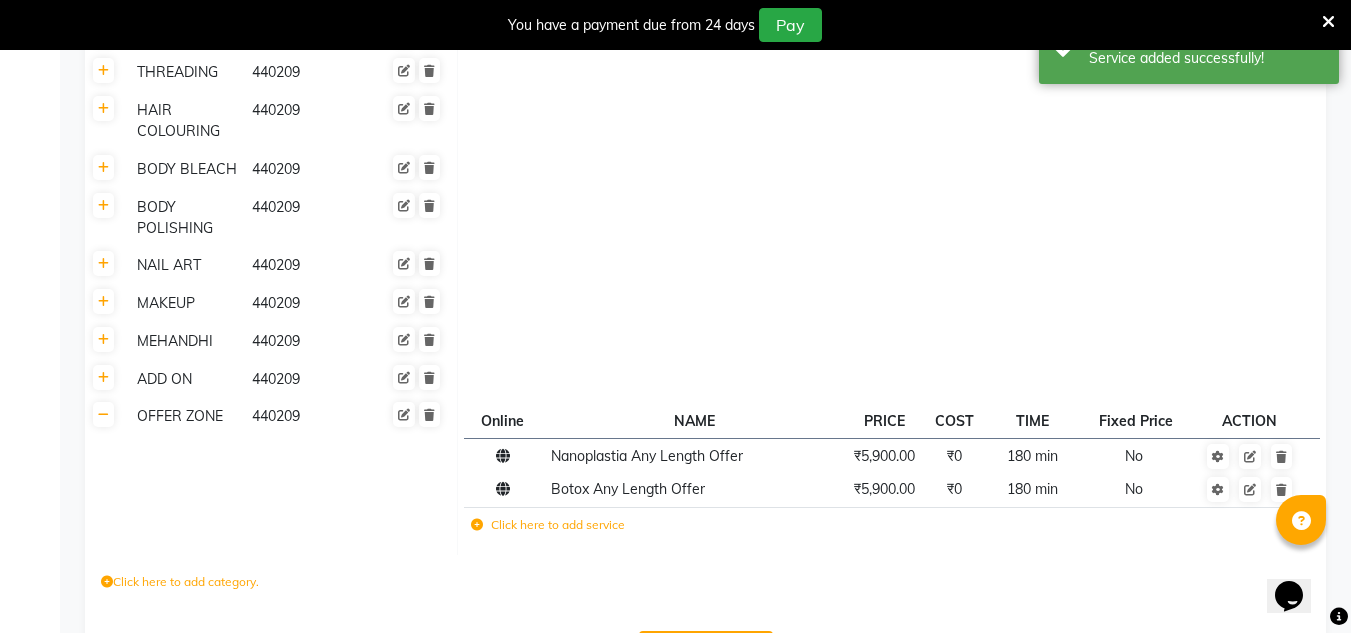 click on "Click here to add service" 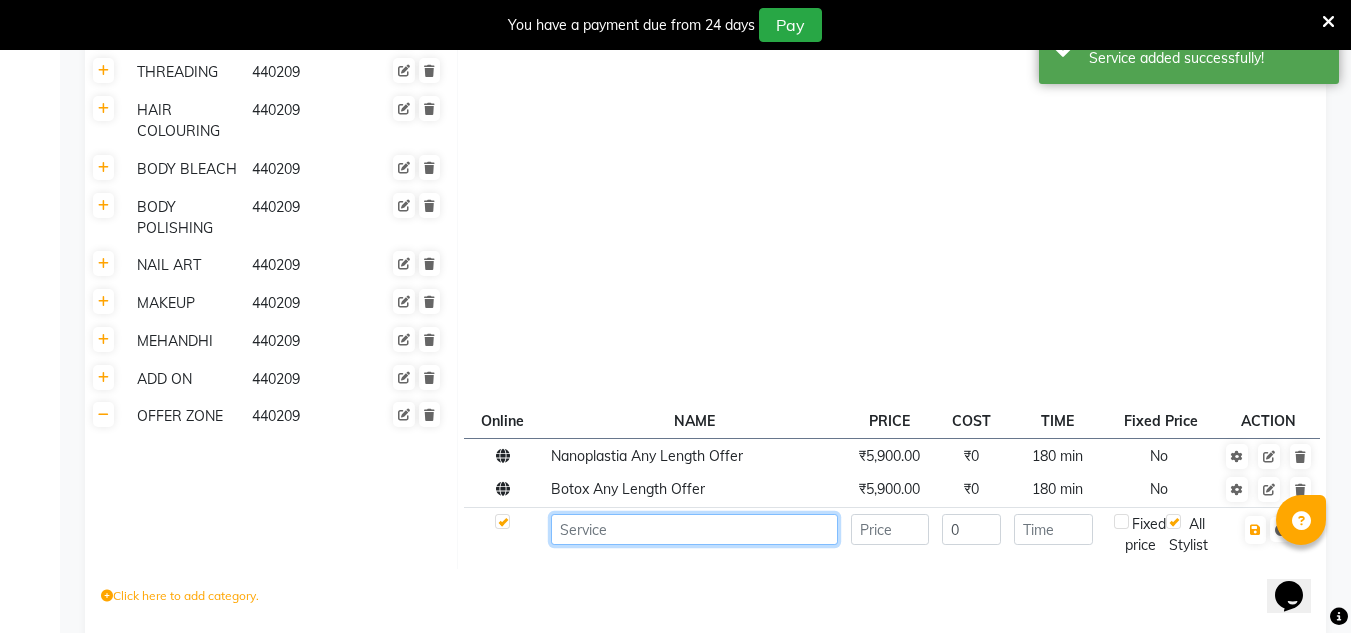 click 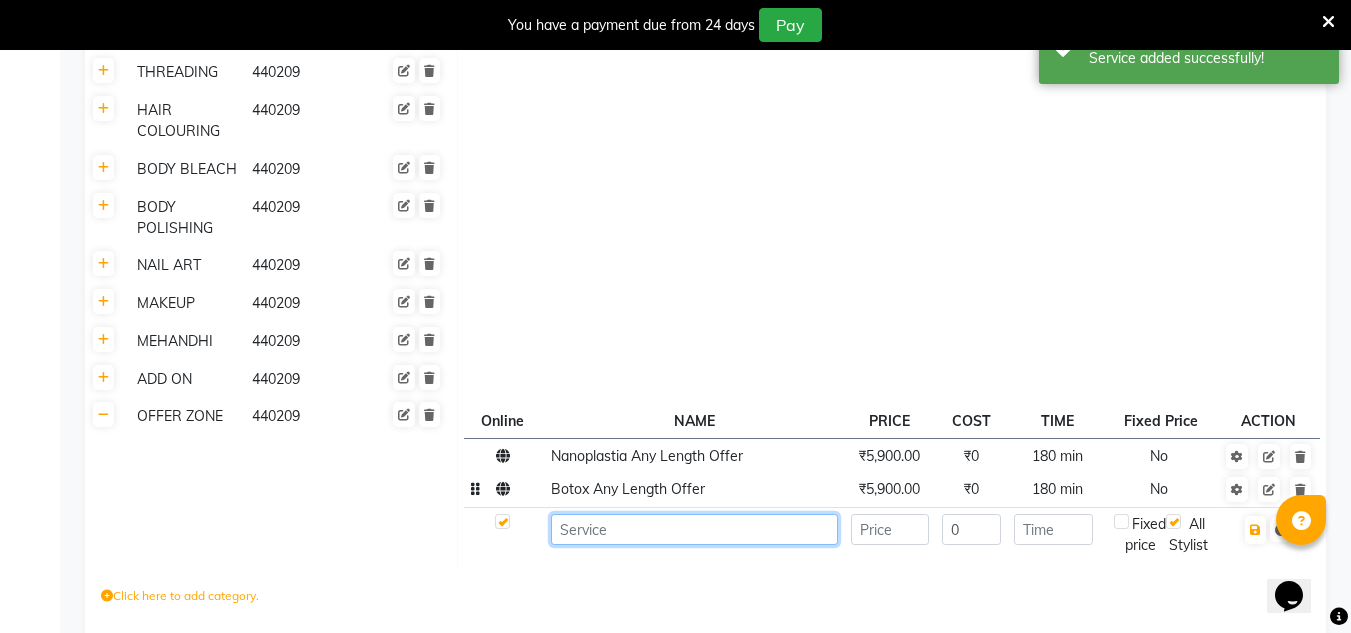 paste on "Keratin Any Length Offer" 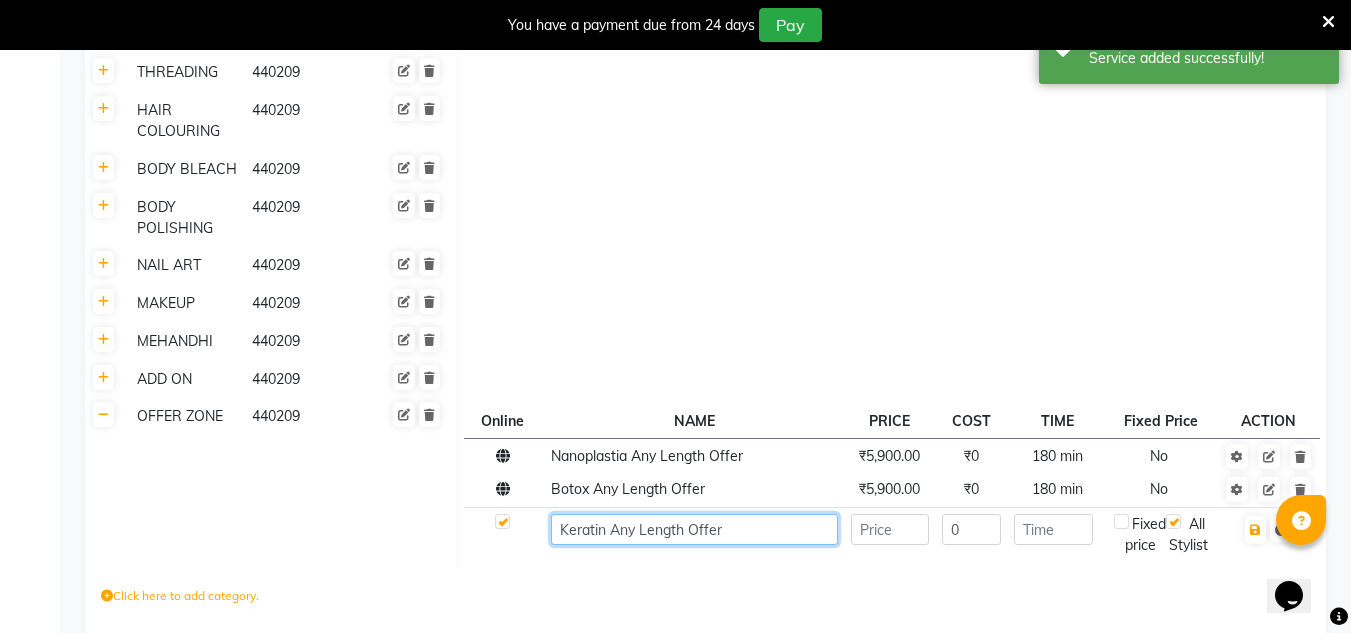 type on "Keratin Any Length Offer" 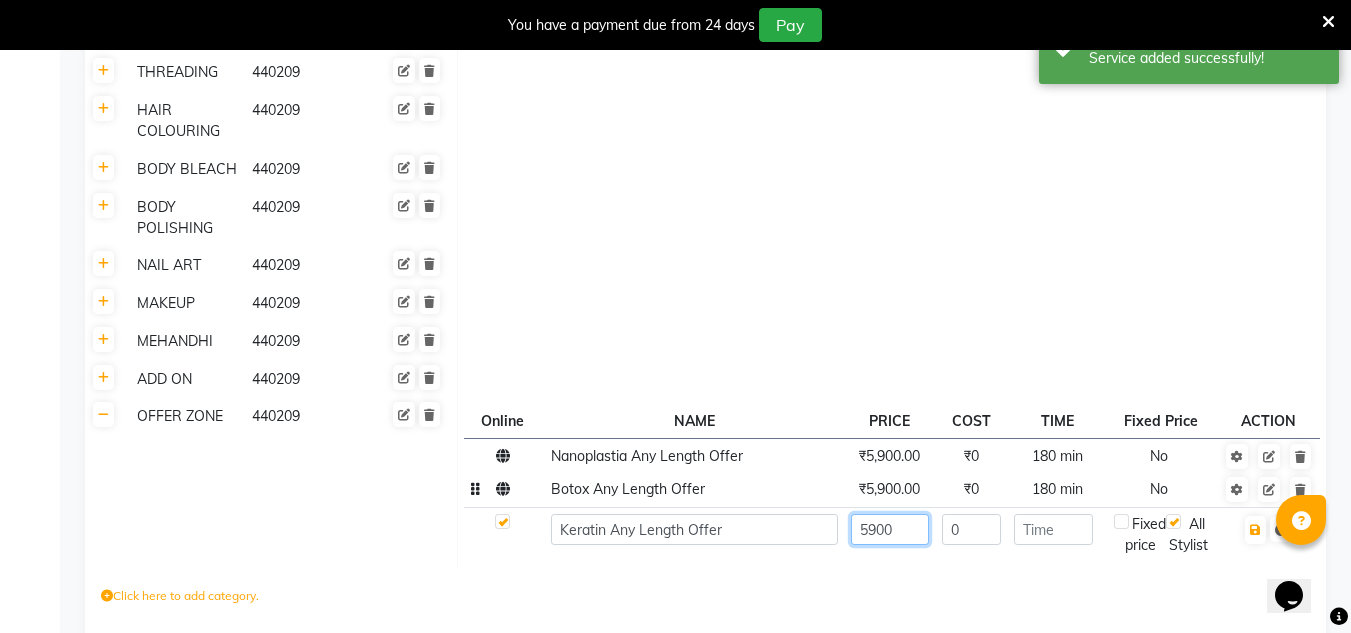 type on "5900" 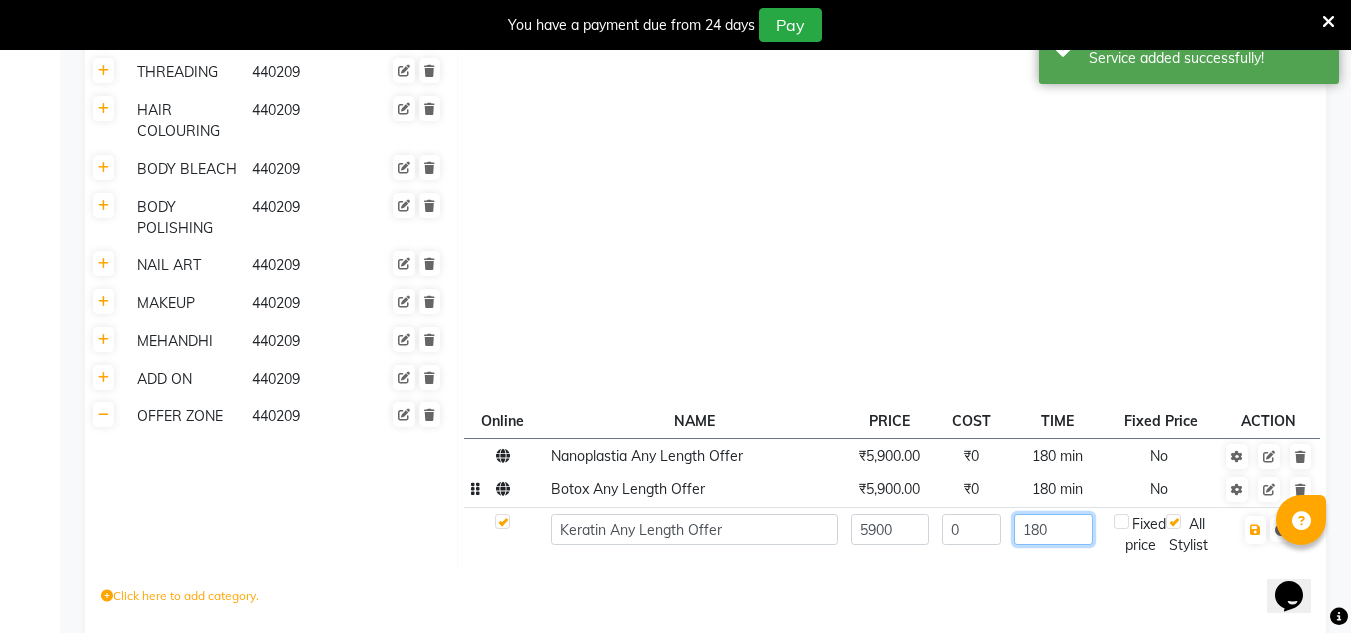 type on "180" 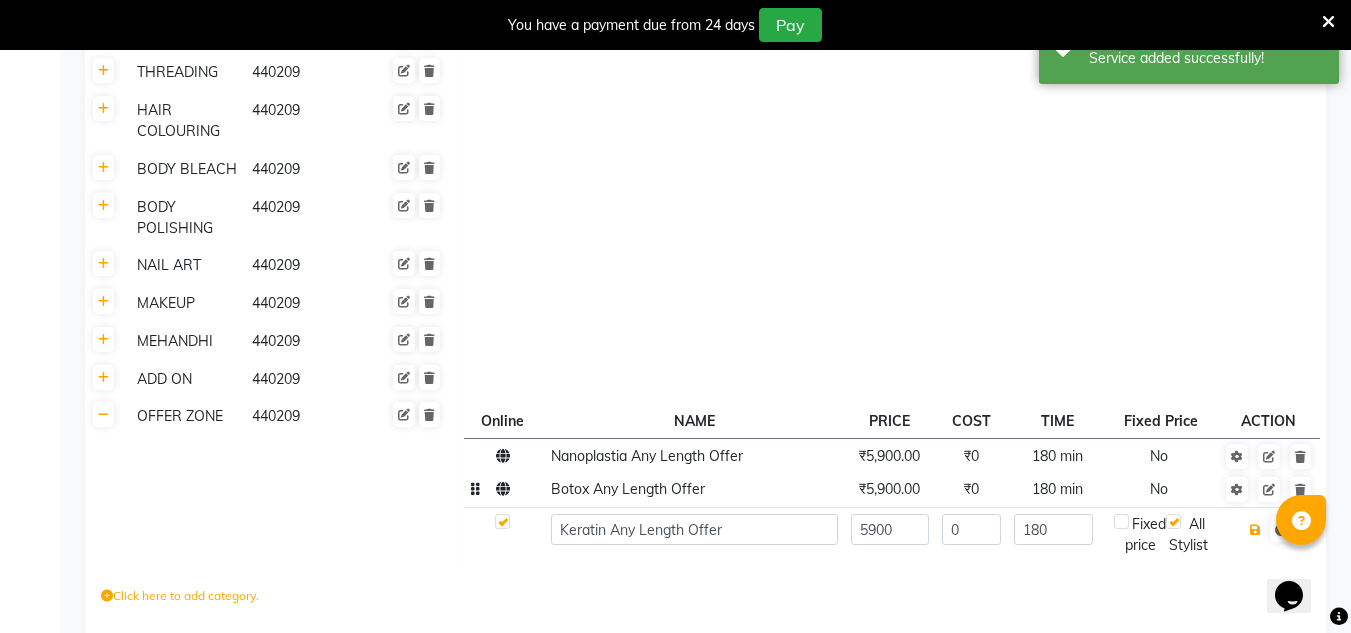 type 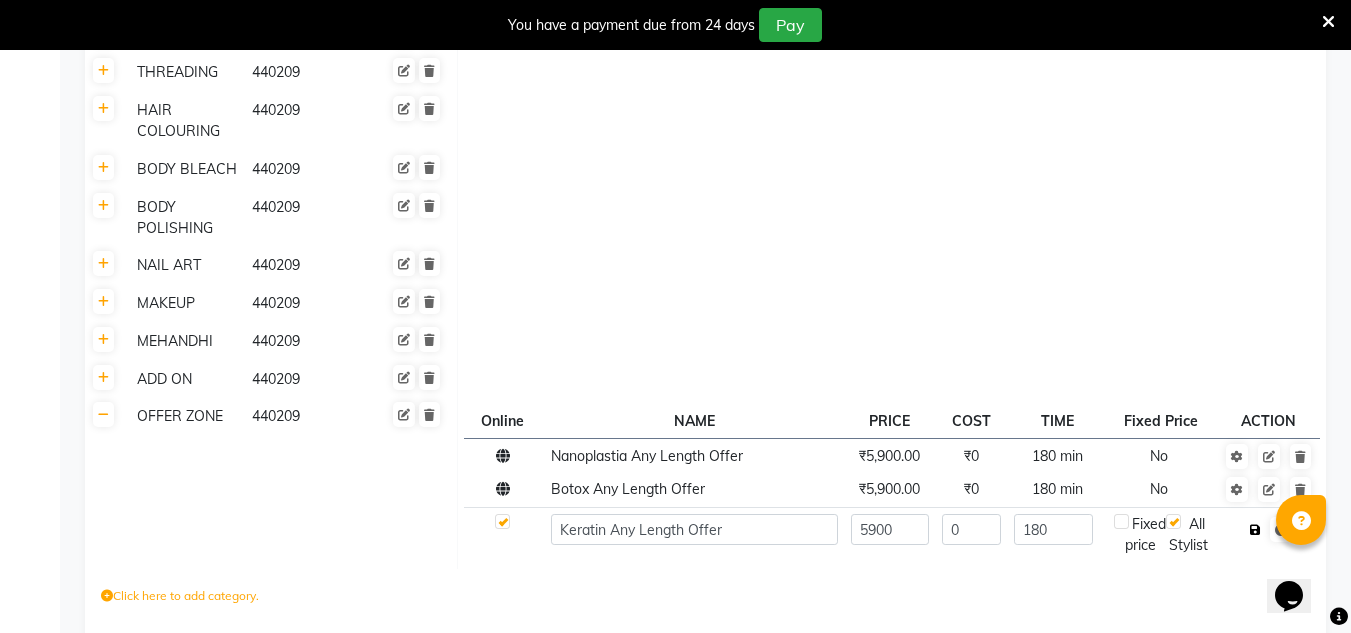 click at bounding box center [1255, 530] 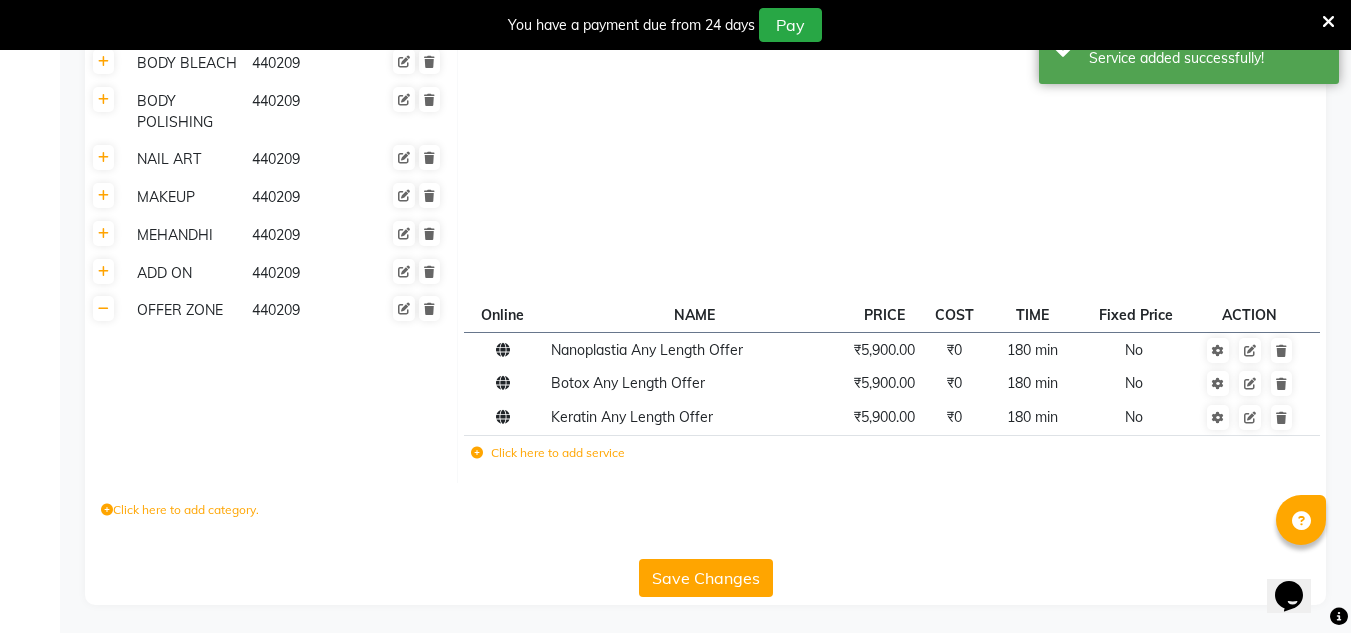 scroll, scrollTop: 848, scrollLeft: 0, axis: vertical 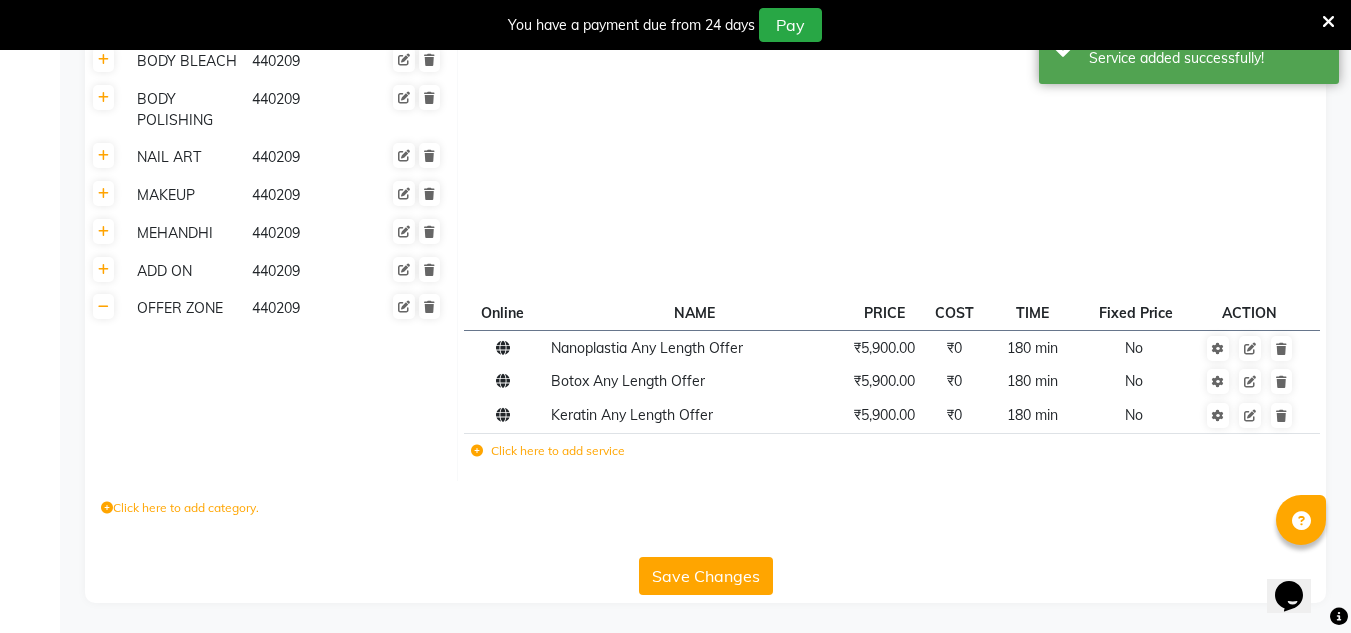 click 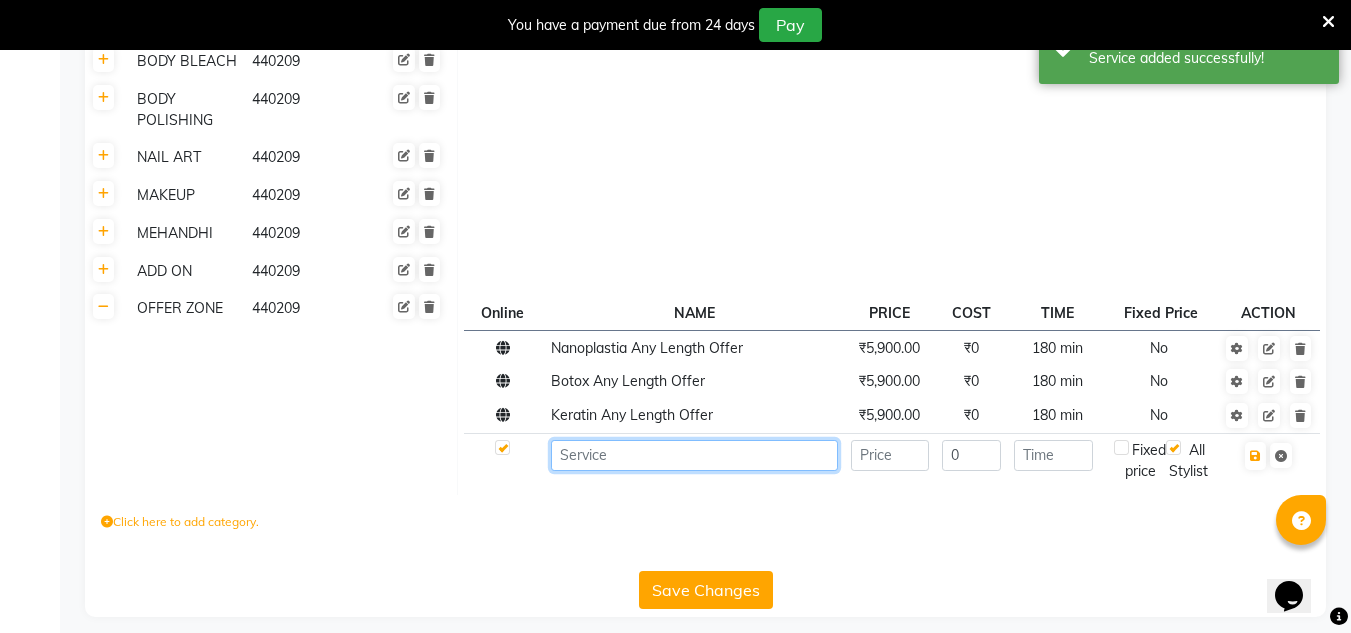 click 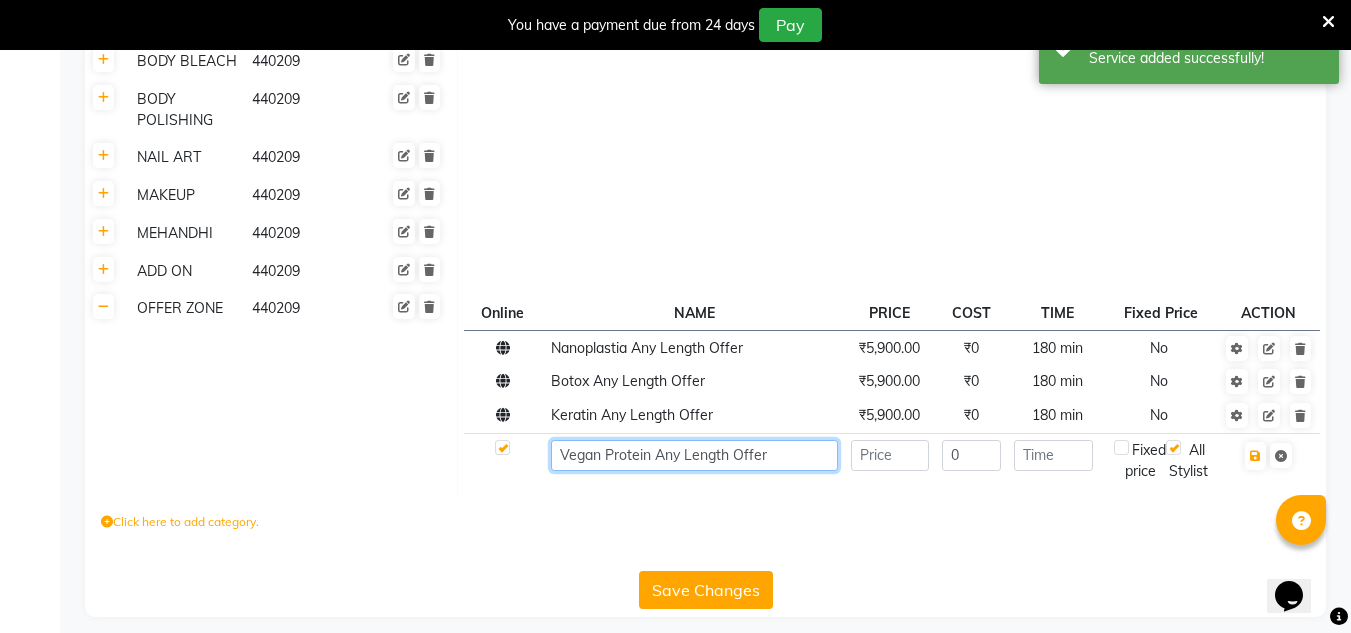 type on "Vegan Protein Any Length Offer" 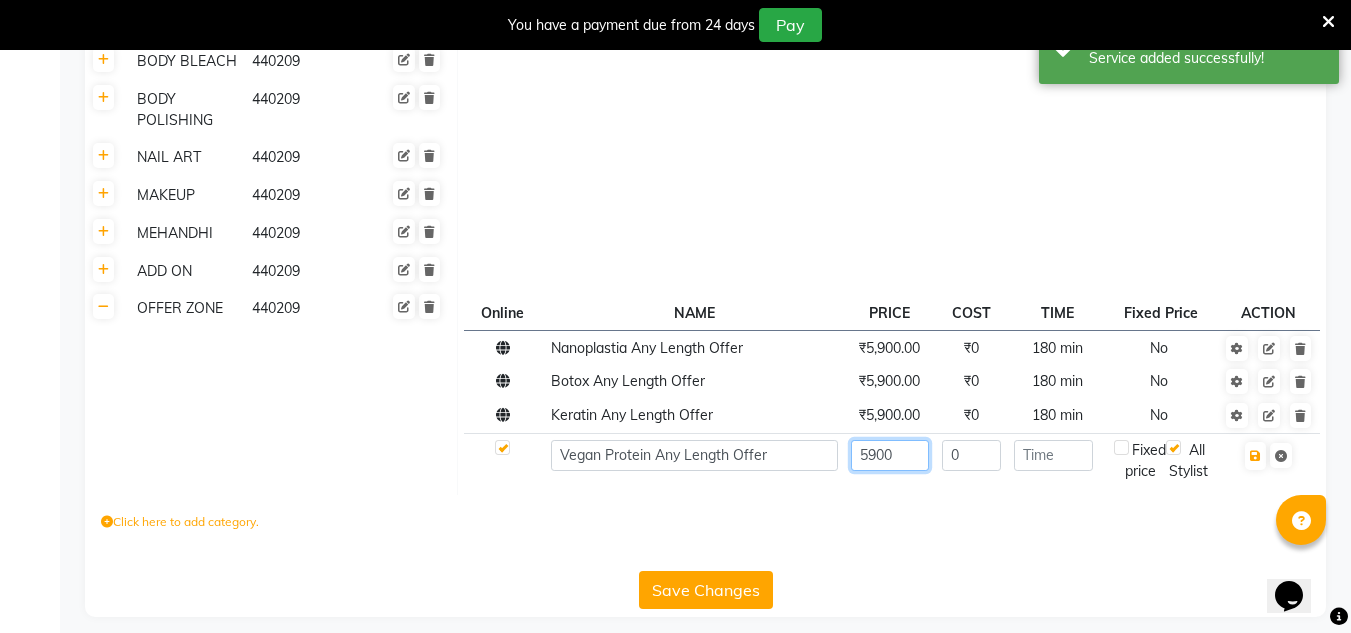 type on "5900" 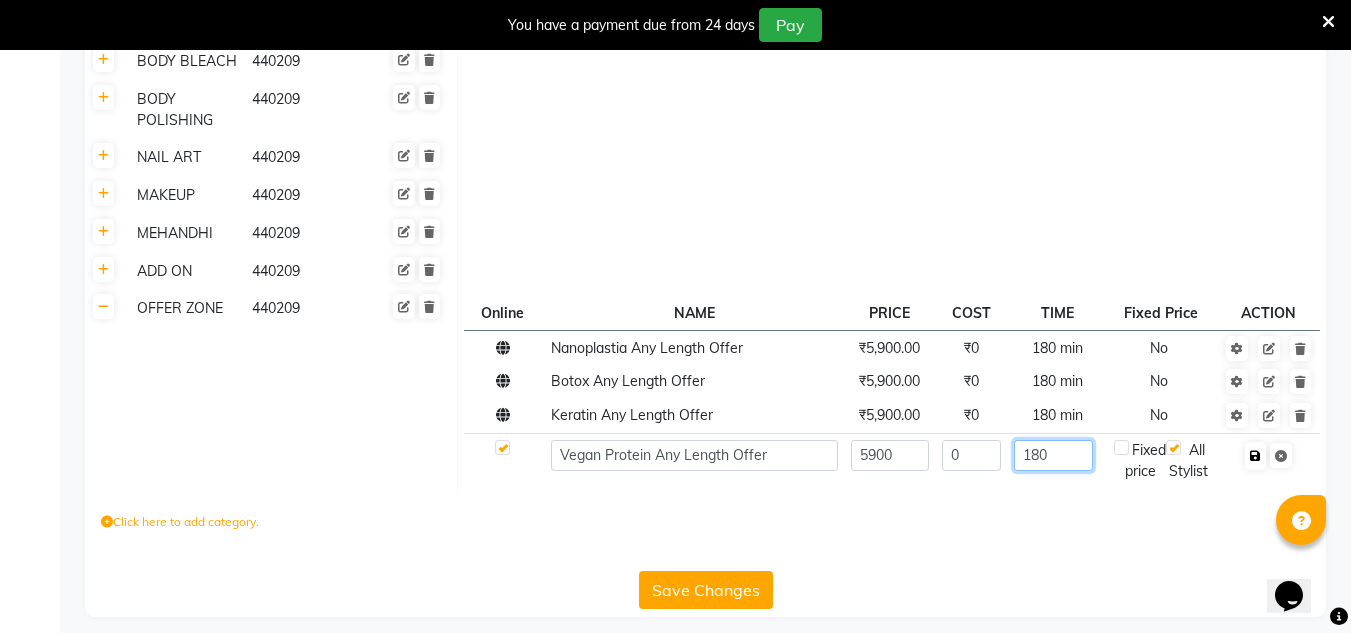type on "180" 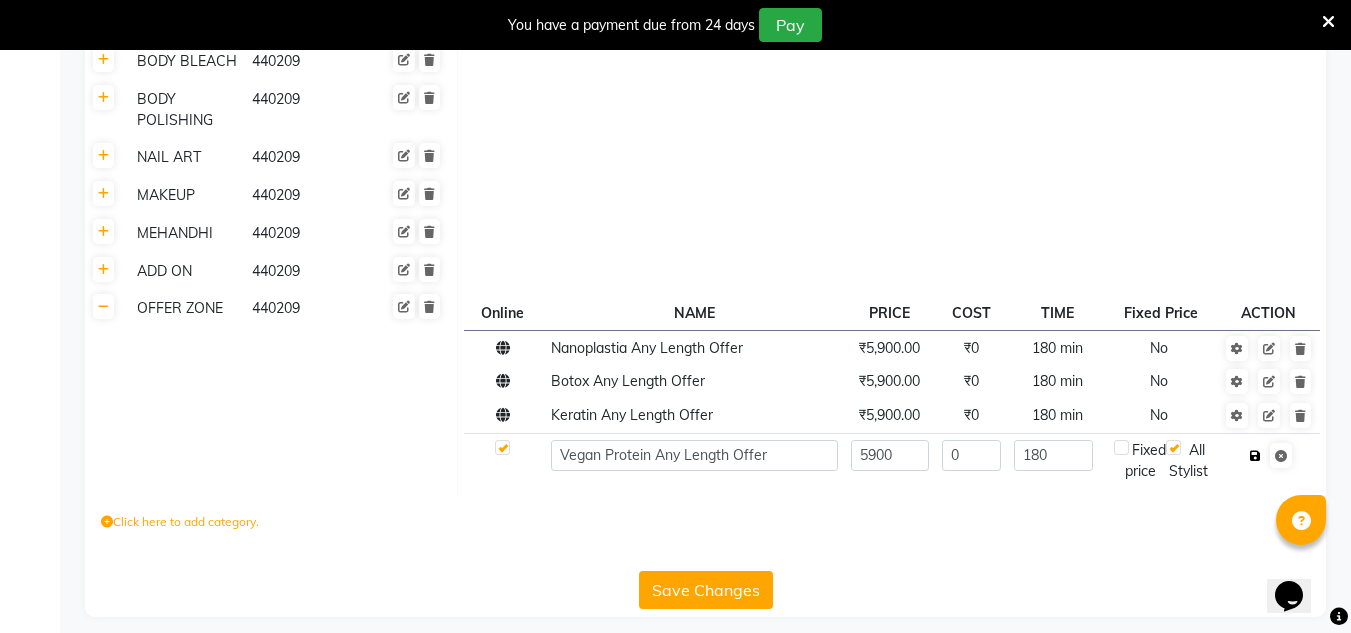 click at bounding box center (1255, 456) 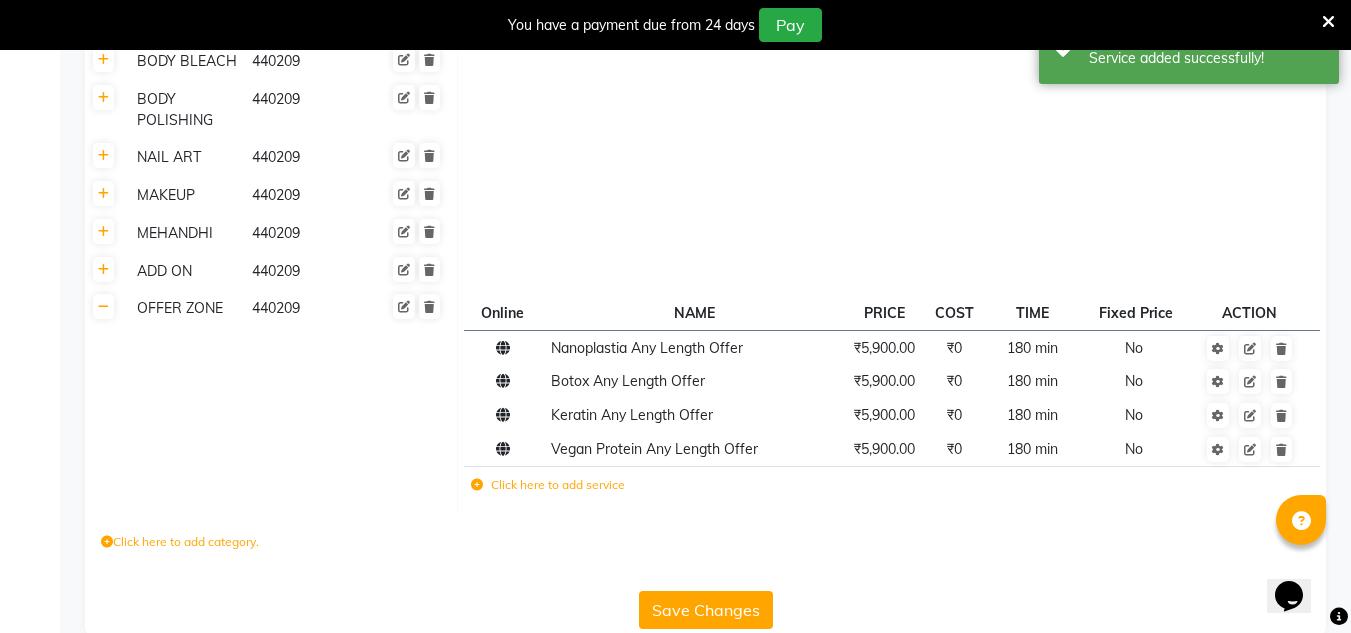 click on "Click here to add service" 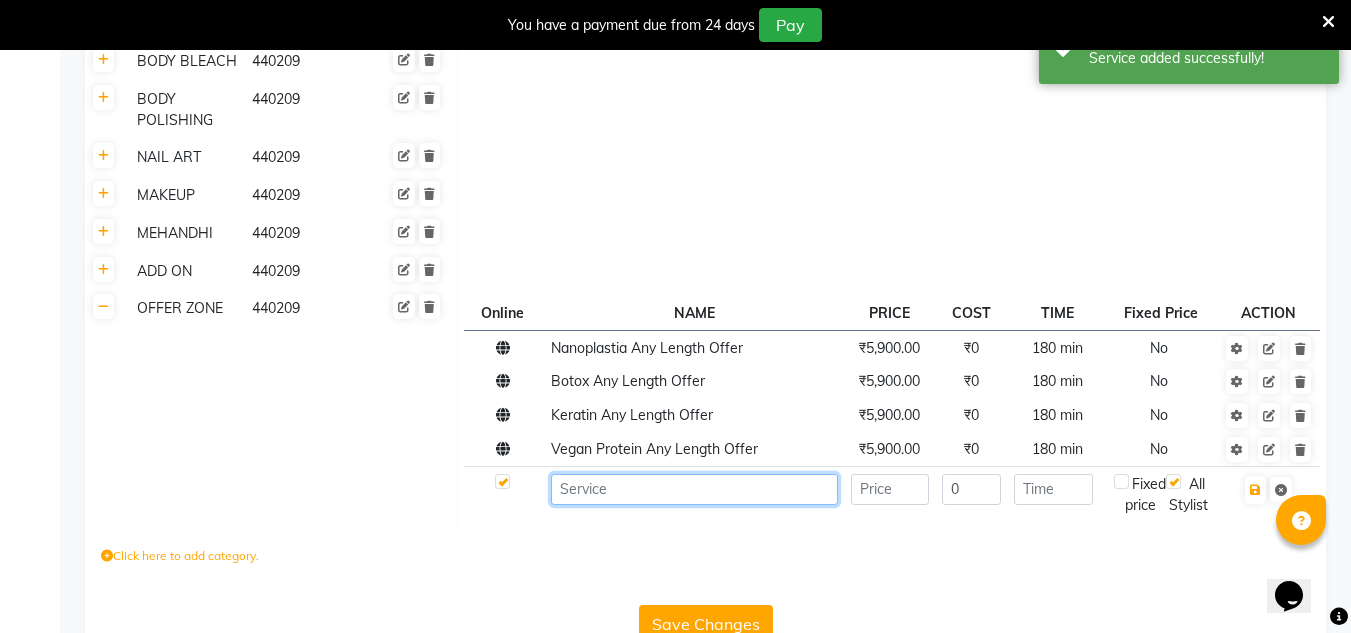 click 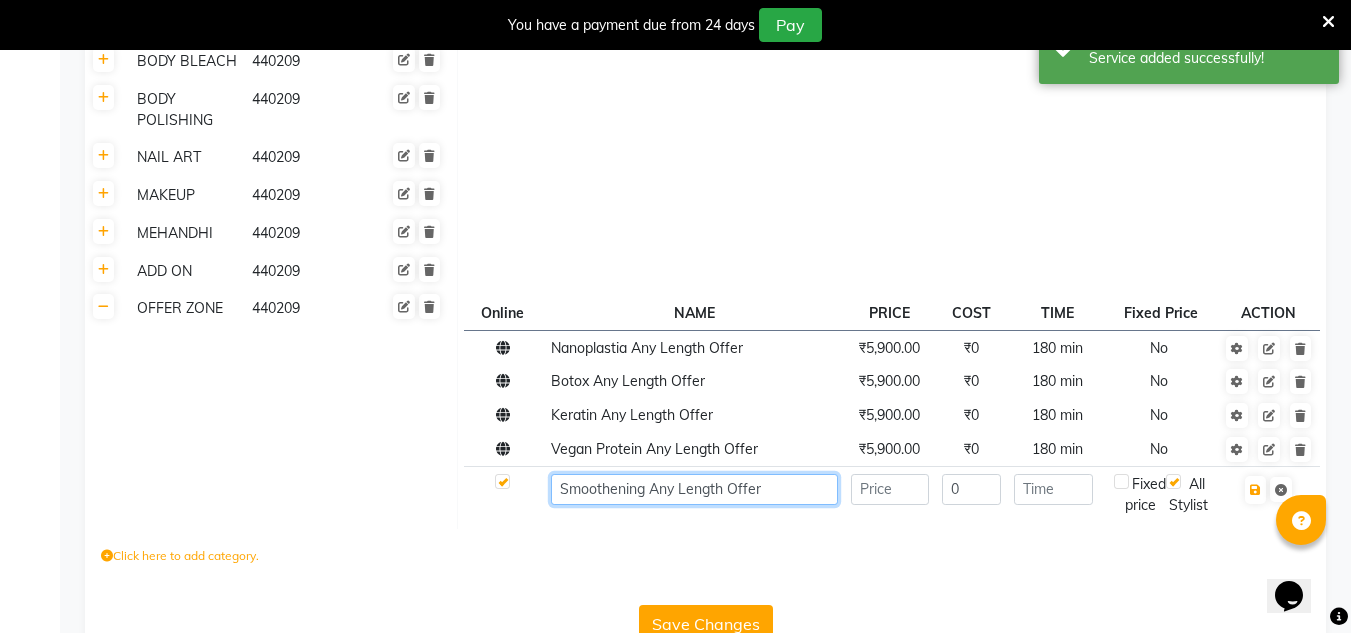 type on "Smoothening Any Length Offer" 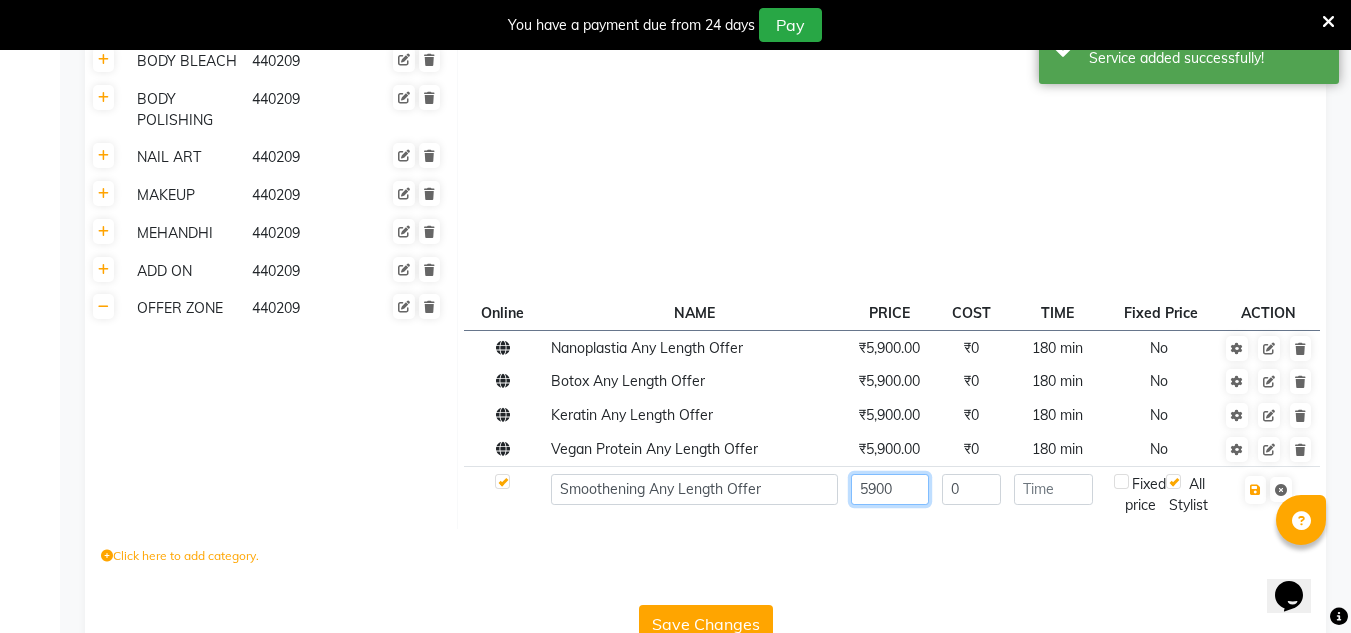 type on "5900" 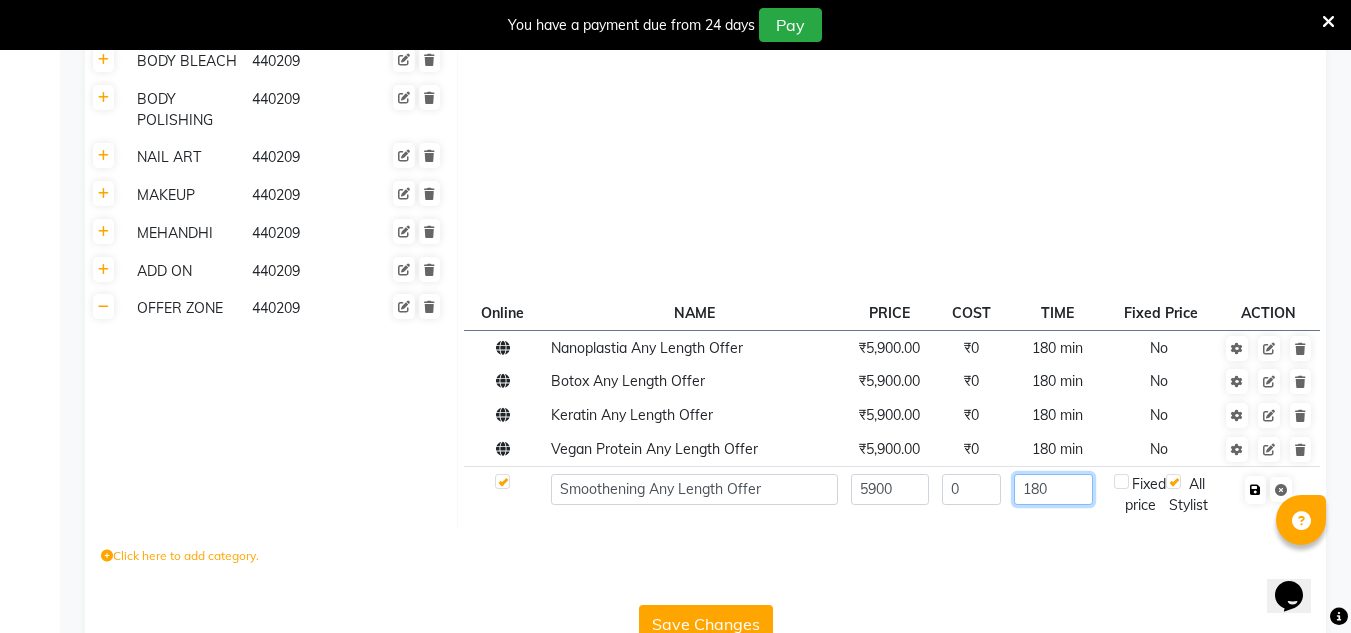 type on "180" 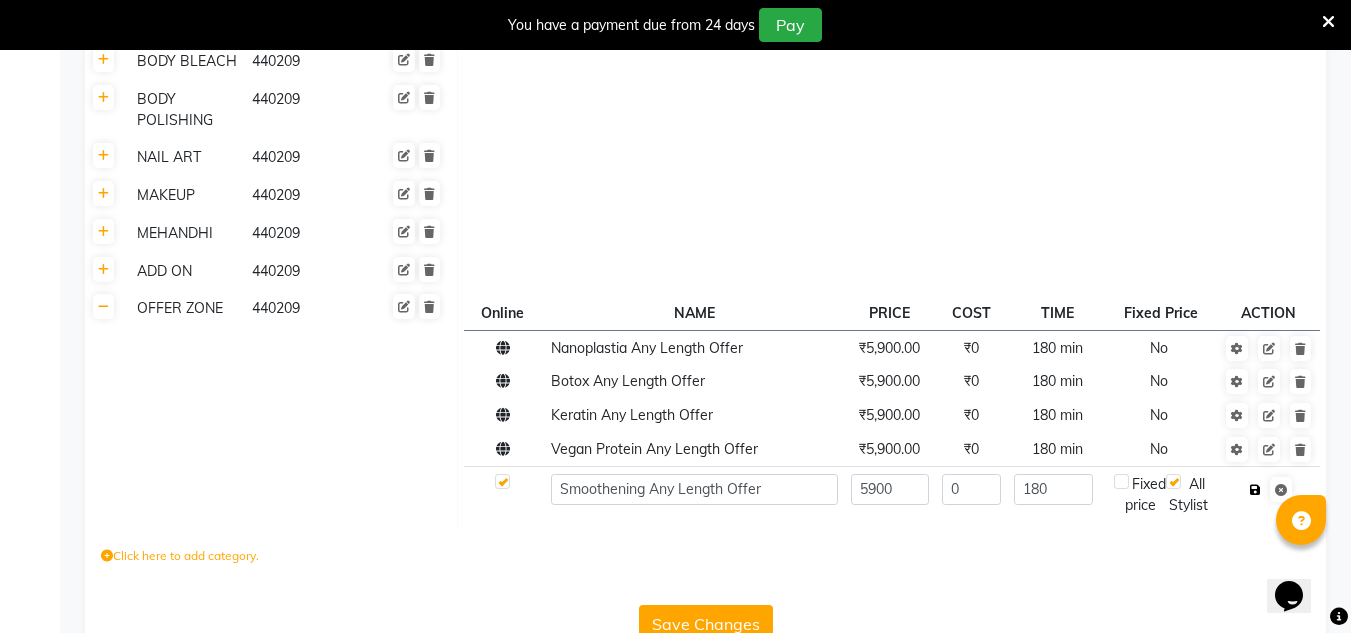 click at bounding box center [1255, 490] 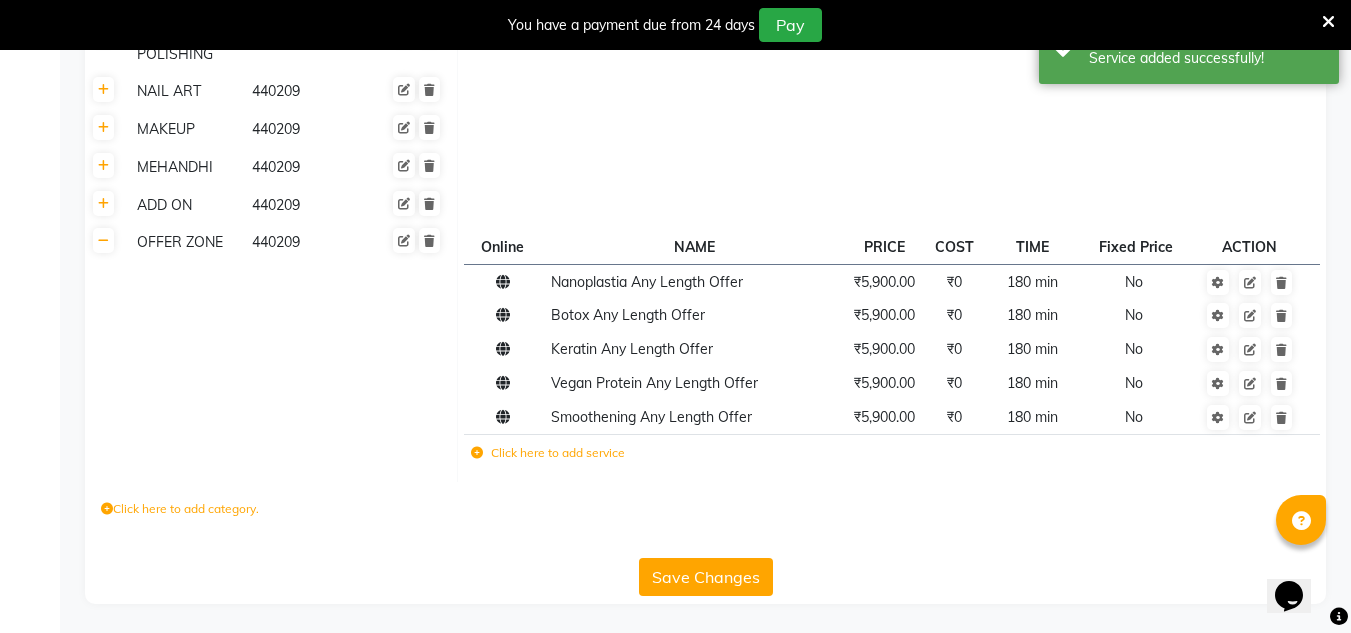 scroll, scrollTop: 915, scrollLeft: 0, axis: vertical 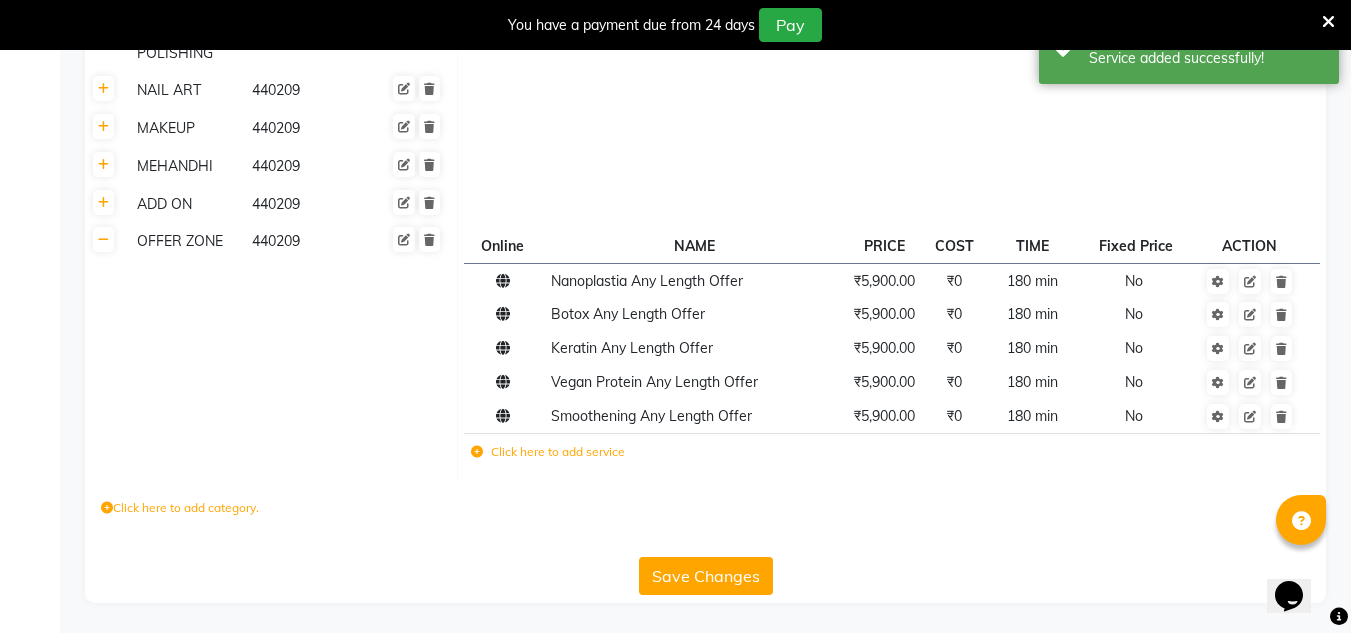 click on "Click here to add service" 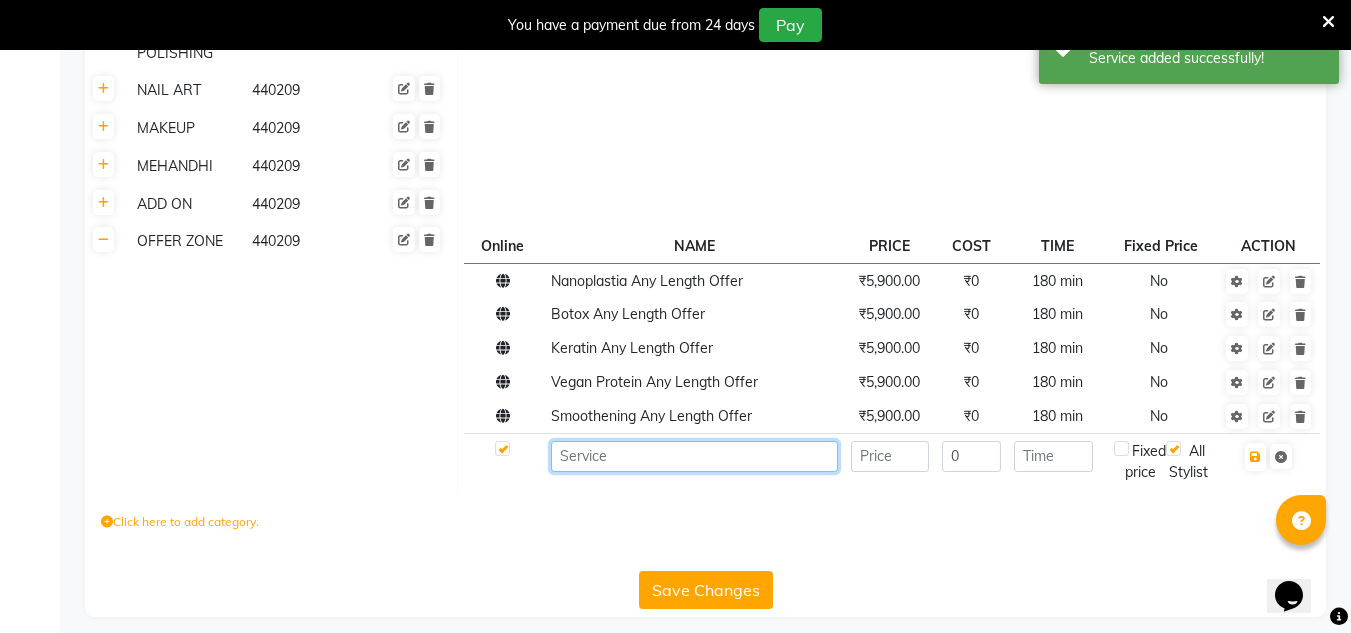 click 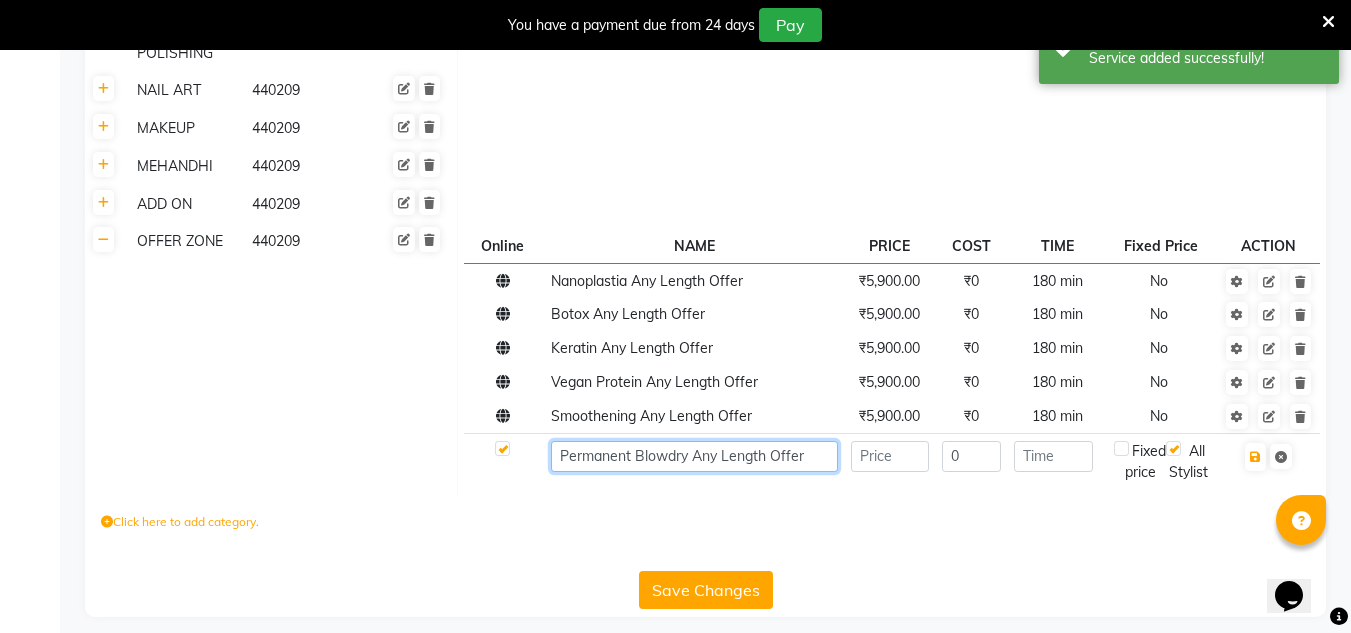 type on "Permanent Blowdry Any Length Offer" 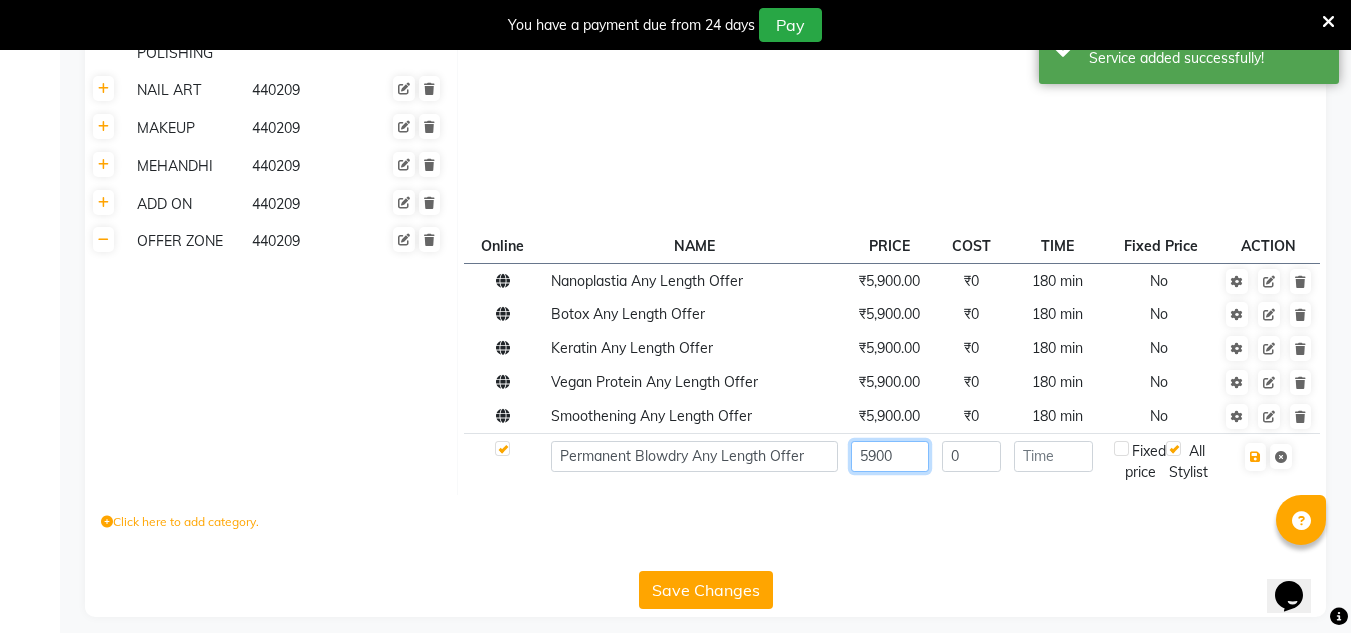 type on "5900" 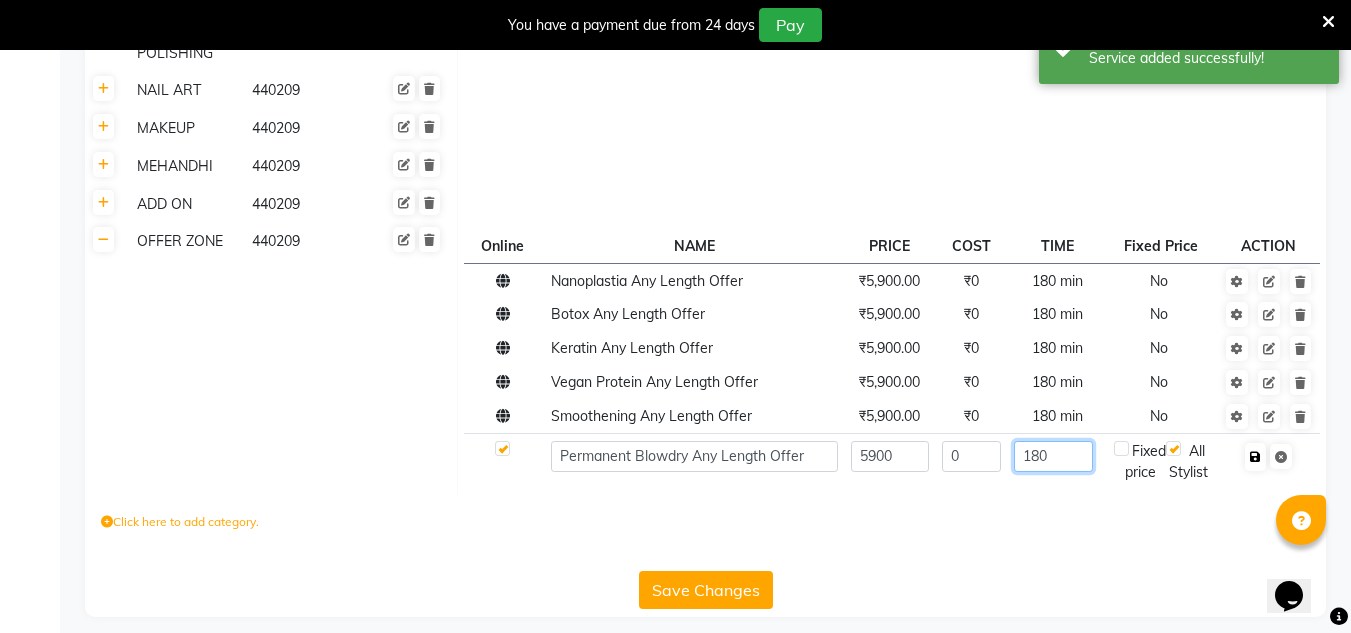 type on "180" 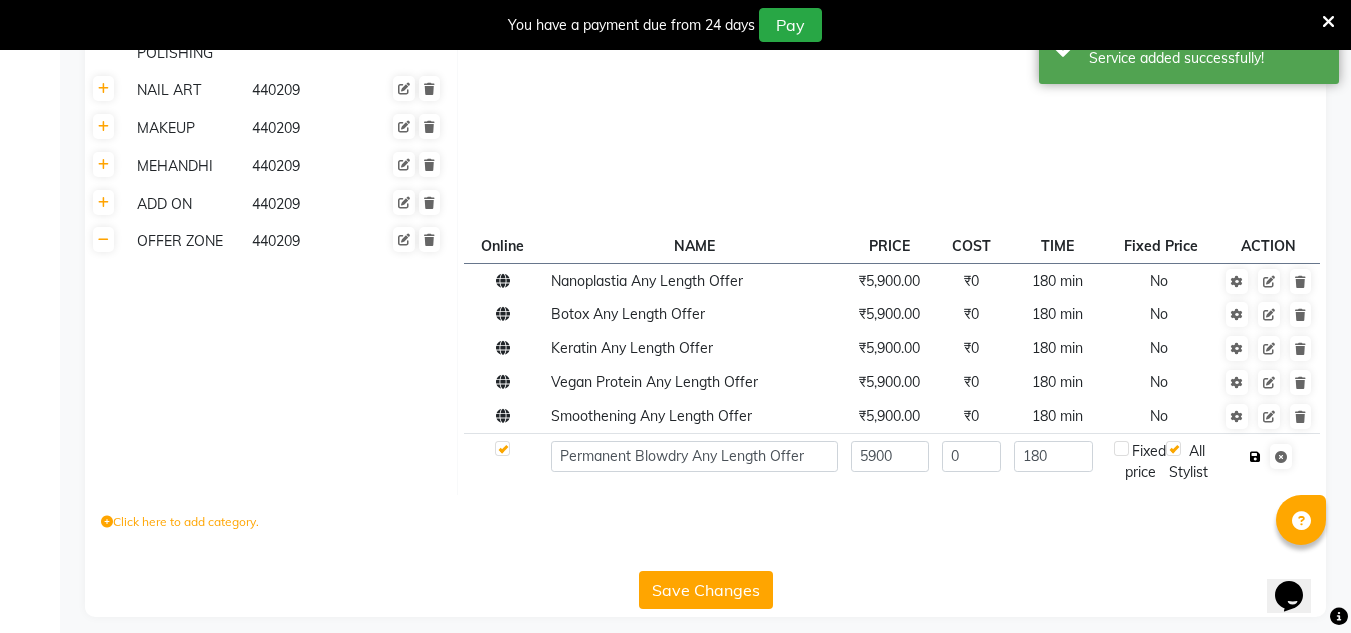 click at bounding box center (1255, 457) 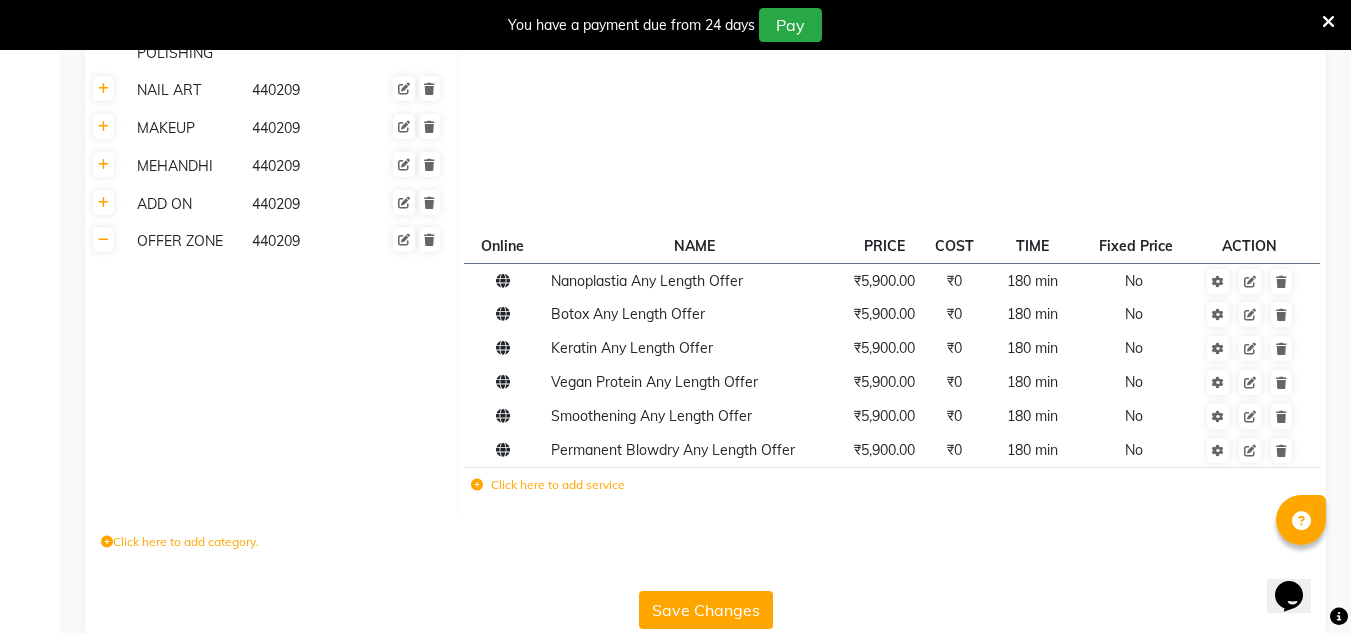 click on "Save Changes" 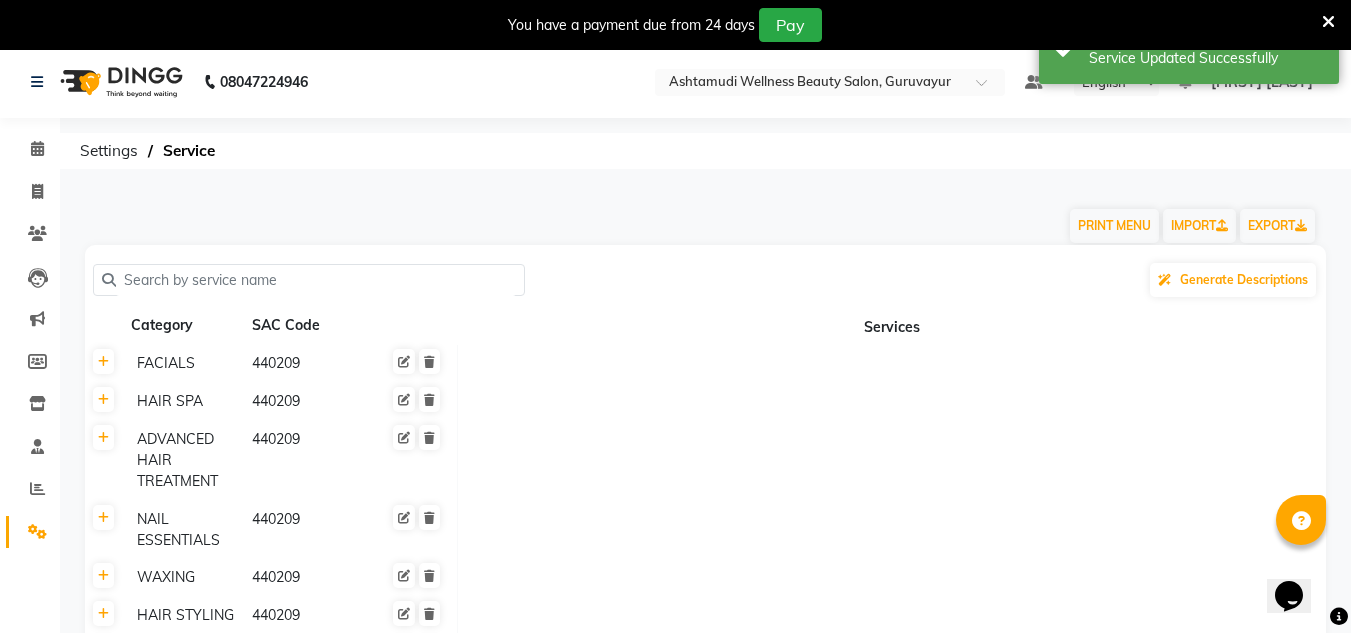 scroll, scrollTop: 0, scrollLeft: 0, axis: both 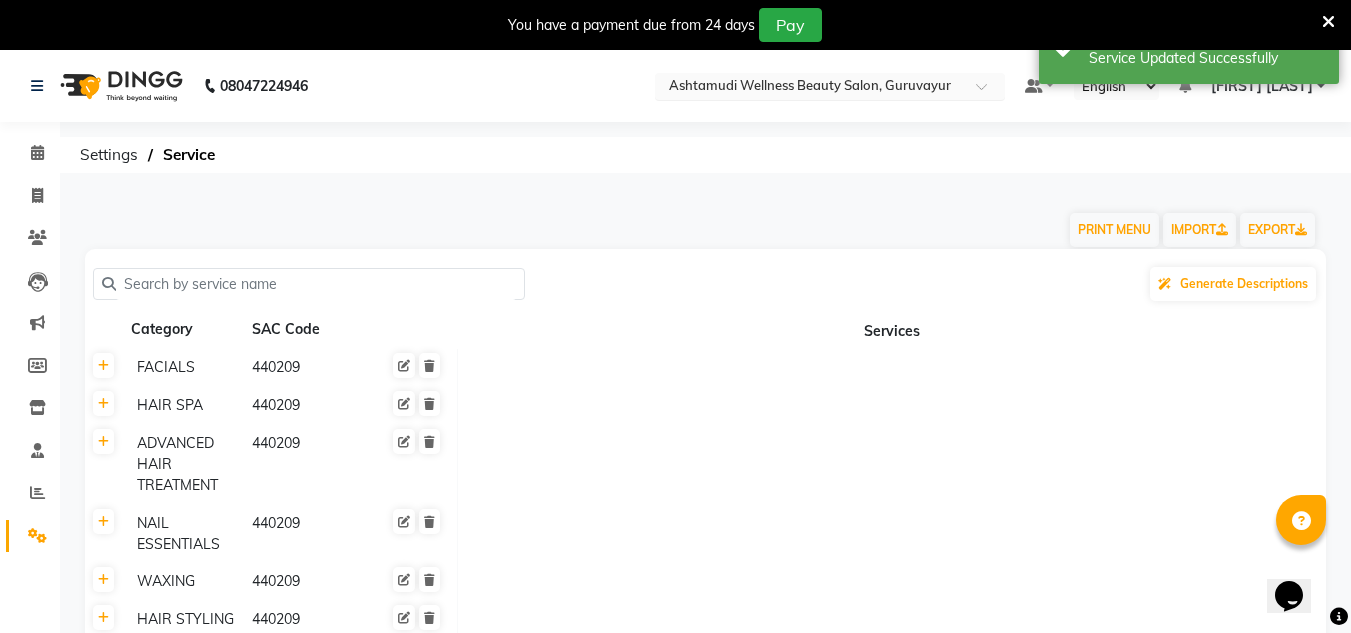 click at bounding box center (810, 88) 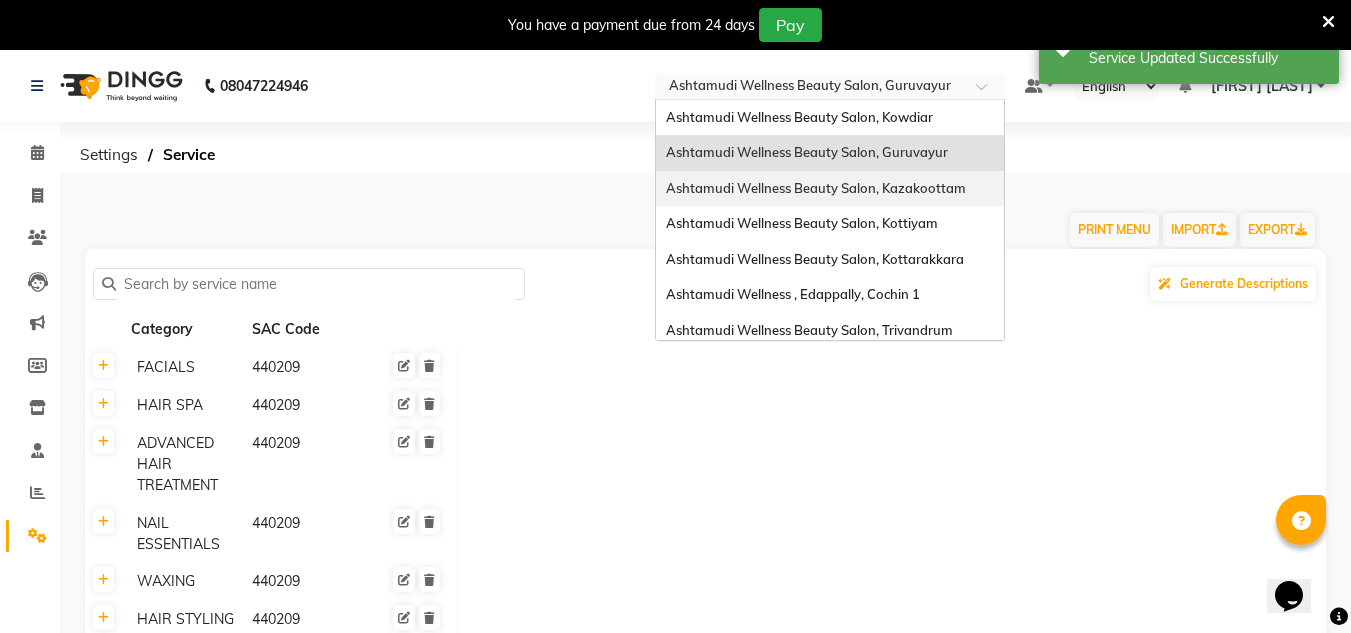click on "Ashtamudi Wellness Beauty Salon, Kazakoottam" at bounding box center [816, 188] 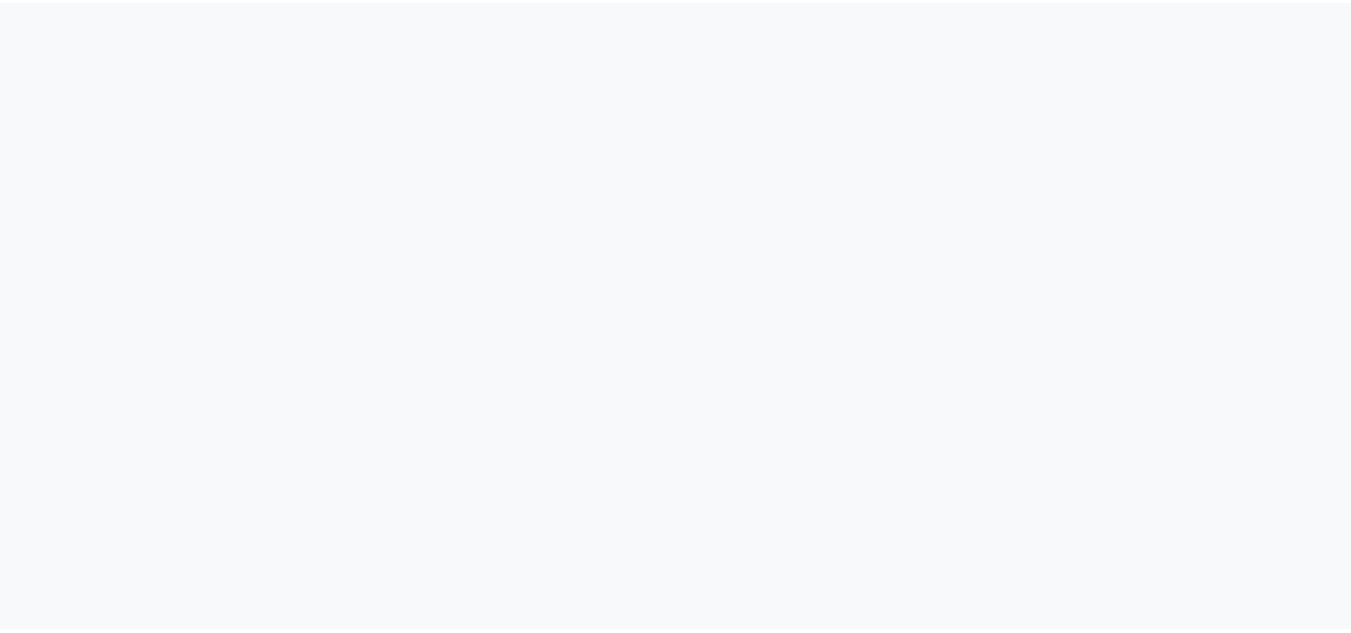 scroll, scrollTop: 0, scrollLeft: 0, axis: both 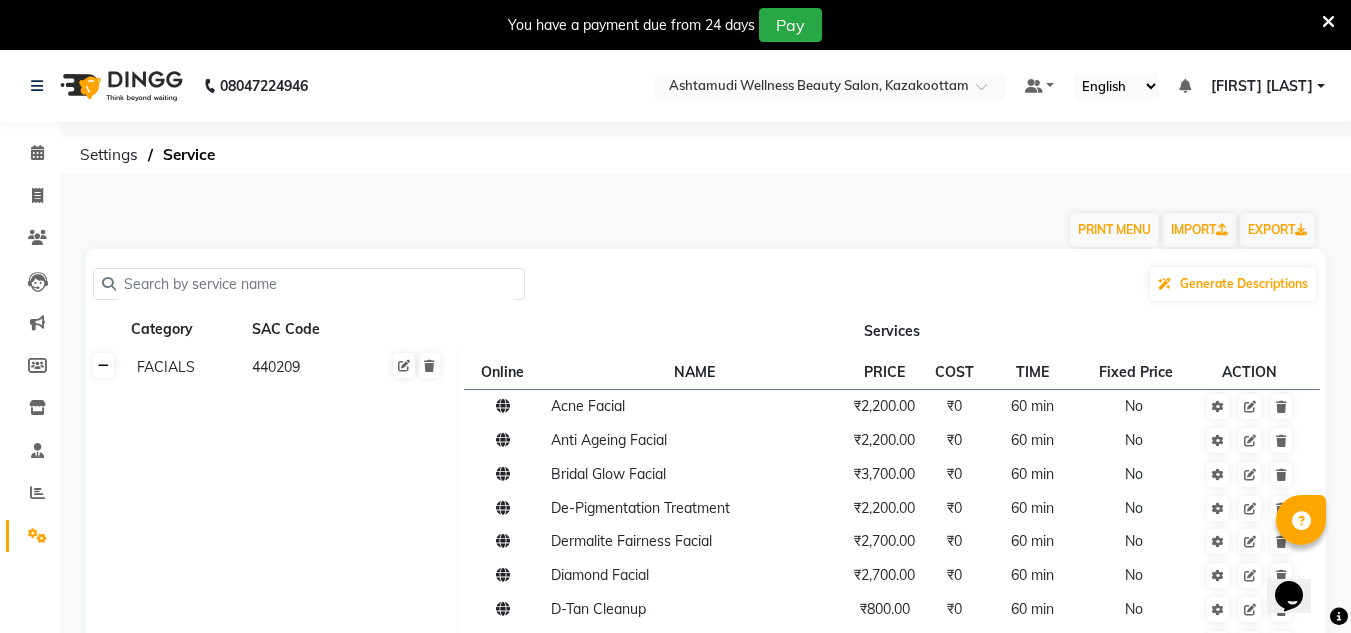 click 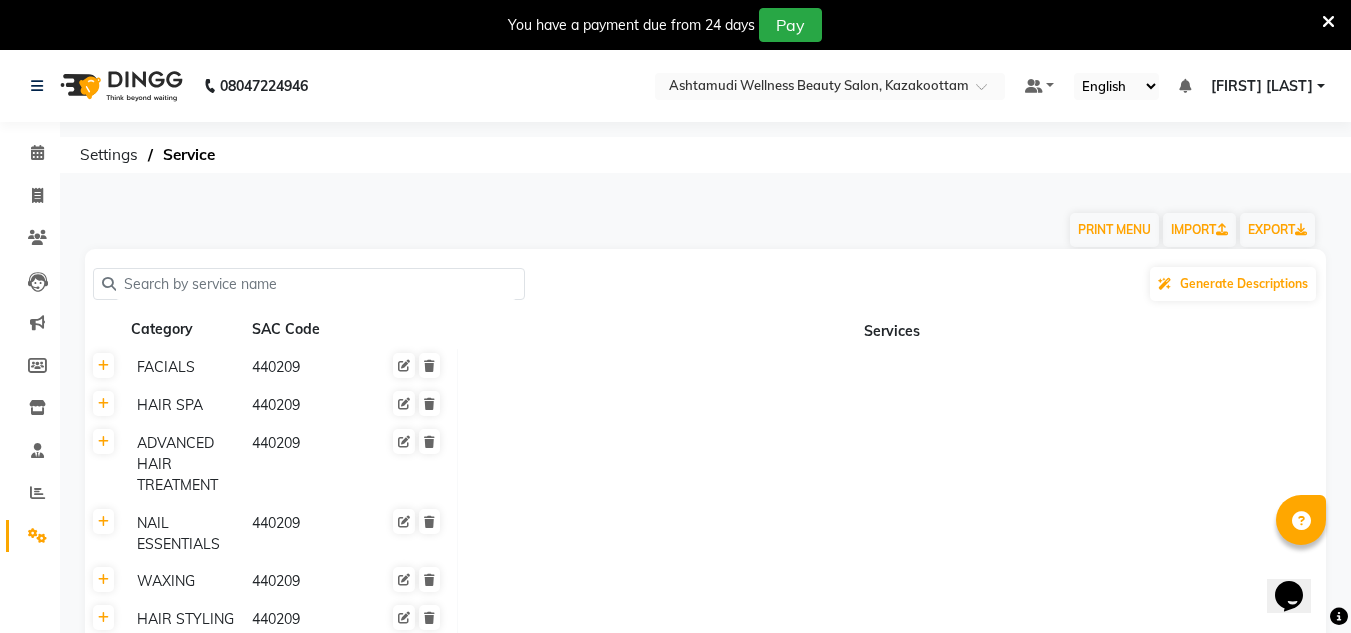 click at bounding box center (1328, 22) 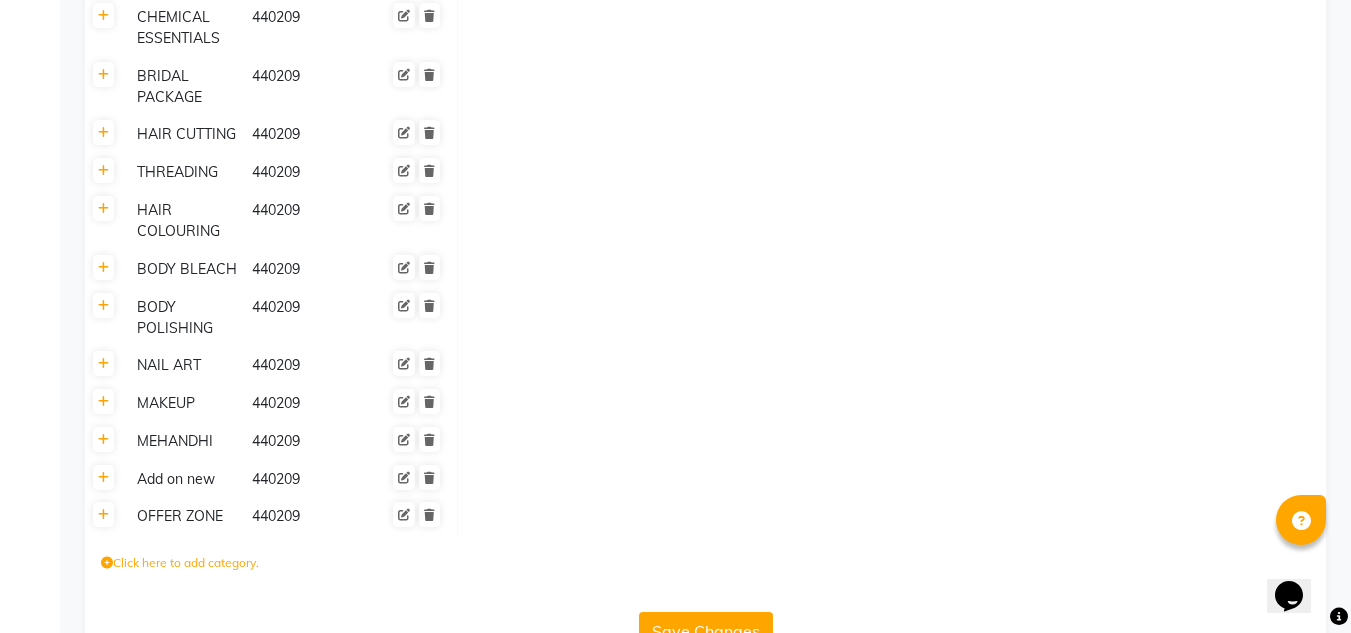 scroll, scrollTop: 645, scrollLeft: 0, axis: vertical 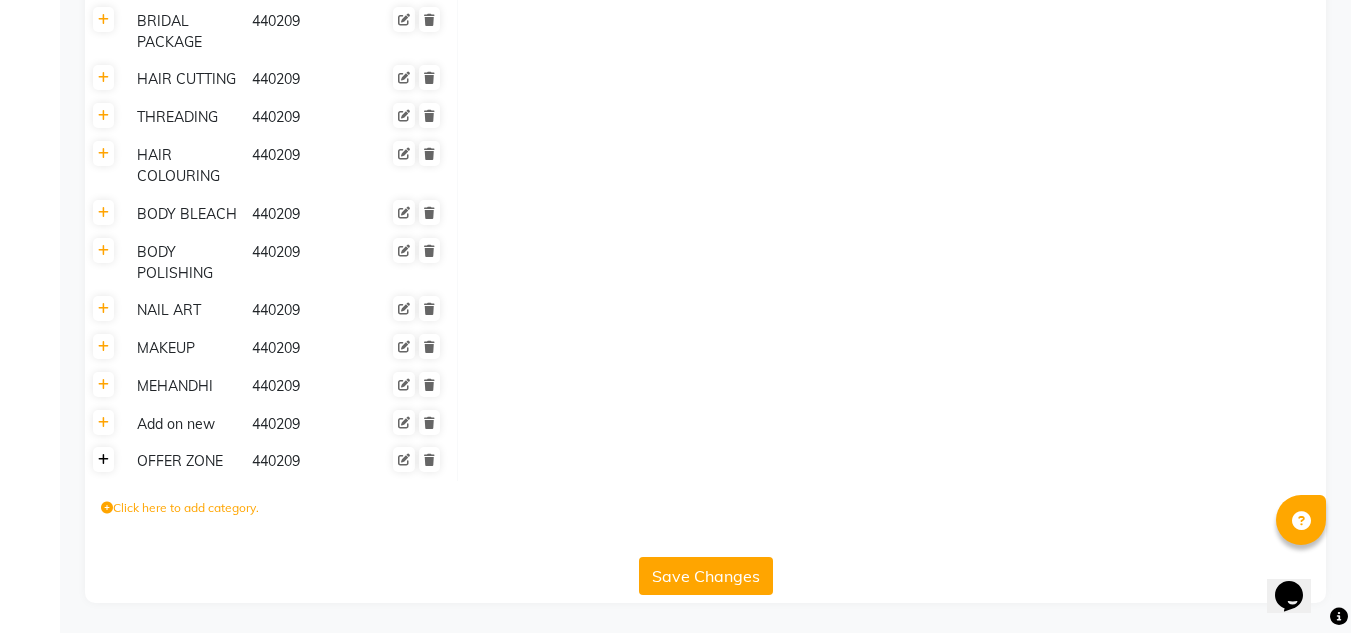 drag, startPoint x: 111, startPoint y: 464, endPoint x: 145, endPoint y: 463, distance: 34.0147 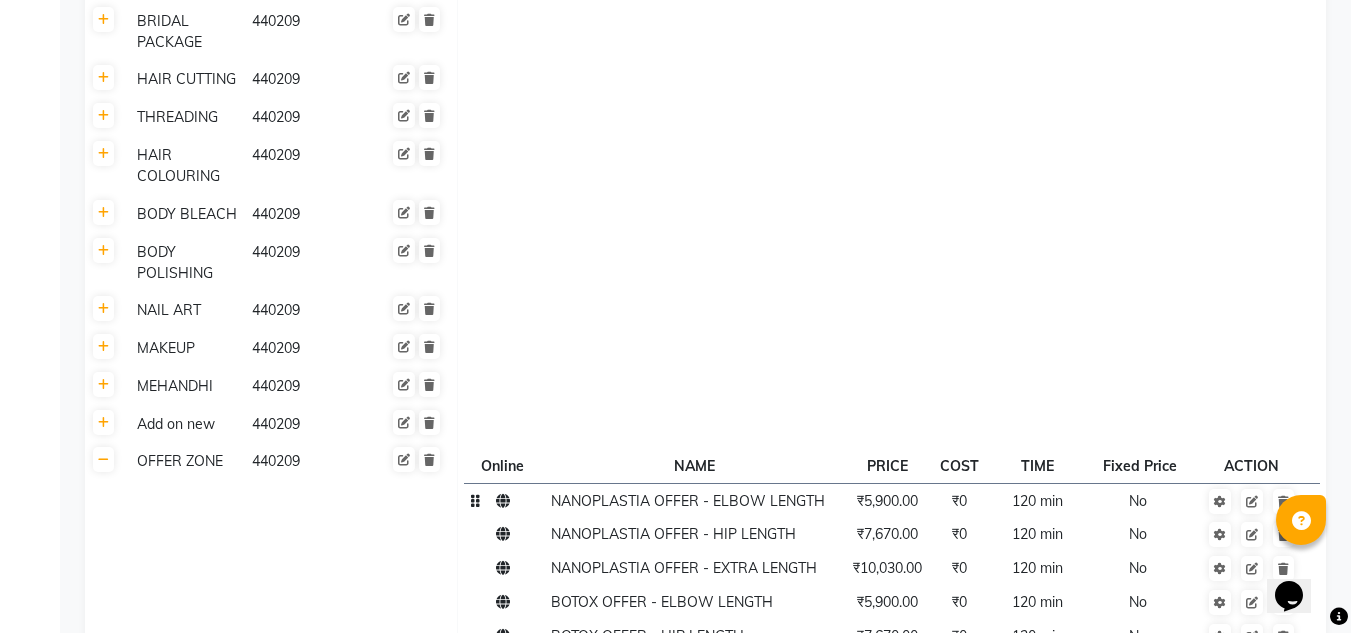 scroll, scrollTop: 1000, scrollLeft: 0, axis: vertical 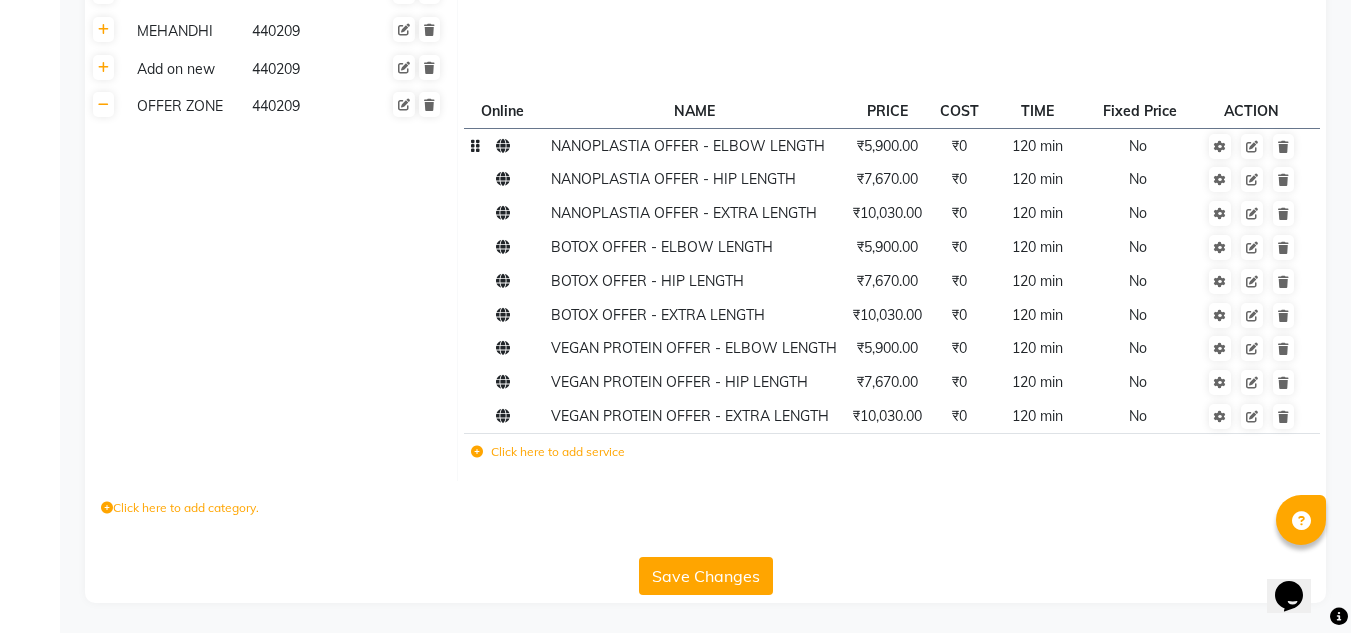 click 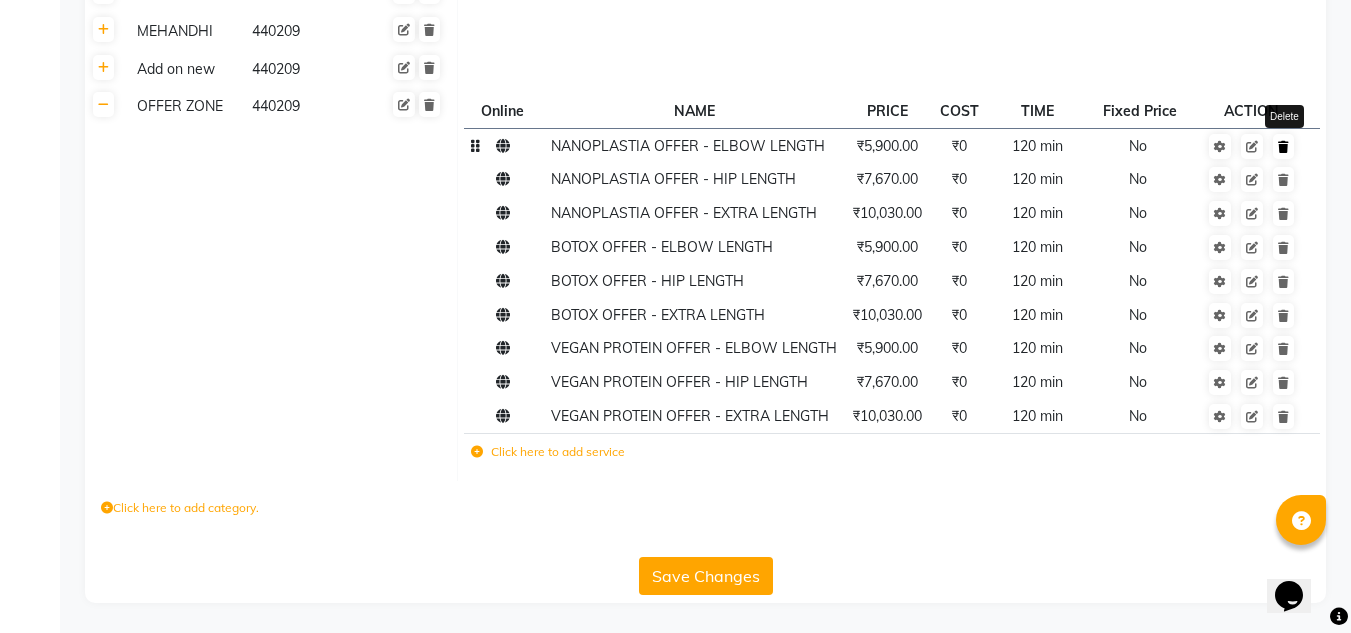 click 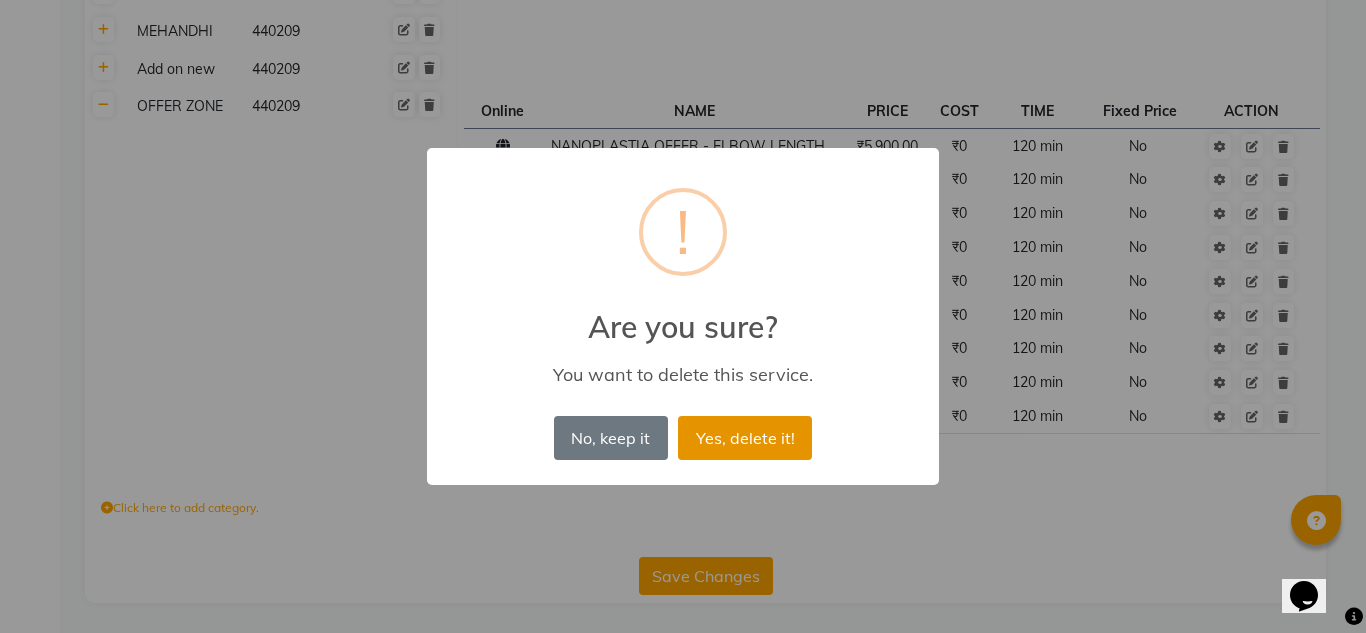 click on "Yes, delete it!" at bounding box center [745, 438] 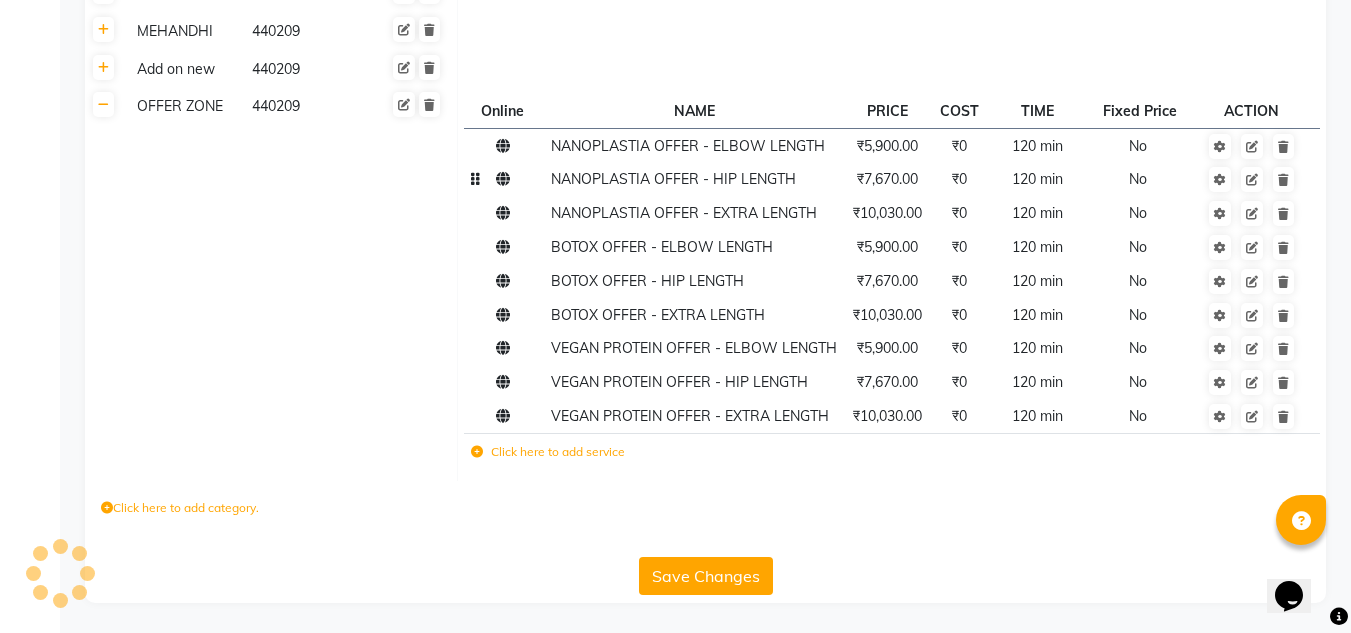 scroll, scrollTop: 967, scrollLeft: 0, axis: vertical 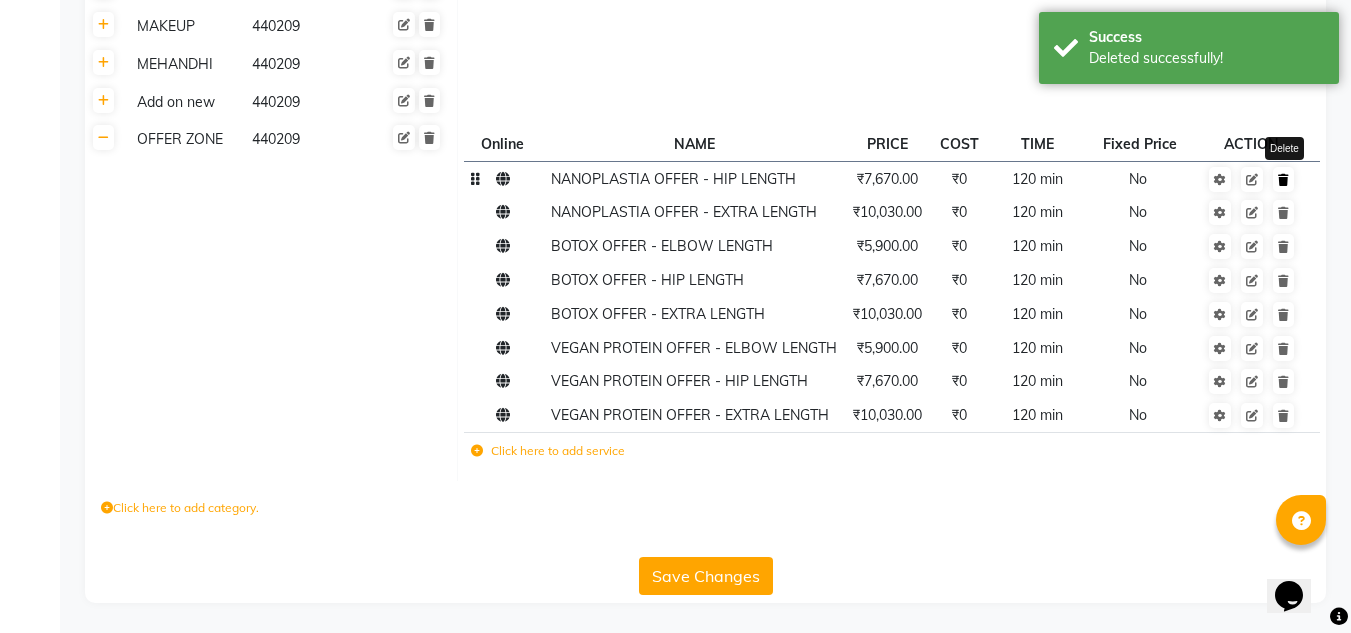 click 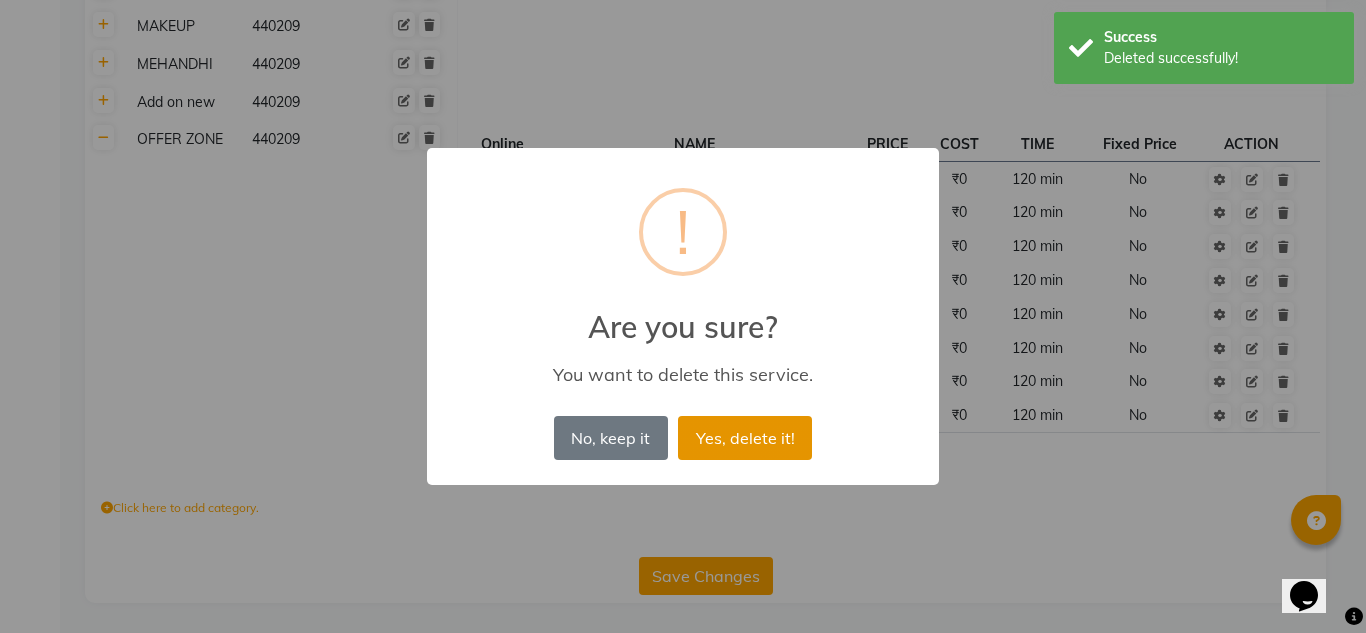 click on "Yes, delete it!" at bounding box center (745, 438) 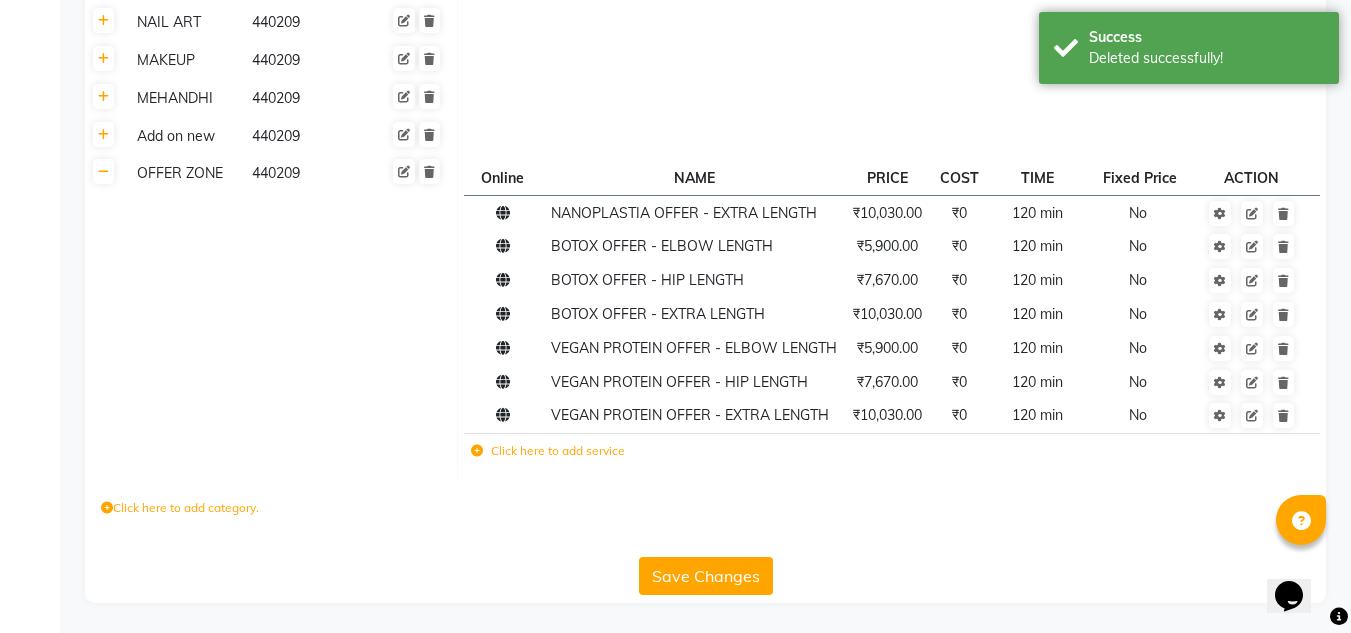 scroll, scrollTop: 933, scrollLeft: 0, axis: vertical 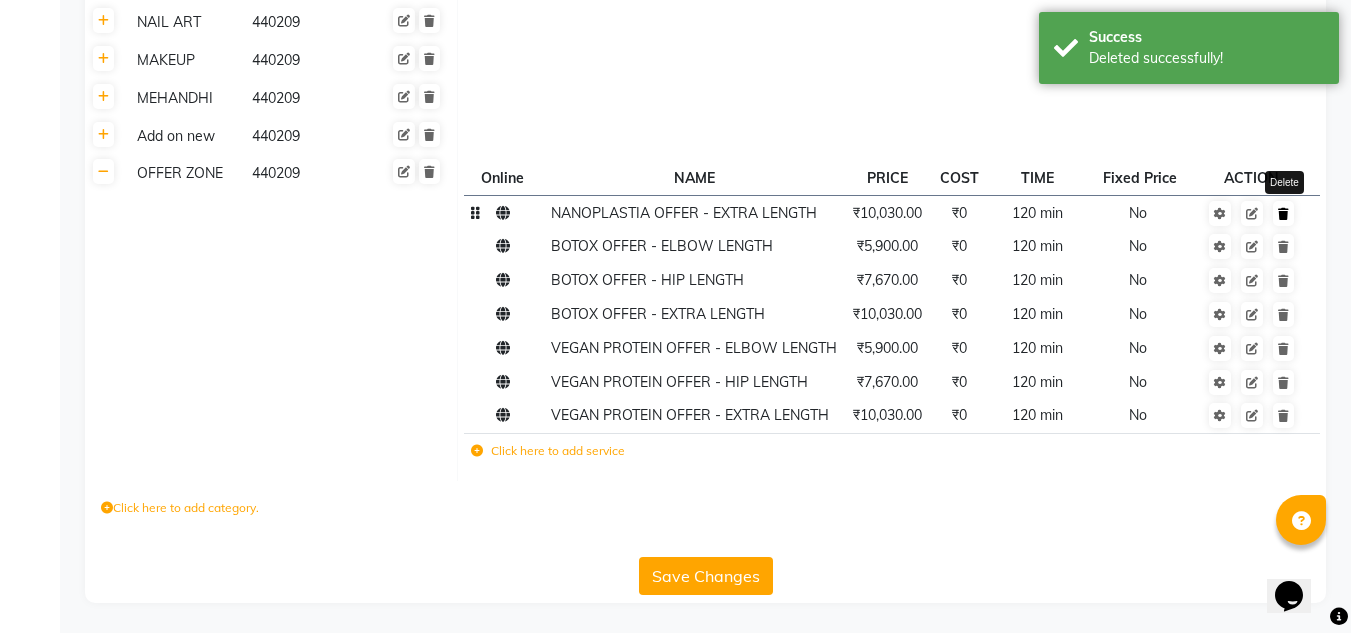 click 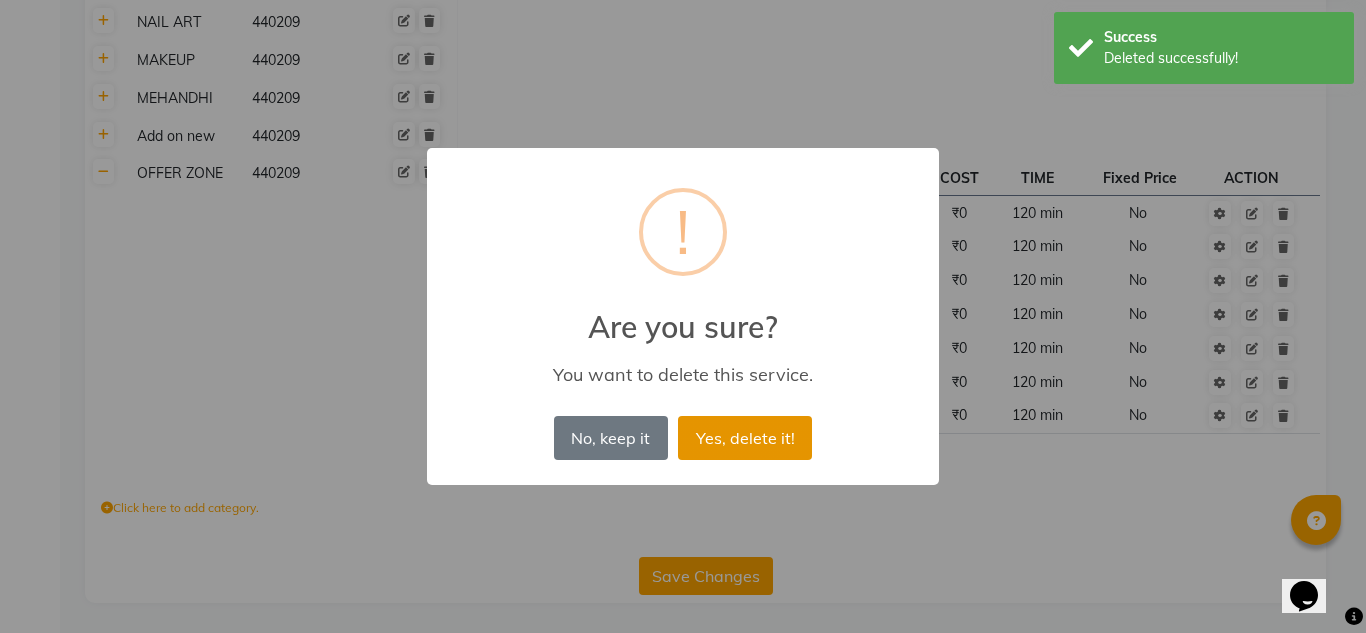 click on "Yes, delete it!" at bounding box center [745, 438] 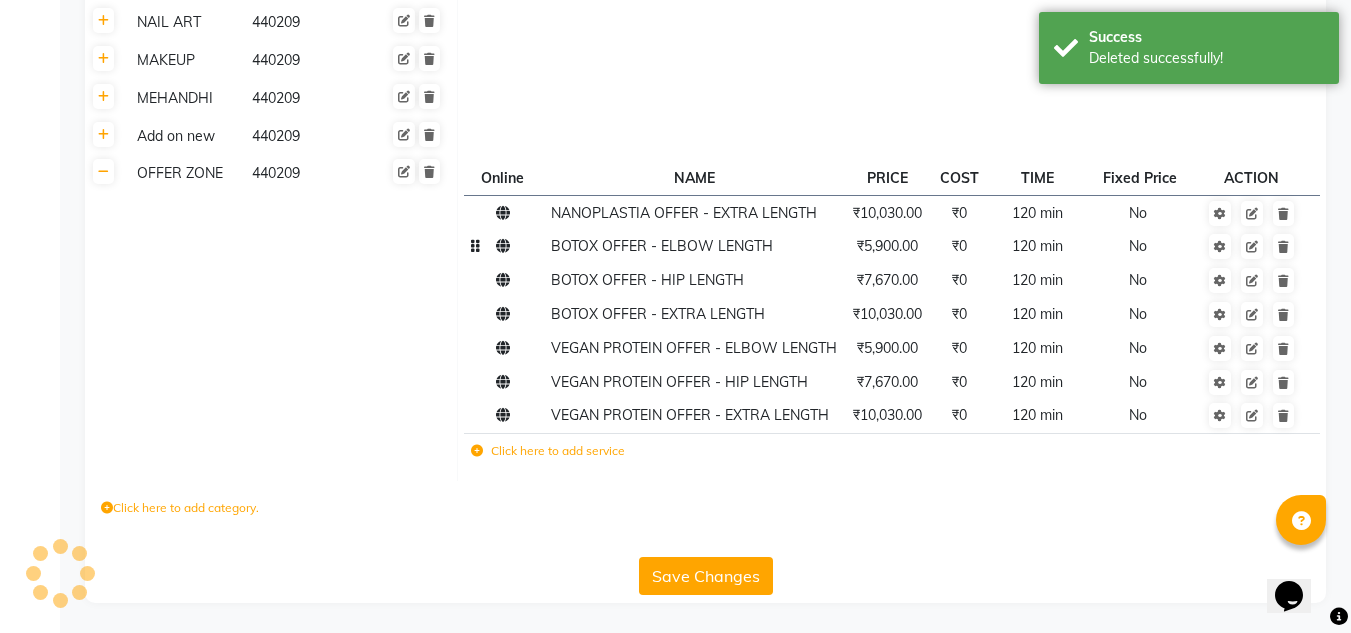 scroll, scrollTop: 899, scrollLeft: 0, axis: vertical 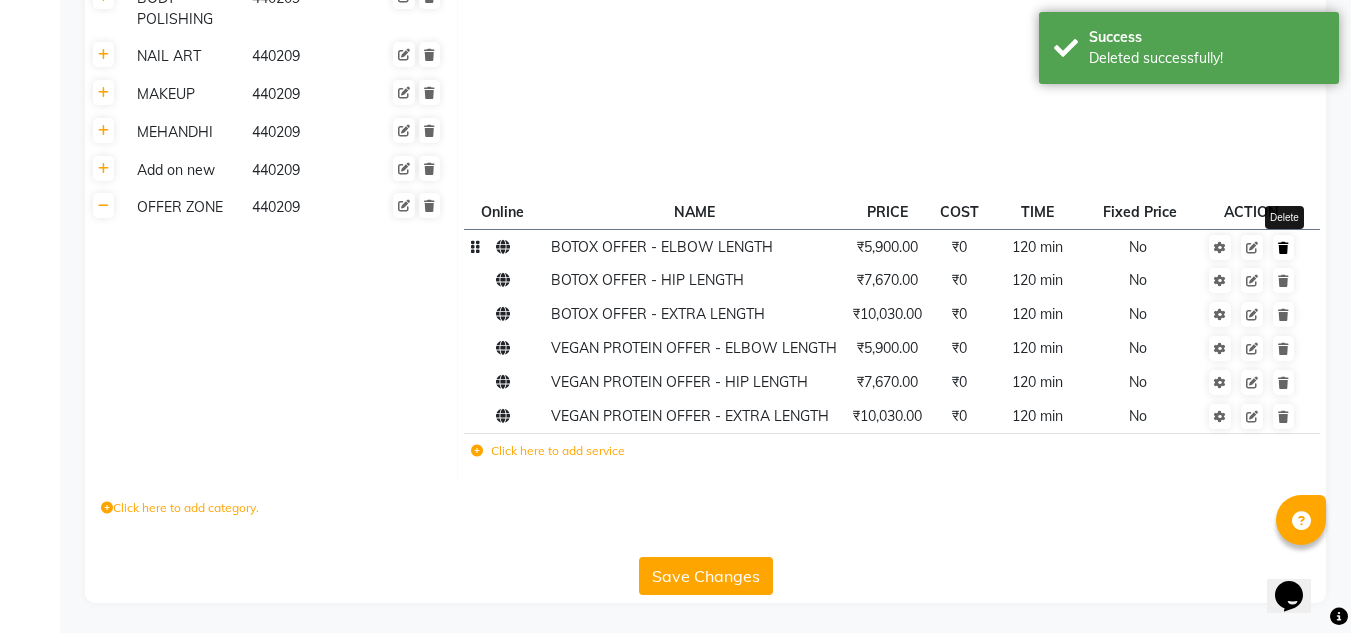 click 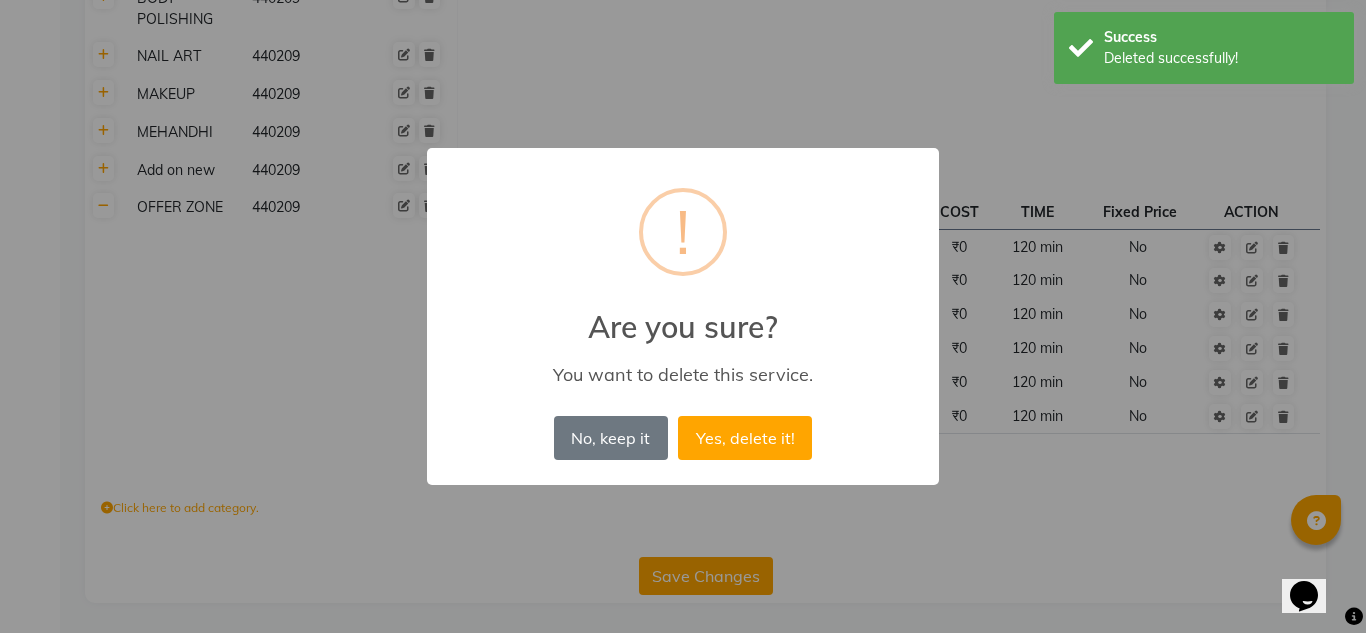 click on "Yes, delete it!" at bounding box center (745, 438) 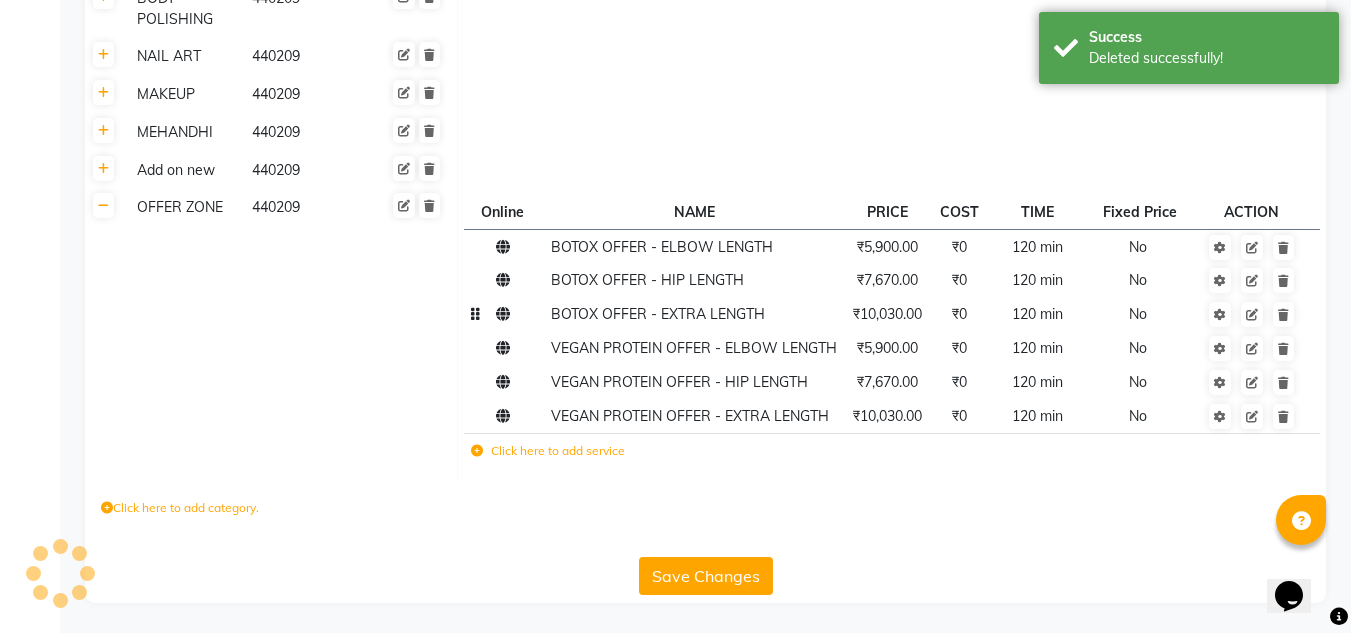 scroll, scrollTop: 865, scrollLeft: 0, axis: vertical 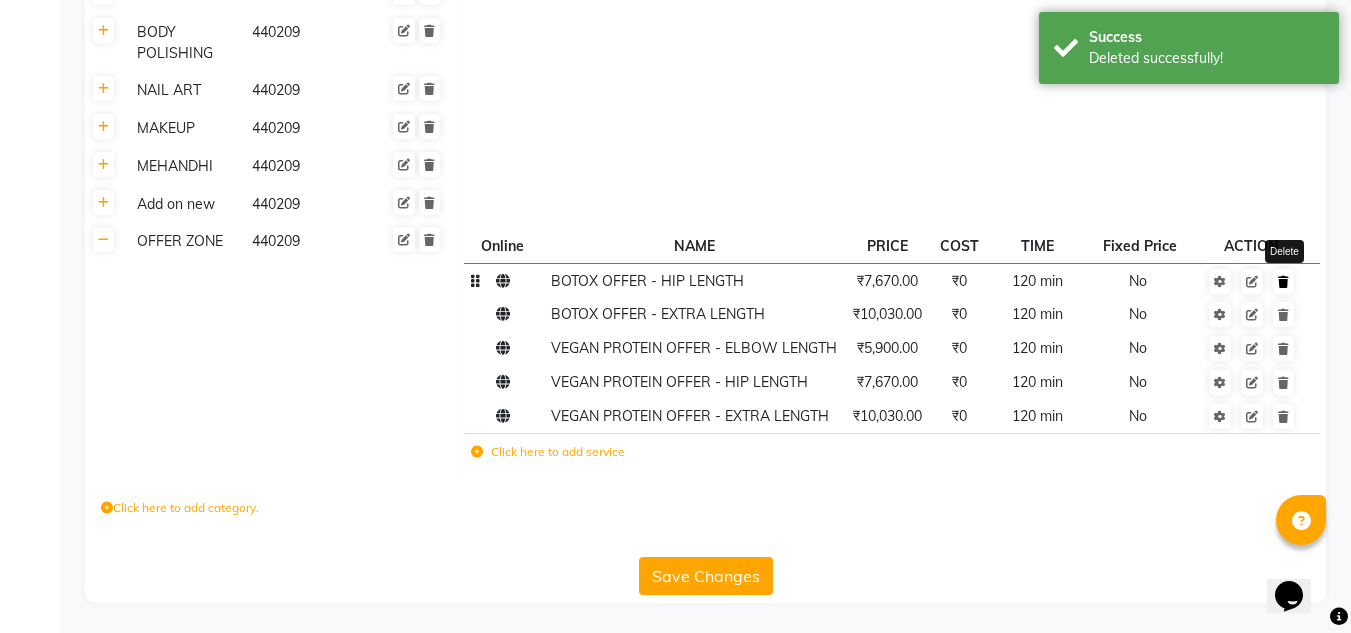 click 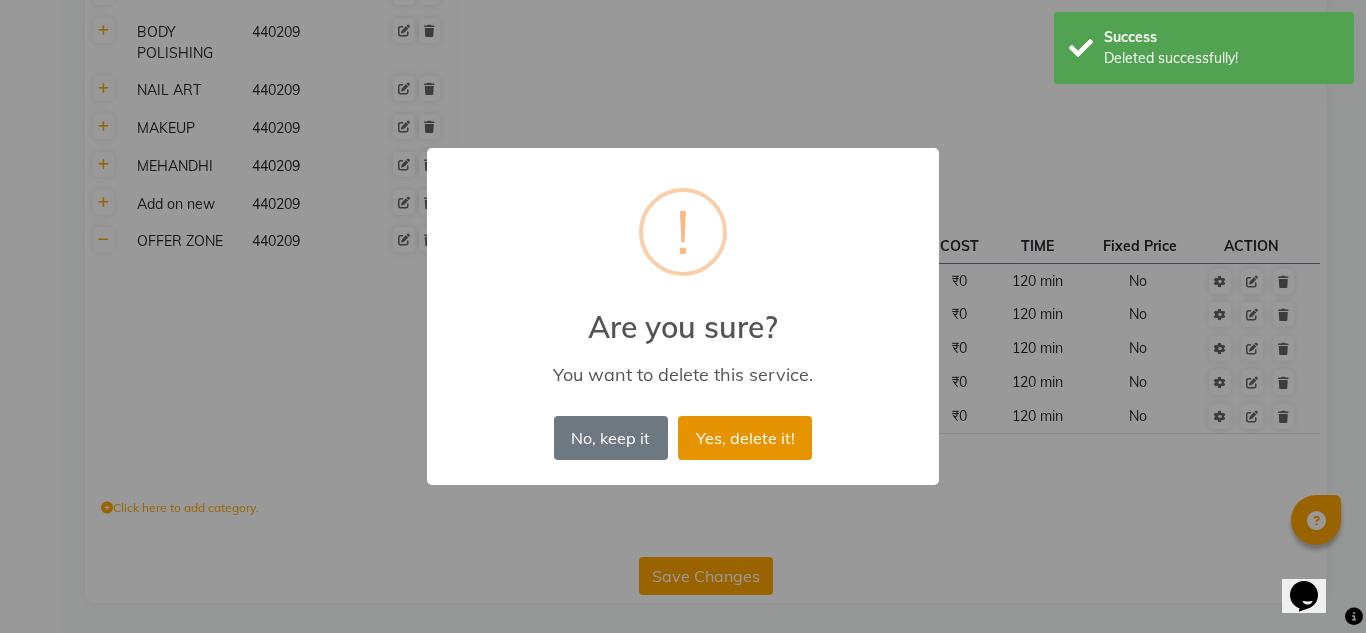 click on "Yes, delete it!" at bounding box center [745, 438] 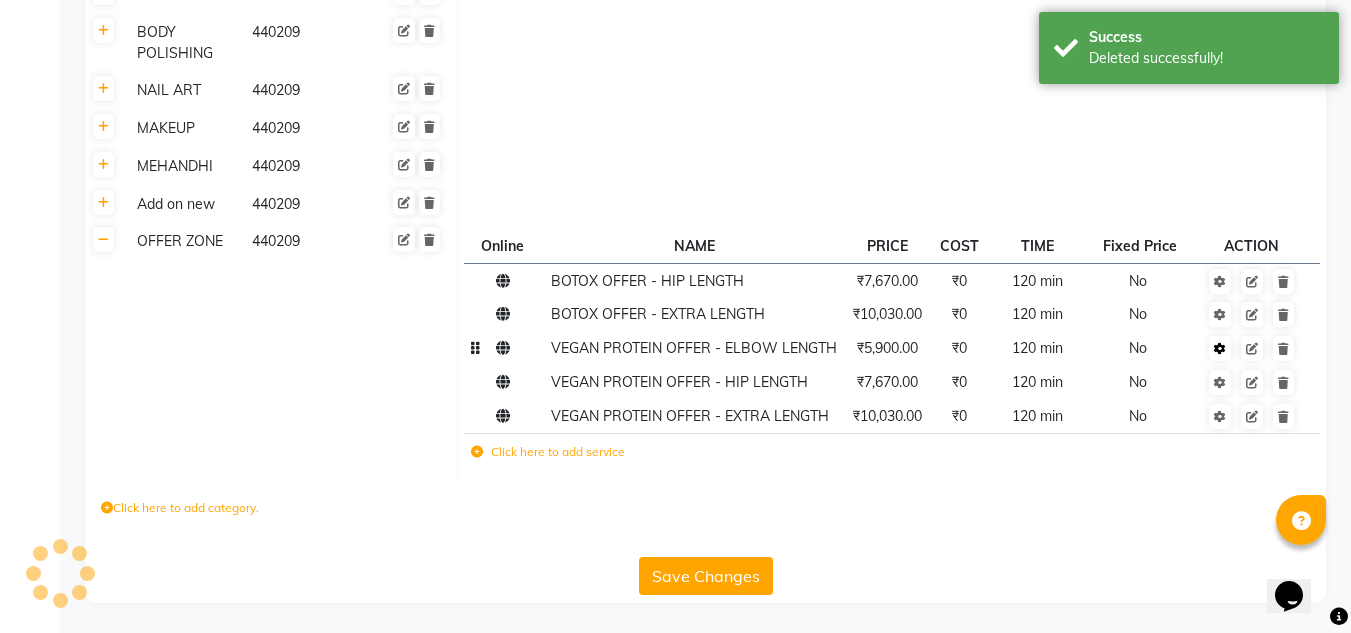 scroll, scrollTop: 832, scrollLeft: 0, axis: vertical 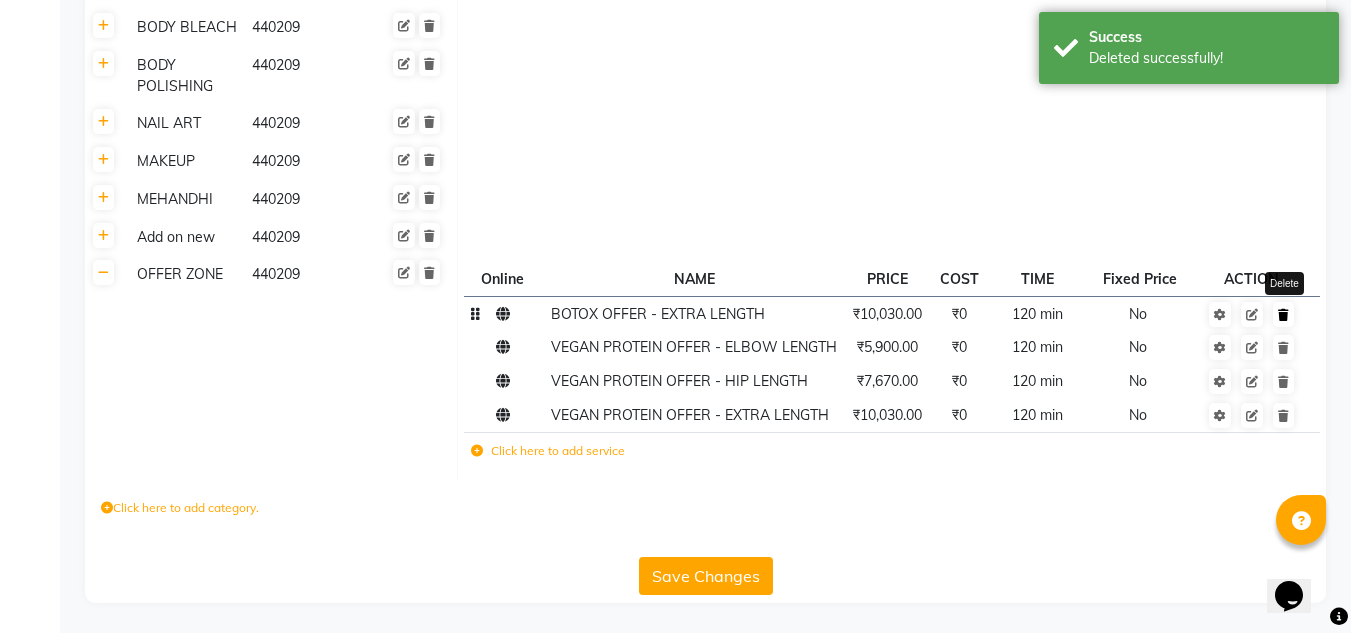 click 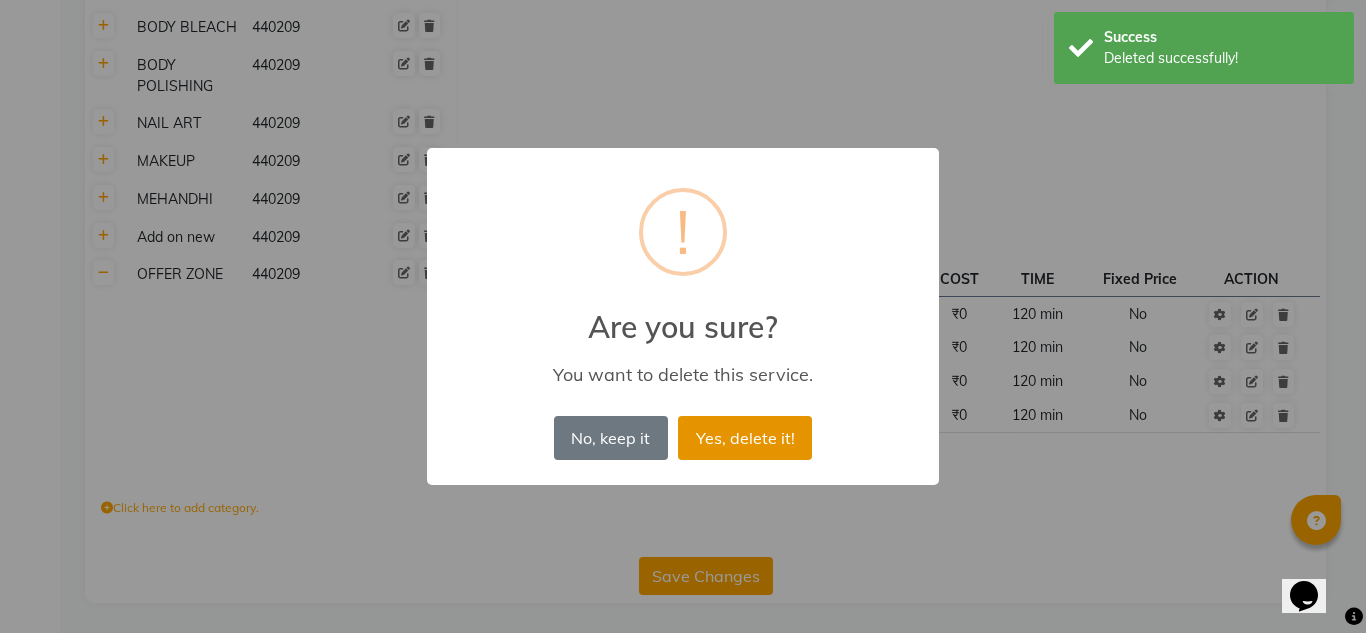 click on "Yes, delete it!" at bounding box center [745, 438] 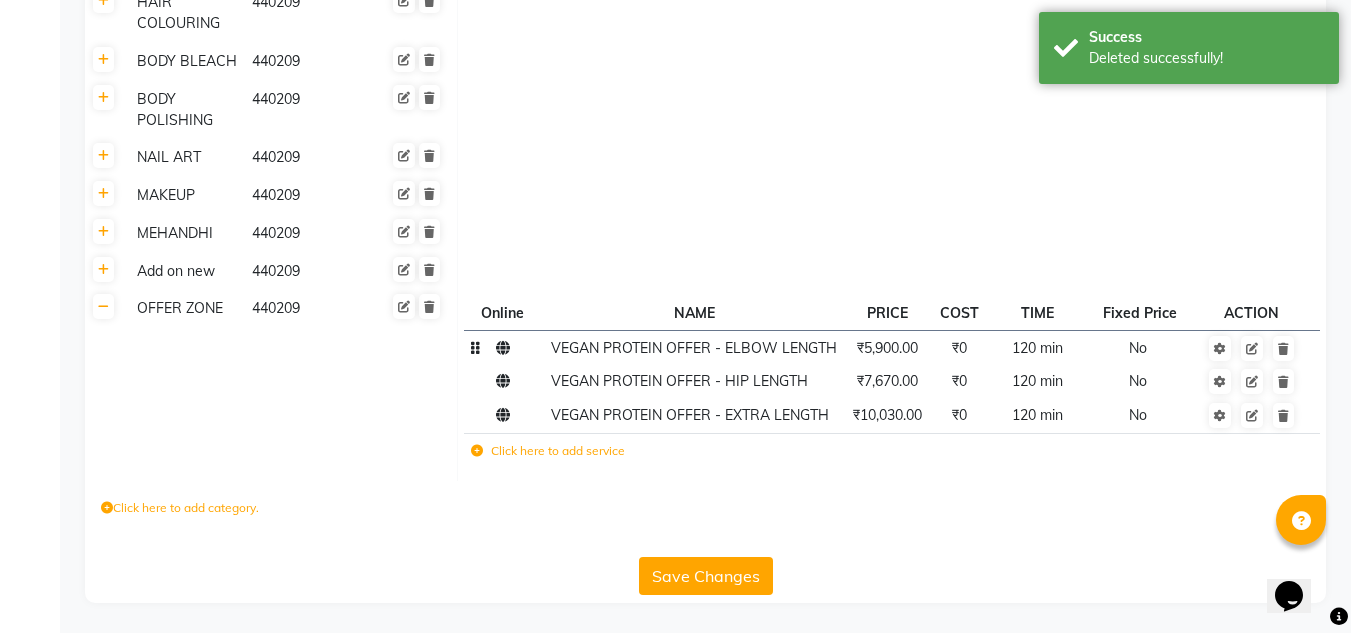scroll, scrollTop: 798, scrollLeft: 0, axis: vertical 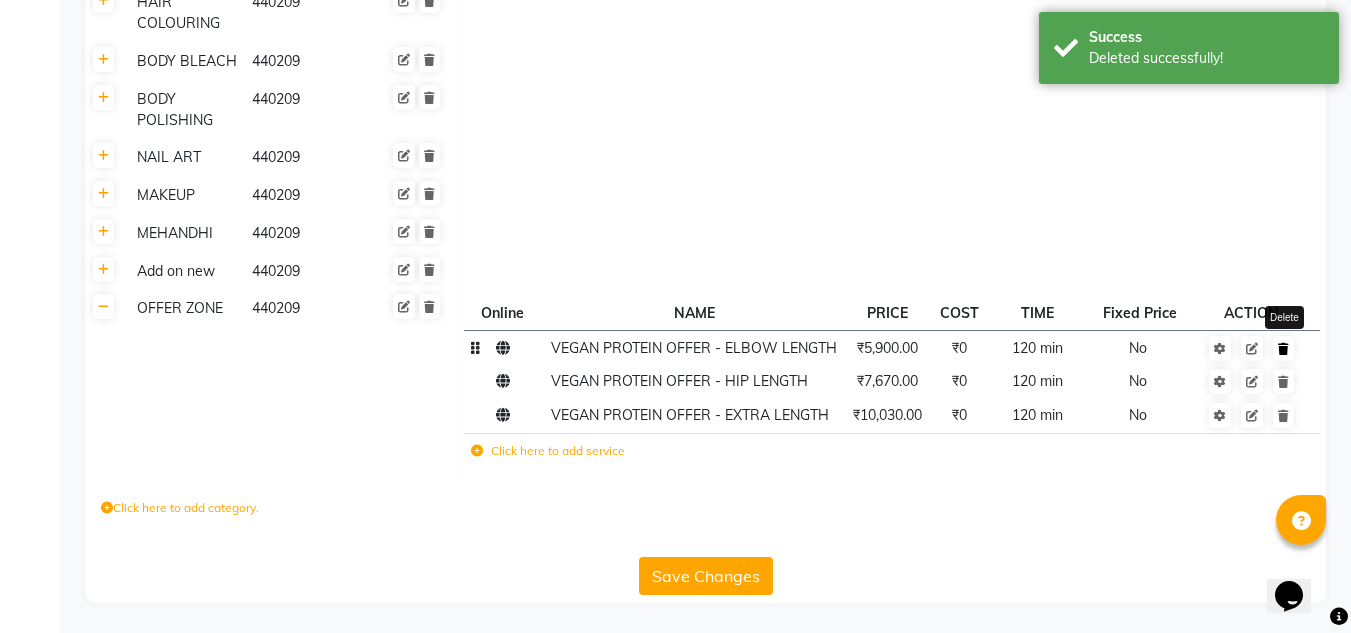 click 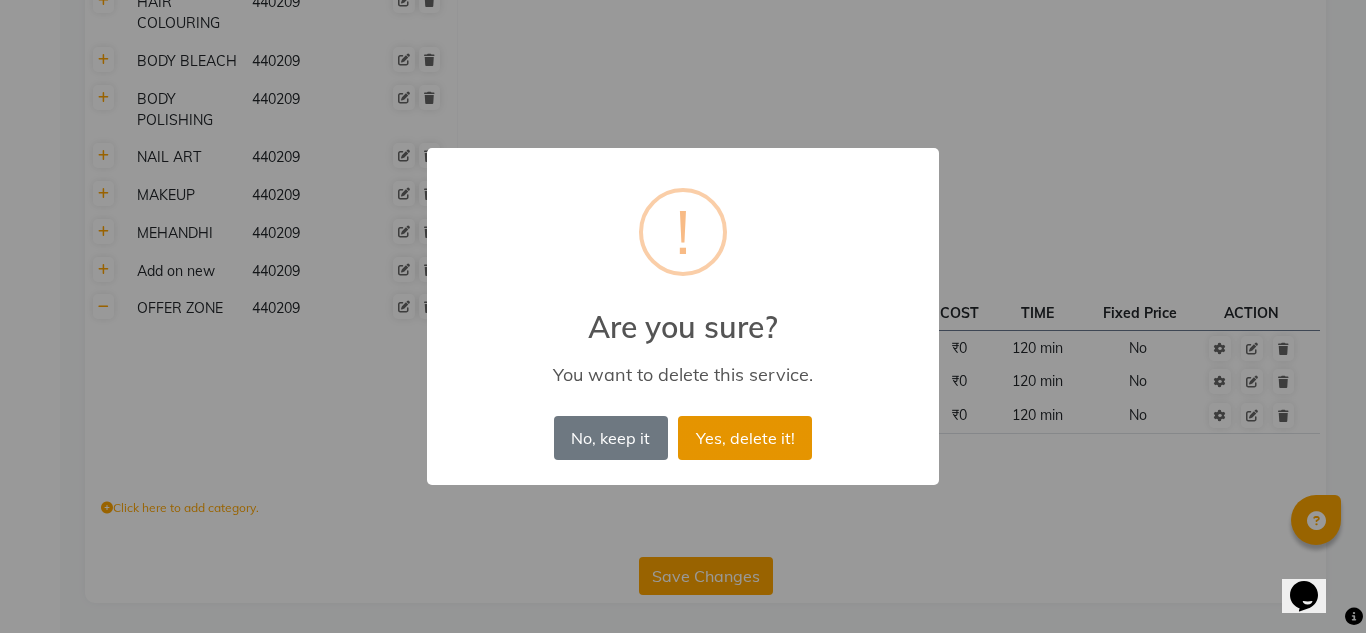 click on "Yes, delete it!" at bounding box center (745, 438) 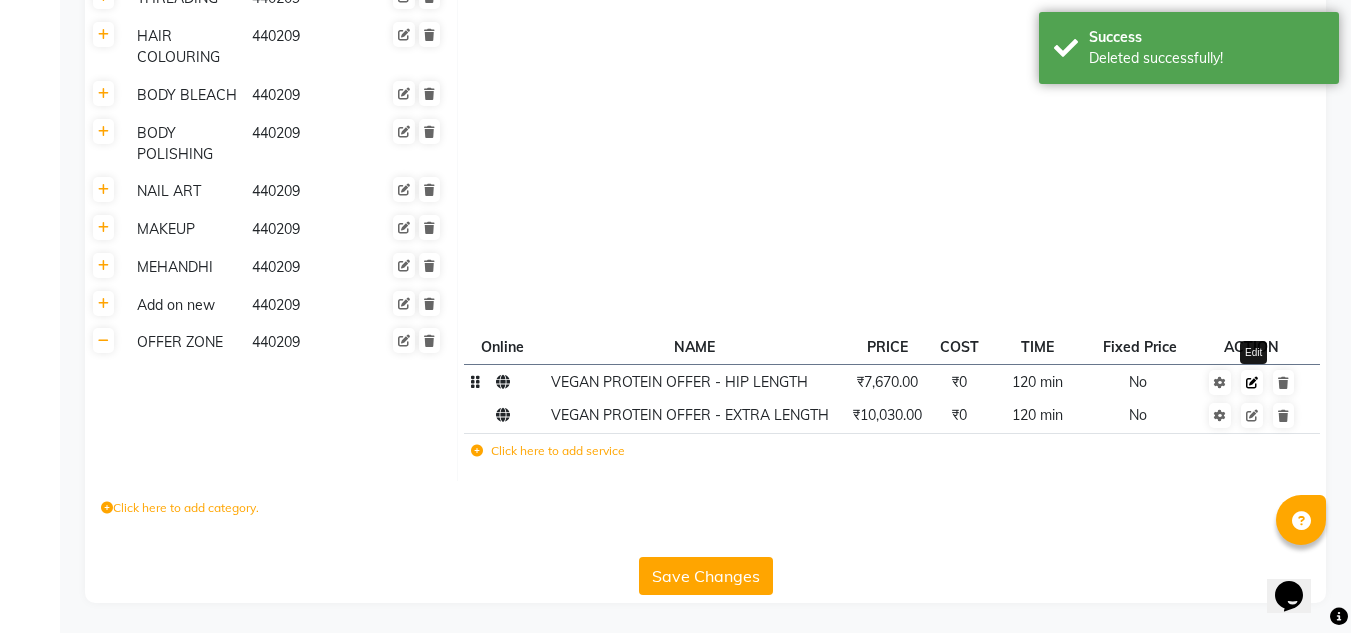 scroll, scrollTop: 764, scrollLeft: 0, axis: vertical 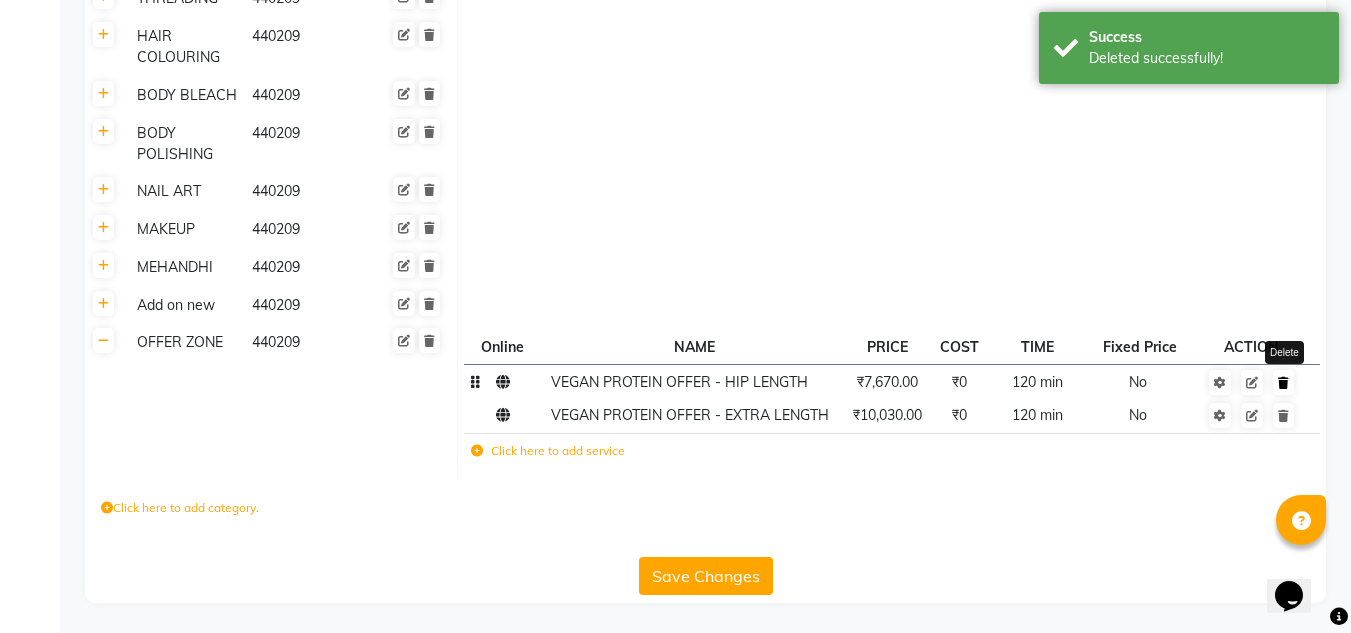 click 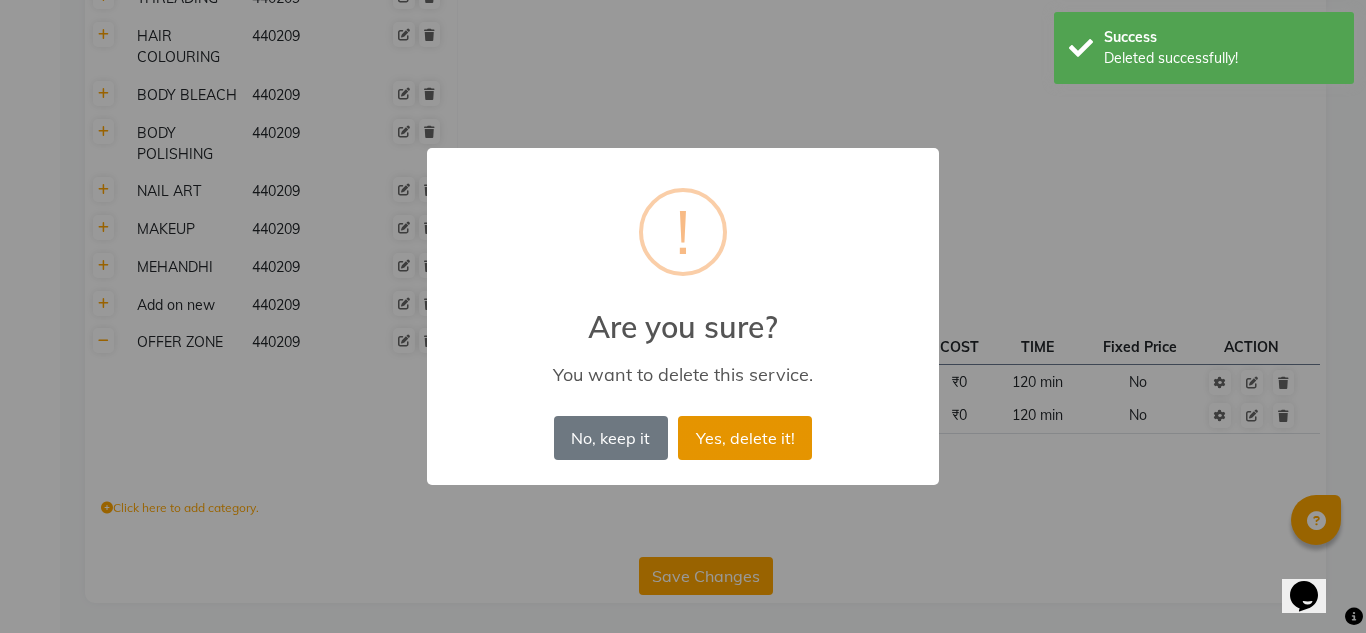 click on "Yes, delete it!" at bounding box center [745, 438] 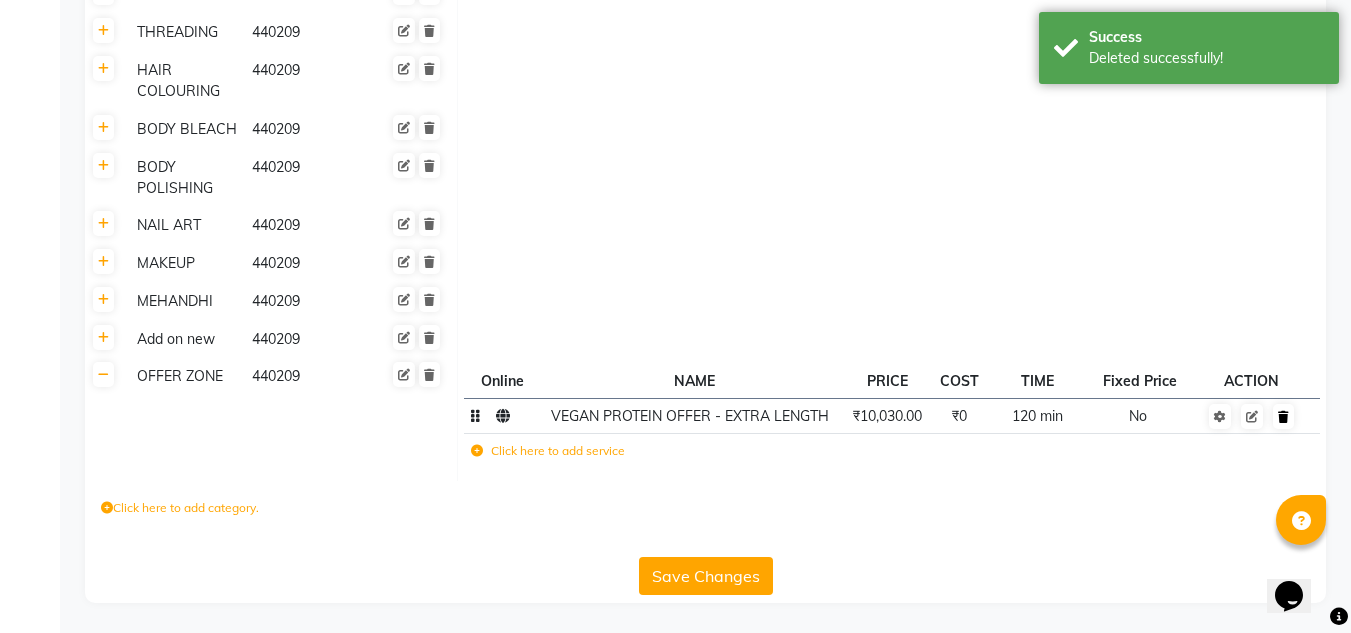 scroll, scrollTop: 730, scrollLeft: 0, axis: vertical 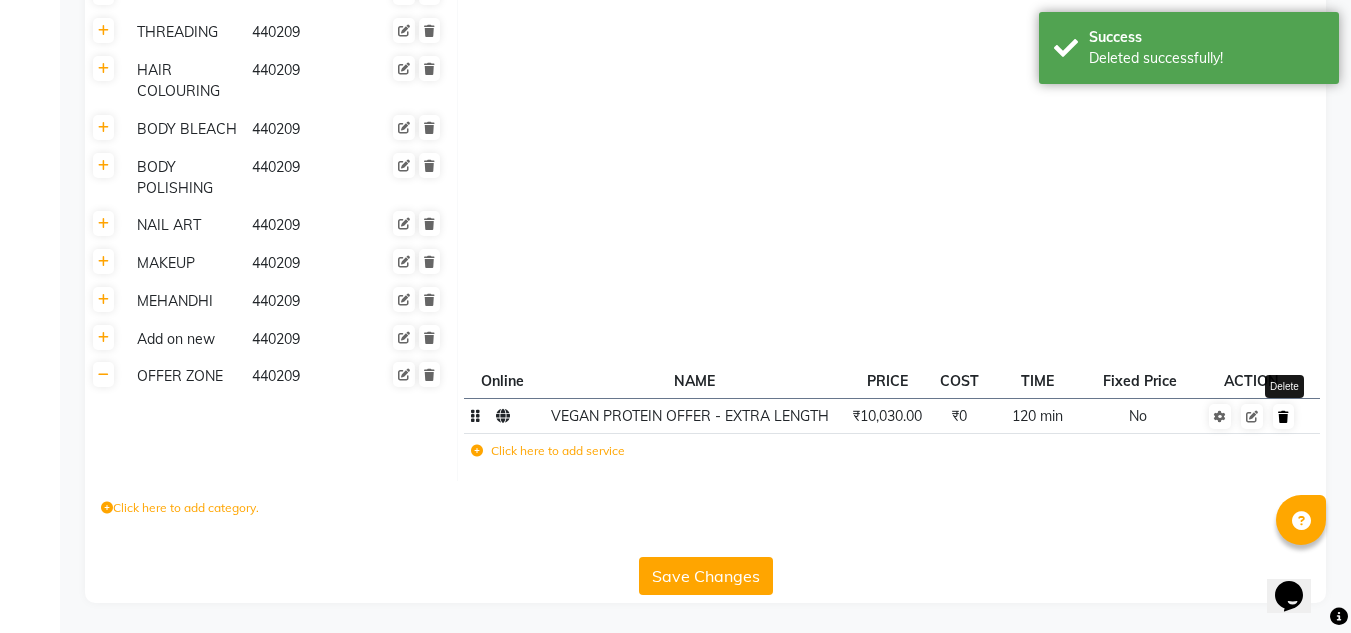 click 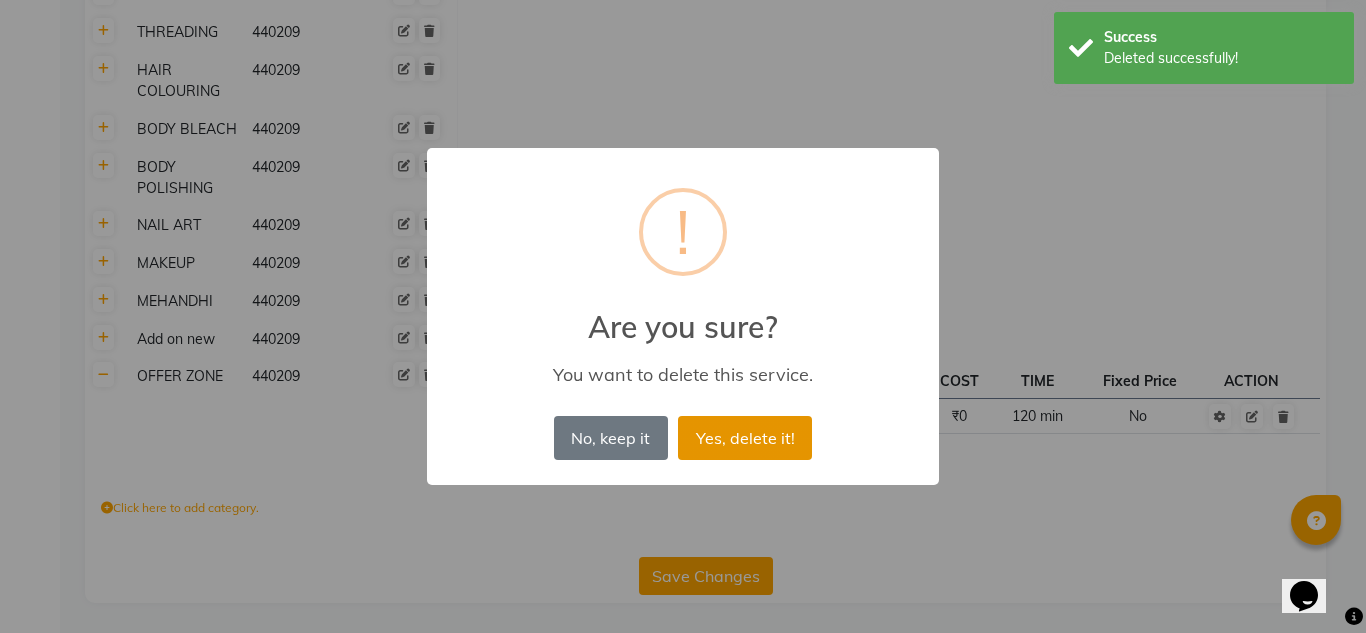 click on "Yes, delete it!" at bounding box center [745, 438] 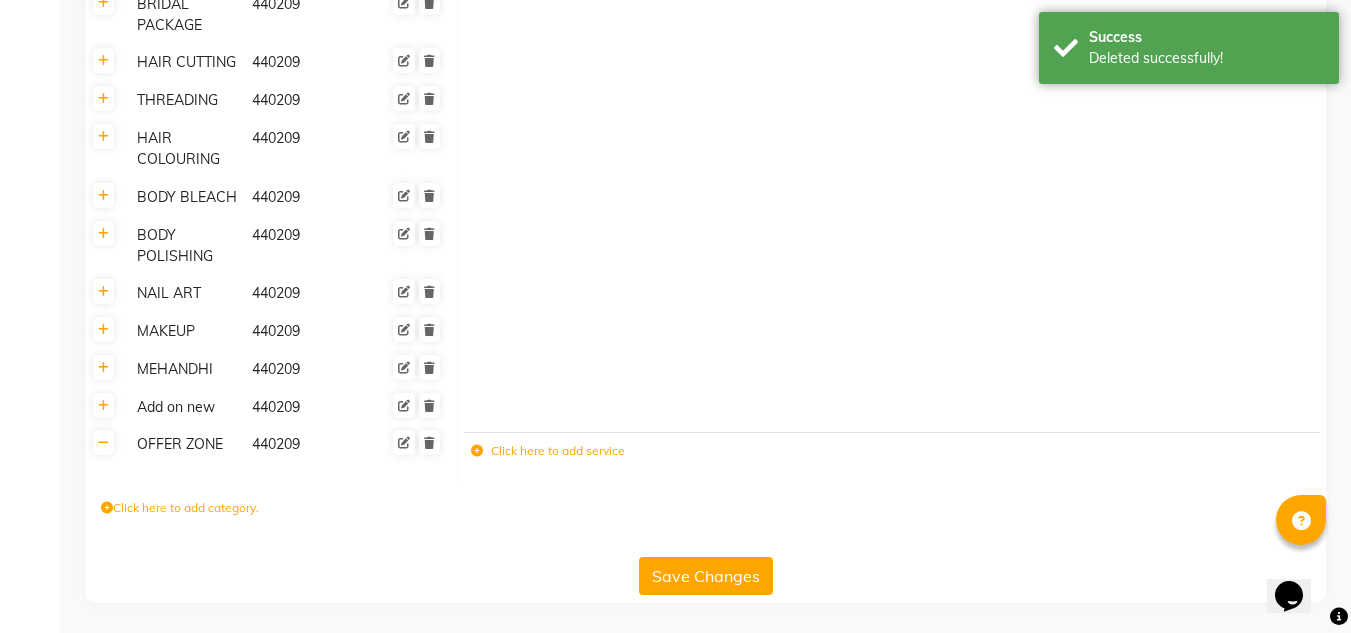 click on "Click here to add service" 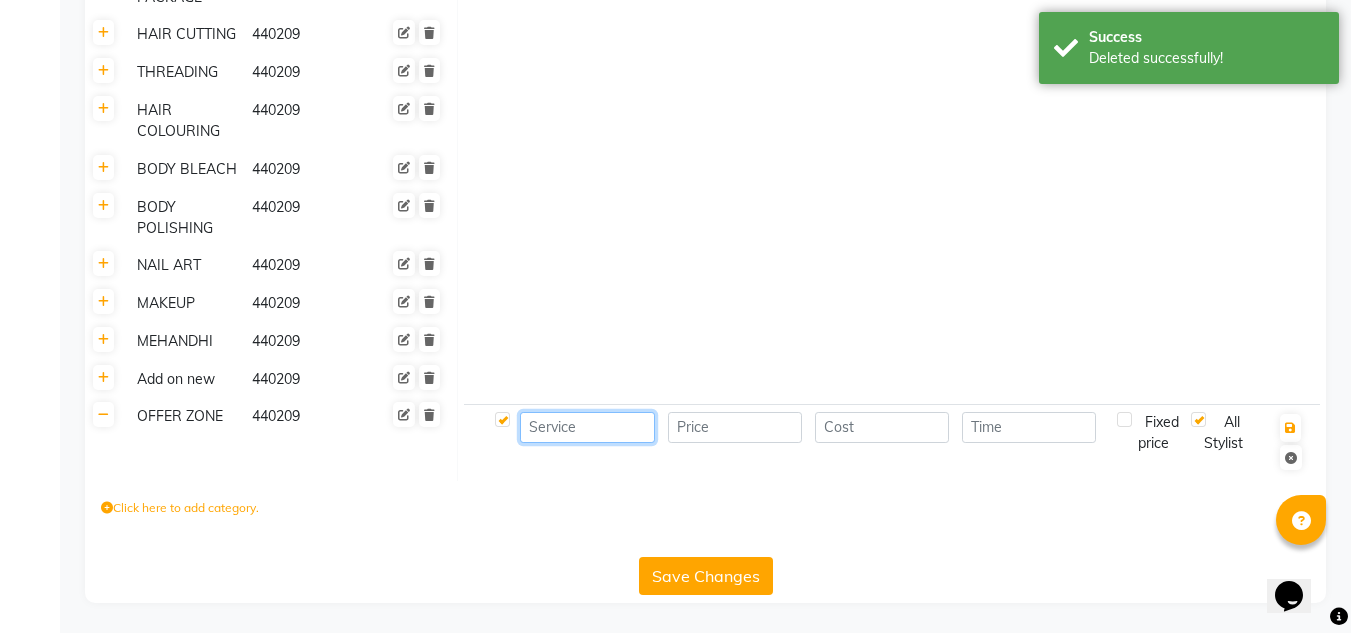 click 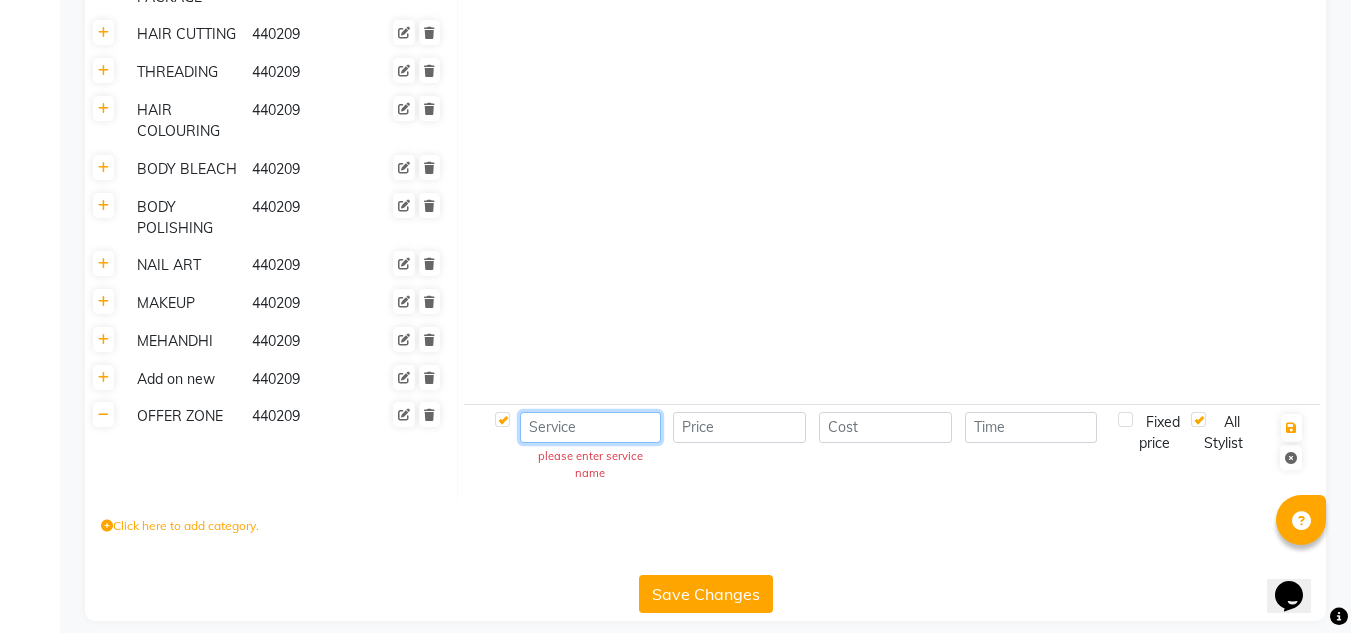 paste on "Nanoplastia Any Length Offer" 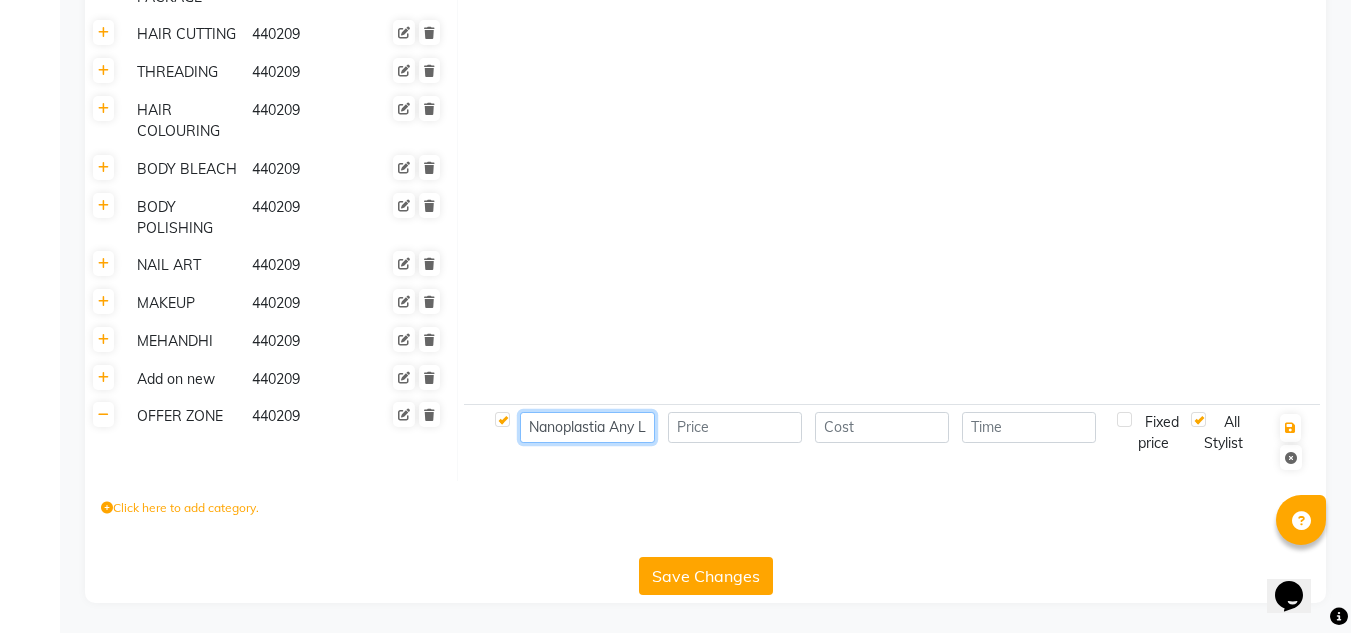 scroll, scrollTop: 0, scrollLeft: 76, axis: horizontal 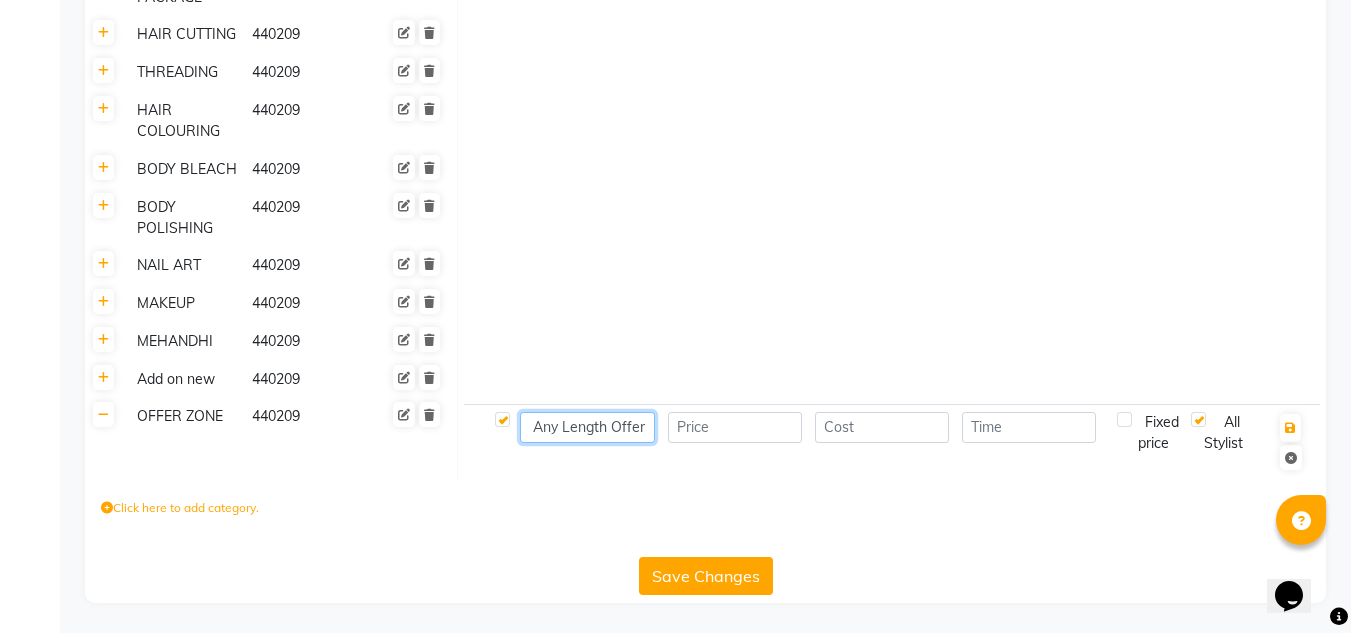type on "Nanoplastia Any Length Offer" 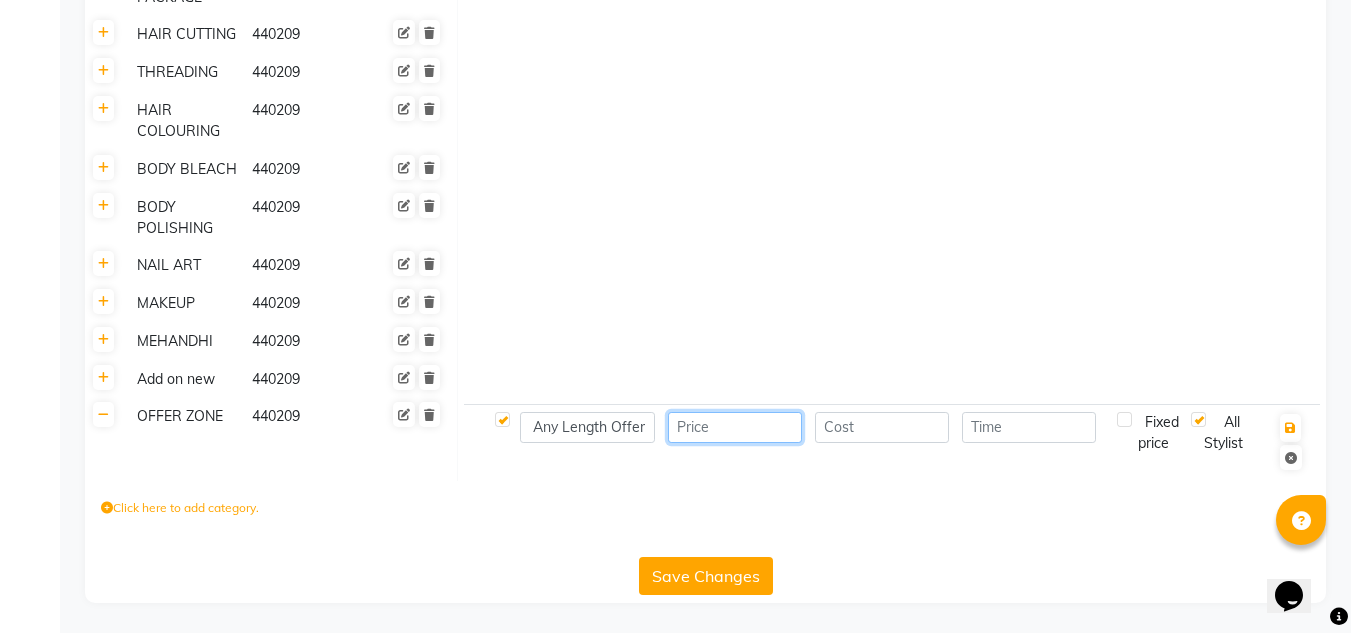 scroll, scrollTop: 0, scrollLeft: 0, axis: both 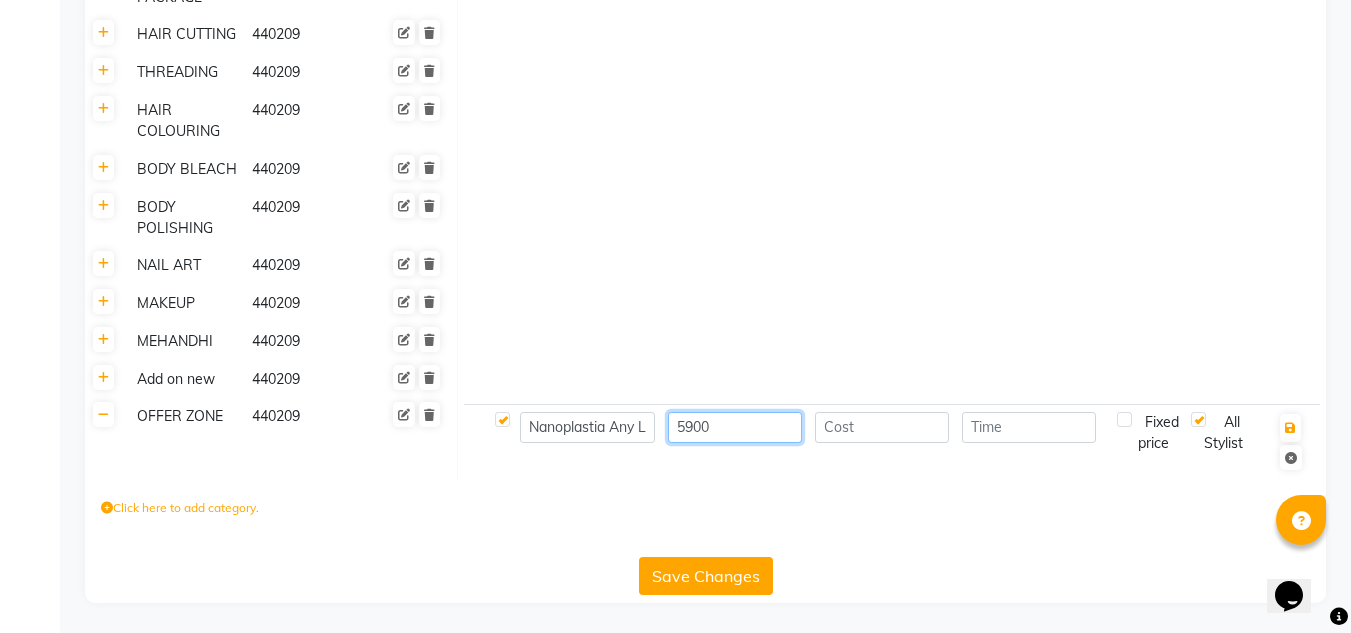 type on "5900" 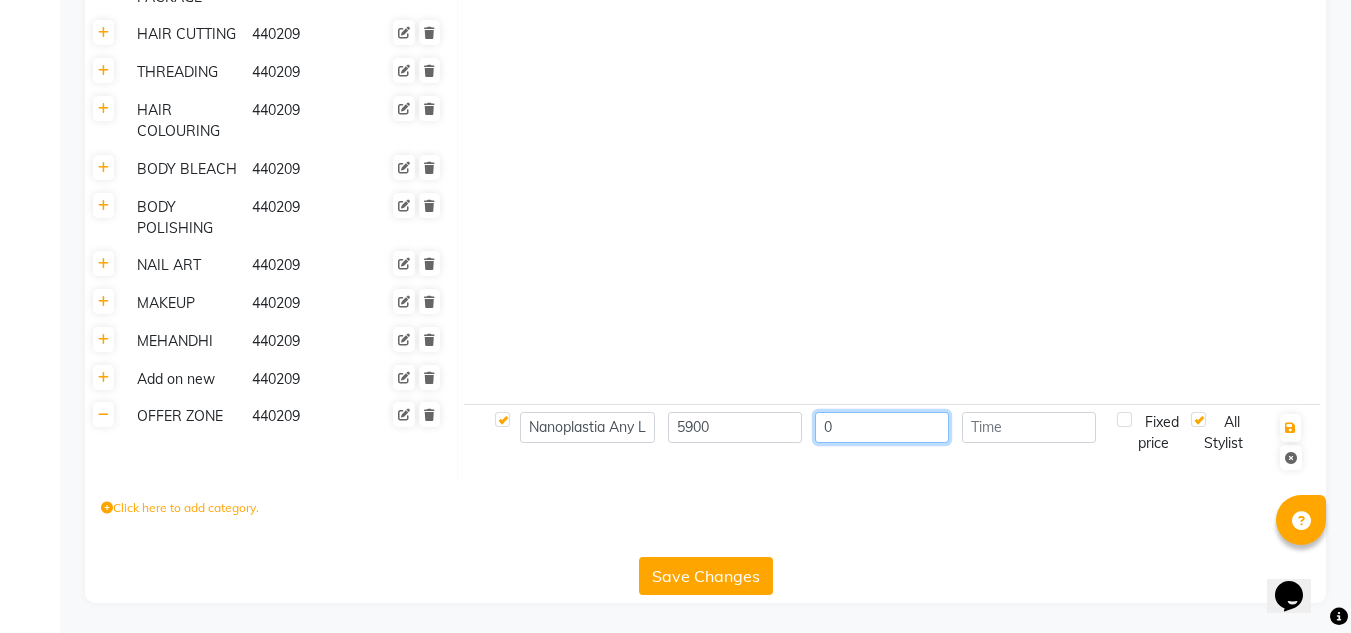 type on "0" 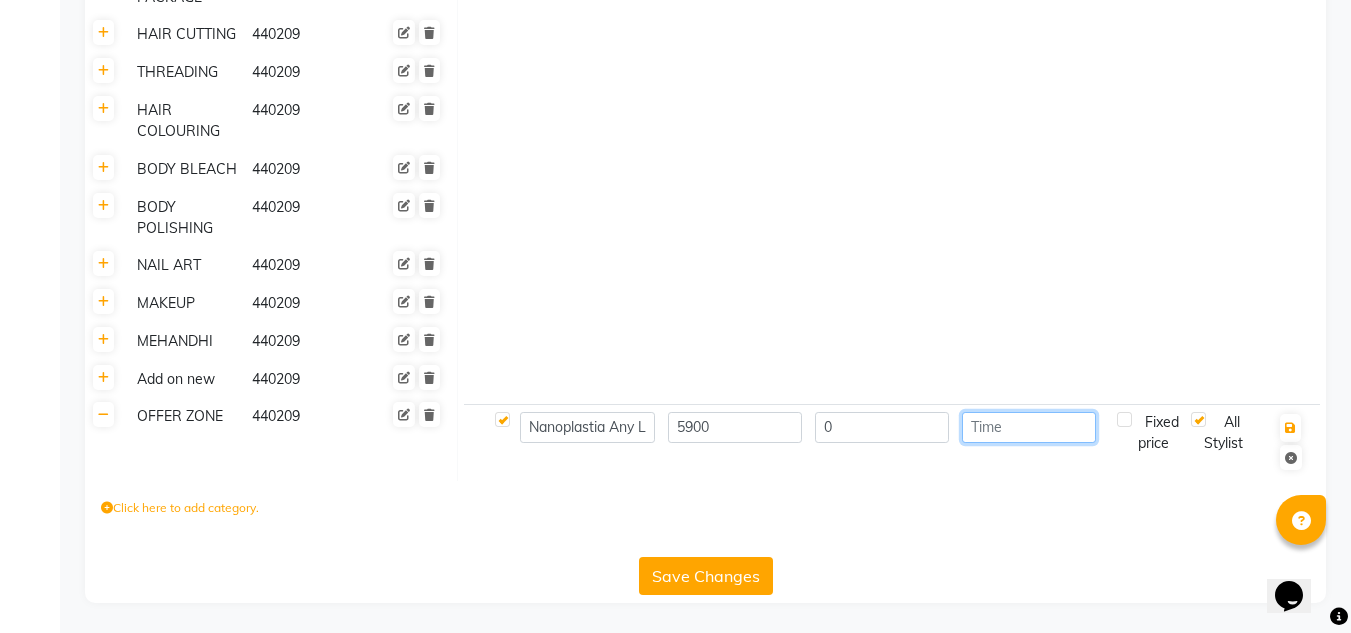 type on "8" 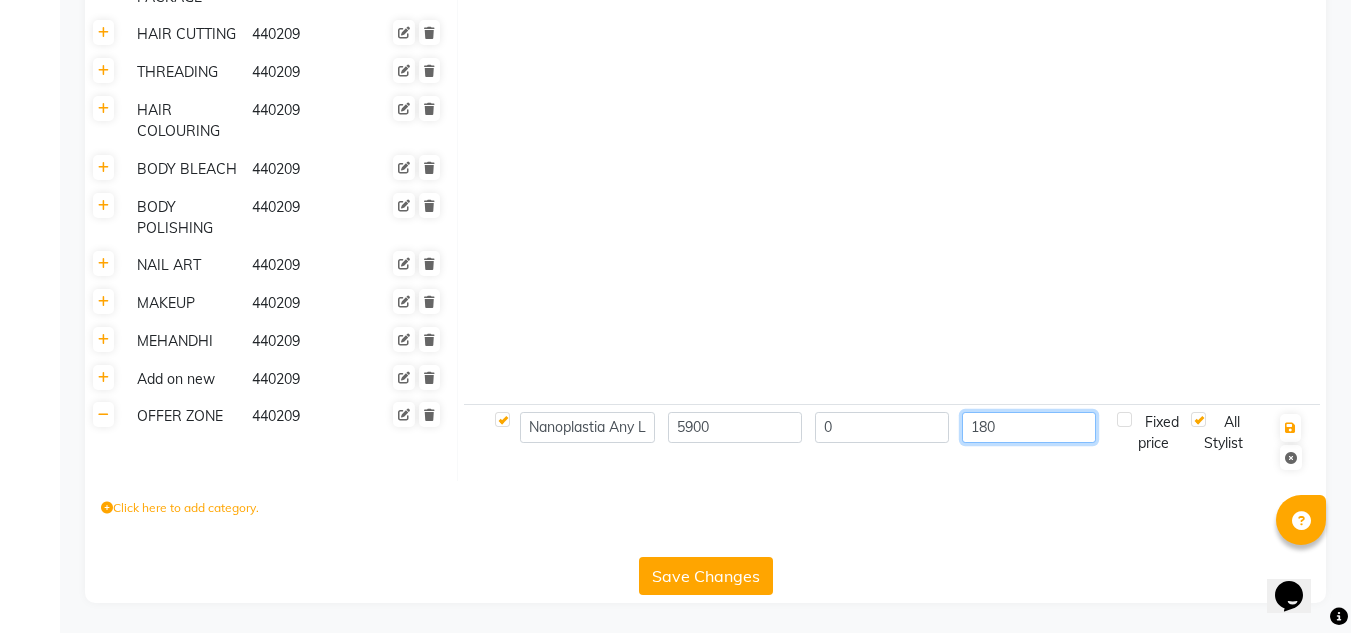type on "180" 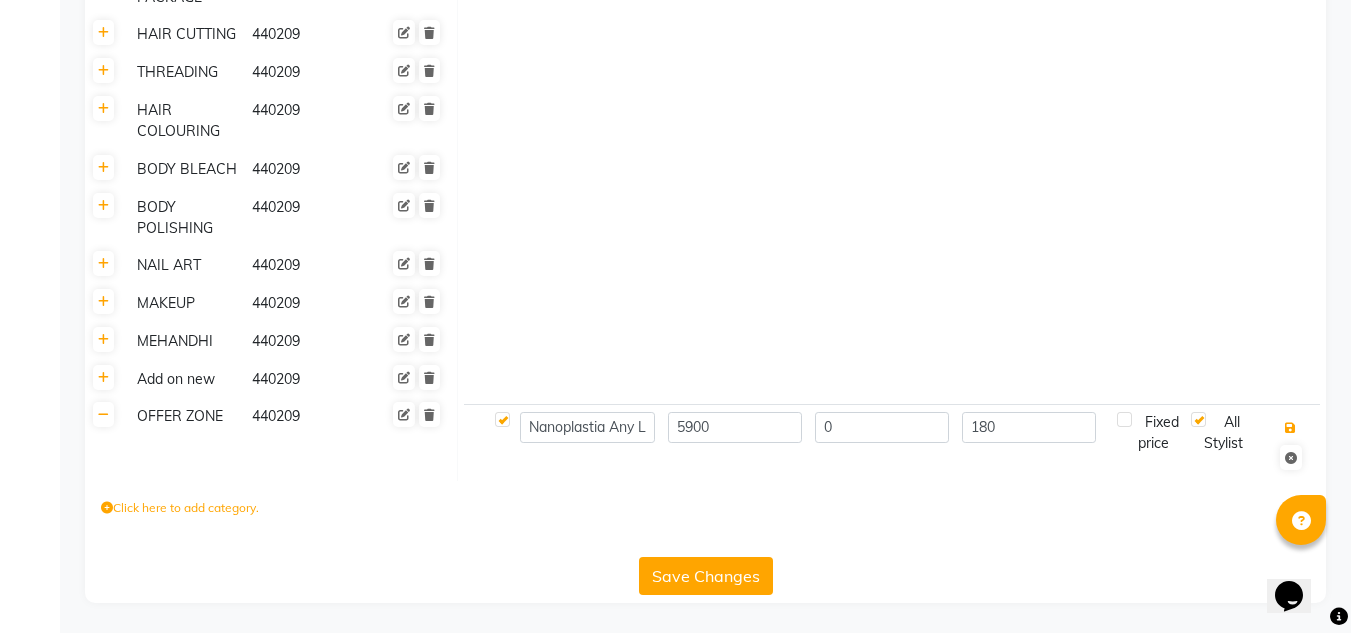 type 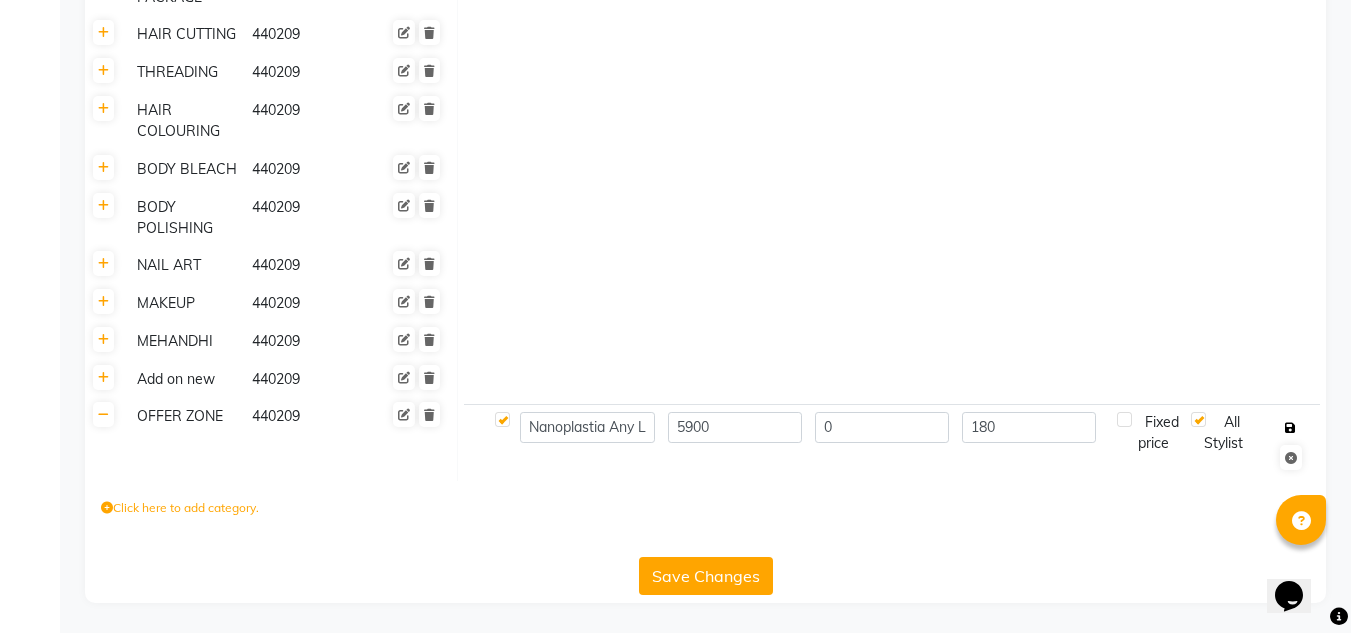 click at bounding box center [1290, 428] 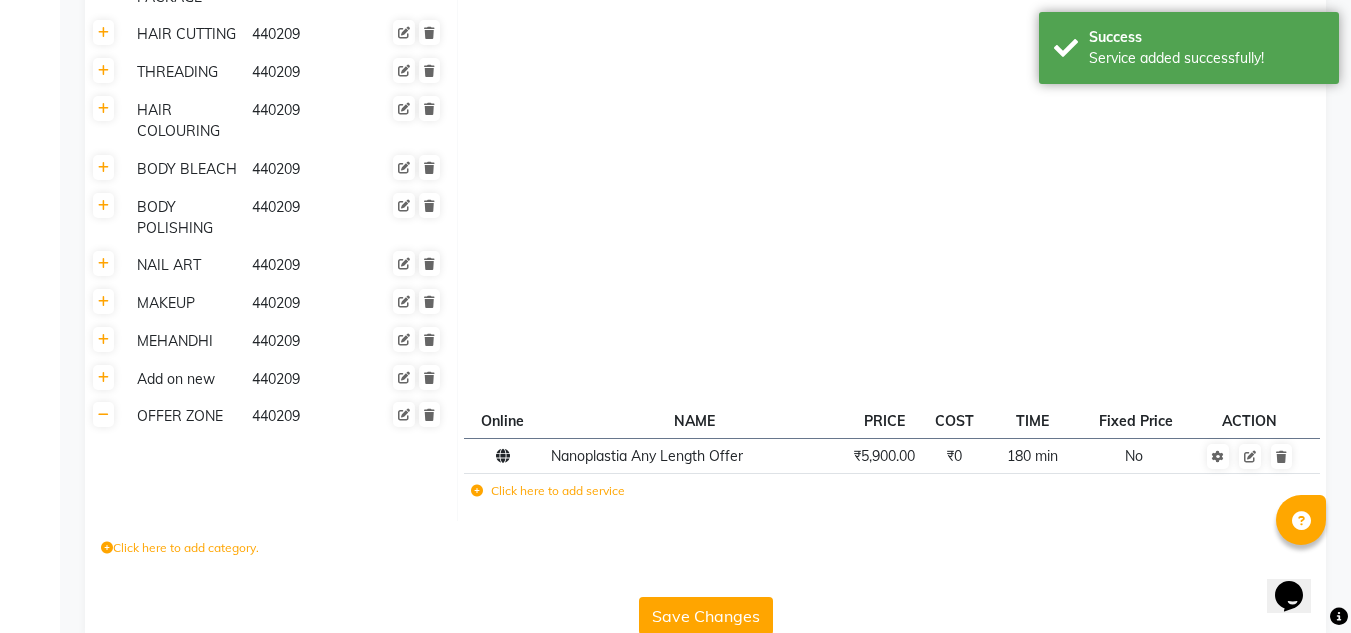 click on "Click here to add service" 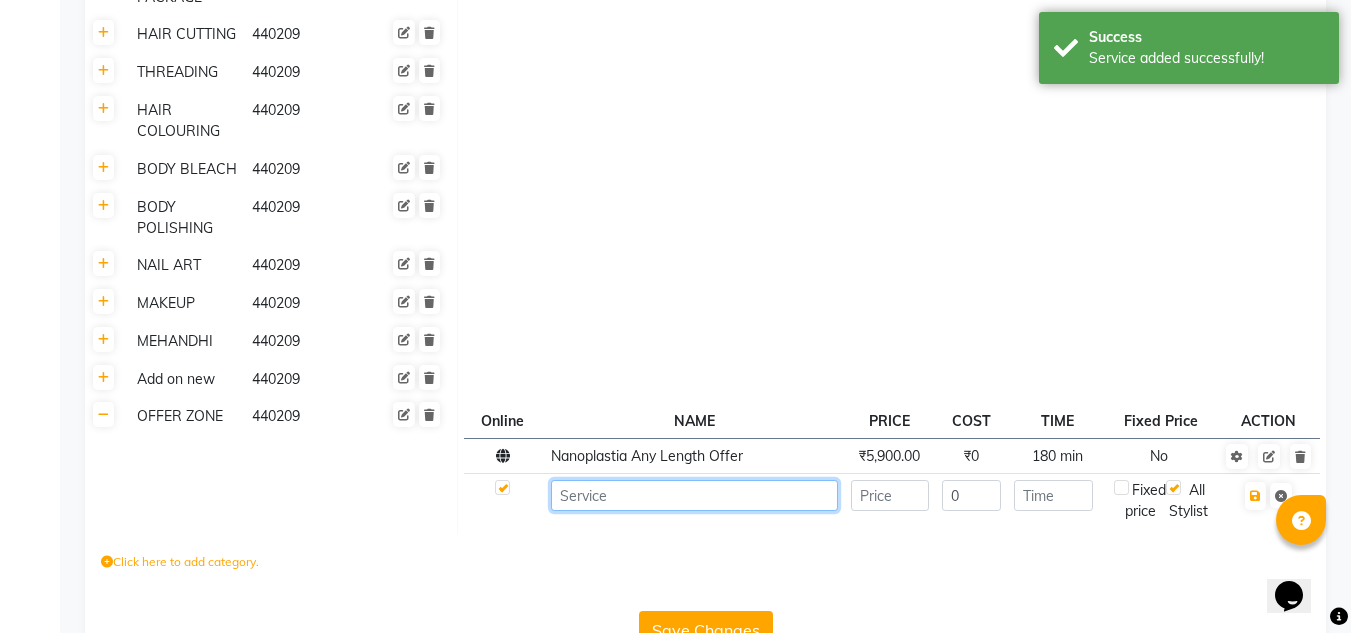 click 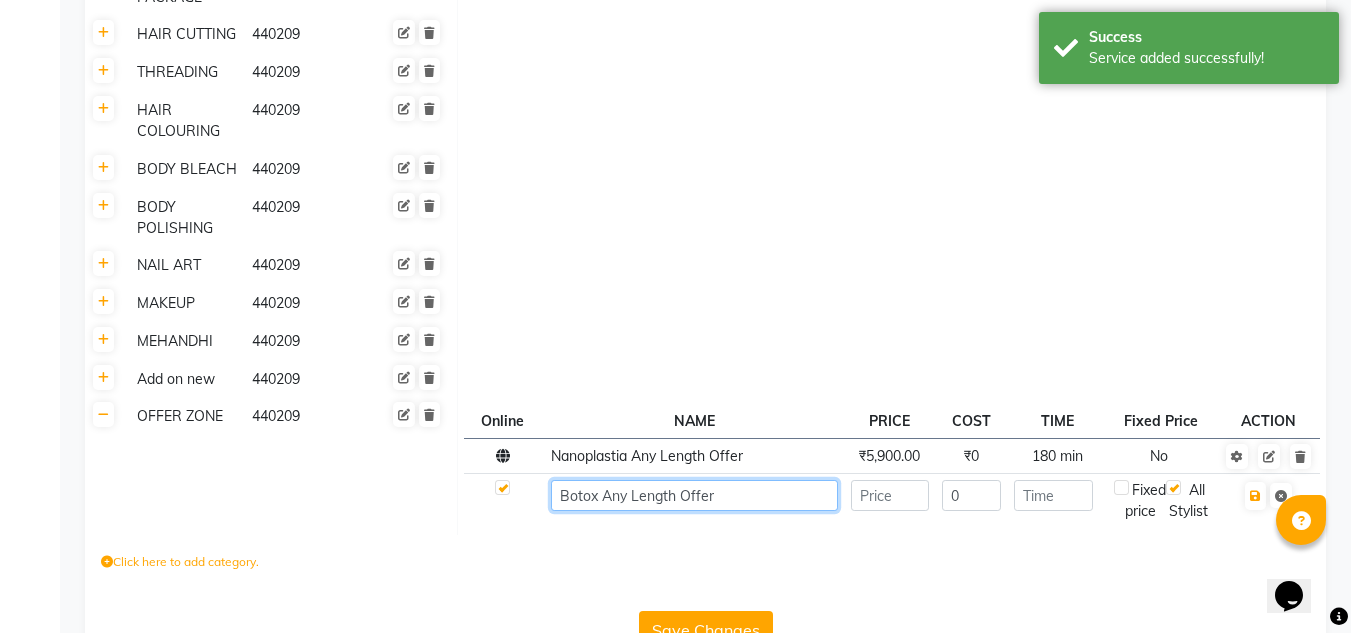 type on "Botox Any Length Offer" 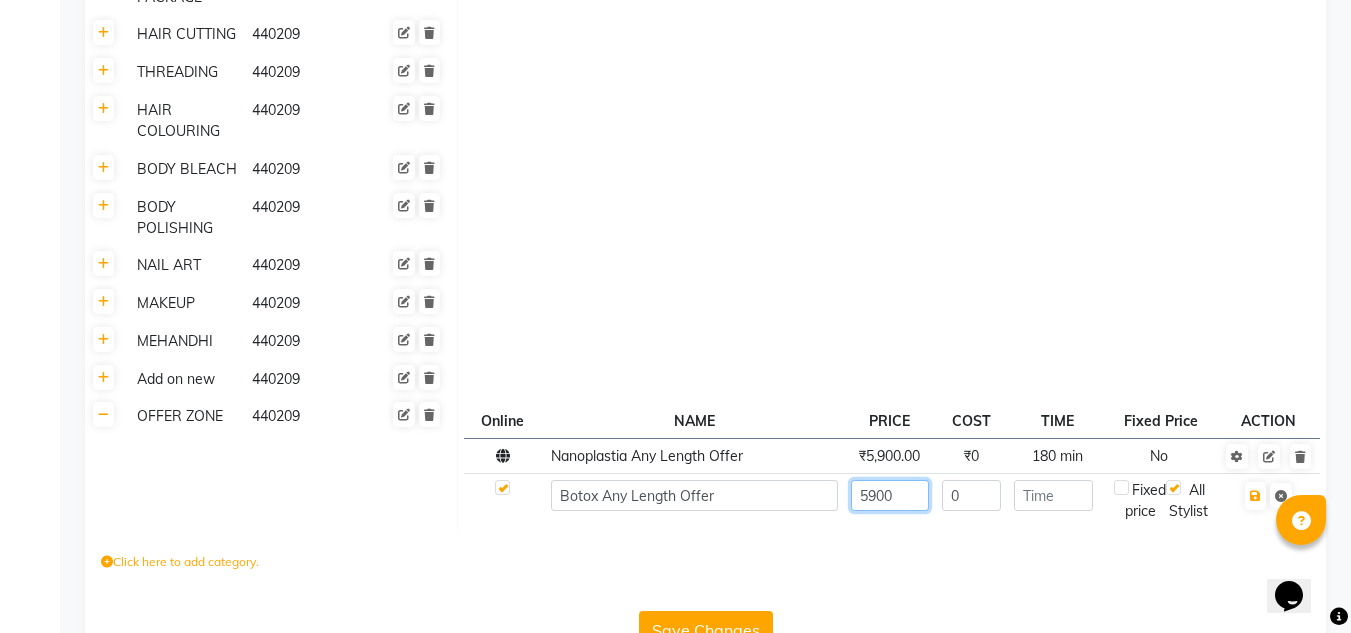 type on "5900" 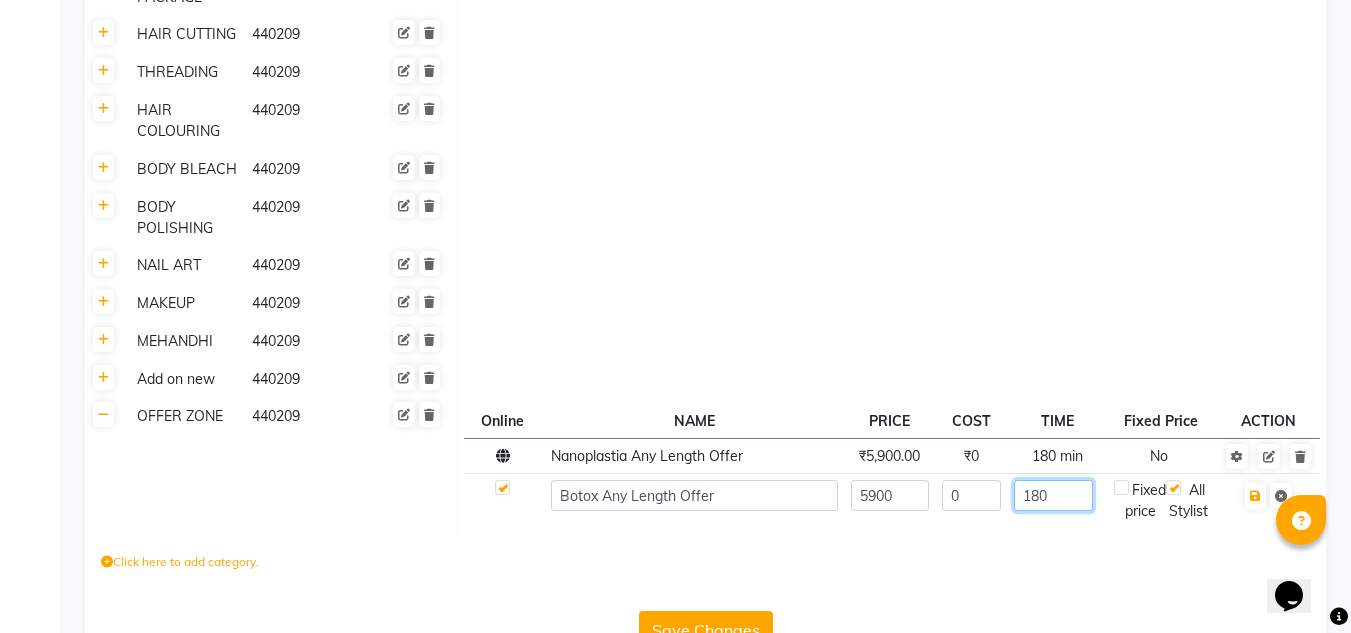 type on "180" 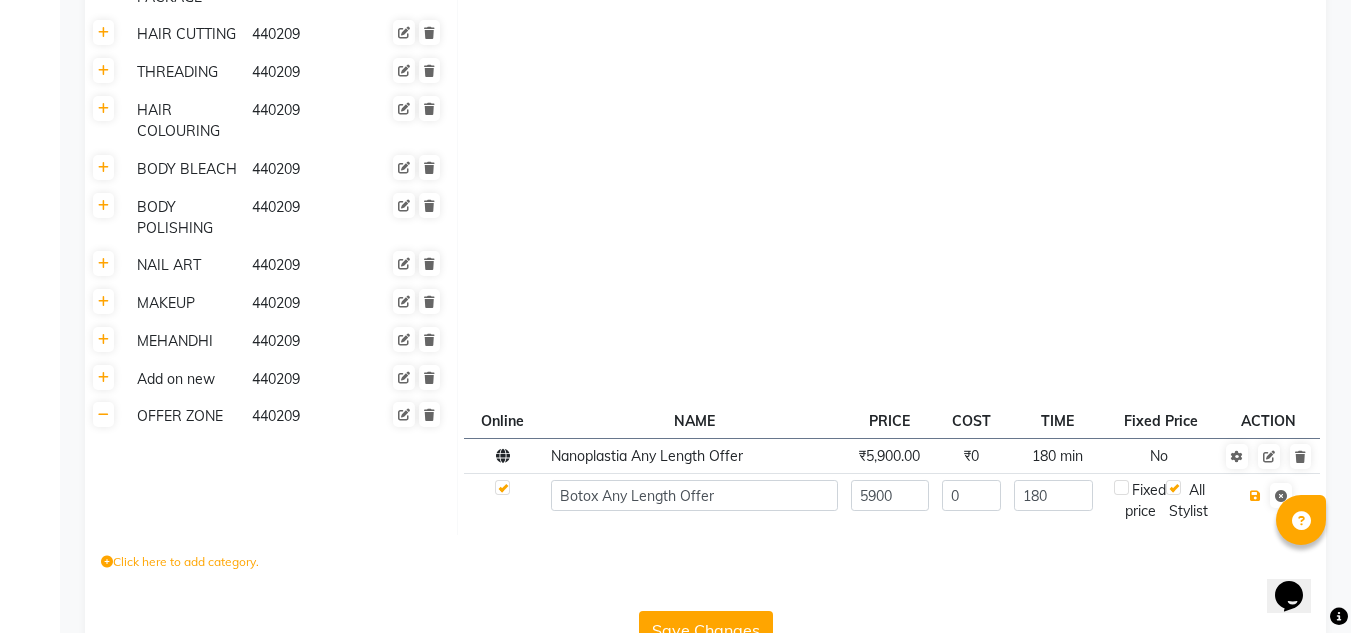type 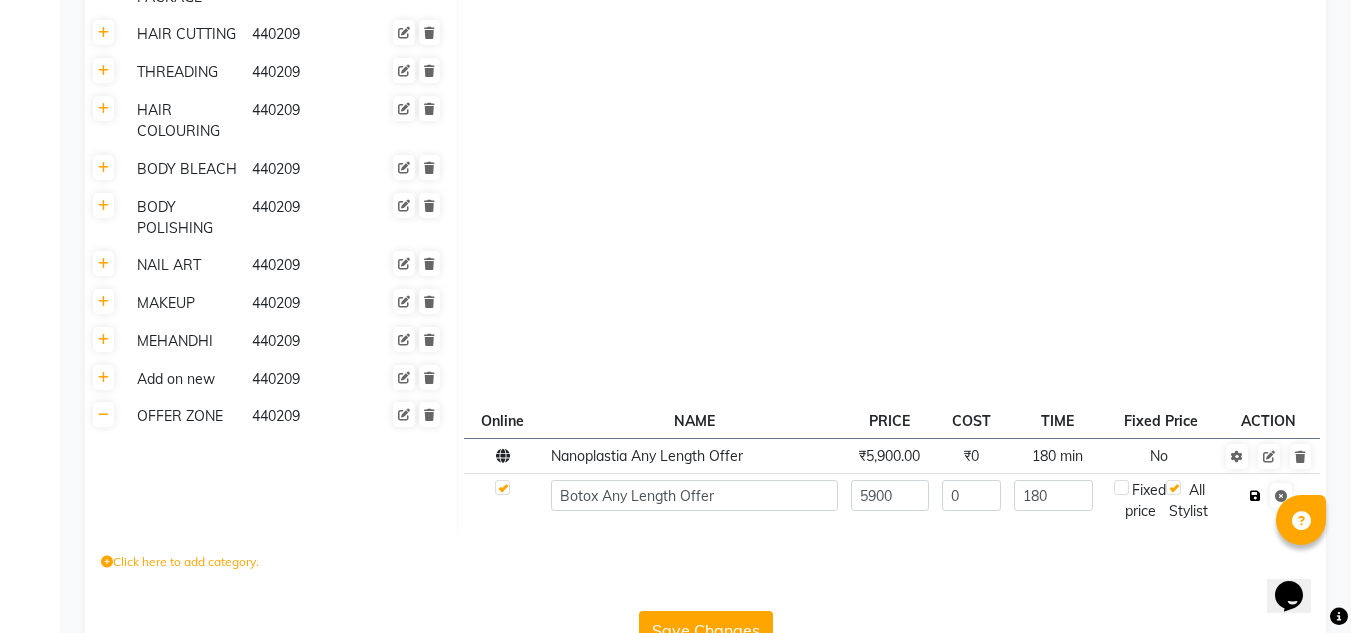 click at bounding box center (1255, 496) 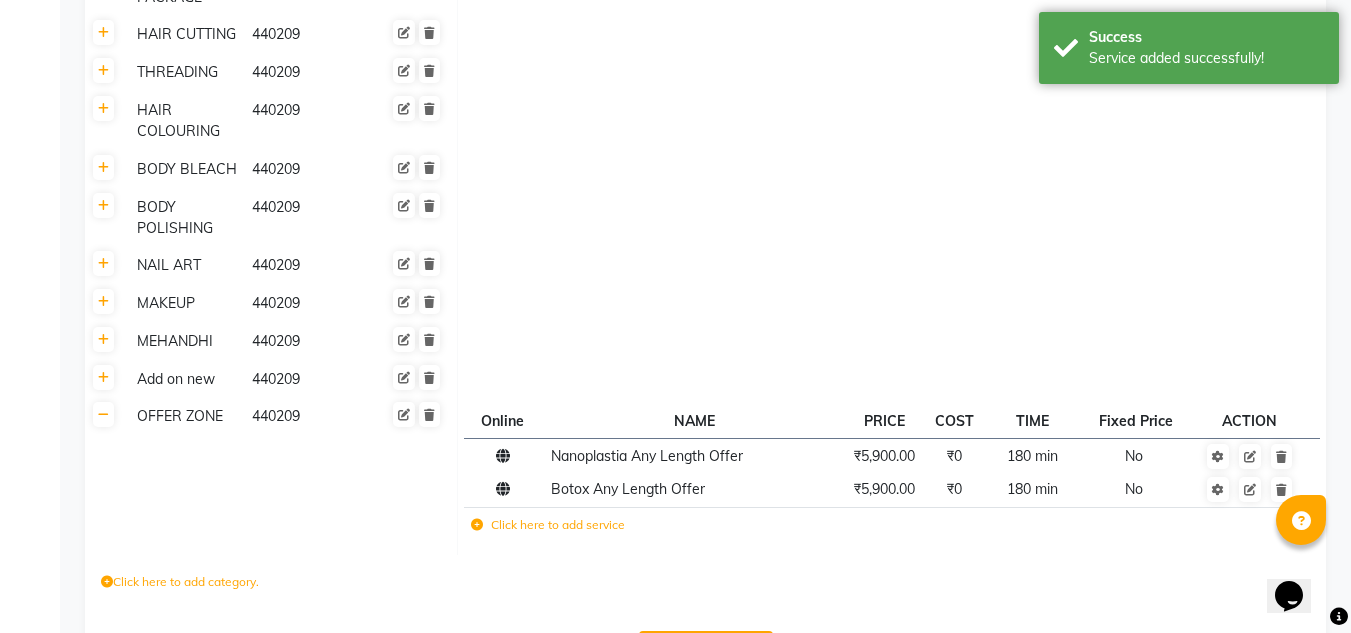 click 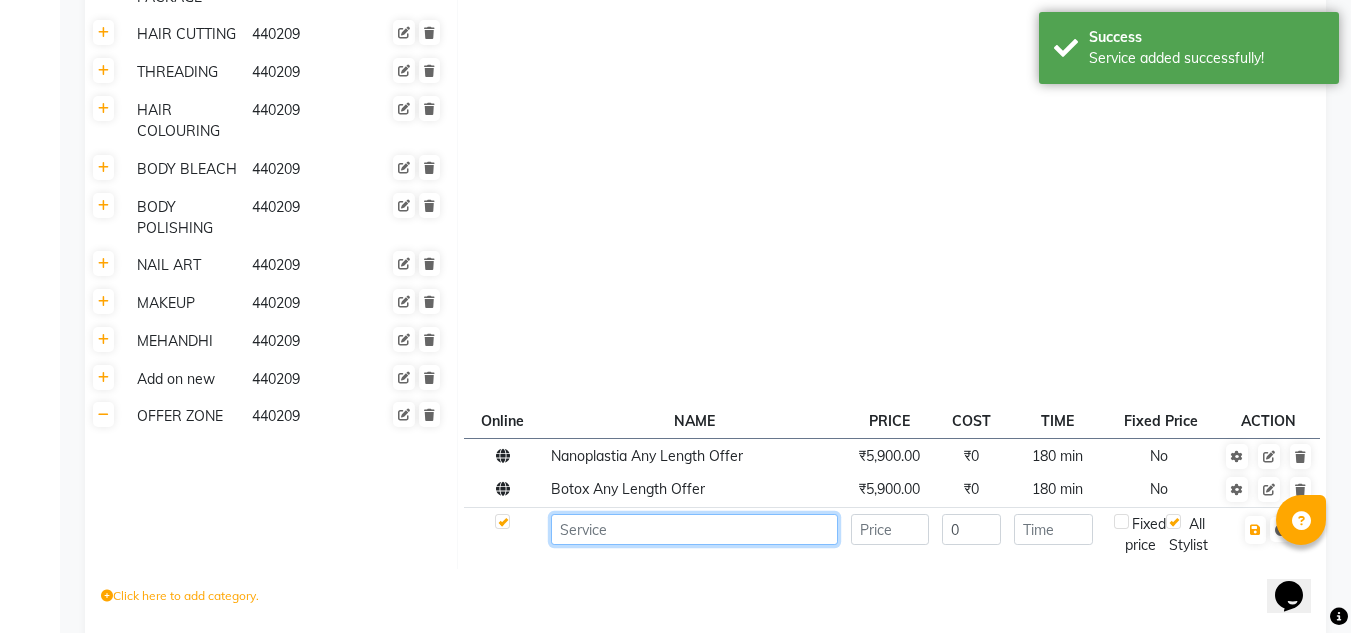 click 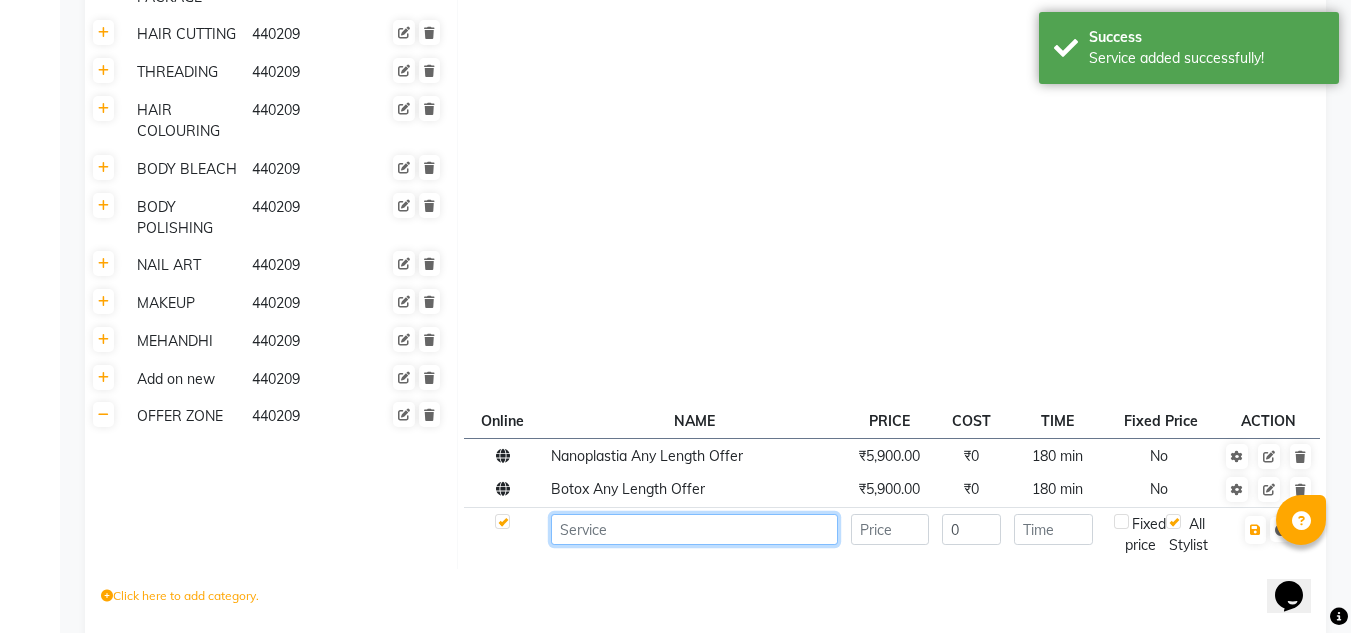 paste on "Keratin Any Length Offer" 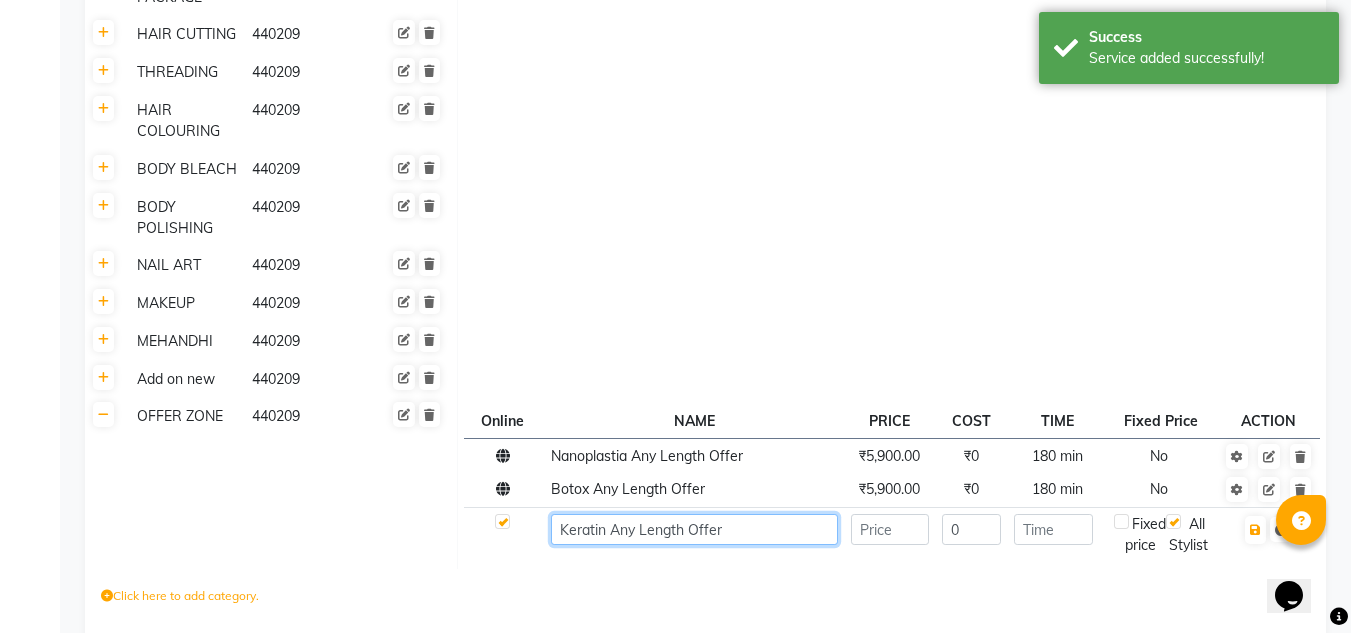 type on "Keratin Any Length Offer" 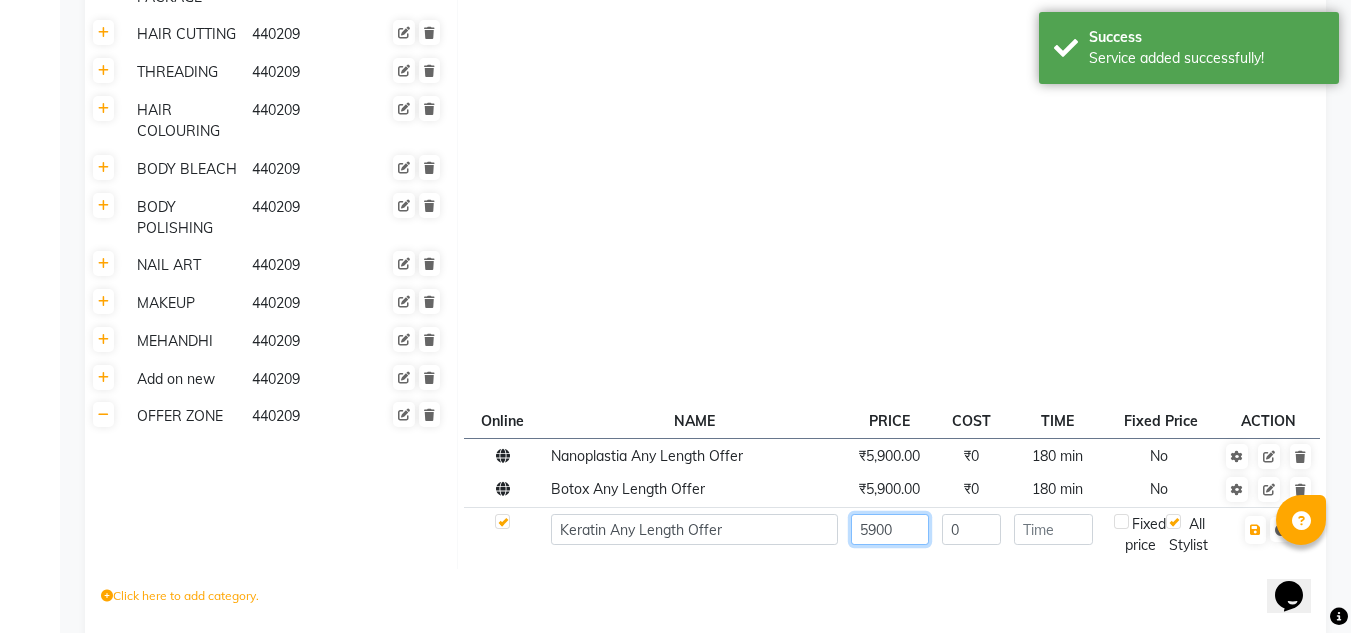type on "5900" 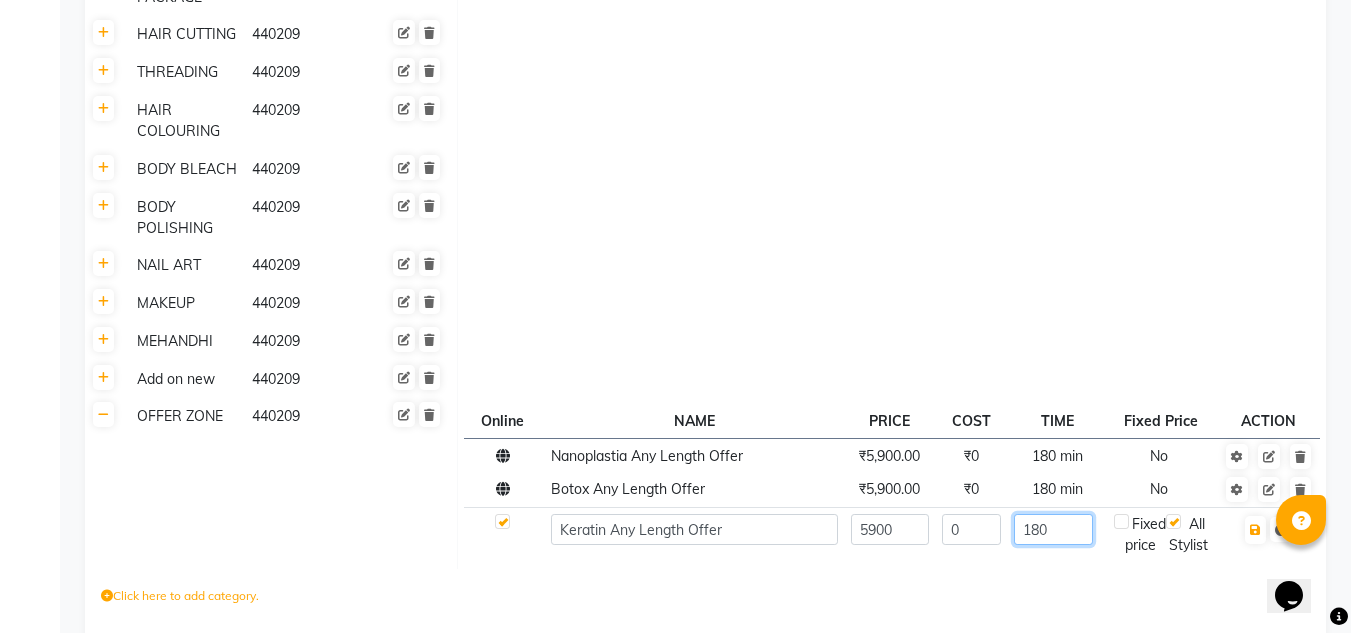 type on "180" 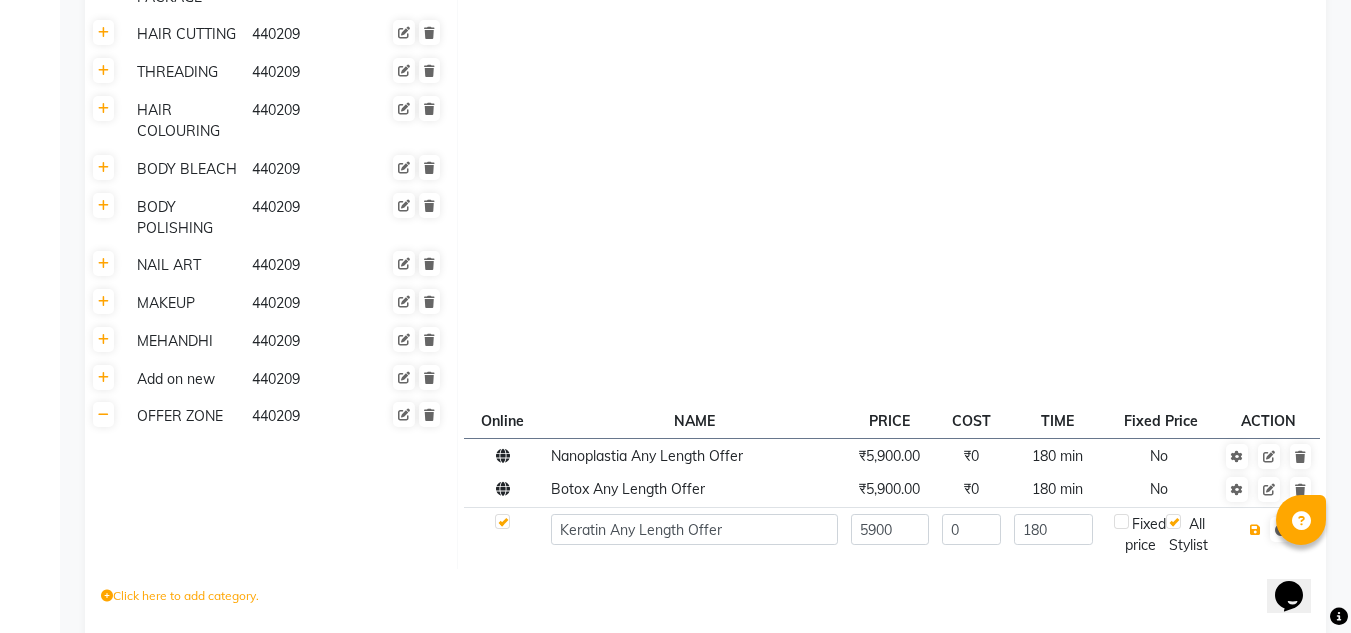 type 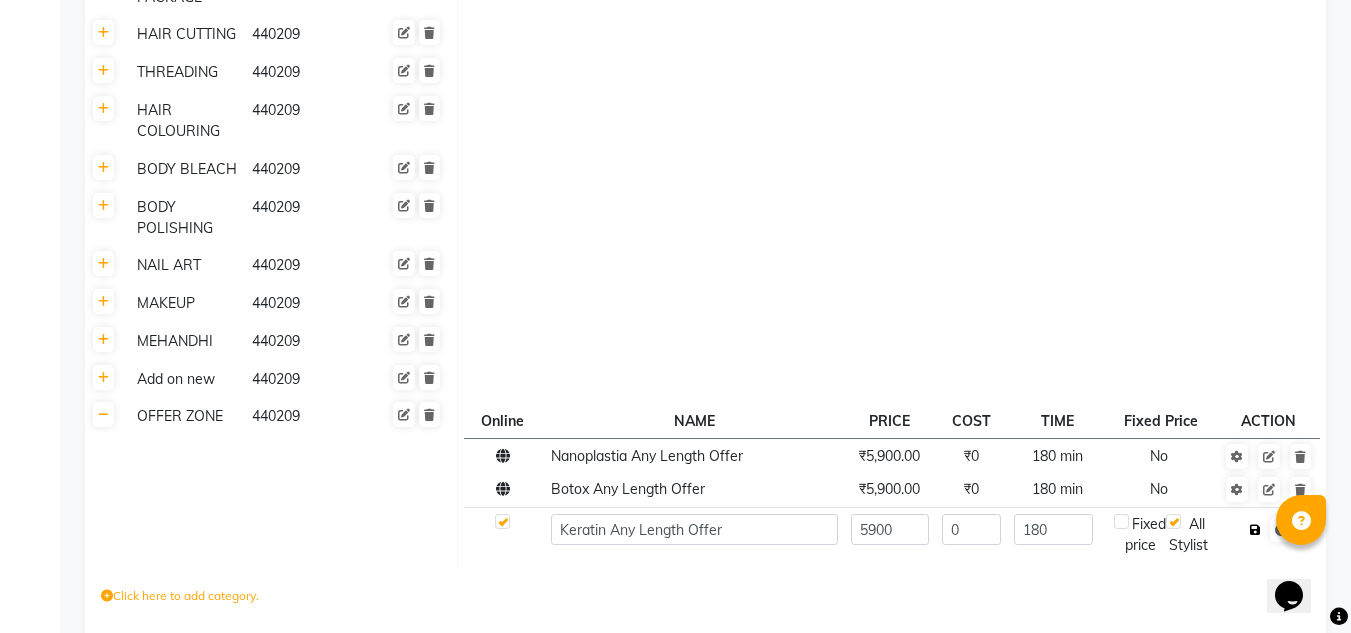 click at bounding box center (1255, 530) 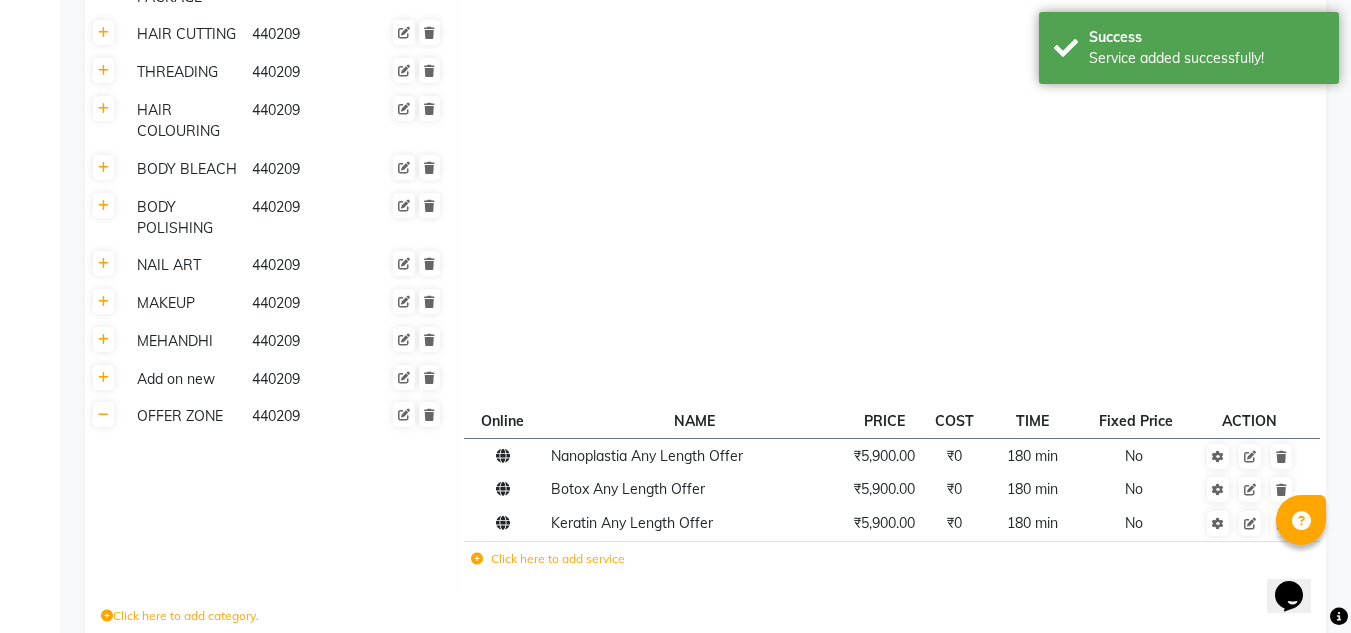 click on "Click here to add service" 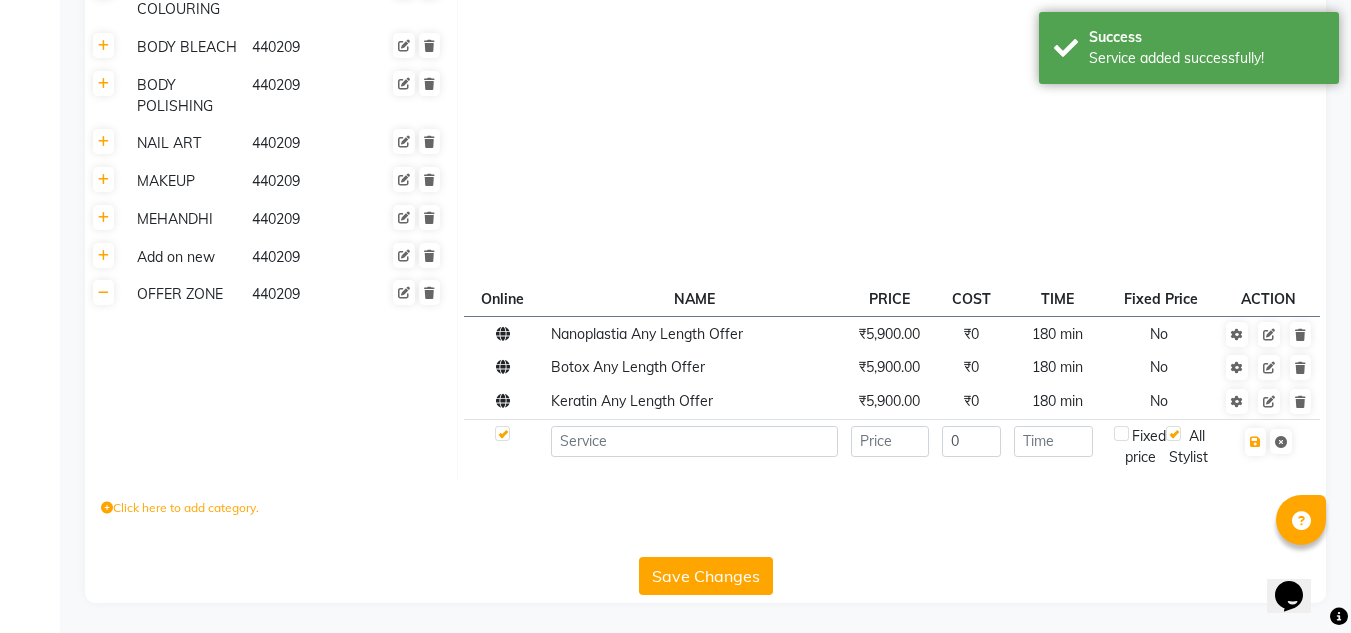 scroll, scrollTop: 833, scrollLeft: 0, axis: vertical 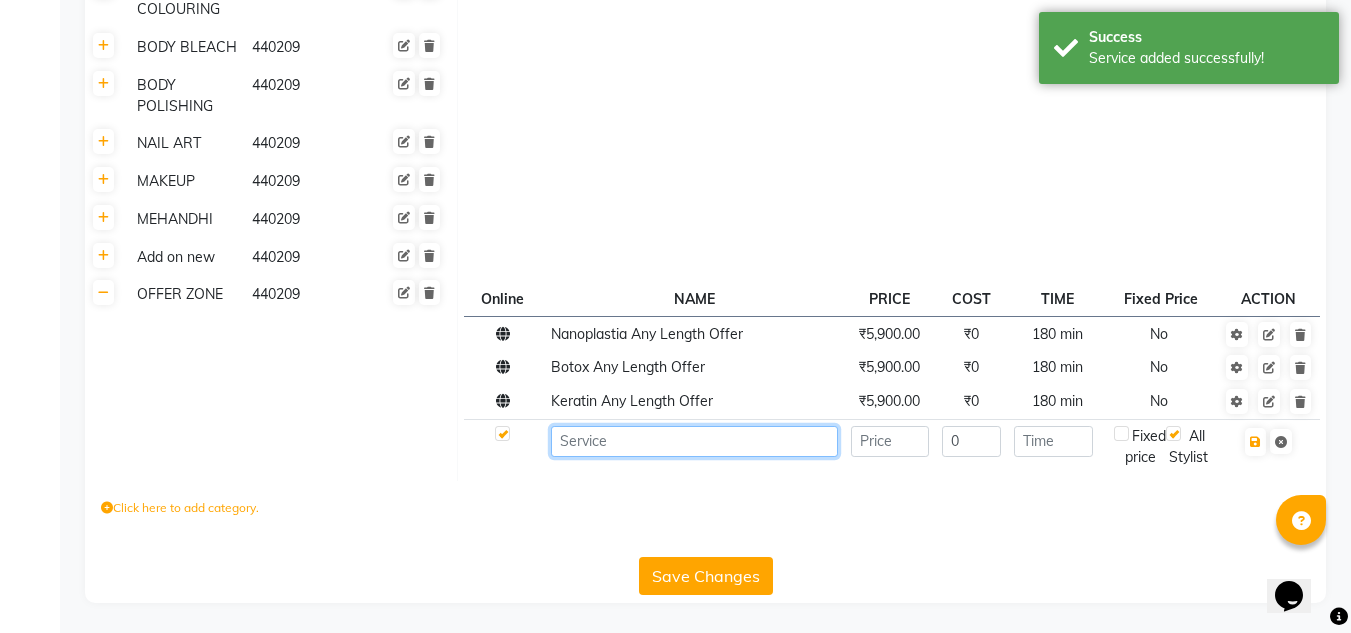 click 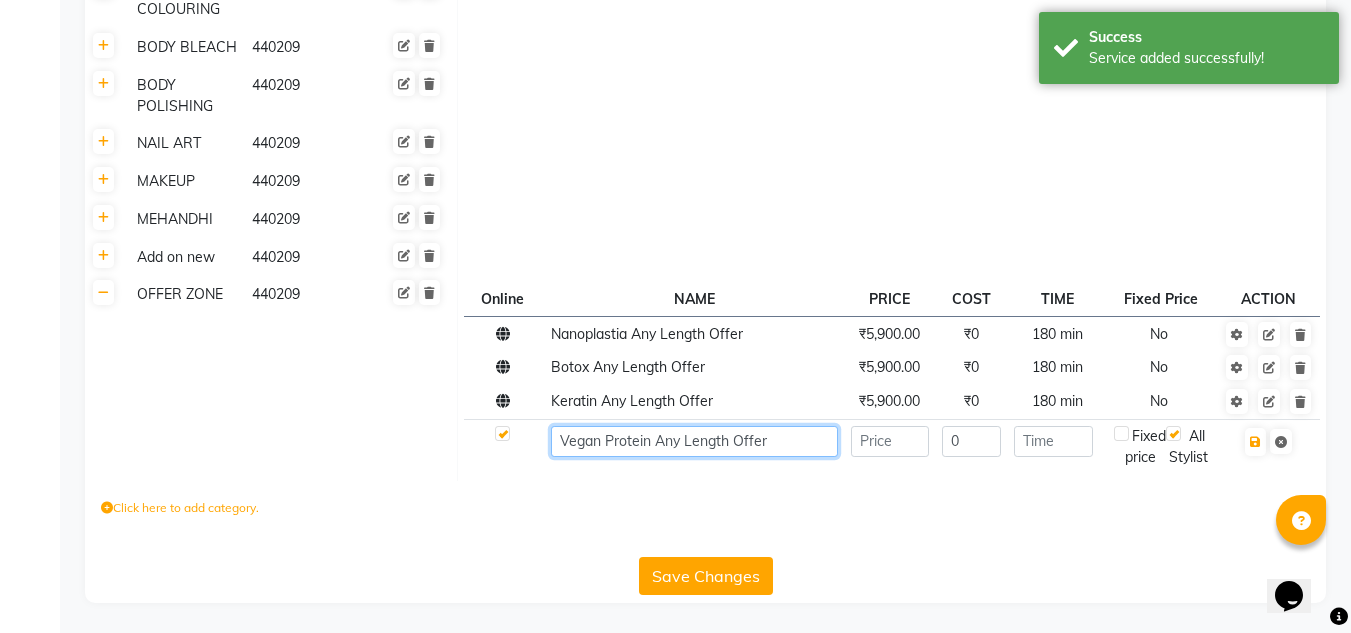 type on "Vegan Protein Any Length Offer" 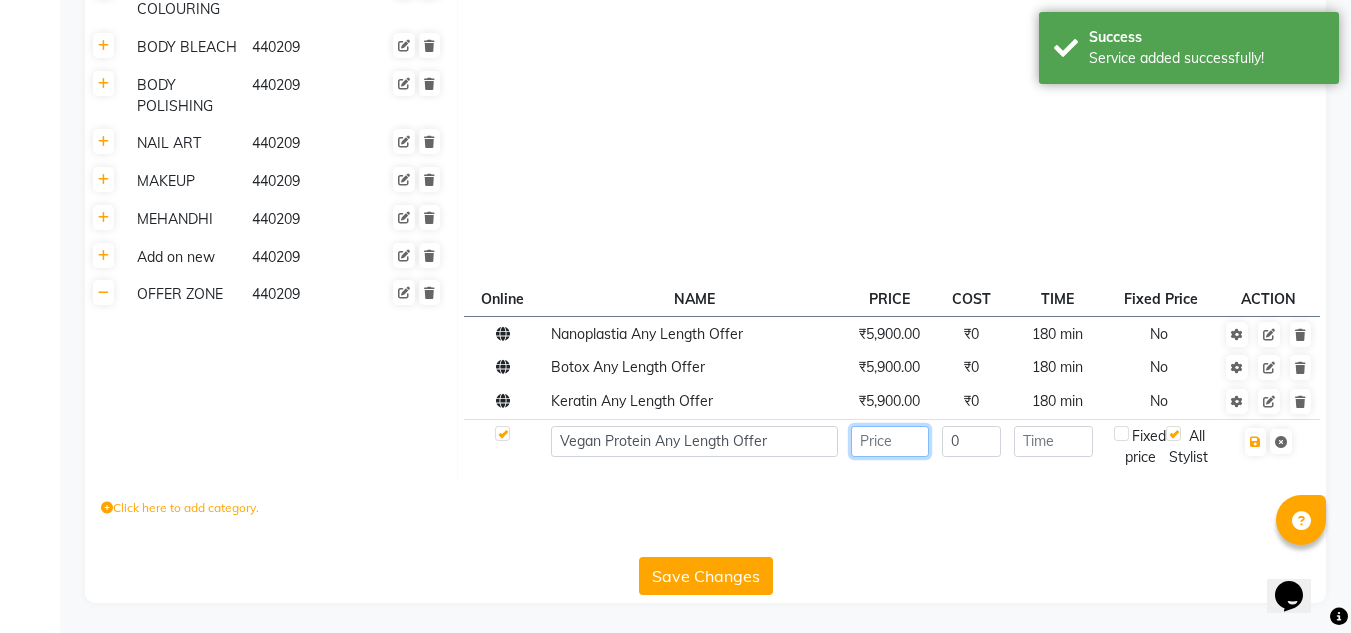 click 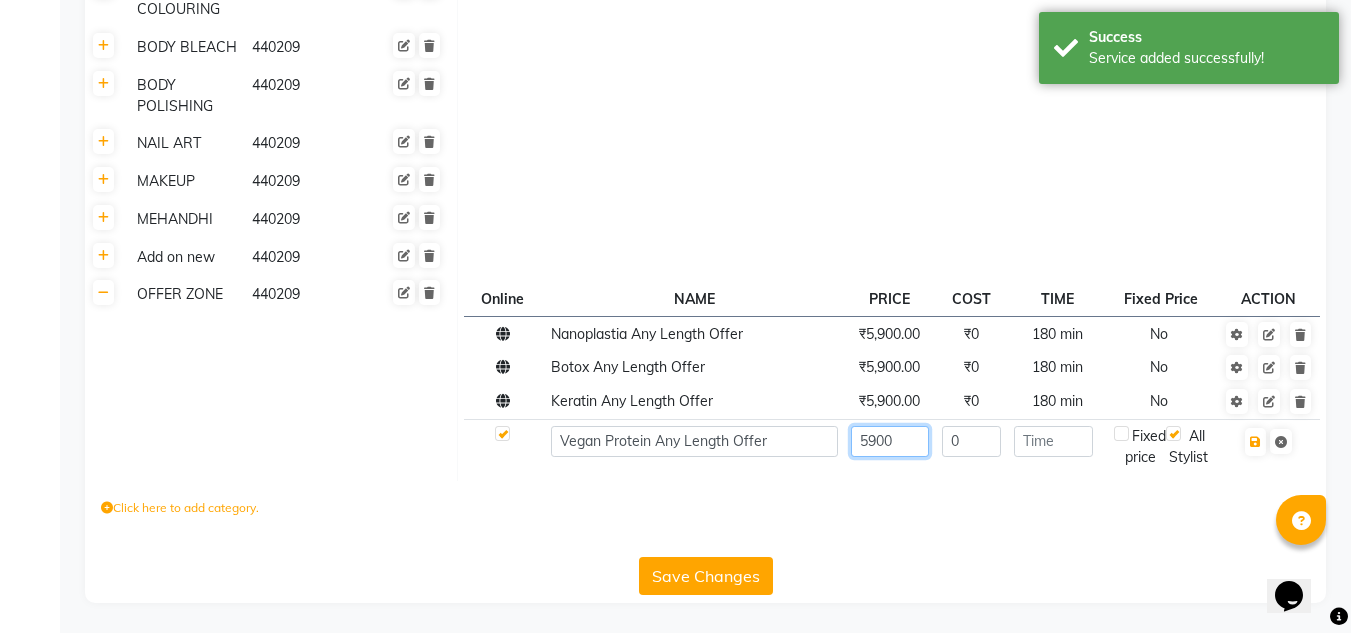 type on "5900" 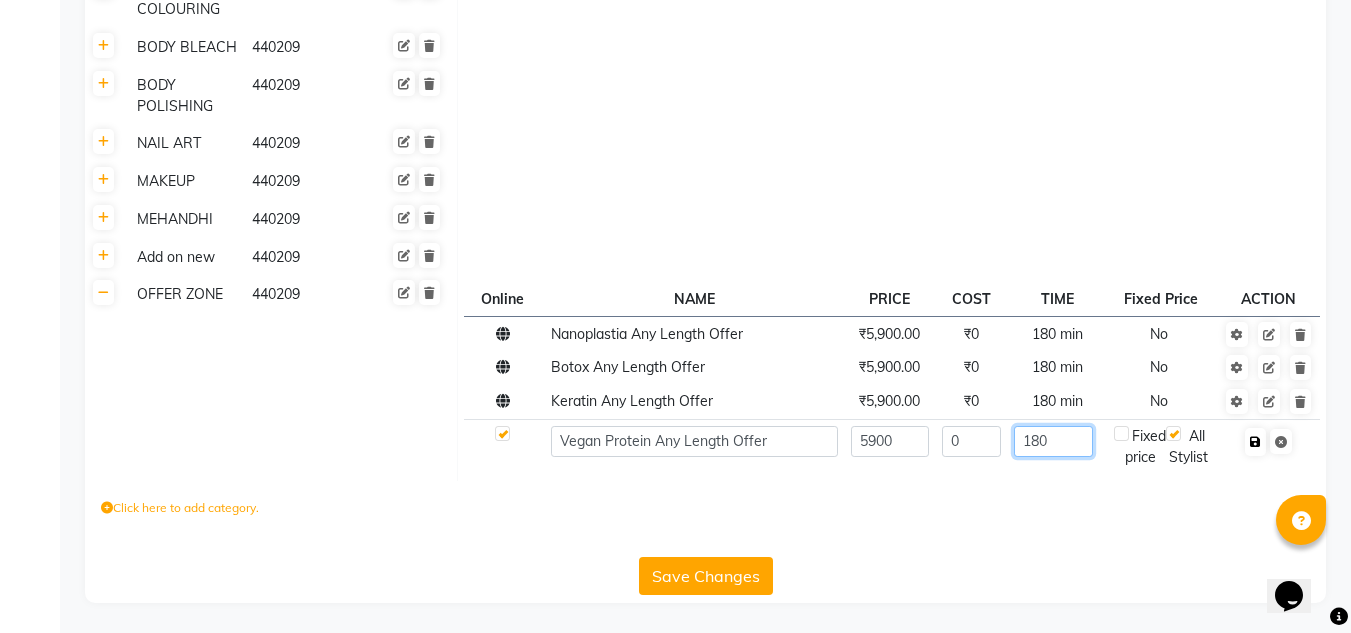 type on "180" 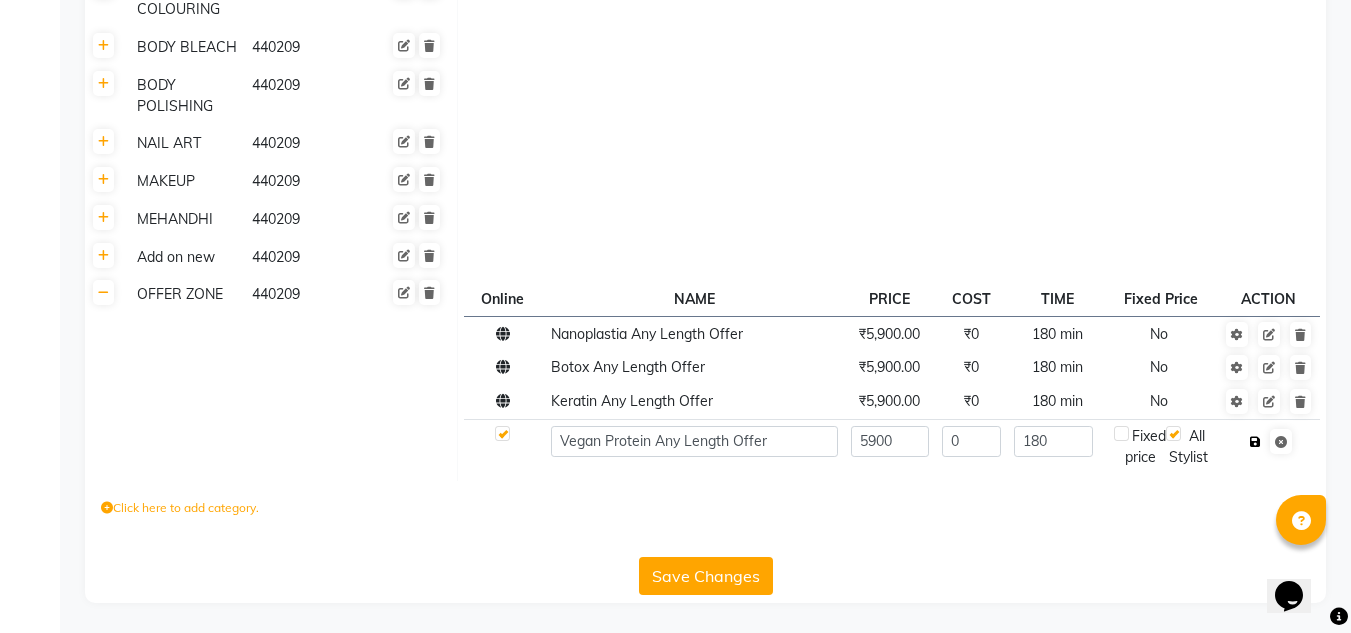 click at bounding box center [1255, 442] 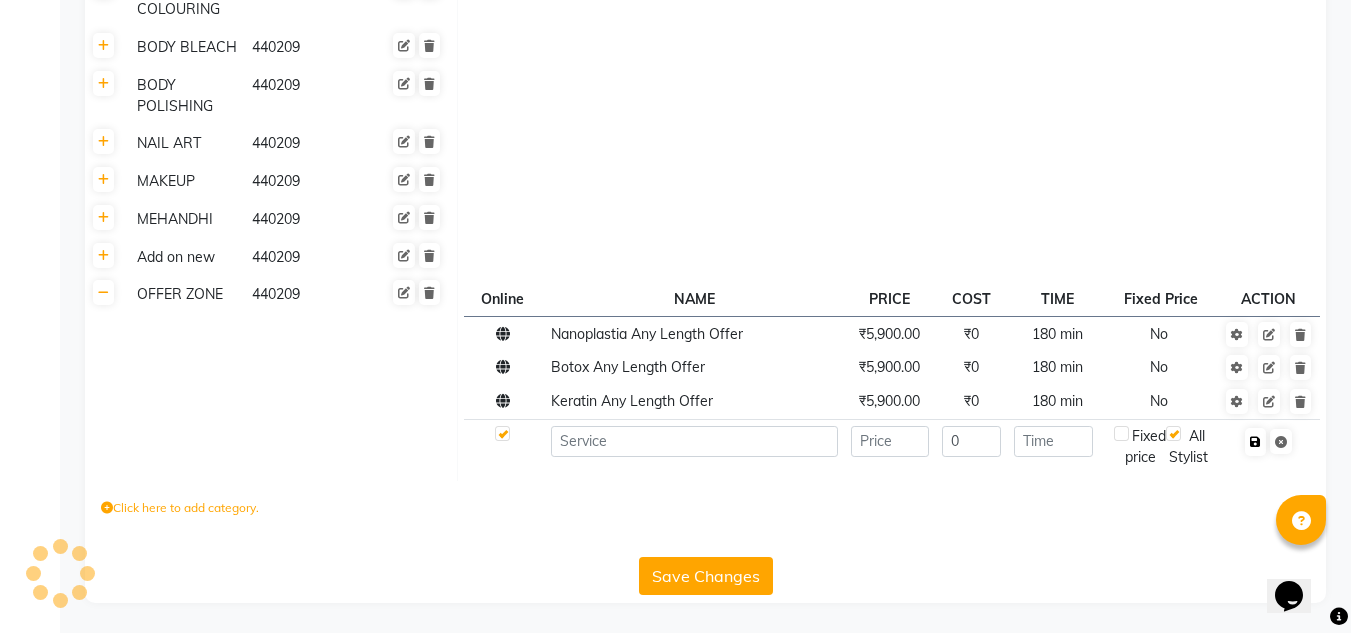 scroll, scrollTop: 832, scrollLeft: 0, axis: vertical 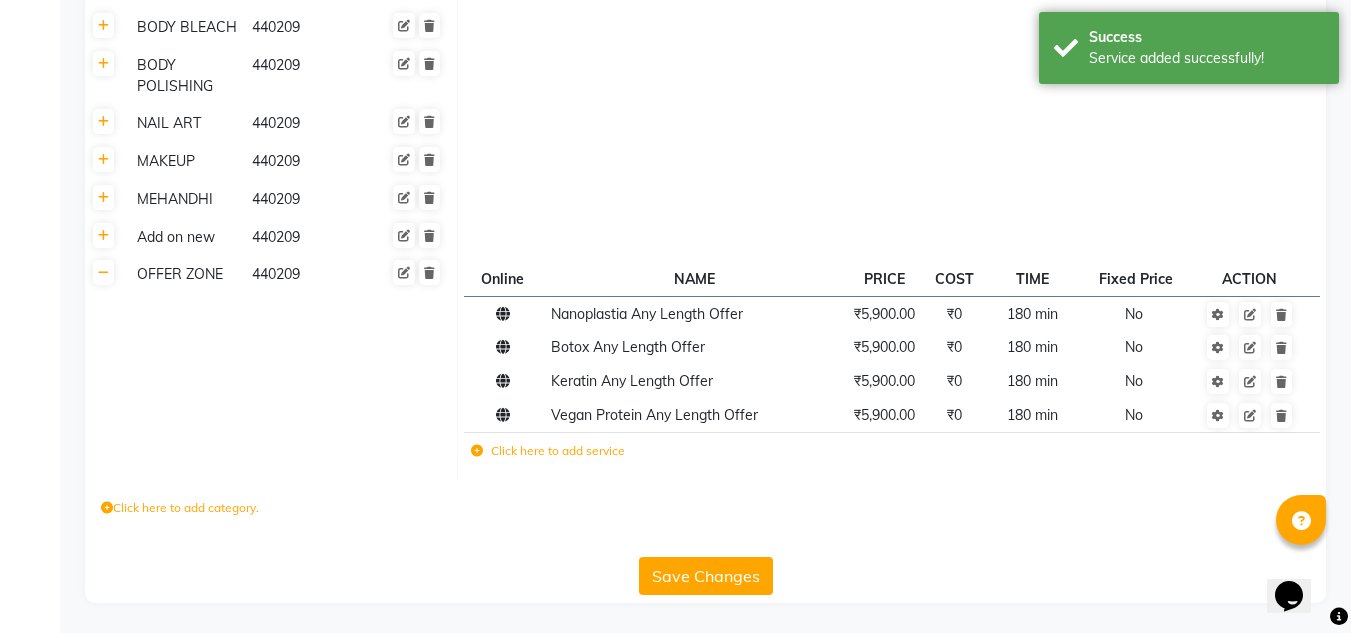 click on "Click here to add service" 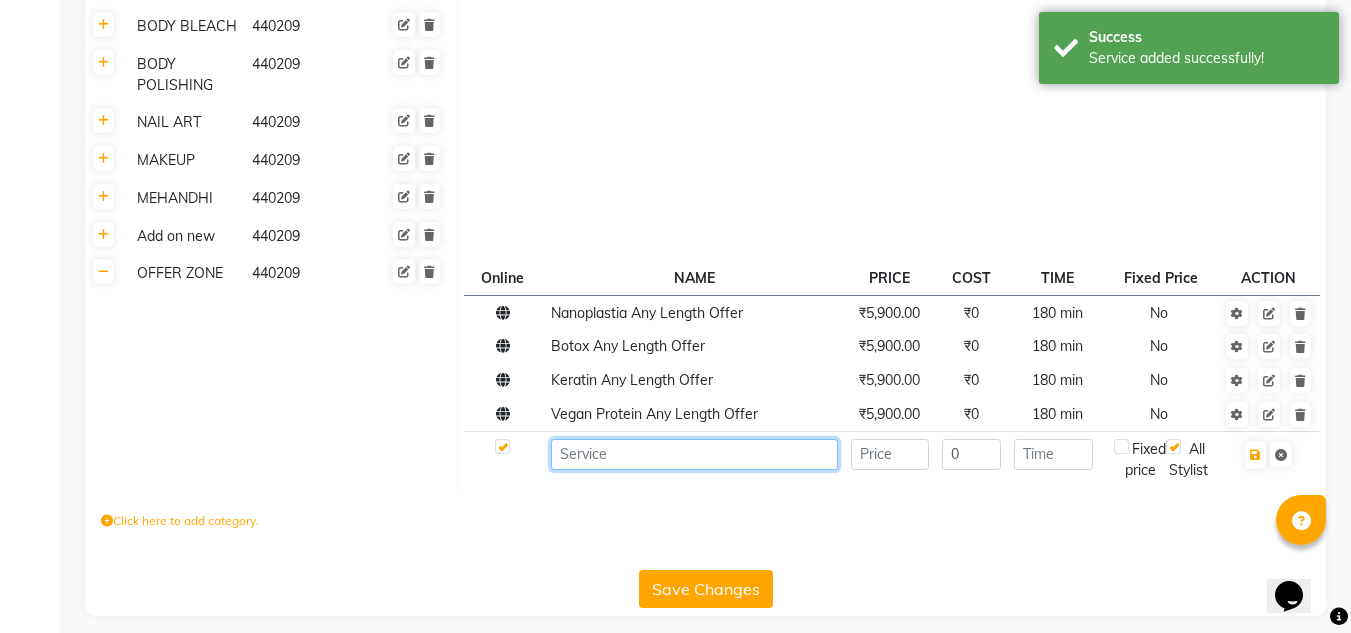 click 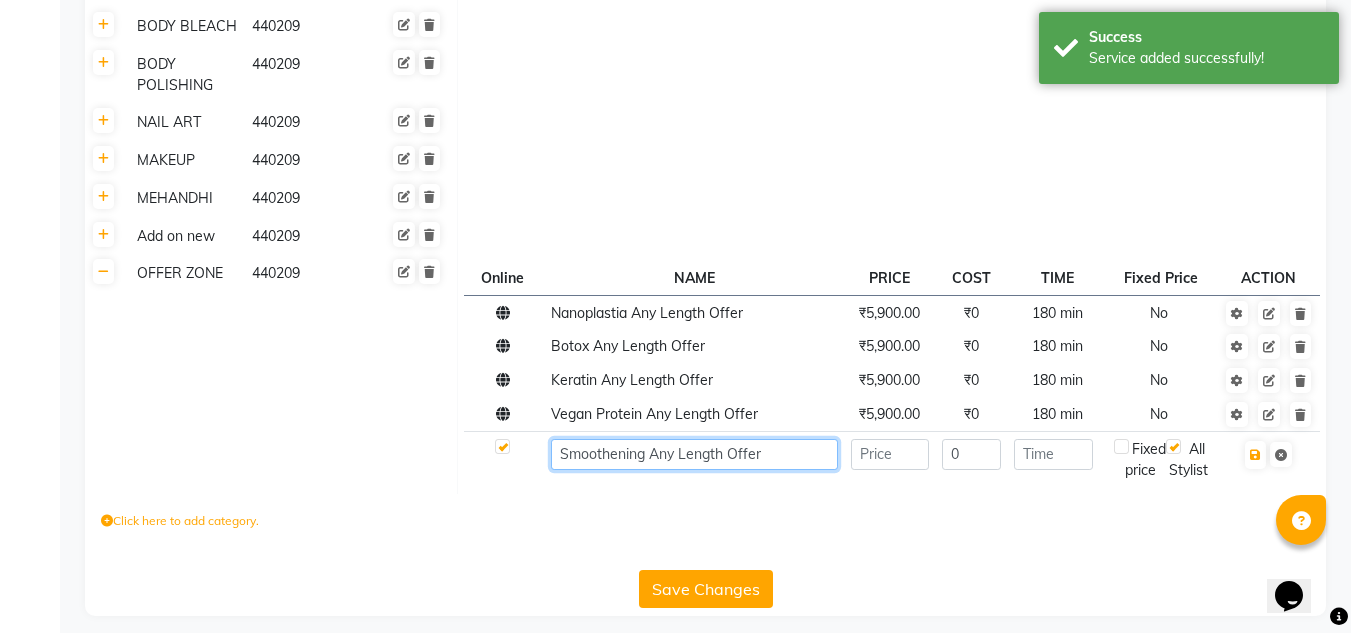 type on "Smoothening Any Length Offer" 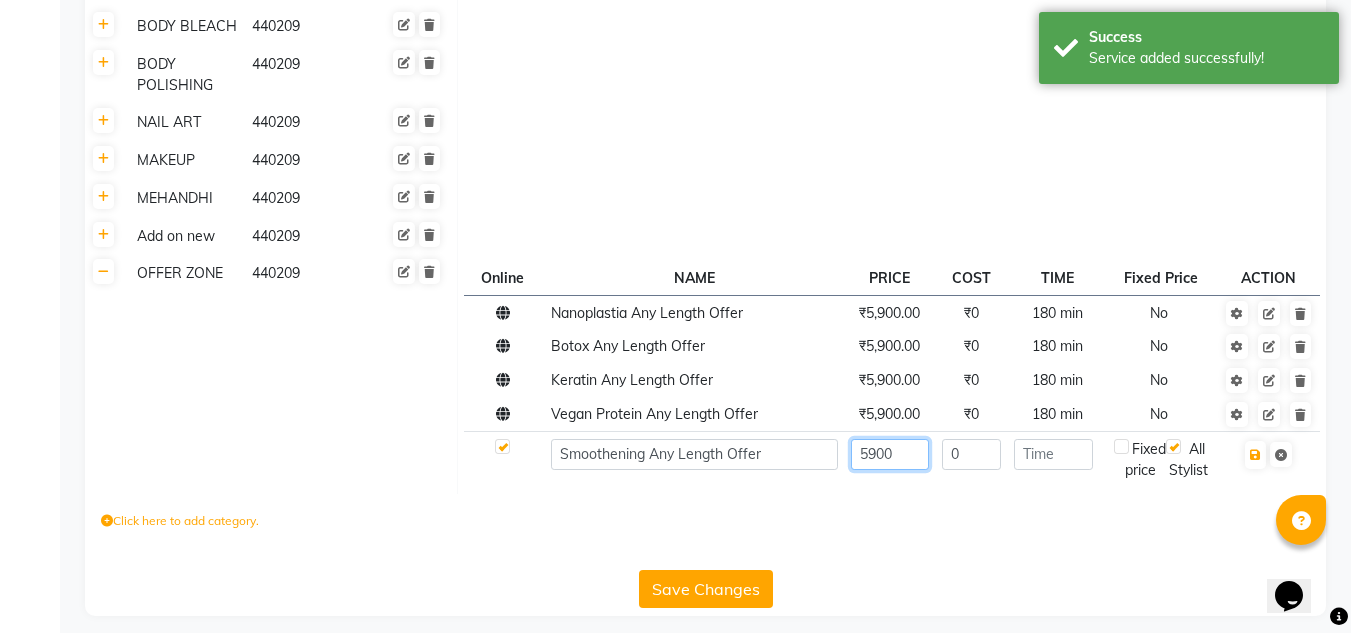 type on "5900" 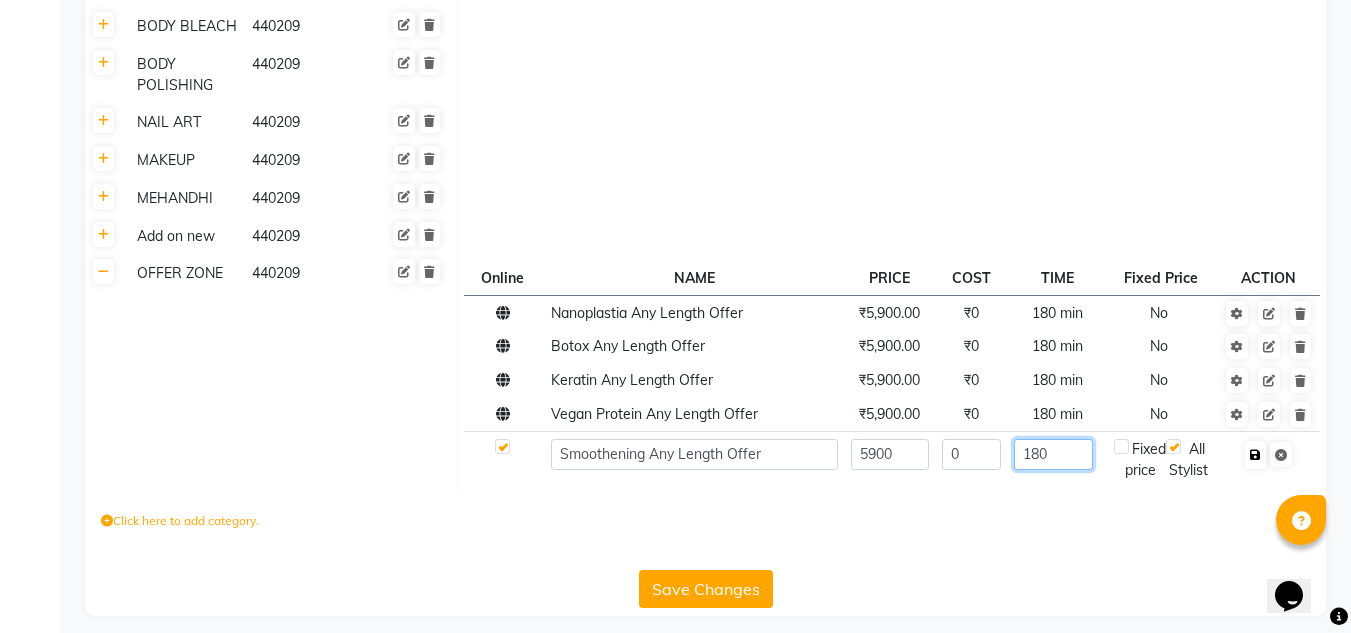 type on "180" 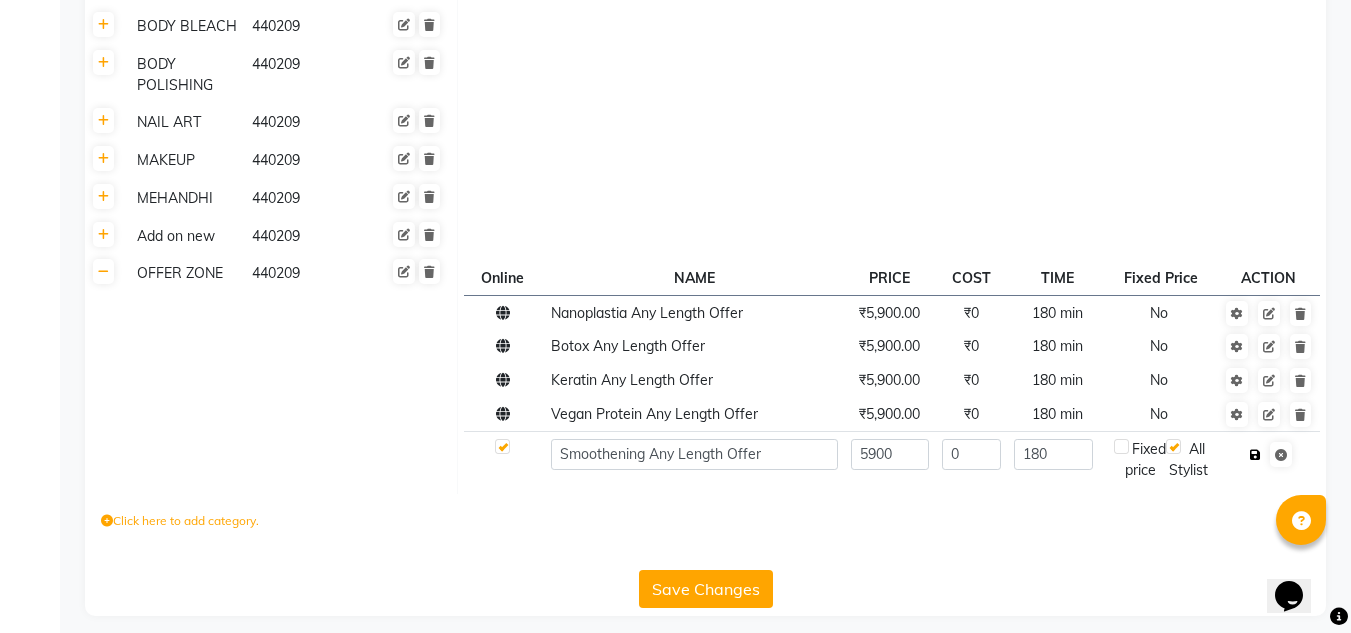 click at bounding box center (1255, 455) 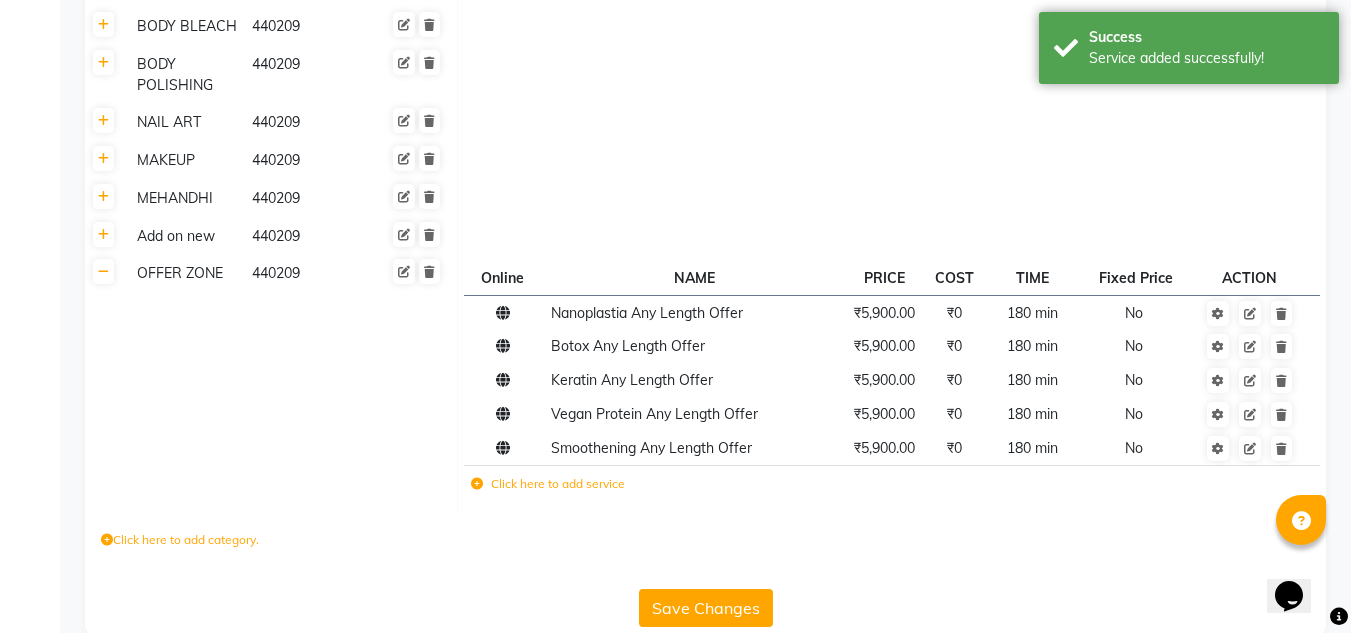 click on "Click here to add service" 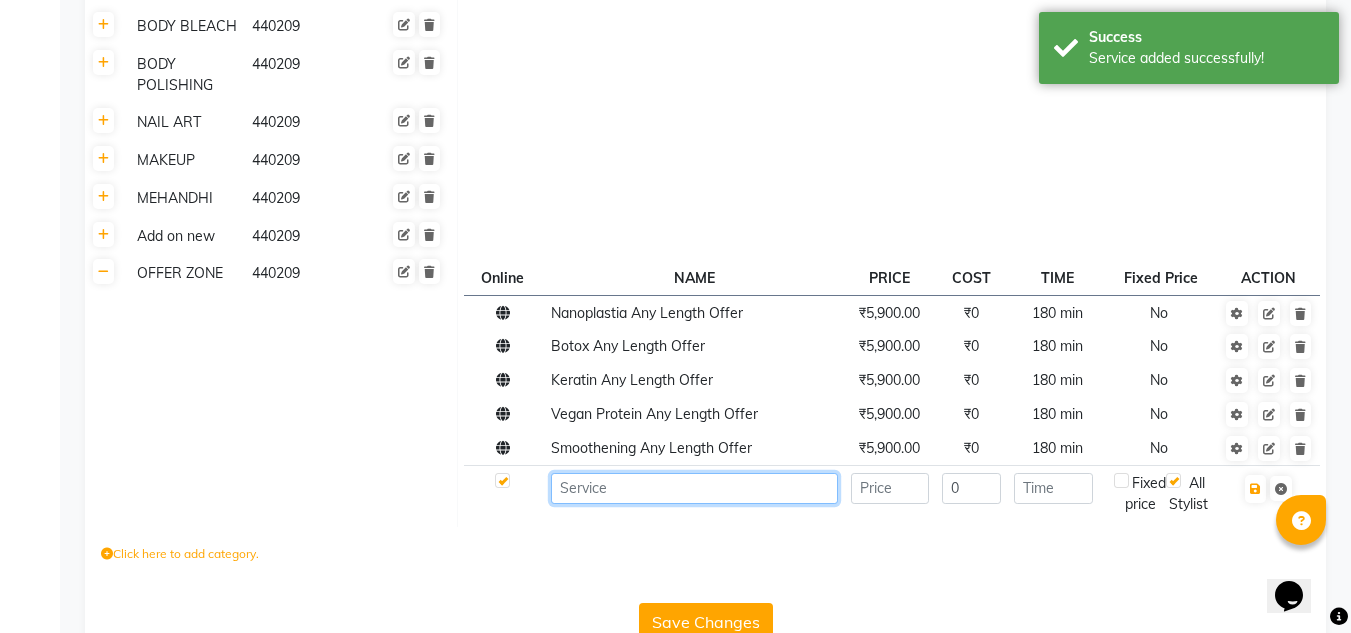 click 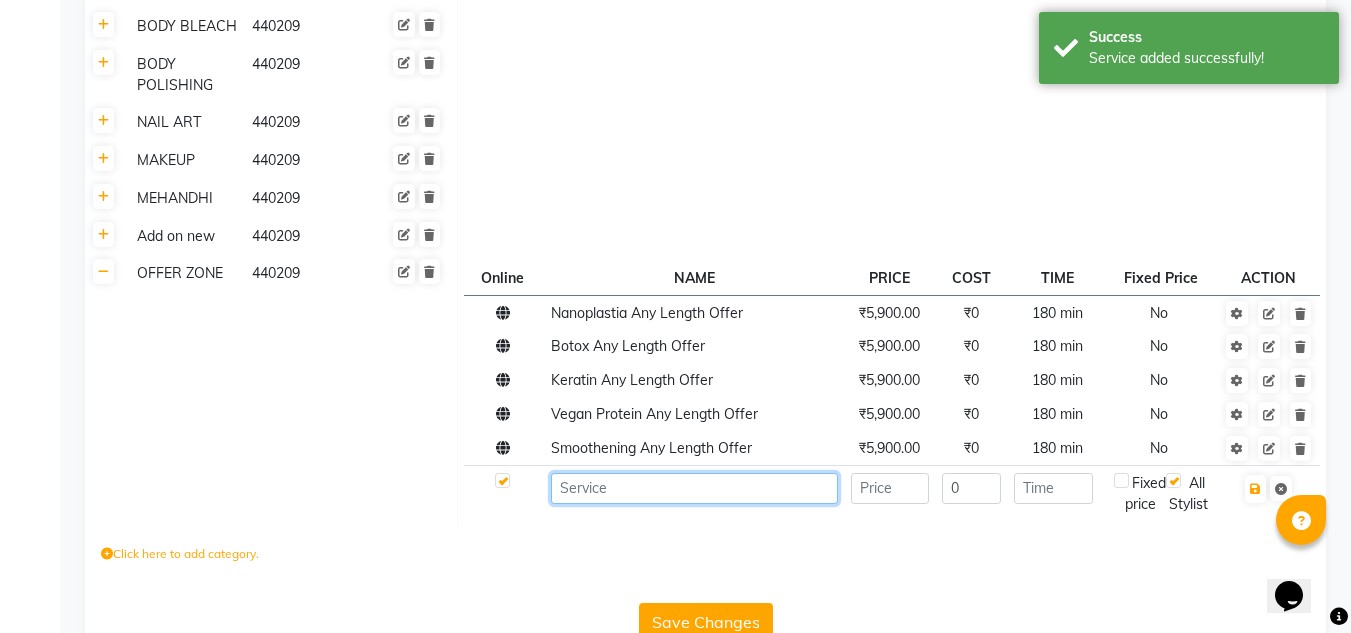 paste on "Permanent Blowdry Any Length Offer" 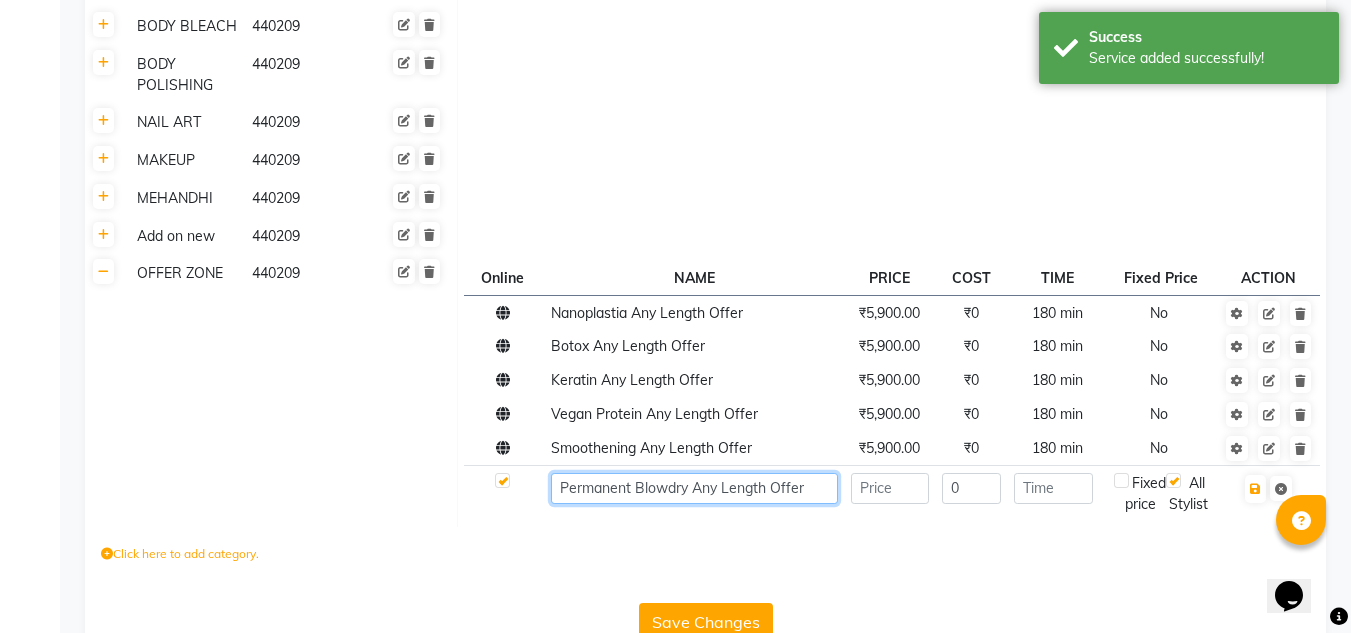 type on "Permanent Blowdry Any Length Offer" 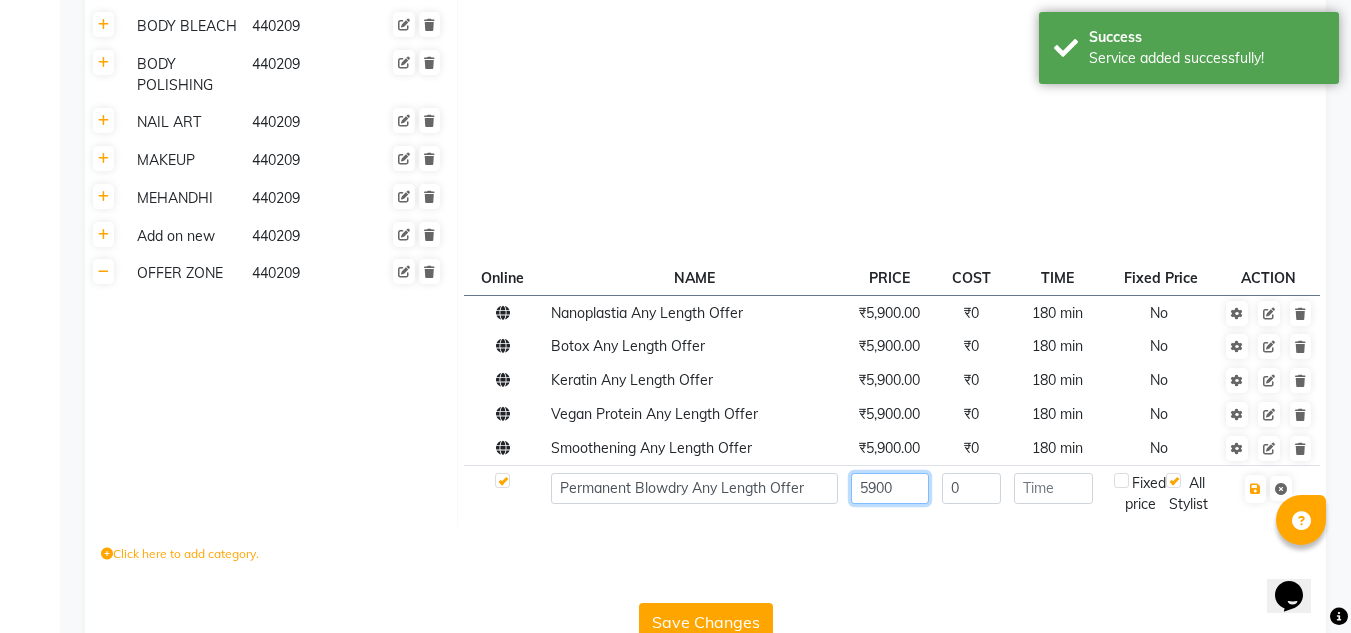 type on "5900" 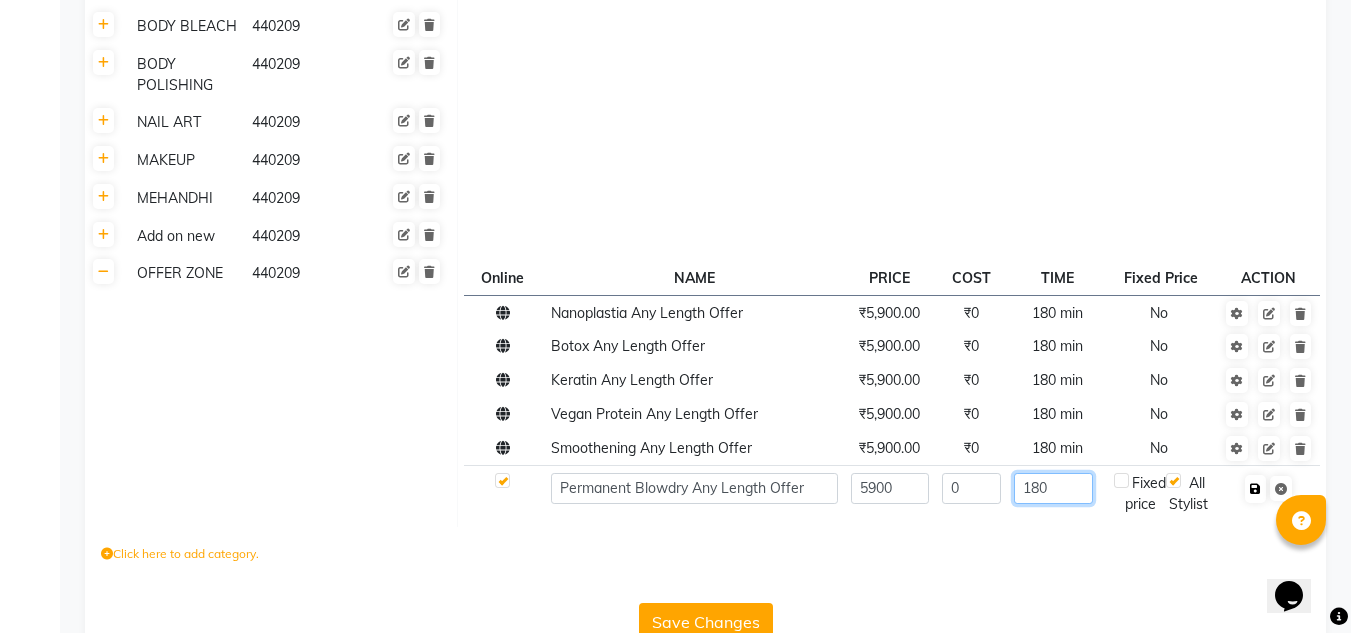 type on "180" 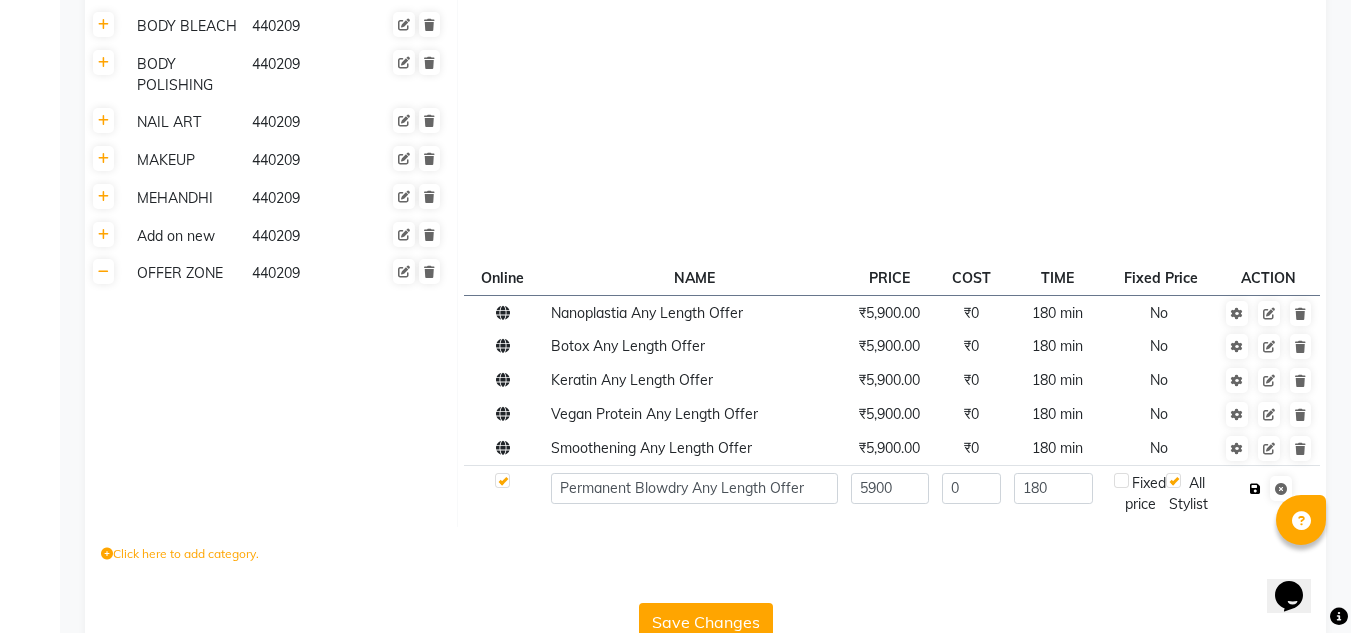 click at bounding box center [1255, 489] 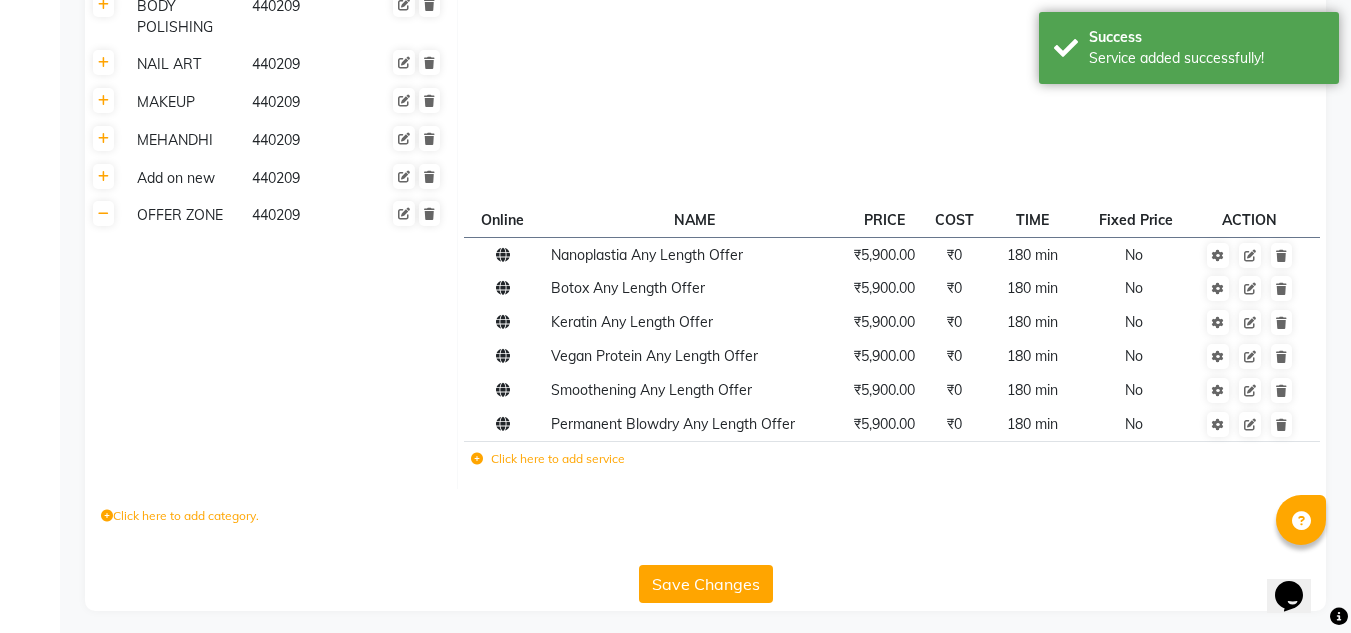 scroll, scrollTop: 899, scrollLeft: 0, axis: vertical 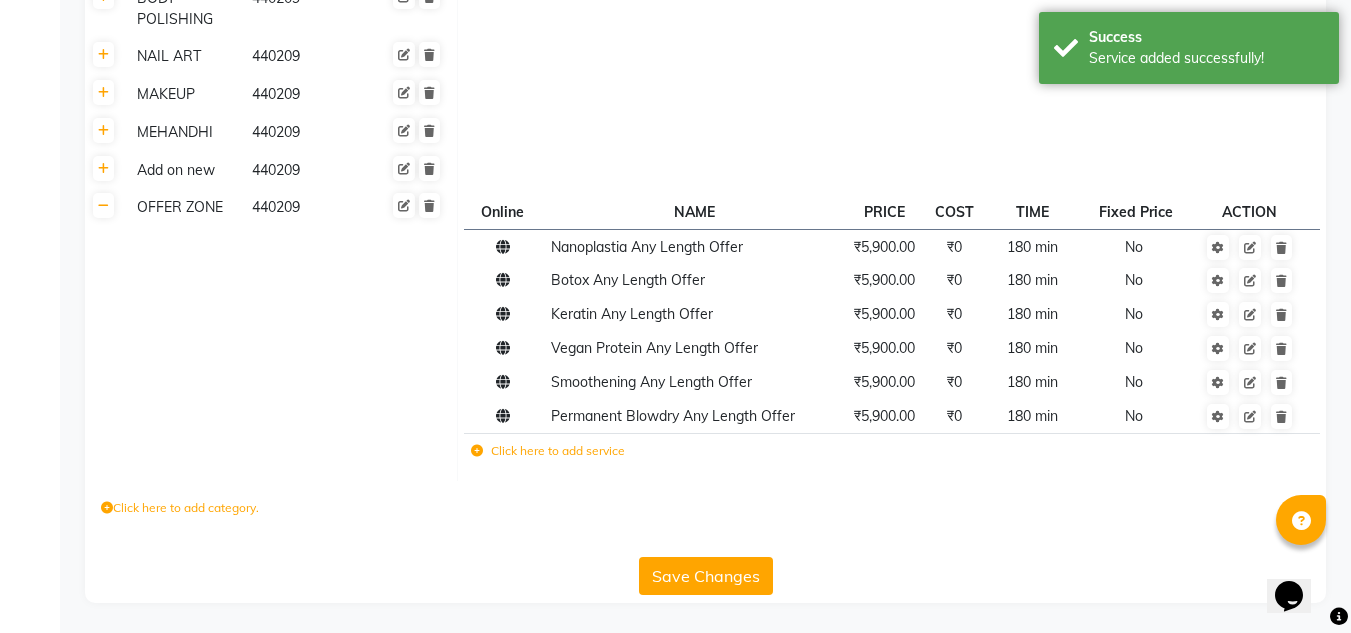 click on "Save Changes" 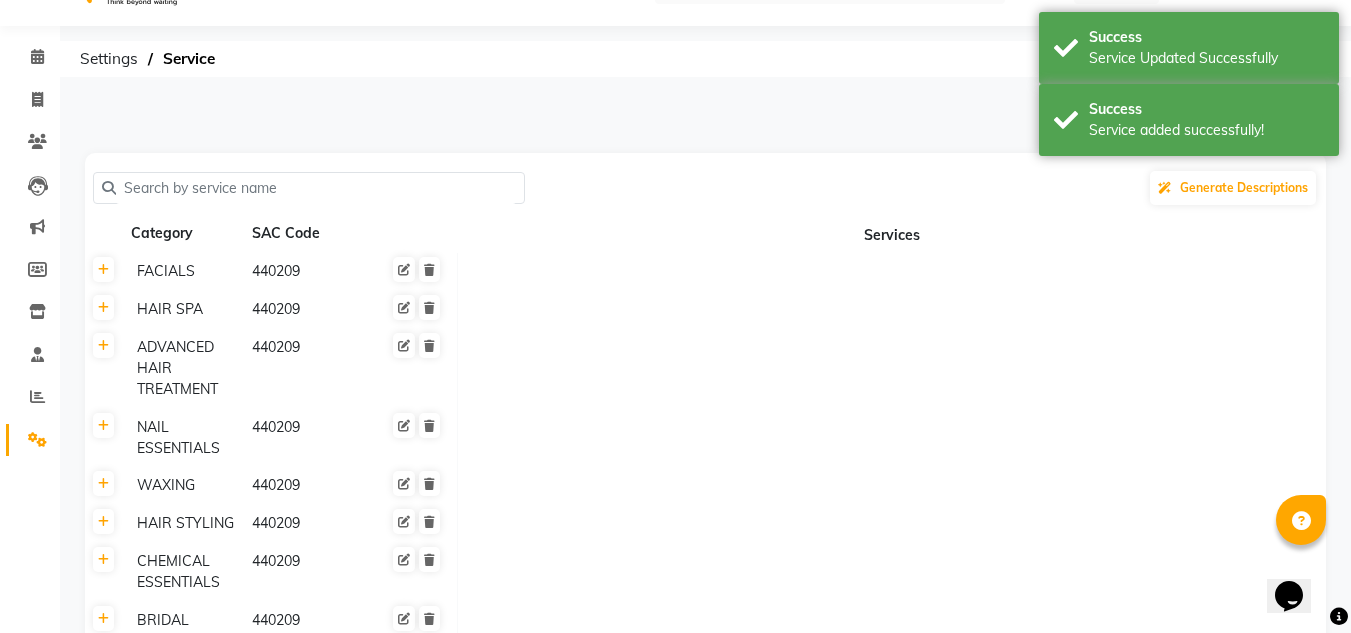 scroll, scrollTop: 0, scrollLeft: 0, axis: both 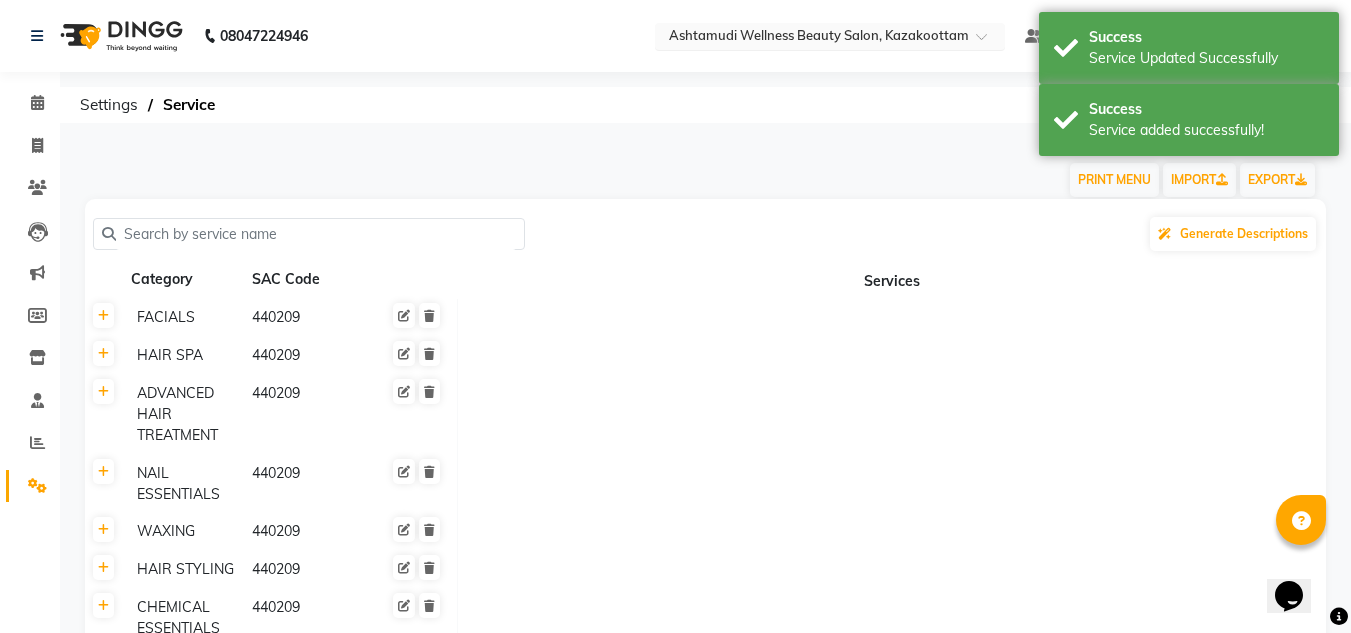 click at bounding box center (810, 38) 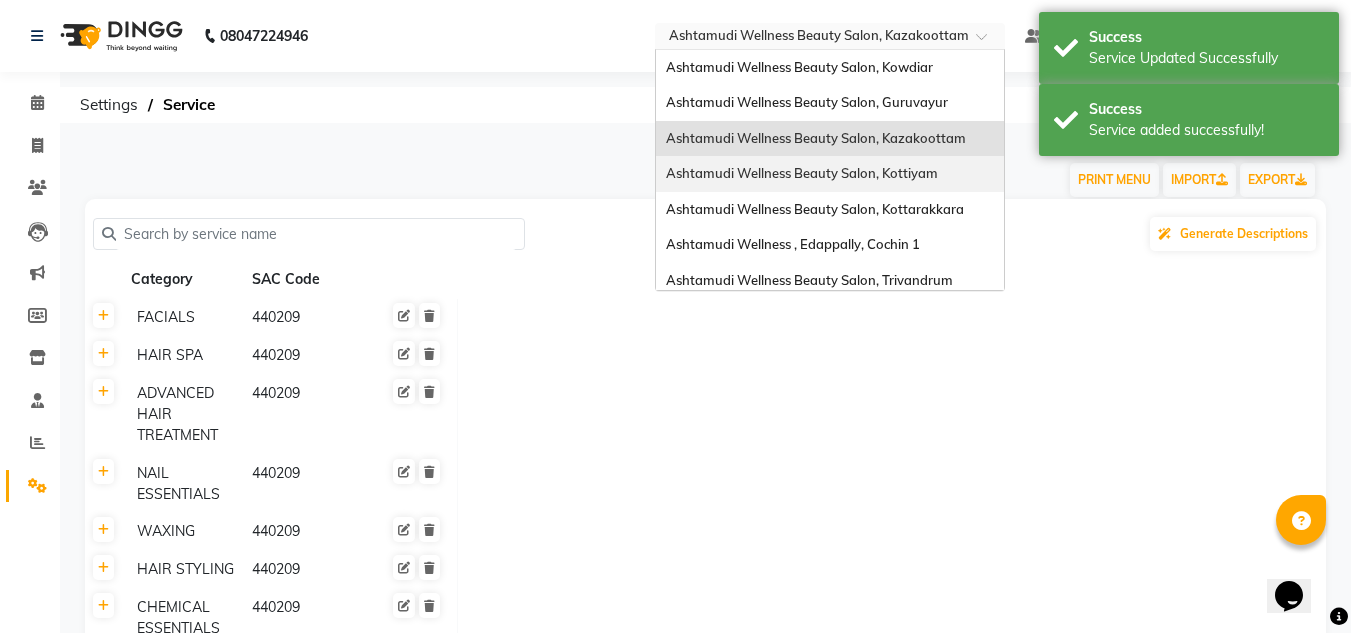 click on "Ashtamudi Wellness Beauty Salon, Kottiyam" at bounding box center (802, 173) 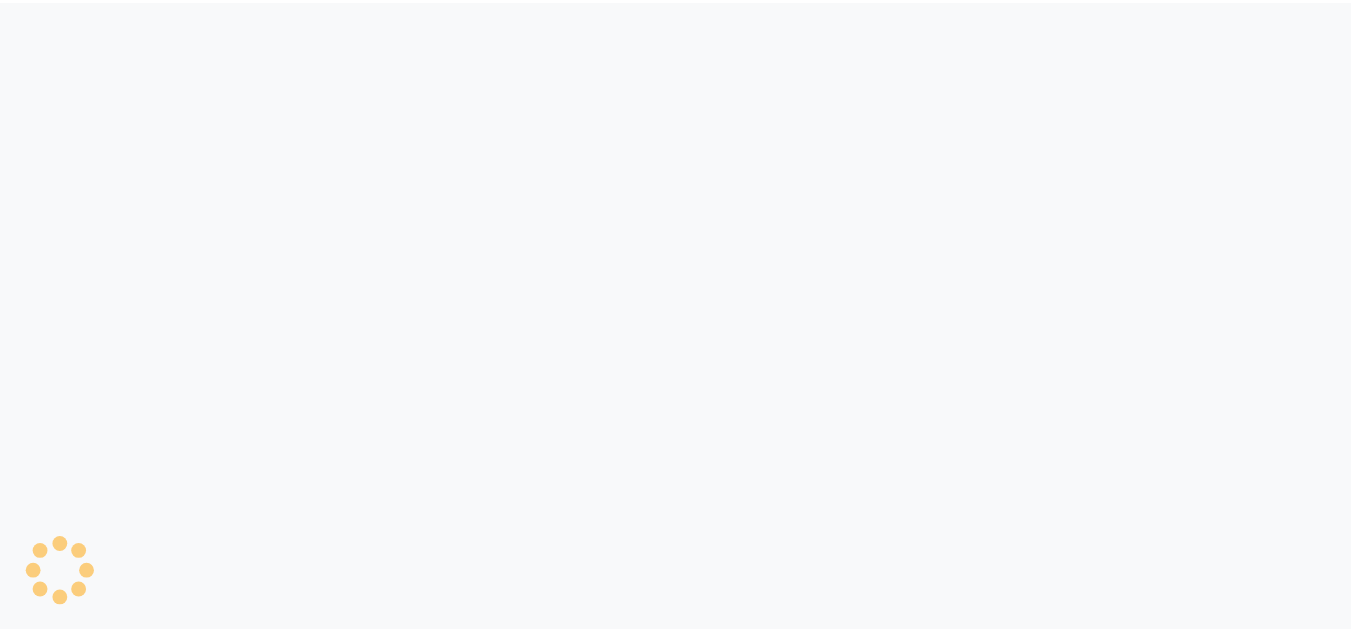 scroll, scrollTop: 0, scrollLeft: 0, axis: both 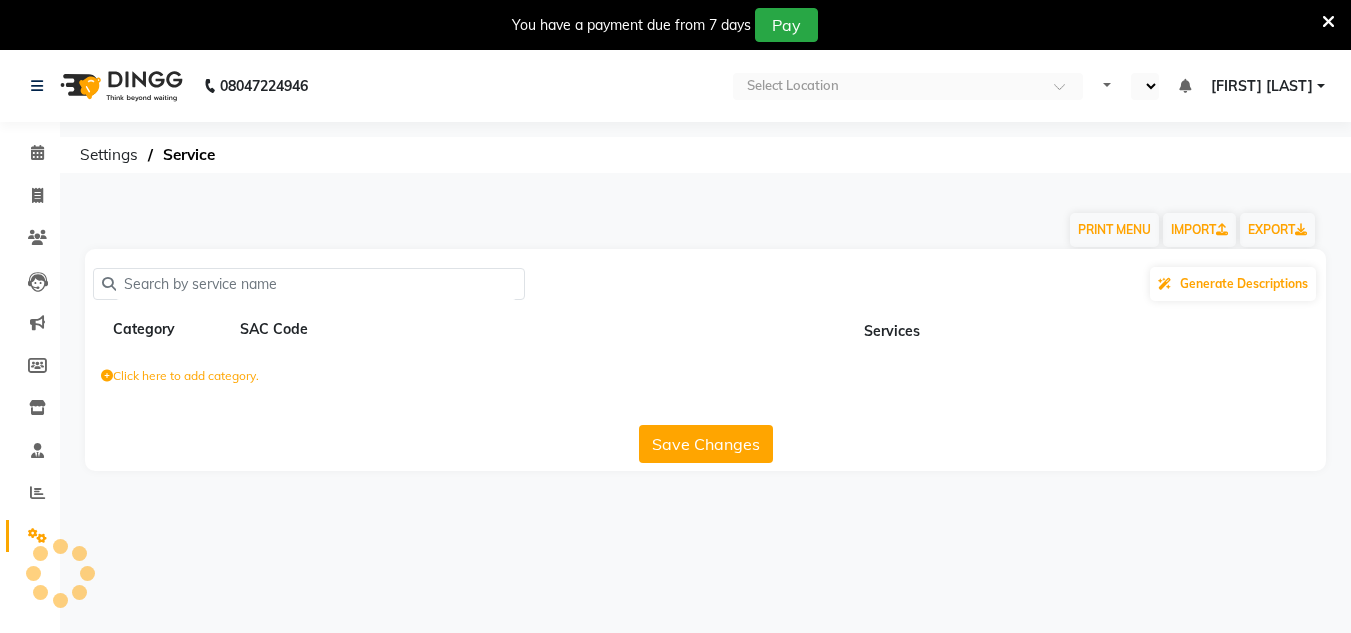 select on "en" 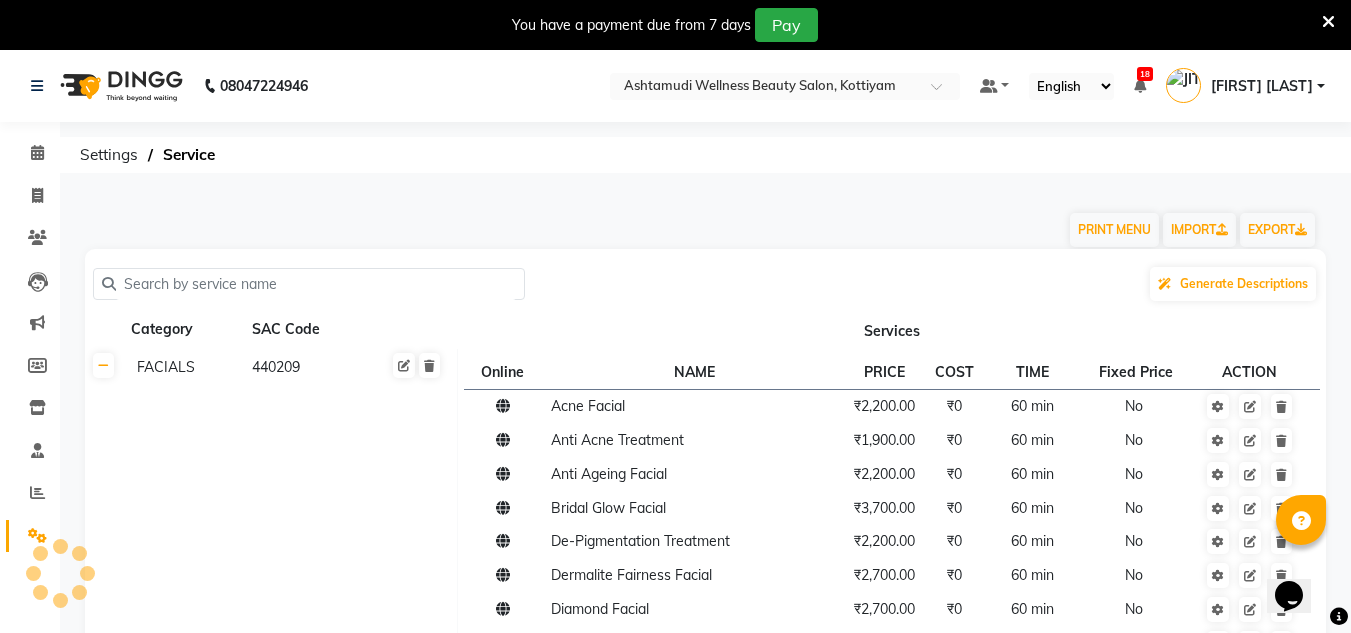 scroll, scrollTop: 0, scrollLeft: 0, axis: both 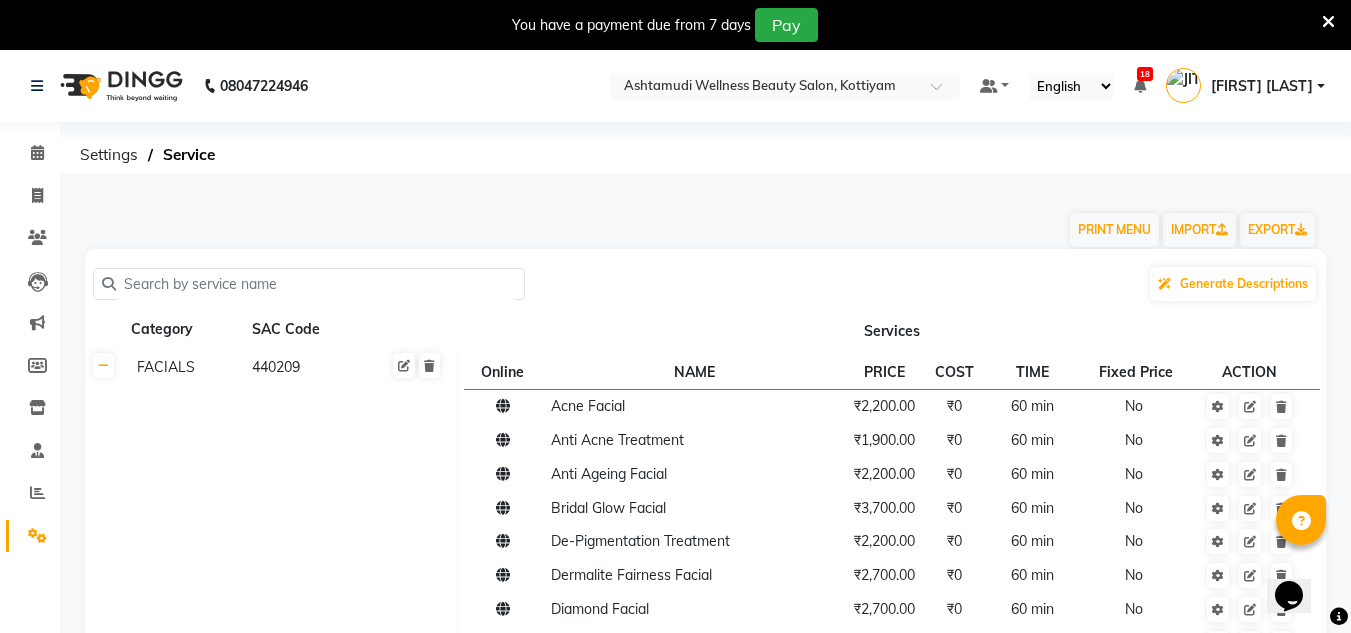 click at bounding box center [1328, 22] 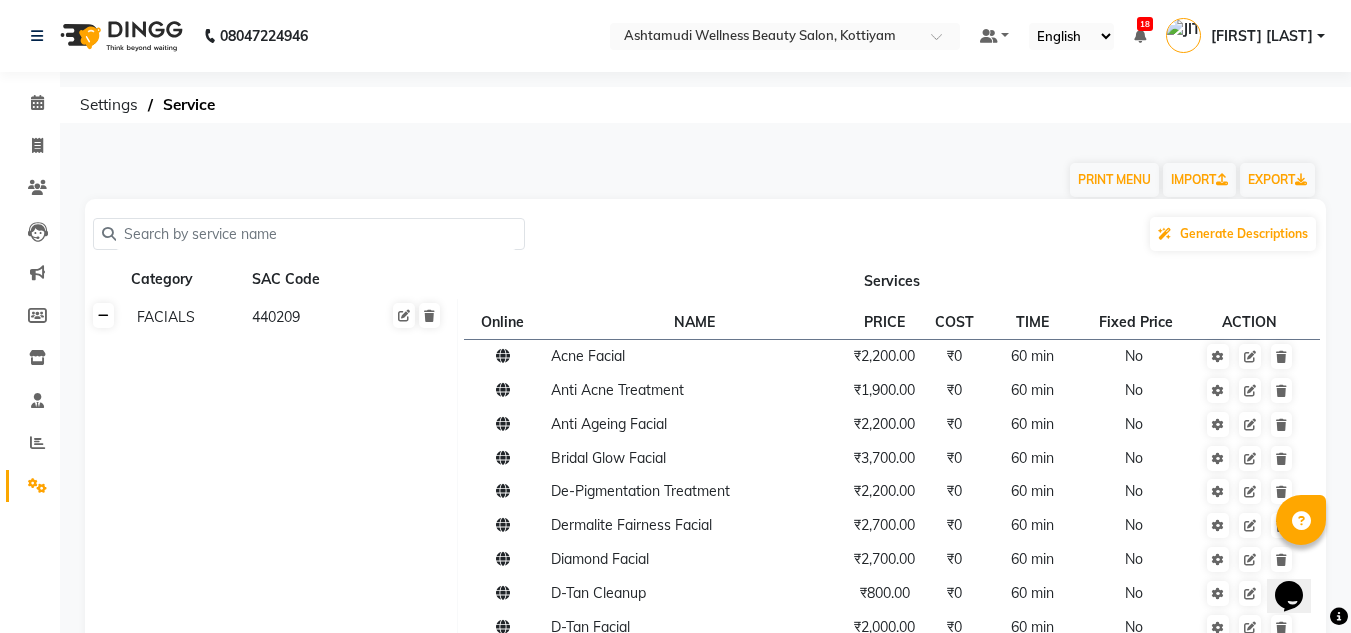 click 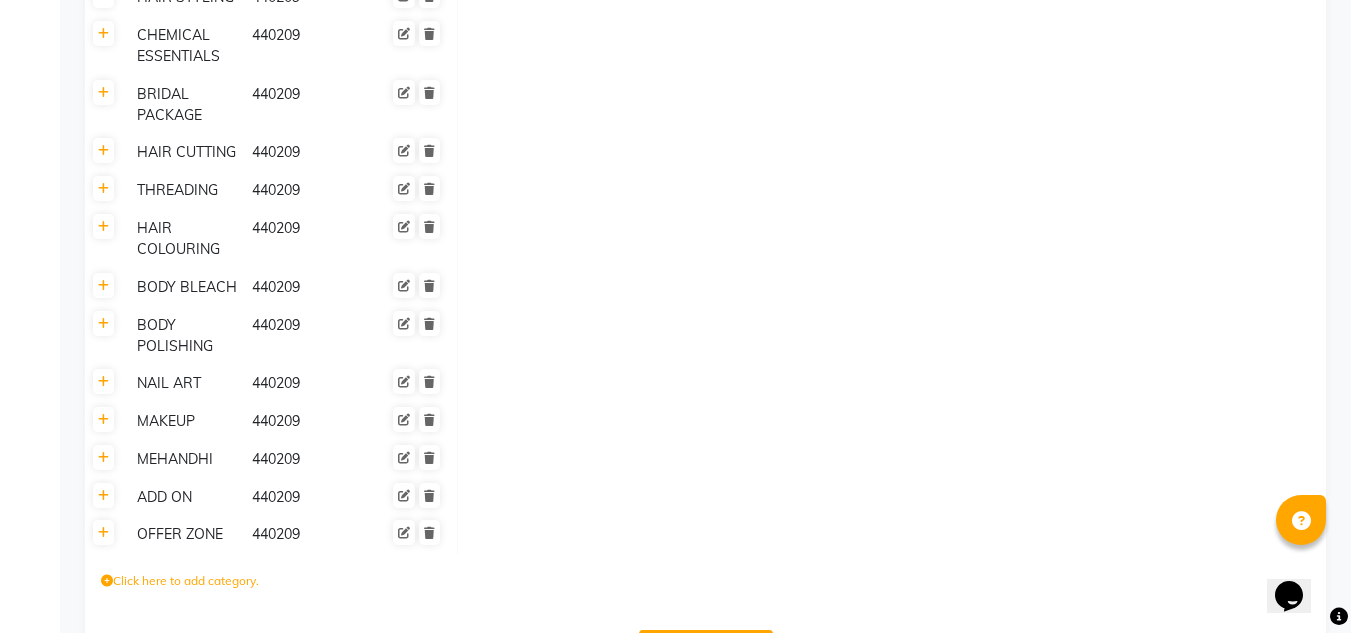 scroll, scrollTop: 645, scrollLeft: 0, axis: vertical 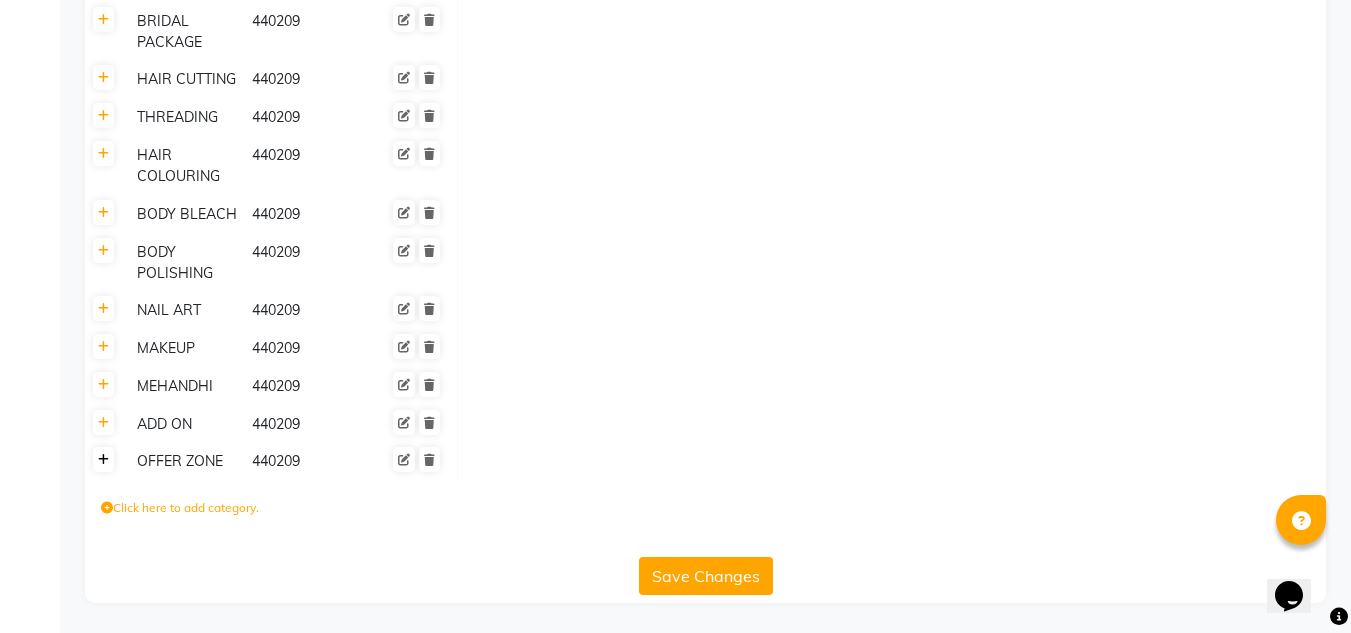 click 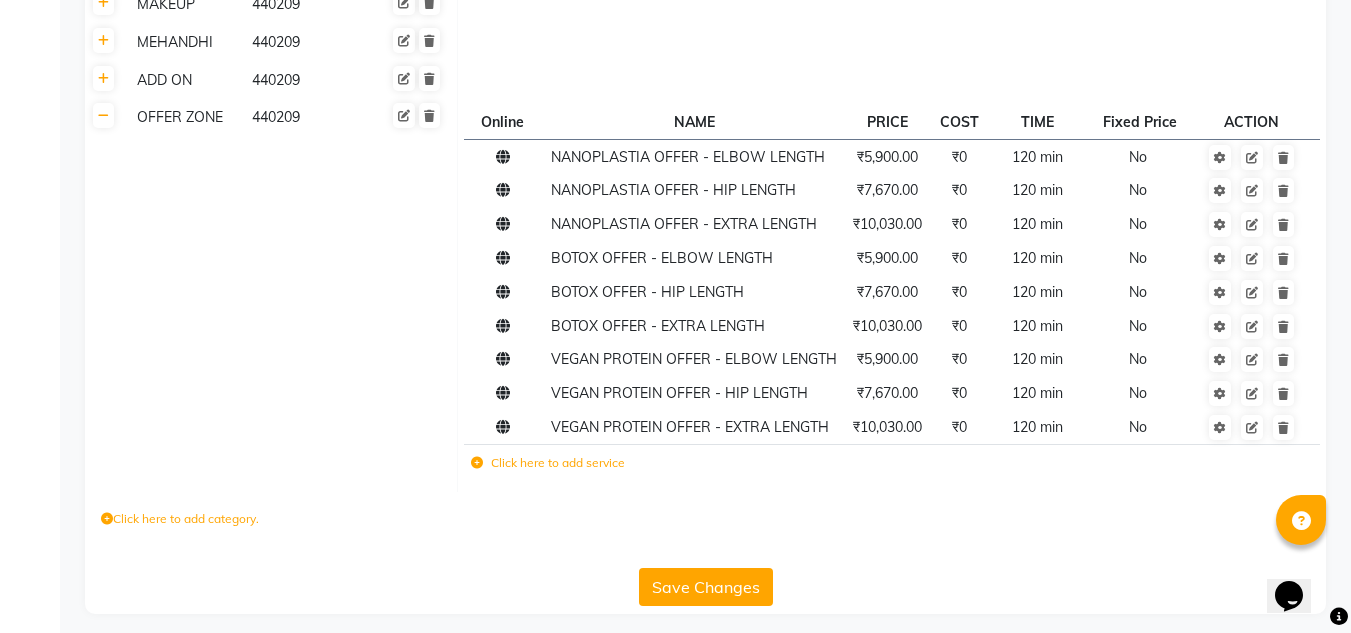 scroll, scrollTop: 1000, scrollLeft: 0, axis: vertical 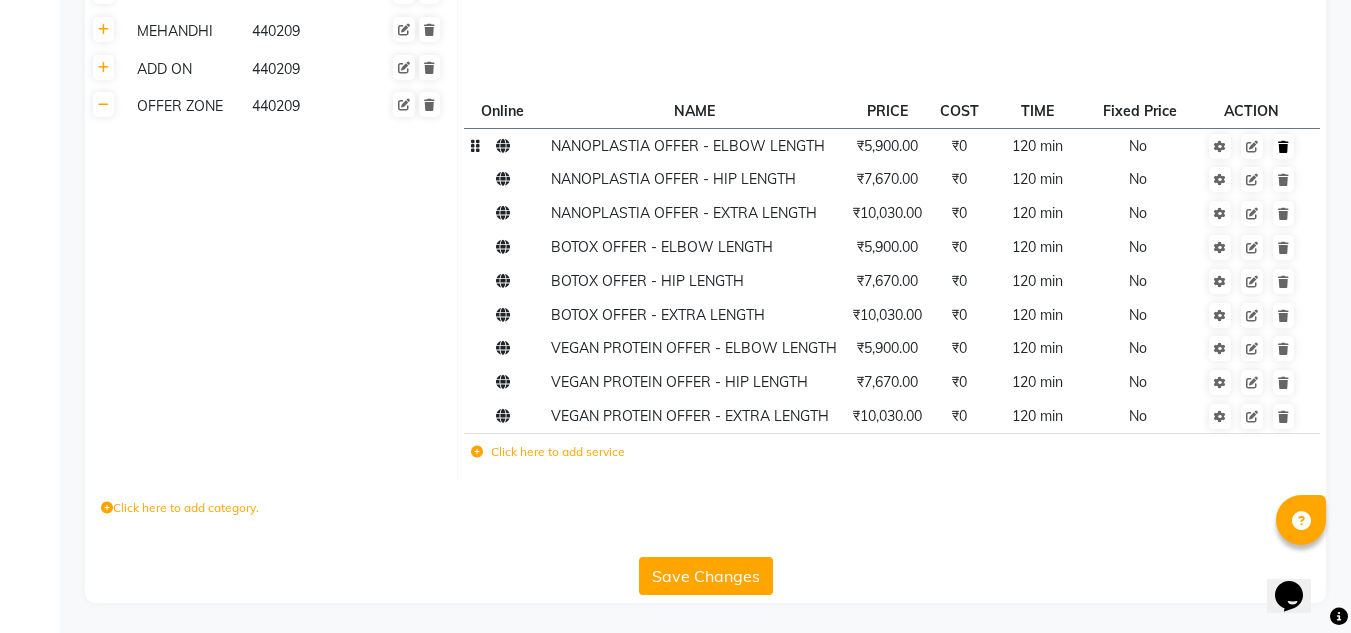 click 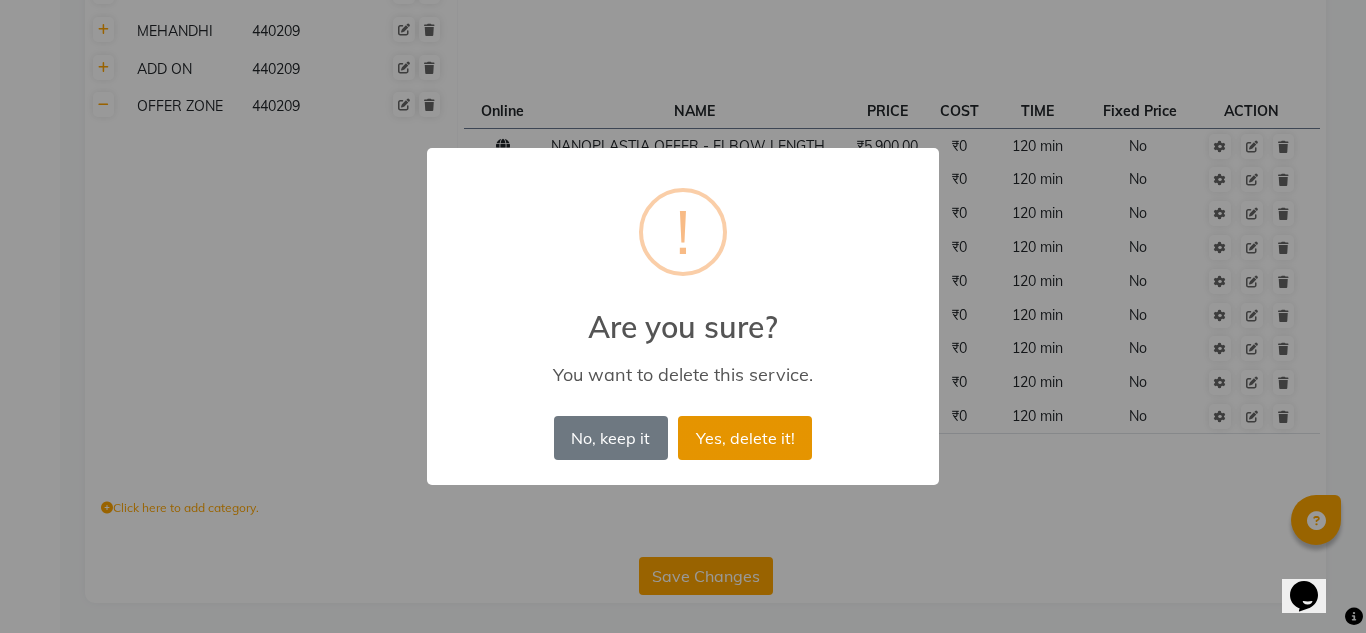 click on "Yes, delete it!" at bounding box center [745, 438] 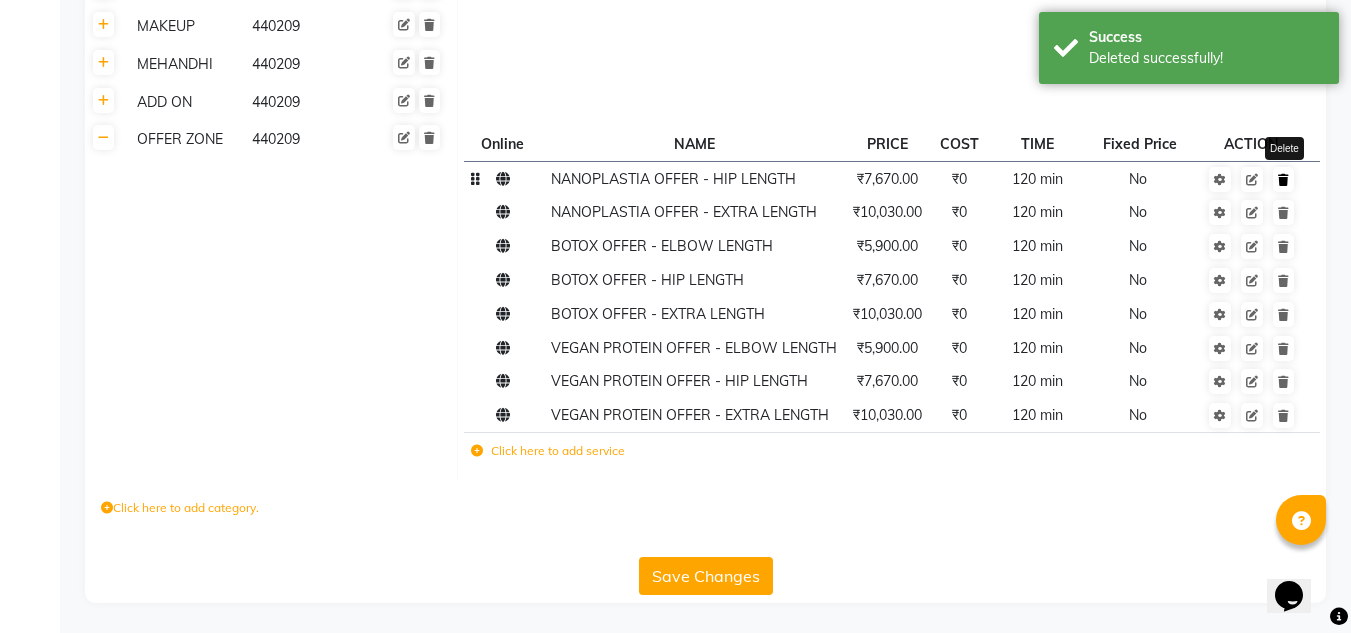 scroll, scrollTop: 967, scrollLeft: 0, axis: vertical 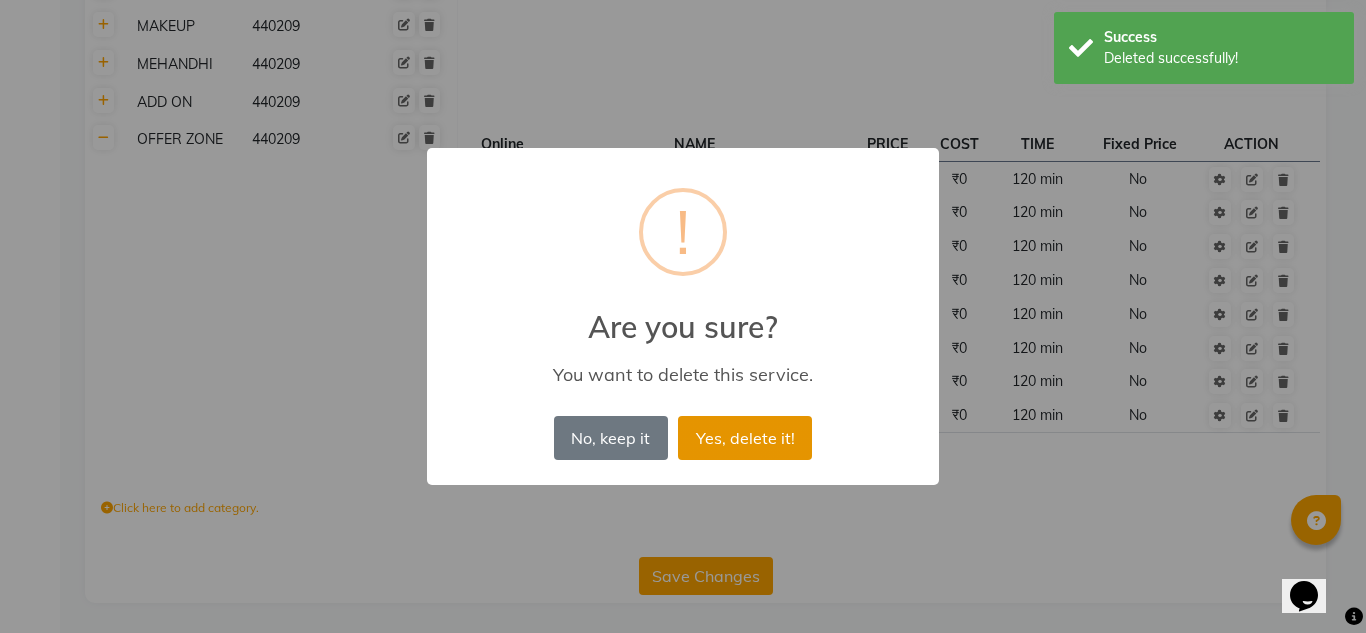 click on "Yes, delete it!" at bounding box center [745, 438] 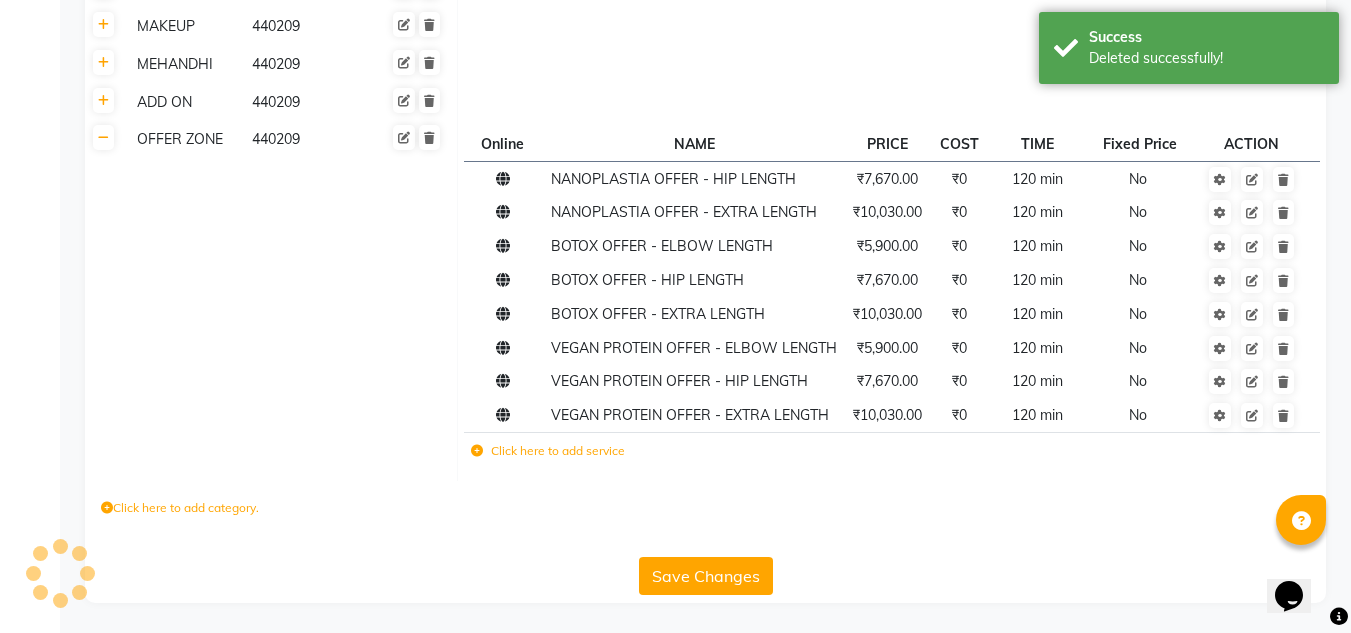 scroll, scrollTop: 933, scrollLeft: 0, axis: vertical 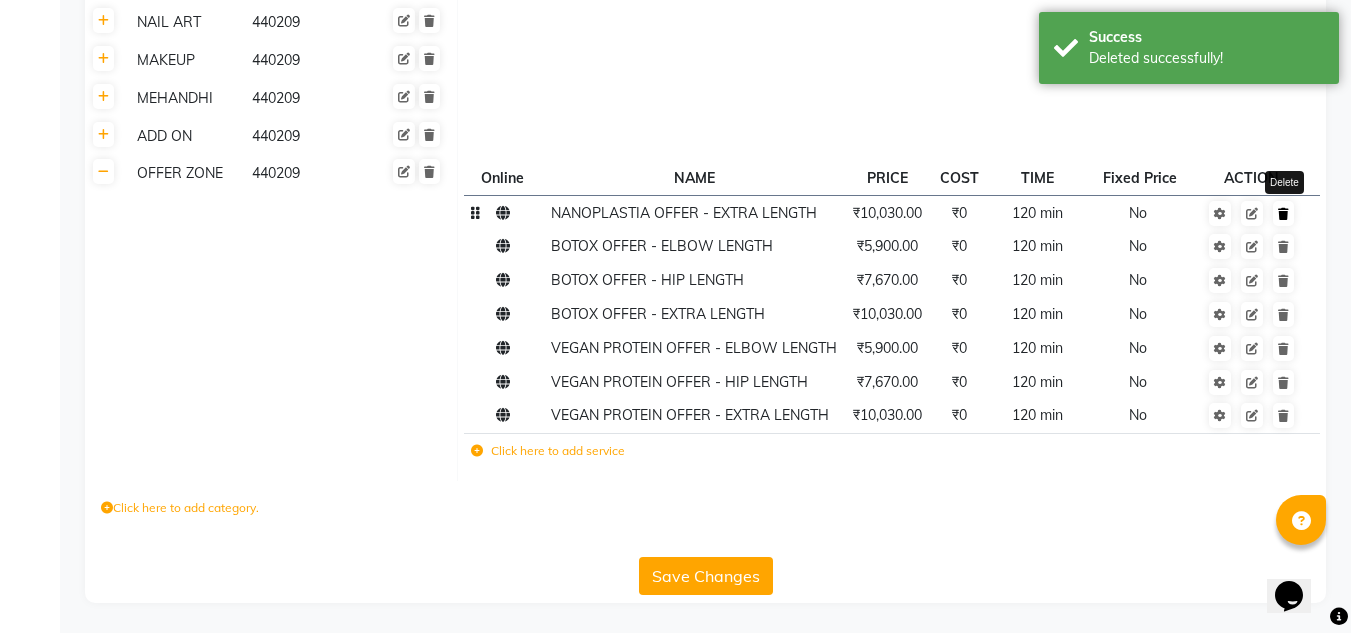click 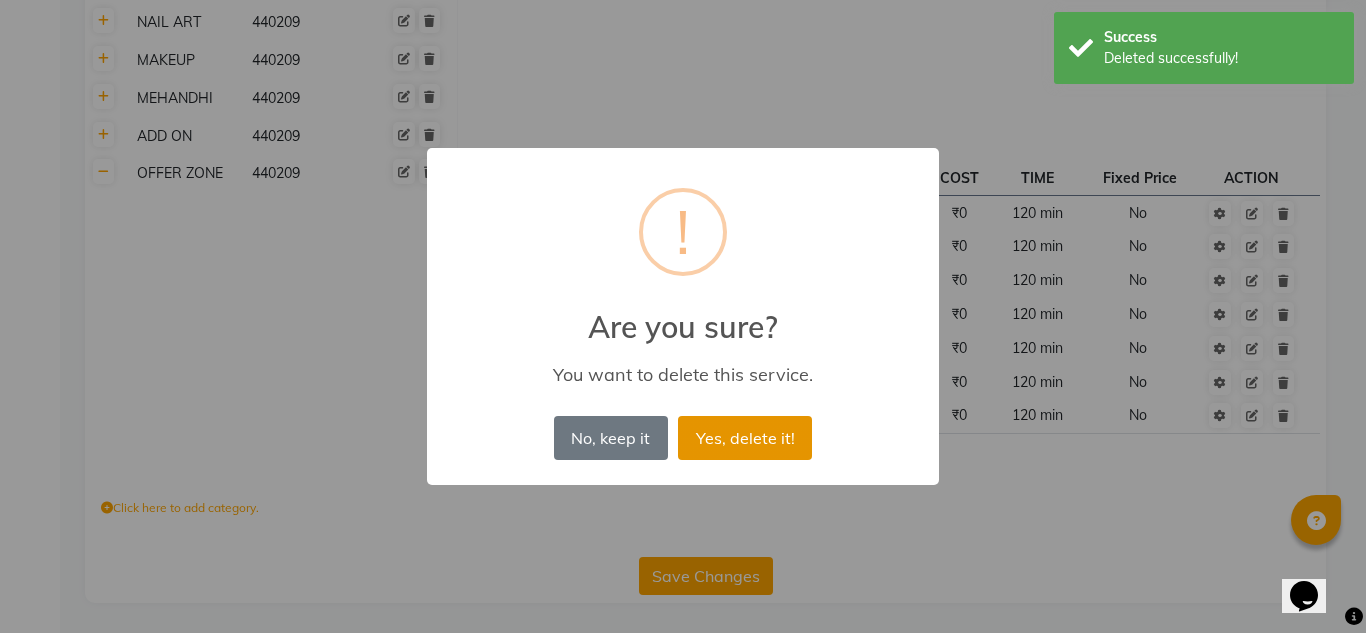click on "Yes, delete it!" at bounding box center [745, 438] 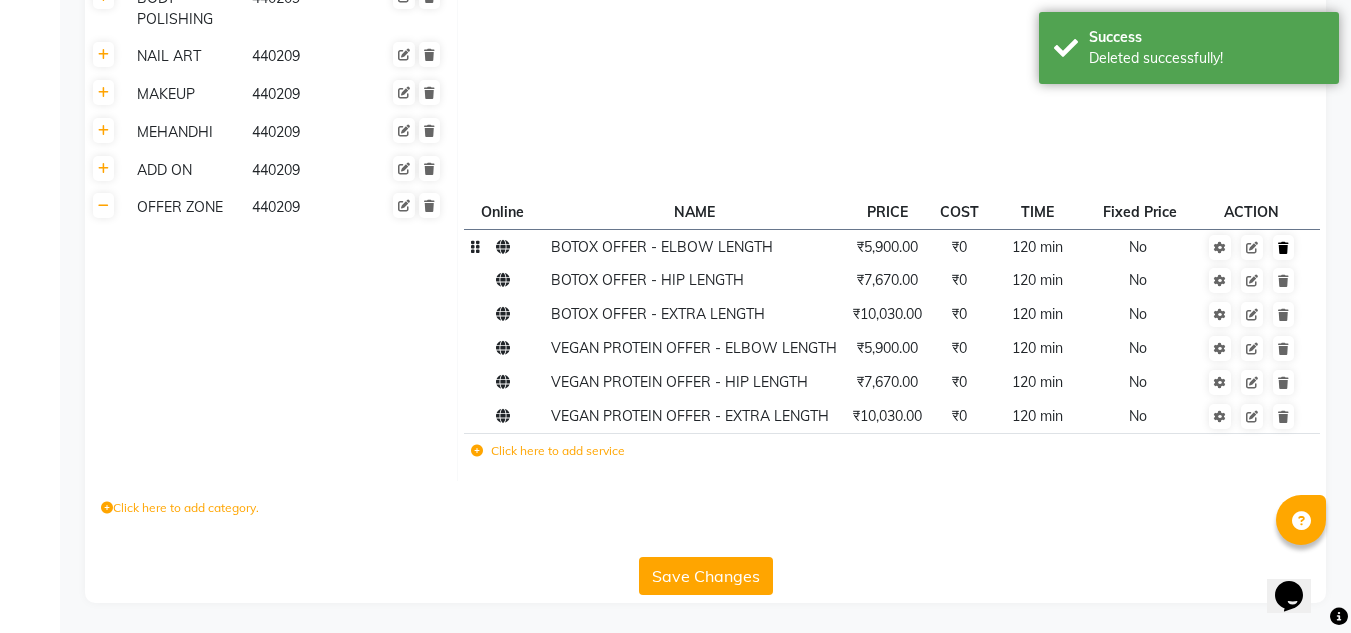 scroll, scrollTop: 899, scrollLeft: 0, axis: vertical 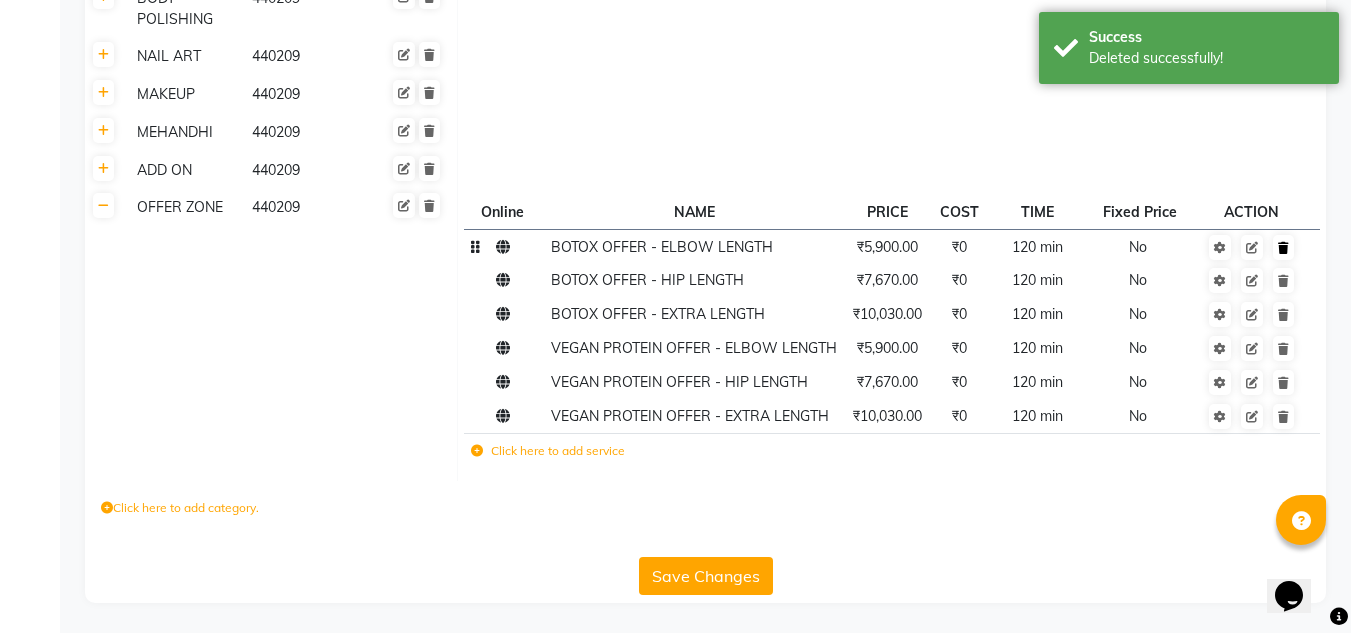 click on "Delete" at bounding box center (1284, 217) 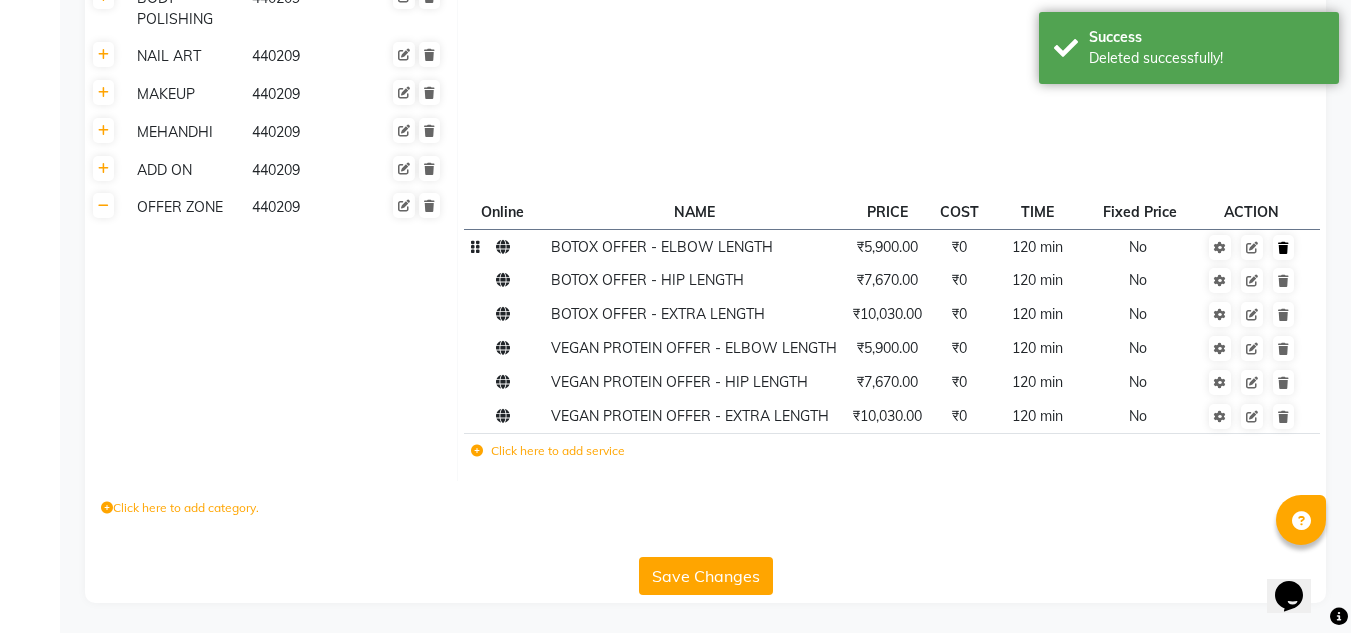 click 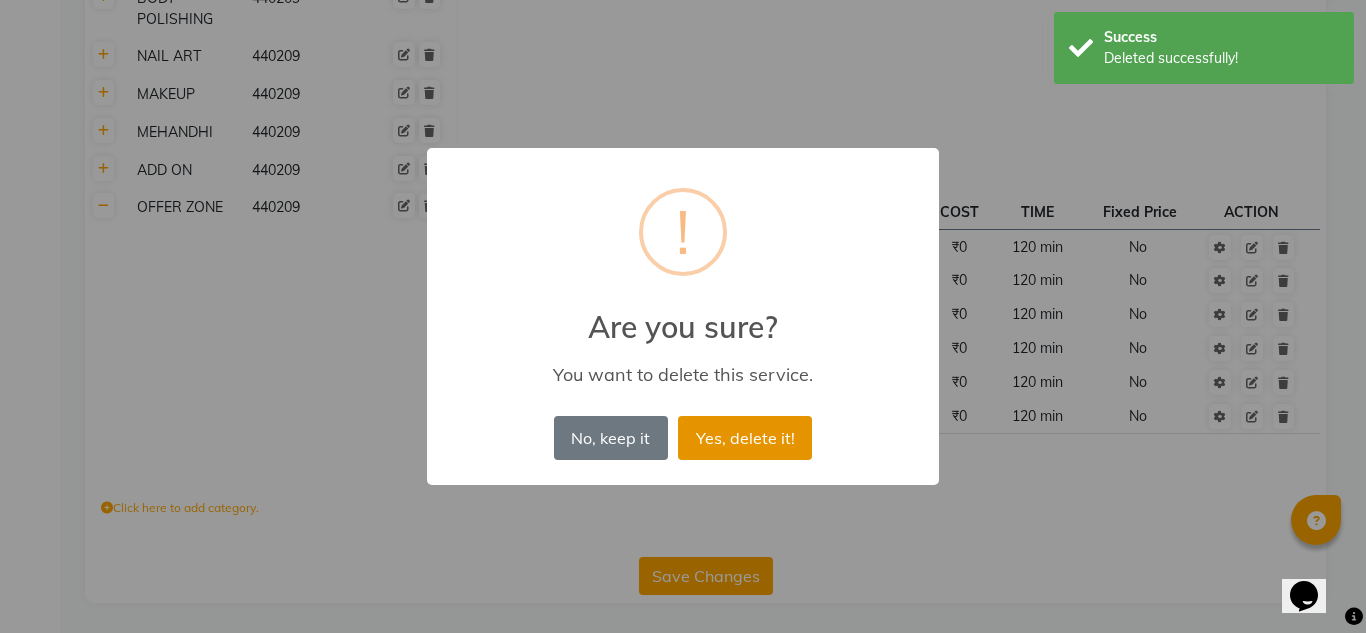 click on "Yes, delete it!" at bounding box center (745, 438) 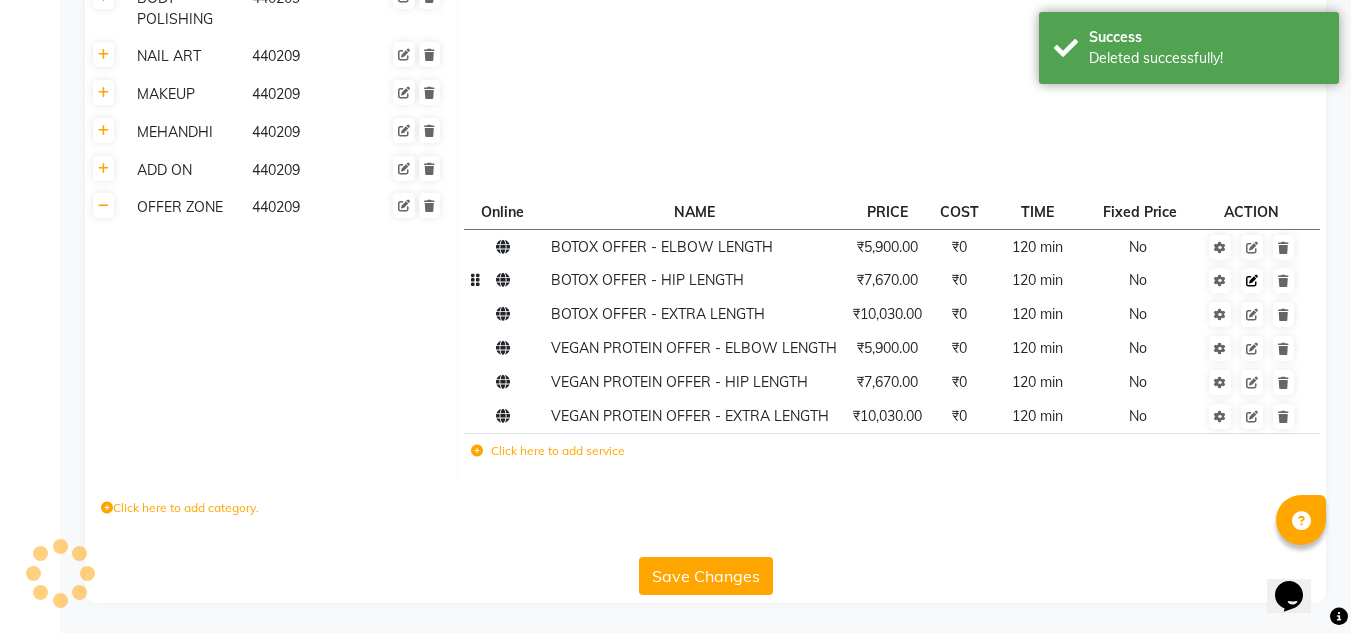 scroll, scrollTop: 865, scrollLeft: 0, axis: vertical 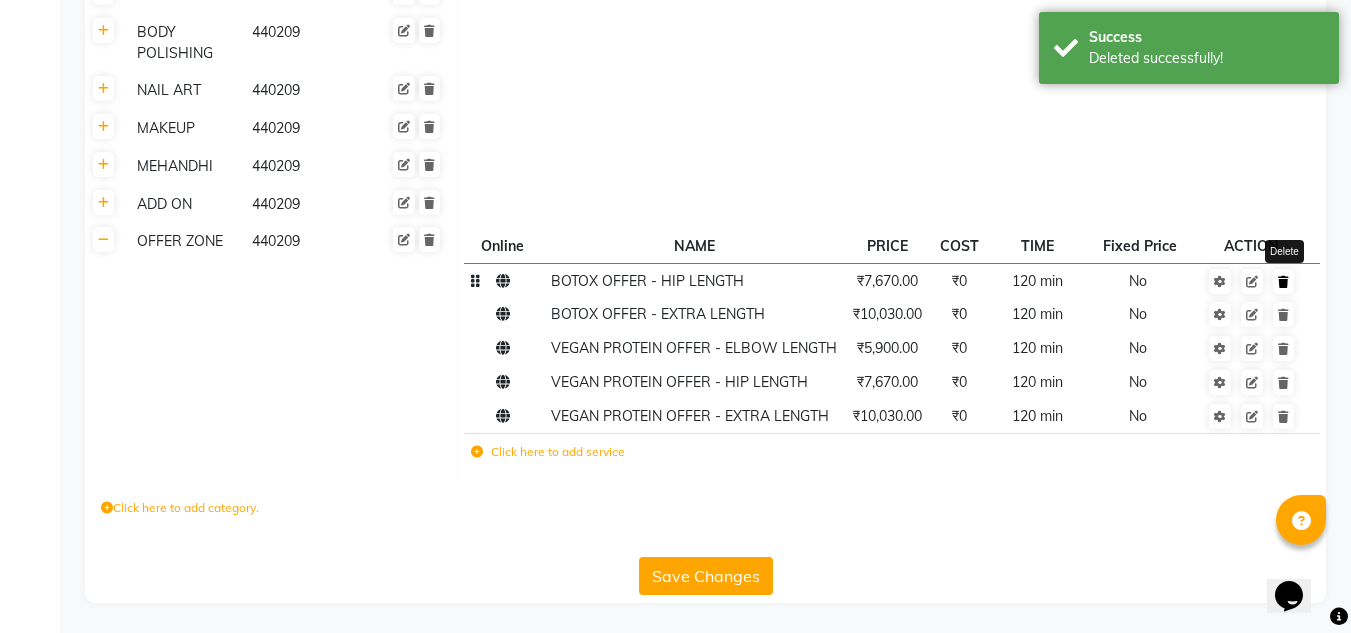 click 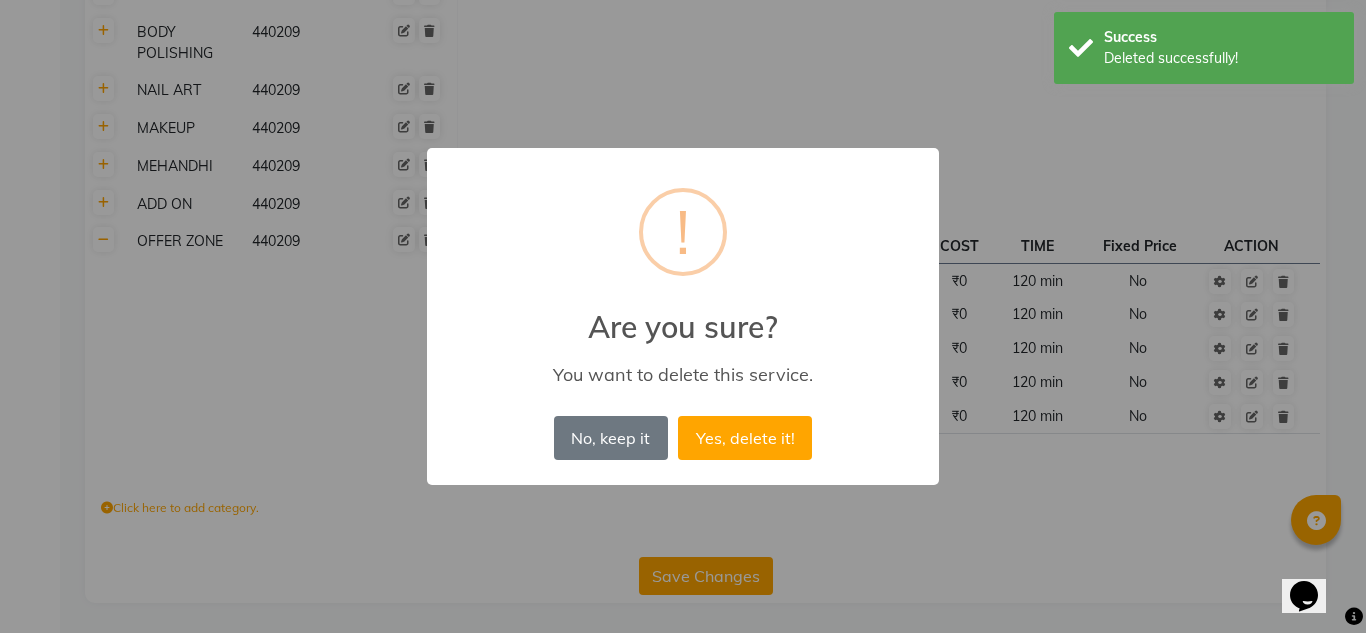 click on "No, keep it No Yes, delete it!" at bounding box center [683, 438] 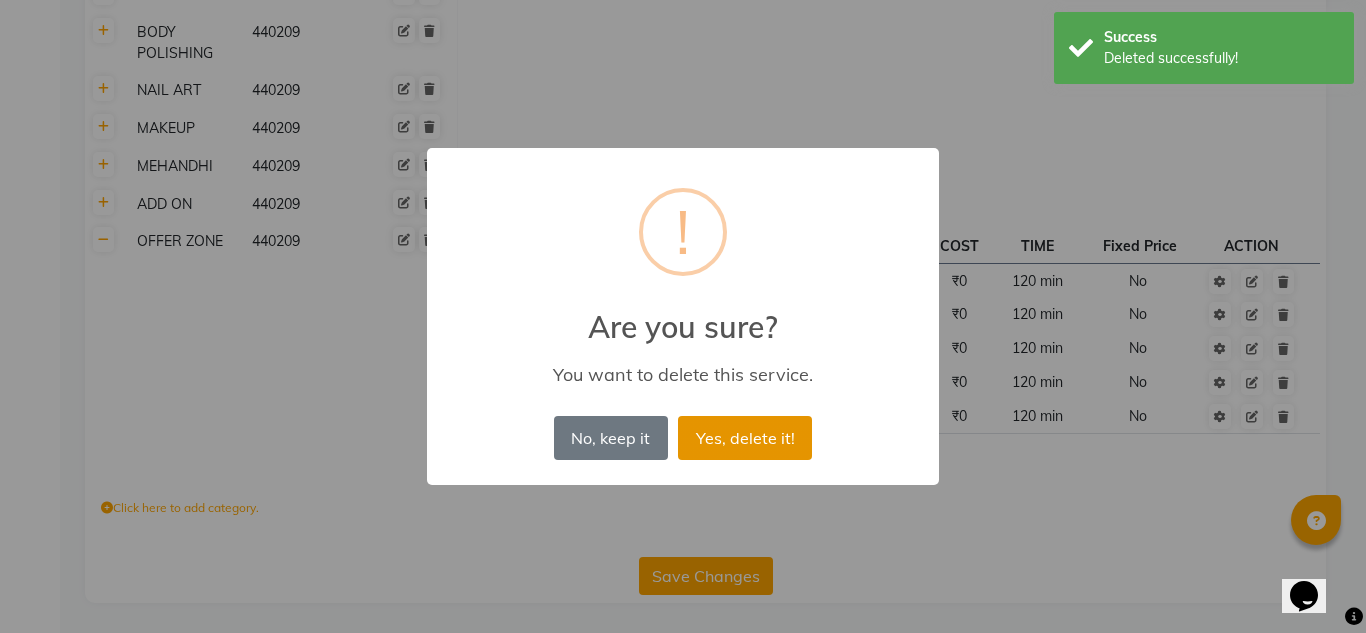 click on "Yes, delete it!" at bounding box center [745, 438] 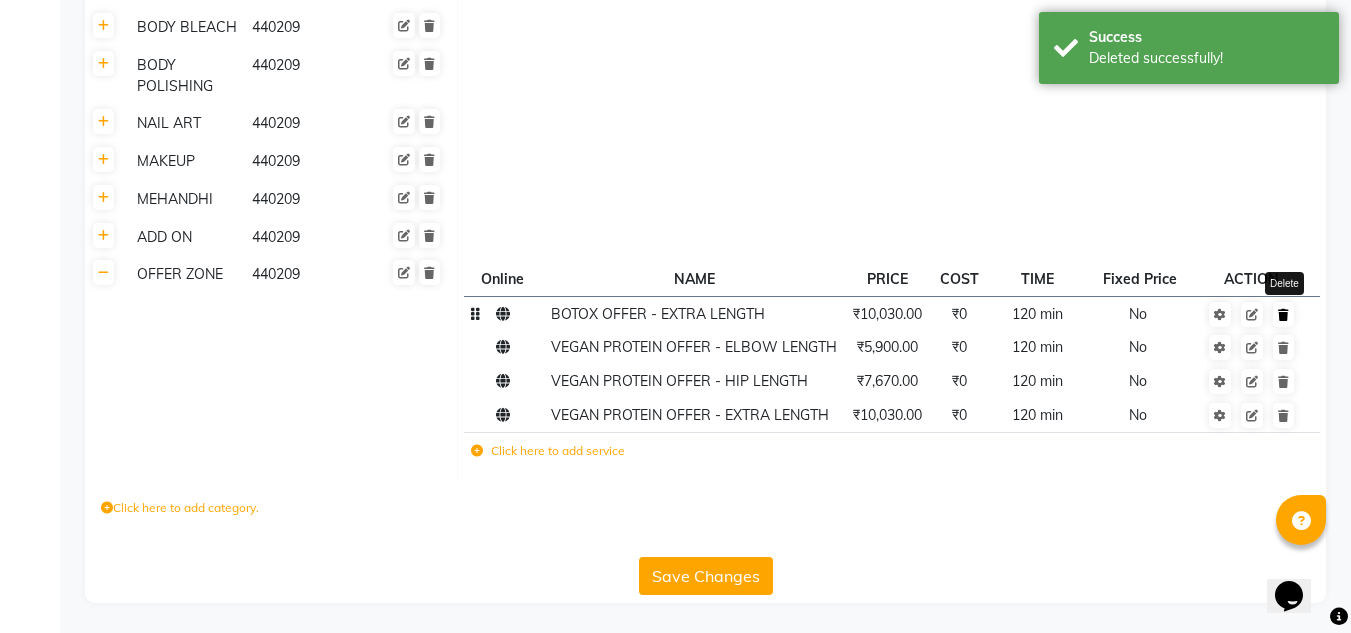 scroll, scrollTop: 832, scrollLeft: 0, axis: vertical 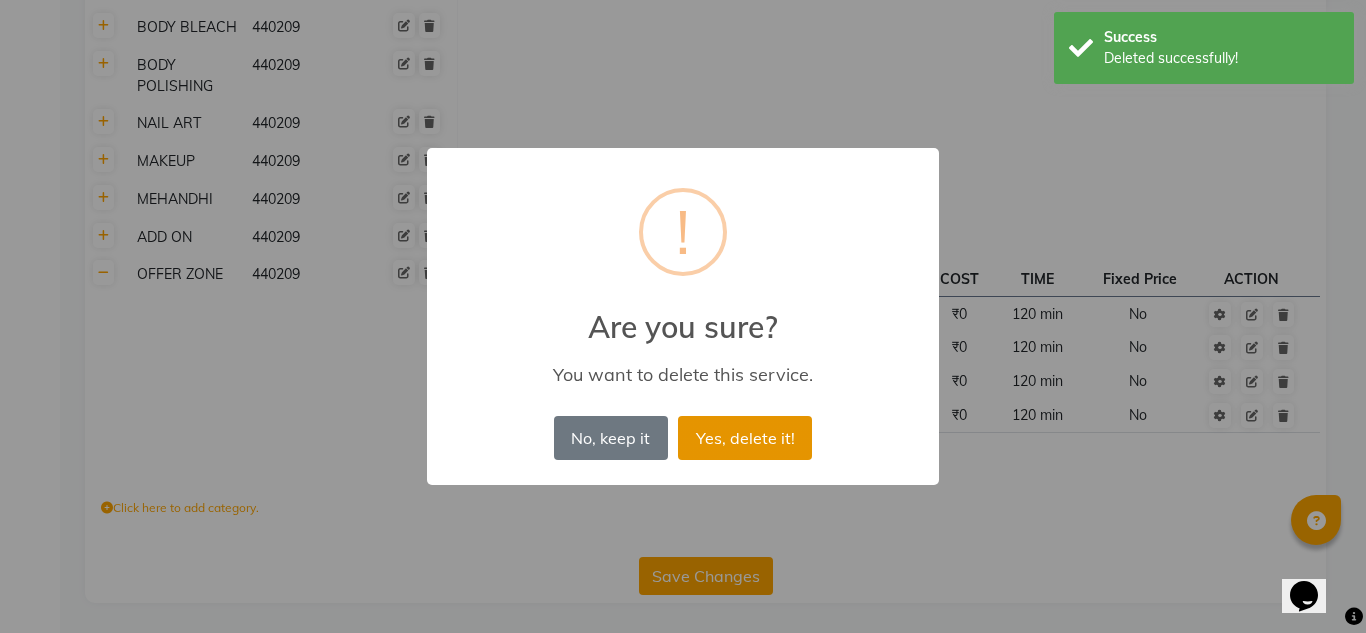 click on "Yes, delete it!" at bounding box center (745, 438) 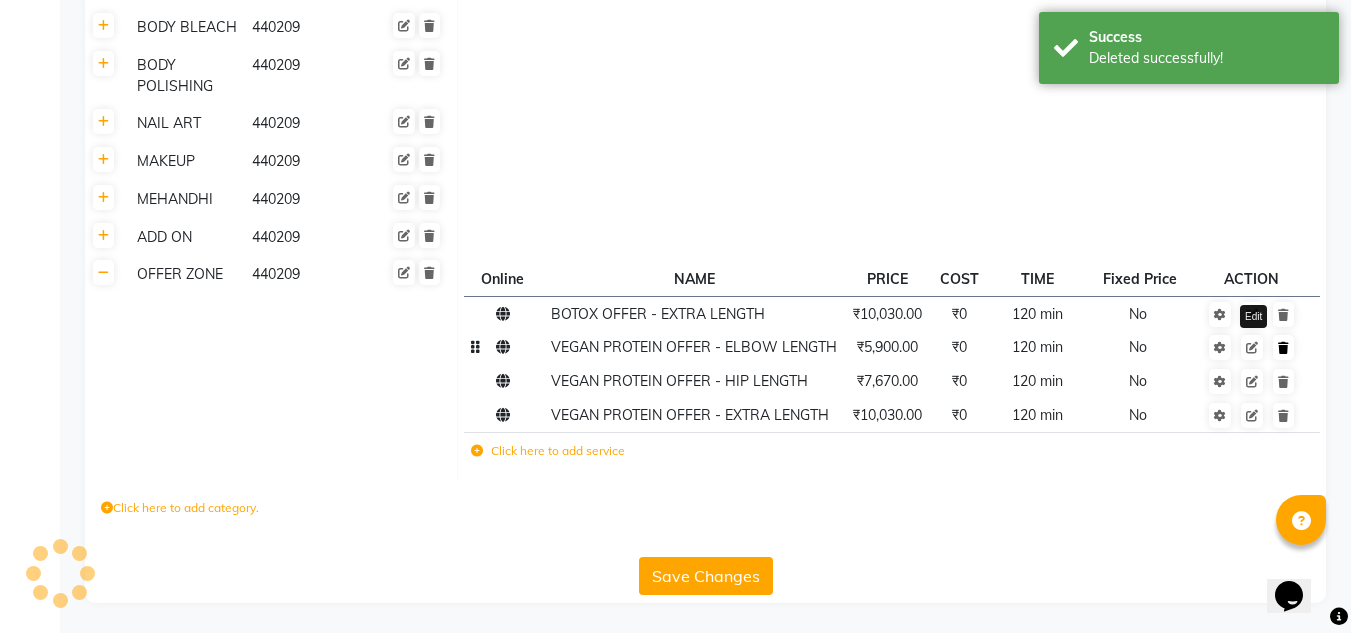 scroll, scrollTop: 798, scrollLeft: 0, axis: vertical 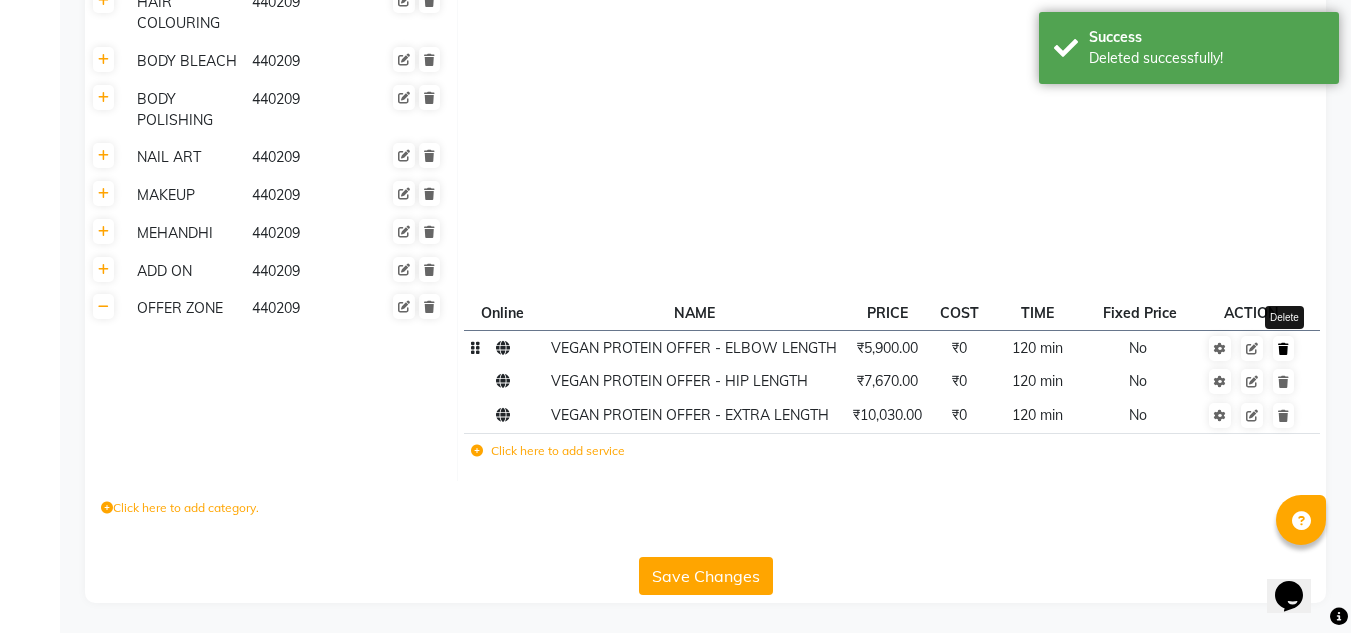 click 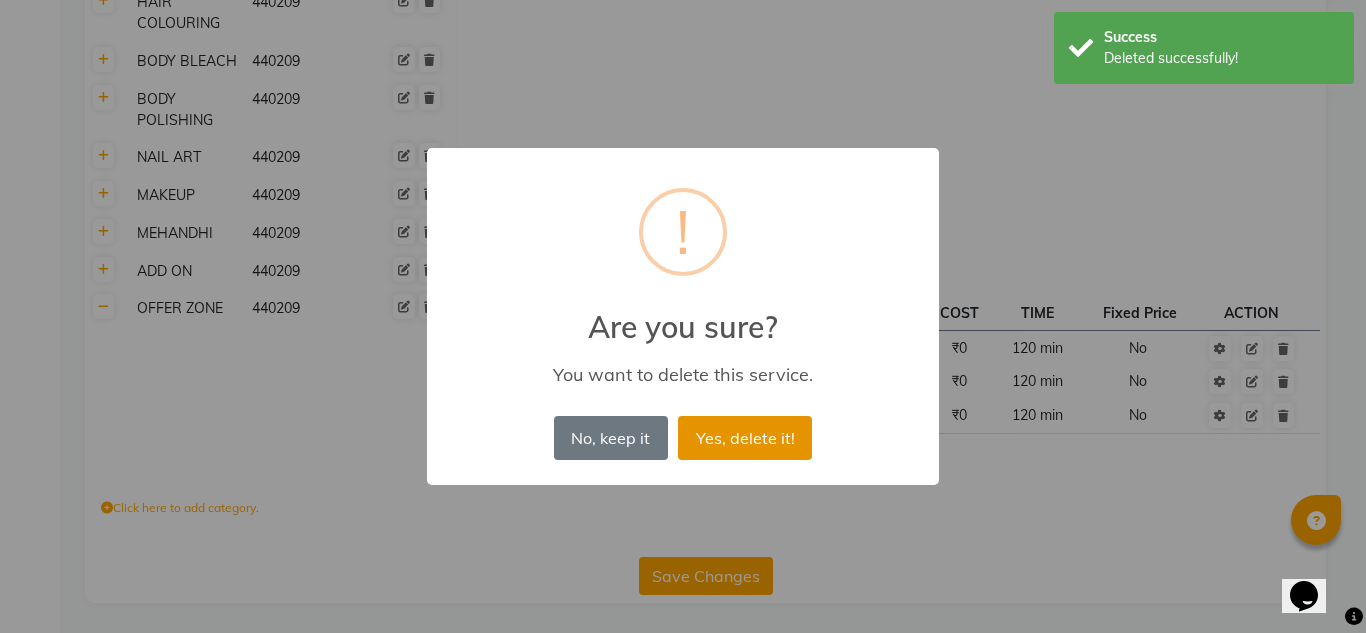 click on "Yes, delete it!" at bounding box center (745, 438) 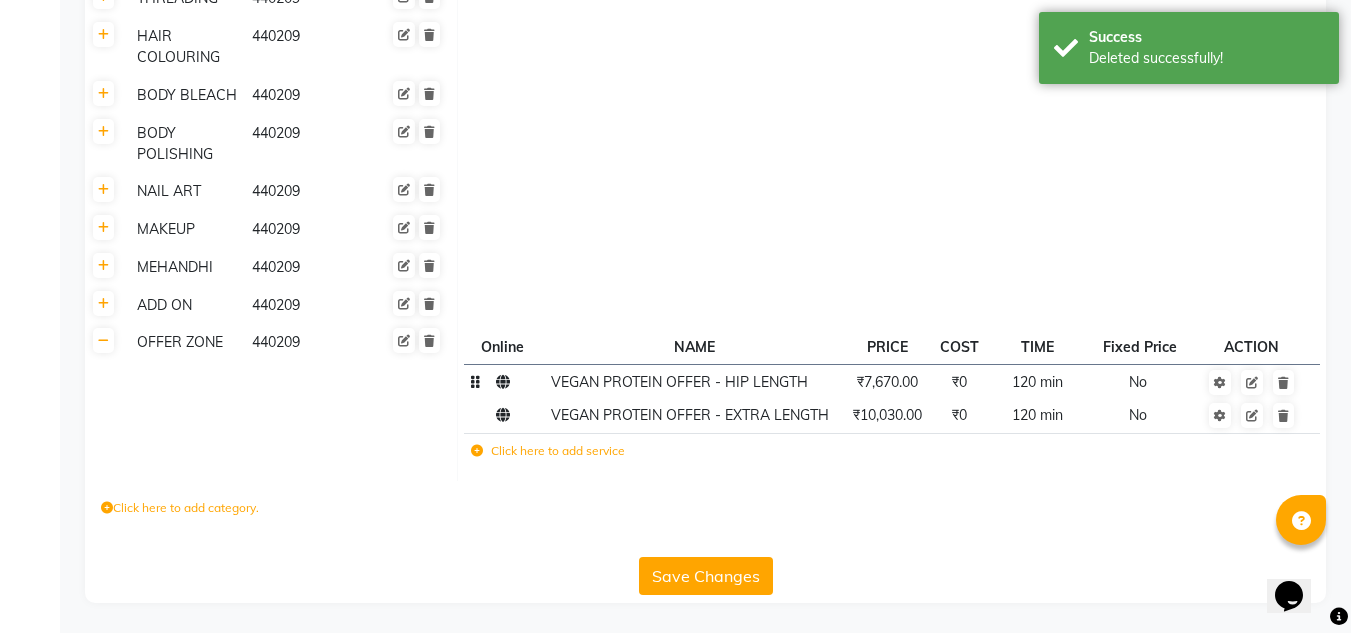 scroll, scrollTop: 764, scrollLeft: 0, axis: vertical 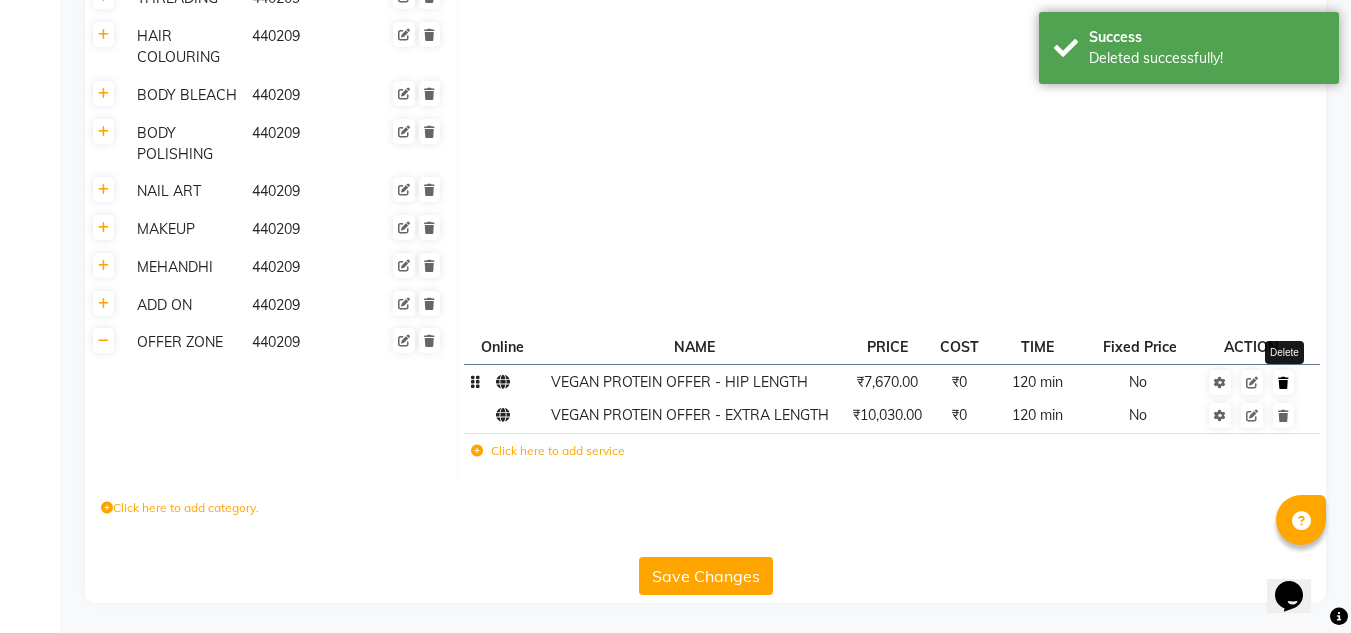 click 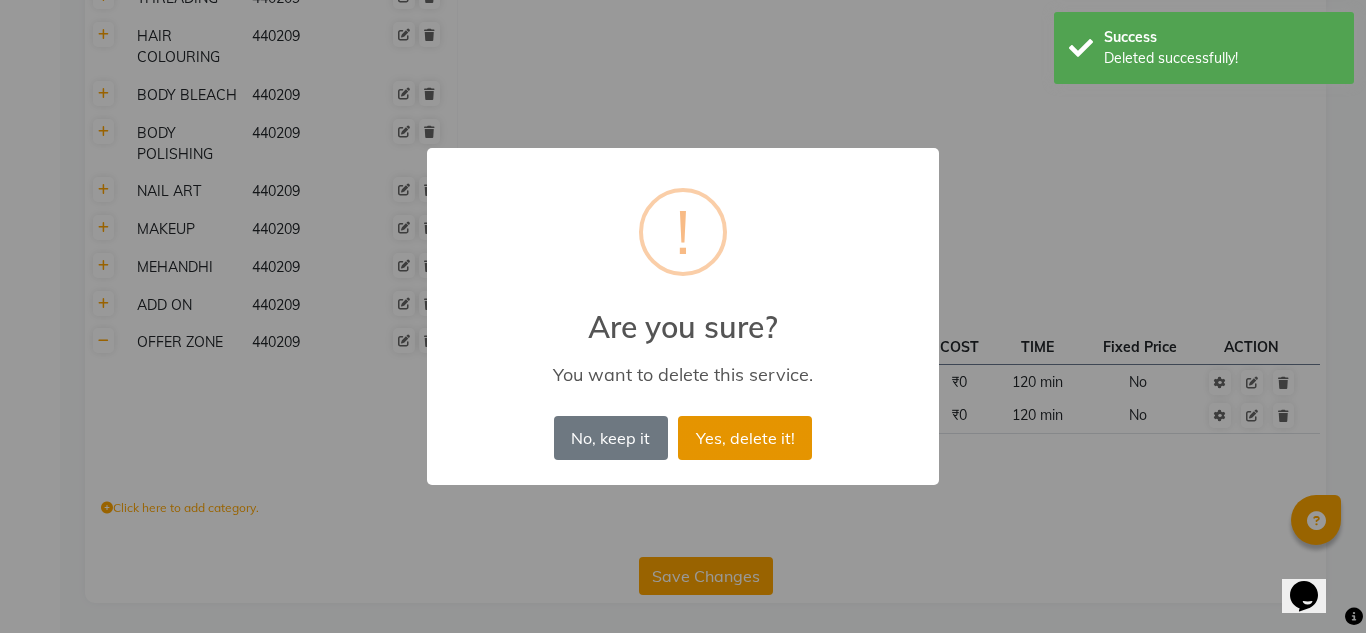 click on "Yes, delete it!" at bounding box center (745, 438) 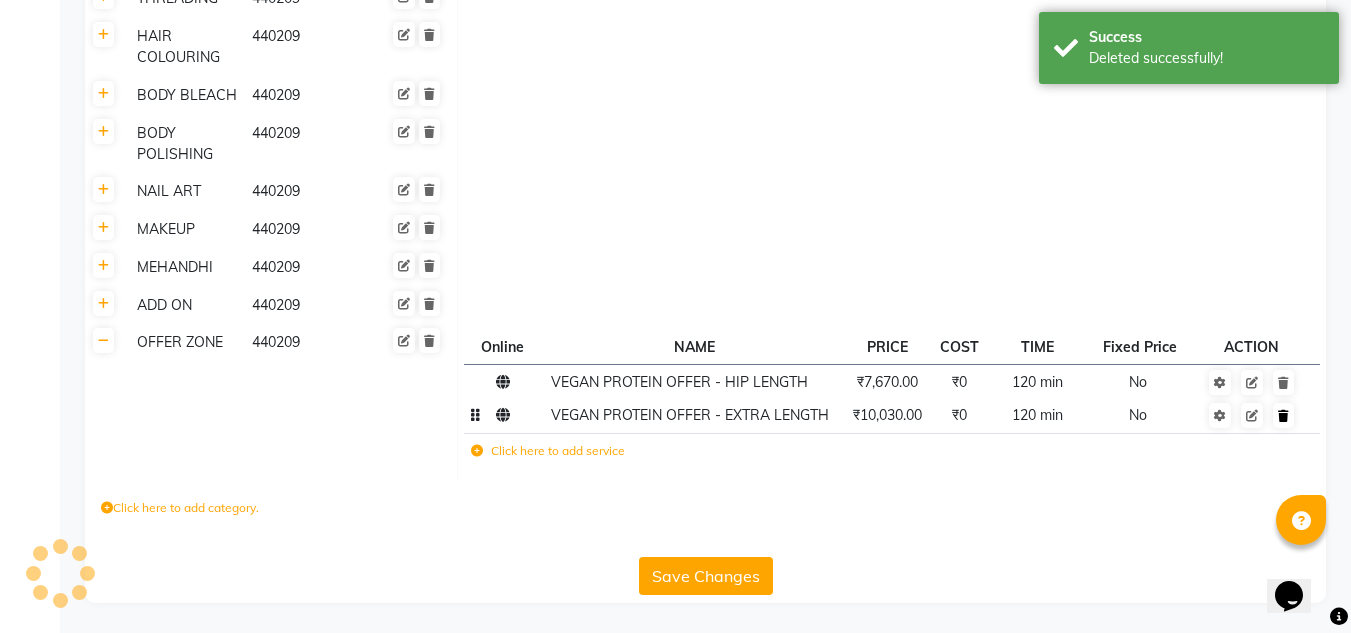 scroll, scrollTop: 730, scrollLeft: 0, axis: vertical 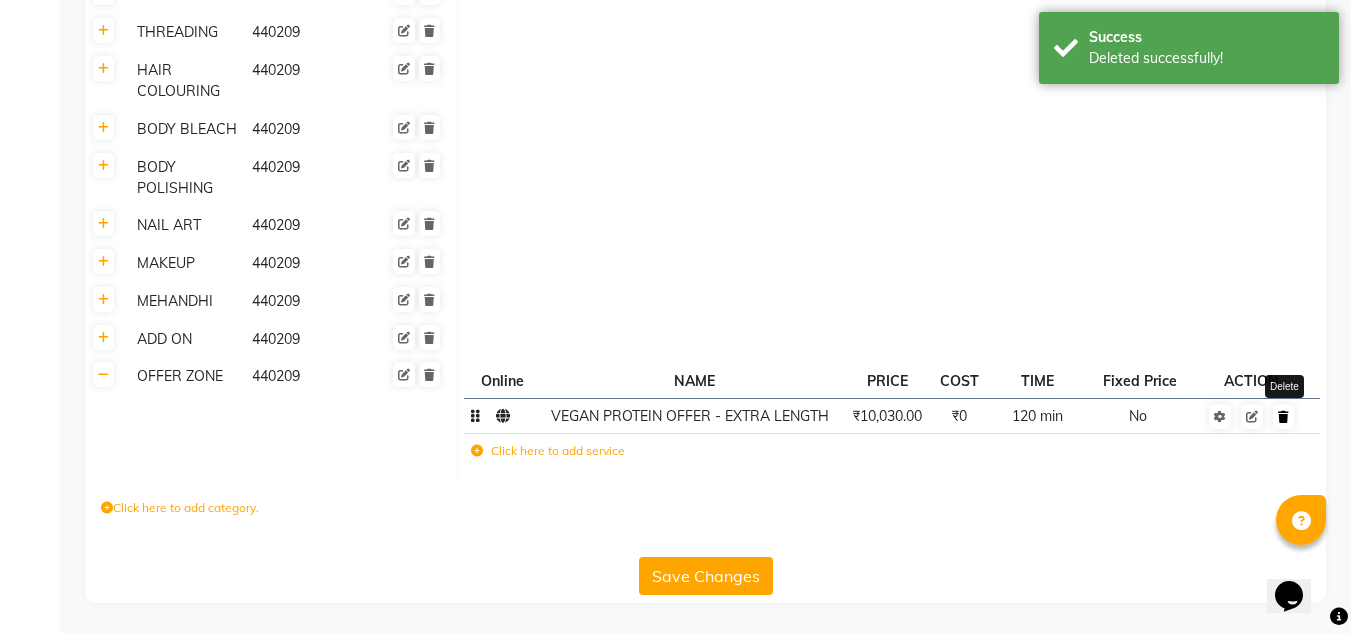 click 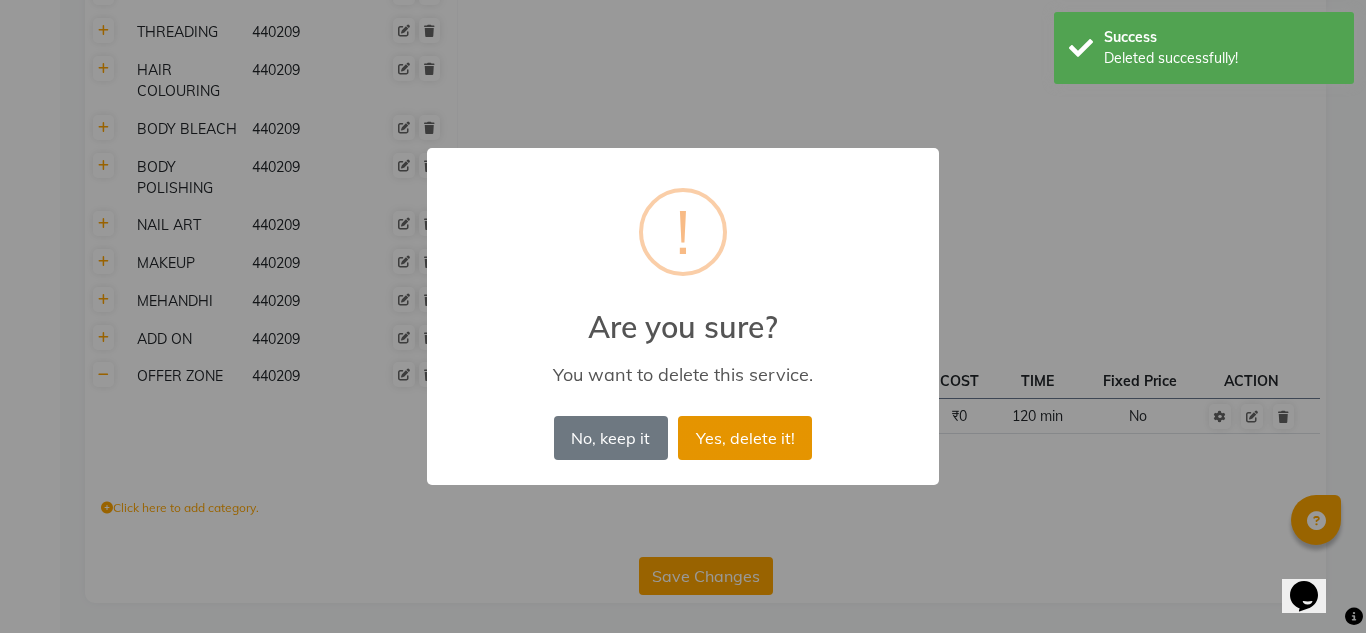 click on "Yes, delete it!" at bounding box center [745, 438] 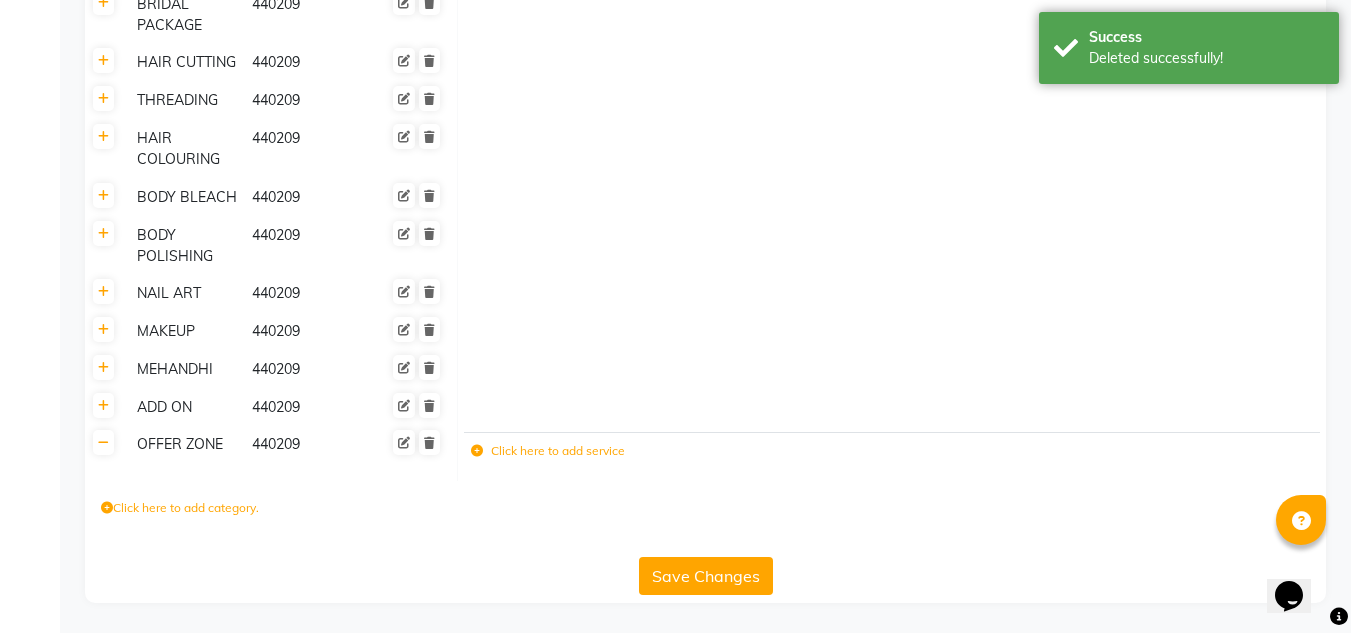 scroll, scrollTop: 662, scrollLeft: 0, axis: vertical 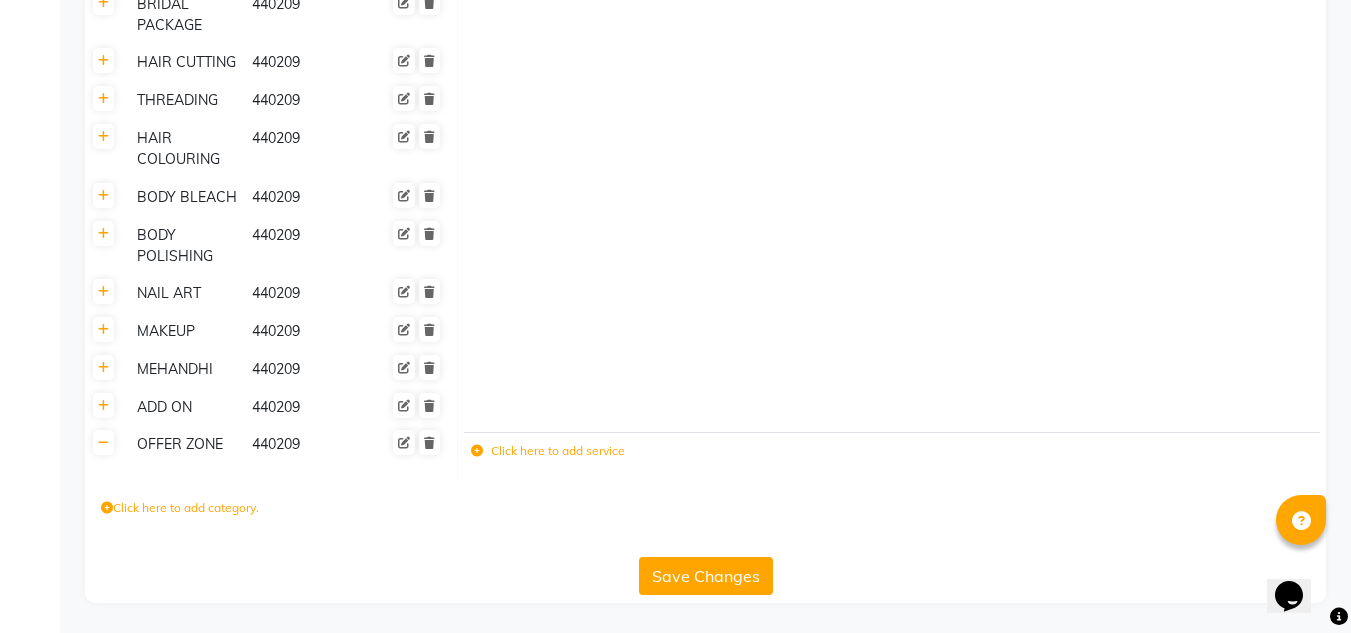 click on "Click here to add service" 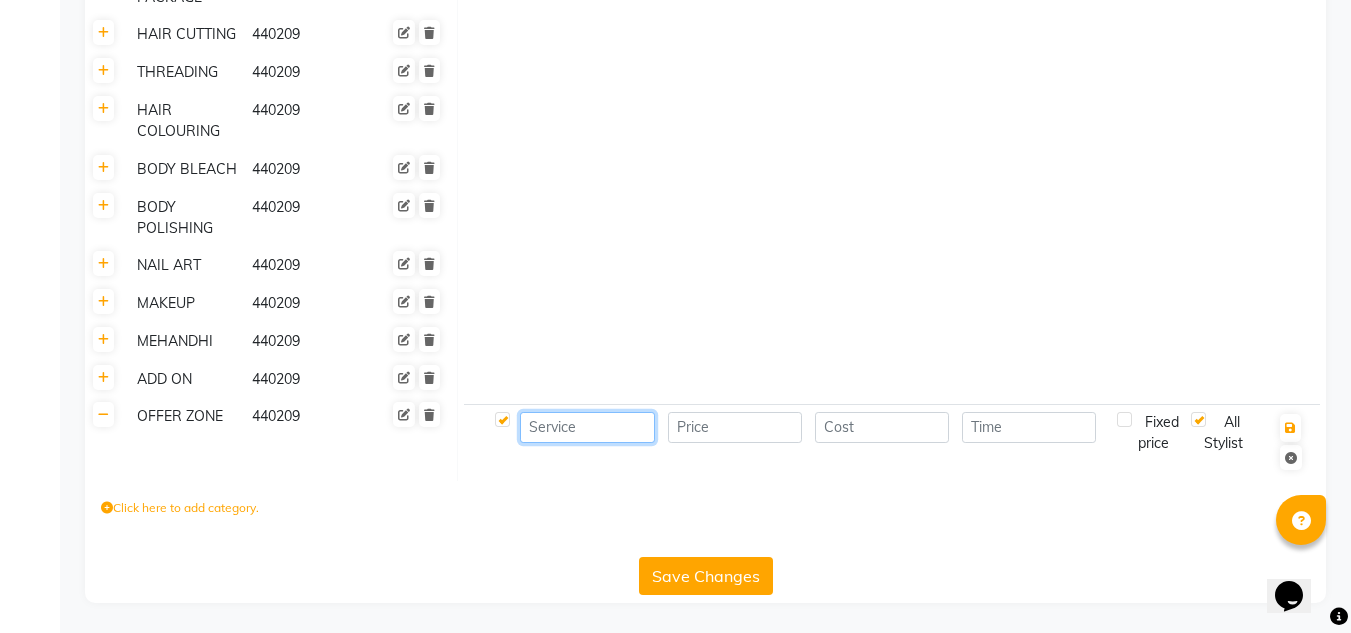 click 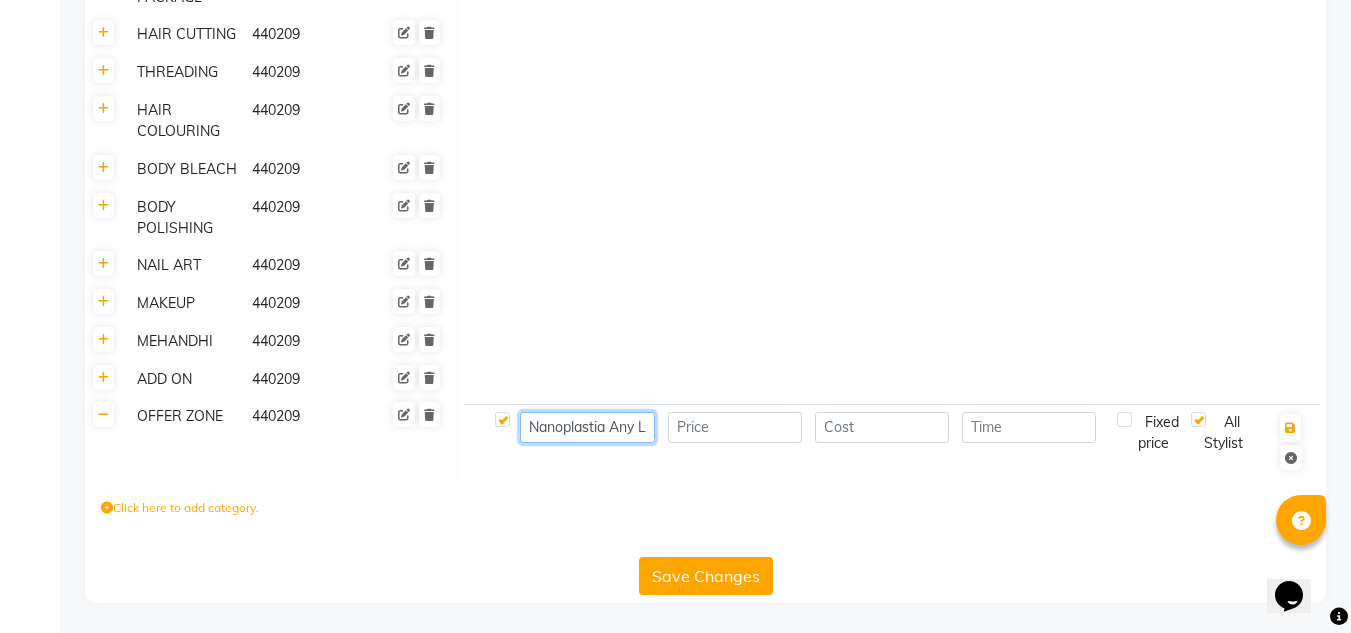 scroll, scrollTop: 0, scrollLeft: 76, axis: horizontal 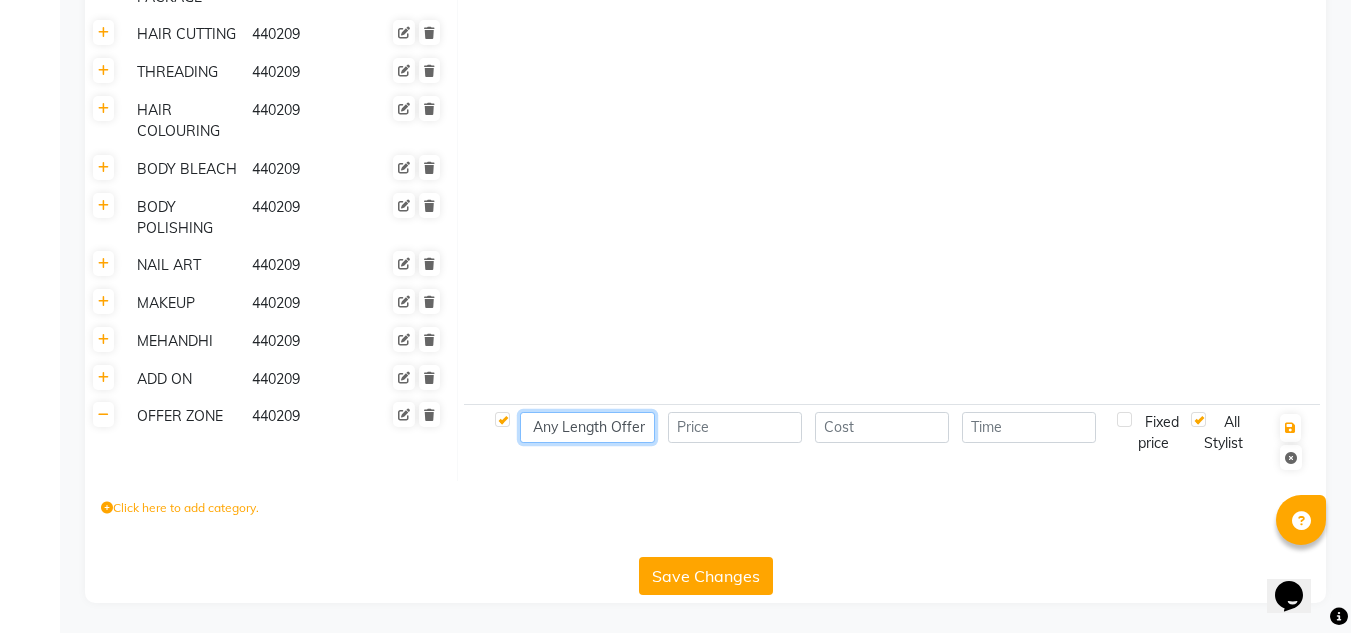 type on "Nanoplastia Any Length Offer" 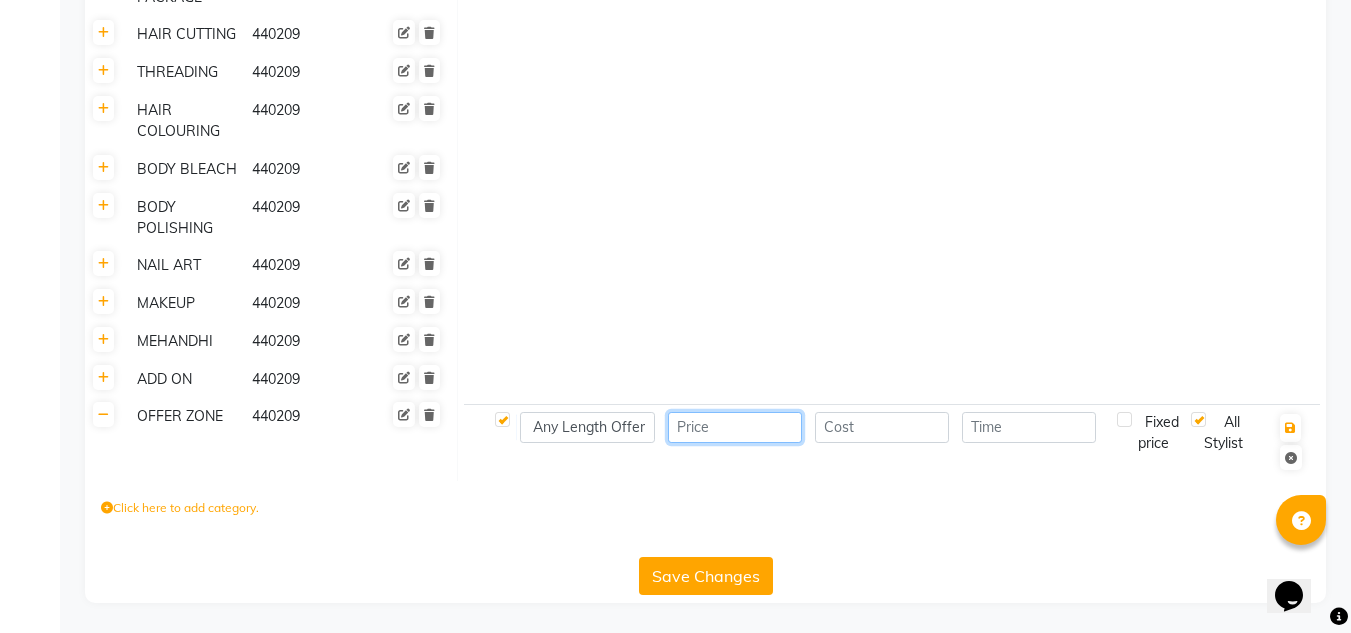 scroll, scrollTop: 0, scrollLeft: 0, axis: both 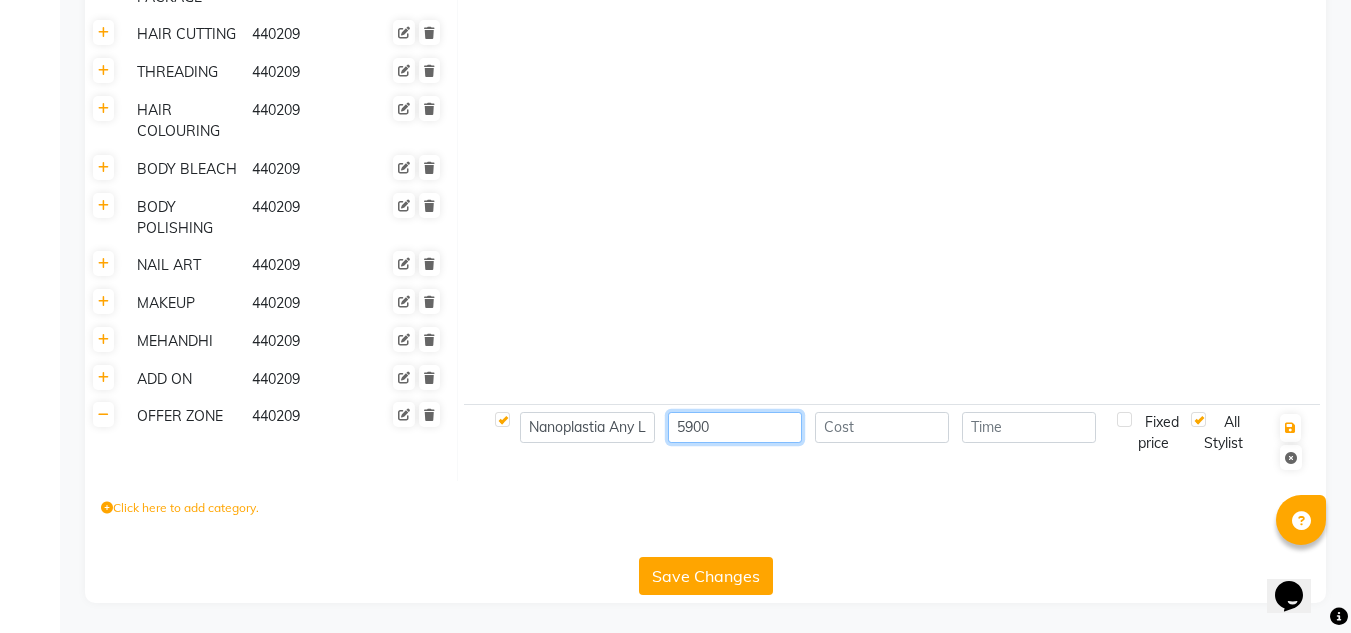 type on "5900" 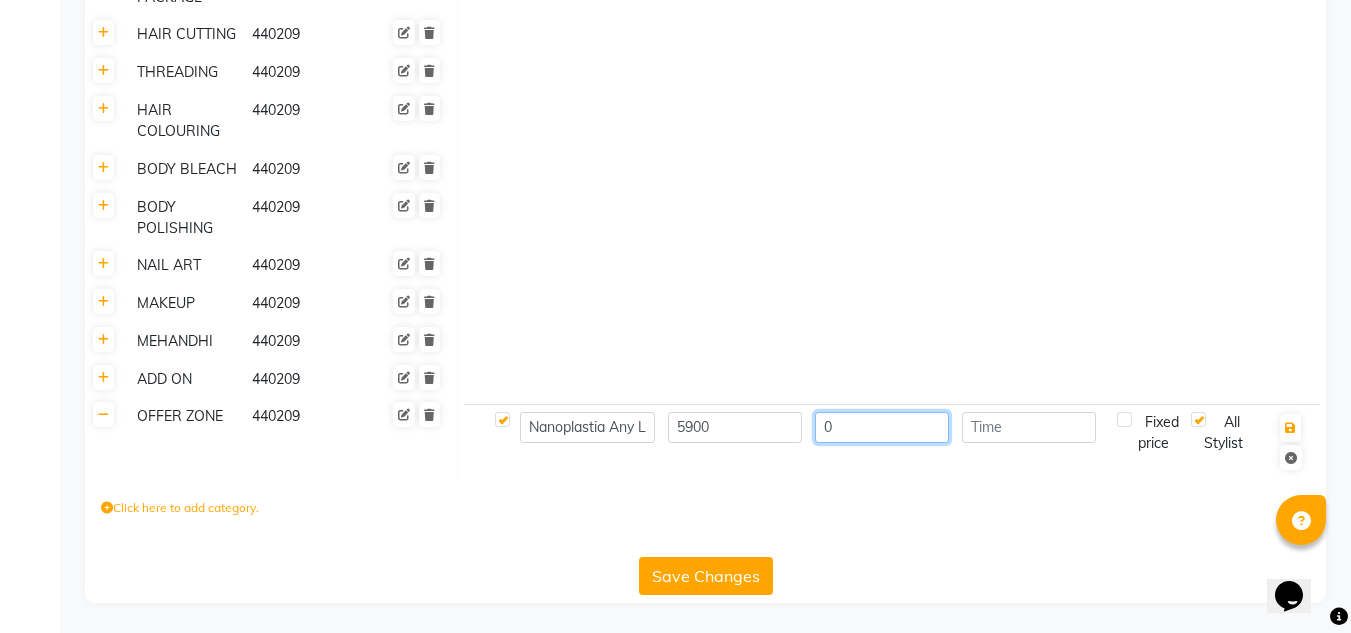type on "0" 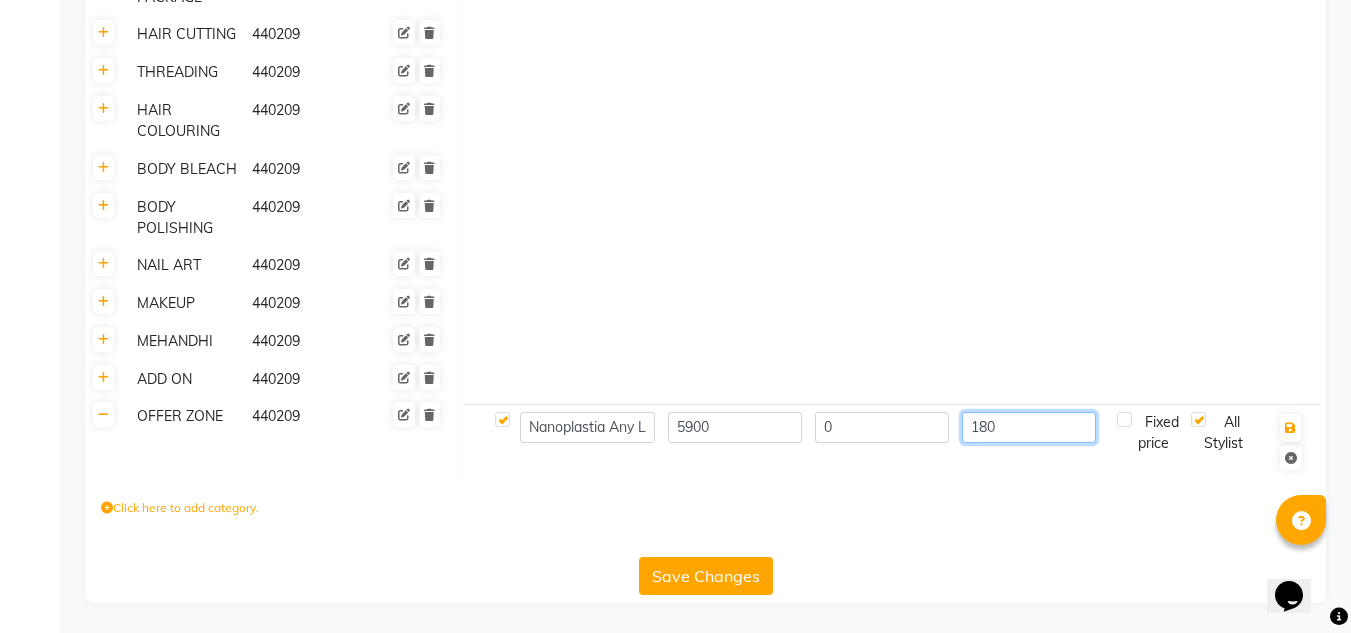 type on "180" 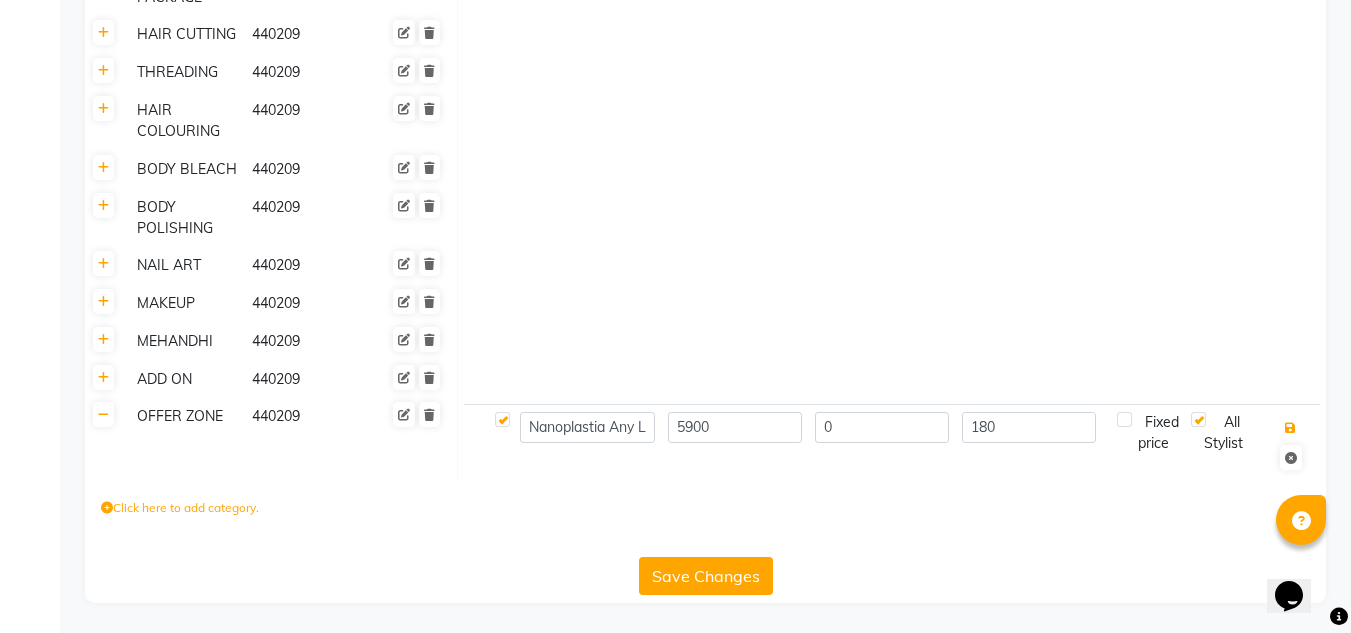 type 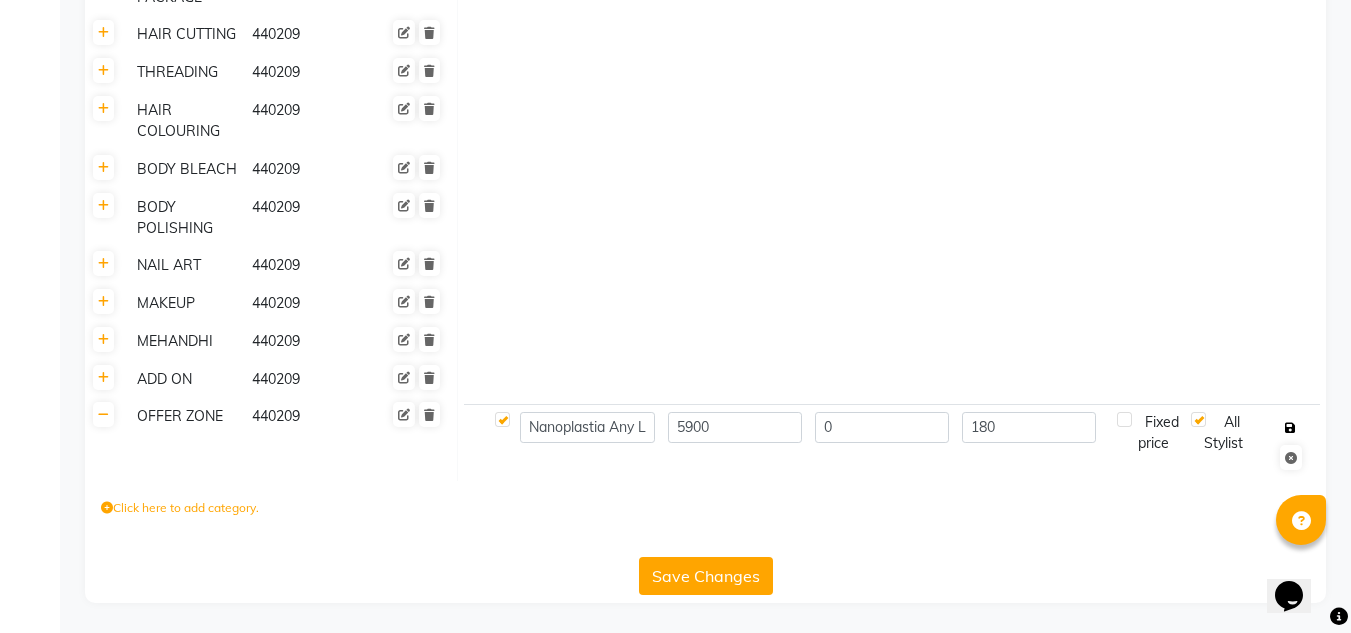 click at bounding box center (1290, 428) 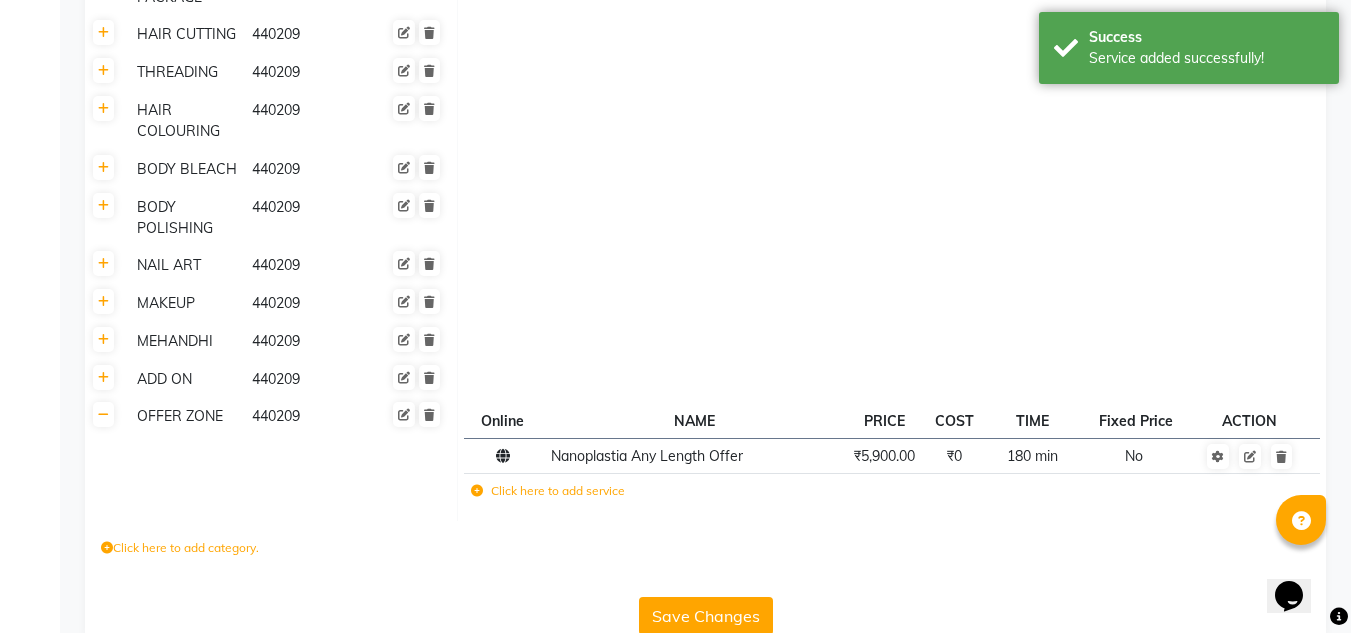click on "Click here to add service" 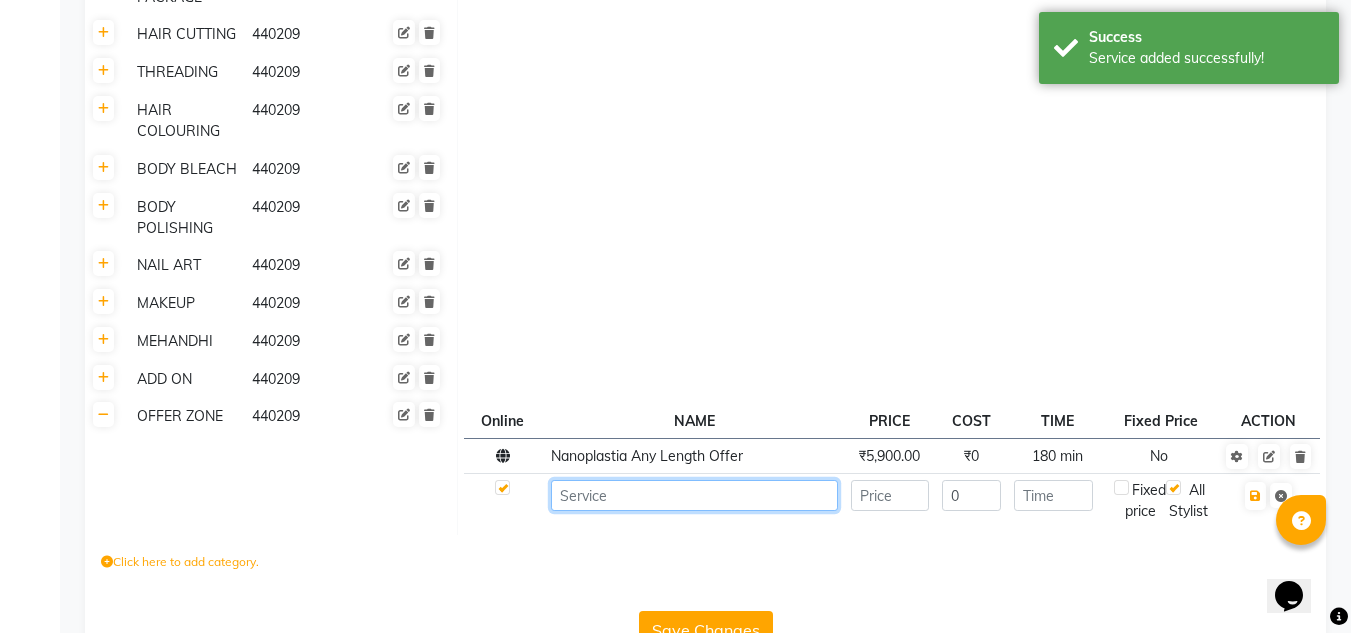 click 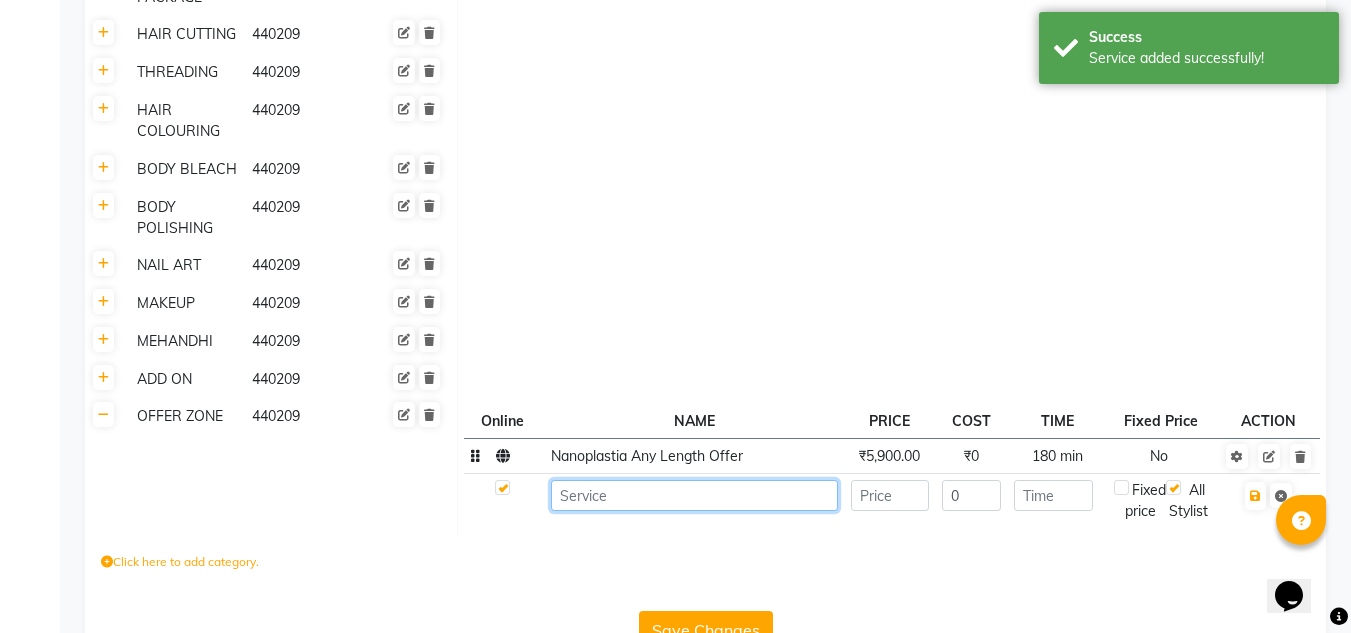 paste on "Botox Any Length Offer" 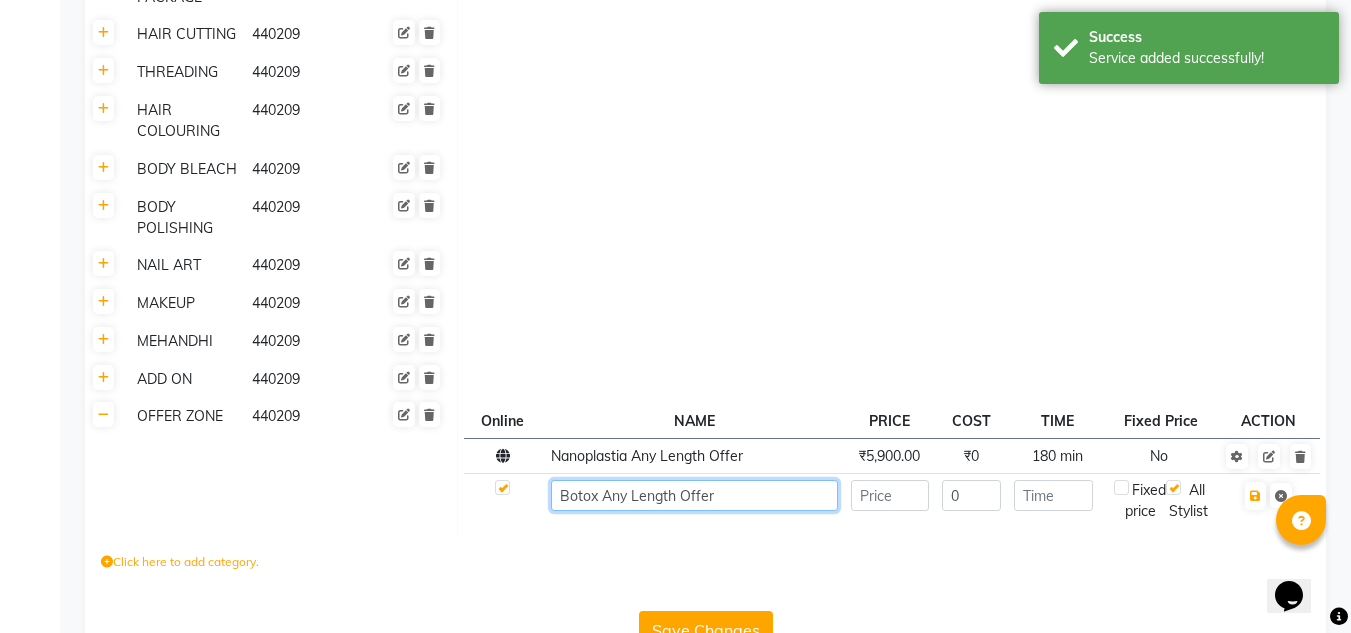 type on "Botox Any Length Offer" 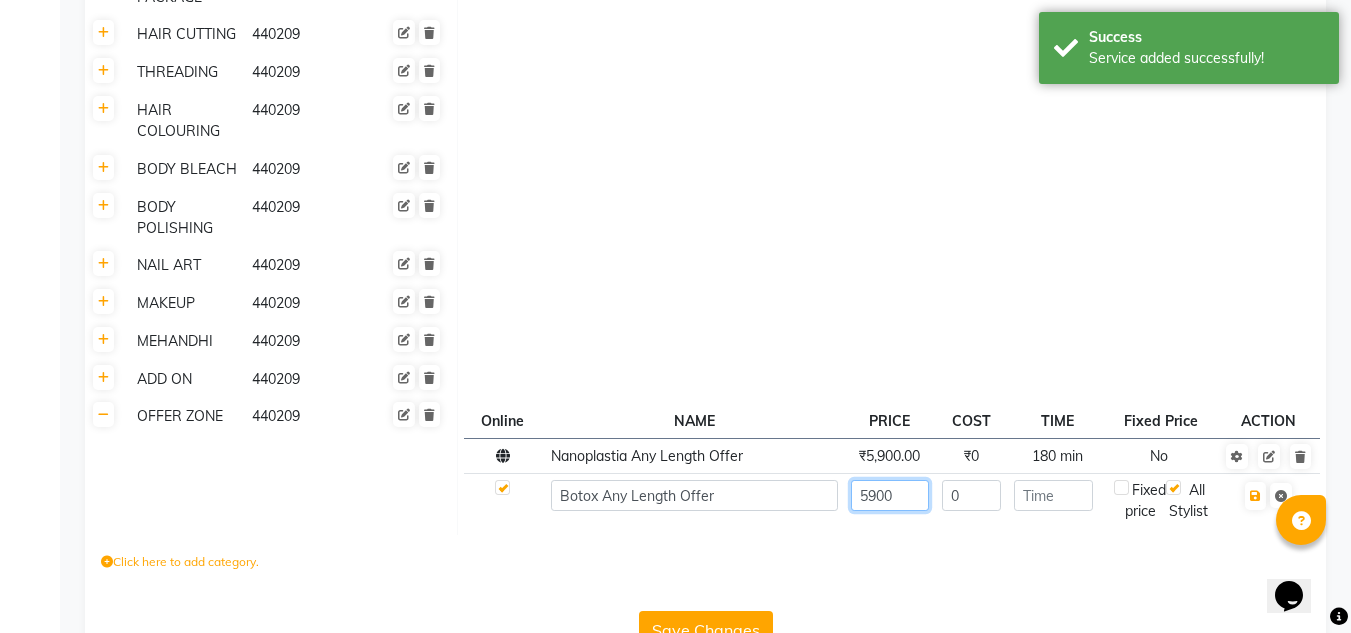 type on "5900" 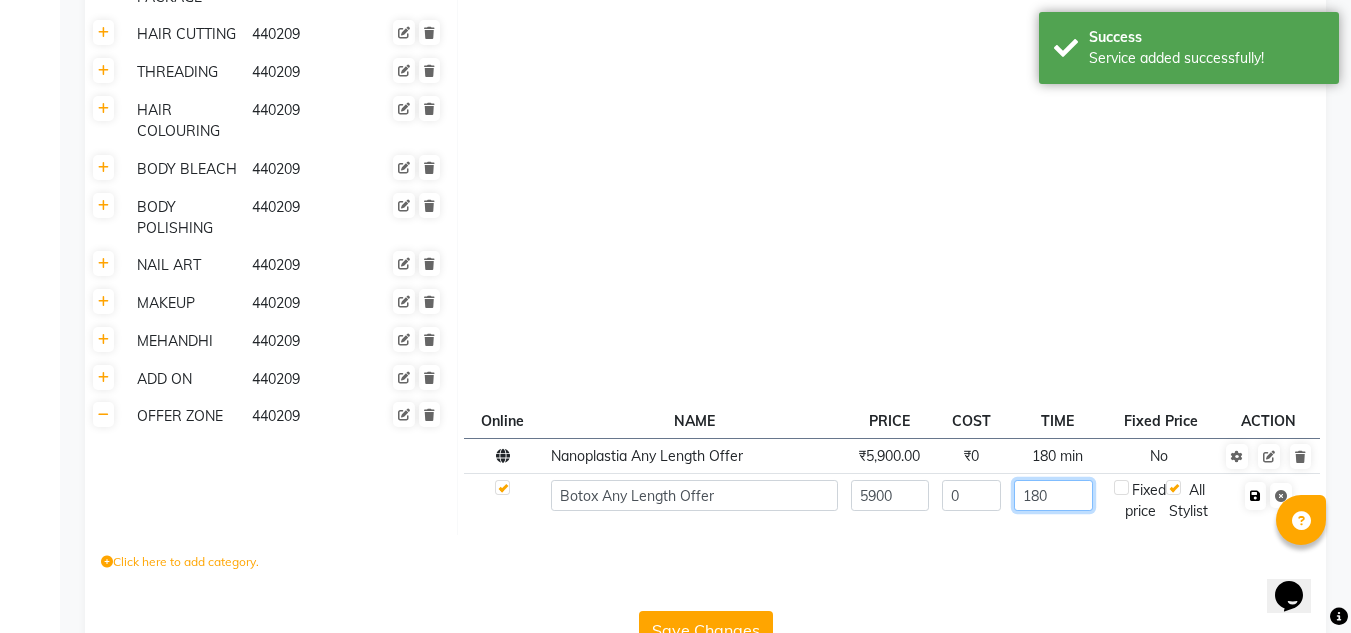 type on "180" 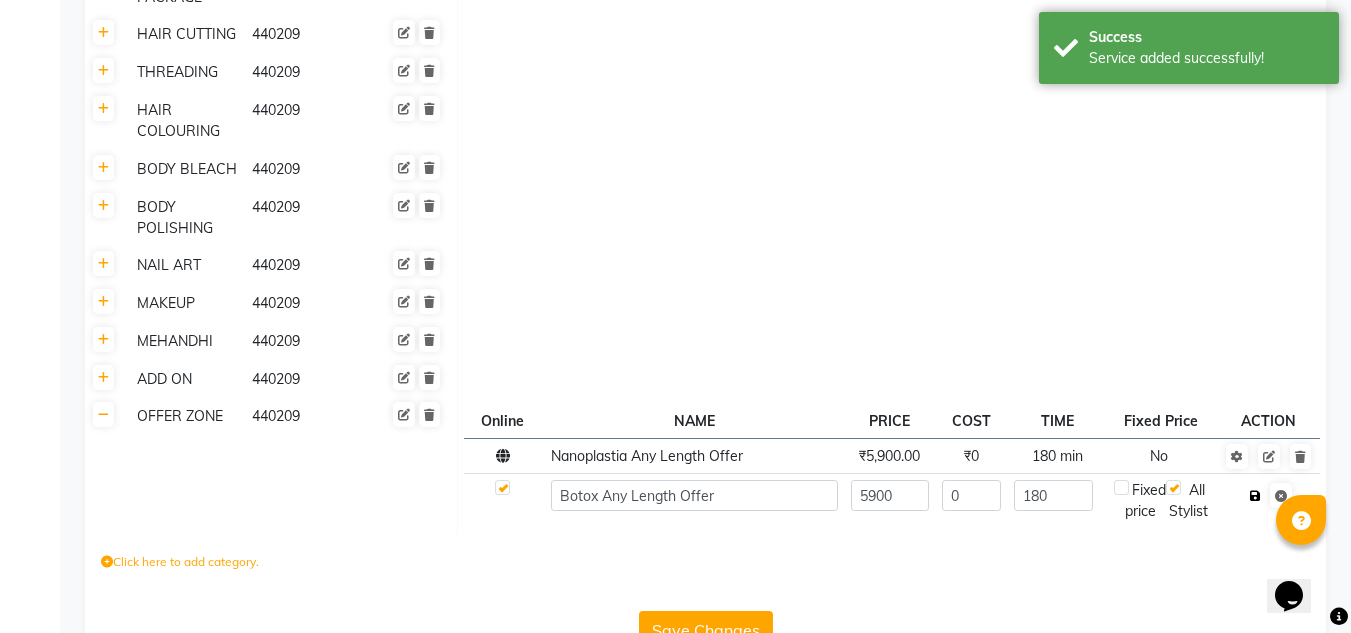 click at bounding box center [1255, 496] 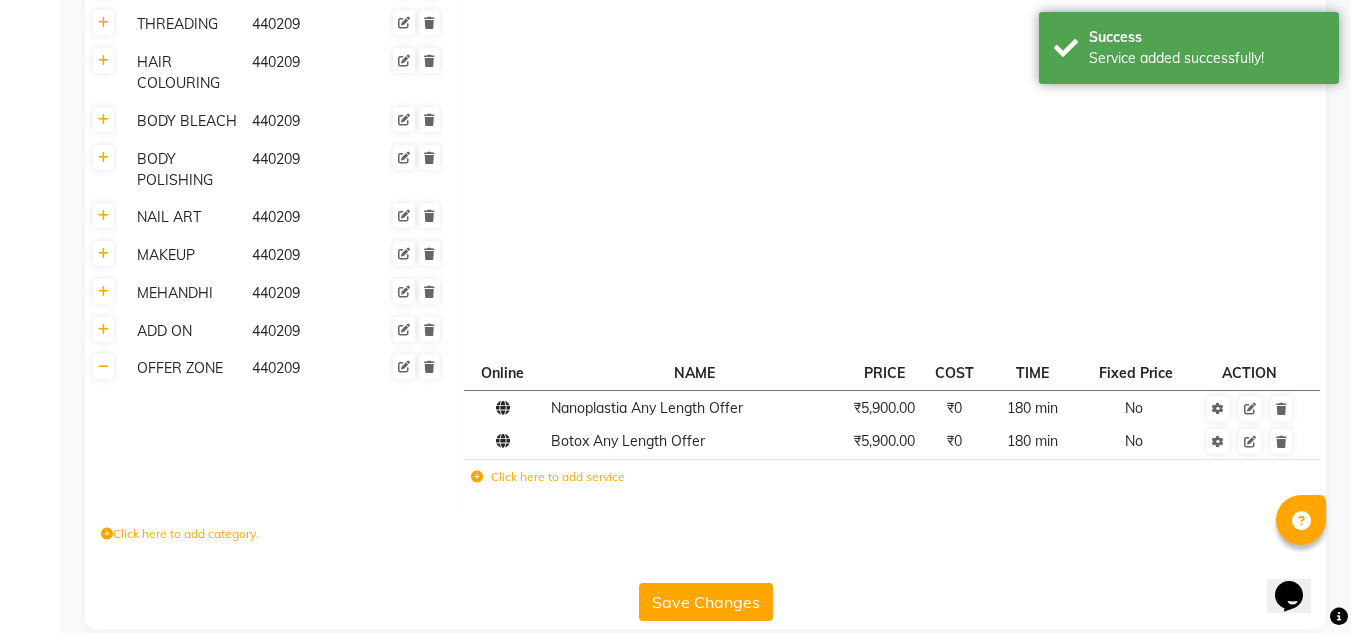 scroll, scrollTop: 764, scrollLeft: 0, axis: vertical 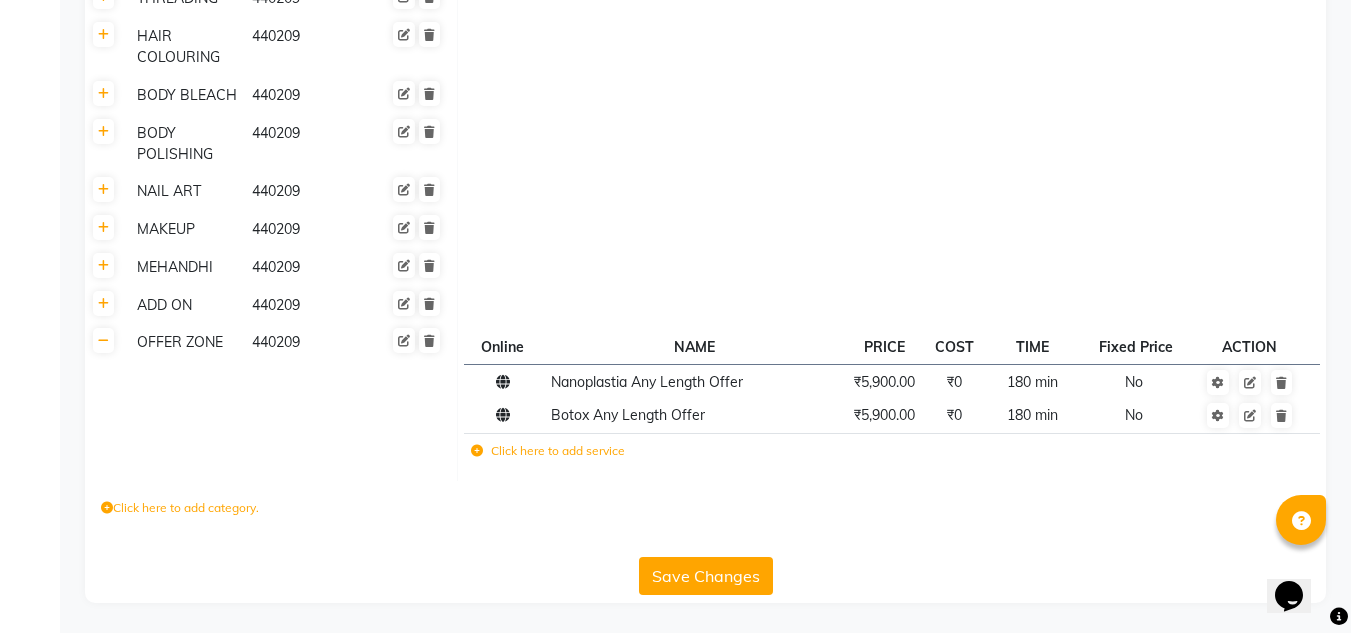 click on "Click here to add service" 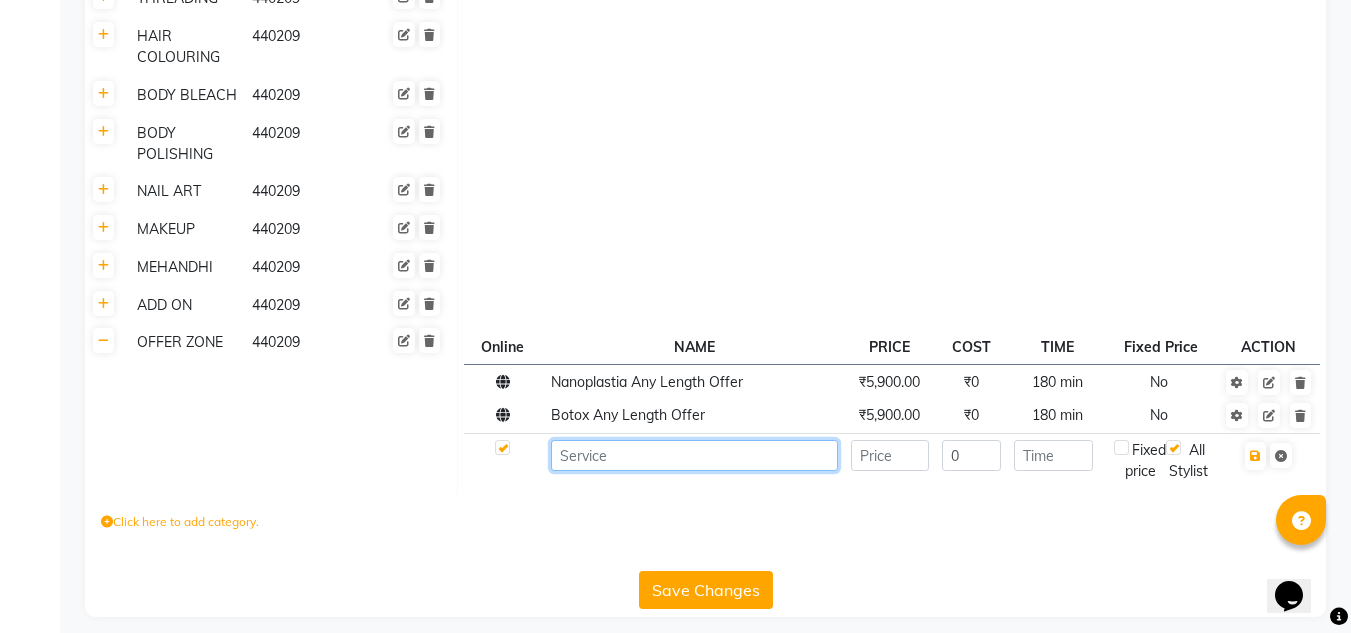 click 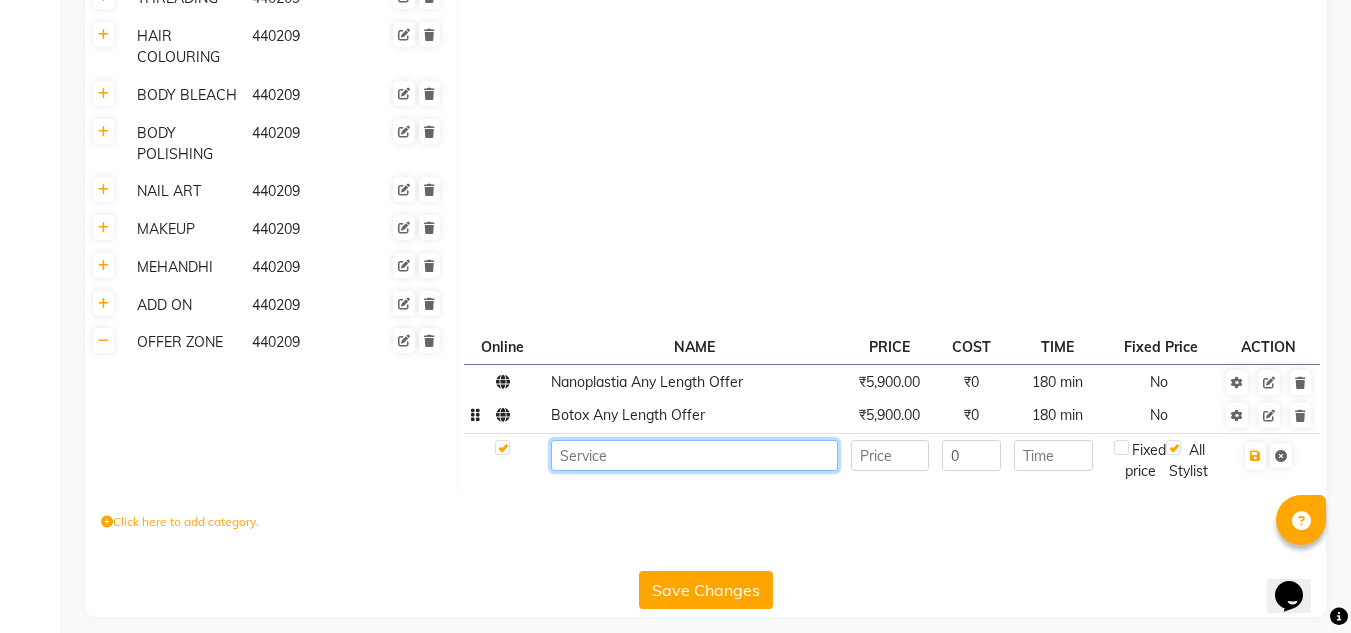 paste on "Keratin Any Length Offer" 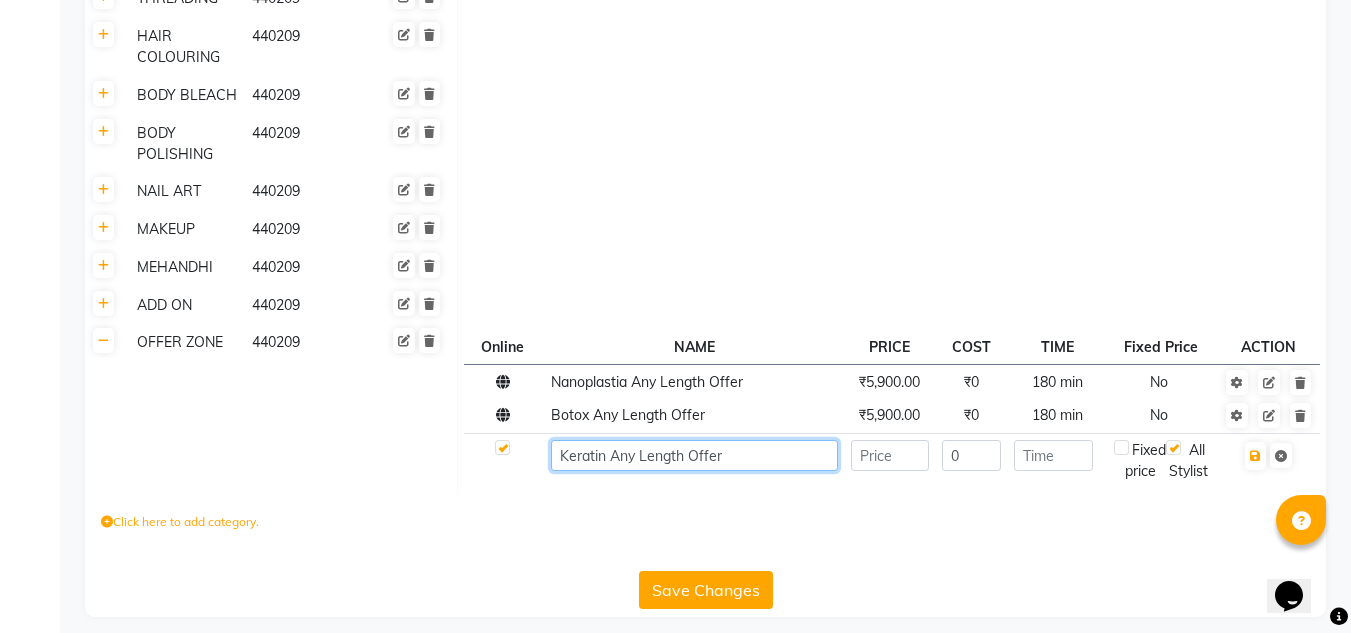 type on "Keratin Any Length Offer" 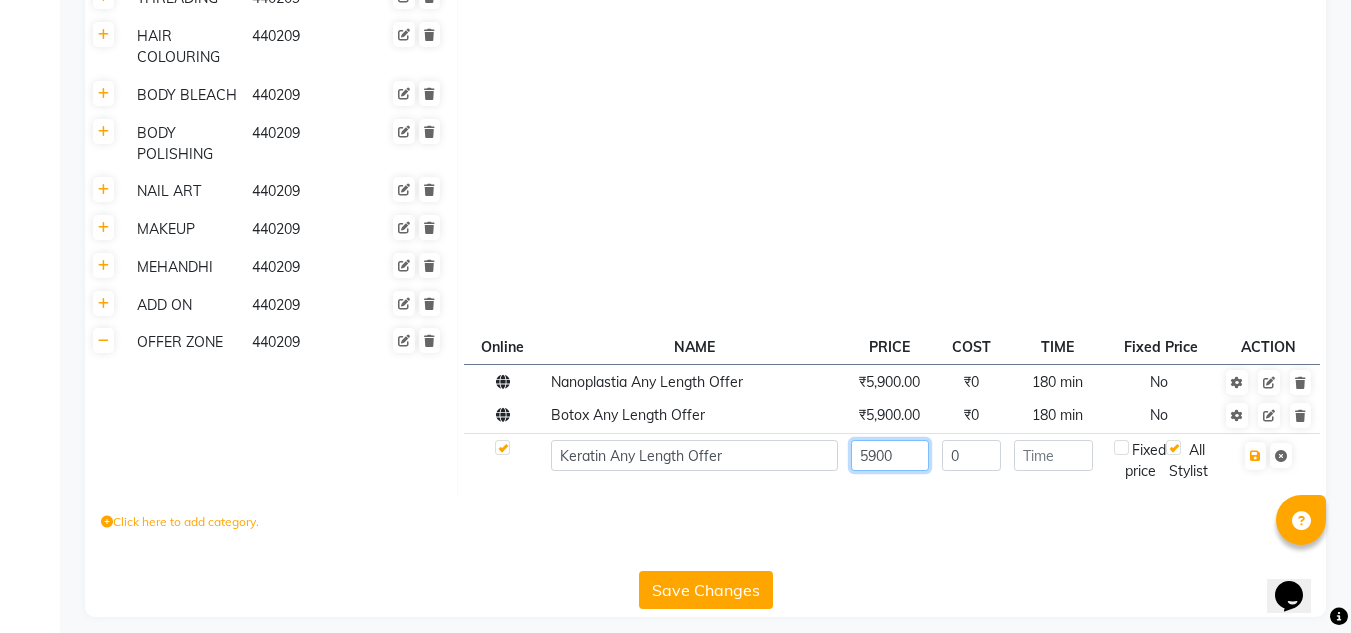 type on "5900" 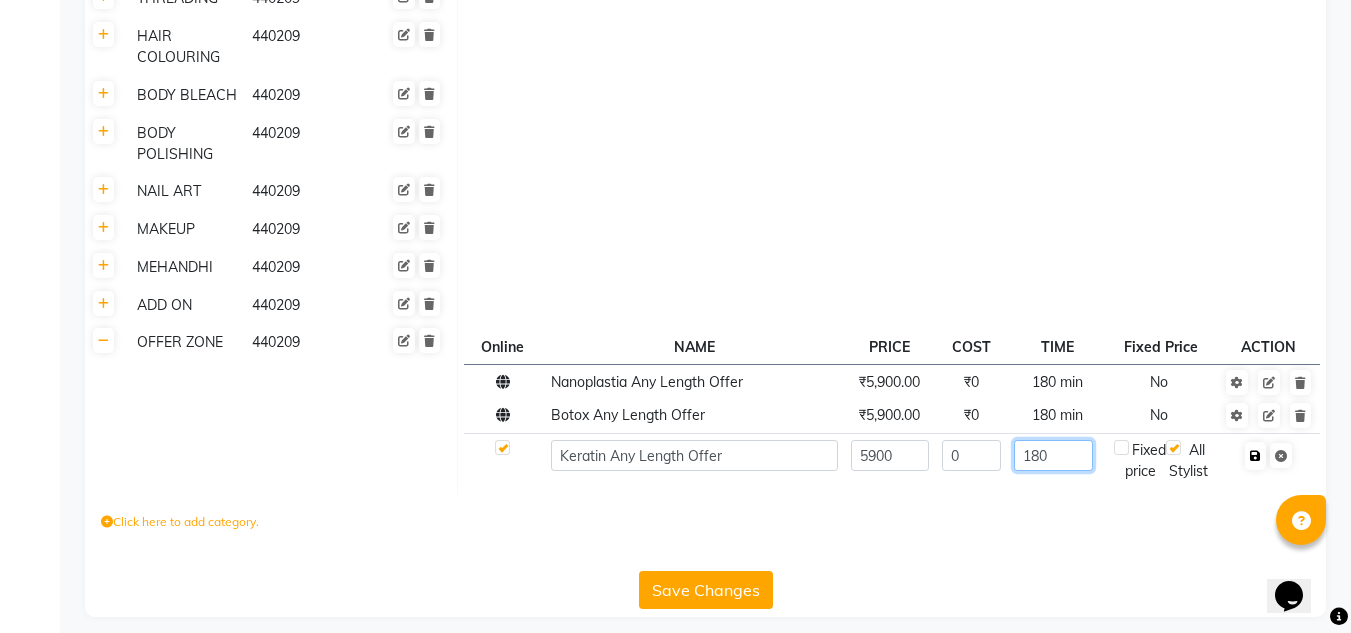 type on "180" 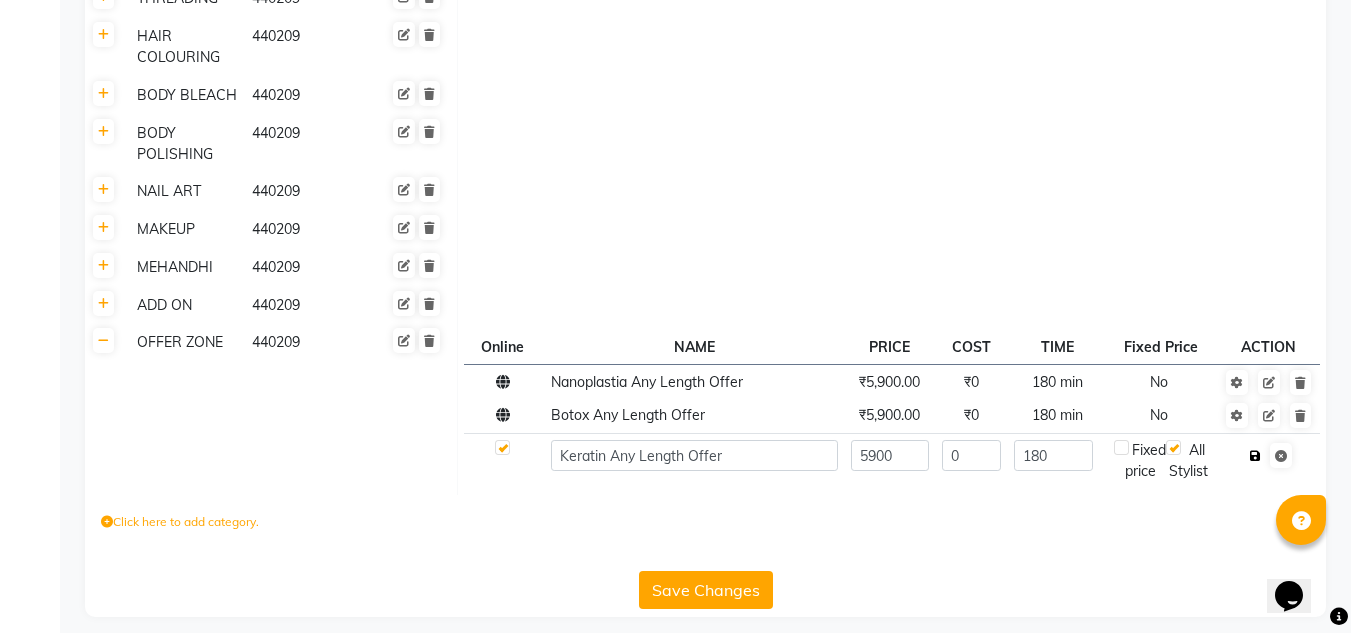 click at bounding box center (1255, 456) 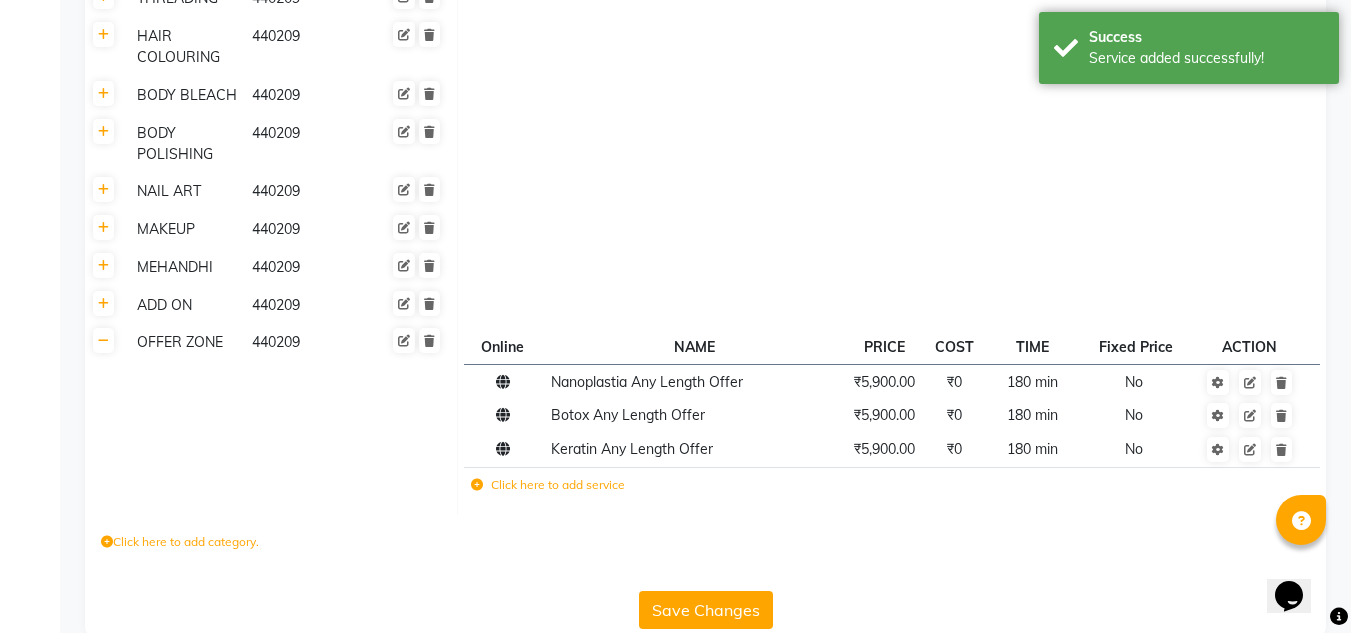 click on "Click here to add service" 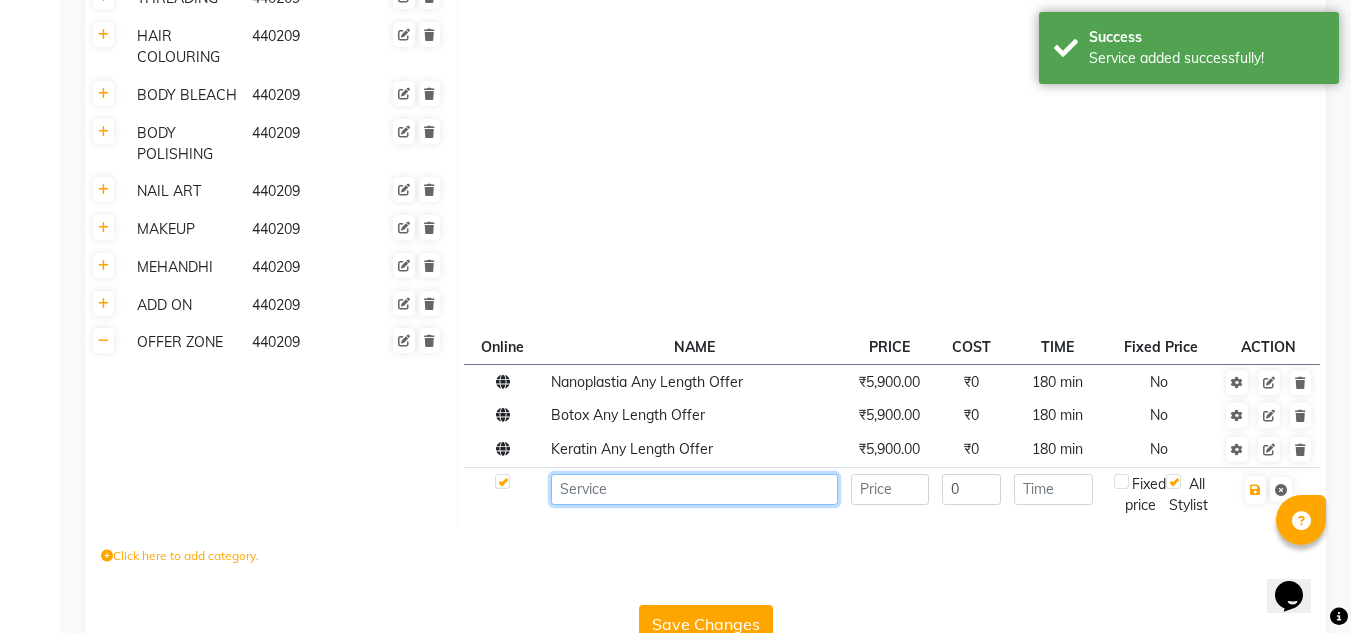 click 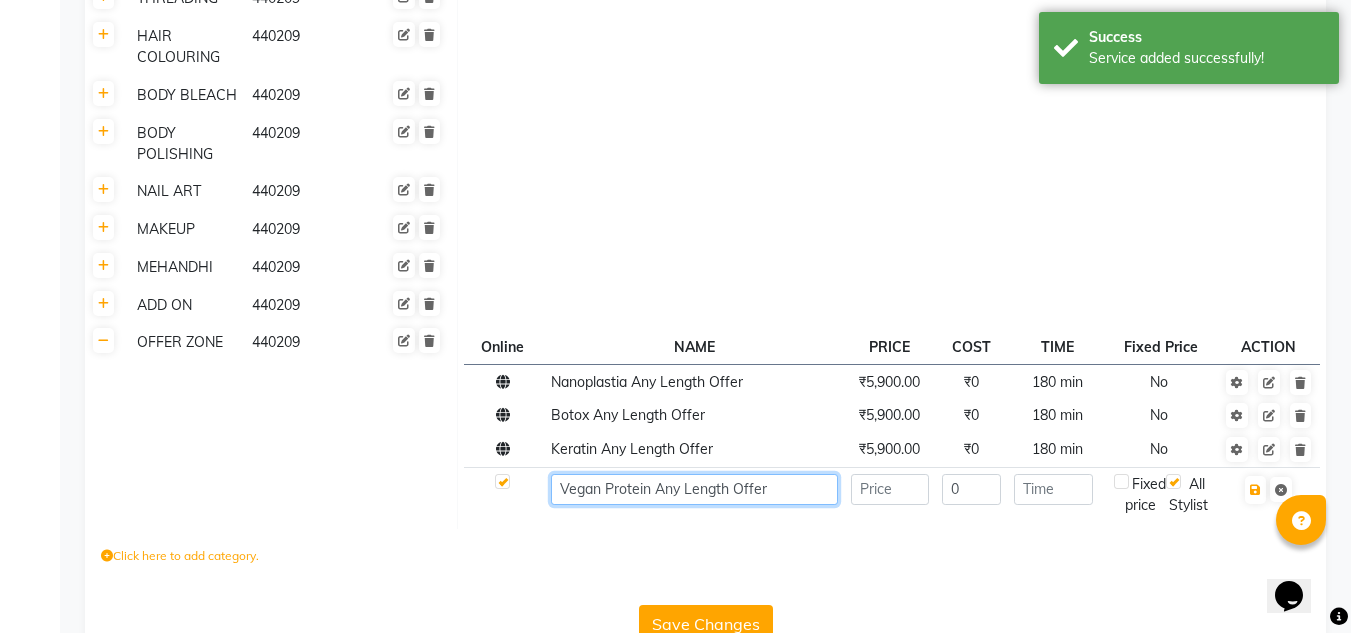 type on "Vegan Protein Any Length Offer" 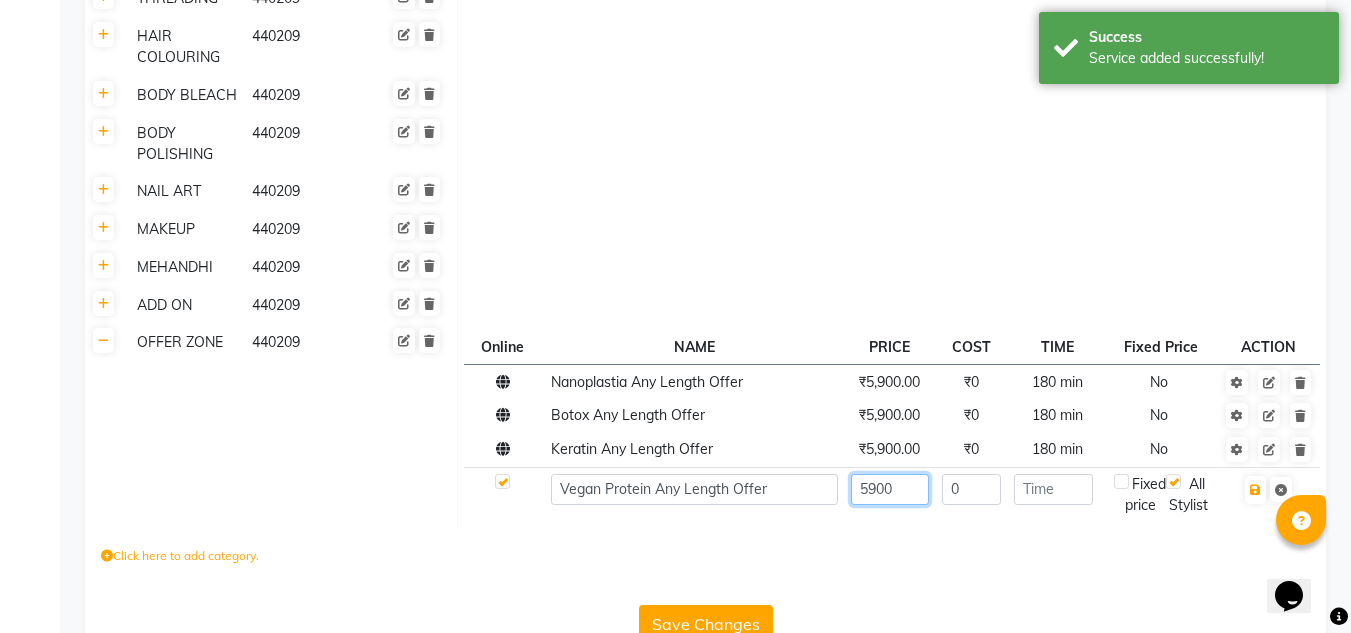 type on "5900" 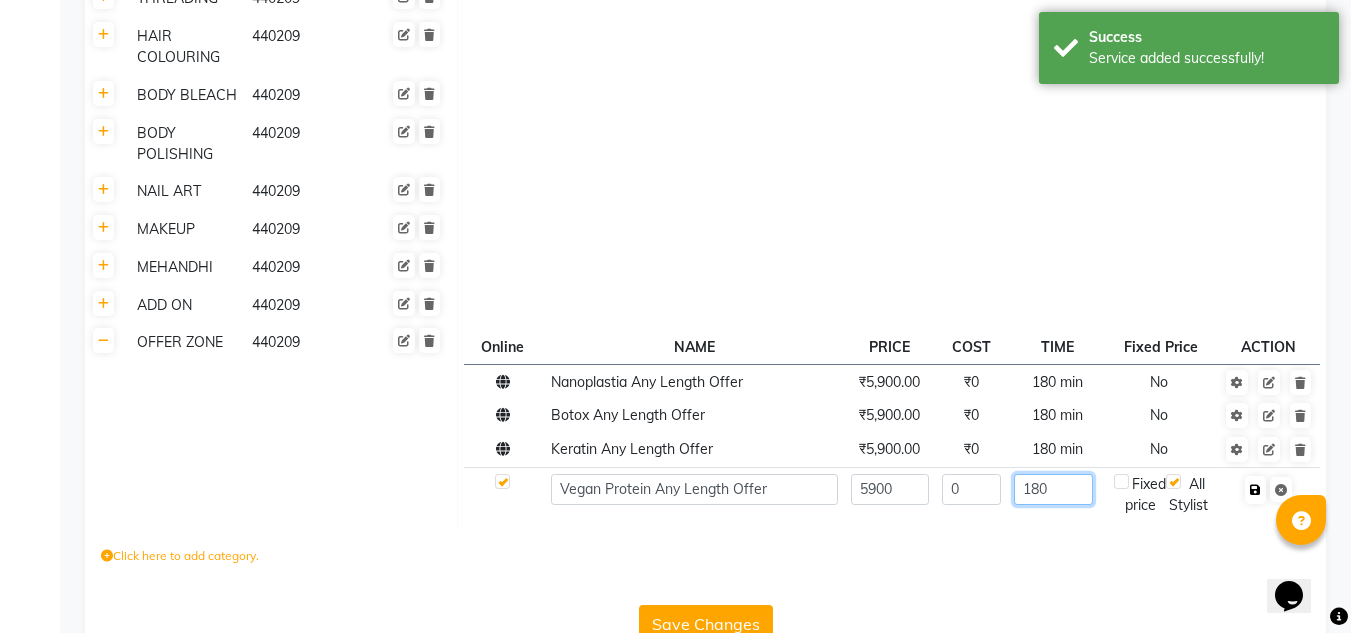 type on "180" 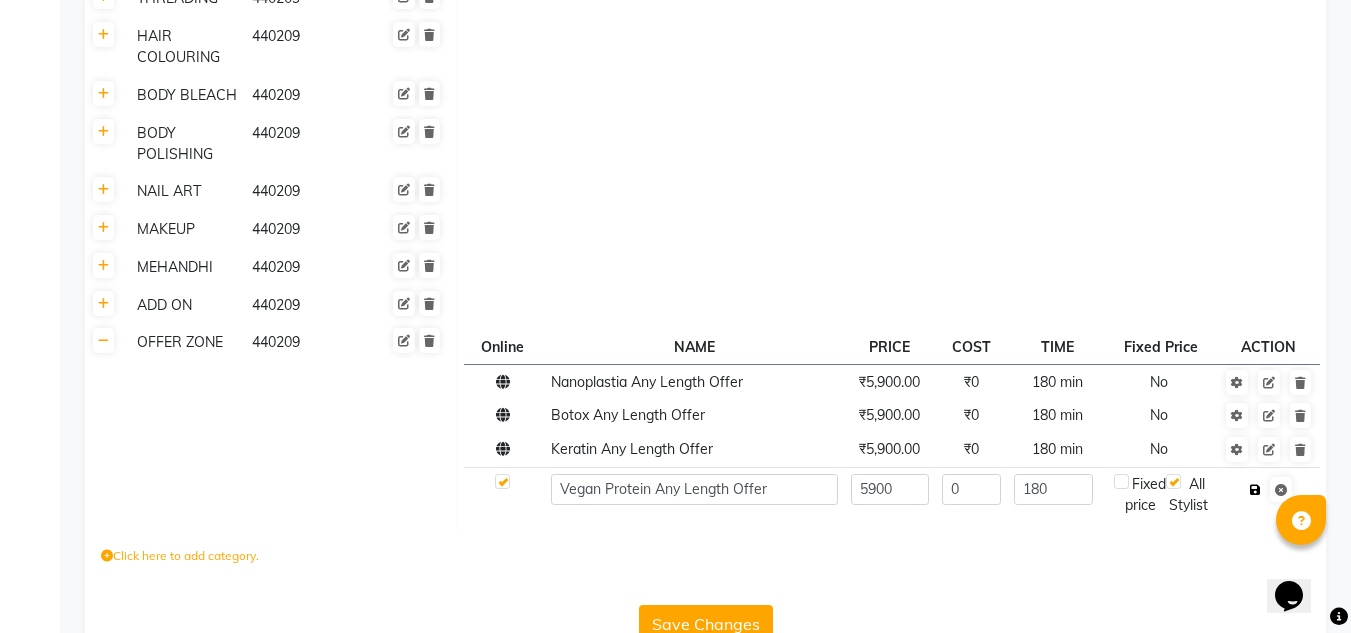 click at bounding box center (1255, 490) 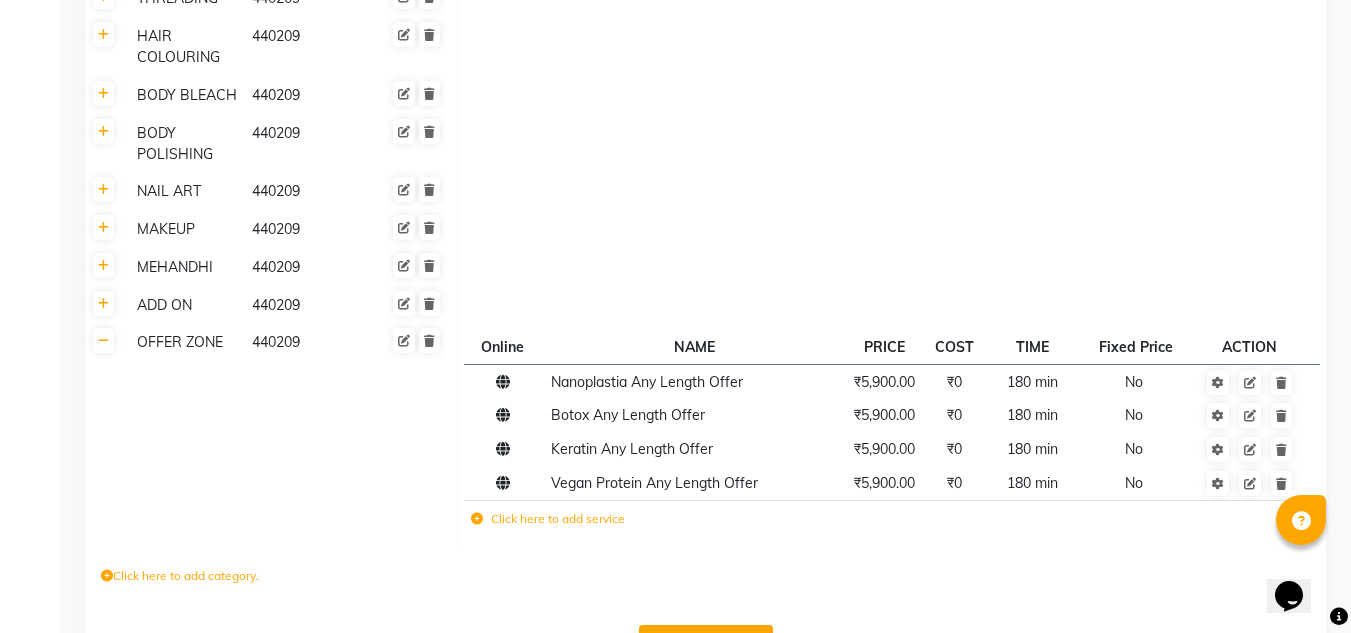 click on "Click here to add service" 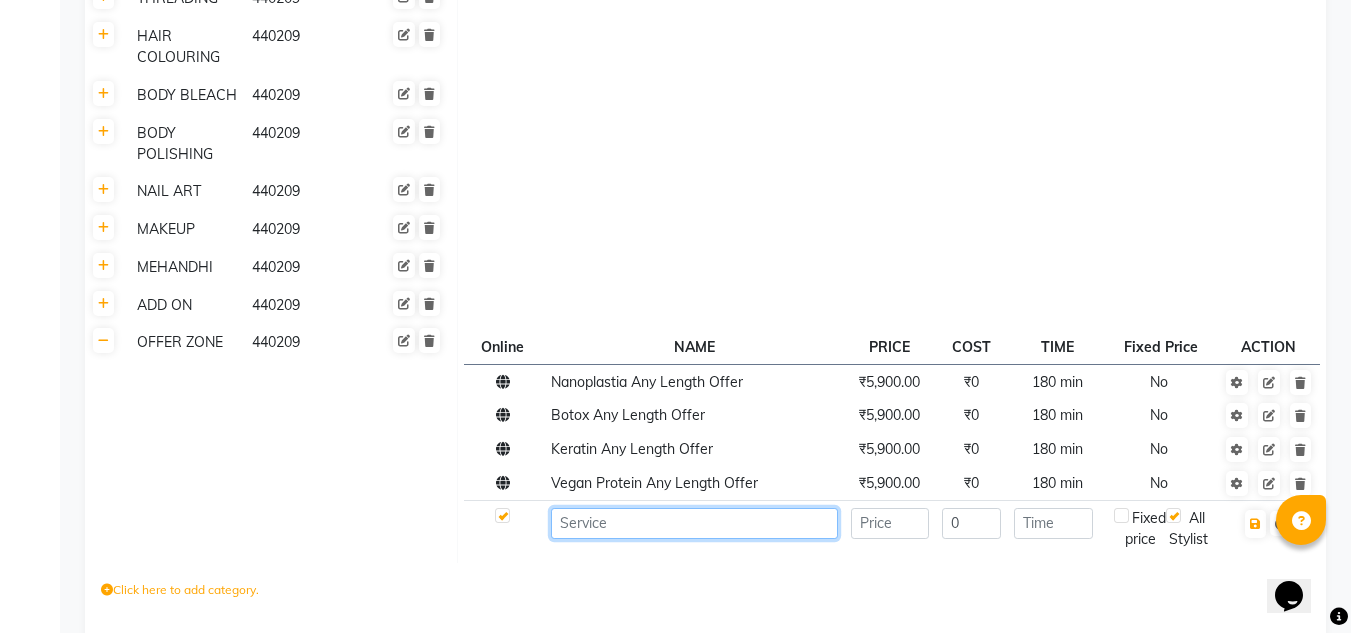 click 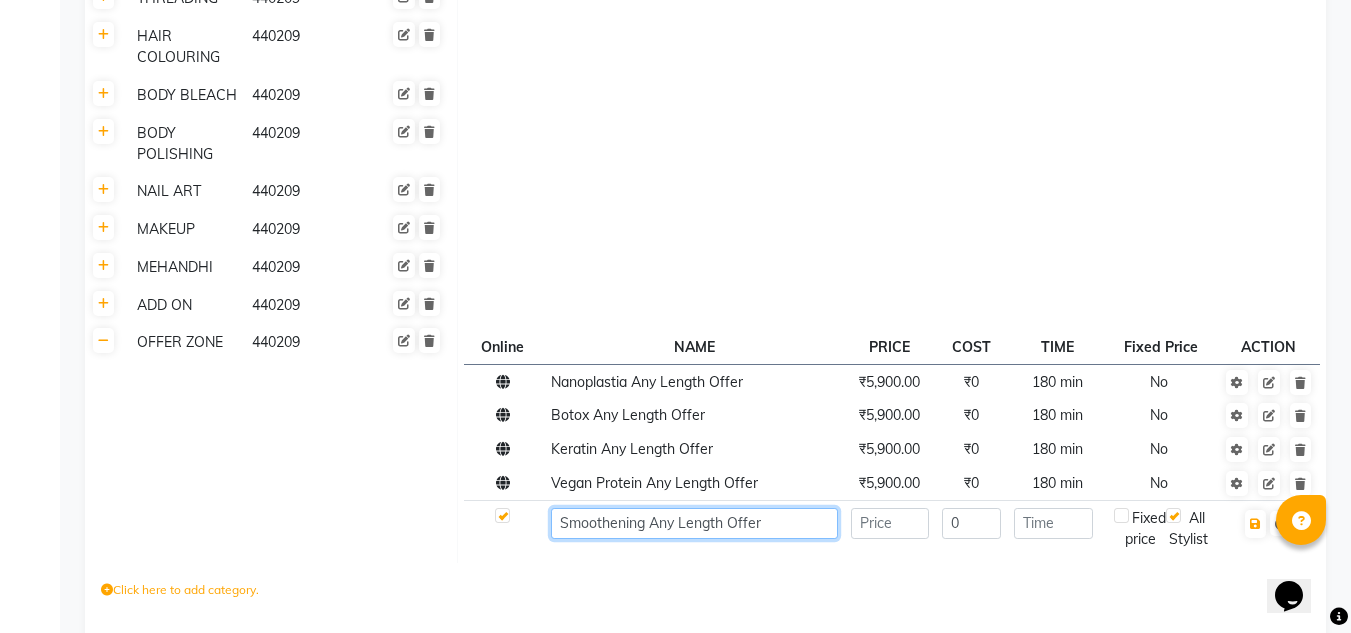 type on "Smoothening Any Length Offer" 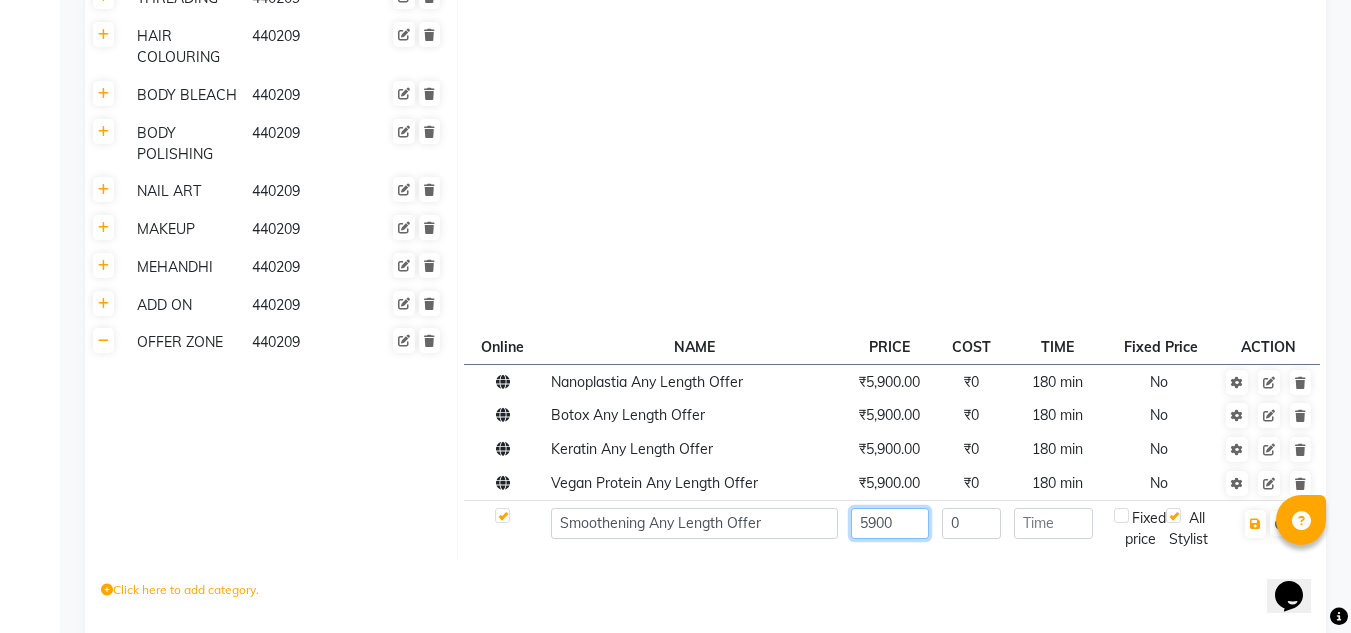 type on "5900" 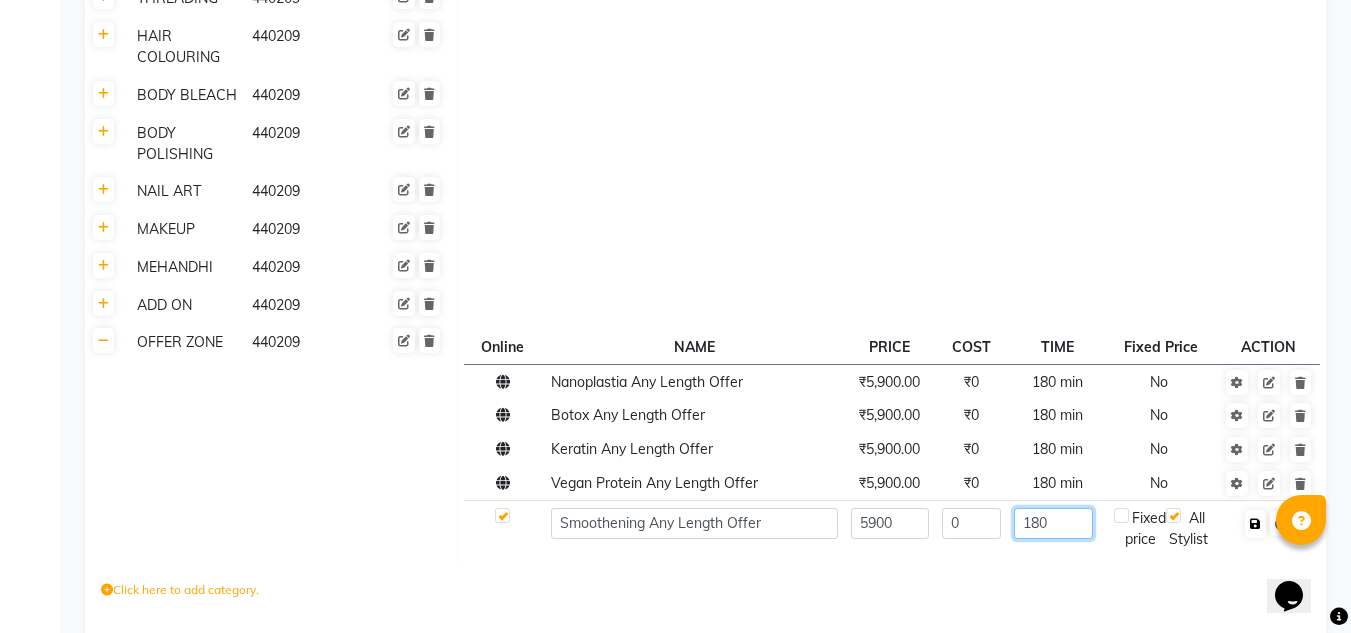 type on "180" 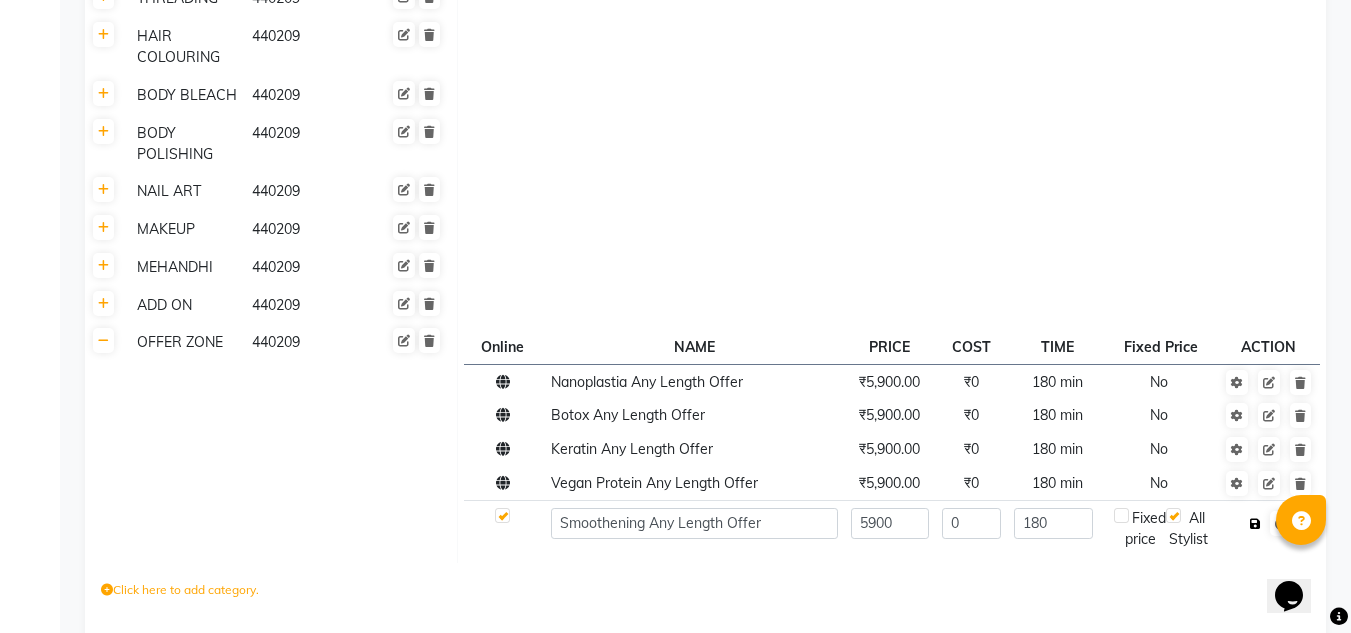 click at bounding box center (1255, 524) 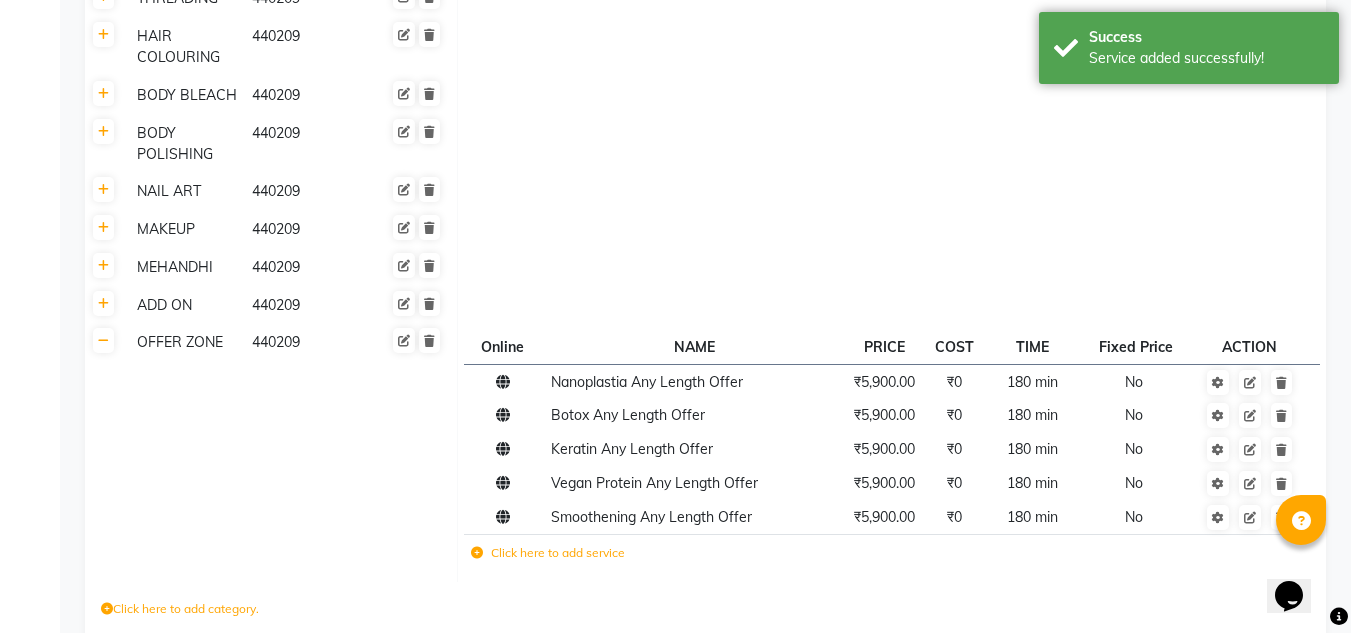 click on "Click here to add service" 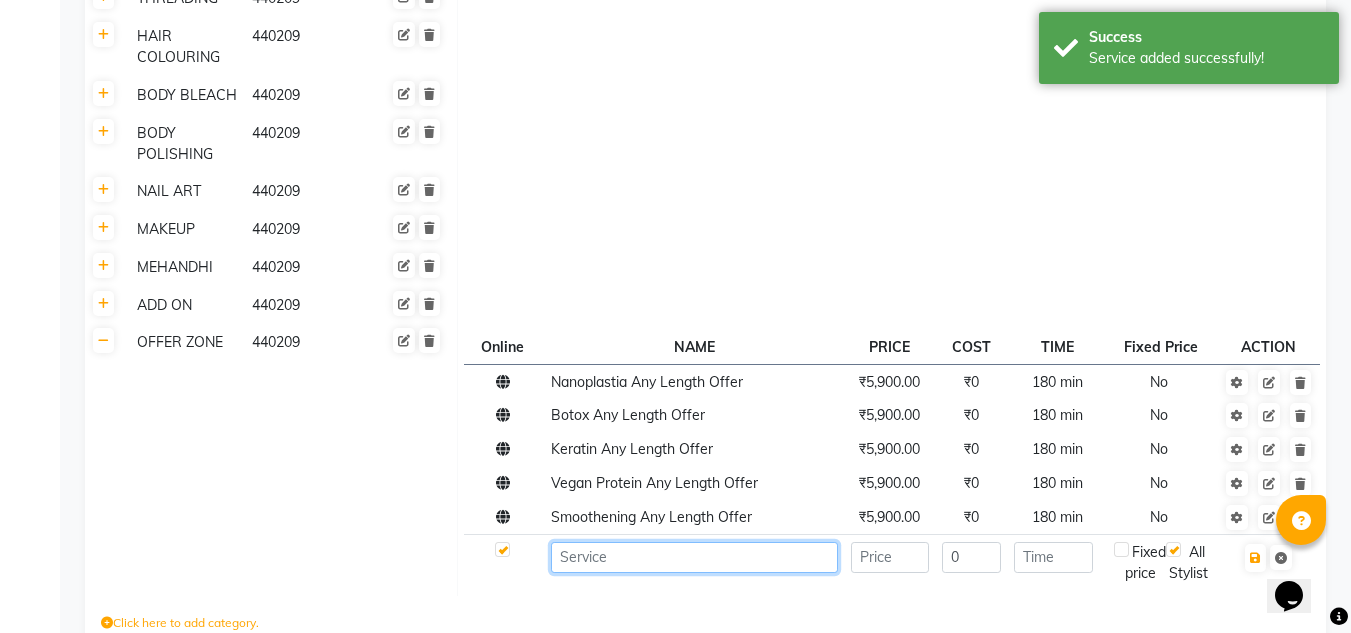 click 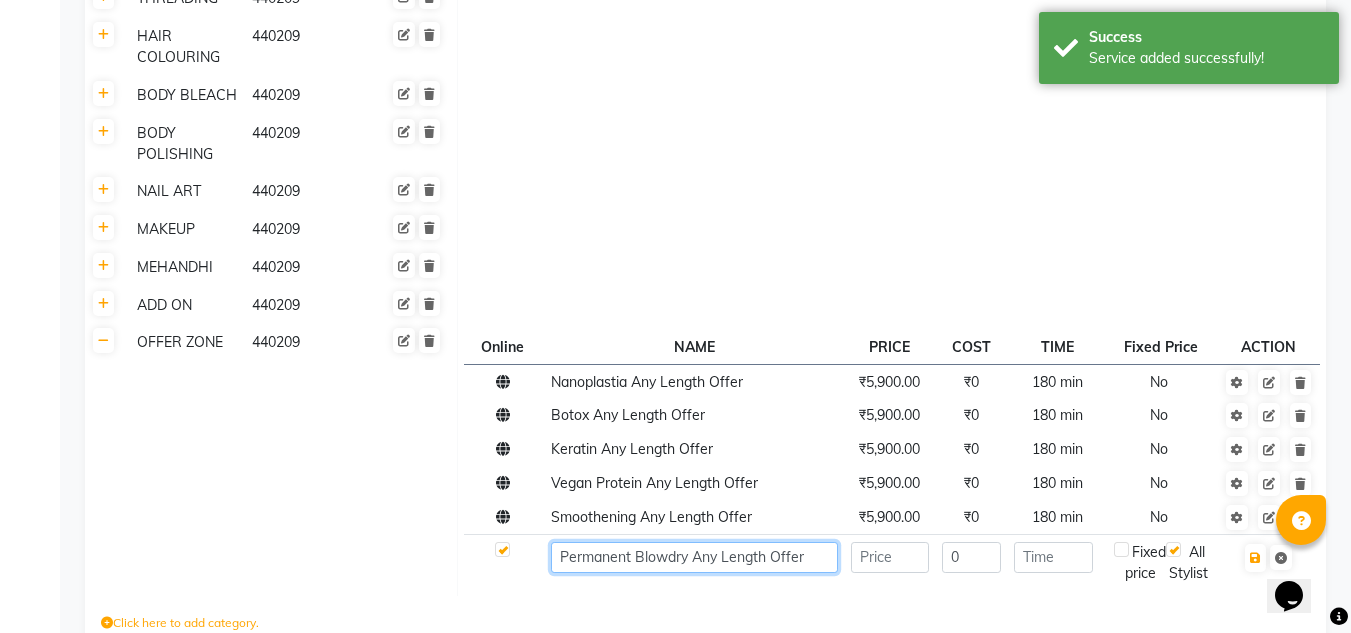 type on "Permanent Blowdry Any Length Offer" 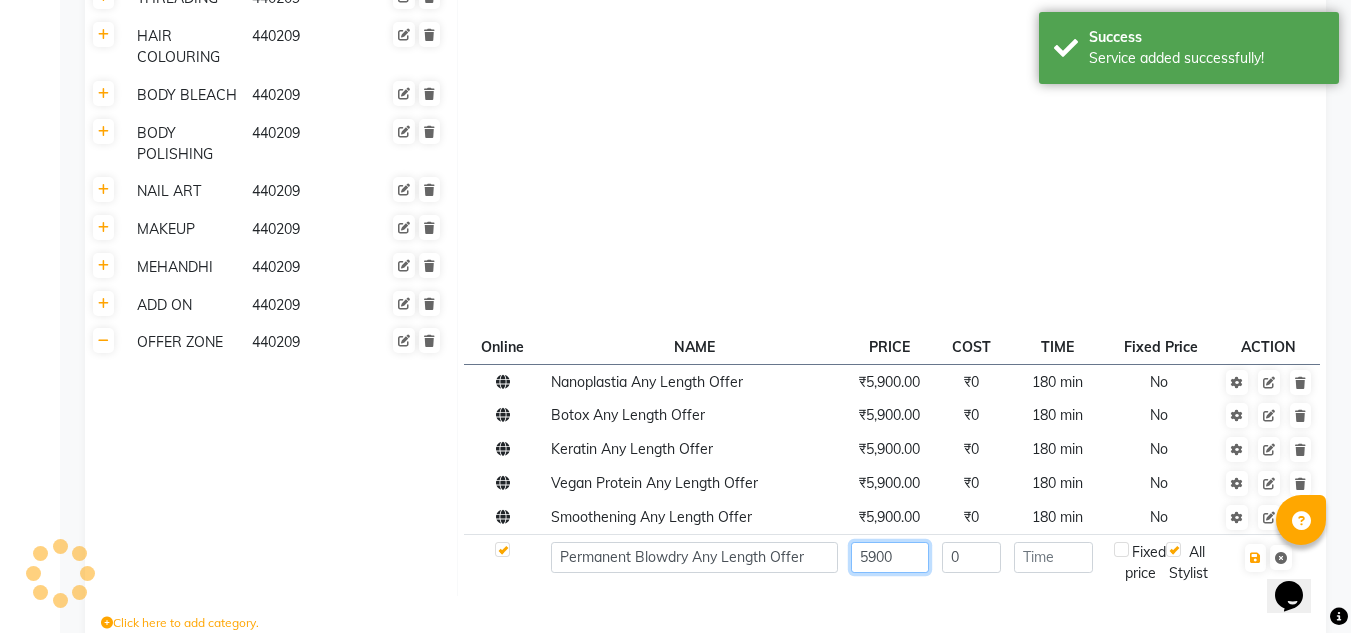 type on "5900" 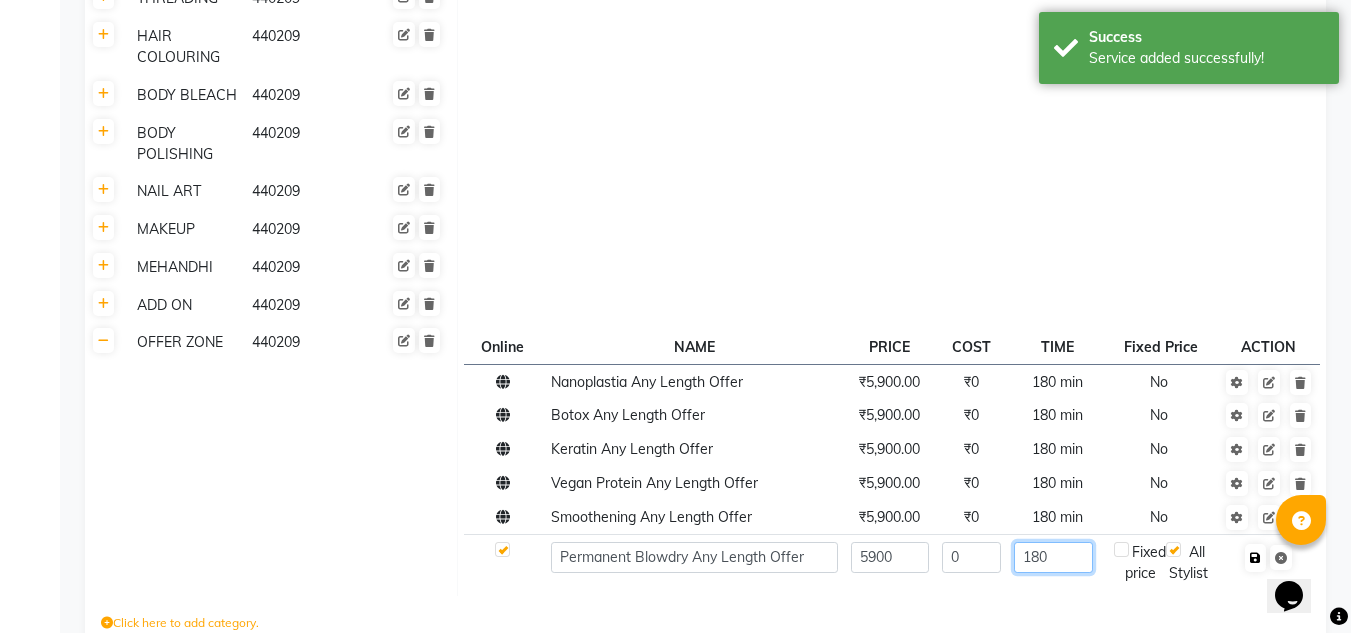 type on "180" 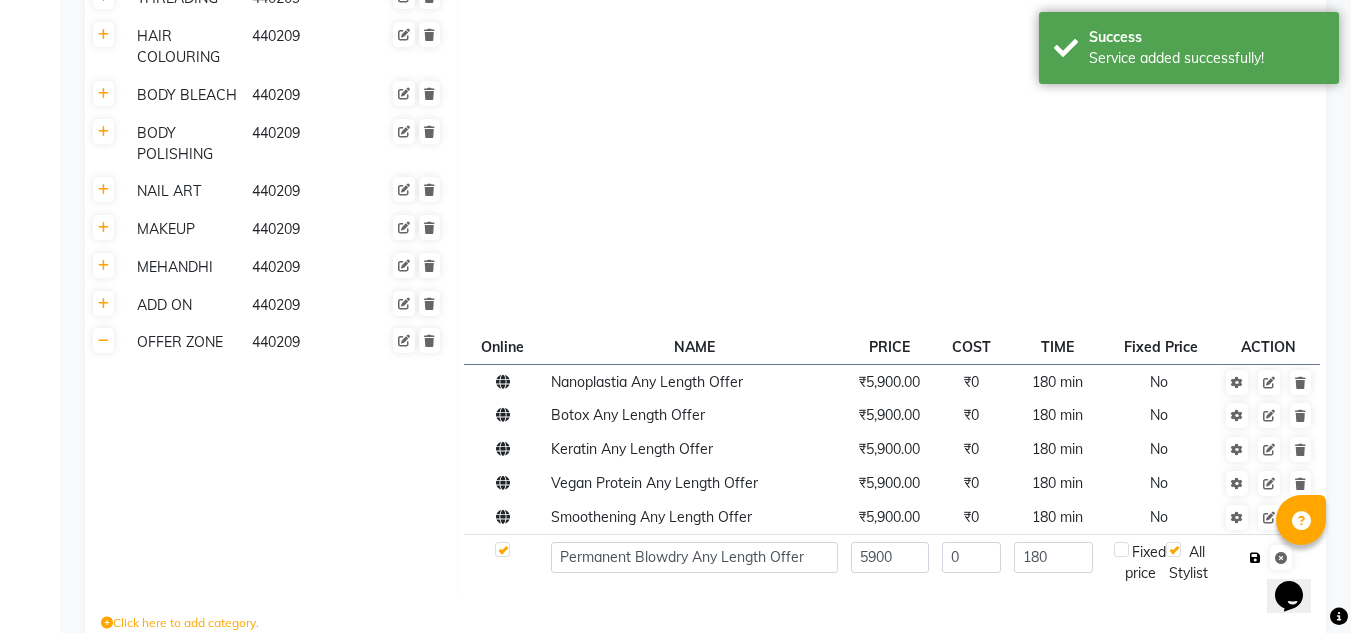click at bounding box center [1255, 558] 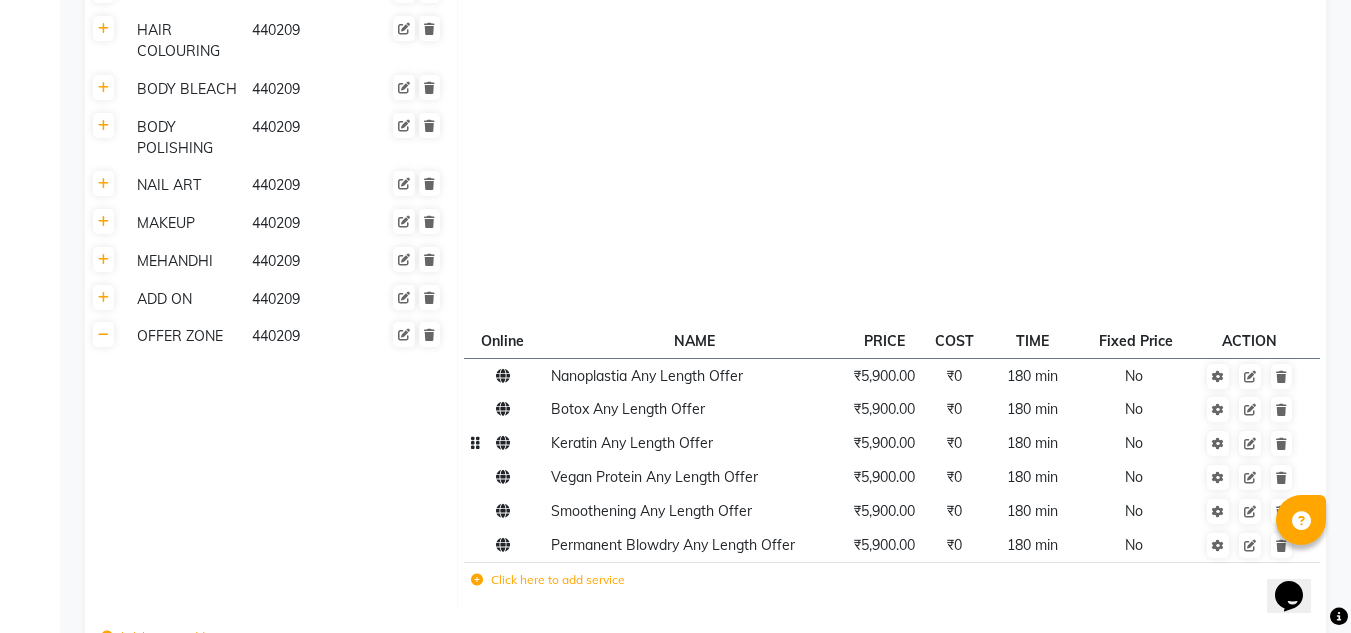 scroll, scrollTop: 899, scrollLeft: 0, axis: vertical 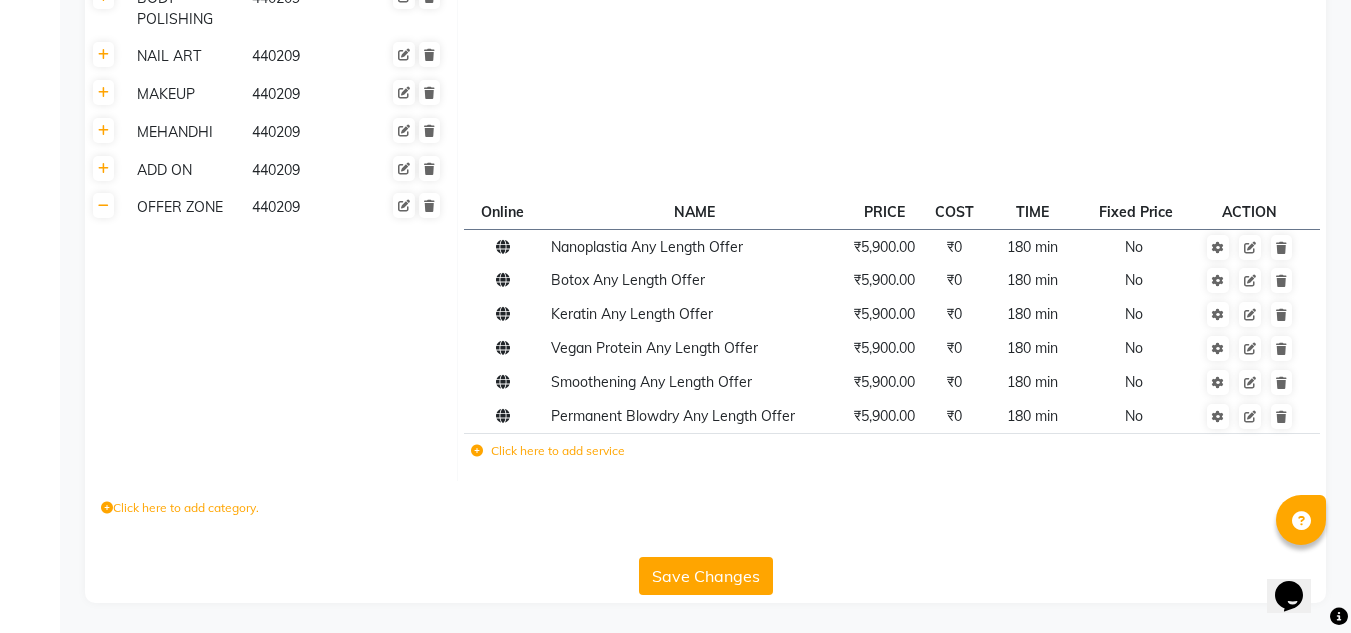 click on "Save Changes" 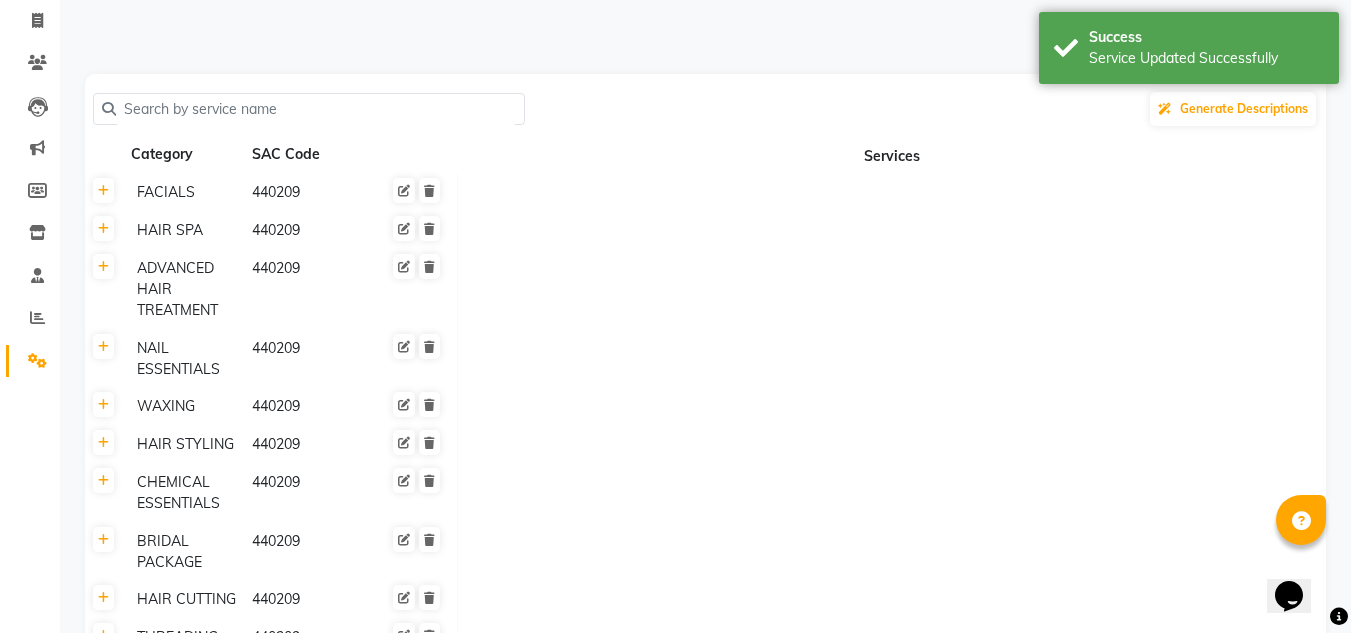 scroll, scrollTop: 0, scrollLeft: 0, axis: both 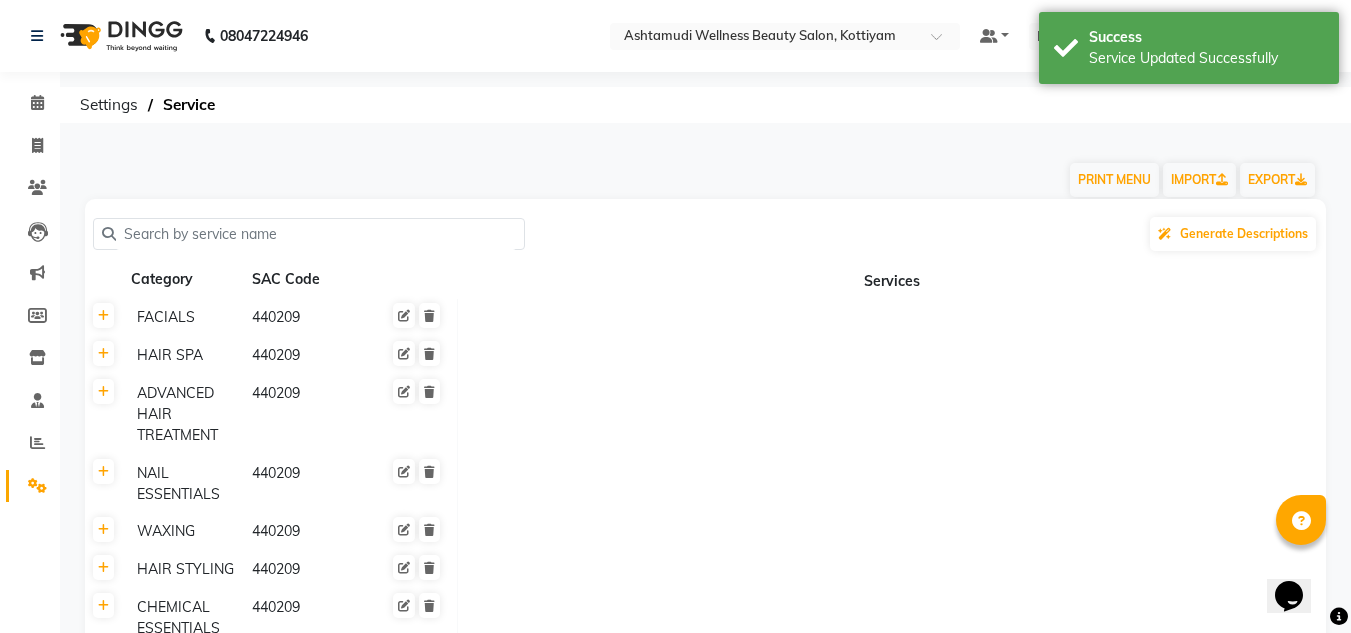 click on "[PHONE] Select Location × Ashtamudi Wellness Beauty Salon, Kottiyam Default Panel My Panel English ENGLISH Español العربية मराठी हिंदी ગુજરાતી தமிழ் 中文 18 Notifications nothing to show [NAME] [LAST] Manage Profile Change Password Sign out  Version:3.15.11" 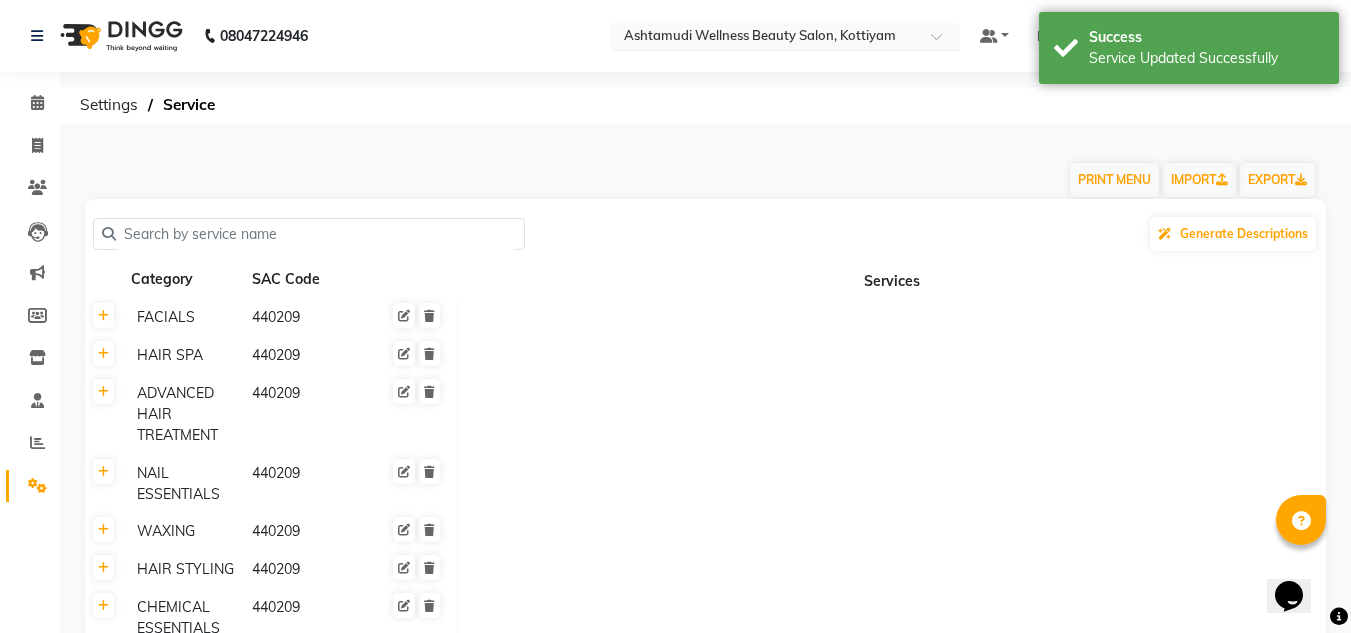 click at bounding box center [765, 38] 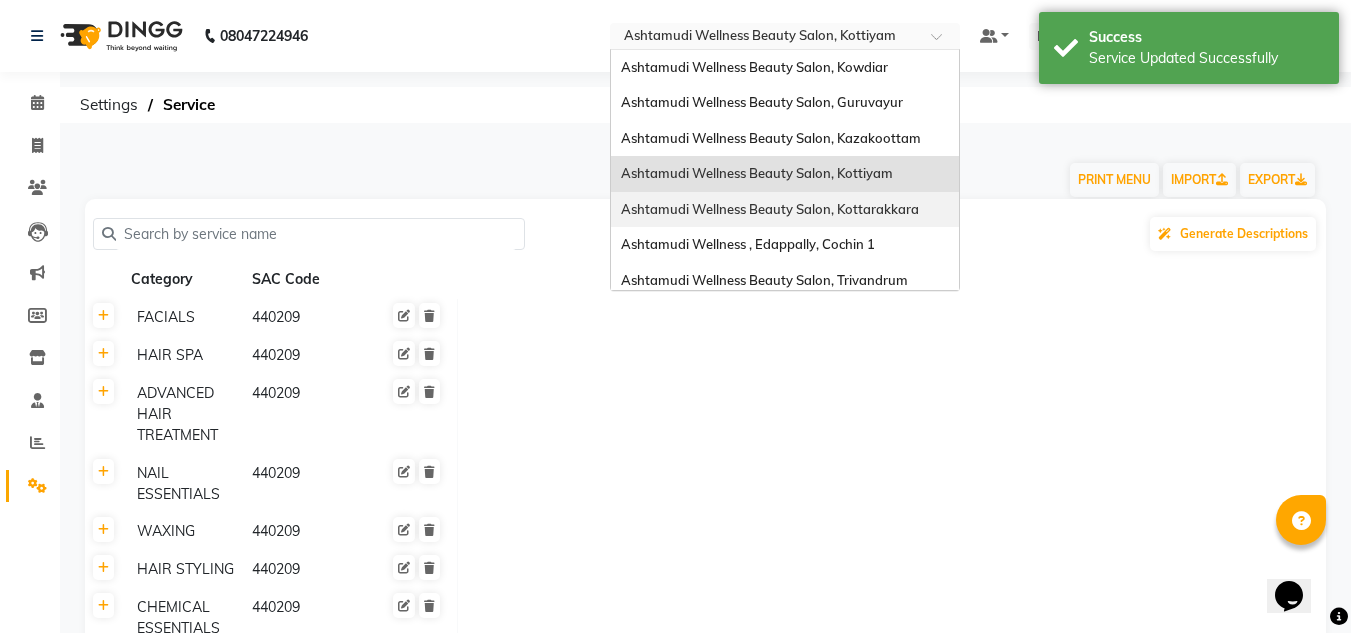 click on "Ashtamudi Wellness Beauty Salon, Kottarakkara" at bounding box center [770, 209] 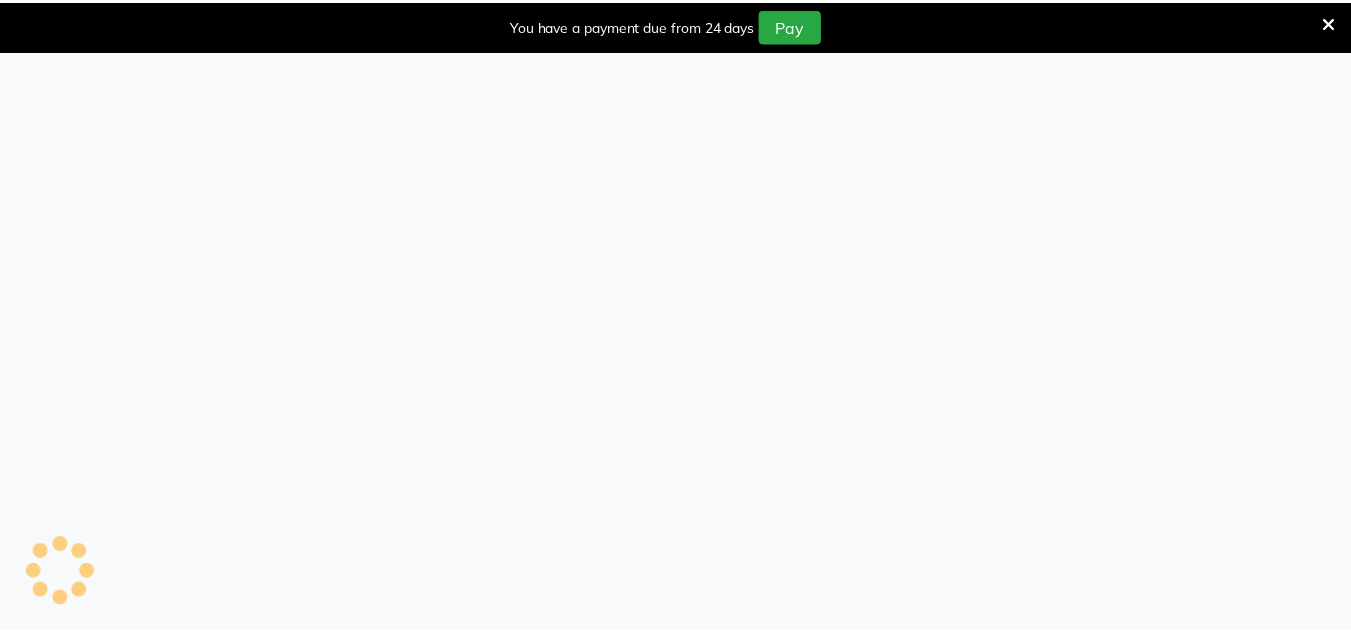 scroll, scrollTop: 0, scrollLeft: 0, axis: both 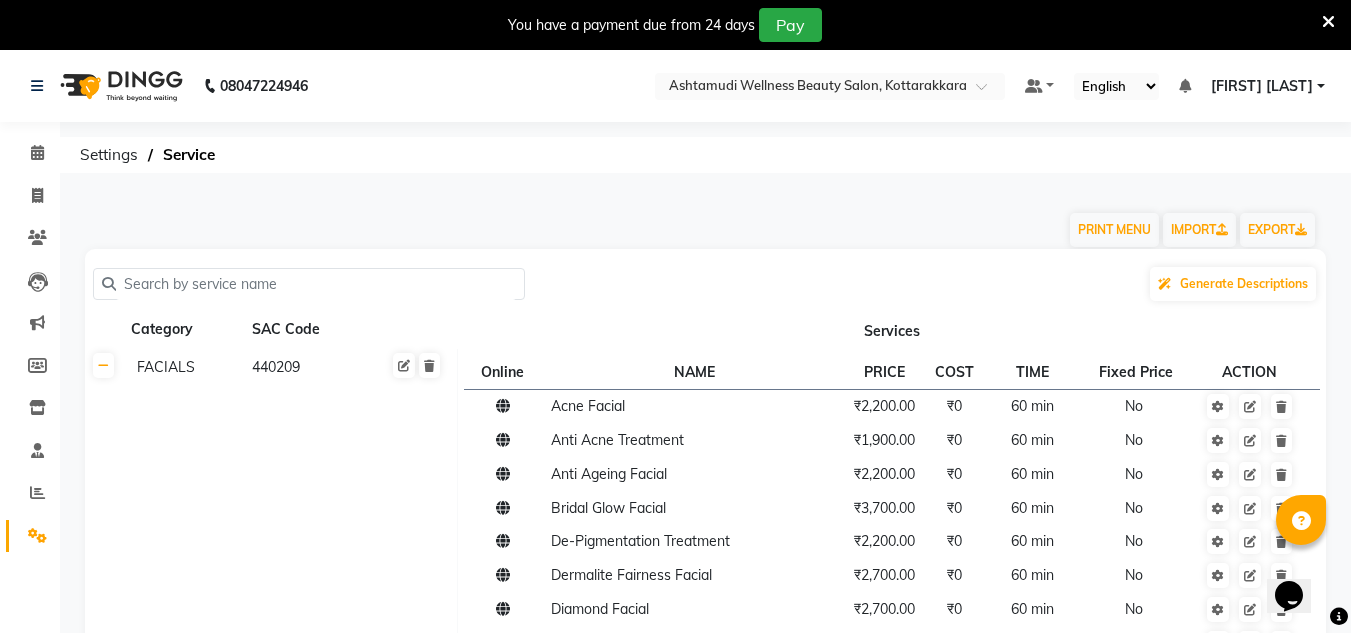 click at bounding box center (1328, 22) 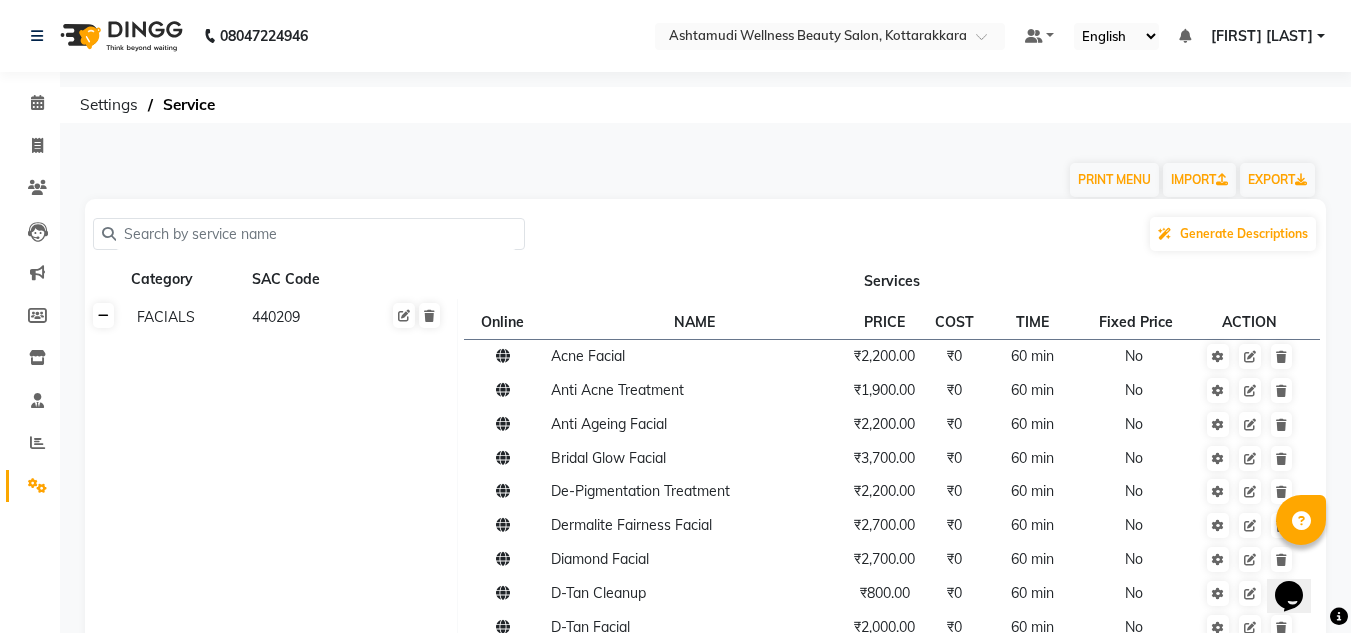 click 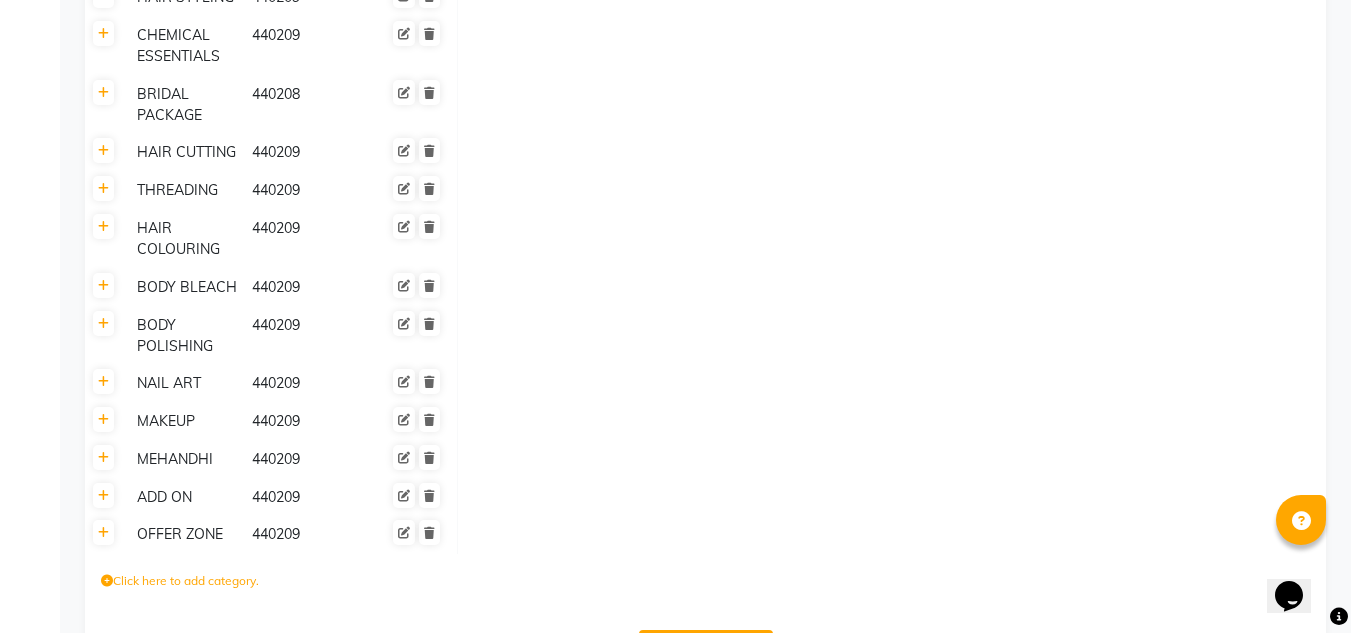 scroll, scrollTop: 645, scrollLeft: 0, axis: vertical 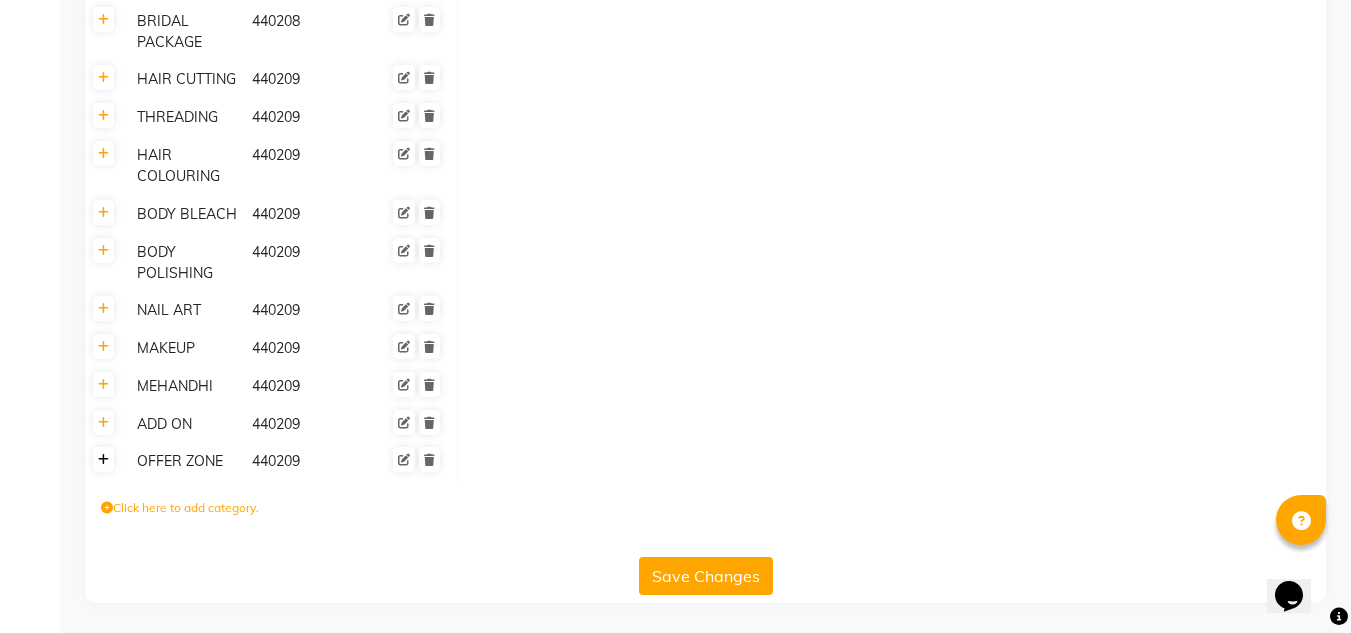 click 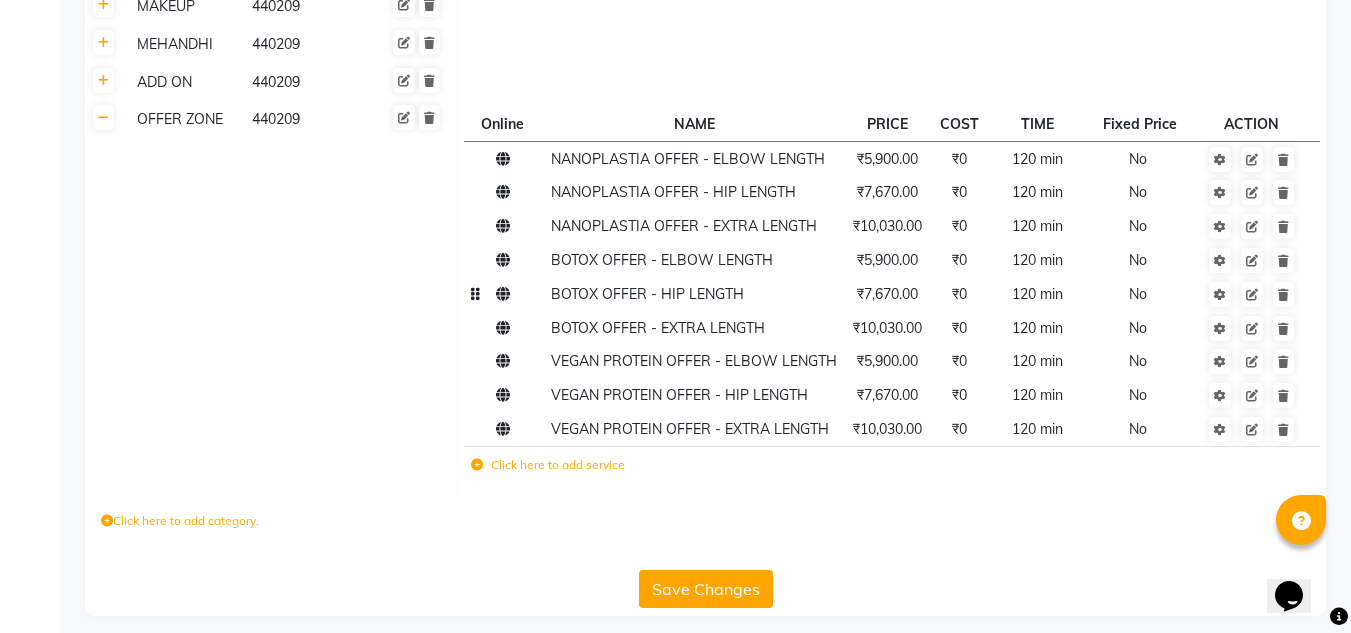 scroll, scrollTop: 1000, scrollLeft: 0, axis: vertical 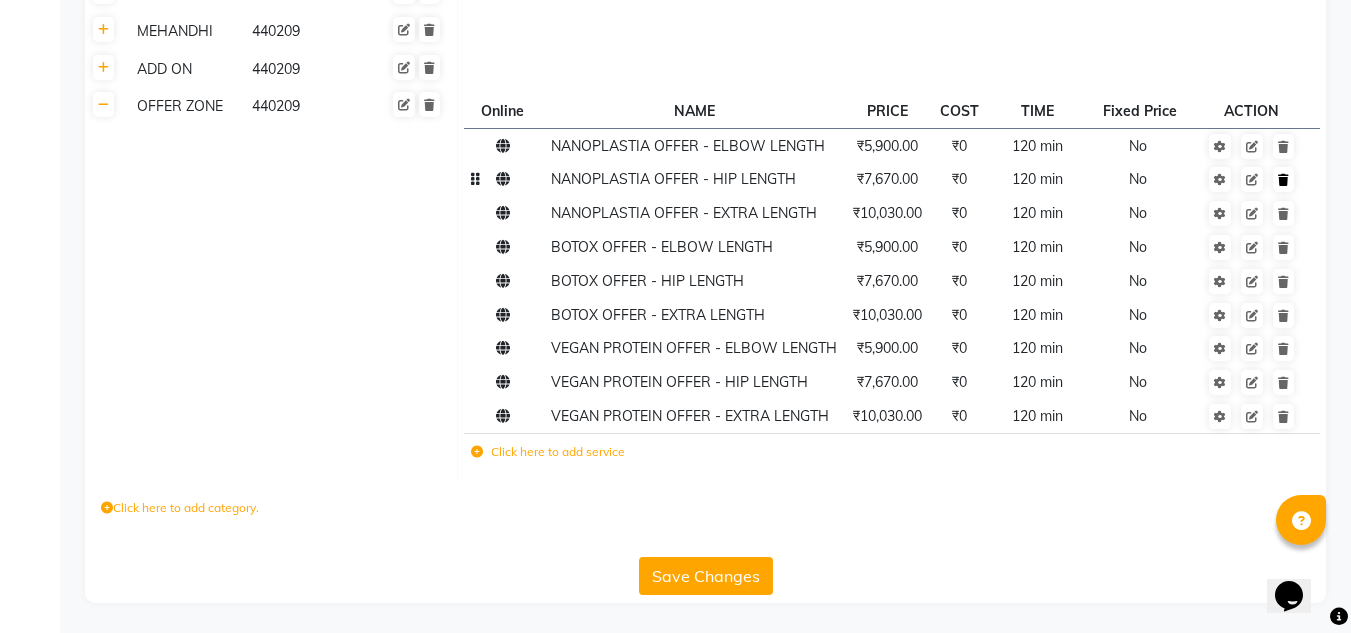 click 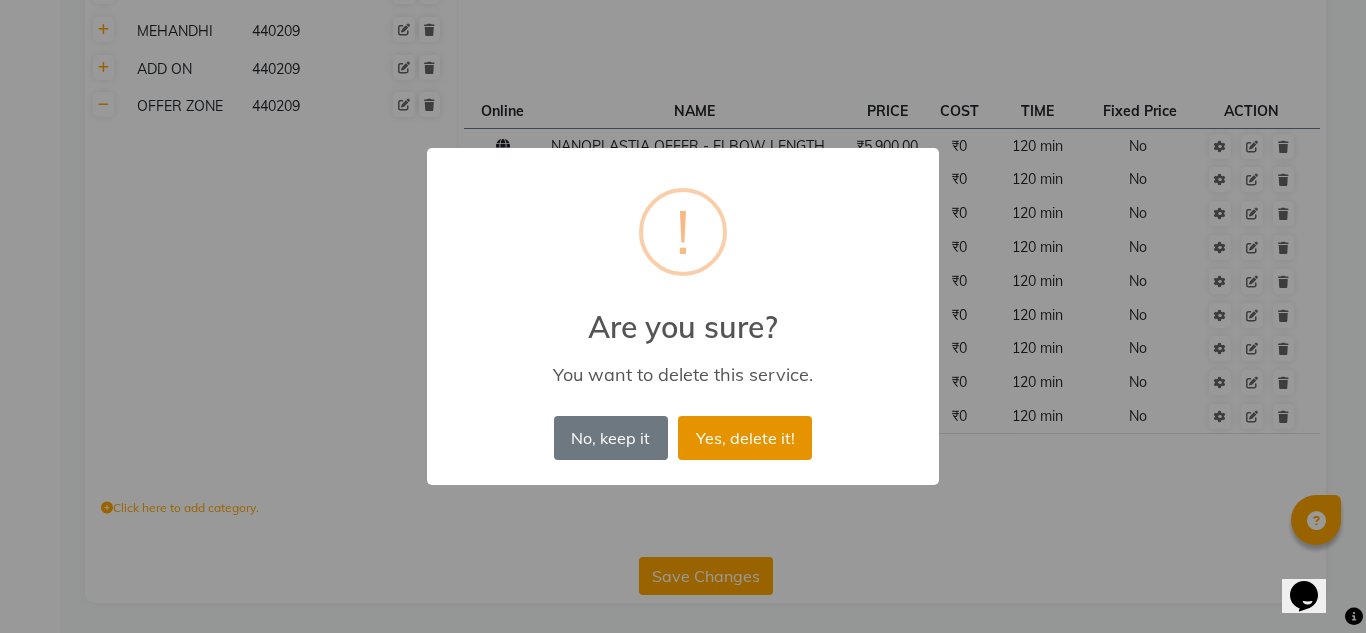 click on "Yes, delete it!" at bounding box center [745, 438] 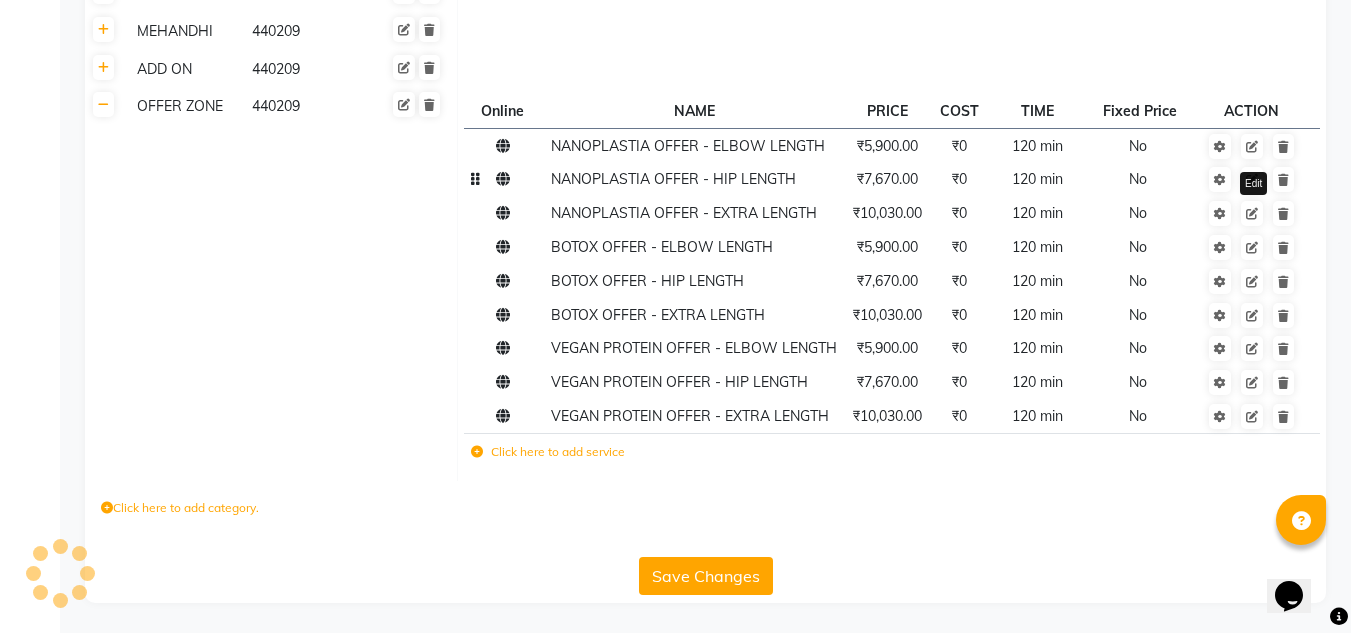 scroll, scrollTop: 967, scrollLeft: 0, axis: vertical 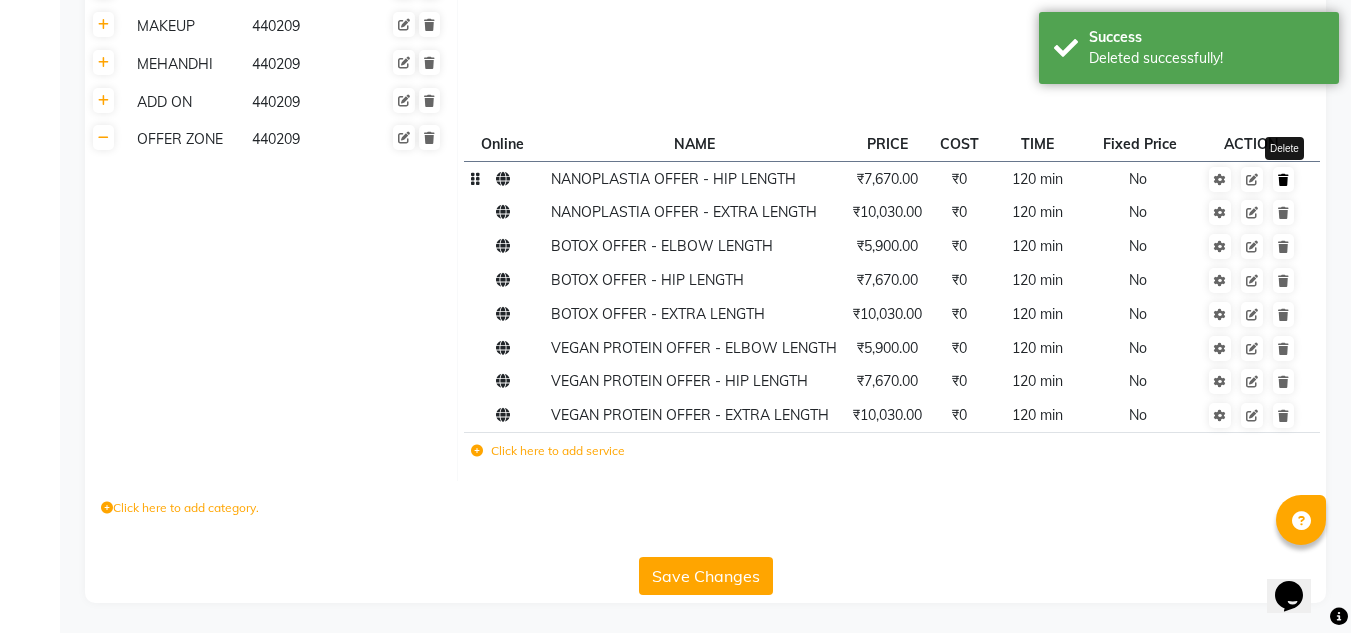 click 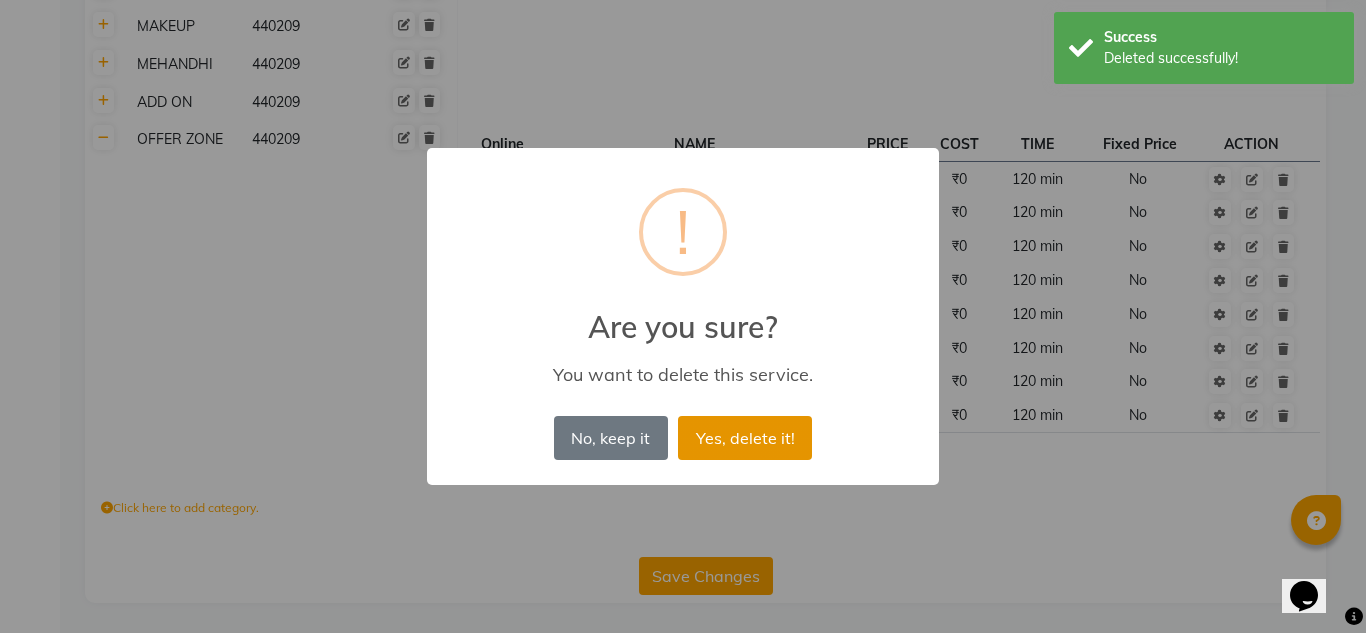 click on "Yes, delete it!" at bounding box center (745, 438) 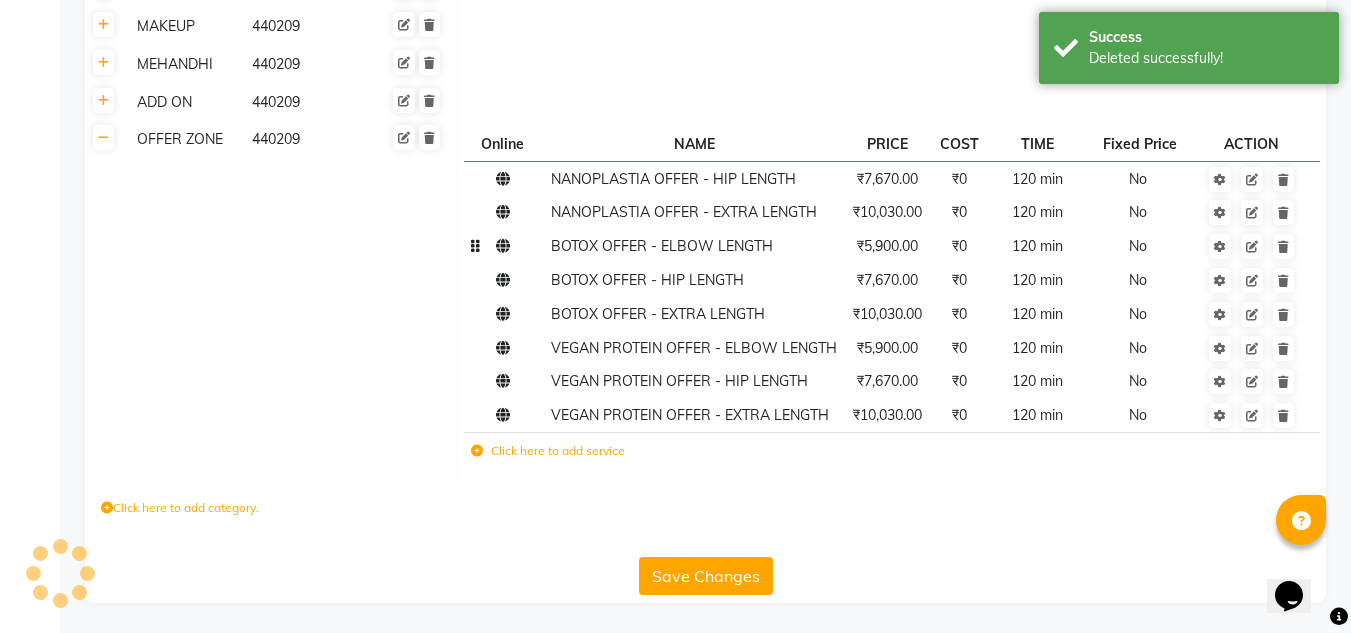 scroll, scrollTop: 933, scrollLeft: 0, axis: vertical 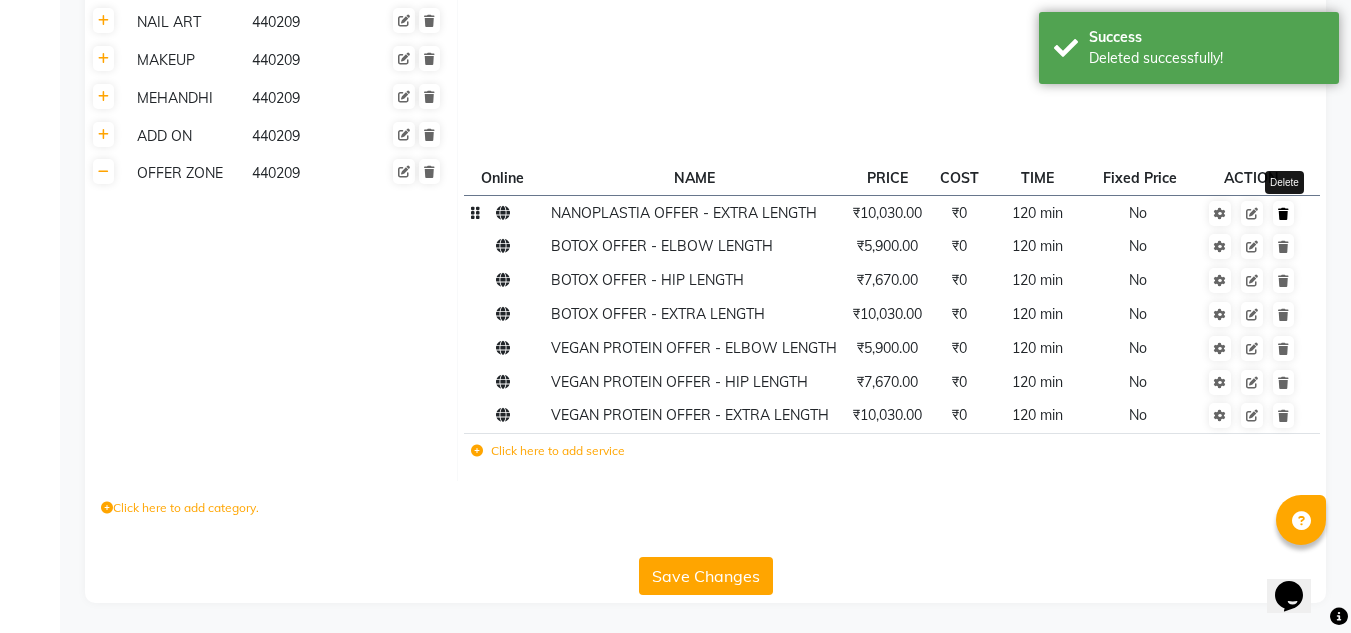 click 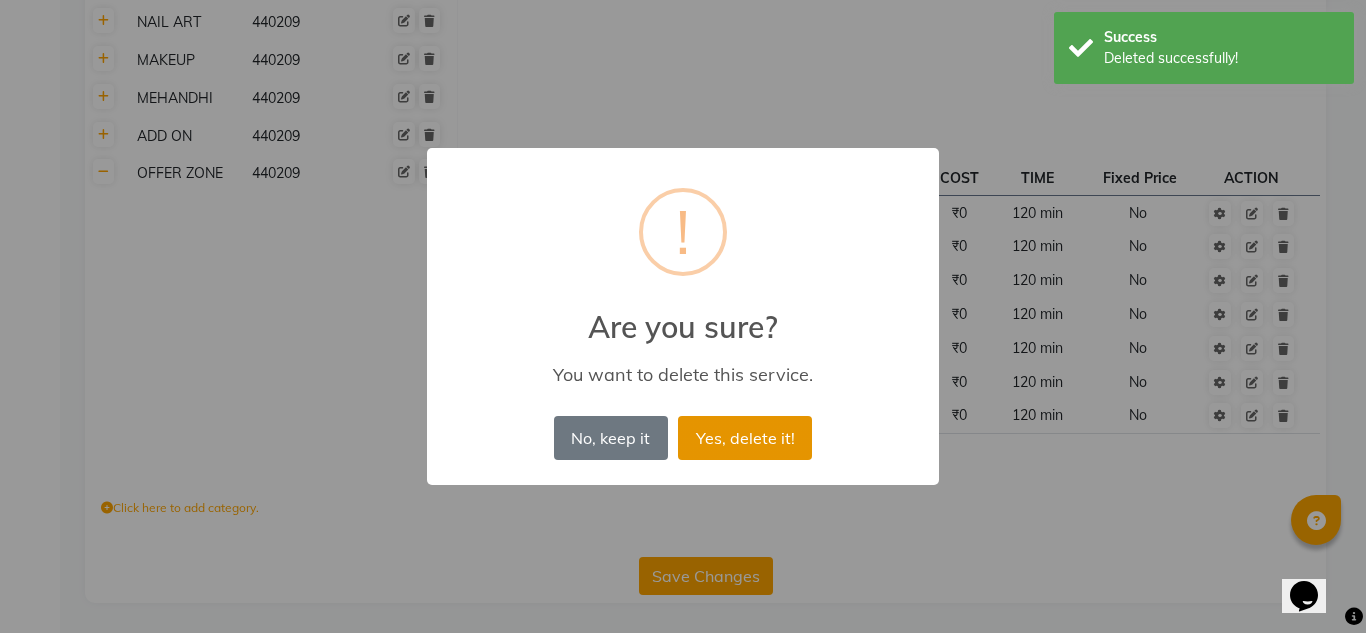 click on "Yes, delete it!" at bounding box center [745, 438] 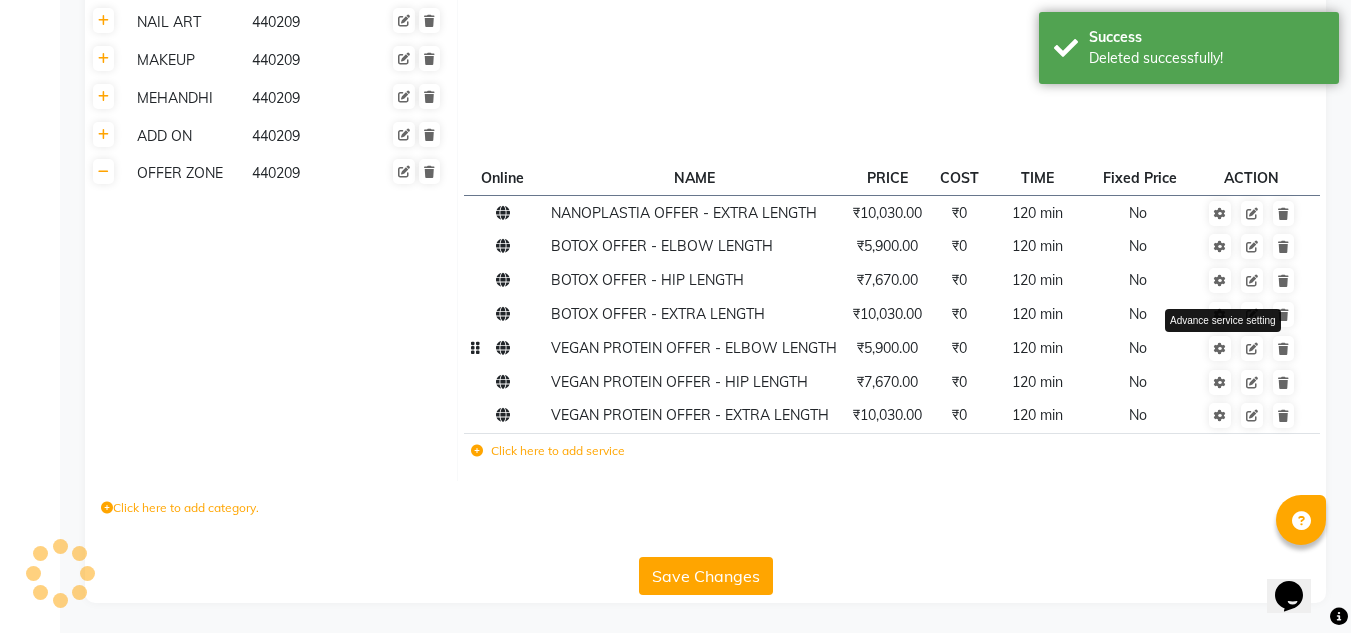 scroll, scrollTop: 899, scrollLeft: 0, axis: vertical 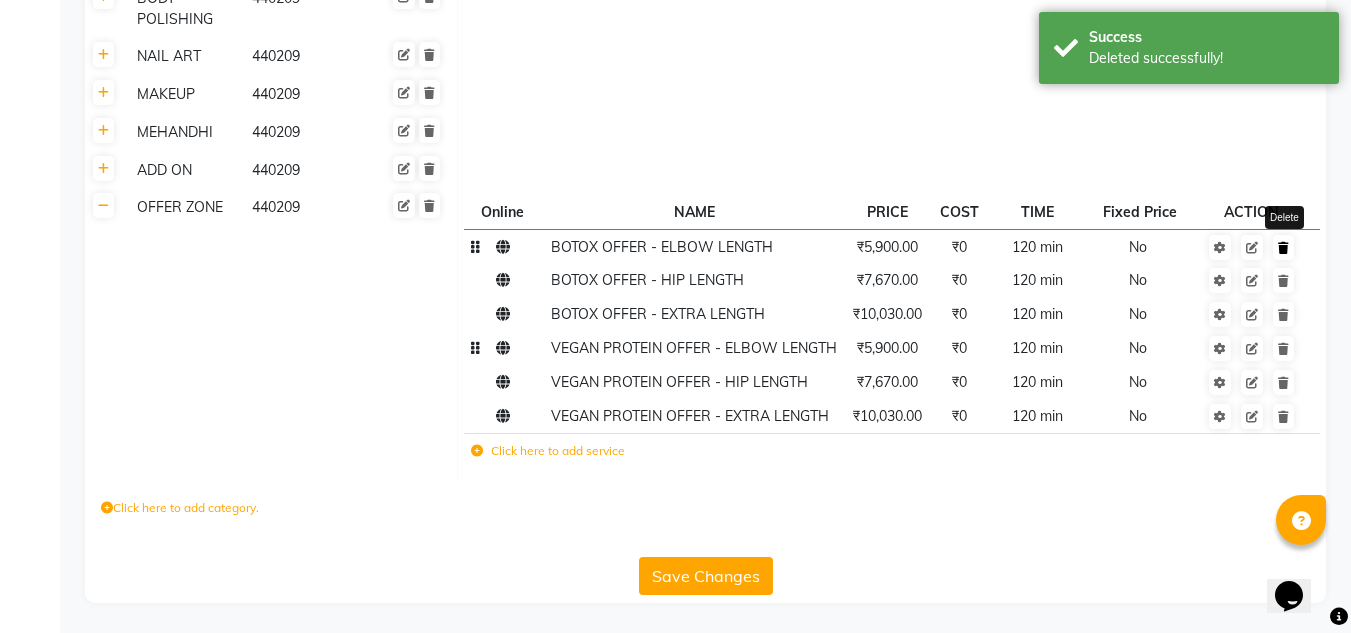 click 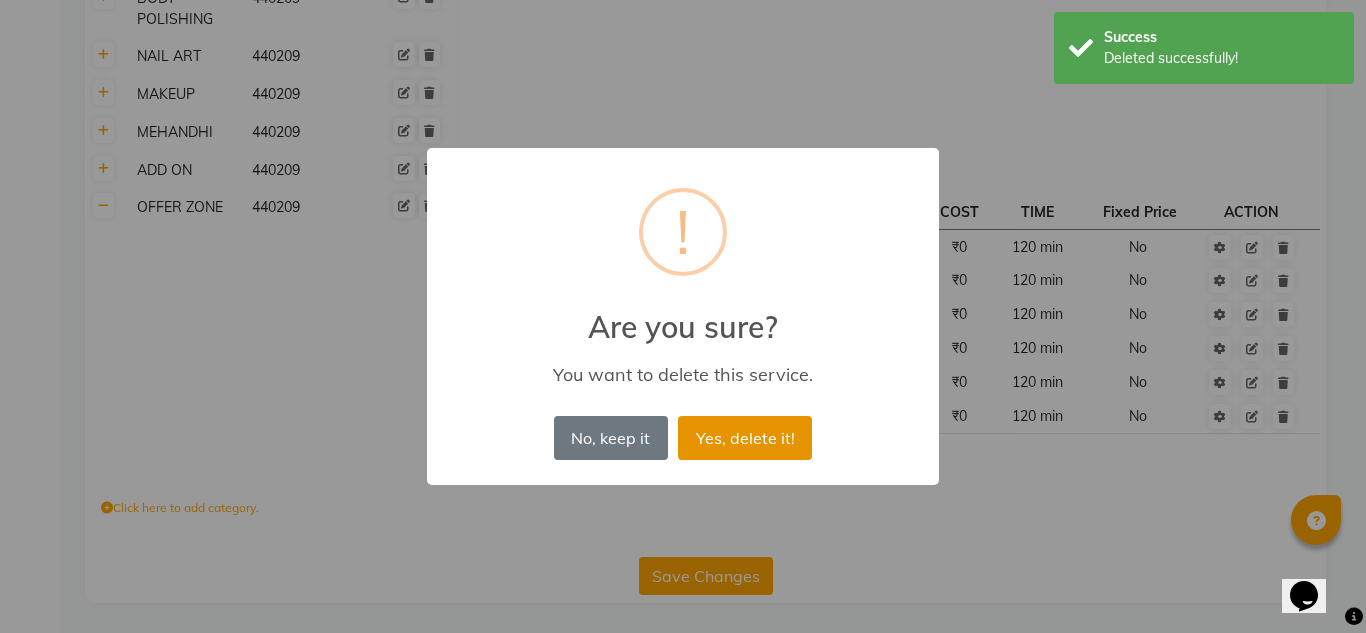 click on "Yes, delete it!" at bounding box center [745, 438] 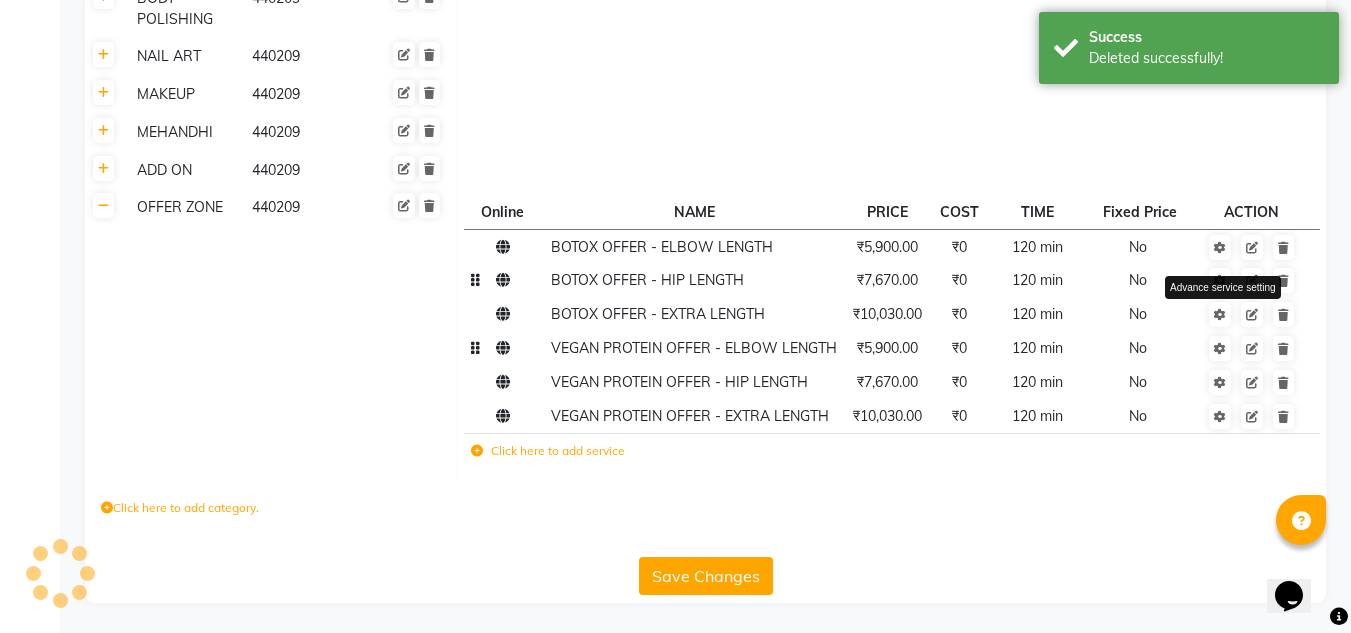 scroll, scrollTop: 865, scrollLeft: 0, axis: vertical 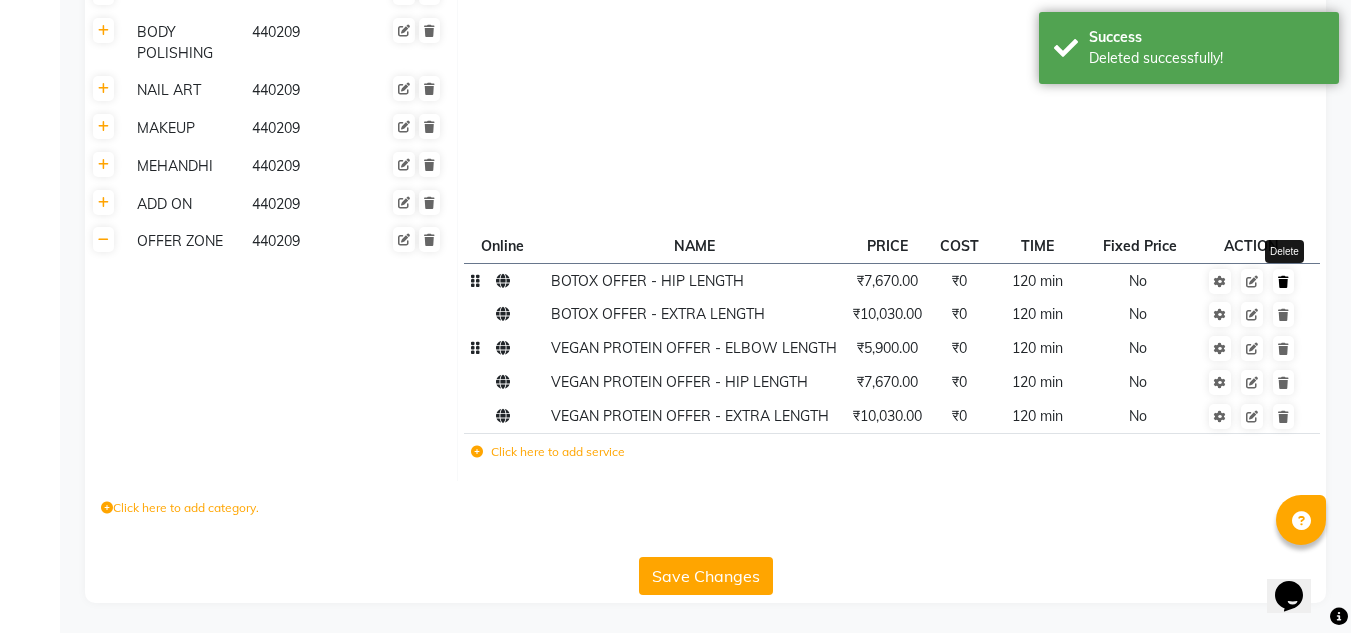 click 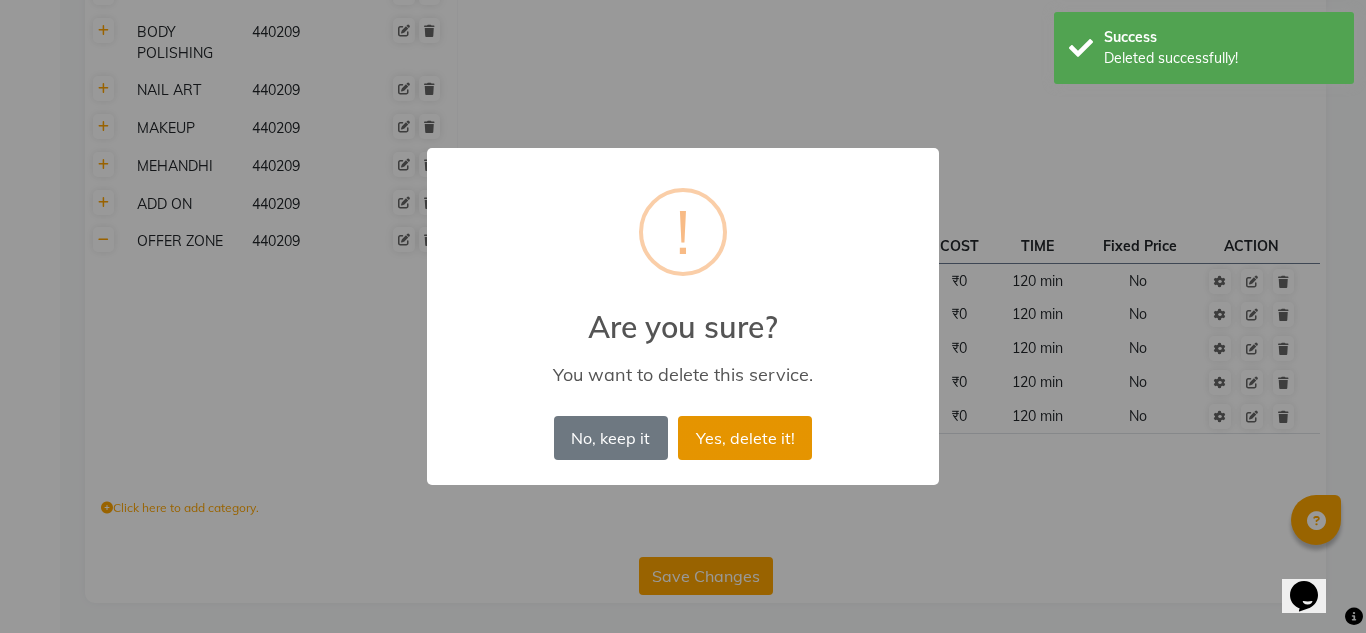 click on "Yes, delete it!" at bounding box center (745, 438) 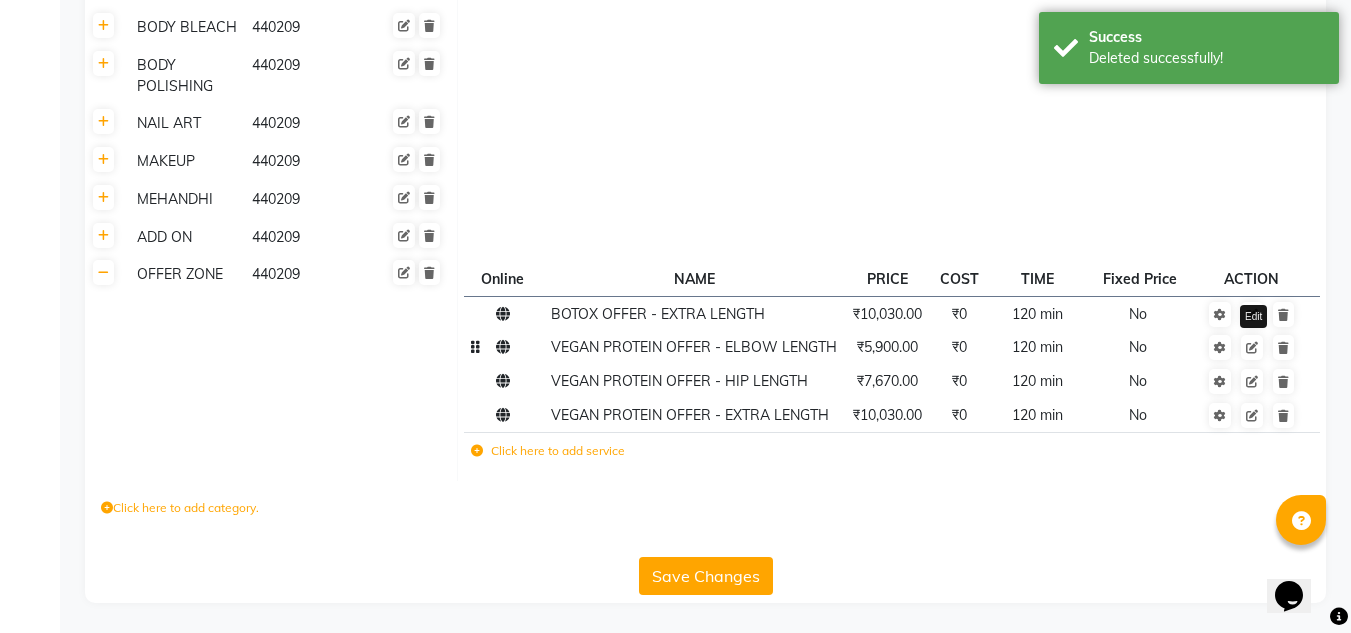 scroll, scrollTop: 832, scrollLeft: 0, axis: vertical 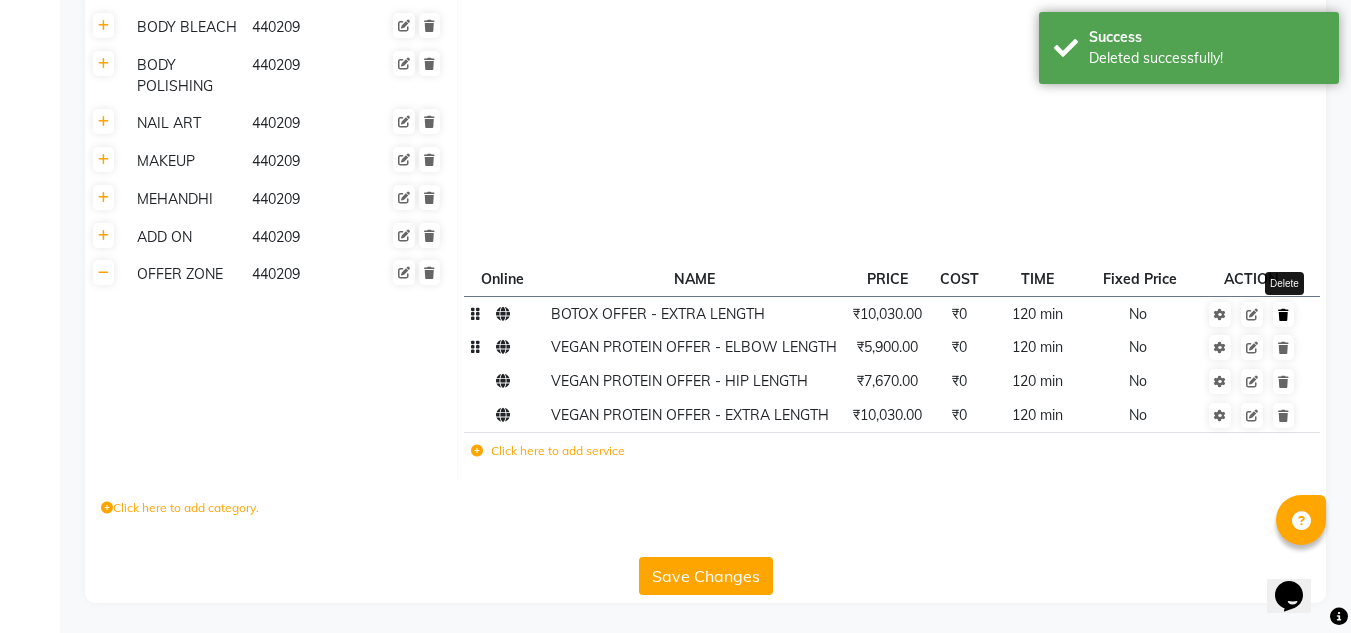 click 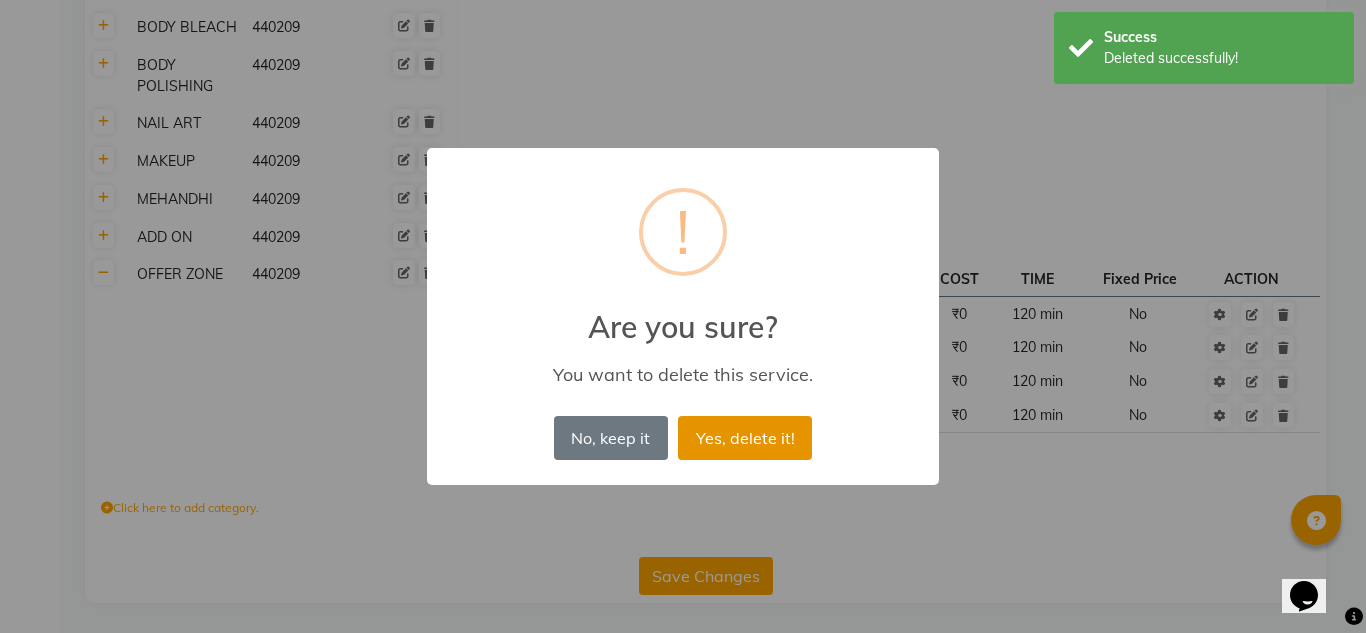 click on "Yes, delete it!" at bounding box center [745, 438] 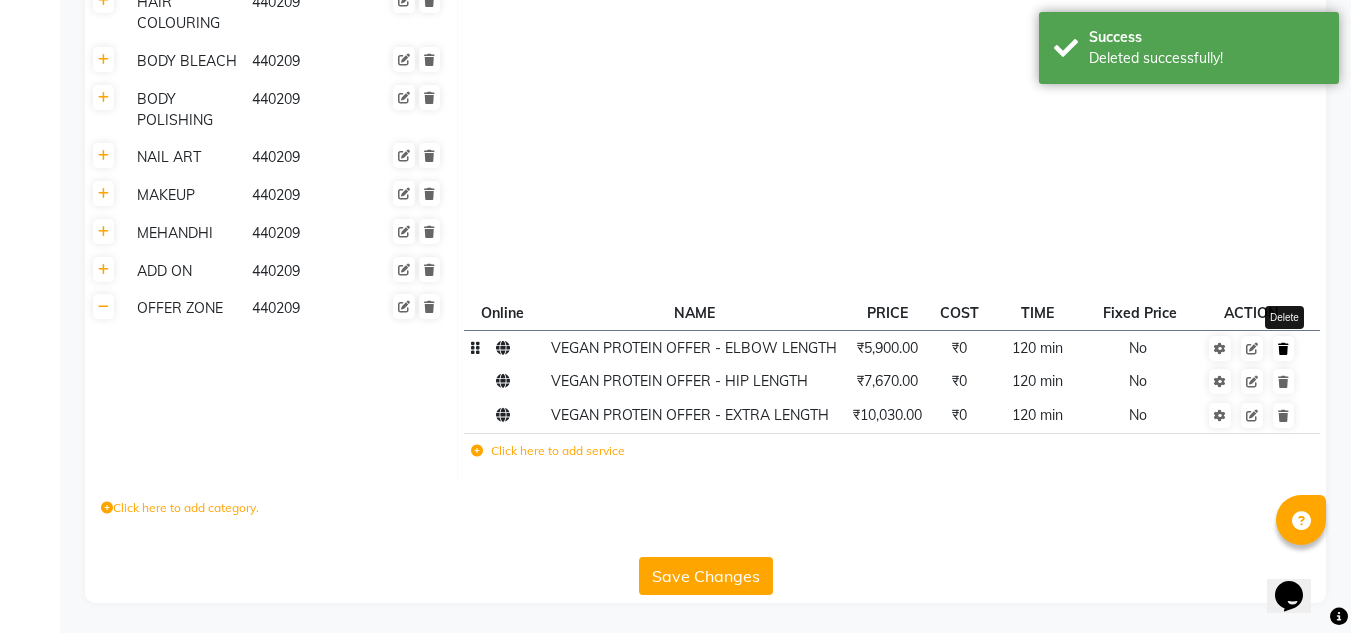 scroll, scrollTop: 798, scrollLeft: 0, axis: vertical 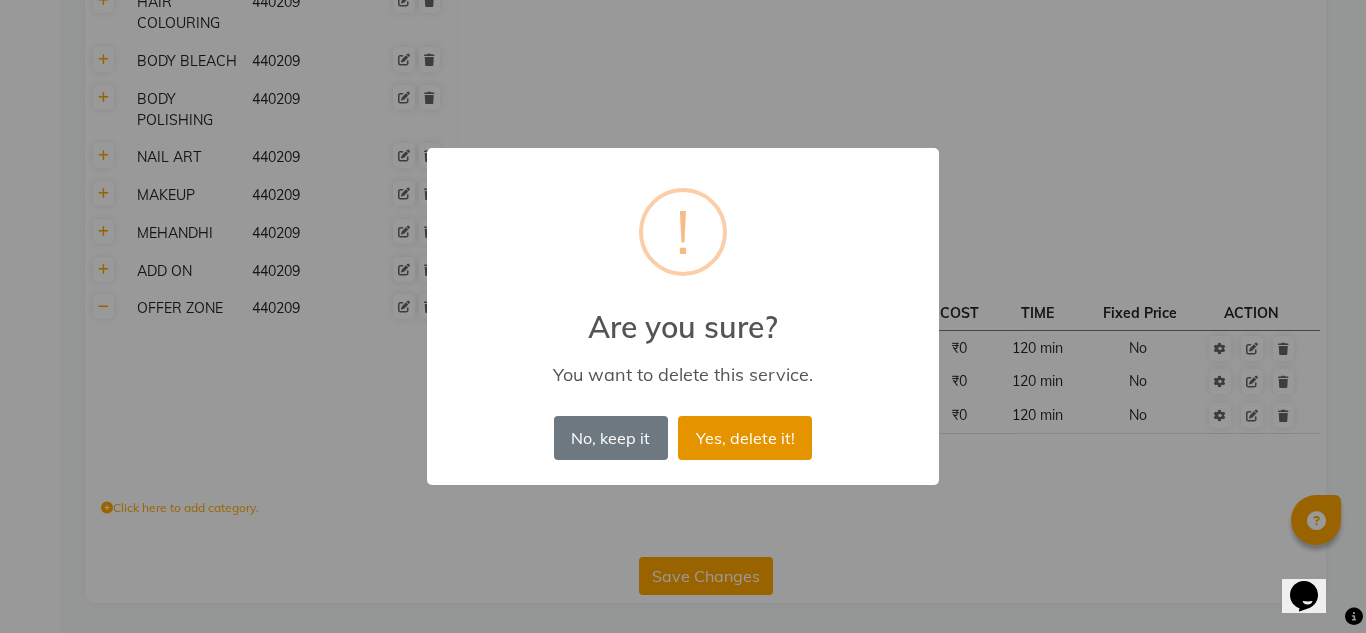 click on "Yes, delete it!" at bounding box center (745, 438) 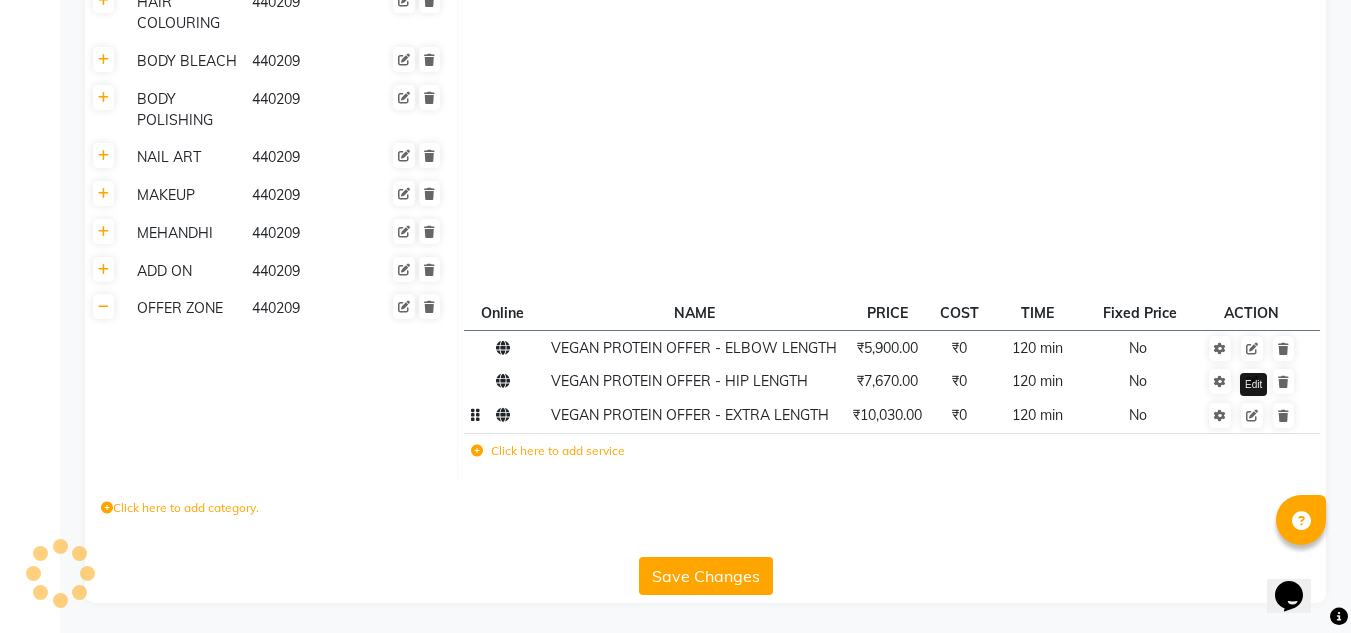 scroll, scrollTop: 764, scrollLeft: 0, axis: vertical 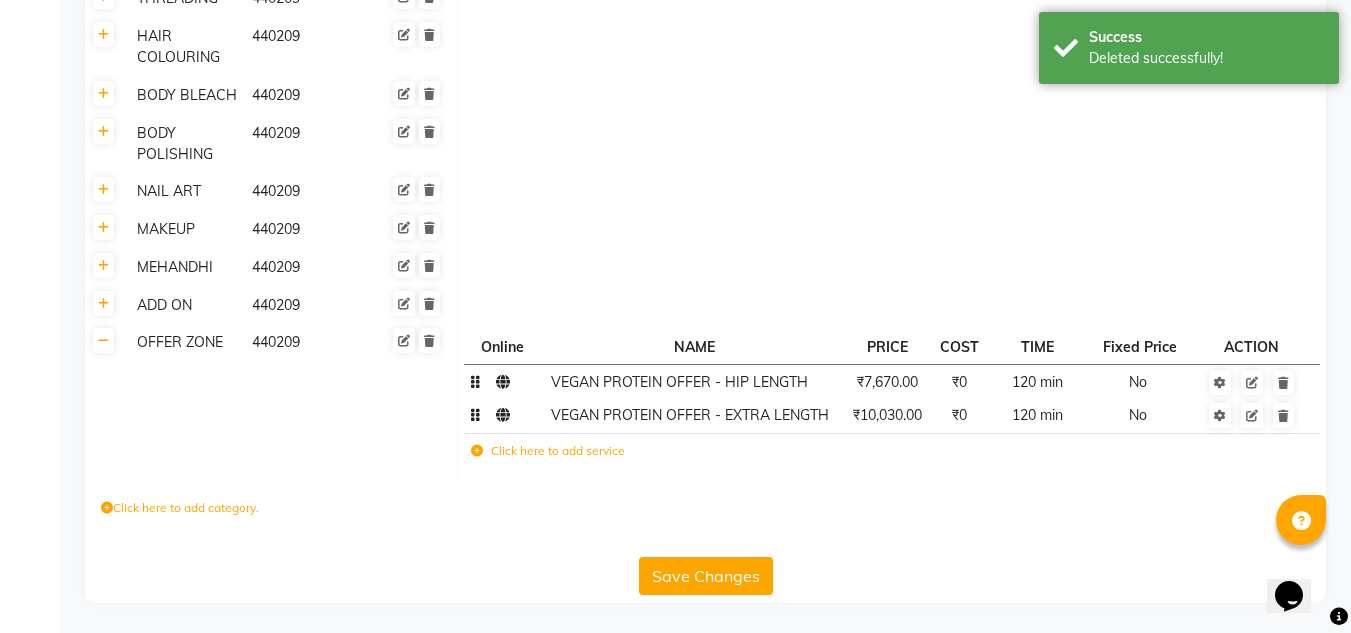 click 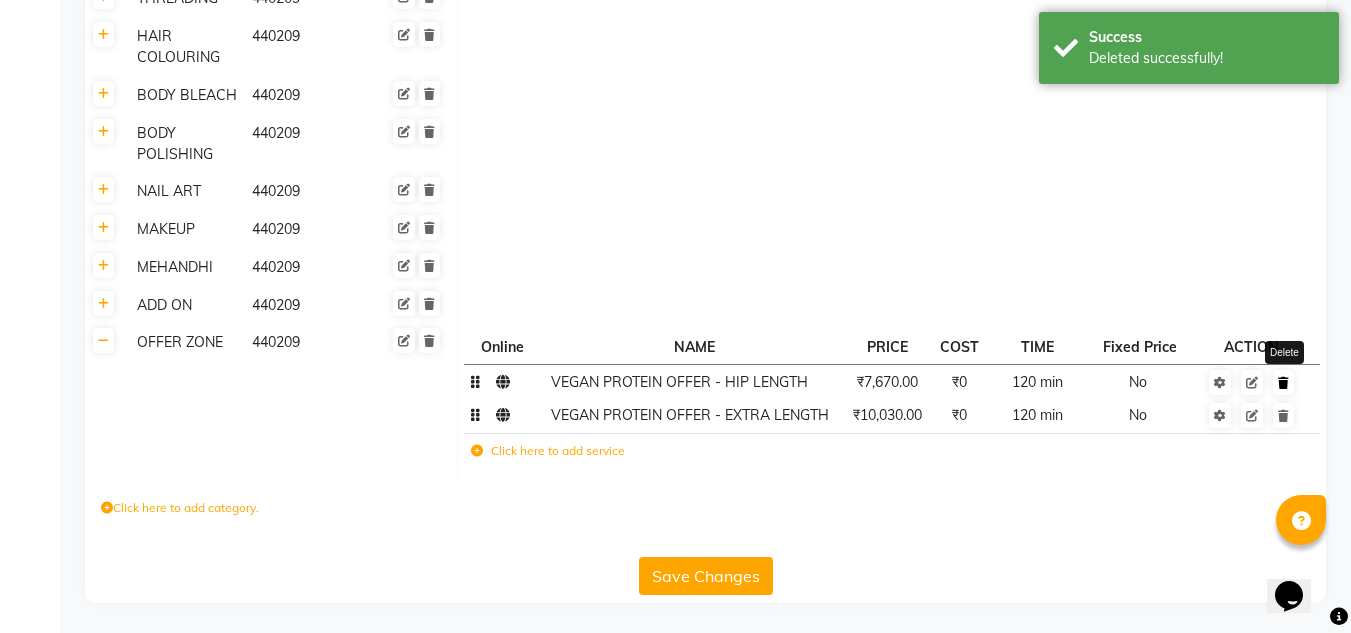 click 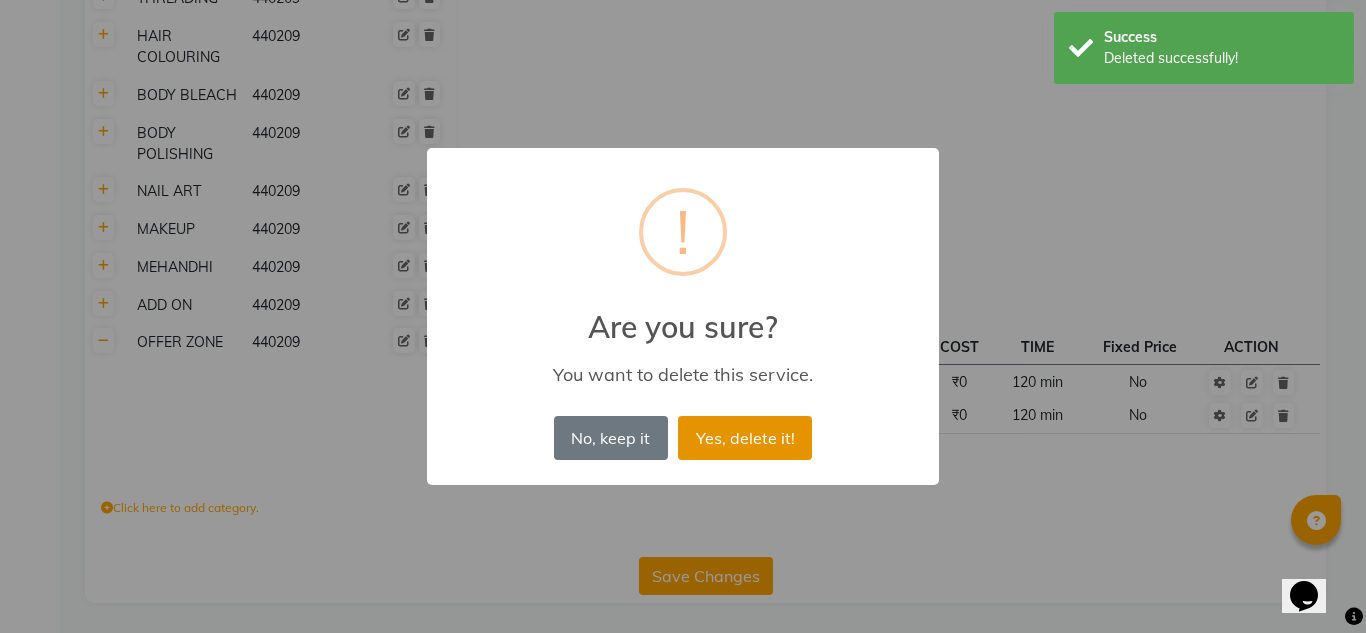 click on "Yes, delete it!" at bounding box center (745, 438) 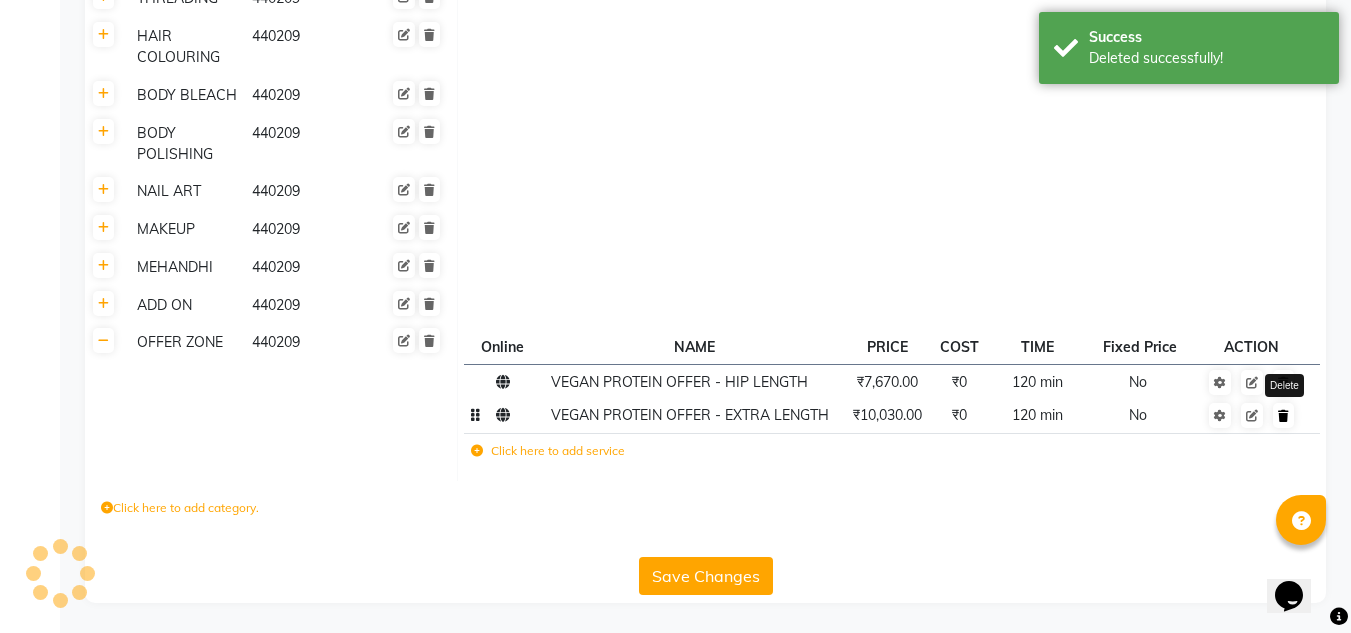 scroll, scrollTop: 730, scrollLeft: 0, axis: vertical 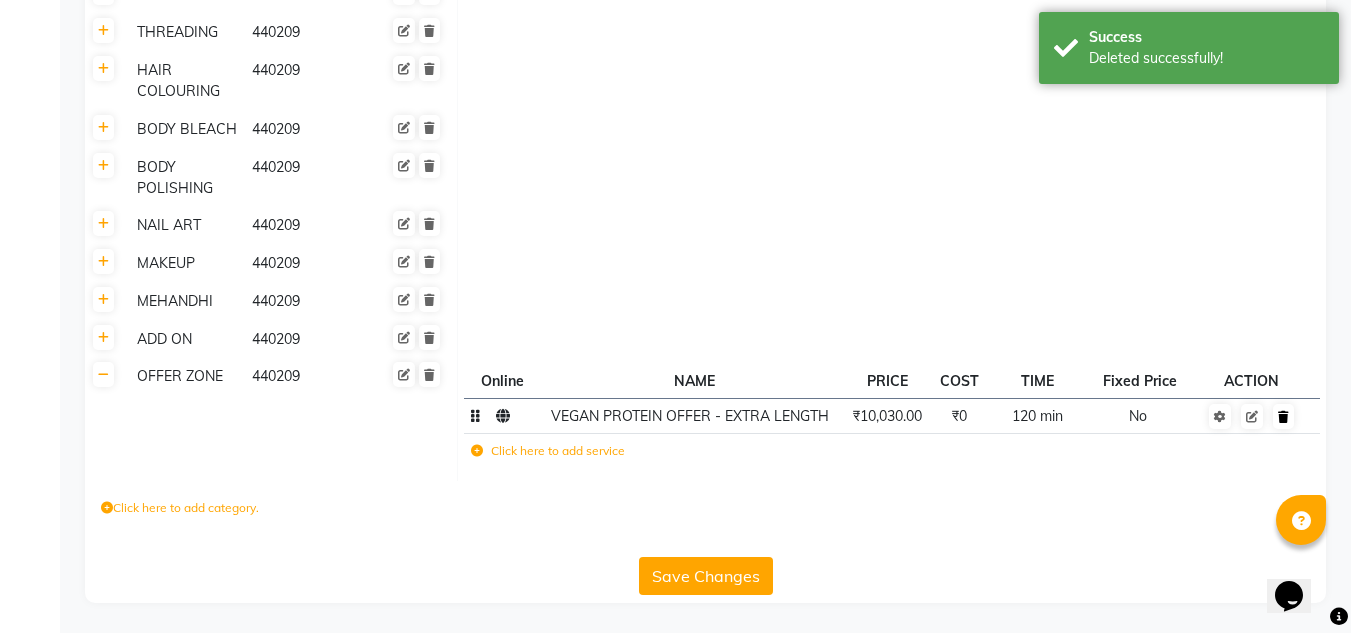 click 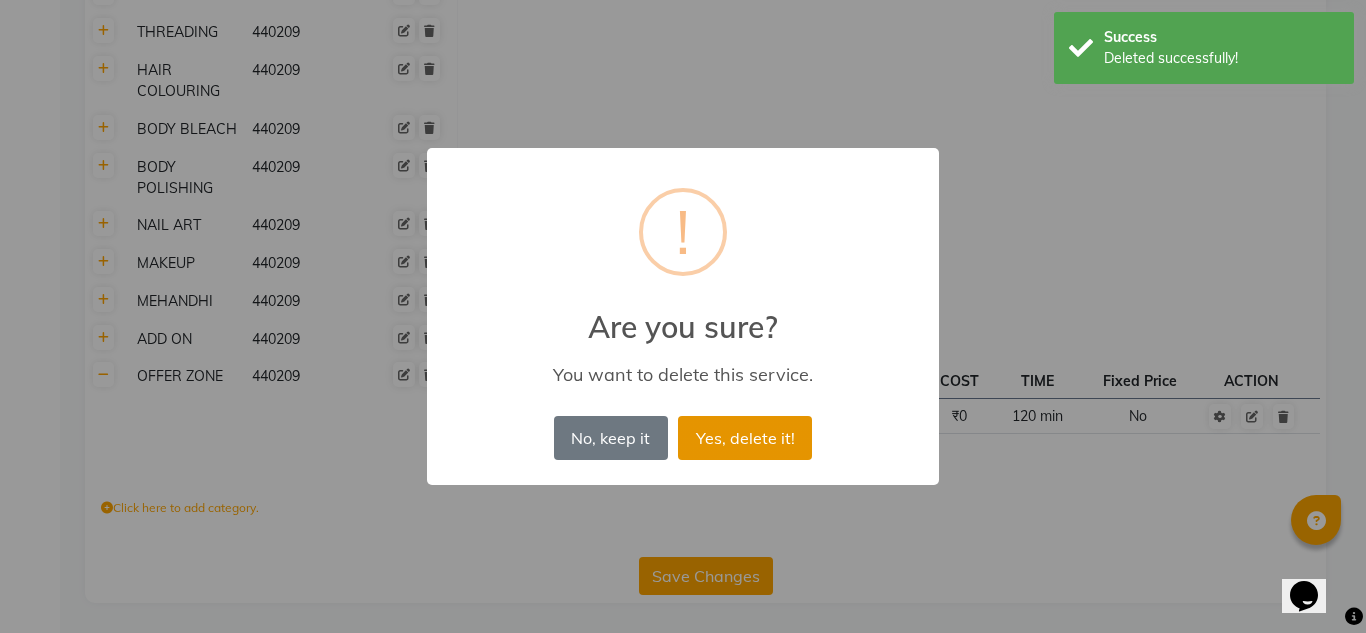click on "Yes, delete it!" at bounding box center (745, 438) 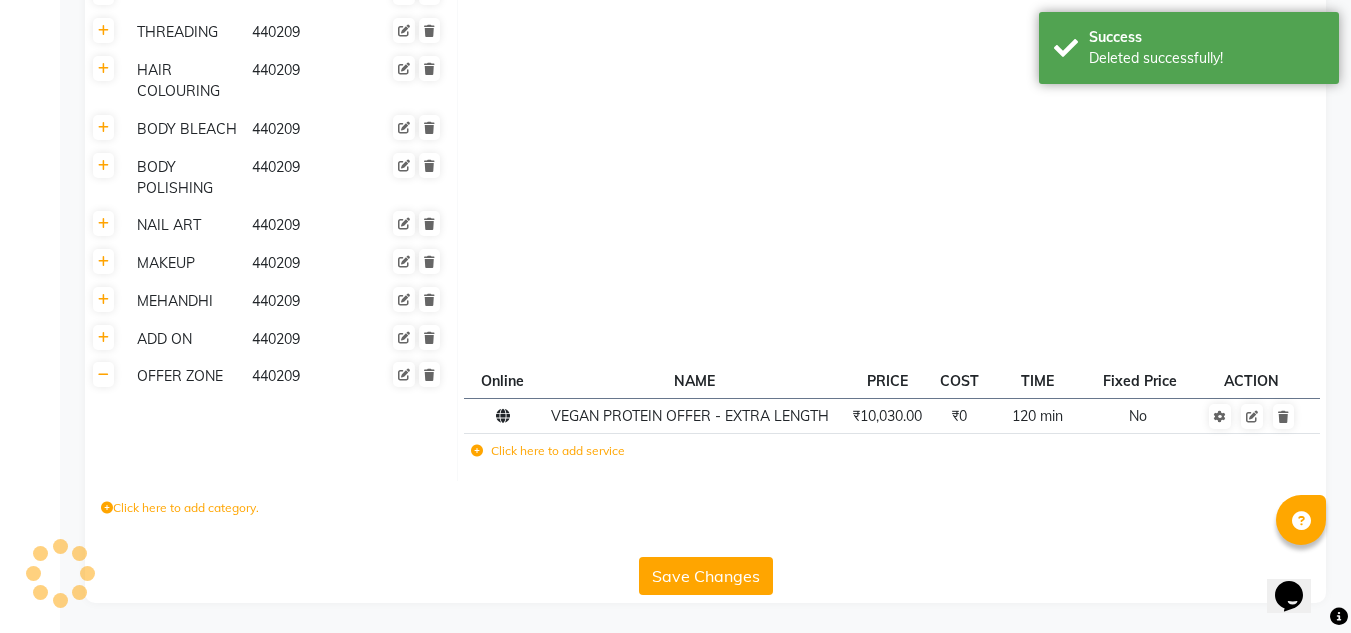 scroll, scrollTop: 662, scrollLeft: 0, axis: vertical 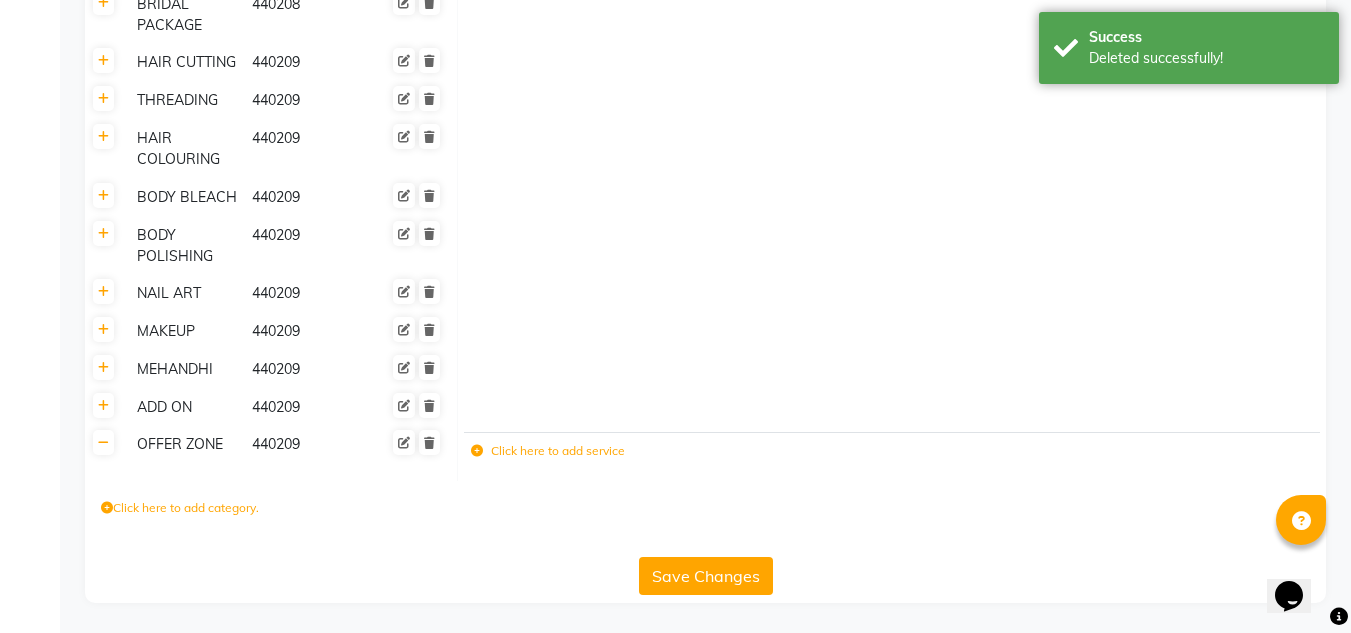 click on "Click here to add service" 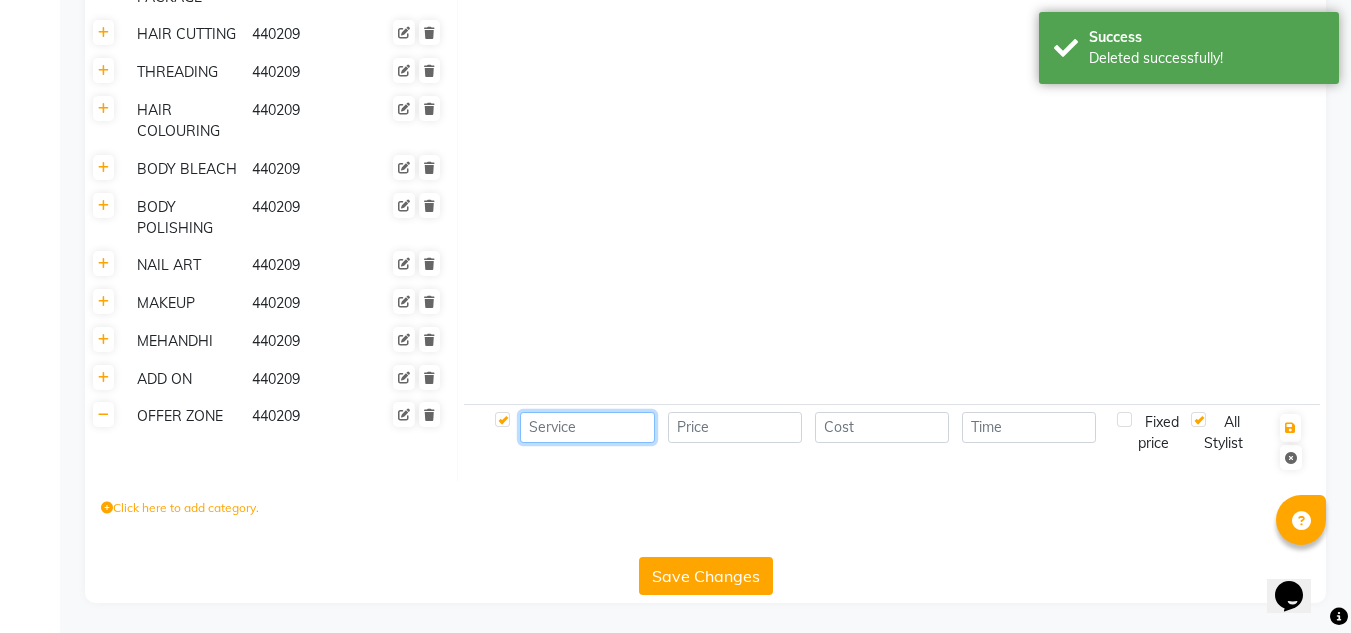 drag, startPoint x: 575, startPoint y: 432, endPoint x: 640, endPoint y: 444, distance: 66.09841 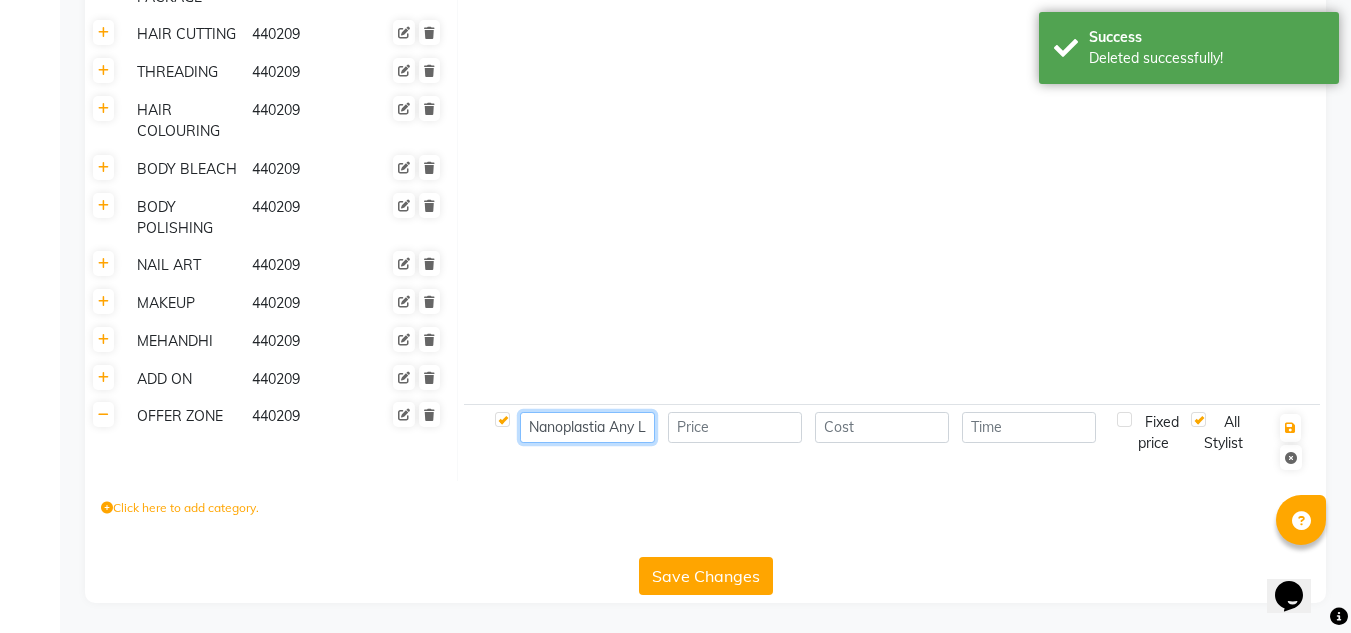scroll, scrollTop: 0, scrollLeft: 76, axis: horizontal 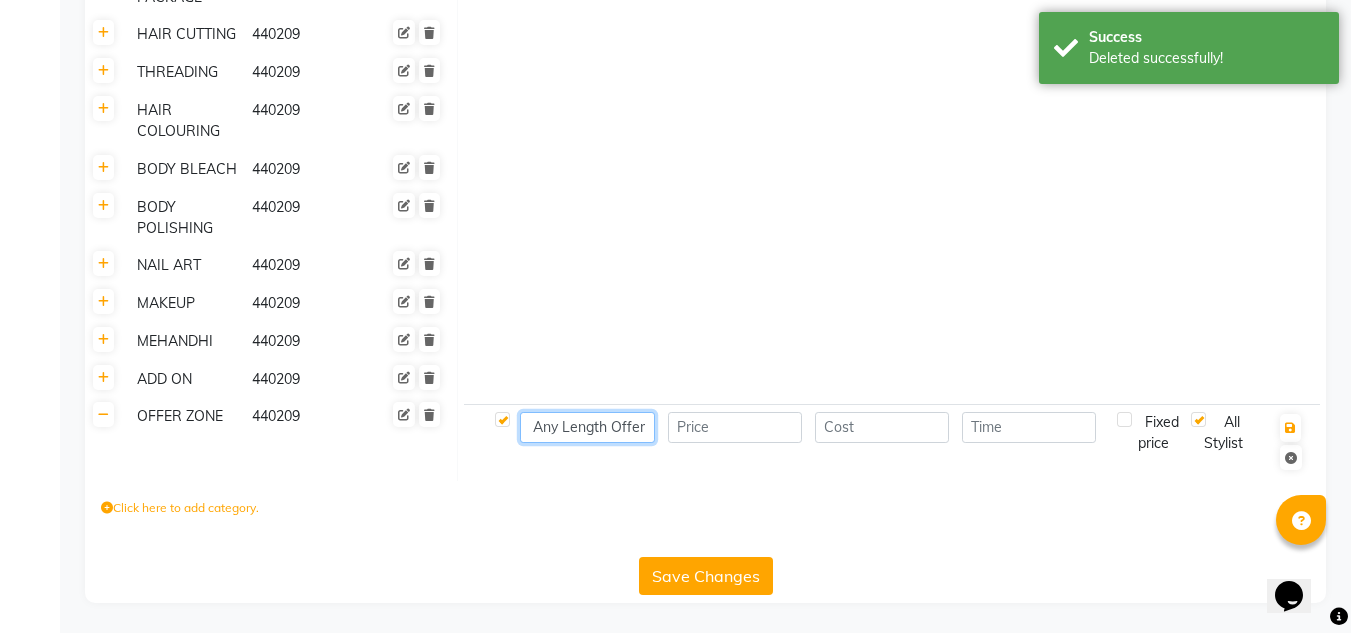 type on "Nanoplastia Any Length Offer" 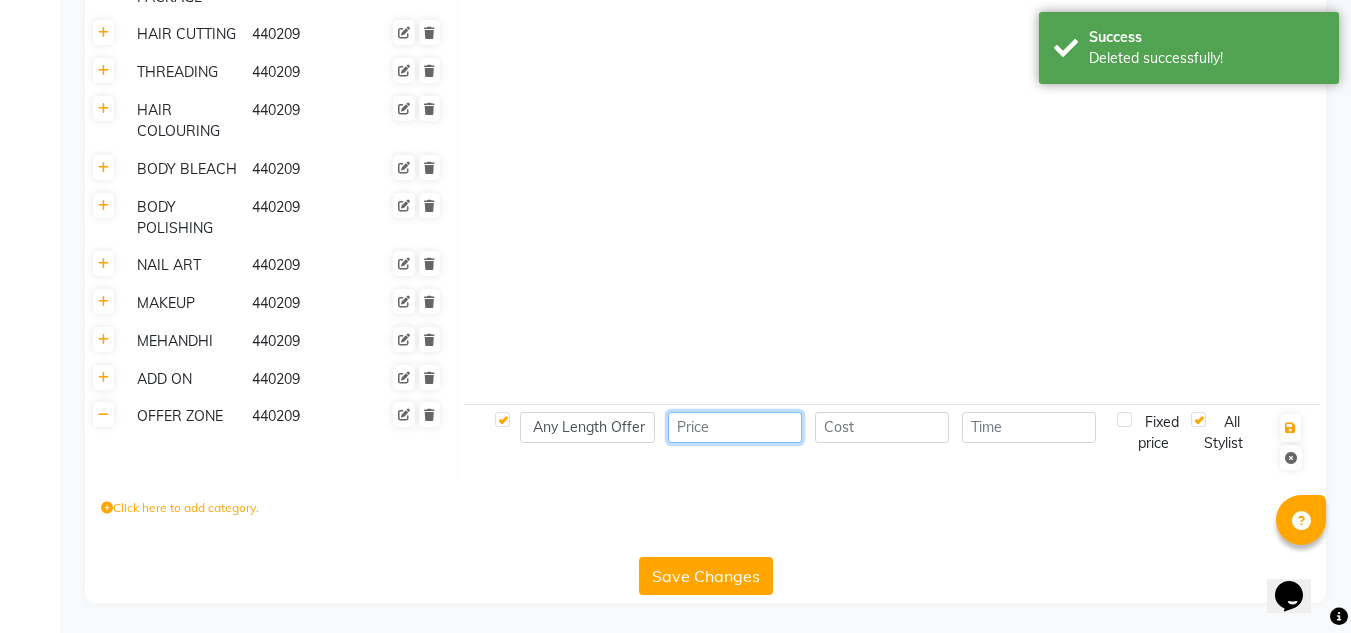 scroll, scrollTop: 0, scrollLeft: 0, axis: both 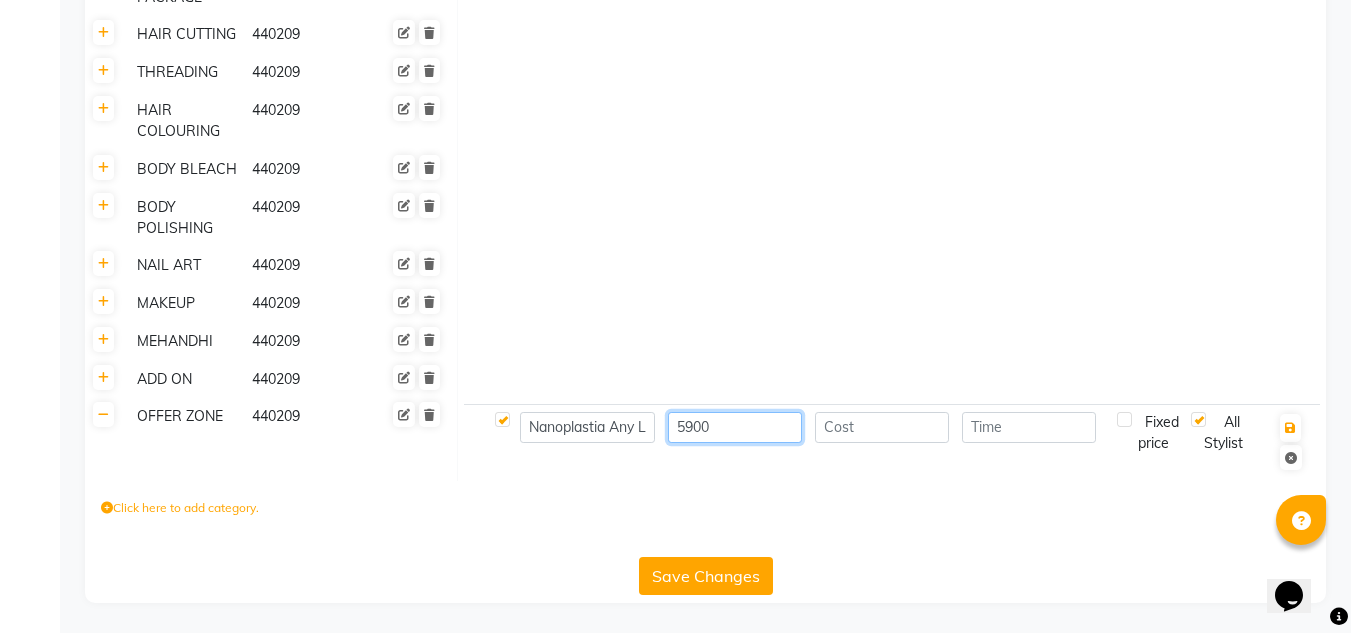 type on "5900" 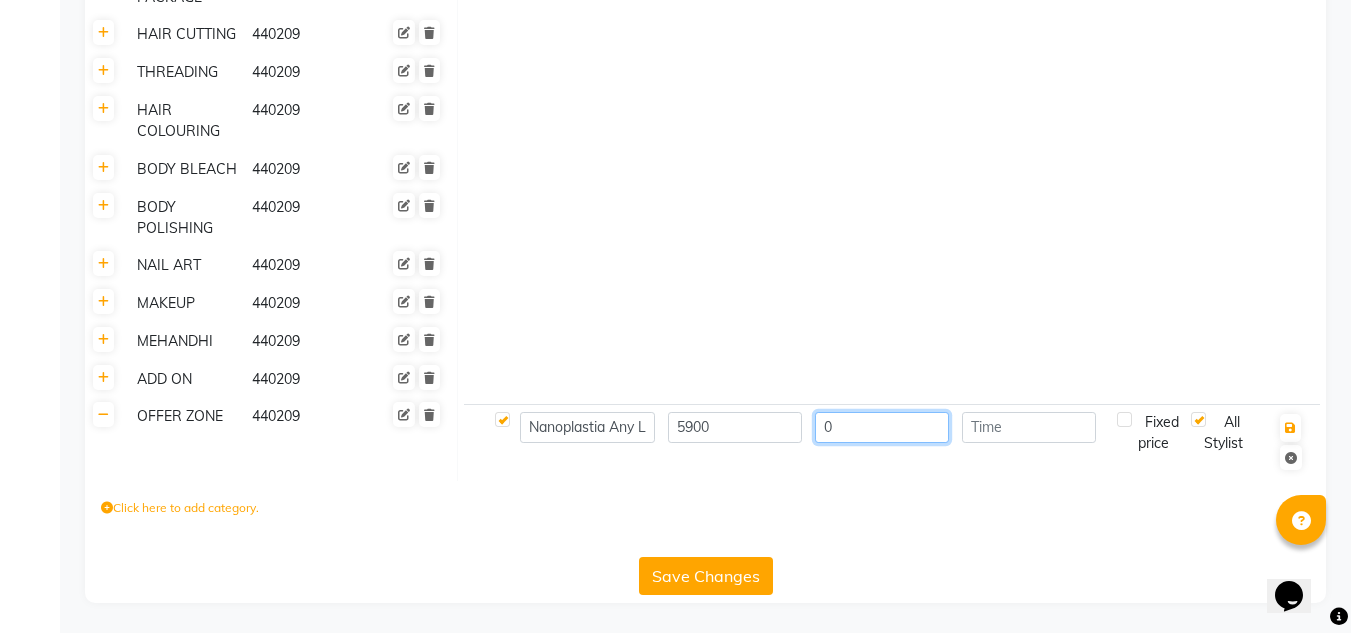 type on "0" 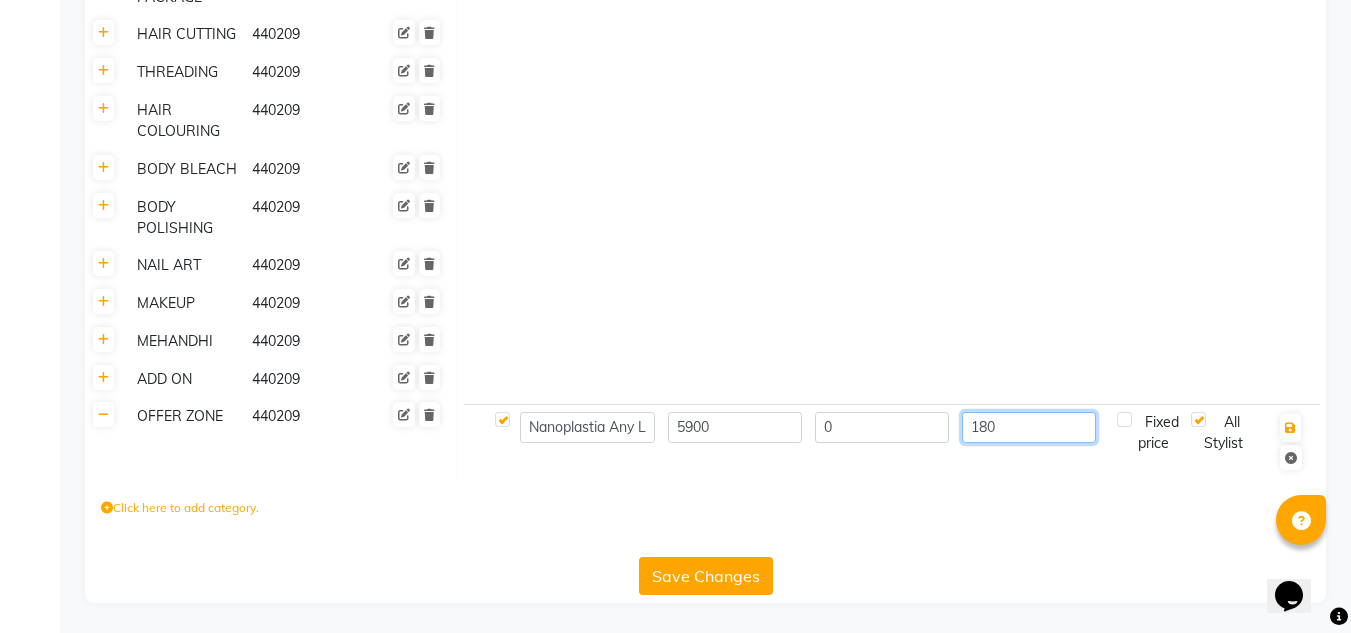 type on "180" 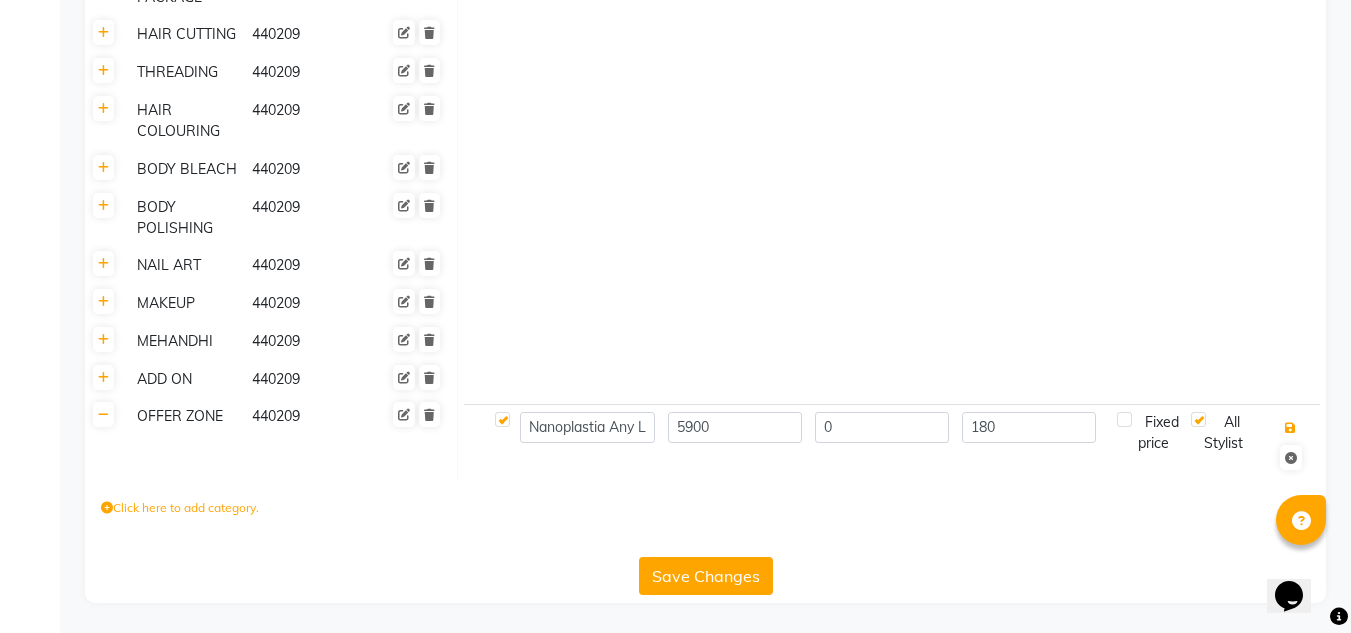 type 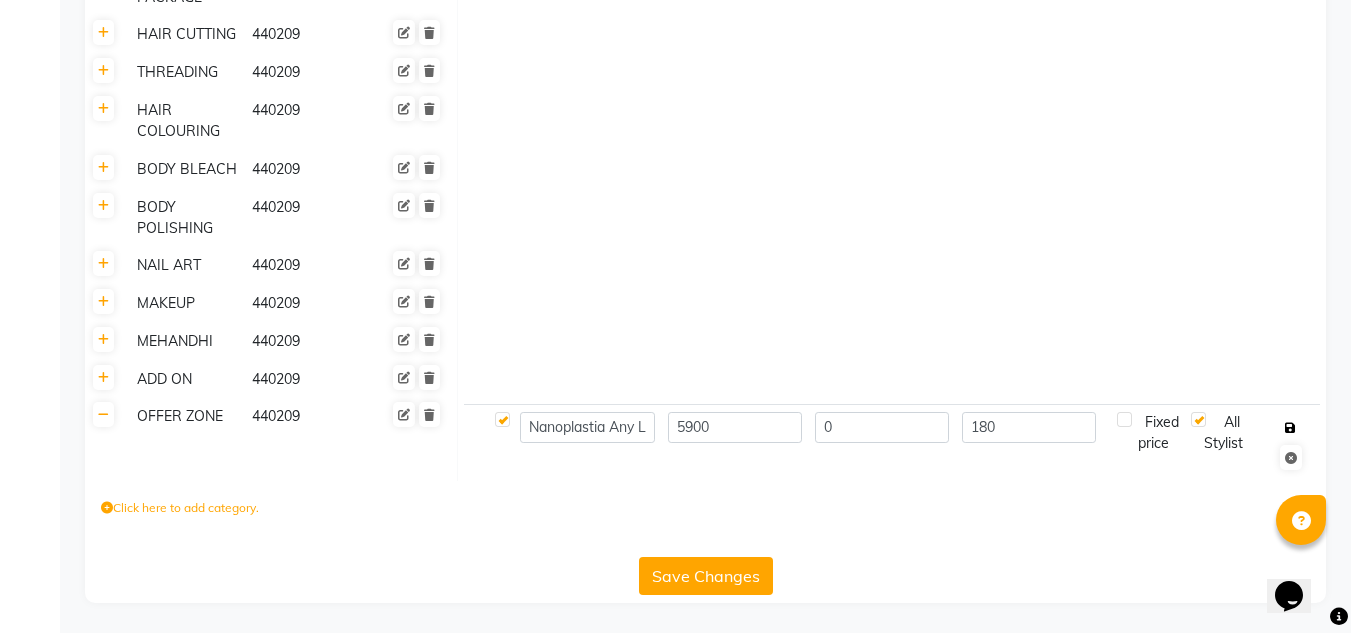 drag, startPoint x: 1294, startPoint y: 427, endPoint x: 1203, endPoint y: 350, distance: 119.2057 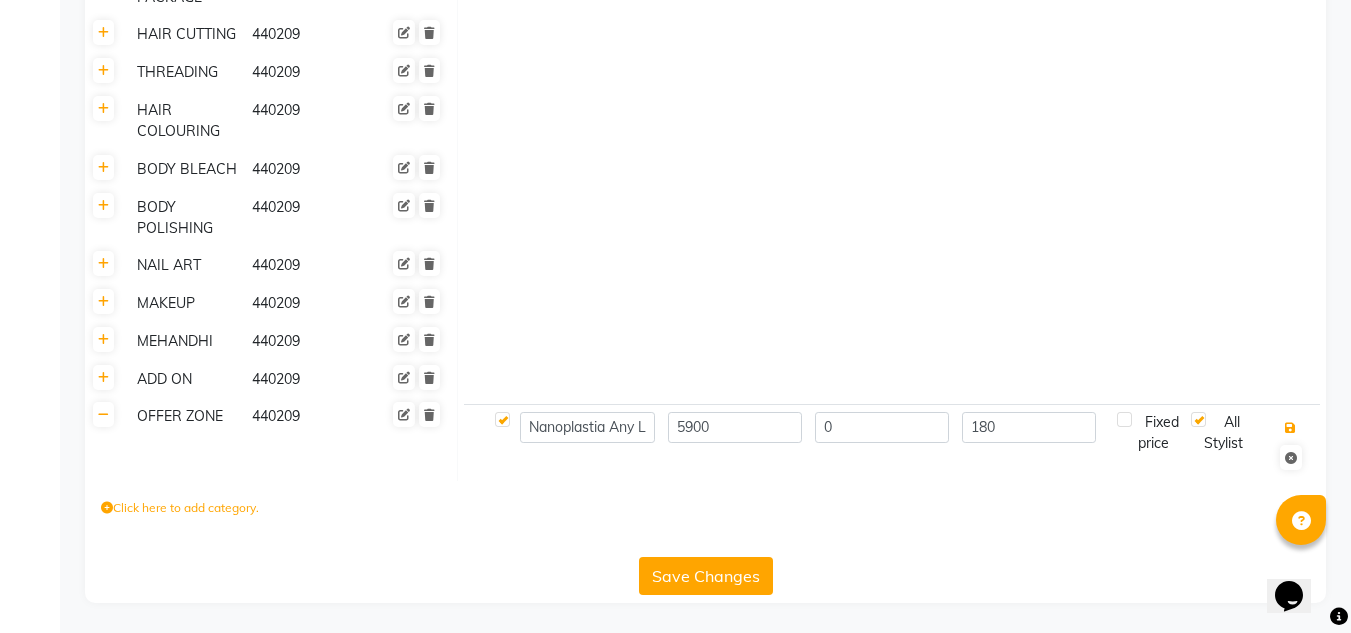 click at bounding box center (1290, 428) 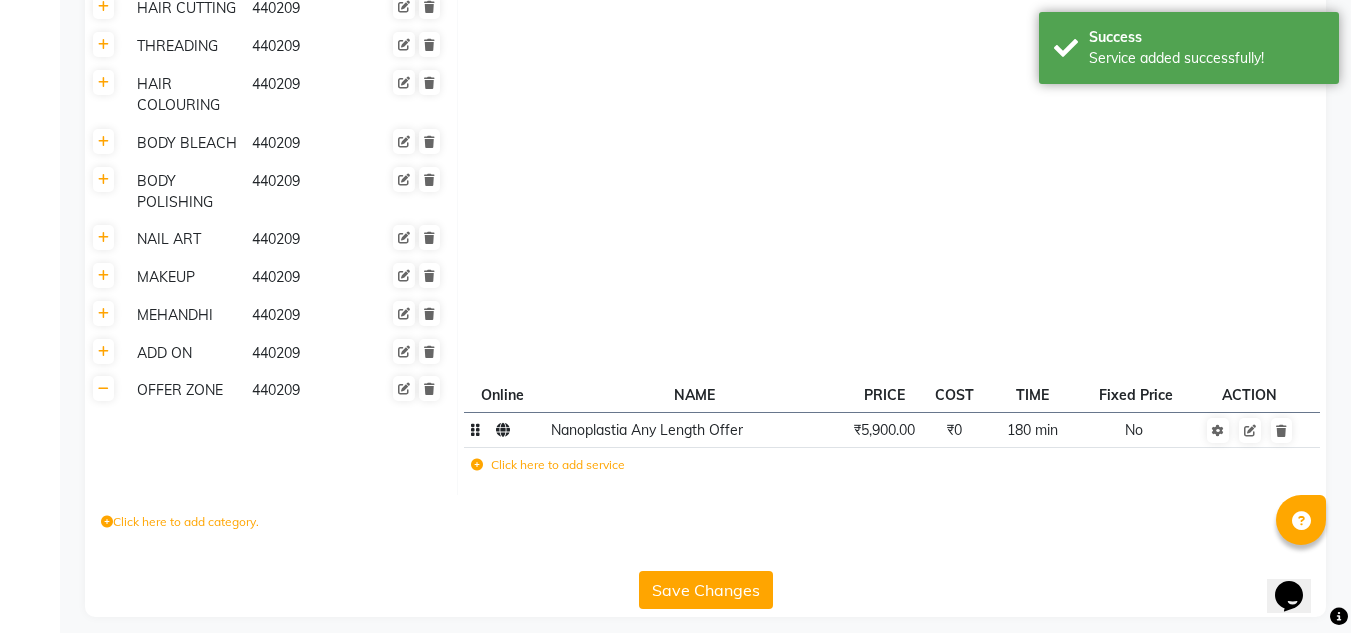 scroll, scrollTop: 730, scrollLeft: 0, axis: vertical 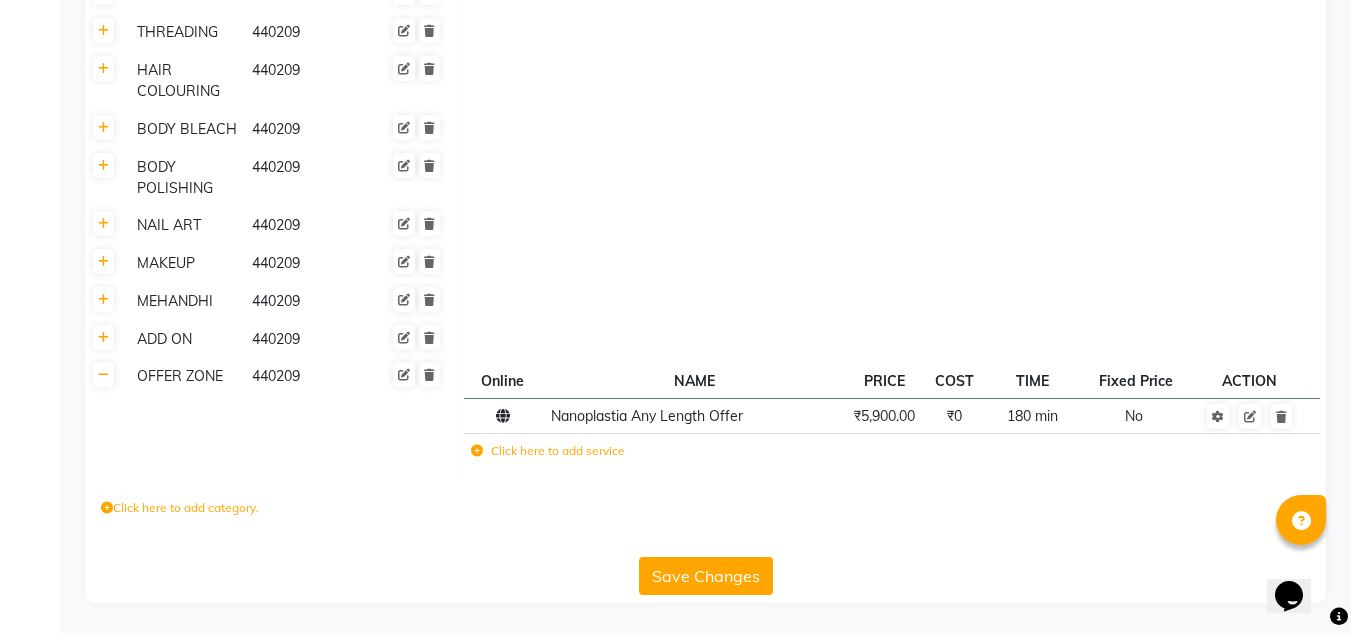 click on "Click here to add service" 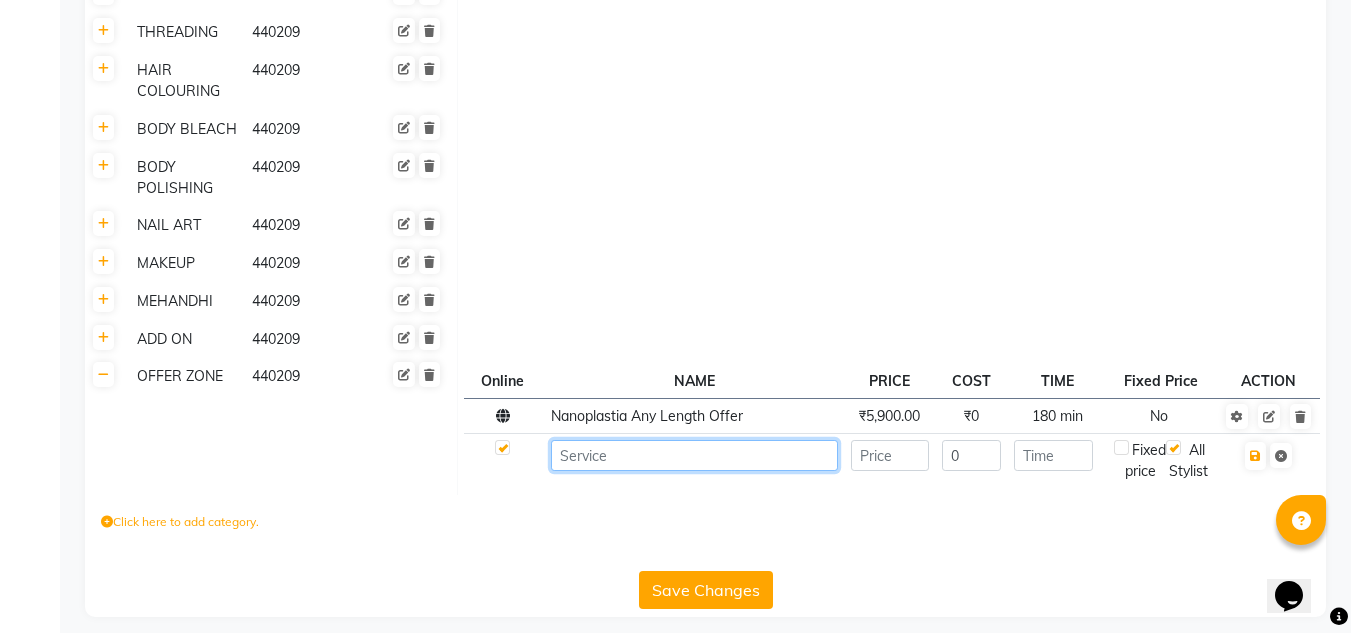 click 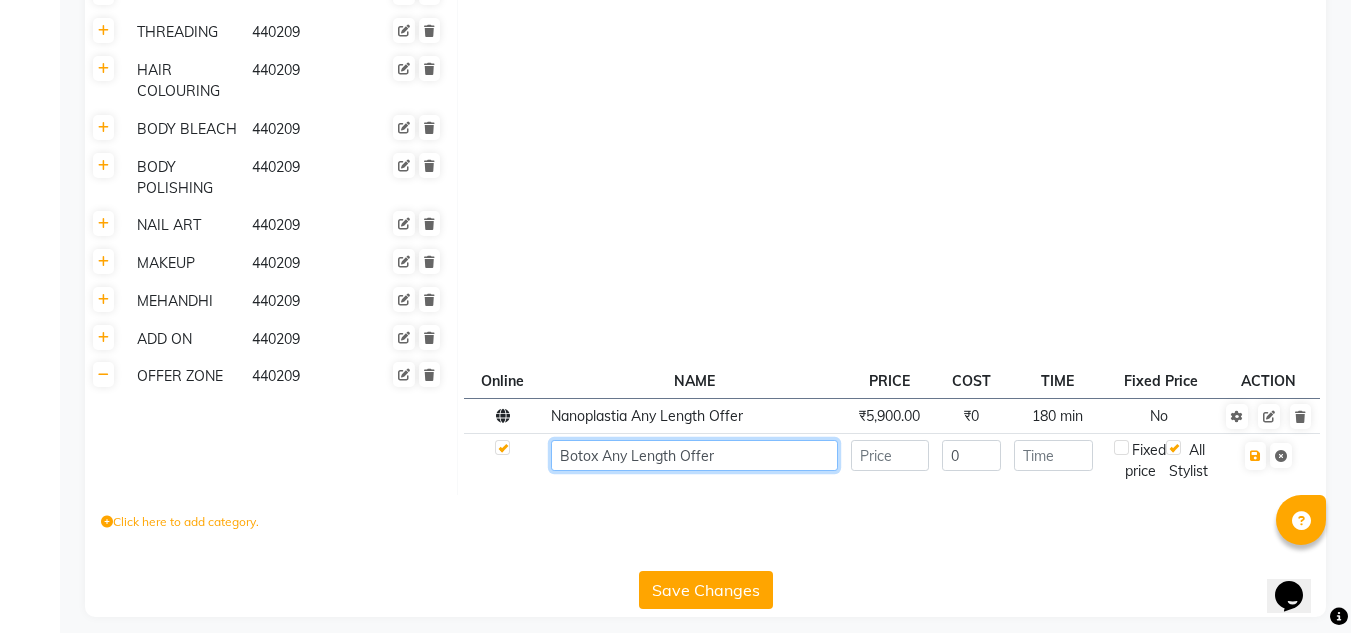 type on "Botox Any Length Offer" 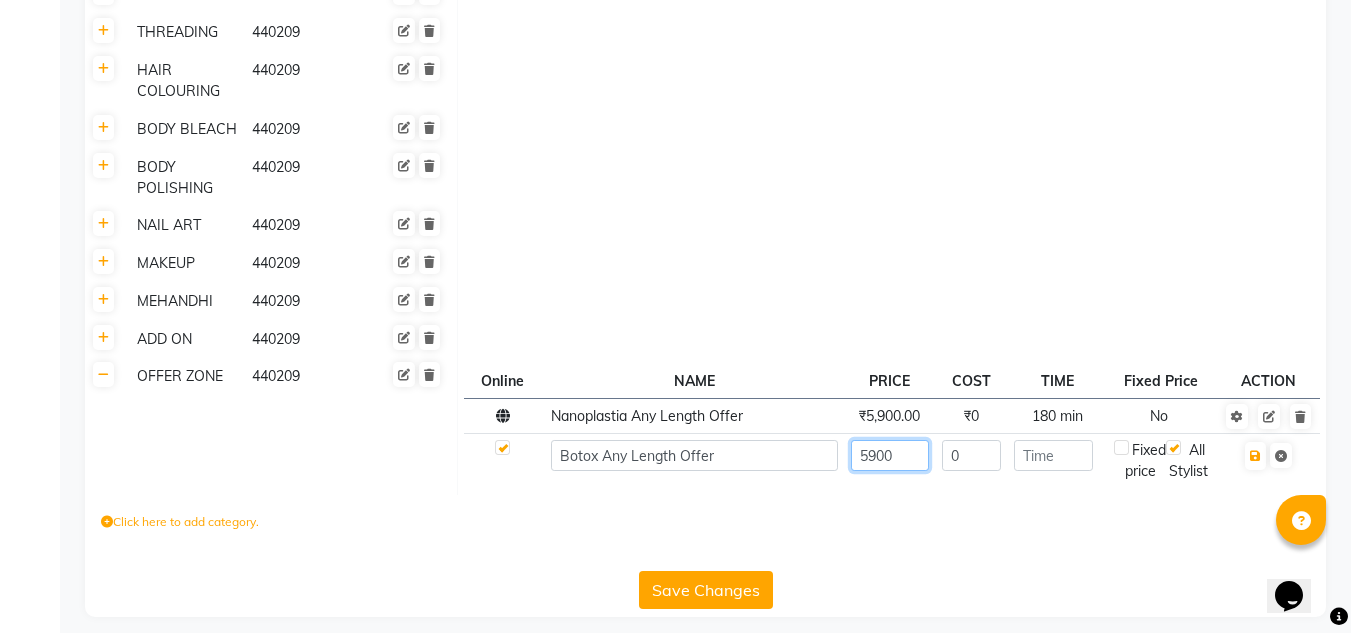 type on "5900" 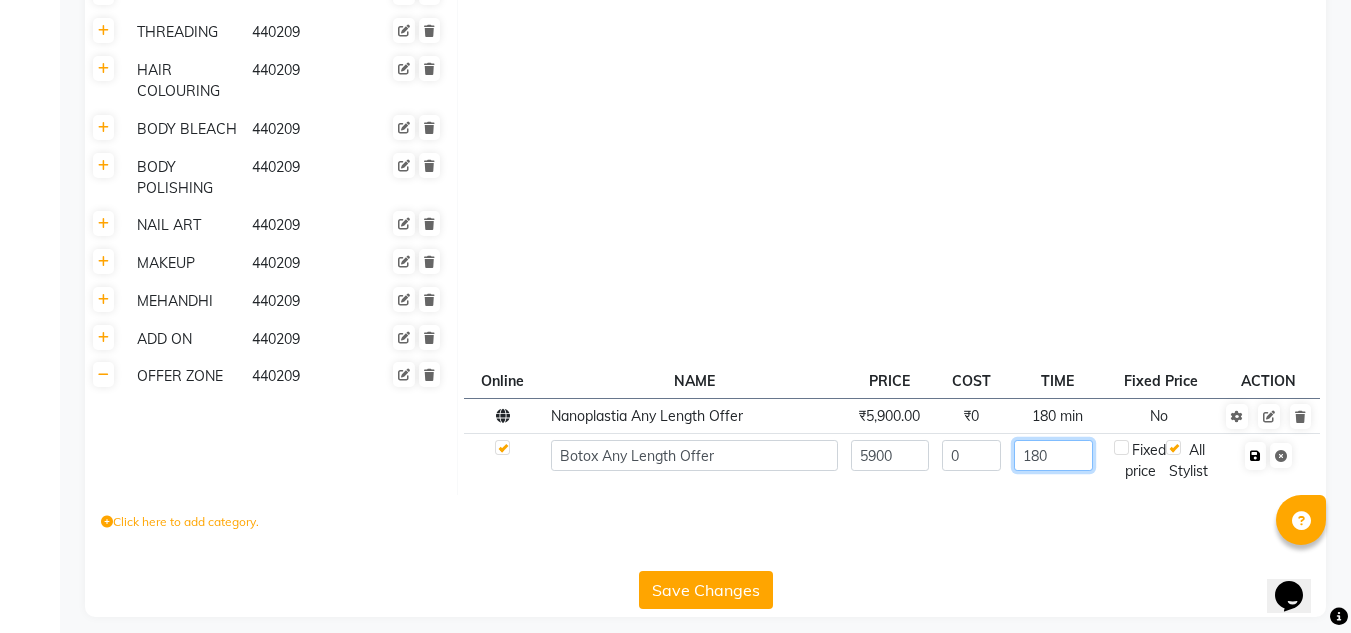 type on "180" 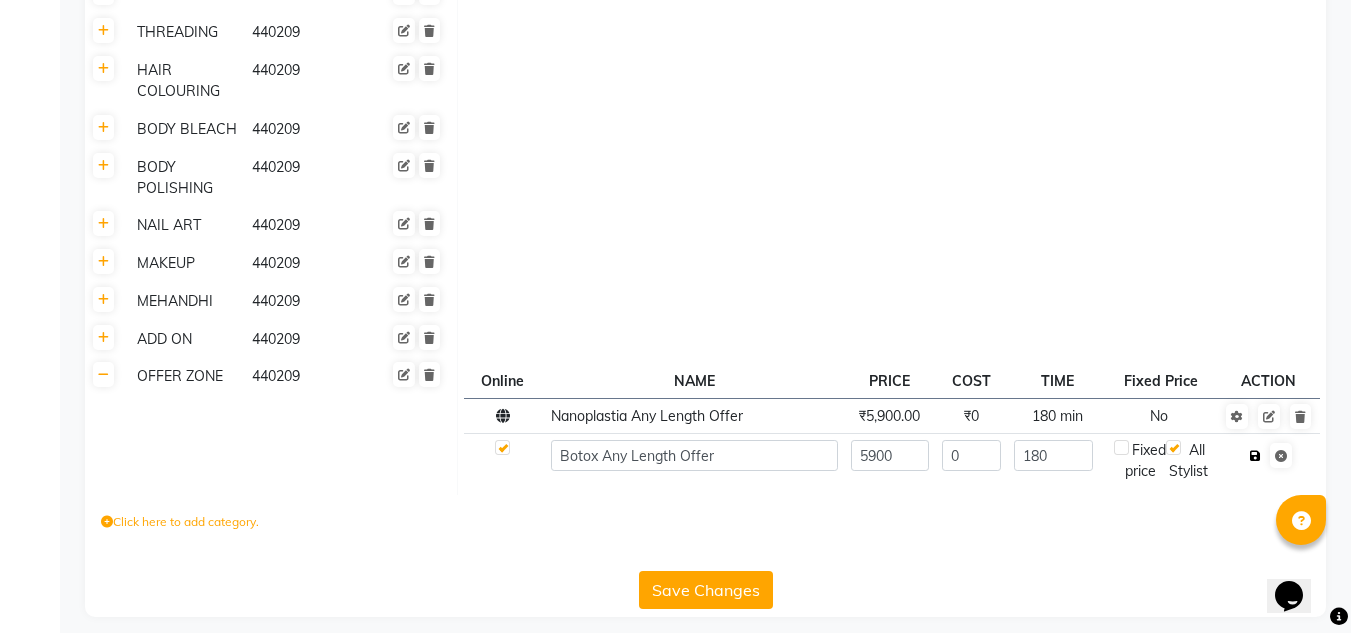 click at bounding box center [1255, 456] 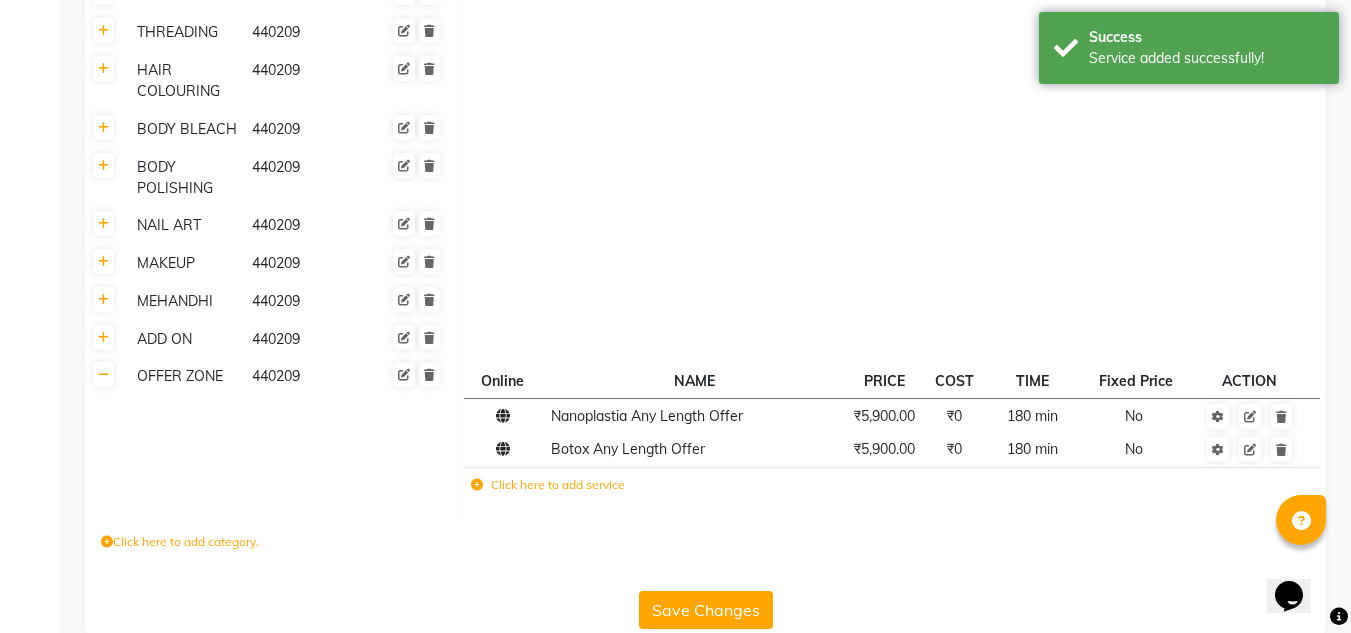 click on "Click here to add service" 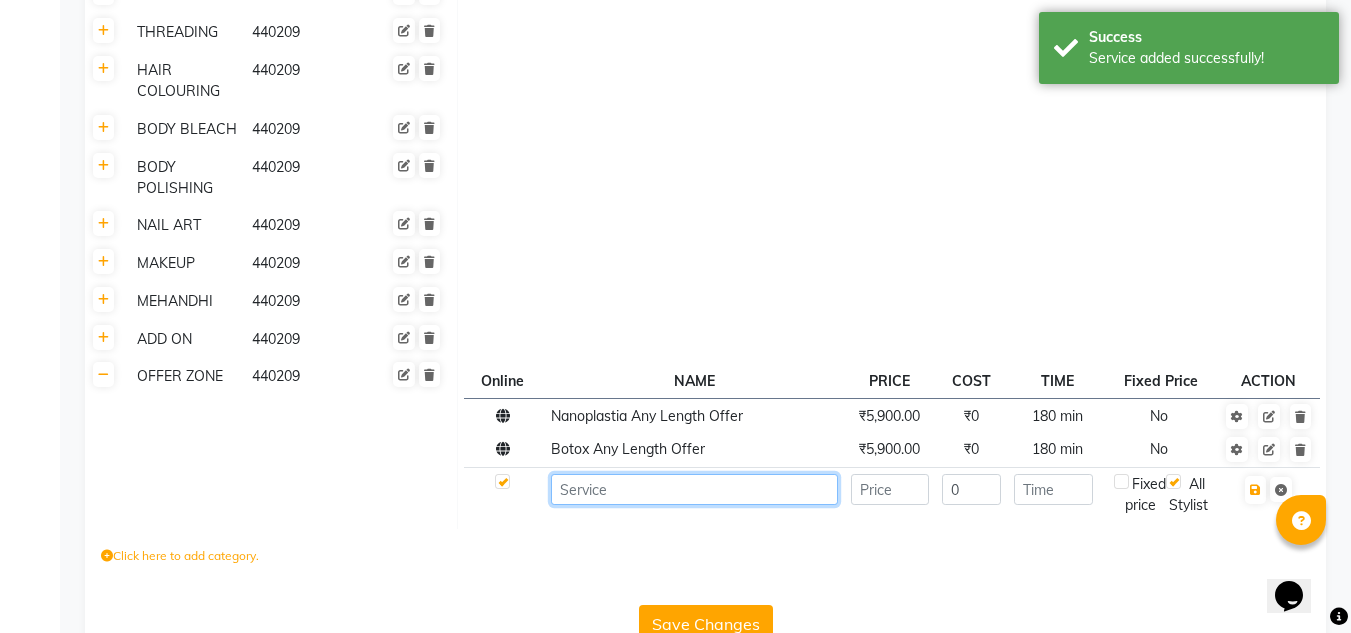 click 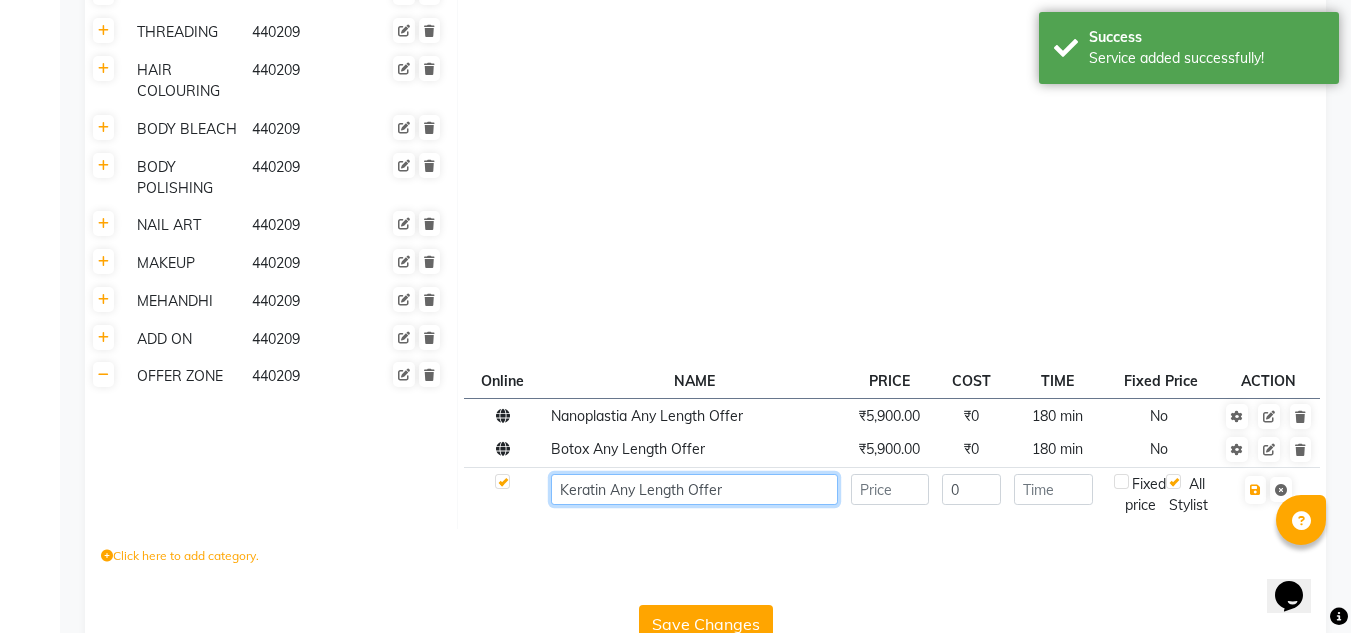 type on "Keratin Any Length Offer" 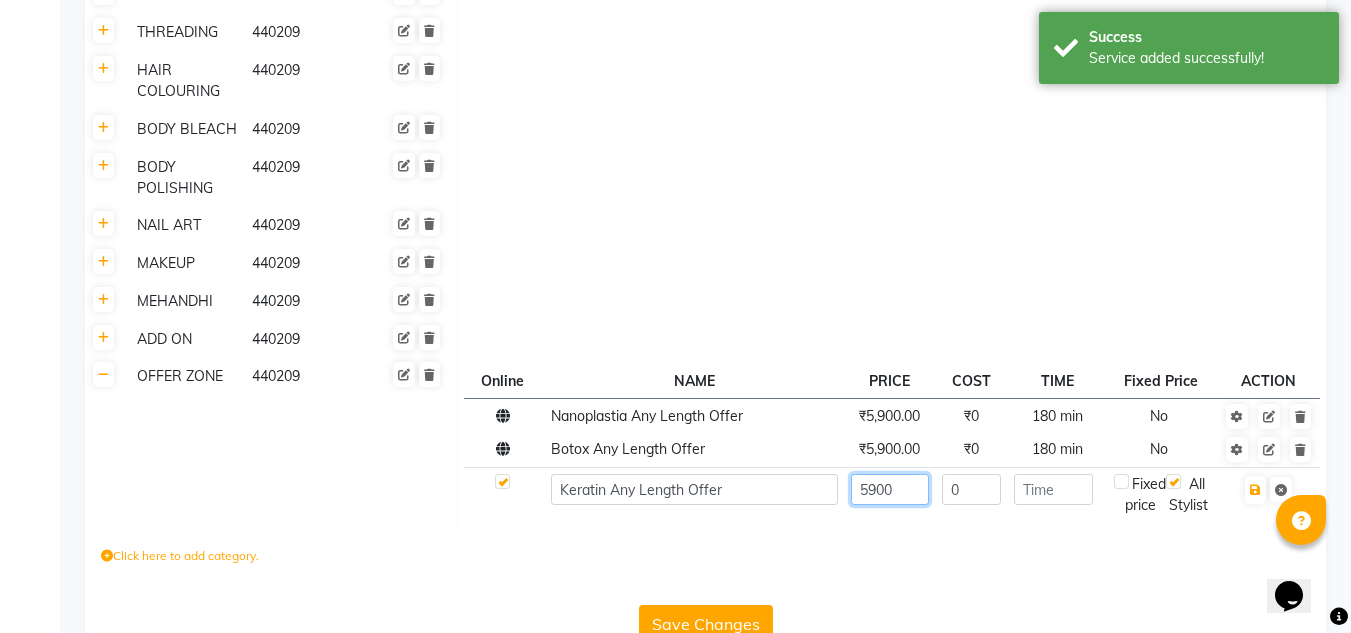 type on "5900" 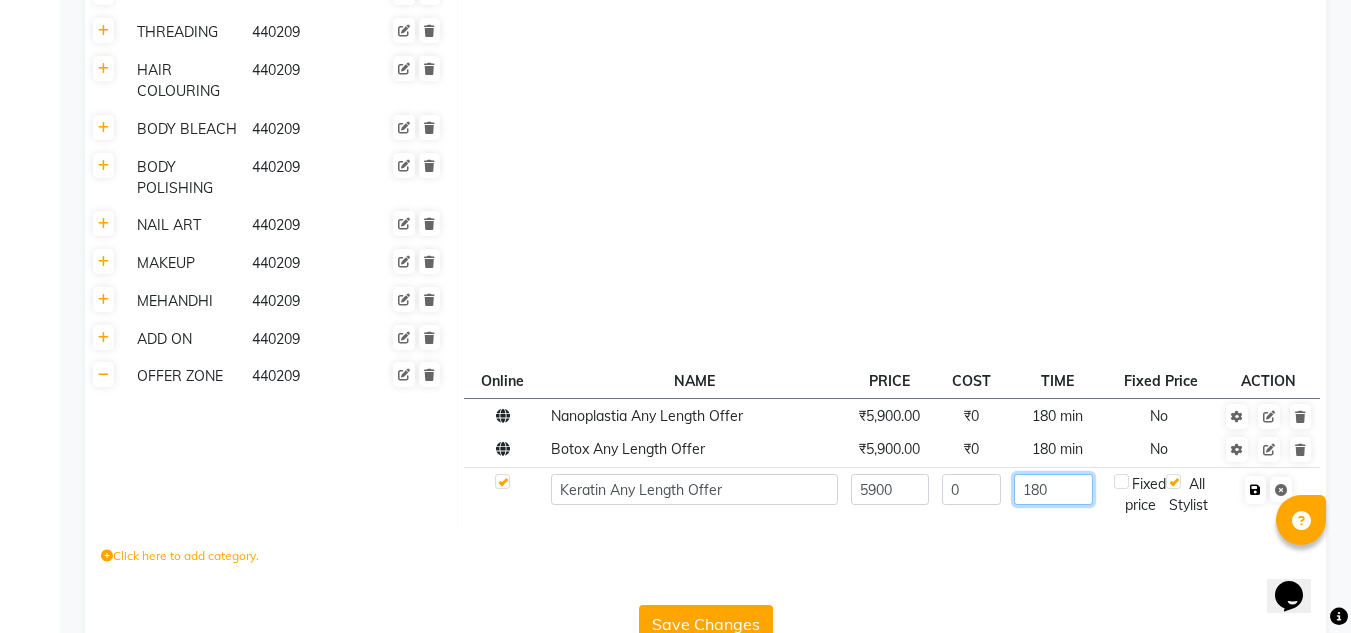 type on "180" 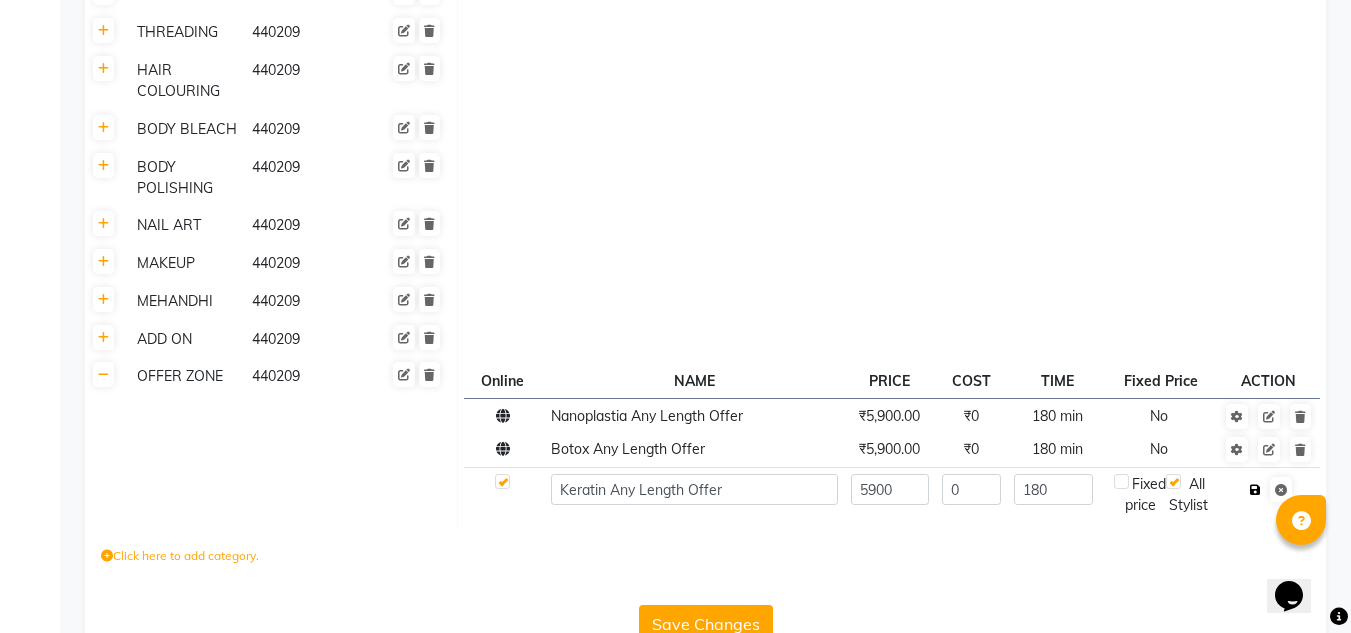 click at bounding box center [1255, 490] 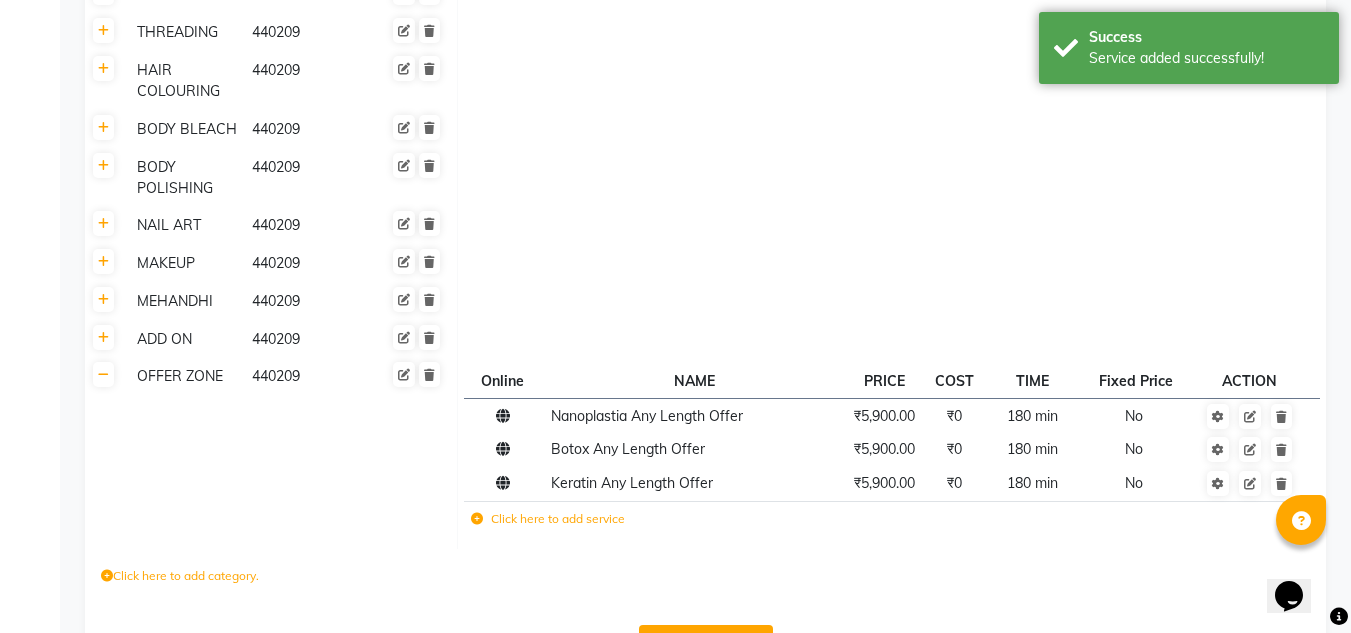 click on "Click here to add service" 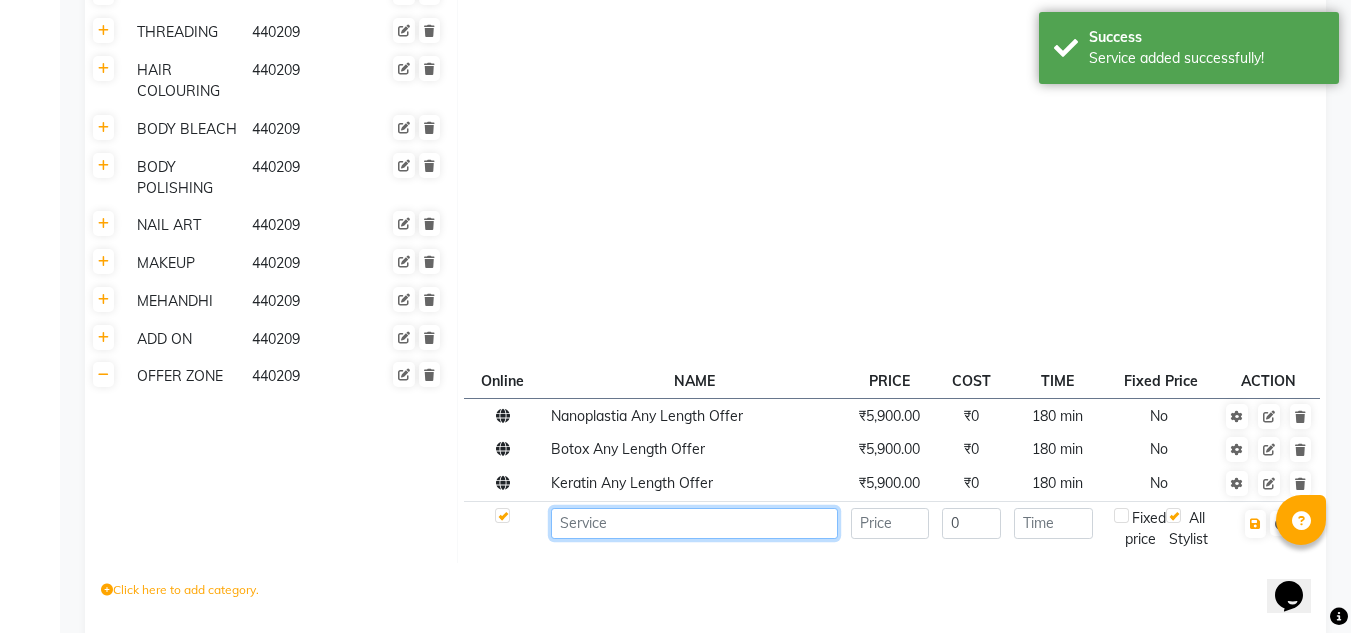 click 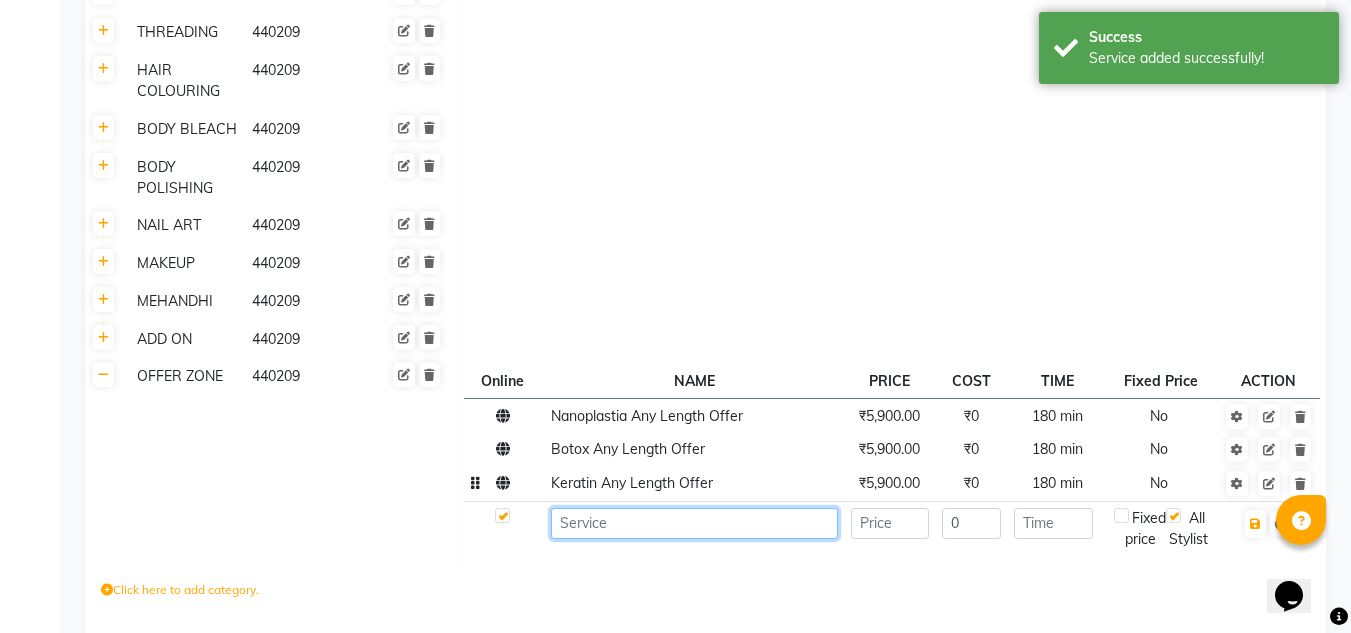 paste on "Vegan Protein Any Length Offer" 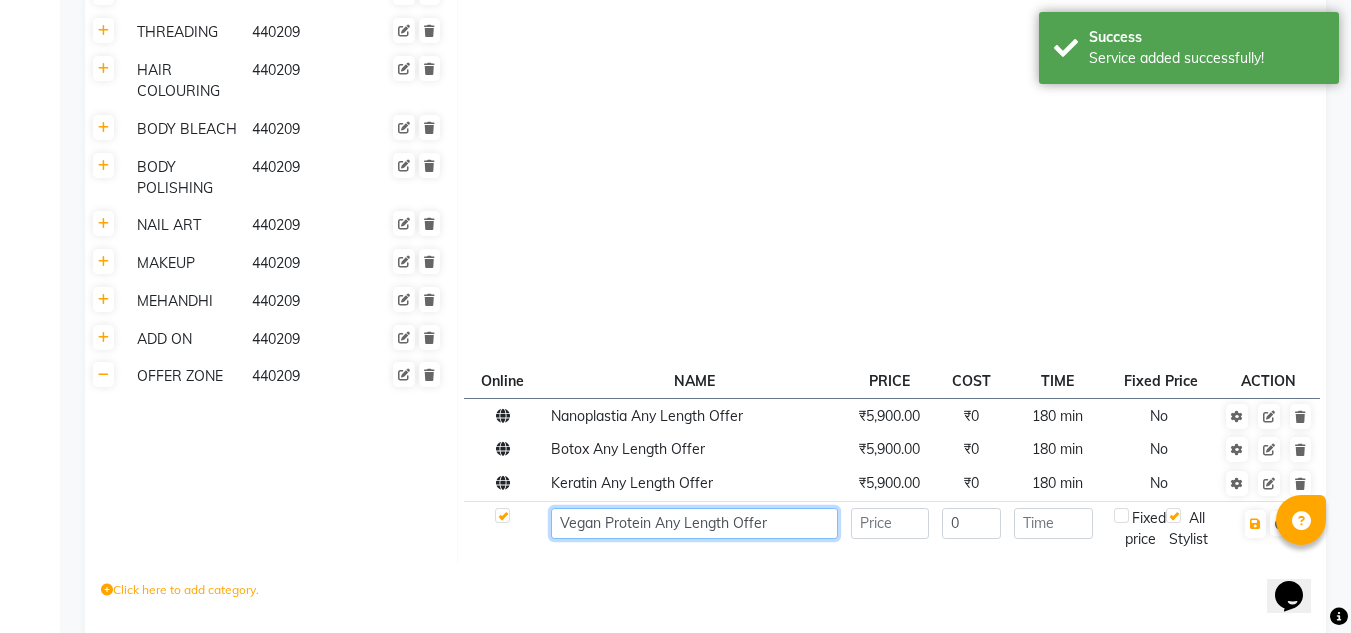type on "Vegan Protein Any Length Offer" 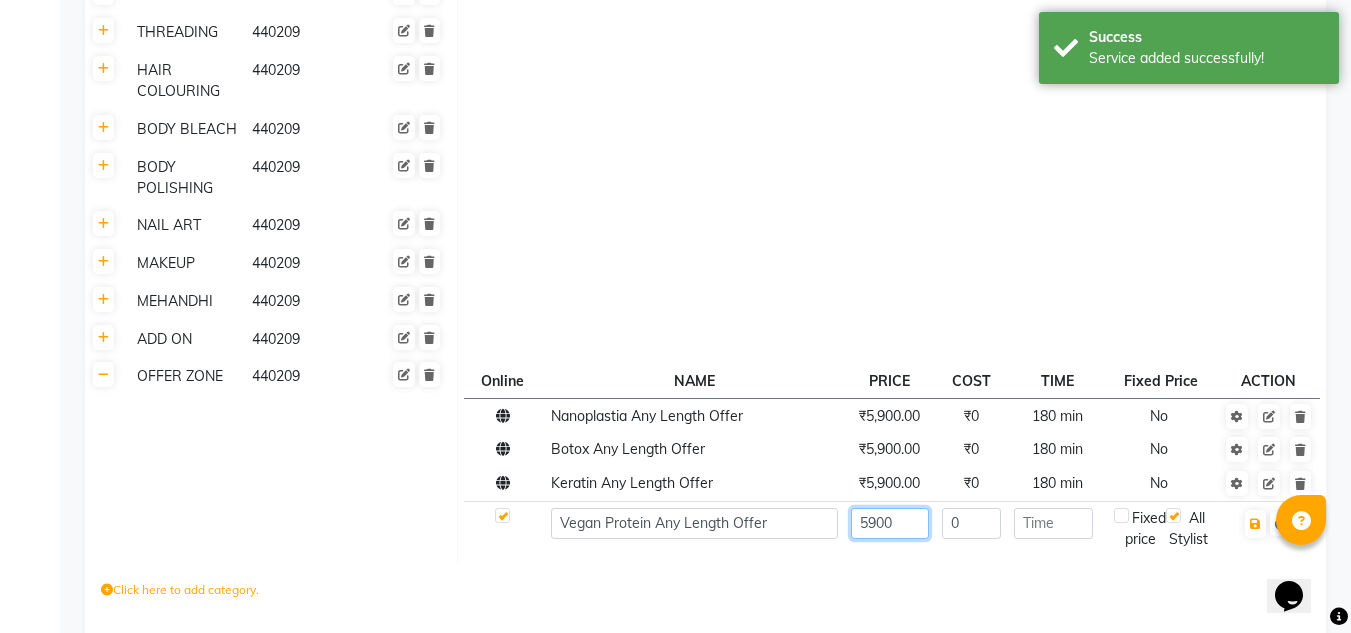 type on "5900" 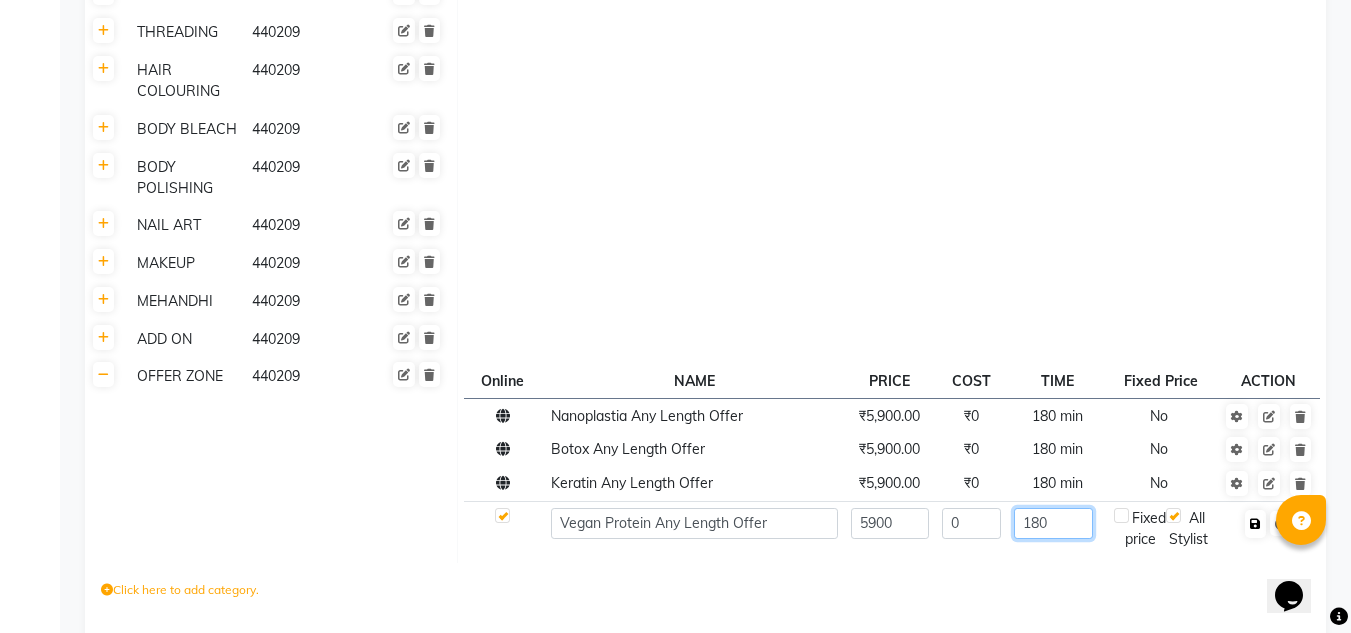 type on "180" 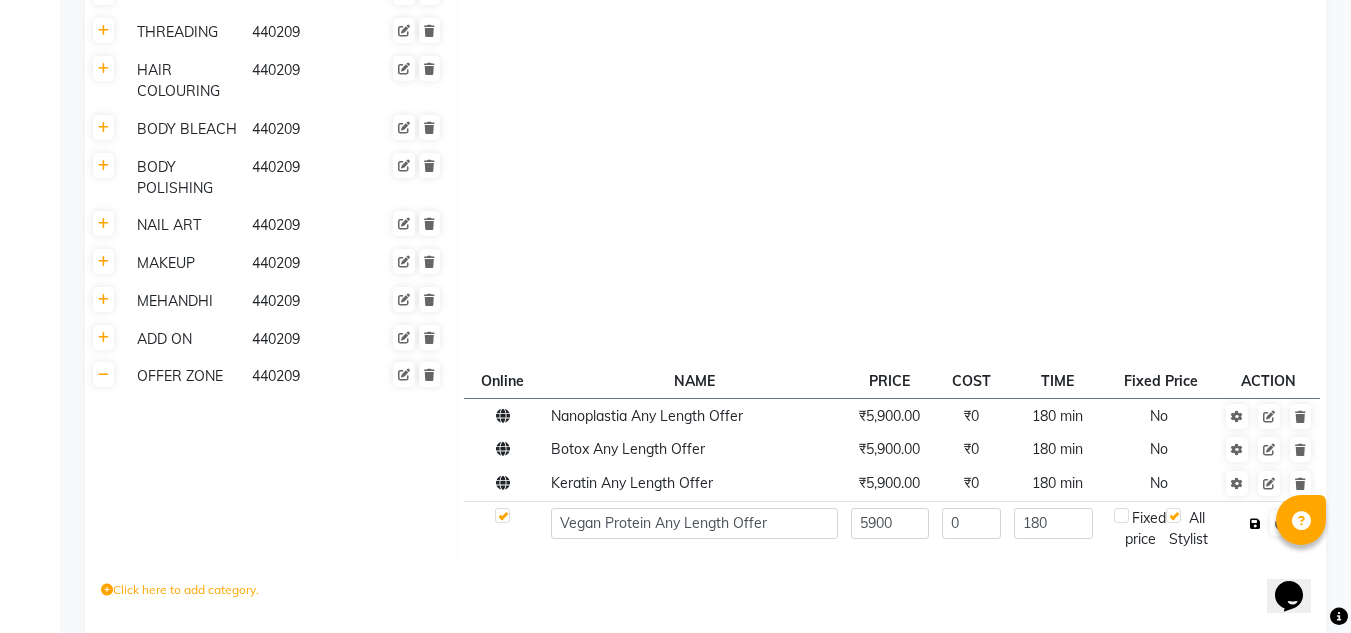 click at bounding box center (1255, 524) 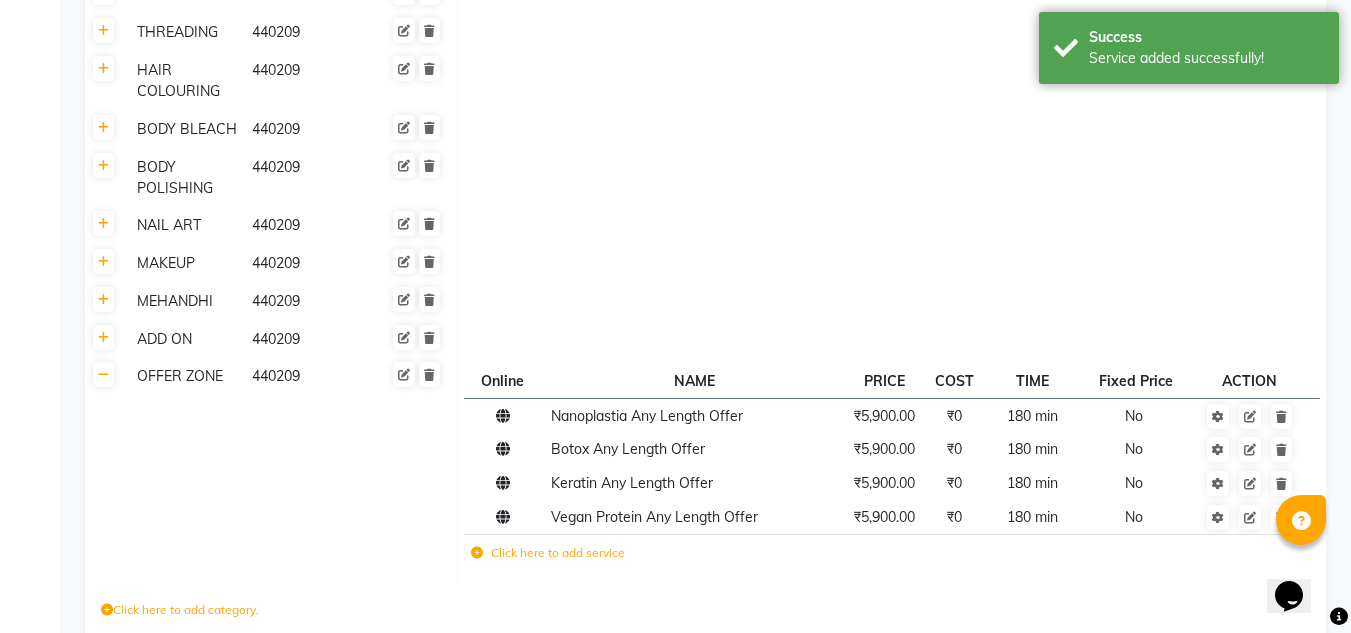 click 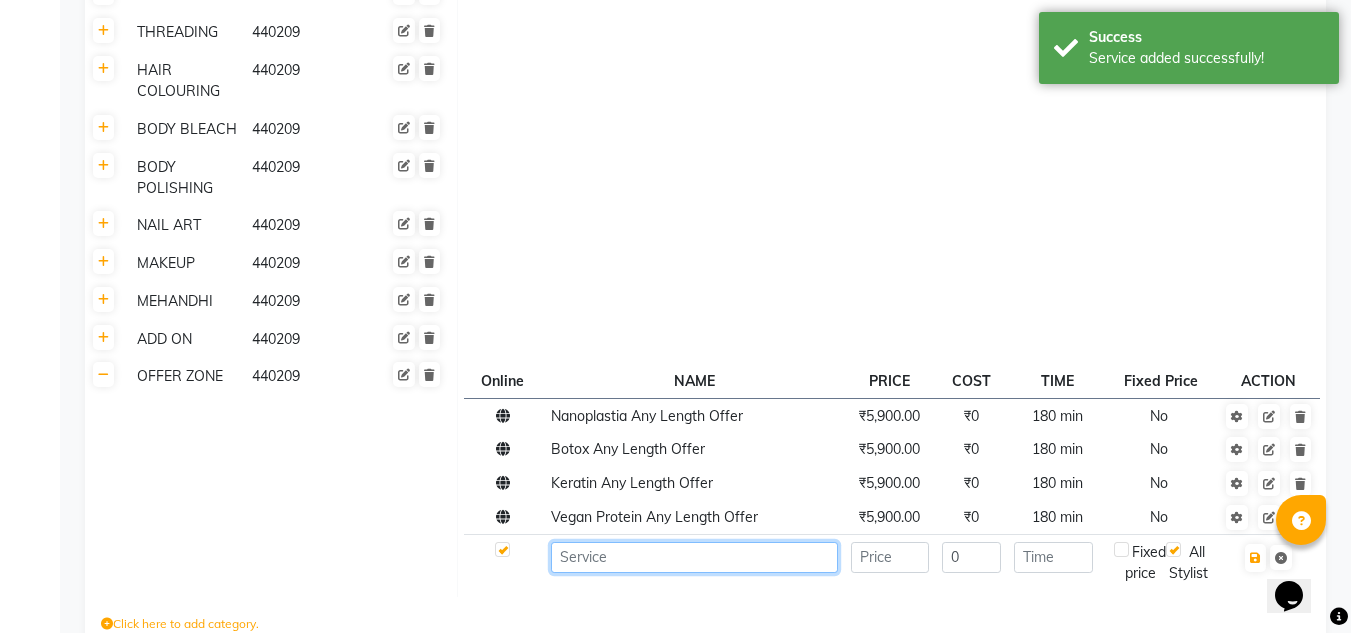 click 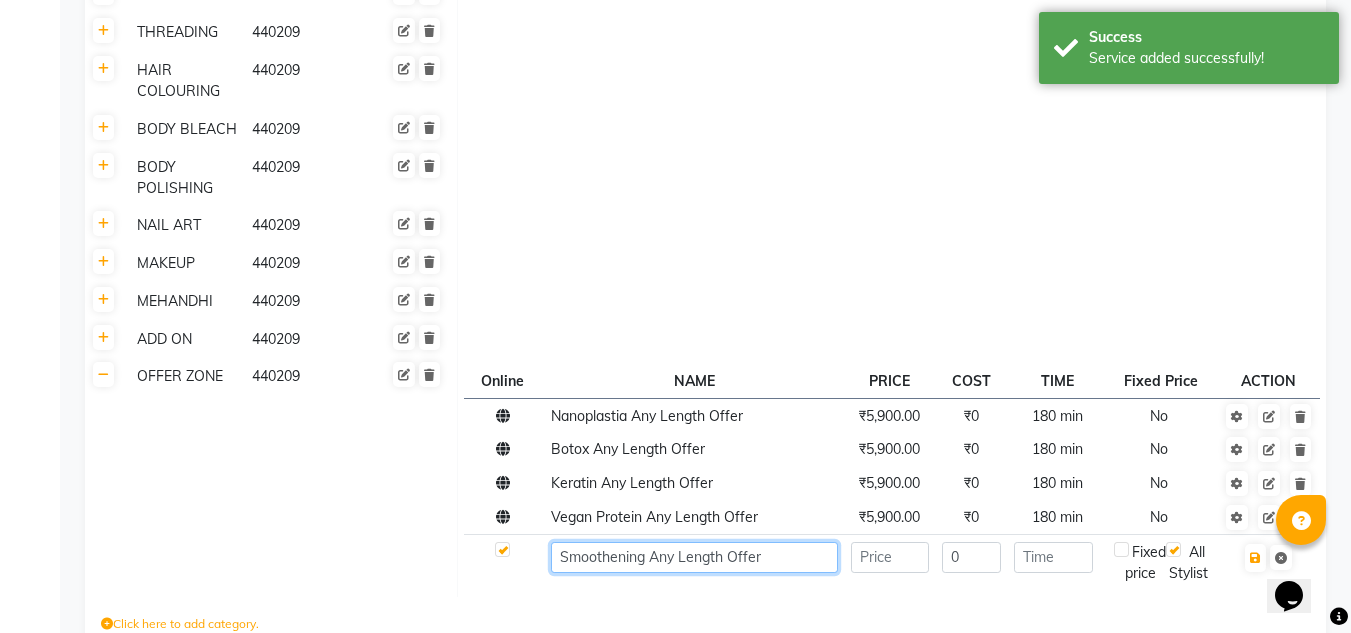 type on "Smoothening Any Length Offer" 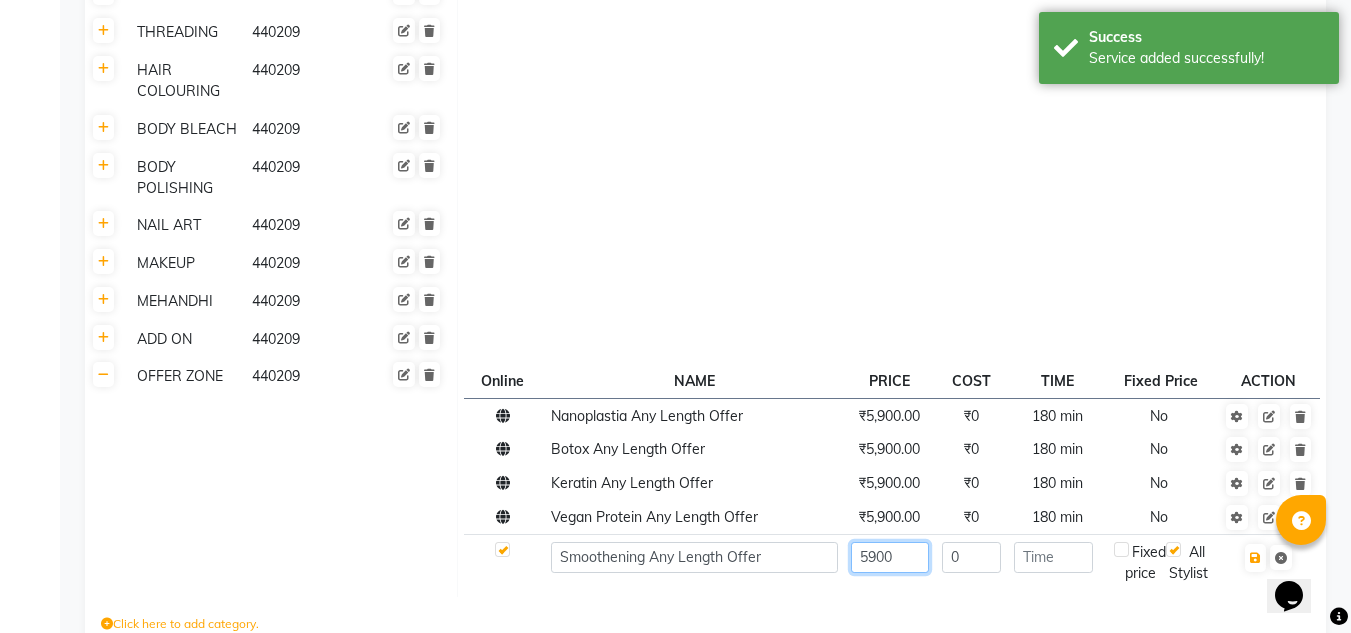 type on "5900" 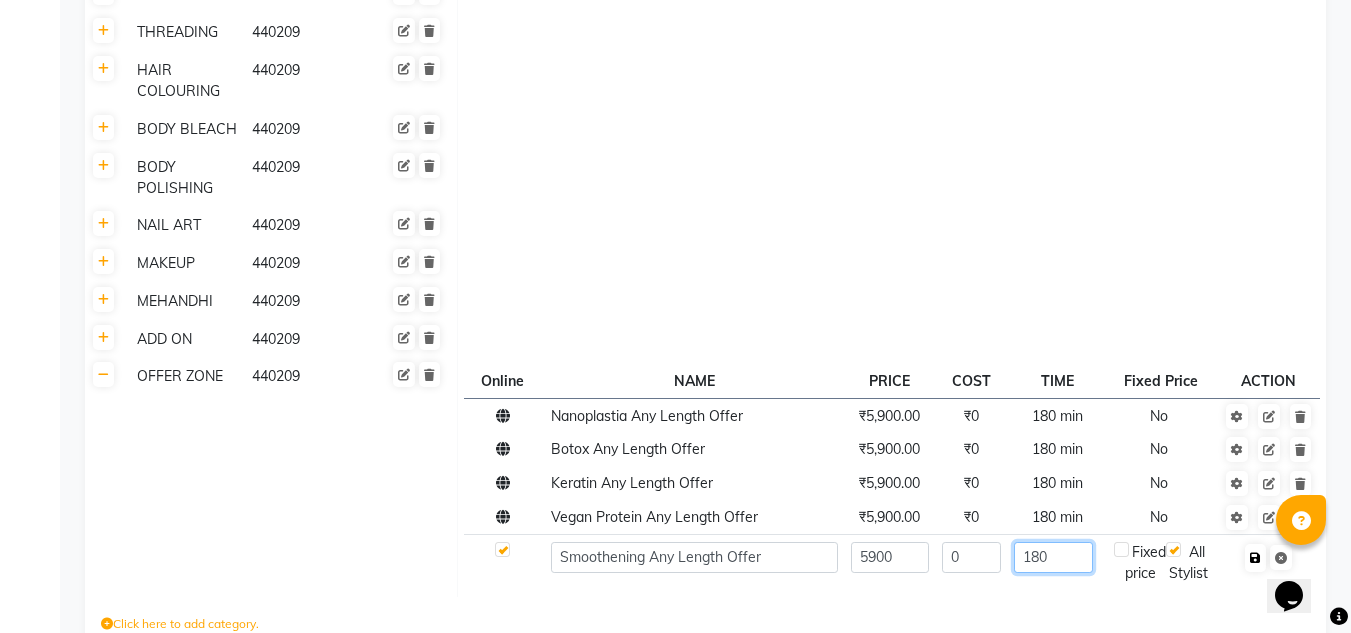 type on "180" 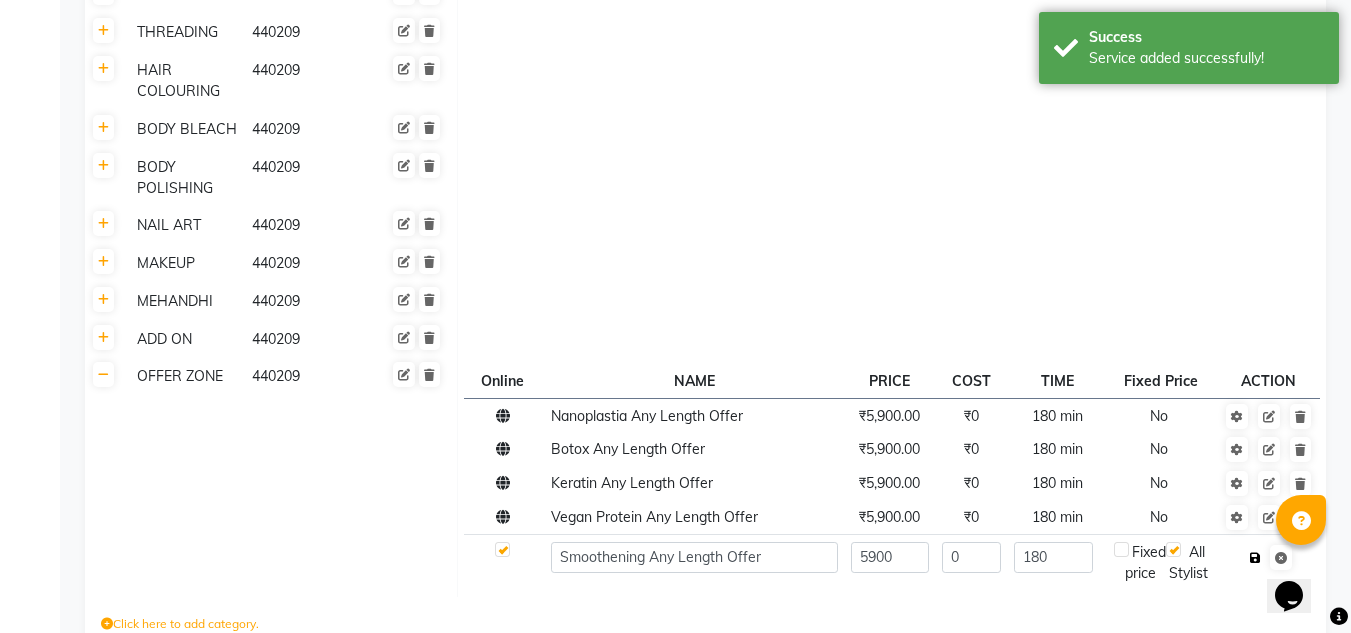 click at bounding box center [1255, 558] 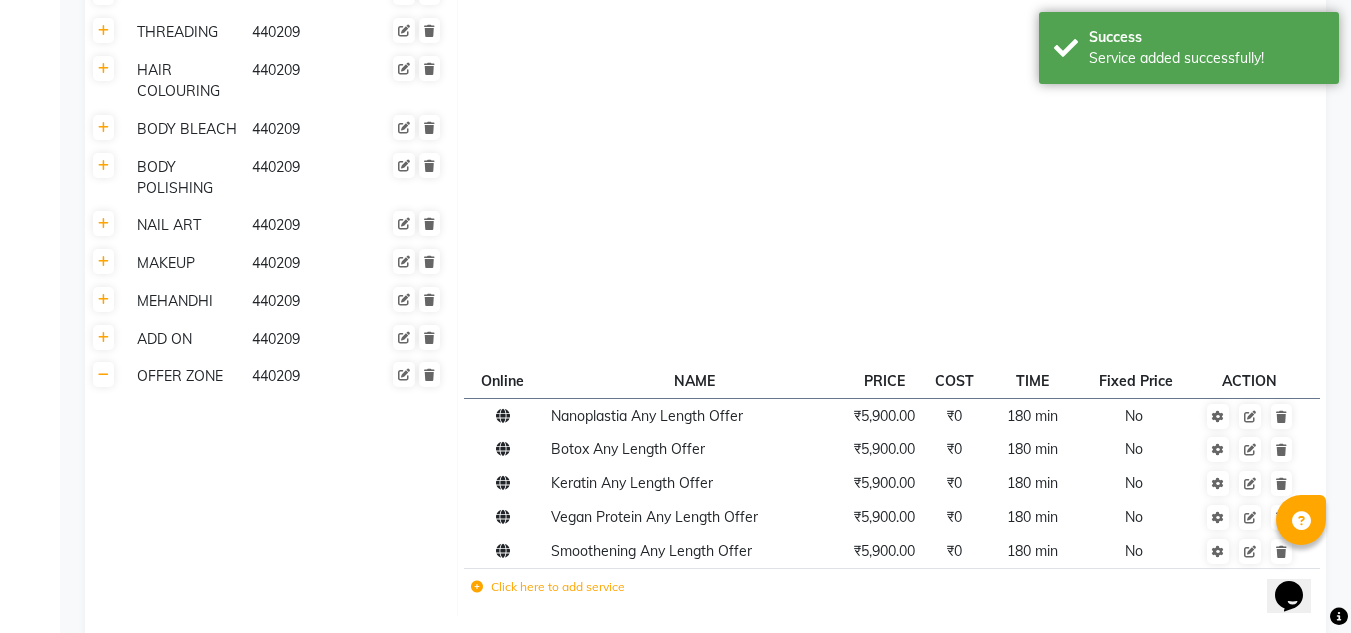 click on "Click here to add service" 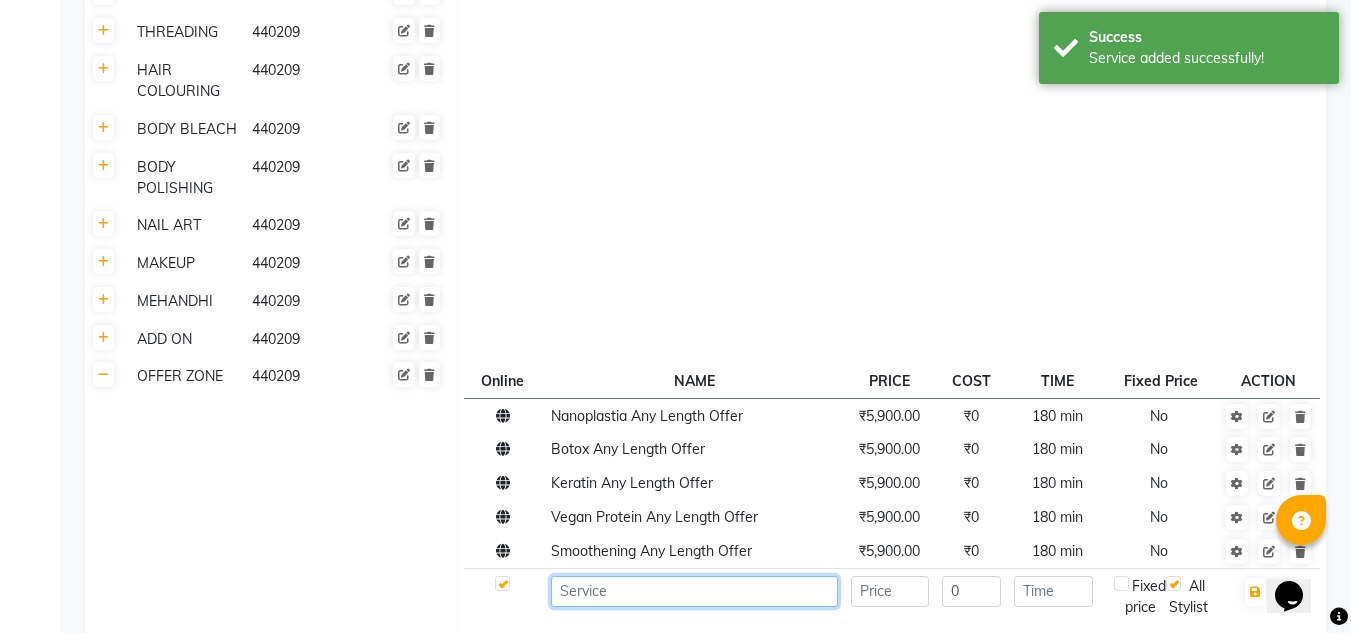 click 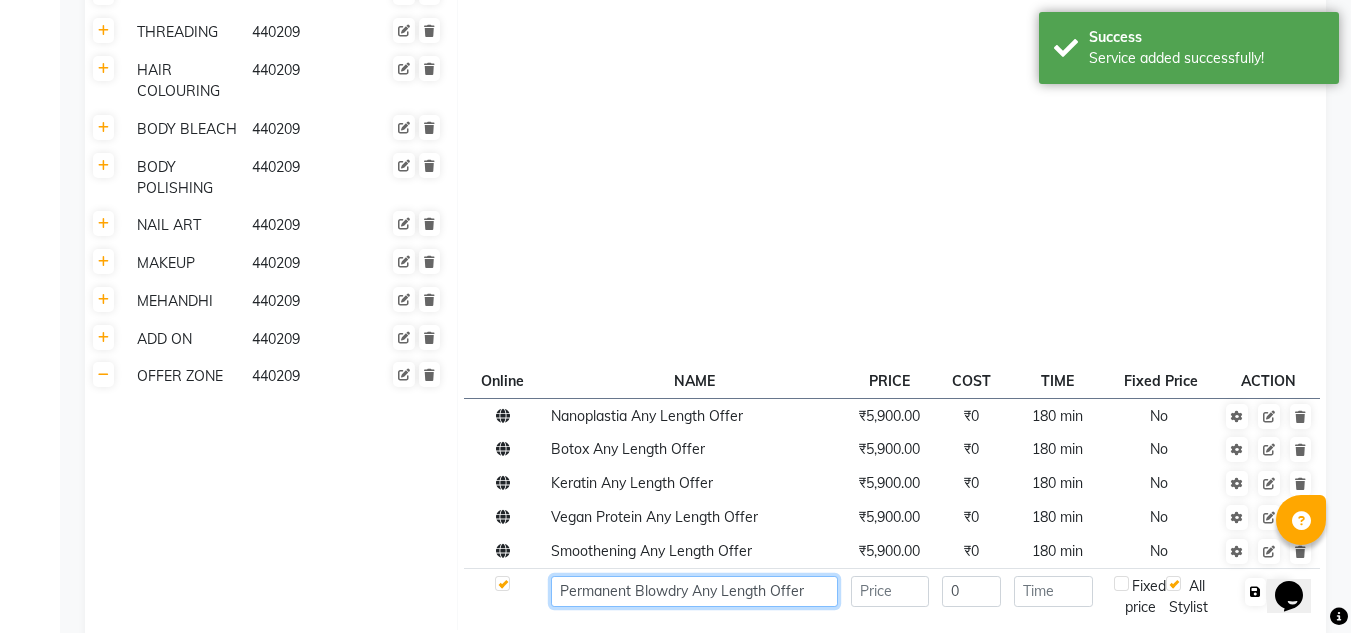 type on "Permanent Blowdry Any Length Offer" 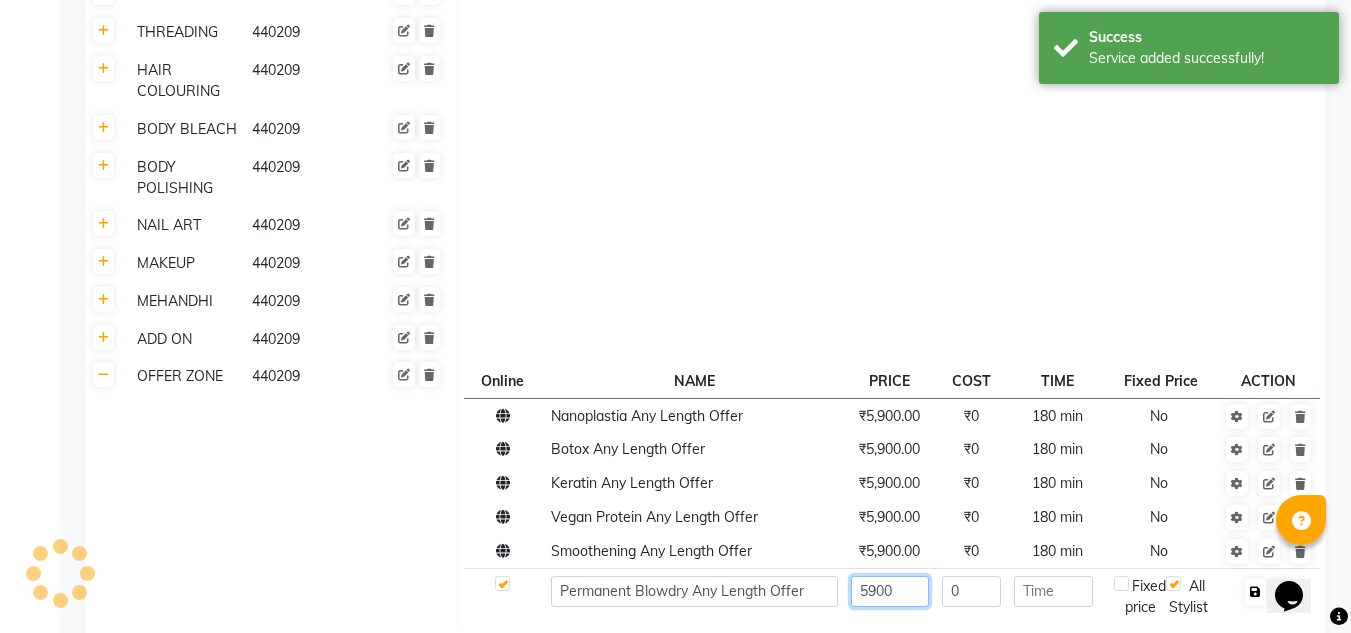 type on "5900" 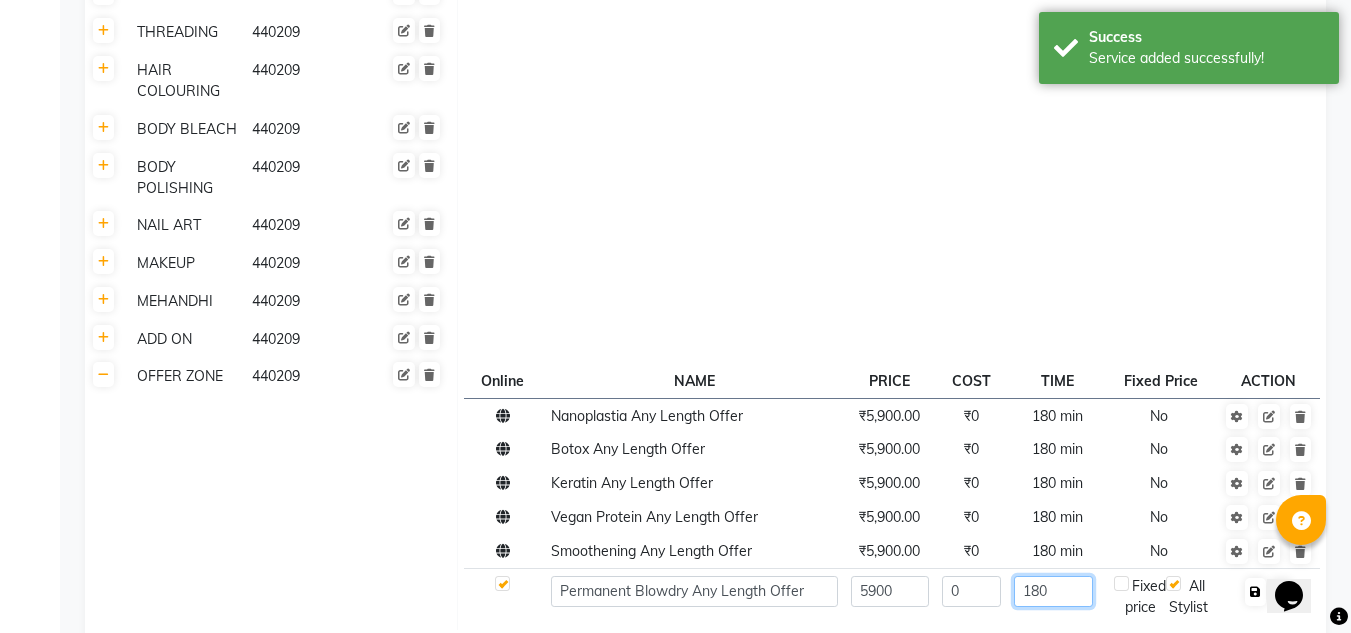 type on "180" 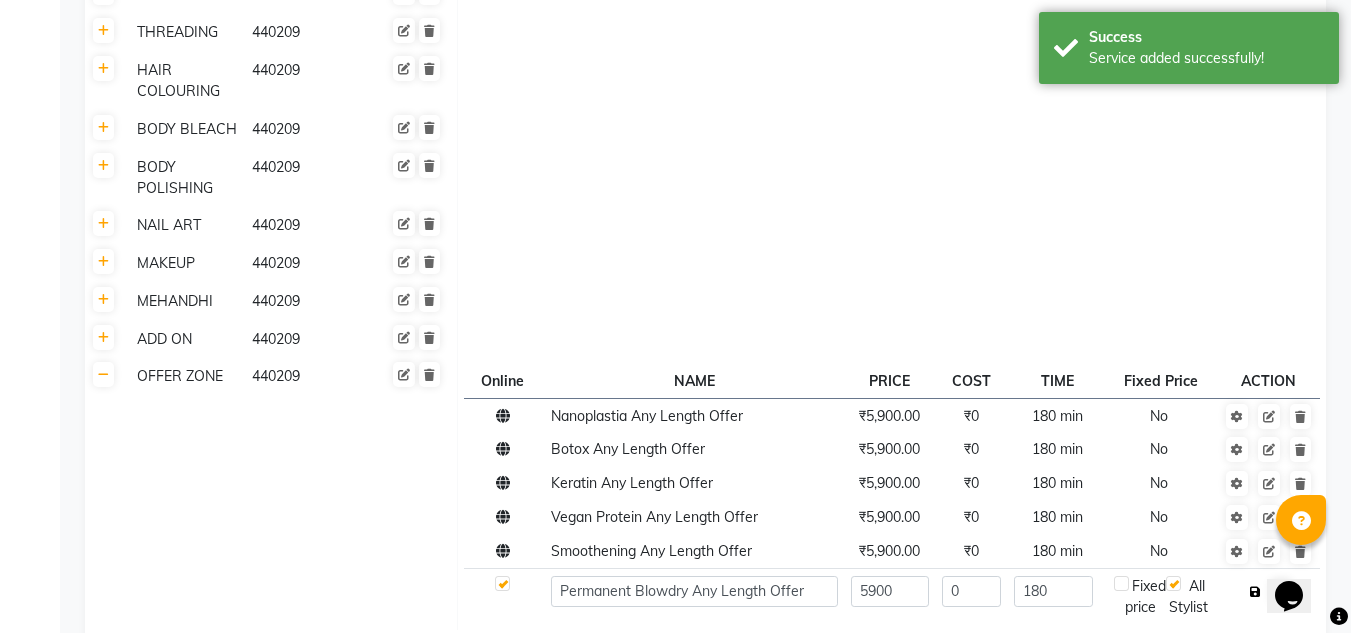 click at bounding box center (1255, 592) 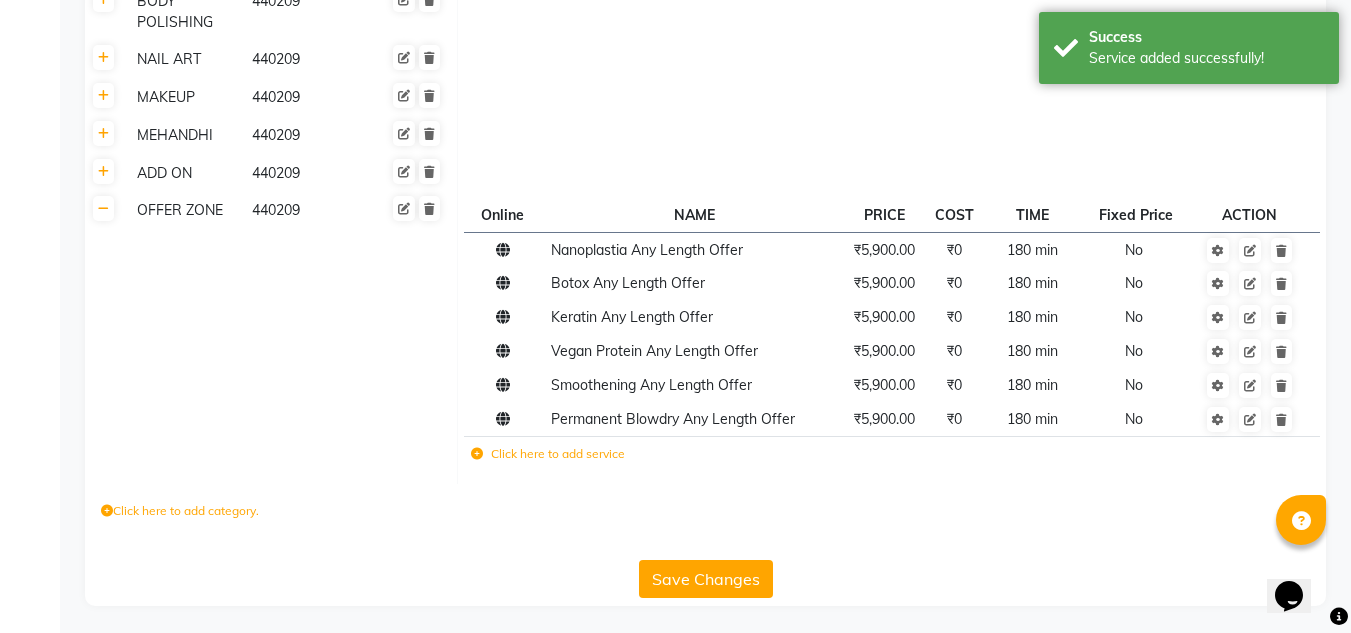 scroll, scrollTop: 899, scrollLeft: 0, axis: vertical 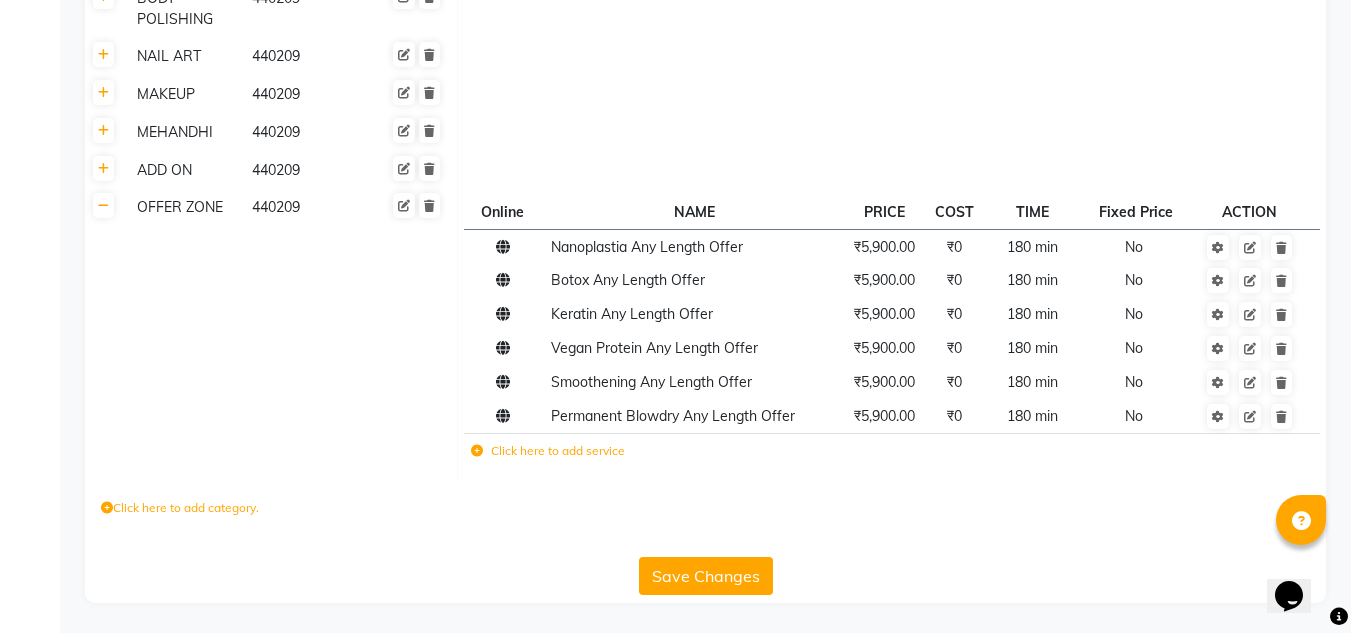 click on "Save Changes" 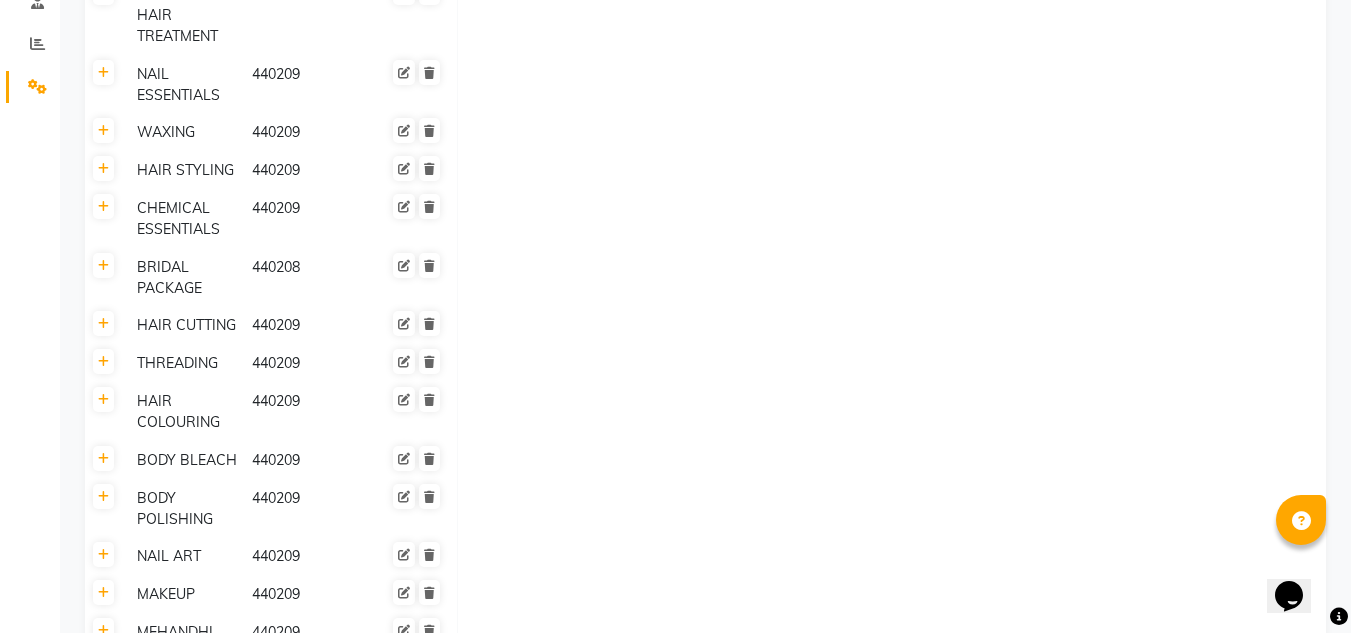 scroll, scrollTop: 0, scrollLeft: 0, axis: both 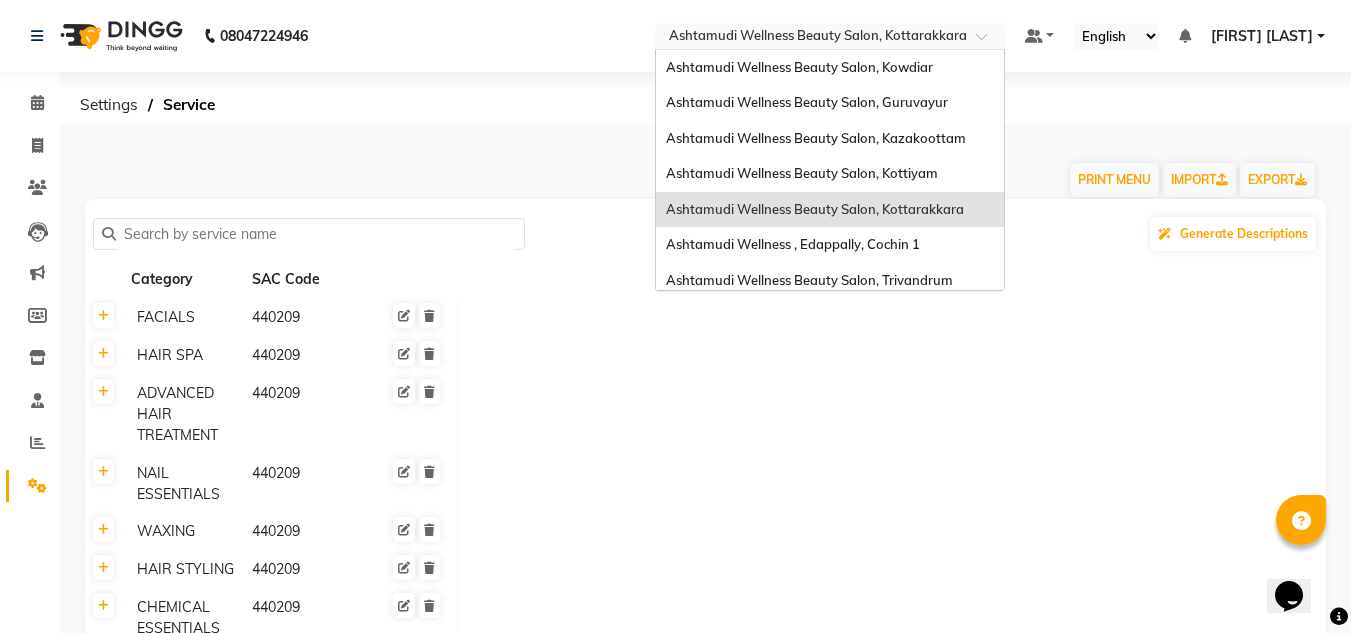 click at bounding box center [810, 38] 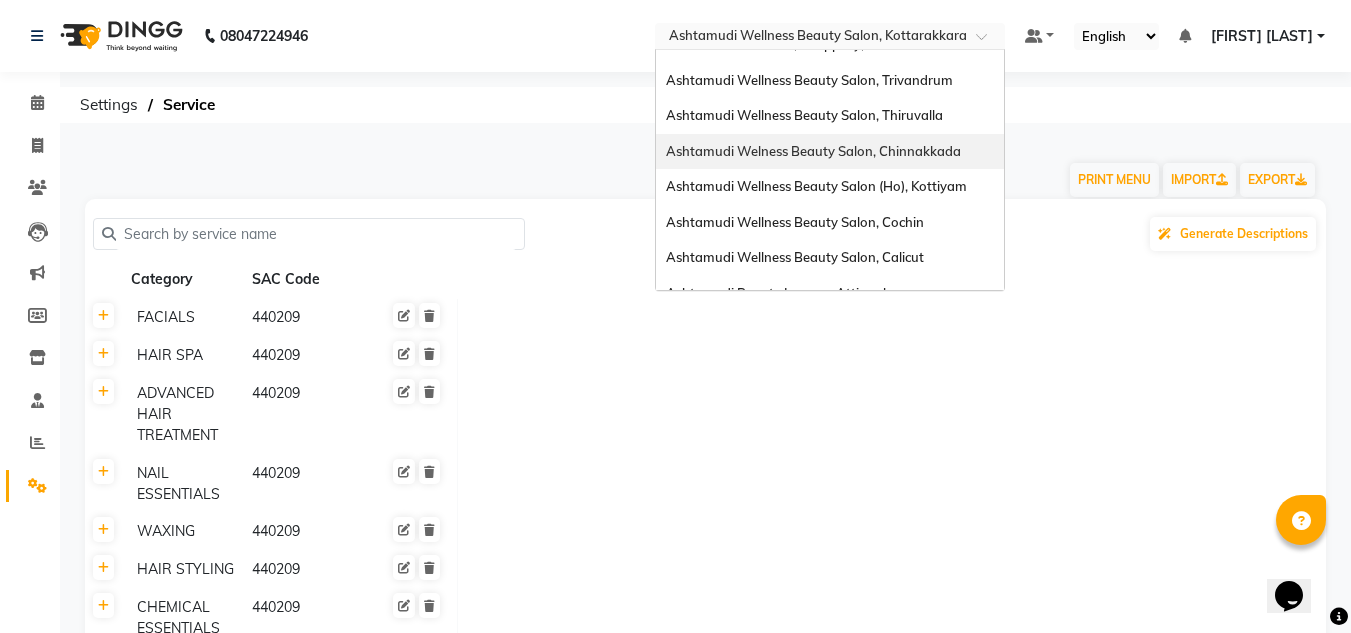 scroll, scrollTop: 100, scrollLeft: 0, axis: vertical 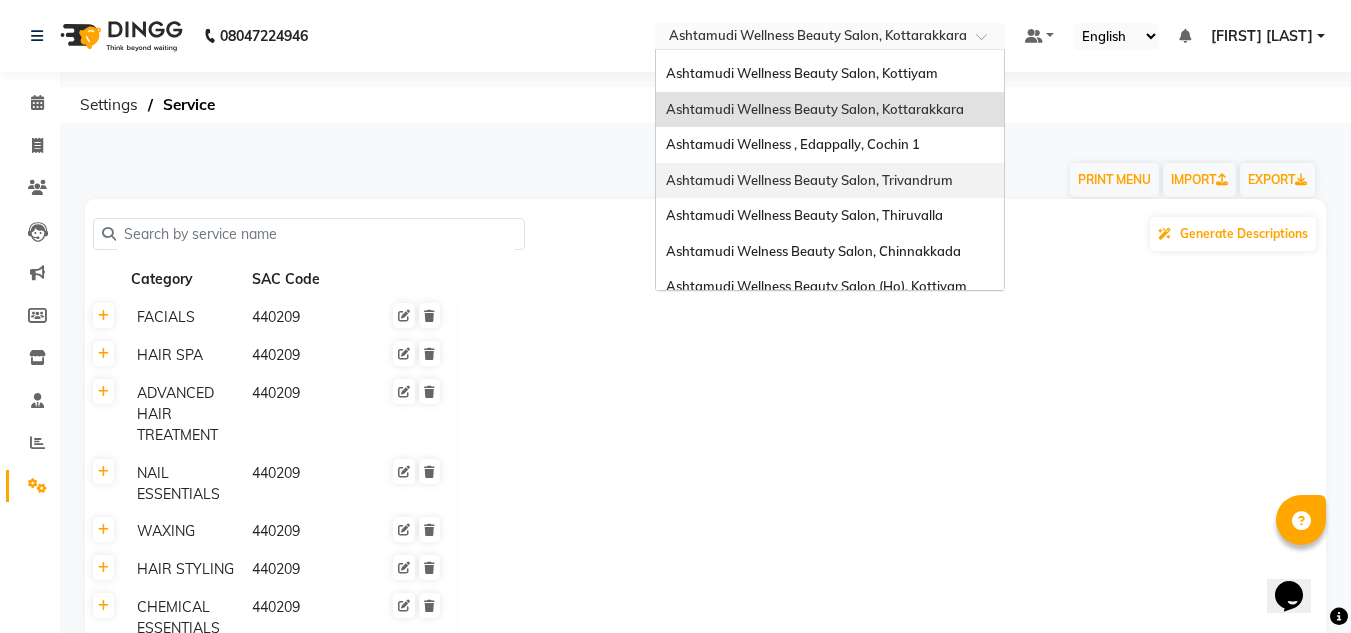 click on "Ashtamudi Wellness Beauty Salon, Trivandrum" at bounding box center (809, 180) 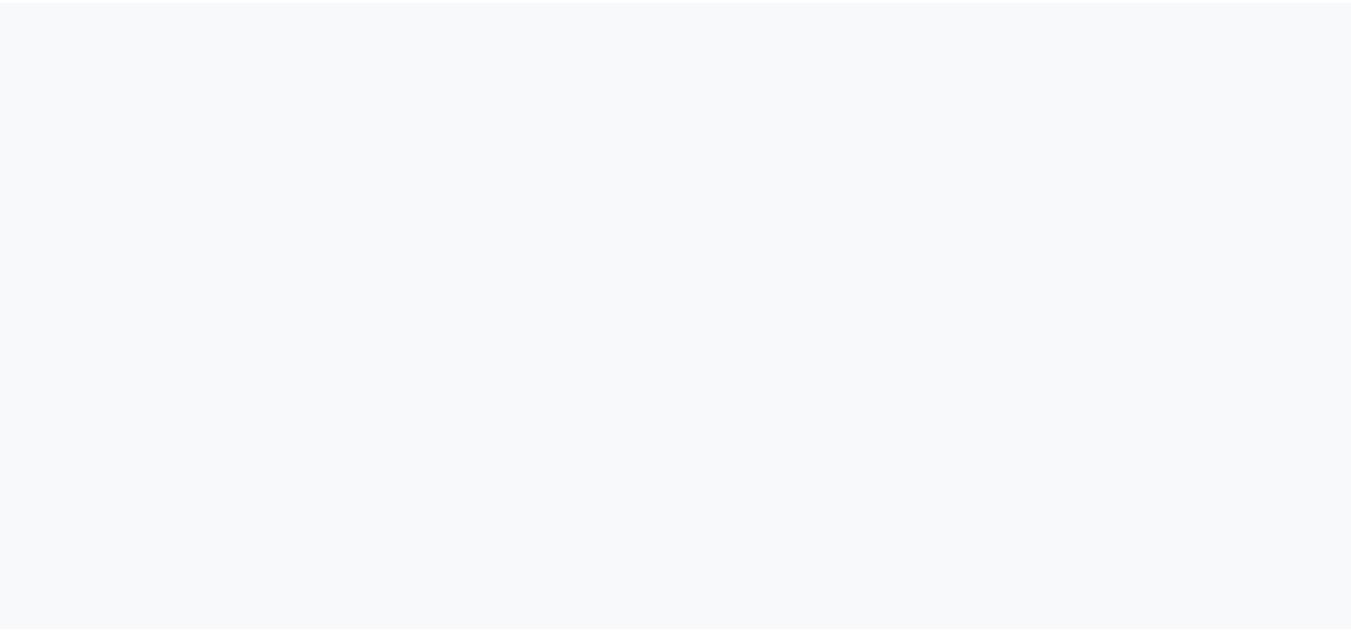 scroll, scrollTop: 0, scrollLeft: 0, axis: both 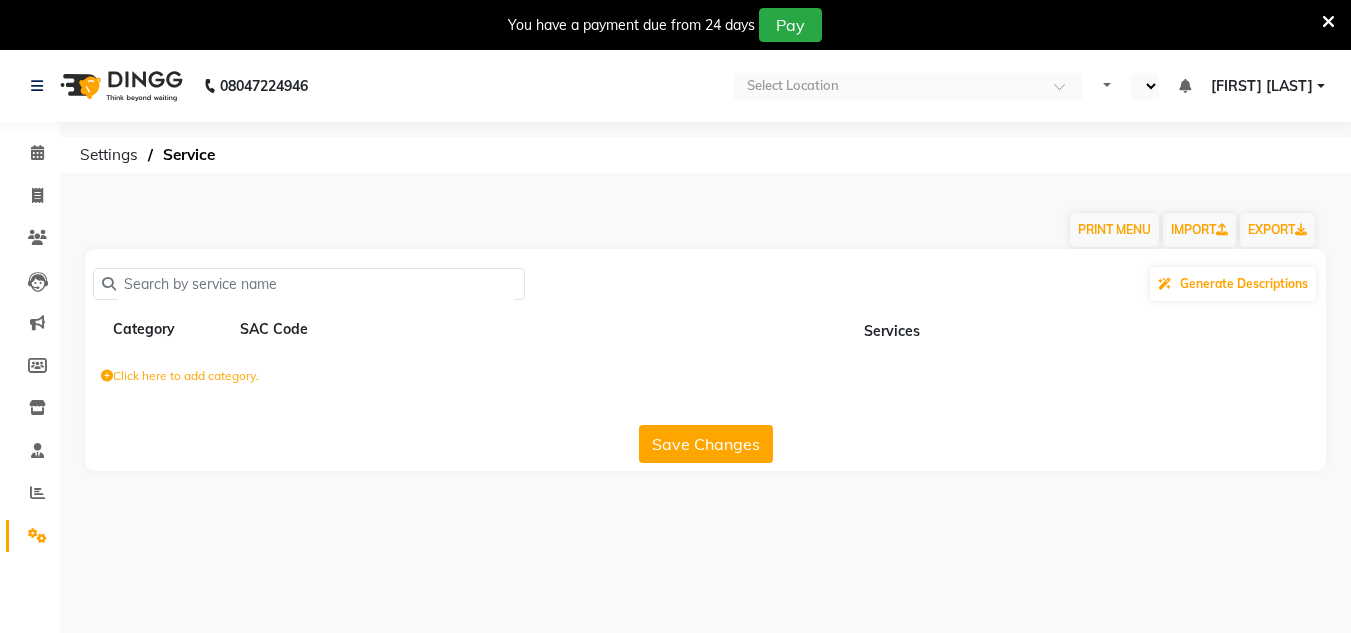 select on "en" 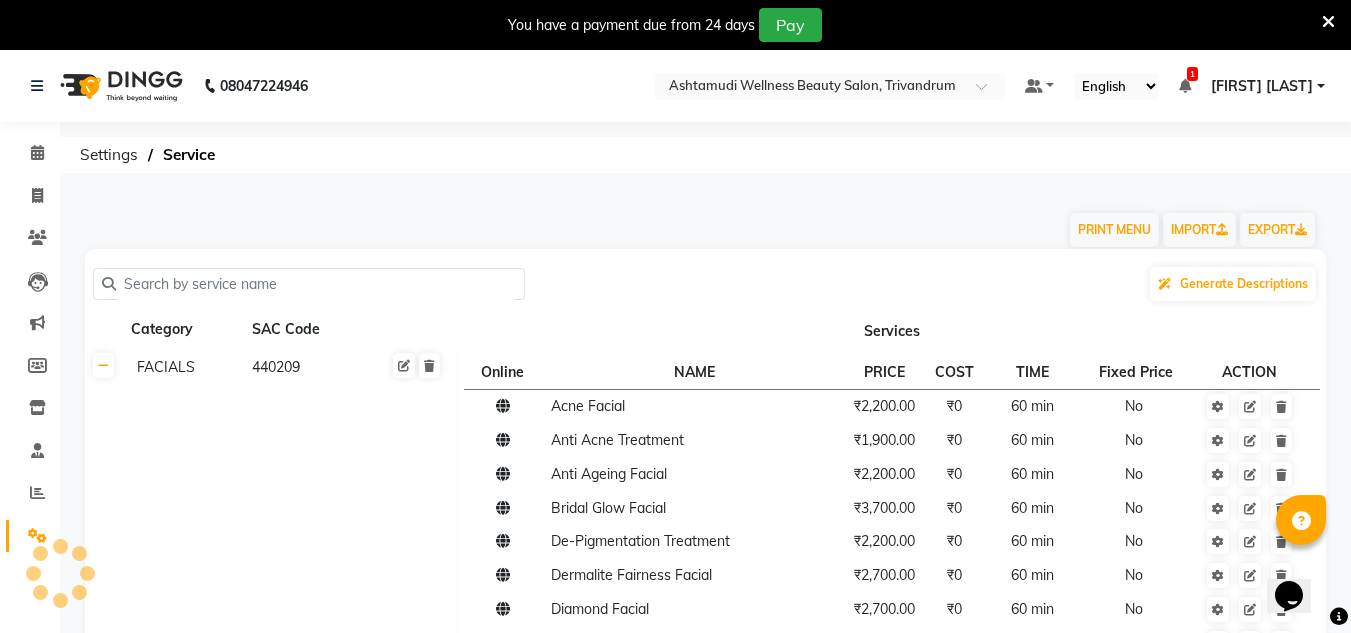 scroll, scrollTop: 0, scrollLeft: 0, axis: both 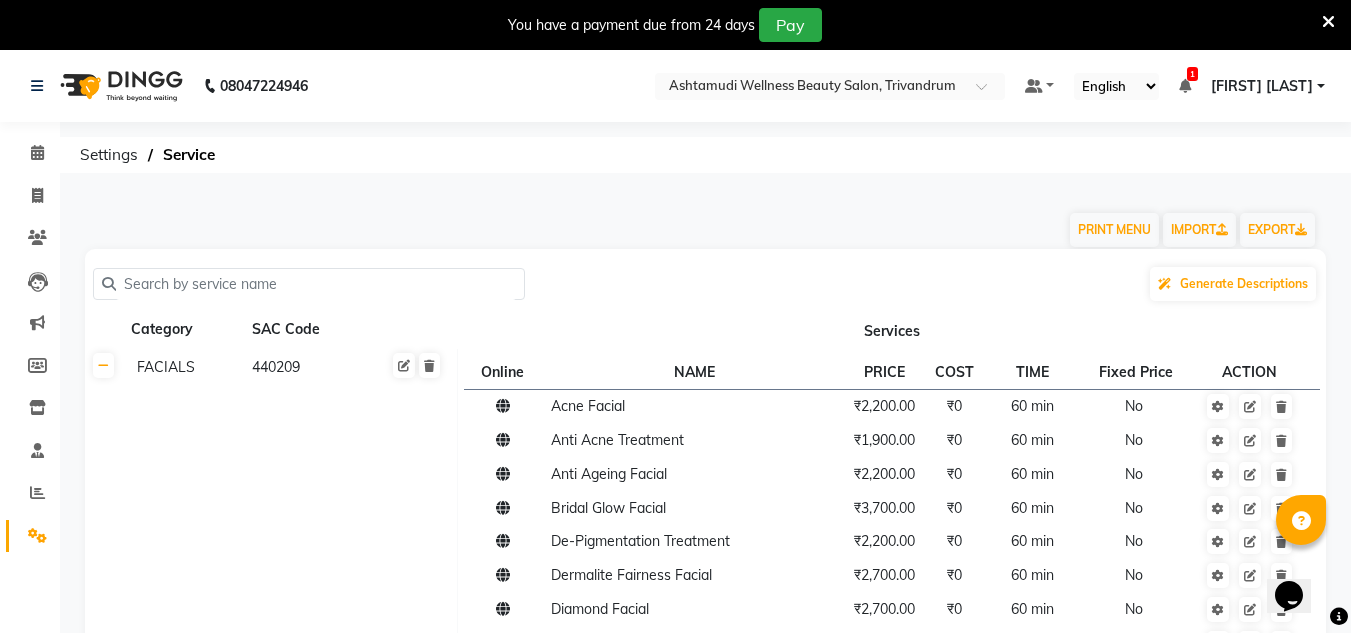 click at bounding box center (1328, 22) 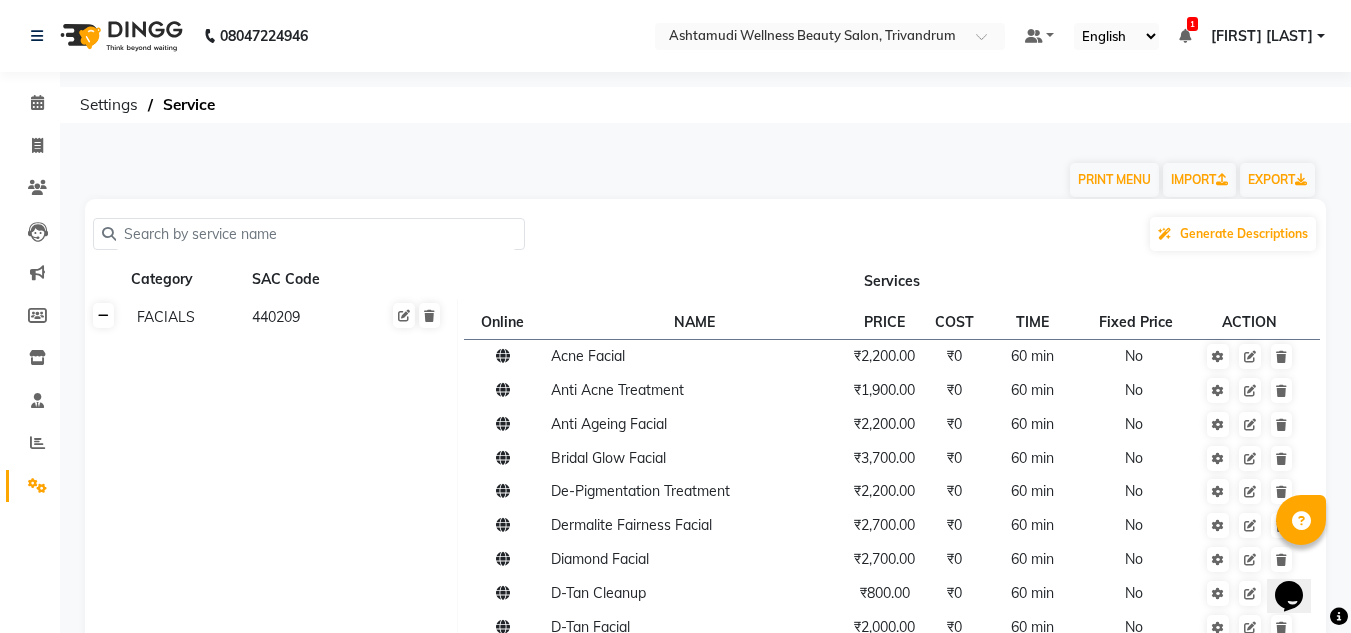 click 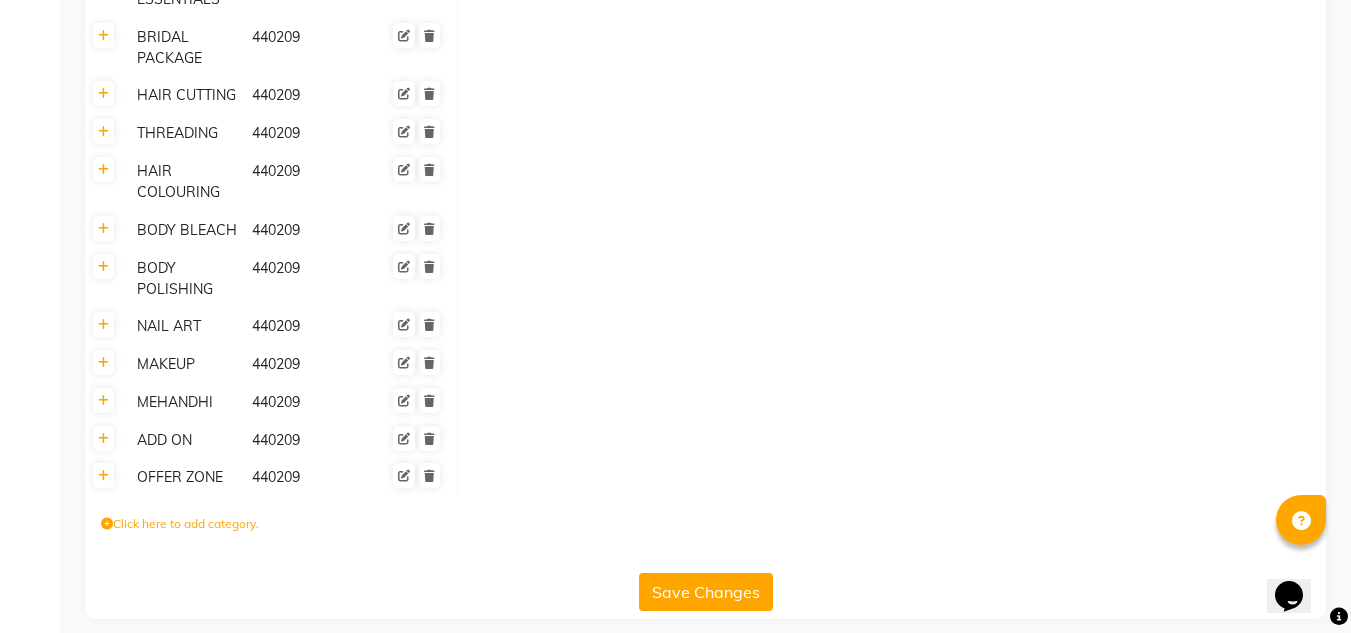 scroll, scrollTop: 645, scrollLeft: 0, axis: vertical 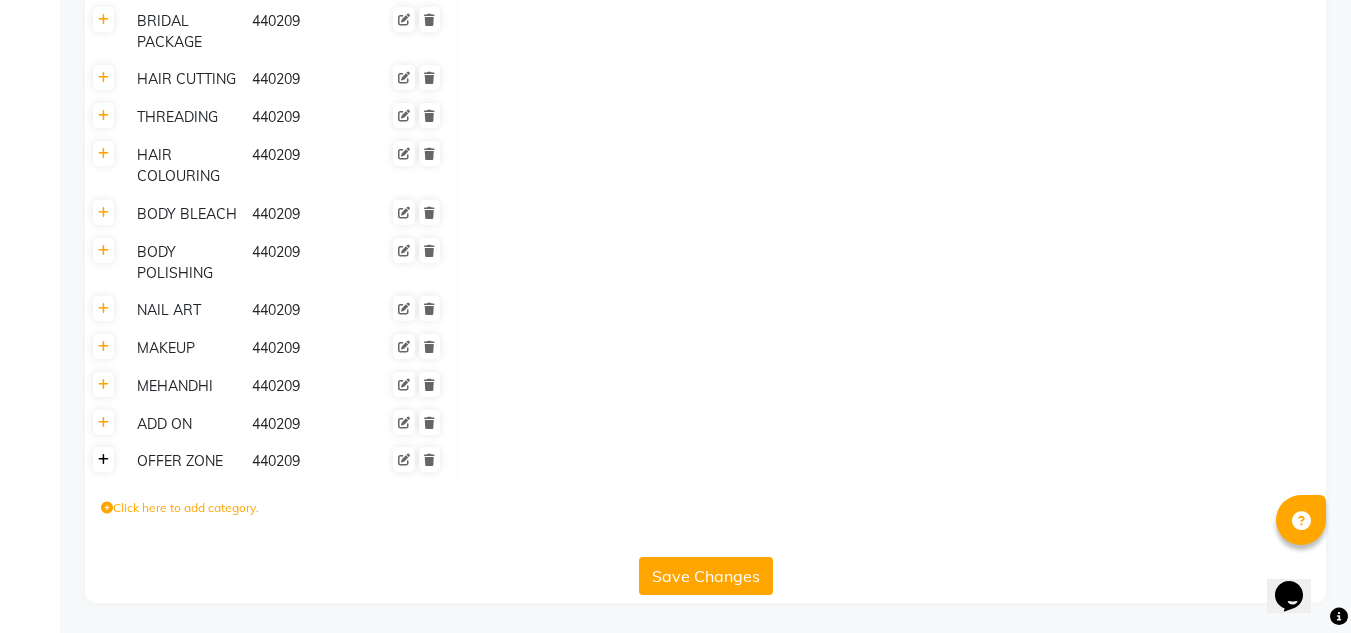 click 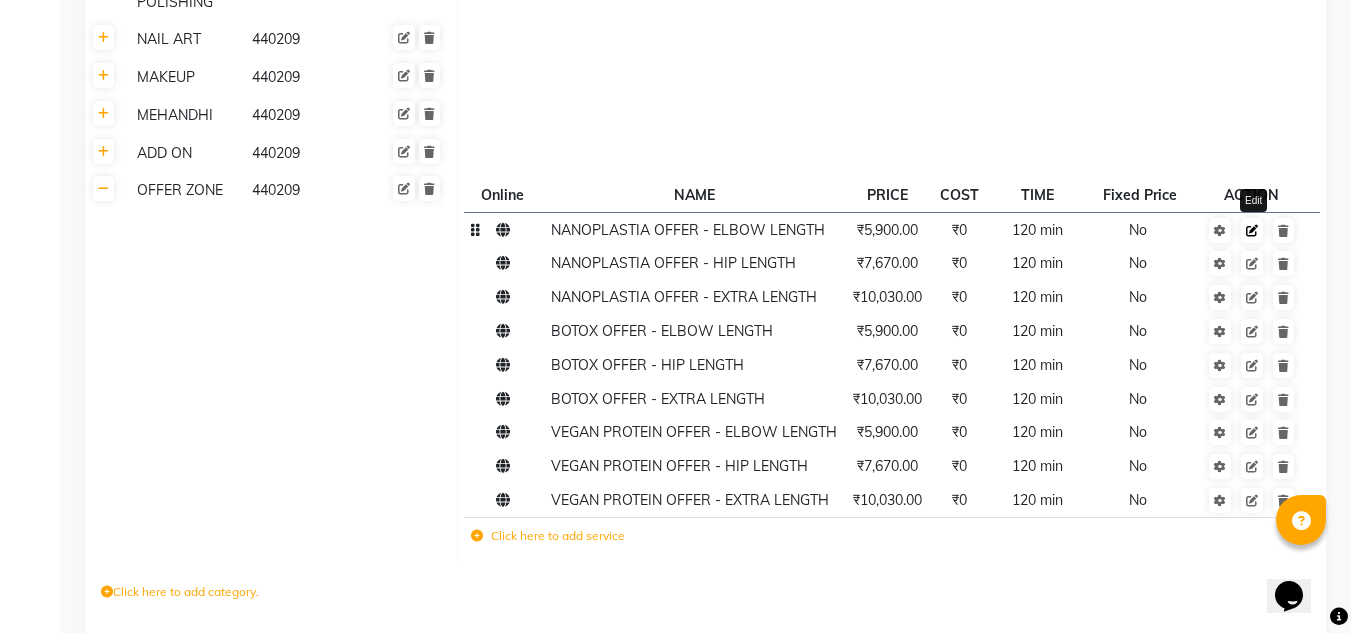 scroll, scrollTop: 1000, scrollLeft: 0, axis: vertical 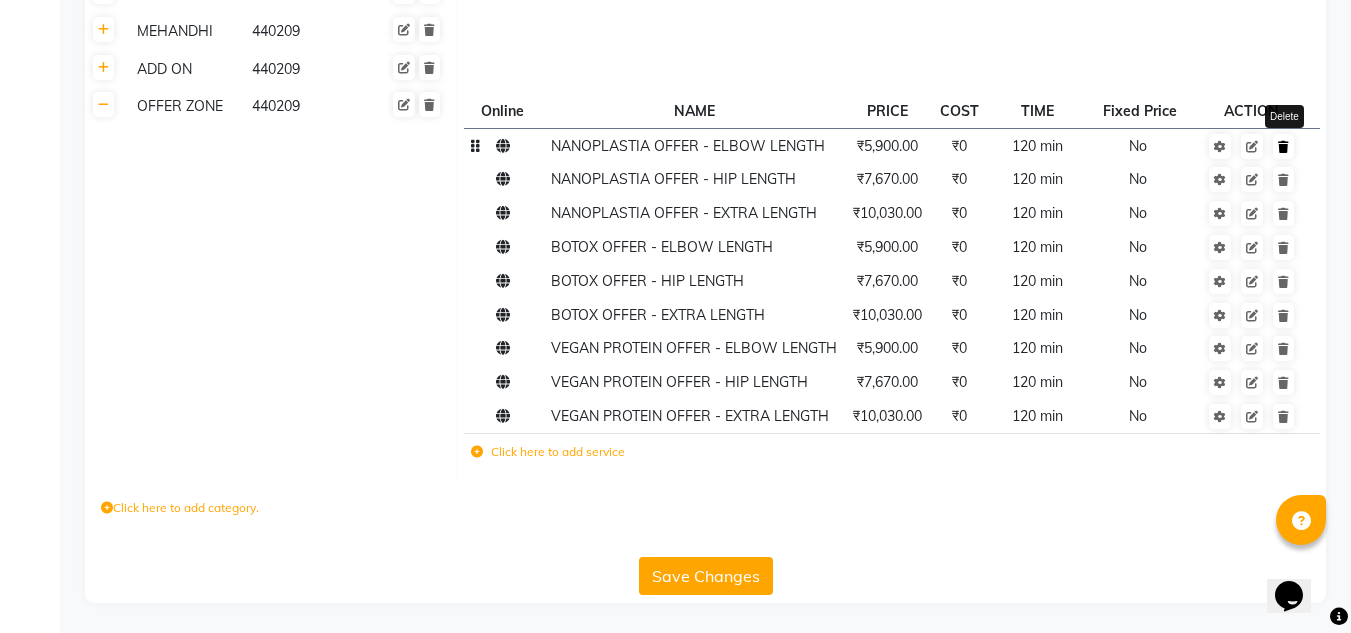 click 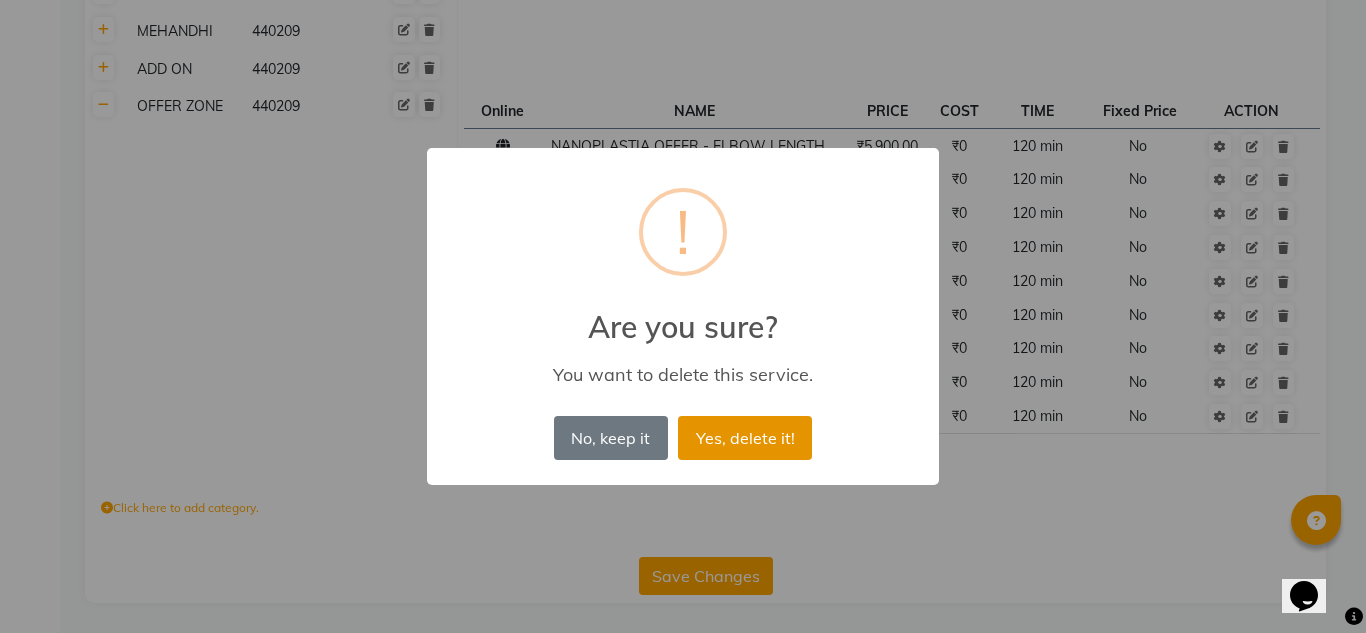click on "Yes, delete it!" at bounding box center (745, 438) 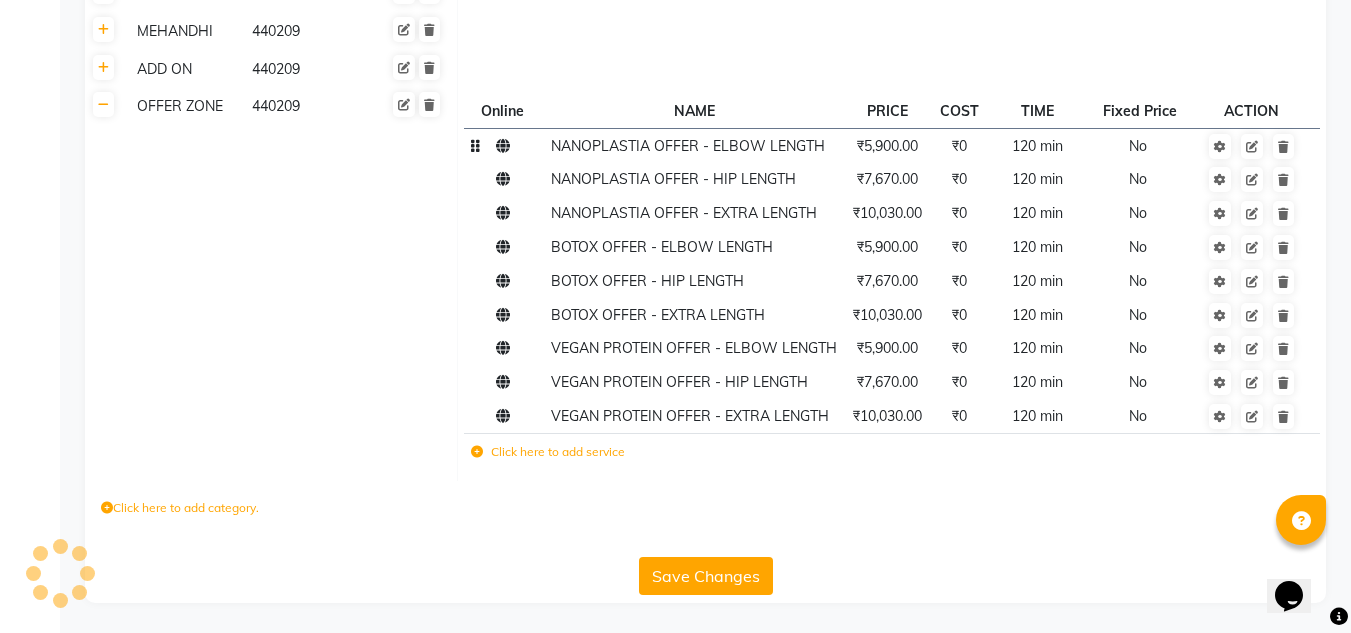 scroll, scrollTop: 967, scrollLeft: 0, axis: vertical 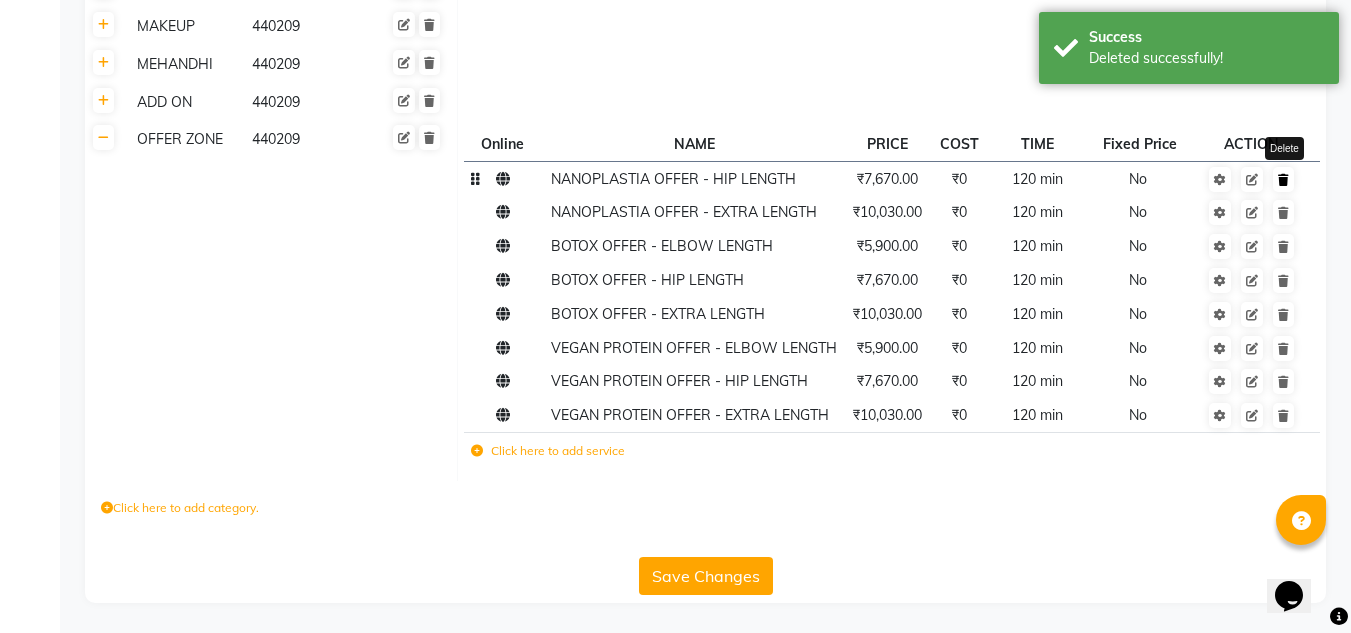 click 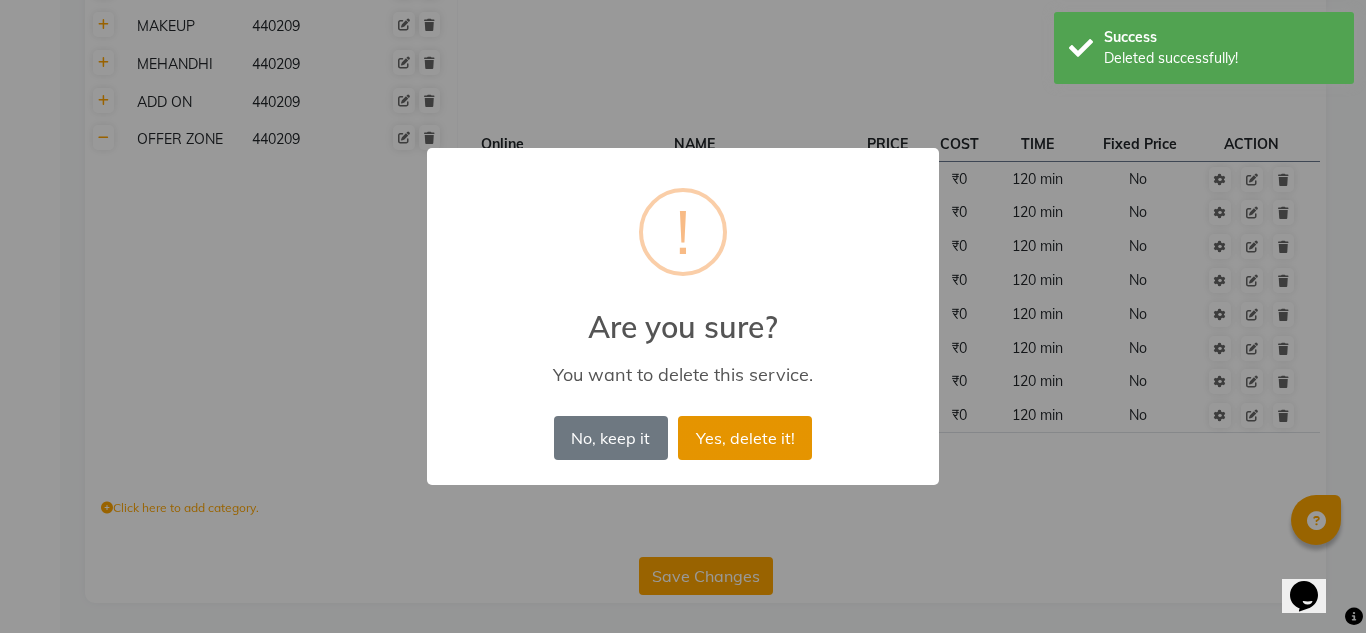 click on "Yes, delete it!" at bounding box center [745, 438] 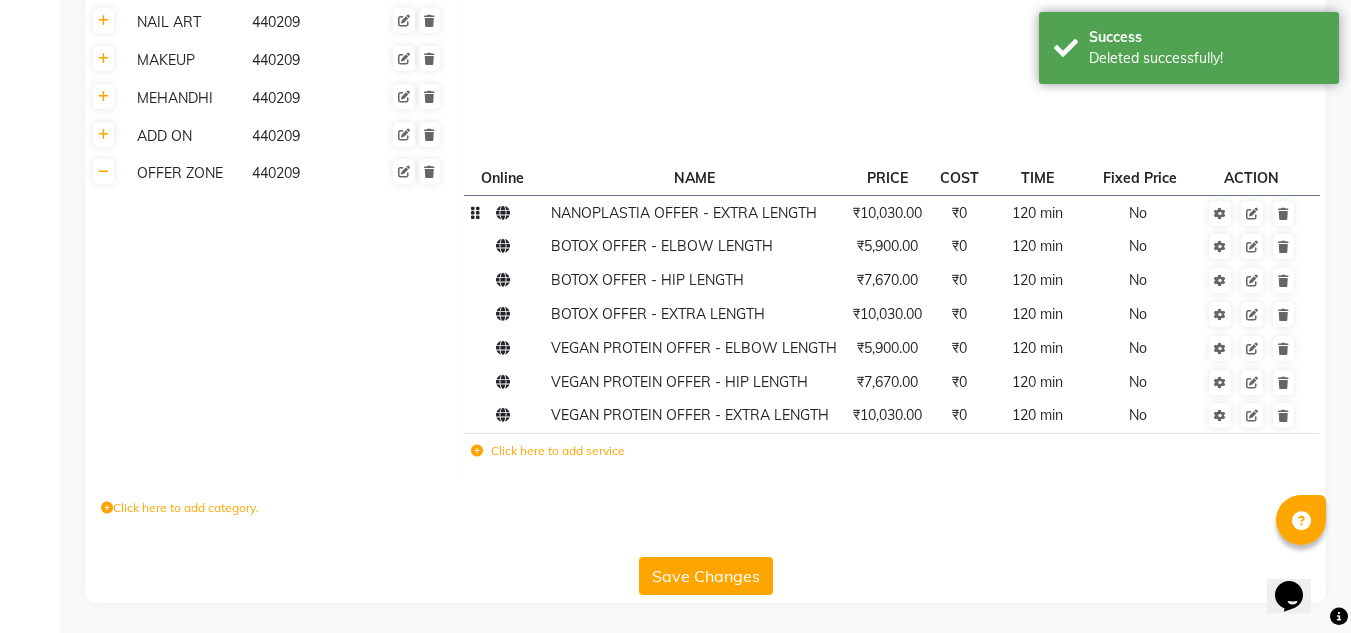 scroll, scrollTop: 933, scrollLeft: 0, axis: vertical 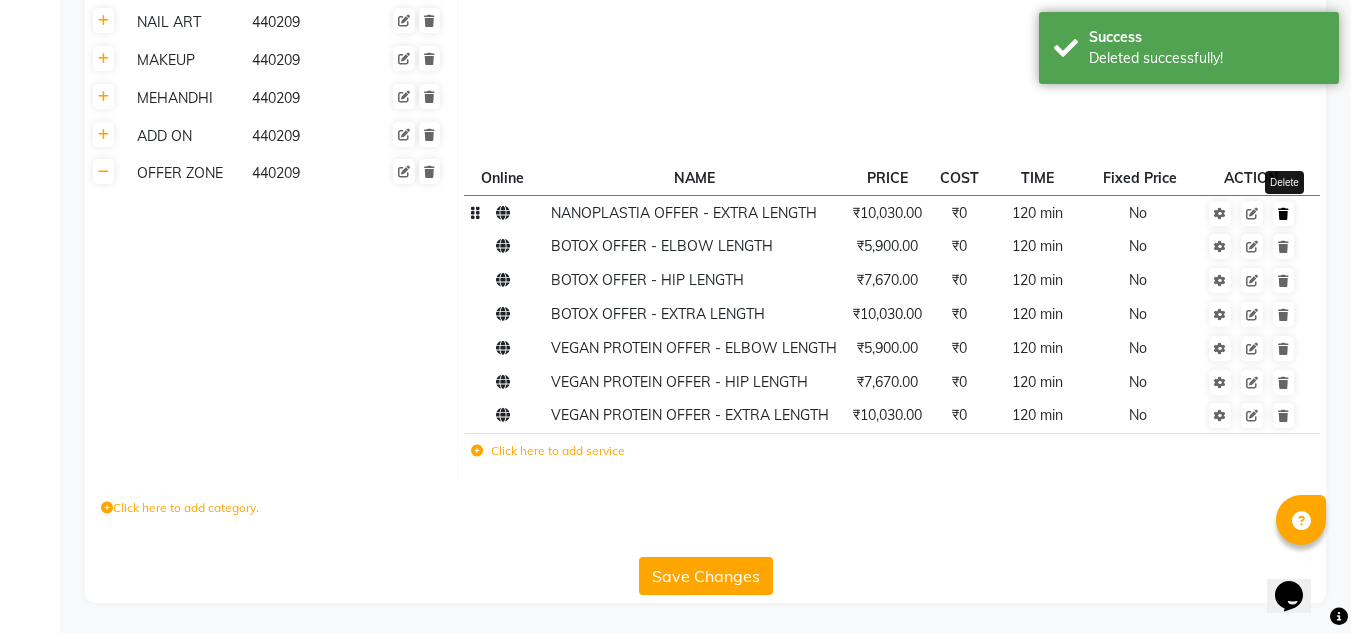 click 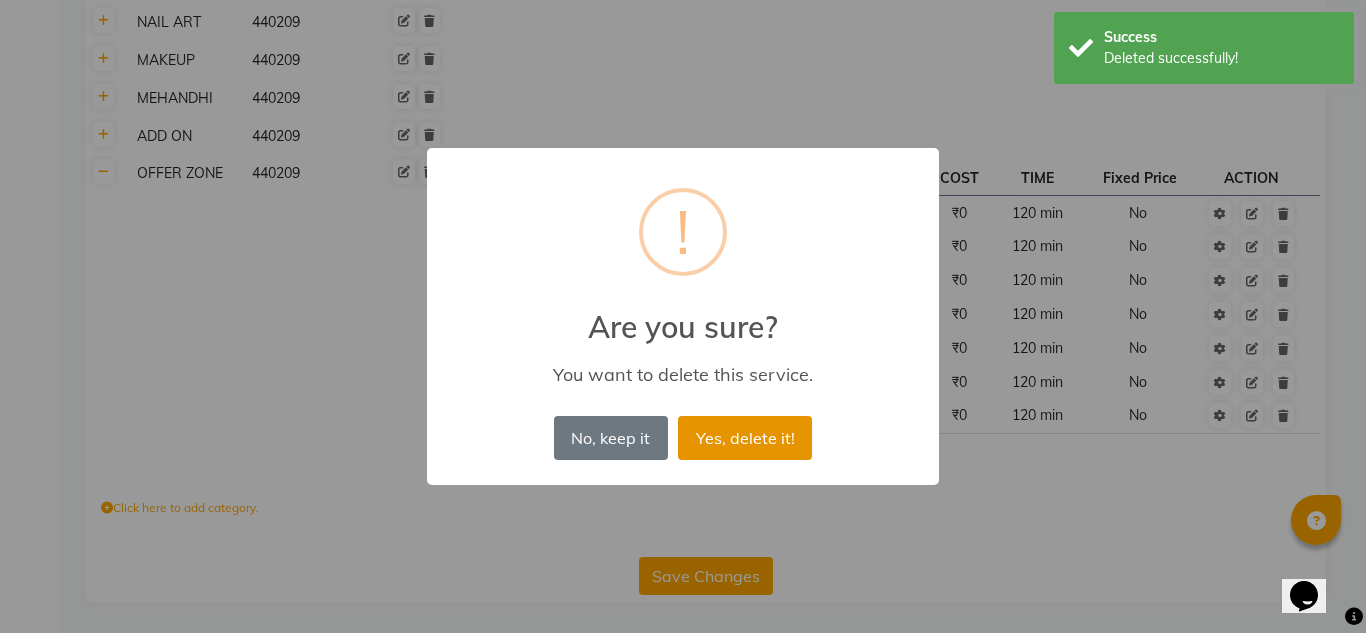 click on "Yes, delete it!" at bounding box center (745, 438) 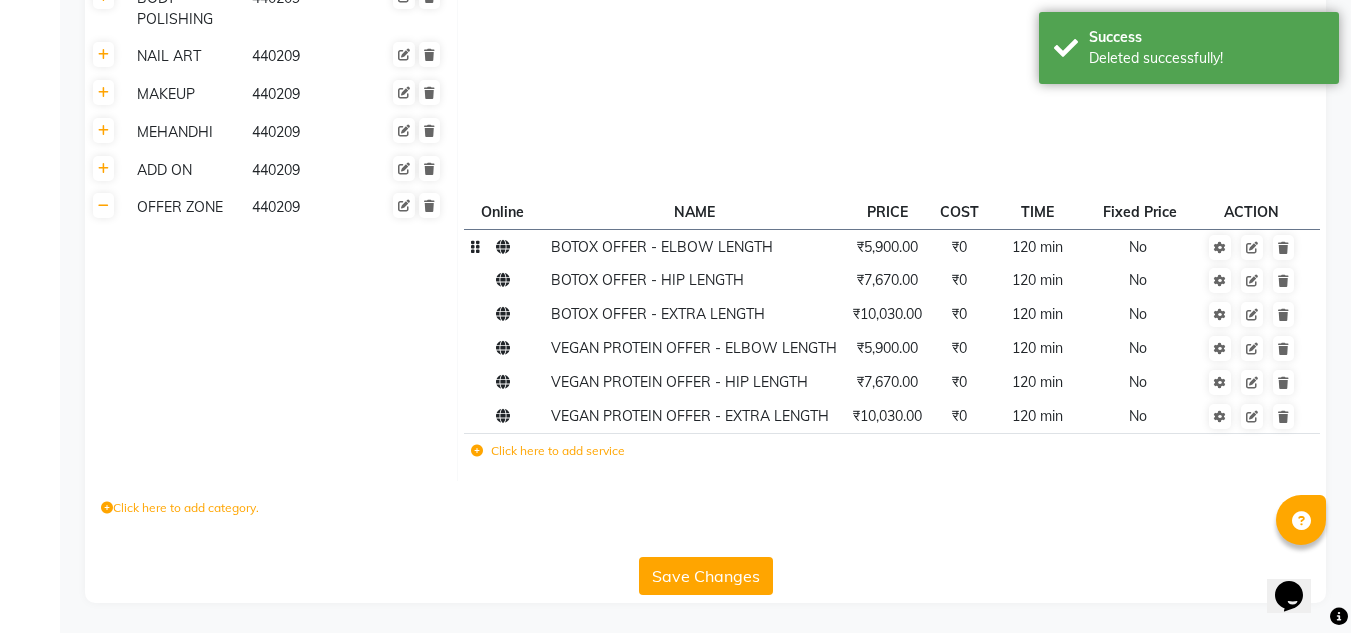 scroll, scrollTop: 899, scrollLeft: 0, axis: vertical 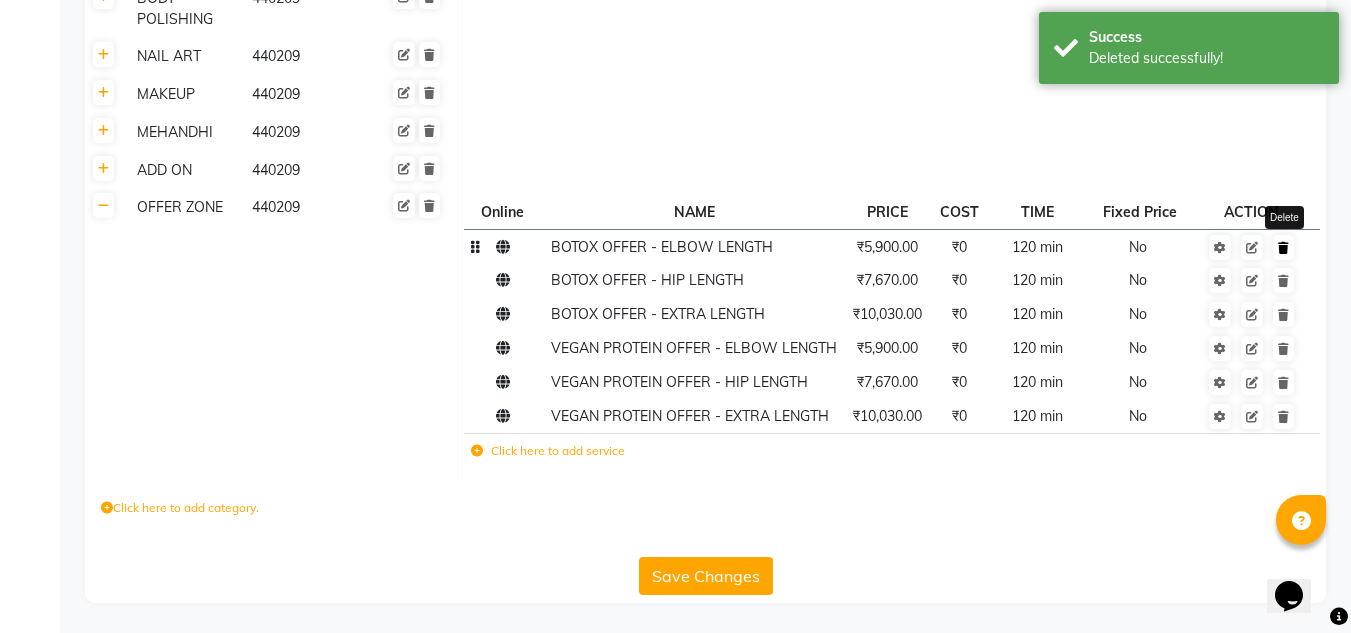 click 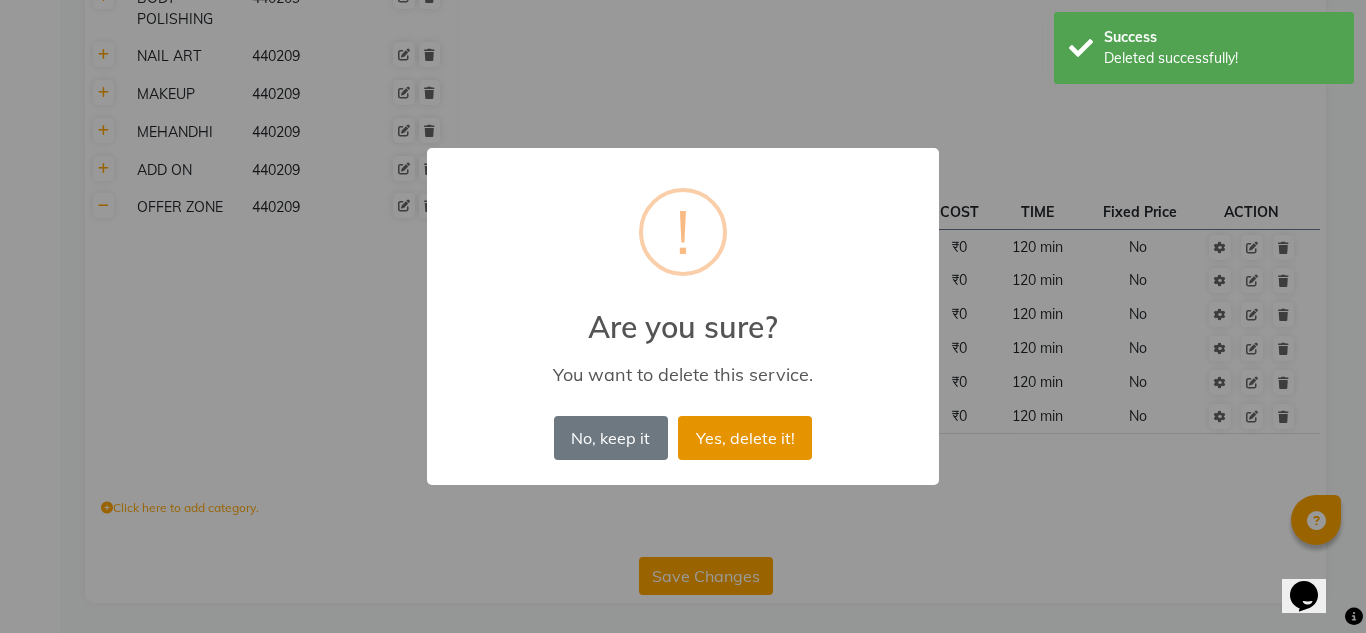 click on "Yes, delete it!" at bounding box center [745, 438] 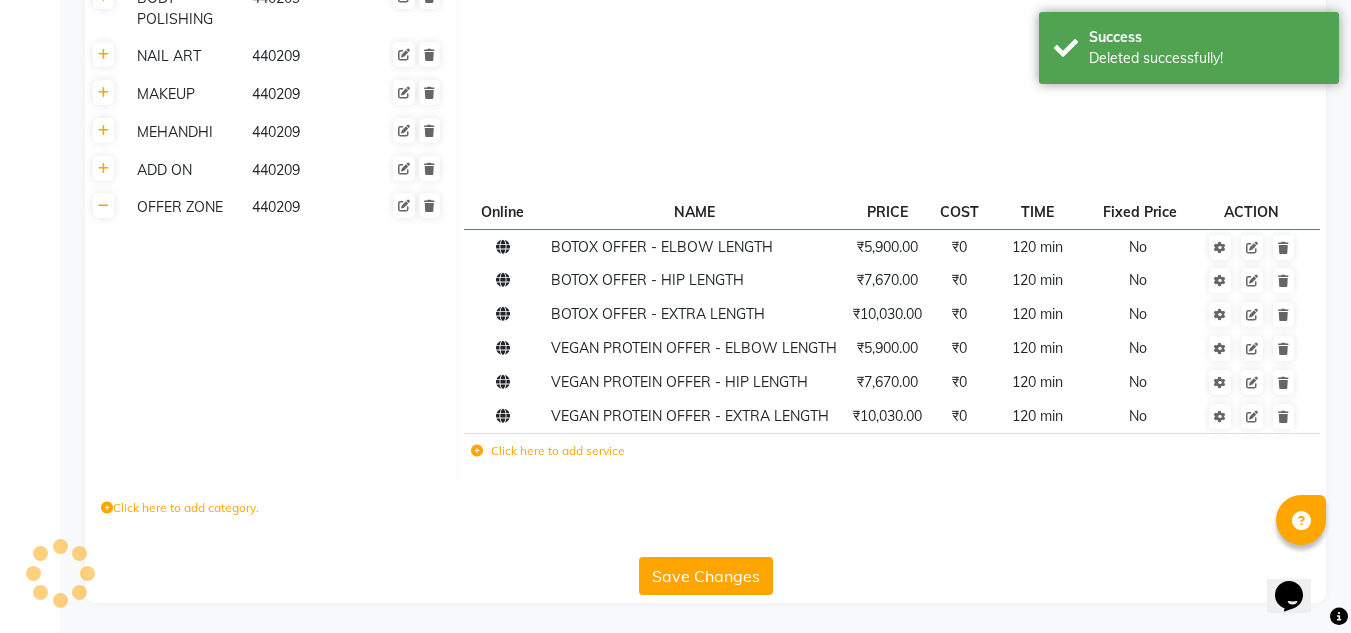 scroll, scrollTop: 865, scrollLeft: 0, axis: vertical 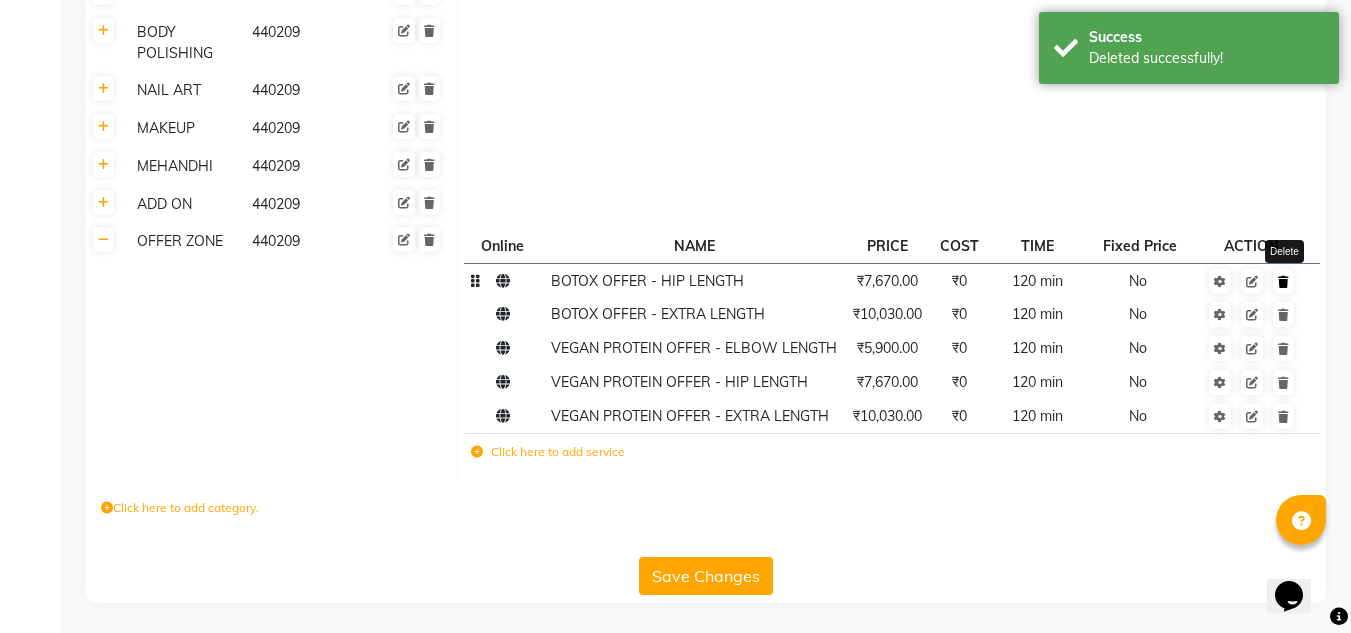 click 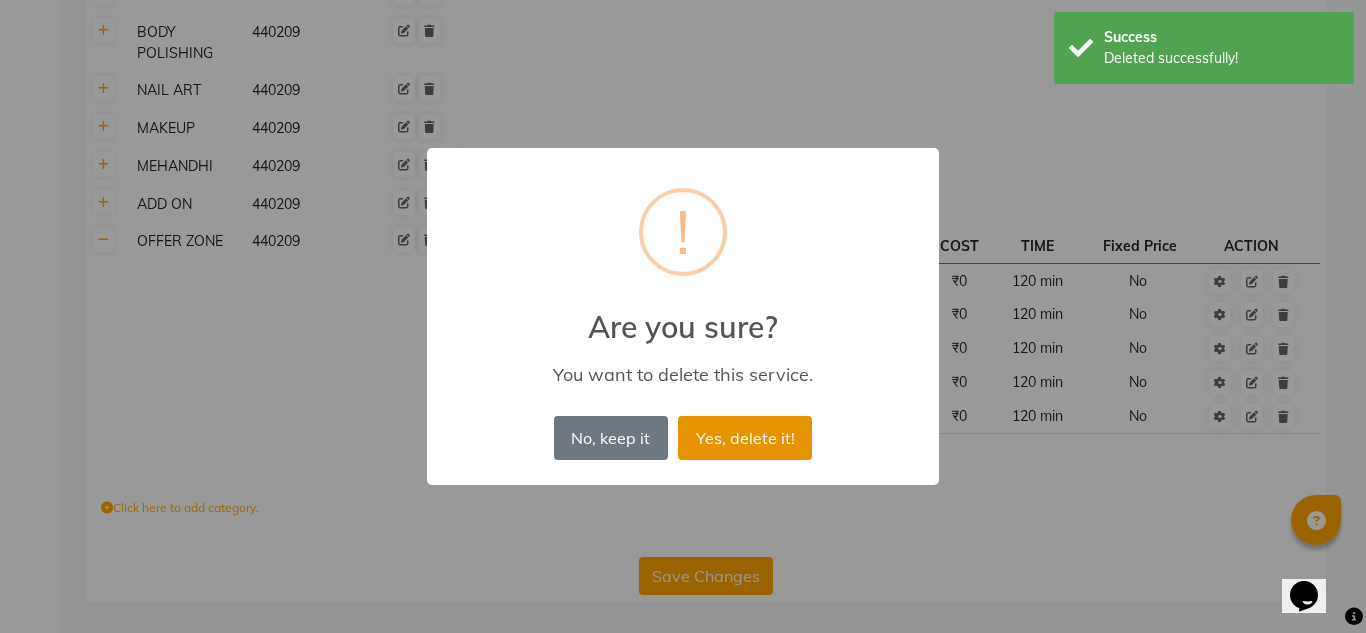 click on "Yes, delete it!" at bounding box center (745, 438) 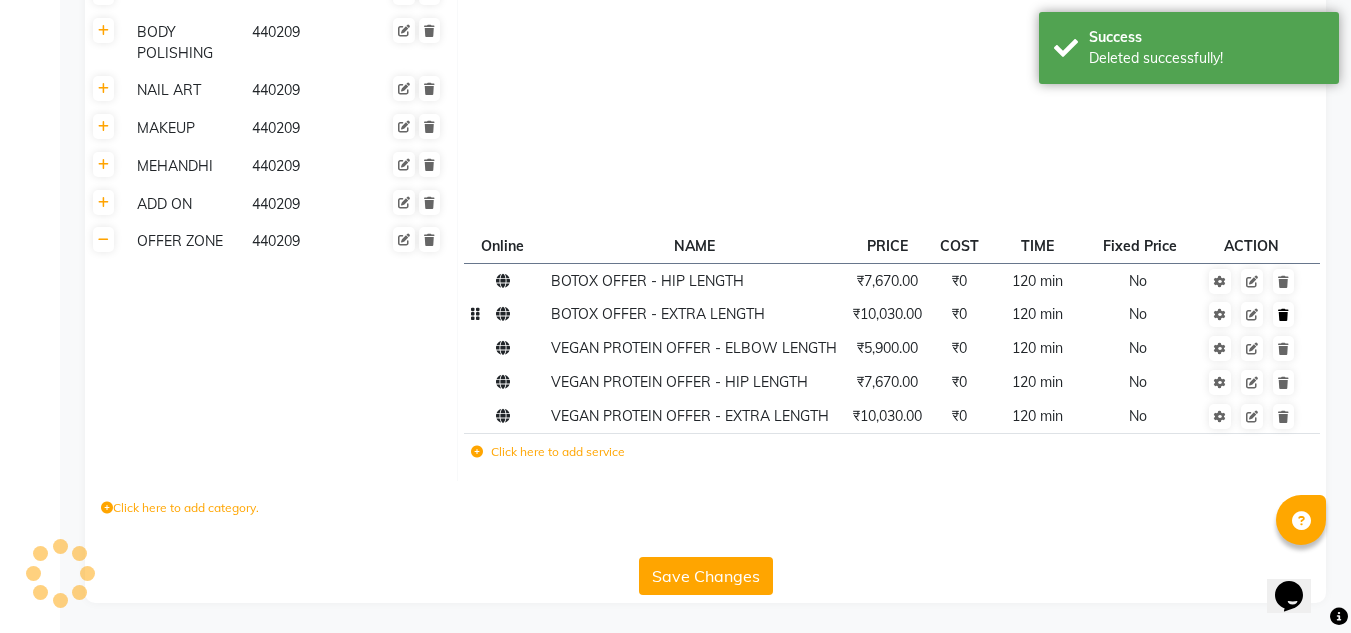 scroll, scrollTop: 832, scrollLeft: 0, axis: vertical 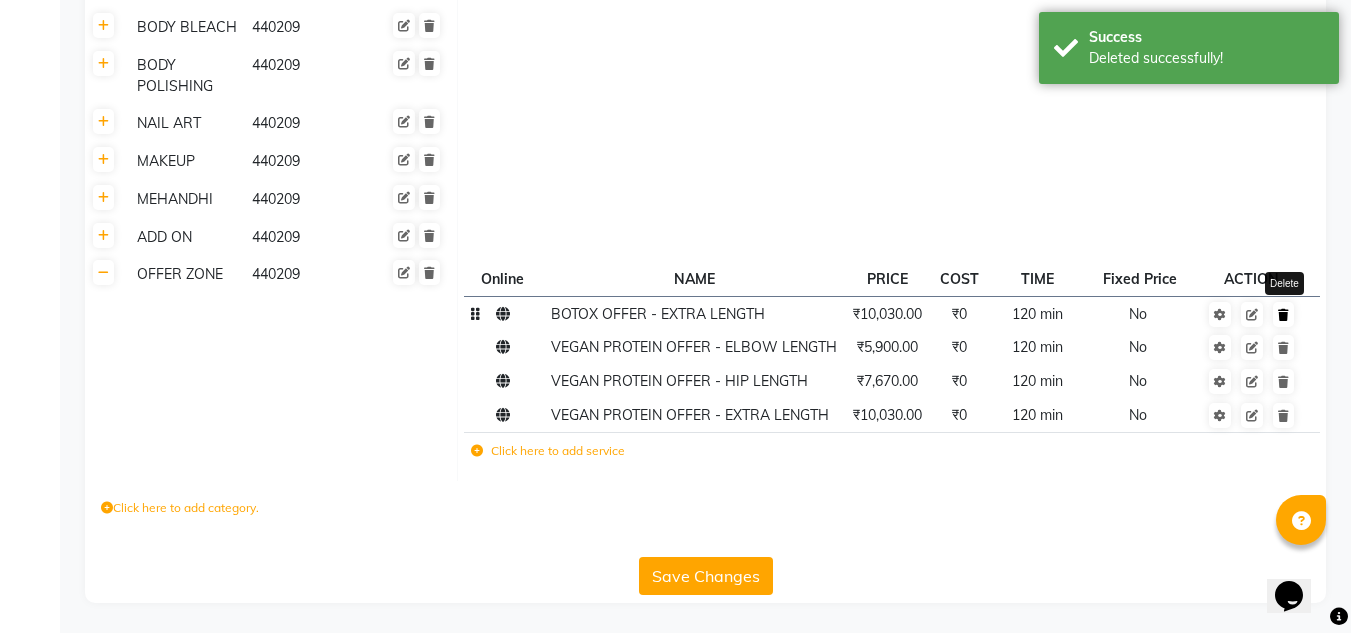 click 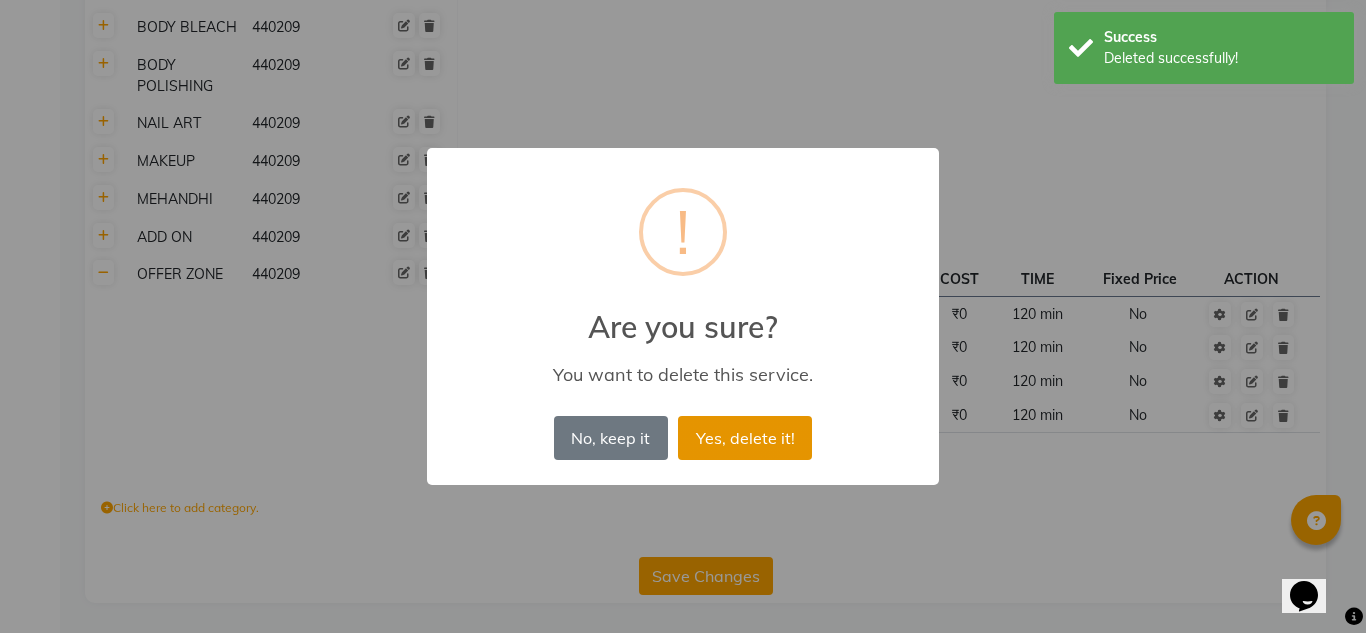 click on "Yes, delete it!" at bounding box center [745, 438] 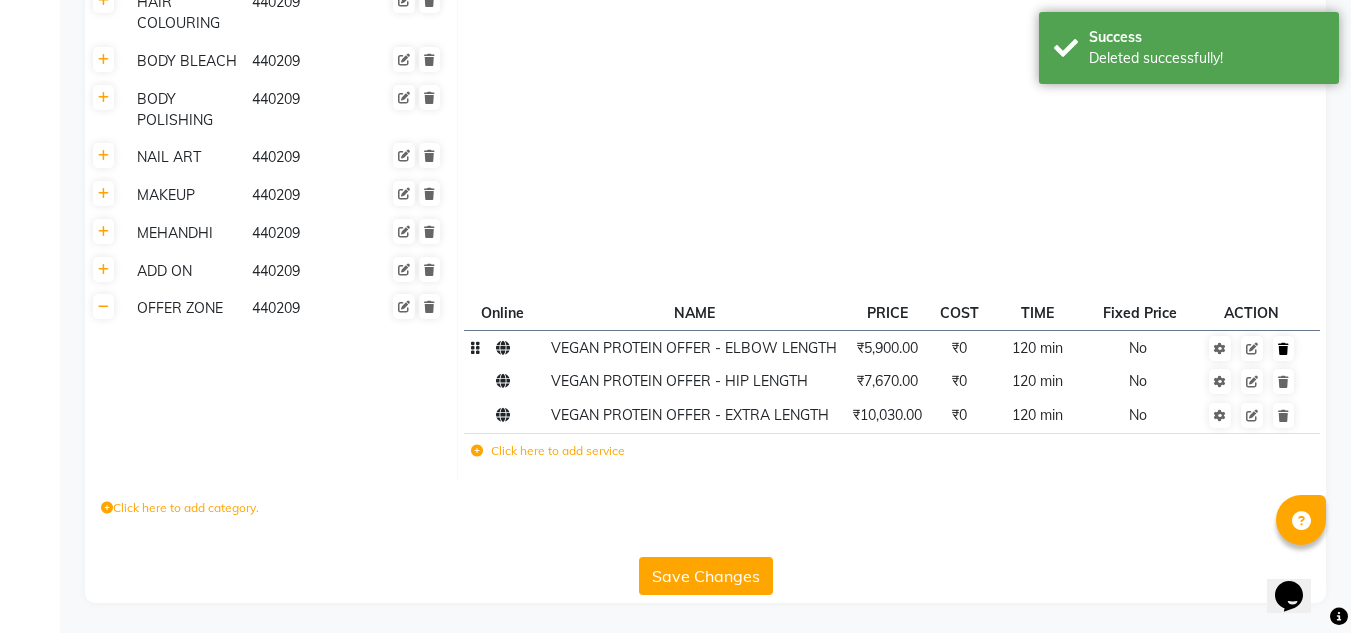 scroll, scrollTop: 798, scrollLeft: 0, axis: vertical 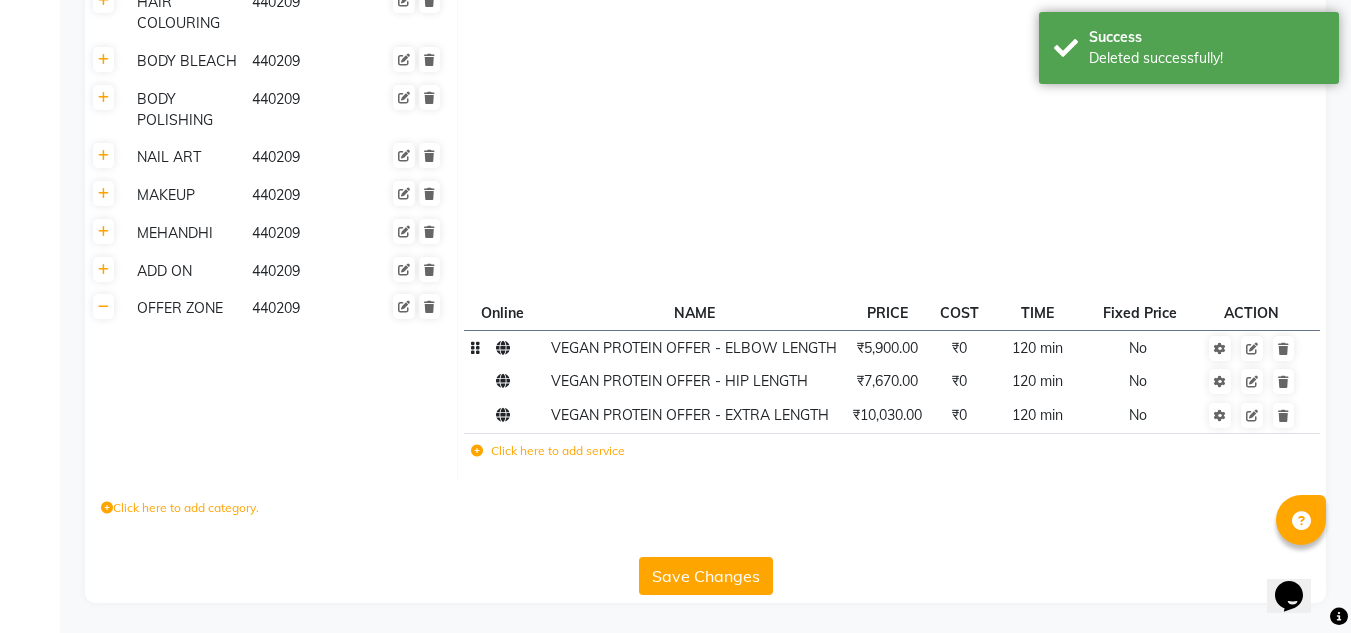 click on "Delete" 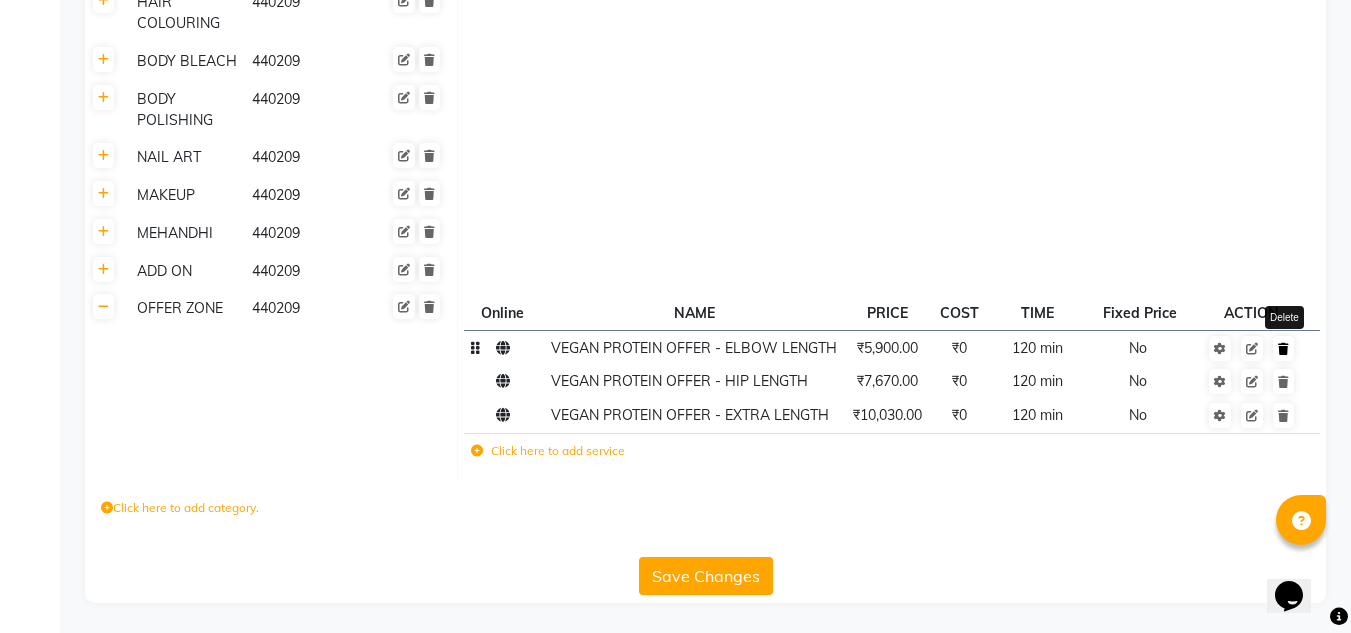 click 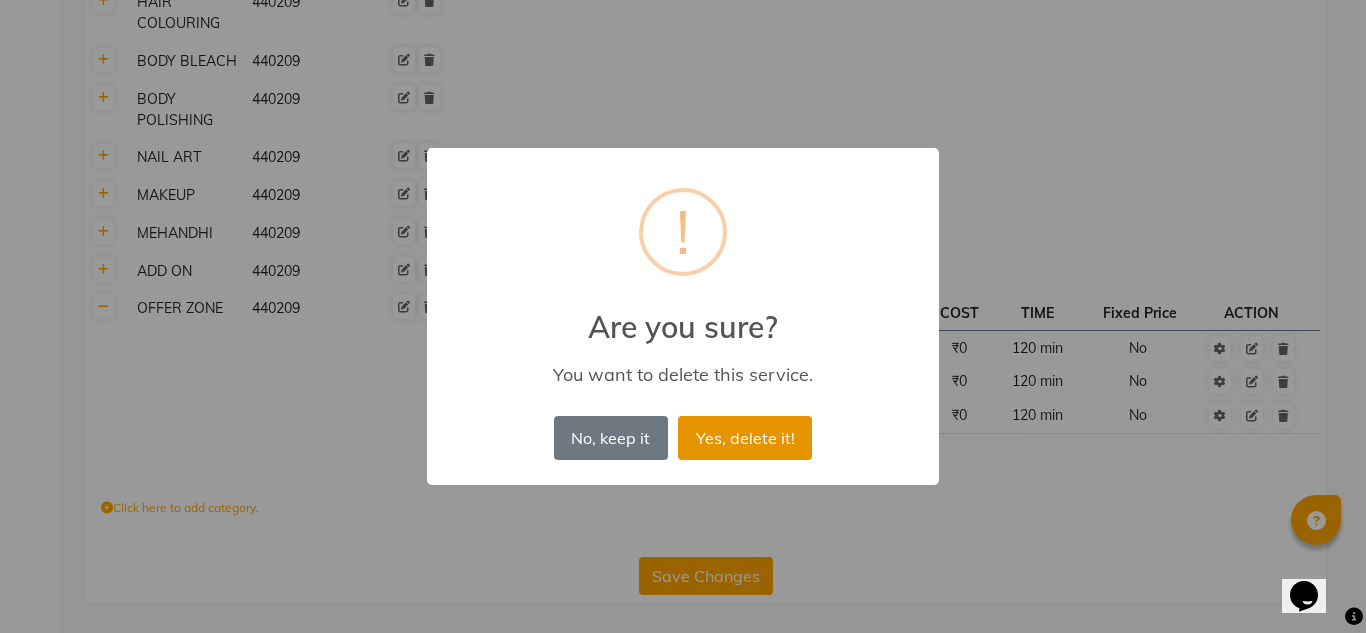 click on "Yes, delete it!" at bounding box center [745, 438] 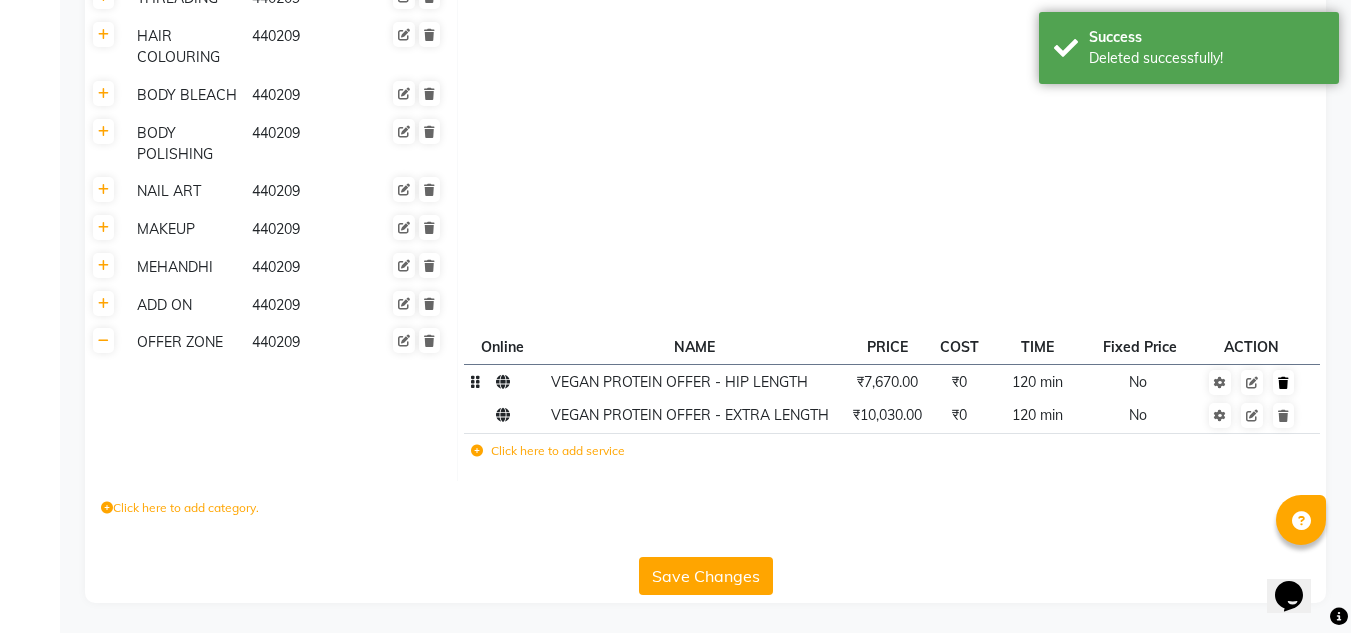 scroll, scrollTop: 764, scrollLeft: 0, axis: vertical 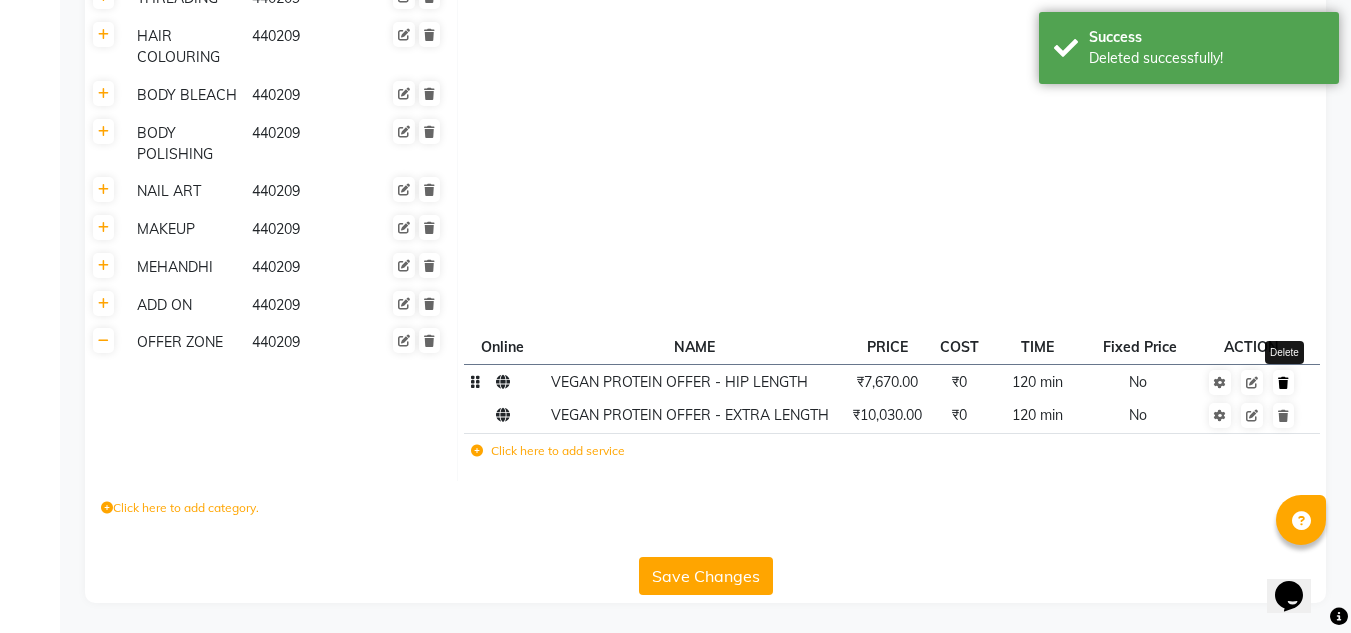 click 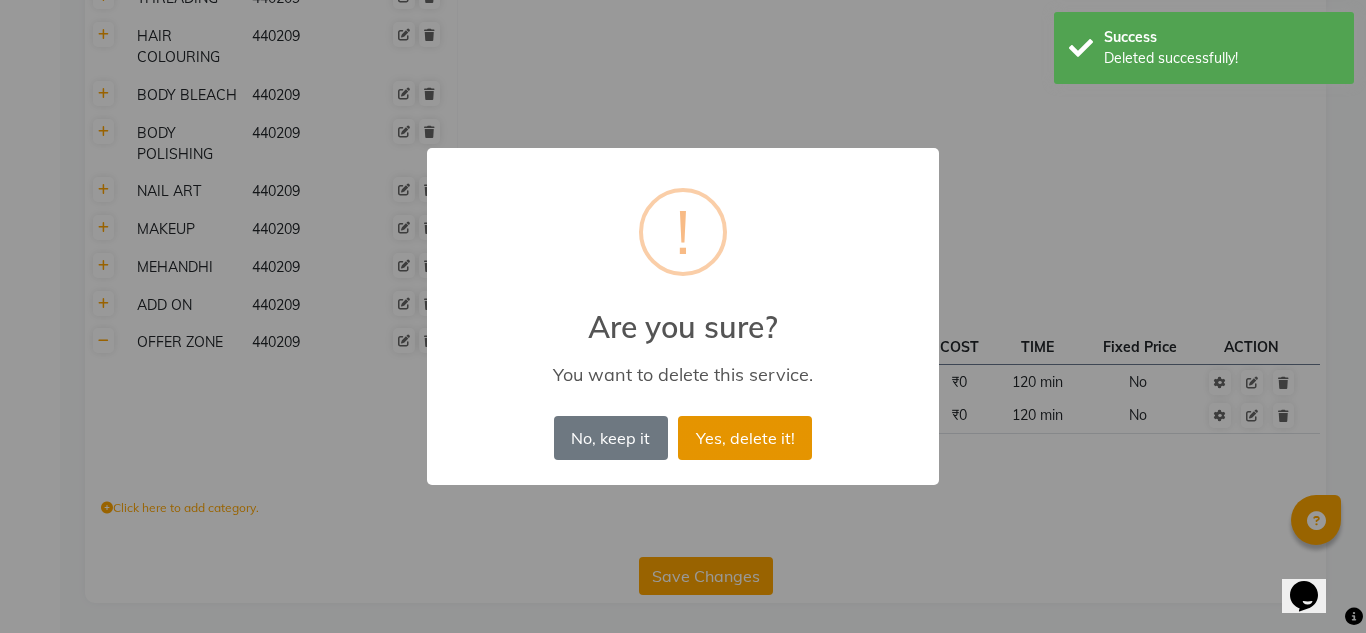click on "Yes, delete it!" at bounding box center (745, 438) 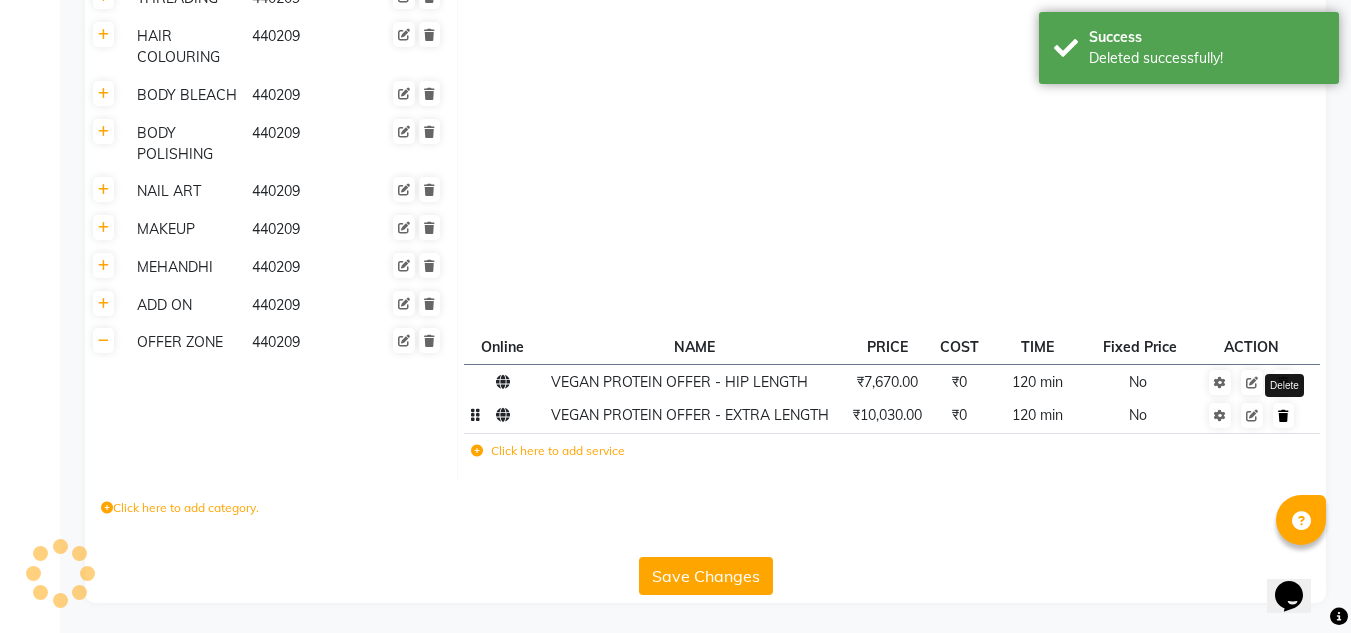 click 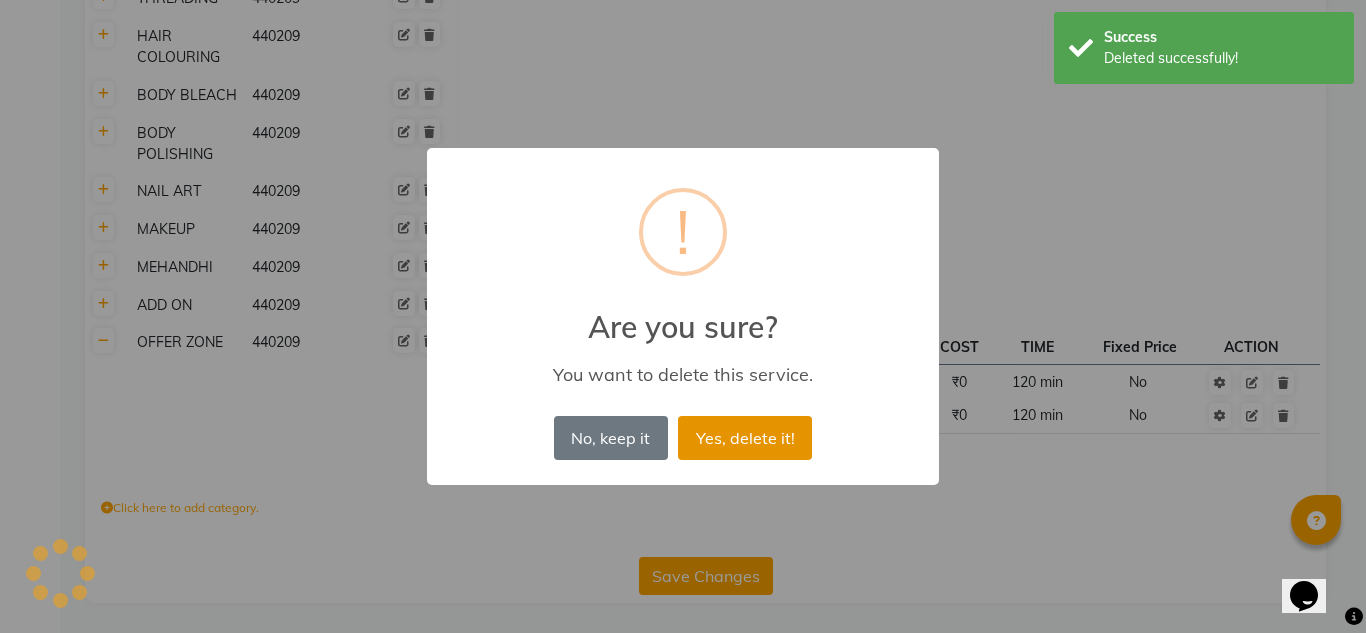click on "Yes, delete it!" at bounding box center [745, 438] 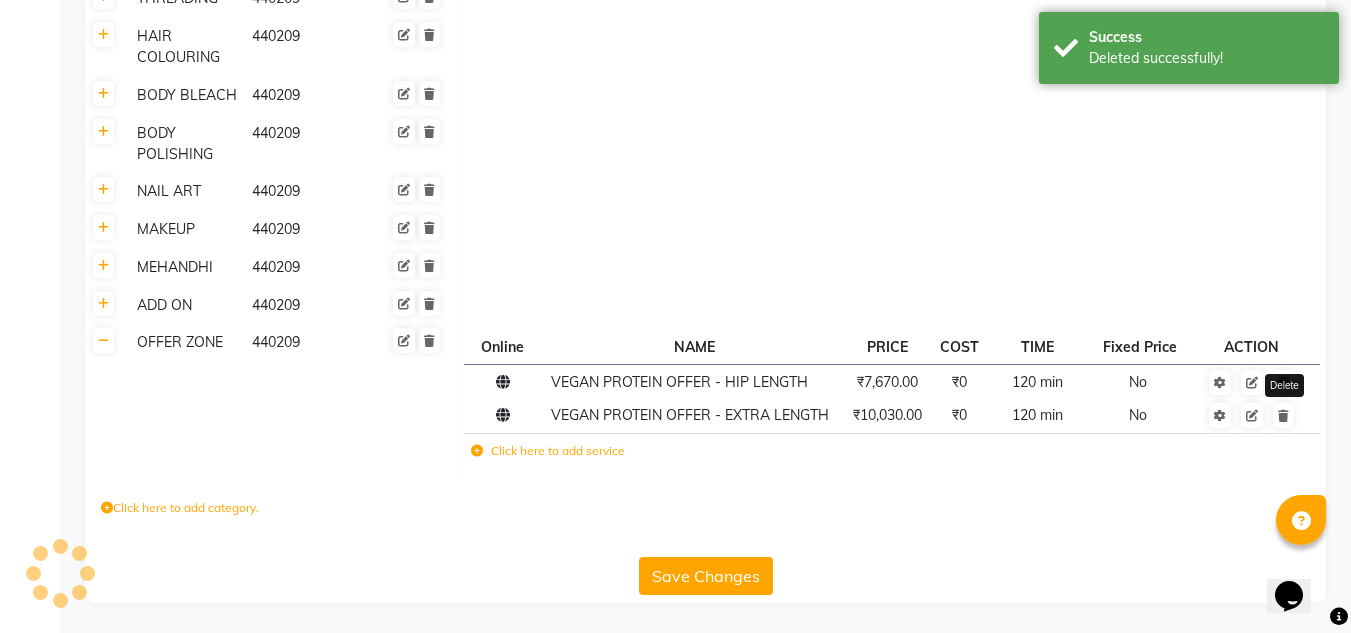 scroll, scrollTop: 730, scrollLeft: 0, axis: vertical 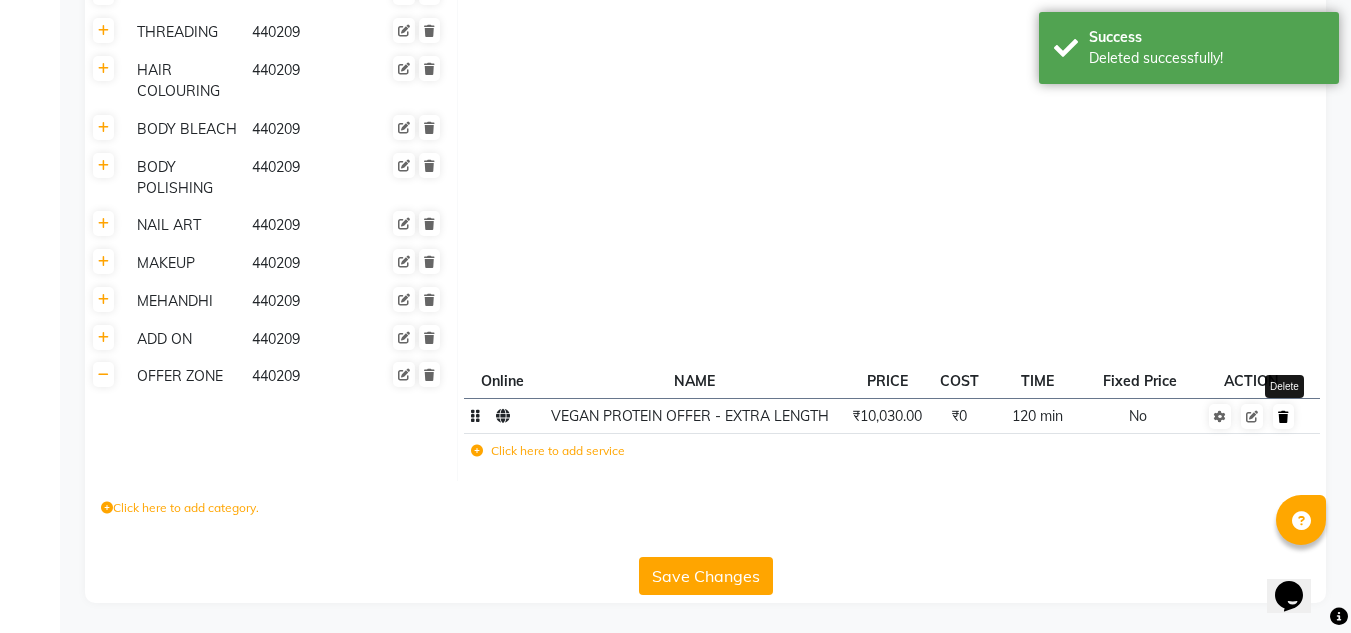 click 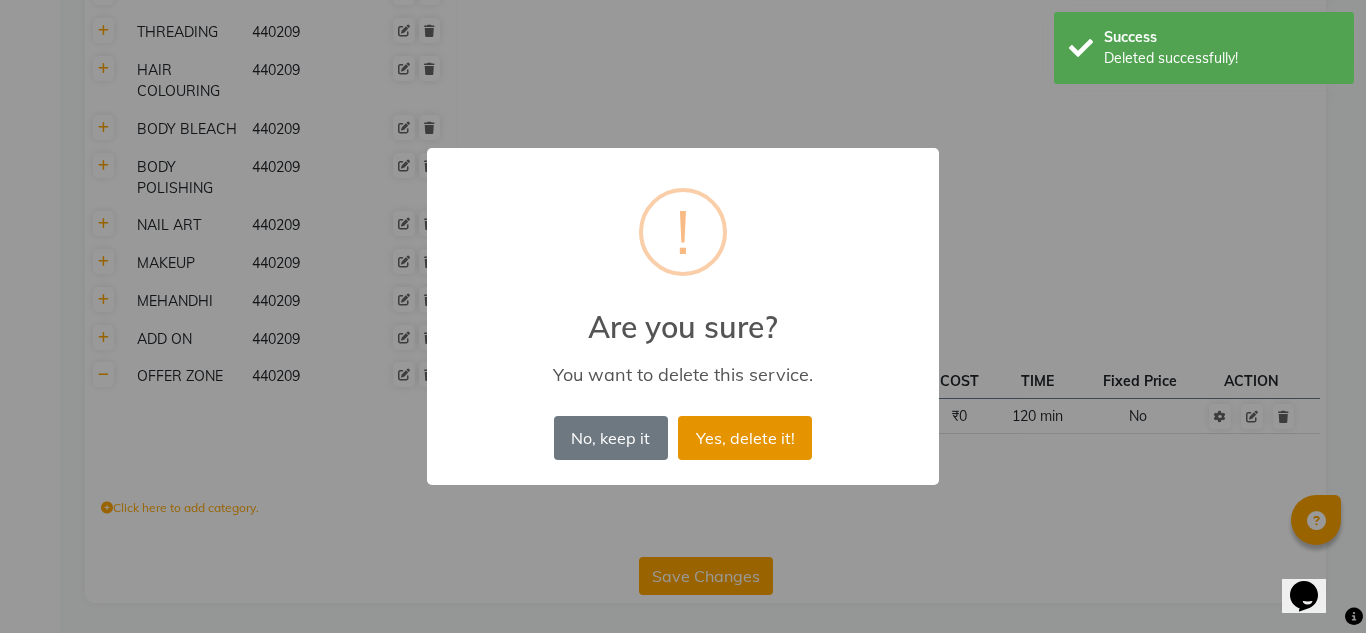 click on "Yes, delete it!" at bounding box center (745, 438) 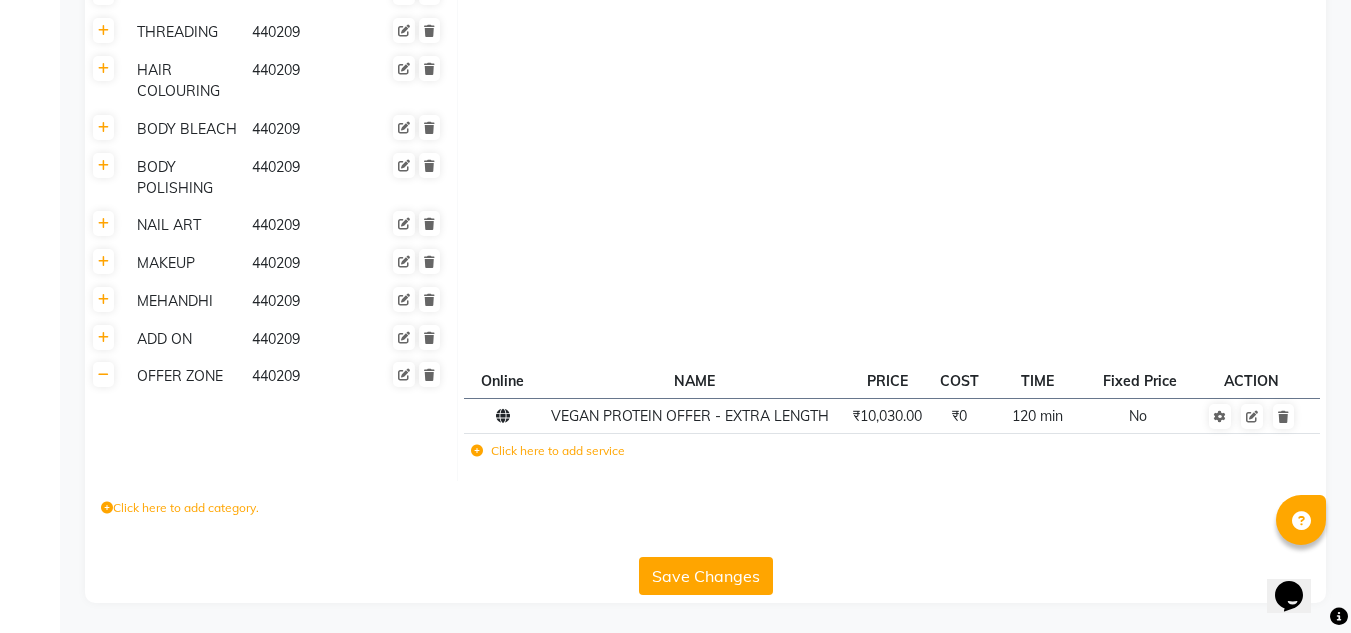 click 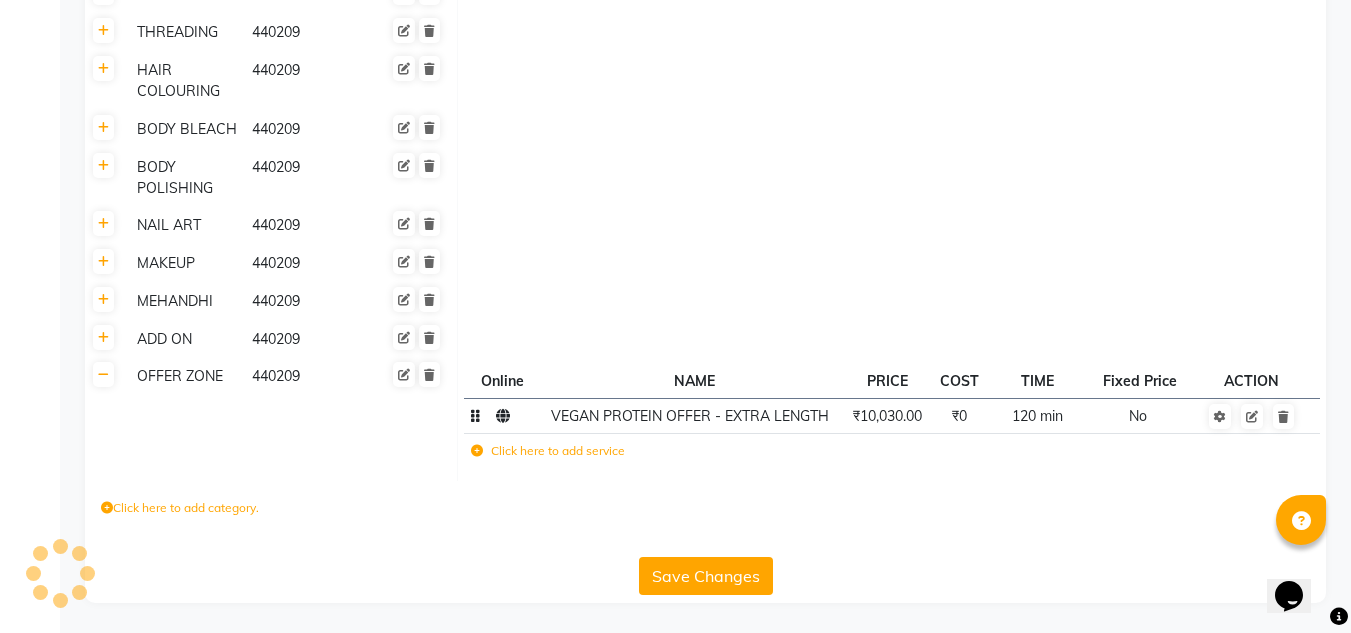click on "VEGAN PROTEIN OFFER - EXTRA LENGTH" 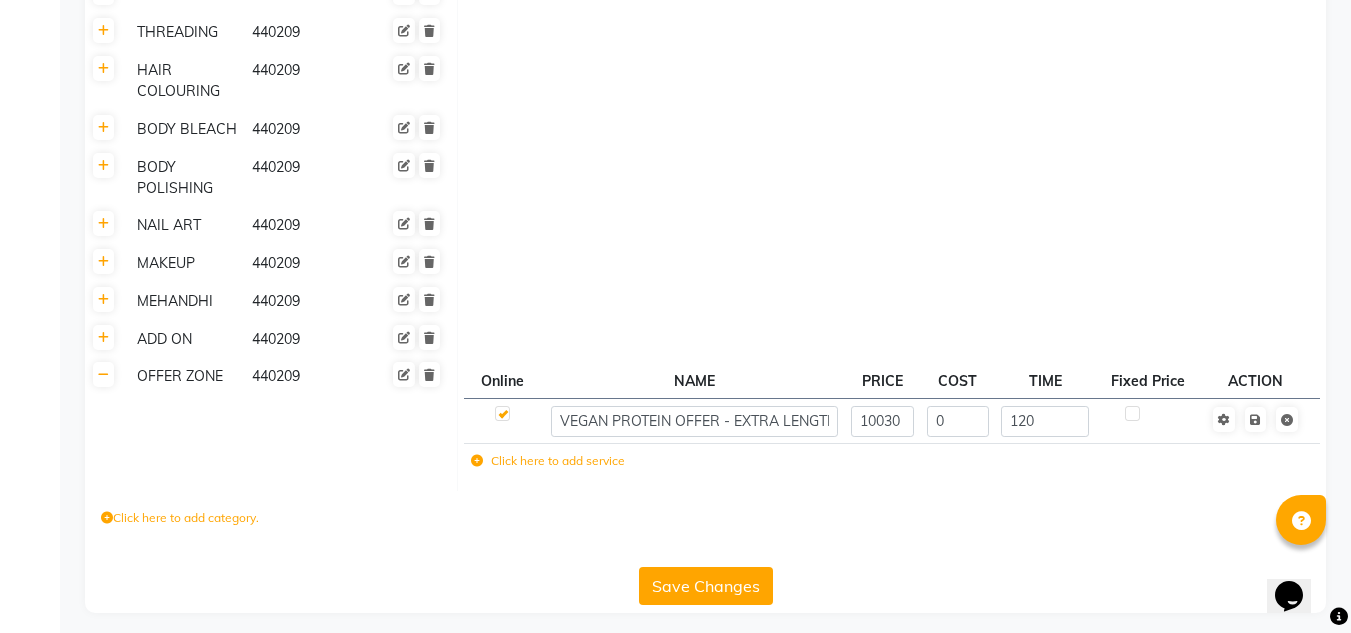 click 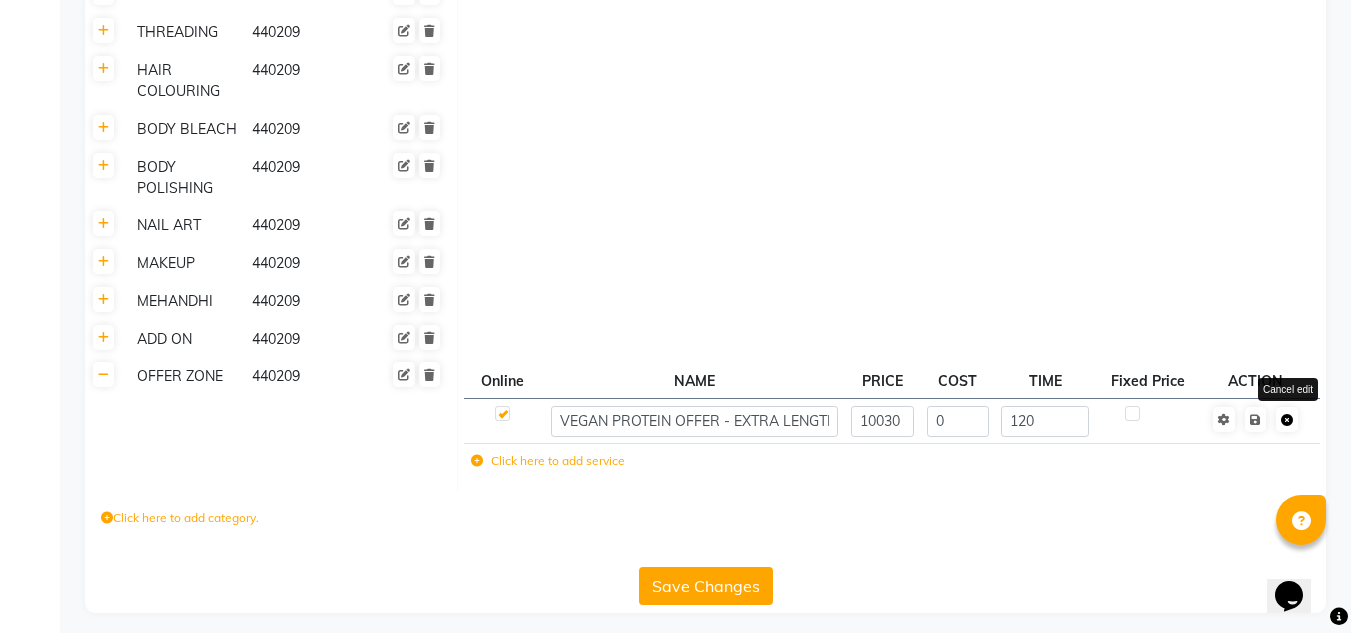 click 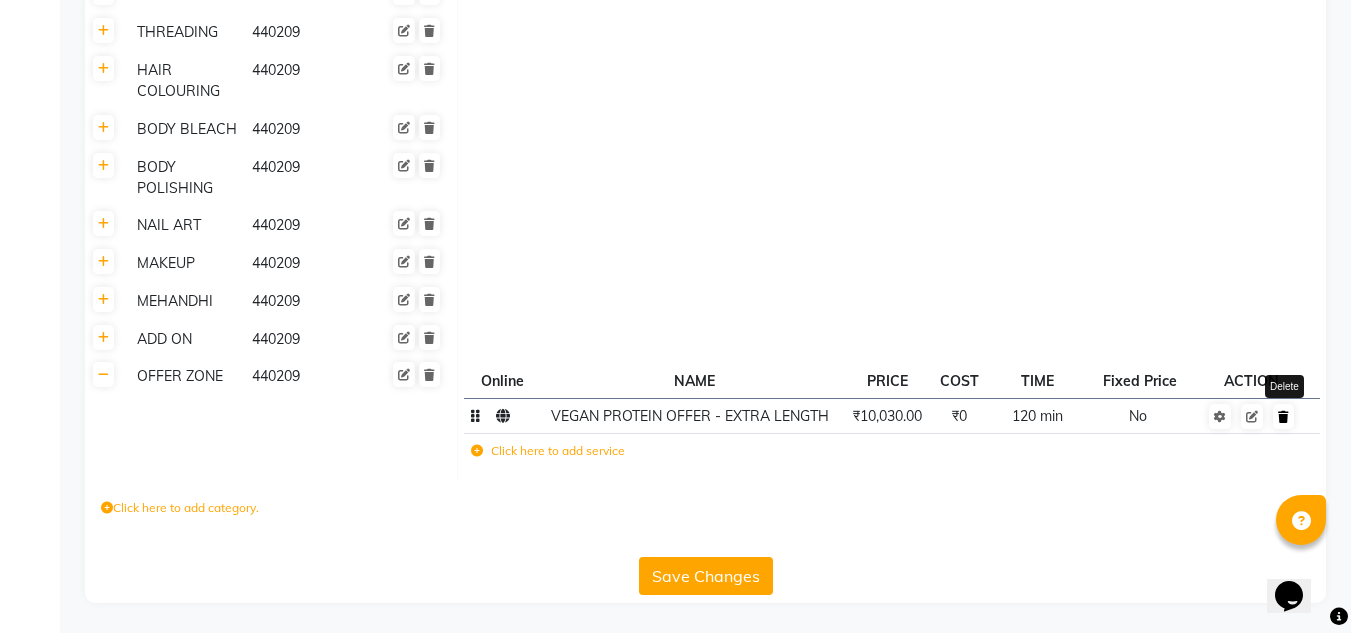 click 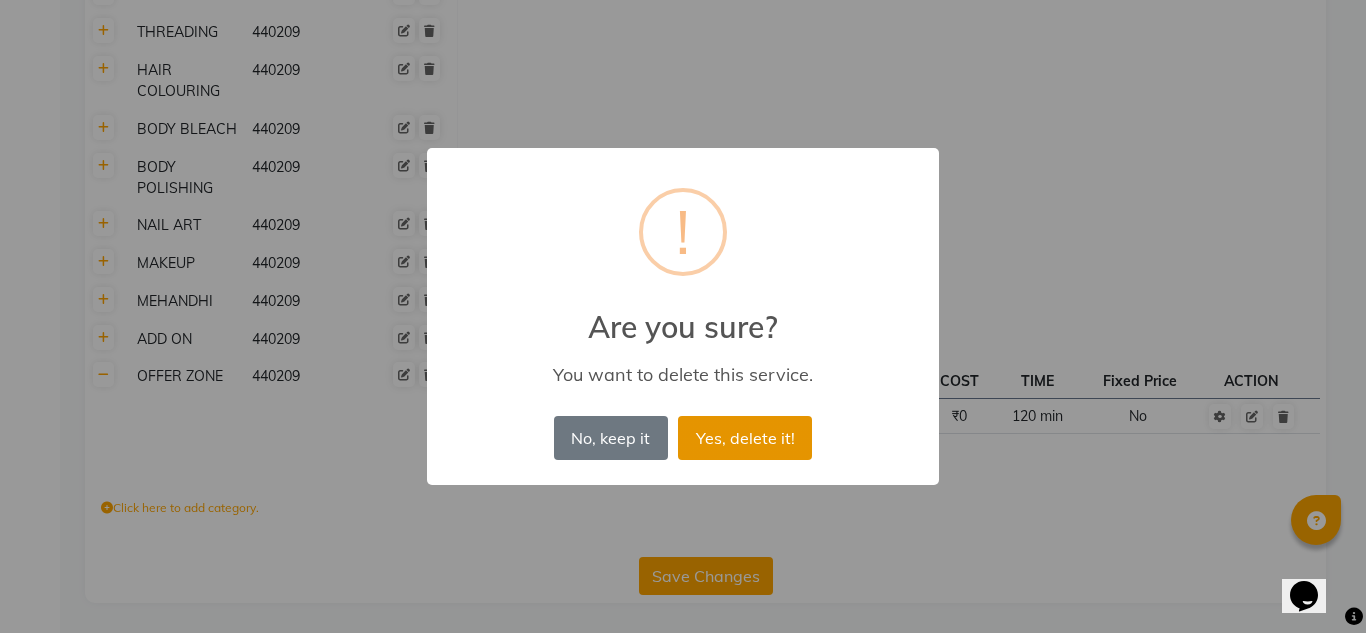 click on "Yes, delete it!" at bounding box center [745, 438] 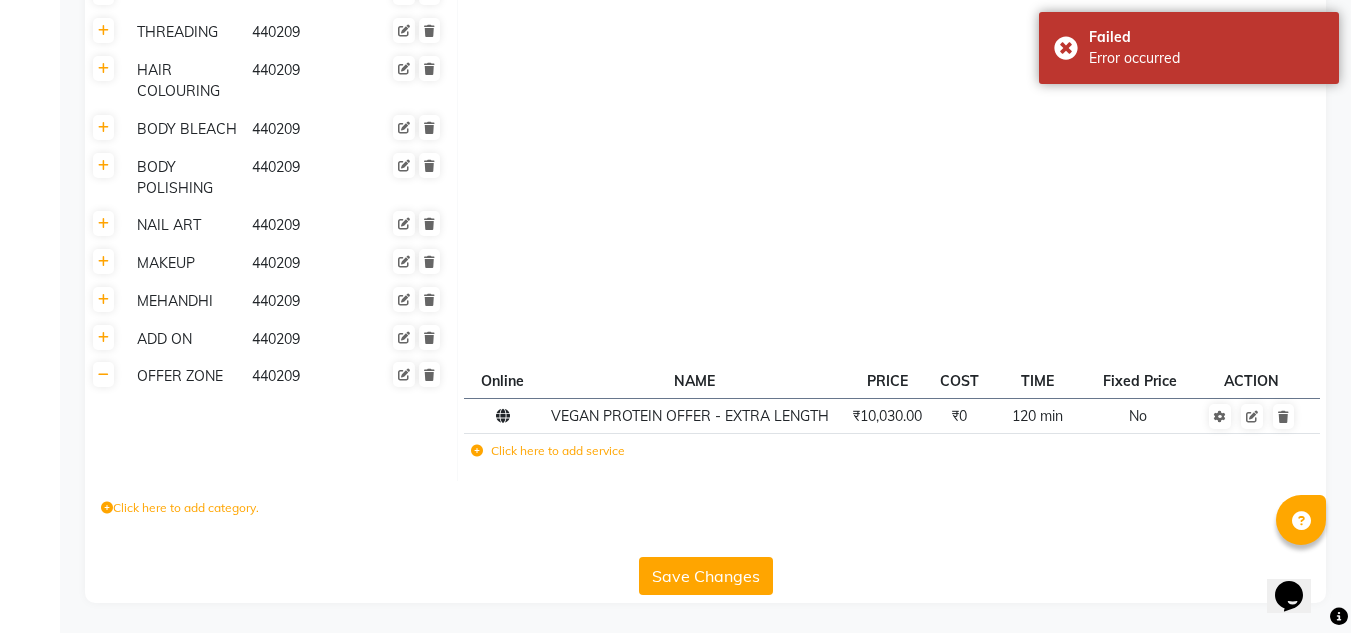 click on "VEGAN PROTEIN OFFER - EXTRA LENGTH" 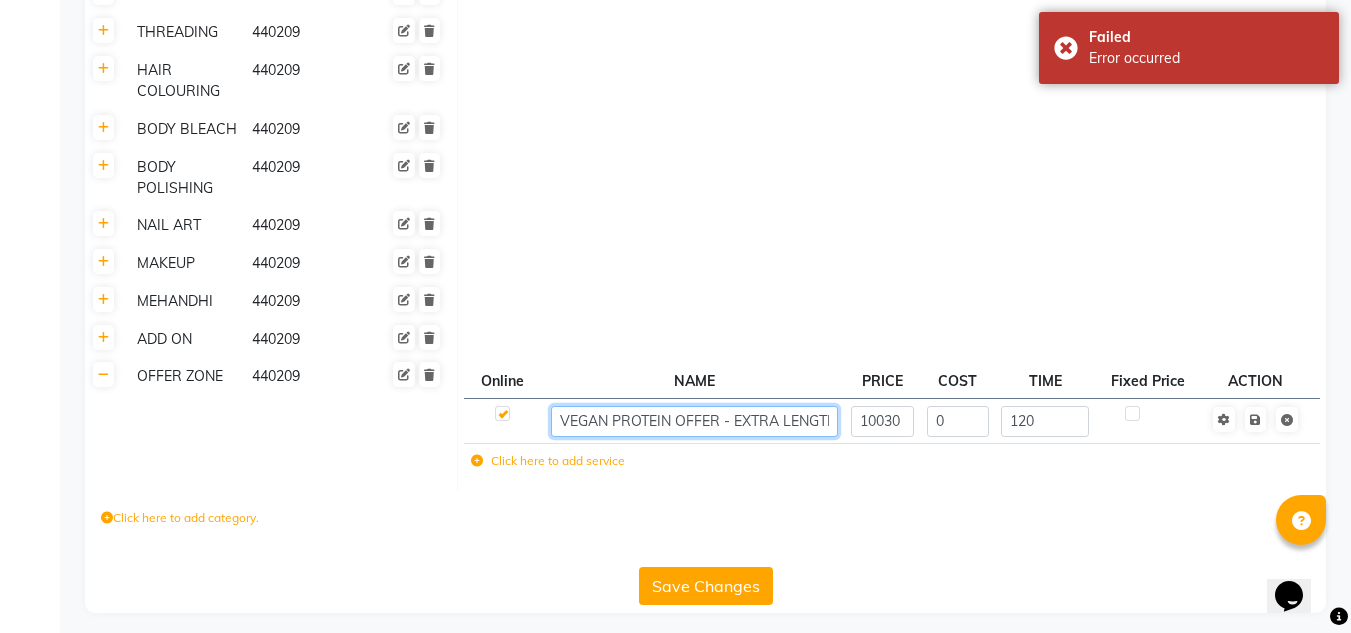 click on "VEGAN PROTEIN OFFER - EXTRA LENGTH" 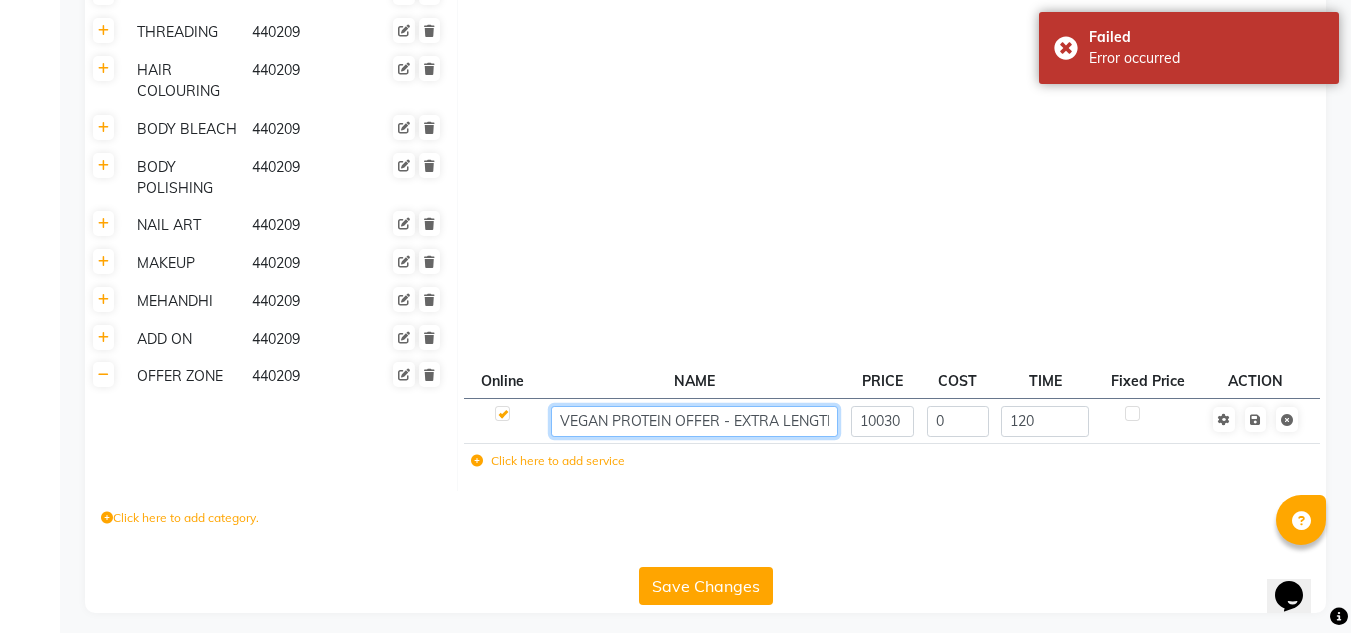 click on "VEGAN PROTEIN OFFER - EXTRA LENGTH" 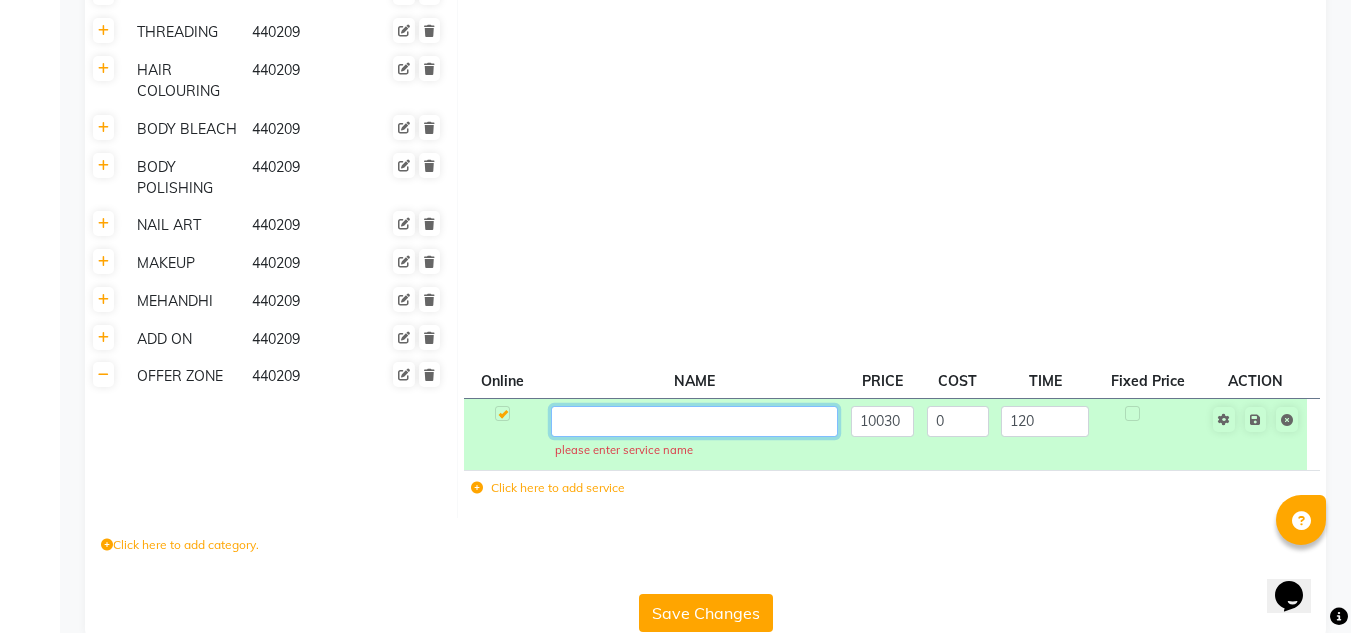 paste on "Nanoplastia Any Length Offer" 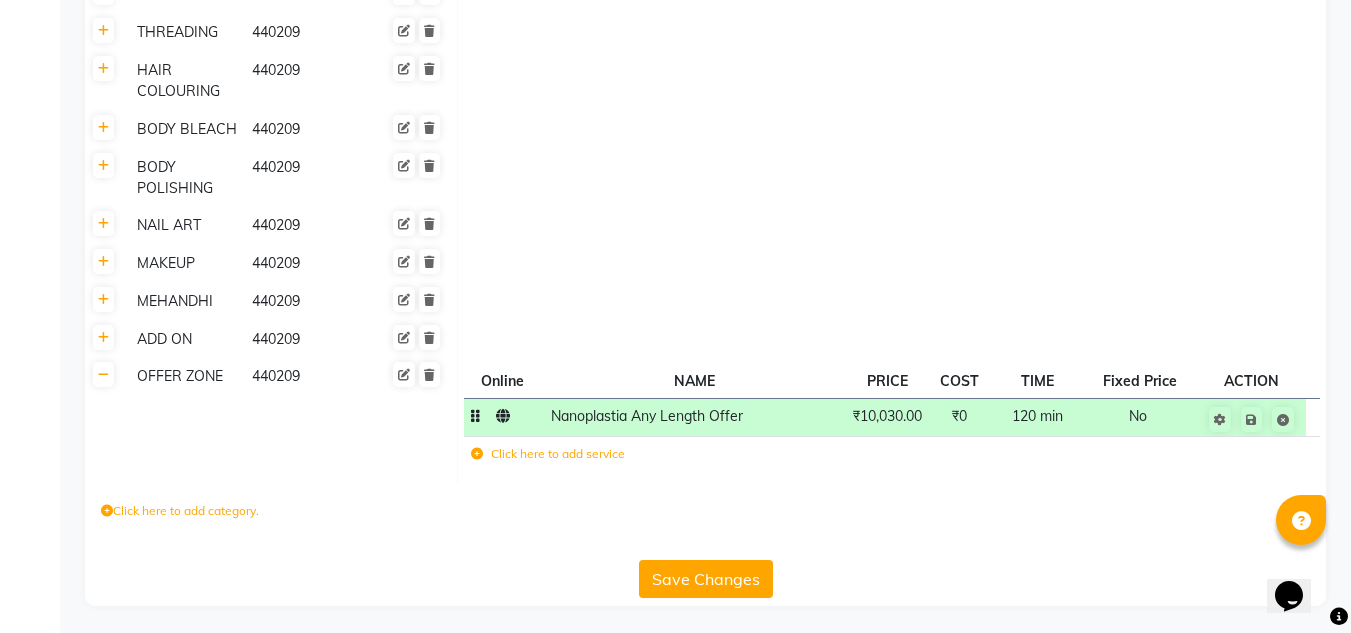 click on "₹10,030.00" 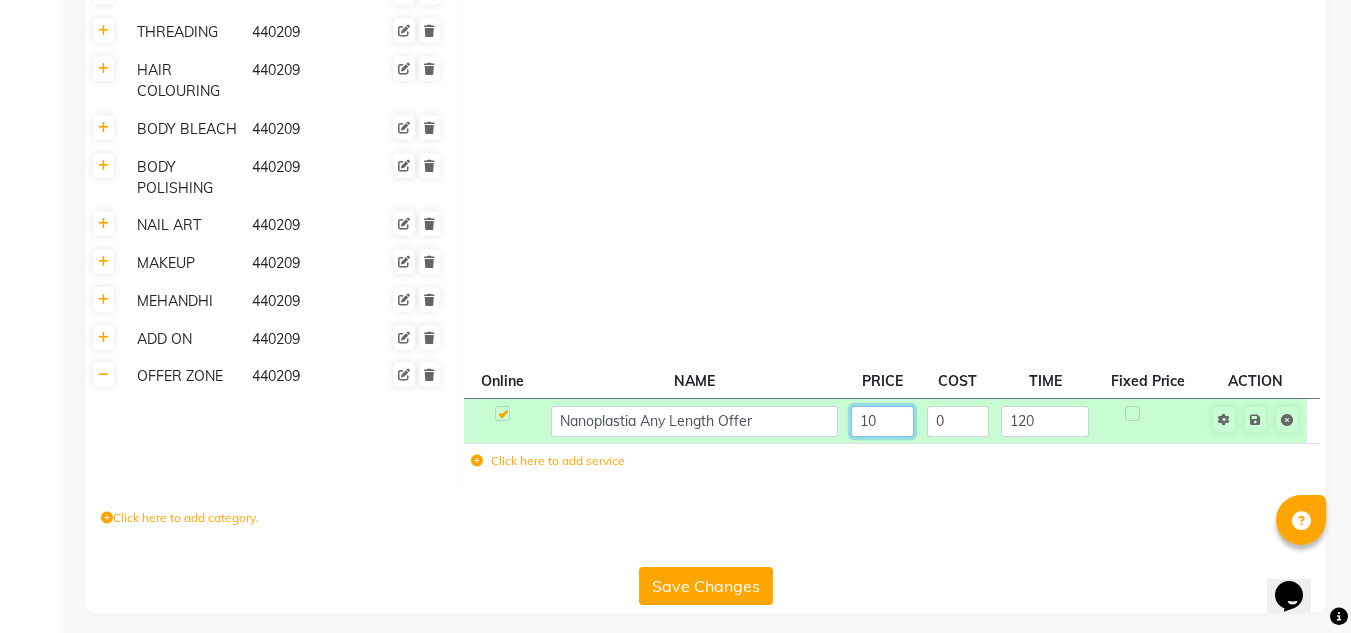 type on "1" 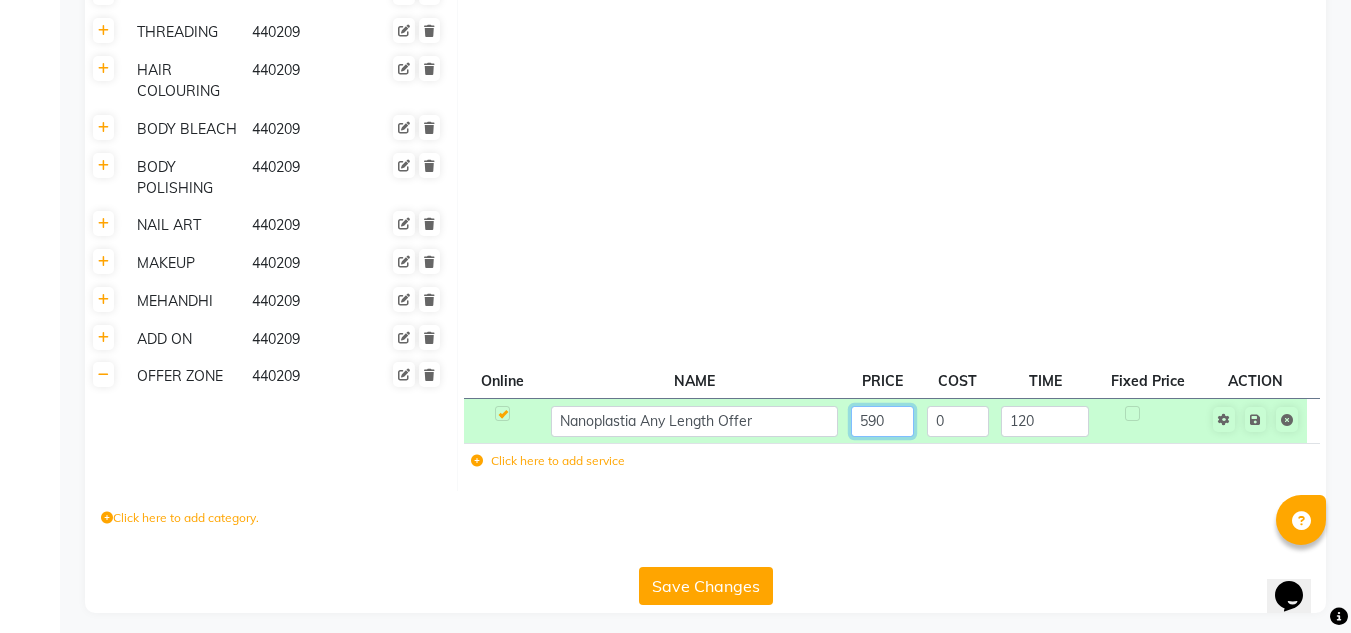 type on "5900" 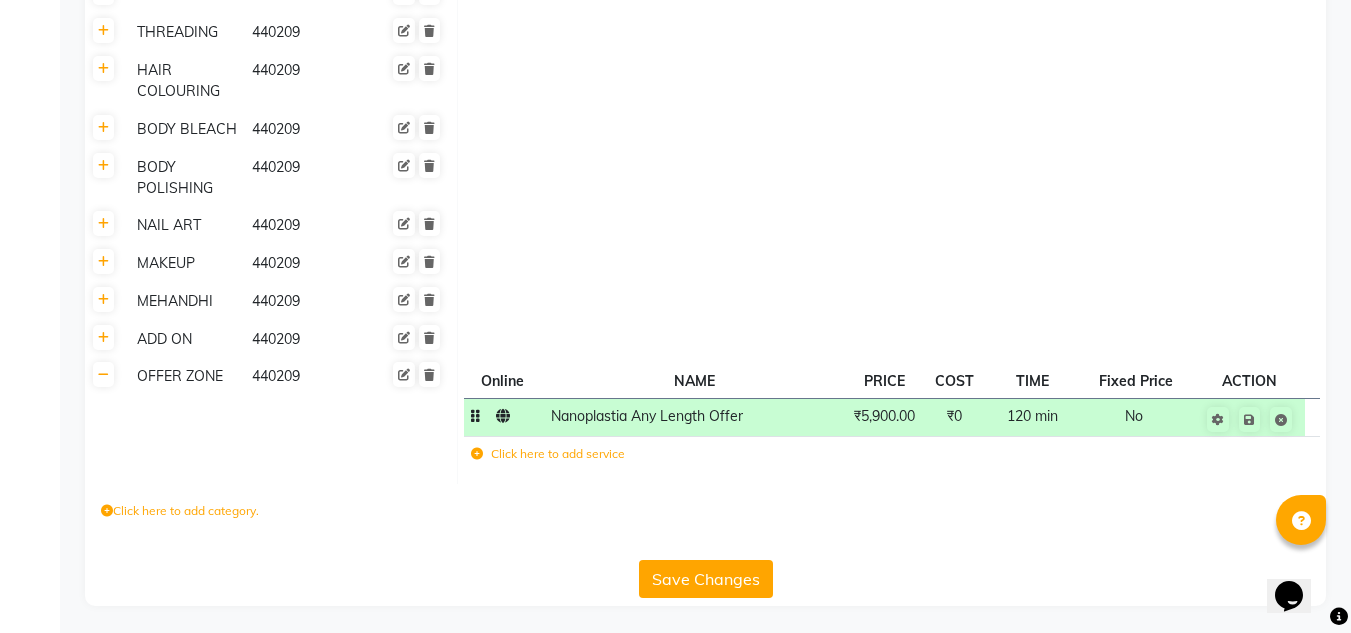 click on "120 min" 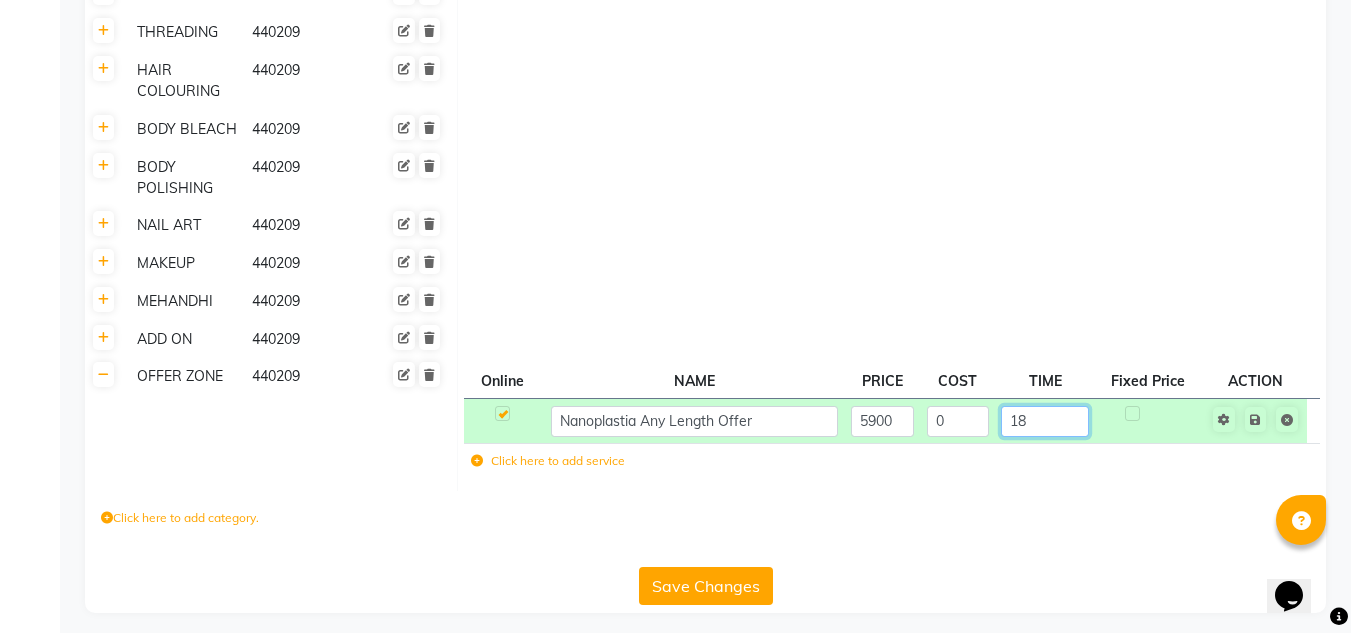 type on "180" 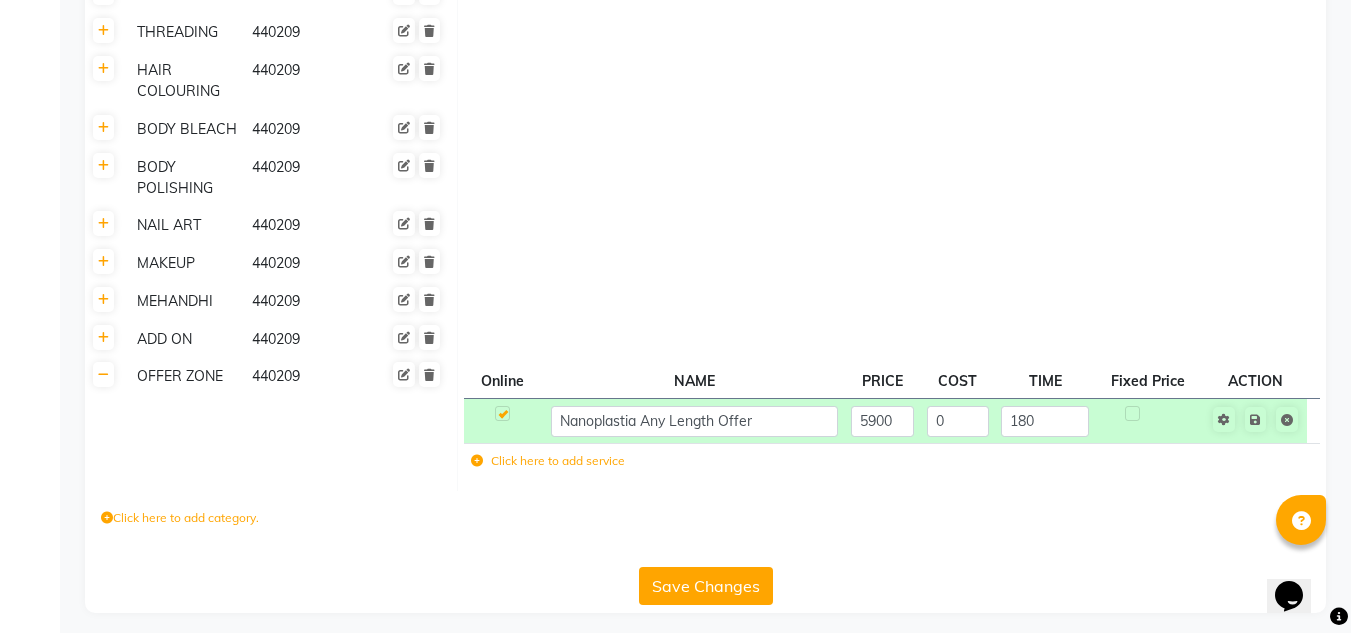 click 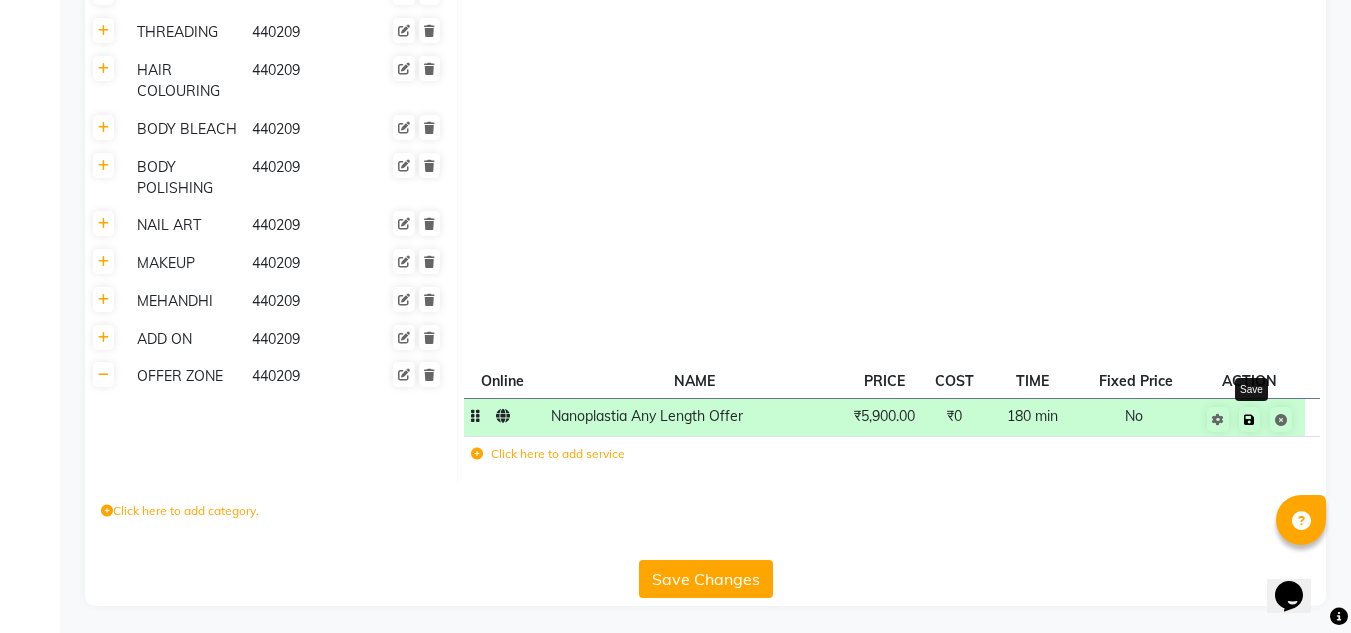 click 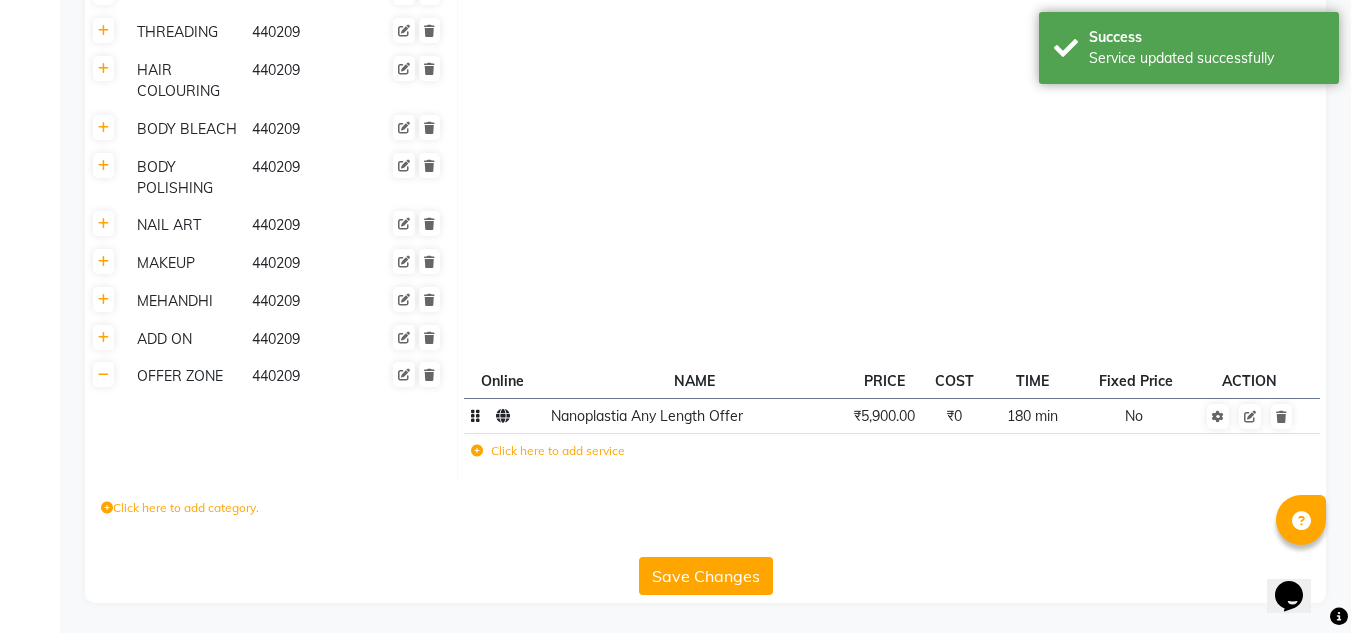 click on "Click here to add service" 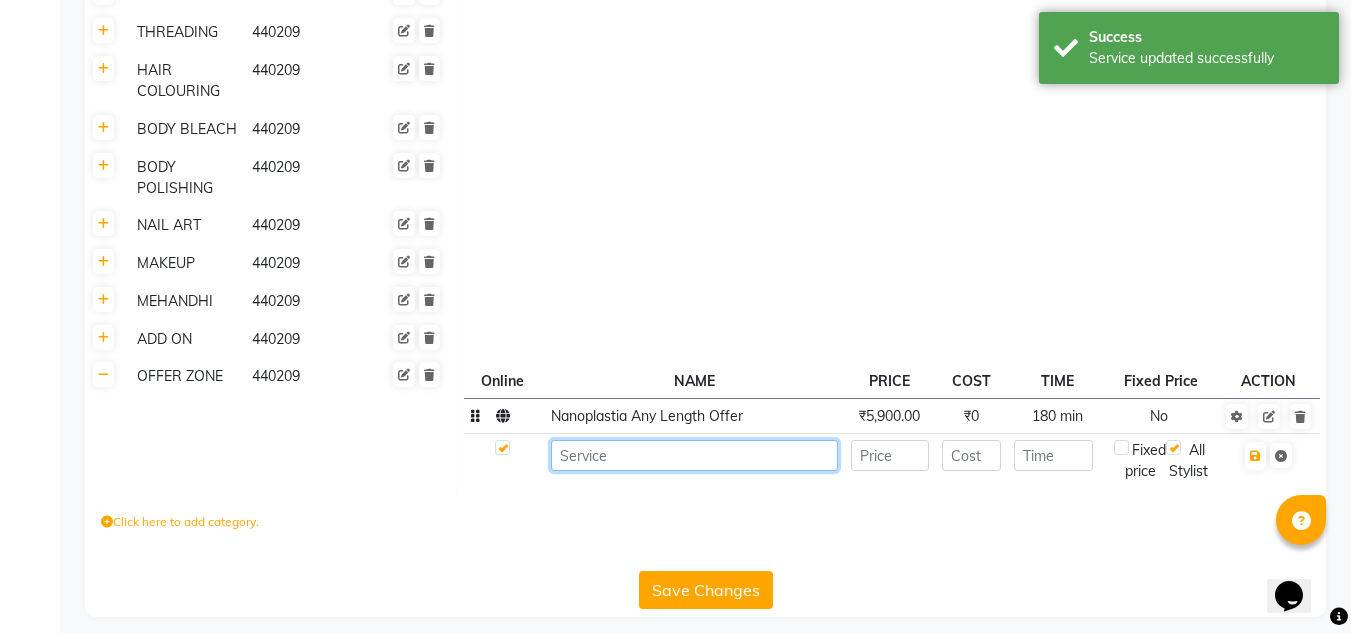 click 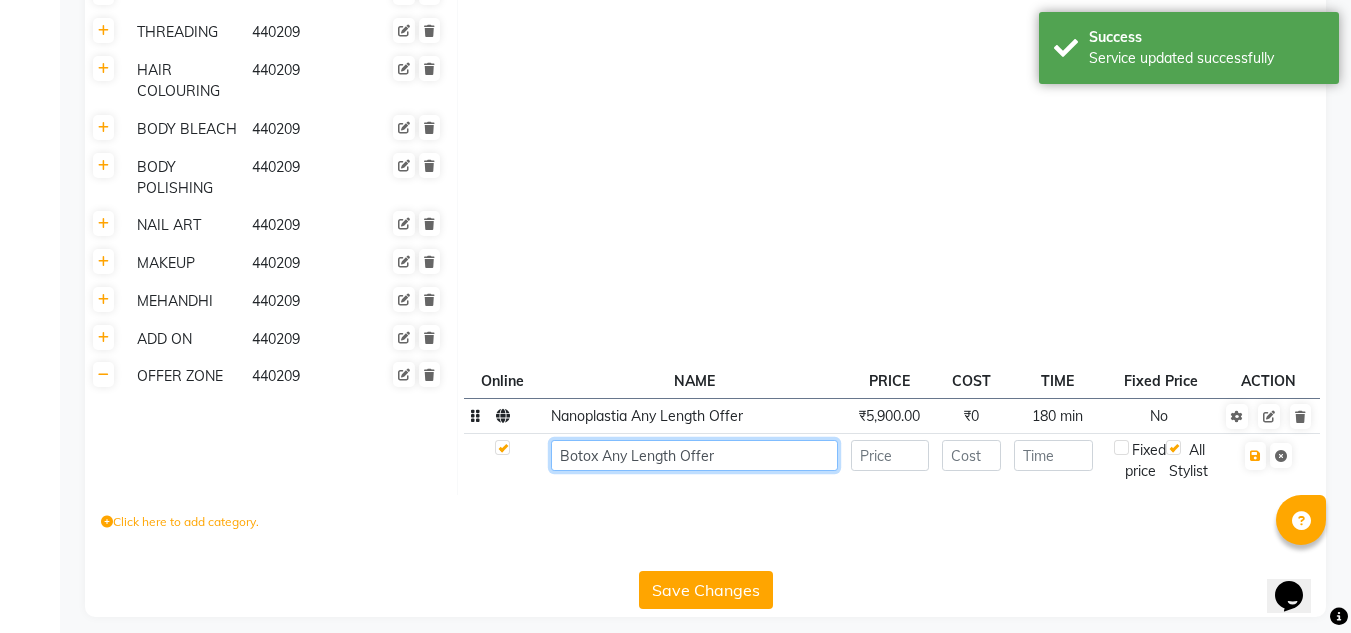 type on "Botox Any Length Offer" 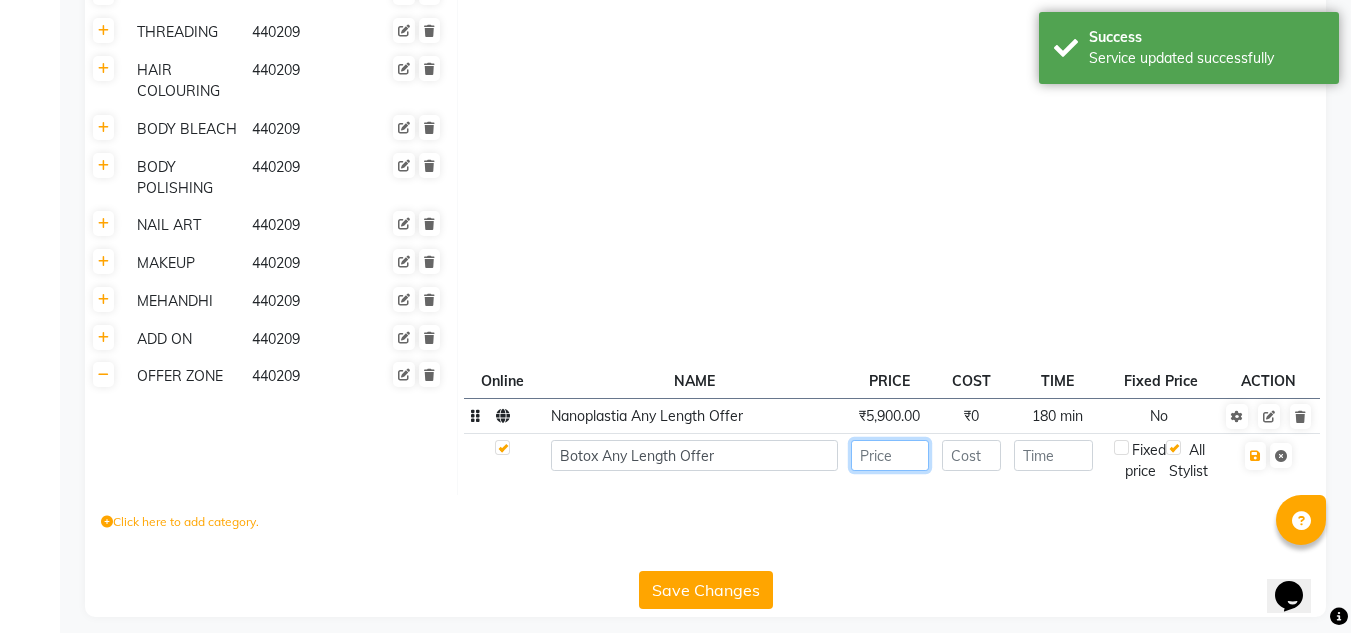 click 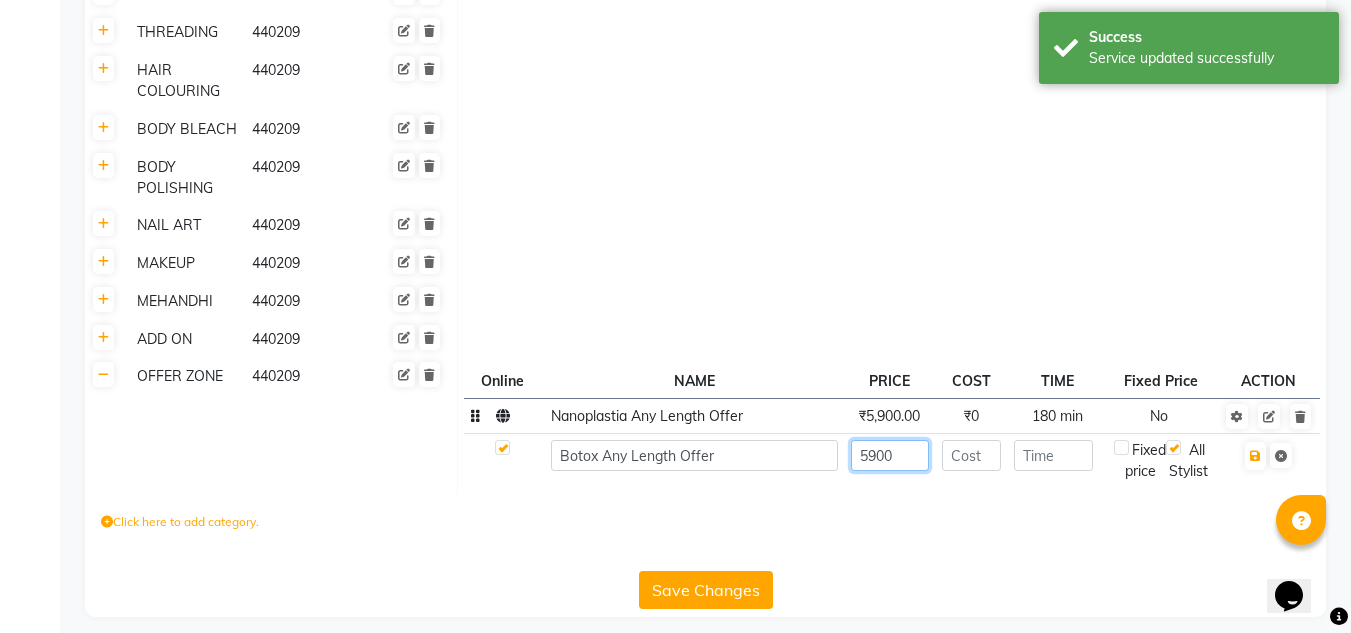 type on "5900" 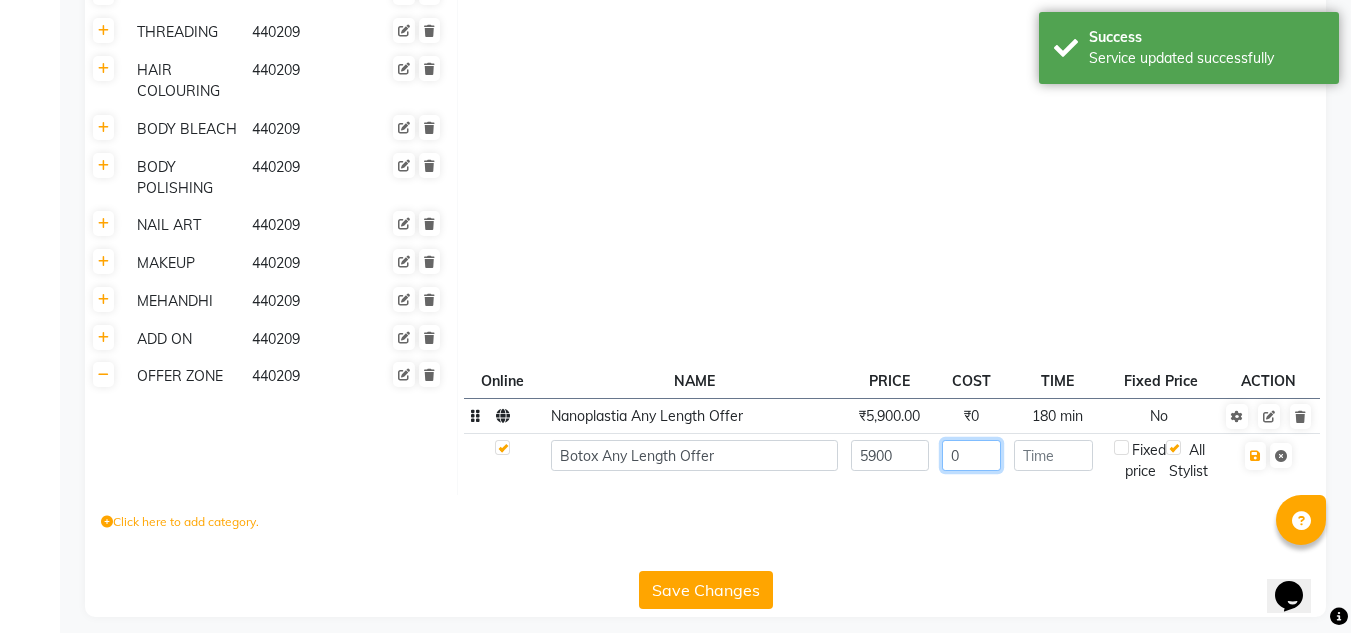 type on "0" 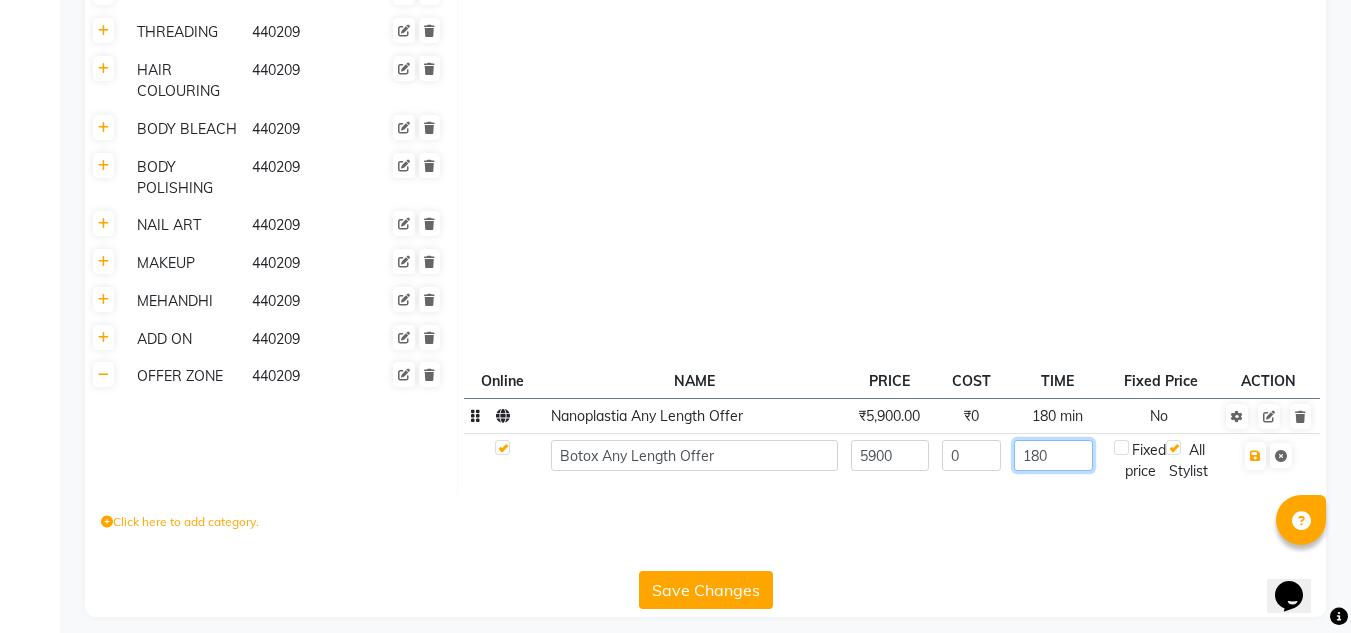 type on "180" 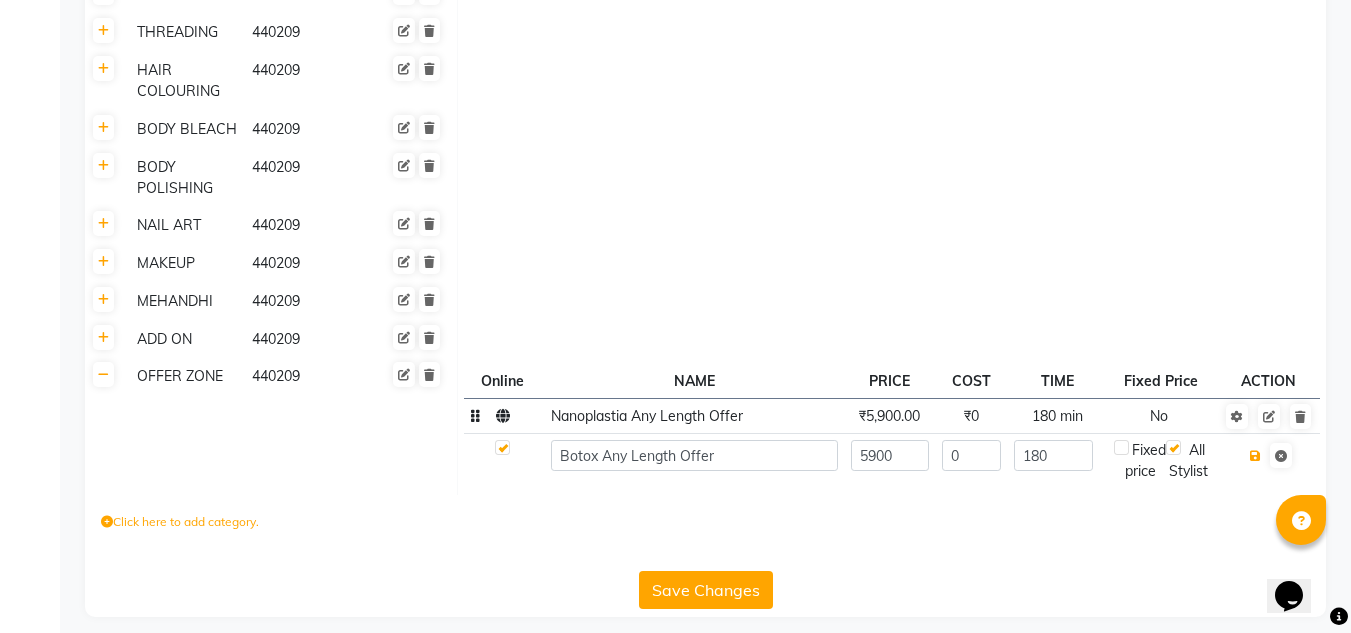 type 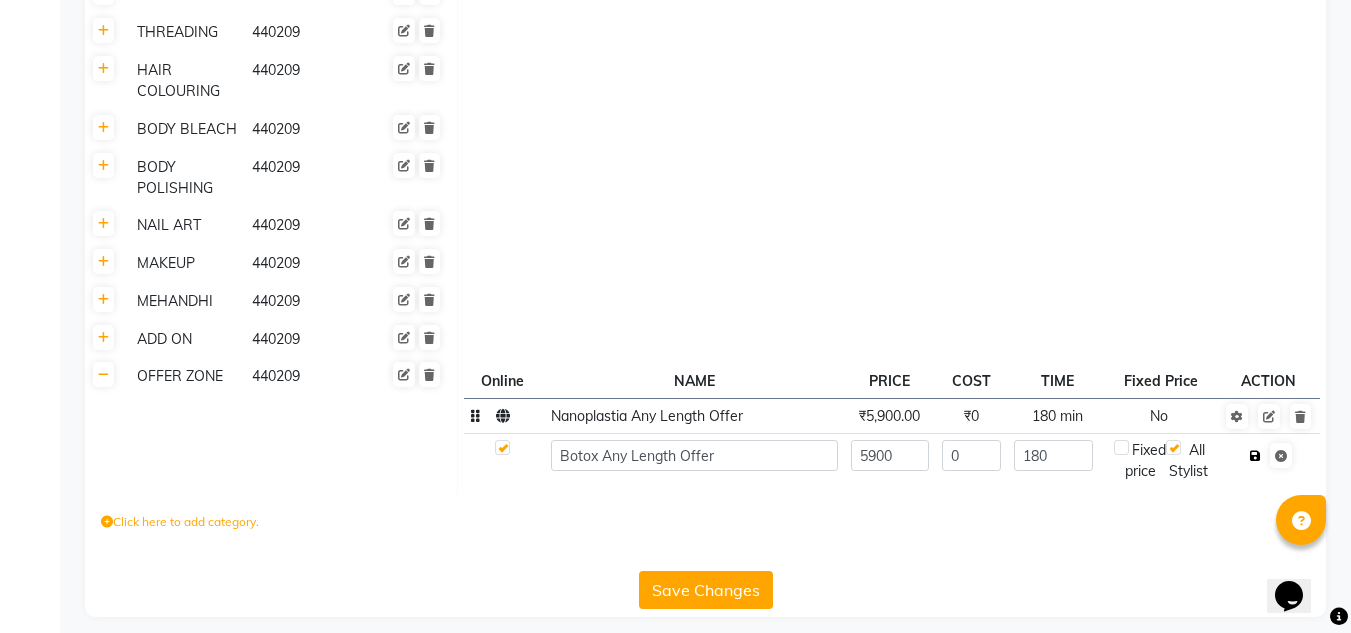 click at bounding box center [1255, 456] 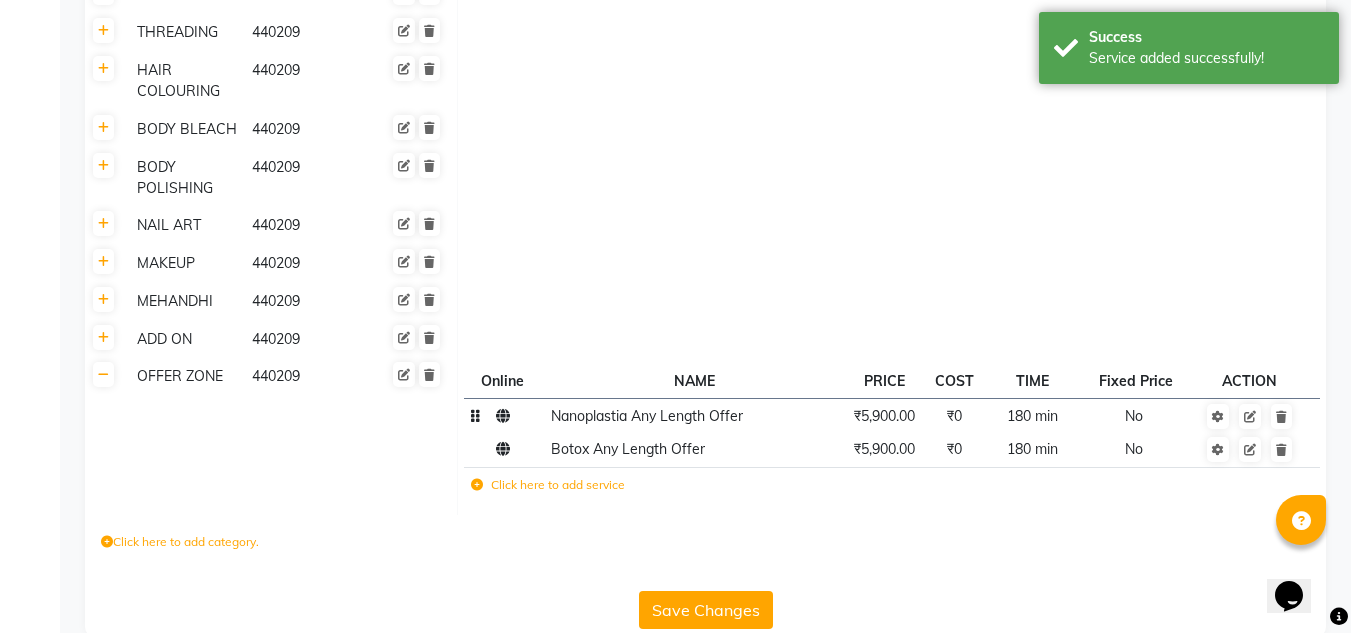 click on "Click here to add service" 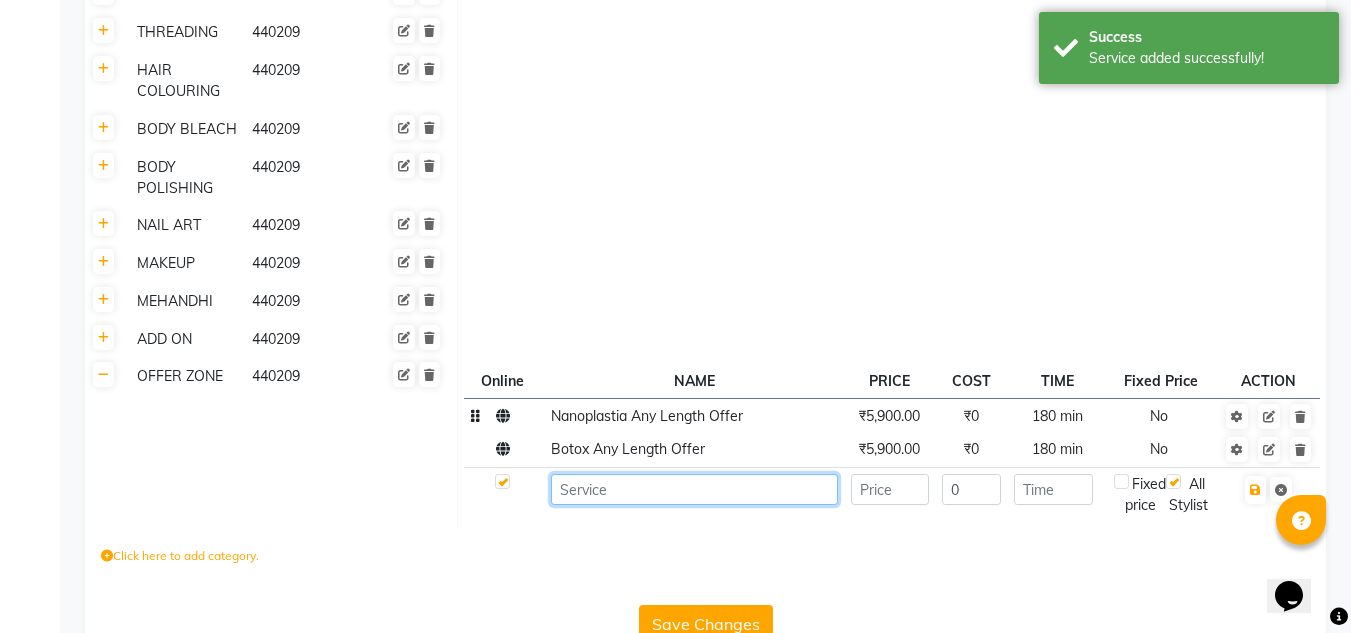 click 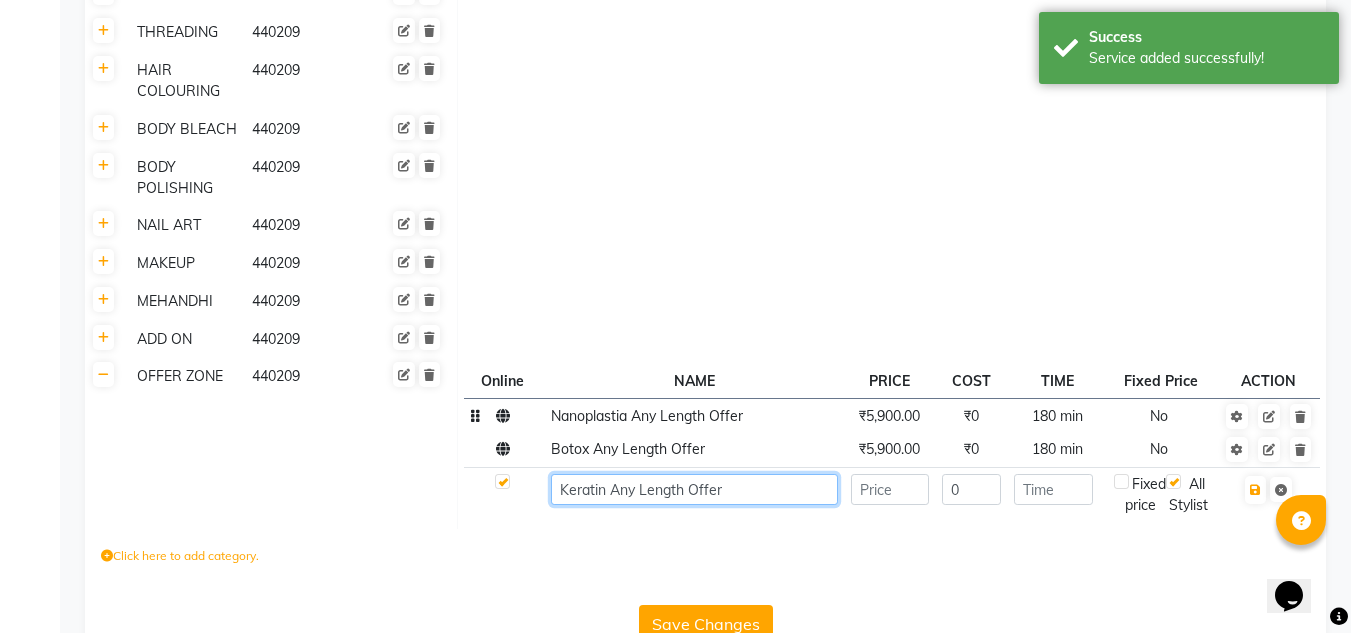 type on "Keratin Any Length Offer" 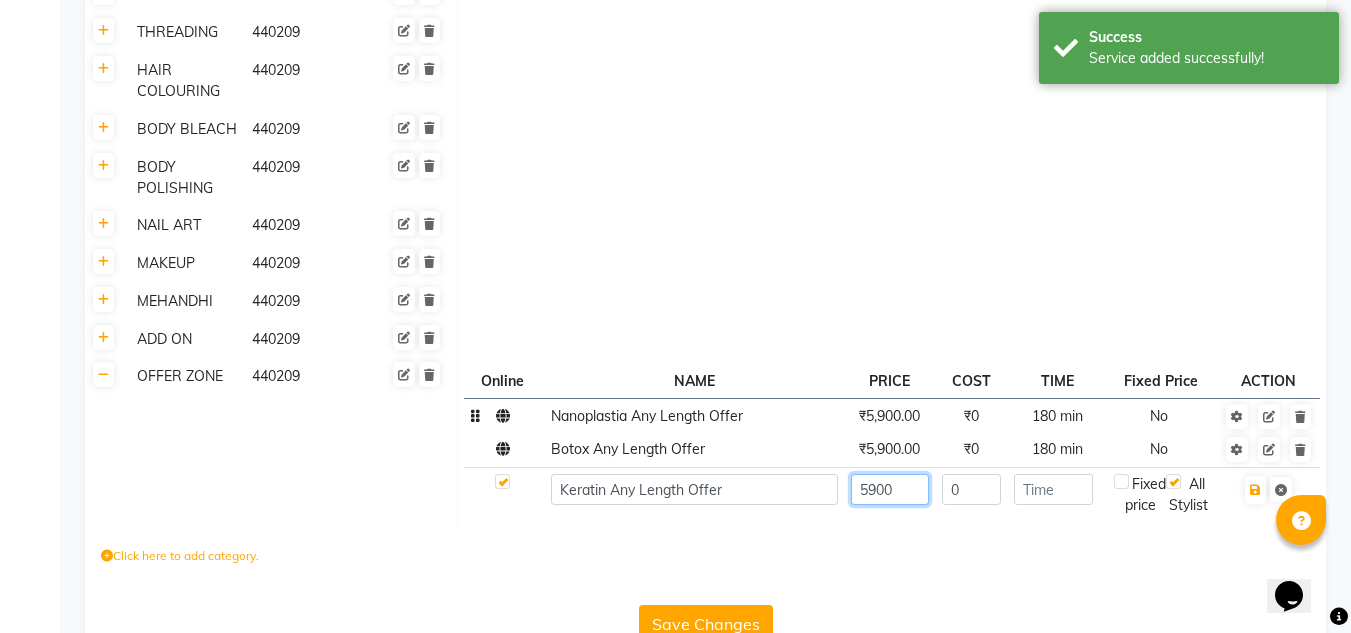 type on "5900" 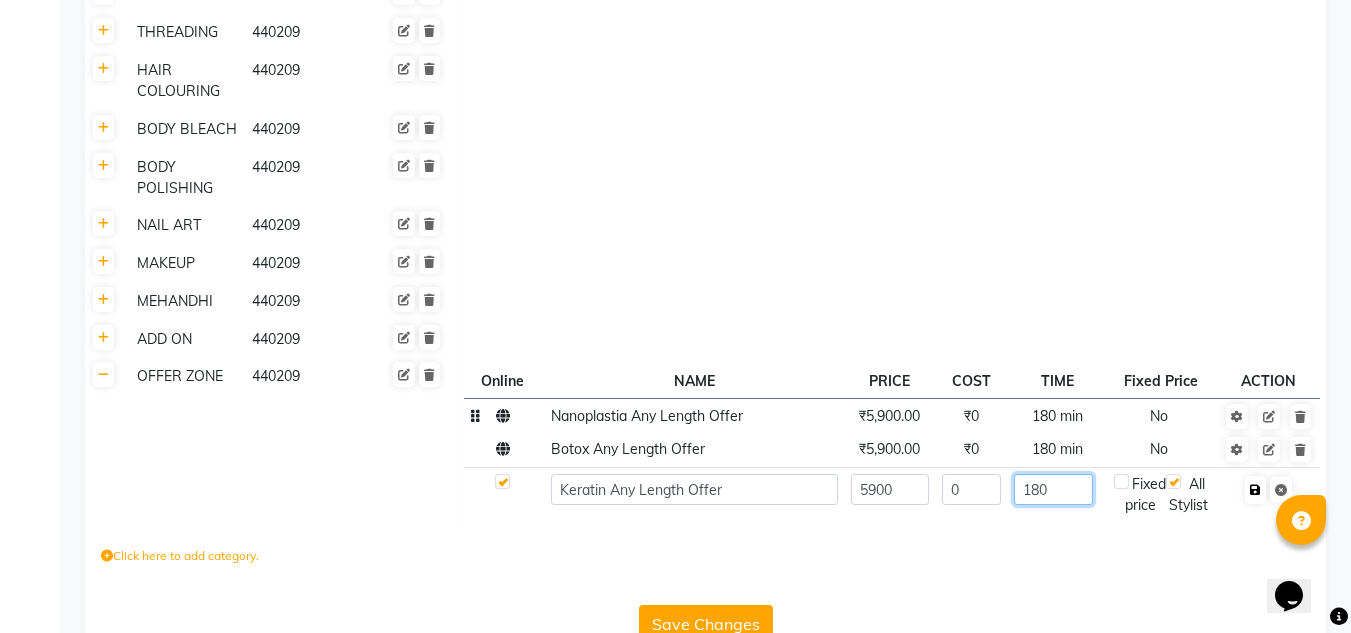 type on "180" 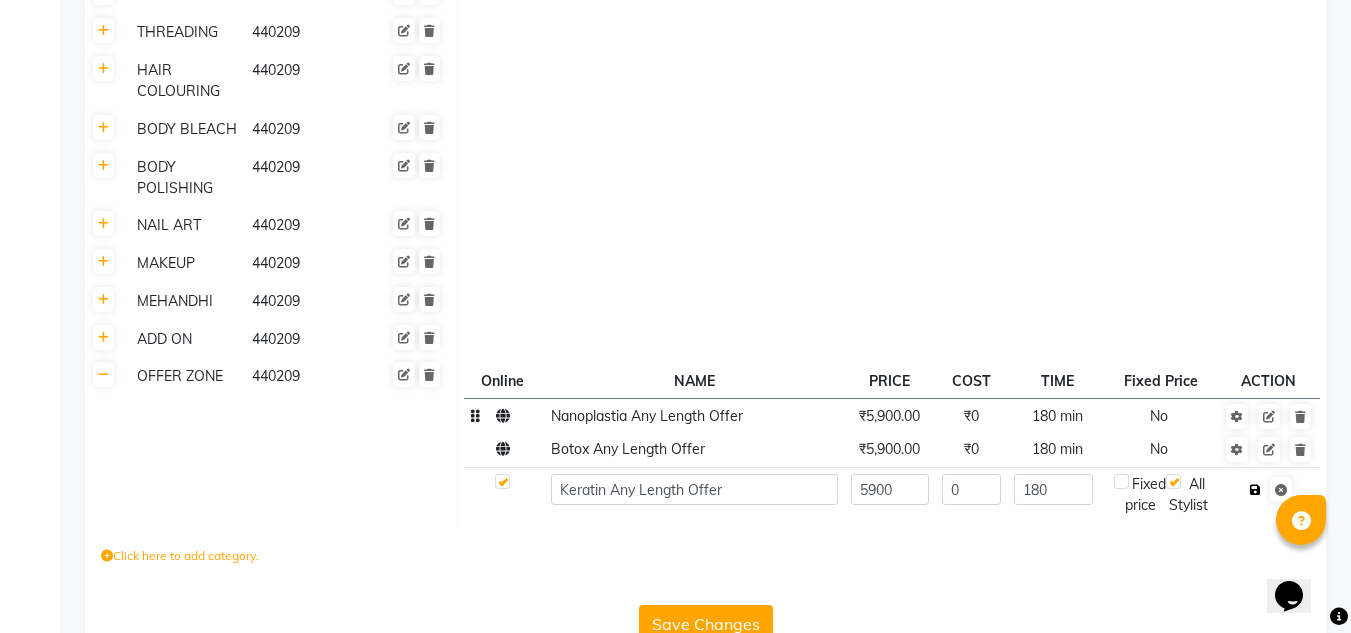 click at bounding box center [1255, 490] 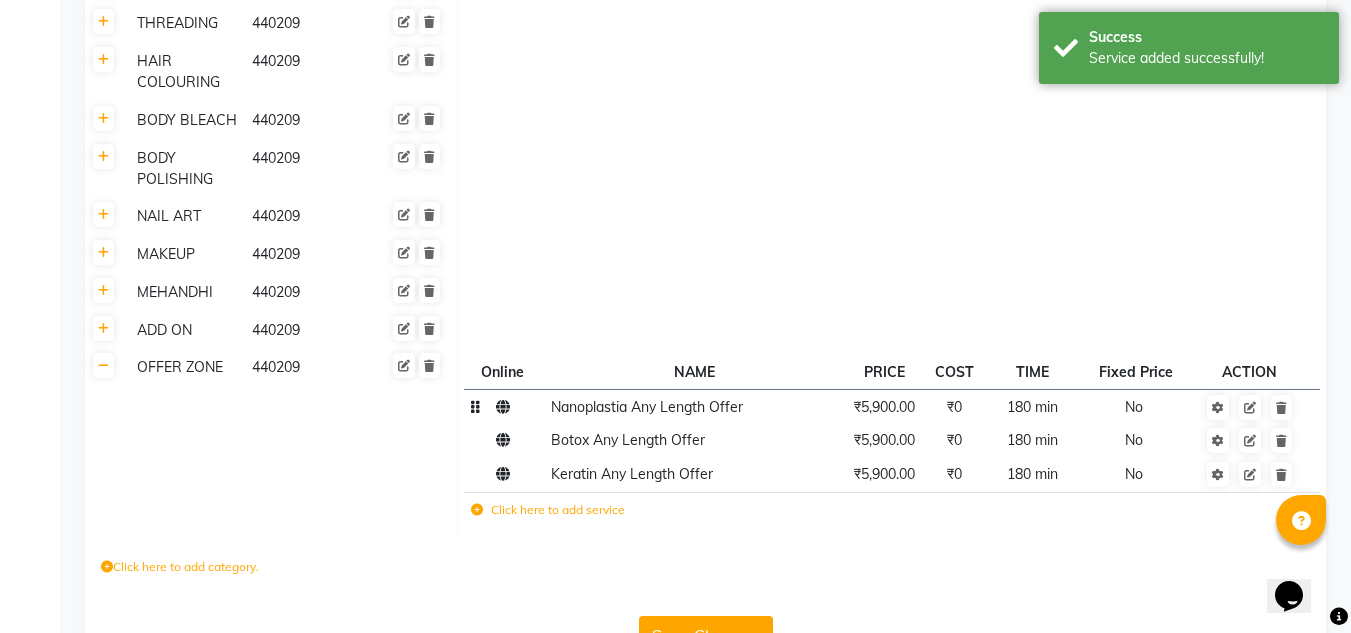 scroll, scrollTop: 798, scrollLeft: 0, axis: vertical 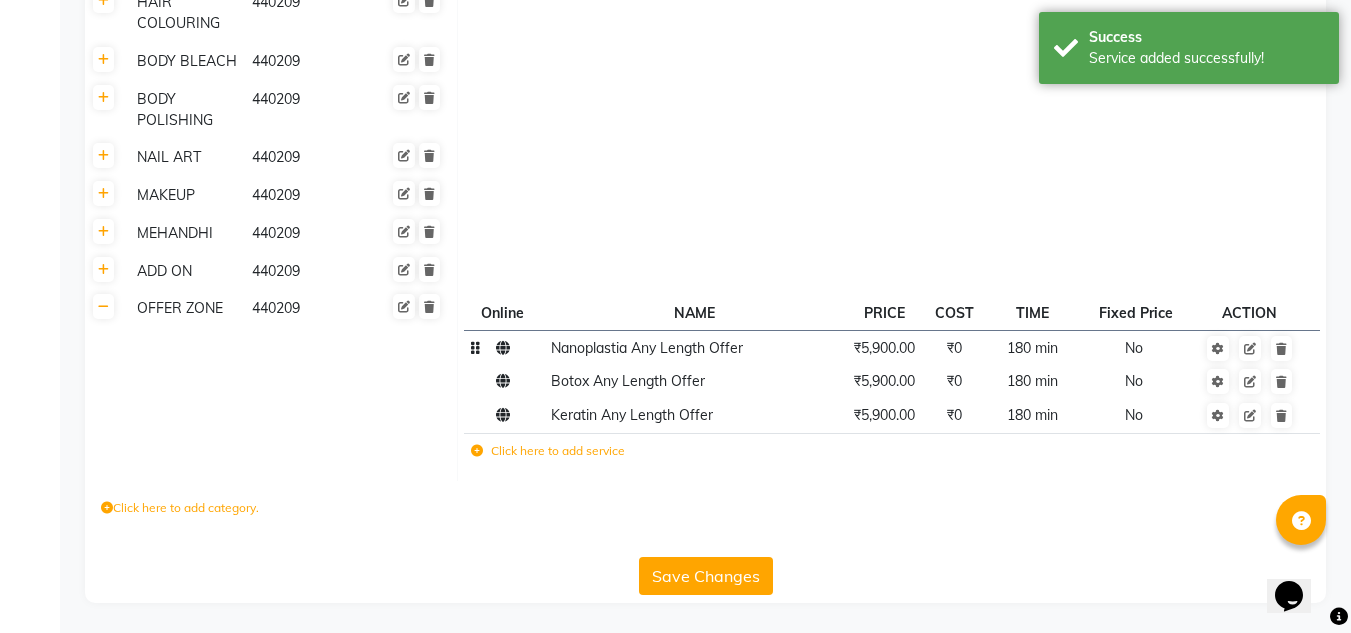 click on "Click here to add service" 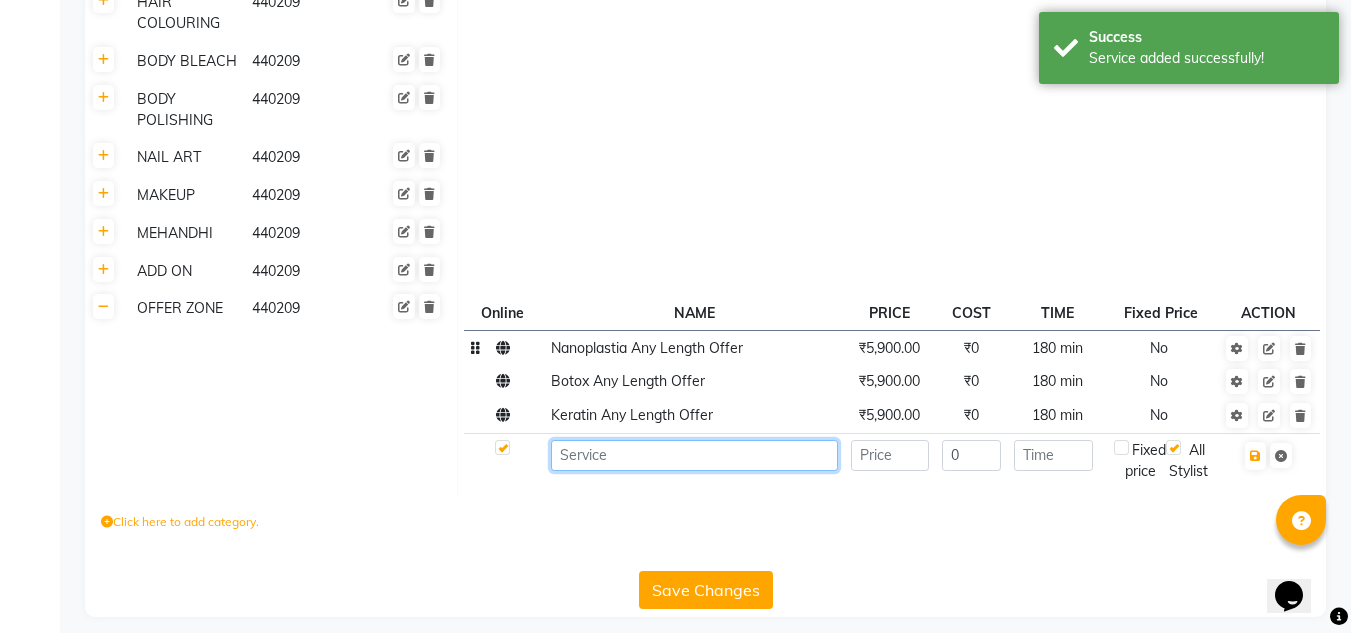 click 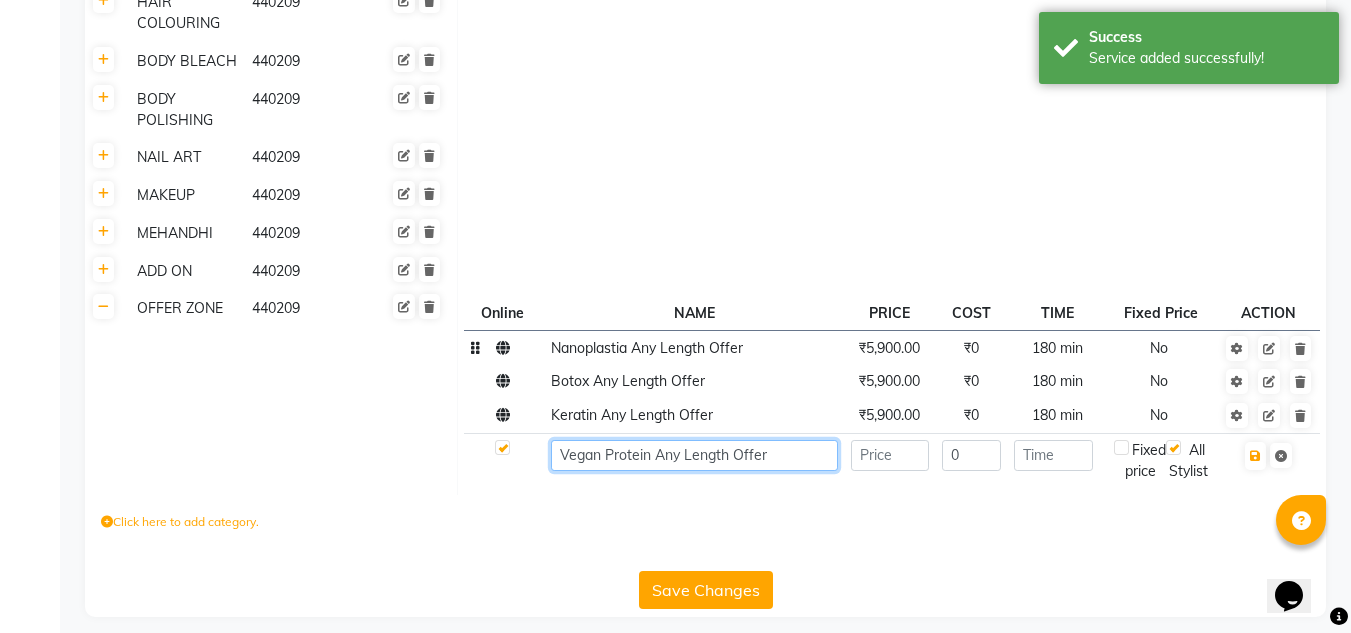 type on "Vegan Protein Any Length Offer" 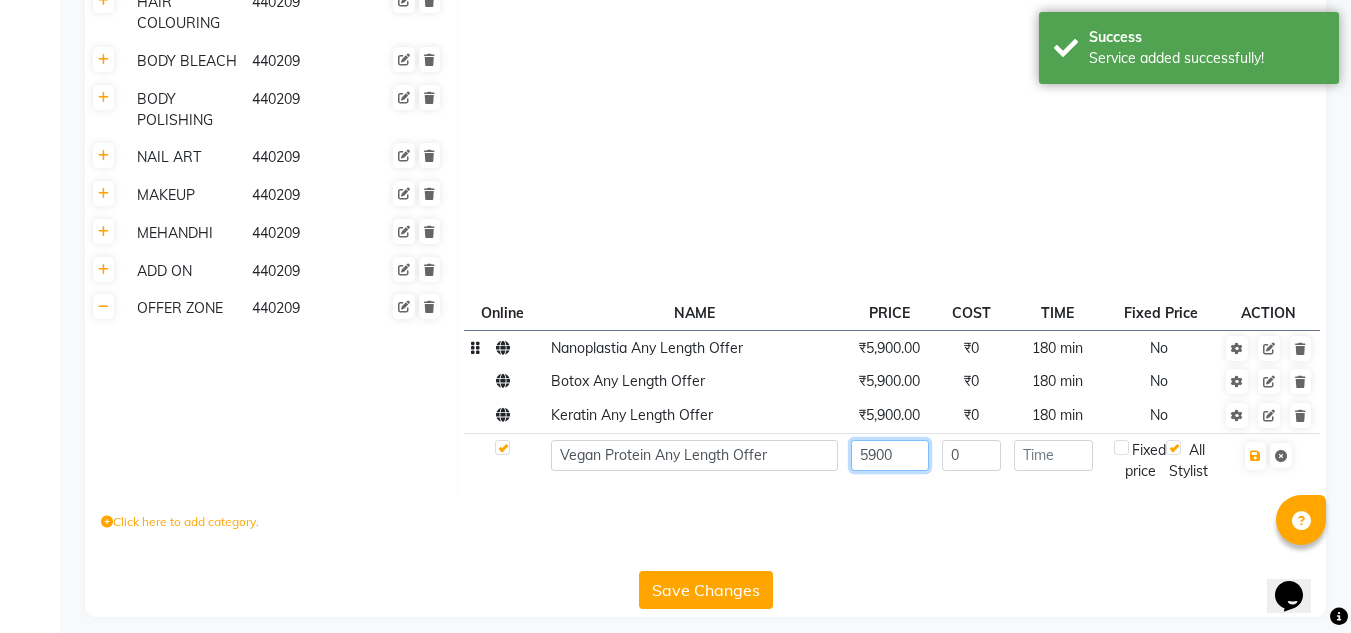type on "5900" 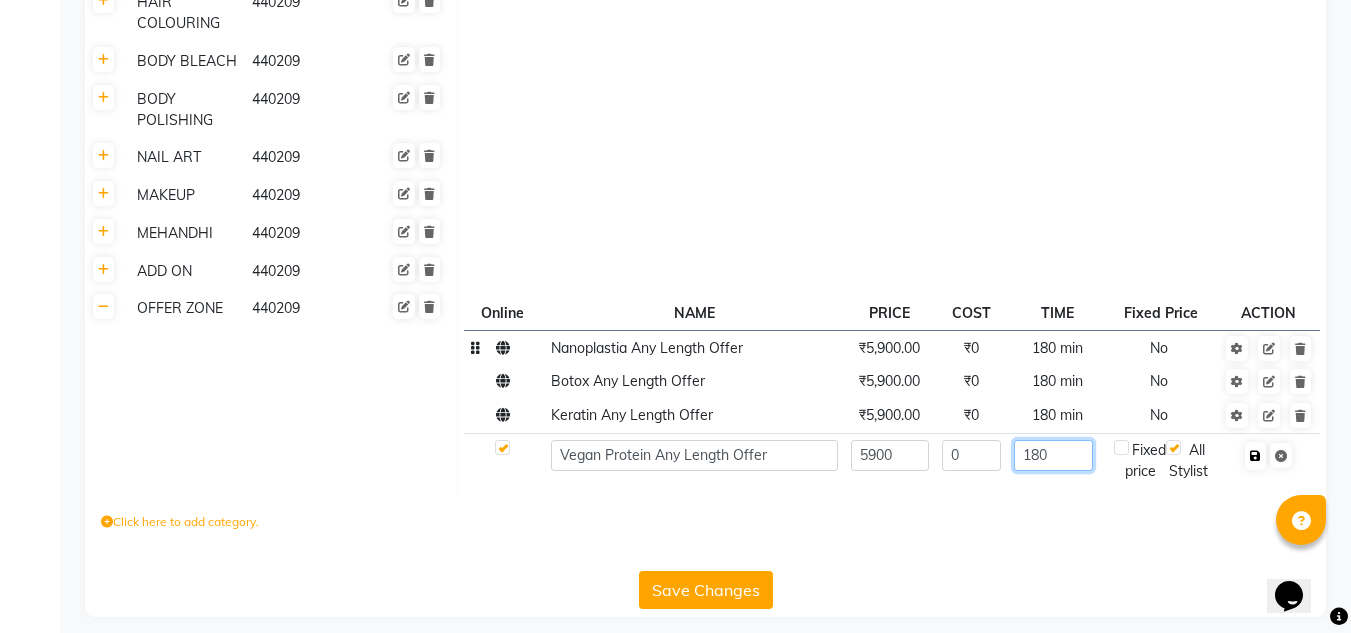type on "180" 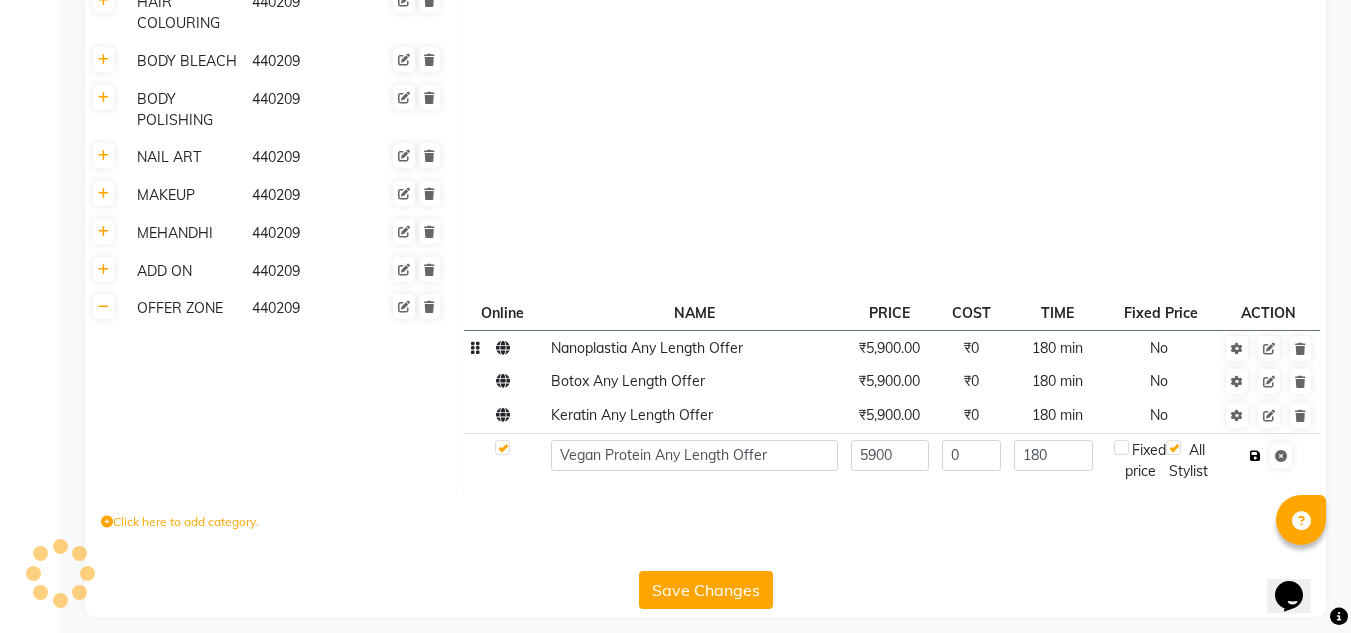 click at bounding box center (1255, 456) 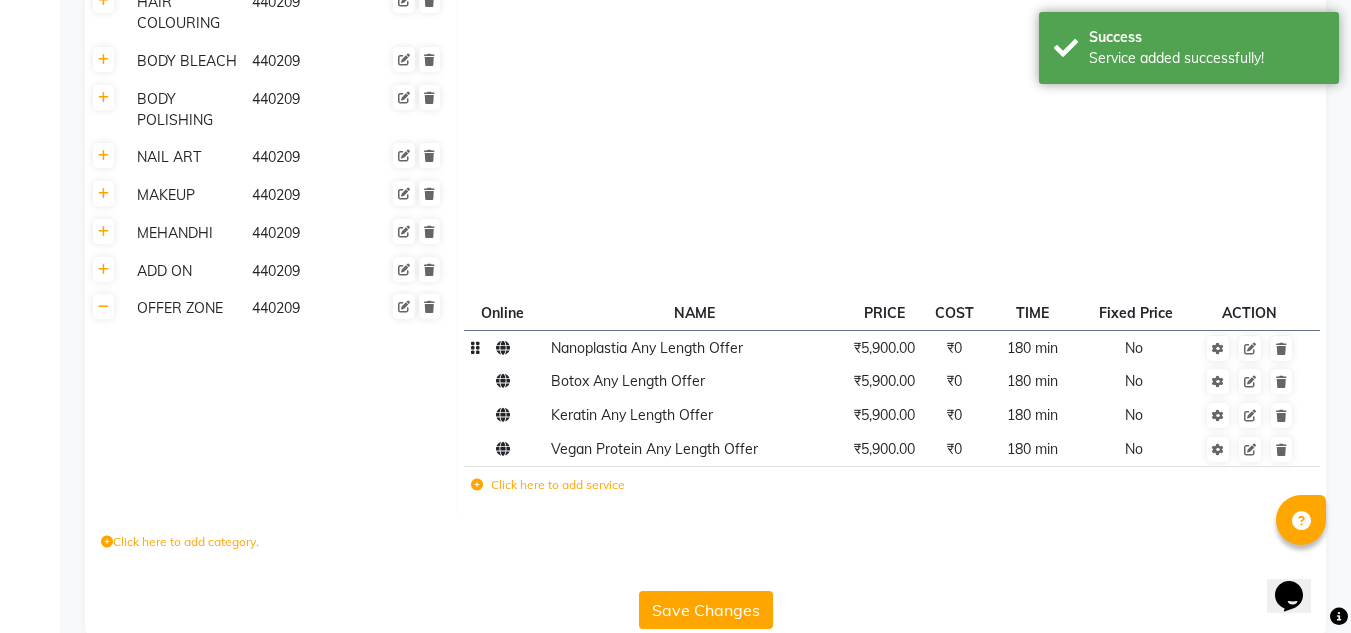 click on "Click here to add service" 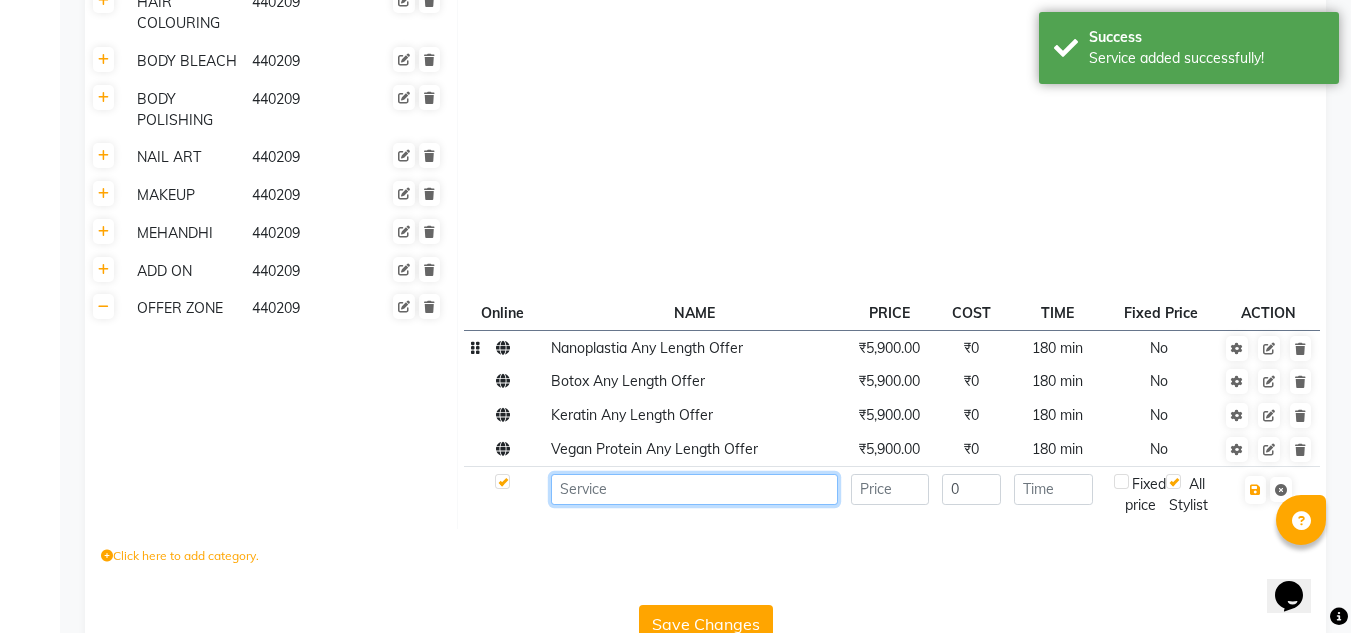 click 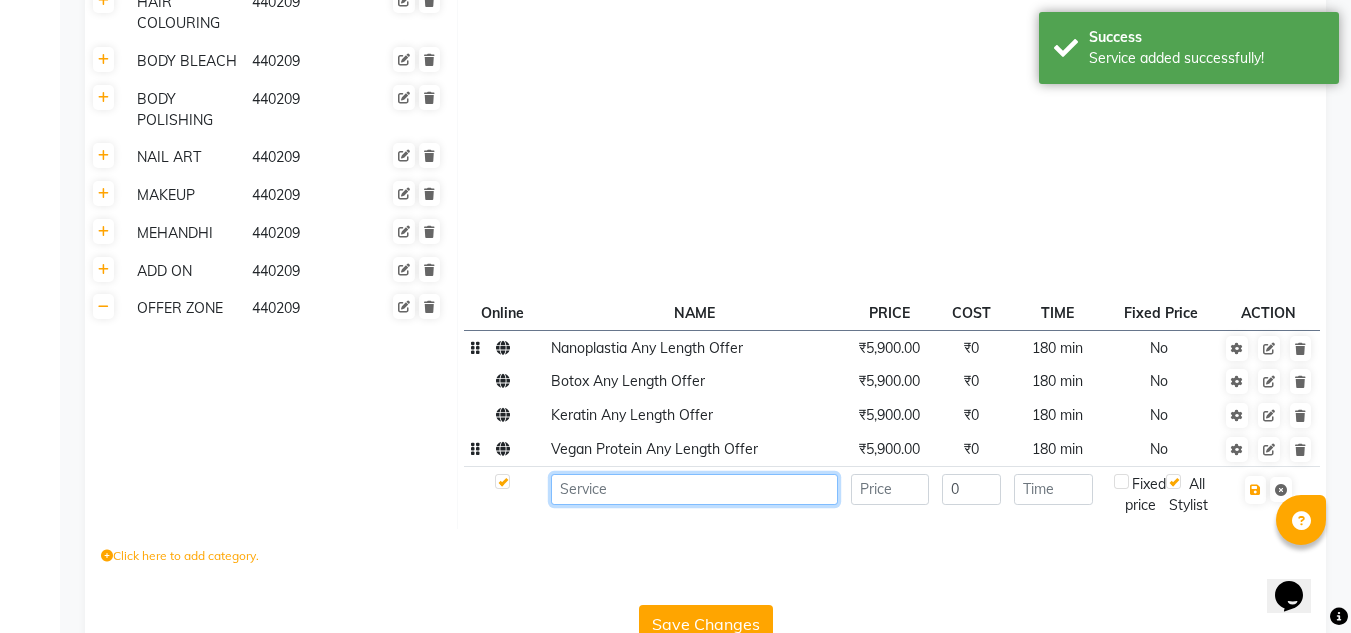 paste on "Smoothening Any Length Offer" 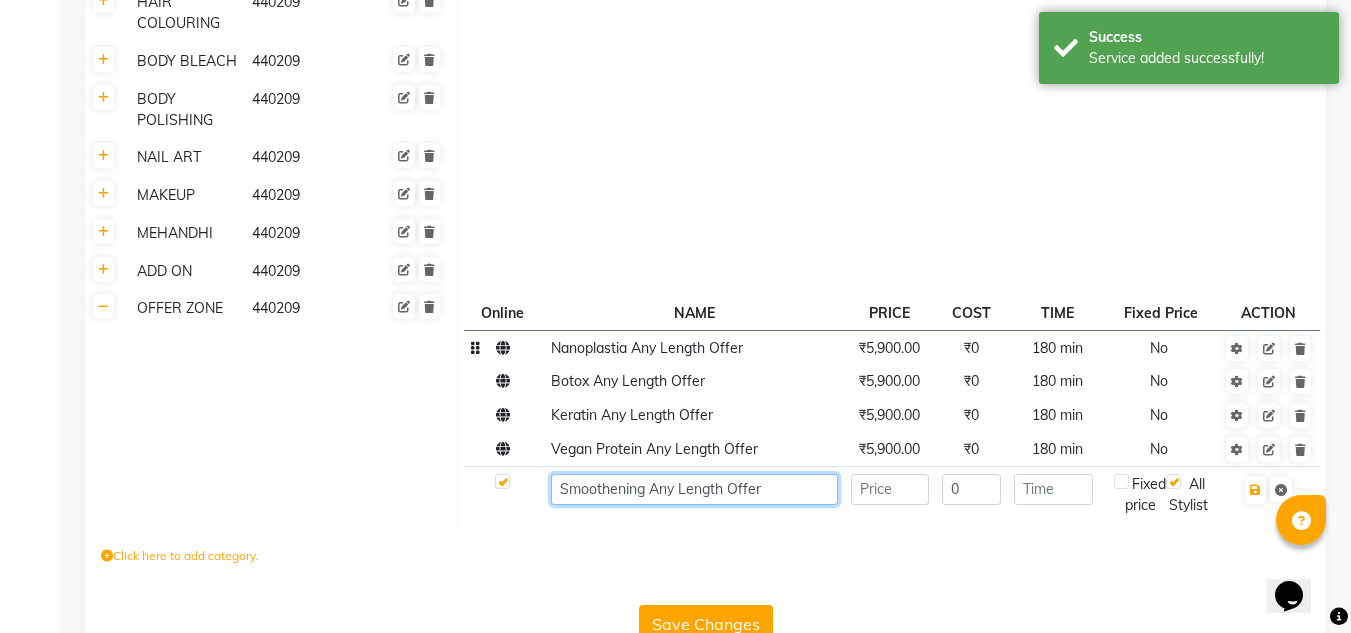 type on "Smoothening Any Length Offer" 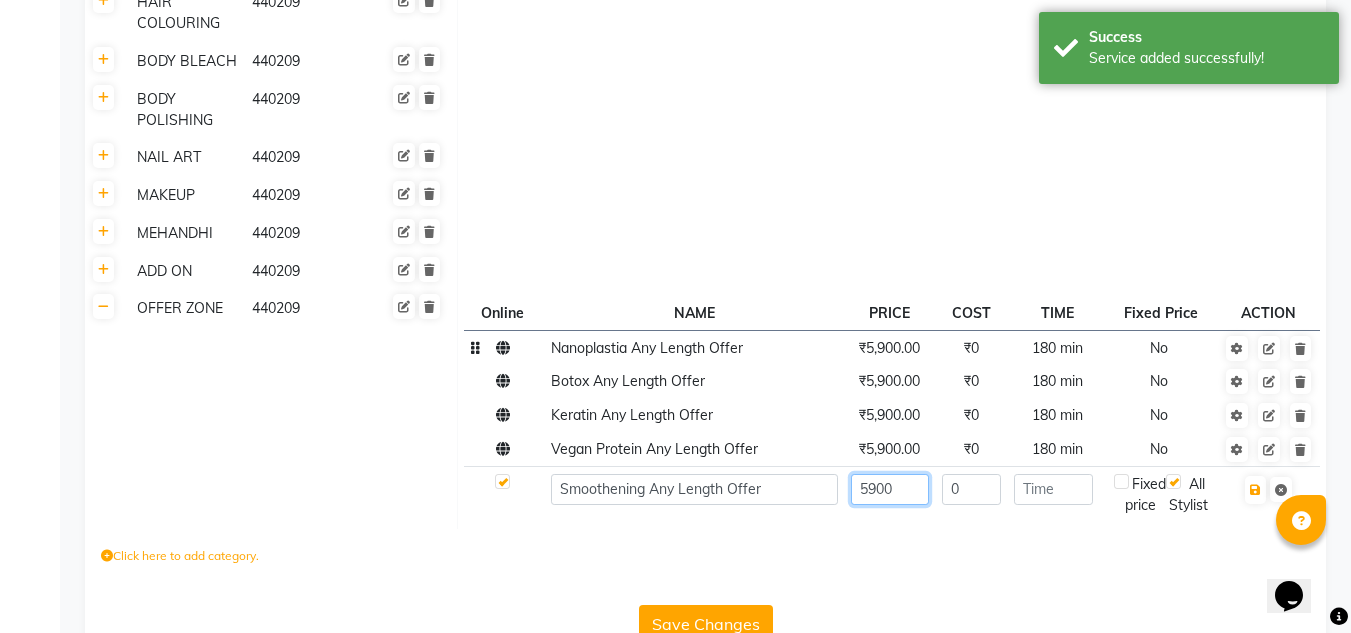 type on "5900" 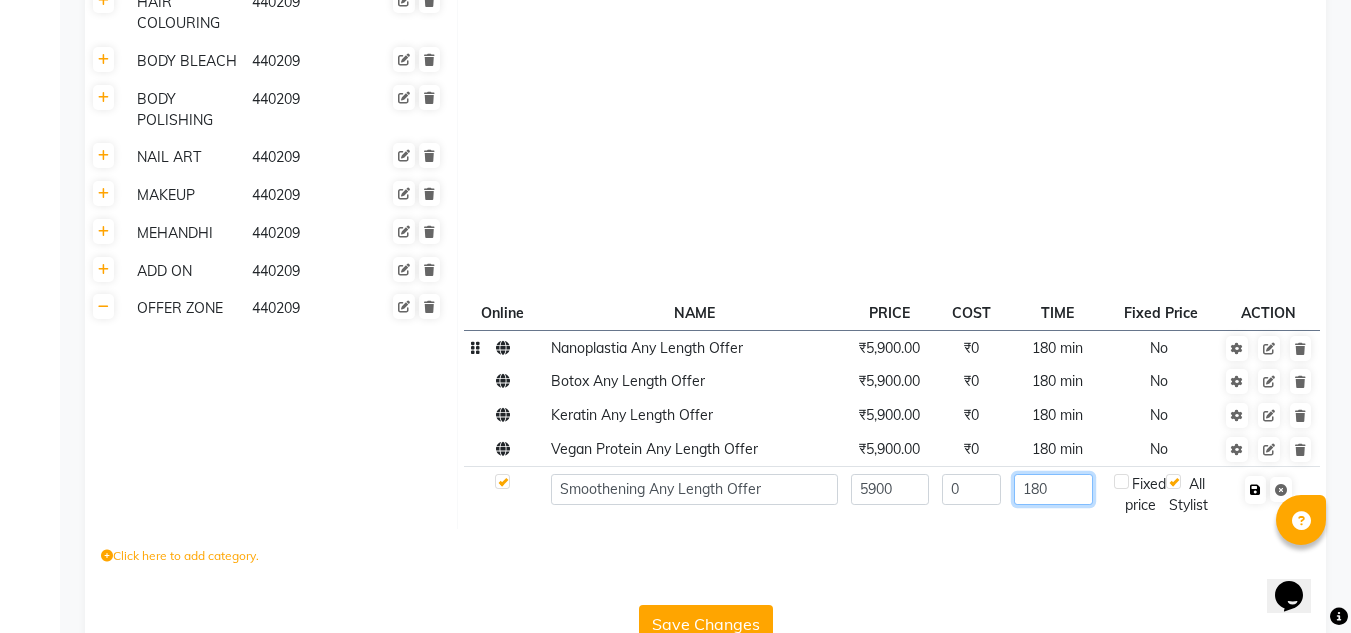 type on "180" 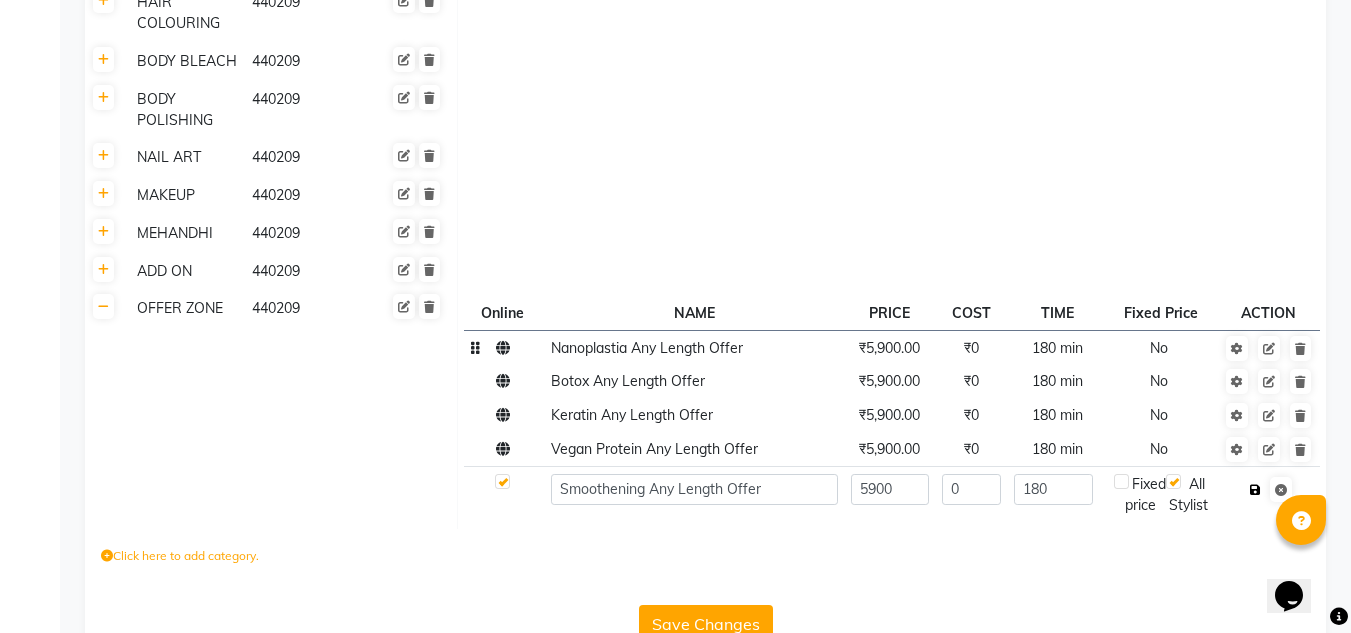 click at bounding box center [1255, 490] 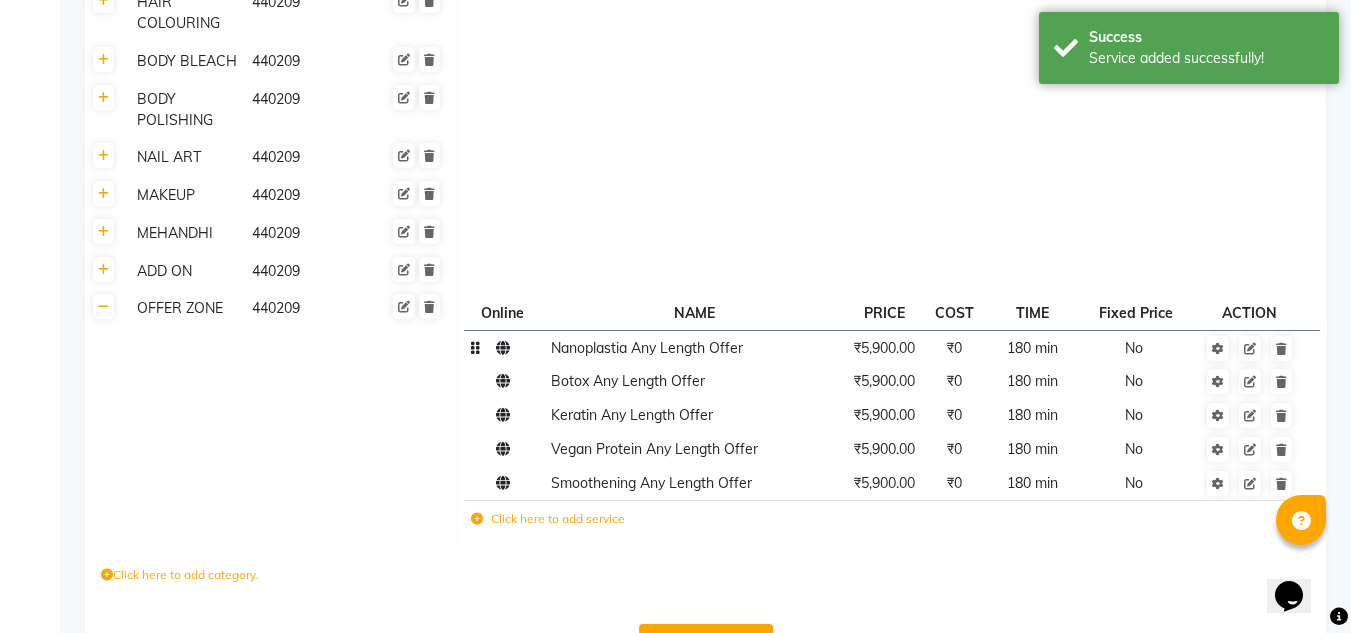 click on "Click here to add service" 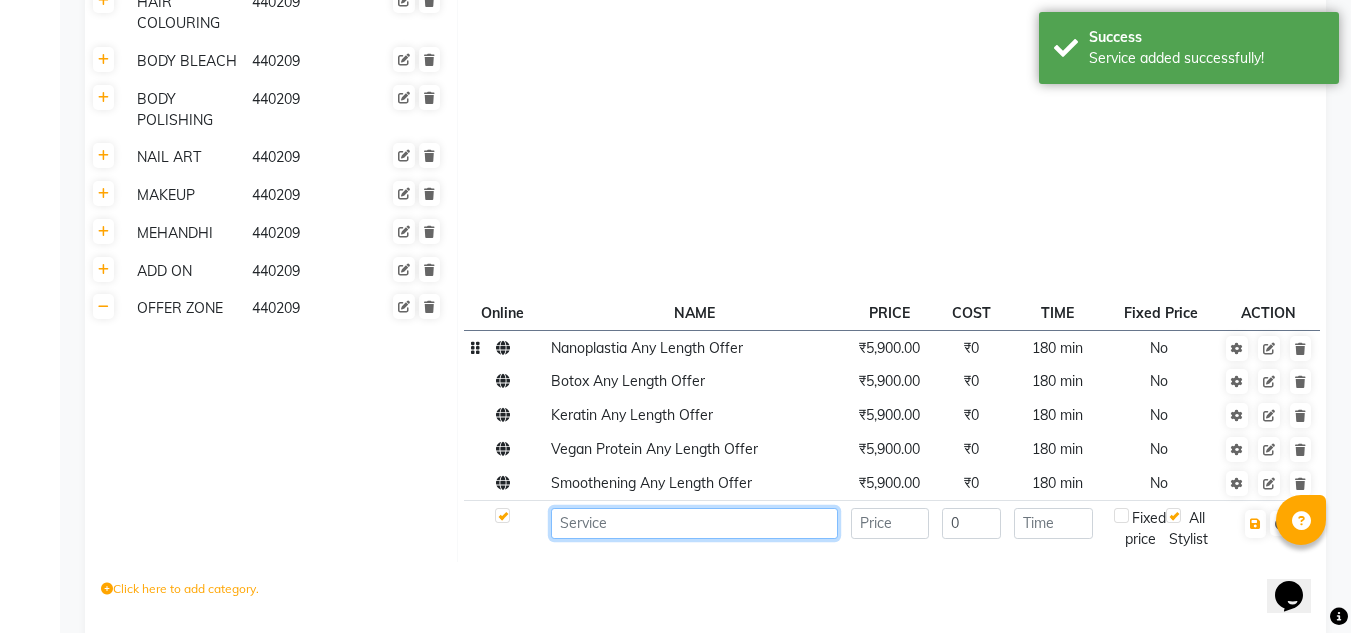 click 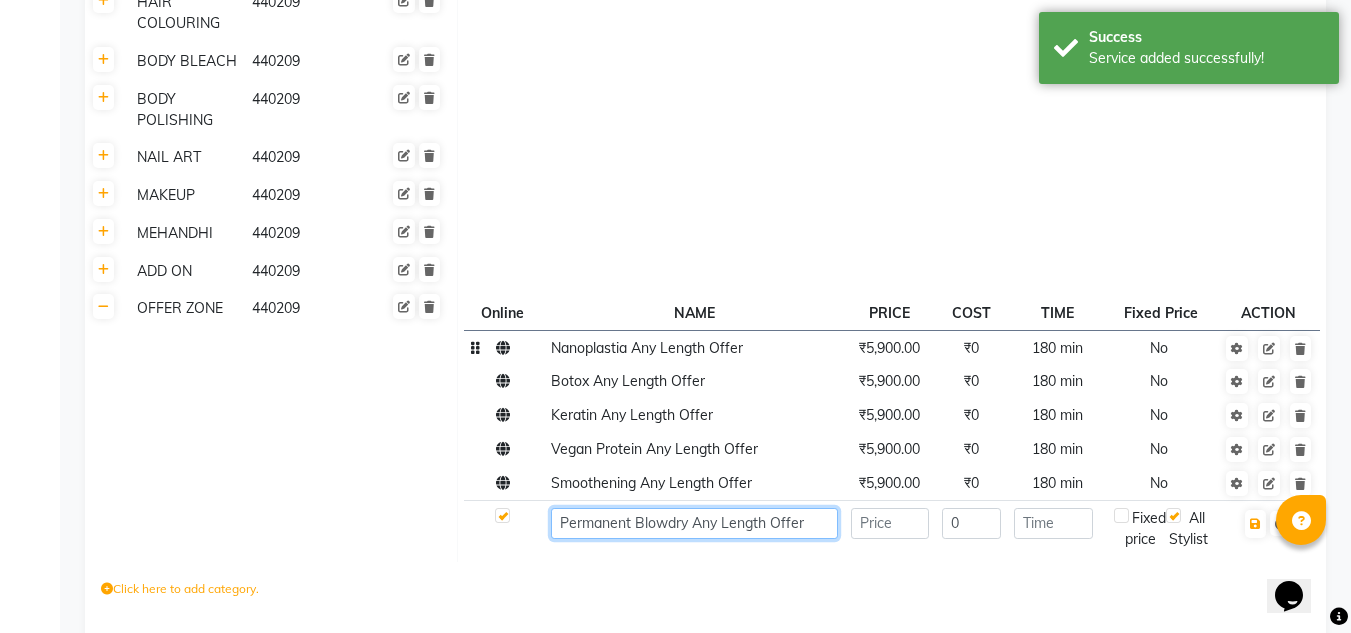 type on "Permanent Blowdry Any Length Offer" 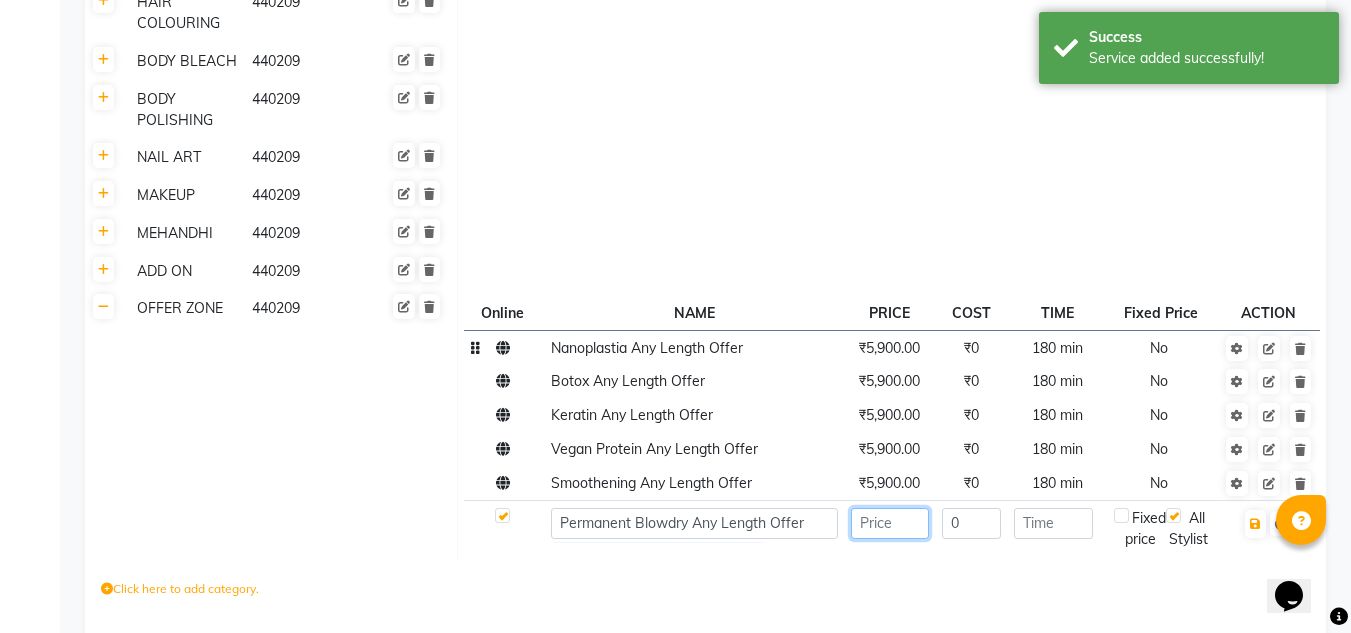 click 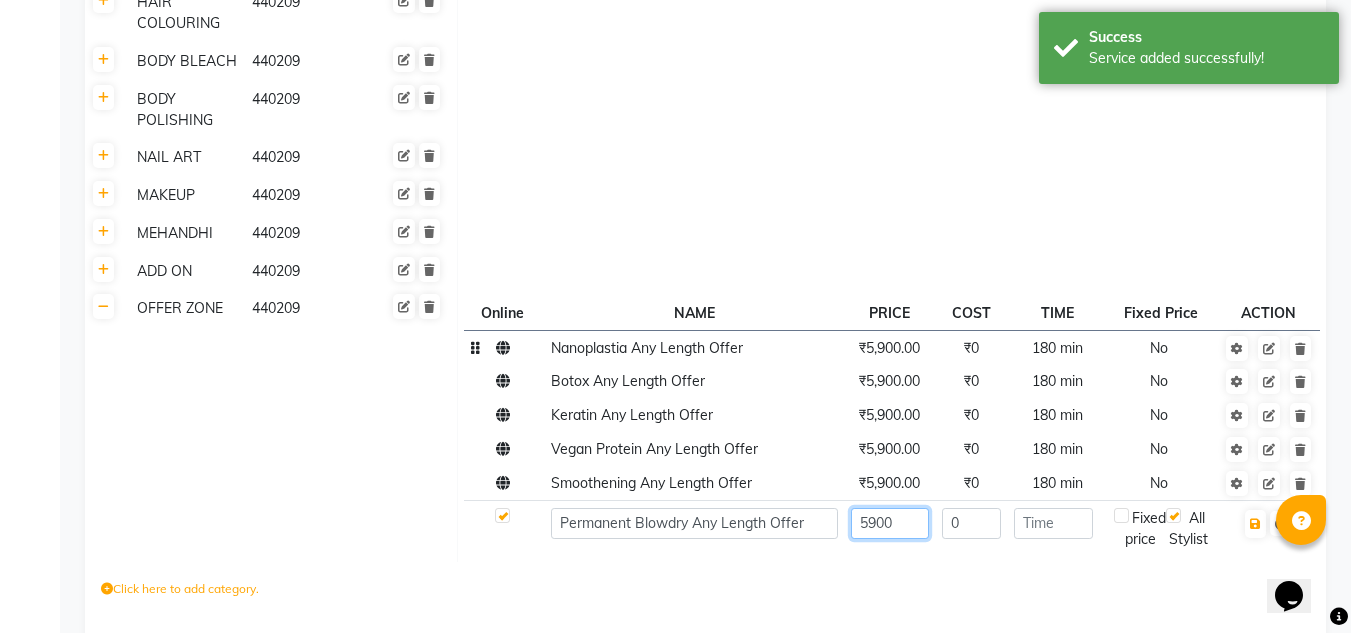 type on "5900" 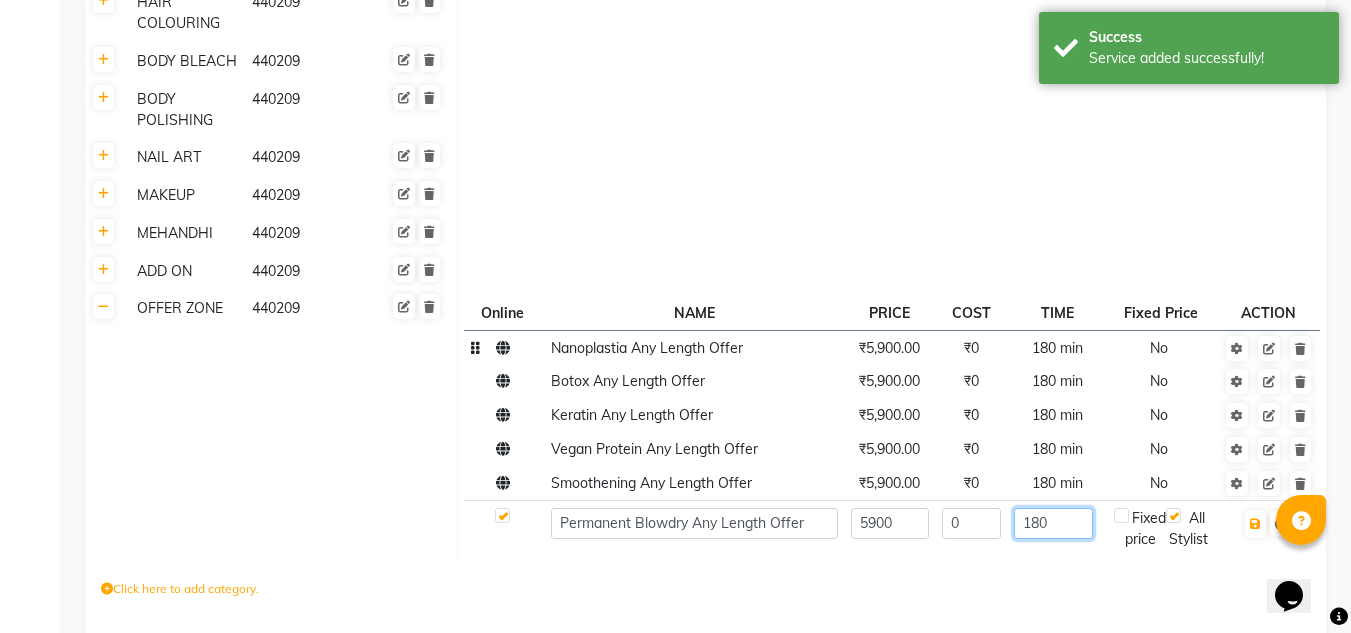 type on "180" 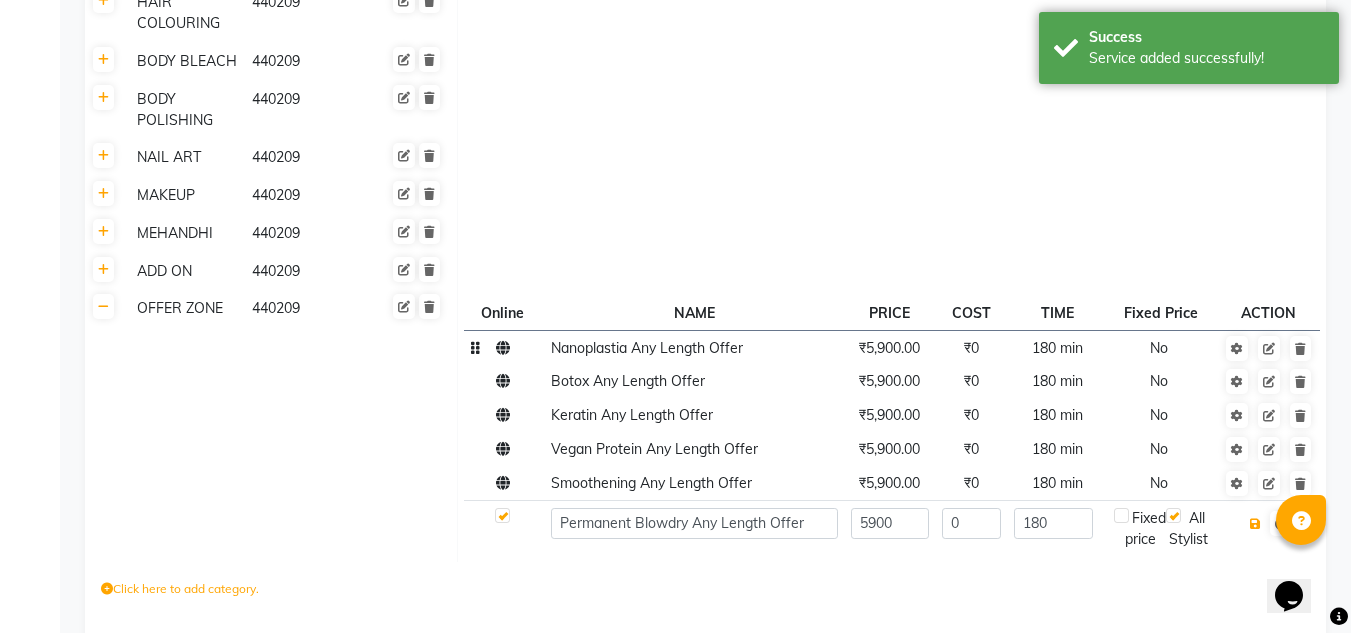 type 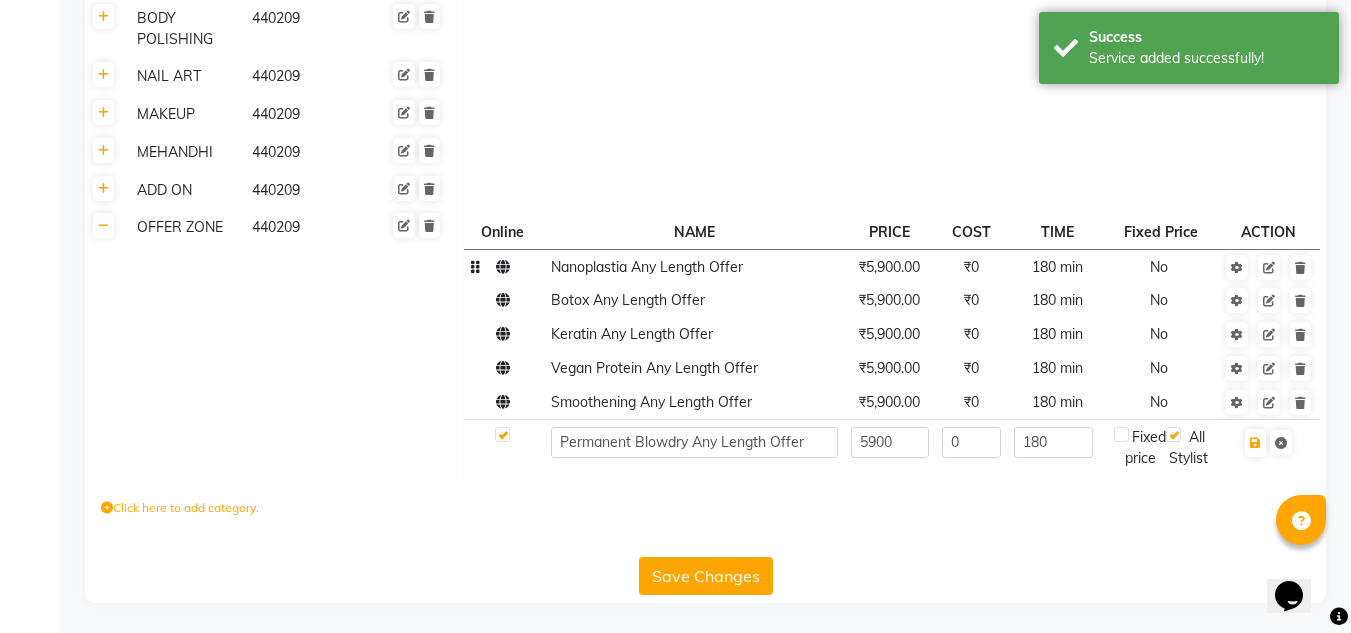 type 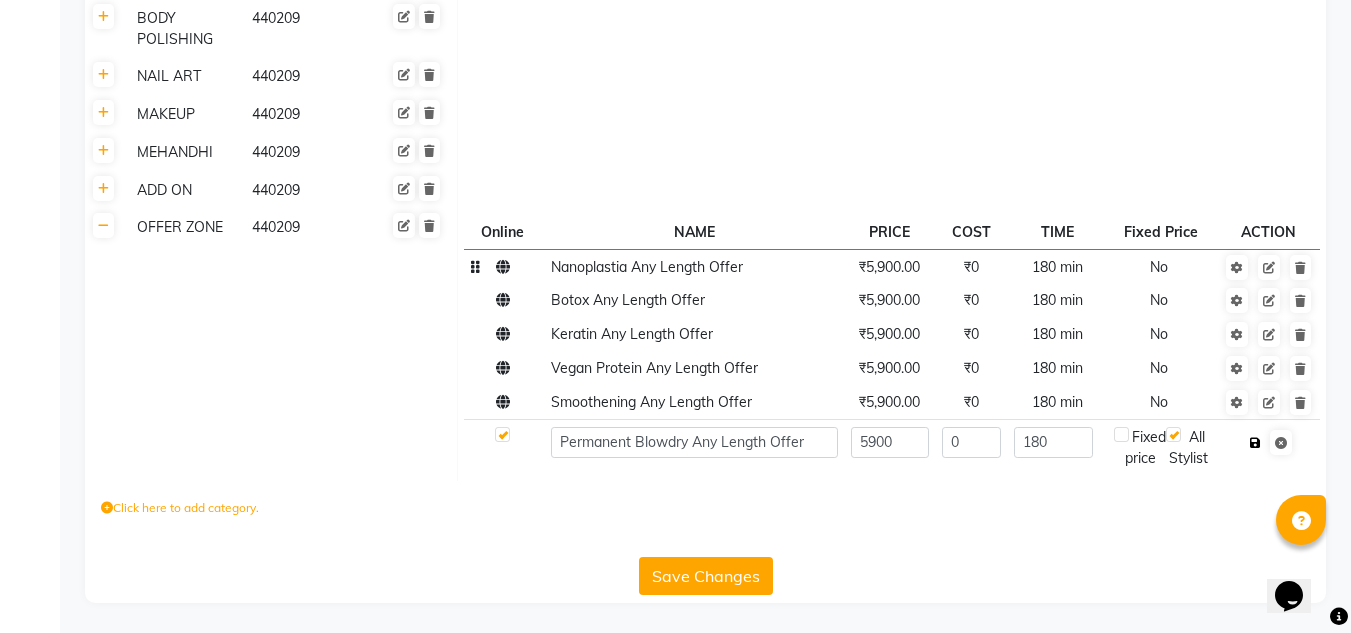 click at bounding box center [1255, 443] 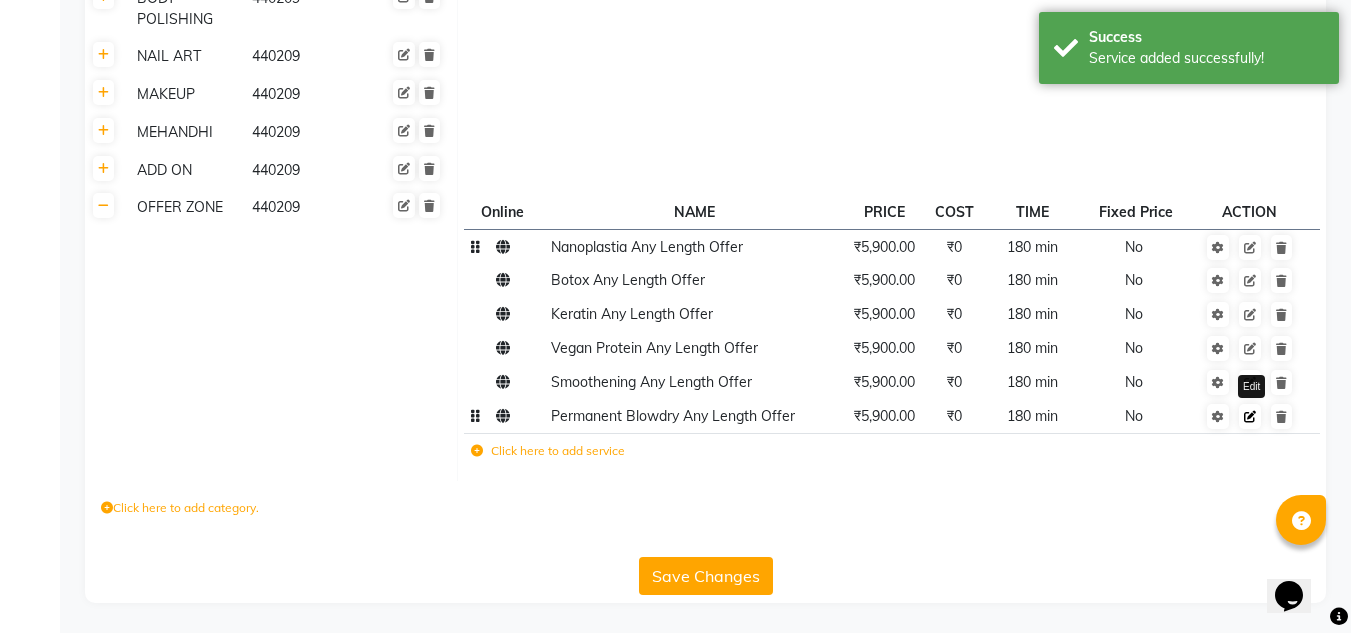 scroll, scrollTop: 899, scrollLeft: 0, axis: vertical 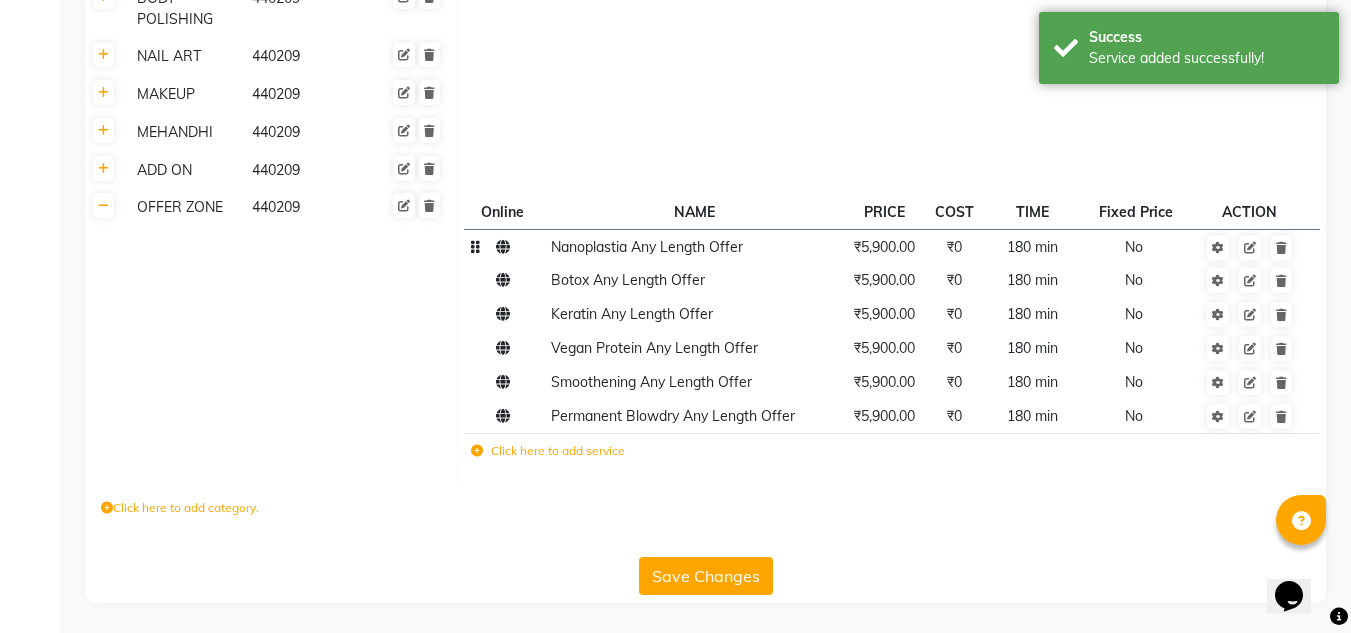 click on "Save Changes" 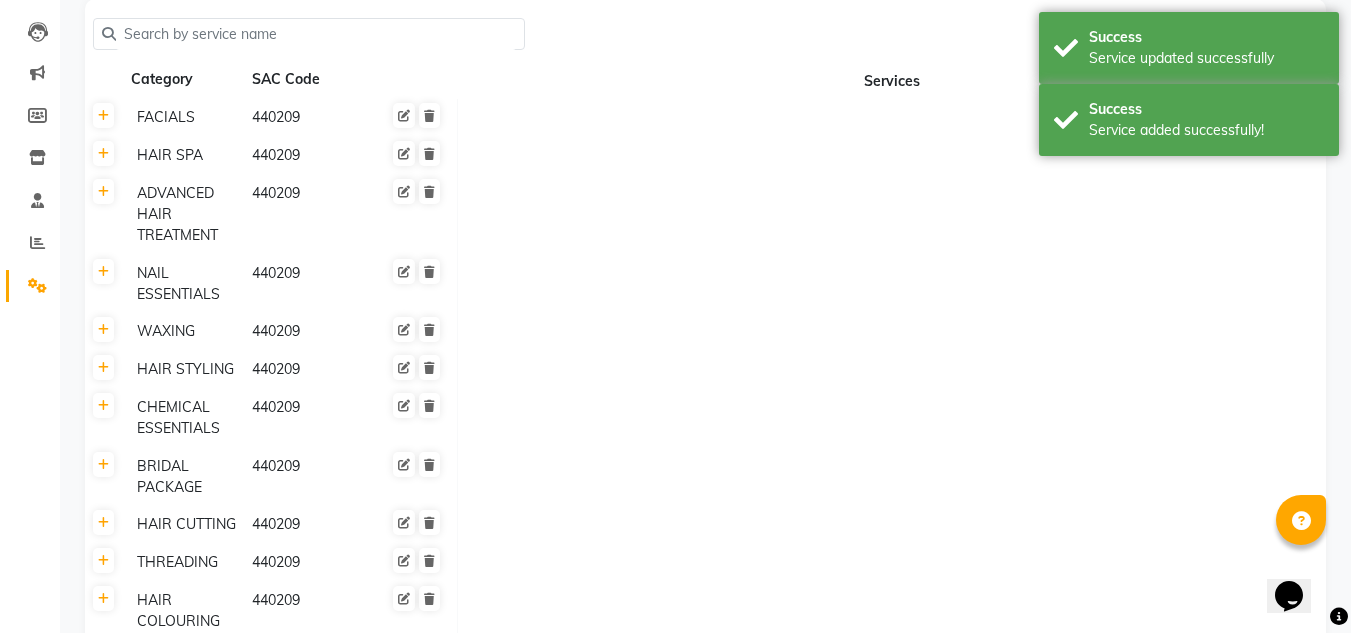 scroll, scrollTop: 0, scrollLeft: 0, axis: both 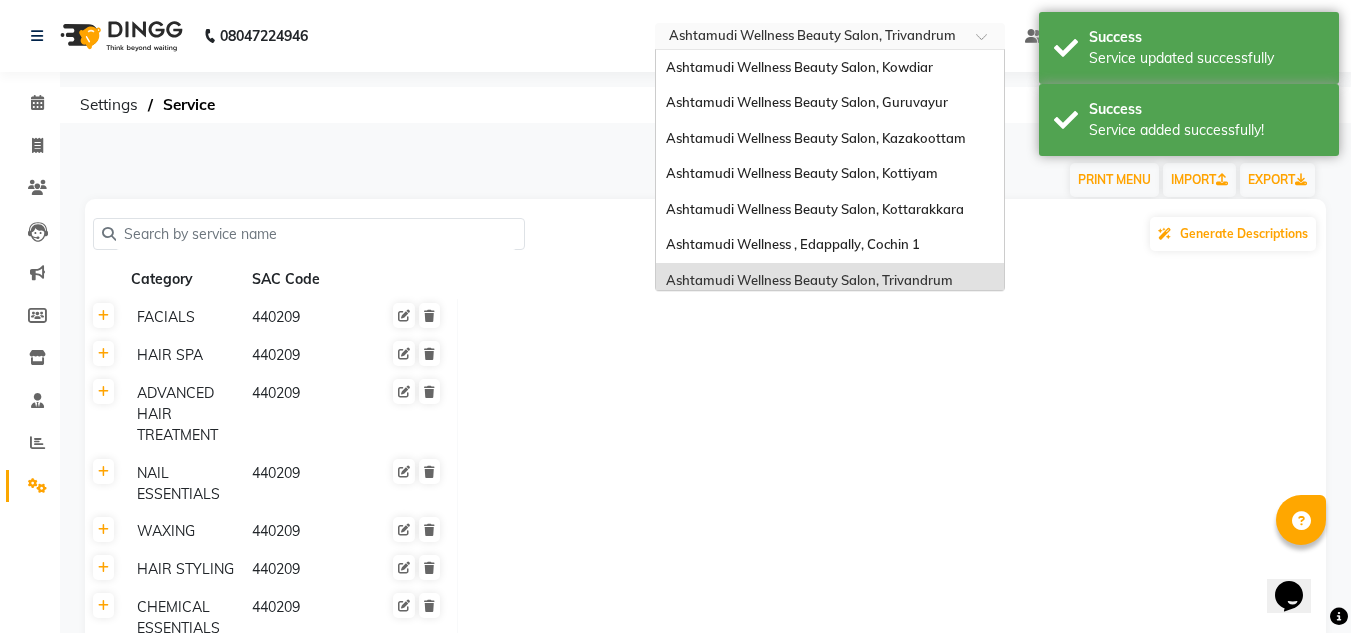 click at bounding box center (810, 38) 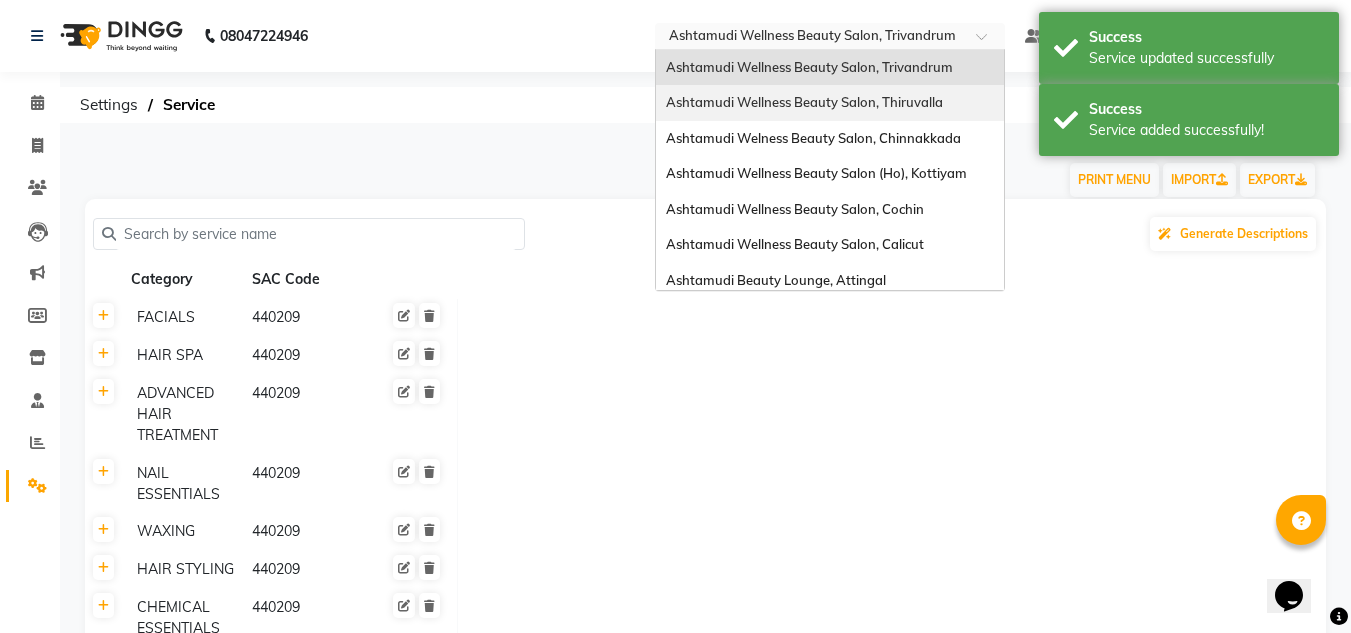 click on "Ashtamudi Wellness Beauty Salon, Thiruvalla" at bounding box center (804, 102) 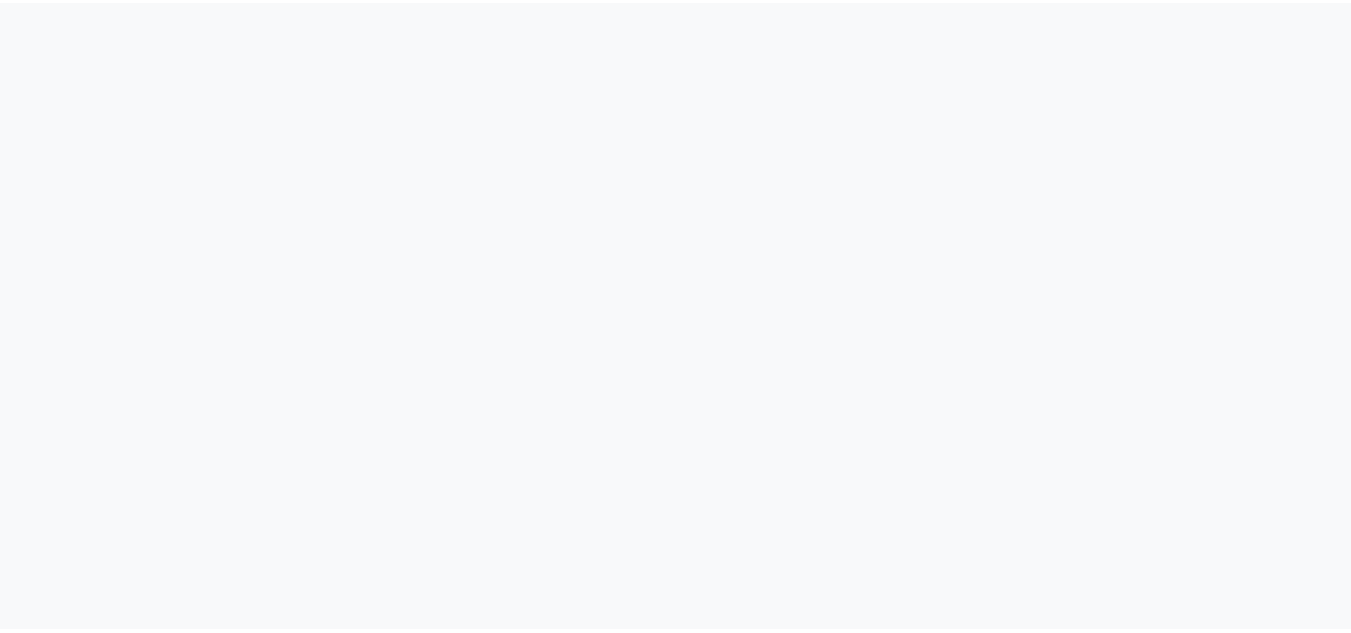 scroll, scrollTop: 0, scrollLeft: 0, axis: both 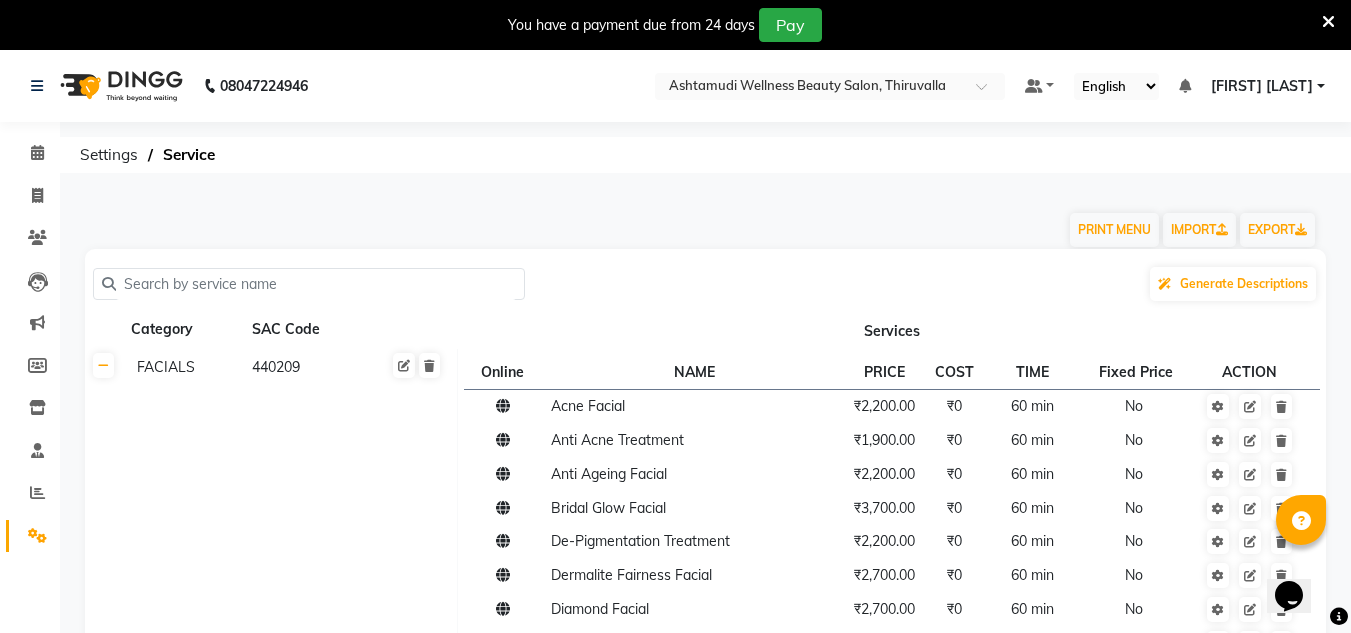 click at bounding box center [1328, 22] 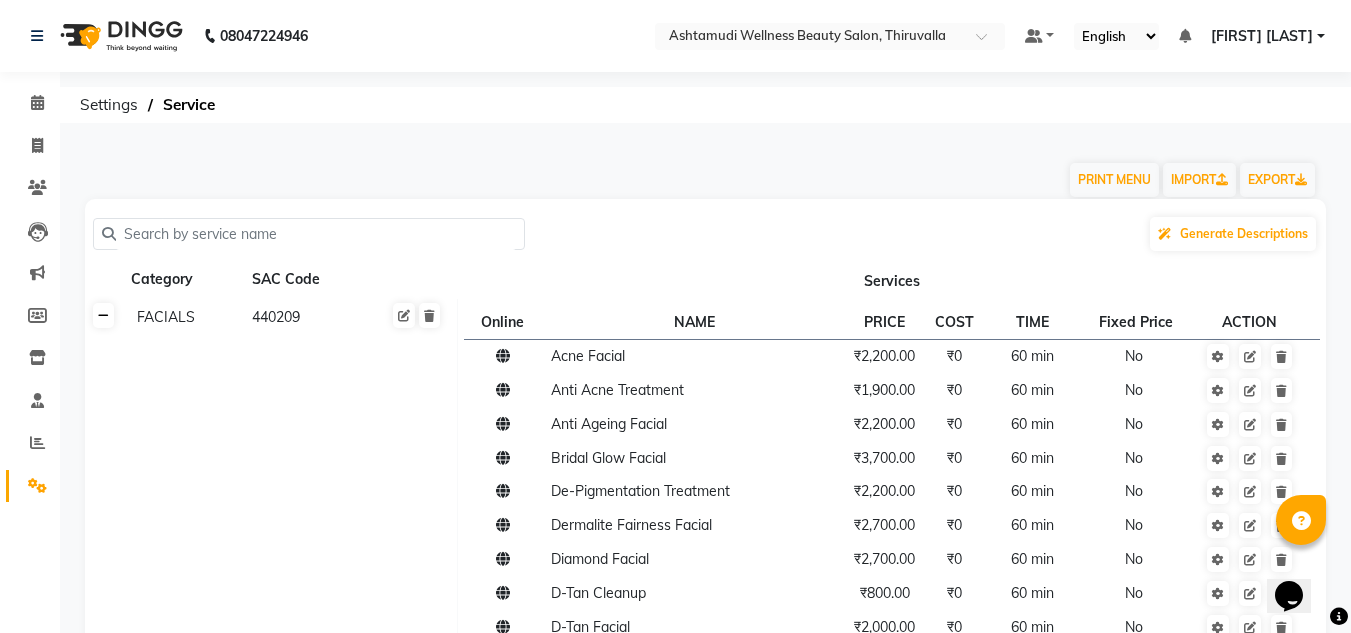 click 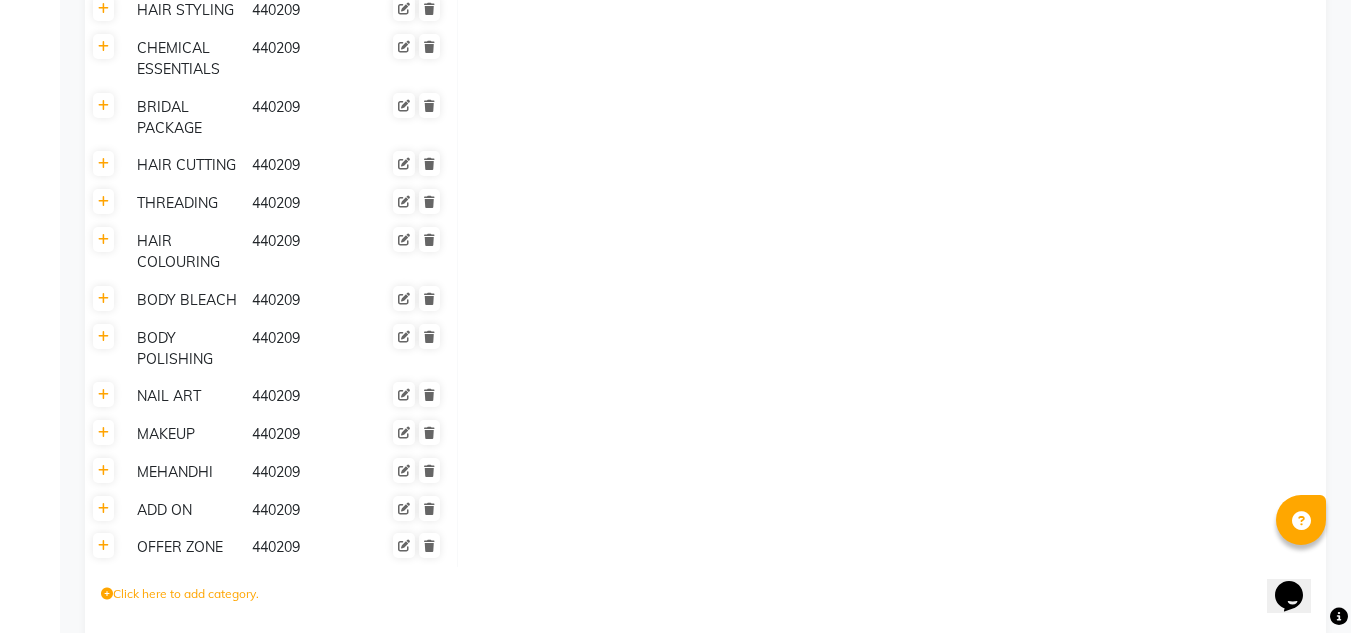 scroll, scrollTop: 645, scrollLeft: 0, axis: vertical 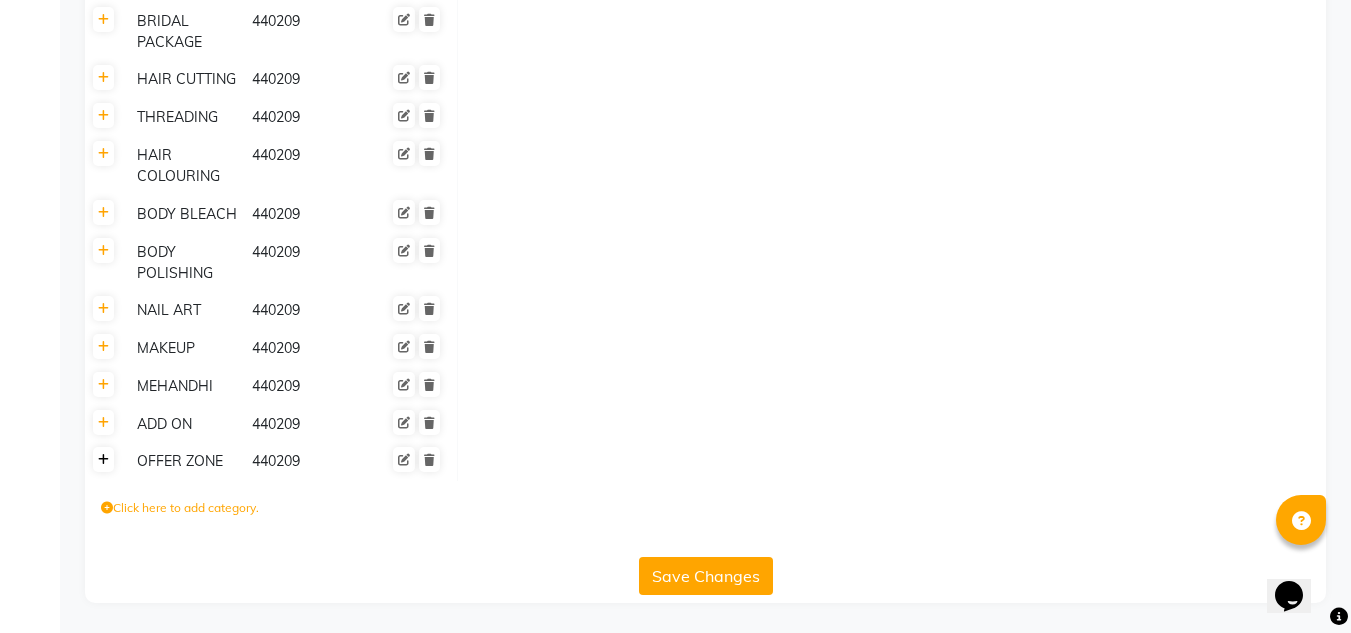 click 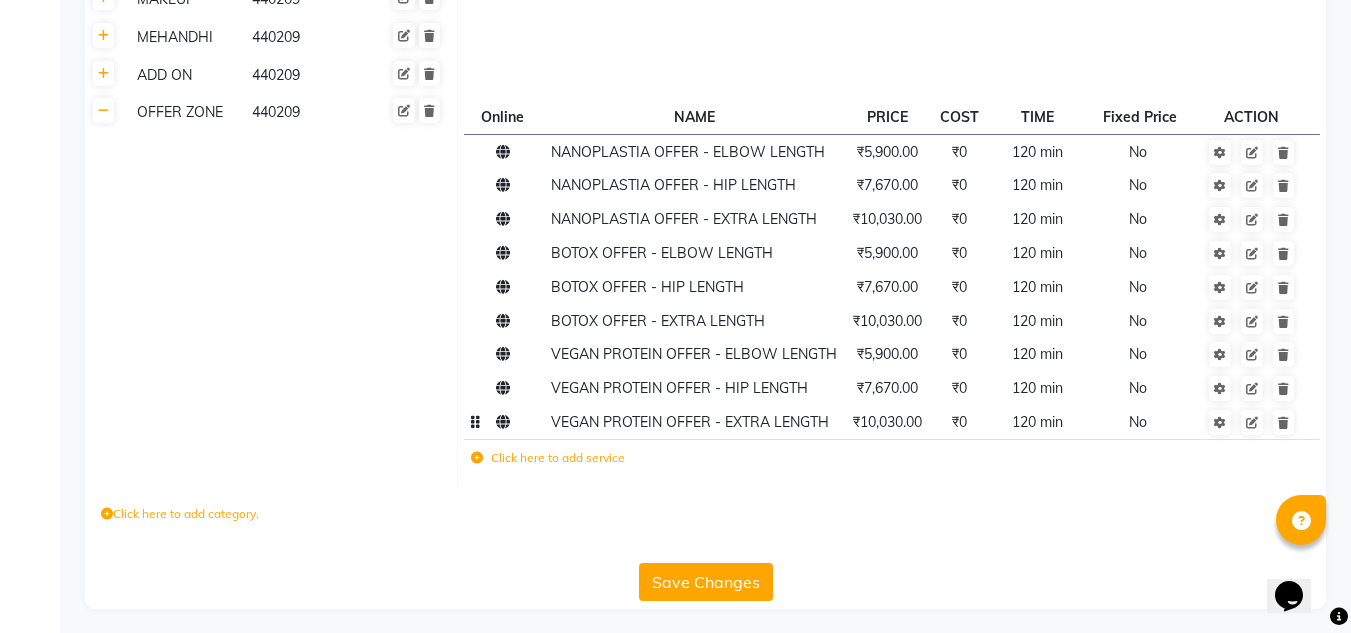 scroll, scrollTop: 1000, scrollLeft: 0, axis: vertical 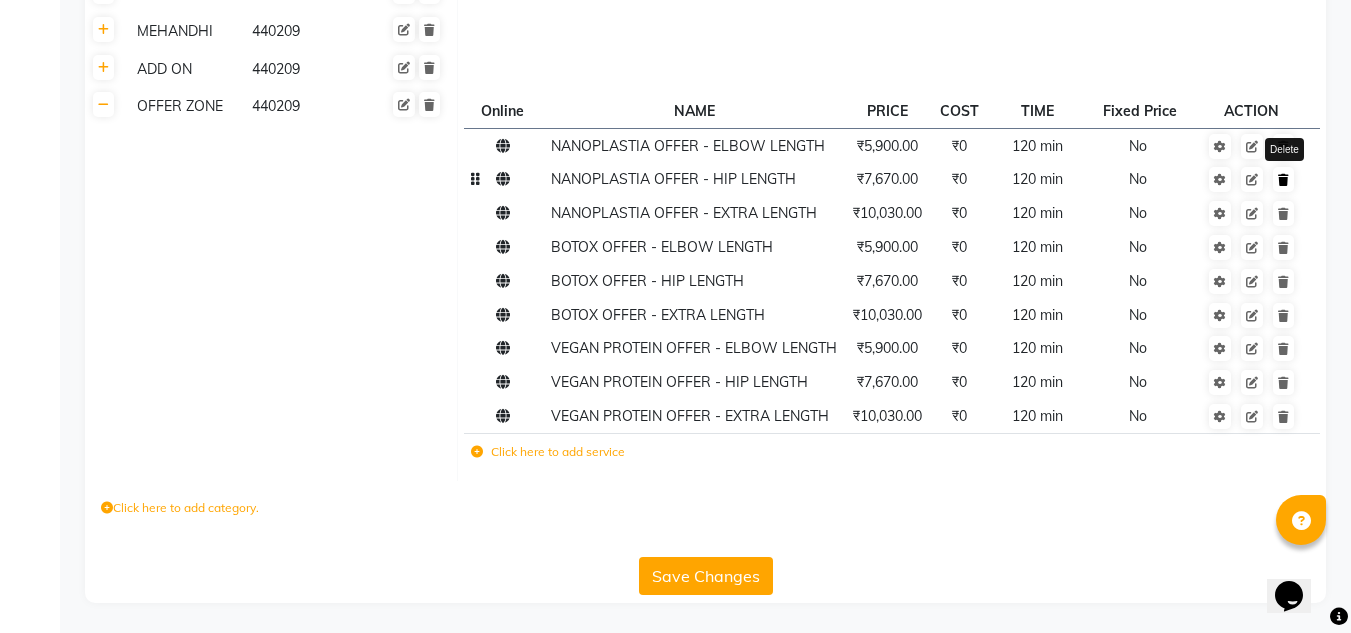 click 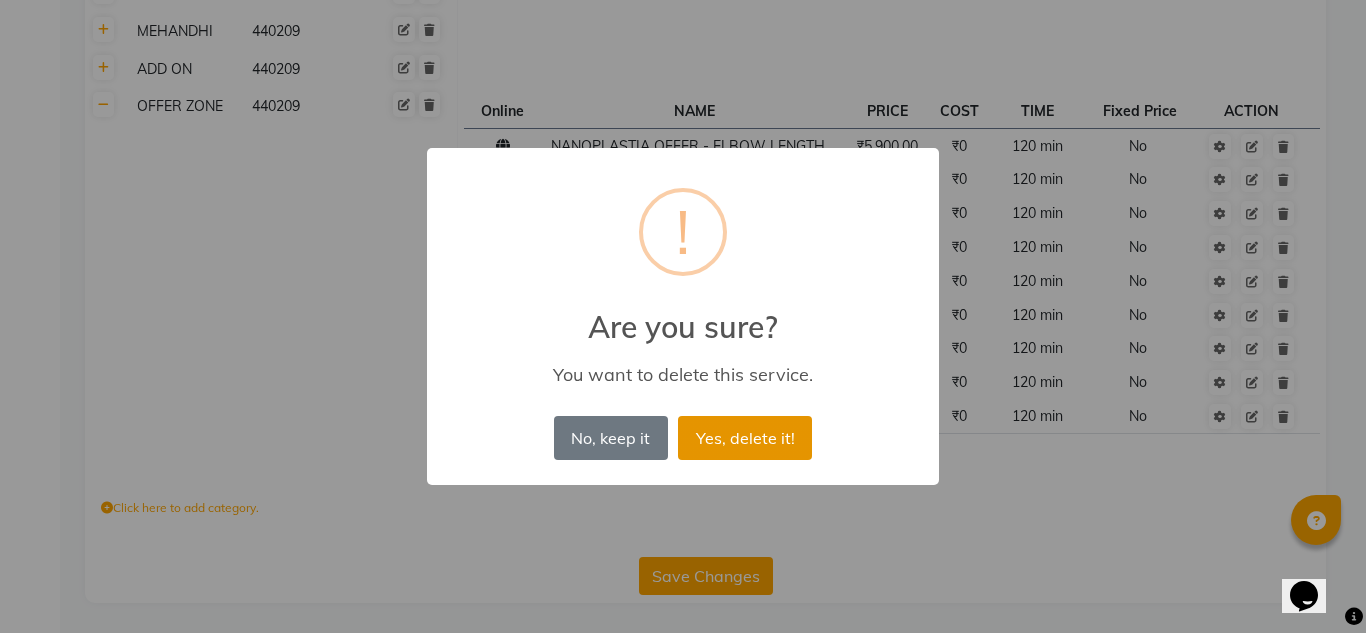 click on "Yes, delete it!" at bounding box center [745, 438] 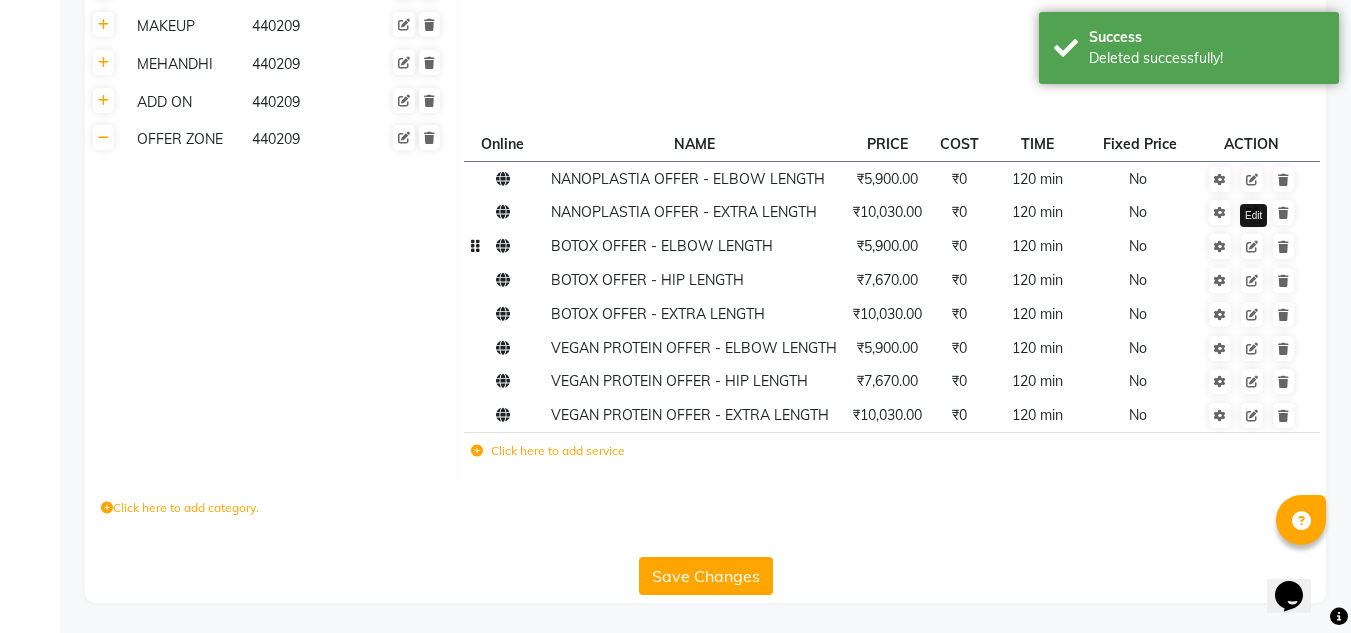 scroll, scrollTop: 967, scrollLeft: 0, axis: vertical 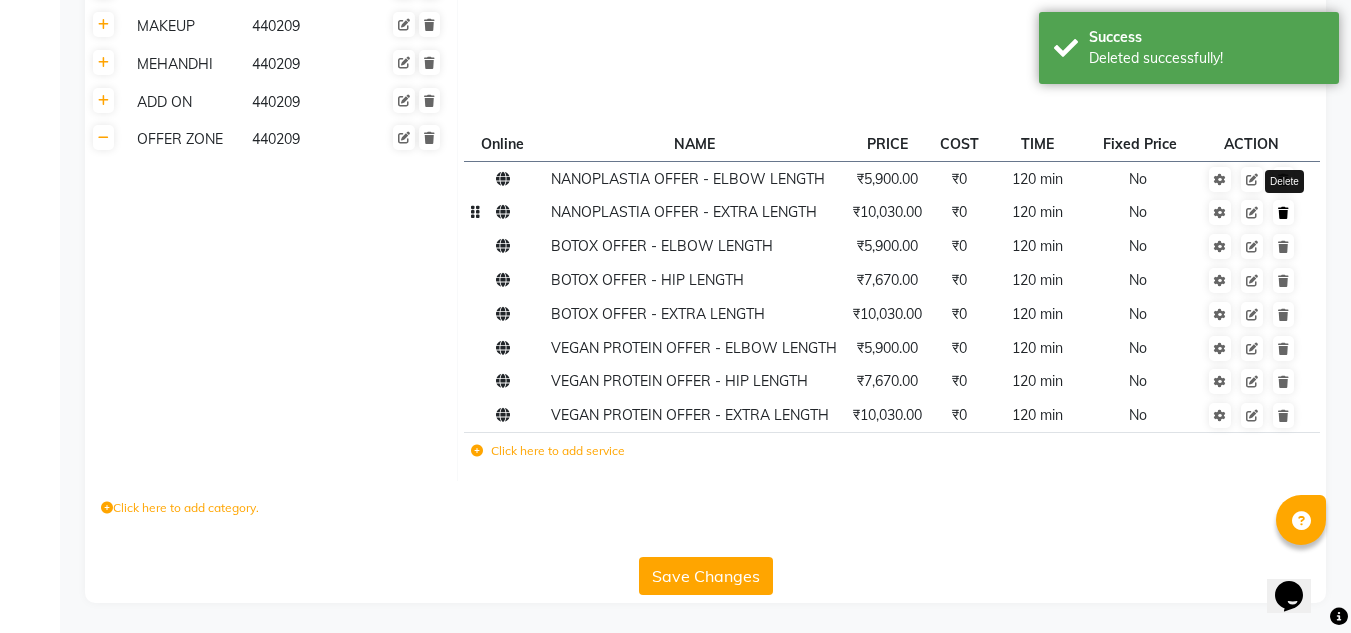 click 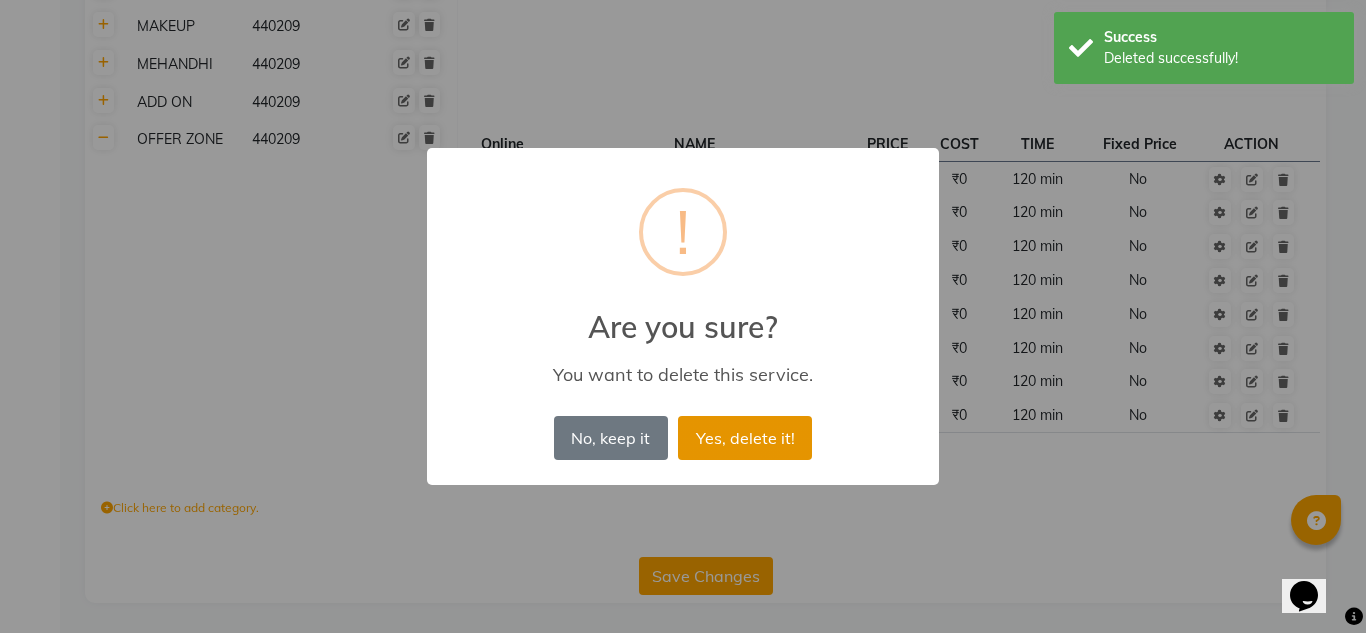 click on "Yes, delete it!" at bounding box center [745, 438] 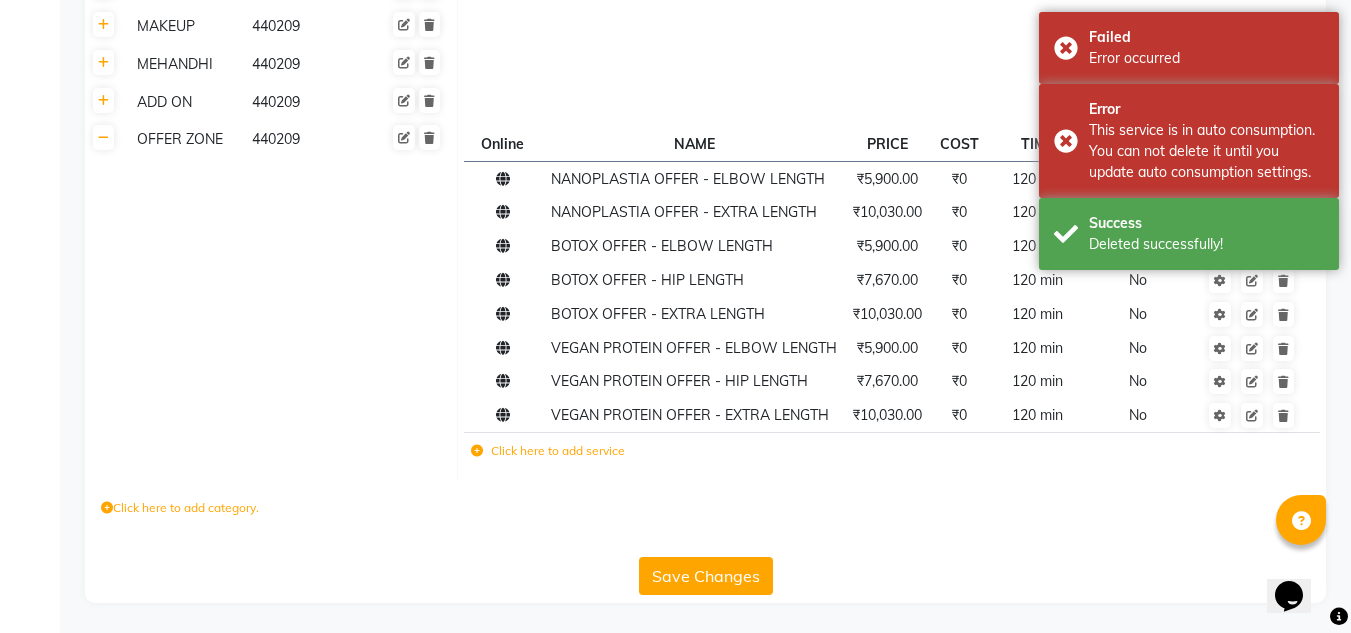 click on "Click here to add category." 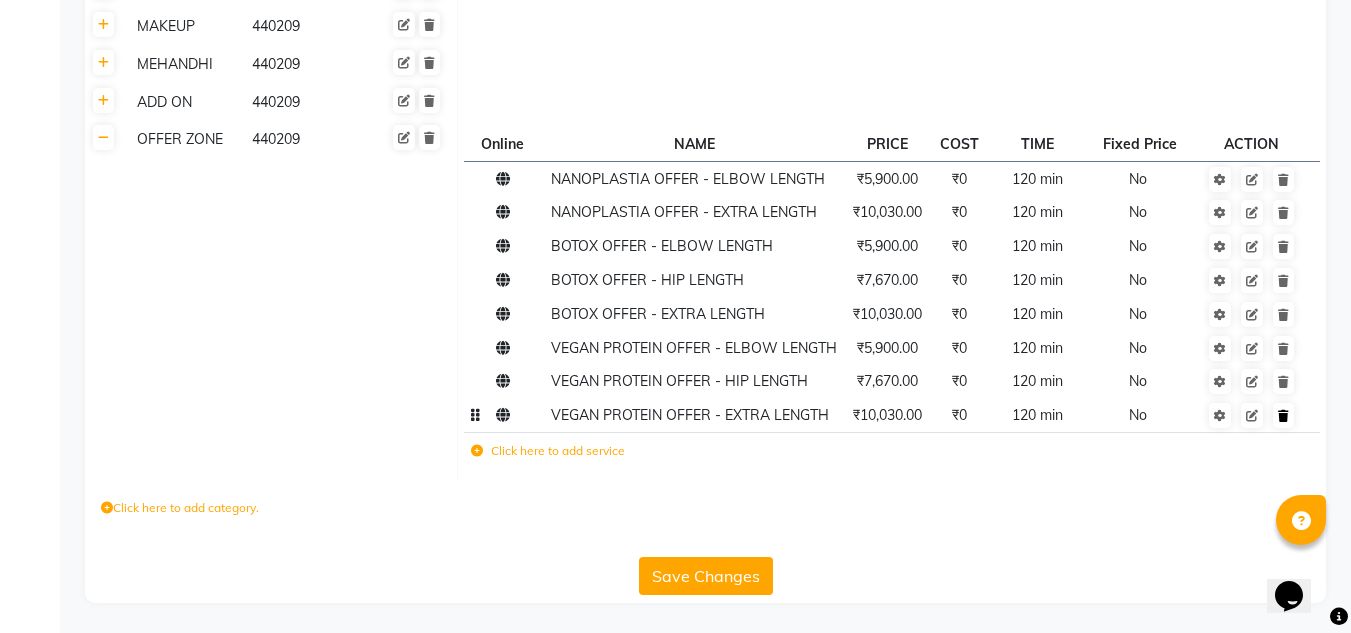 click 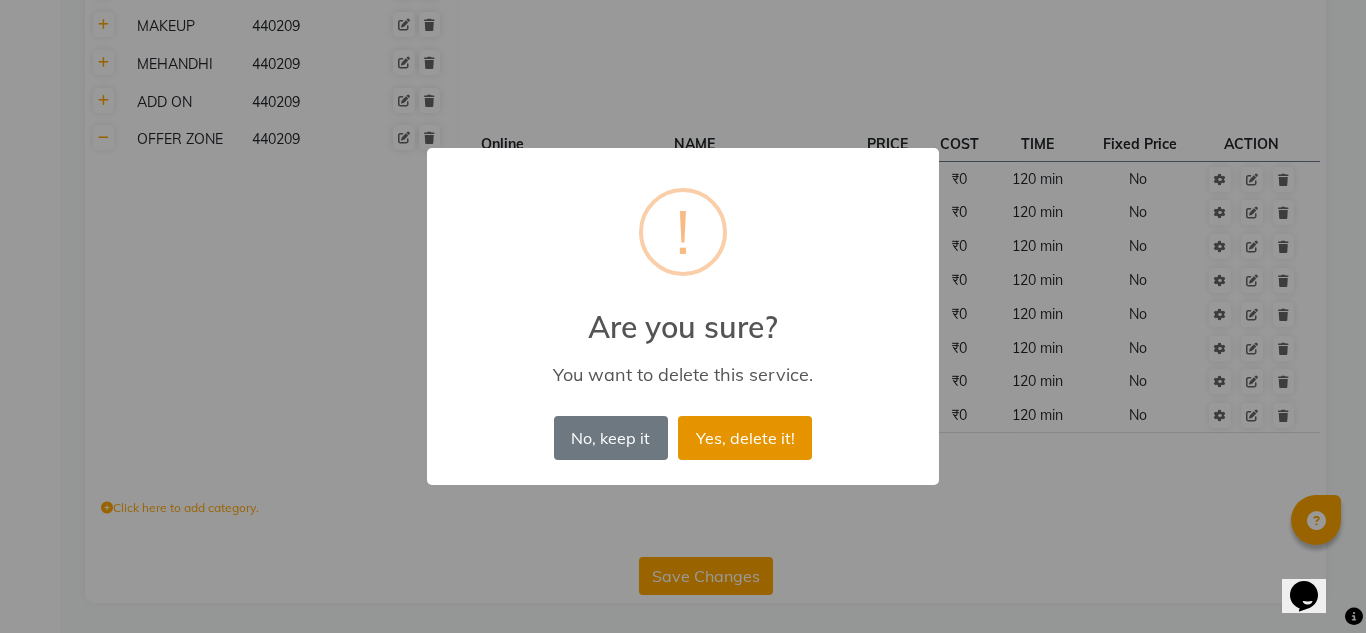 click on "Yes, delete it!" at bounding box center [745, 438] 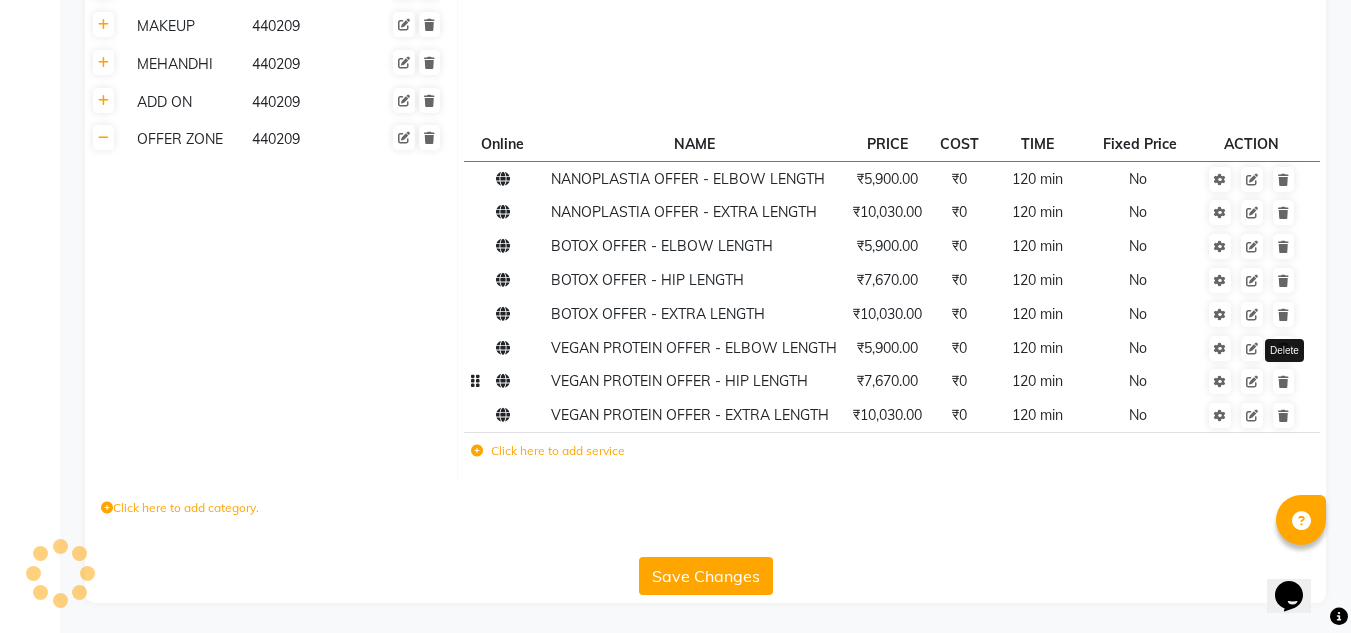 scroll, scrollTop: 933, scrollLeft: 0, axis: vertical 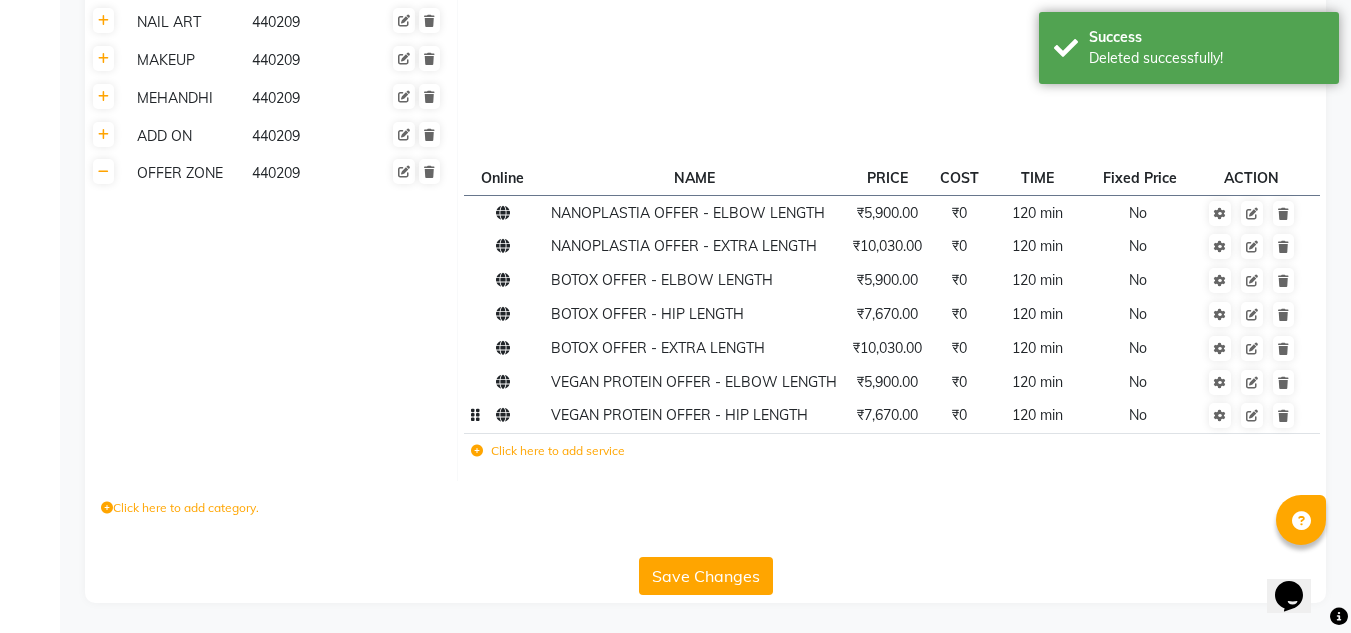 click 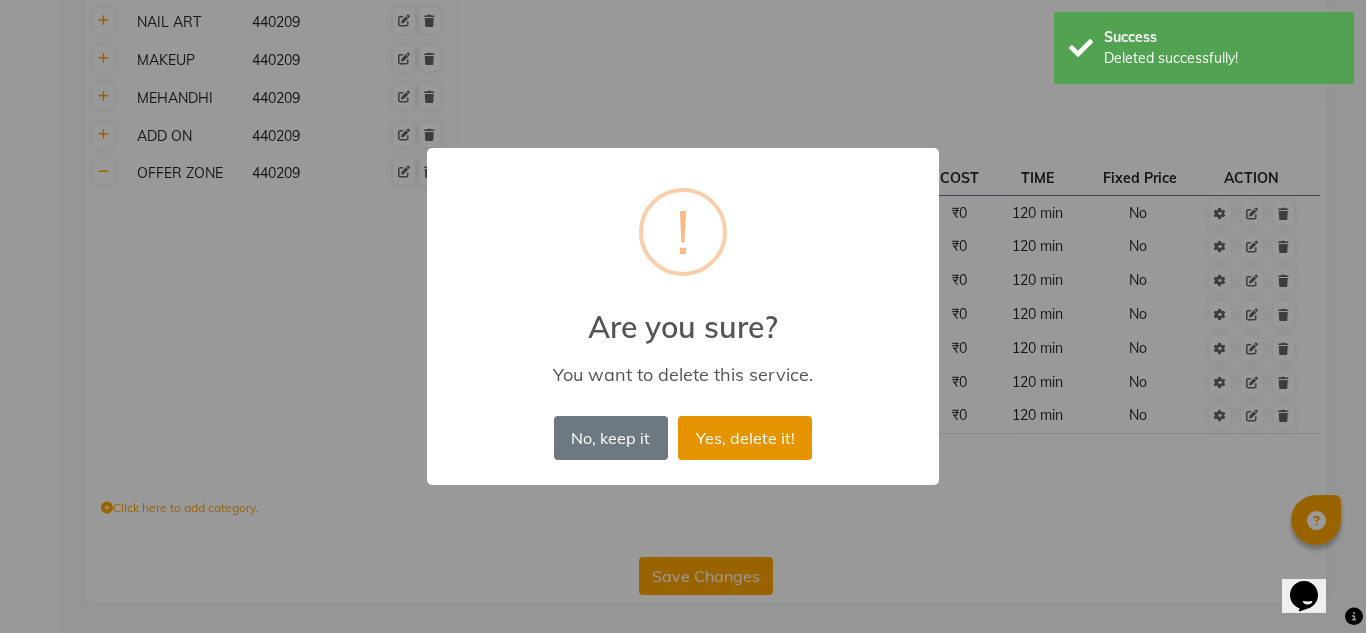 click on "Yes, delete it!" at bounding box center [745, 438] 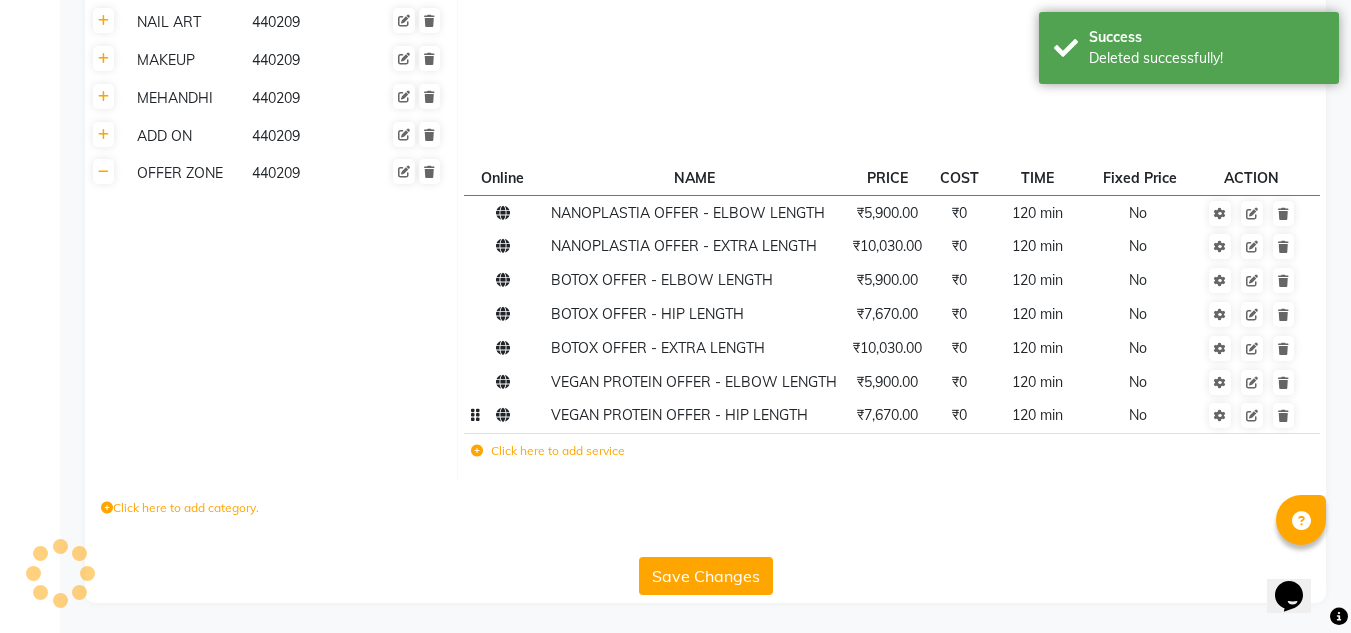 scroll, scrollTop: 899, scrollLeft: 0, axis: vertical 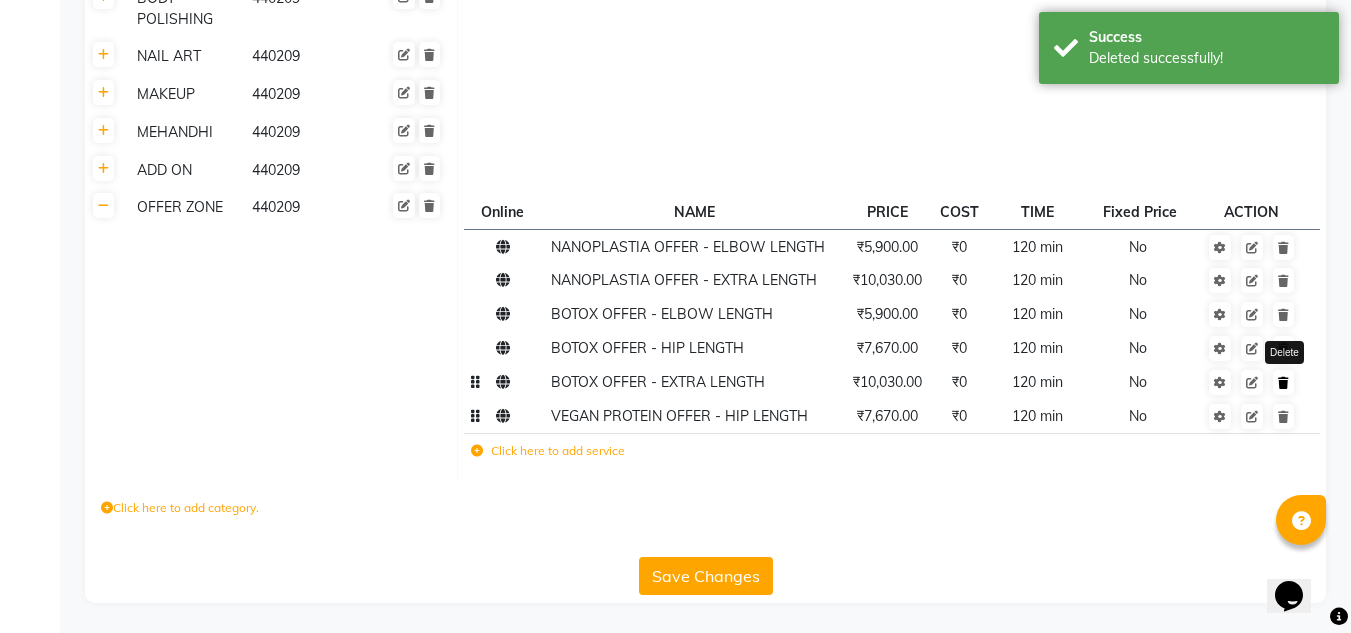 click 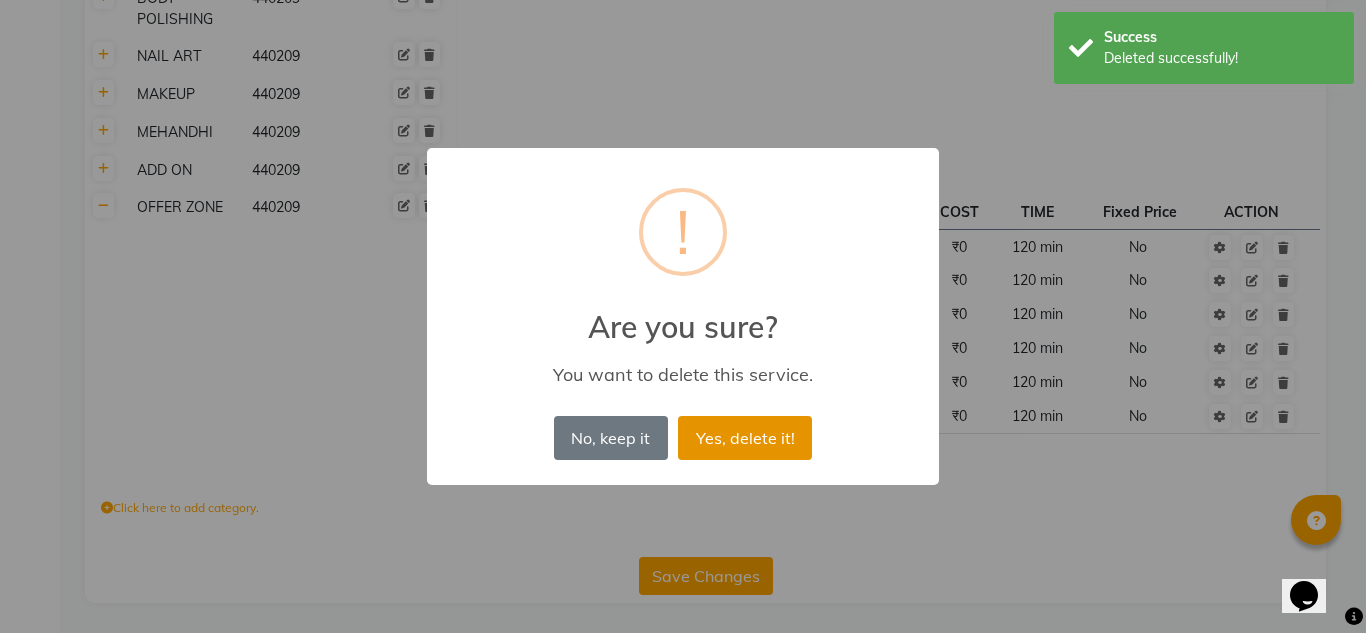 click on "Yes, delete it!" at bounding box center (745, 438) 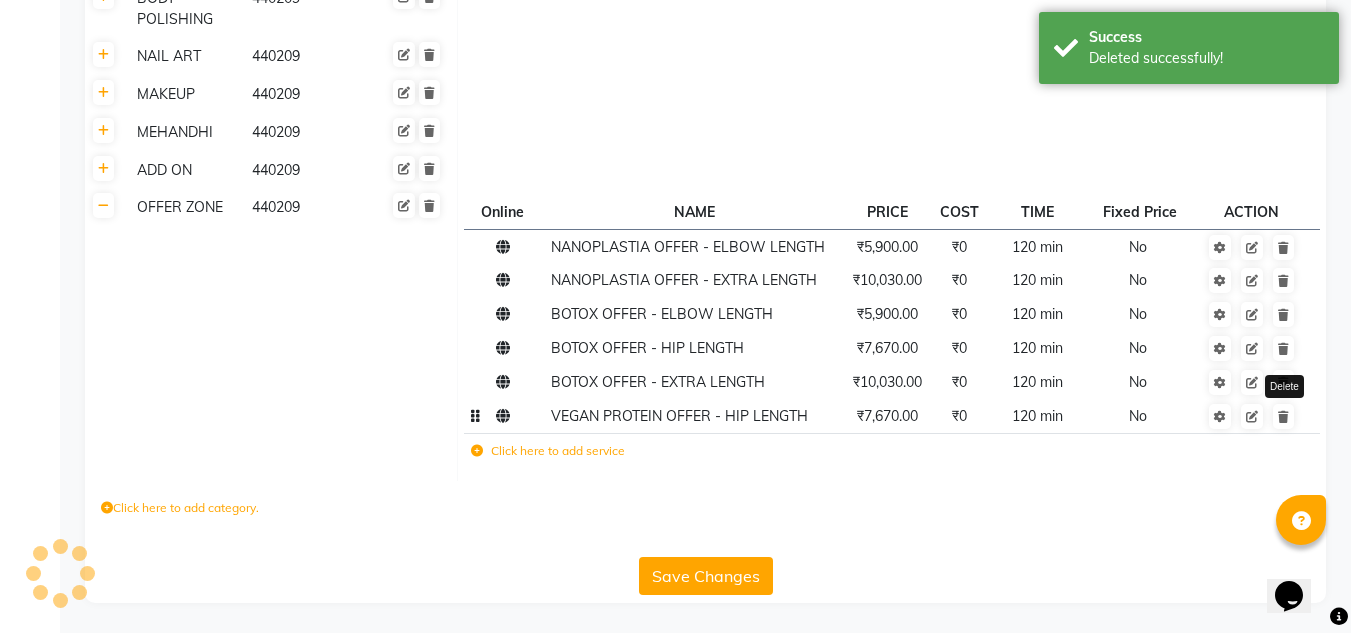 scroll, scrollTop: 865, scrollLeft: 0, axis: vertical 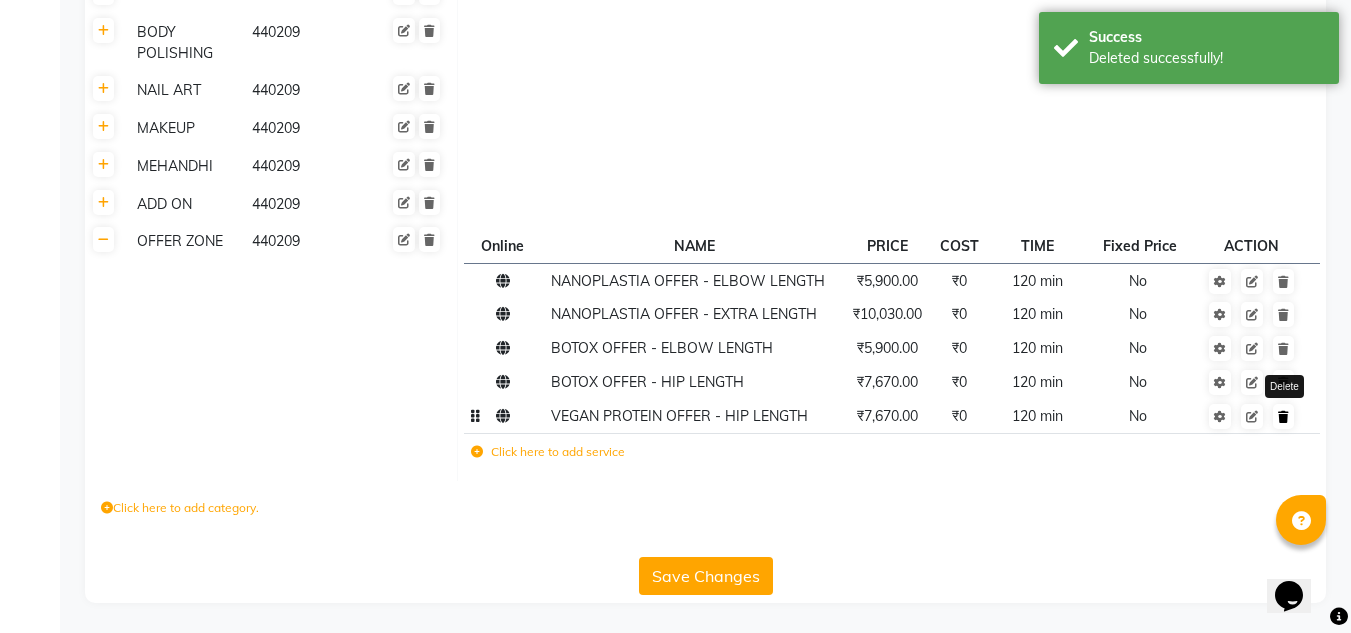 click 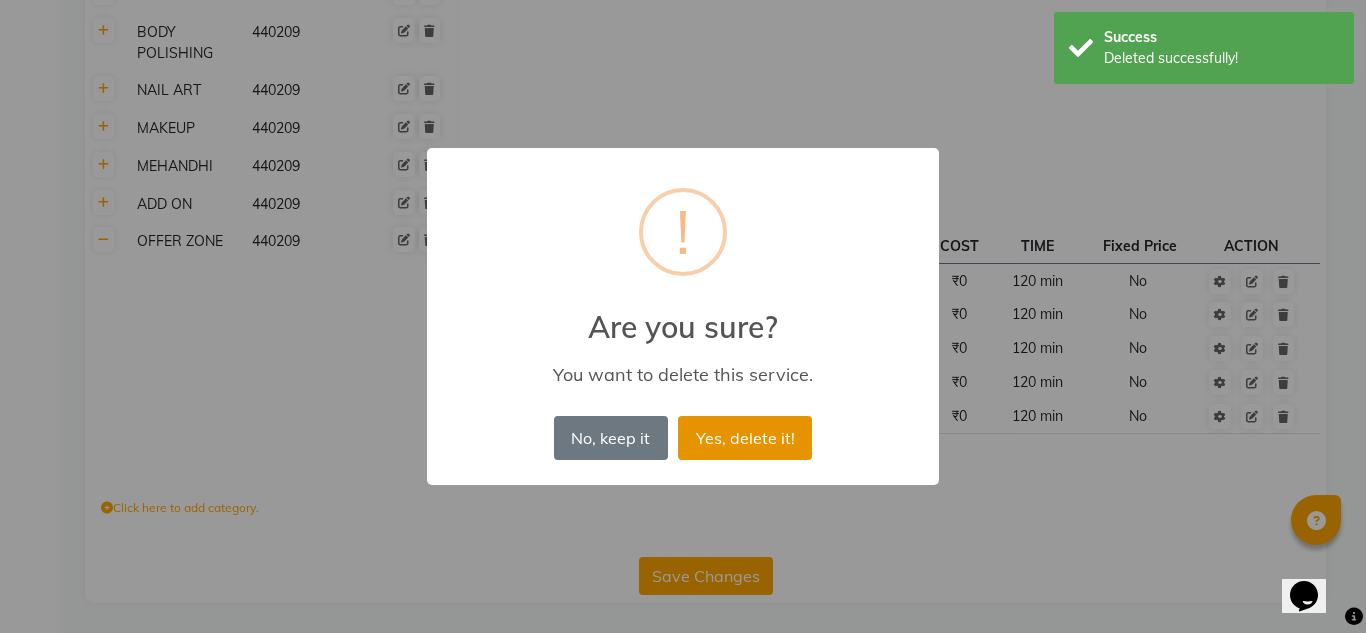 click on "Yes, delete it!" at bounding box center [745, 438] 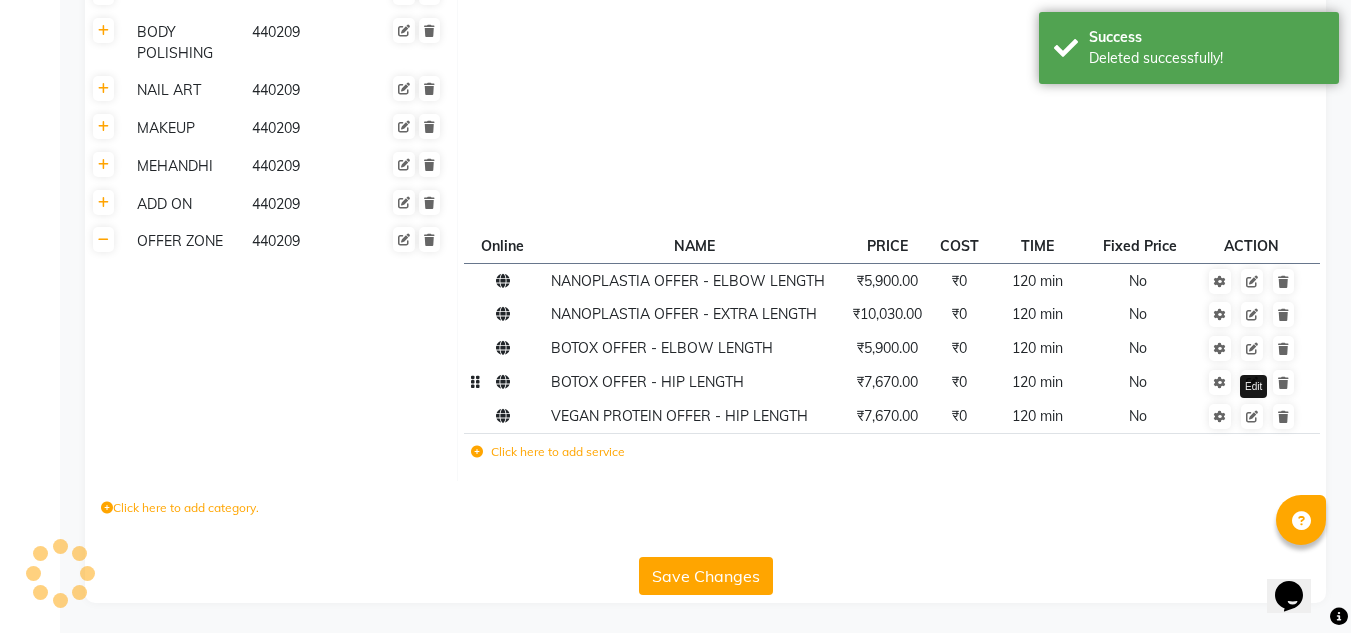 scroll, scrollTop: 832, scrollLeft: 0, axis: vertical 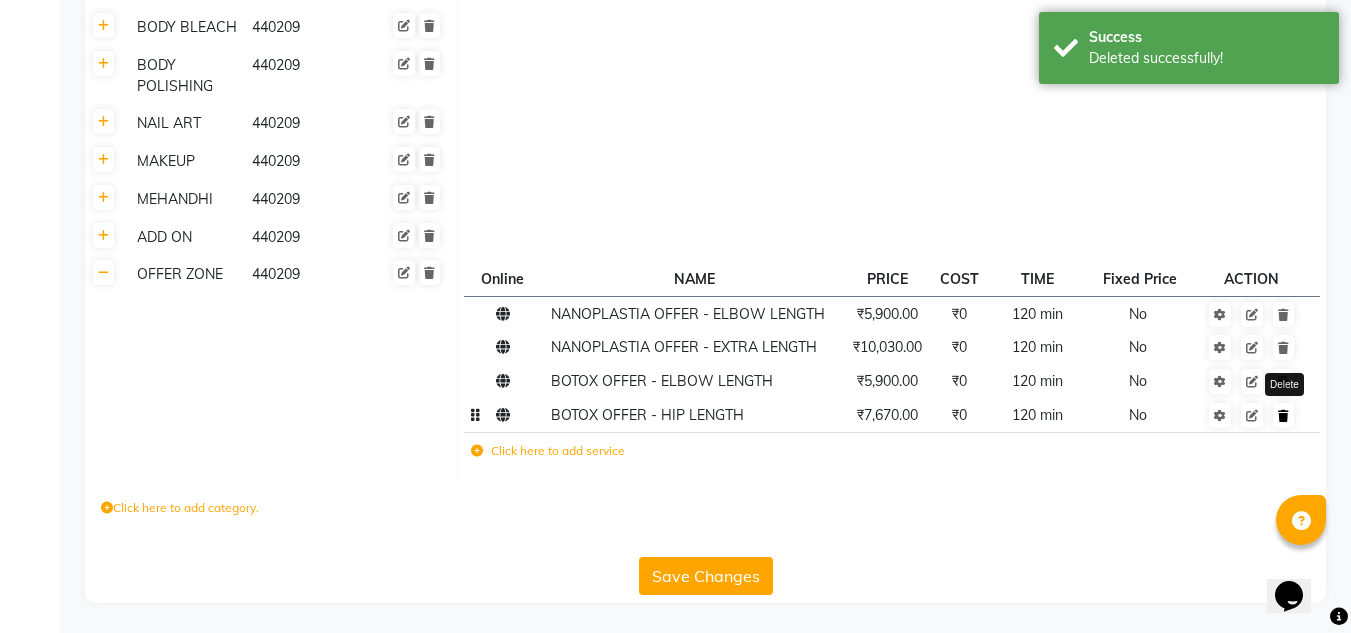 click 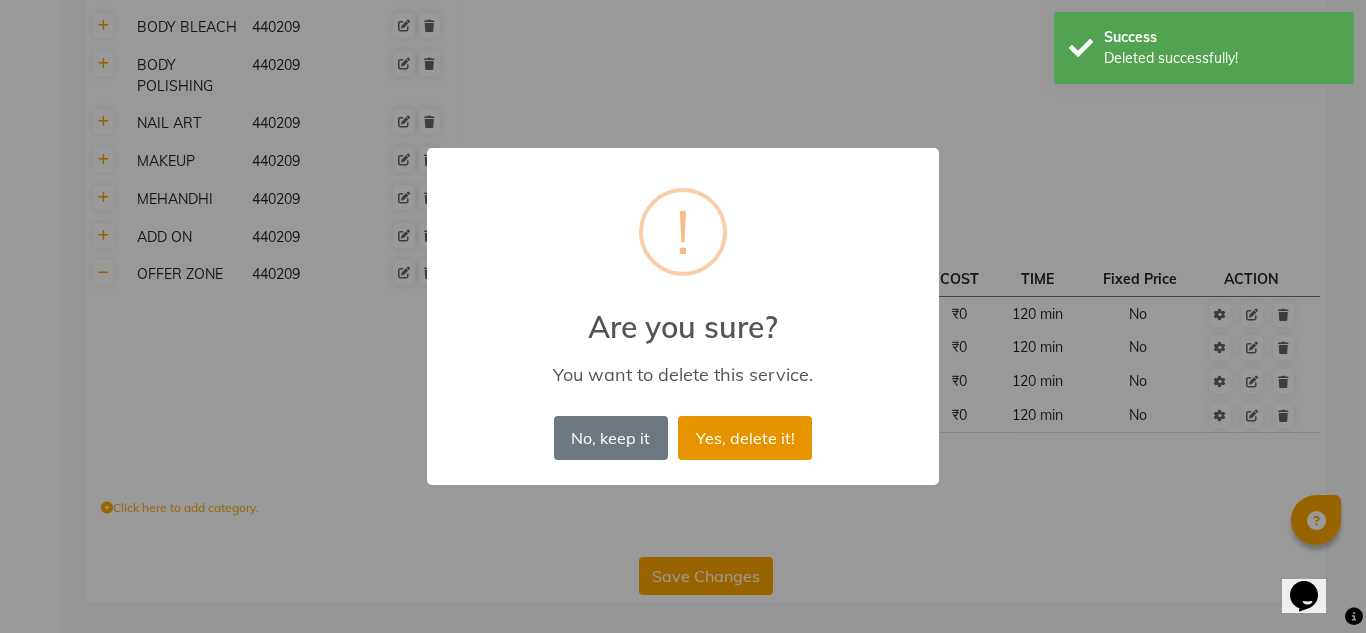 click on "Yes, delete it!" at bounding box center (745, 438) 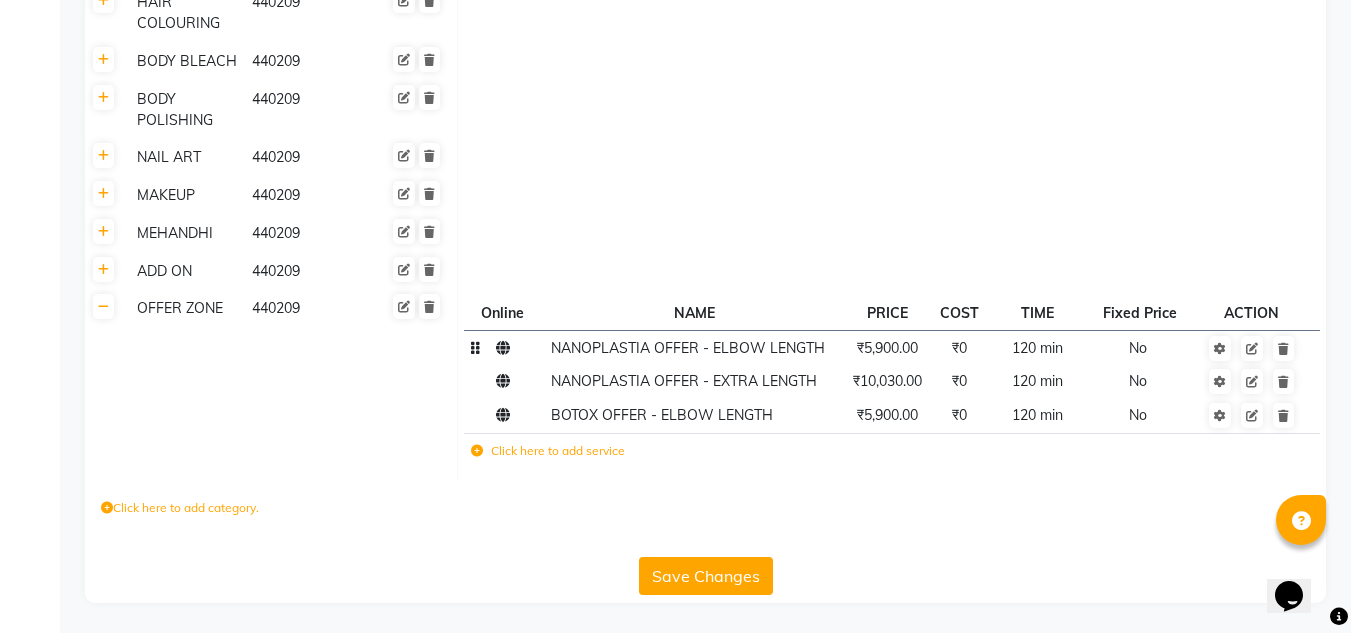 click on "NANOPLASTIA OFFER - ELBOW LENGTH" 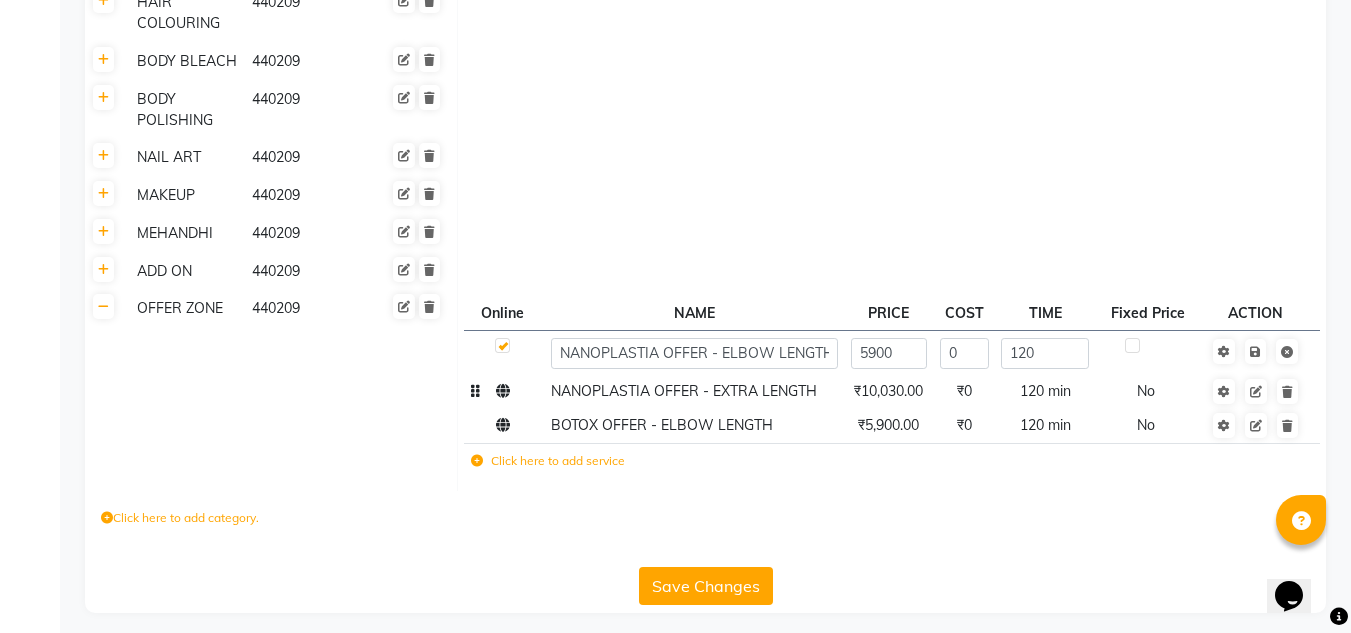 scroll, scrollTop: 808, scrollLeft: 0, axis: vertical 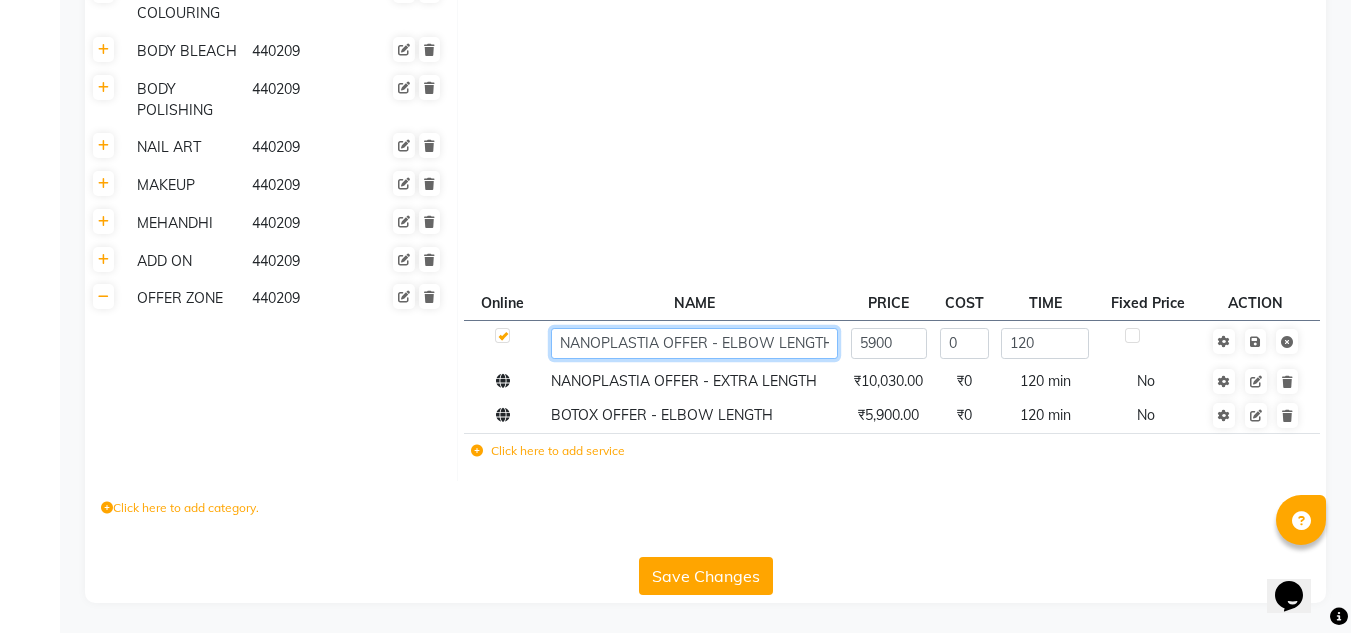 click on "NANOPLASTIA OFFER - ELBOW LENGTH" 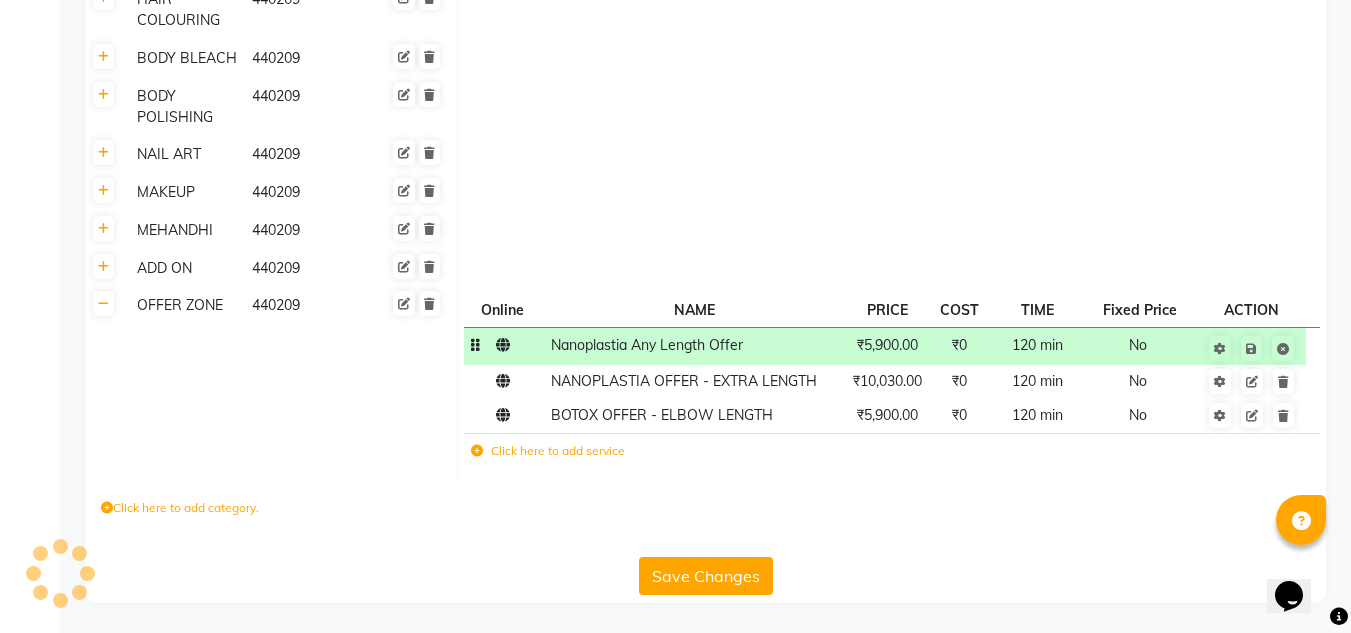 click on "120 min" 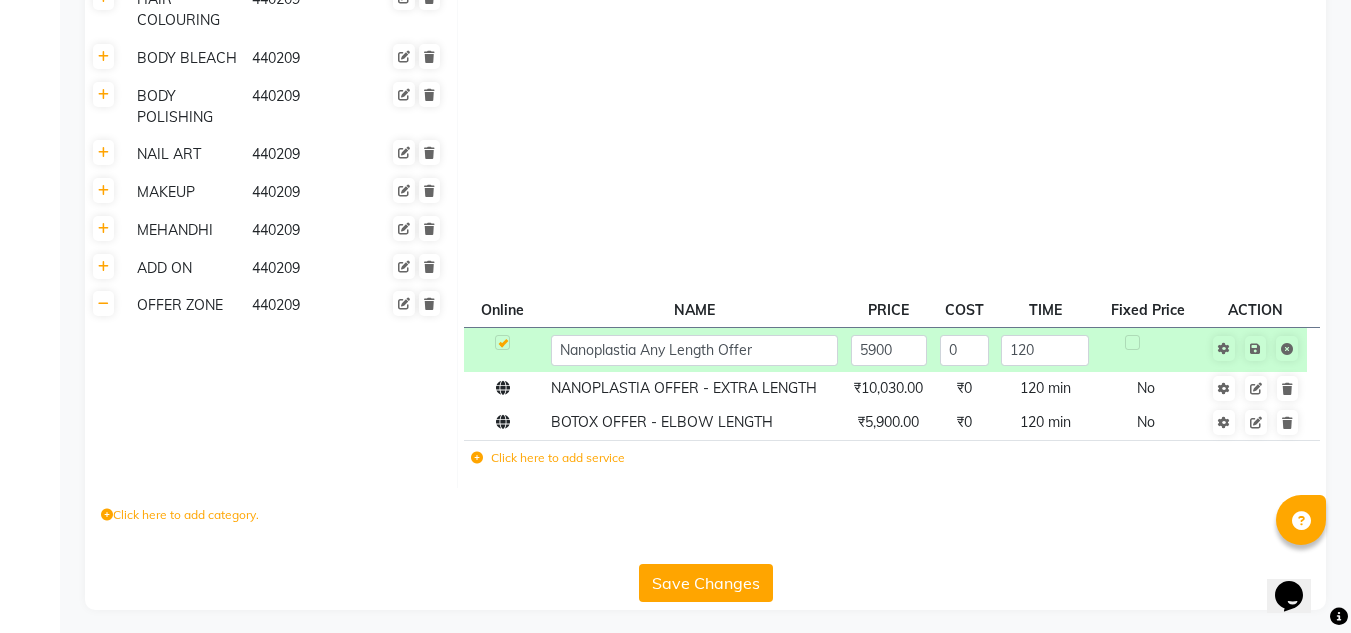 scroll, scrollTop: 808, scrollLeft: 0, axis: vertical 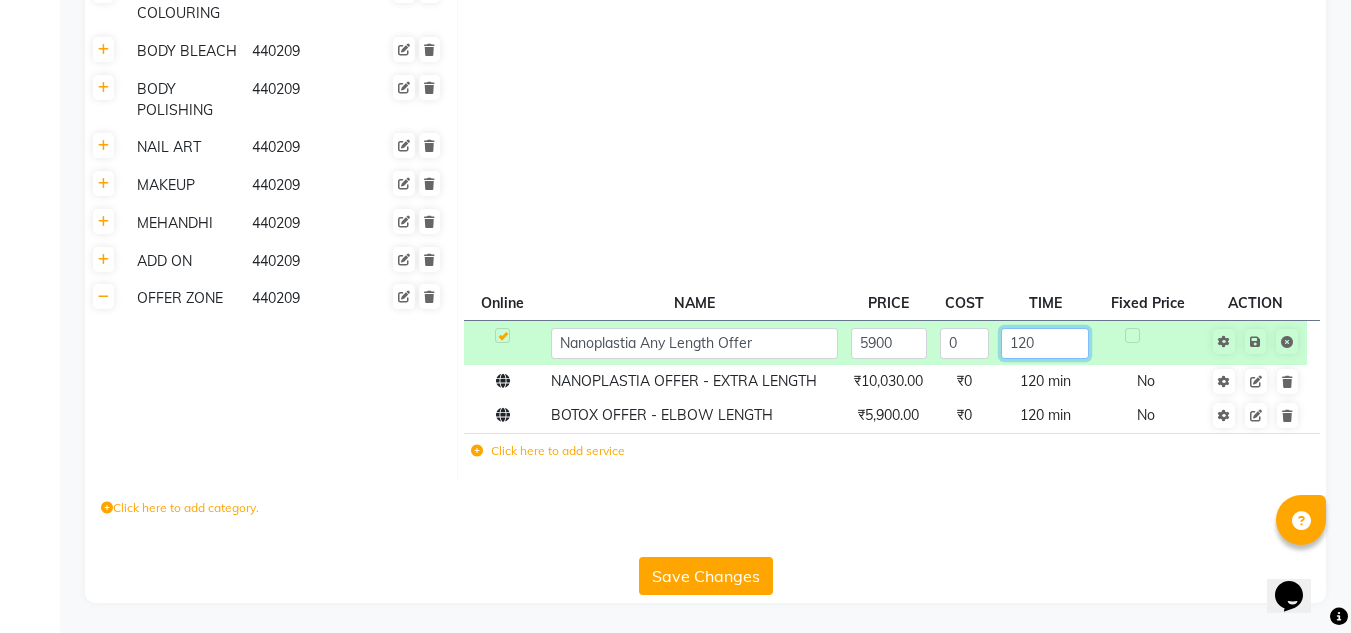 click on "120" 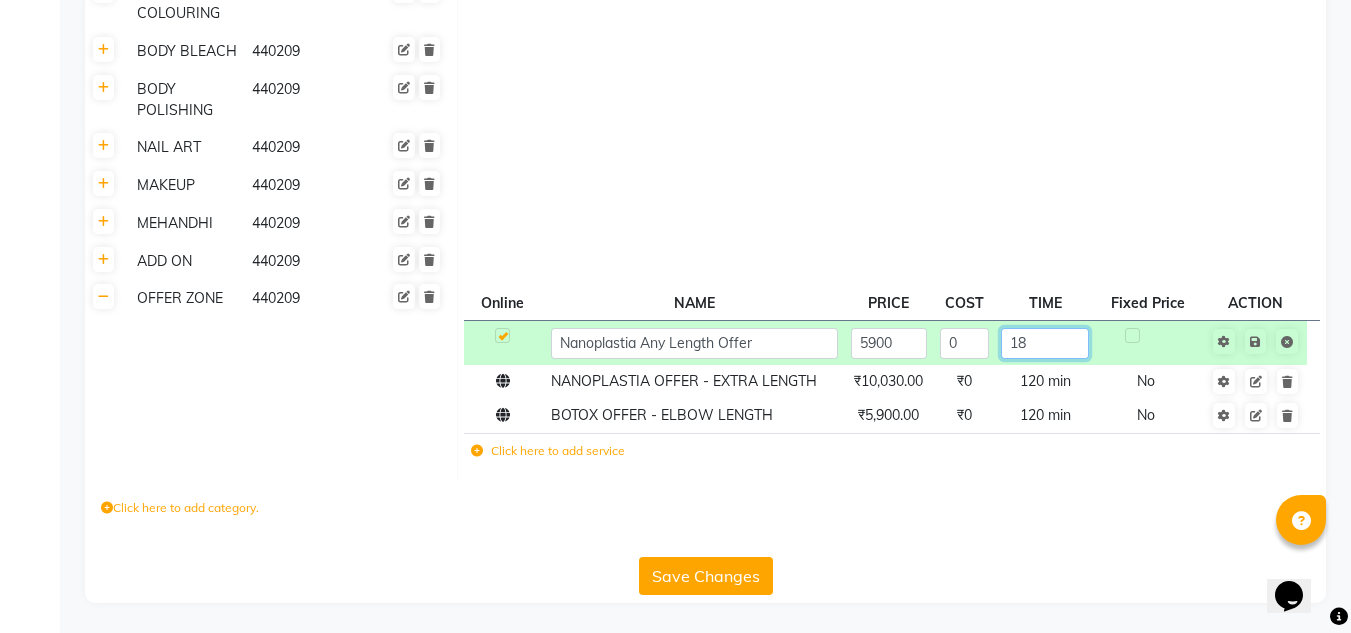 type on "180" 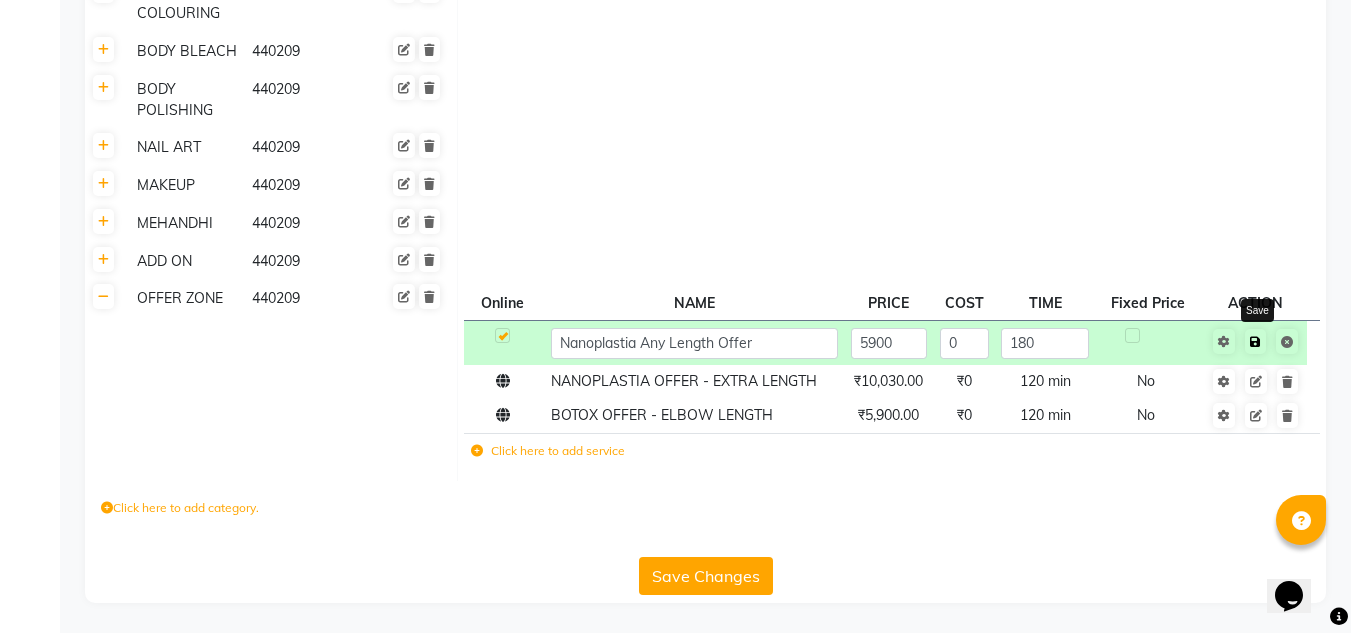scroll, scrollTop: 801, scrollLeft: 0, axis: vertical 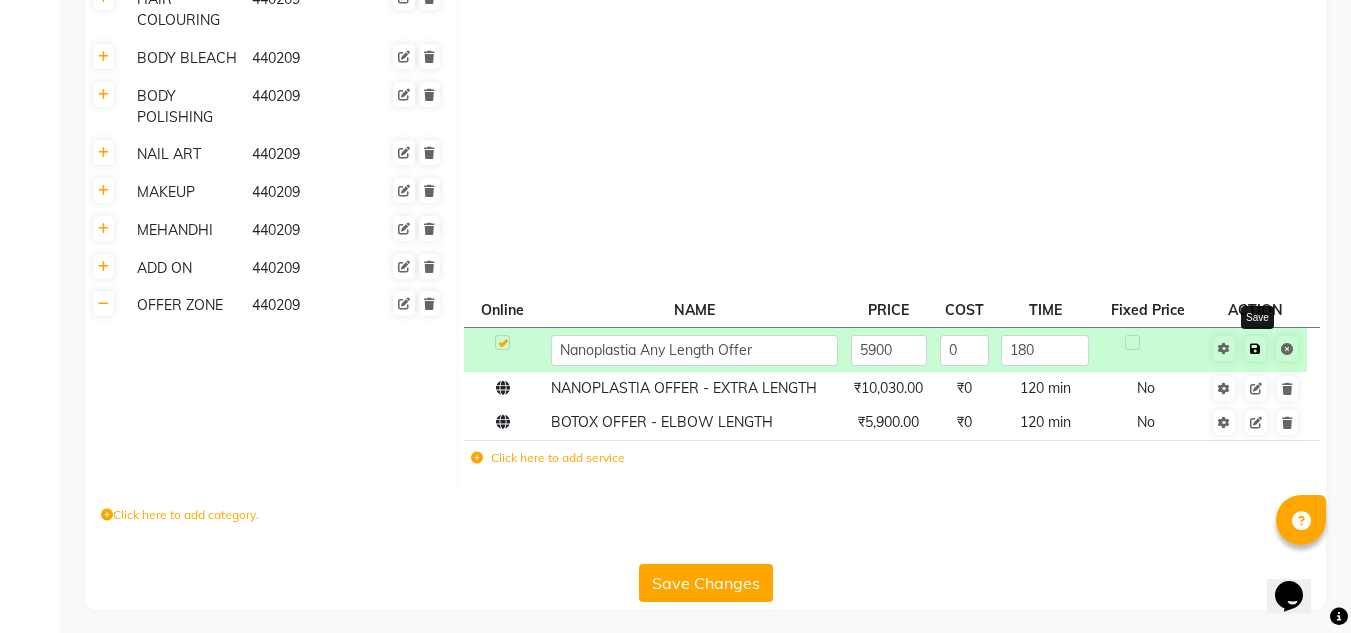 click 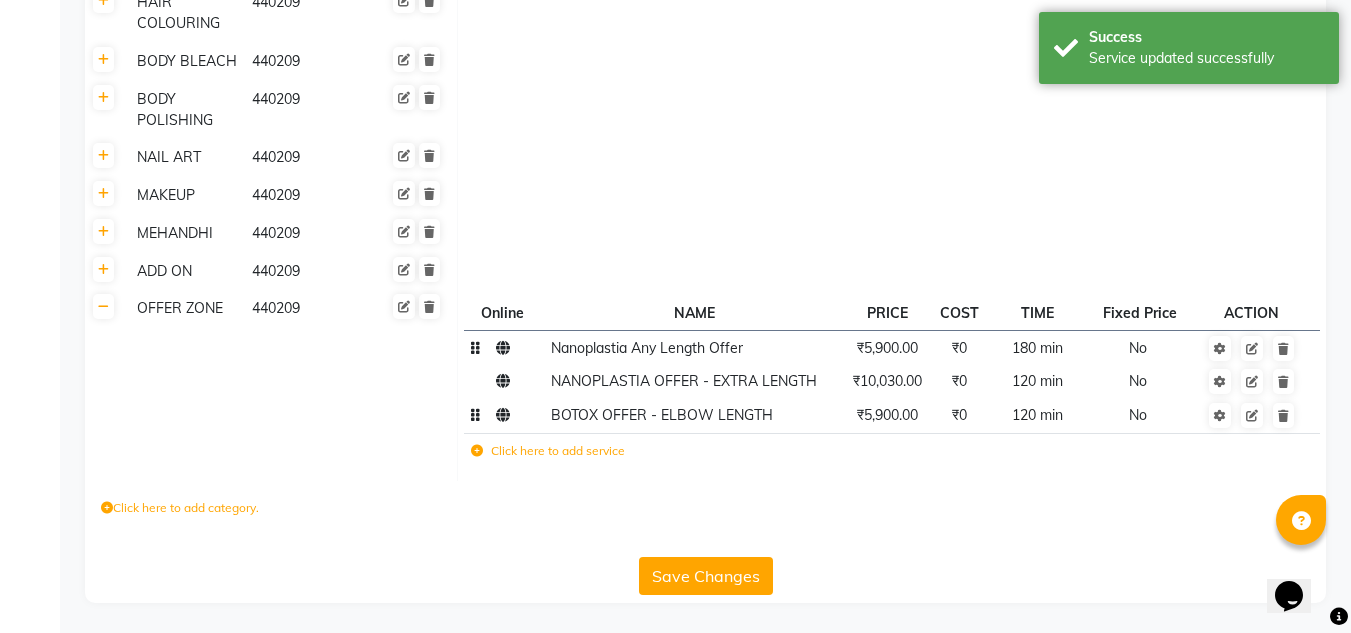 scroll, scrollTop: 798, scrollLeft: 0, axis: vertical 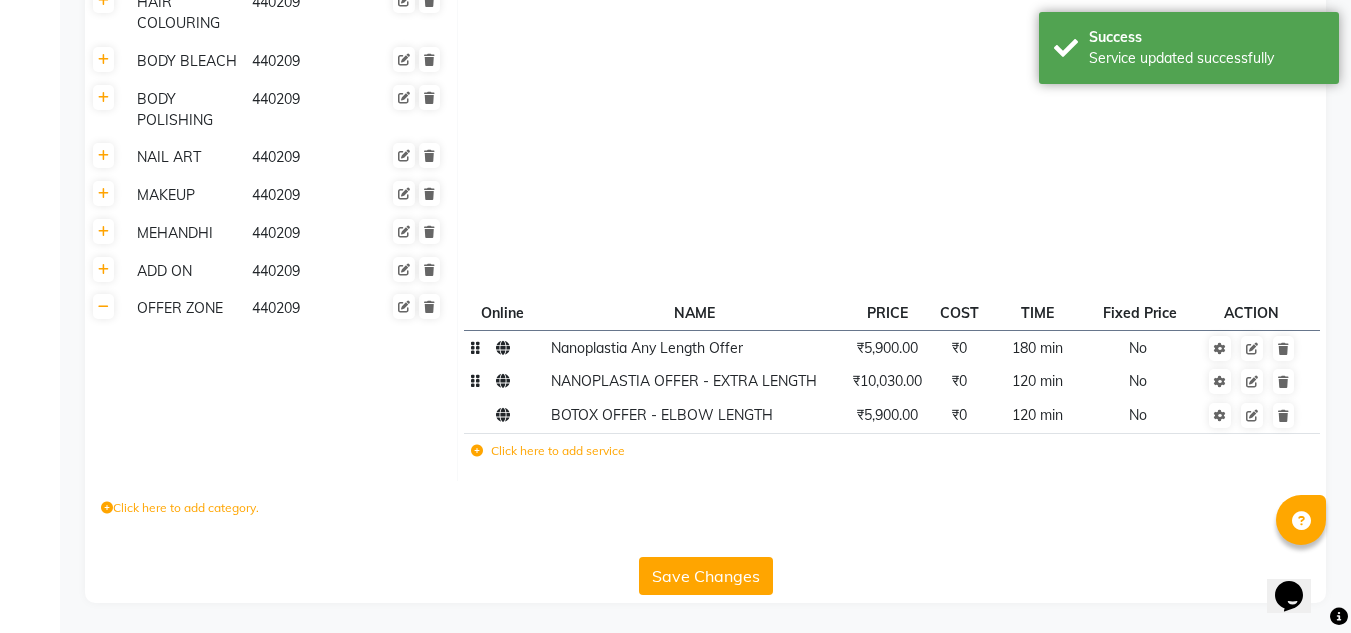 click on "NANOPLASTIA OFFER - EXTRA LENGTH" 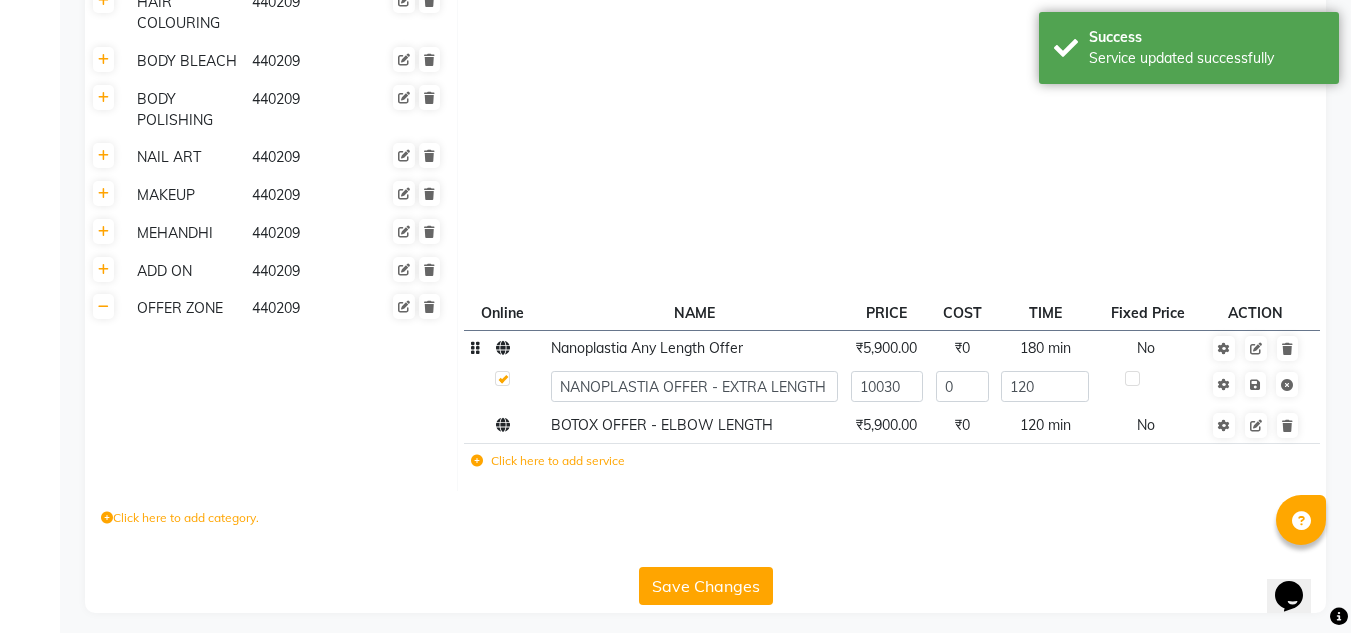 scroll, scrollTop: 808, scrollLeft: 0, axis: vertical 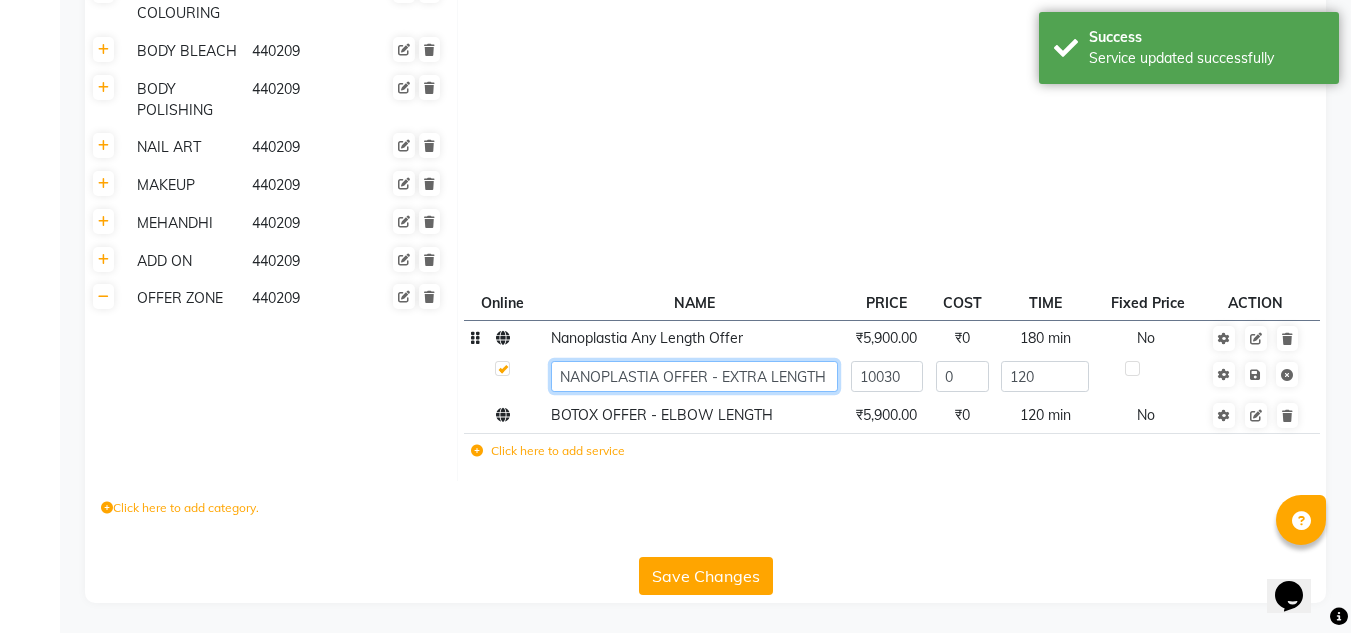 click on "NANOPLASTIA OFFER - EXTRA LENGTH" 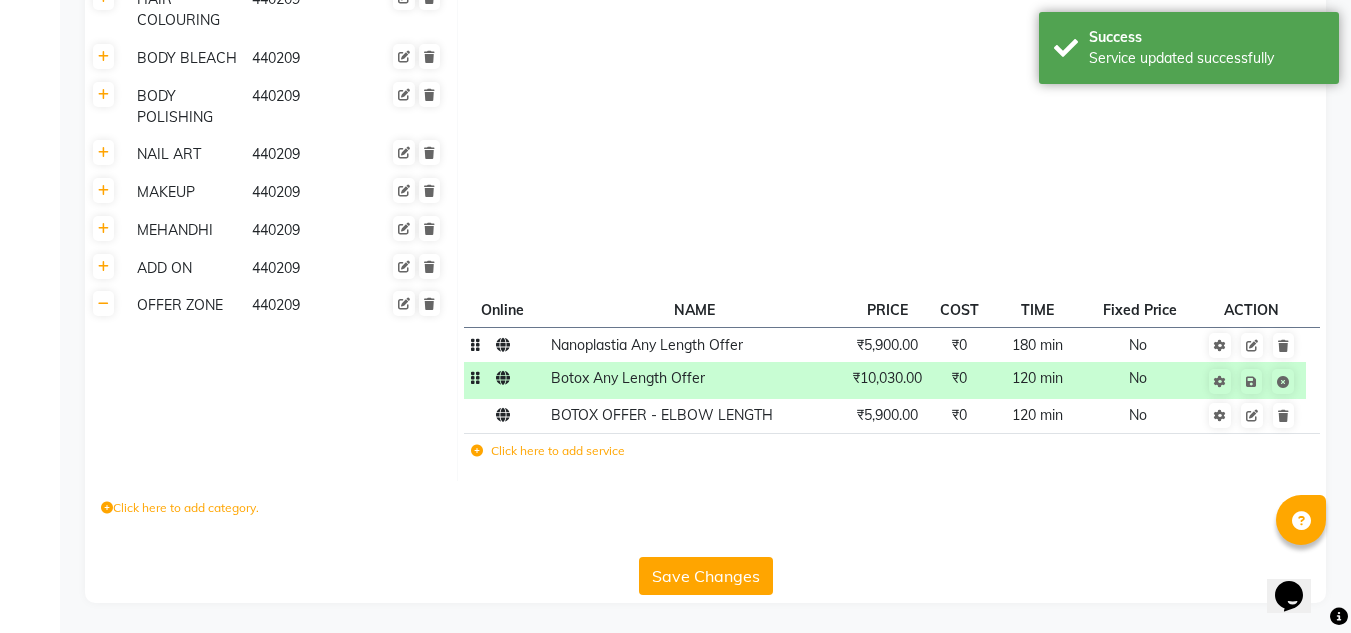 click on "₹10,030.00" 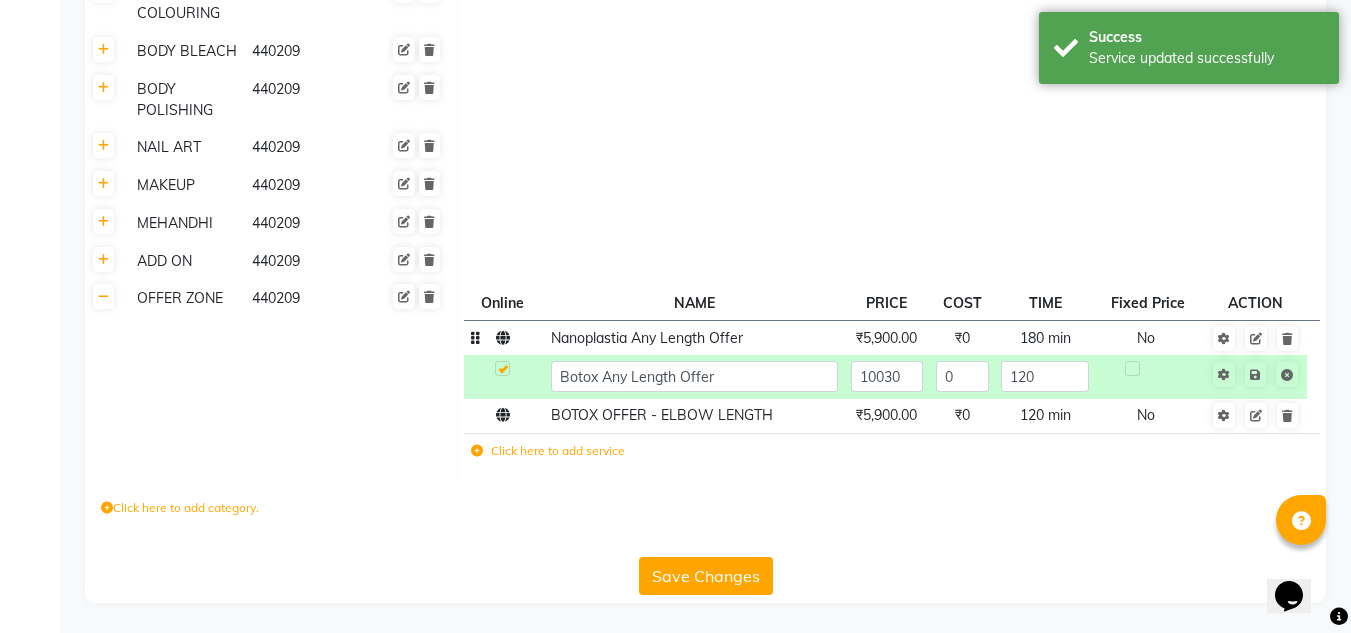 click on "10030" 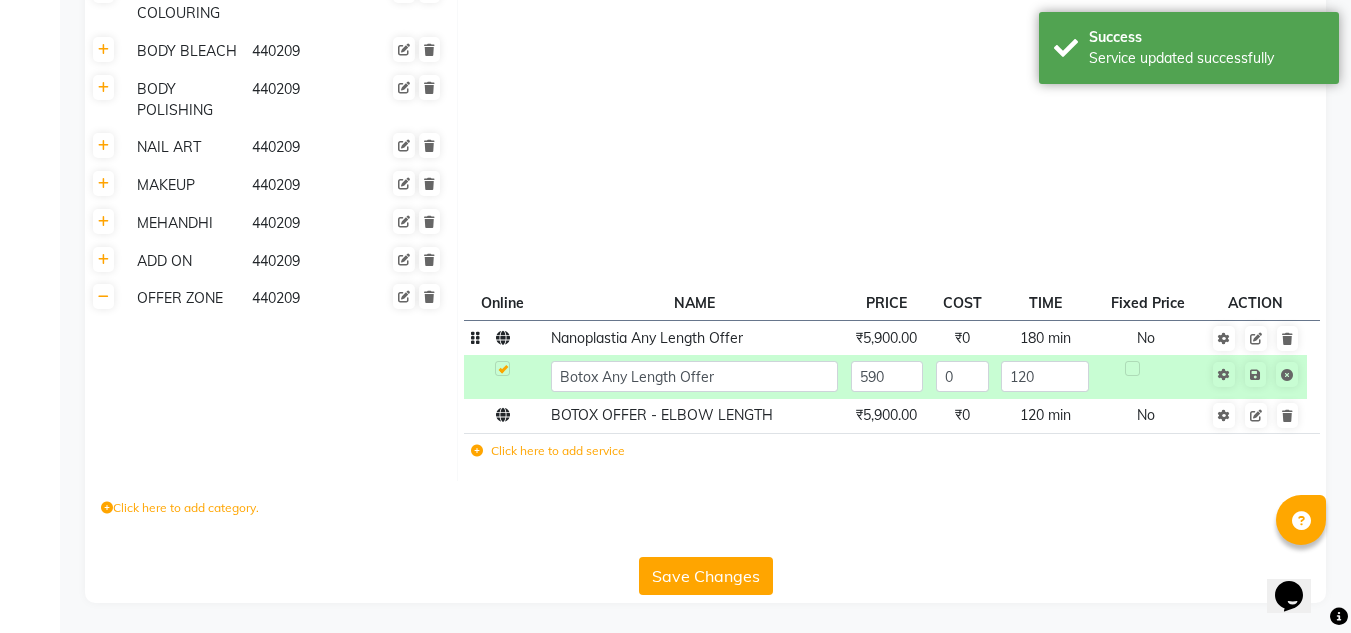 type on "5900" 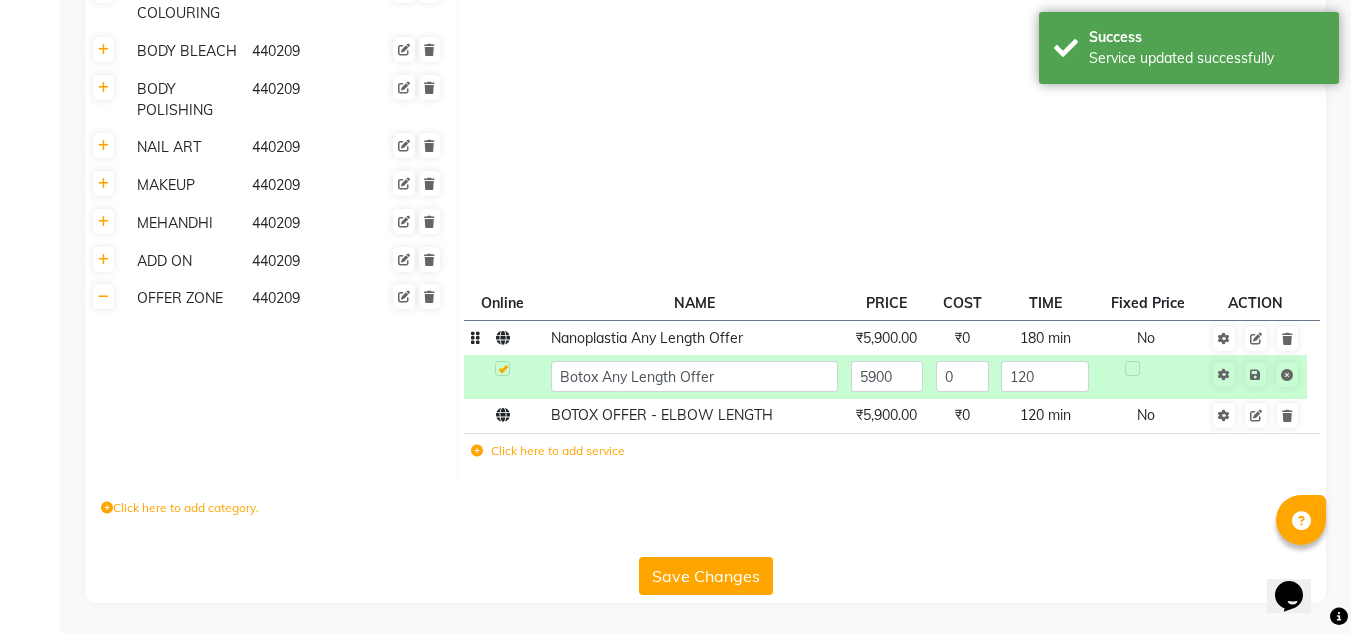 scroll, scrollTop: 801, scrollLeft: 0, axis: vertical 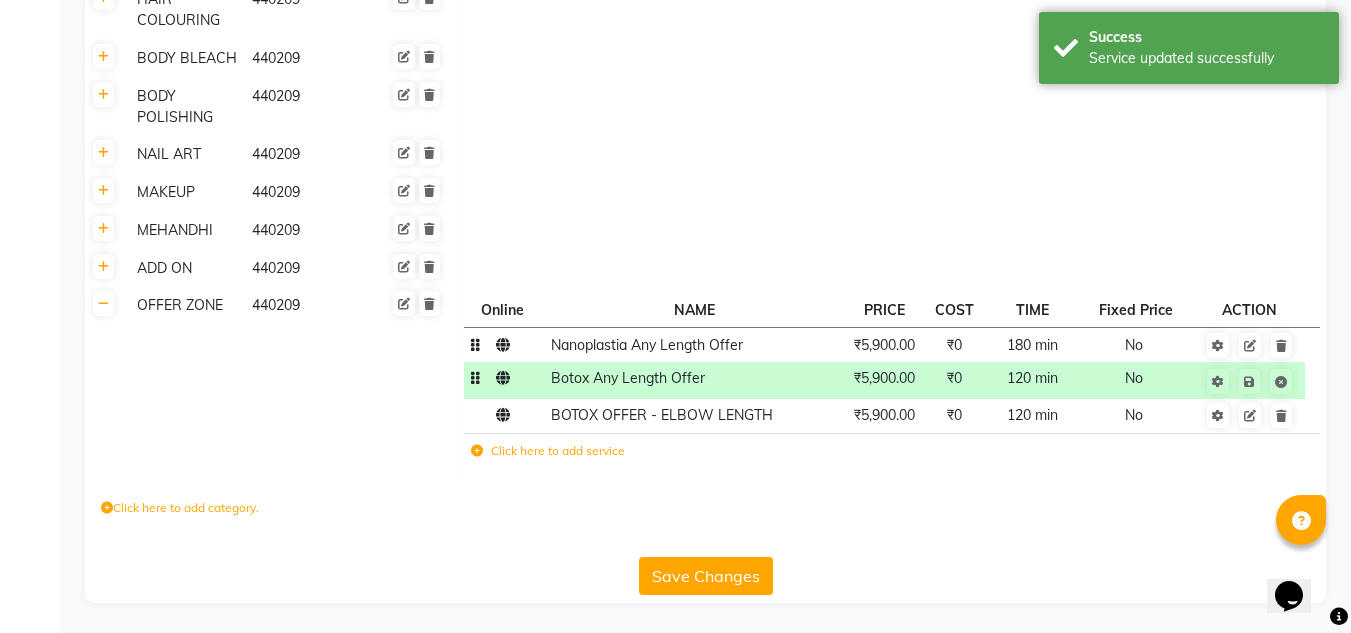 type 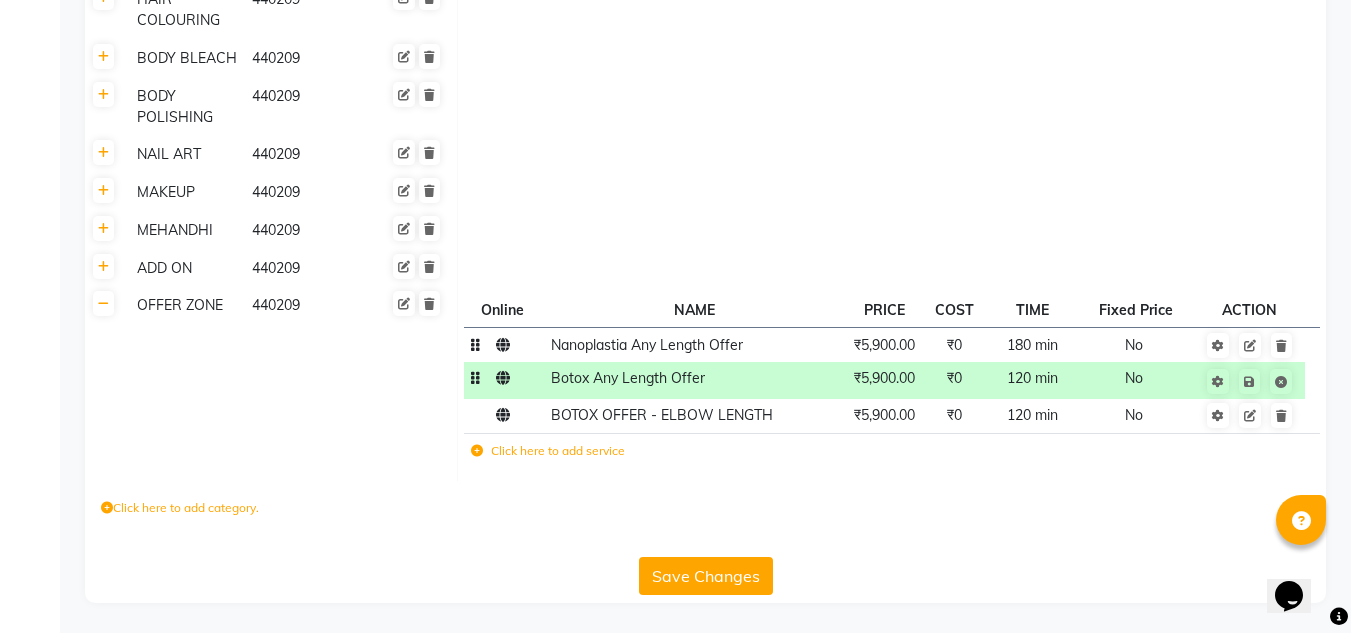click on "120 min" 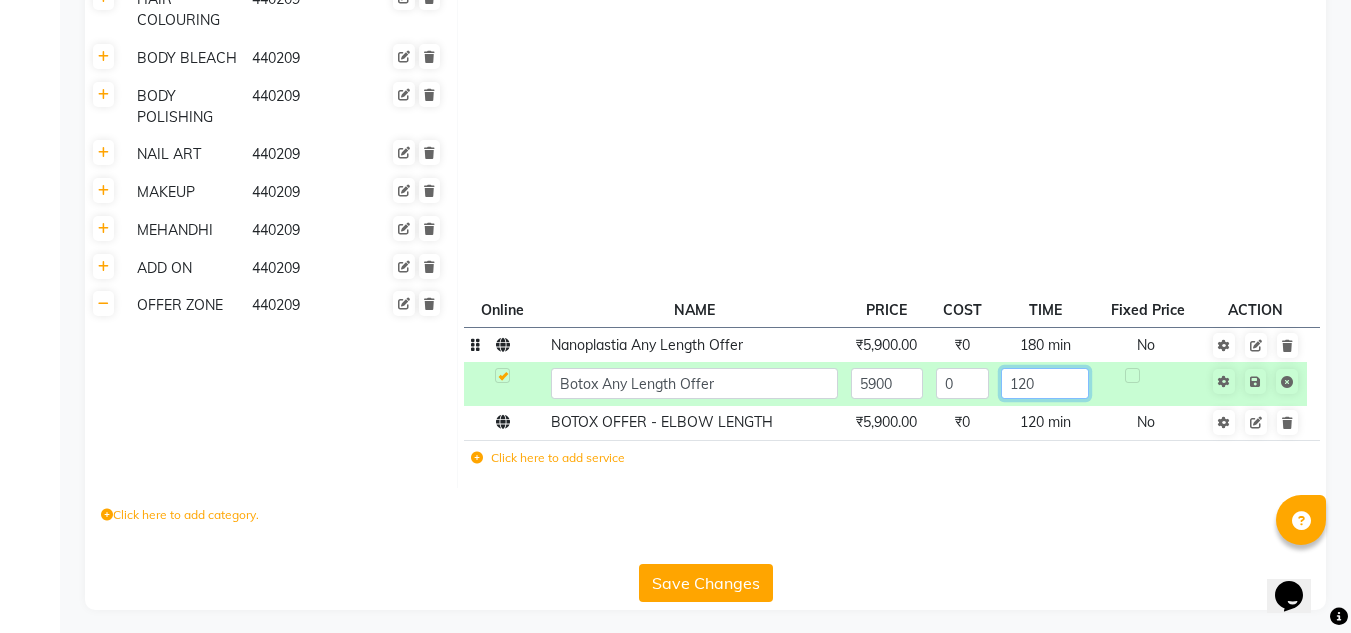 click on "120" 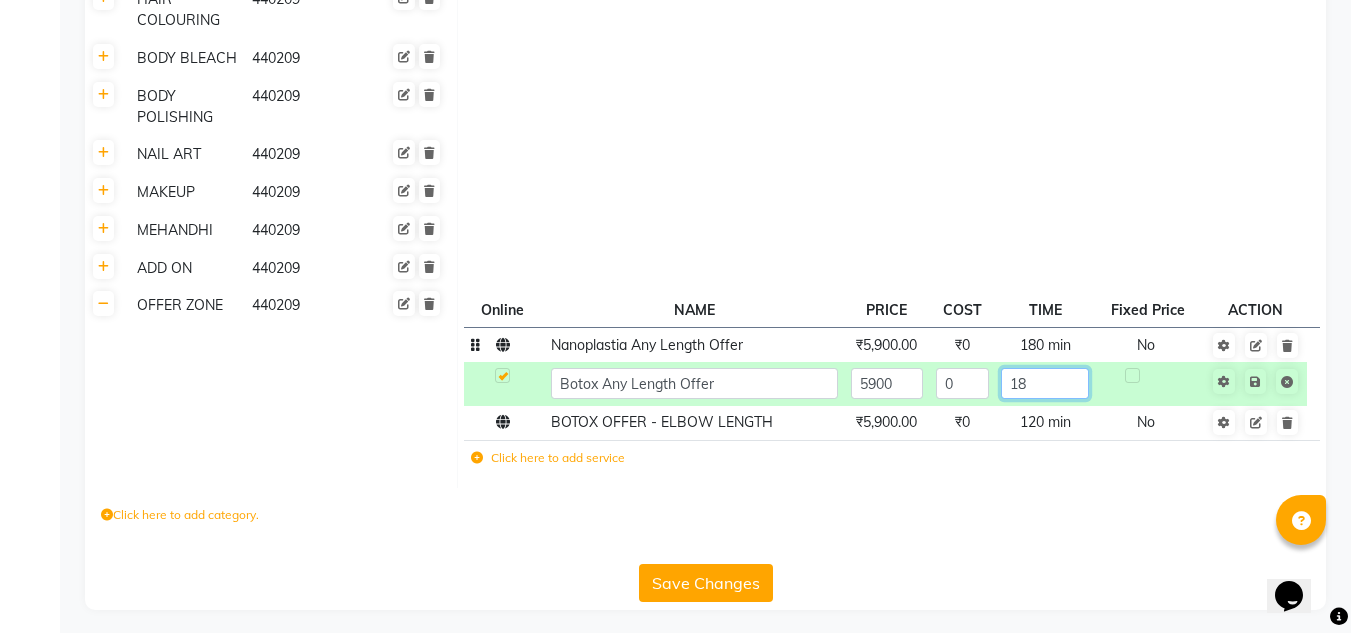 type on "180" 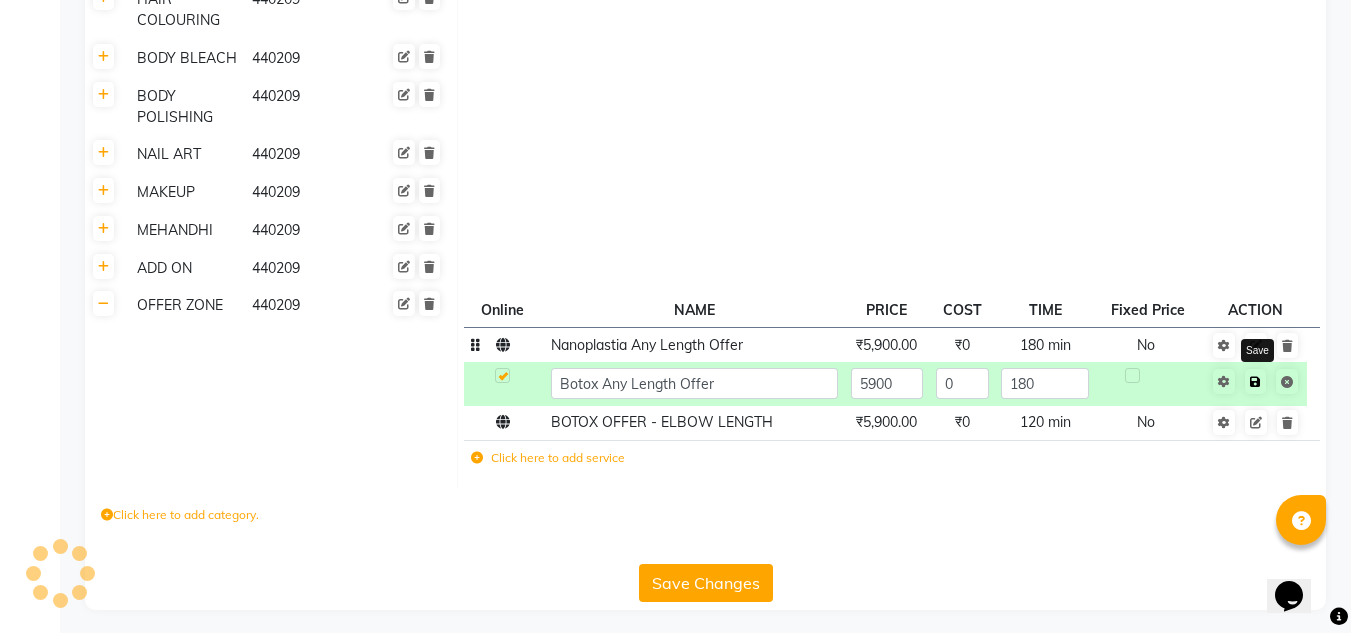 click 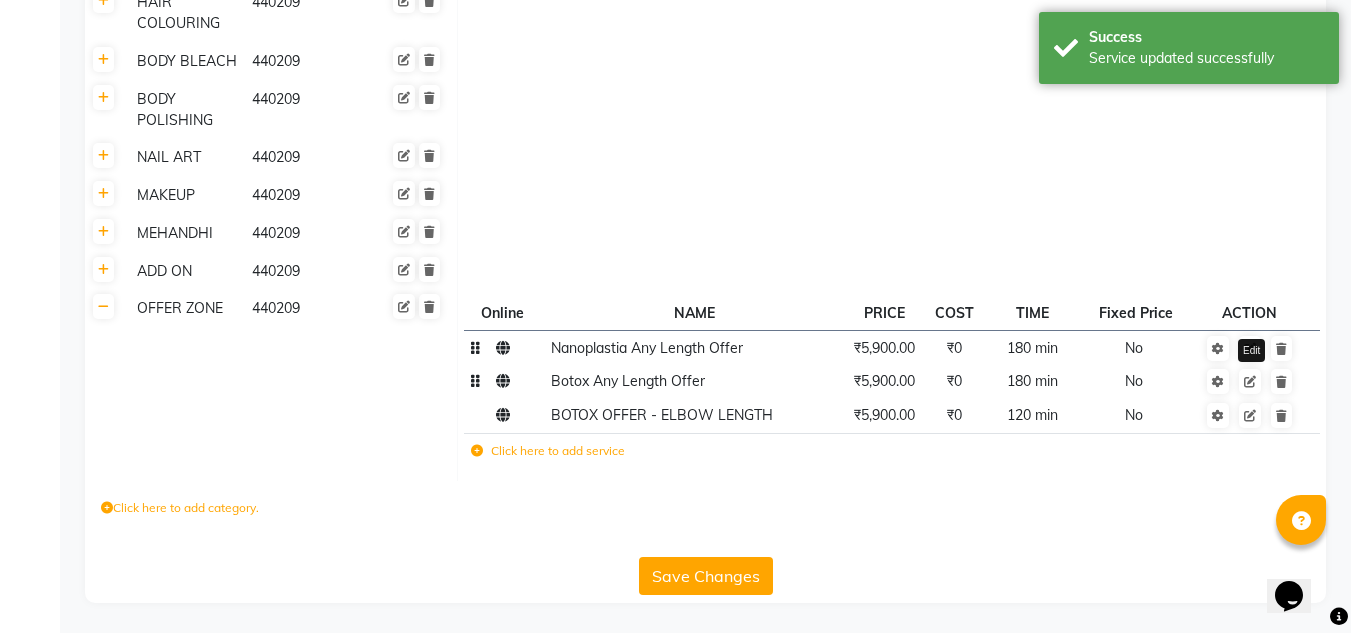 scroll, scrollTop: 798, scrollLeft: 0, axis: vertical 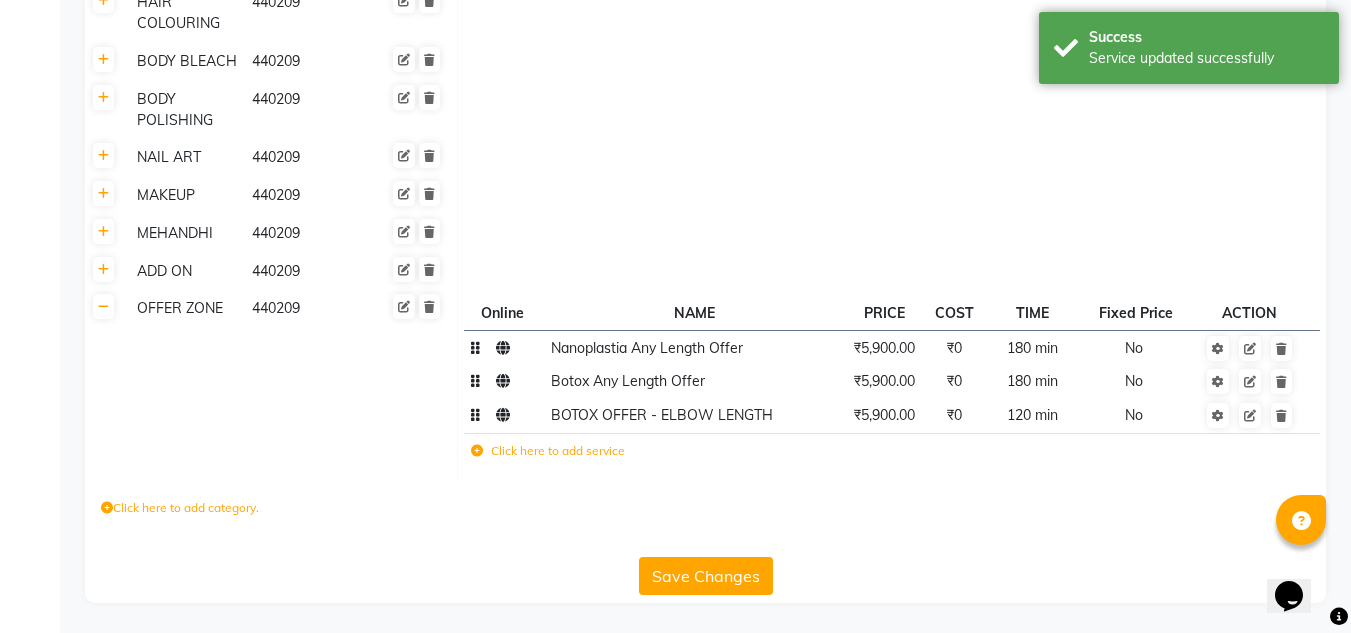 click on "BOTOX OFFER - ELBOW LENGTH" 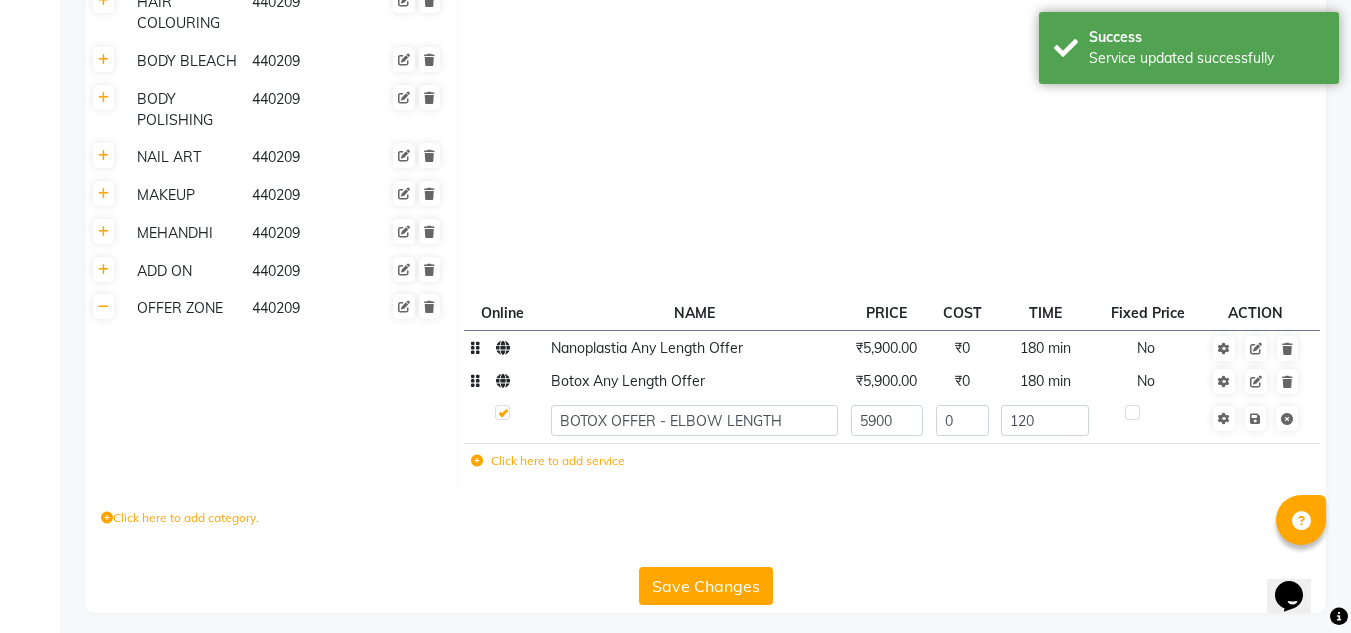 scroll, scrollTop: 801, scrollLeft: 0, axis: vertical 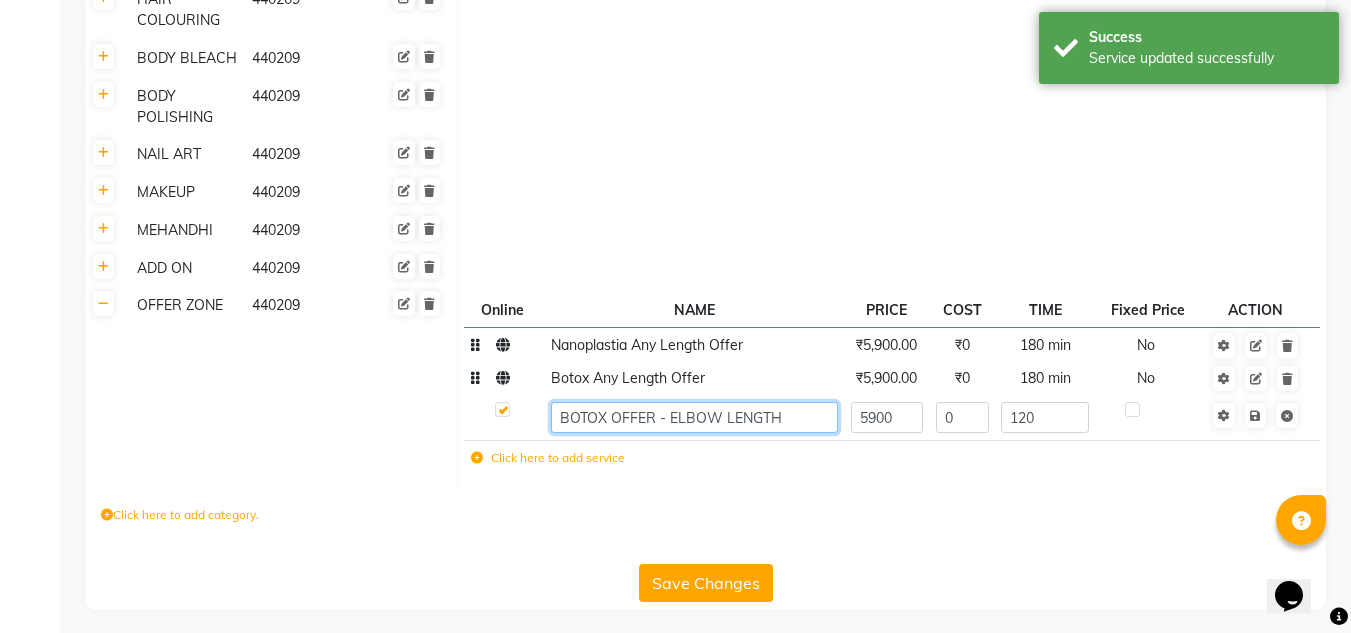 click on "BOTOX OFFER - ELBOW LENGTH" 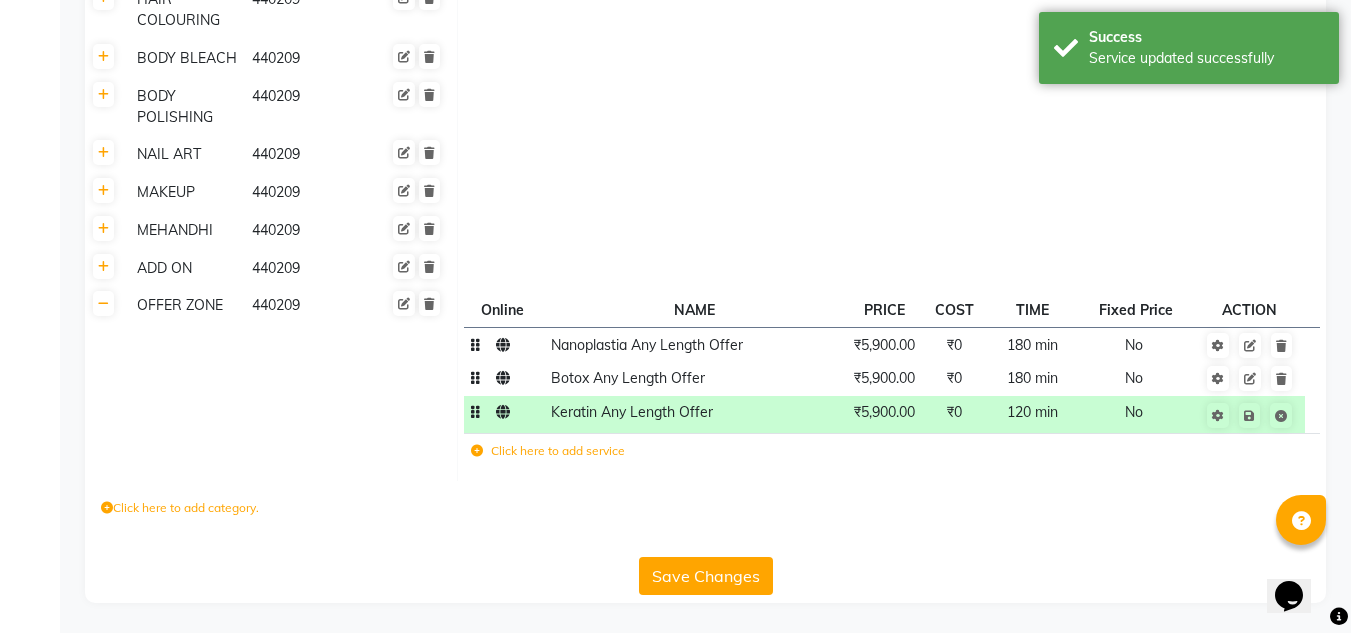 click on "120 min" 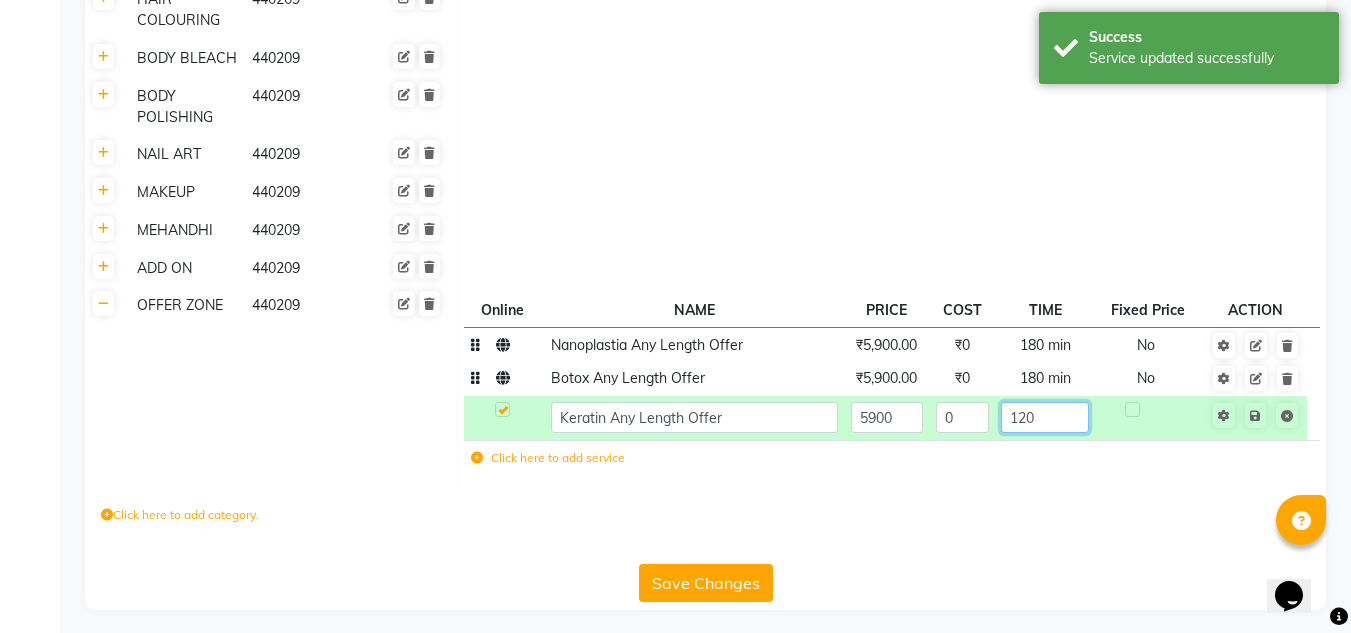 click on "120" 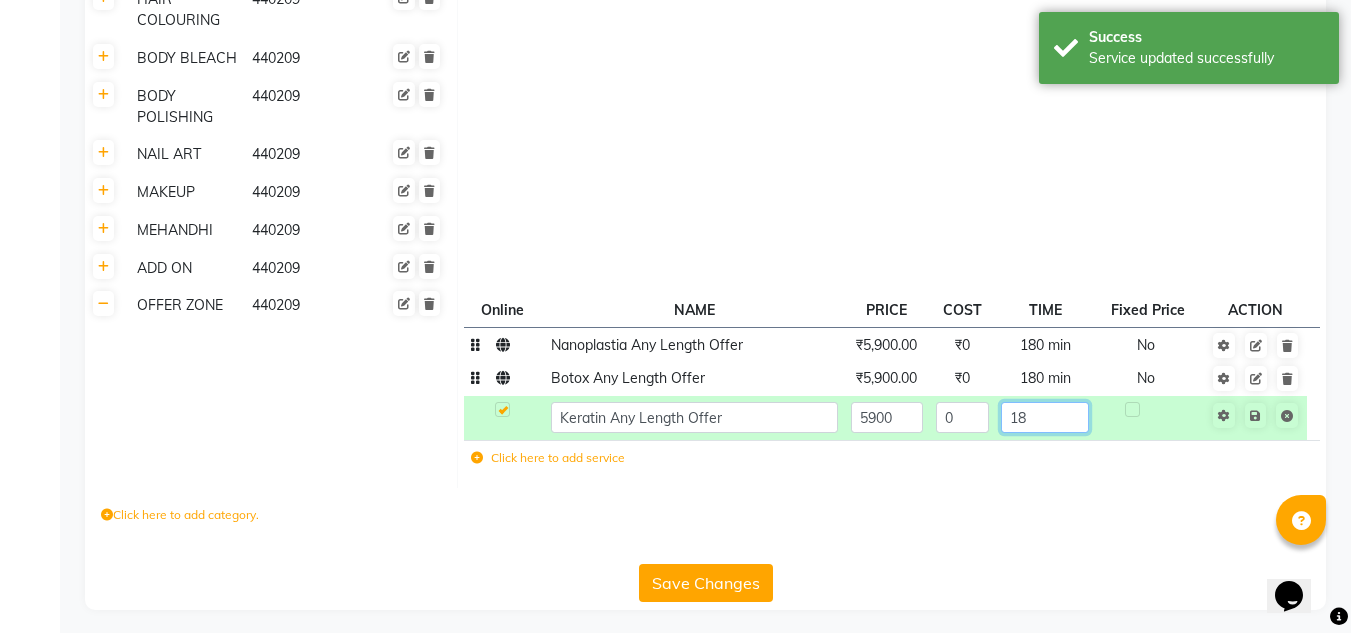 type on "180" 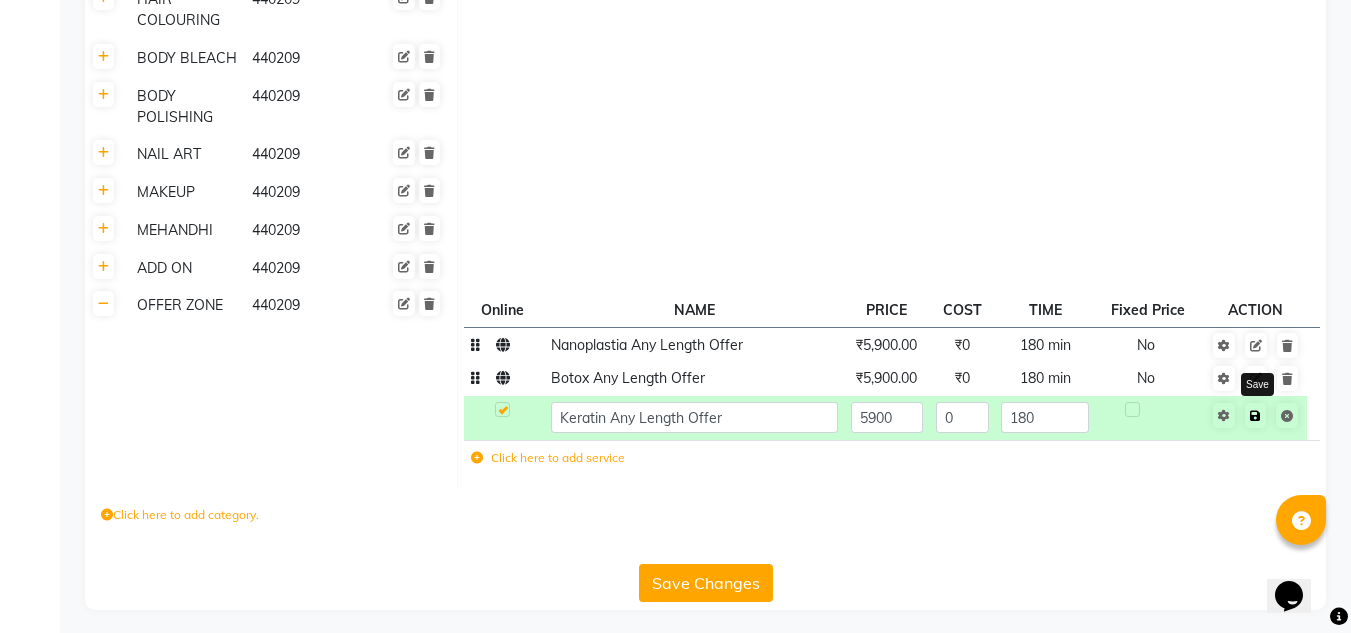 click on "Save" 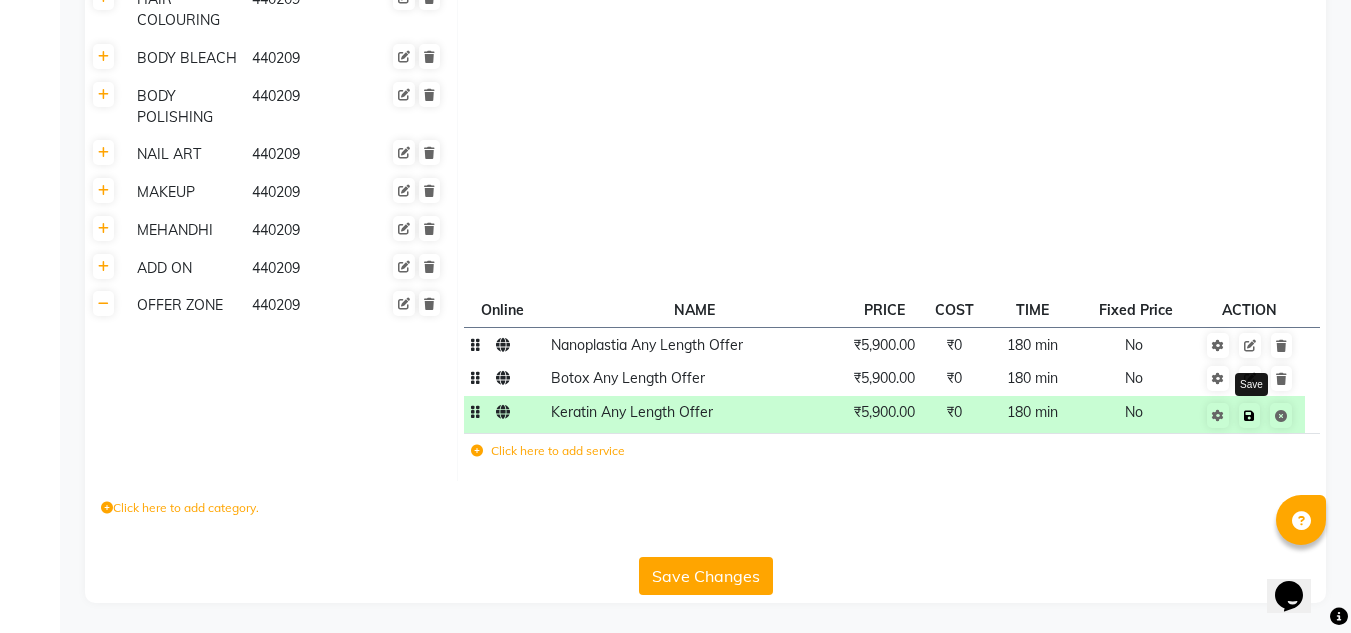 click 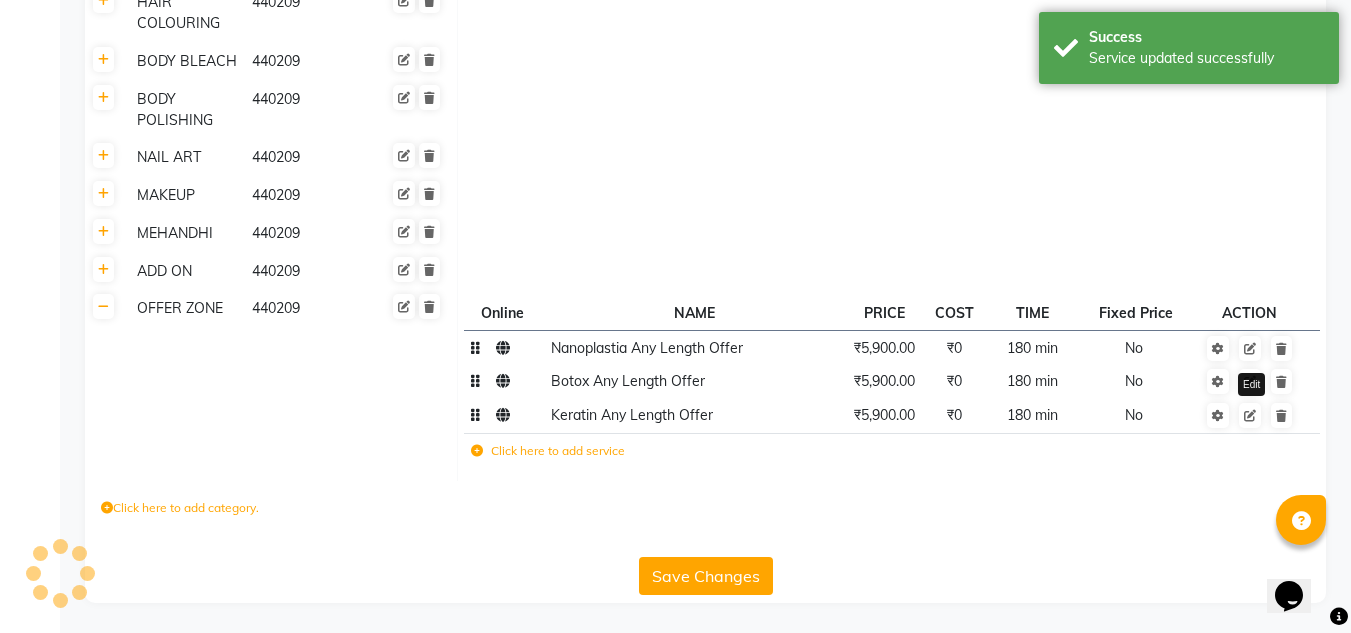 scroll, scrollTop: 798, scrollLeft: 0, axis: vertical 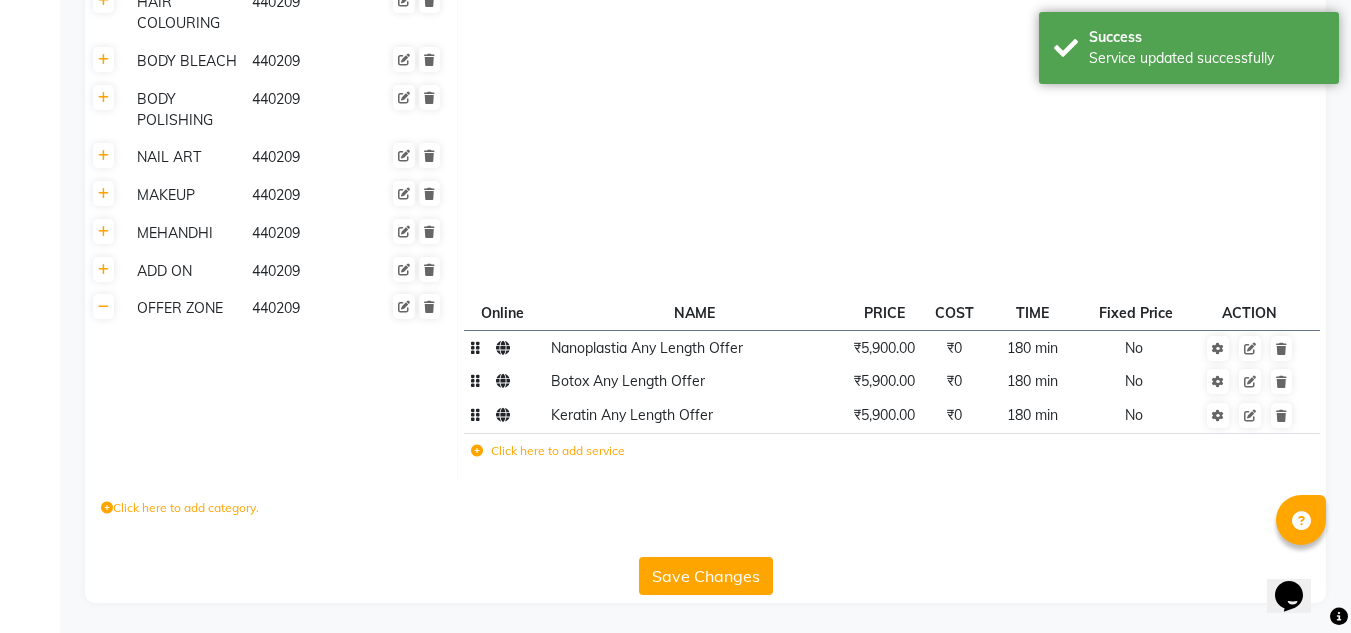 click on "Click here to add service" 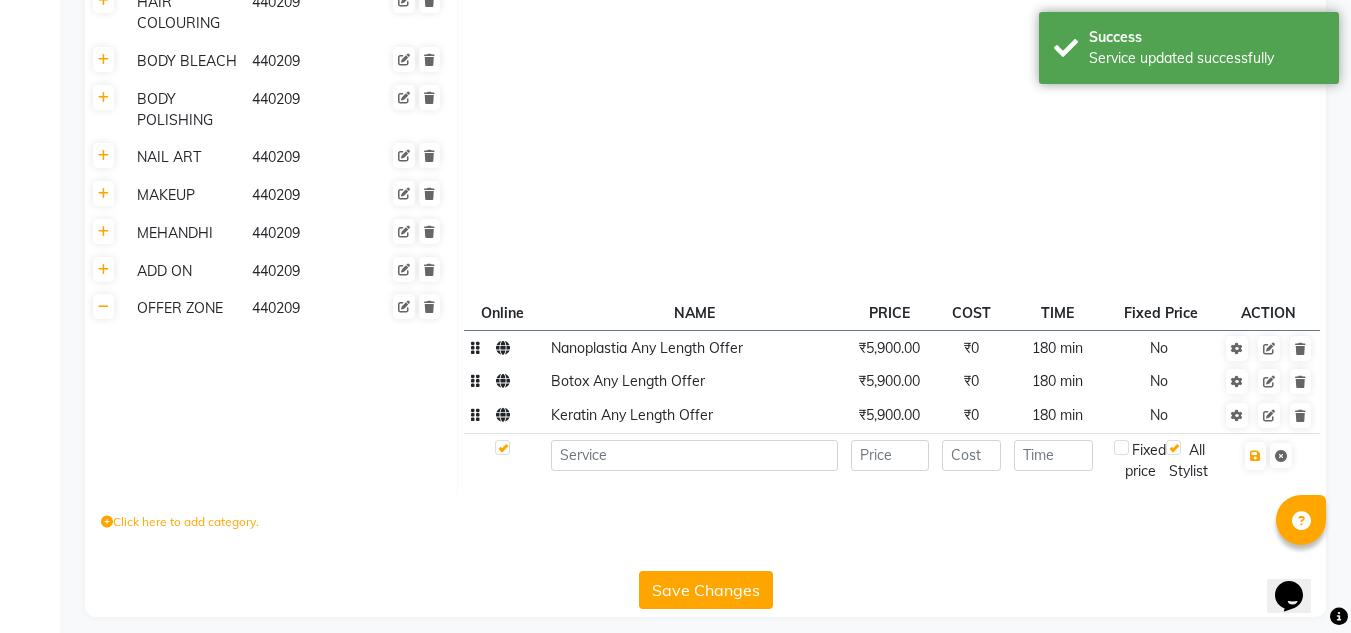 scroll, scrollTop: 801, scrollLeft: 0, axis: vertical 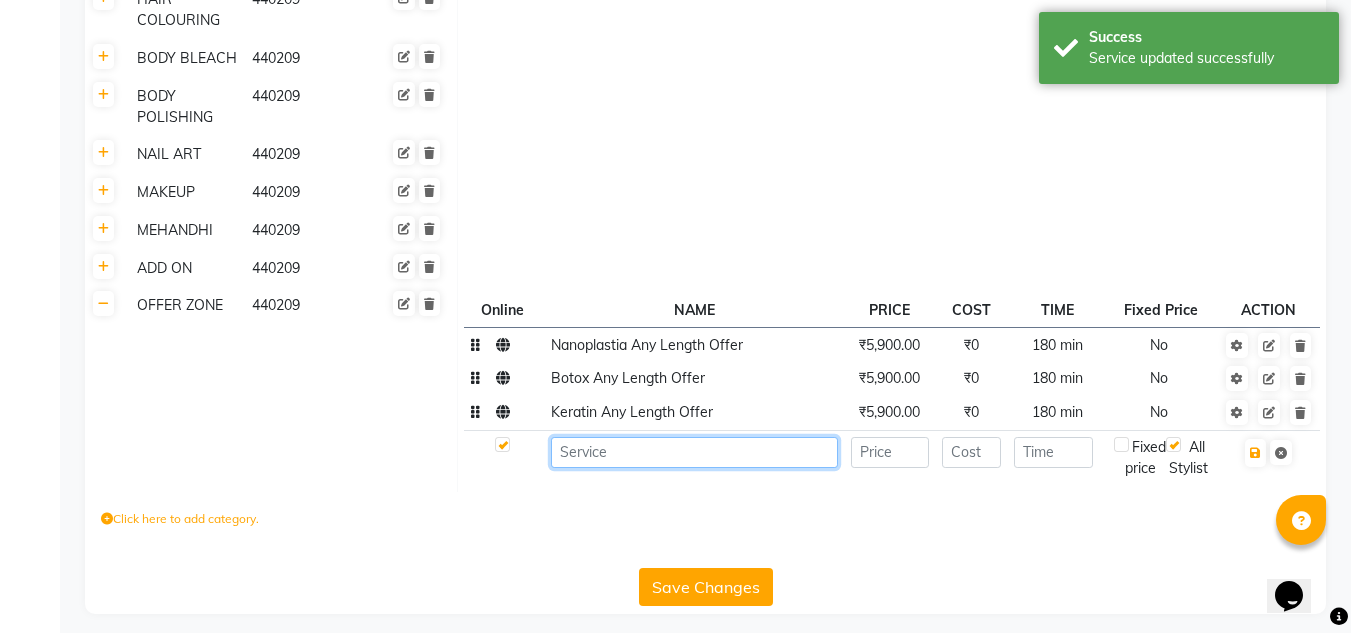 click 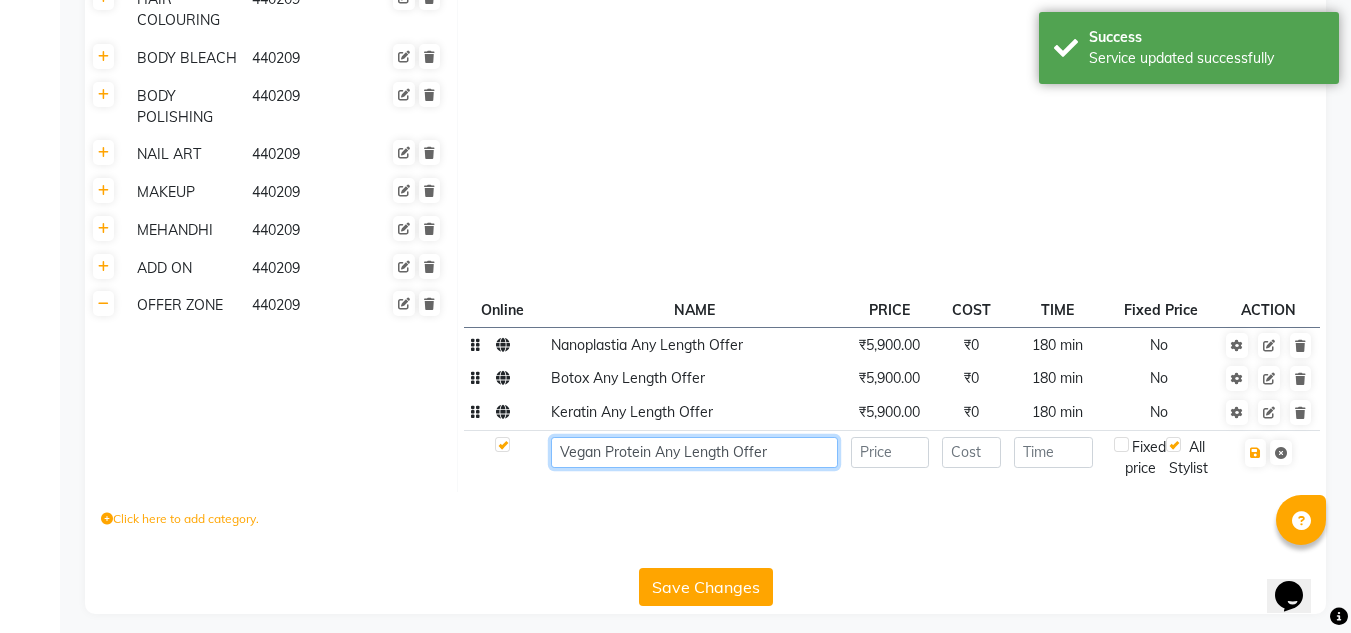type on "Vegan Protein Any Length Offer" 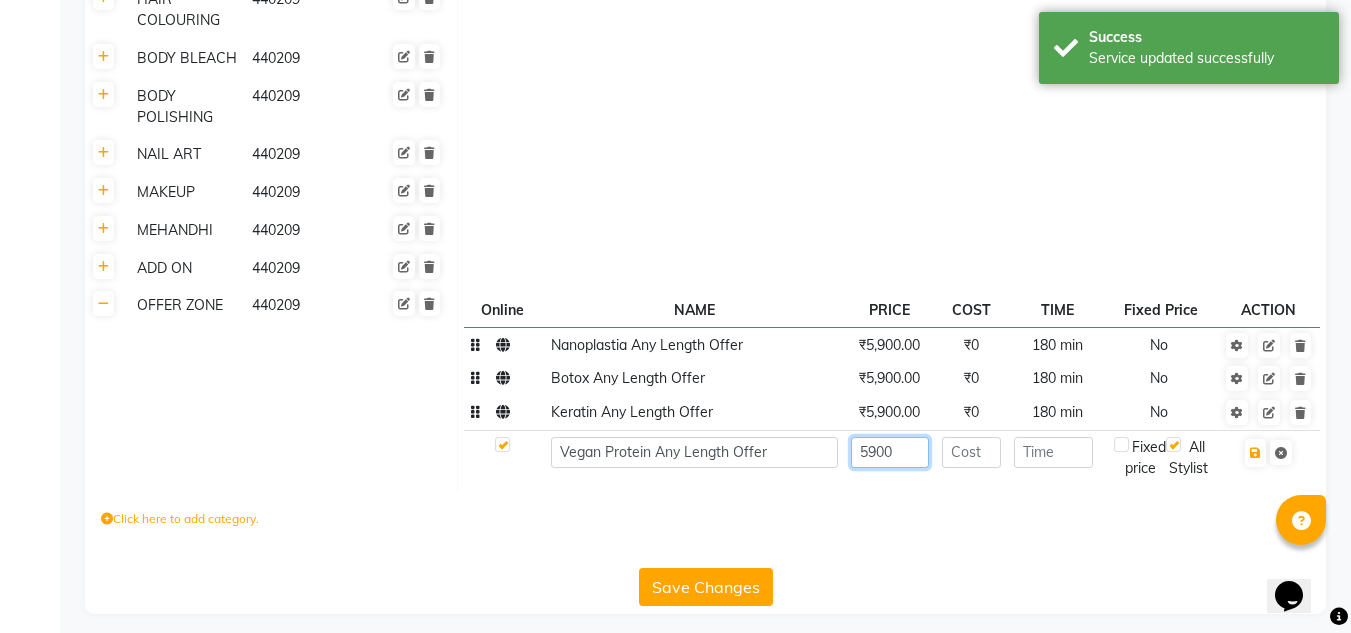 type on "5900" 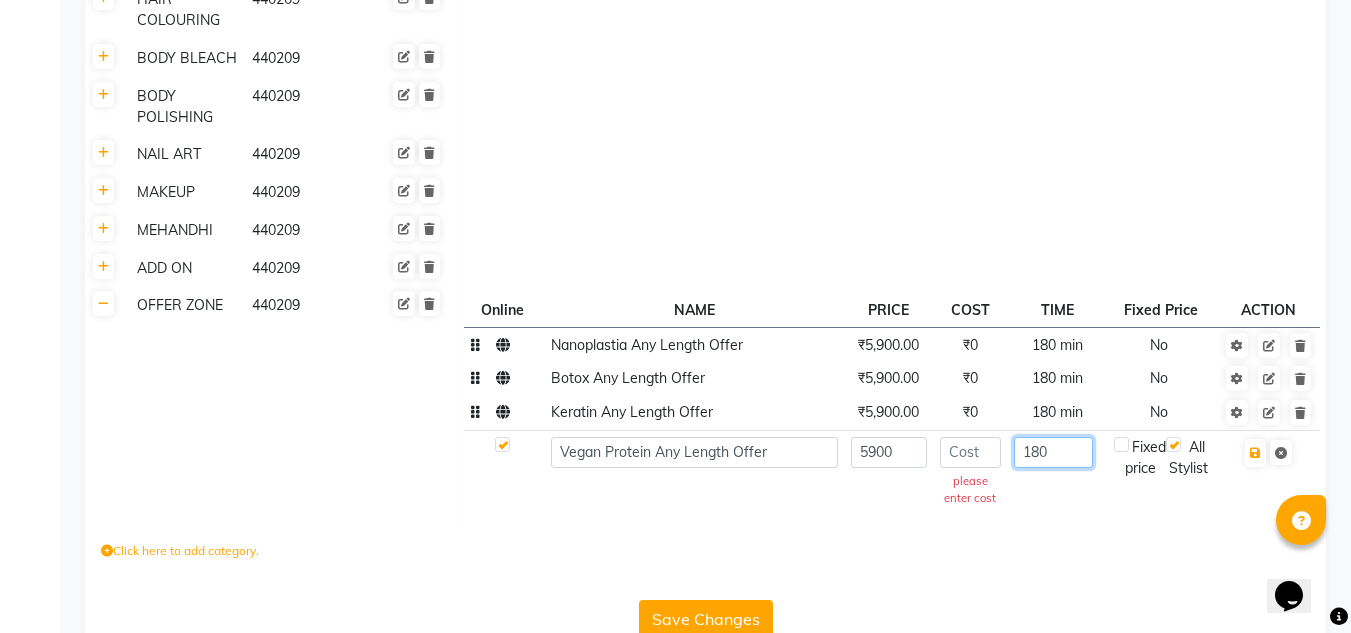 type on "180" 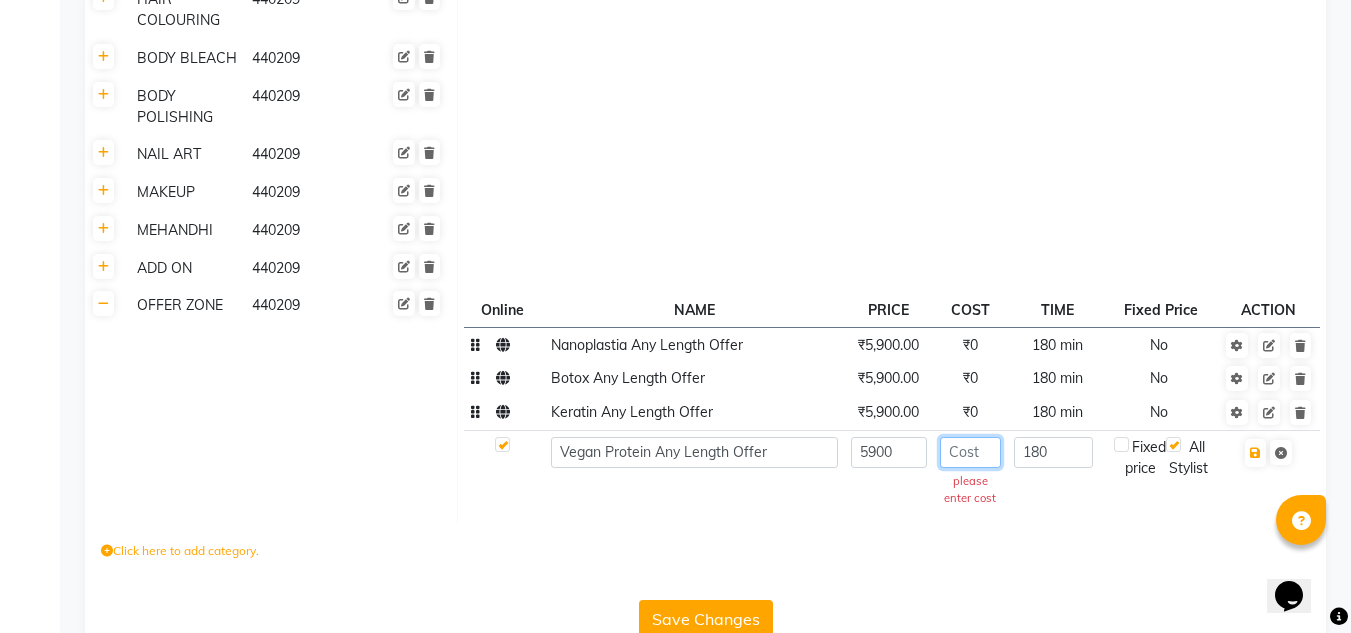 click 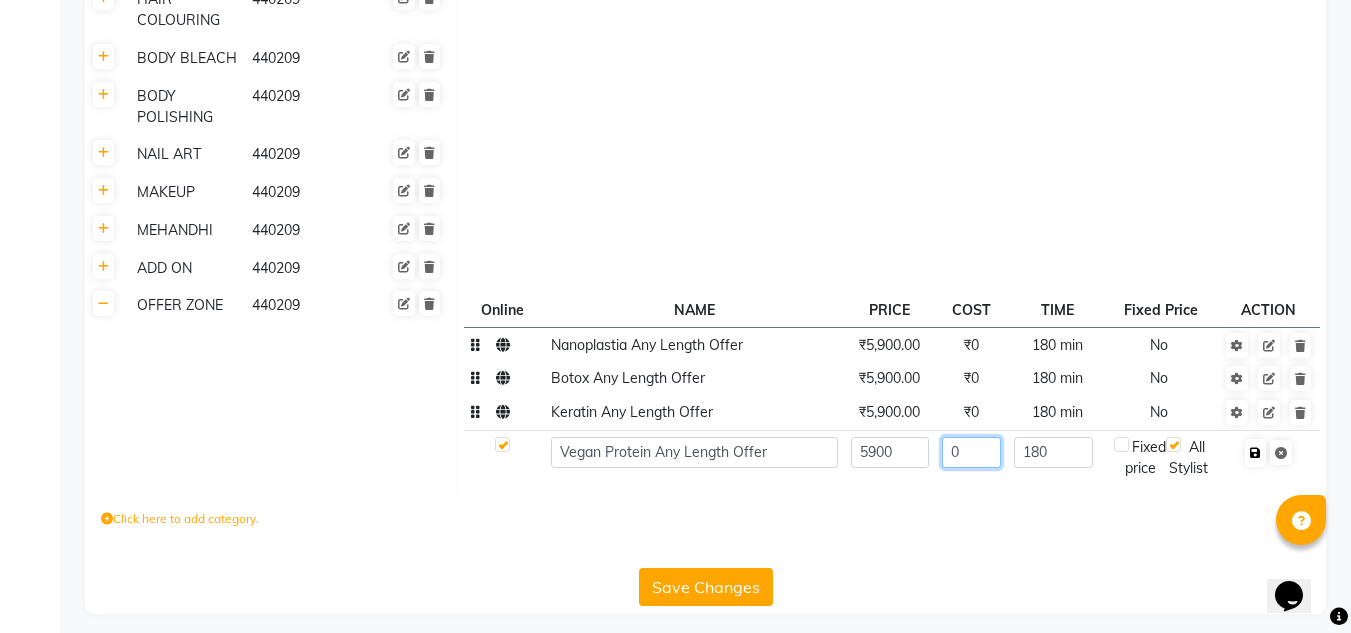 type on "0" 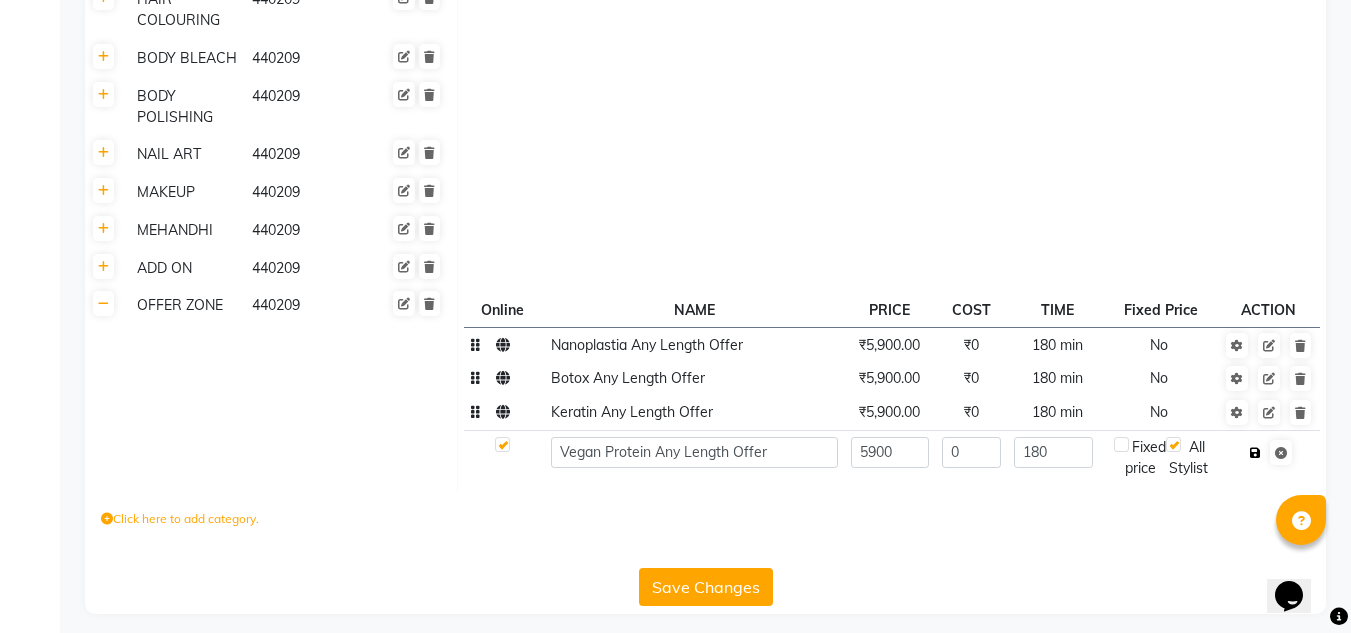 click at bounding box center (1255, 453) 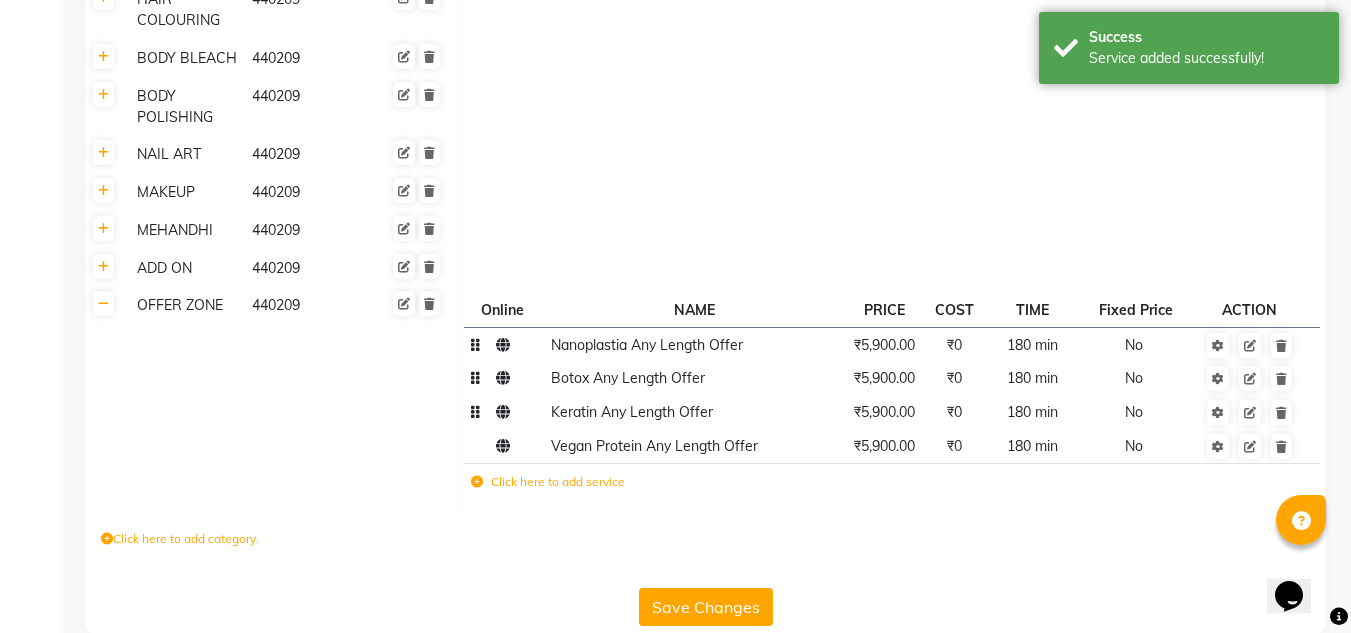 click on "Click here to add service" 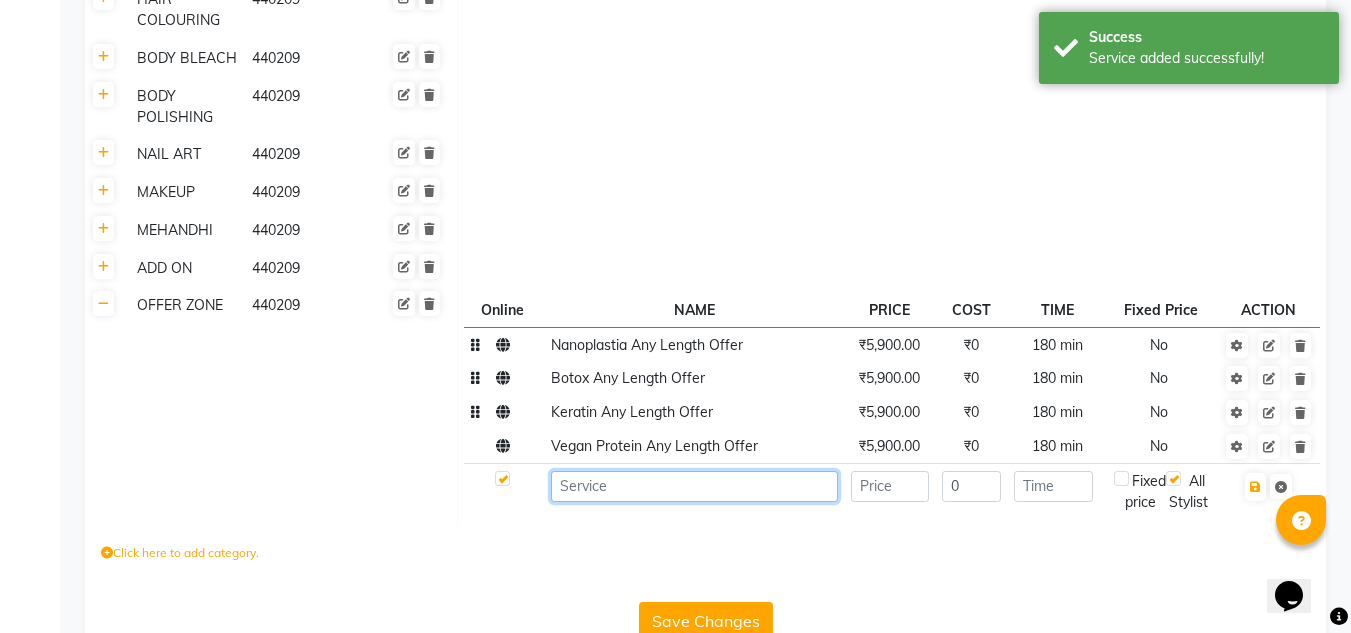 click 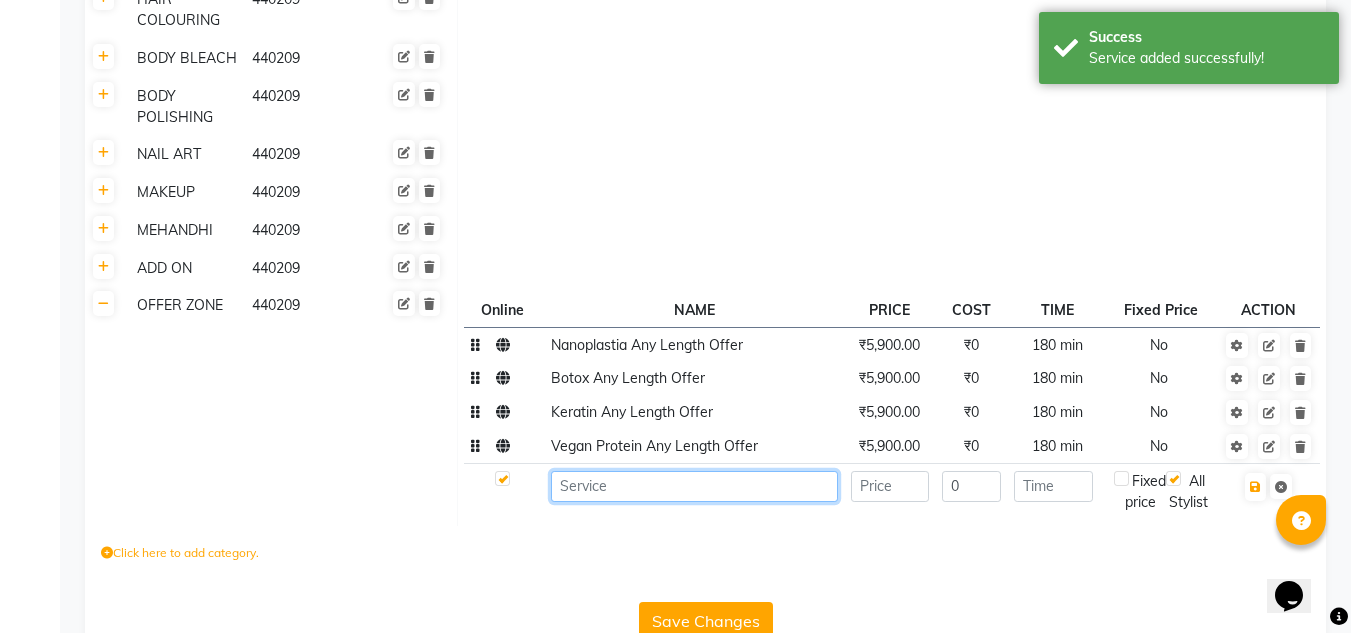 paste on "Smoothening Any Length Offer" 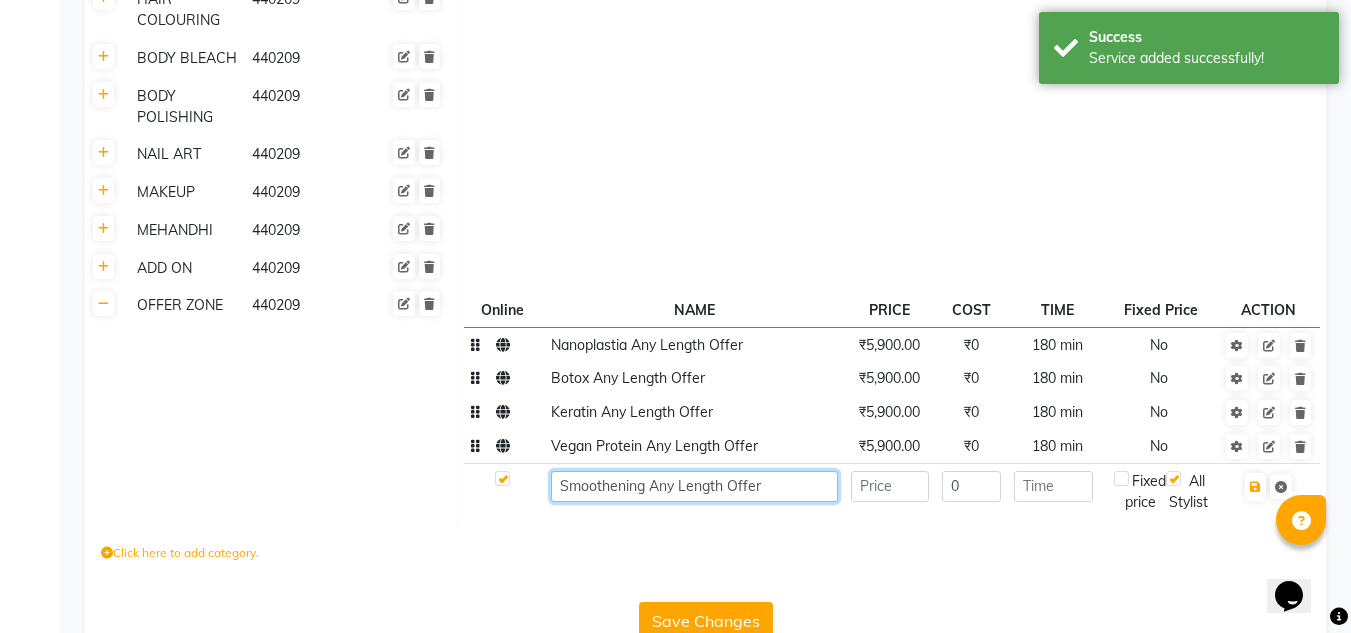 type on "Smoothening Any Length Offer" 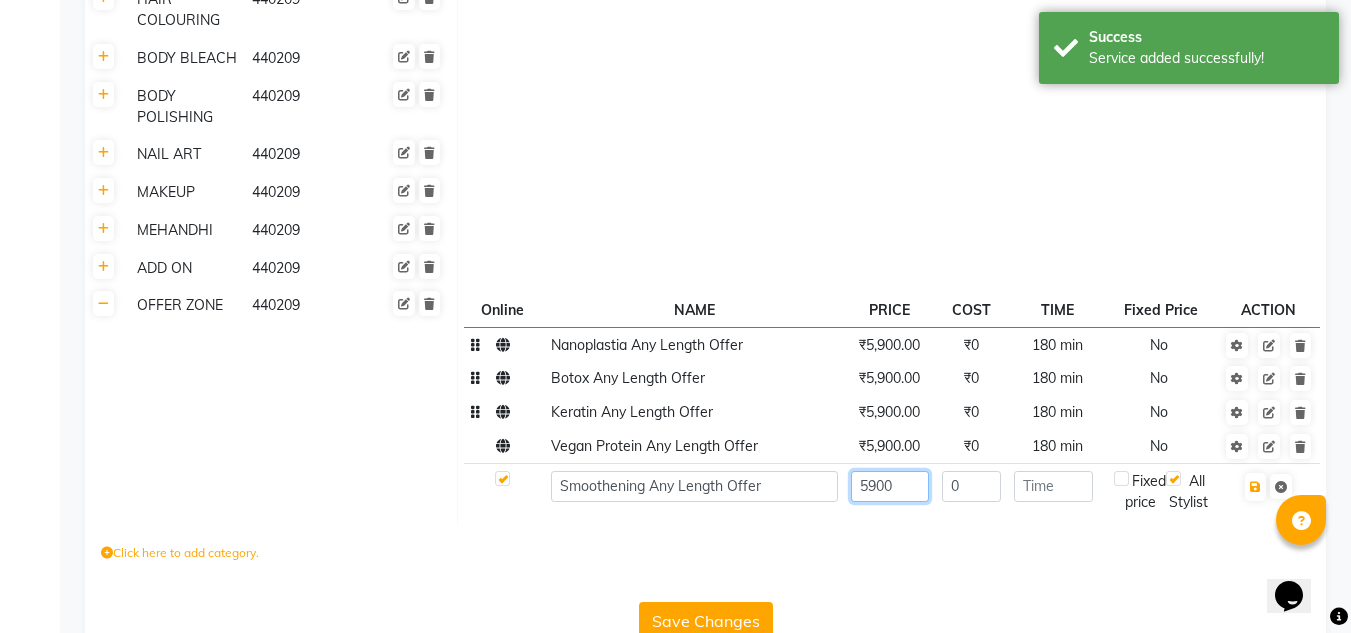 type on "5900" 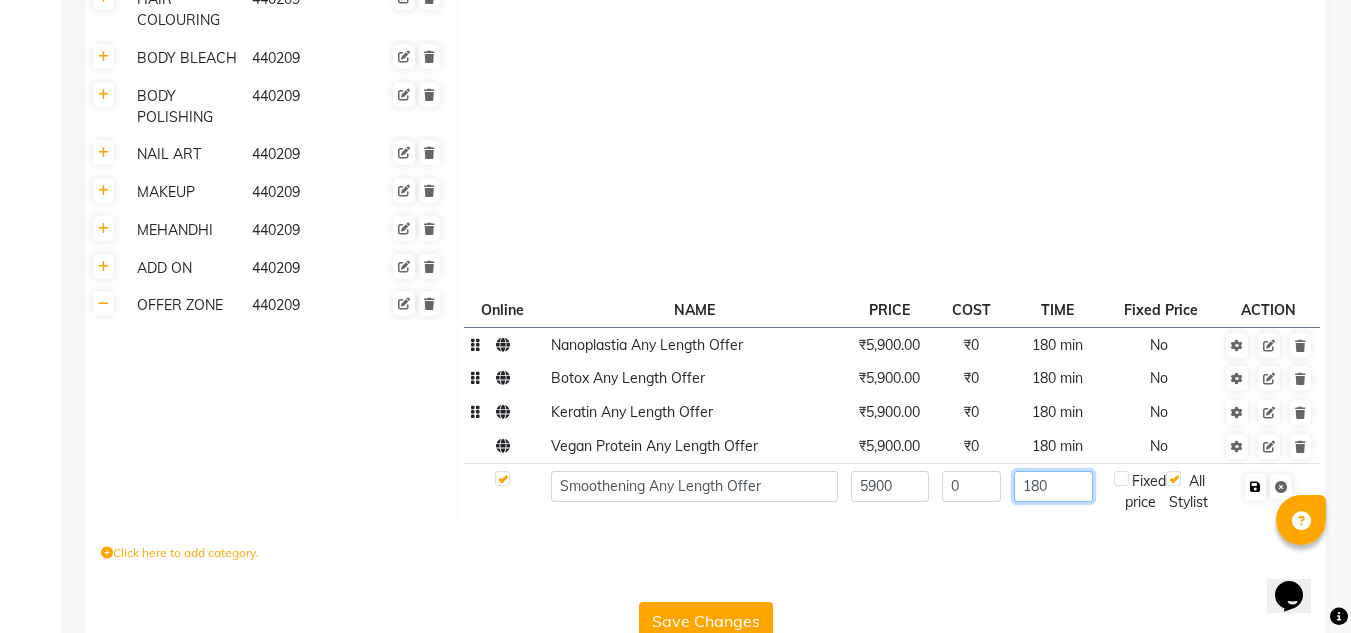 type on "180" 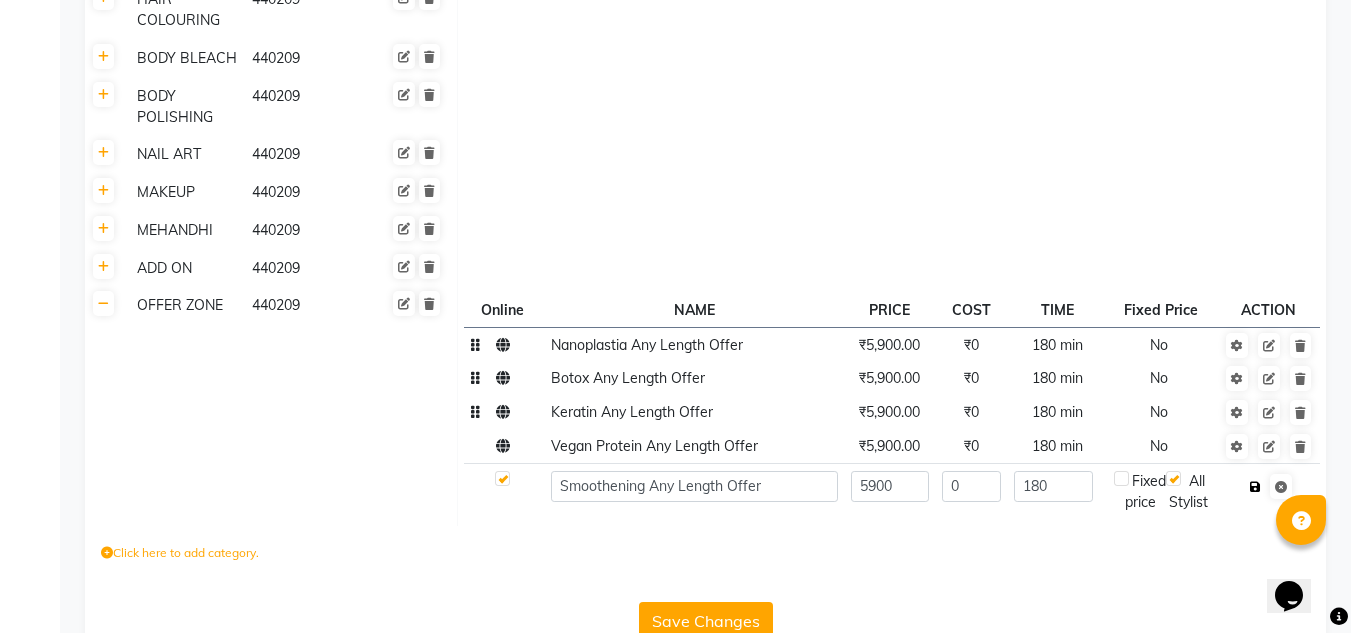 click at bounding box center (1255, 487) 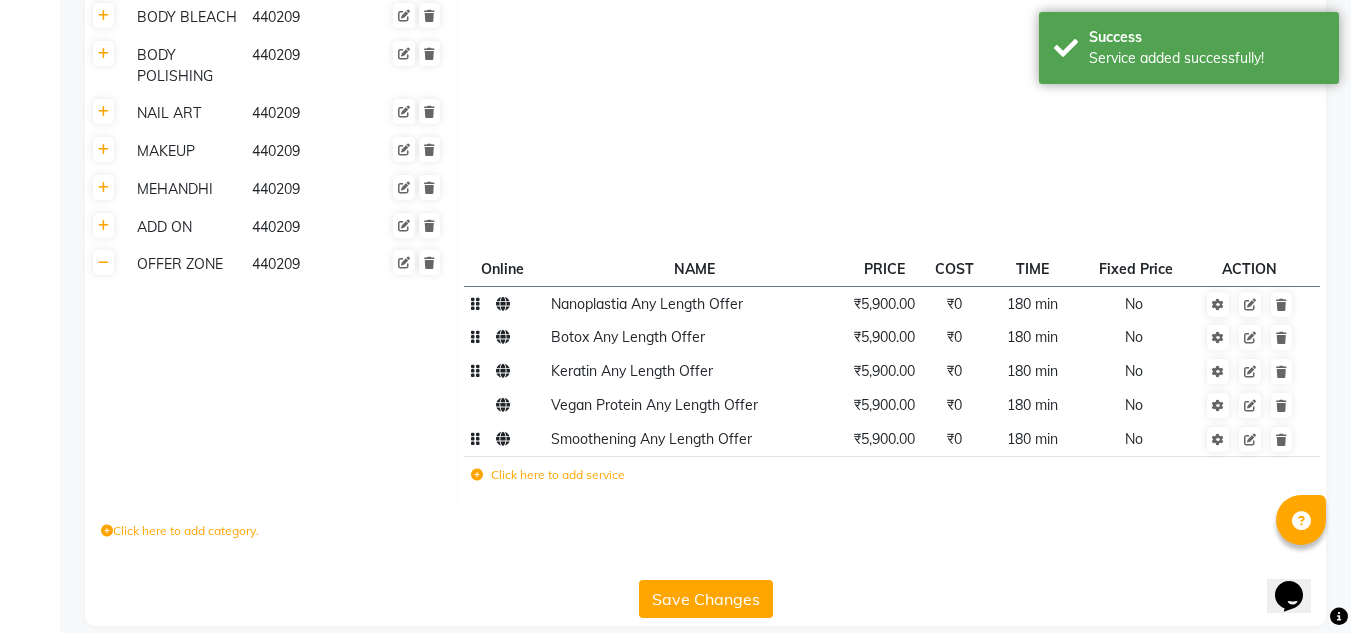 scroll, scrollTop: 865, scrollLeft: 0, axis: vertical 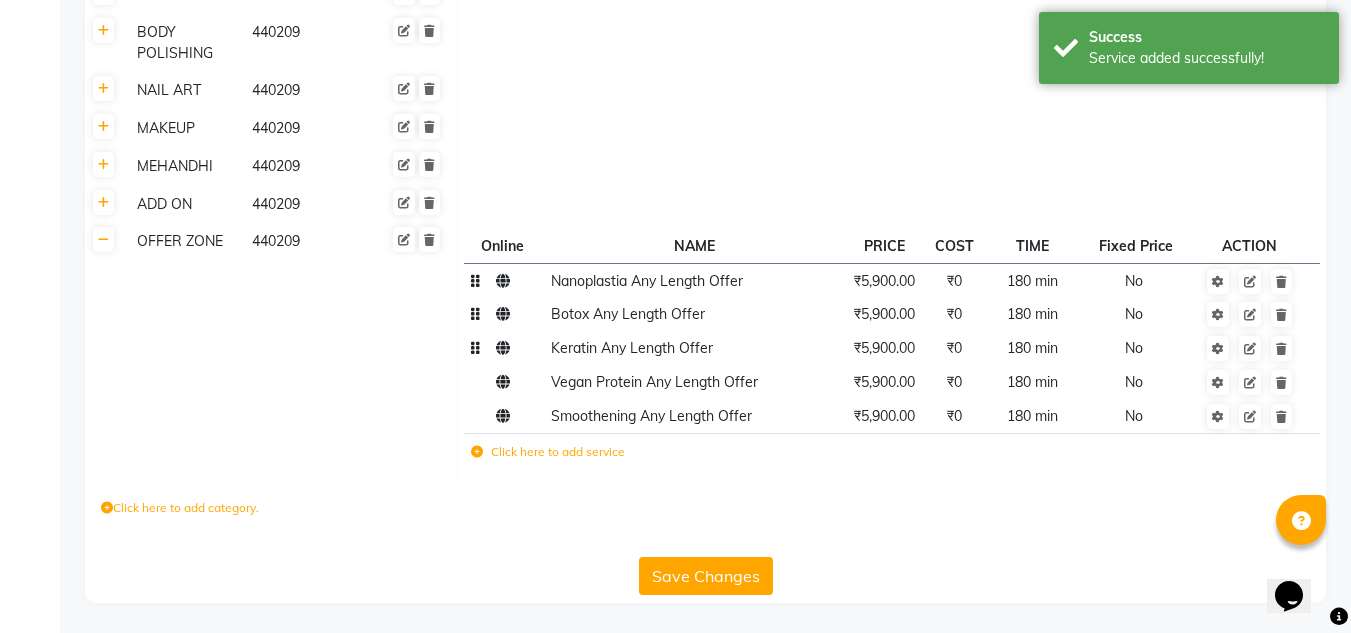 click on "Click here to add service" 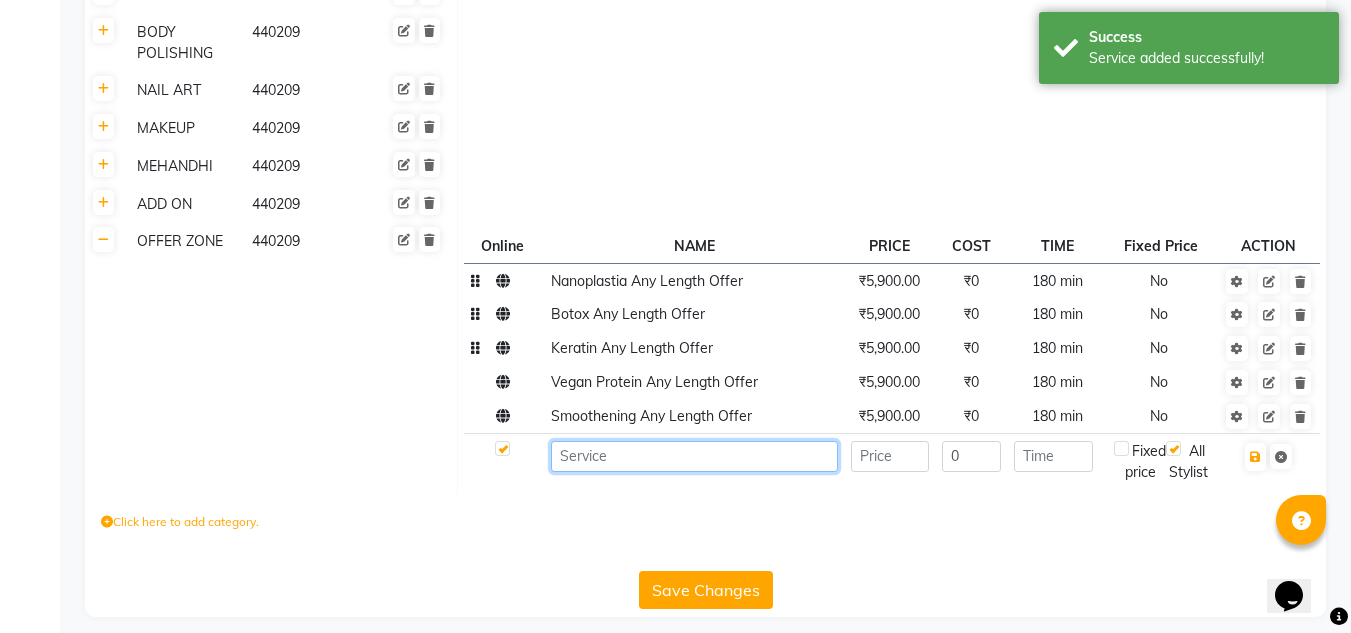 click 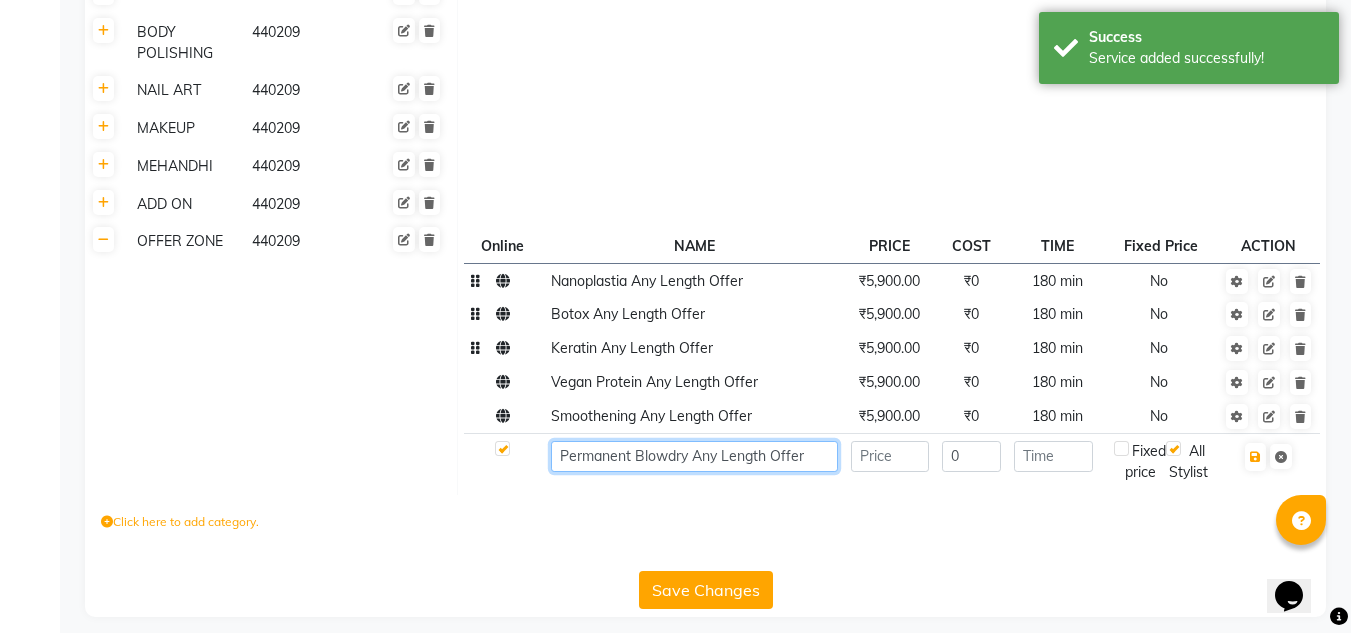 type on "Permanent Blowdry Any Length Offer" 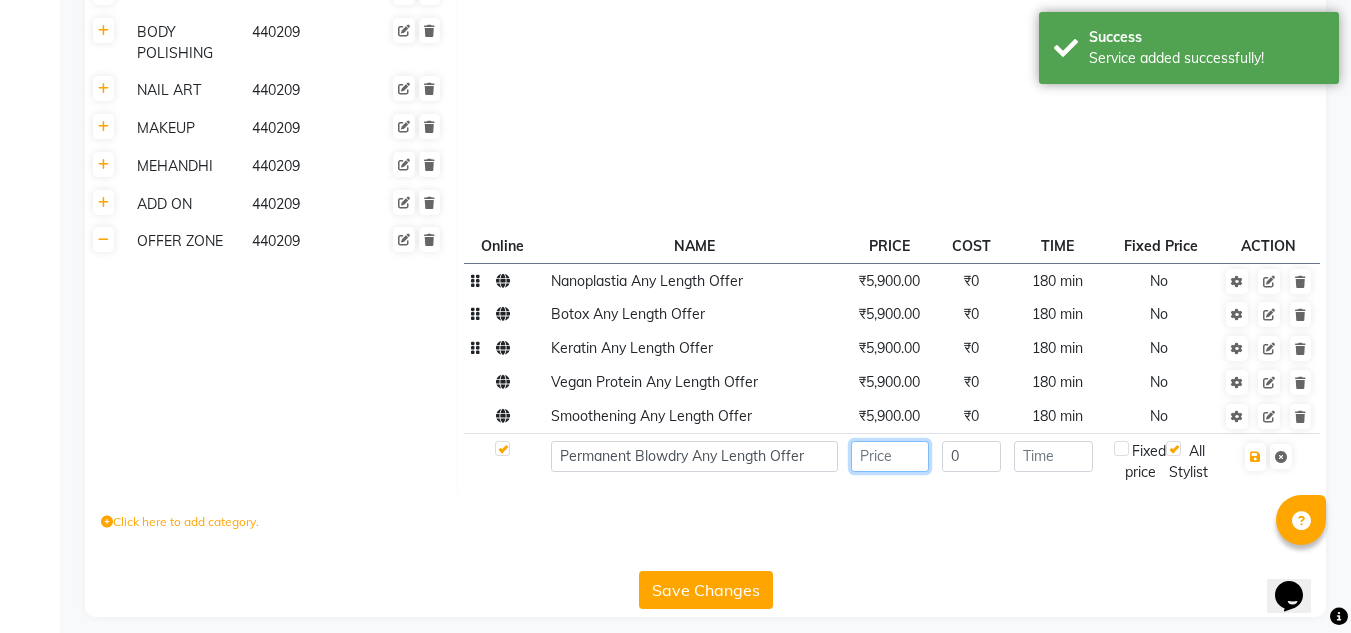 click 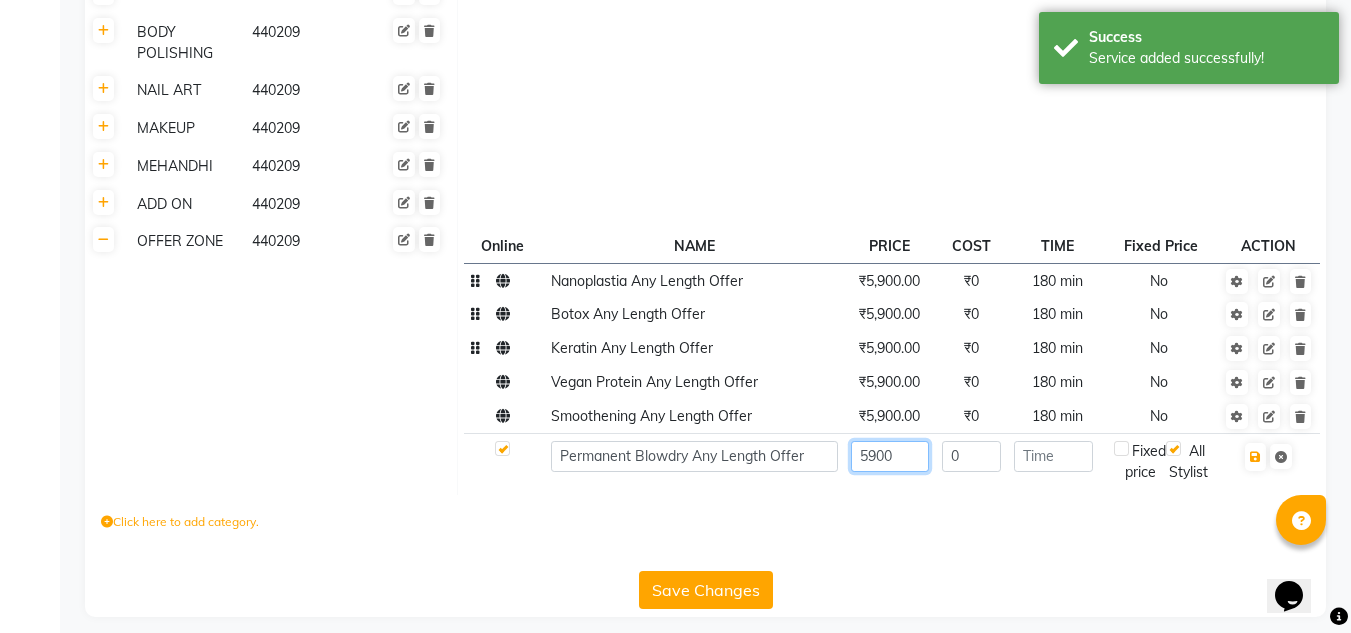 type on "5900" 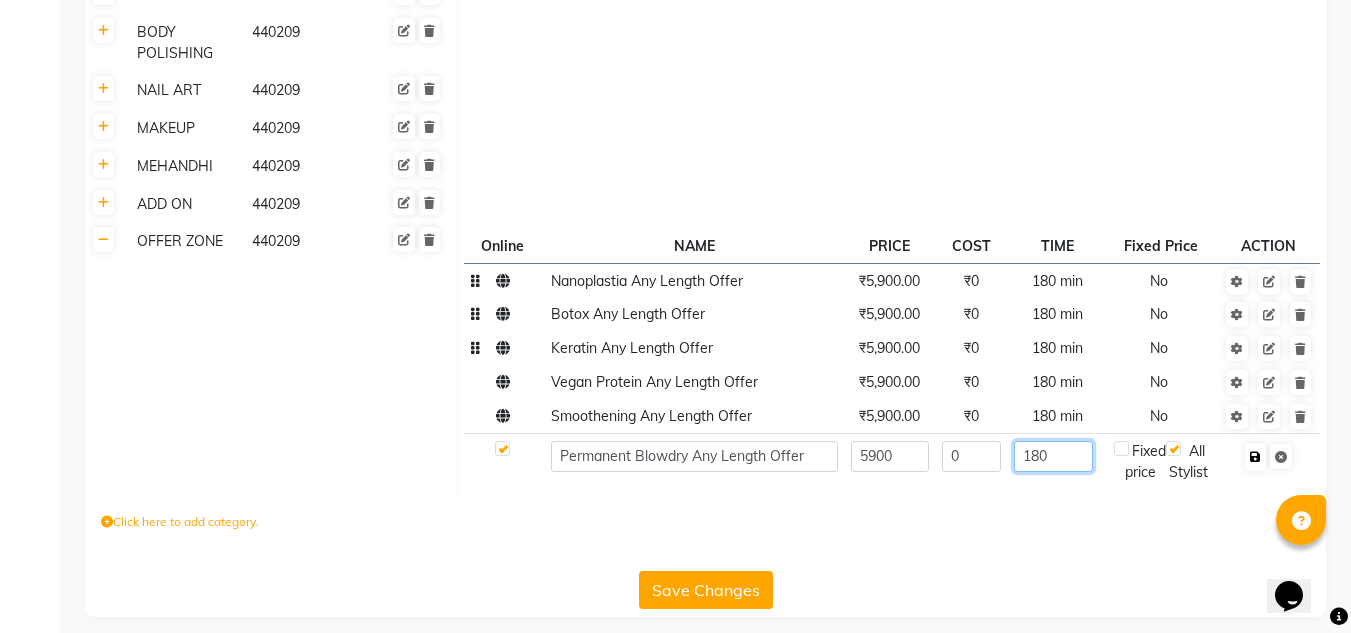 type on "180" 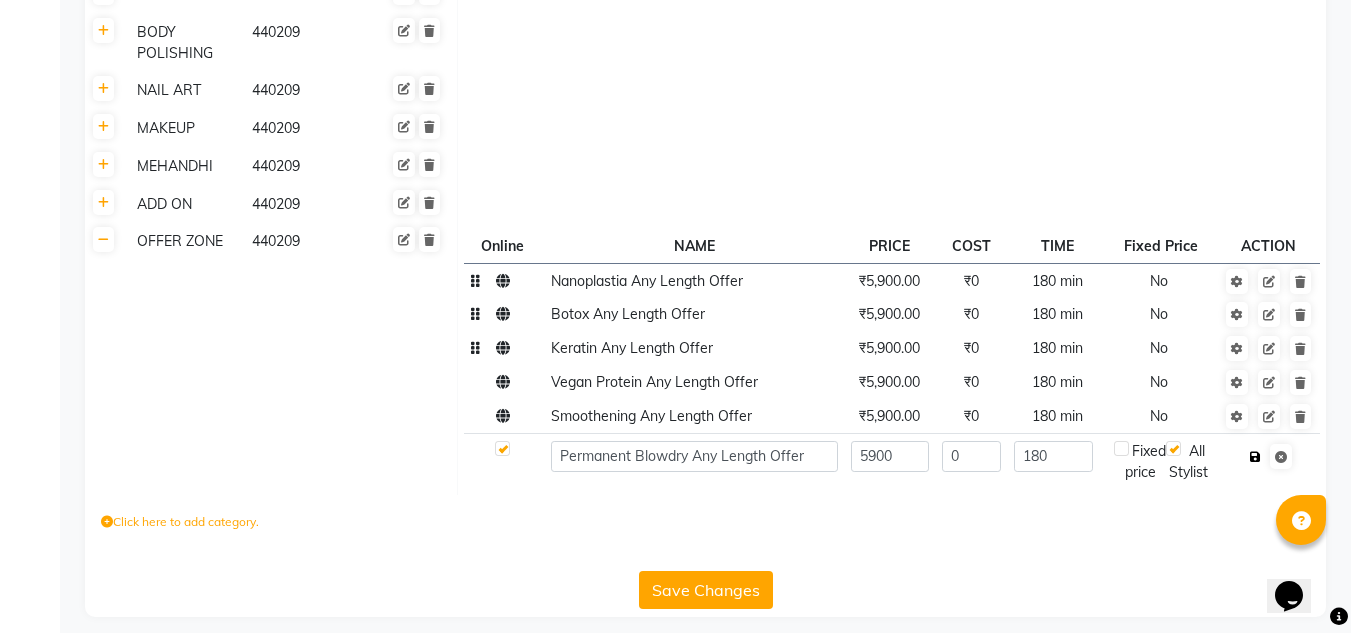 click at bounding box center (1255, 457) 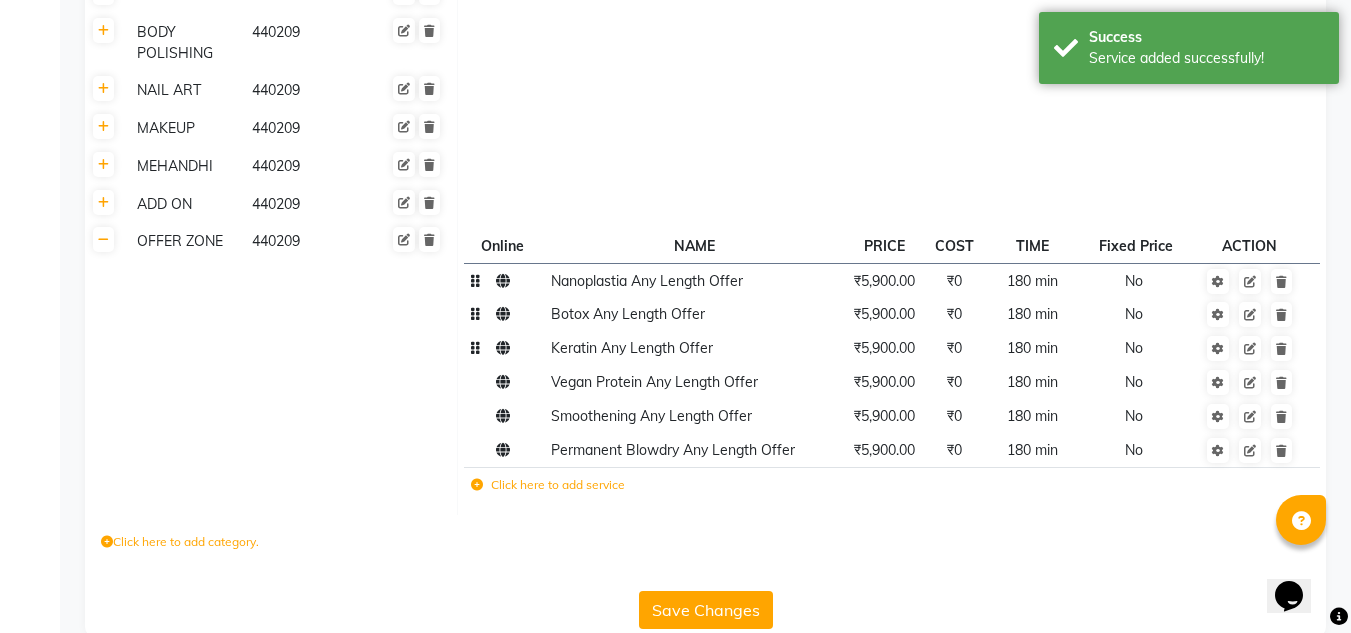 click on "Save Changes" 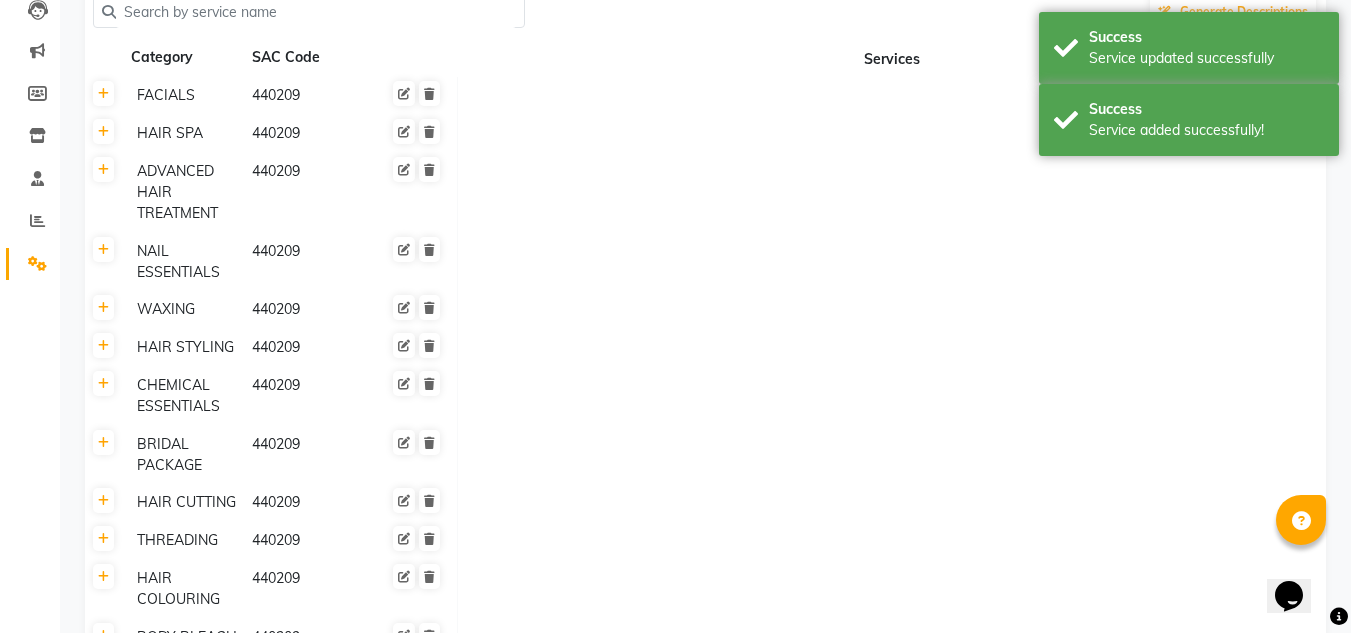 scroll, scrollTop: 0, scrollLeft: 0, axis: both 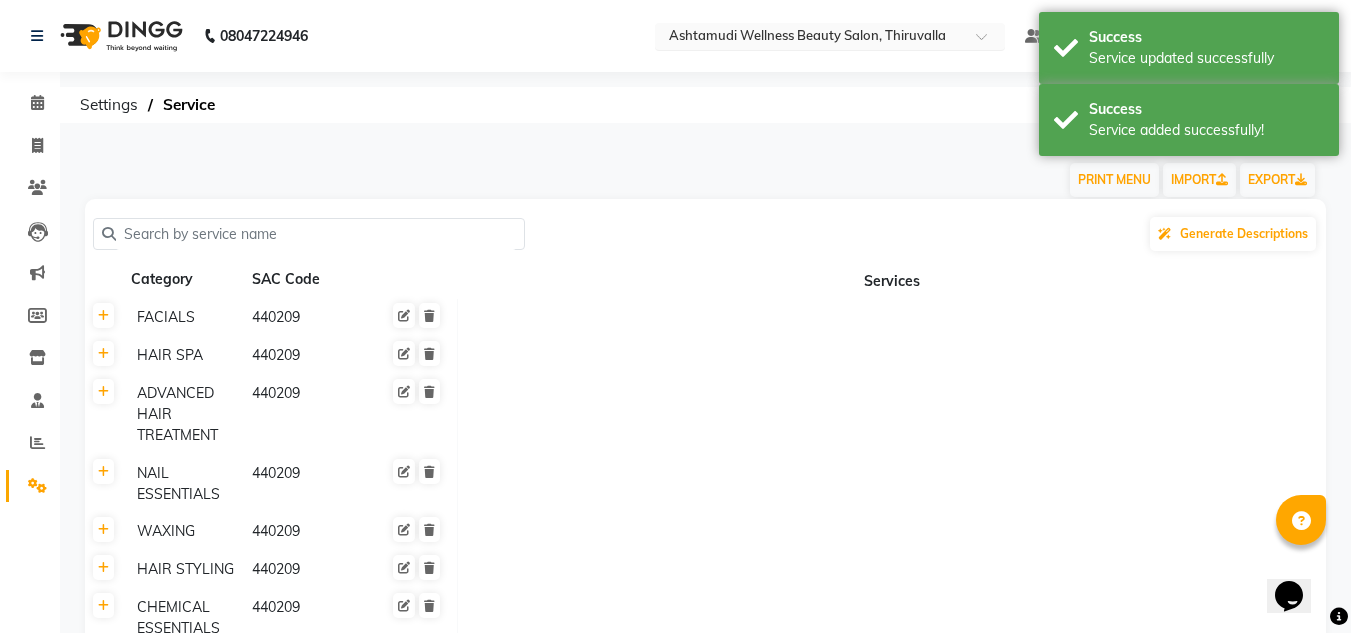 click at bounding box center (810, 38) 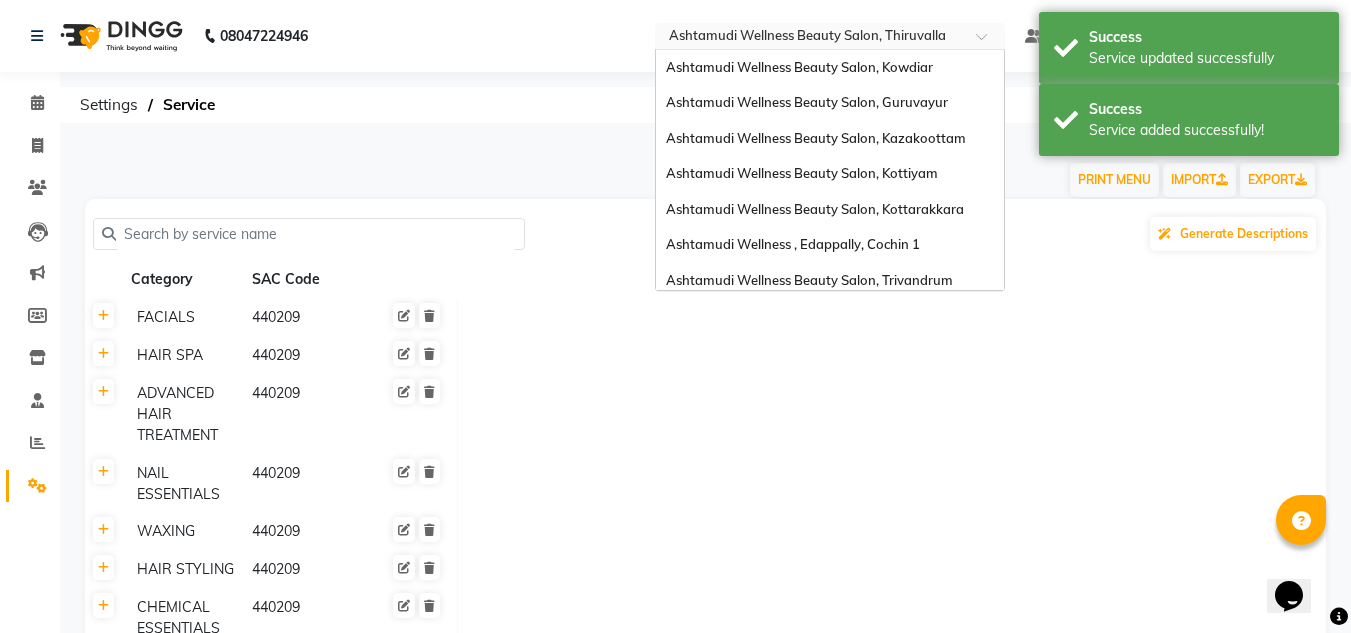 scroll, scrollTop: 249, scrollLeft: 0, axis: vertical 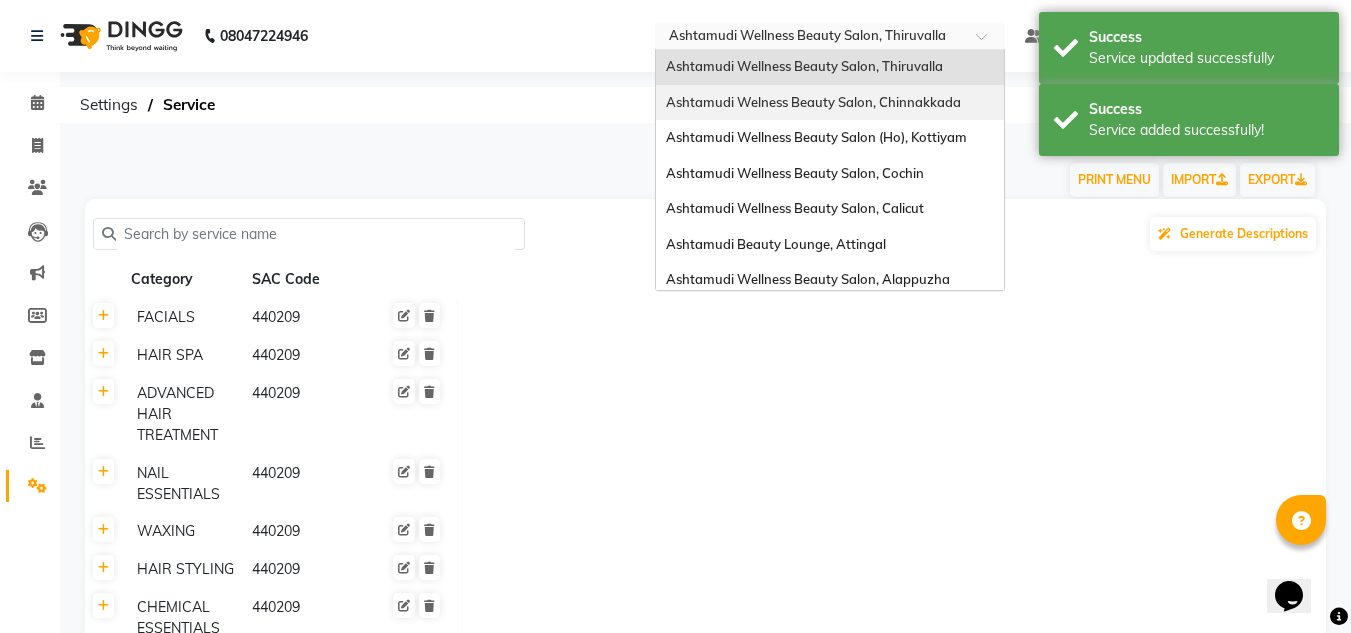 click on "Ashtamudi Welness Beauty Salon, Chinnakkada" at bounding box center (813, 102) 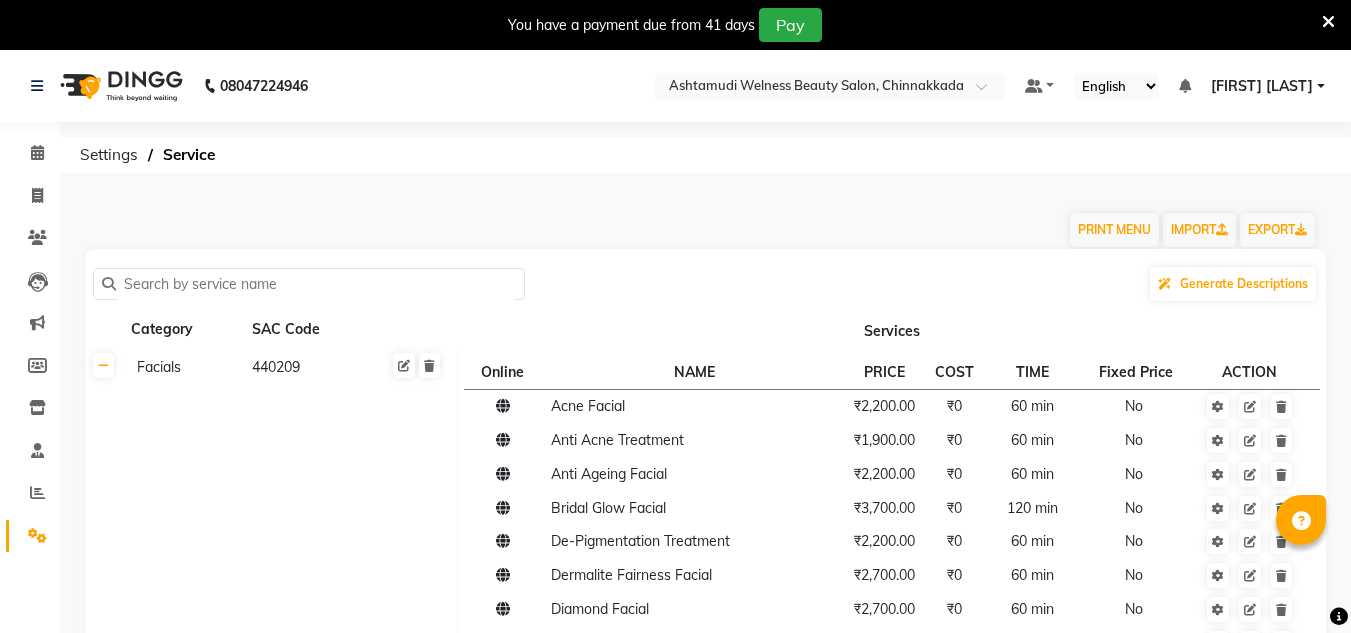 scroll, scrollTop: 0, scrollLeft: 0, axis: both 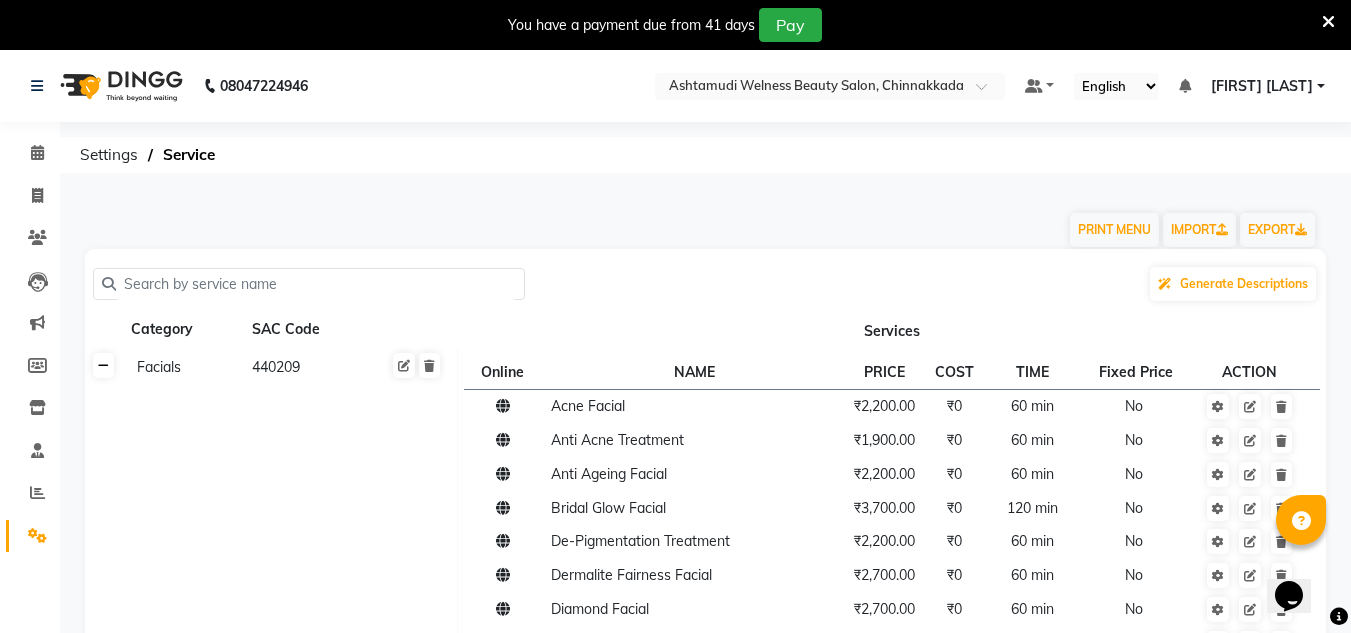 click 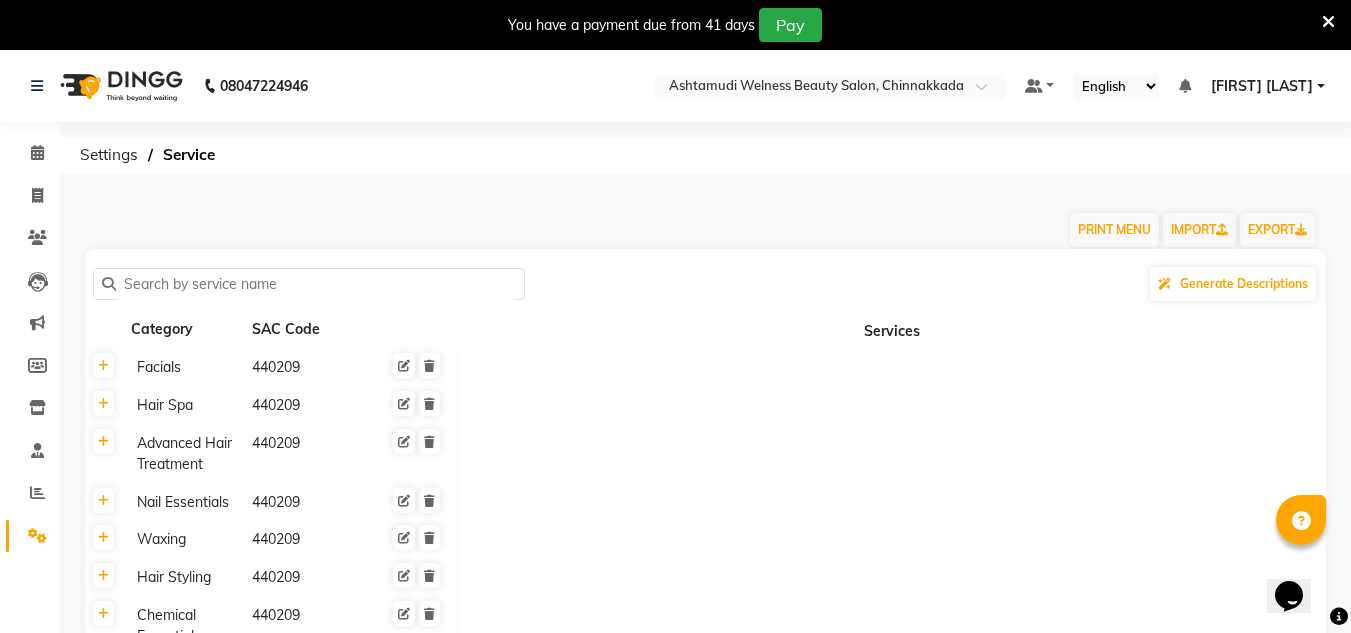 click at bounding box center (1328, 22) 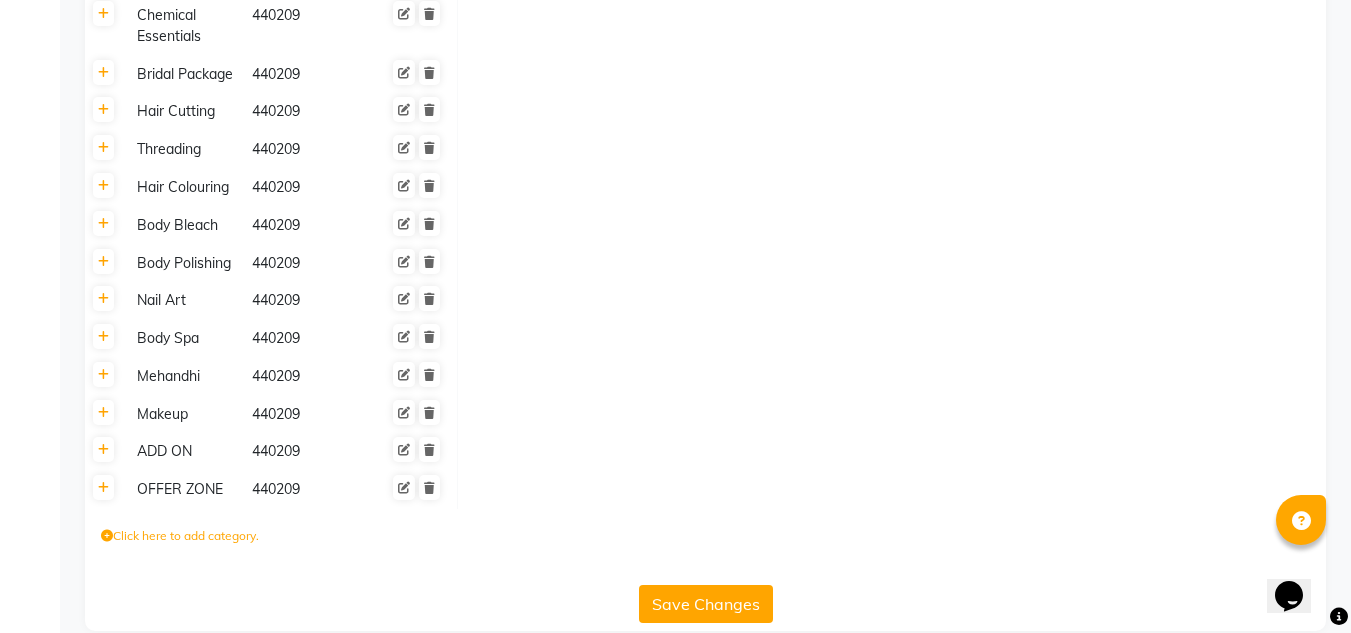 scroll, scrollTop: 578, scrollLeft: 0, axis: vertical 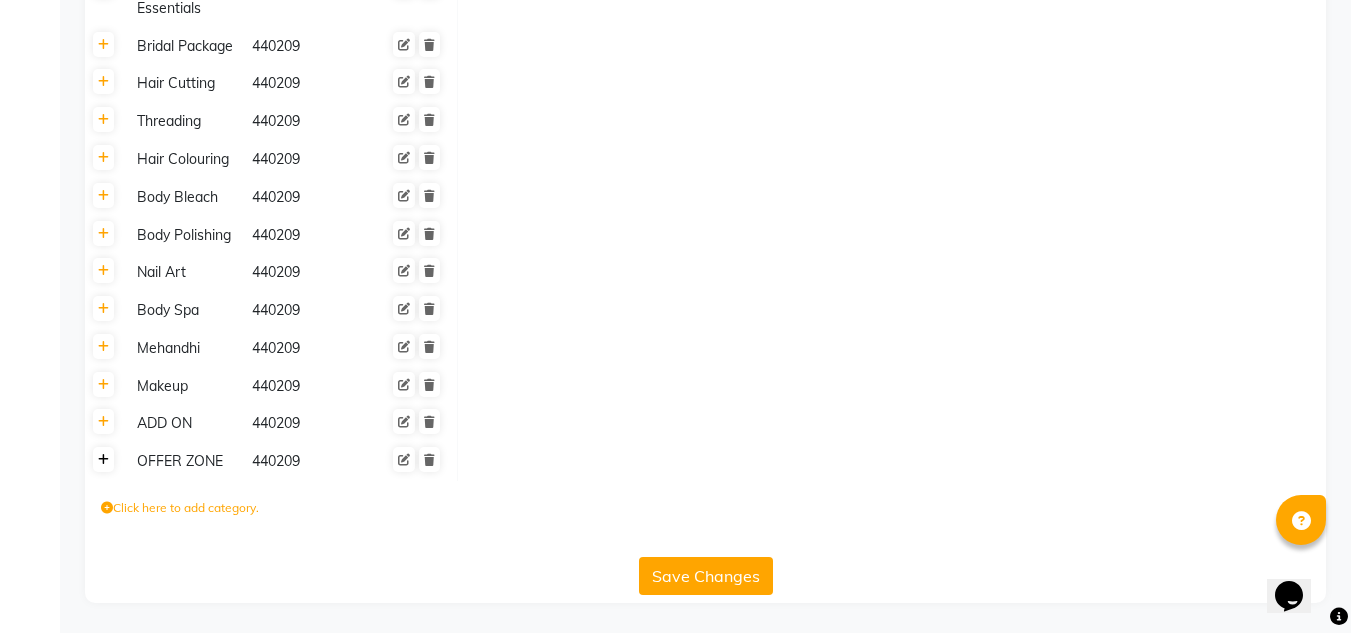 click 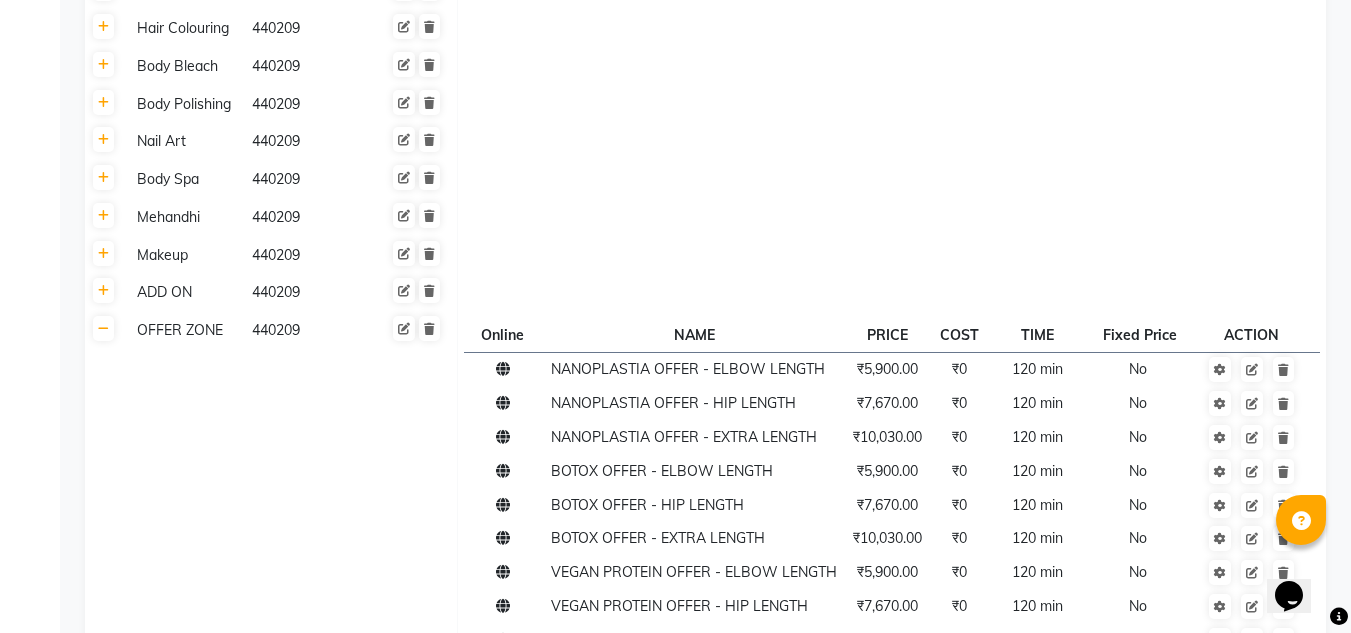 scroll, scrollTop: 878, scrollLeft: 0, axis: vertical 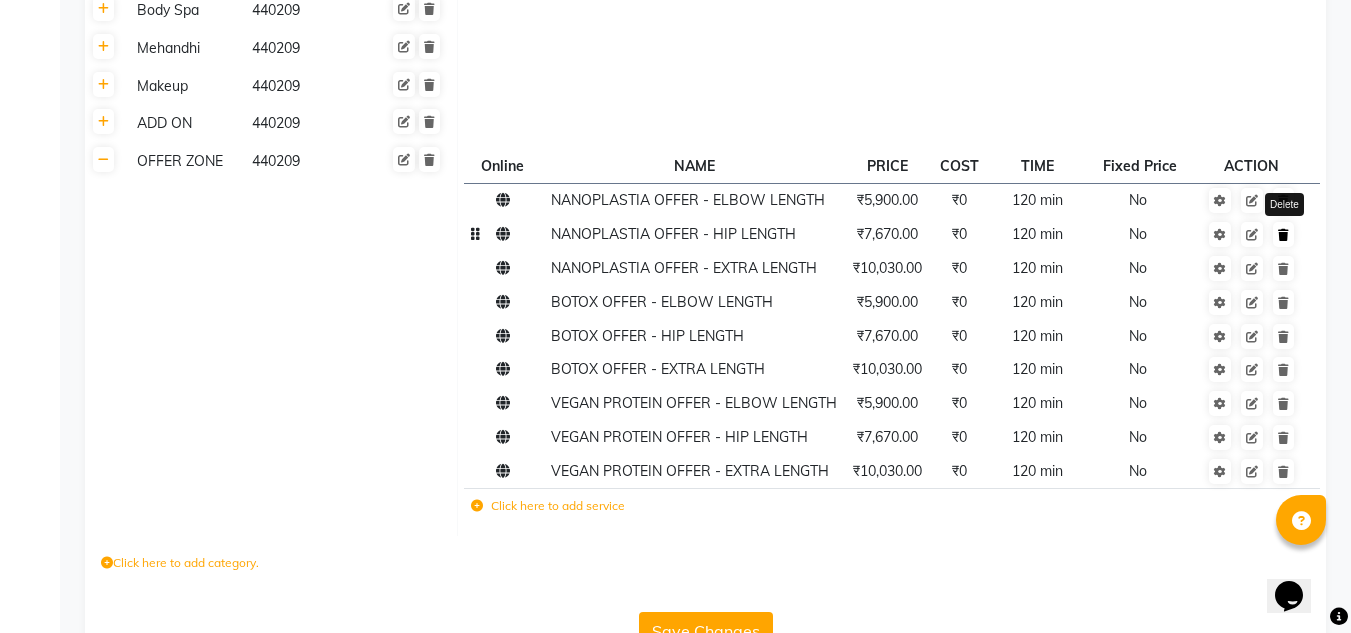 click 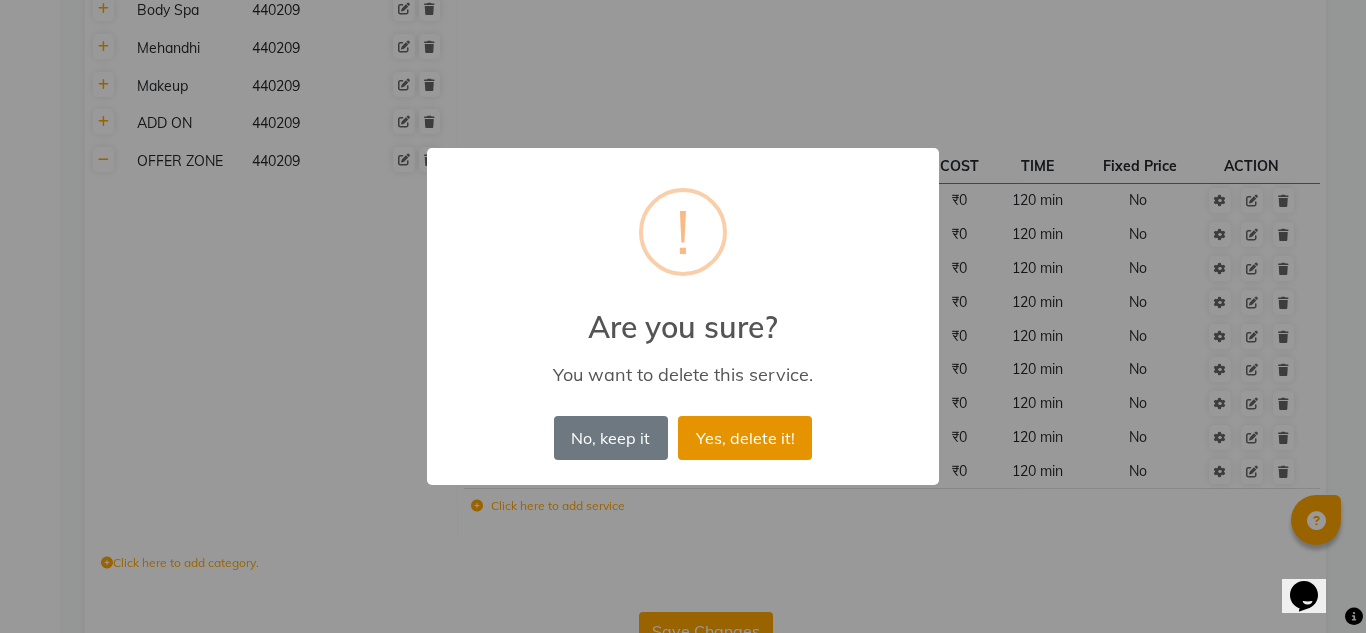 click on "Yes, delete it!" at bounding box center (745, 438) 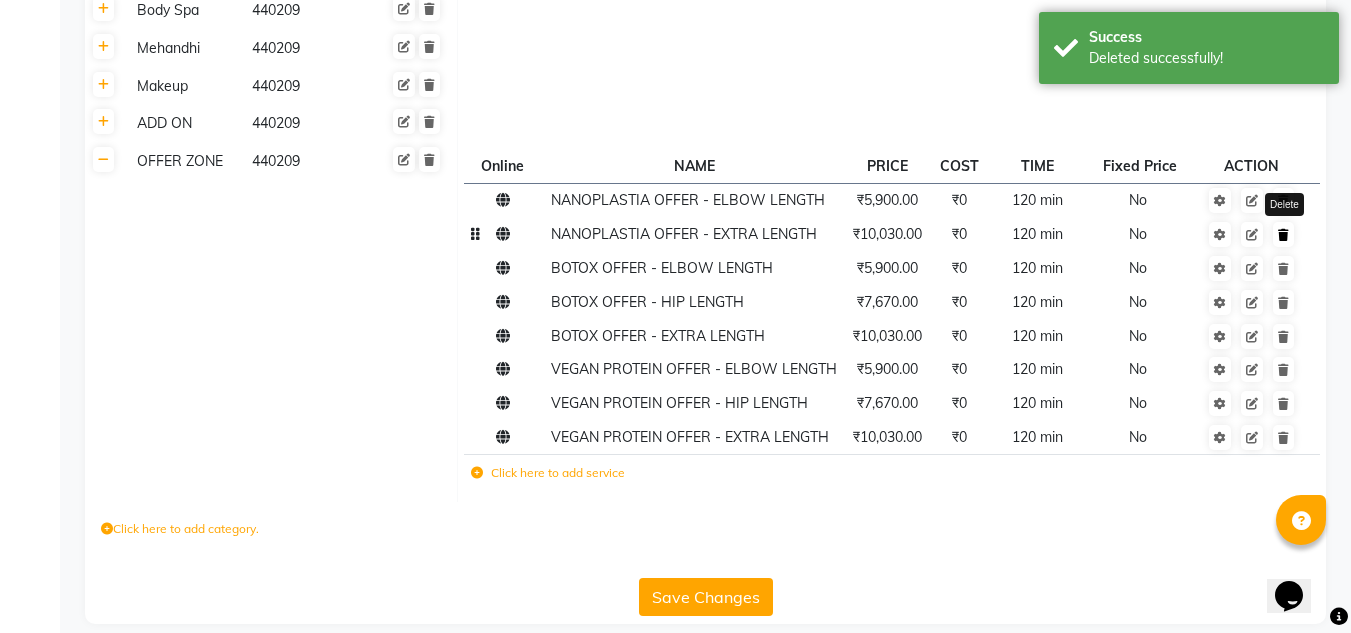 click 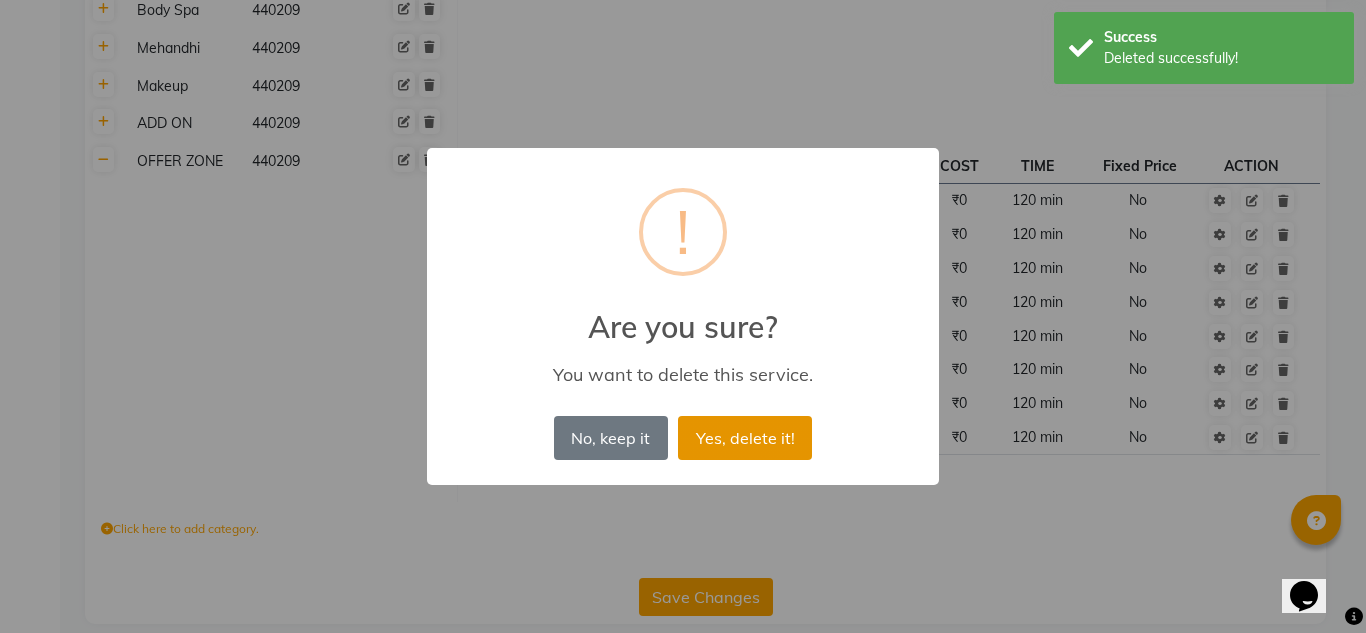 click on "Yes, delete it!" at bounding box center [745, 438] 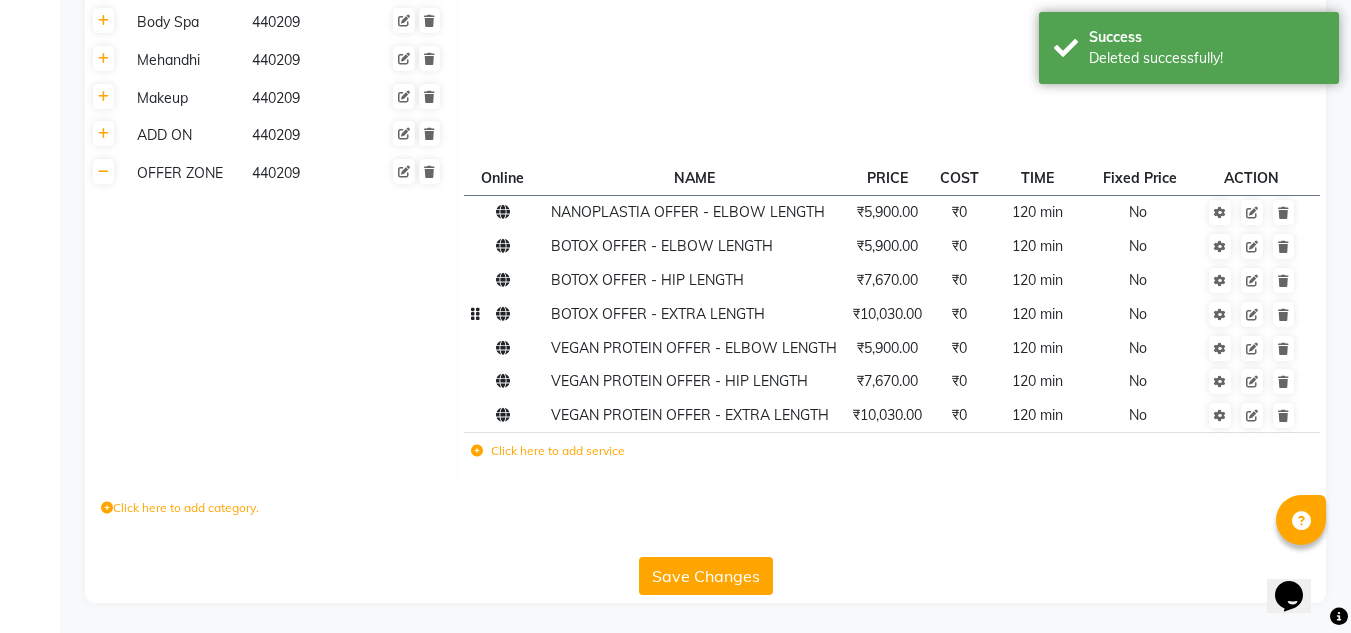 scroll, scrollTop: 866, scrollLeft: 0, axis: vertical 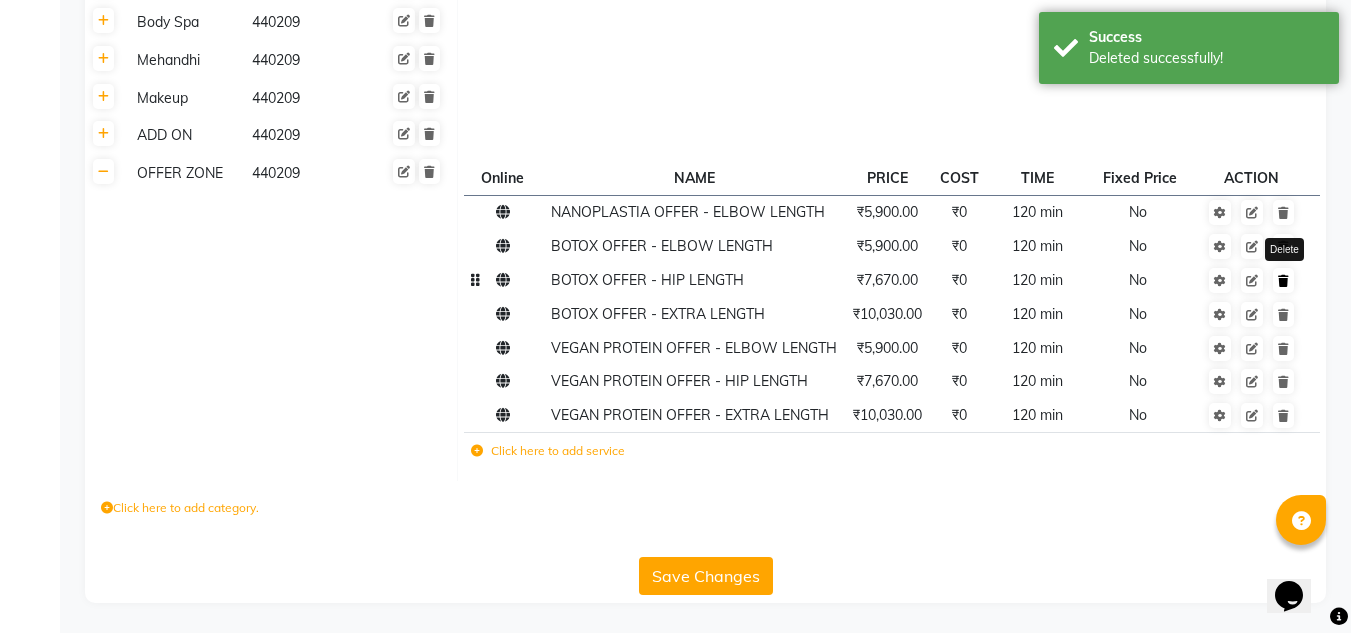 click 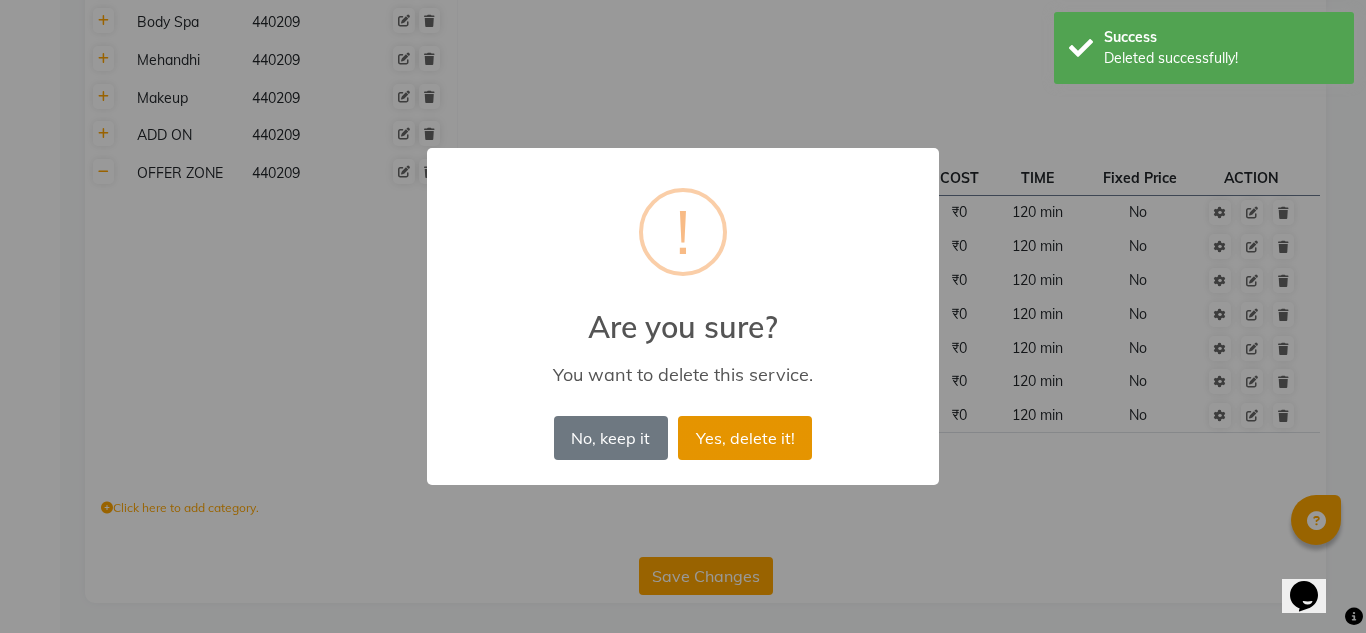 click on "Yes, delete it!" at bounding box center (745, 438) 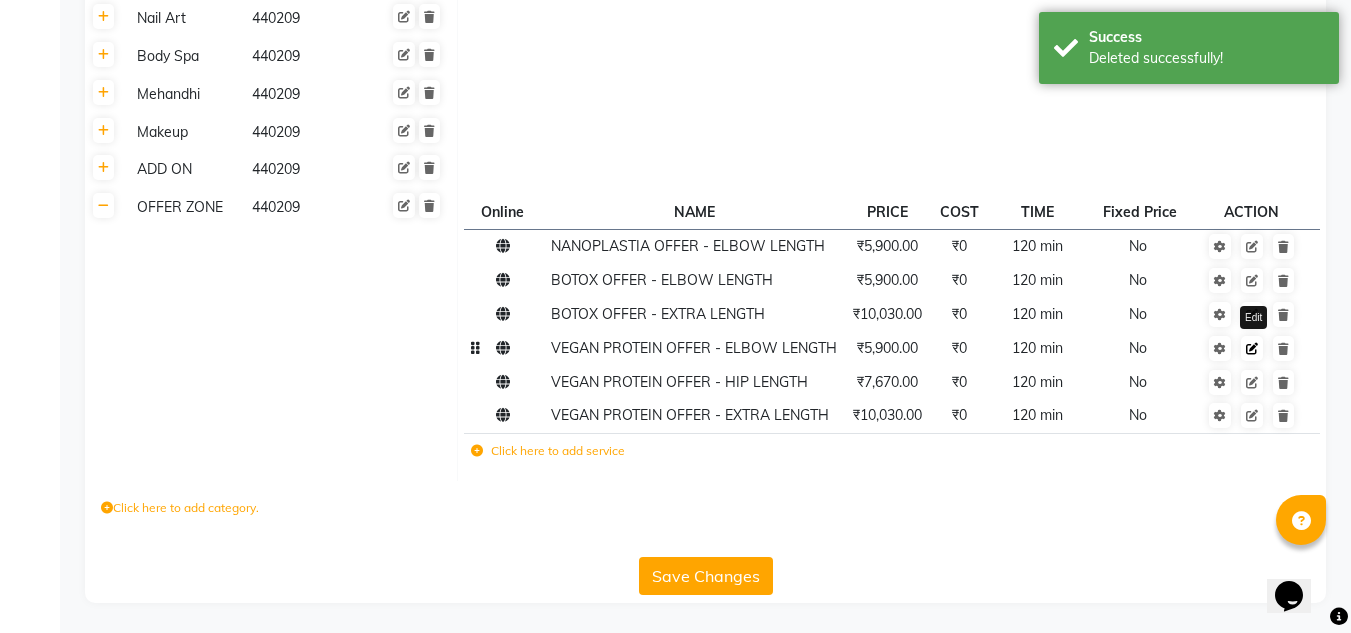 scroll, scrollTop: 832, scrollLeft: 0, axis: vertical 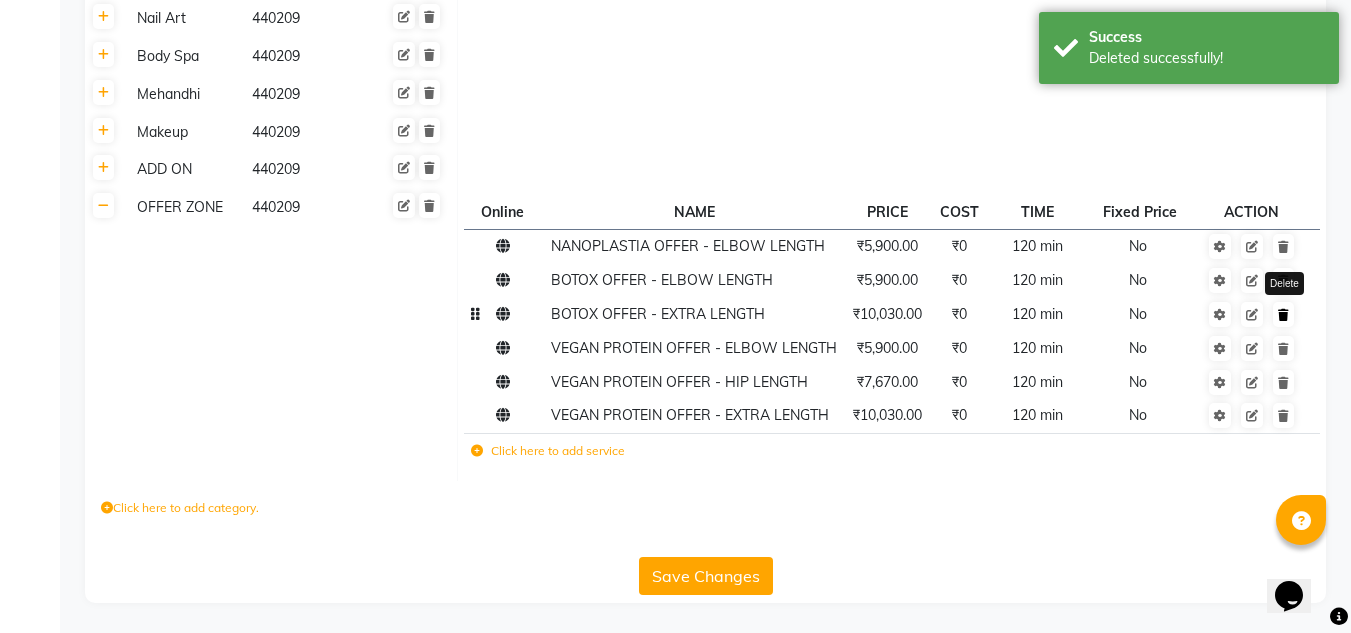 click 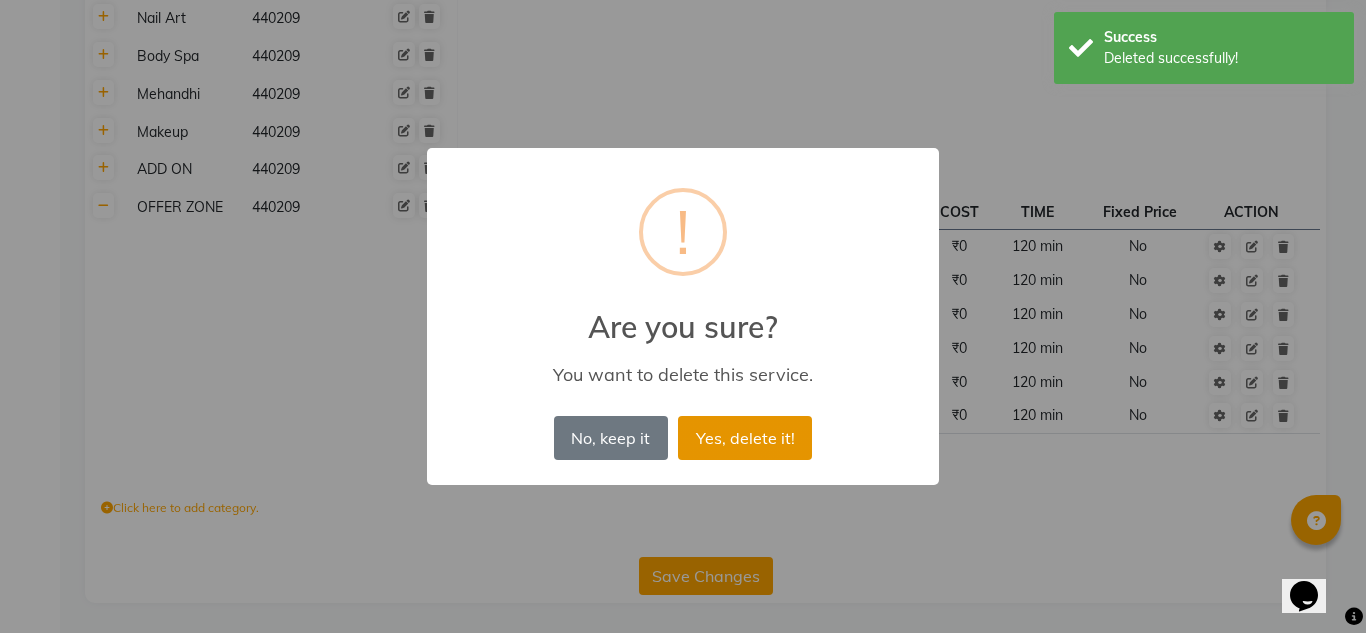 click on "Yes, delete it!" at bounding box center (745, 438) 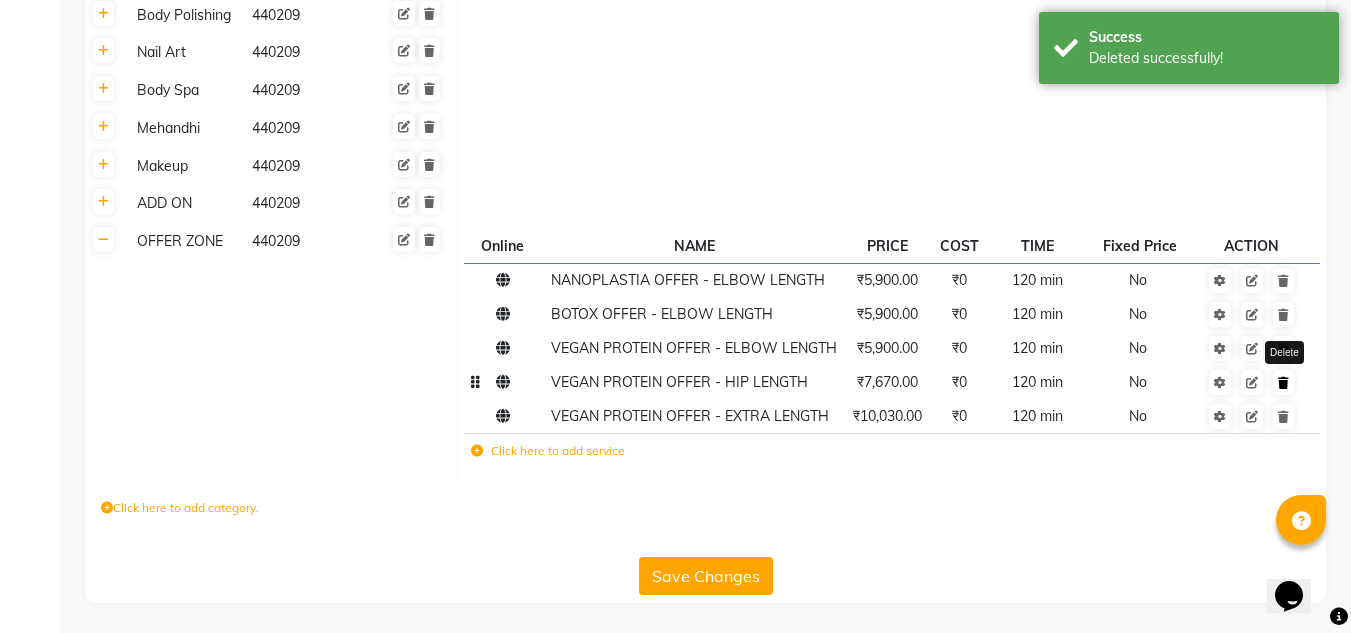 scroll, scrollTop: 798, scrollLeft: 0, axis: vertical 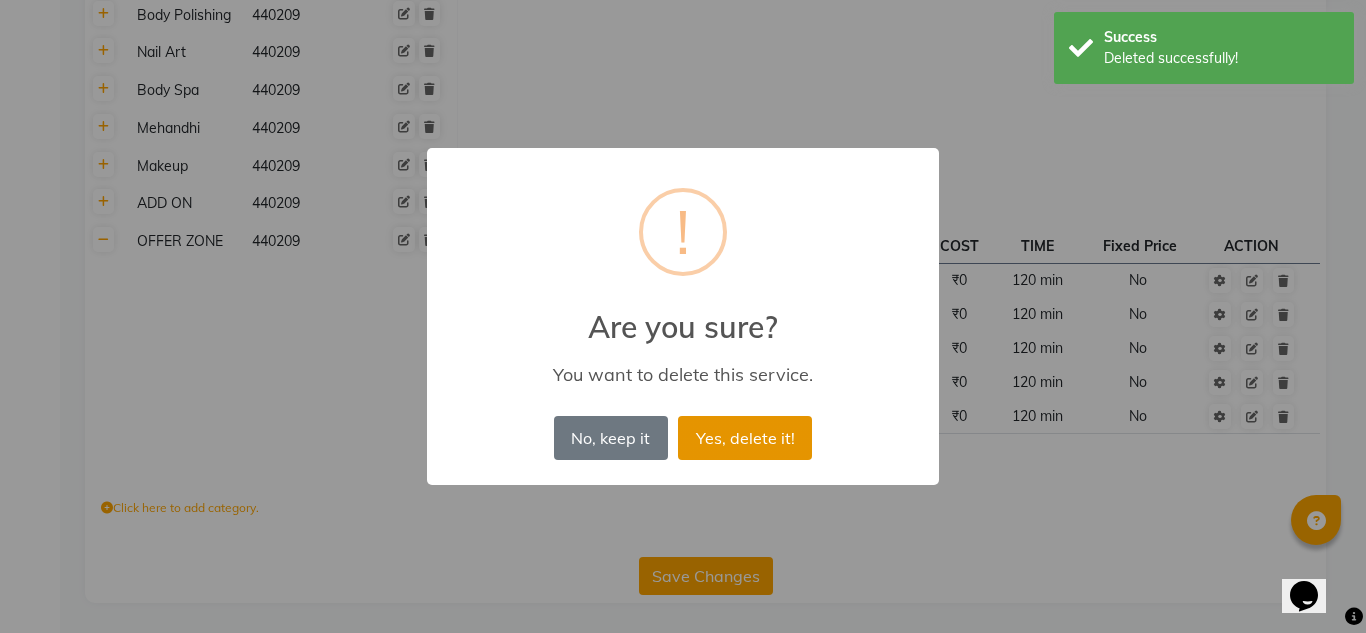 click on "Yes, delete it!" at bounding box center [745, 438] 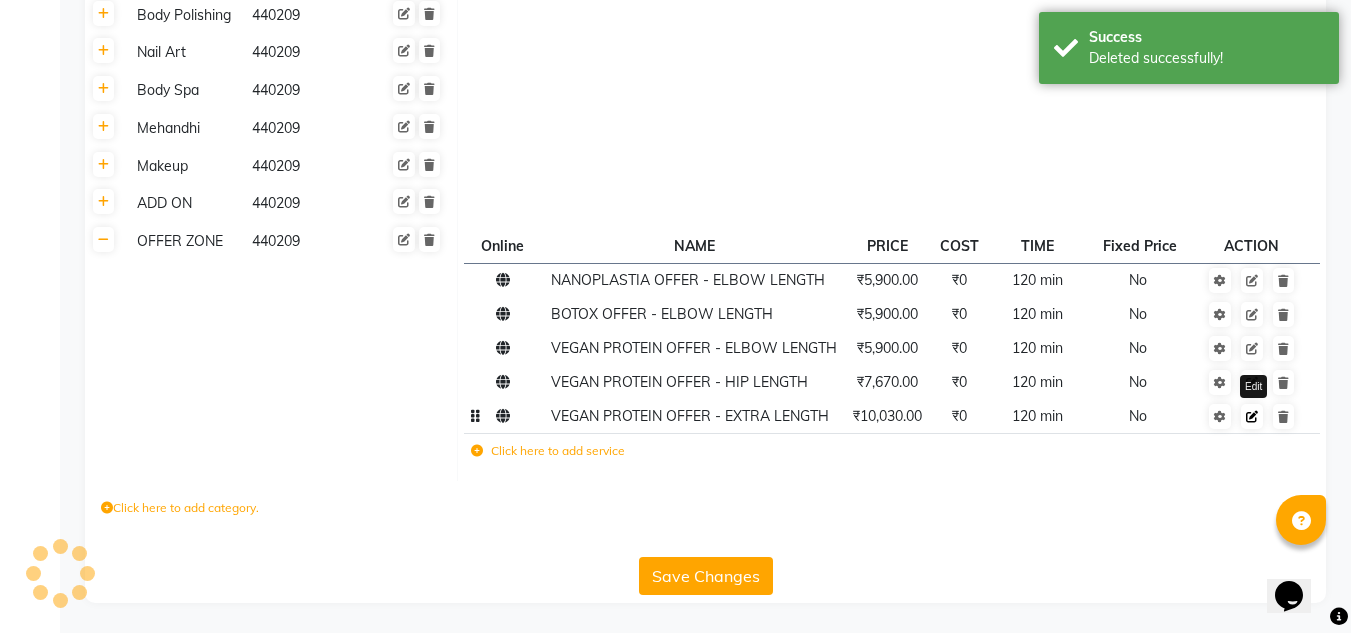 scroll, scrollTop: 764, scrollLeft: 0, axis: vertical 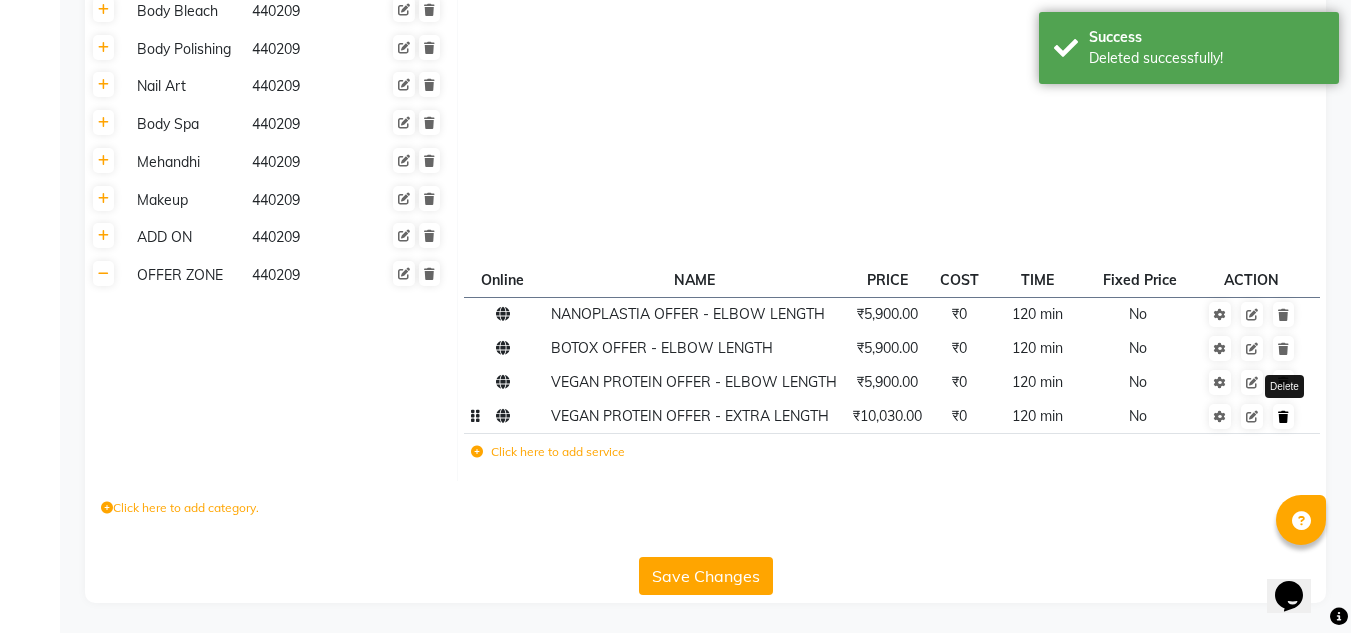 click 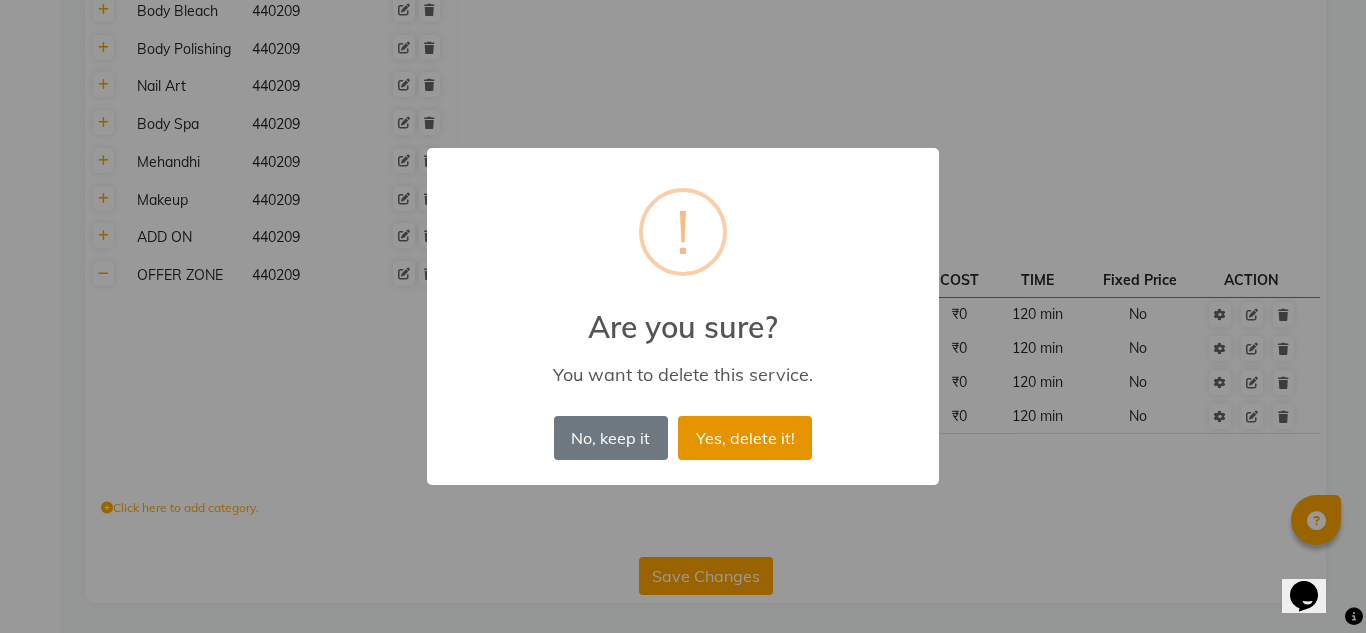 click on "Yes, delete it!" at bounding box center [745, 438] 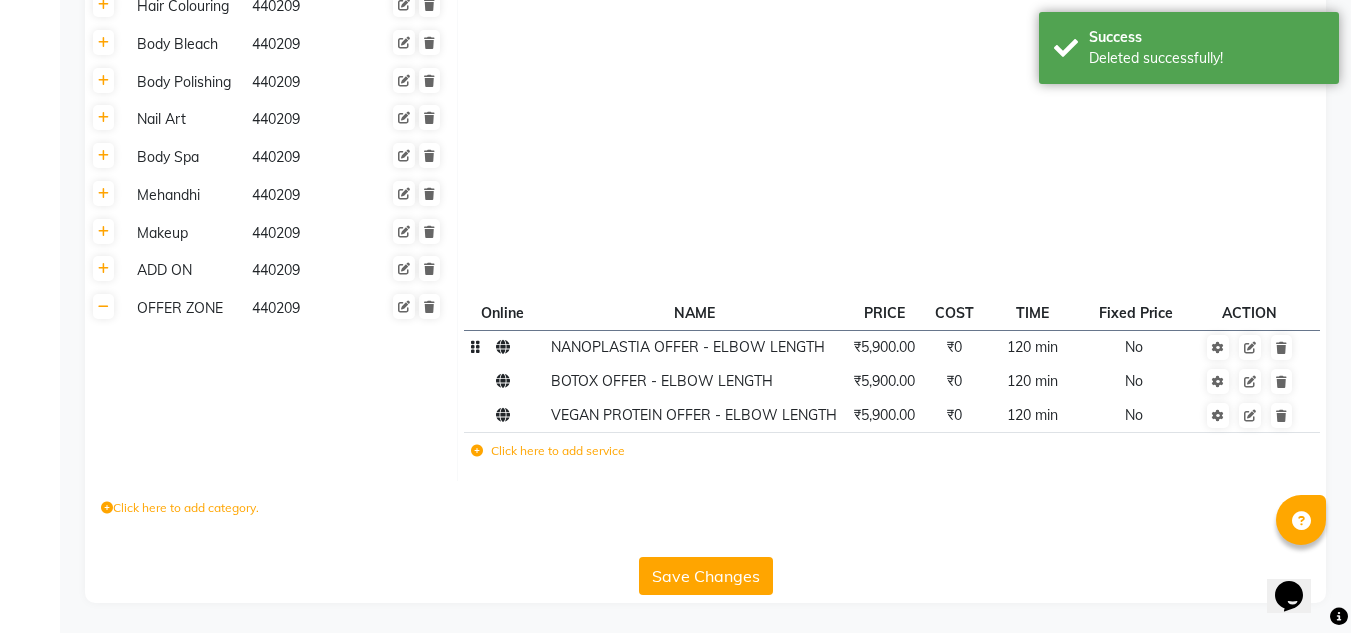 click on "NANOPLASTIA OFFER - ELBOW LENGTH" 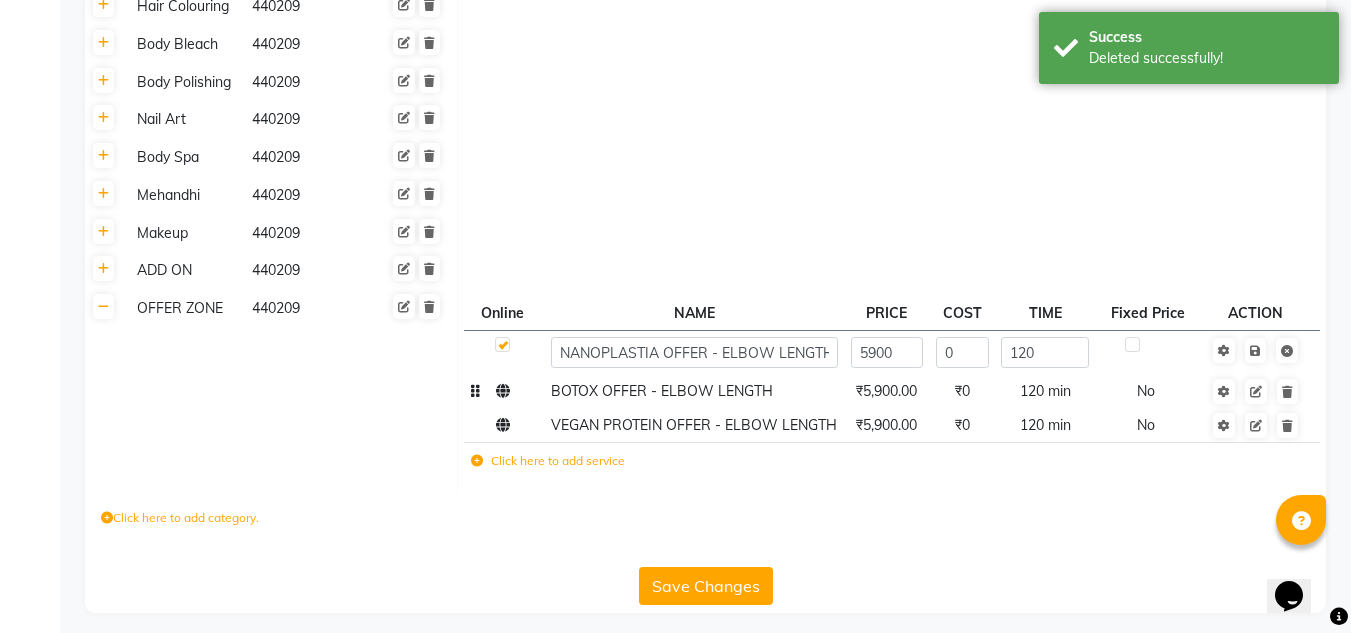 scroll, scrollTop: 741, scrollLeft: 0, axis: vertical 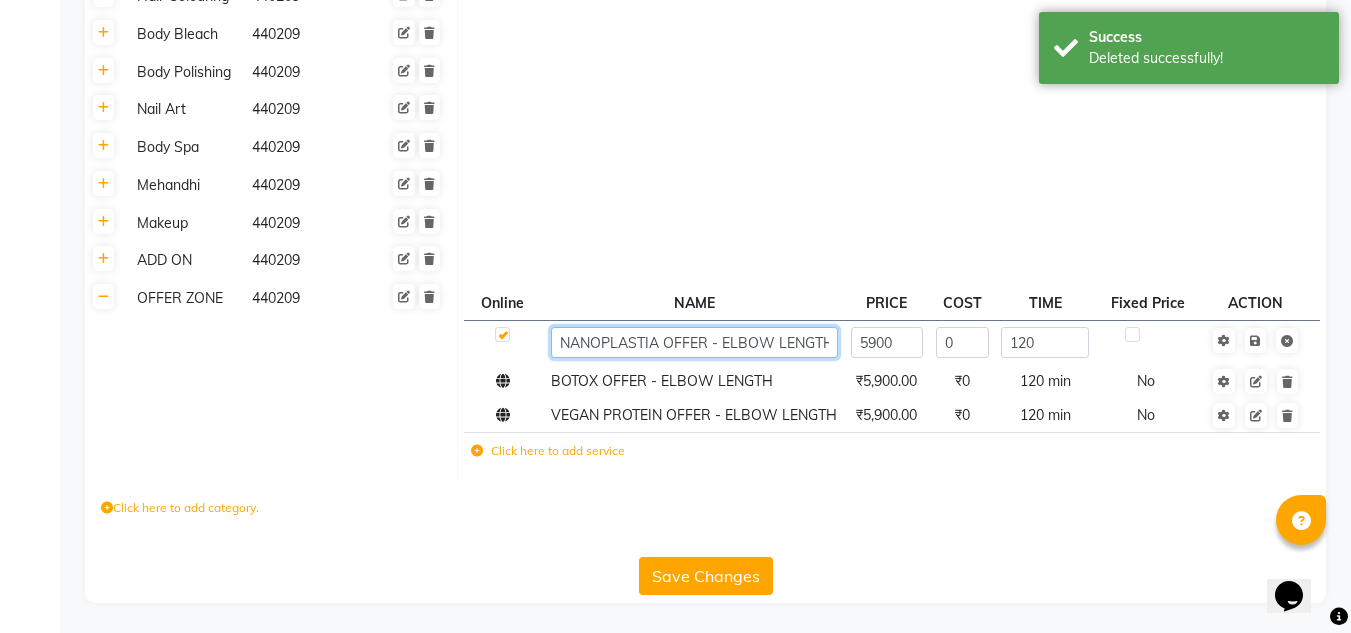 click on "NANOPLASTIA OFFER - ELBOW LENGTH" 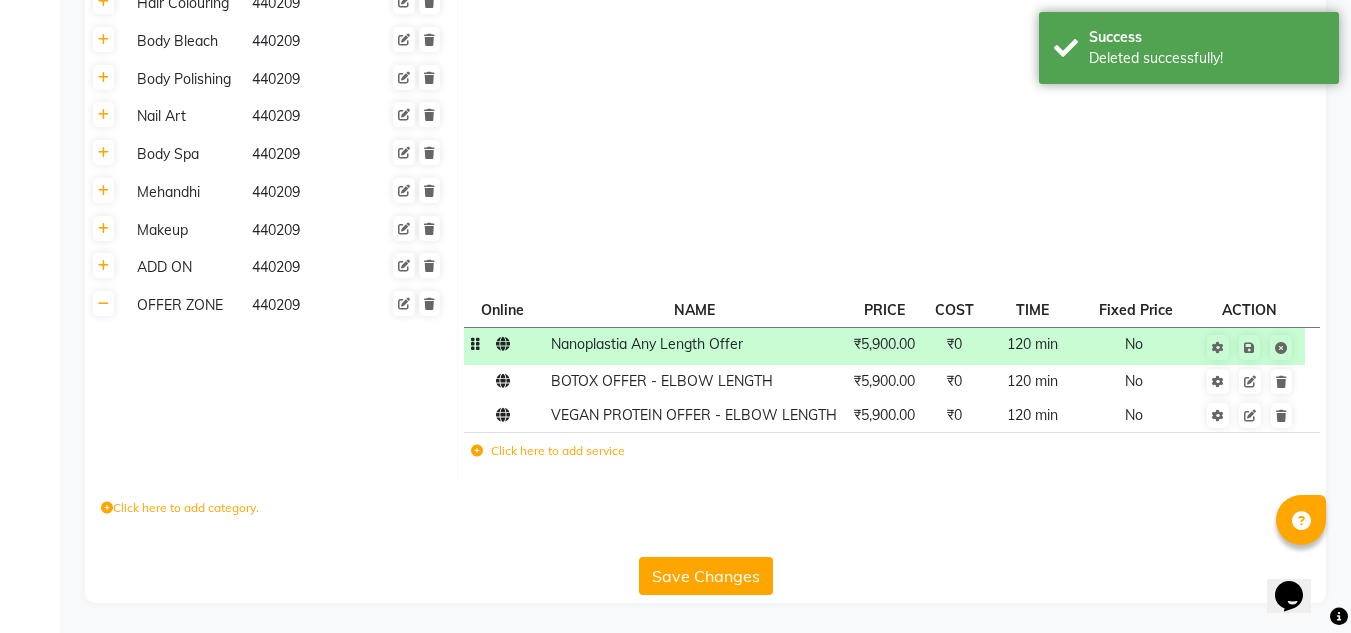 scroll, scrollTop: 734, scrollLeft: 0, axis: vertical 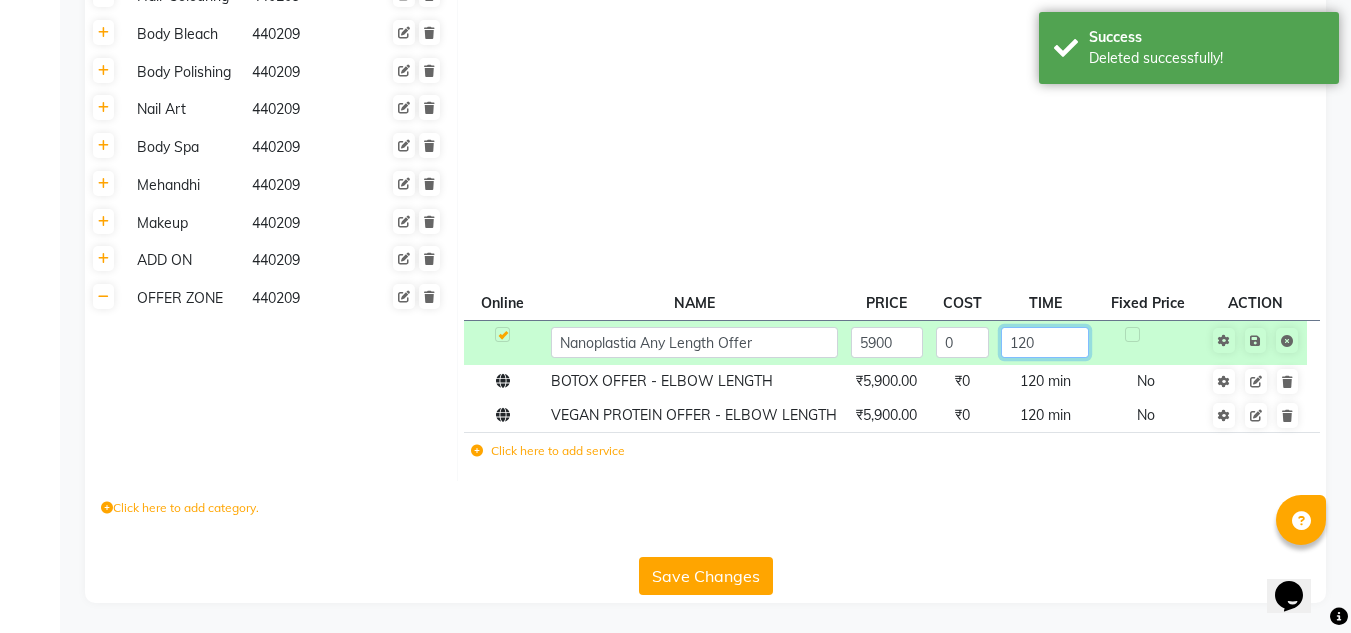 click on "120" 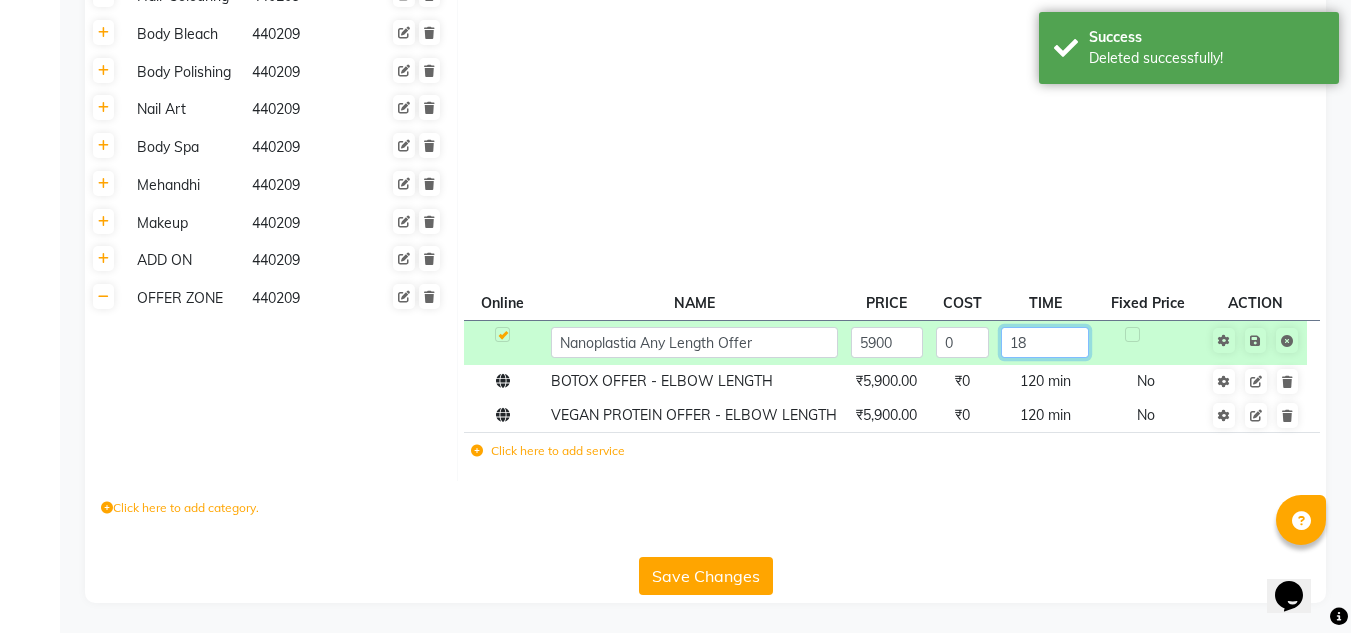 type on "180" 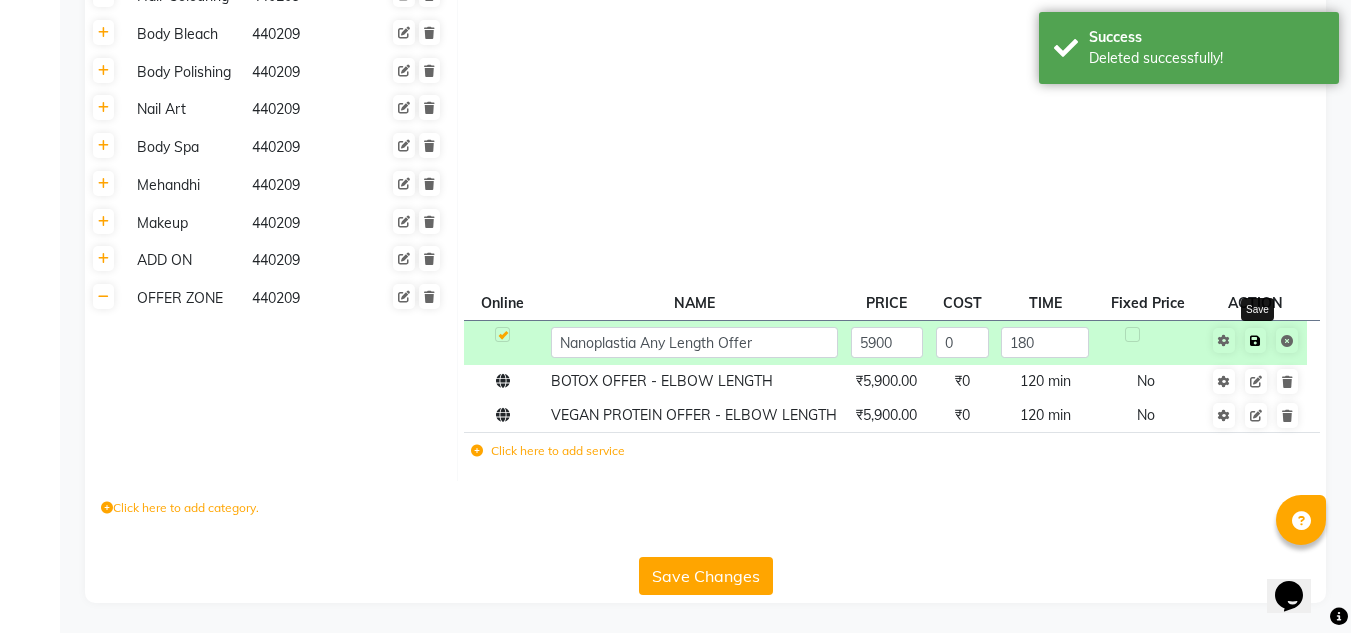 click 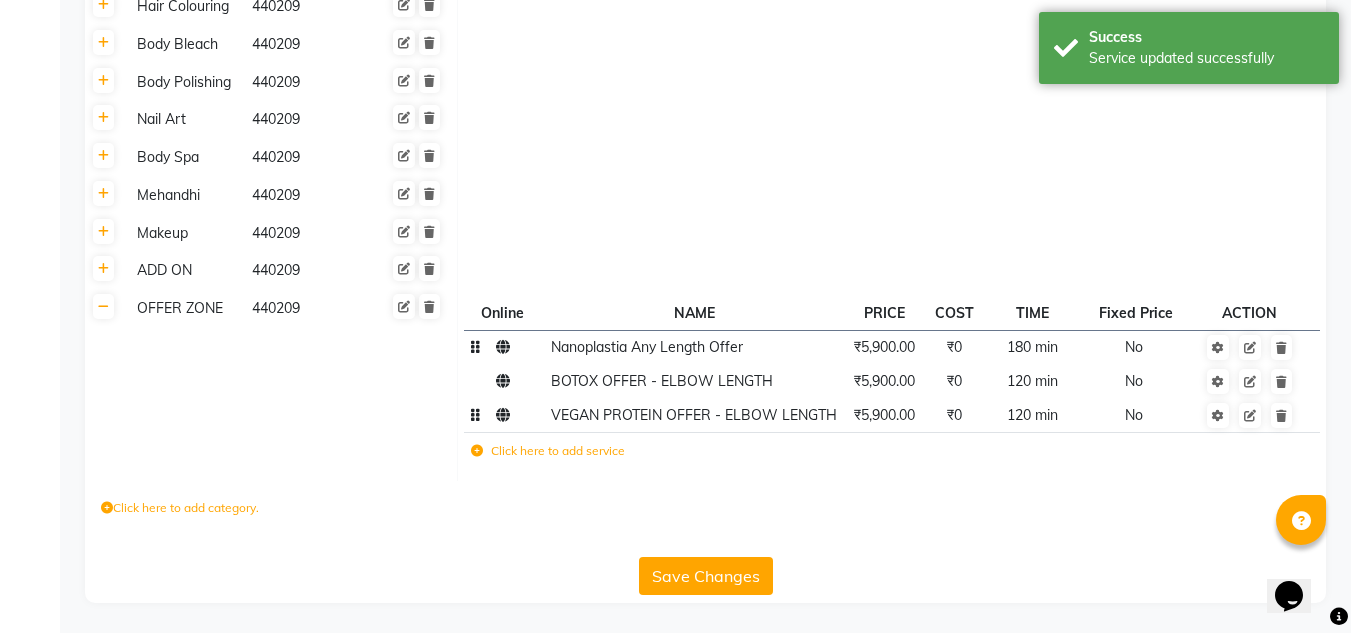 scroll, scrollTop: 731, scrollLeft: 0, axis: vertical 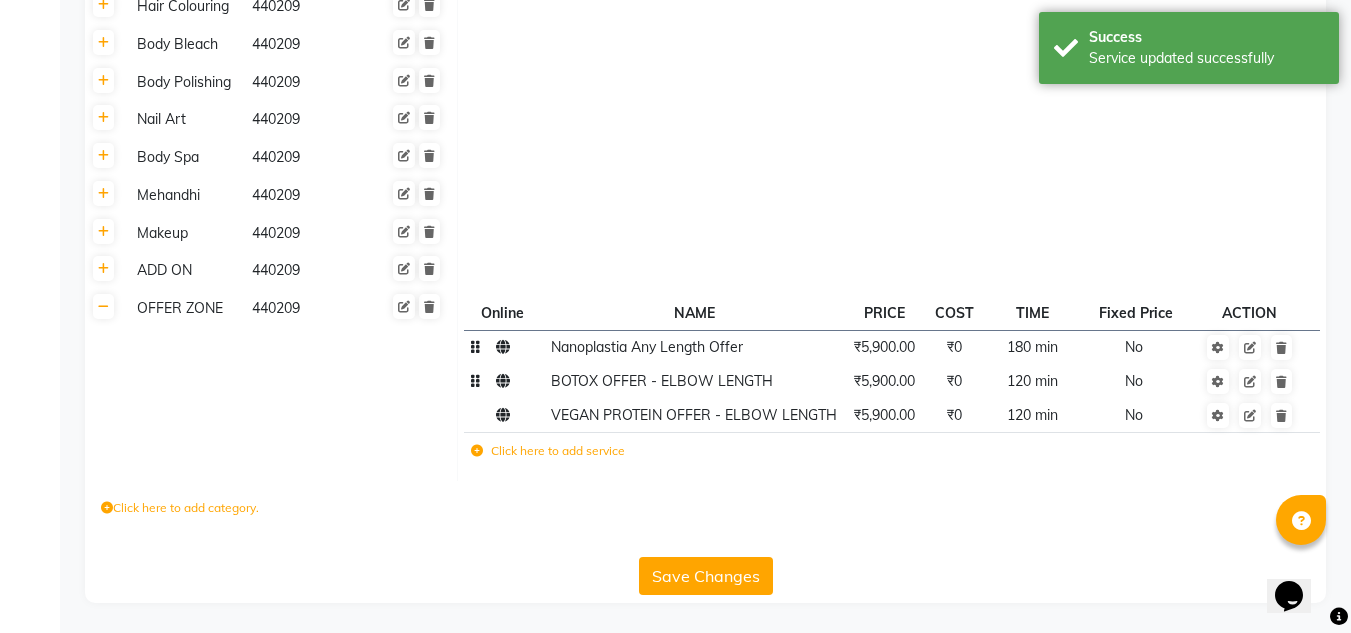 click on "BOTOX OFFER - ELBOW LENGTH" 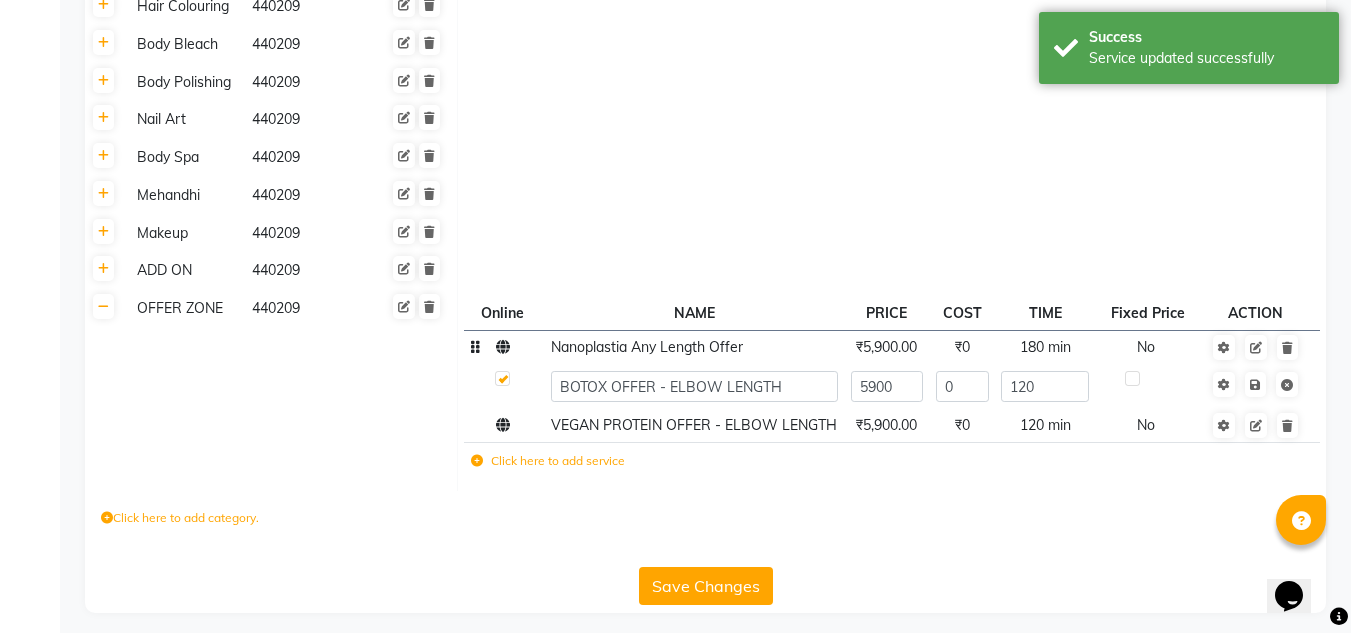 scroll, scrollTop: 741, scrollLeft: 0, axis: vertical 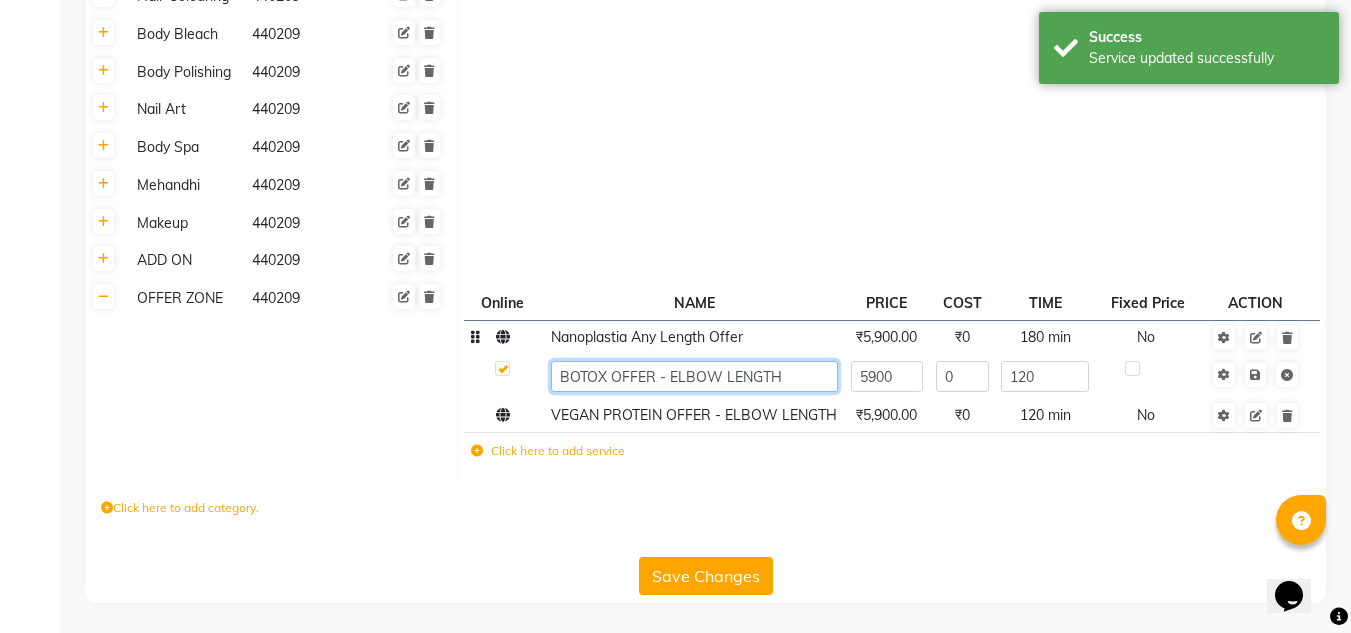 click on "BOTOX OFFER - ELBOW LENGTH" 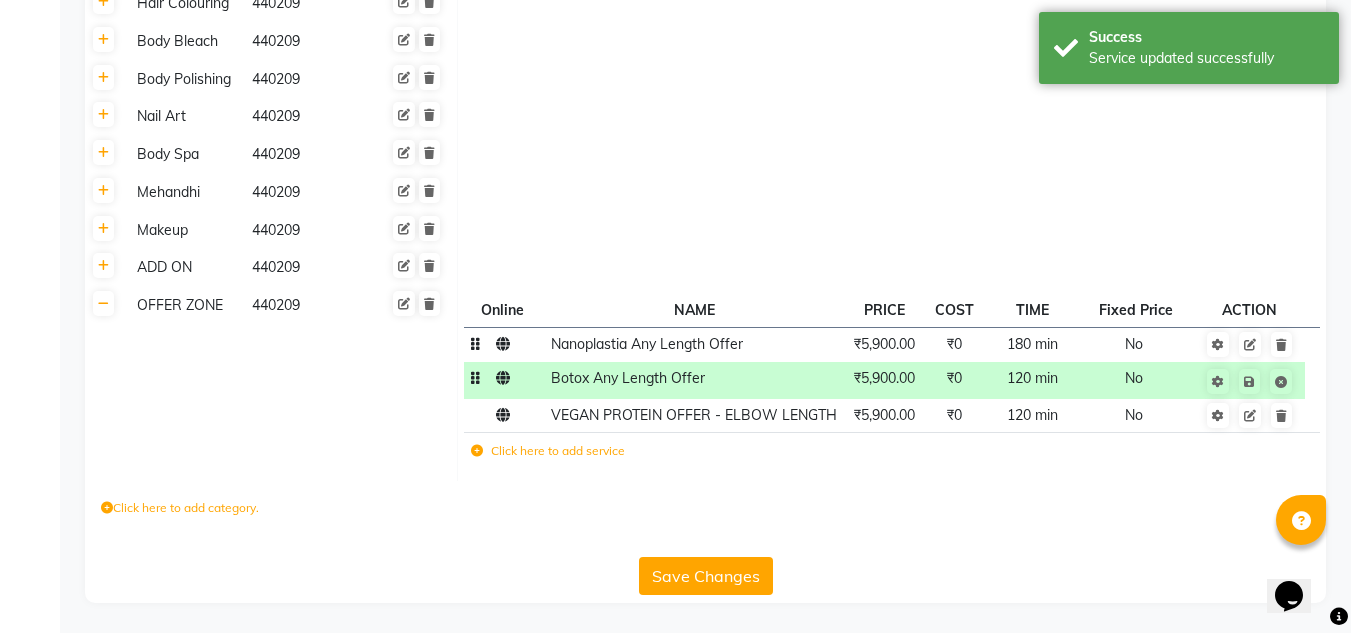 scroll, scrollTop: 734, scrollLeft: 0, axis: vertical 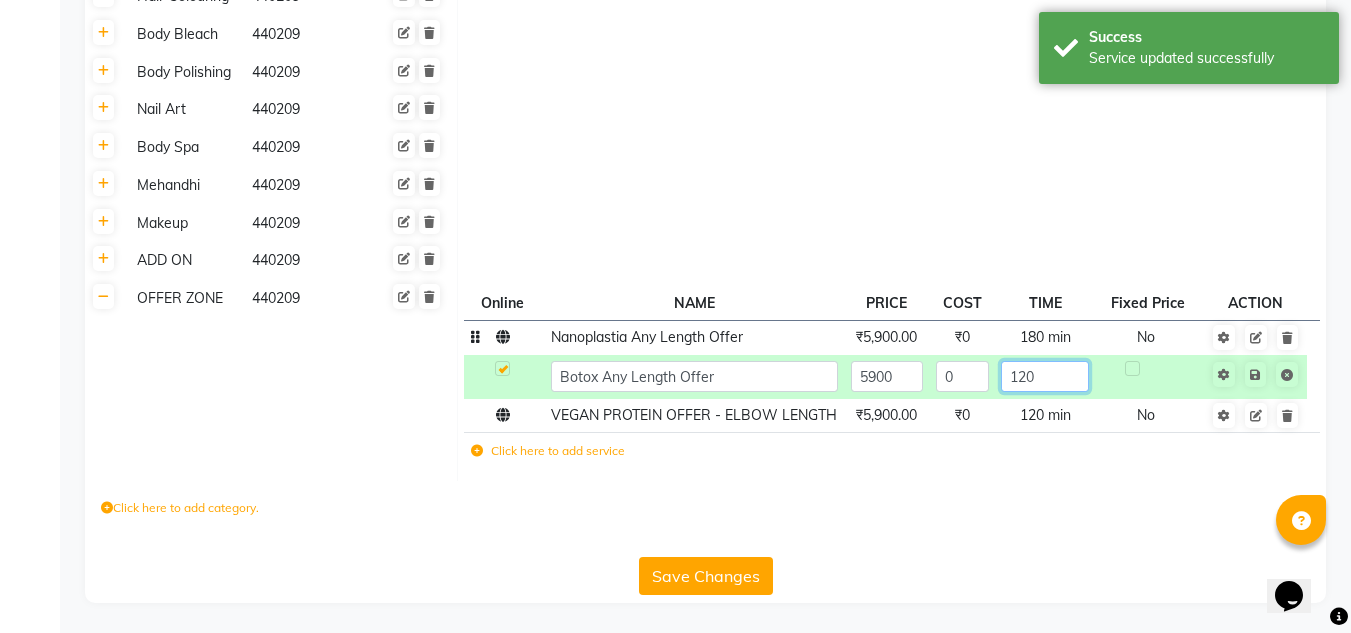 click on "120" 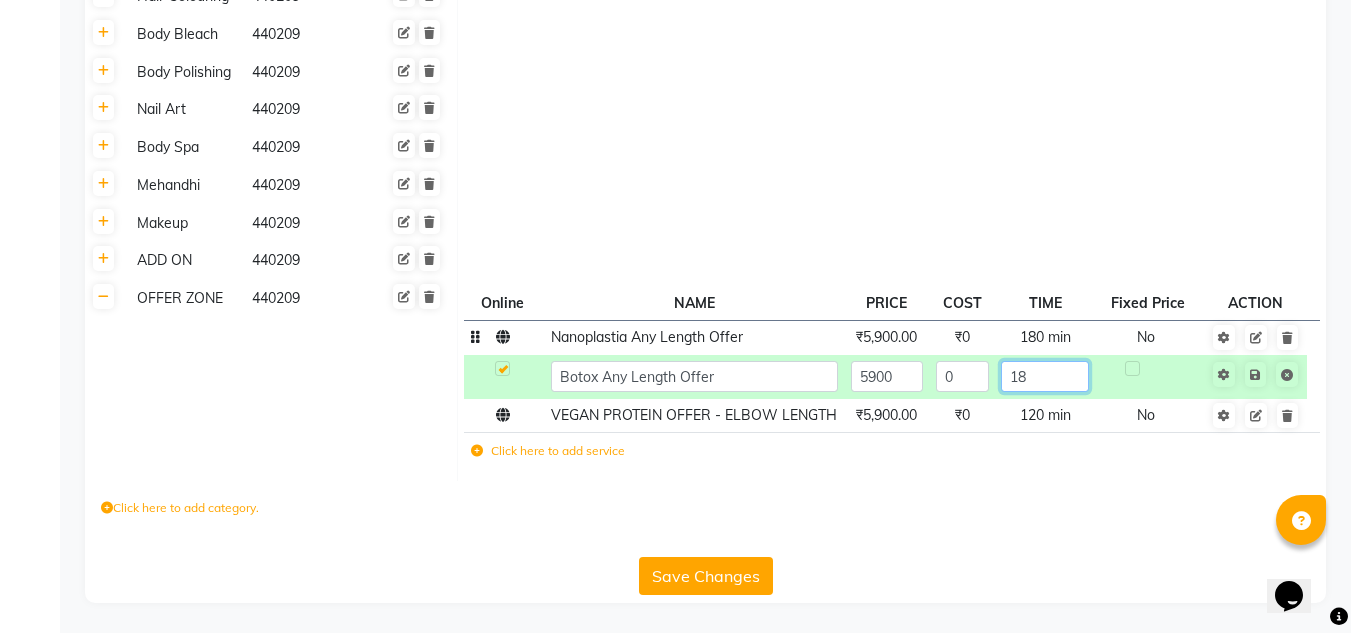 type on "180" 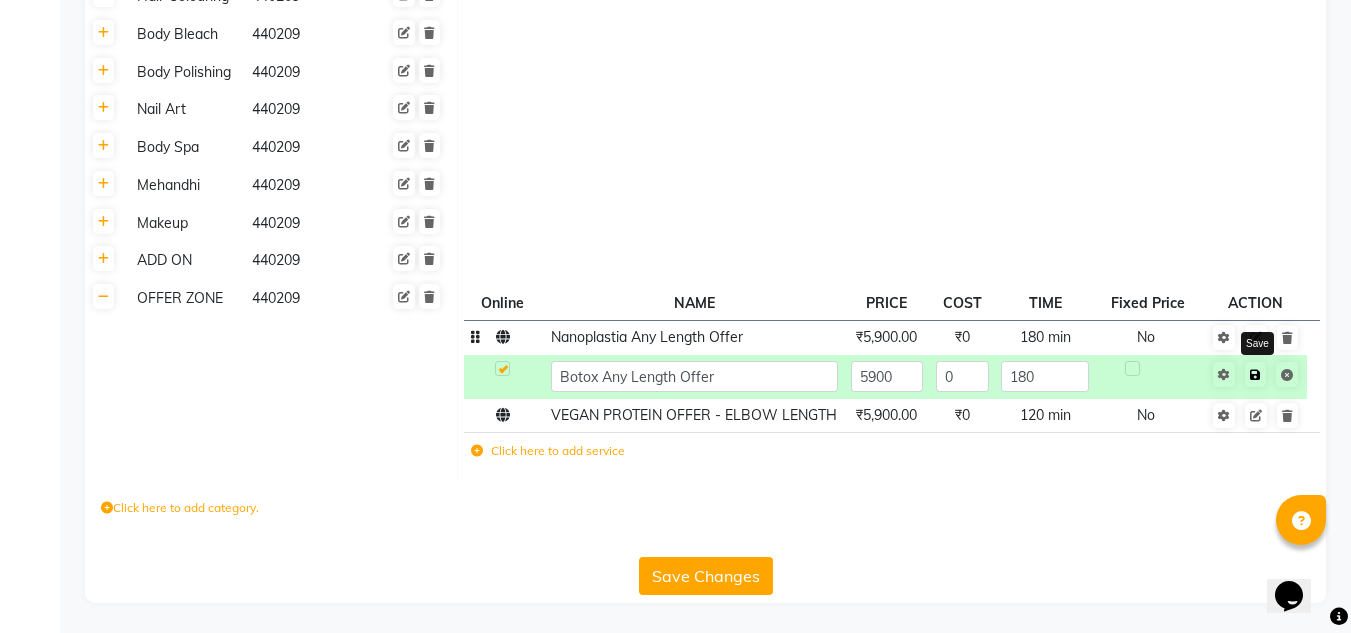 click 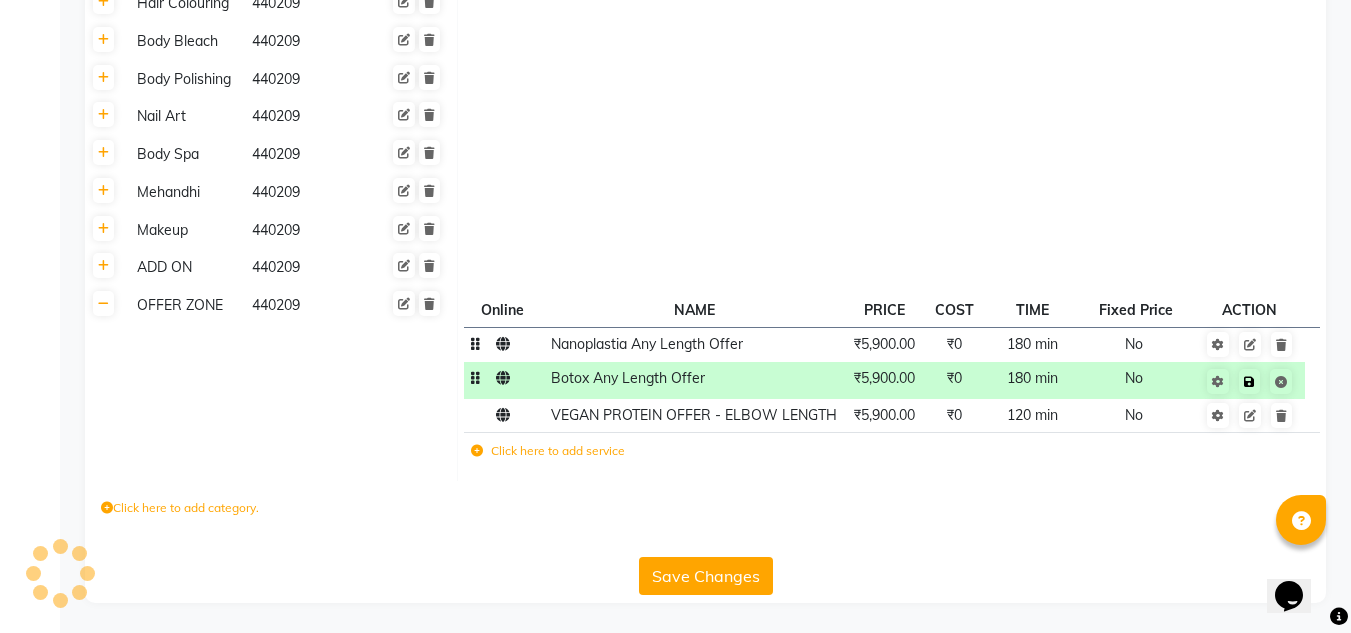 scroll, scrollTop: 731, scrollLeft: 0, axis: vertical 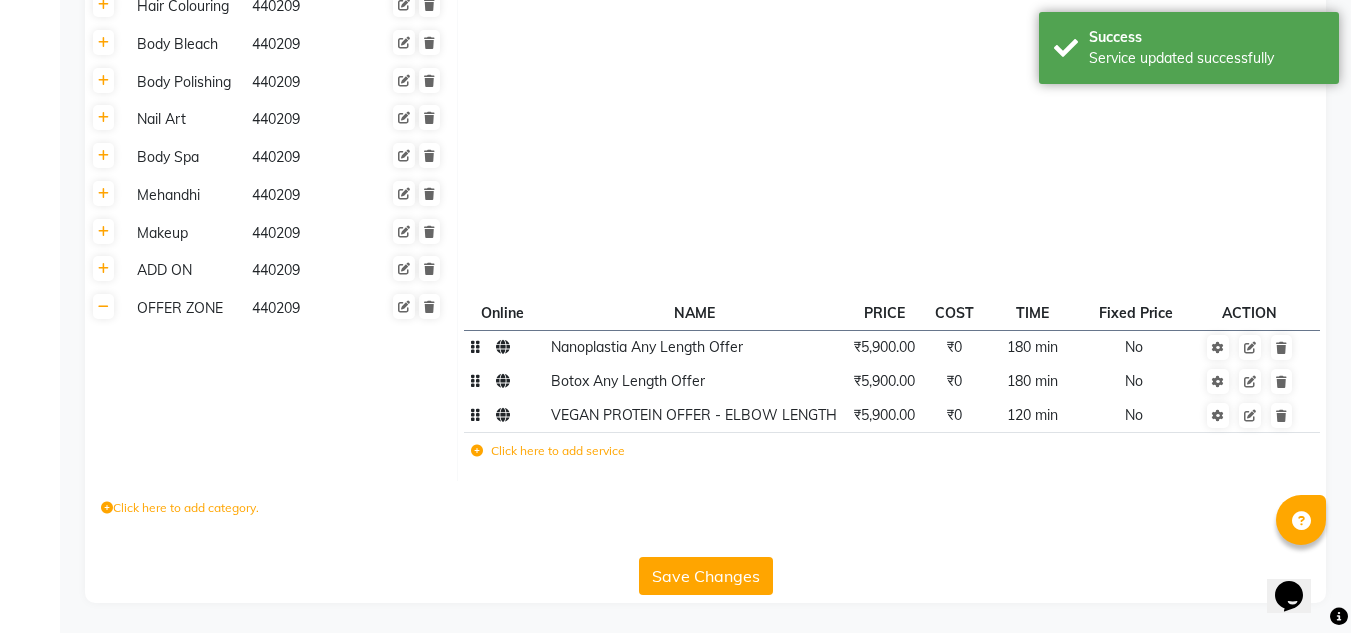 click on "VEGAN PROTEIN OFFER - ELBOW LENGTH" 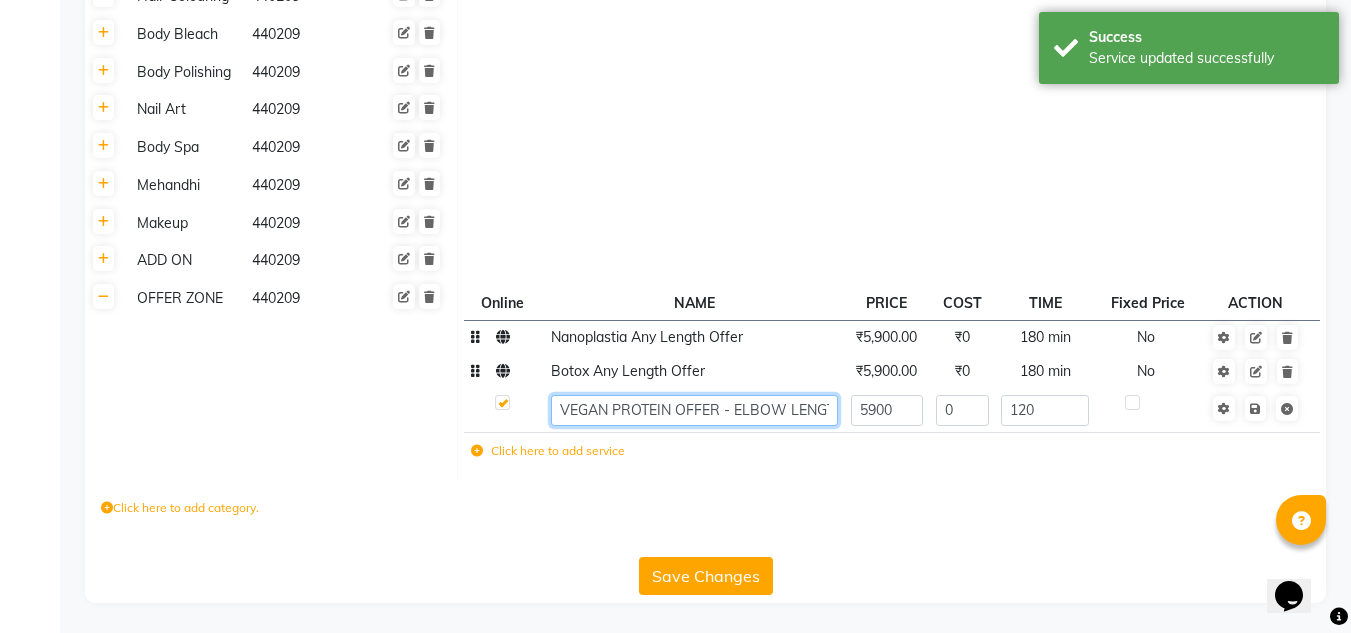 click on "VEGAN PROTEIN OFFER - ELBOW LENGTH" 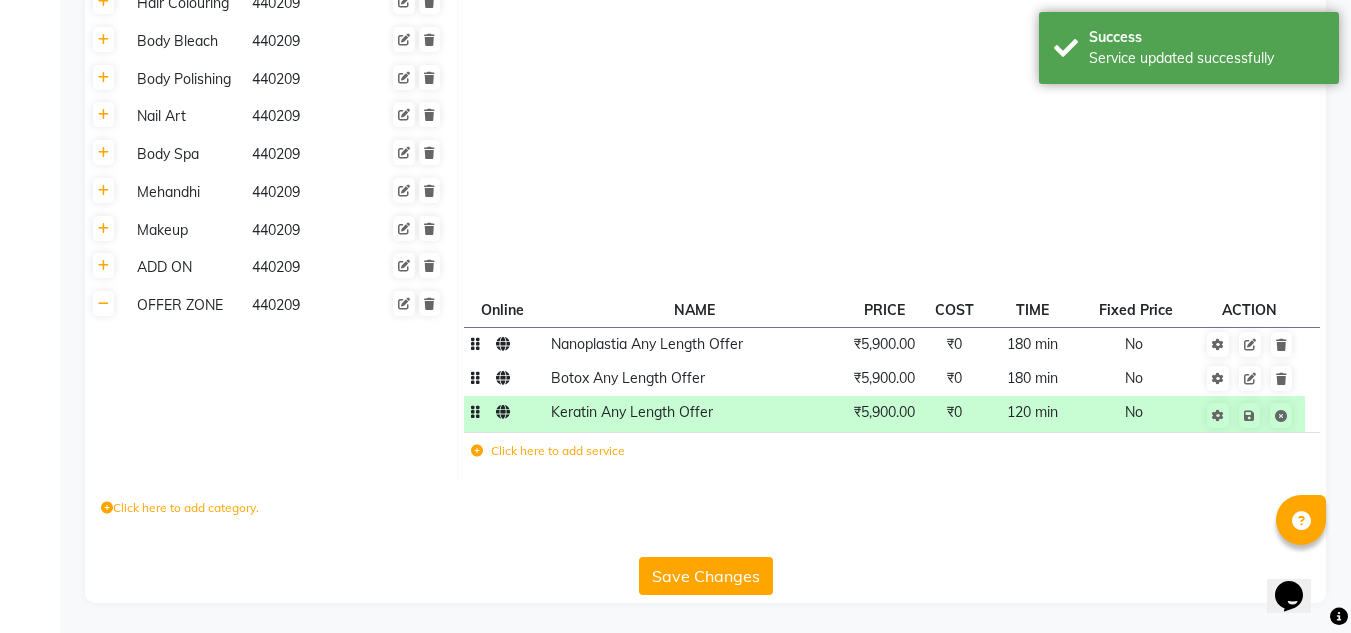 click on "120 min" 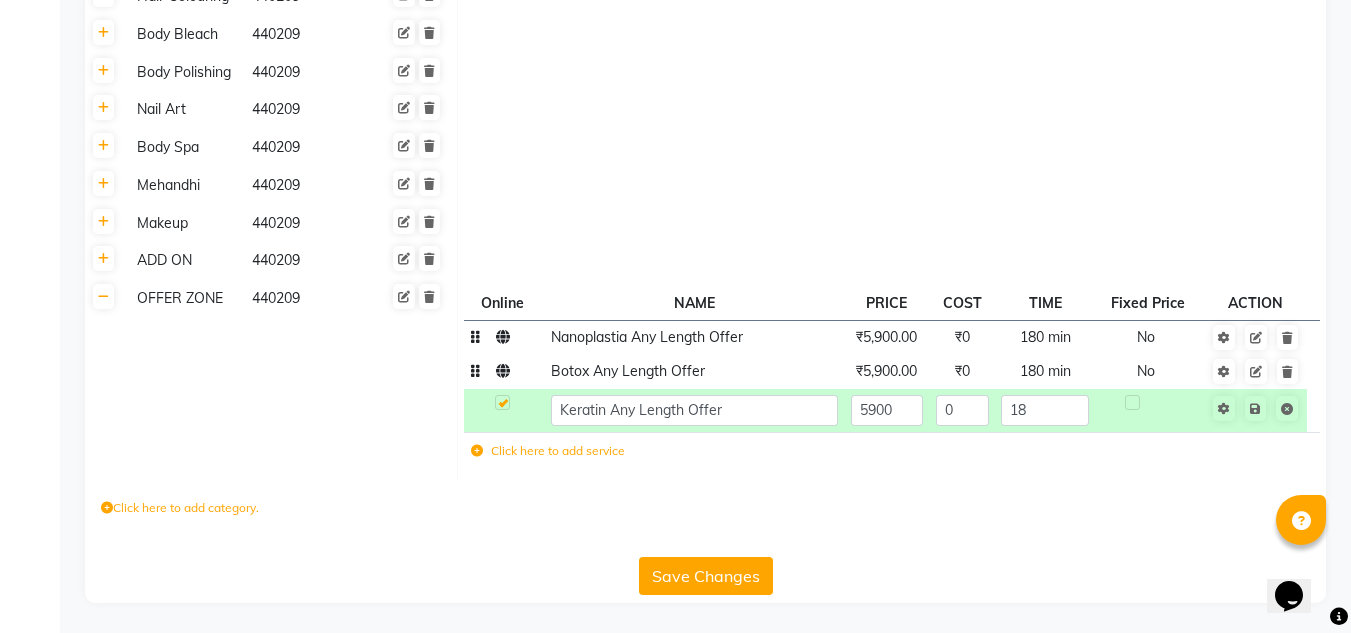 type on "180" 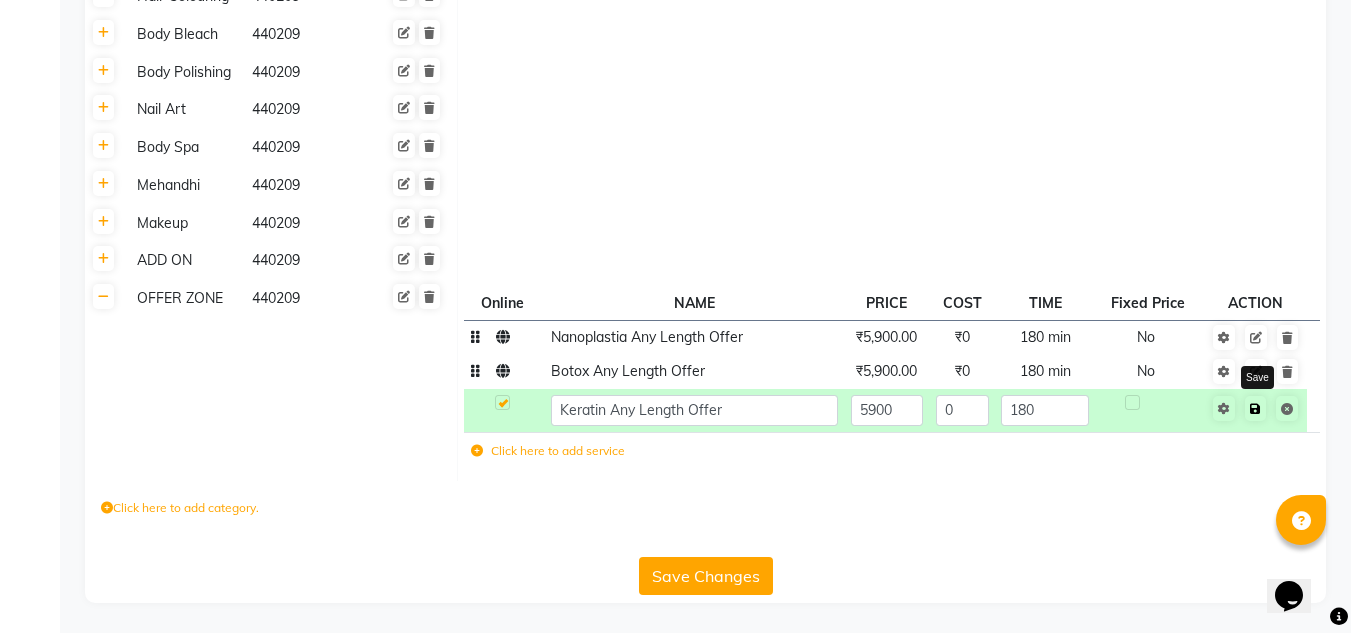 click 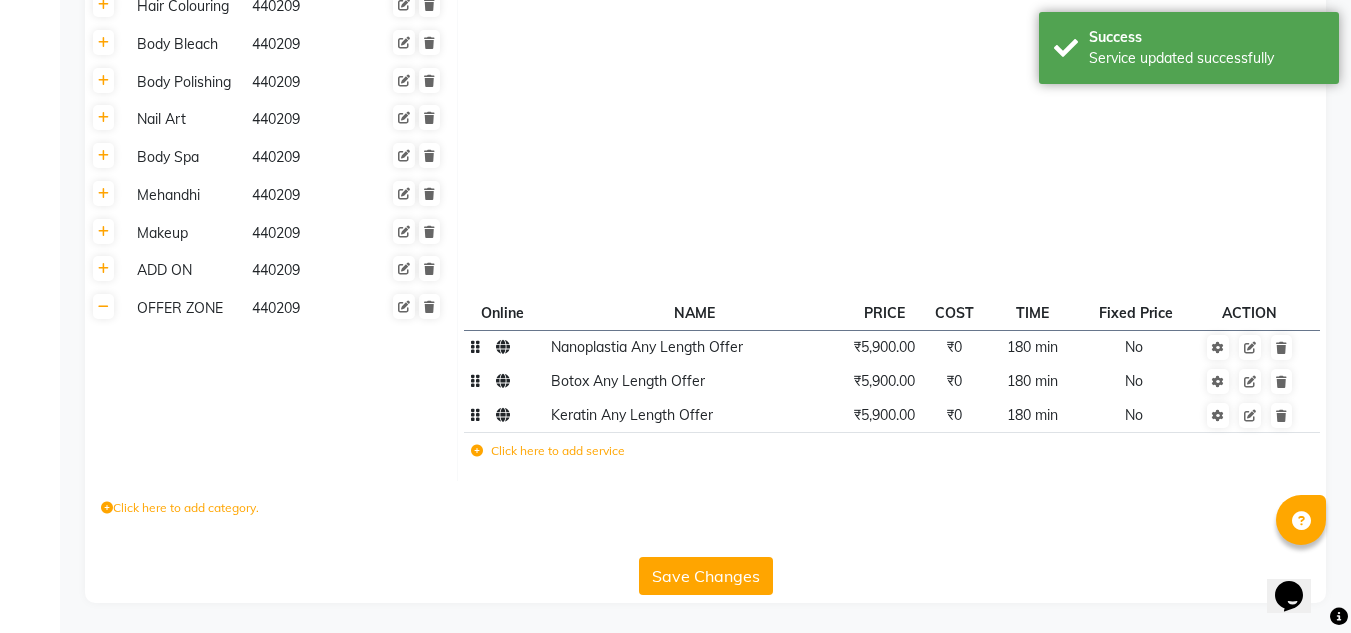 click on "Click here to add service" 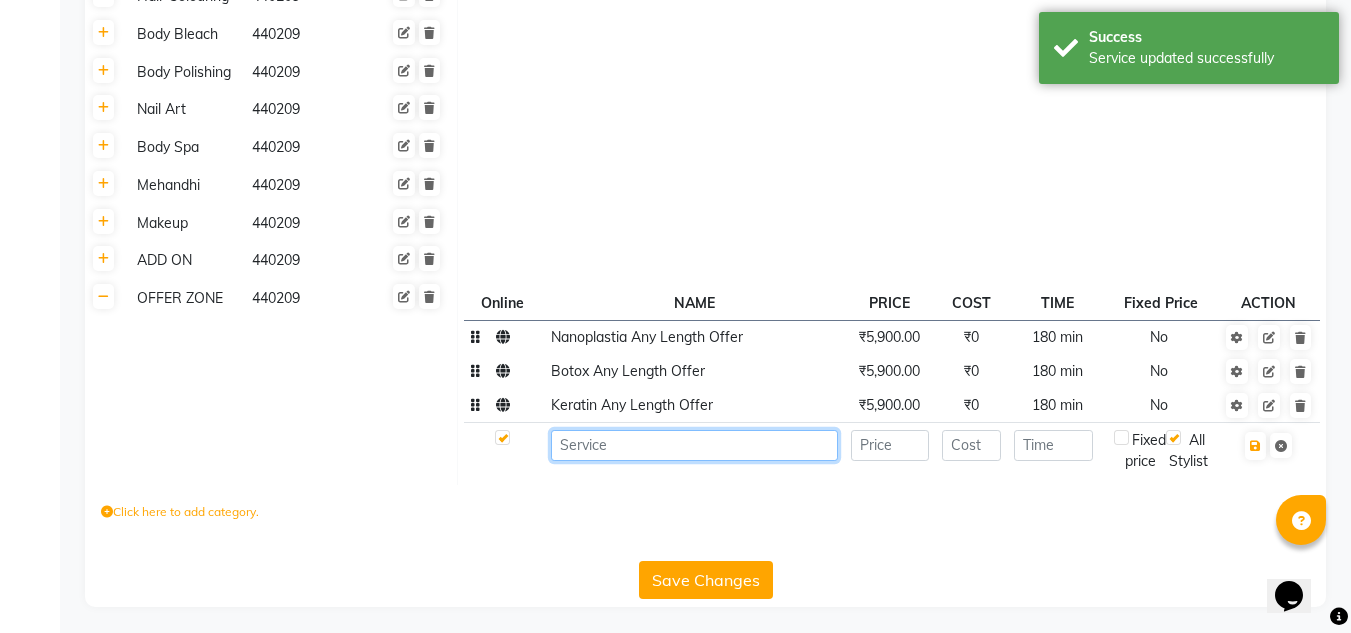 click 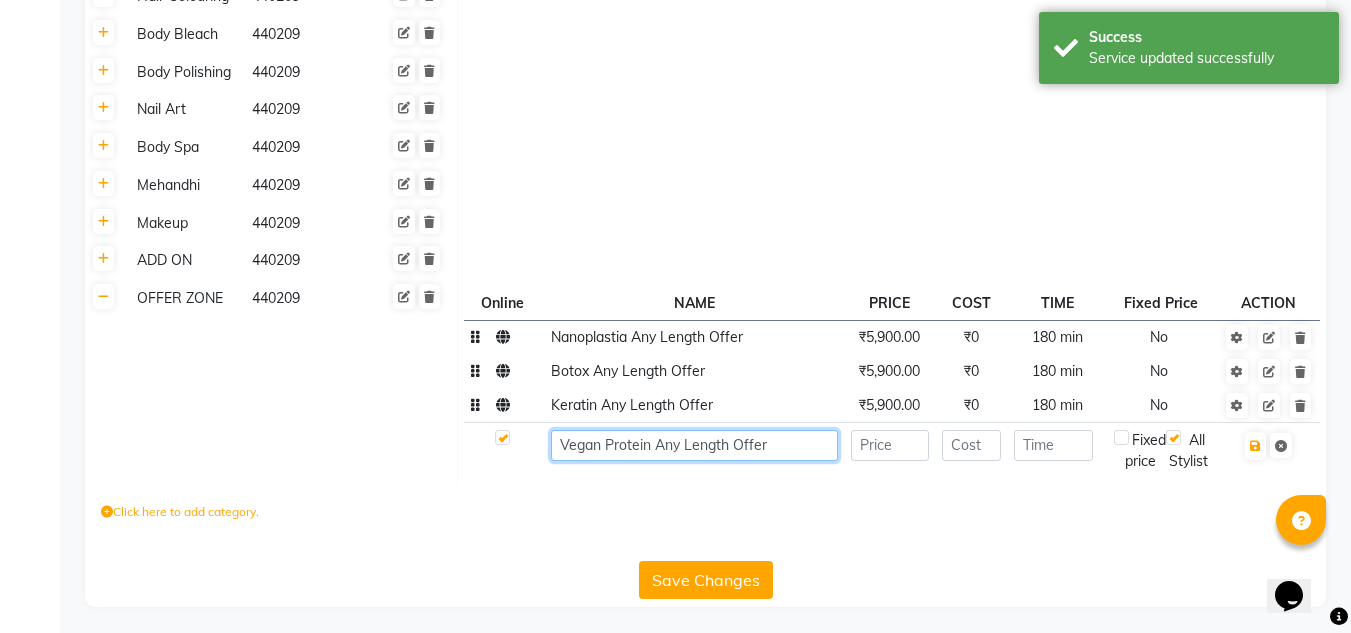 type on "Vegan Protein Any Length Offer" 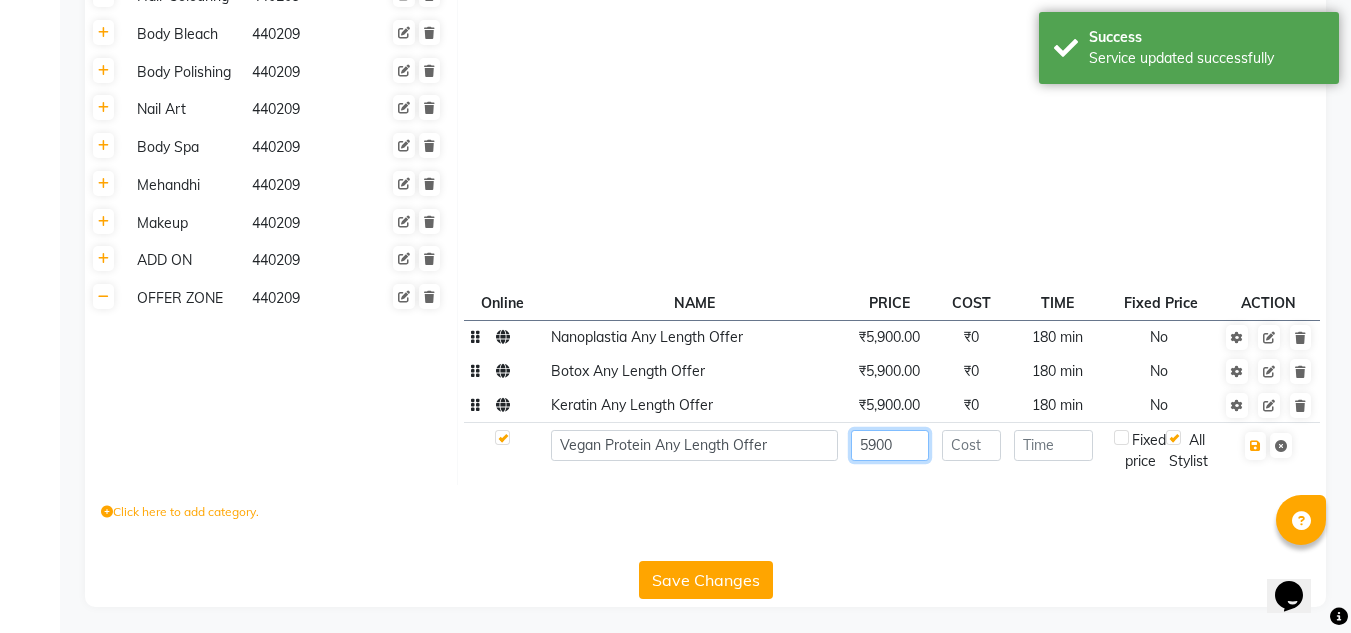 type on "5900" 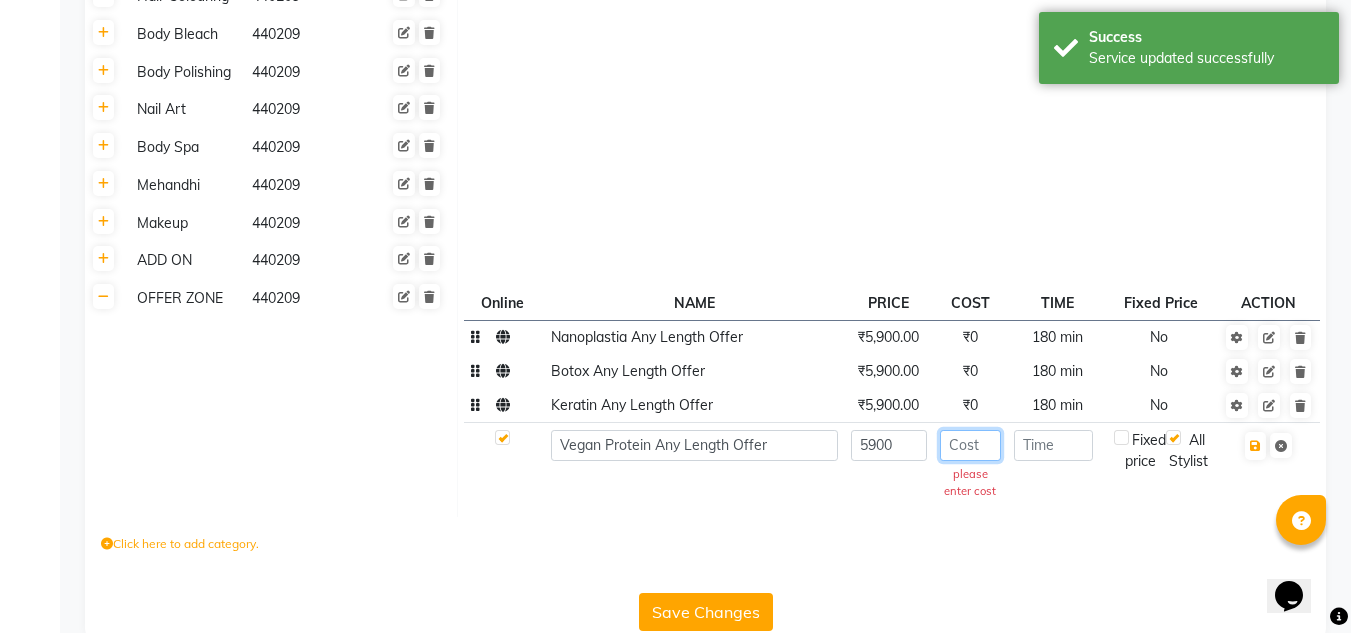 click 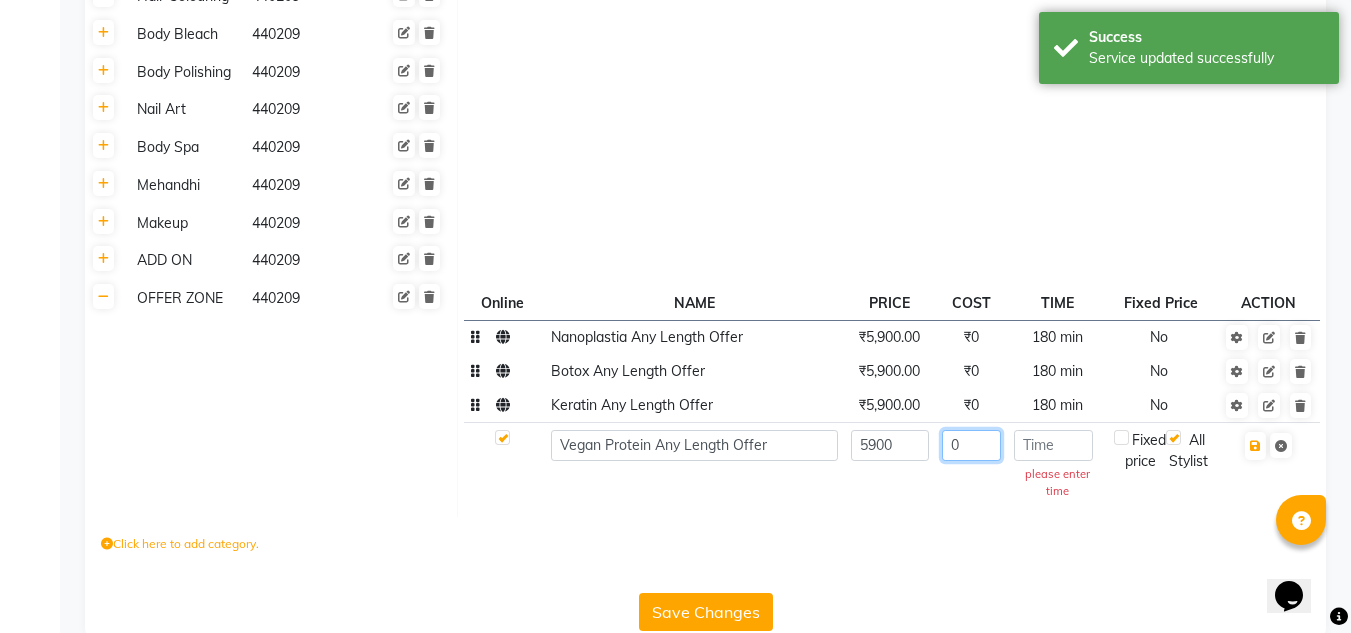 type on "0" 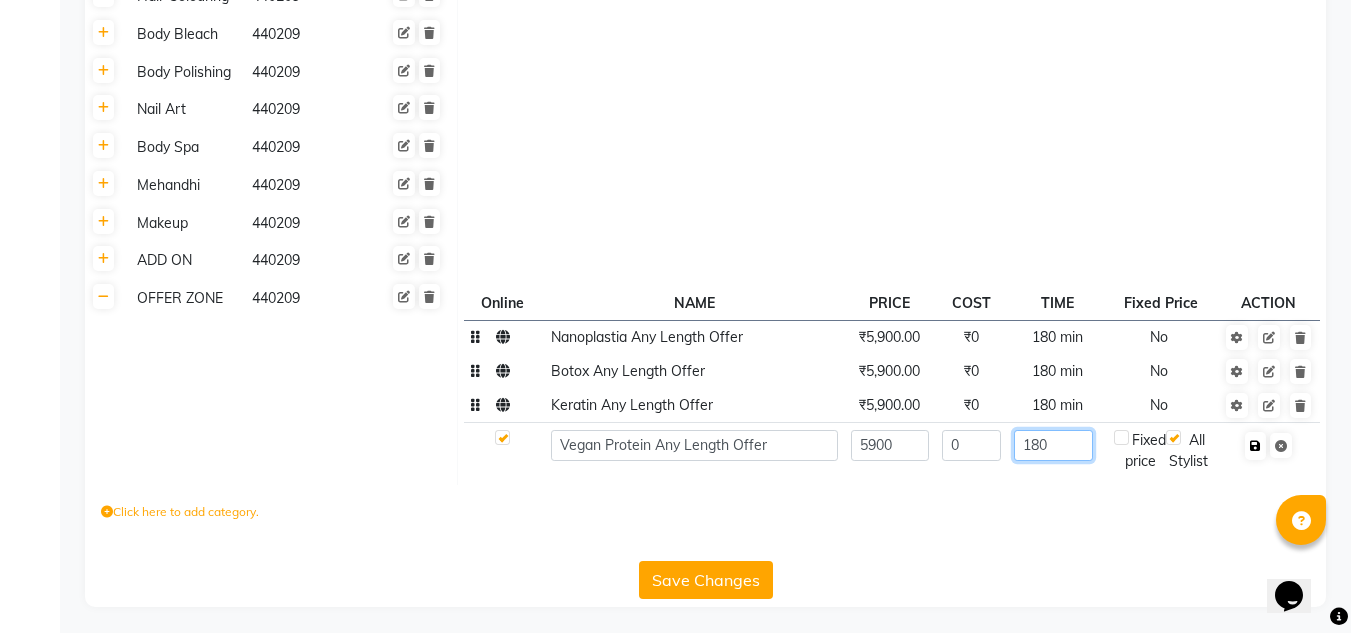 type on "180" 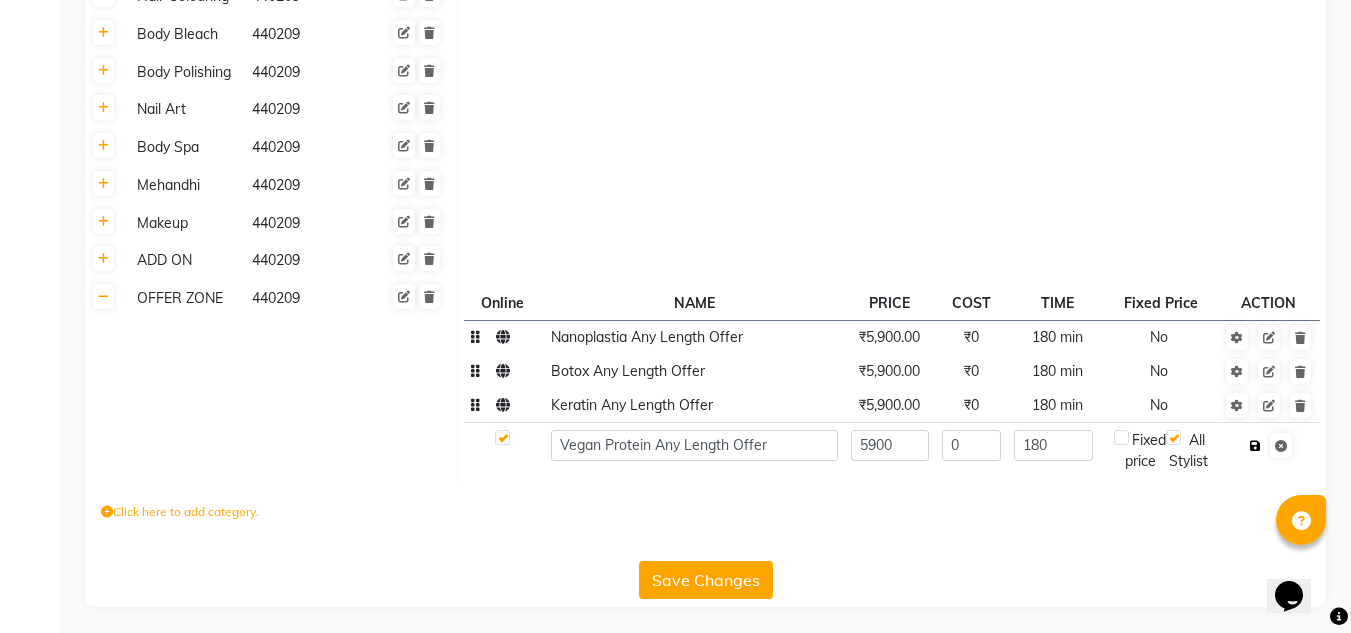 click at bounding box center [1255, 446] 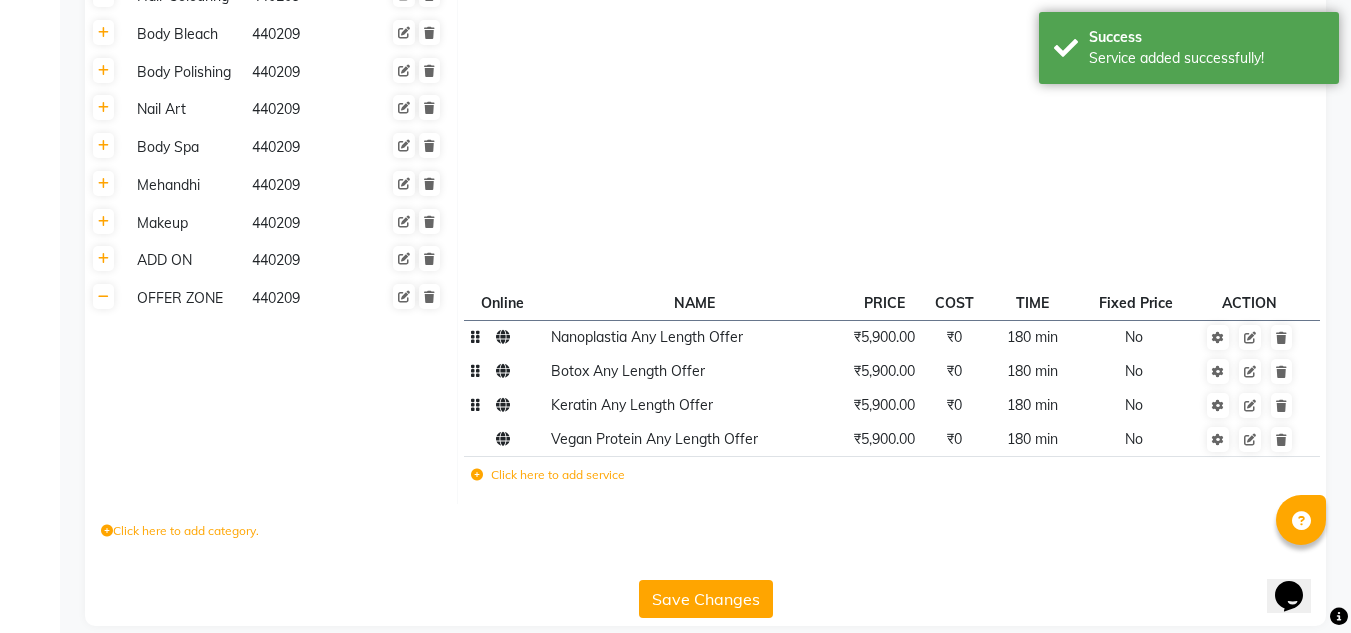 click 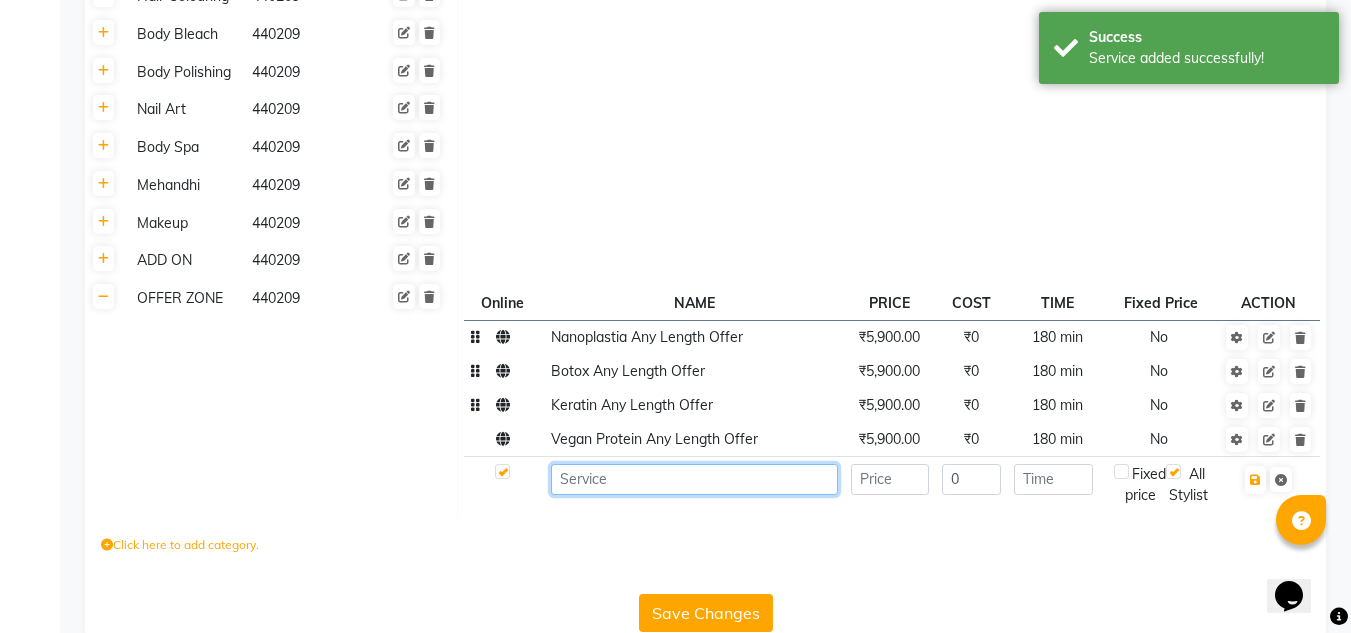 click 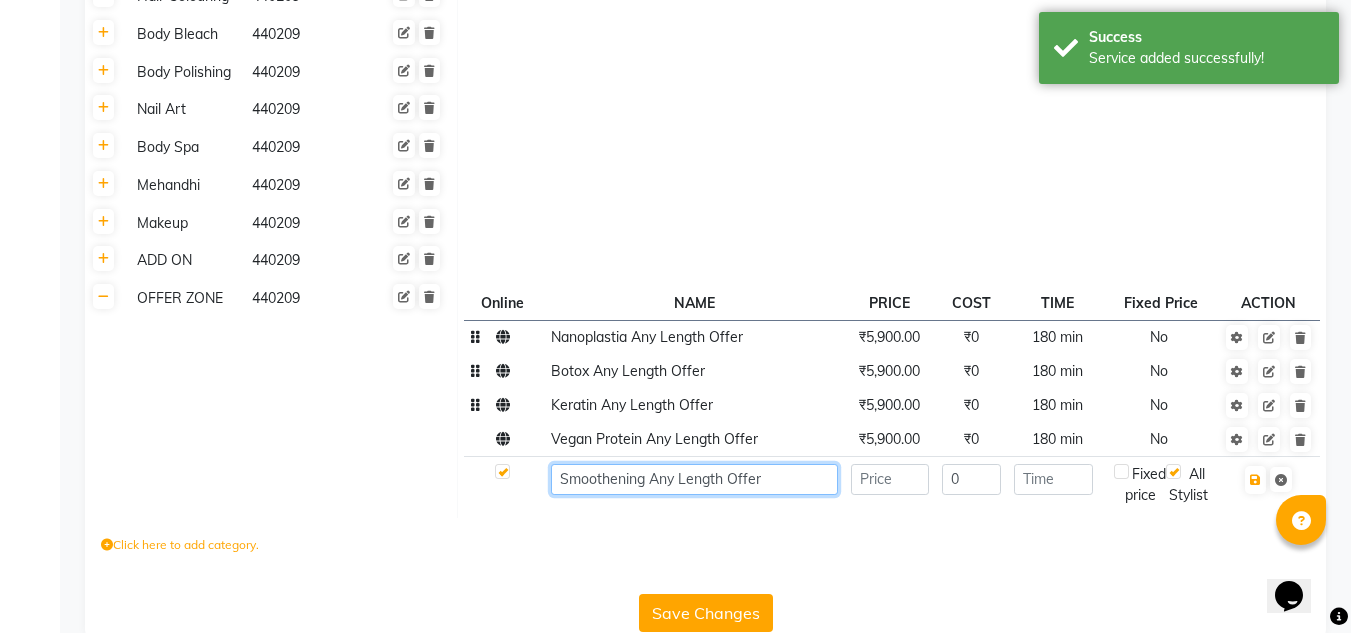 type on "Smoothening Any Length Offer" 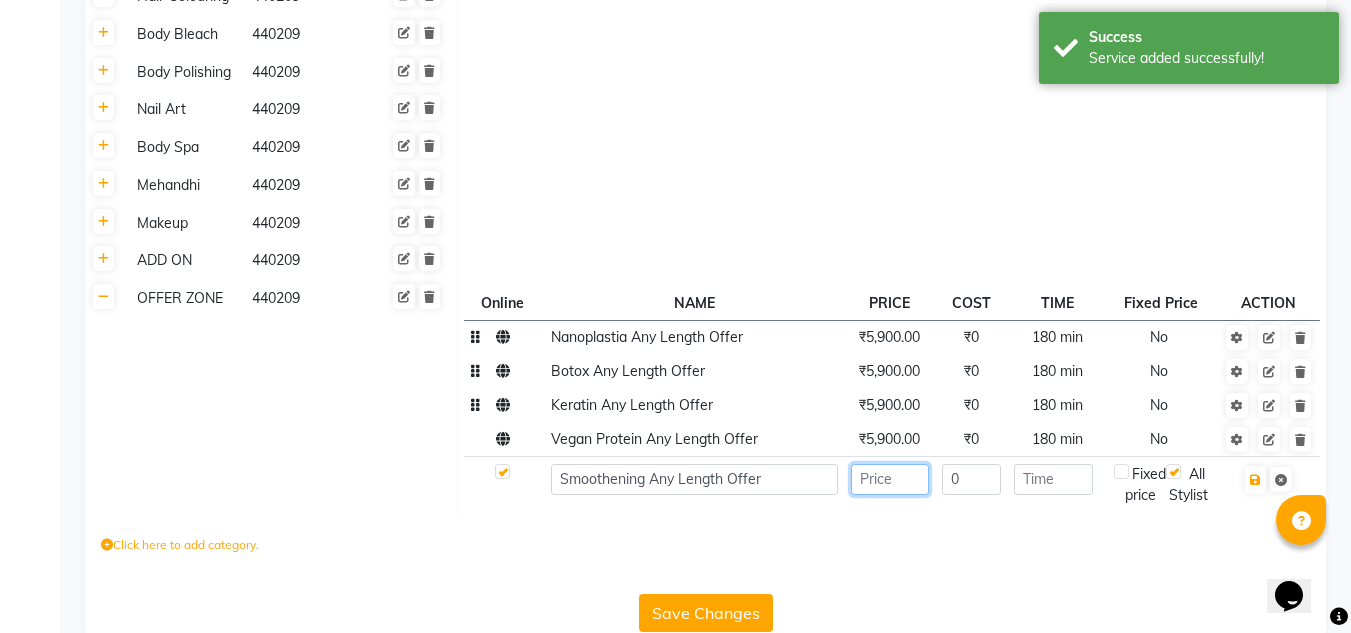 click 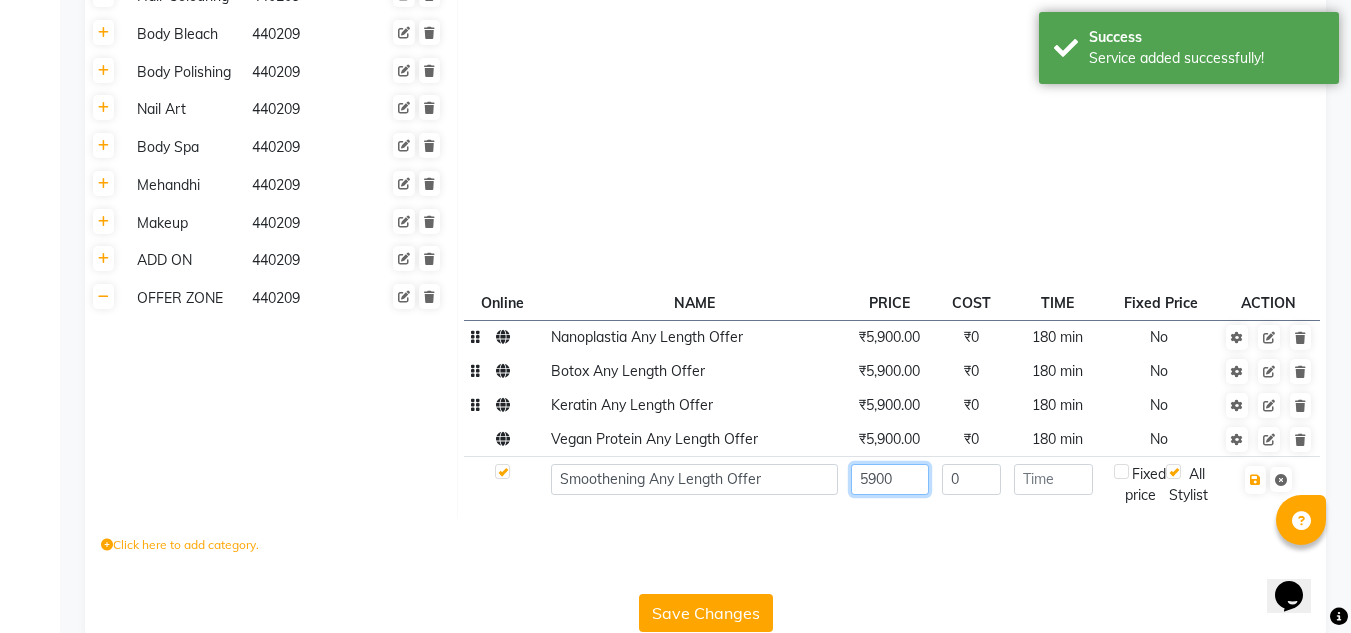 type on "5900" 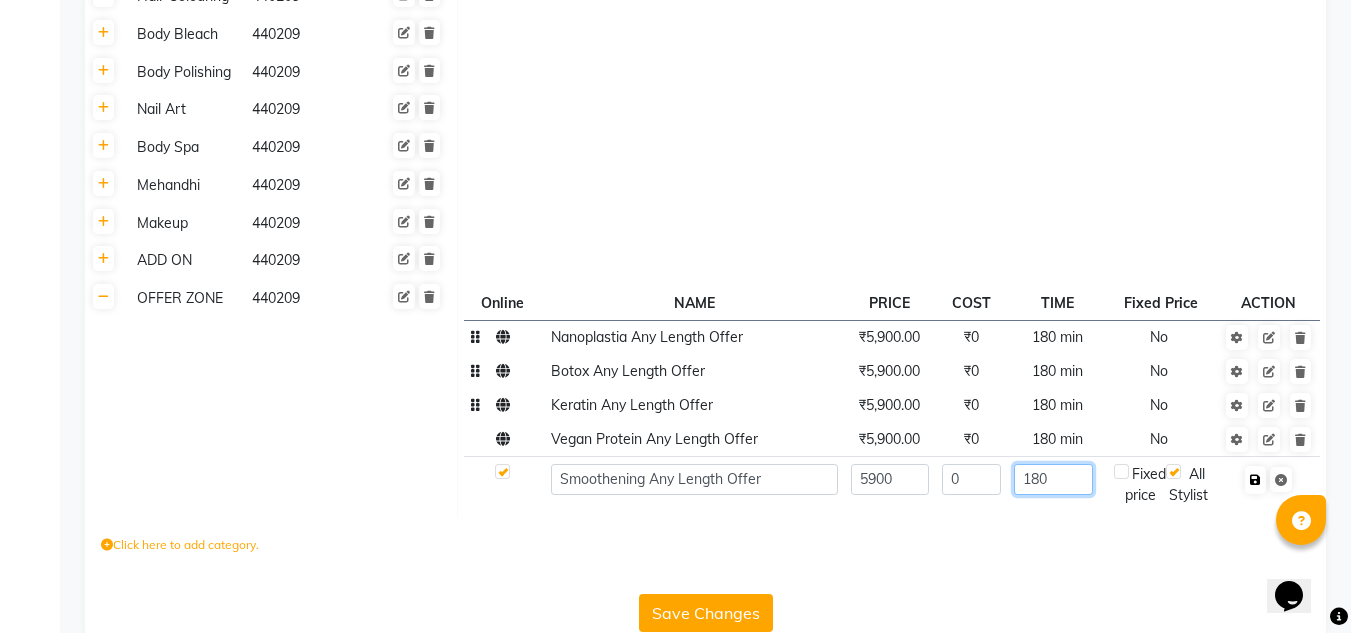 type on "180" 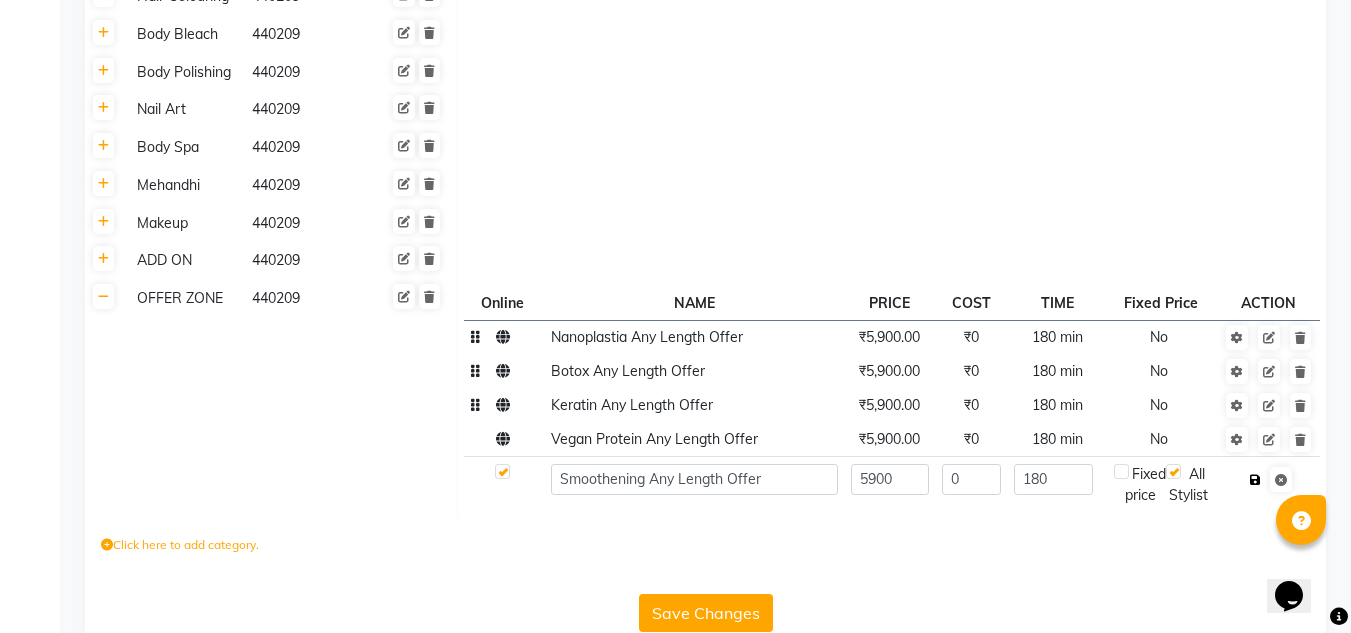 click at bounding box center (1255, 480) 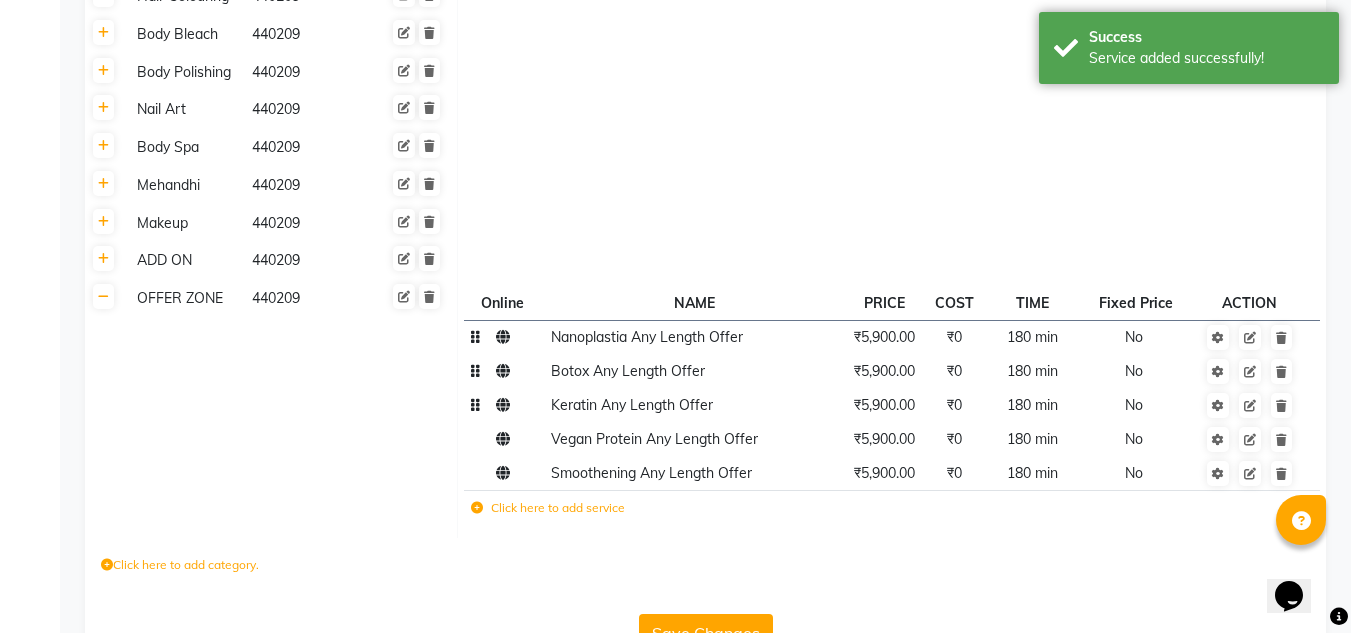 click on "Click here to add service" 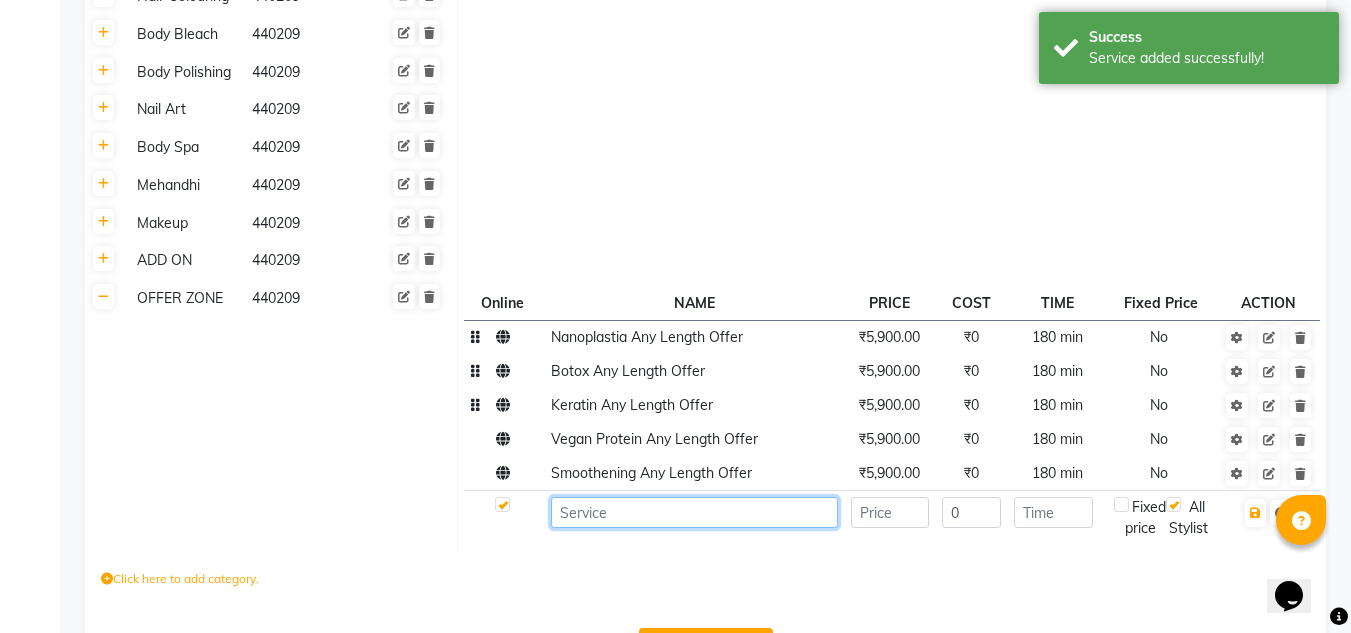 click 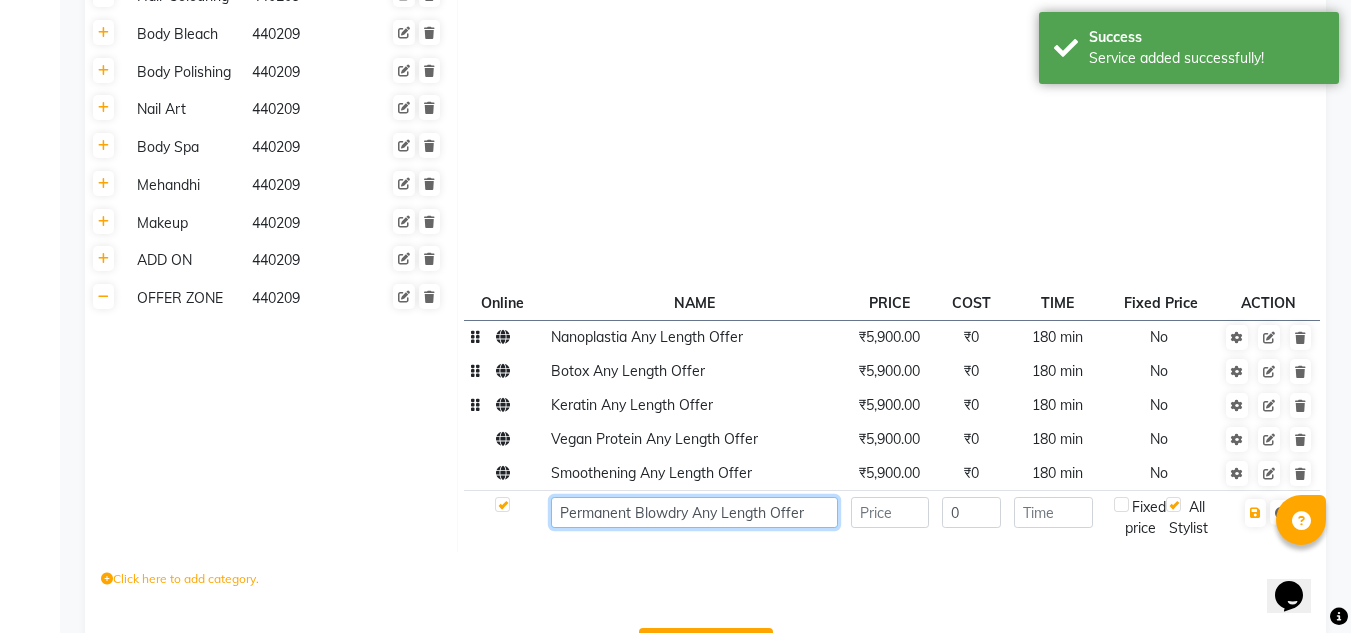 type on "Permanent Blowdry Any Length Offer" 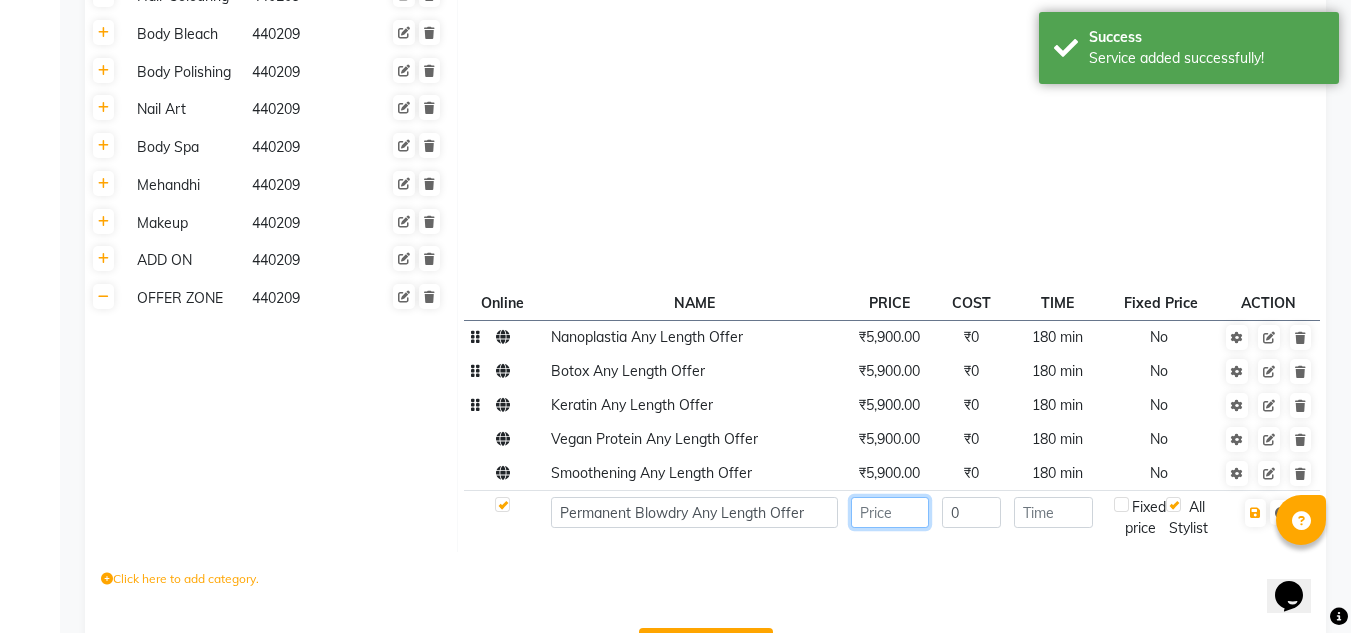 click 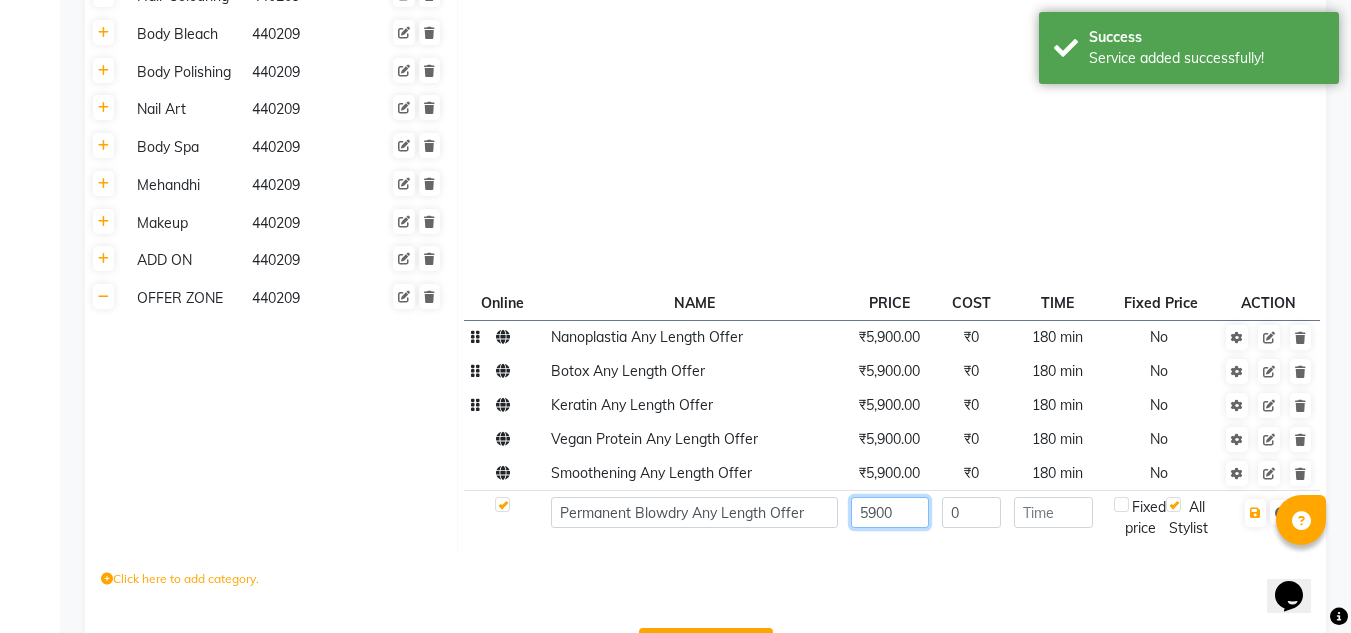 type on "5900" 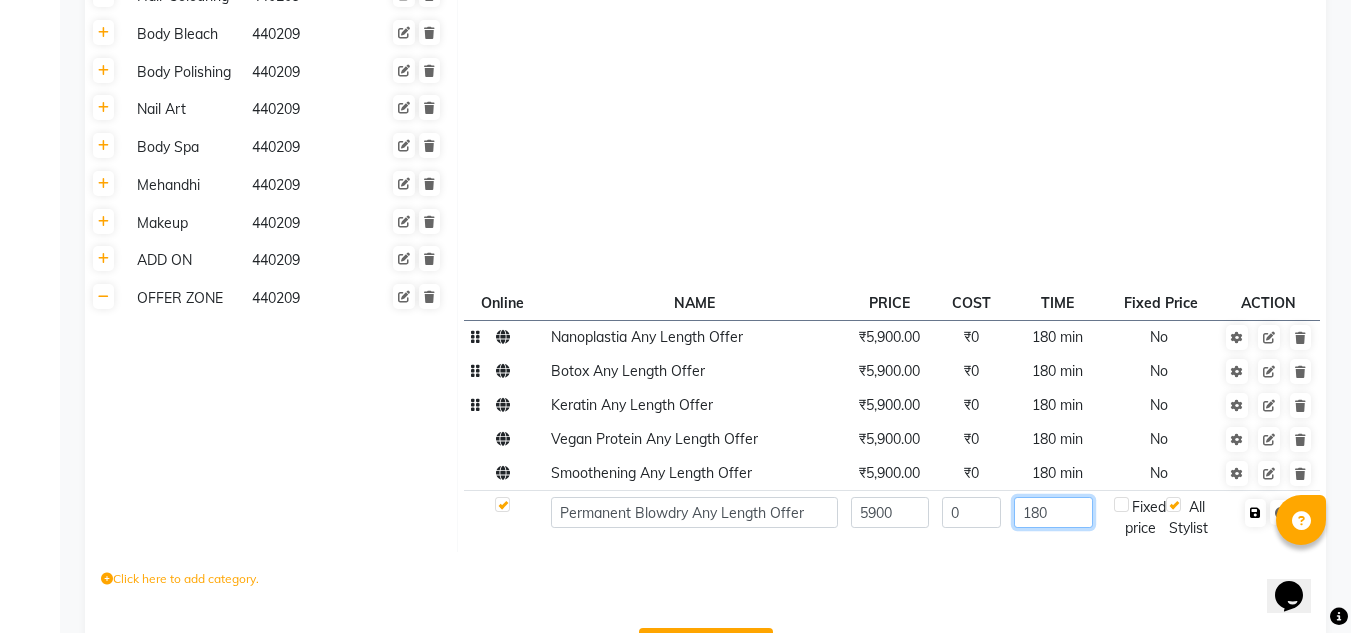 type on "180" 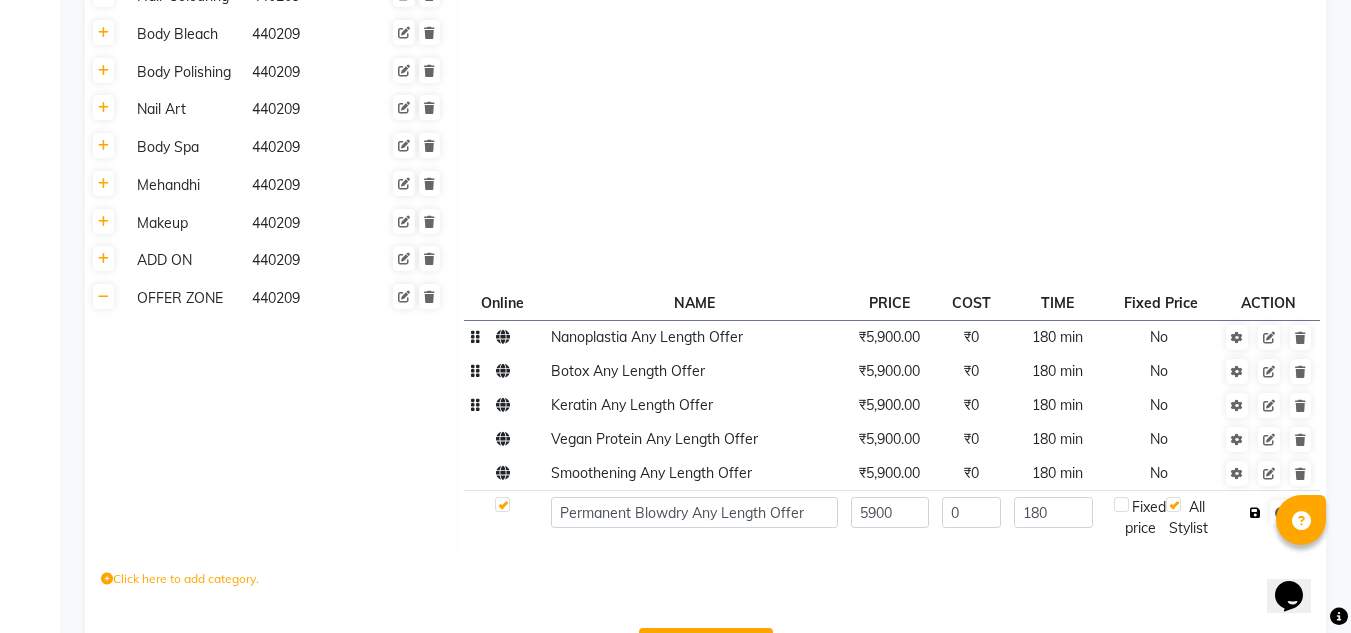click at bounding box center (1255, 513) 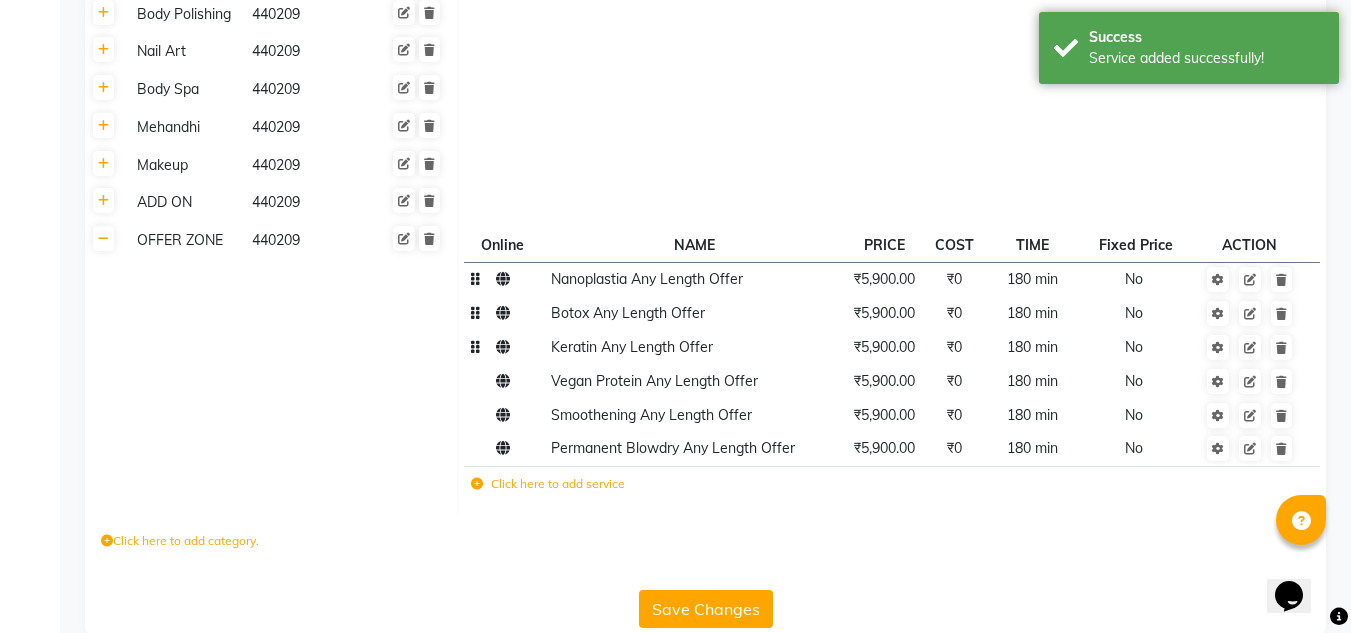 scroll, scrollTop: 832, scrollLeft: 0, axis: vertical 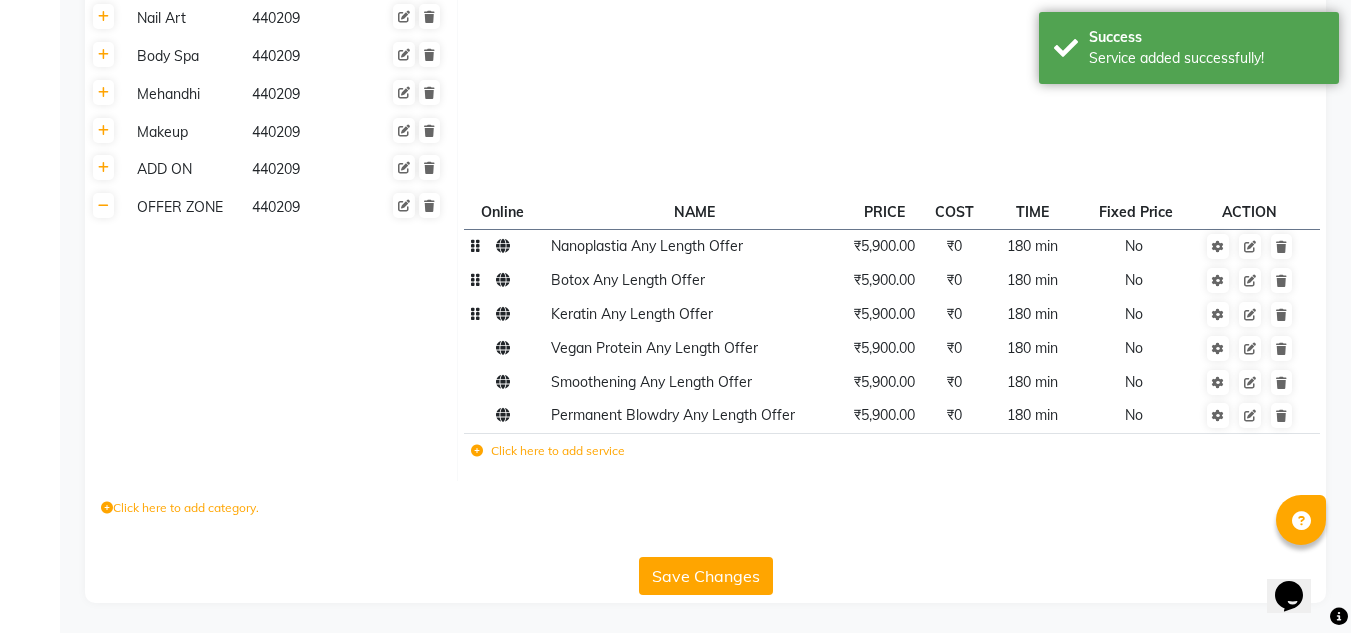 click on "Save Changes" 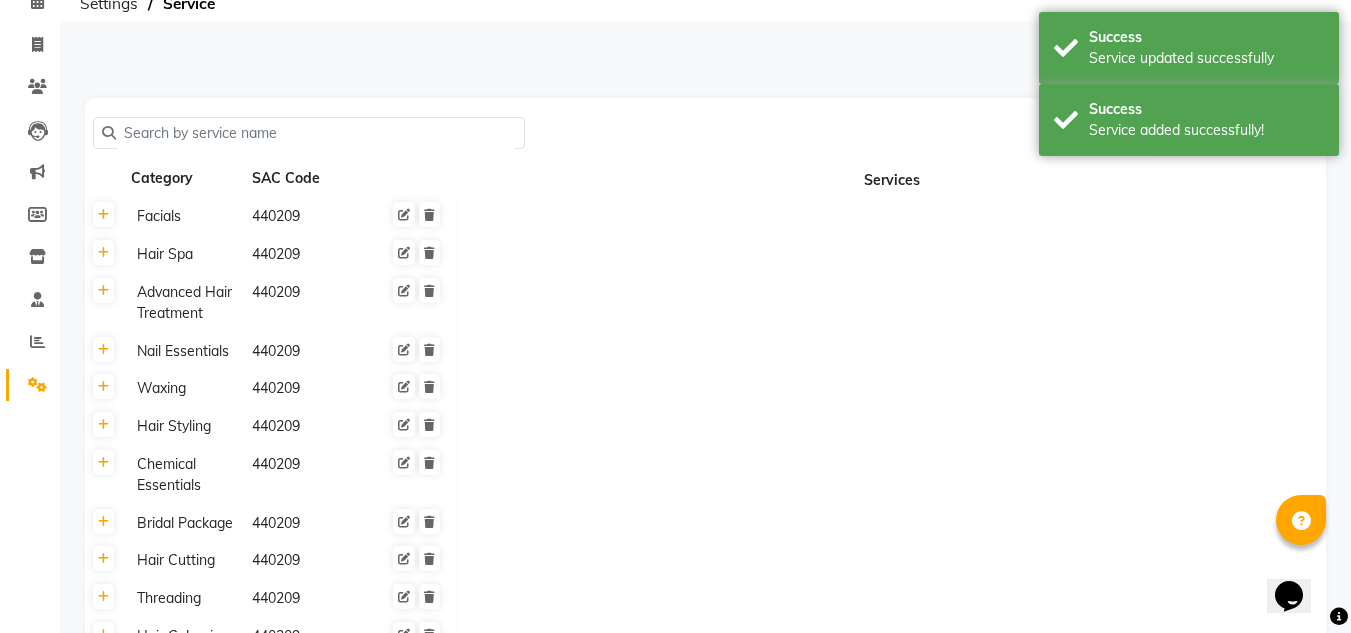 scroll, scrollTop: 0, scrollLeft: 0, axis: both 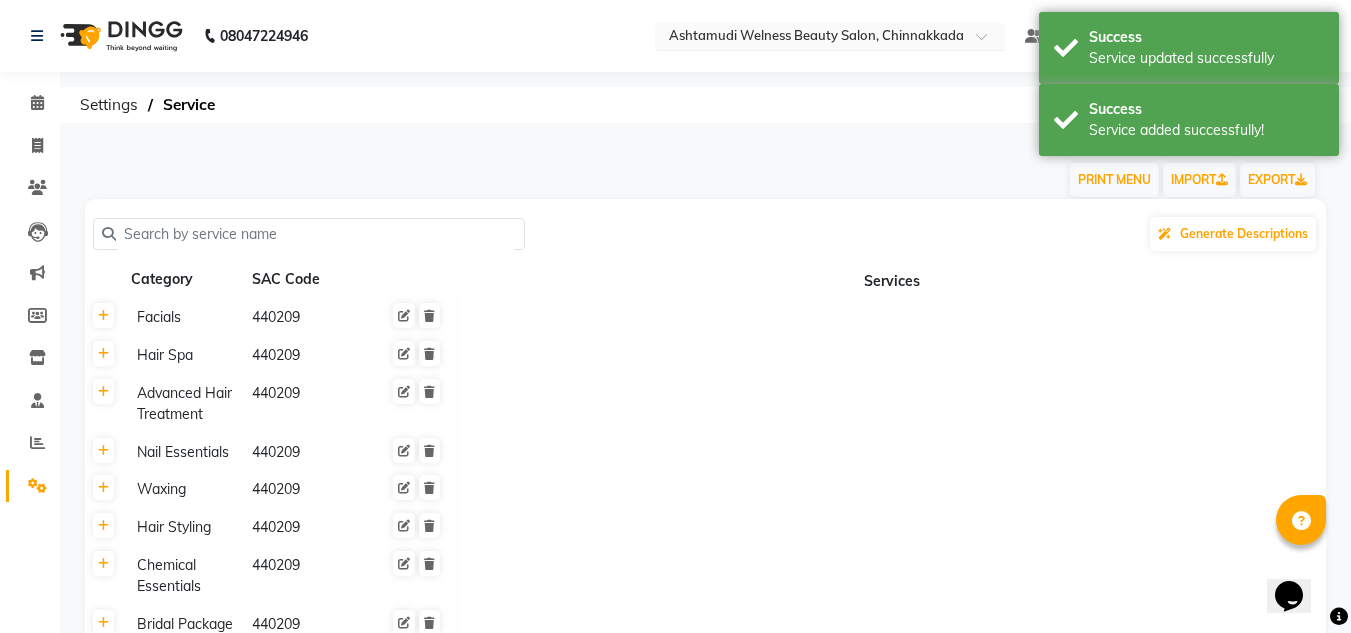 click at bounding box center (810, 38) 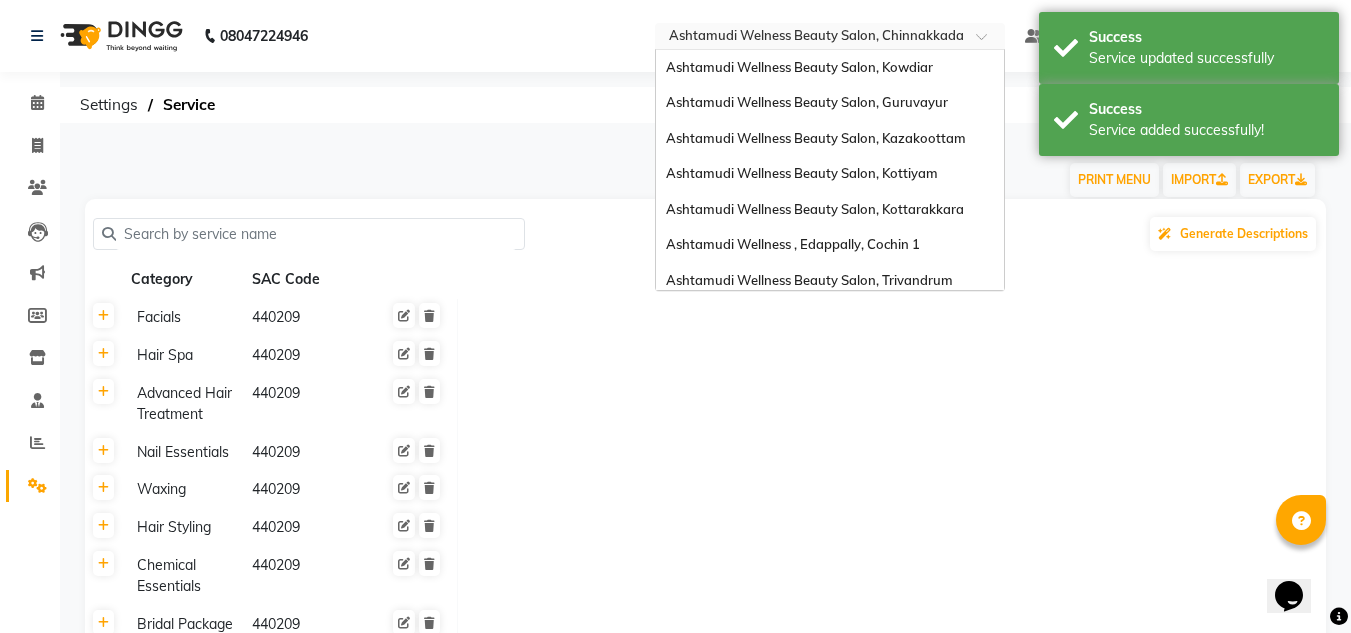 scroll, scrollTop: 284, scrollLeft: 0, axis: vertical 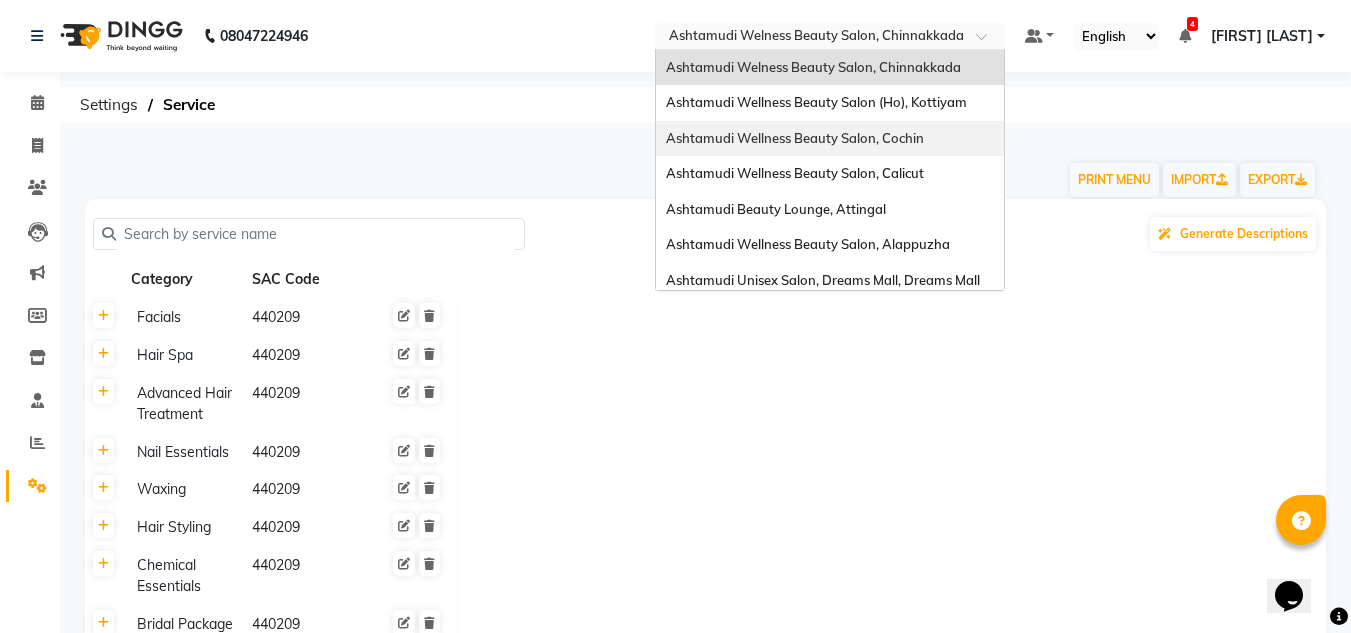 click on "Ashtamudi Wellness Beauty Salon, Cochin" at bounding box center [795, 138] 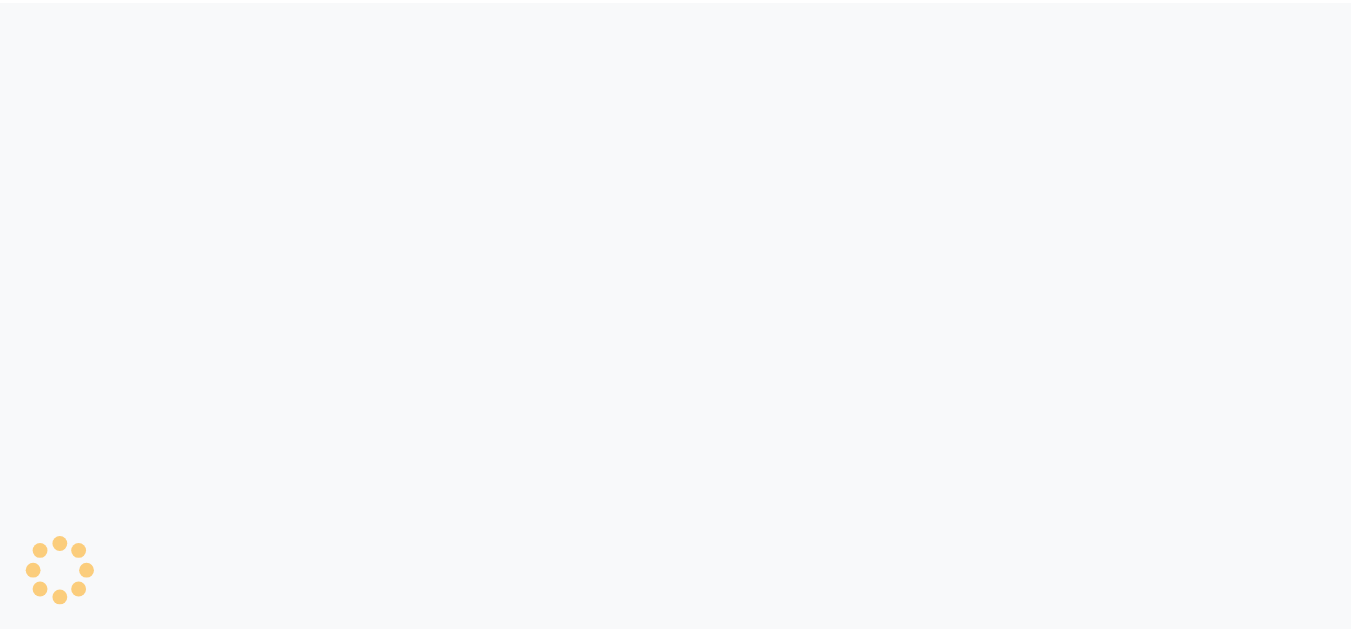 scroll, scrollTop: 0, scrollLeft: 0, axis: both 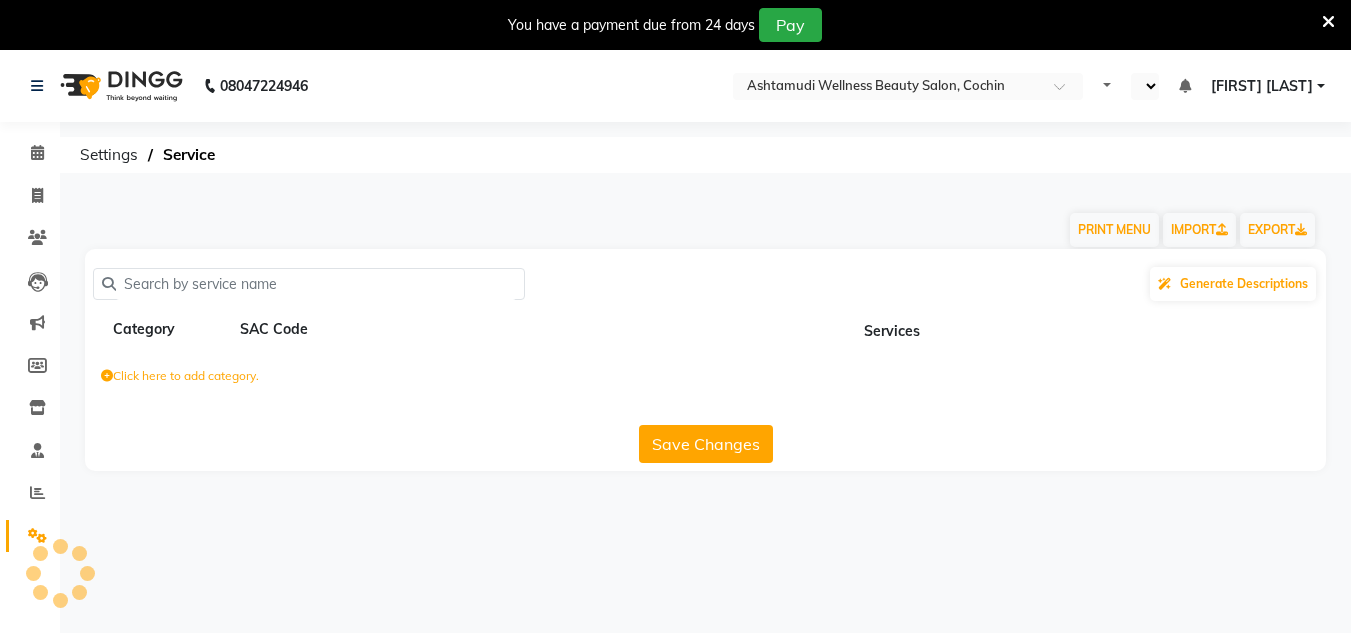 select on "en" 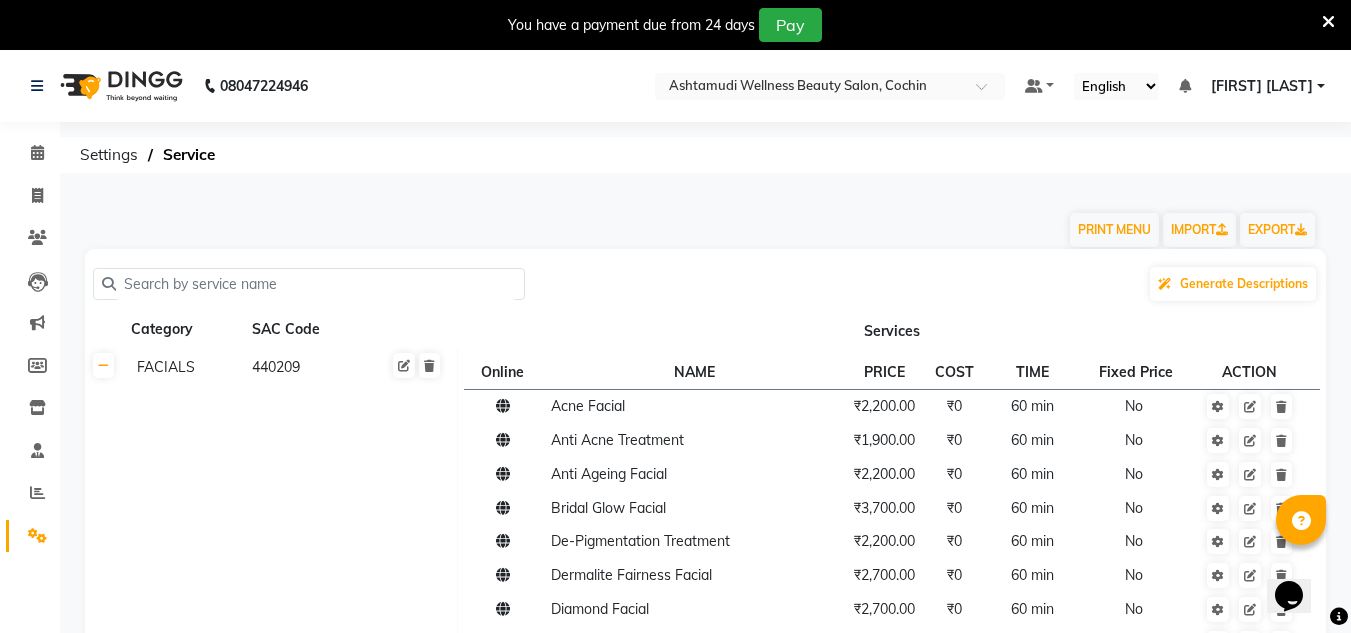 scroll, scrollTop: 0, scrollLeft: 0, axis: both 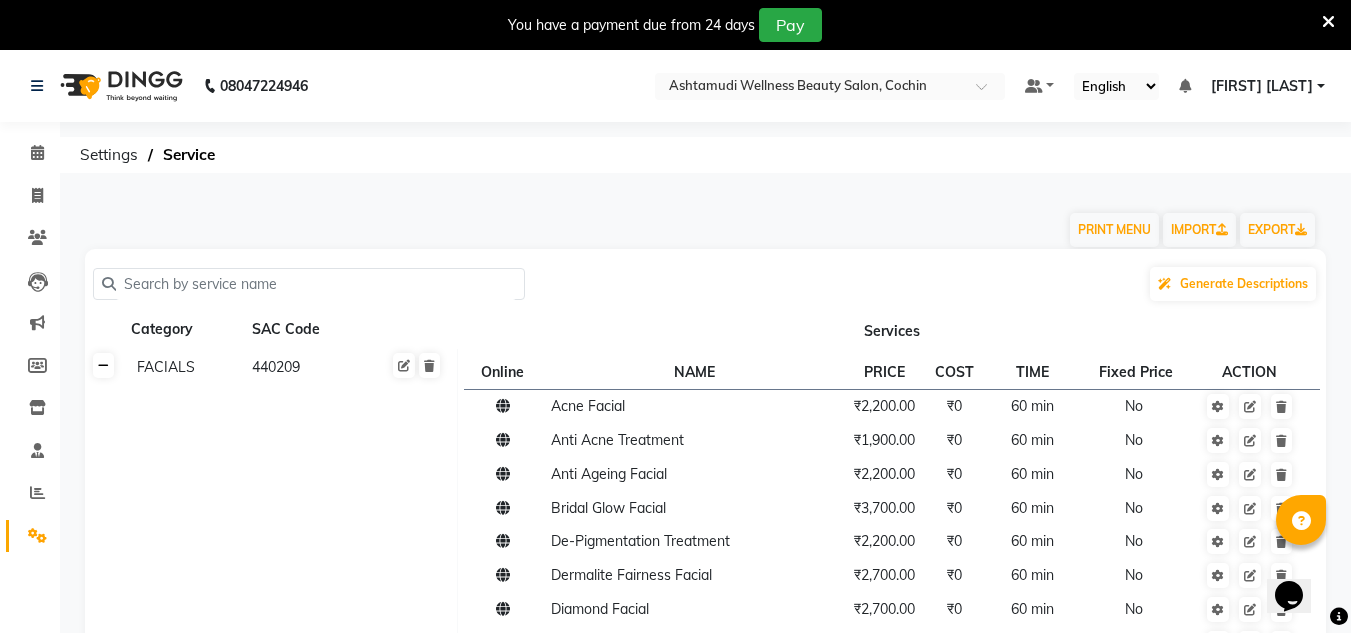 click 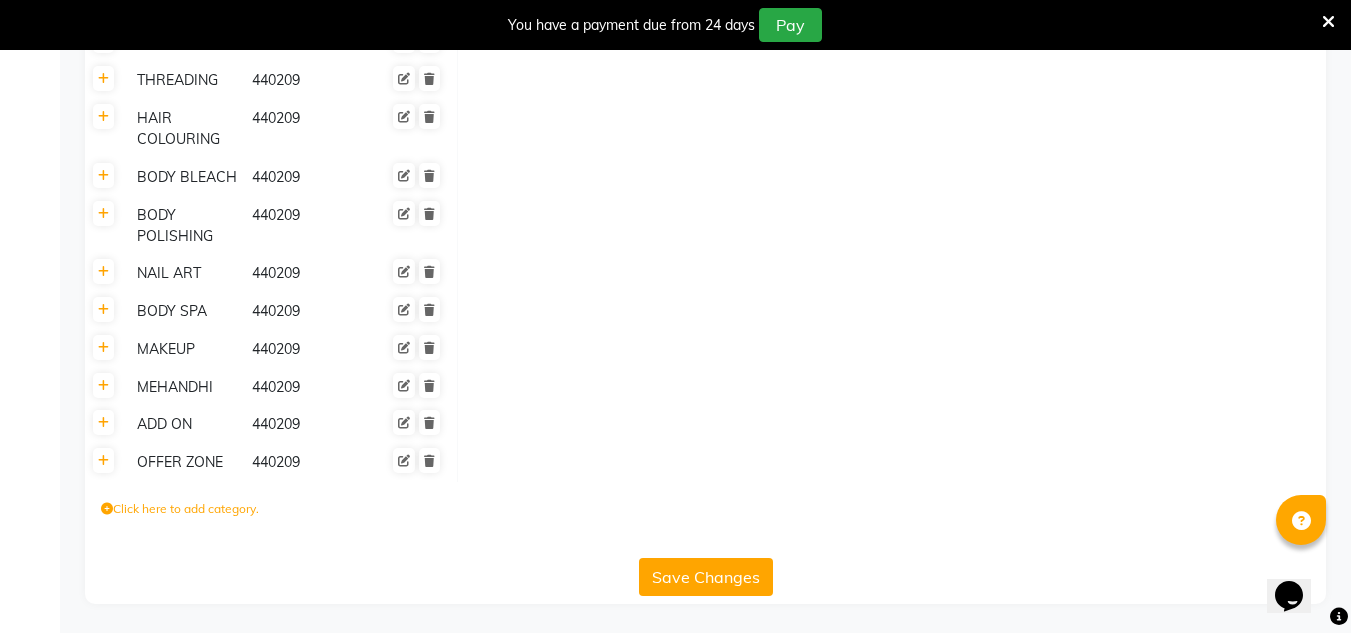 scroll, scrollTop: 733, scrollLeft: 0, axis: vertical 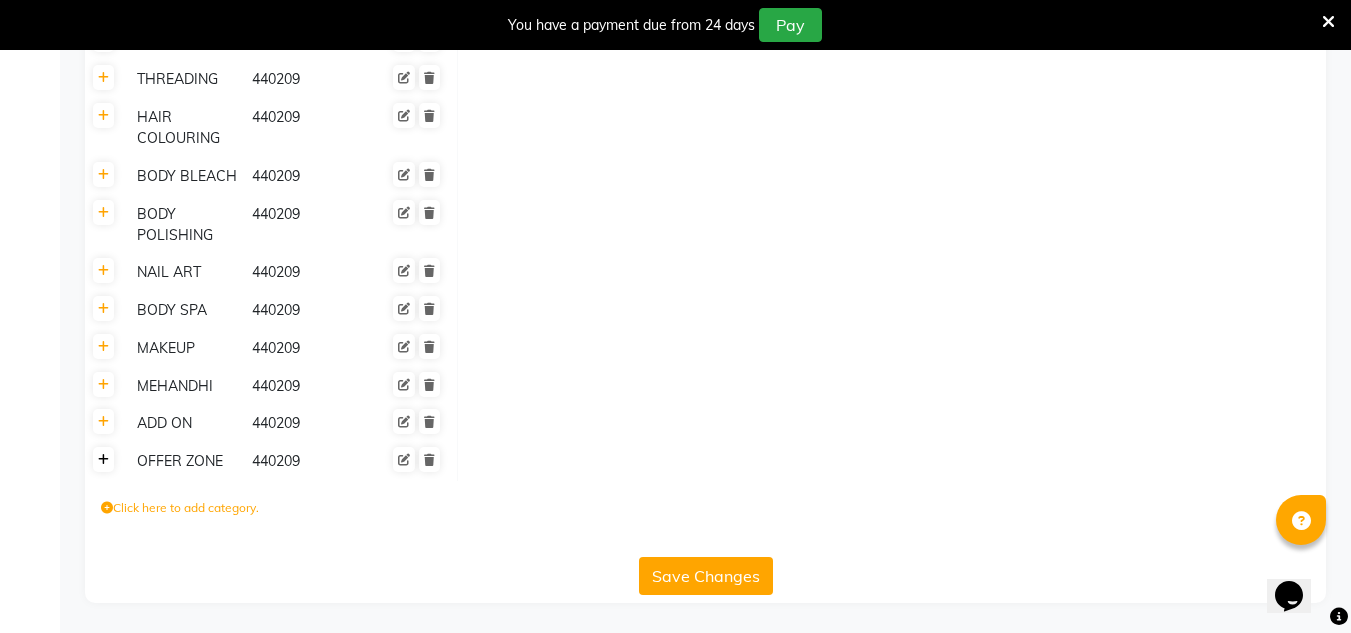 click 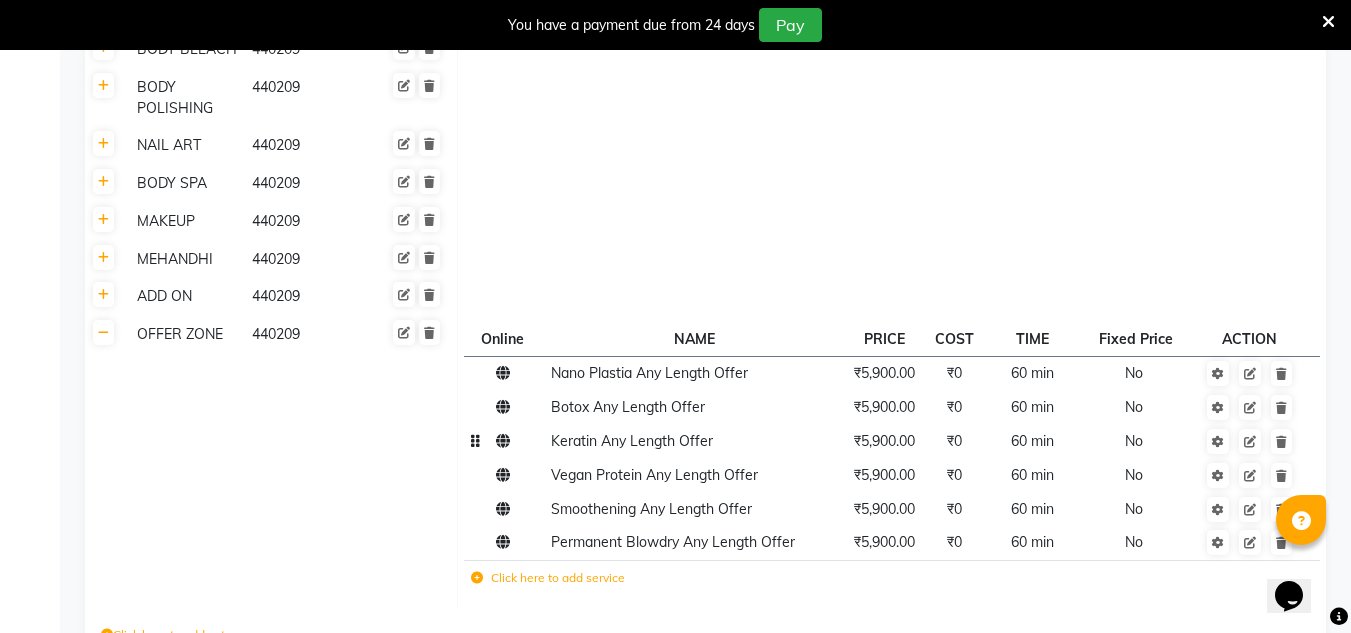 scroll, scrollTop: 987, scrollLeft: 0, axis: vertical 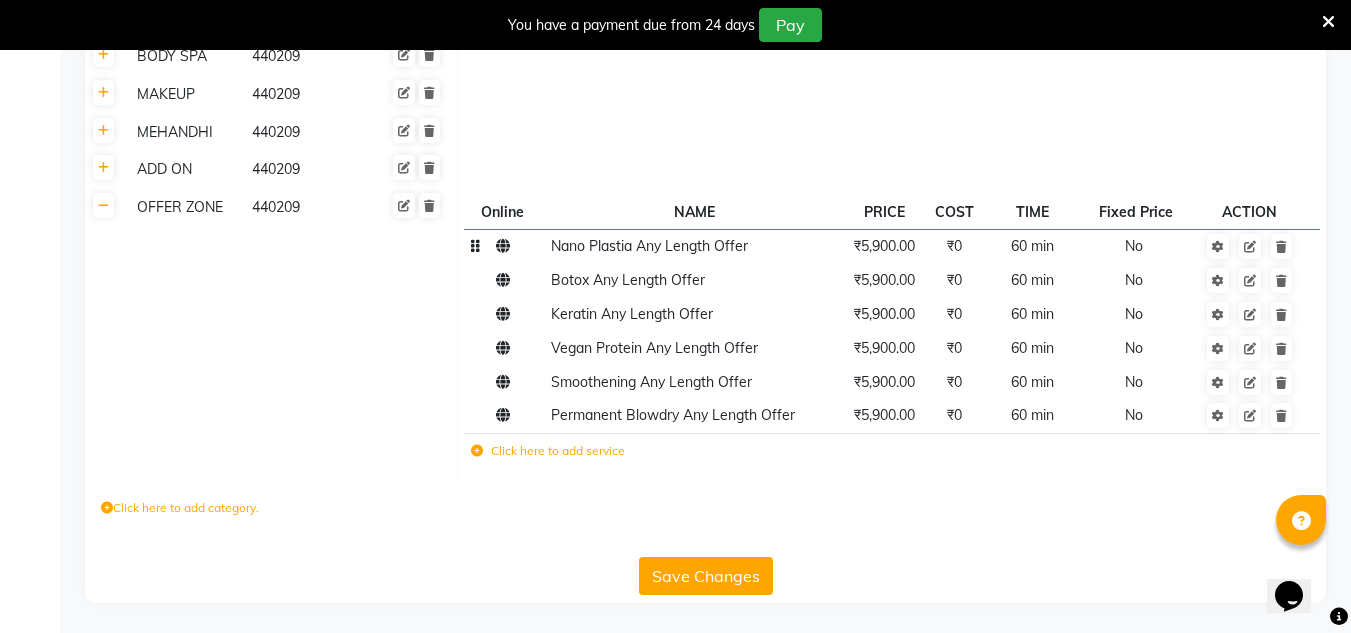 click on "60 min" 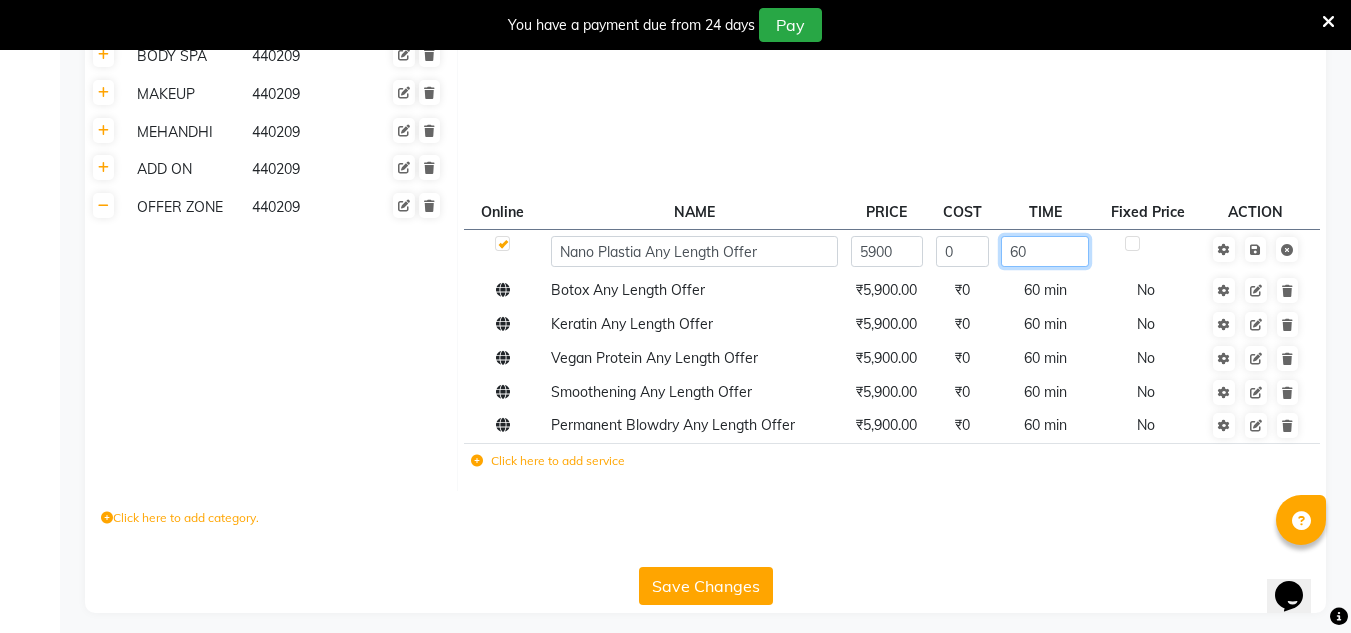 type on "6" 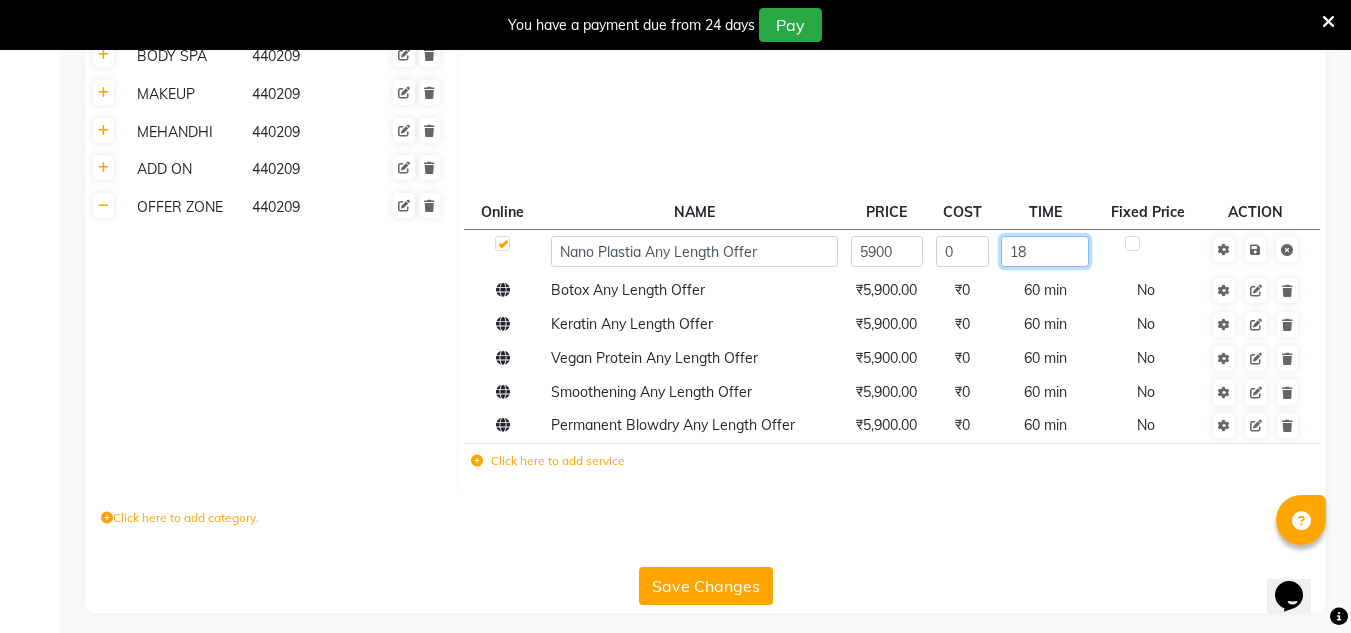 type on "180" 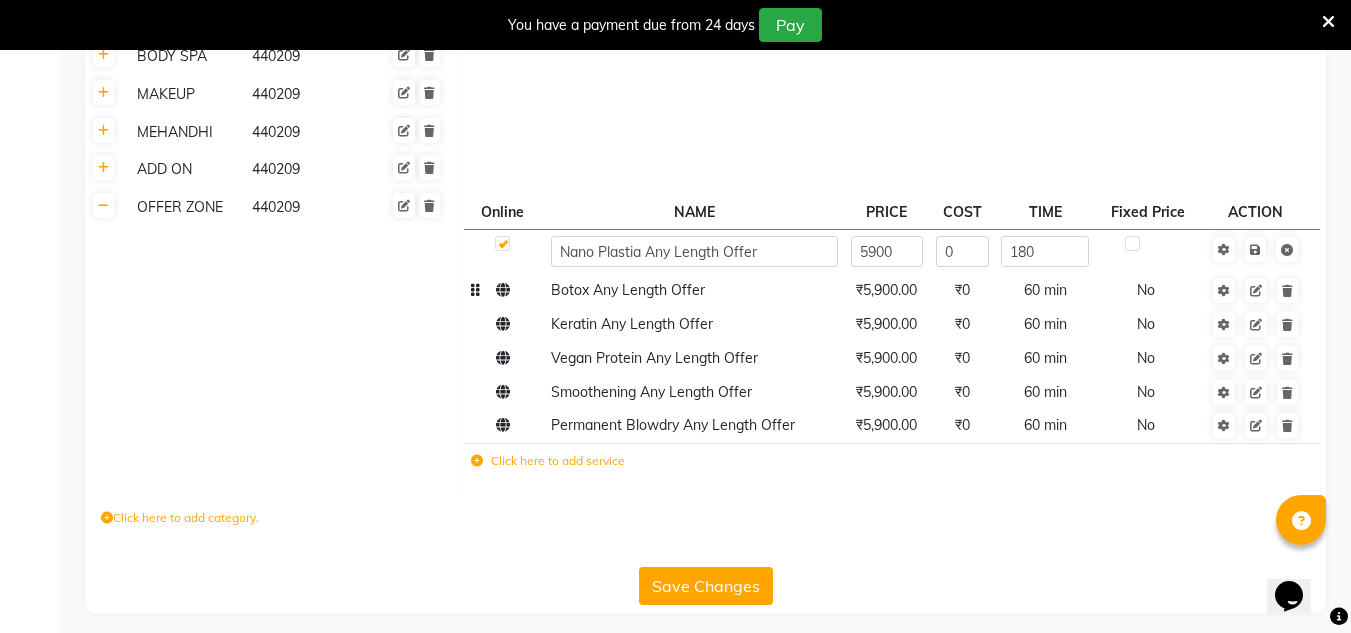 click on "60 min" 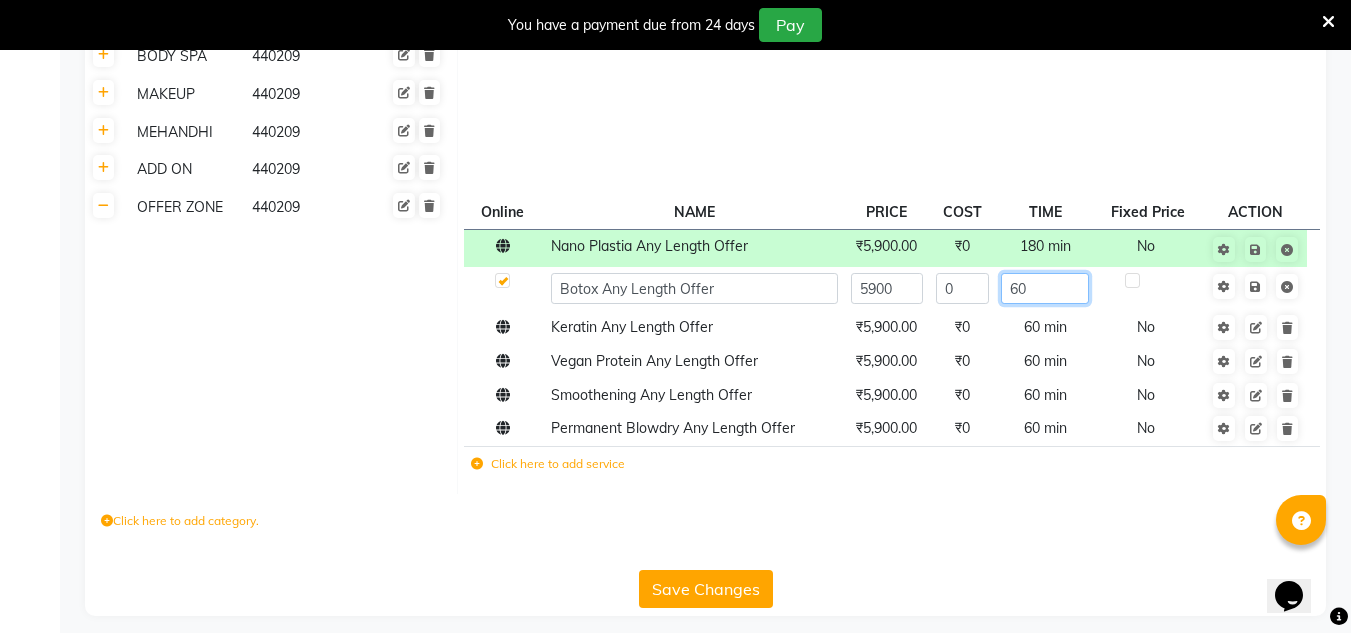 click on "60" 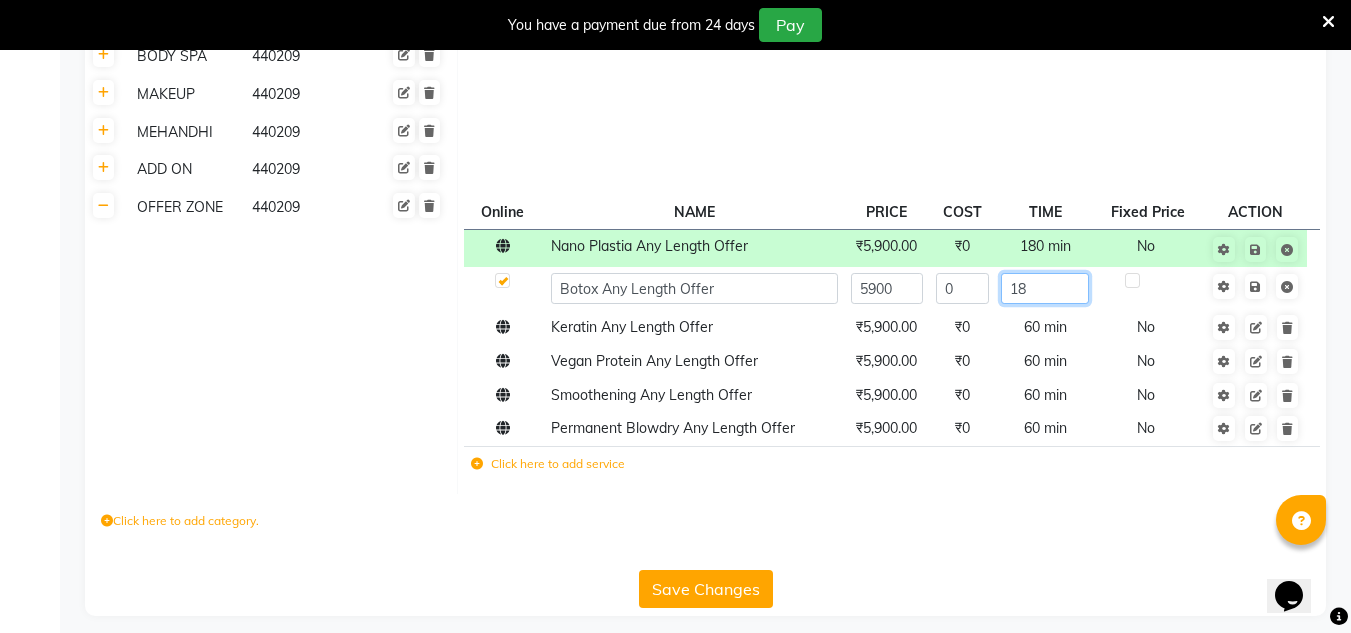 type on "180" 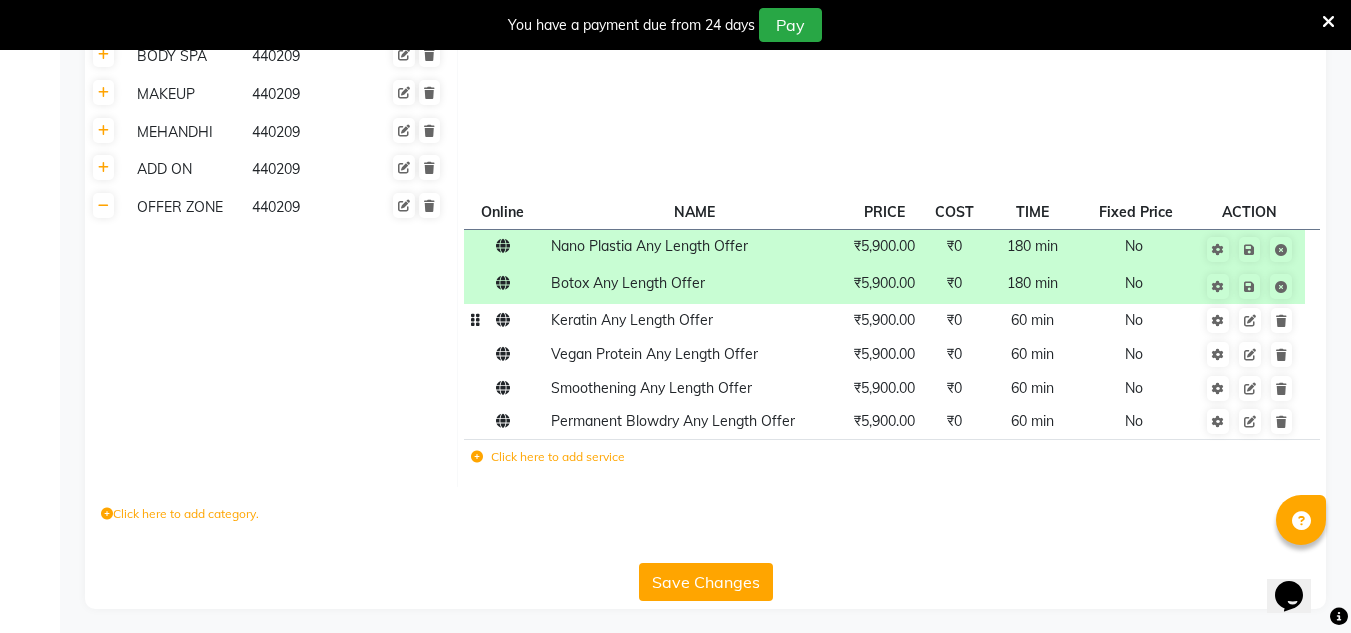click on "60 min" 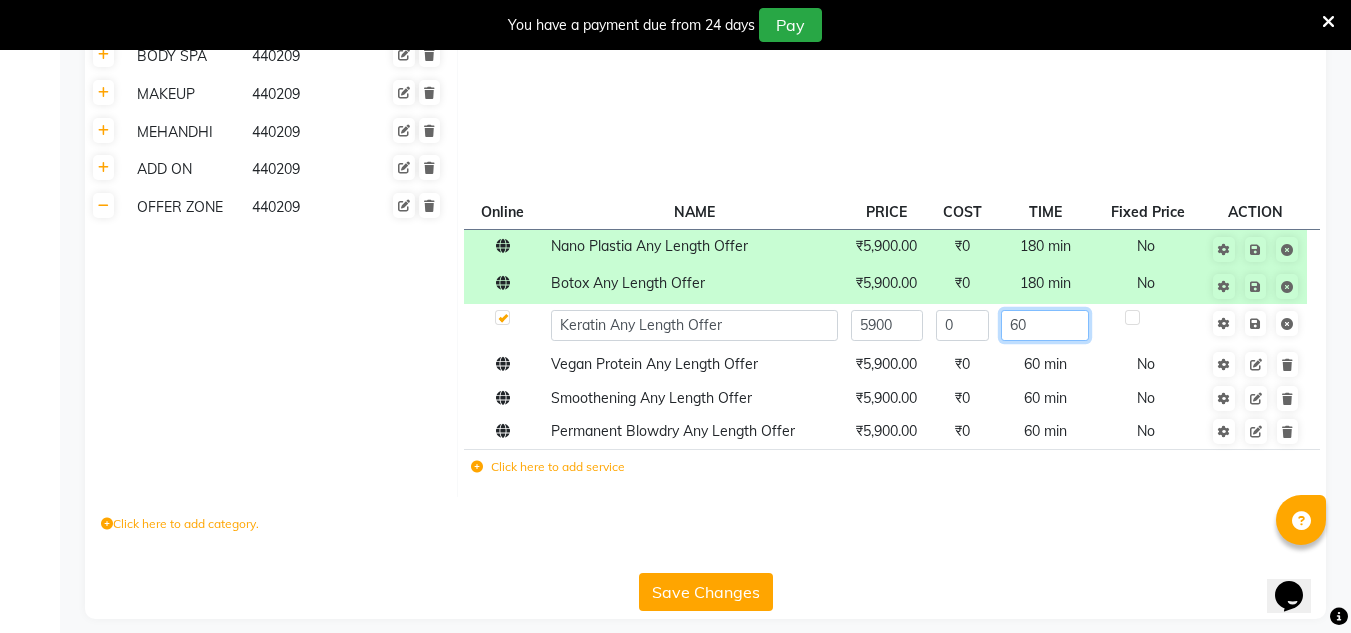 click on "60" 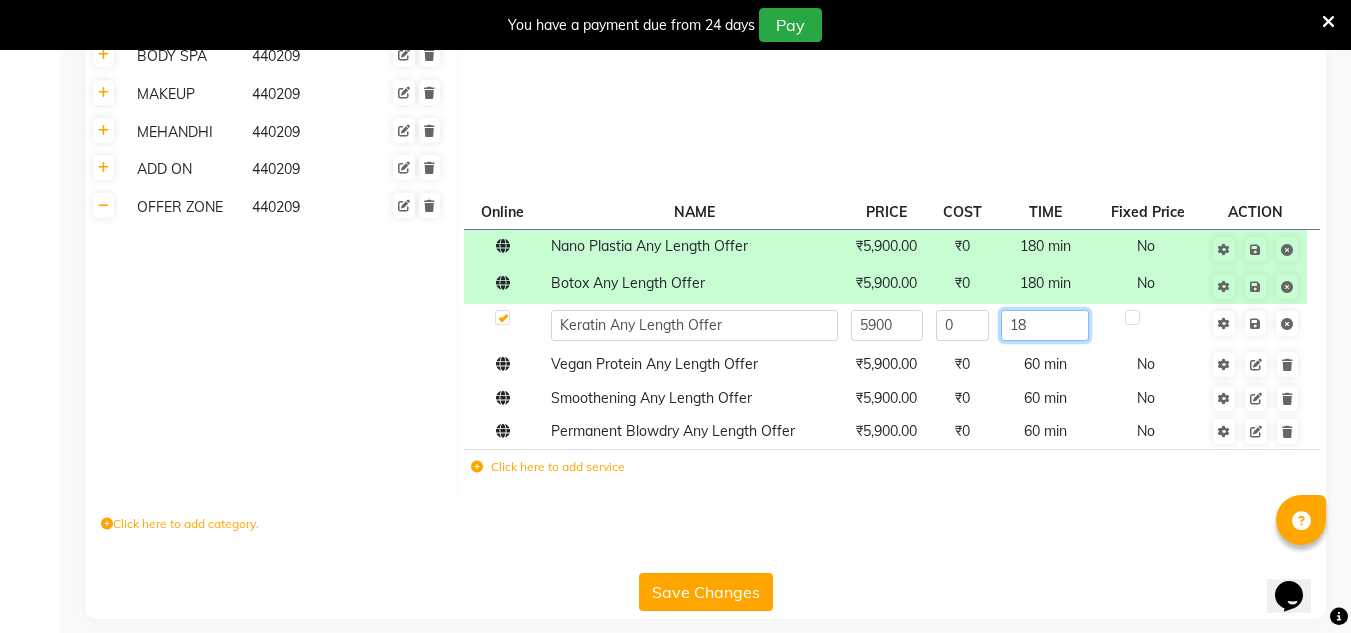 type on "180" 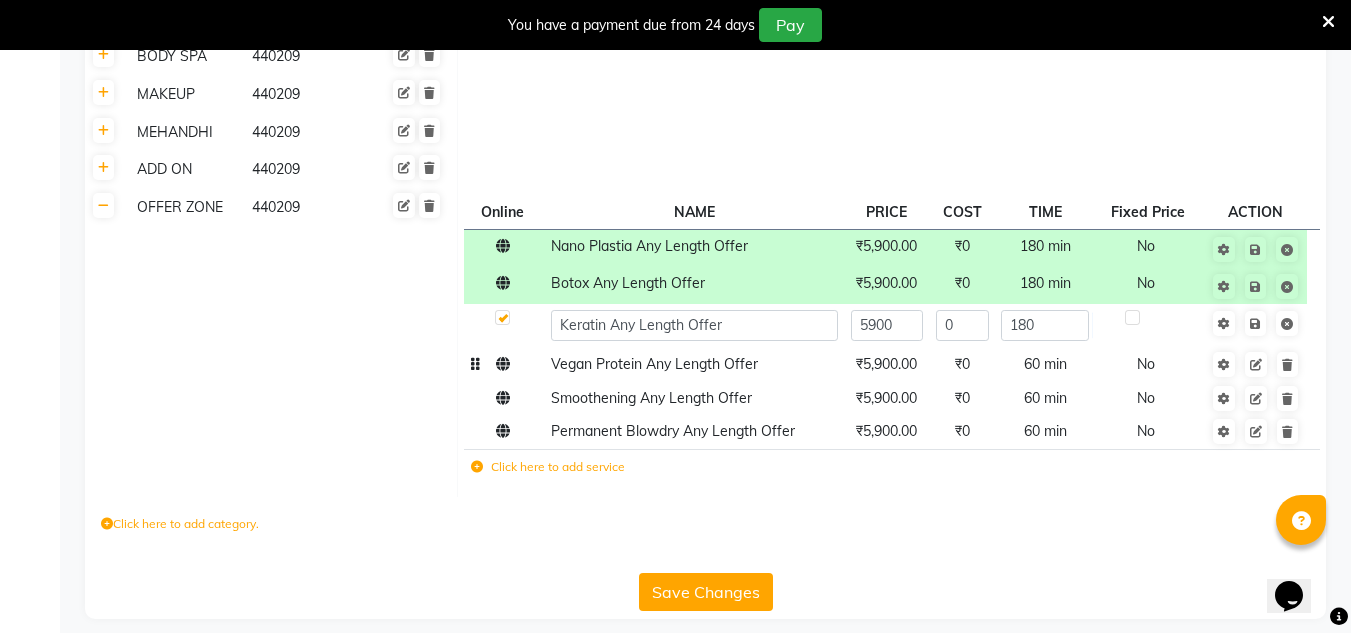 click on "60 min" 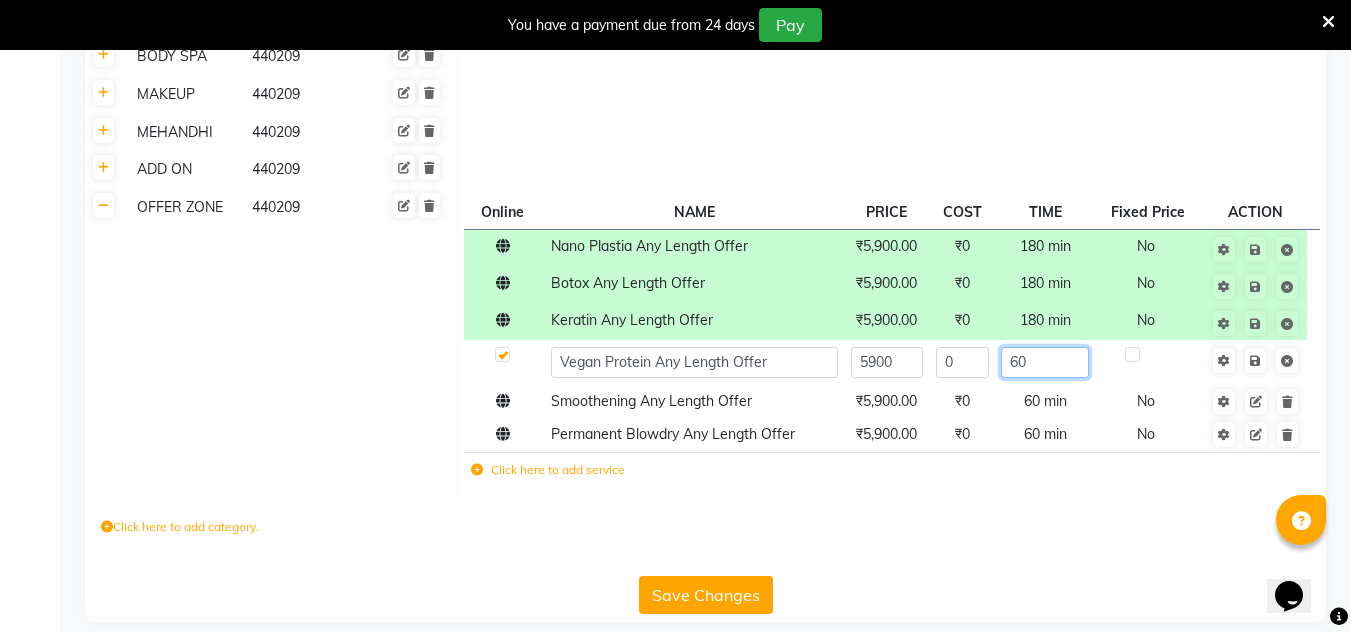click on "60" 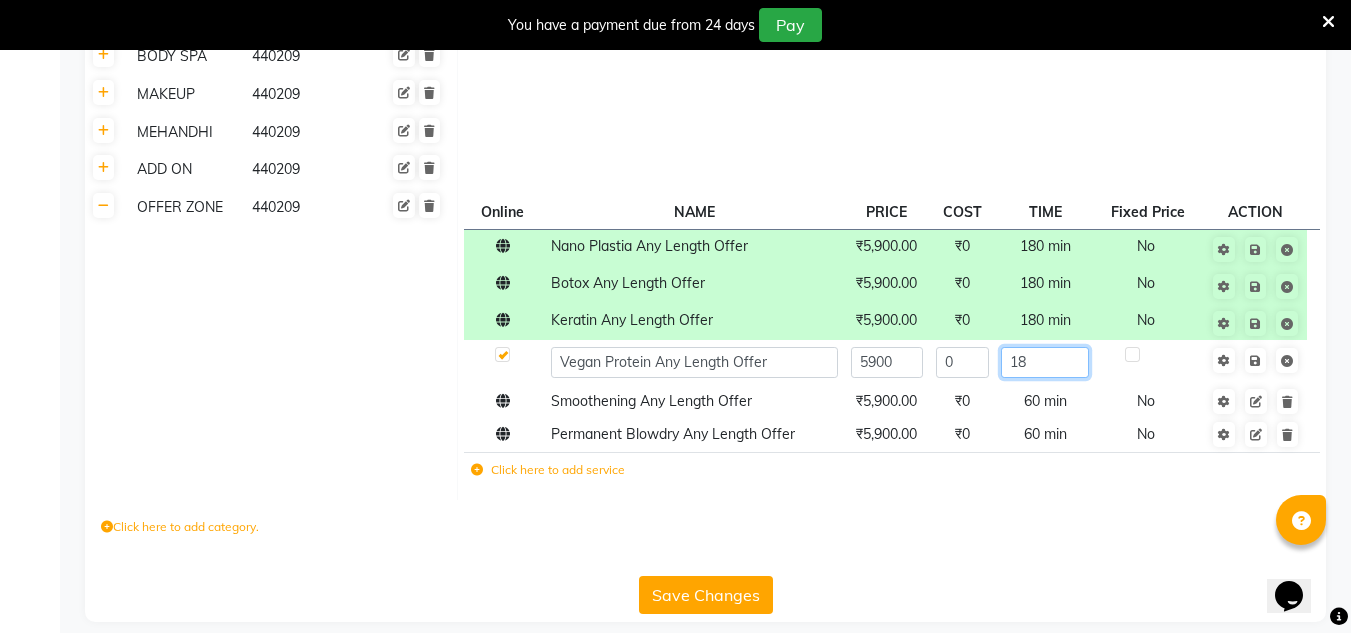 type on "180" 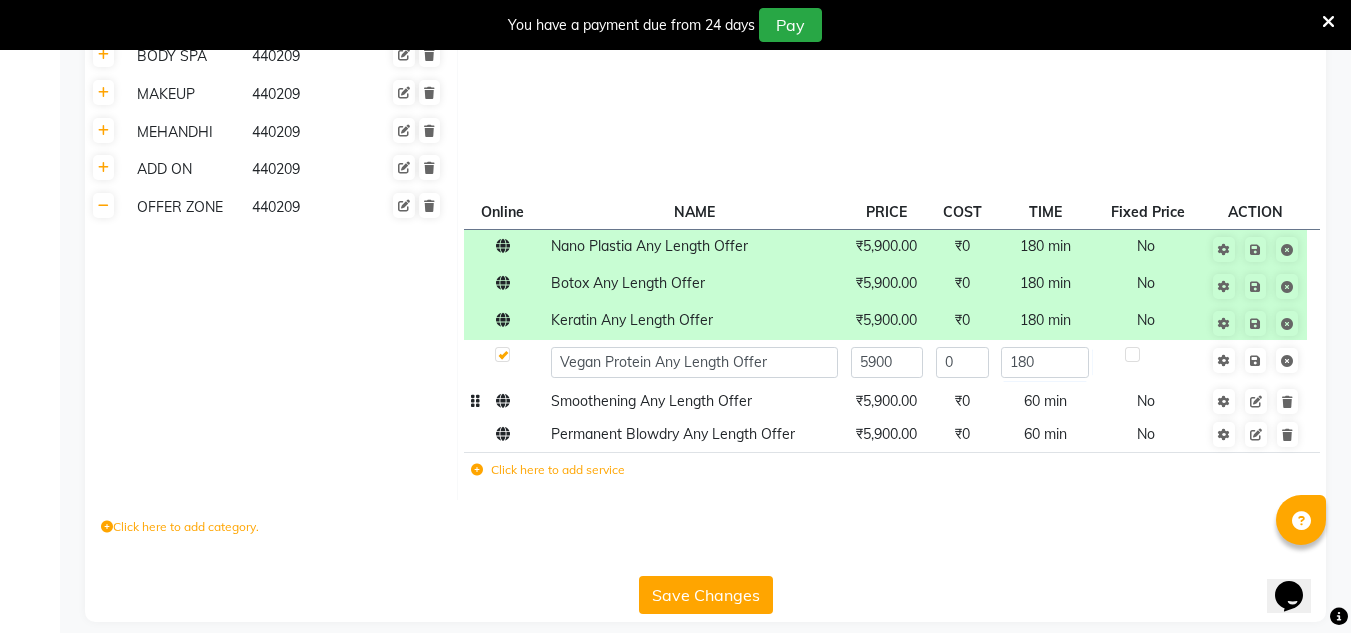 click on "60 min" 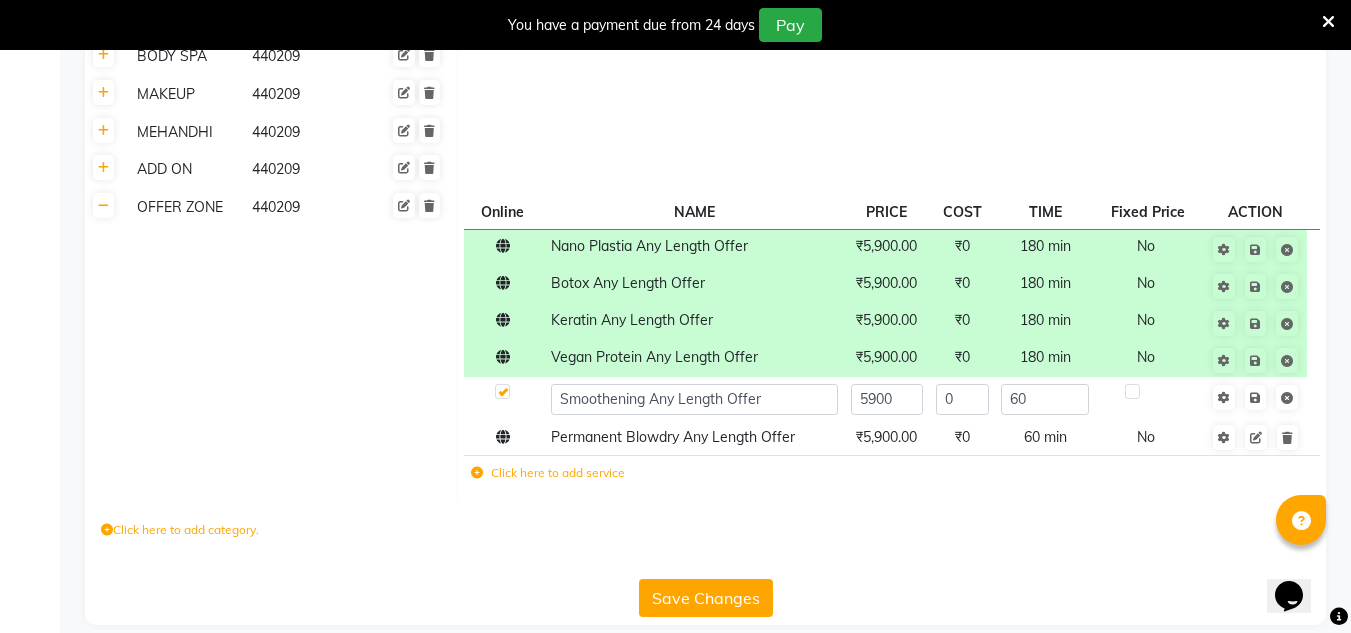 click on "60" 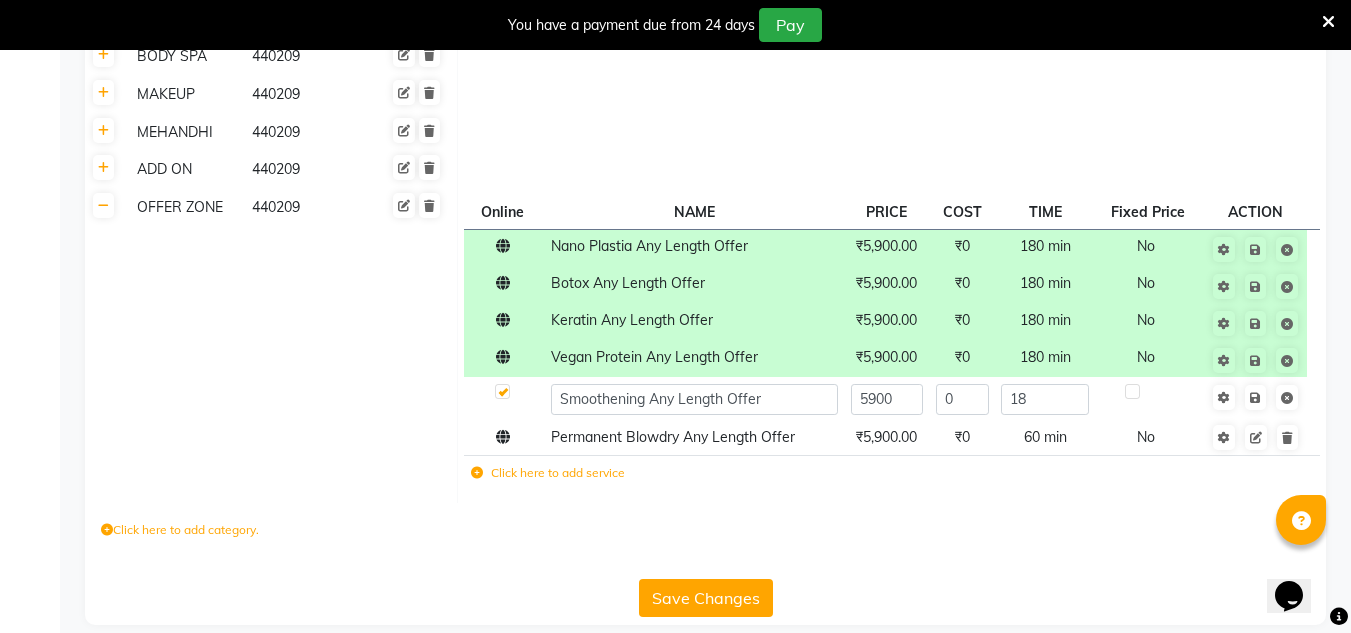 type on "180" 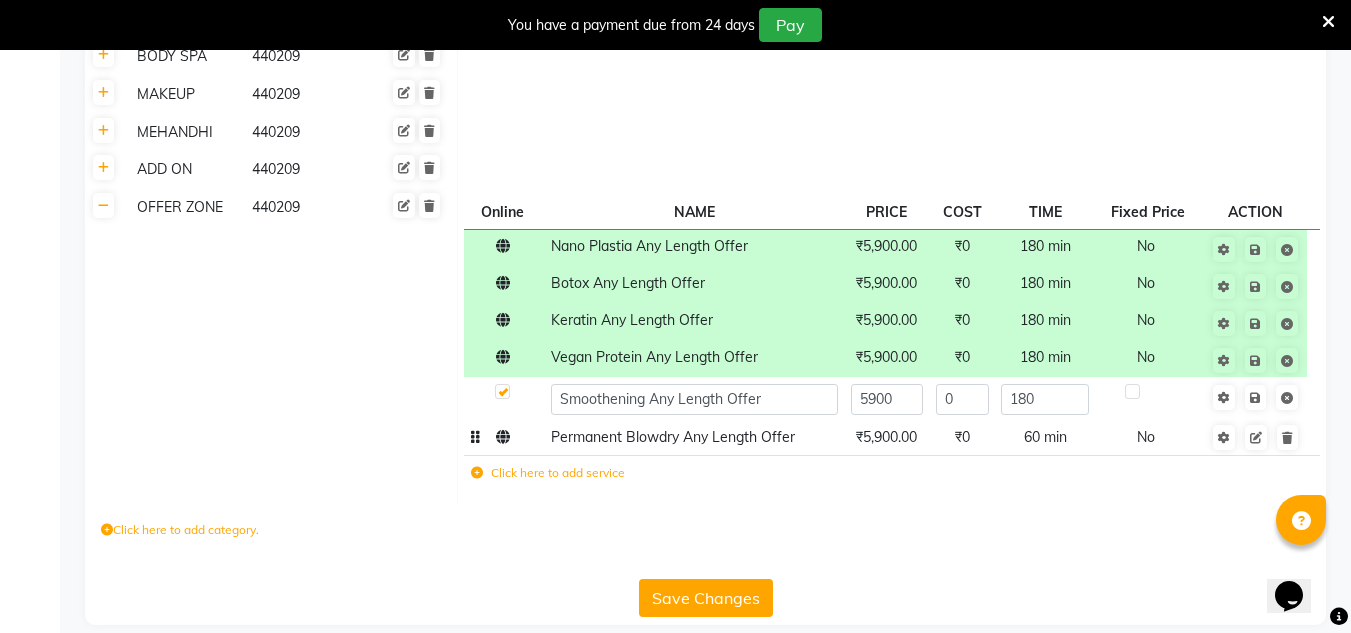 click on "60 min" 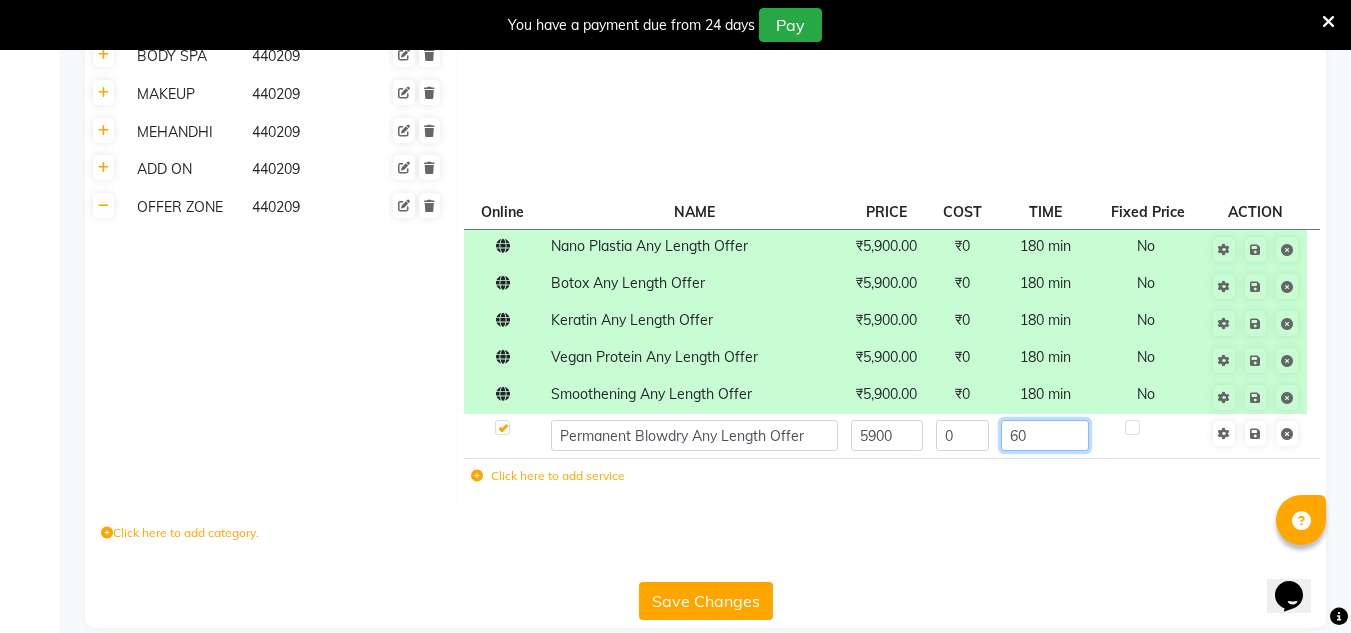 click on "60" 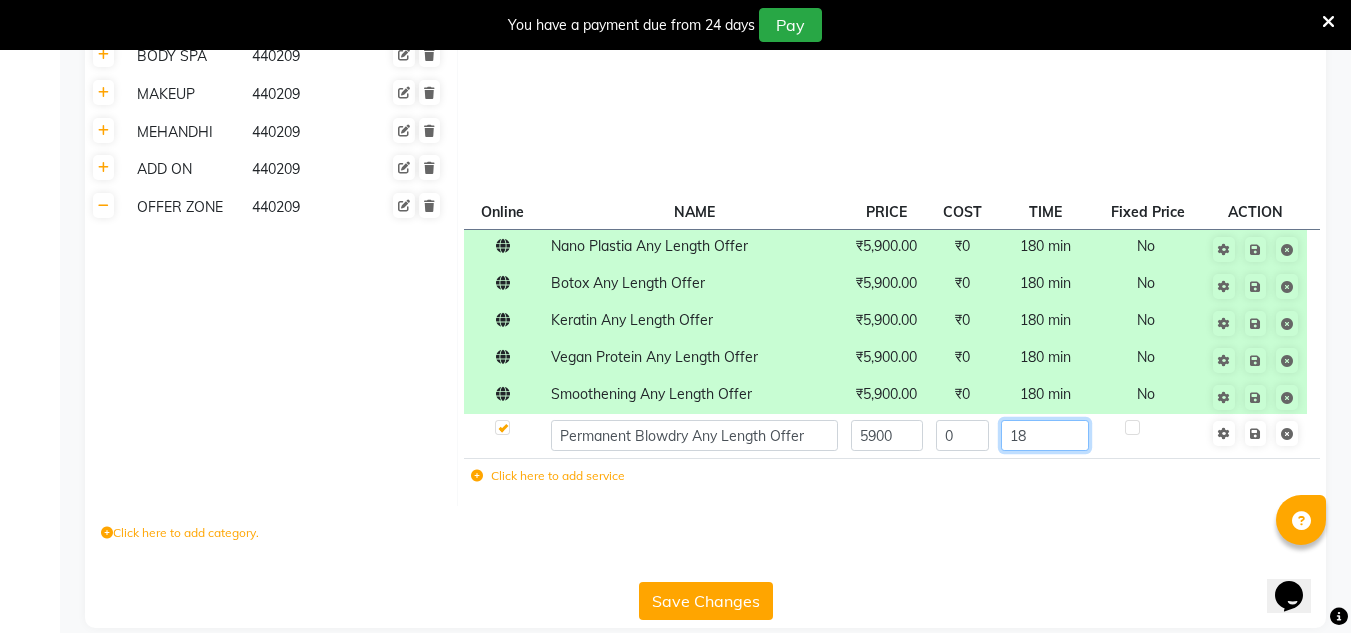 type on "180" 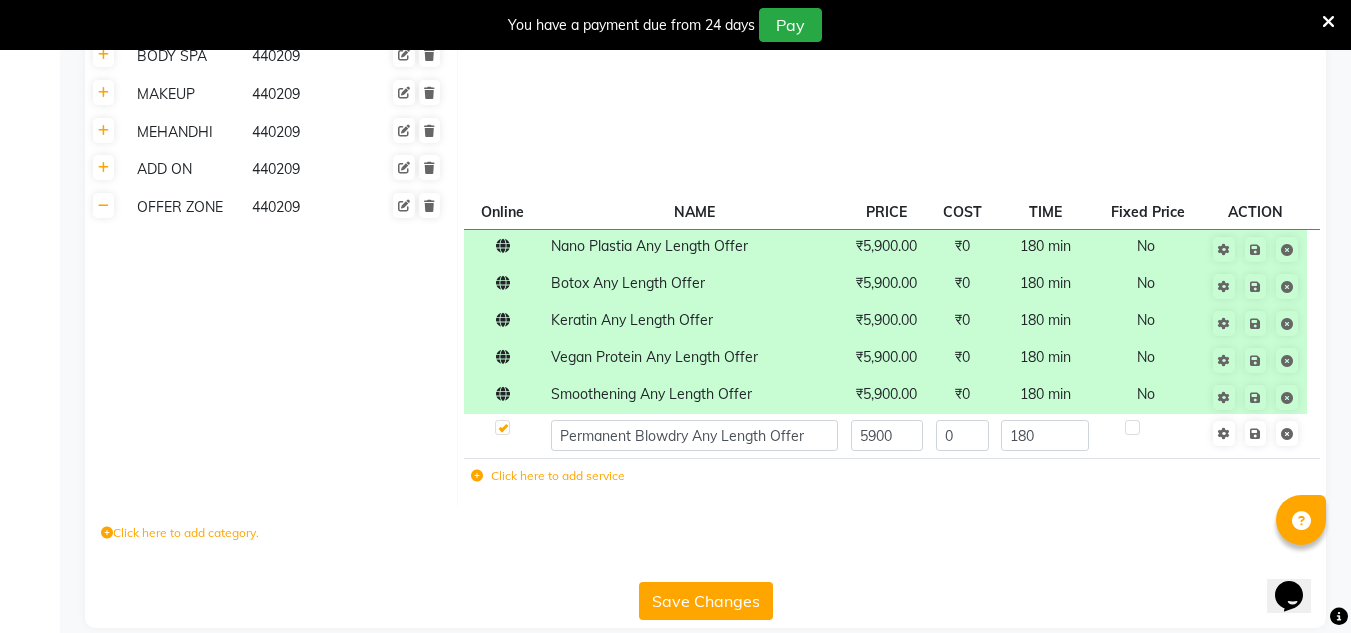 click 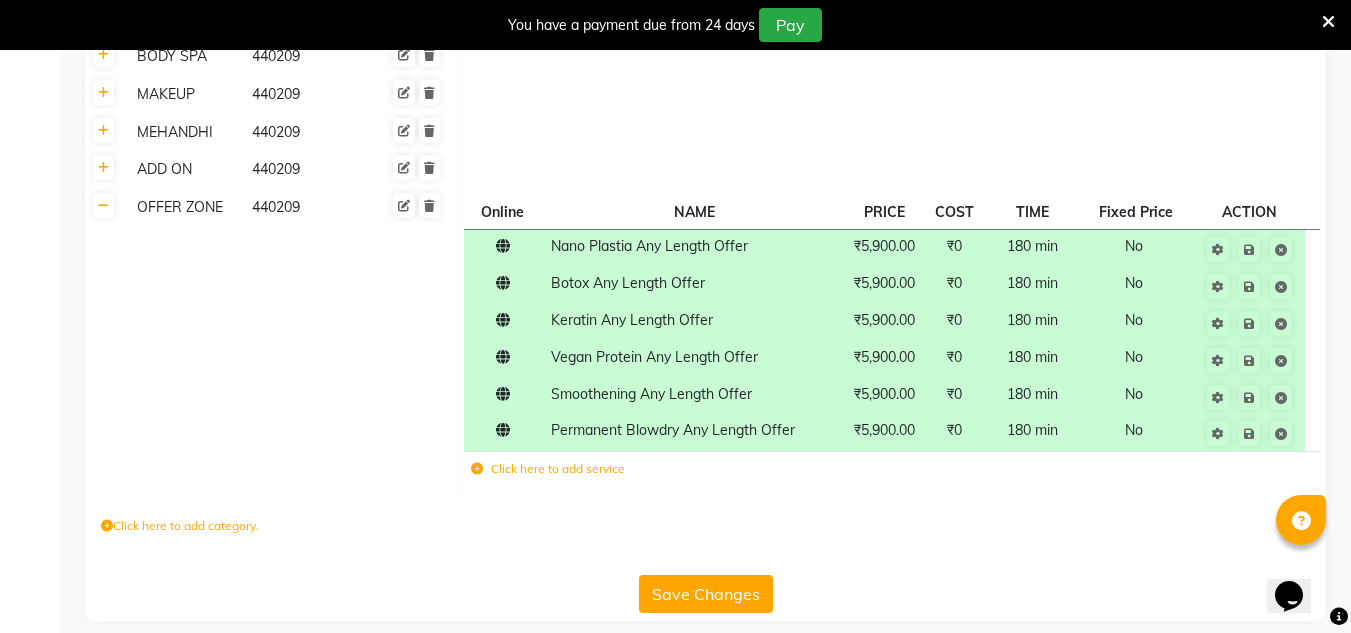 click on "Save Changes" 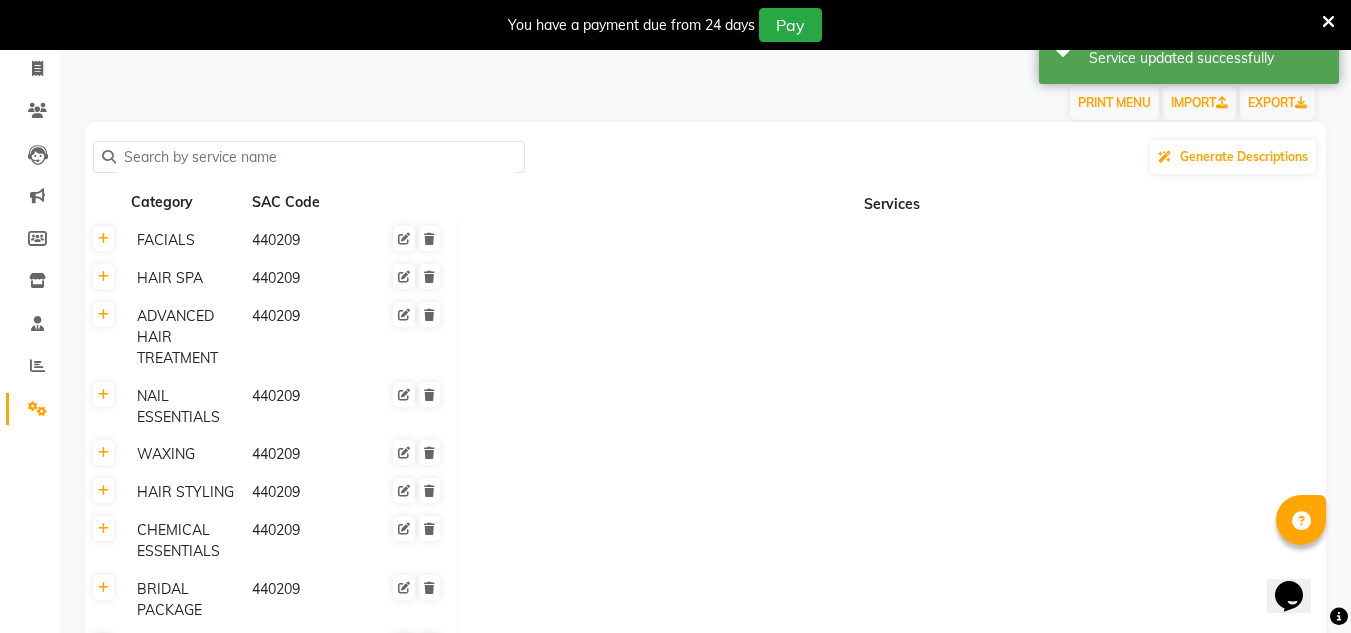 scroll, scrollTop: 0, scrollLeft: 0, axis: both 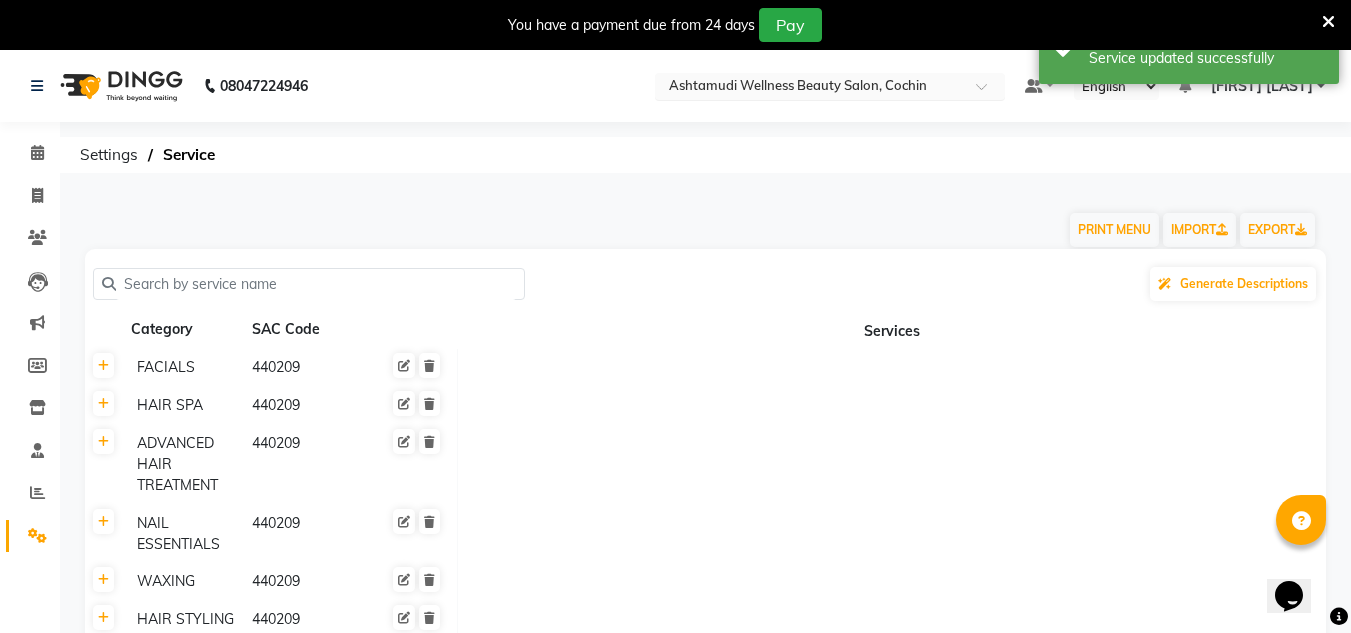 click on "Select Location × Ashtamudi Wellness Beauty Salon, [CITY]" at bounding box center (830, 86) 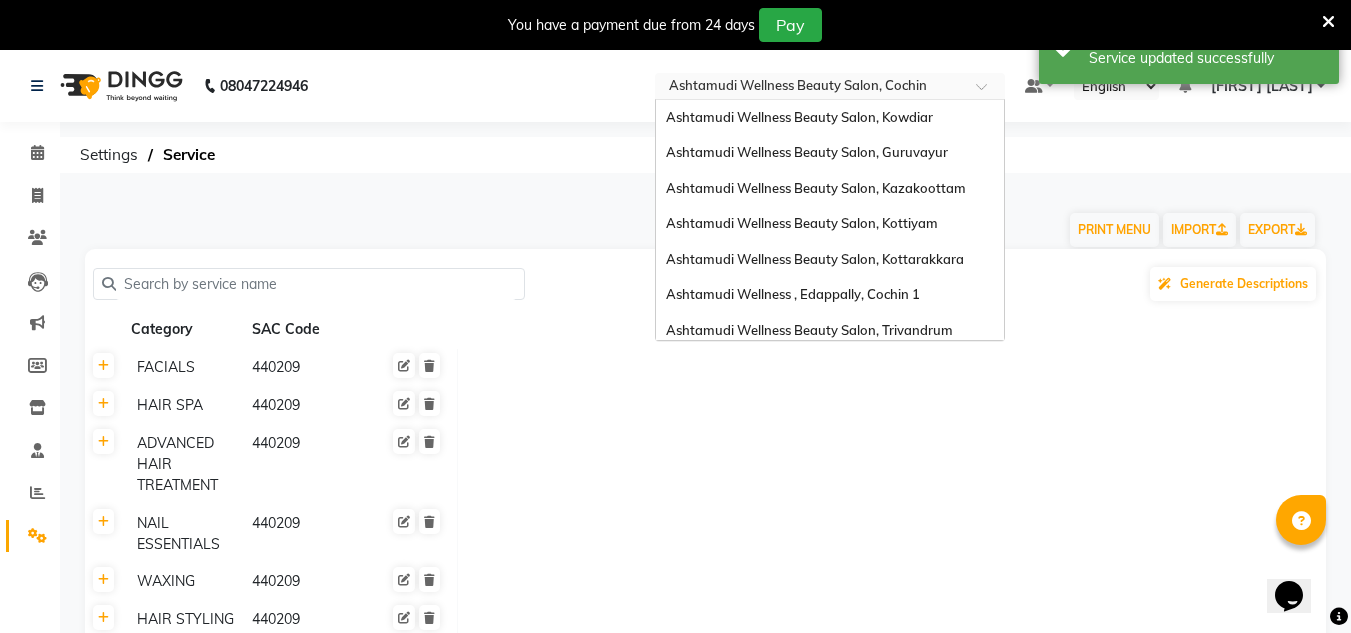 scroll, scrollTop: 312, scrollLeft: 0, axis: vertical 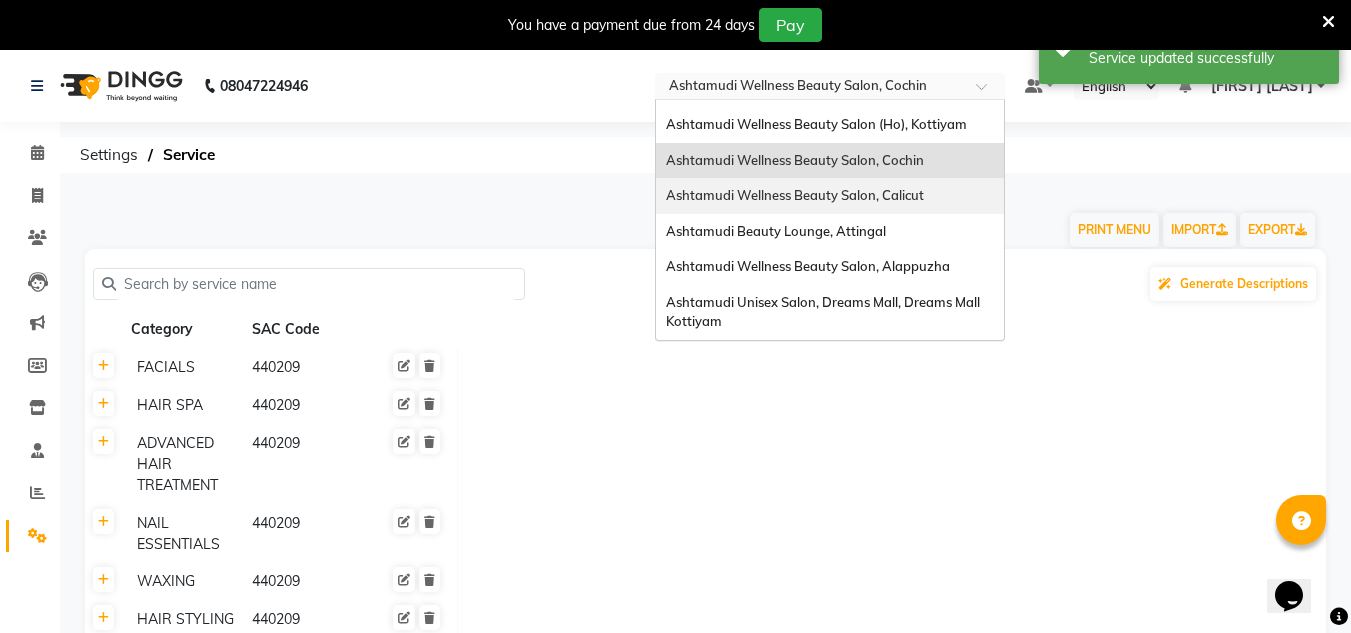 click on "Ashtamudi Wellness Beauty Salon, Calicut" at bounding box center [795, 195] 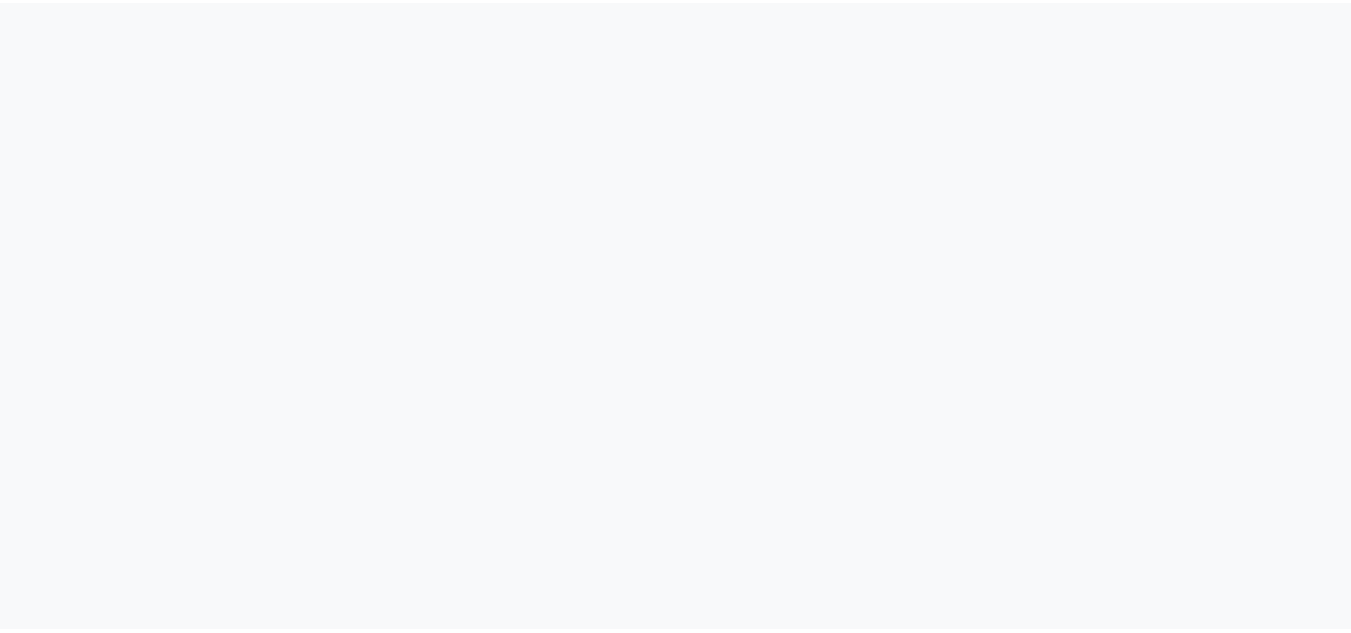 scroll, scrollTop: 0, scrollLeft: 0, axis: both 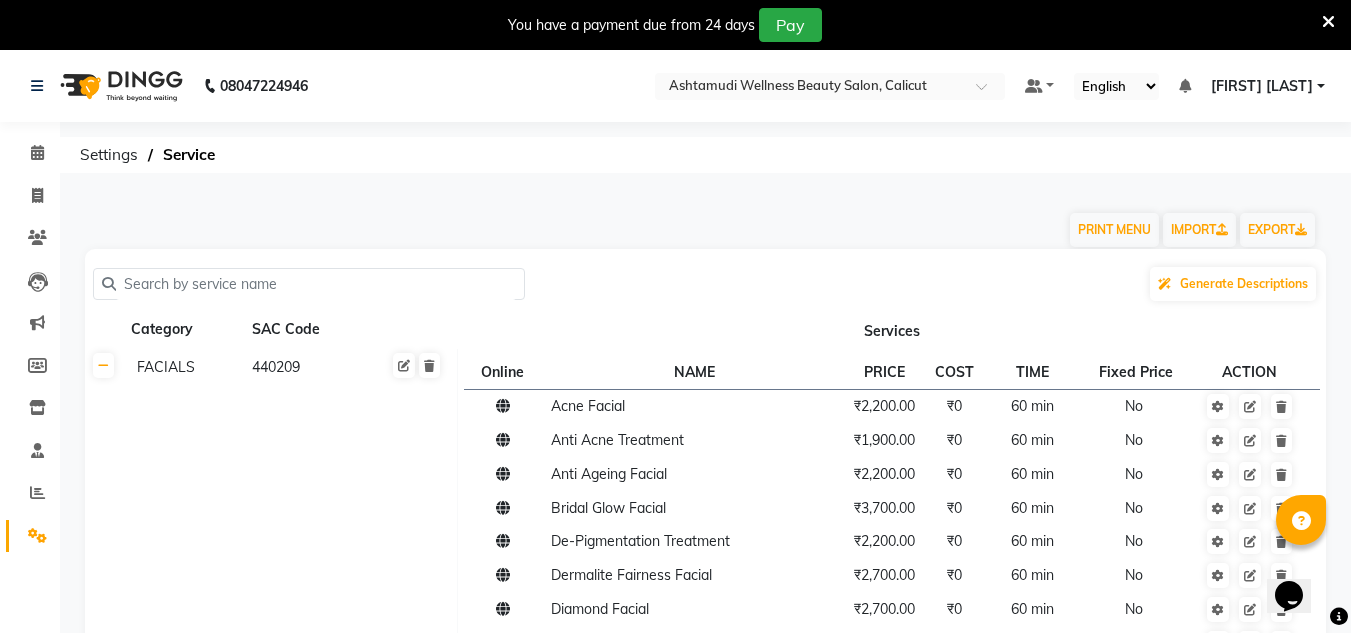 click at bounding box center (1328, 22) 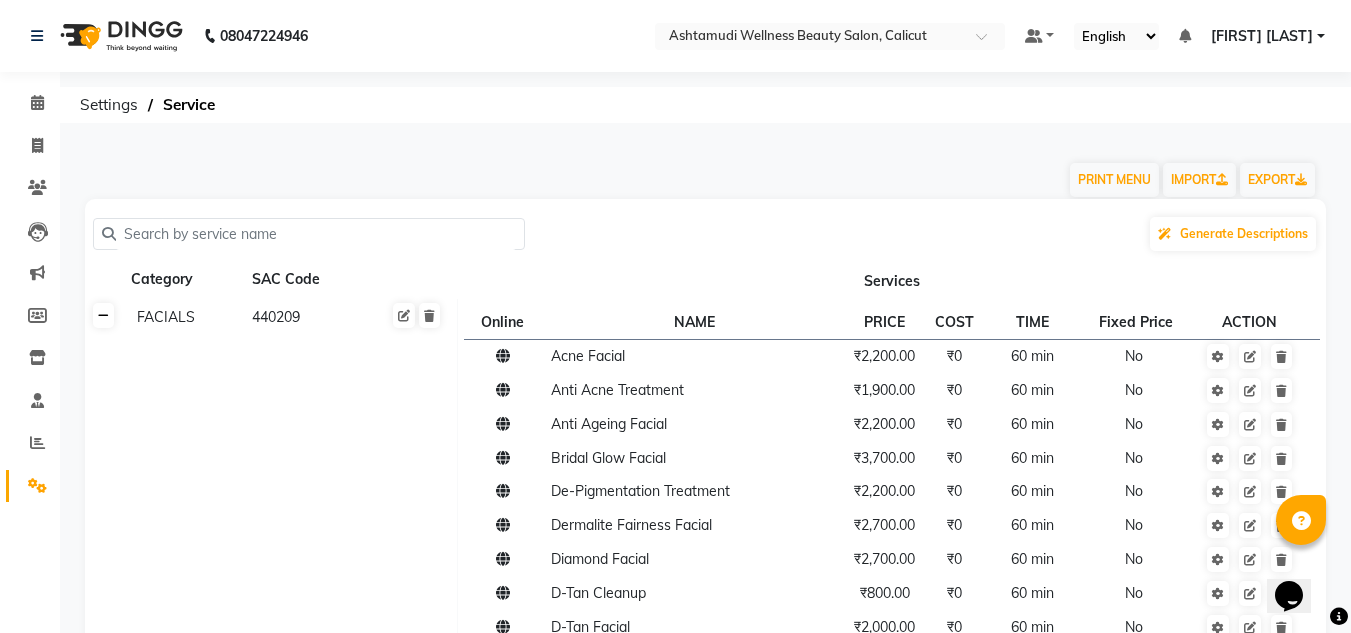 click 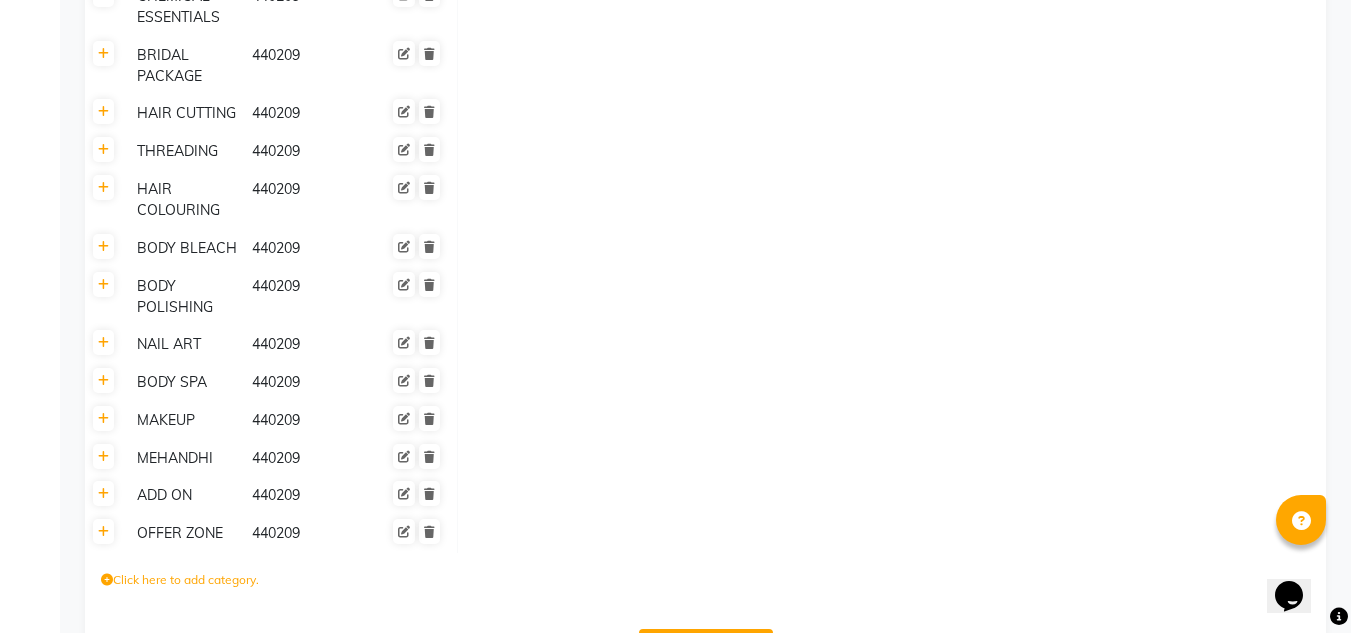scroll, scrollTop: 683, scrollLeft: 0, axis: vertical 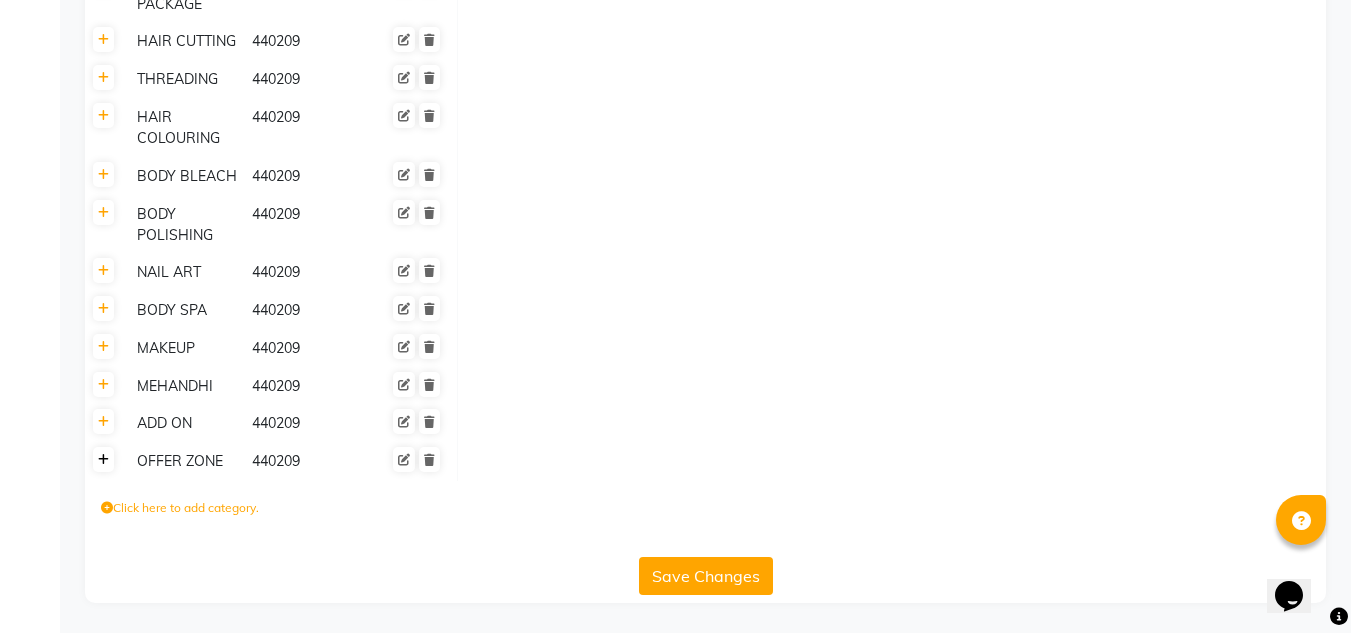 click 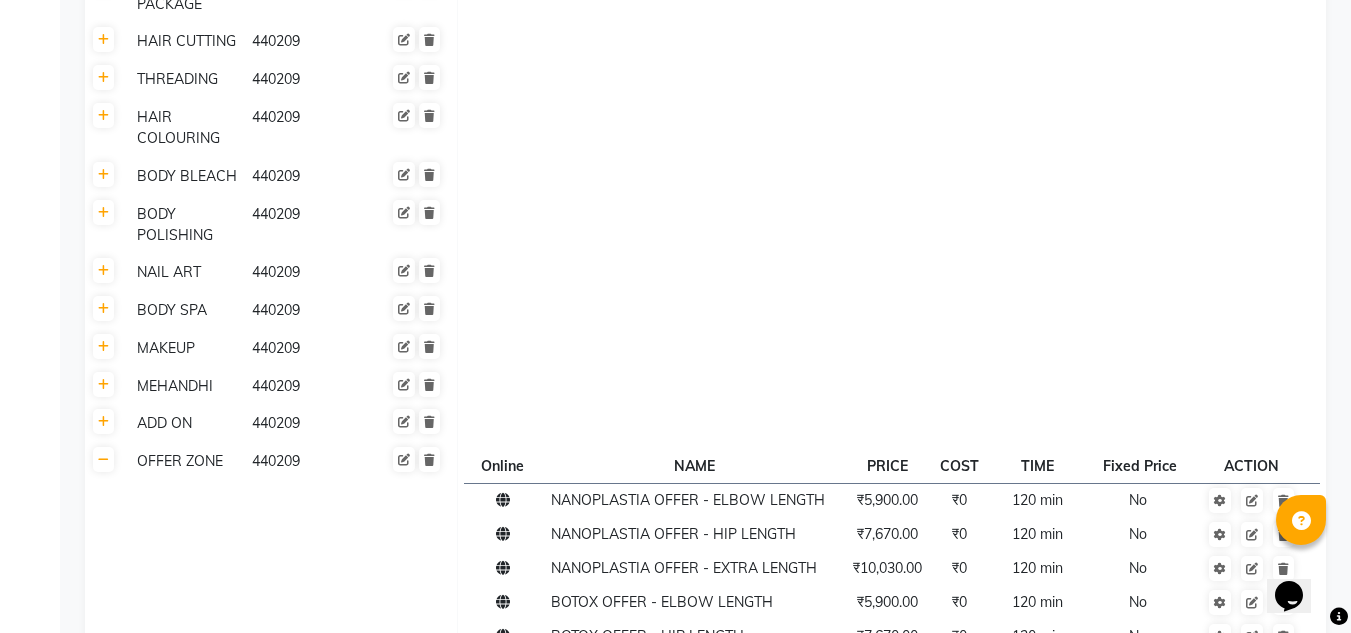 scroll, scrollTop: 1038, scrollLeft: 0, axis: vertical 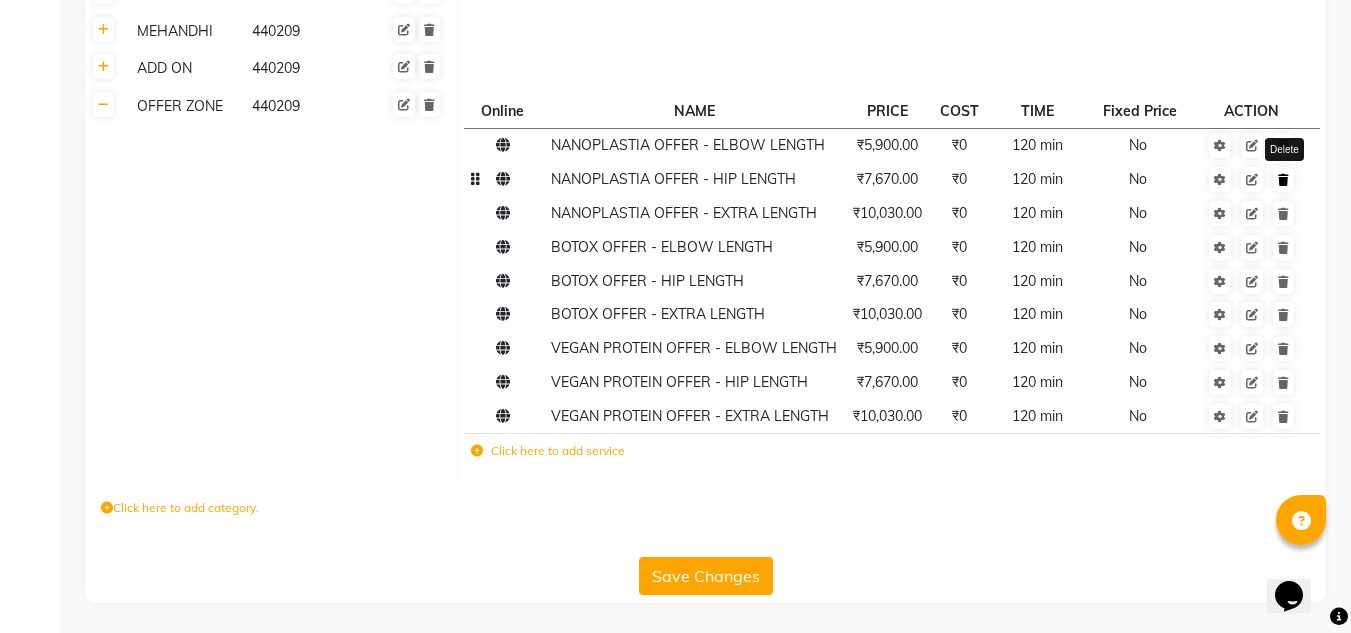 click 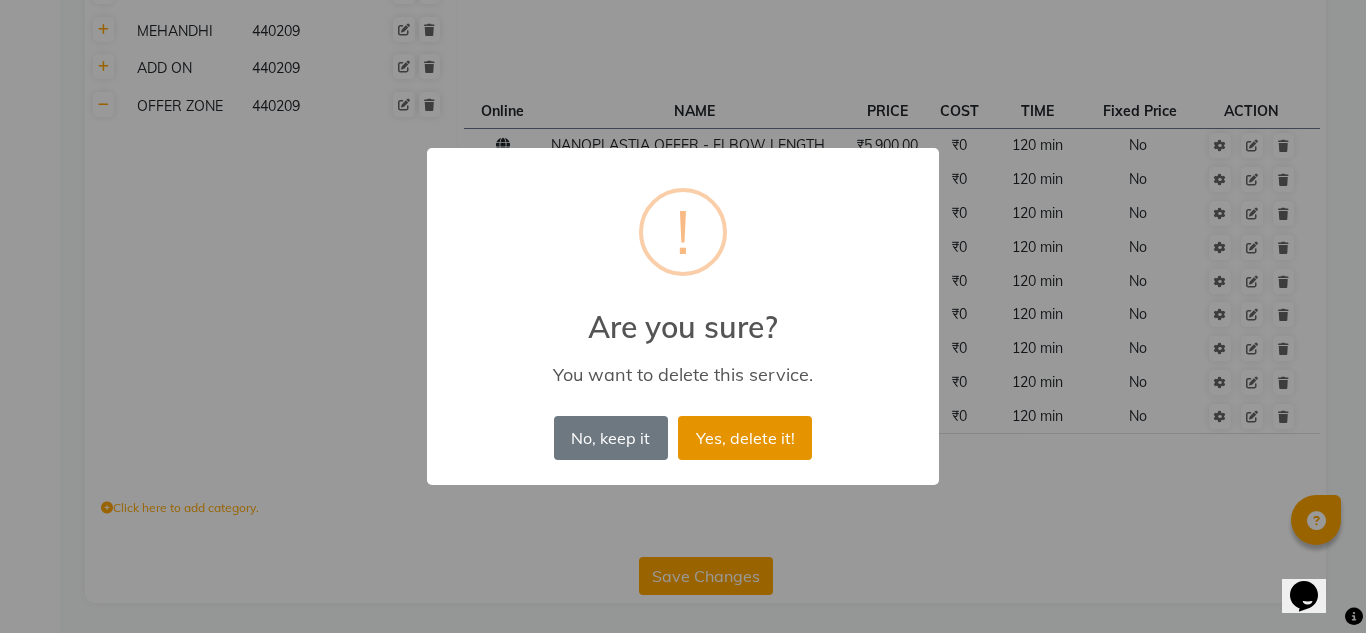 click on "Yes, delete it!" at bounding box center [745, 438] 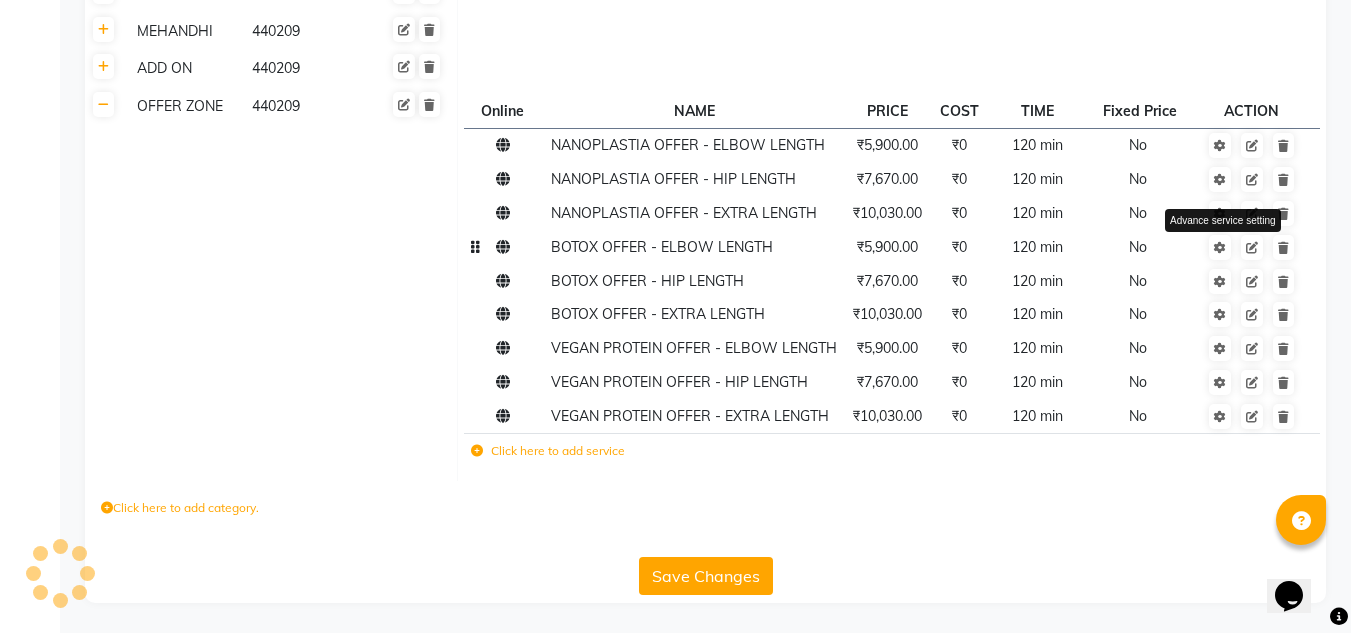 scroll, scrollTop: 1004, scrollLeft: 0, axis: vertical 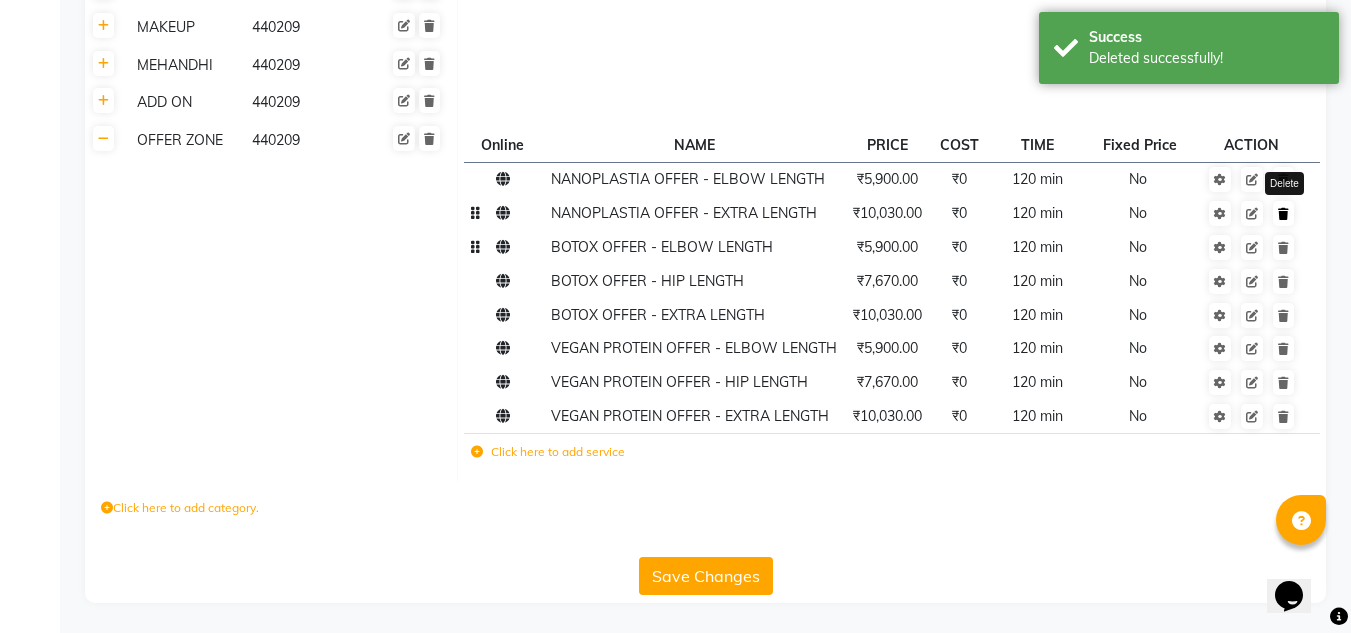 click 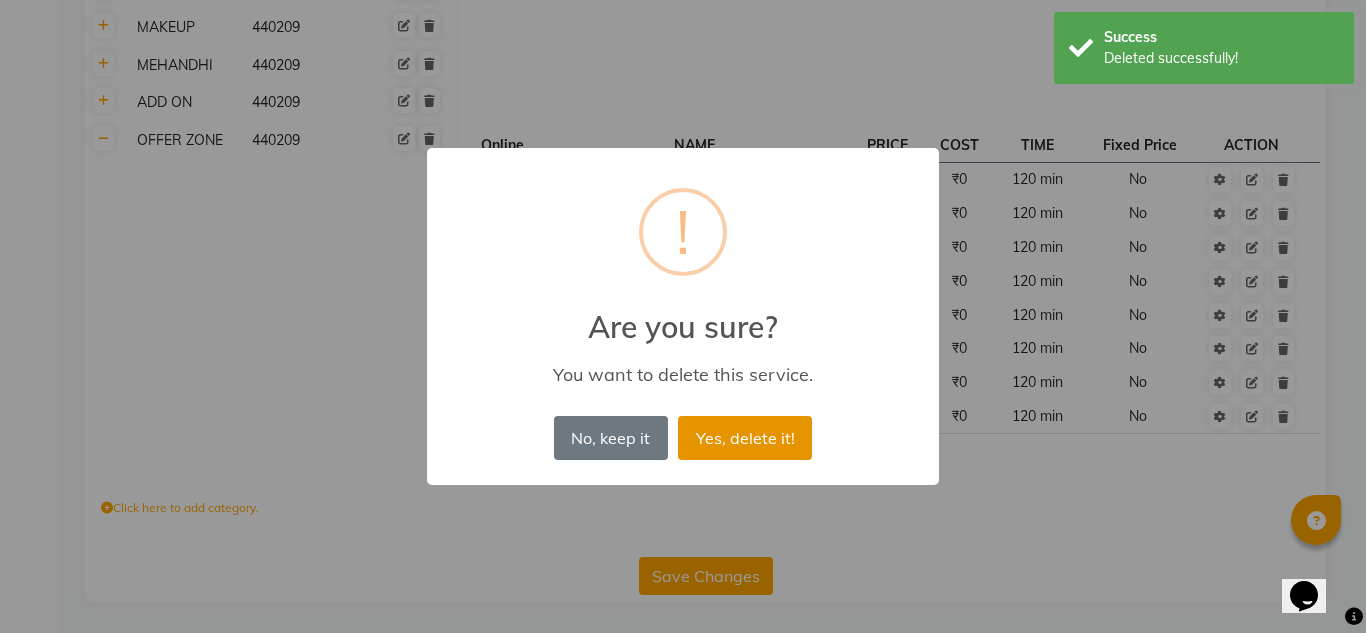 click on "Yes, delete it!" at bounding box center (745, 438) 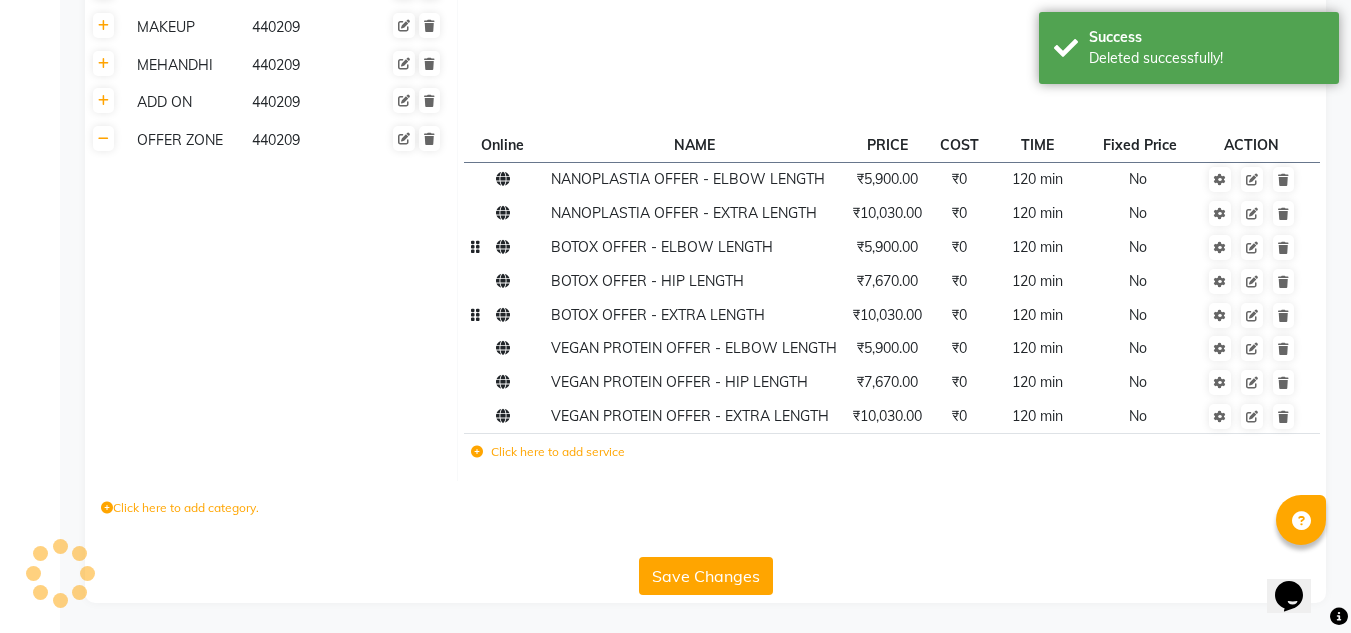 scroll, scrollTop: 971, scrollLeft: 0, axis: vertical 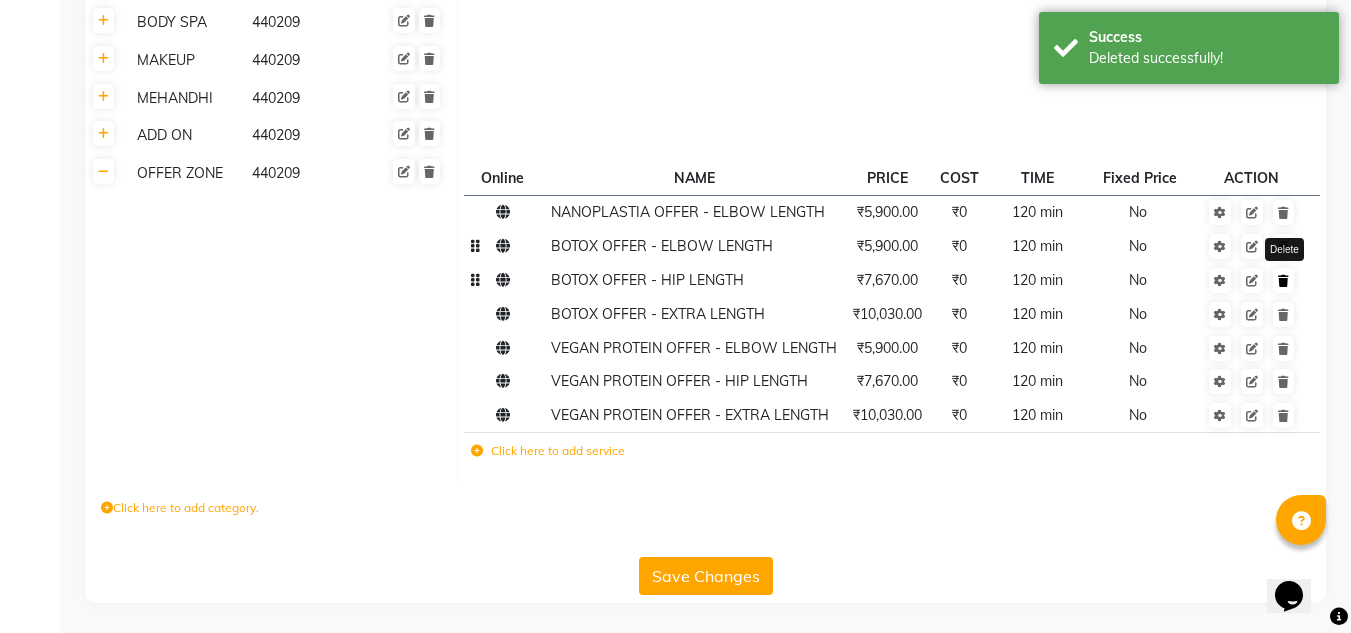 click 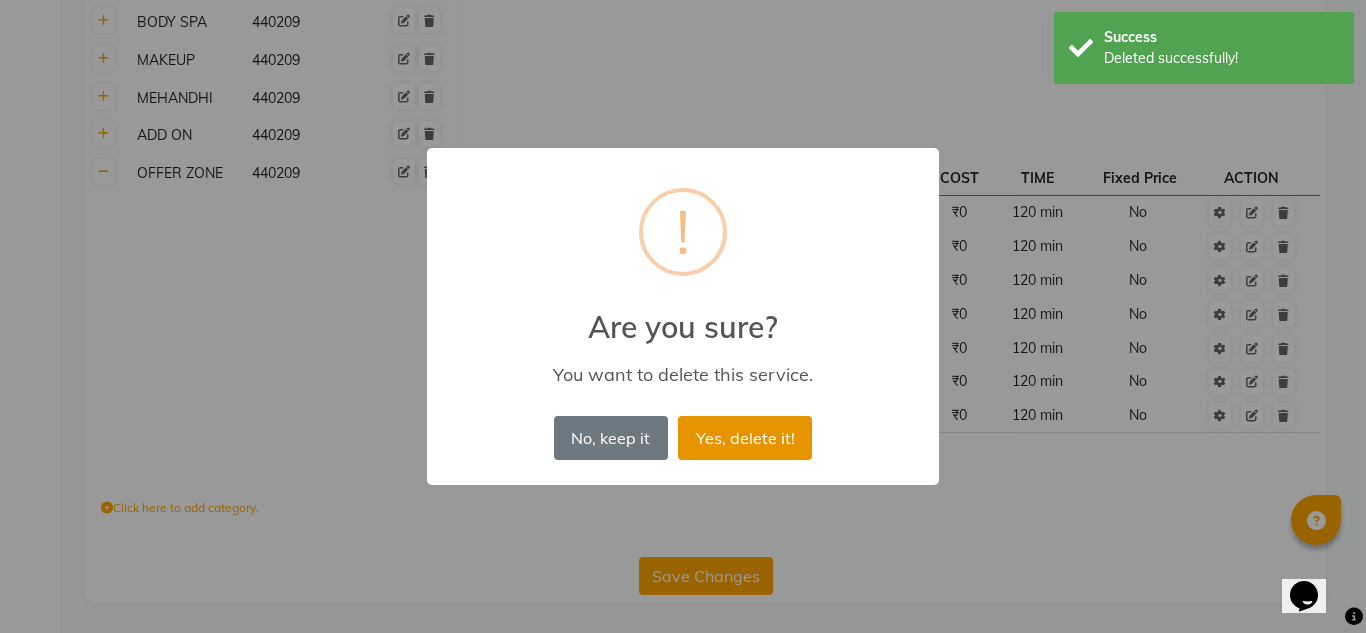 click on "Yes, delete it!" at bounding box center (745, 438) 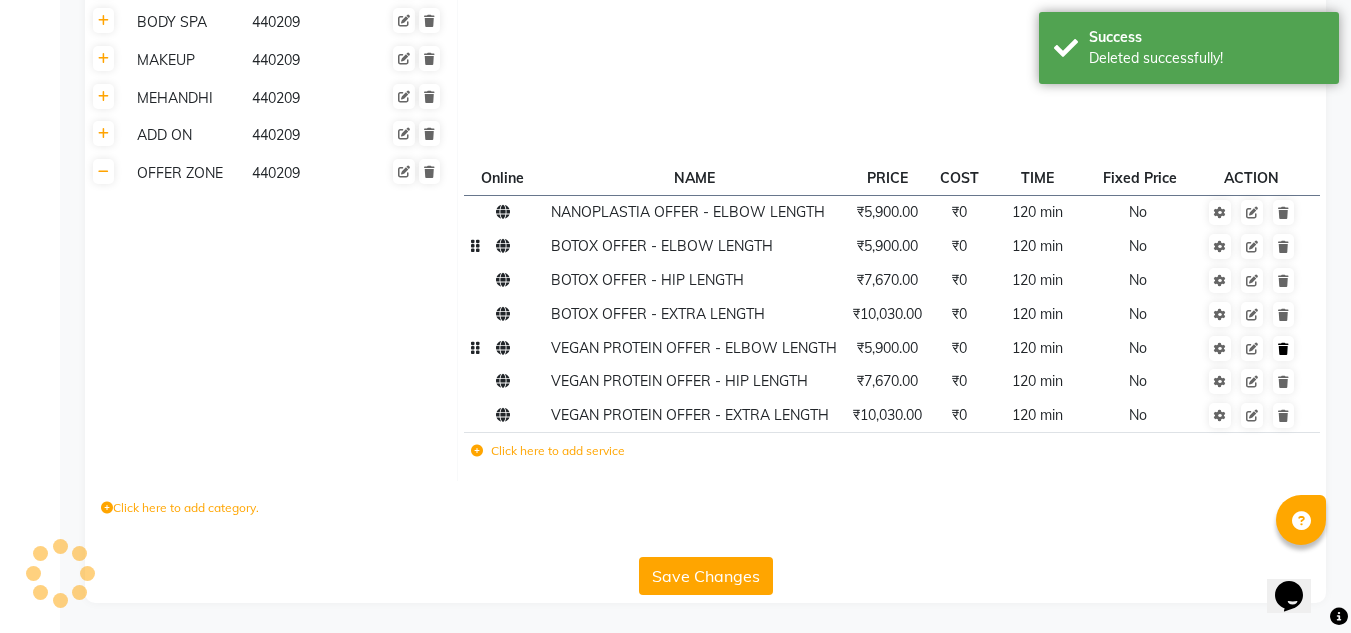 scroll, scrollTop: 937, scrollLeft: 0, axis: vertical 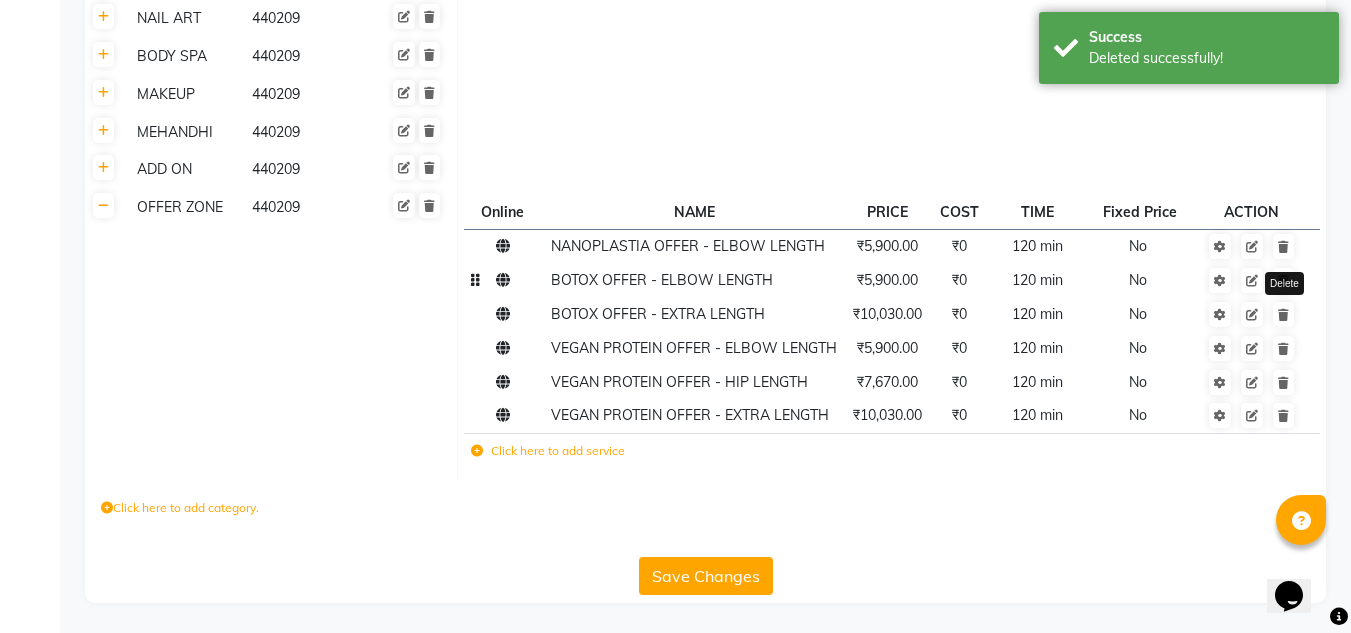 click 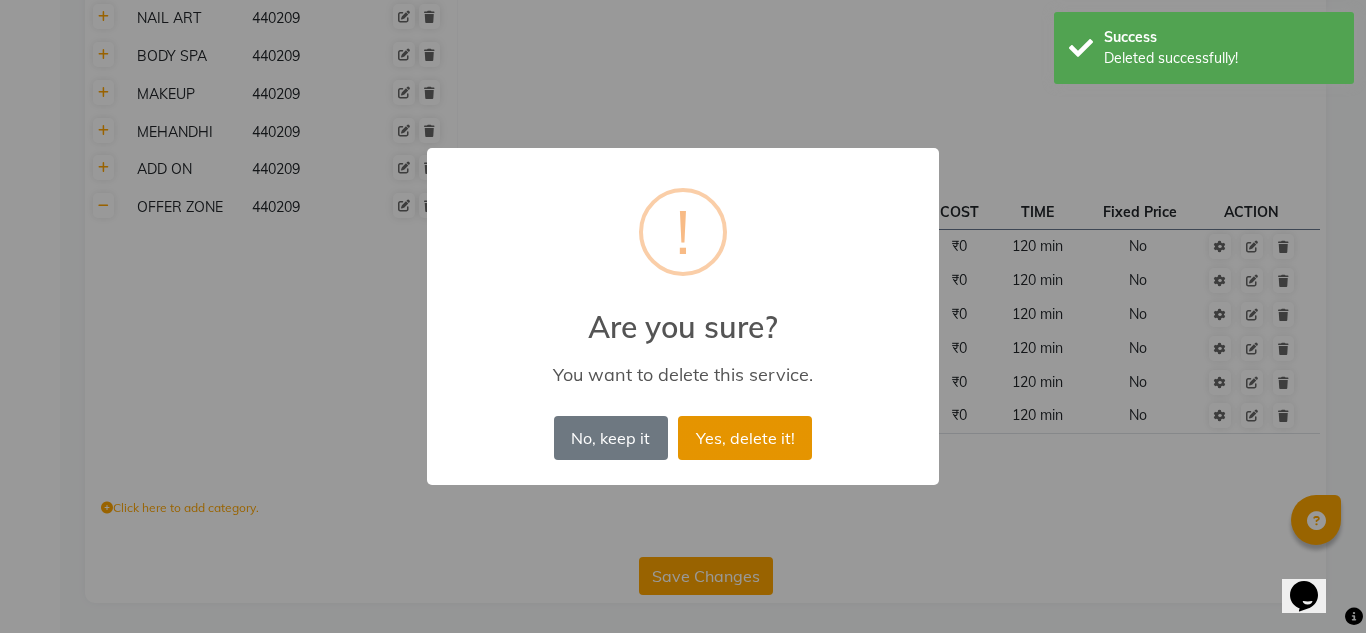 click on "Yes, delete it!" at bounding box center (745, 438) 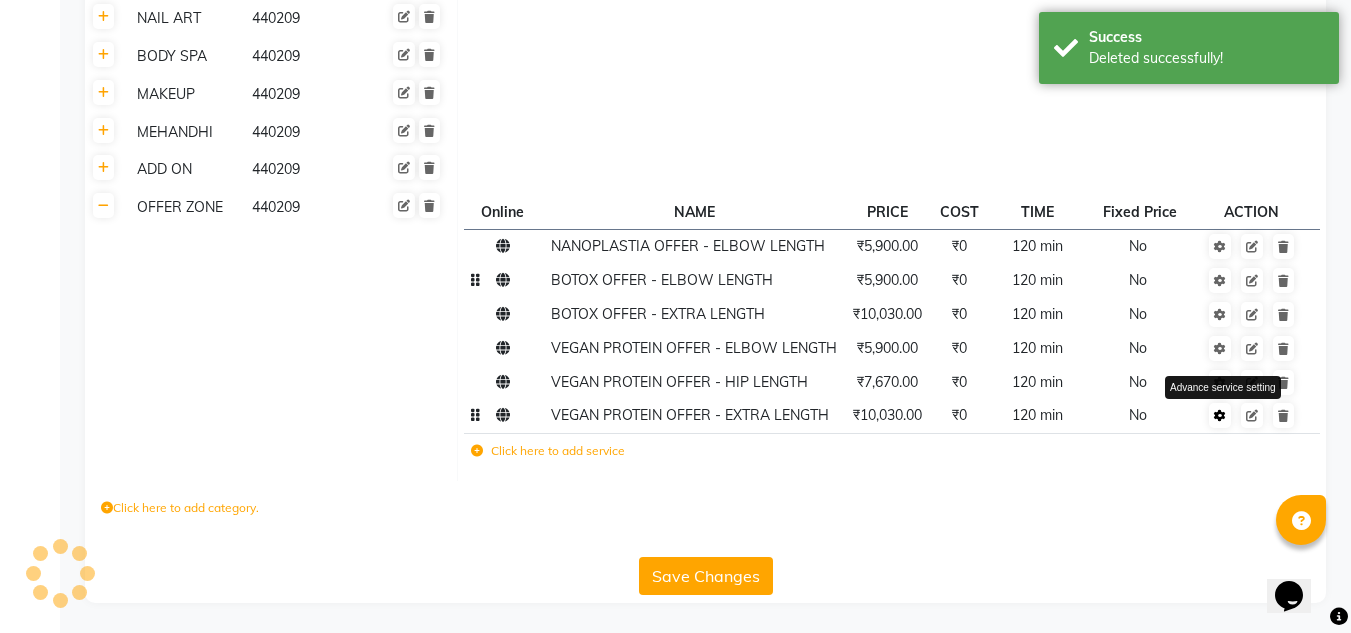 scroll, scrollTop: 903, scrollLeft: 0, axis: vertical 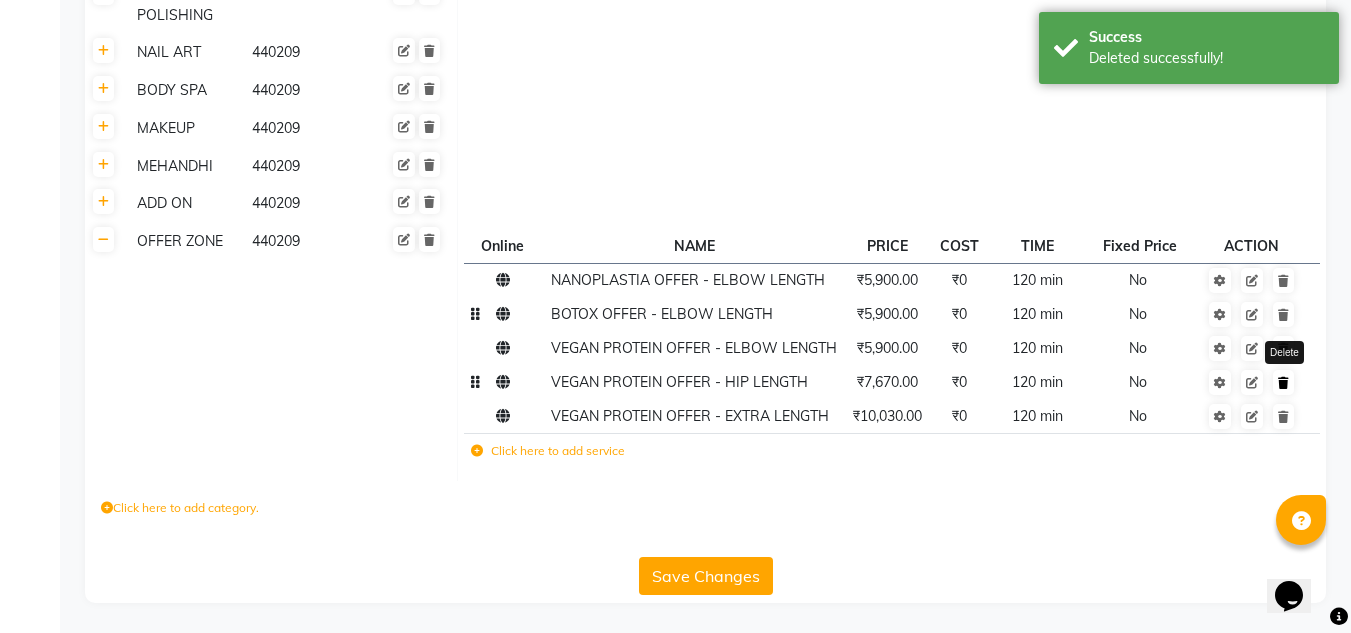 click 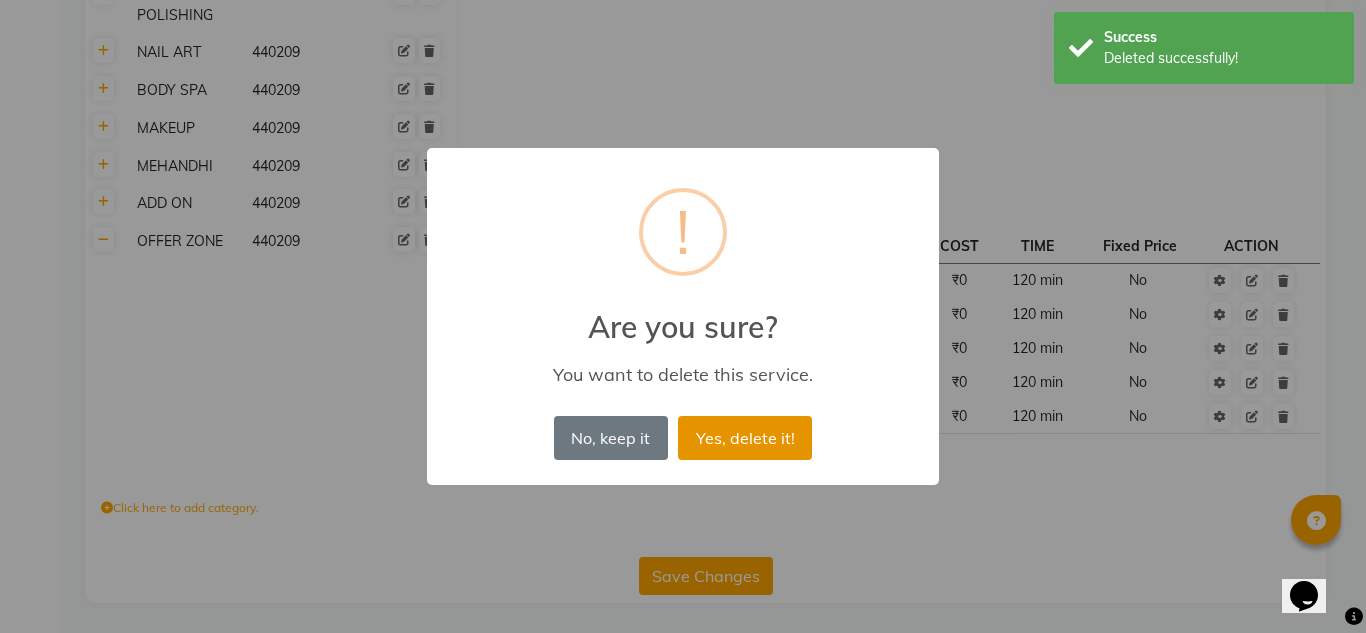 click on "Yes, delete it!" at bounding box center [745, 438] 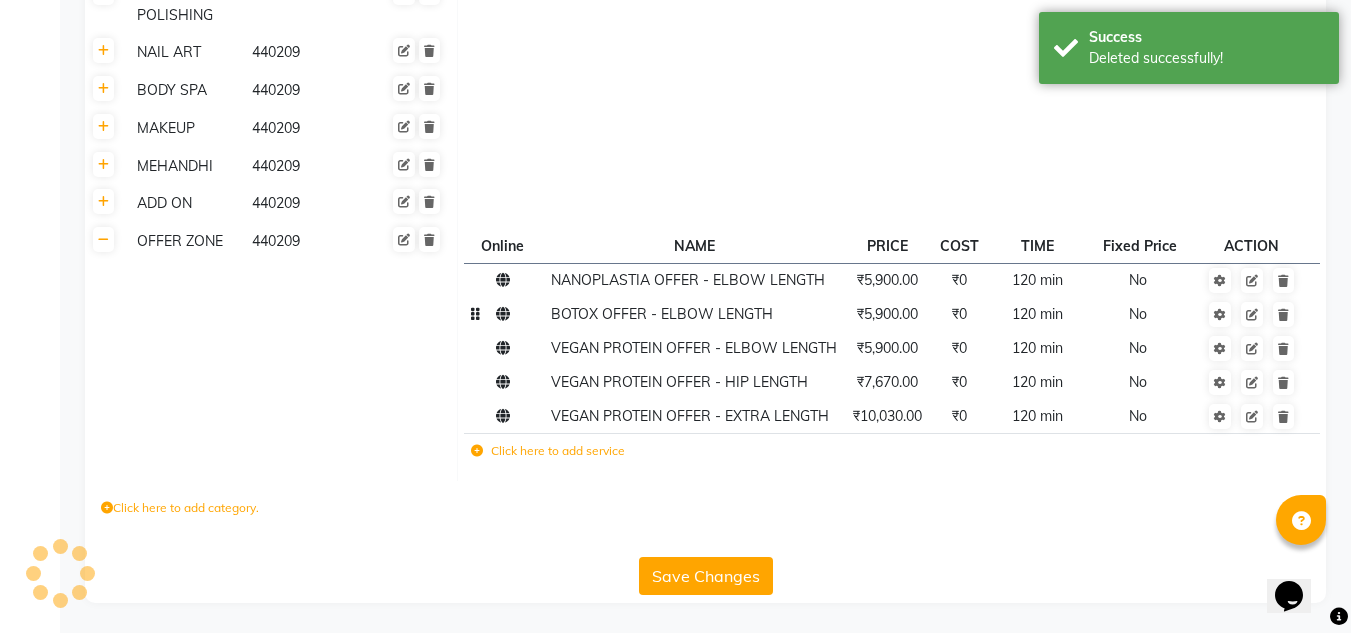 scroll, scrollTop: 869, scrollLeft: 0, axis: vertical 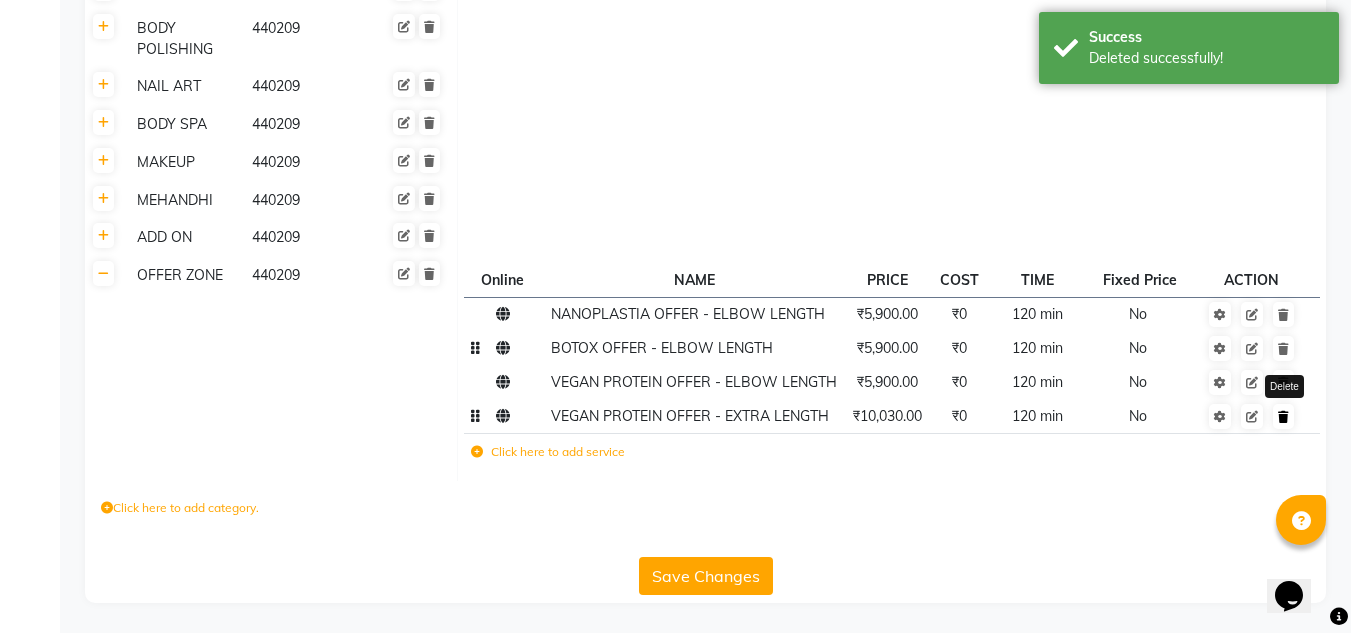 click 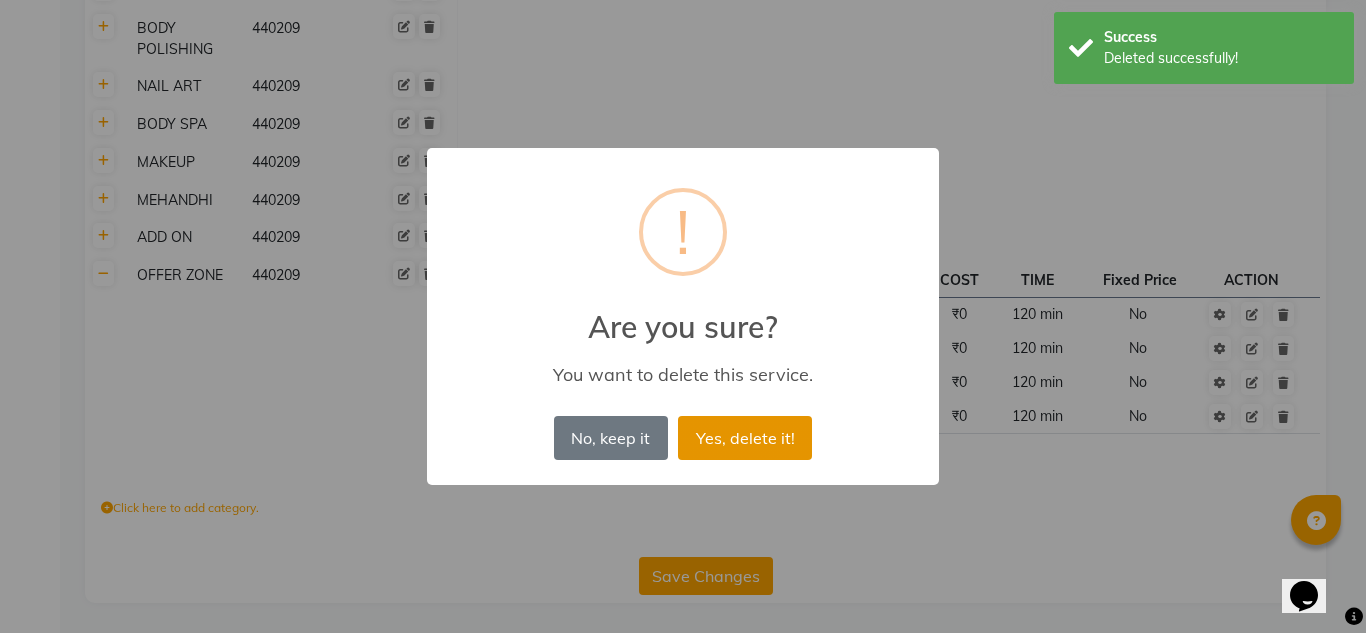 click on "Yes, delete it!" at bounding box center (745, 438) 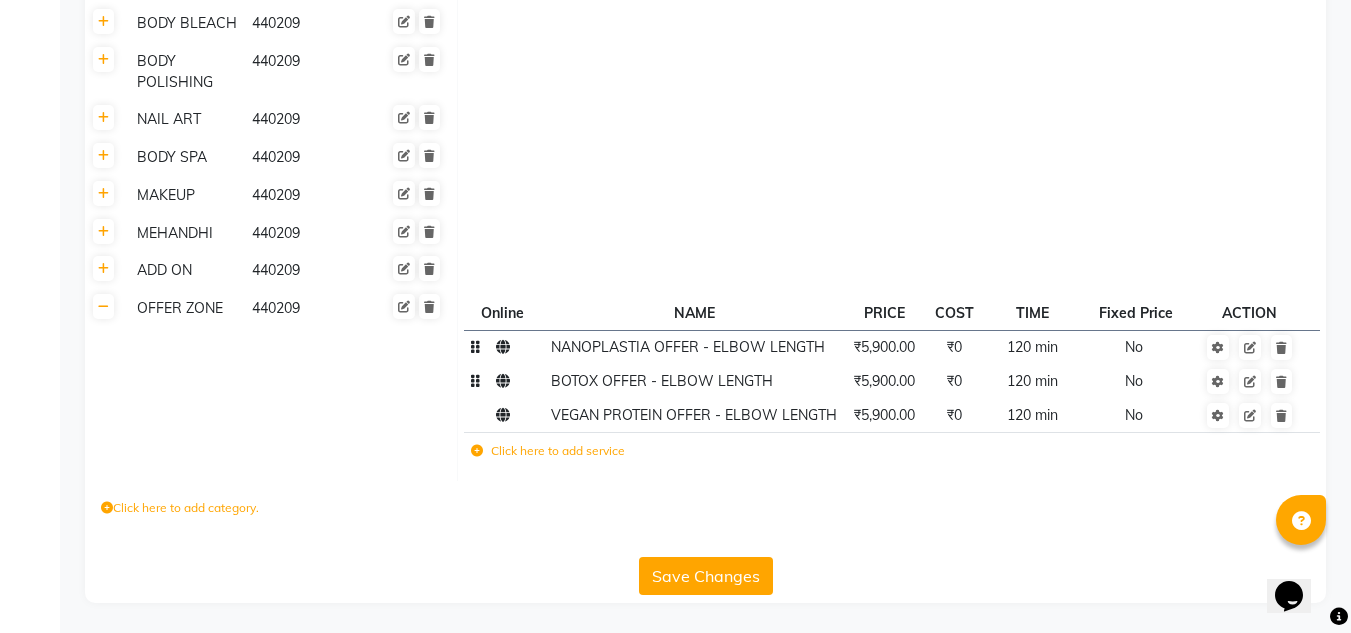 click on "NANOPLASTIA OFFER - ELBOW LENGTH" 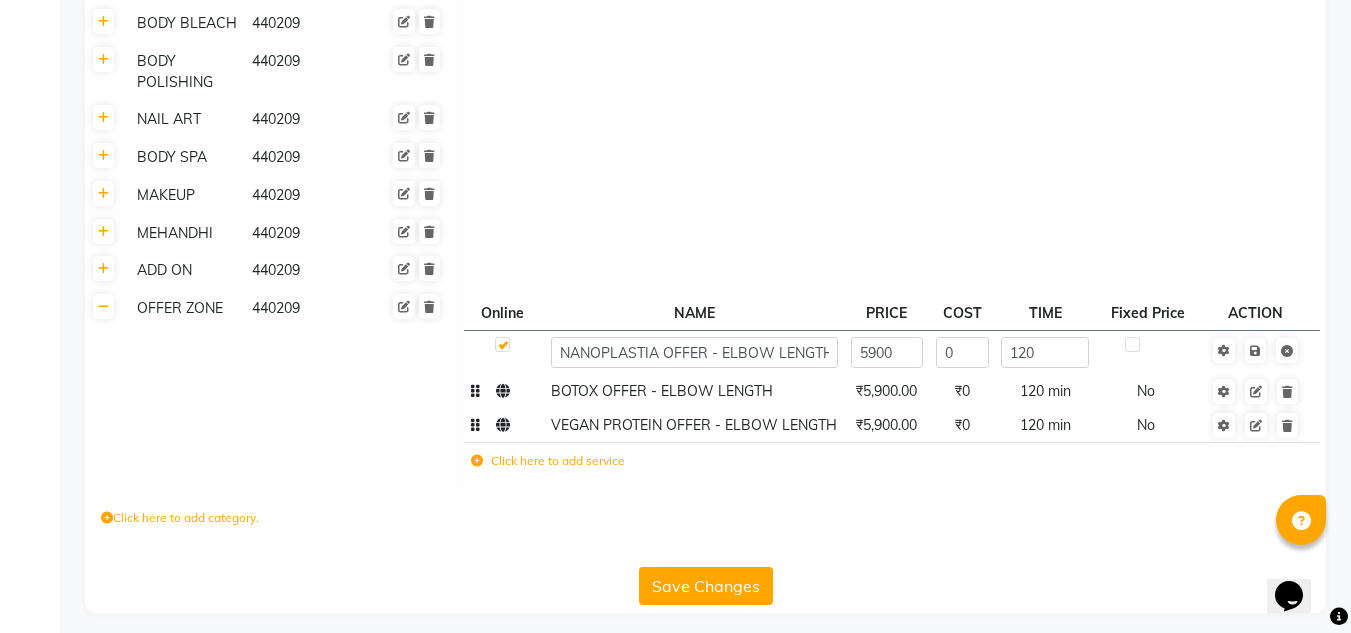 scroll, scrollTop: 846, scrollLeft: 0, axis: vertical 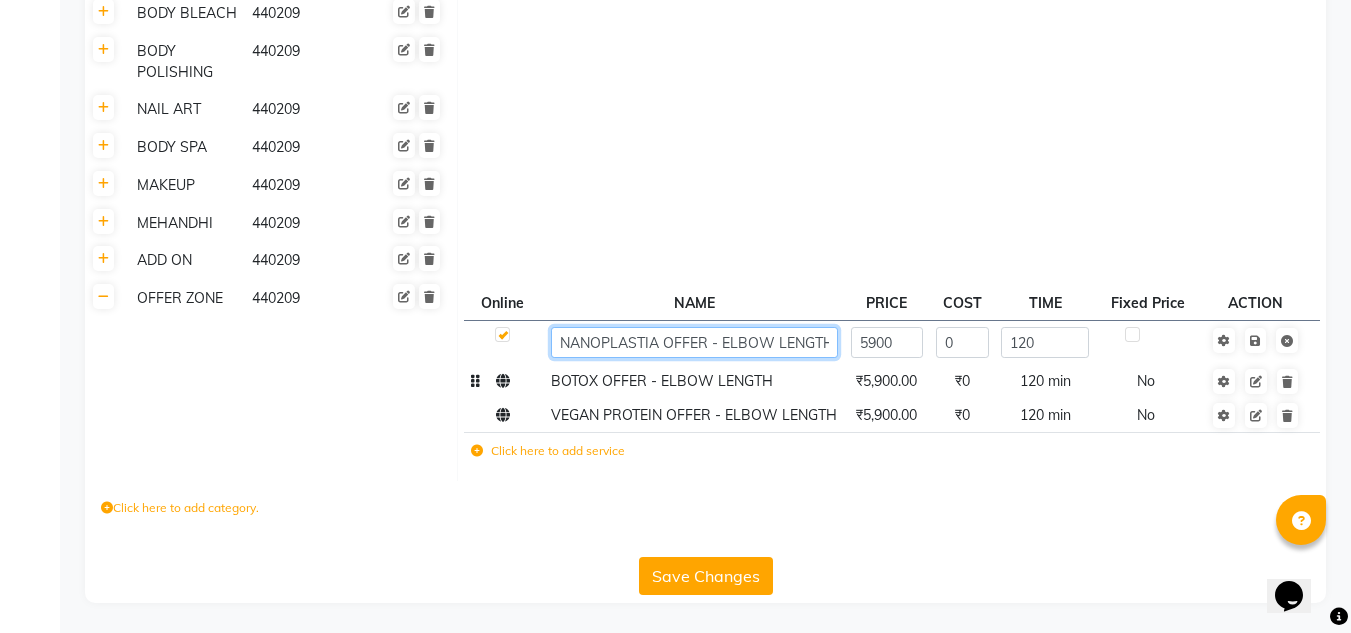 click on "NANOPLASTIA OFFER - ELBOW LENGTH" 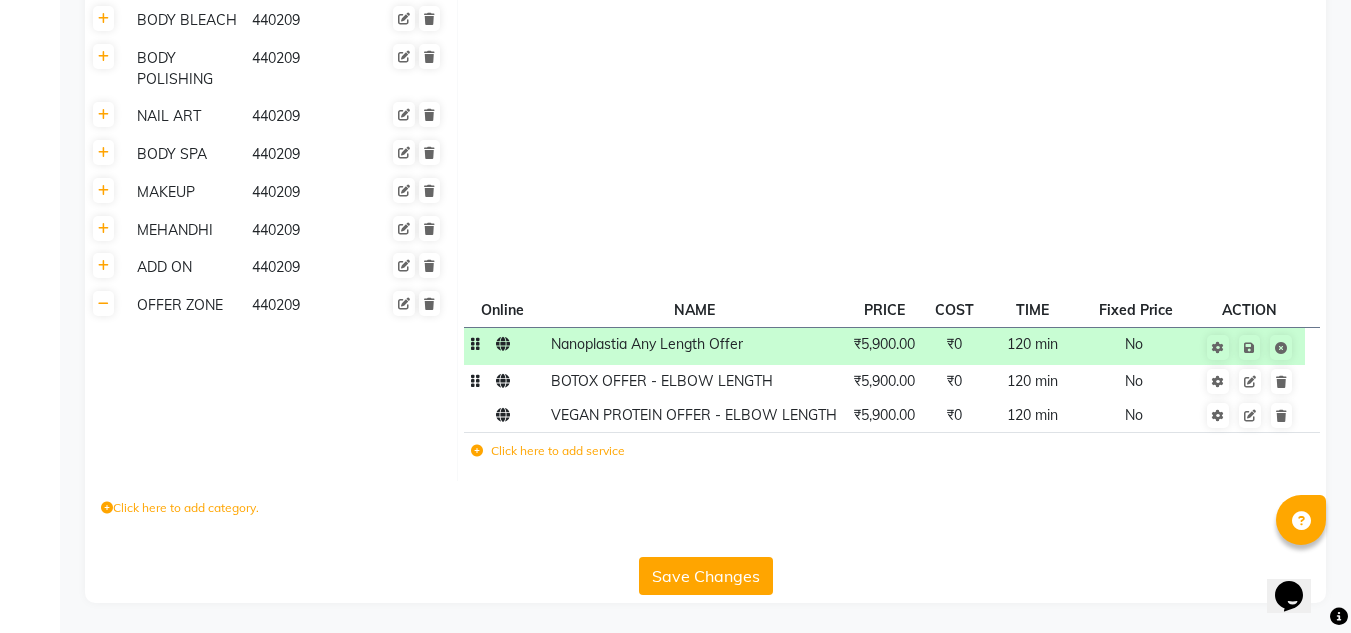 click on "120 min" 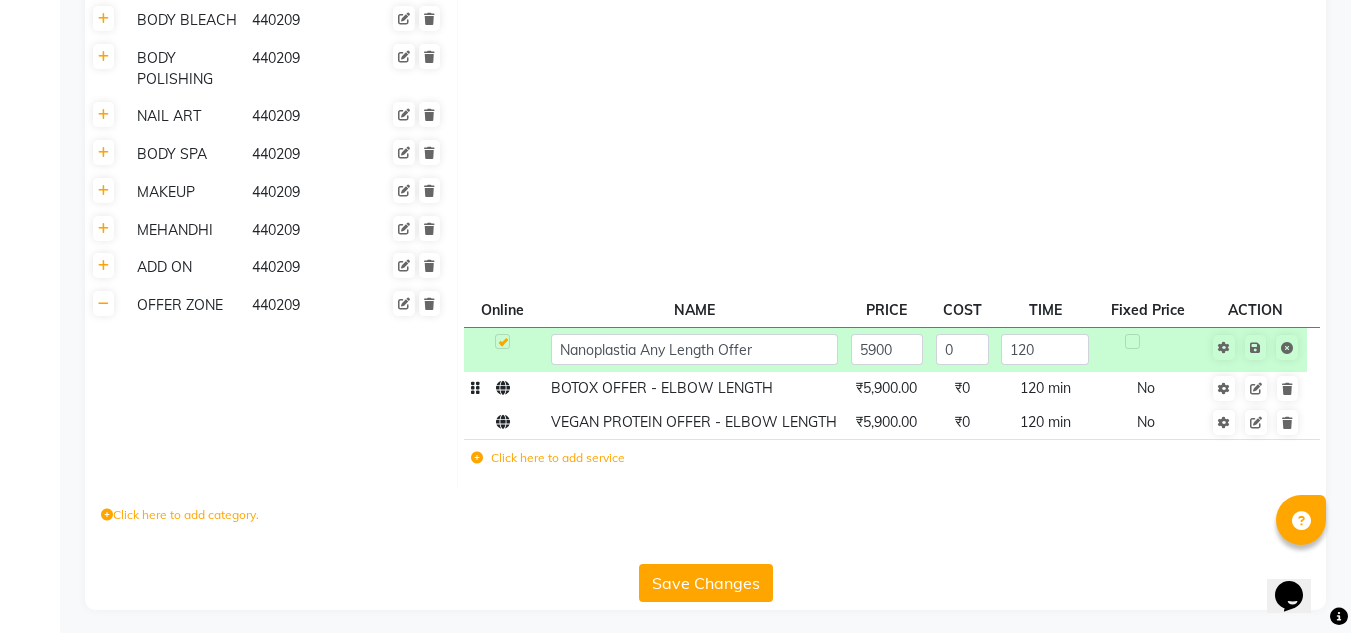 scroll, scrollTop: 846, scrollLeft: 0, axis: vertical 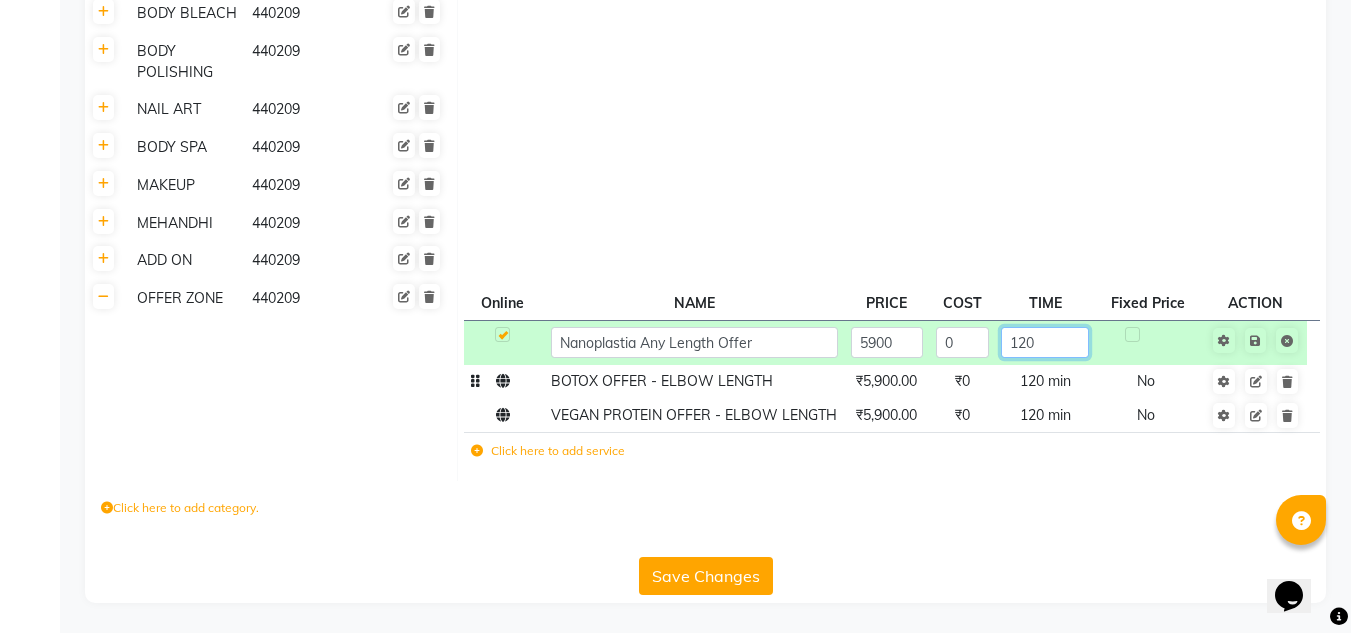 click on "120" 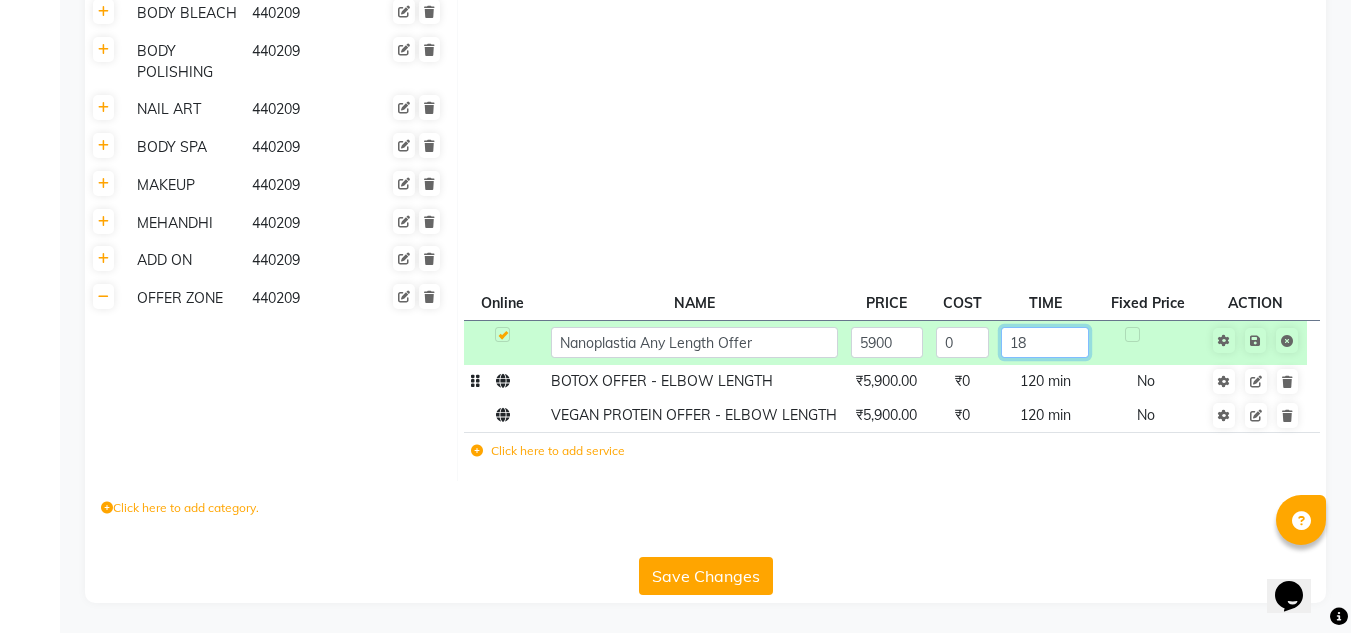 type on "180" 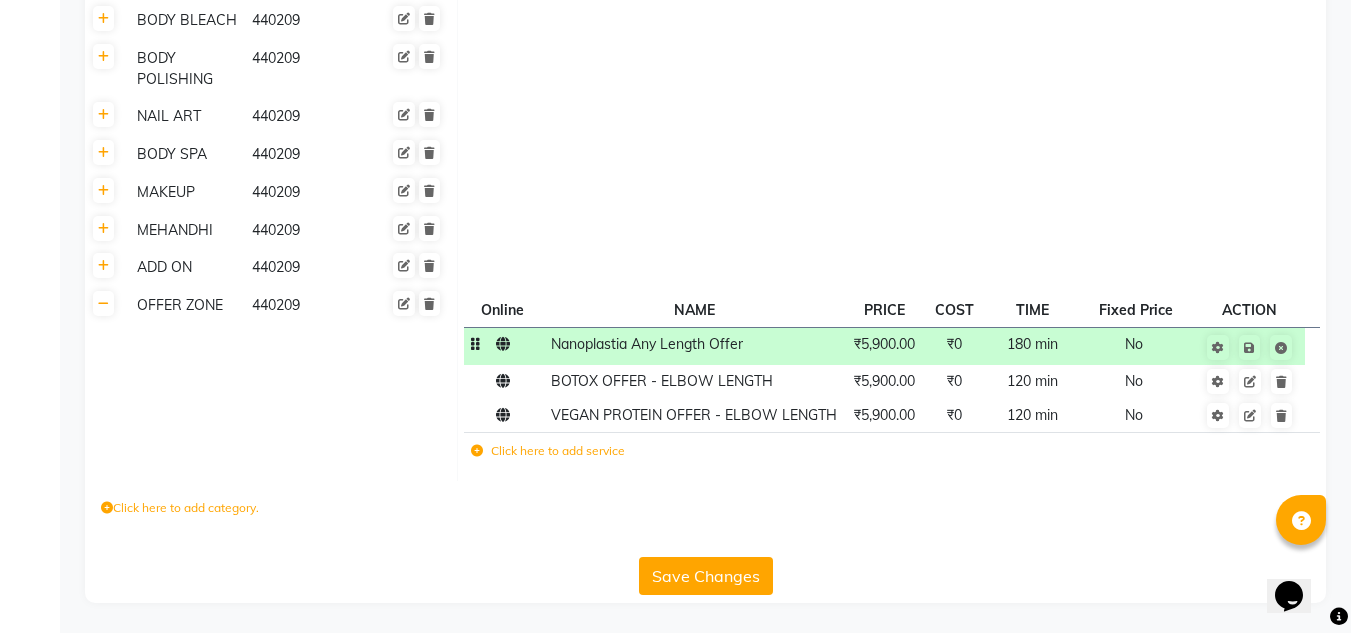 scroll, scrollTop: 839, scrollLeft: 0, axis: vertical 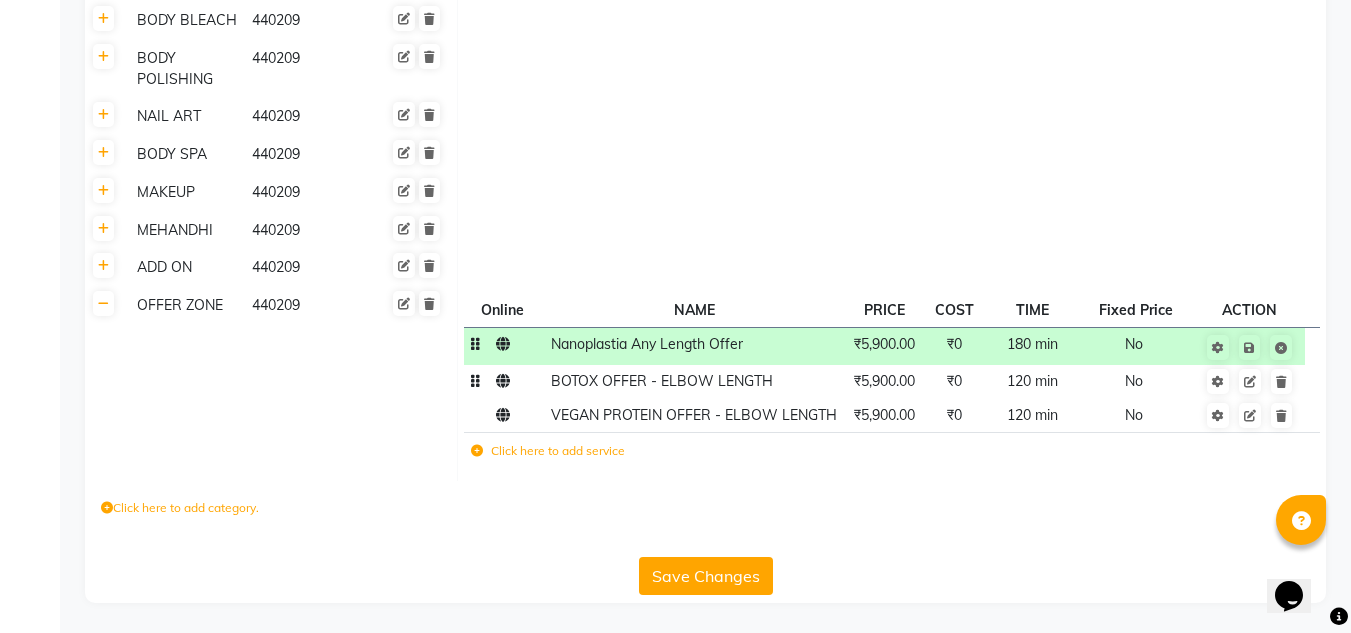 click on "BOTOX OFFER - ELBOW LENGTH" 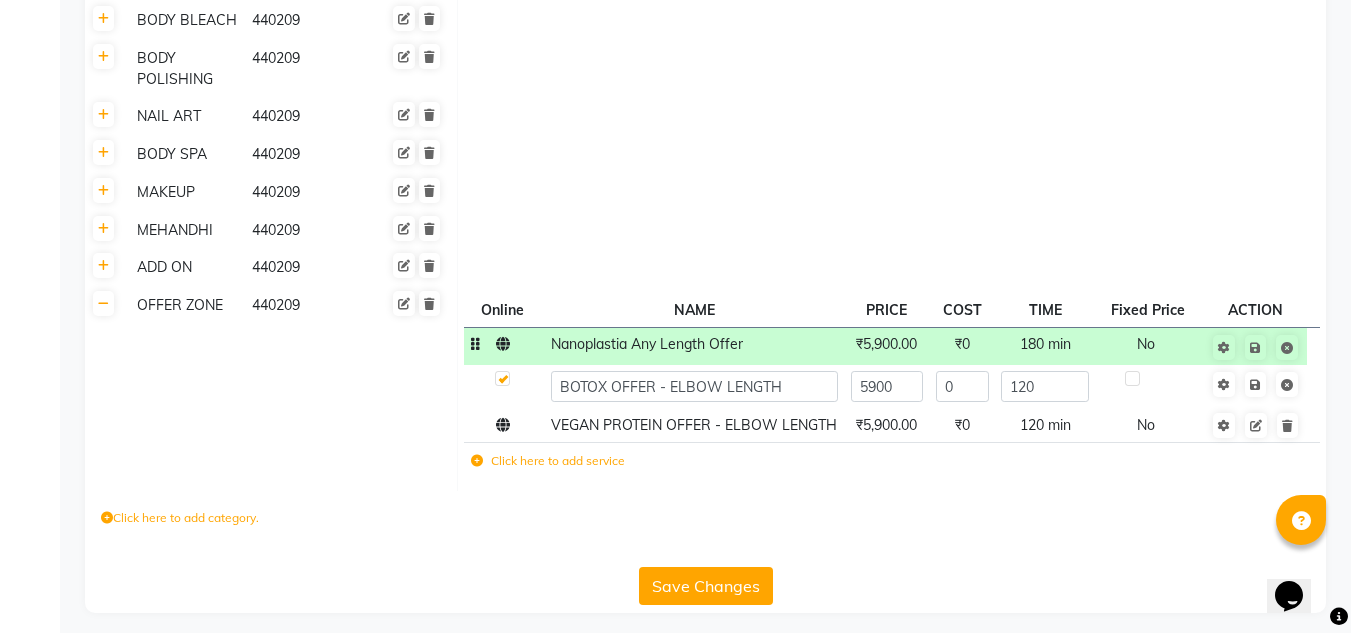 scroll, scrollTop: 846, scrollLeft: 0, axis: vertical 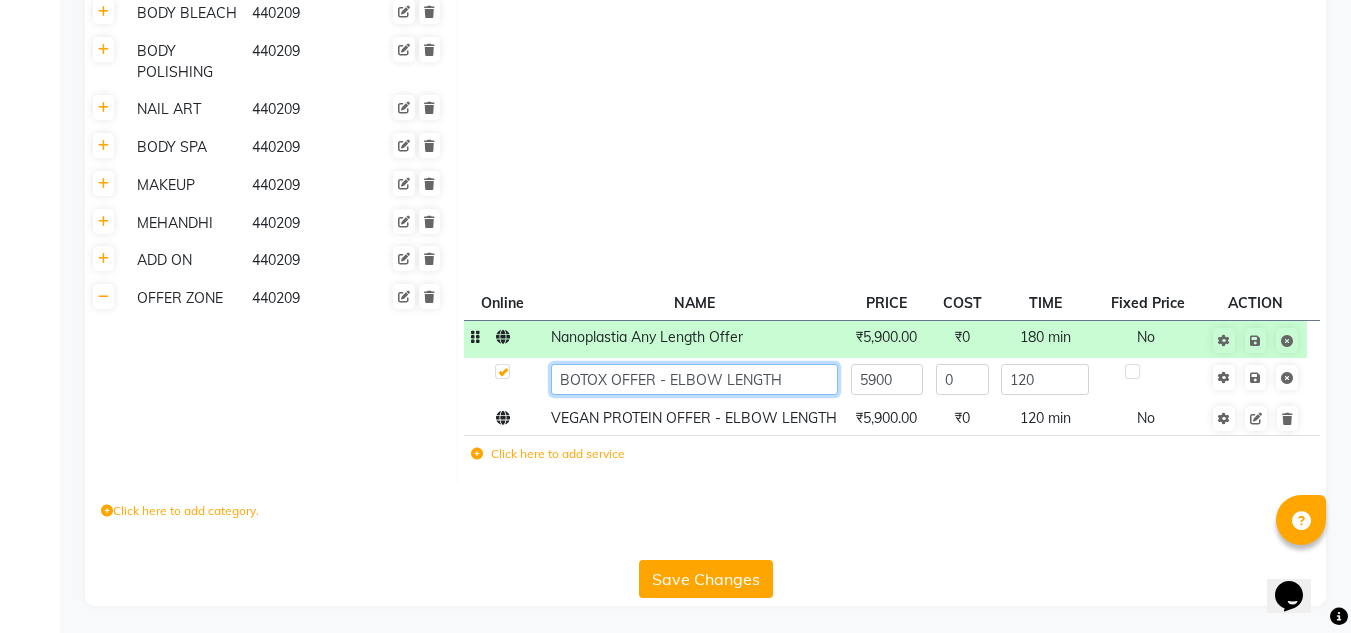 click on "BOTOX OFFER - ELBOW LENGTH" 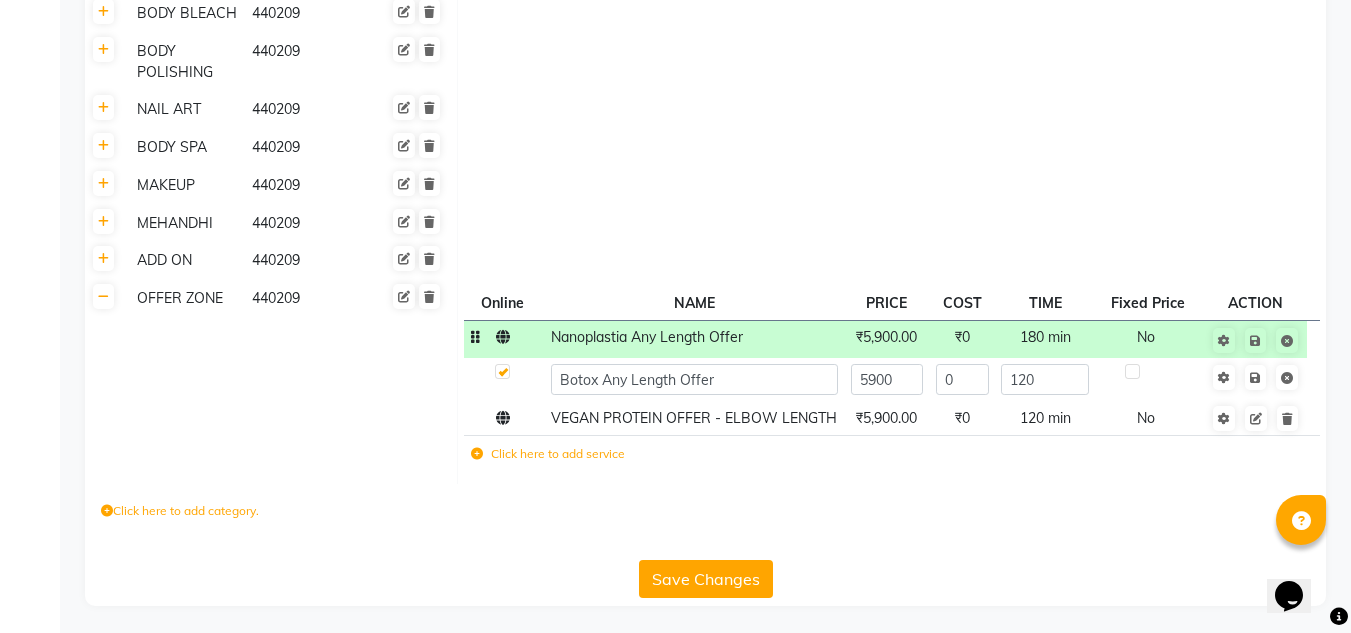 scroll, scrollTop: 842, scrollLeft: 0, axis: vertical 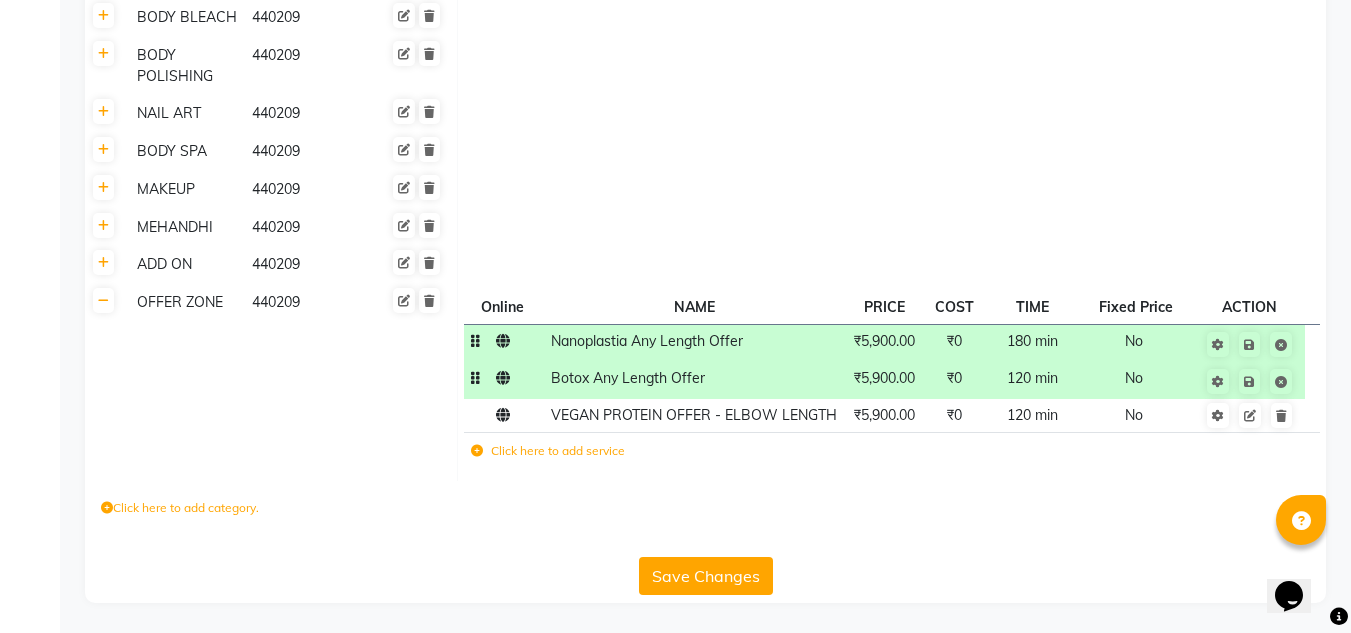 click on "120 min" 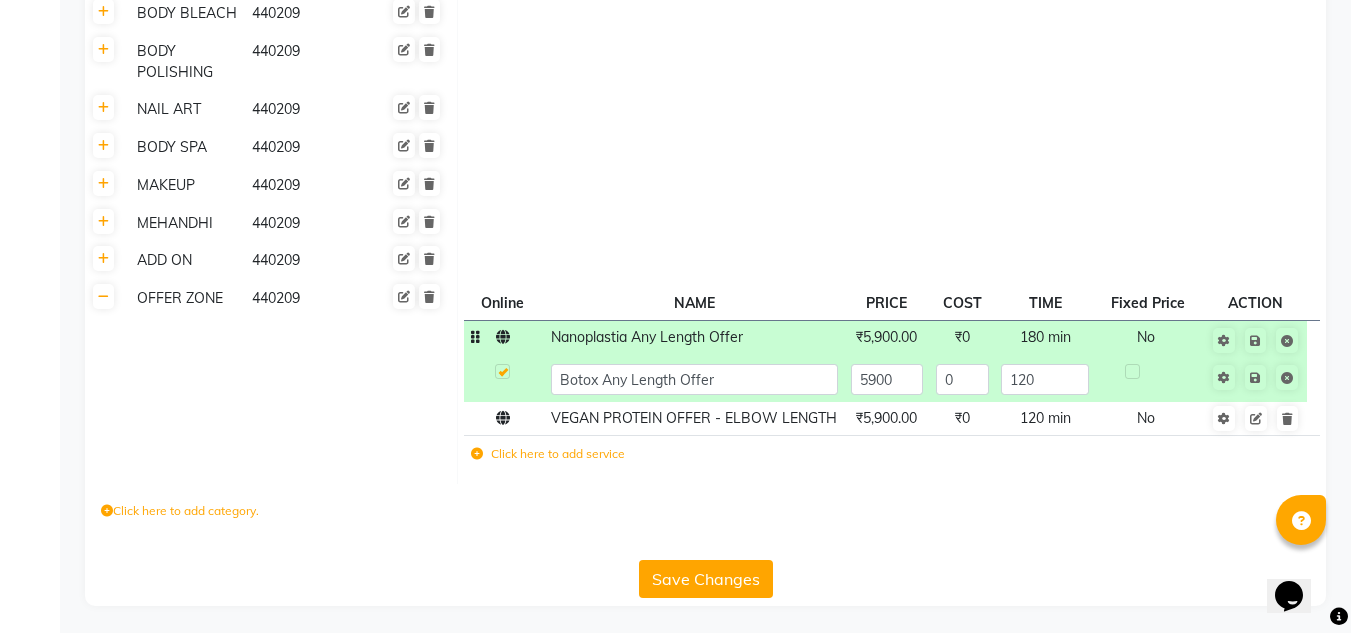 click on "120" 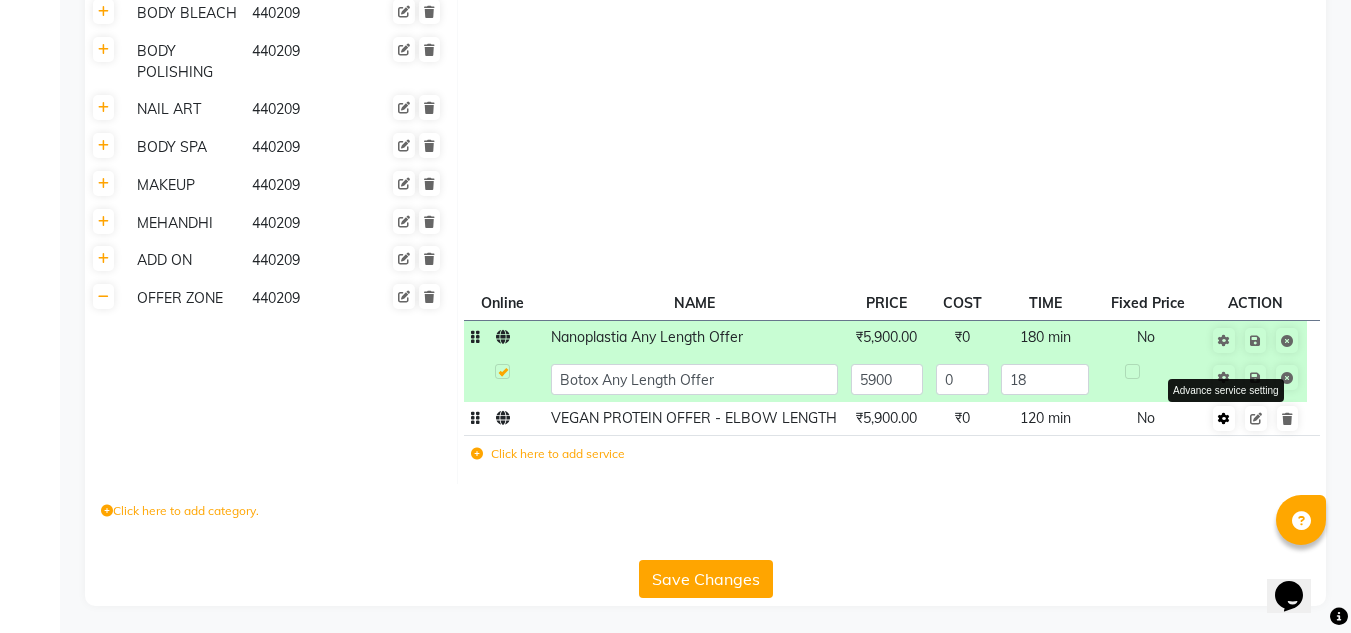 type on "180" 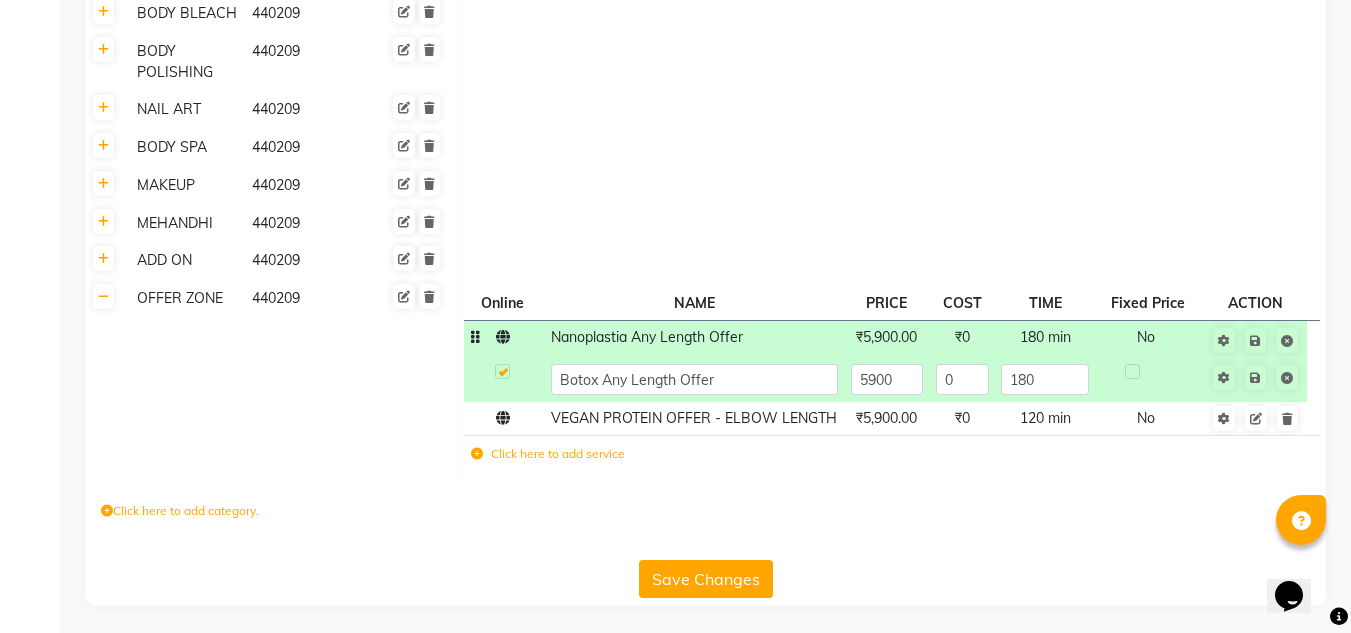 click on "Click here to add service" 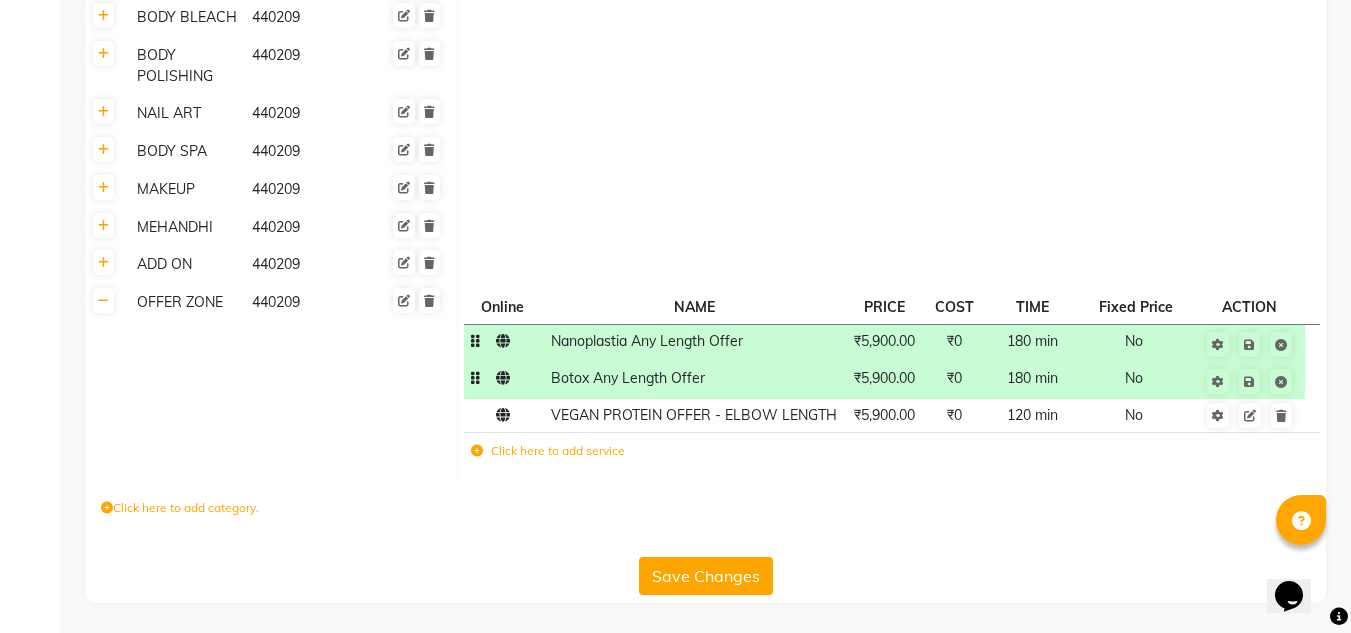 scroll, scrollTop: 842, scrollLeft: 0, axis: vertical 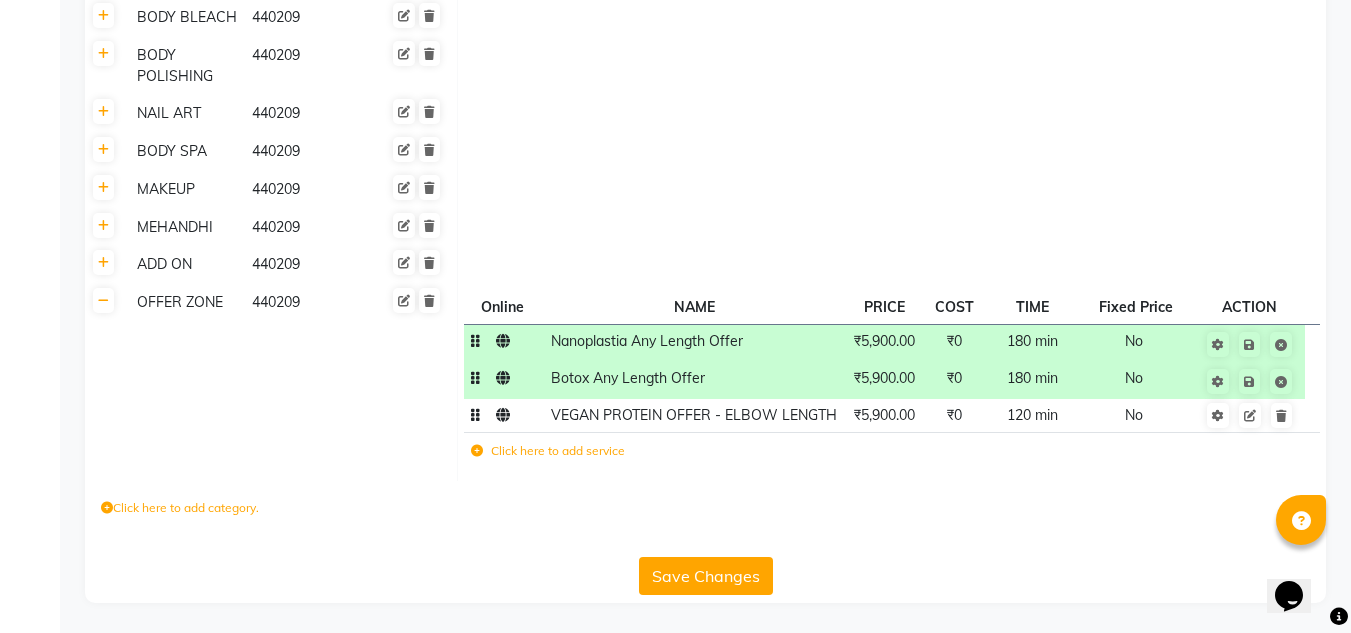 click on "VEGAN PROTEIN OFFER - ELBOW LENGTH" 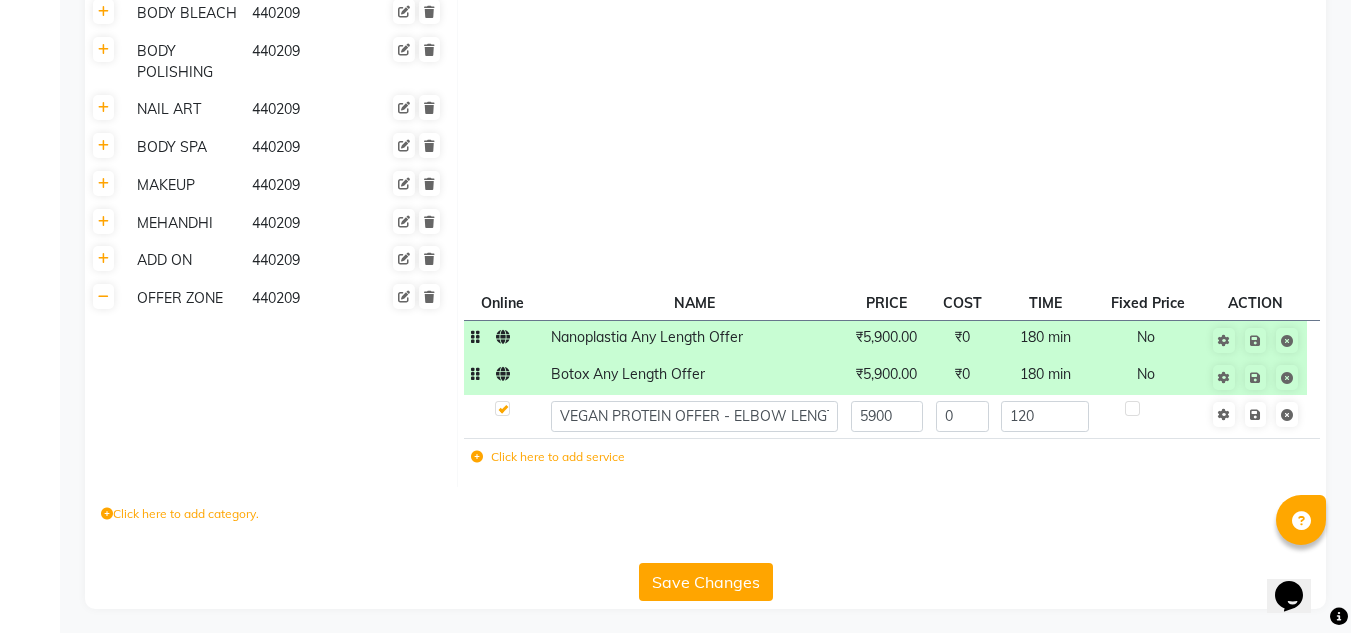 click on "VEGAN PROTEIN OFFER - ELBOW LENGTH" 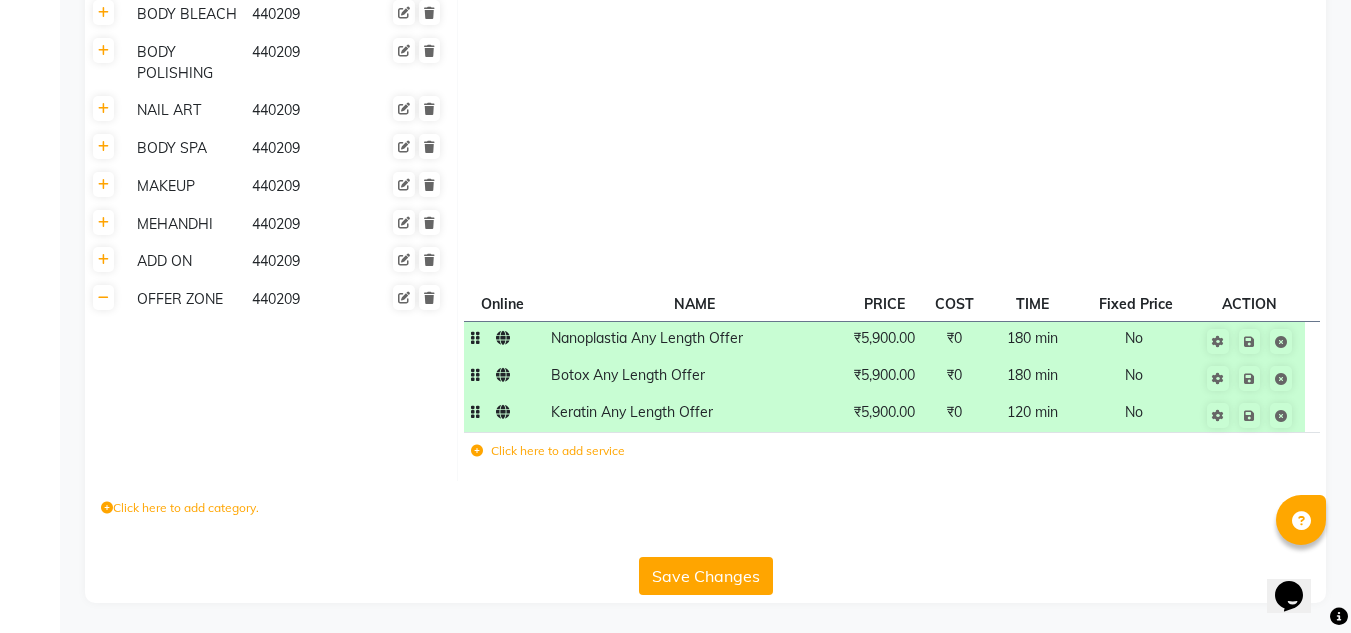 scroll, scrollTop: 845, scrollLeft: 0, axis: vertical 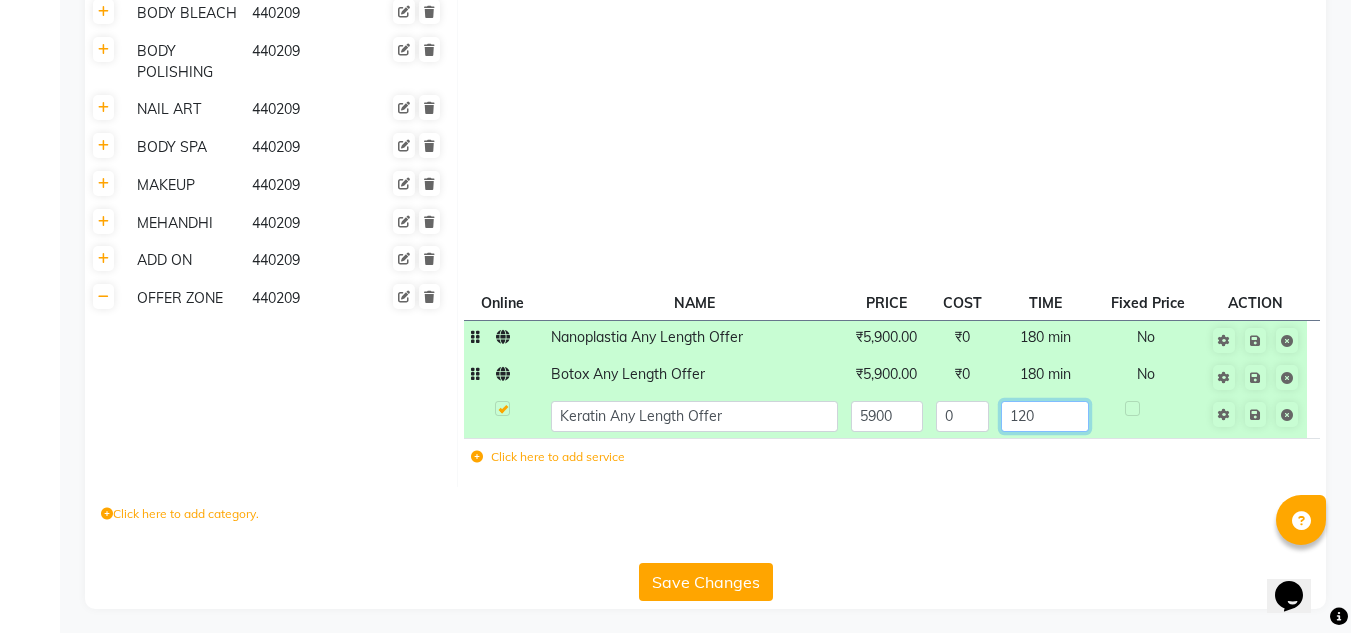 click on "120" 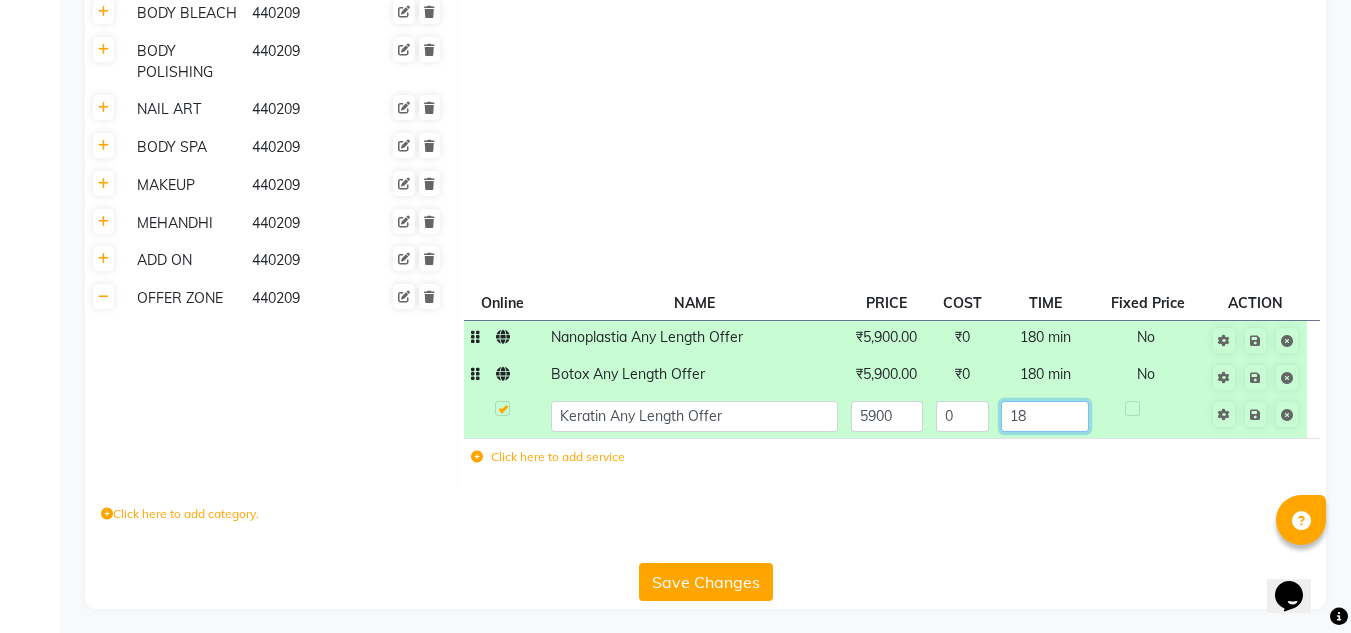 type on "180" 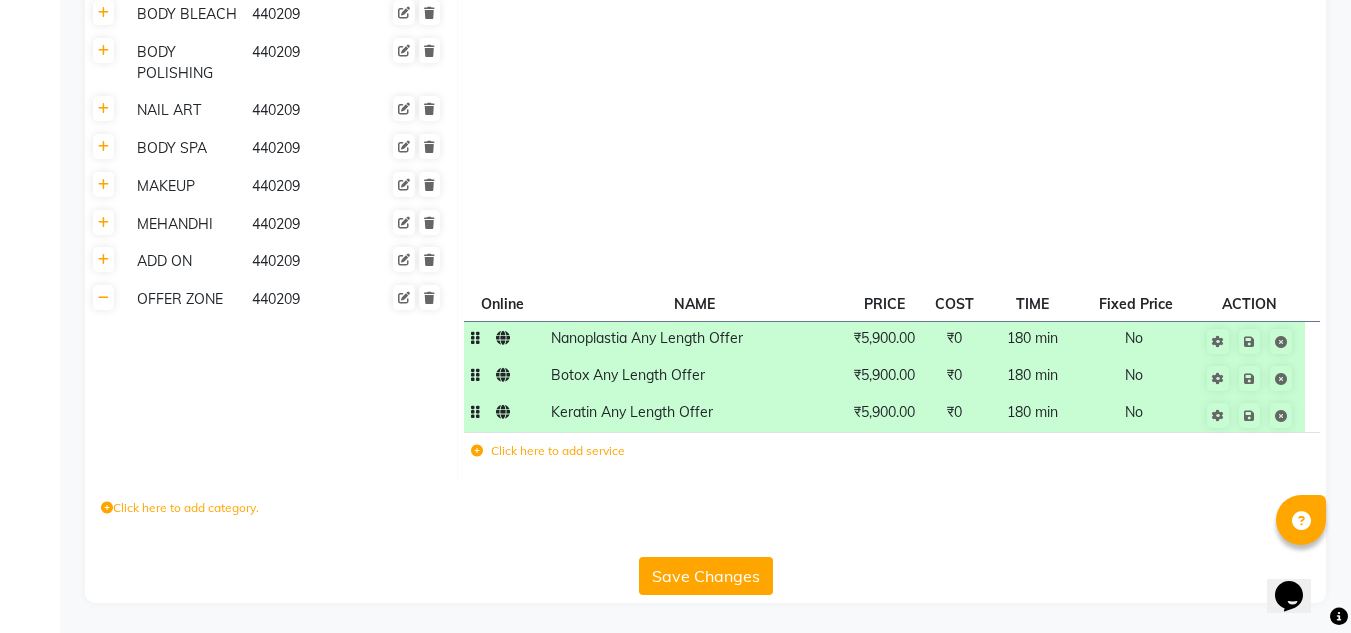 scroll, scrollTop: 845, scrollLeft: 0, axis: vertical 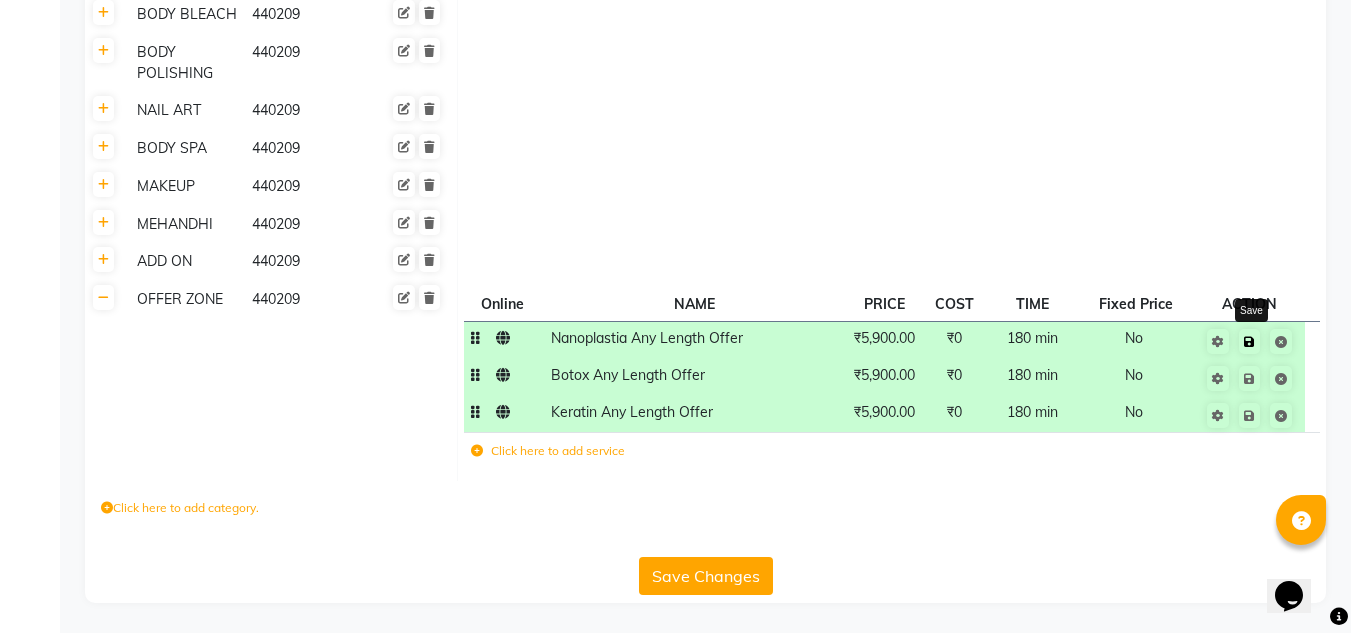 click 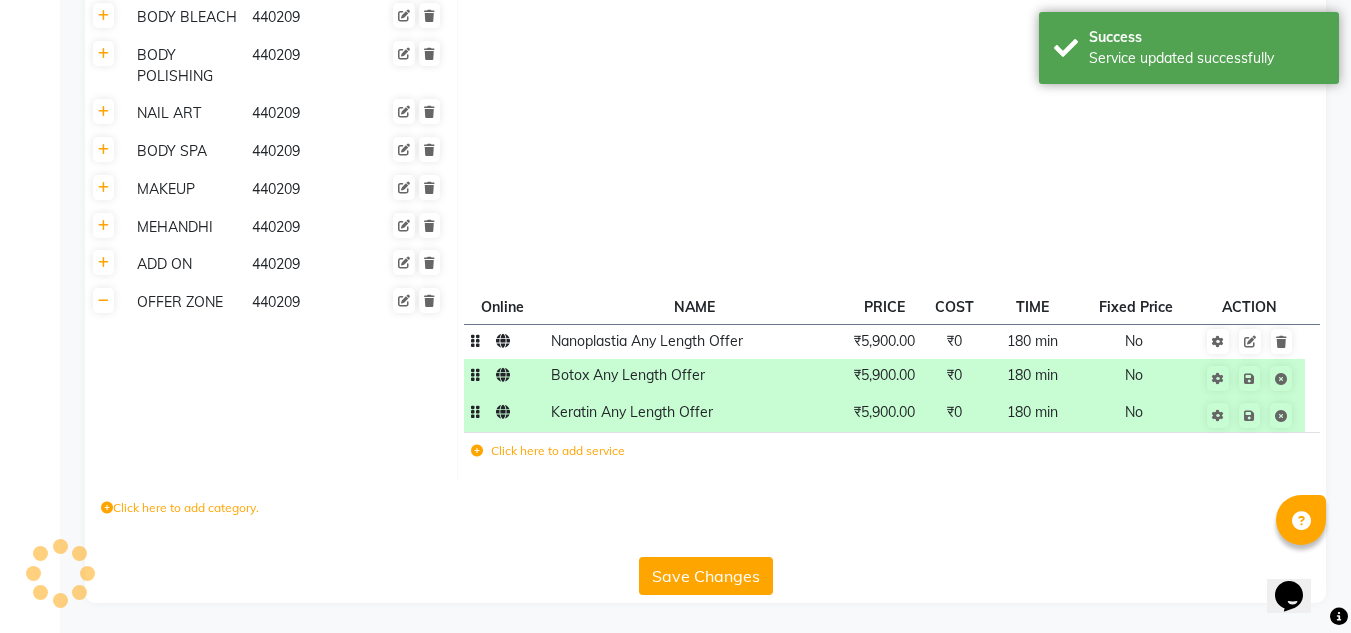 scroll, scrollTop: 842, scrollLeft: 0, axis: vertical 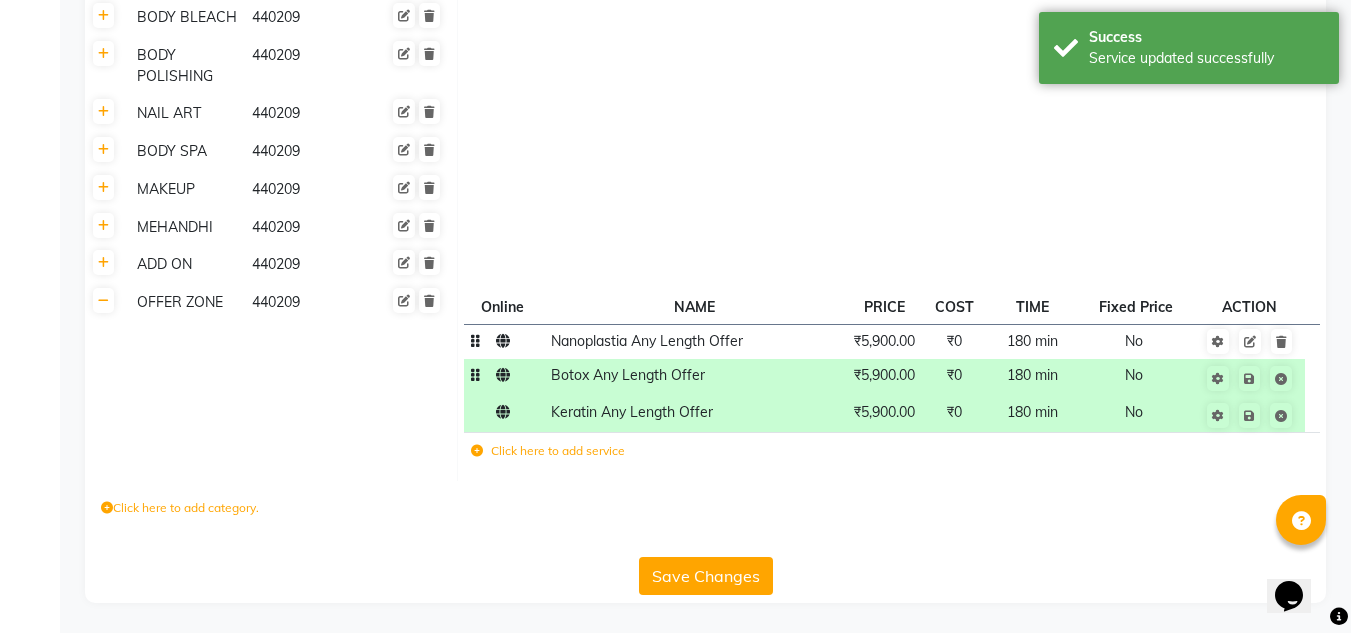 click 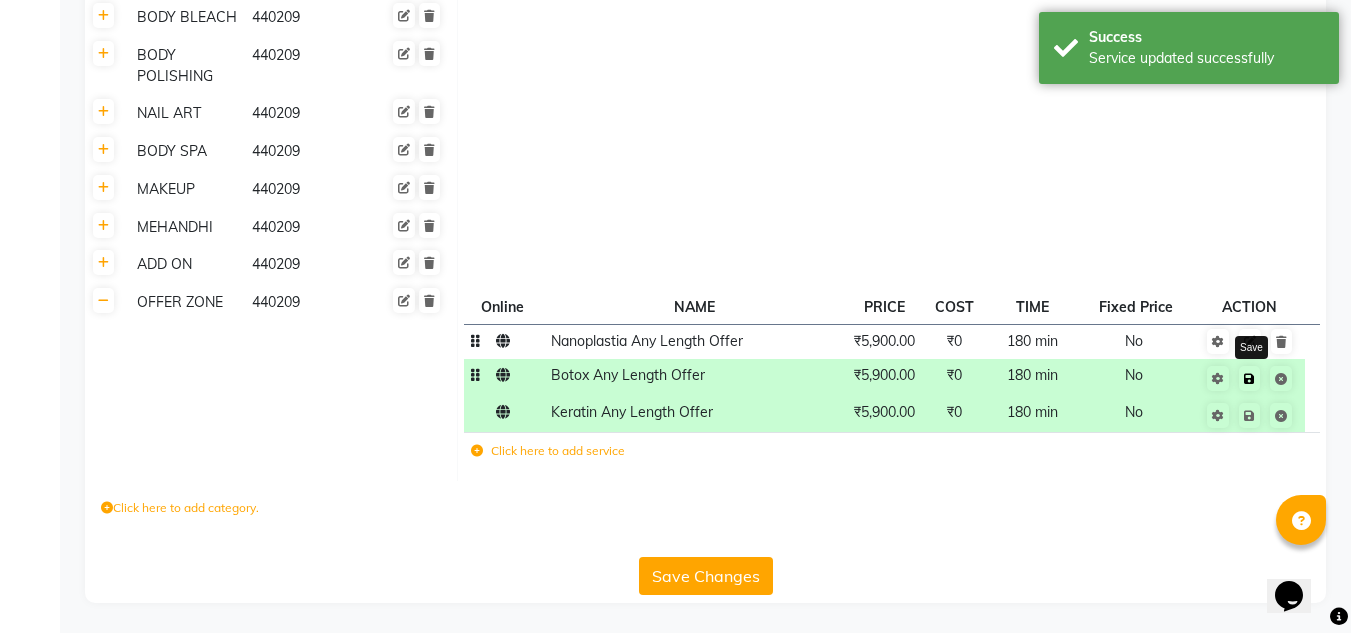click 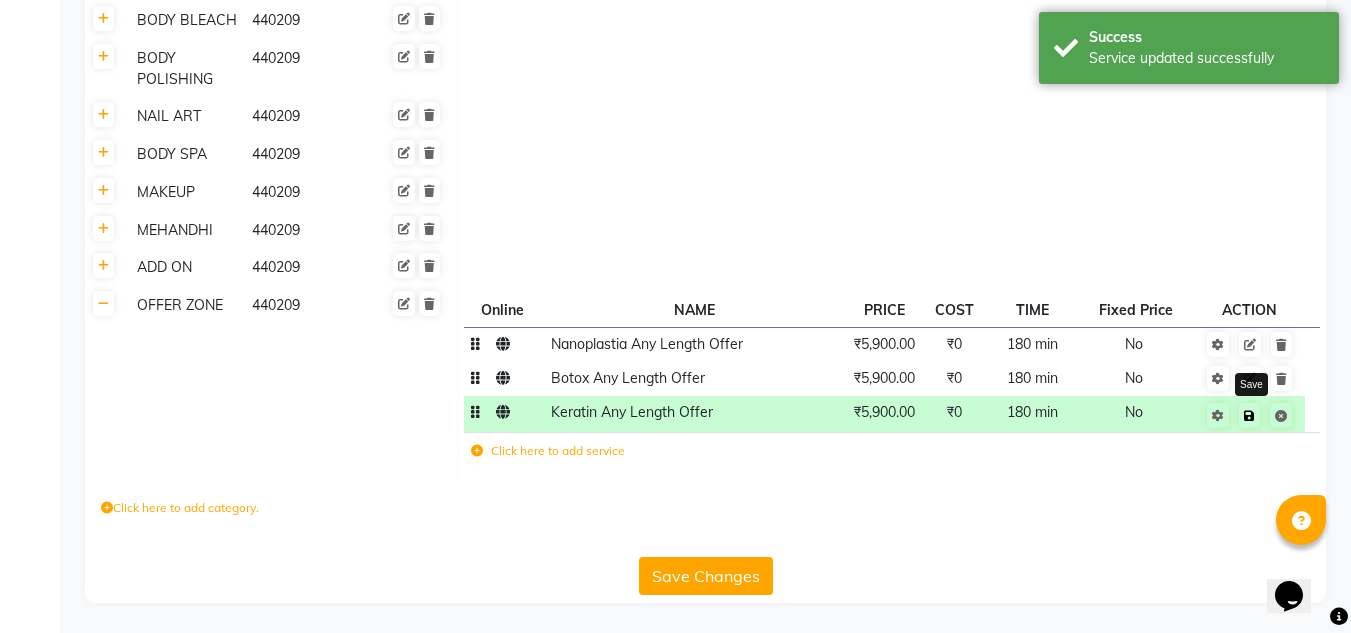 click 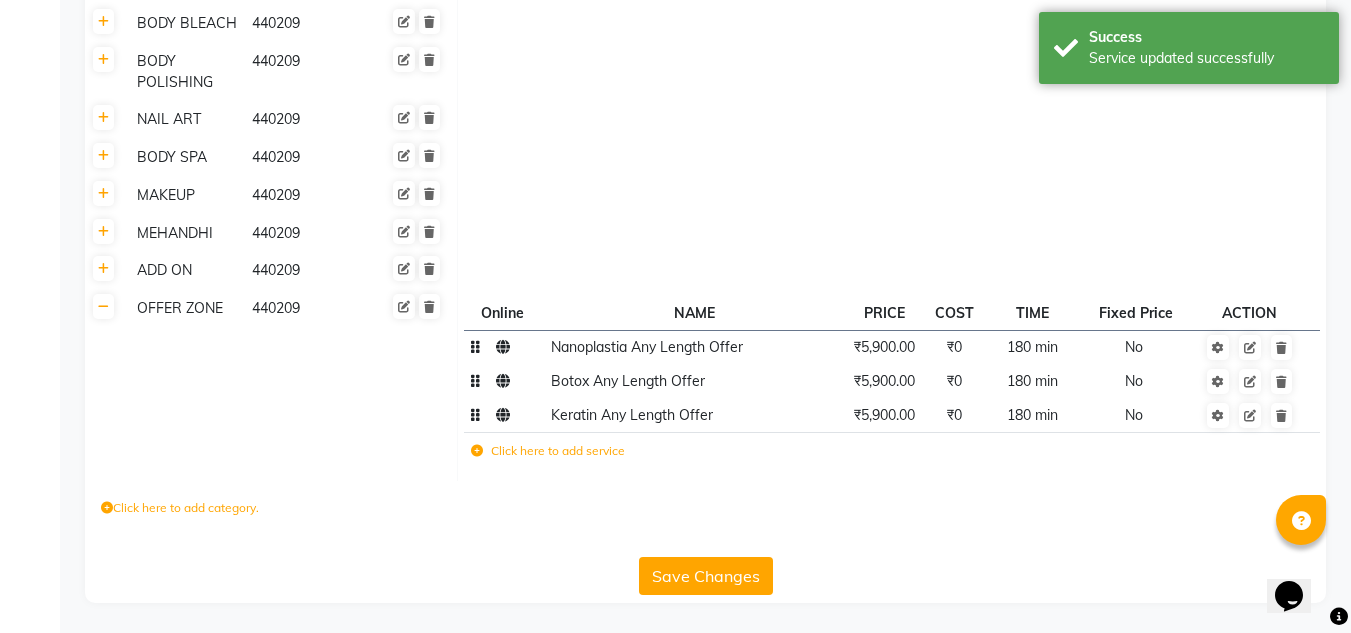 click on "Click here to add service" 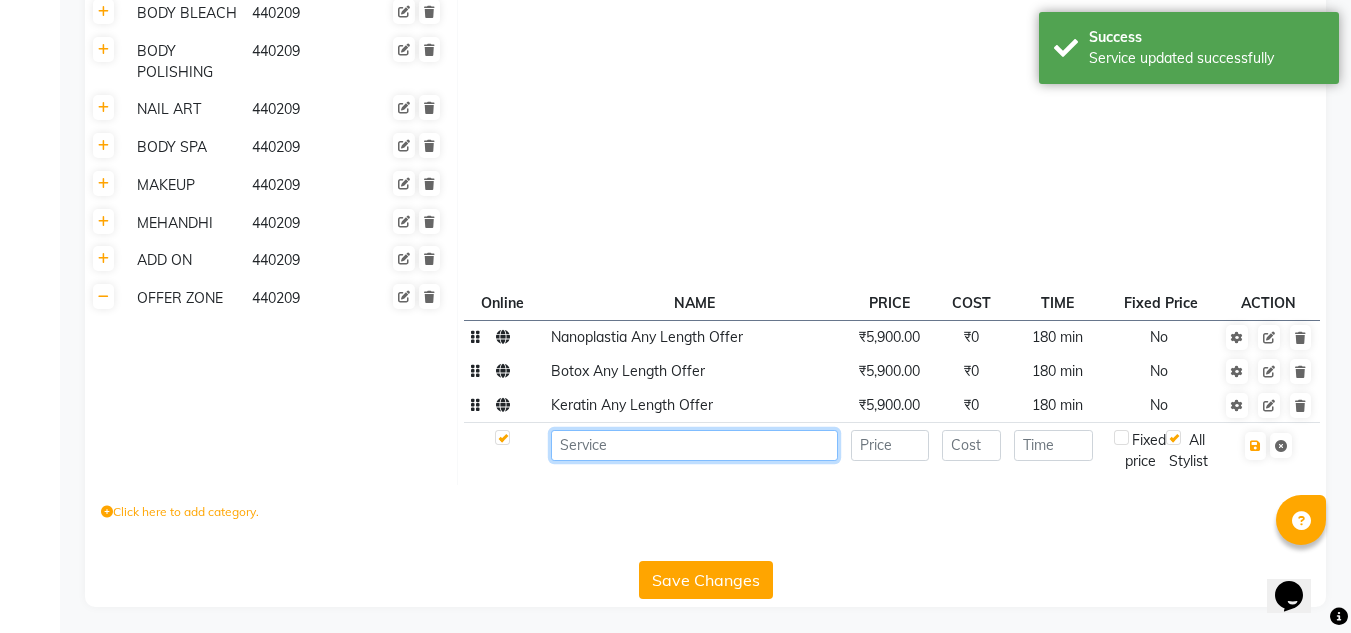 drag, startPoint x: 612, startPoint y: 449, endPoint x: 692, endPoint y: 473, distance: 83.52245 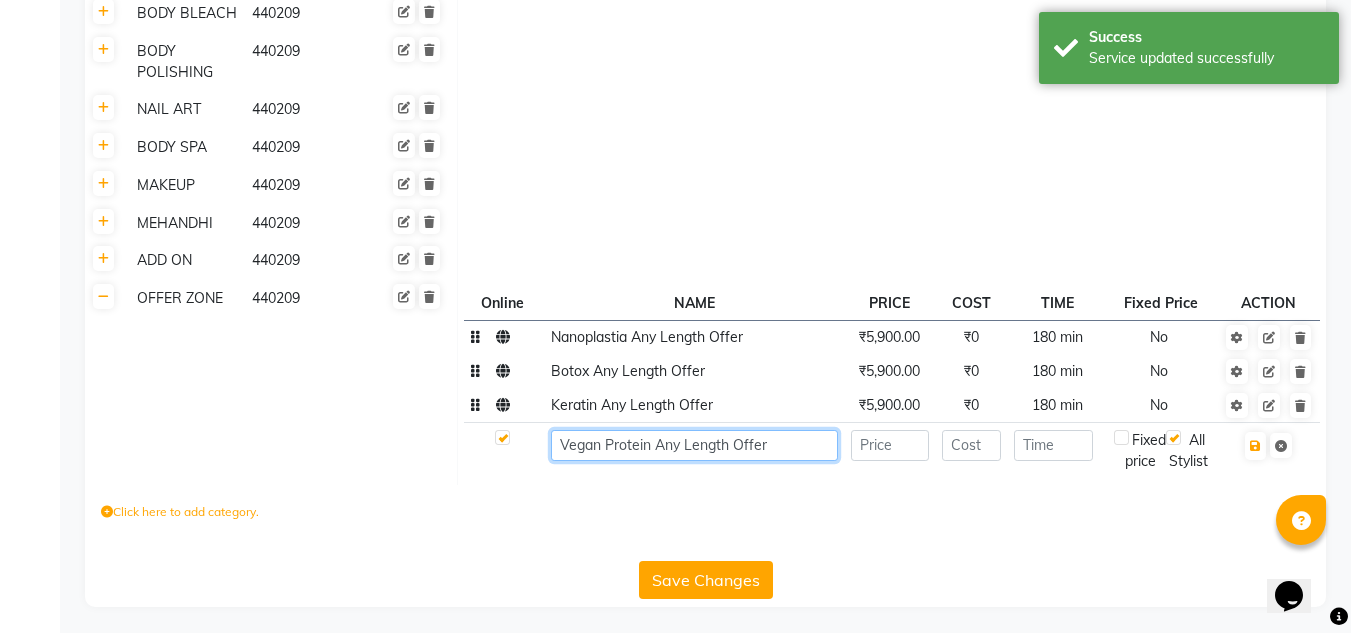 type on "Vegan Protein Any Length Offer" 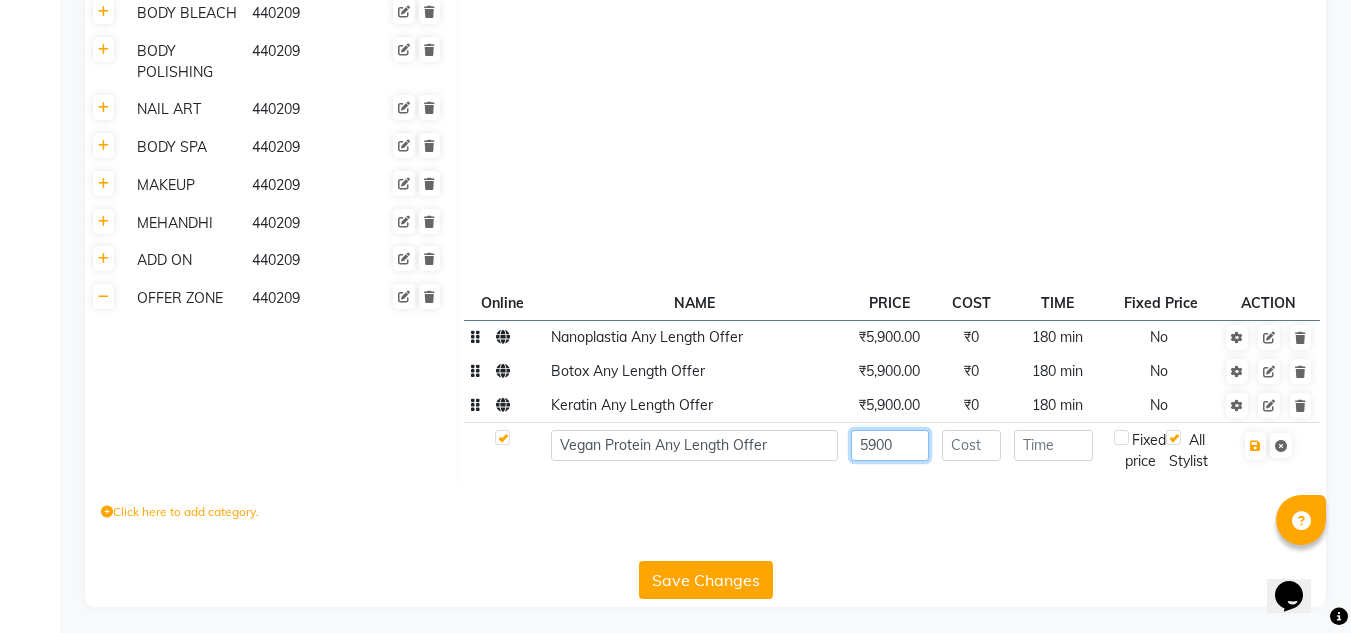 type on "5900" 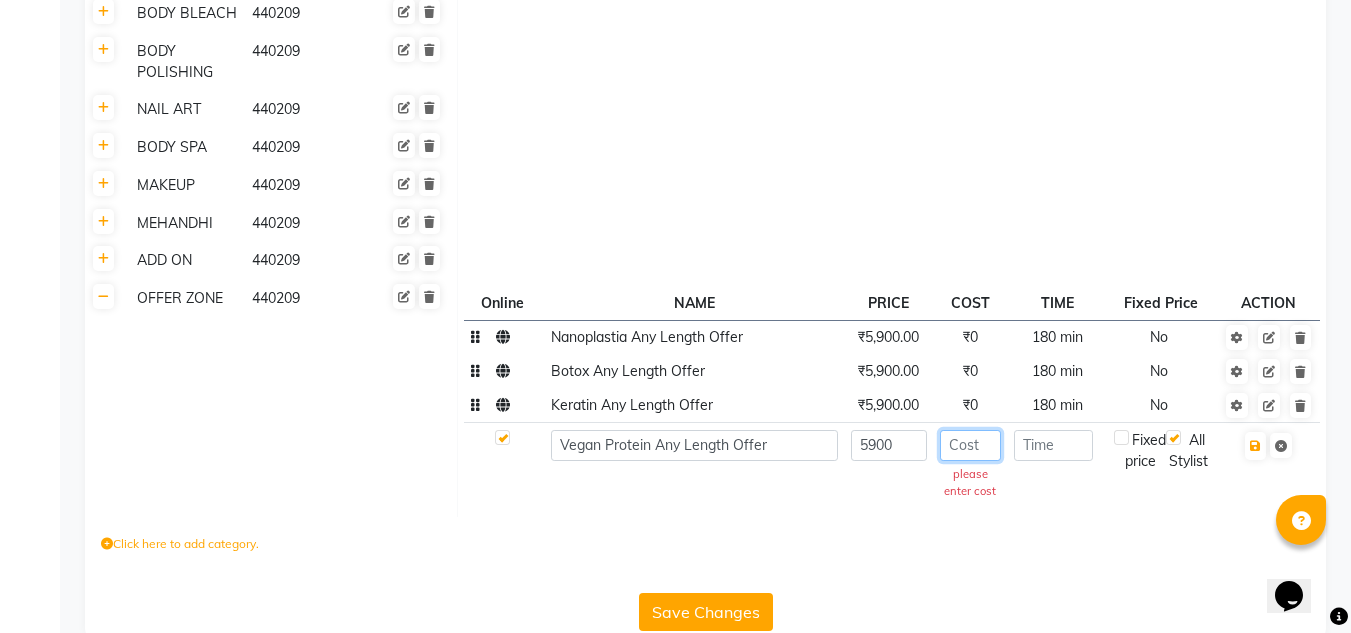 click 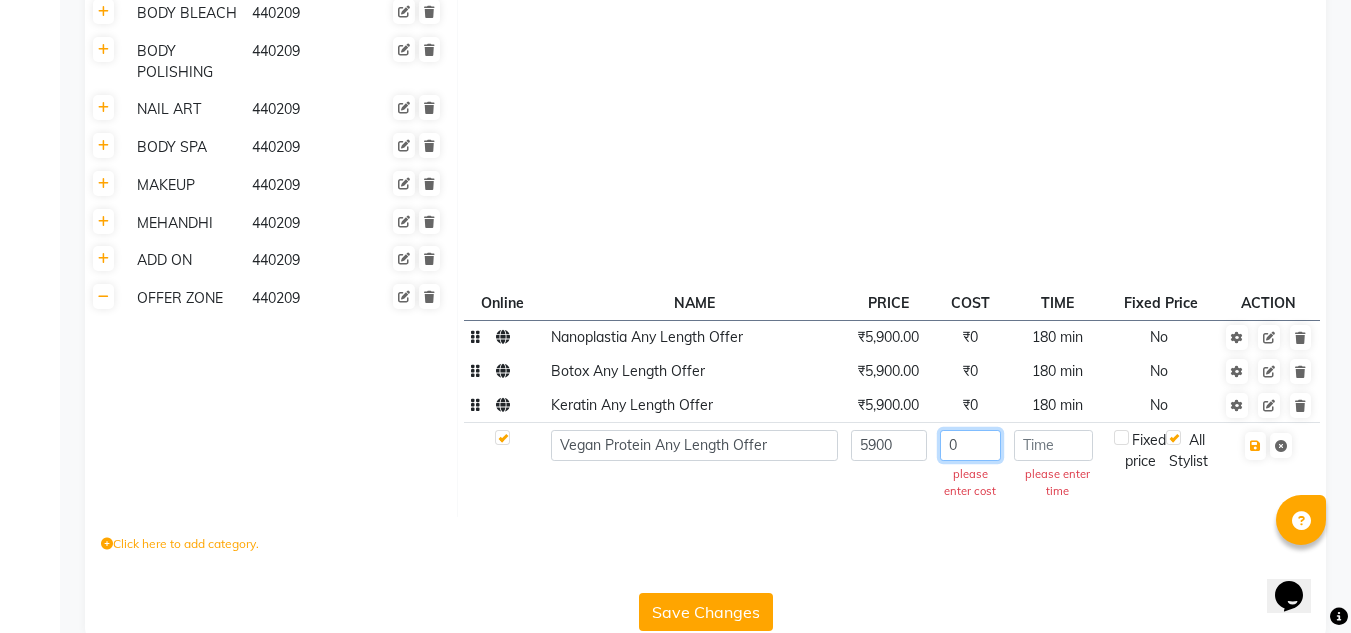 type on "0" 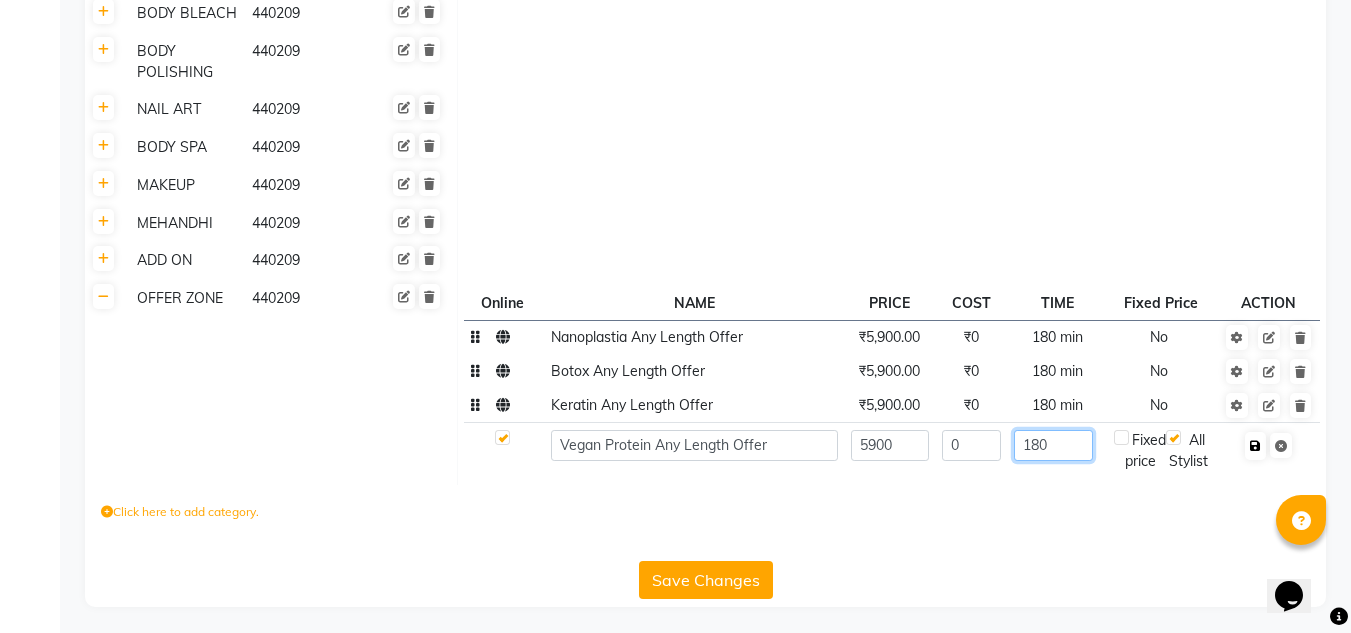 type on "180" 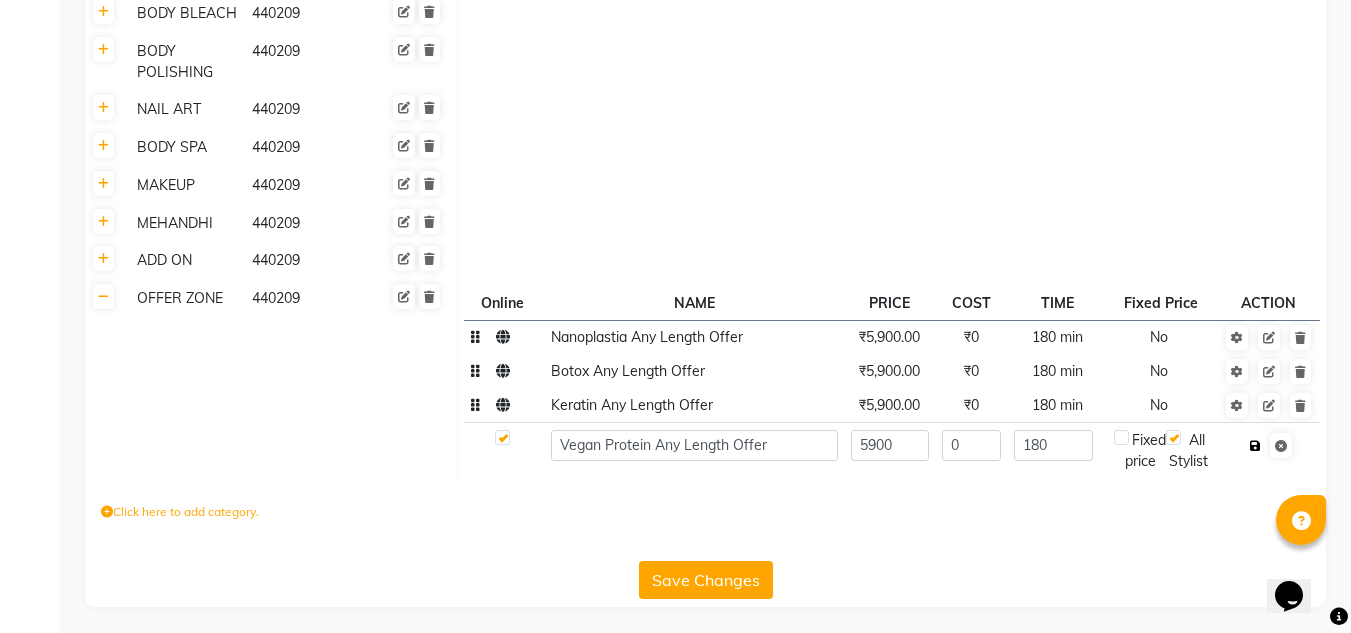 click at bounding box center [1255, 446] 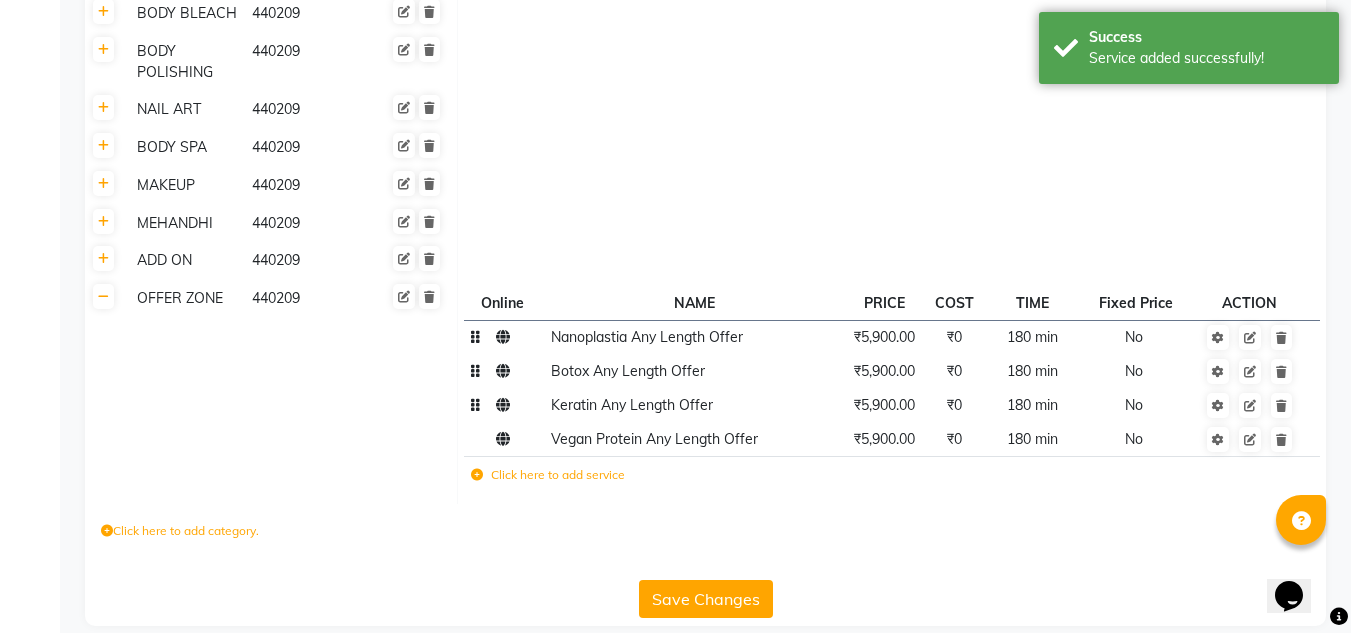 click 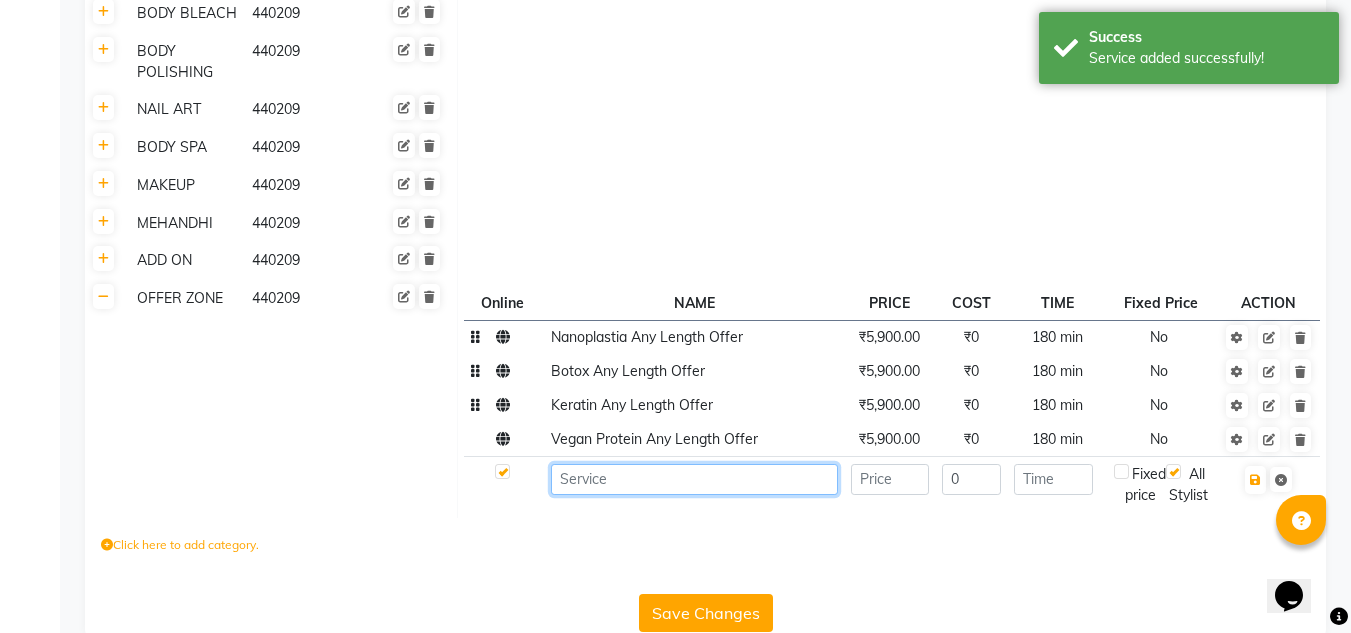 click 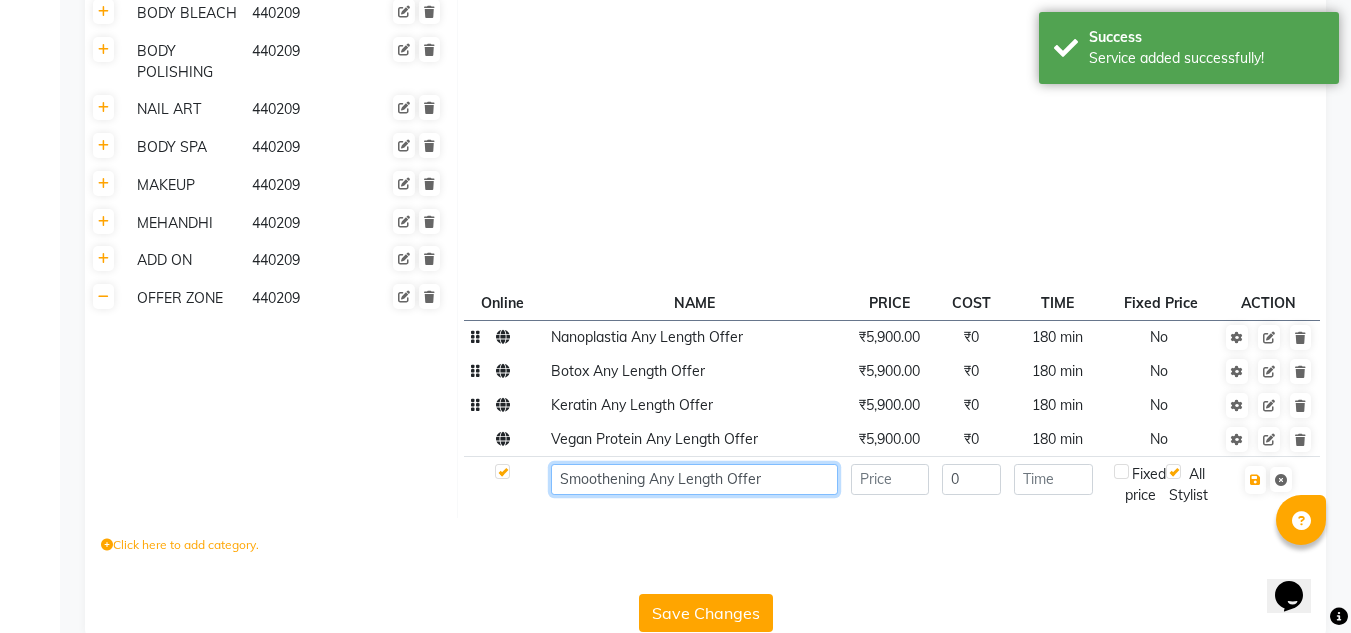 type on "Smoothening Any Length Offer" 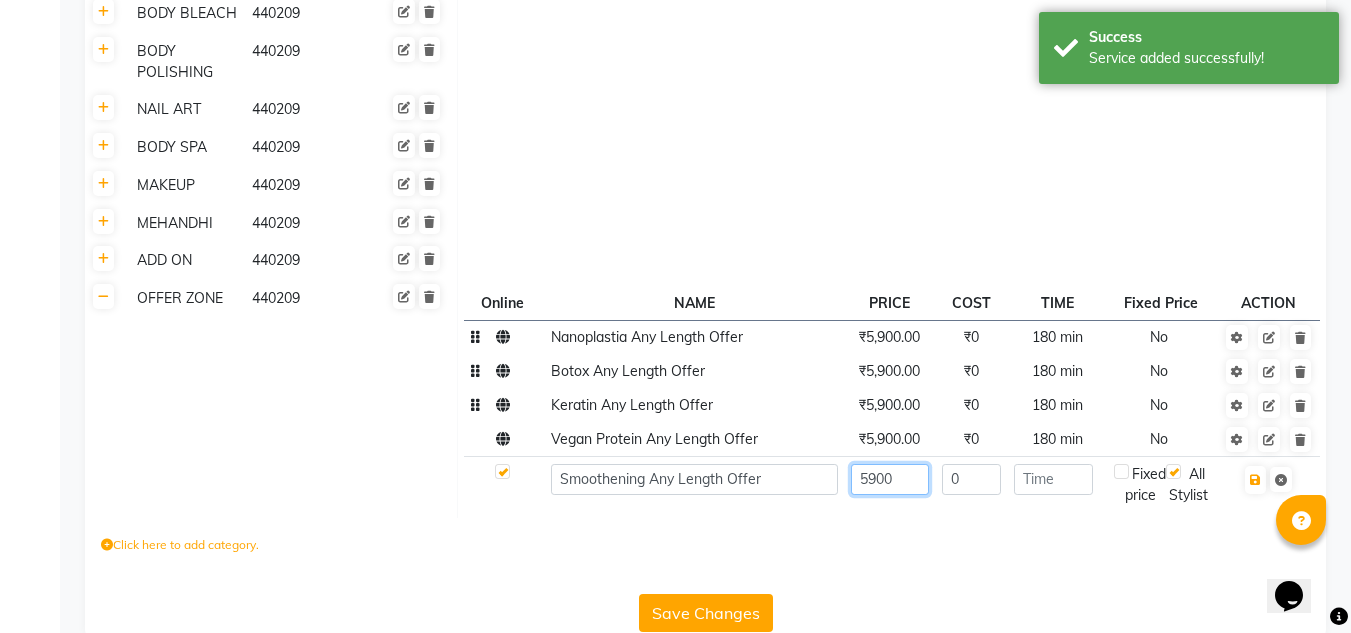 type on "5900" 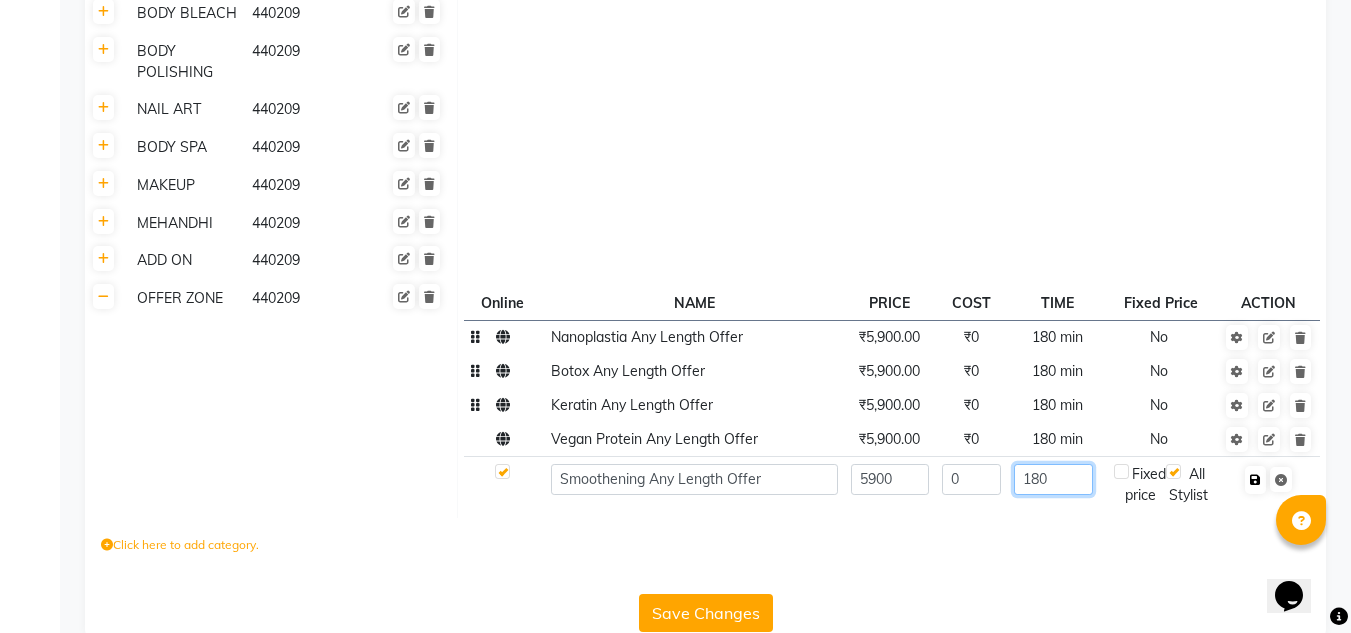 type on "180" 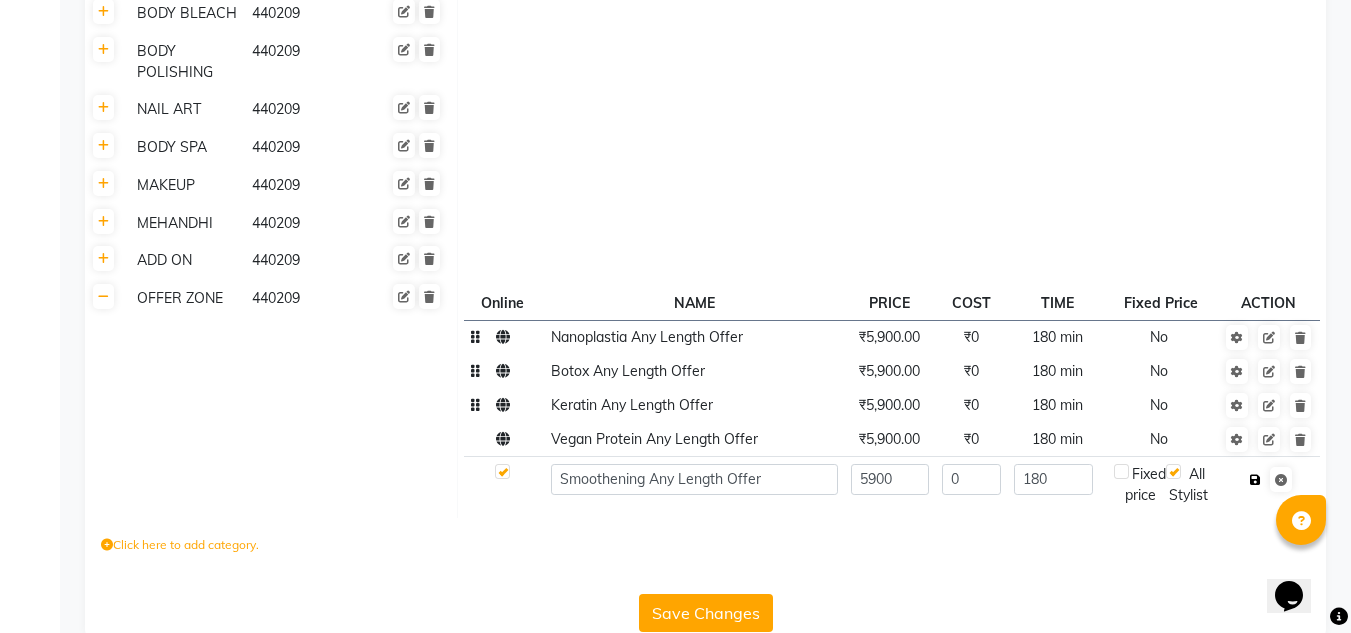click at bounding box center [1255, 480] 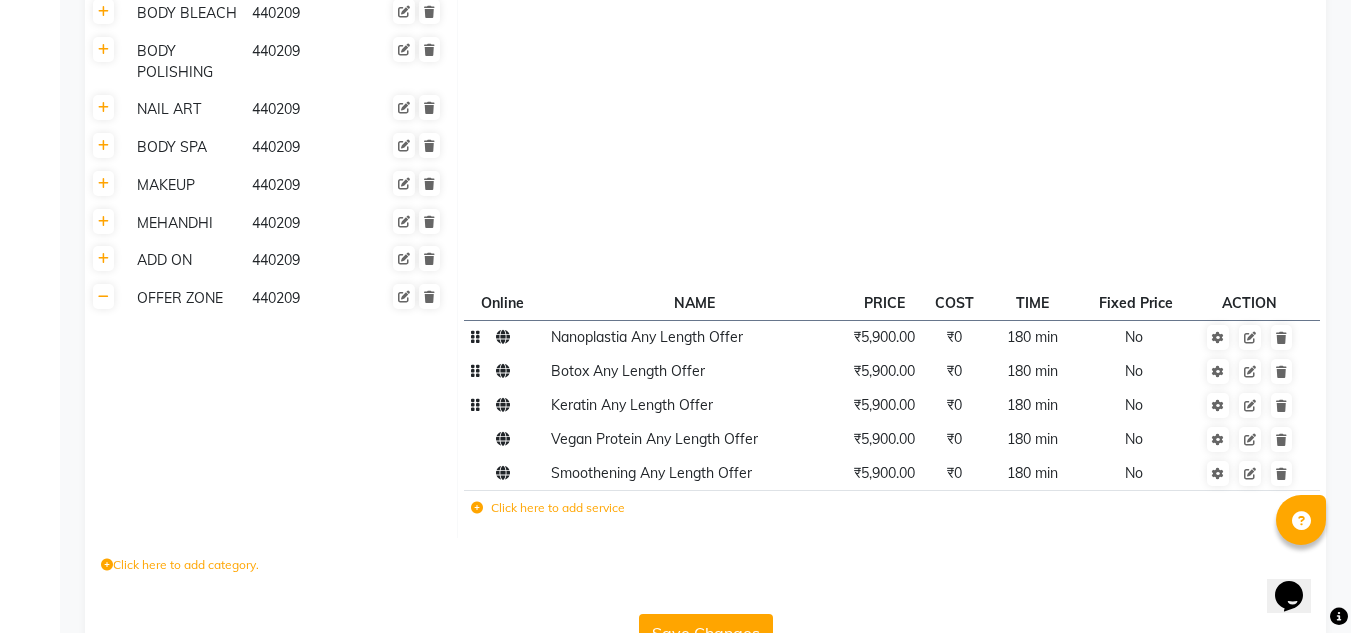 click on "Click here to add service" 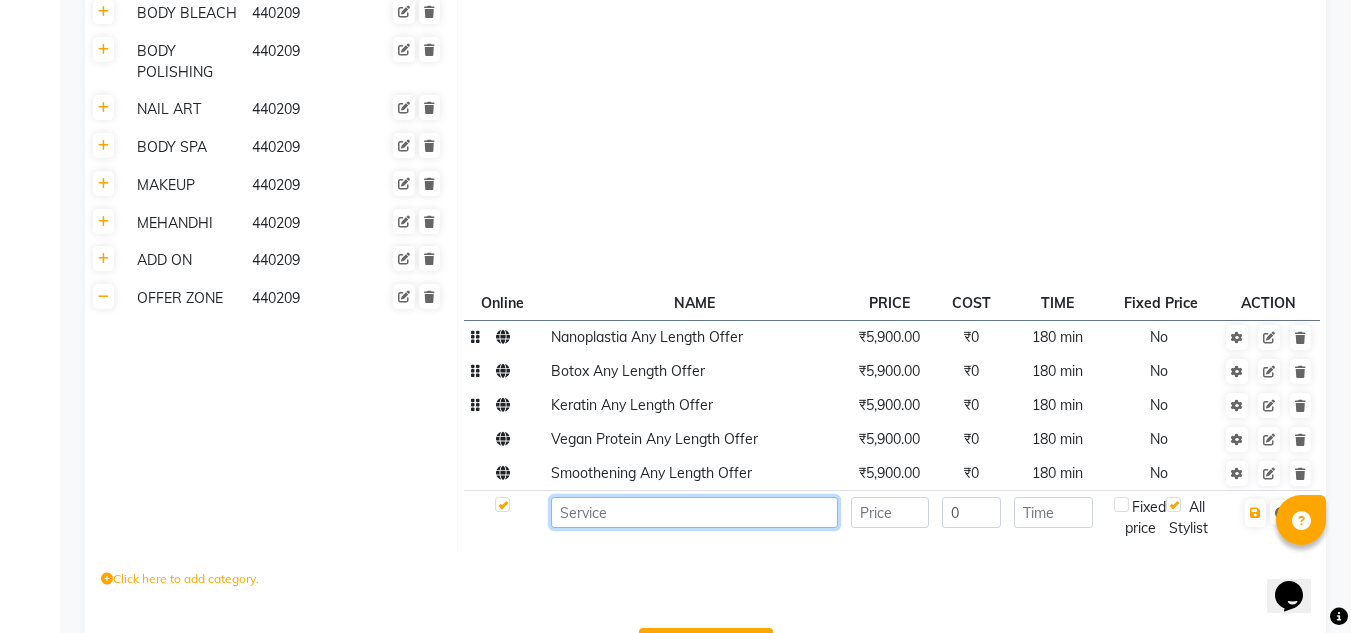 click 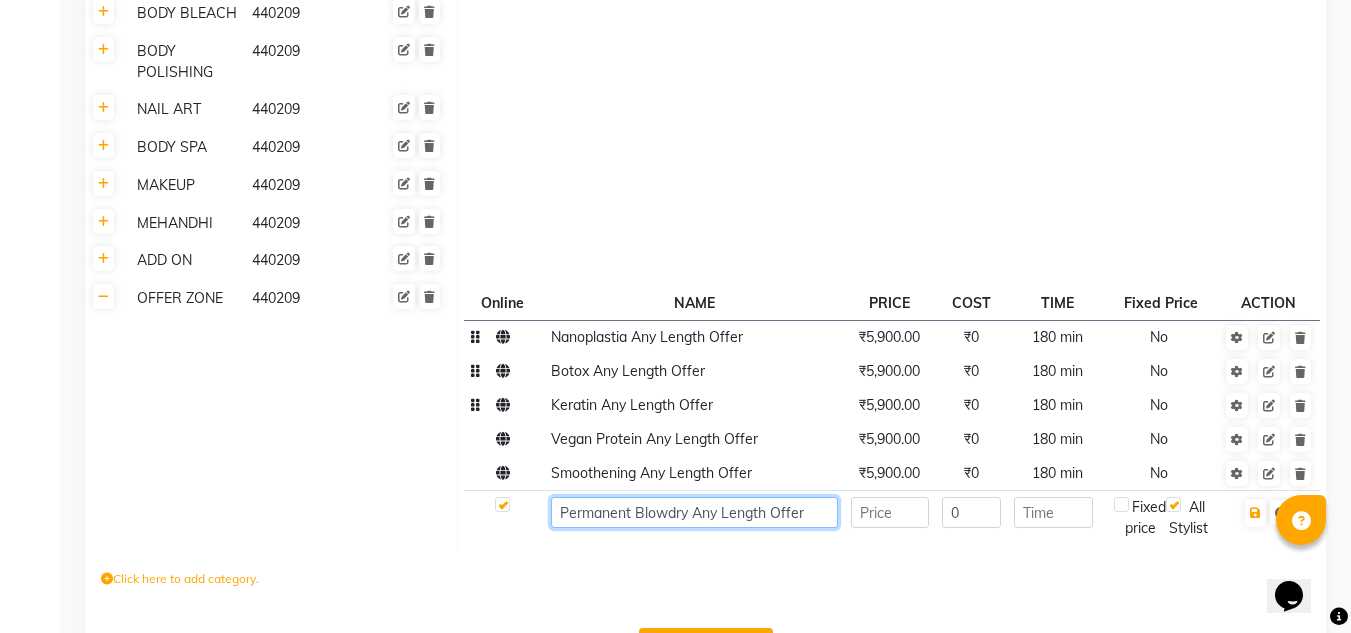 type on "Permanent Blowdry Any Length Offer" 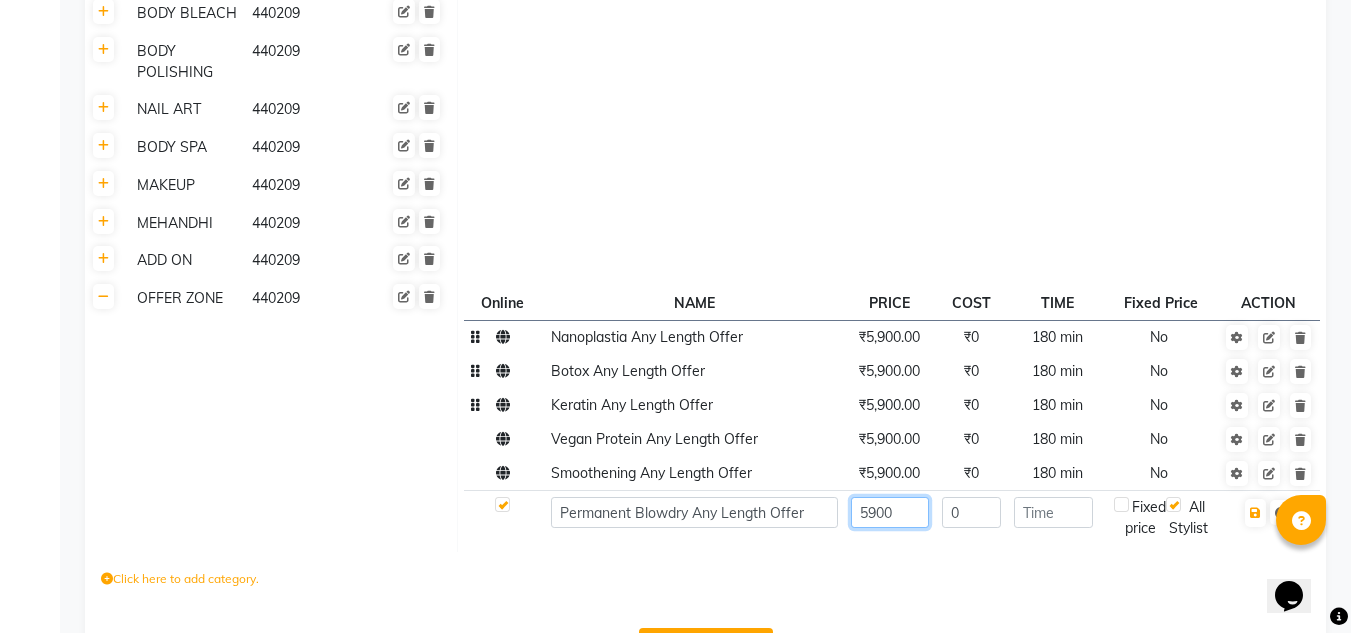 type on "5900" 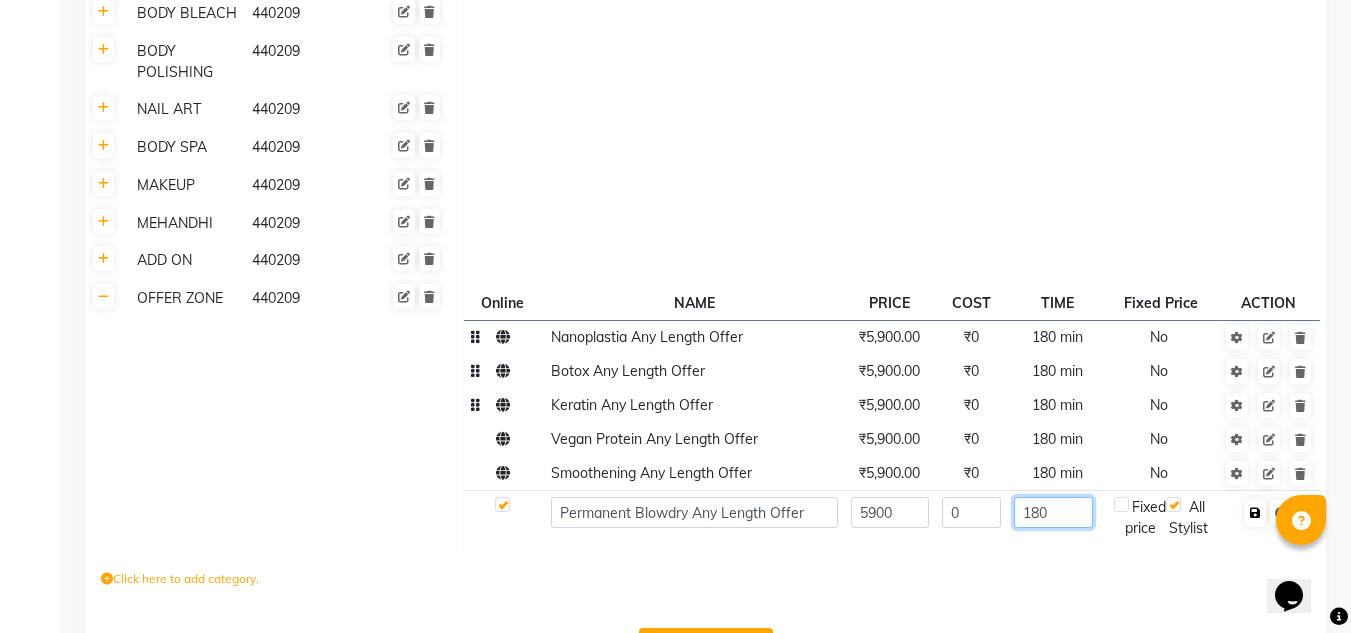 type on "180" 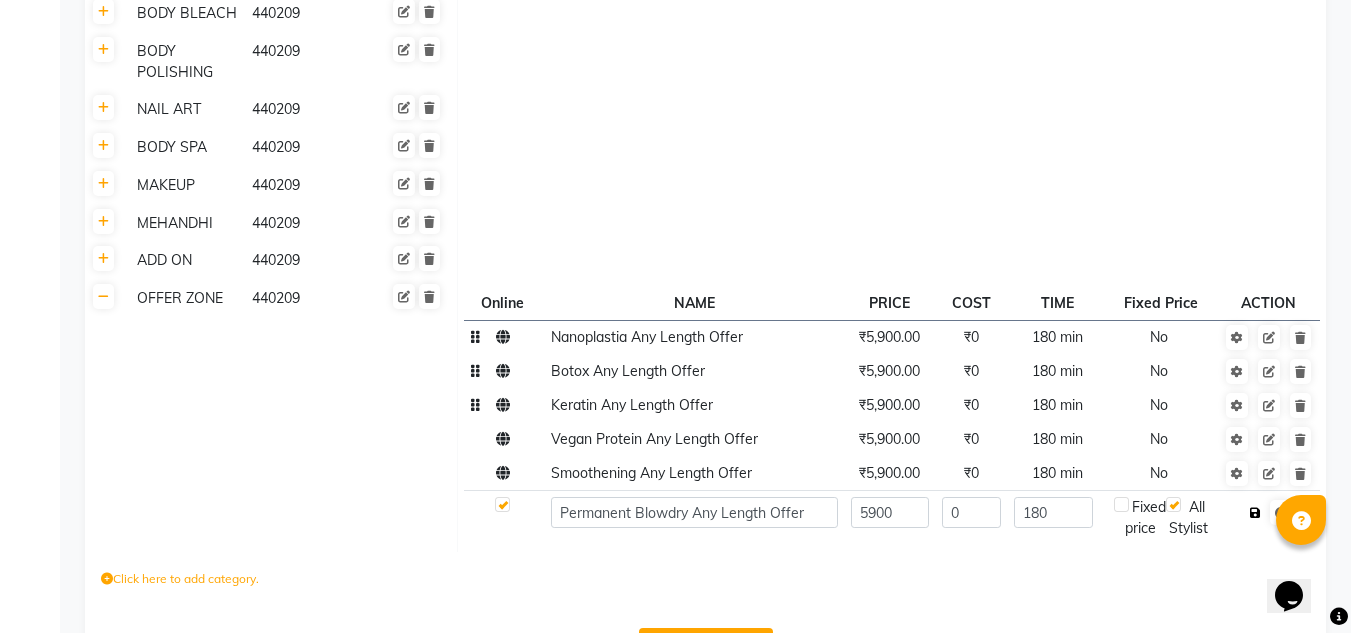 click at bounding box center (1255, 513) 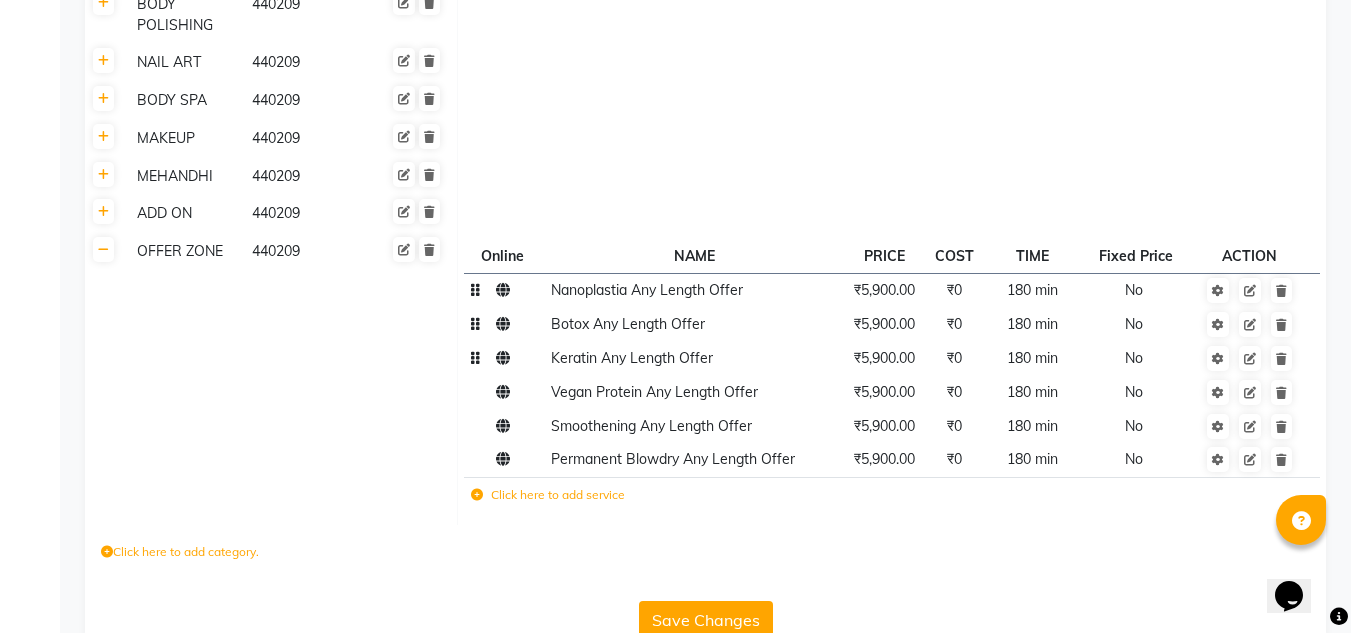 scroll, scrollTop: 937, scrollLeft: 0, axis: vertical 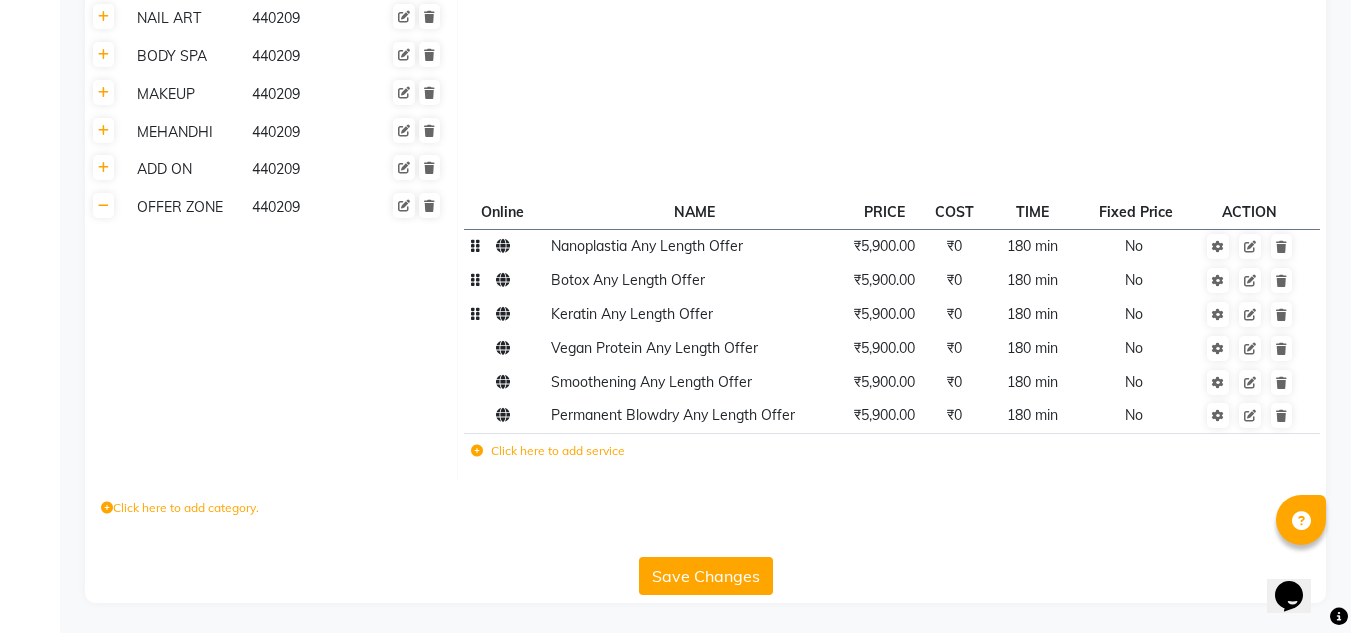 click on "Save Changes" 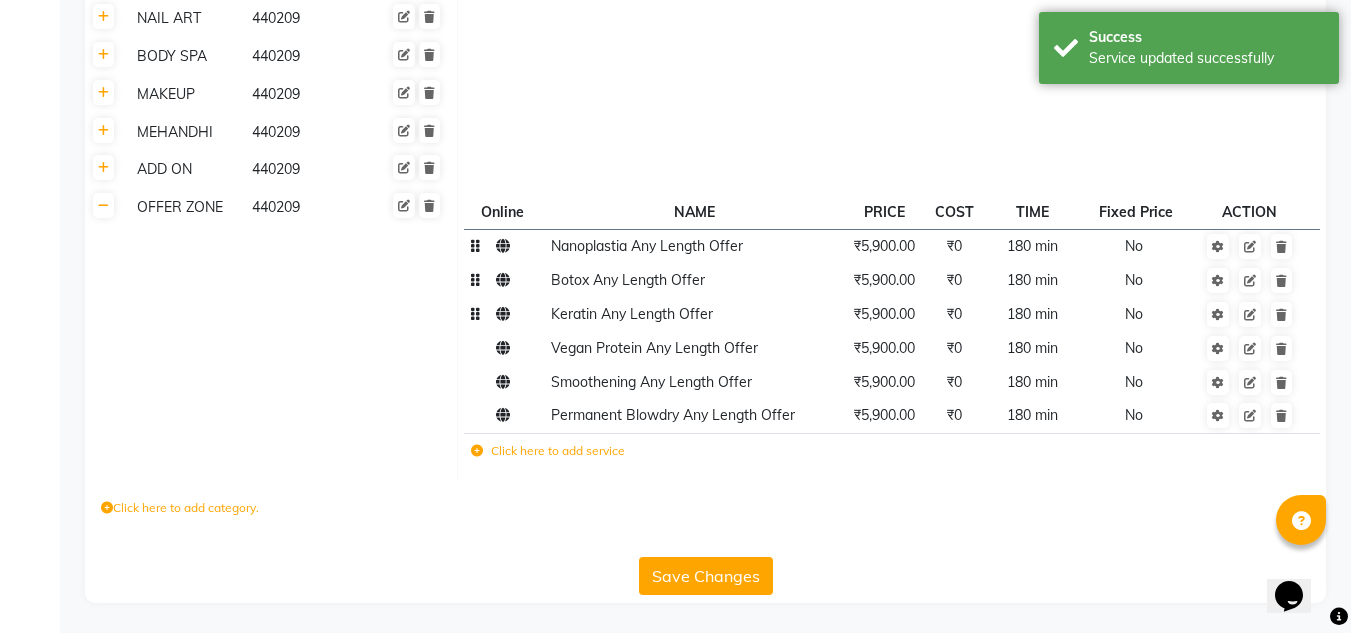 click on "Save Changes" 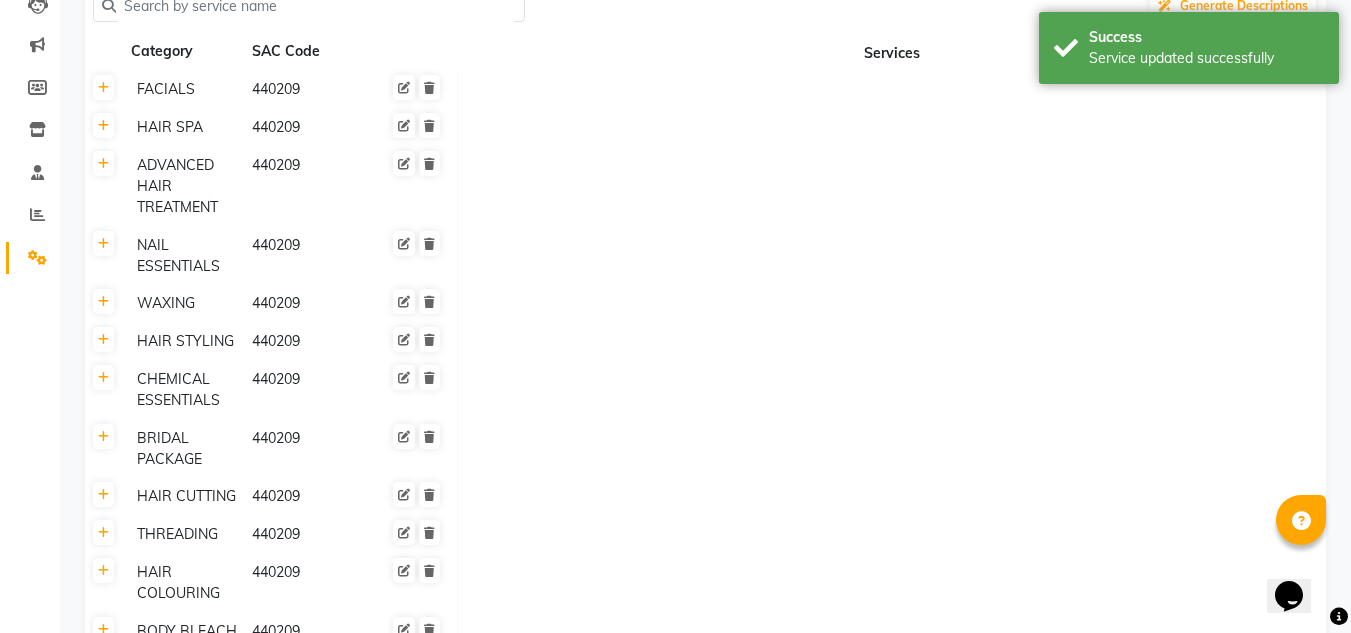 scroll, scrollTop: 0, scrollLeft: 0, axis: both 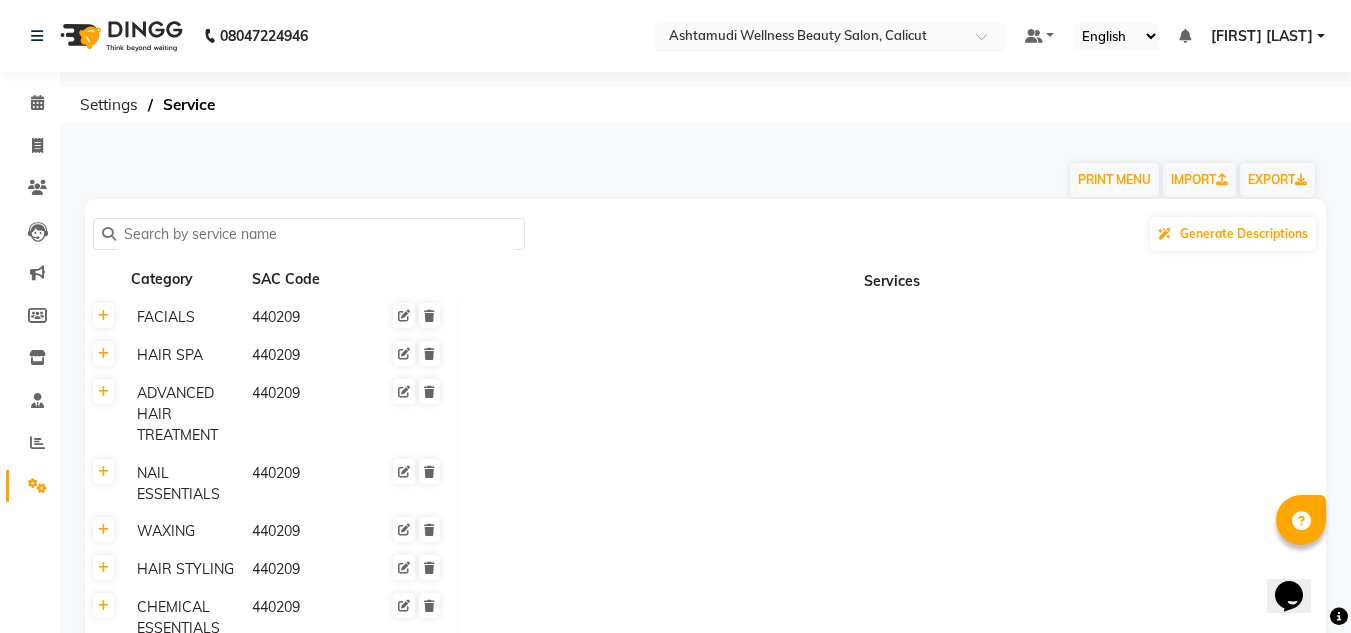 click at bounding box center (810, 38) 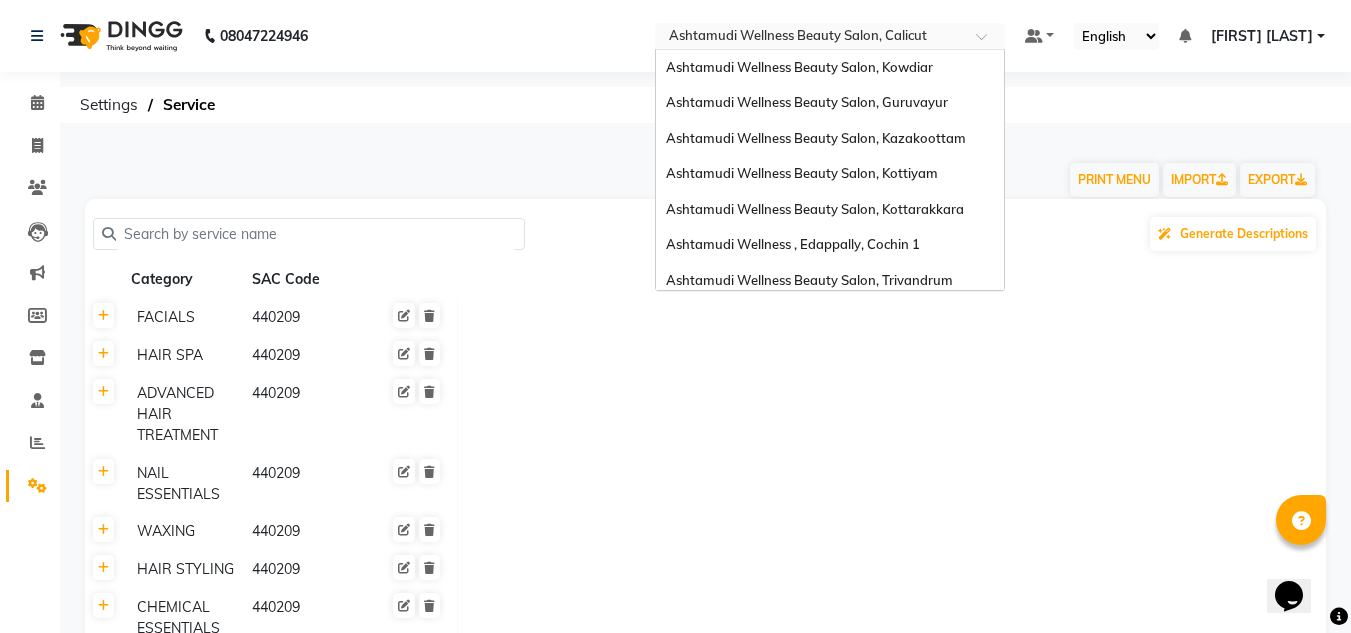 scroll, scrollTop: 312, scrollLeft: 0, axis: vertical 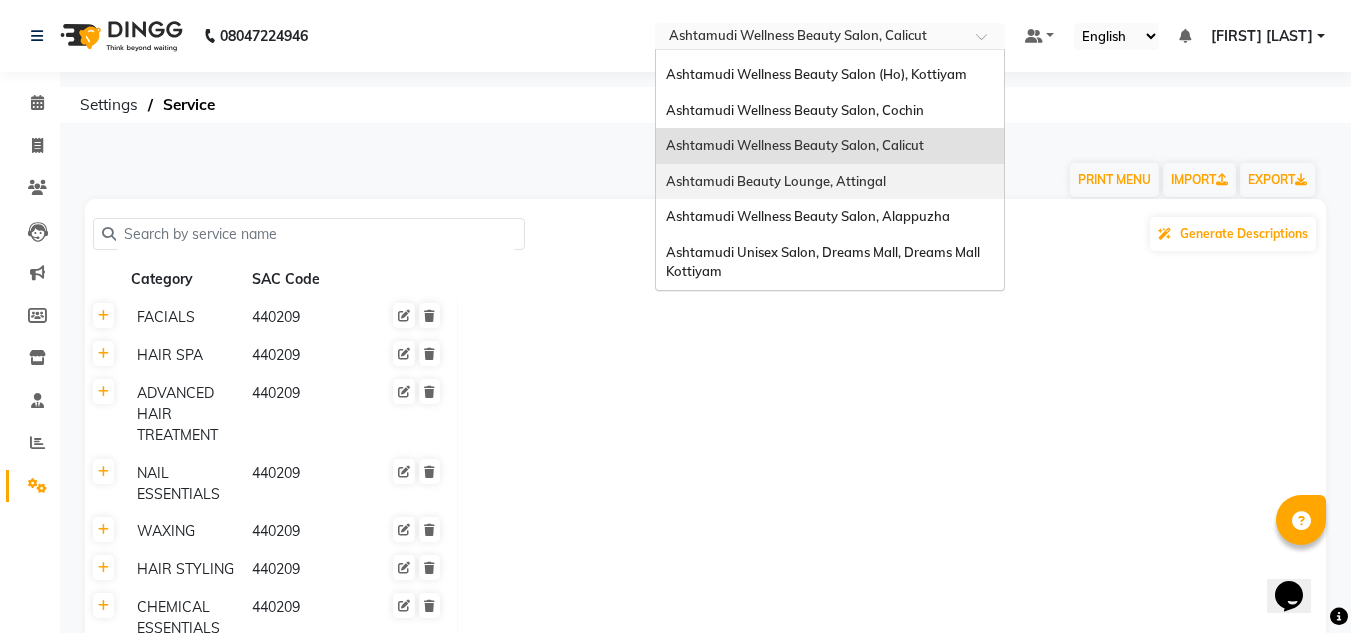 click on "Ashtamudi Beauty Lounge, Attingal" at bounding box center [776, 181] 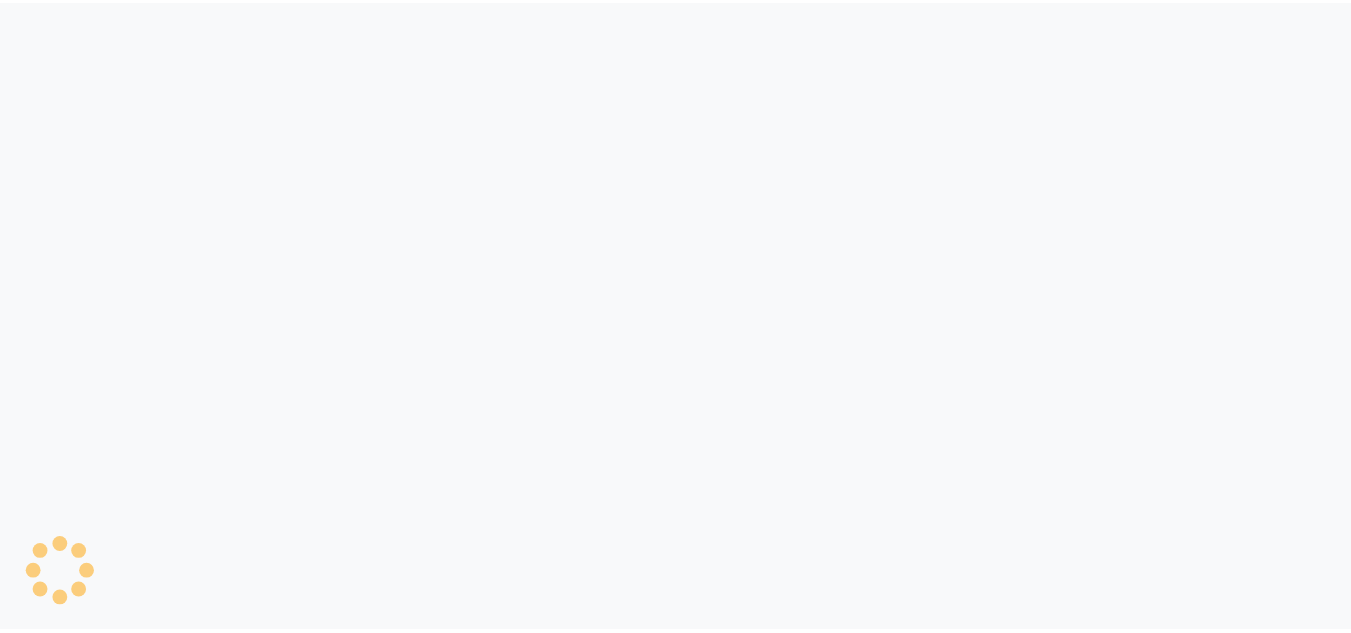 scroll, scrollTop: 0, scrollLeft: 0, axis: both 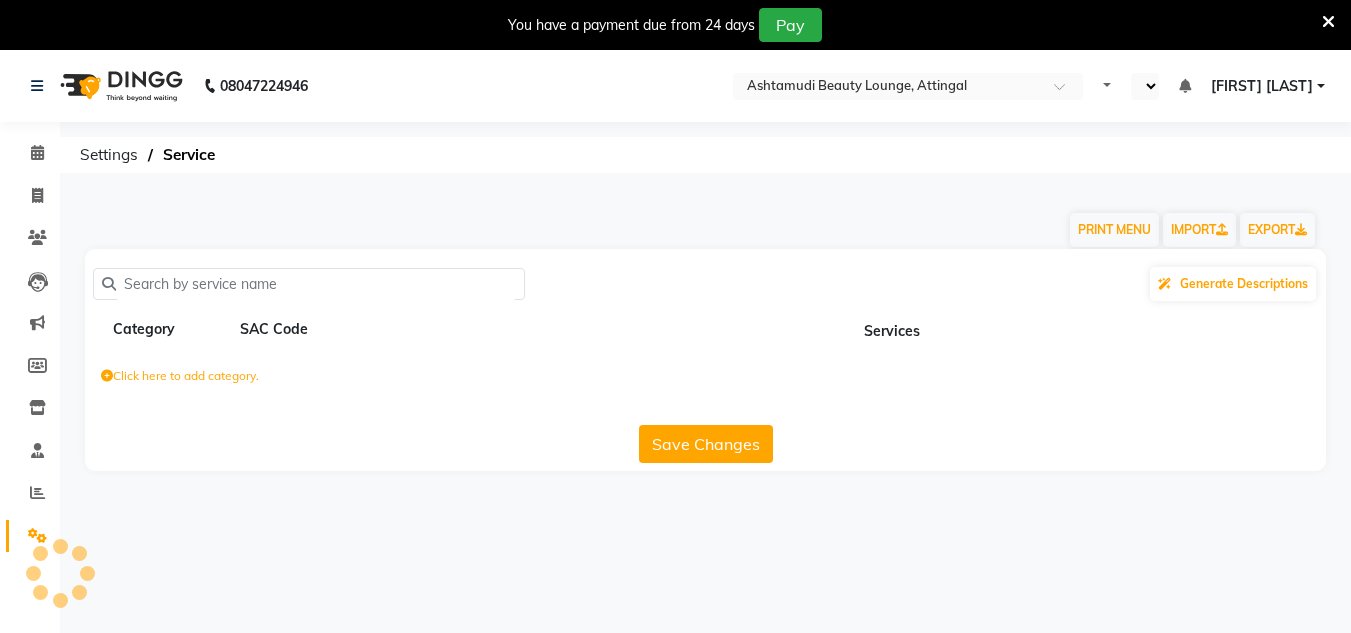 select on "en" 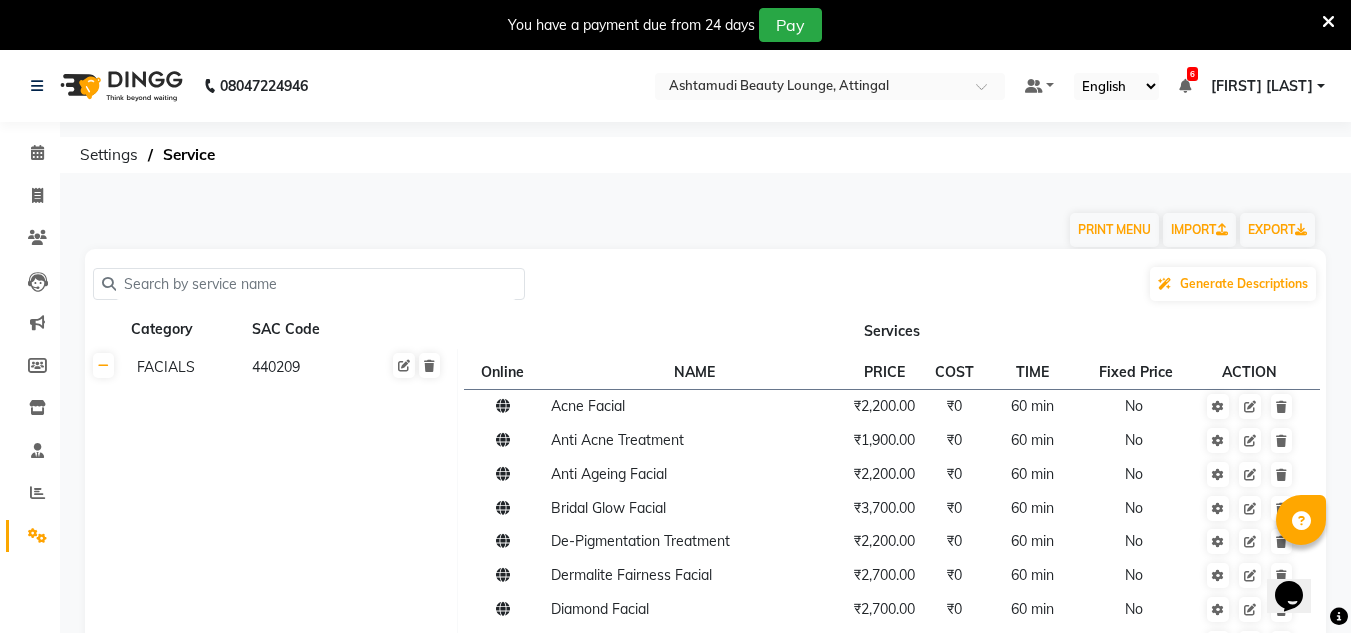 scroll, scrollTop: 0, scrollLeft: 0, axis: both 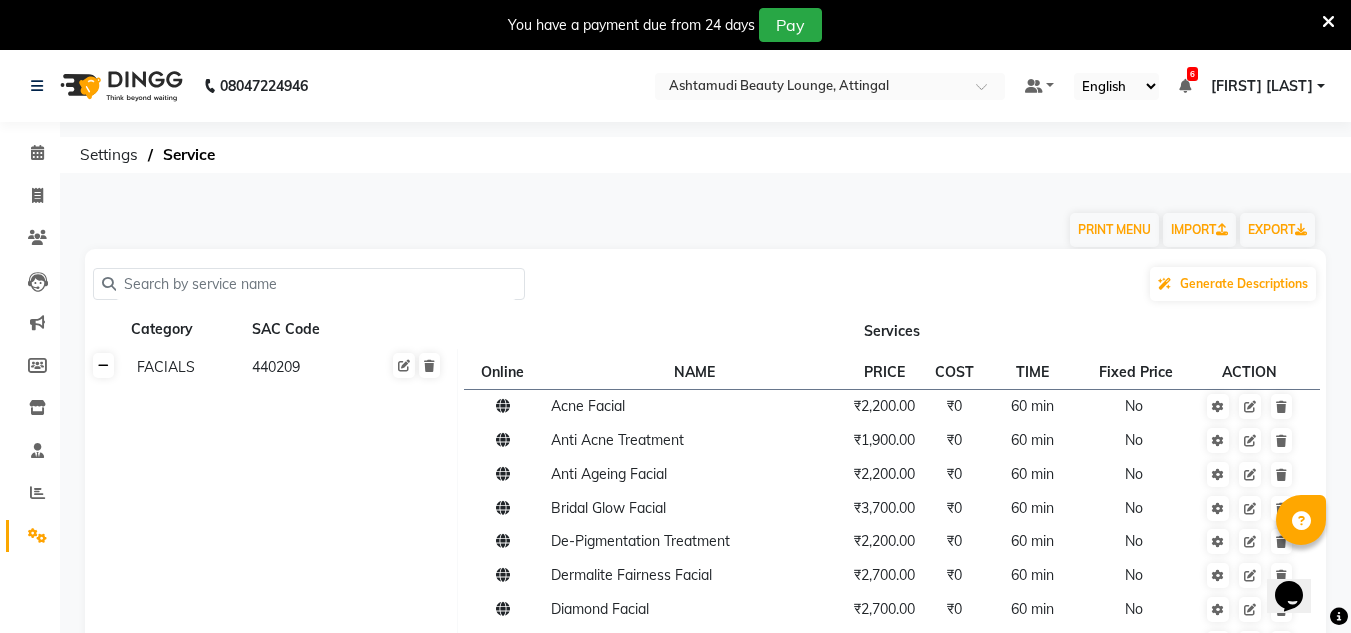 click 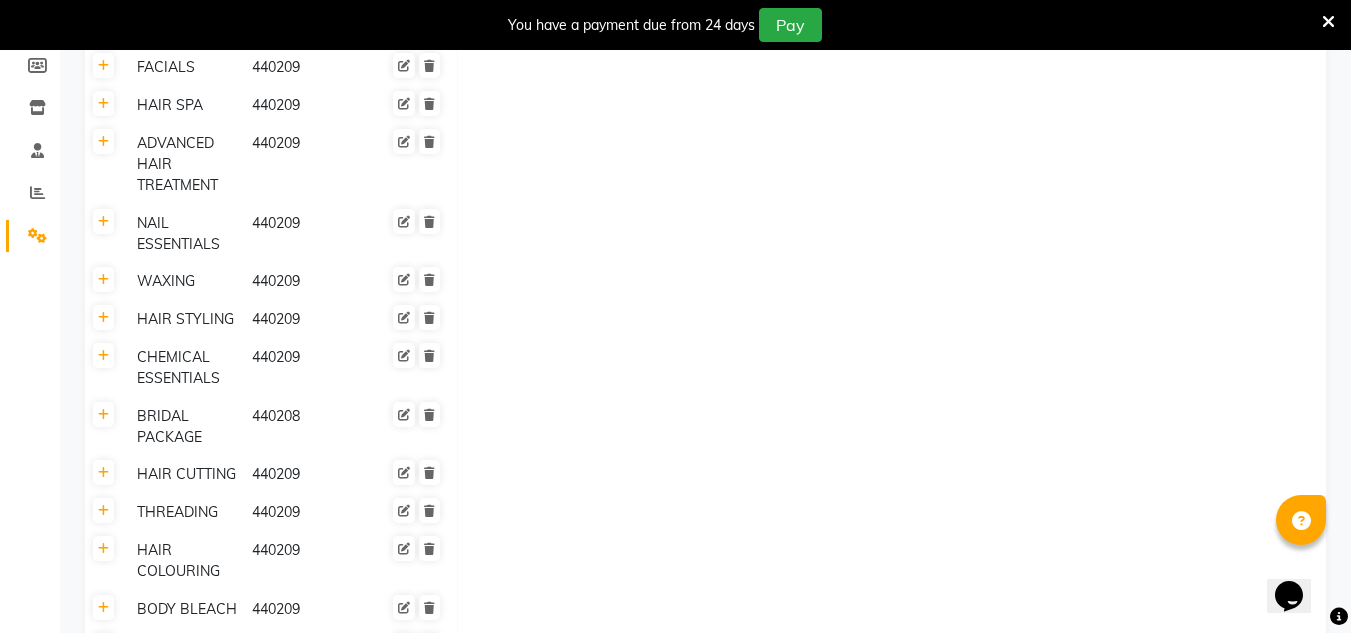 scroll, scrollTop: 695, scrollLeft: 0, axis: vertical 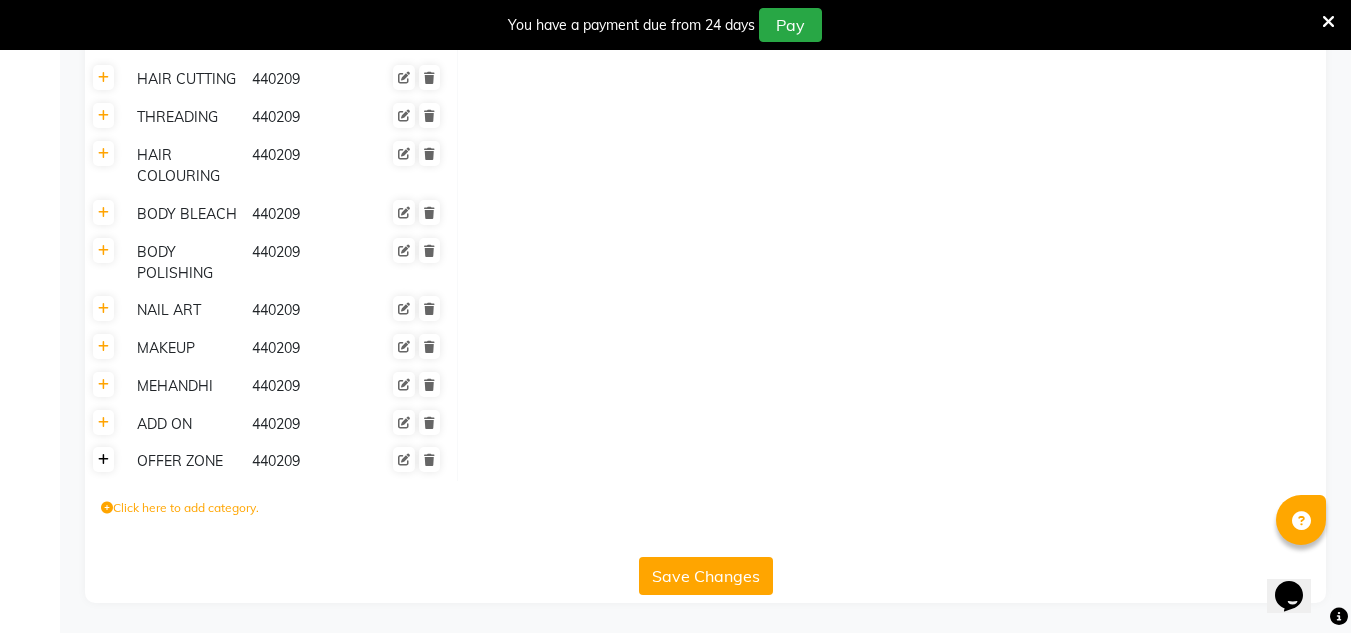 click 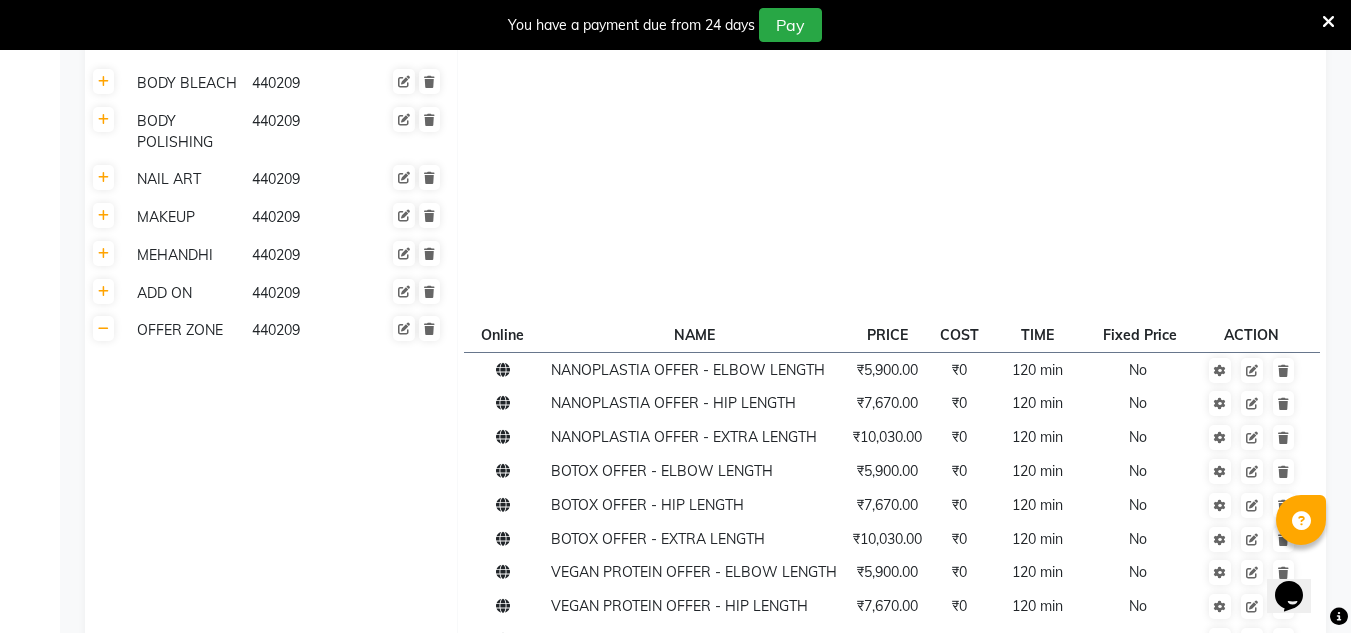 scroll, scrollTop: 1050, scrollLeft: 0, axis: vertical 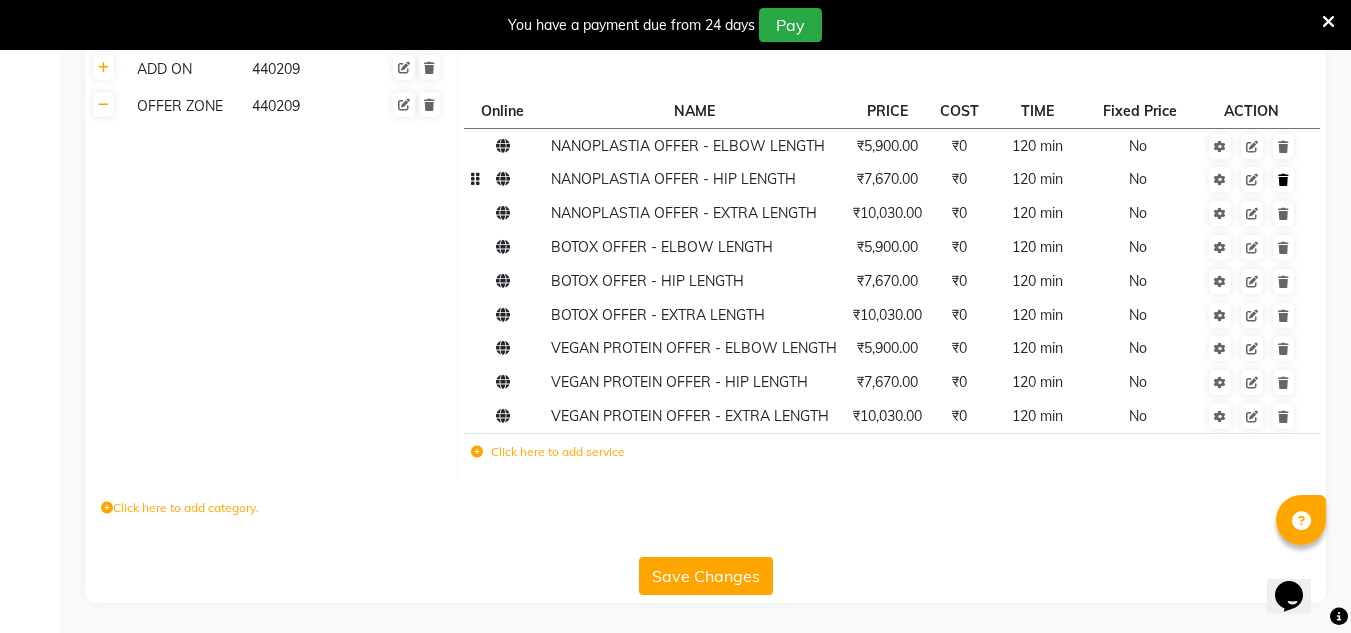 click 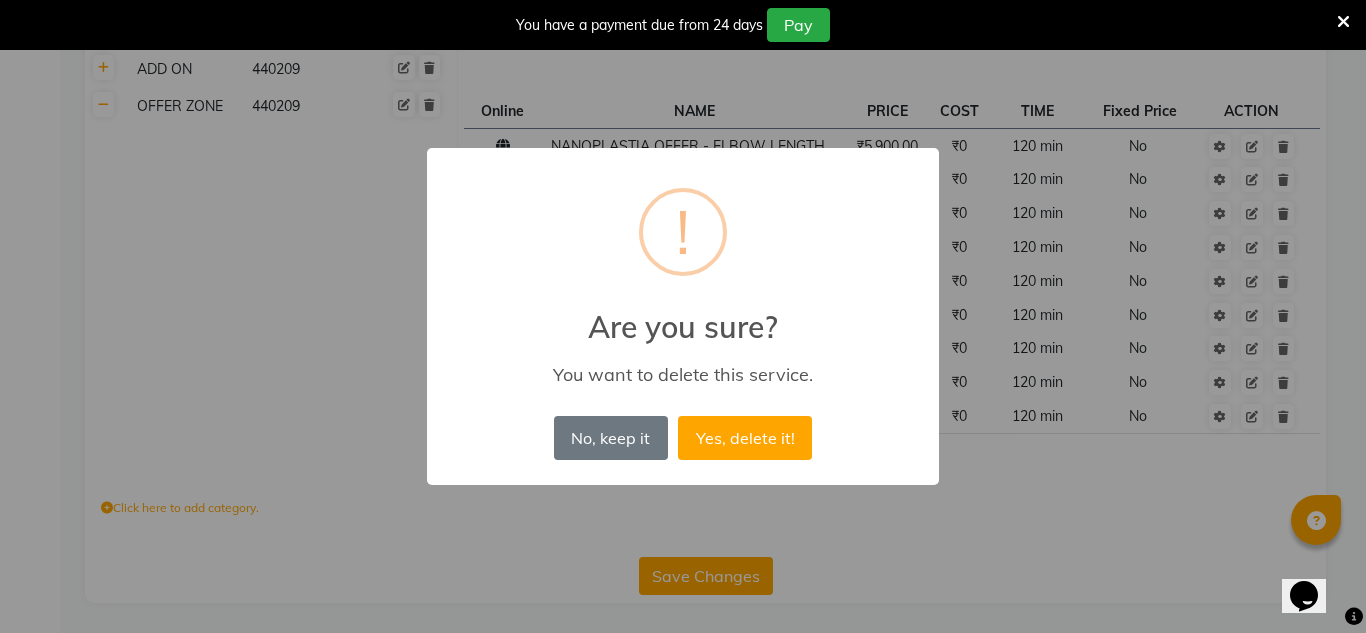 drag, startPoint x: 776, startPoint y: 438, endPoint x: 950, endPoint y: 358, distance: 191.5098 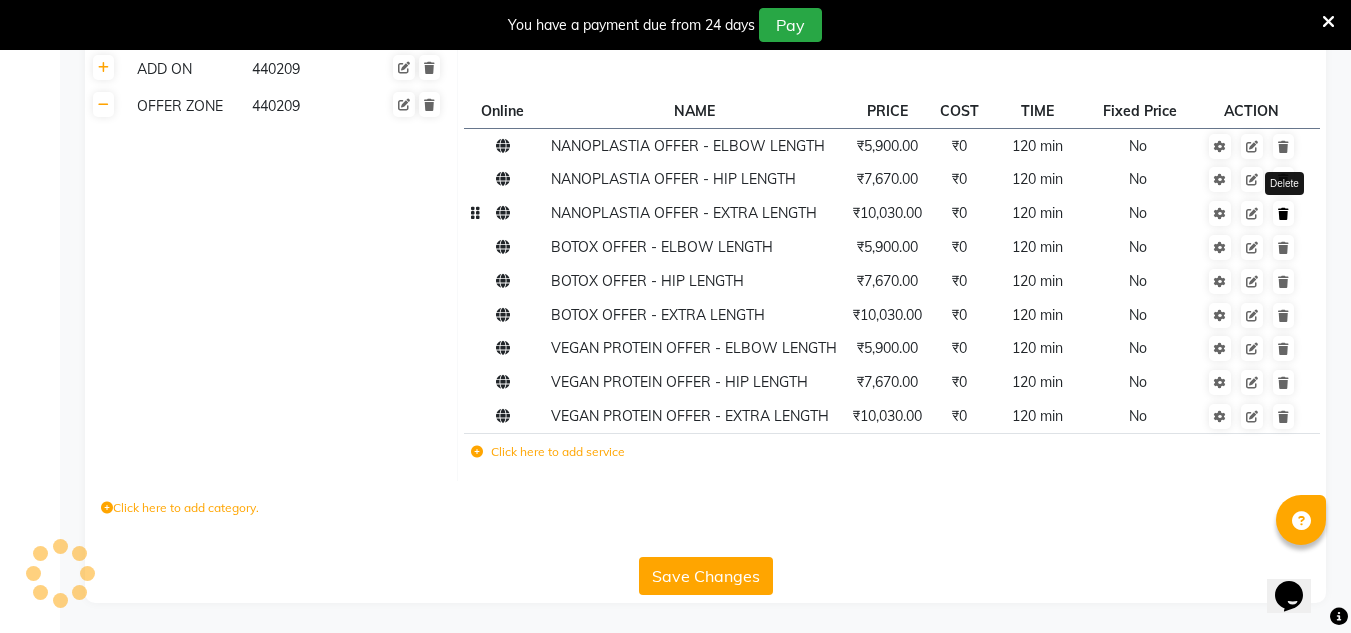 scroll, scrollTop: 1017, scrollLeft: 0, axis: vertical 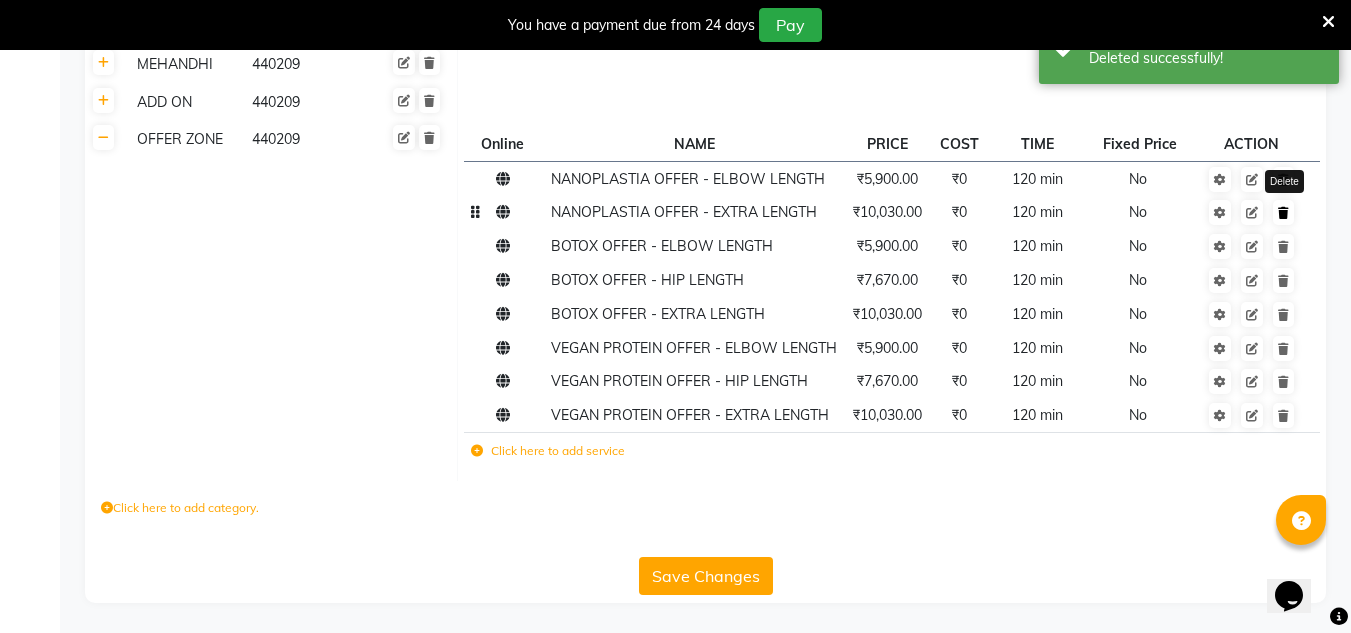 click 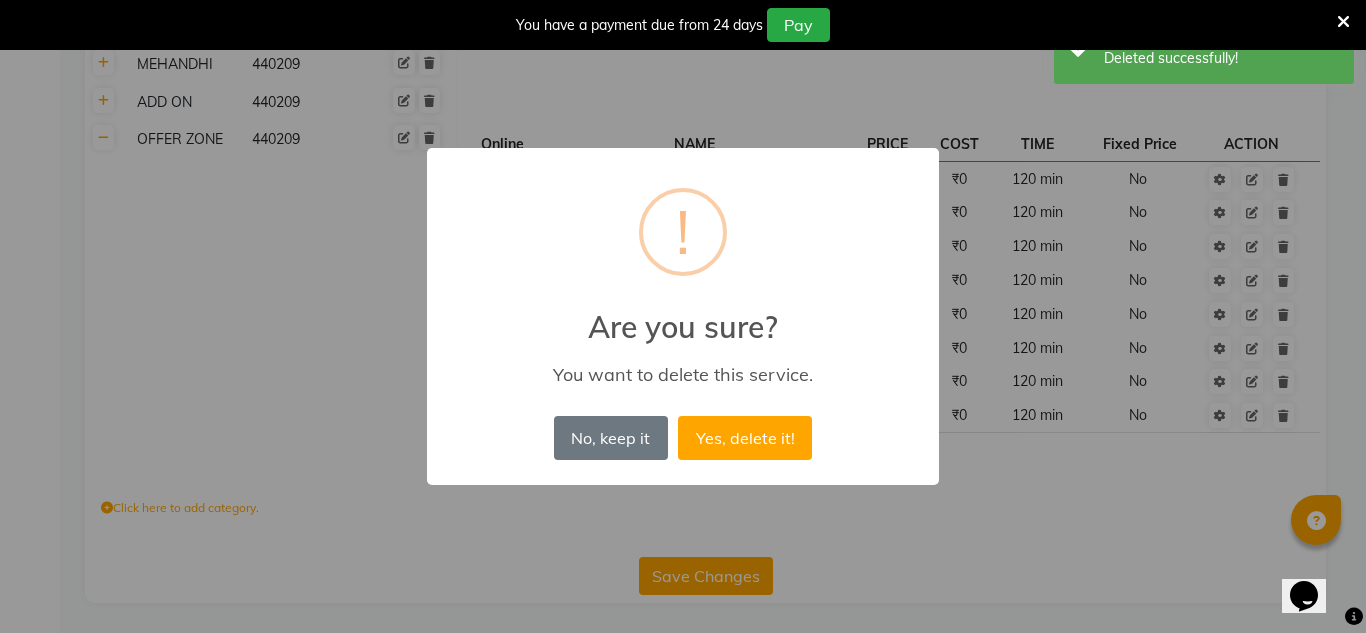 drag, startPoint x: 780, startPoint y: 421, endPoint x: 922, endPoint y: 409, distance: 142.50613 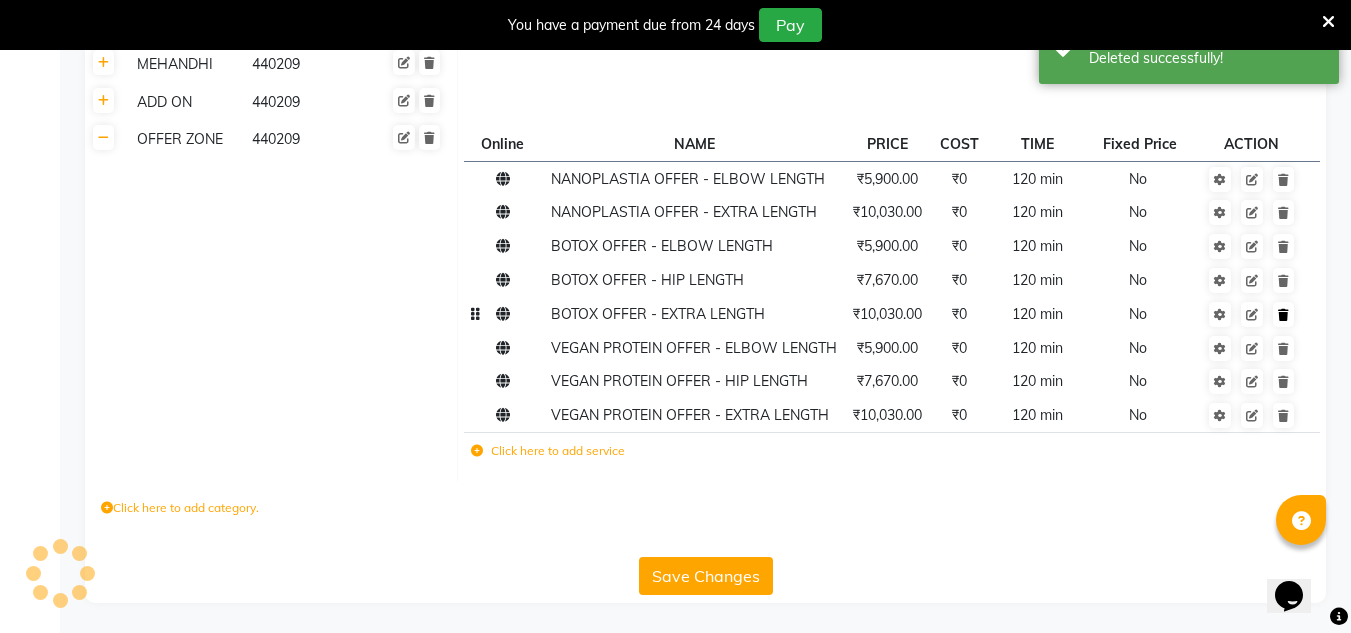 scroll, scrollTop: 983, scrollLeft: 0, axis: vertical 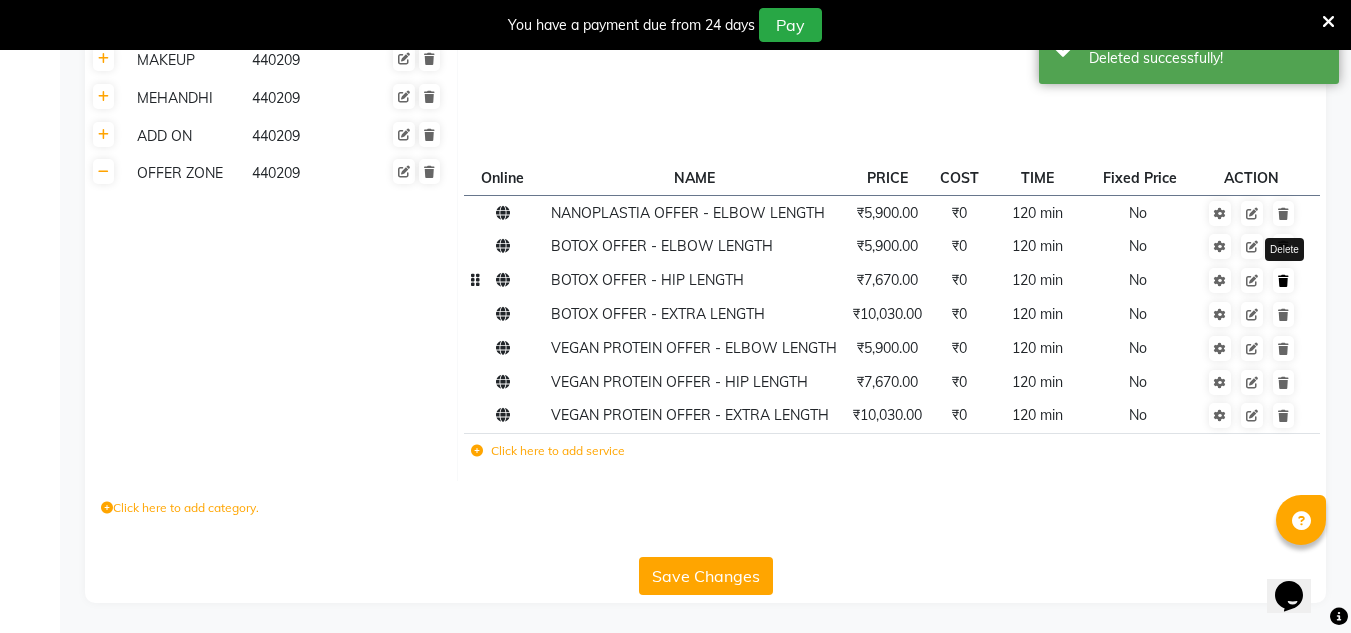 click 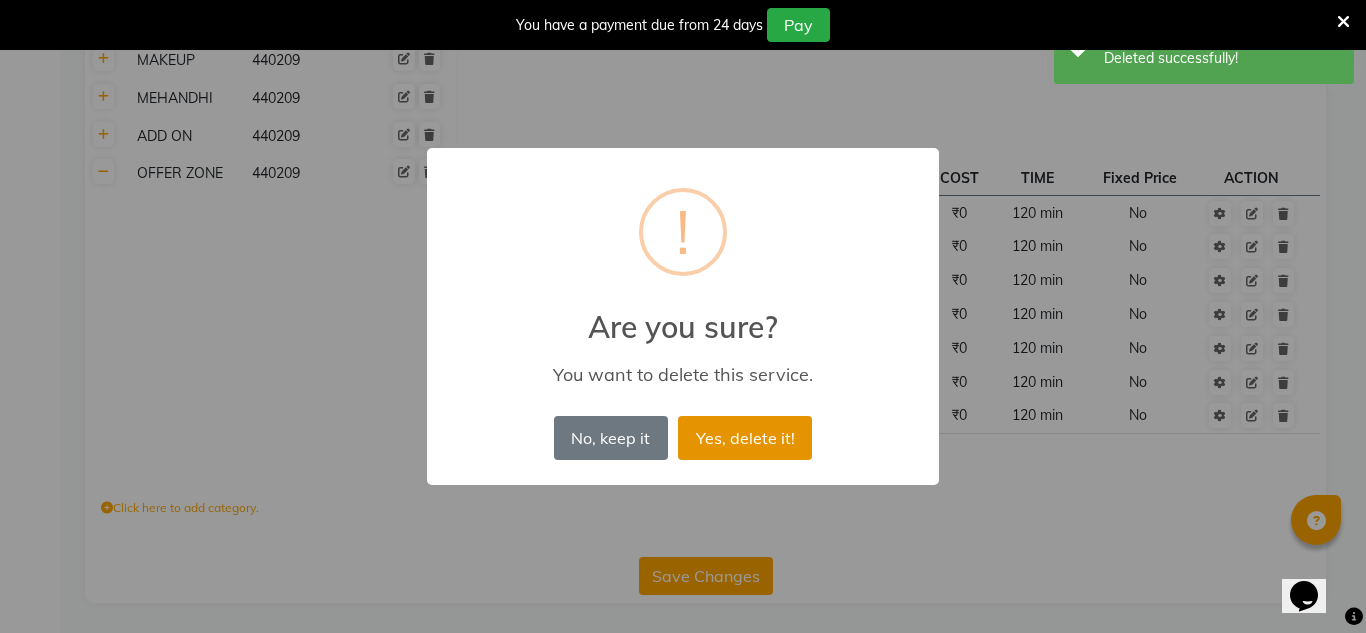 click on "Yes, delete it!" at bounding box center [745, 438] 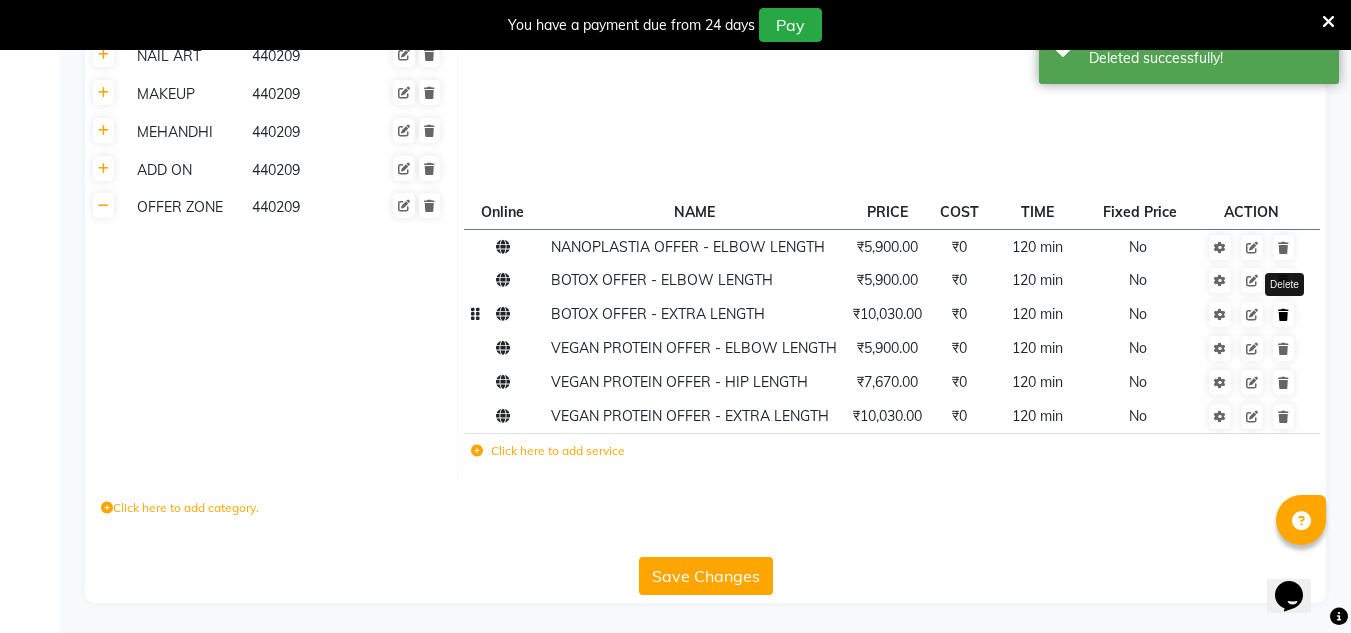 scroll, scrollTop: 949, scrollLeft: 0, axis: vertical 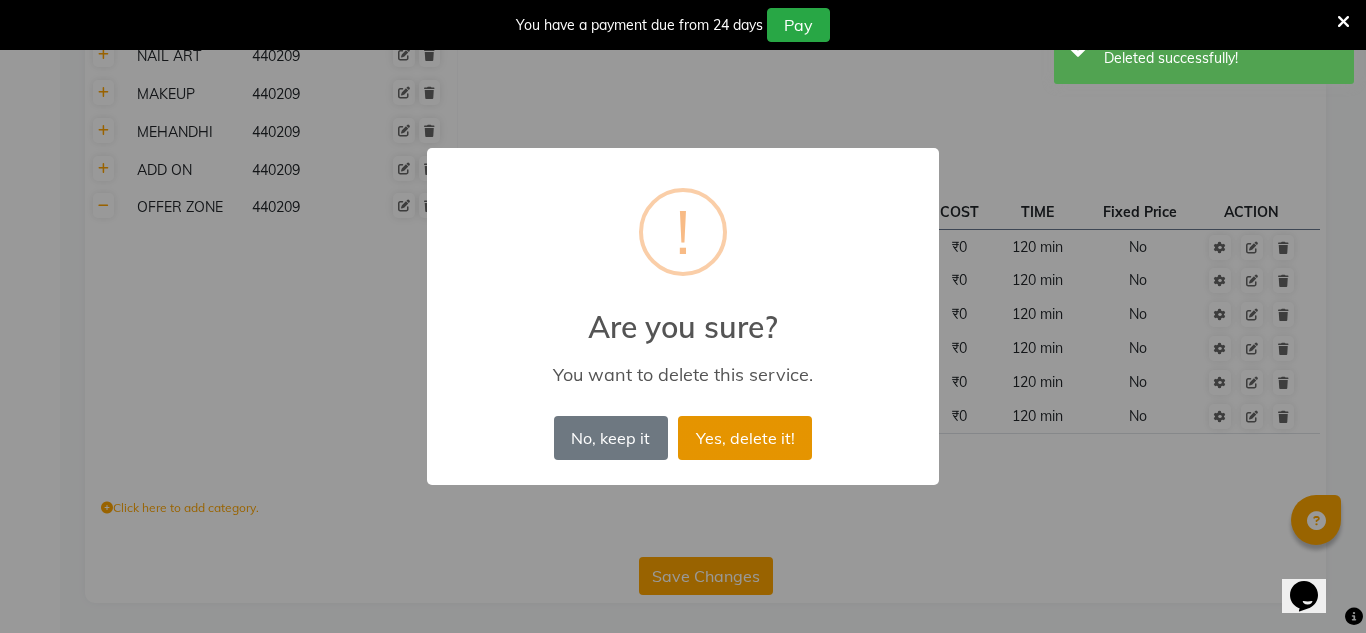 click on "Yes, delete it!" at bounding box center (745, 438) 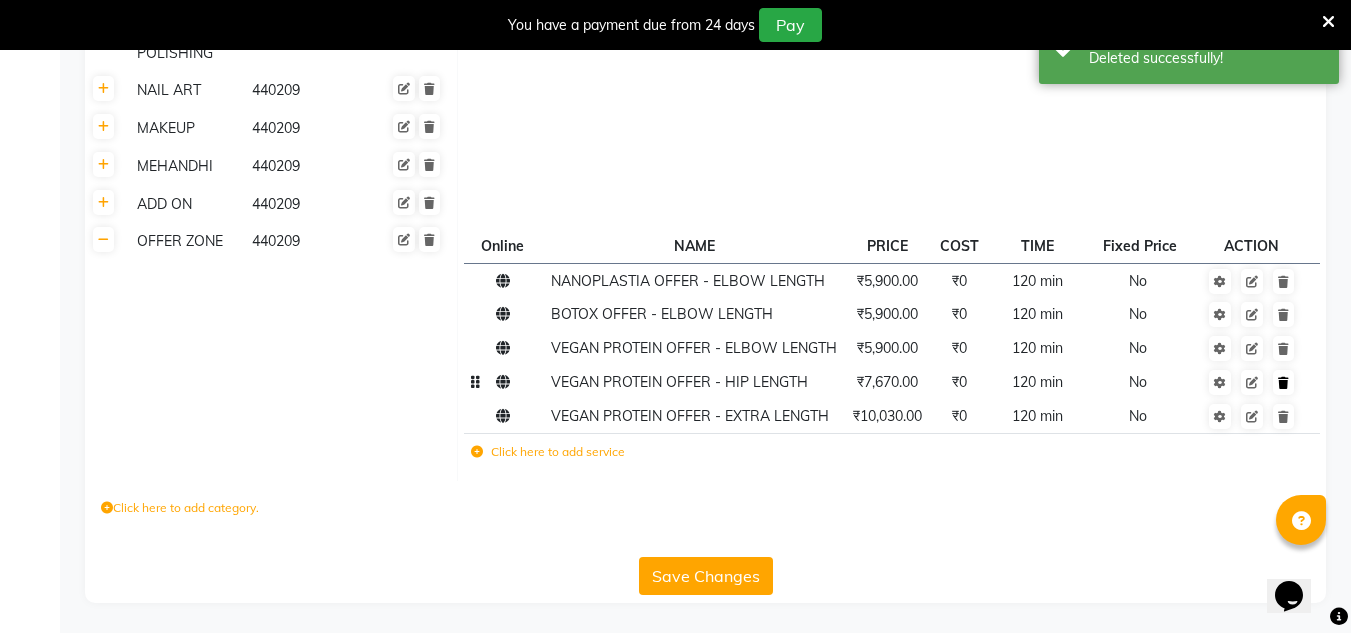 scroll, scrollTop: 915, scrollLeft: 0, axis: vertical 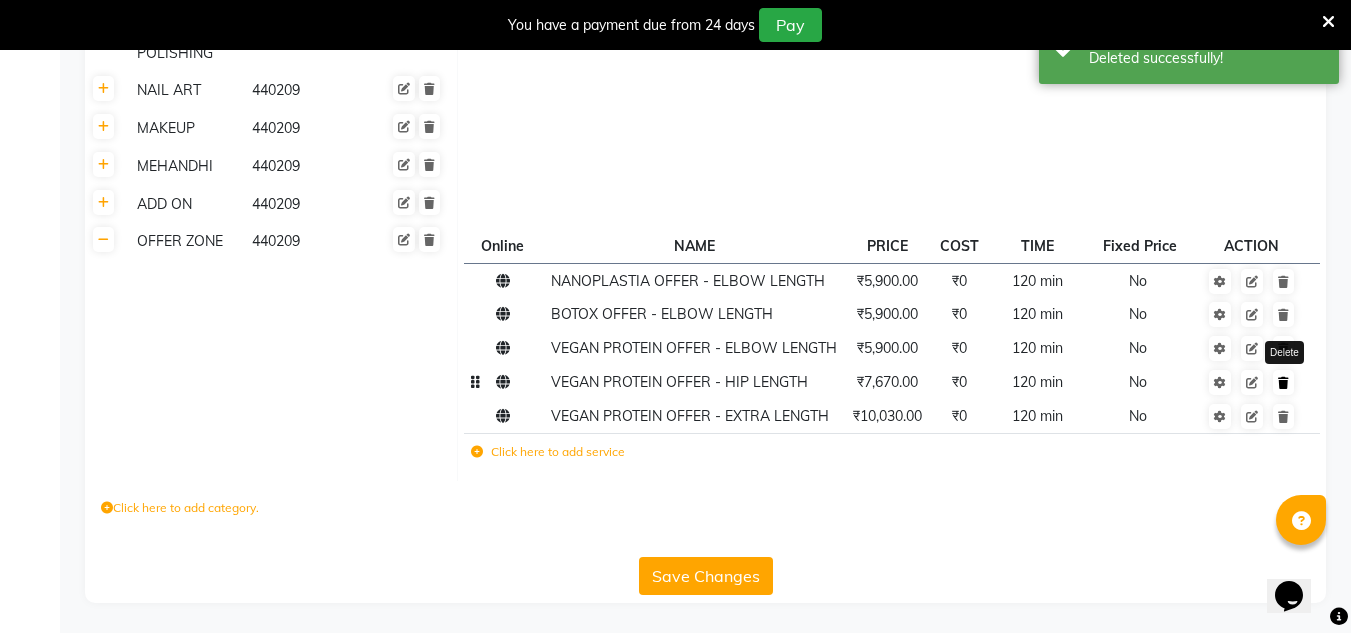 click 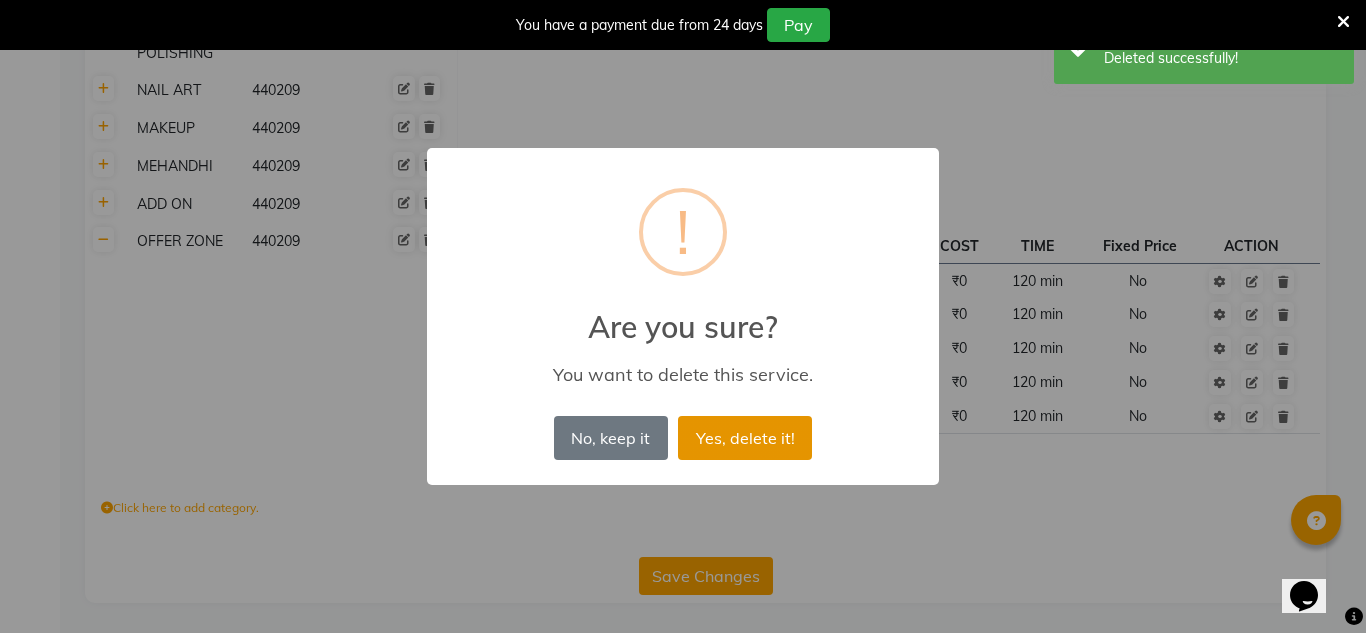 click on "Yes, delete it!" at bounding box center (745, 438) 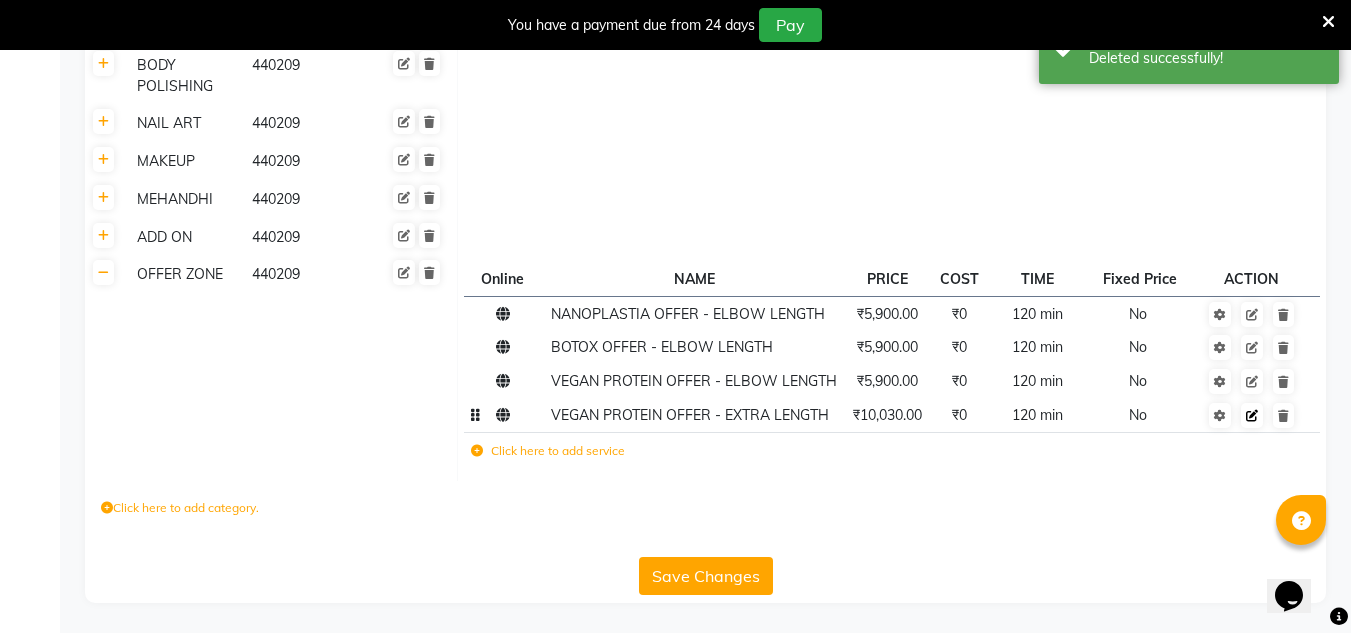 scroll, scrollTop: 882, scrollLeft: 0, axis: vertical 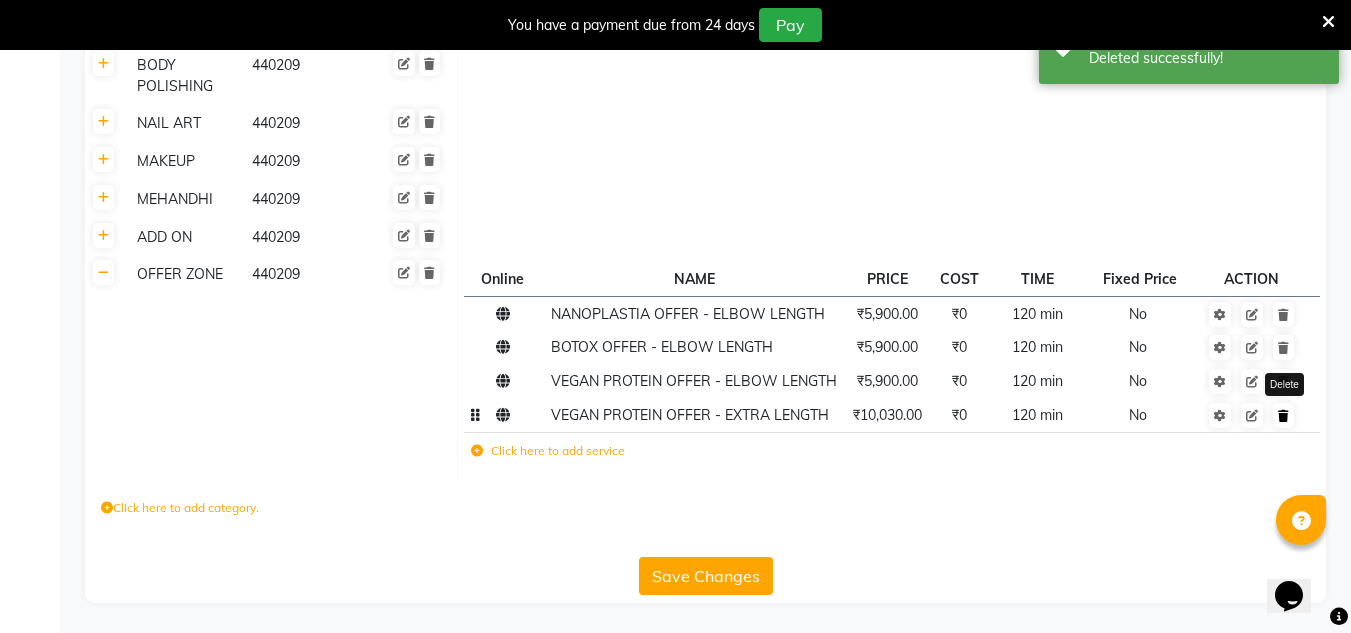 click 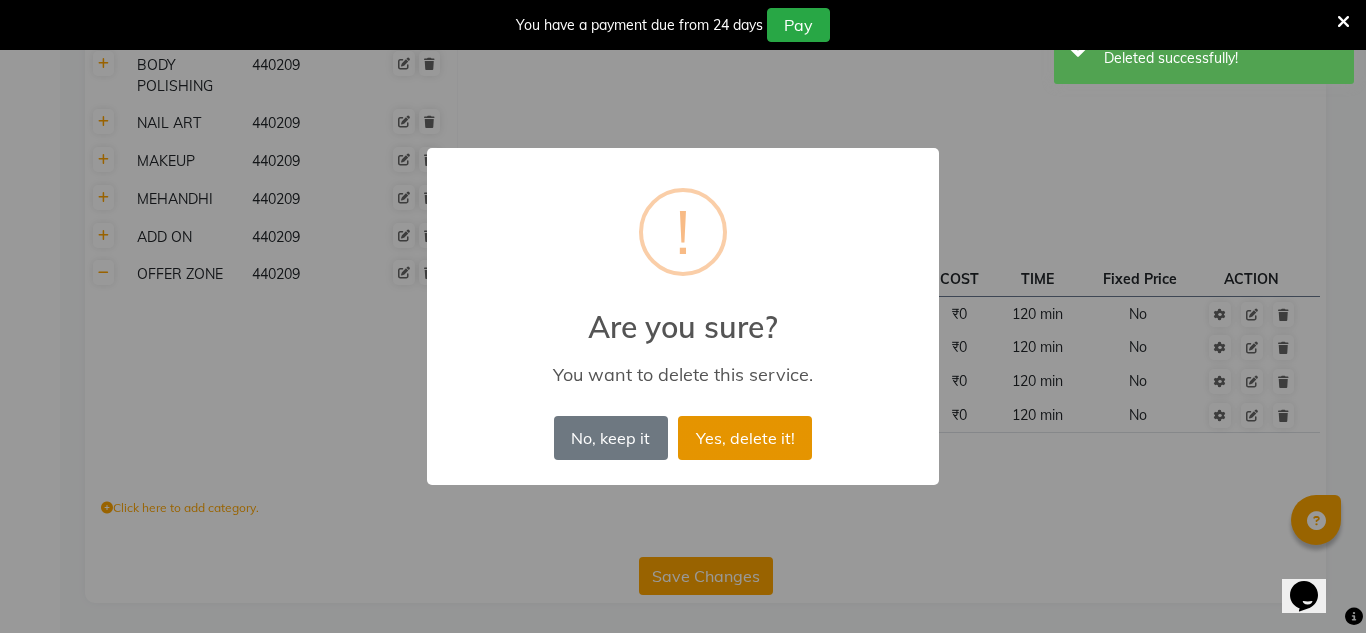 click on "Yes, delete it!" at bounding box center [745, 438] 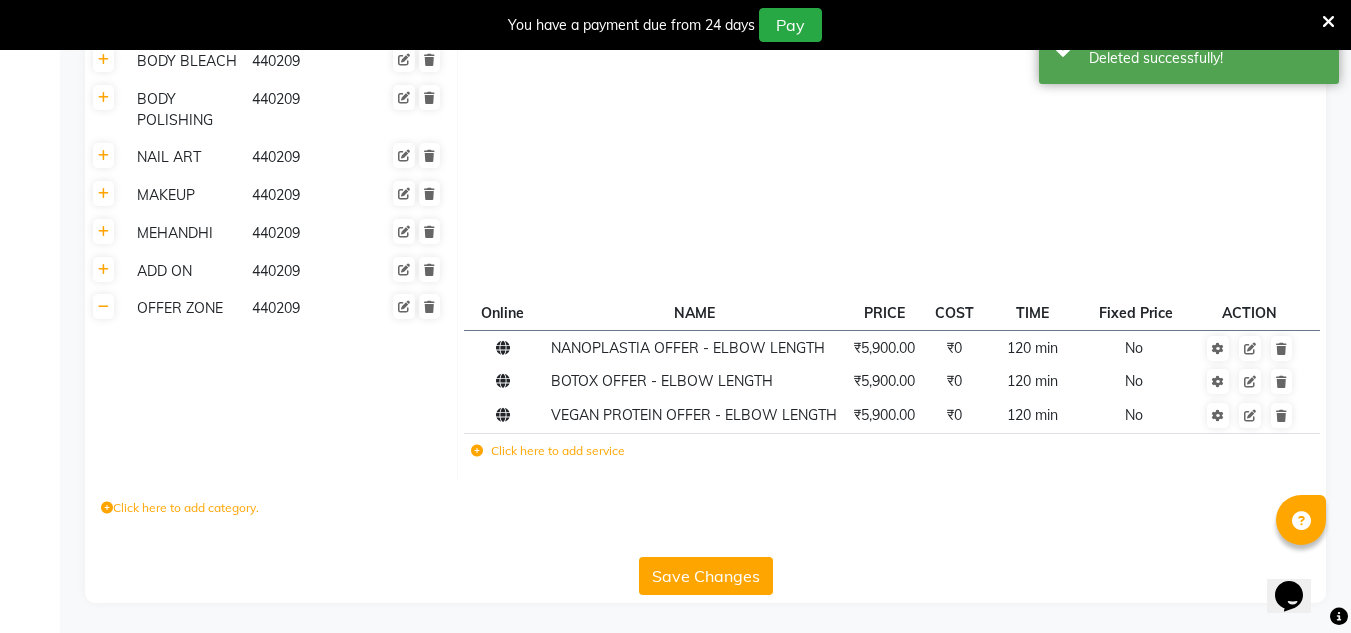 scroll, scrollTop: 848, scrollLeft: 0, axis: vertical 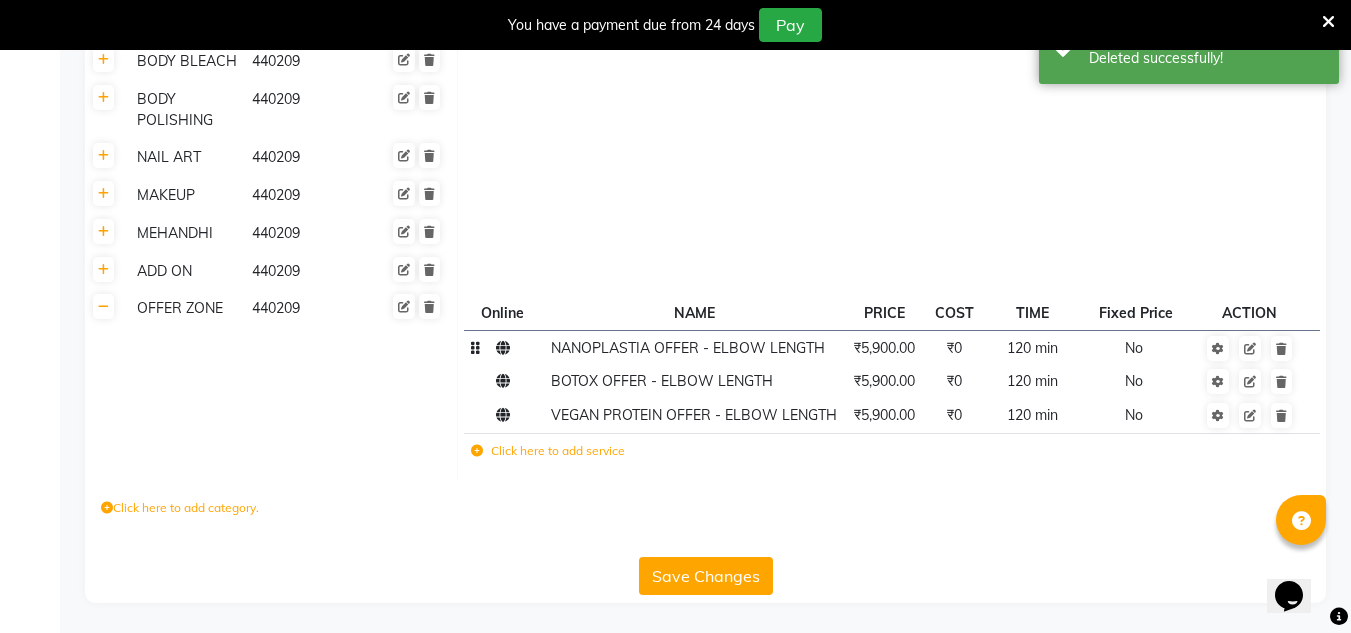 click on "NANOPLASTIA OFFER - ELBOW LENGTH" 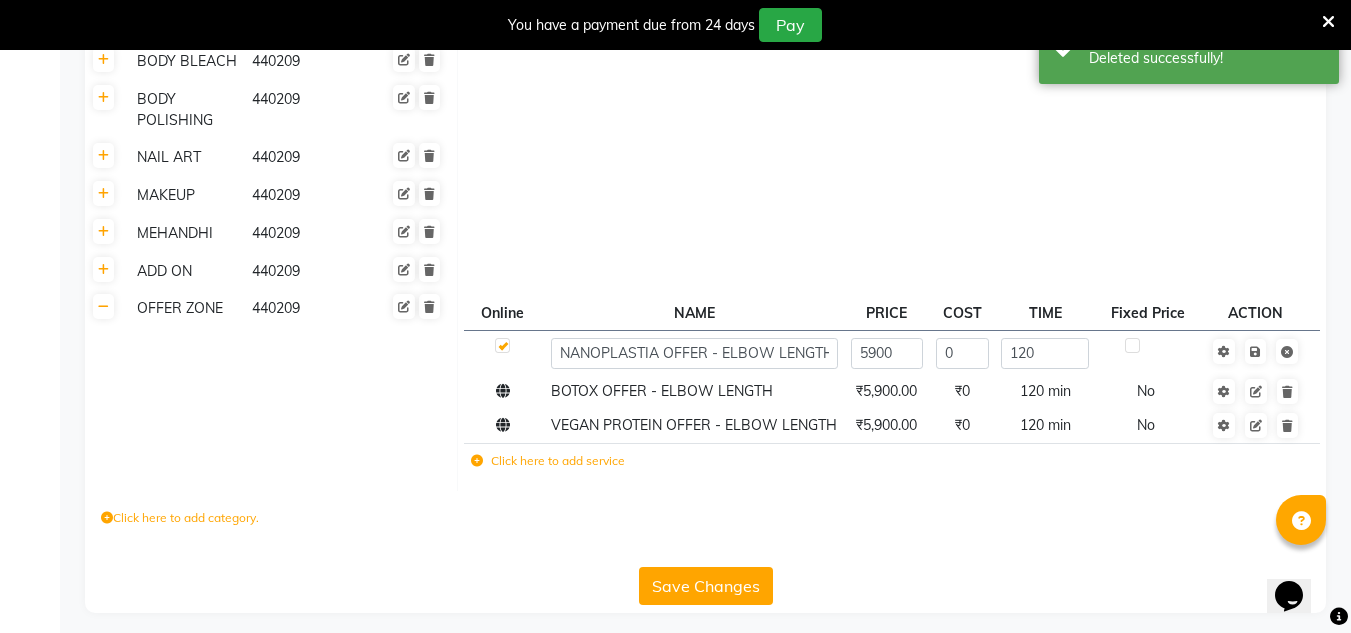 scroll, scrollTop: 858, scrollLeft: 0, axis: vertical 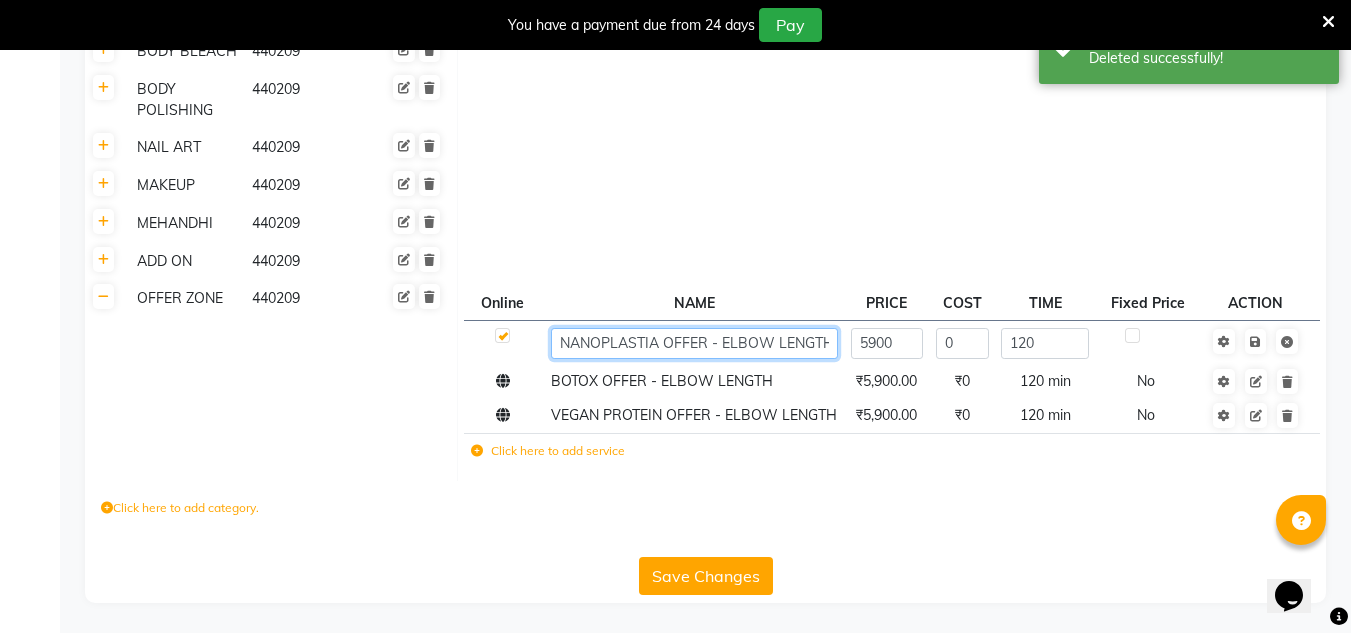 click on "NANOPLASTIA OFFER - ELBOW LENGTH" 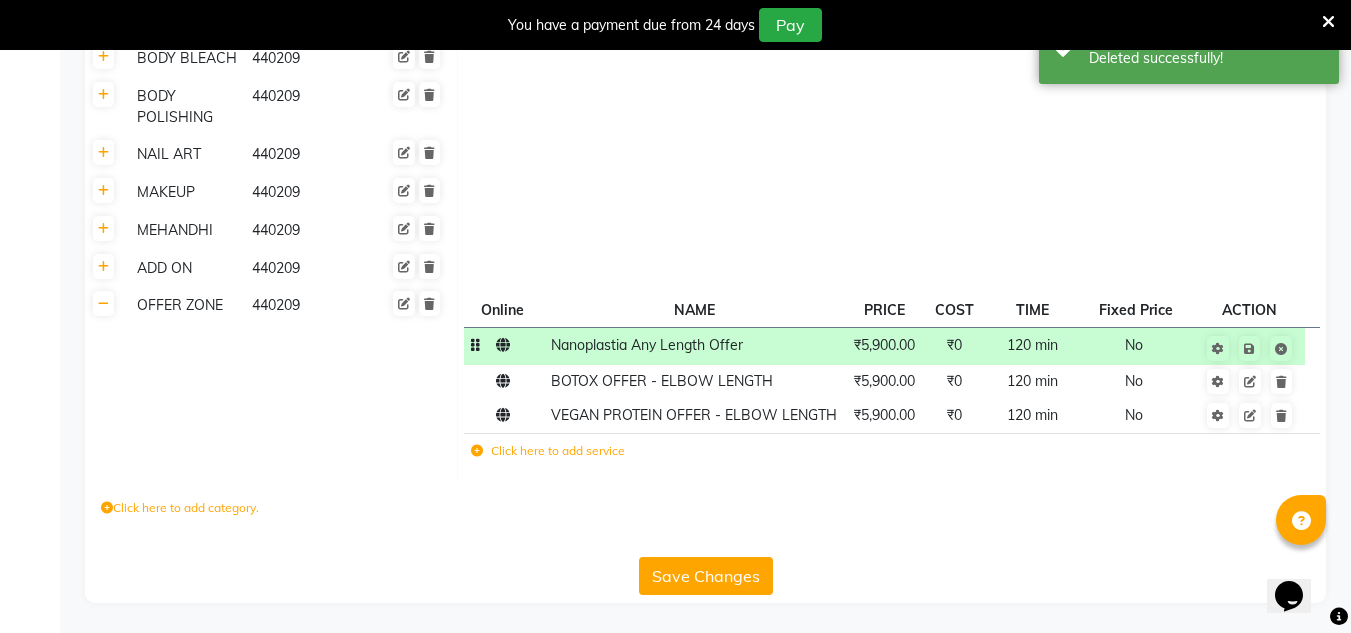 click on "120 min" 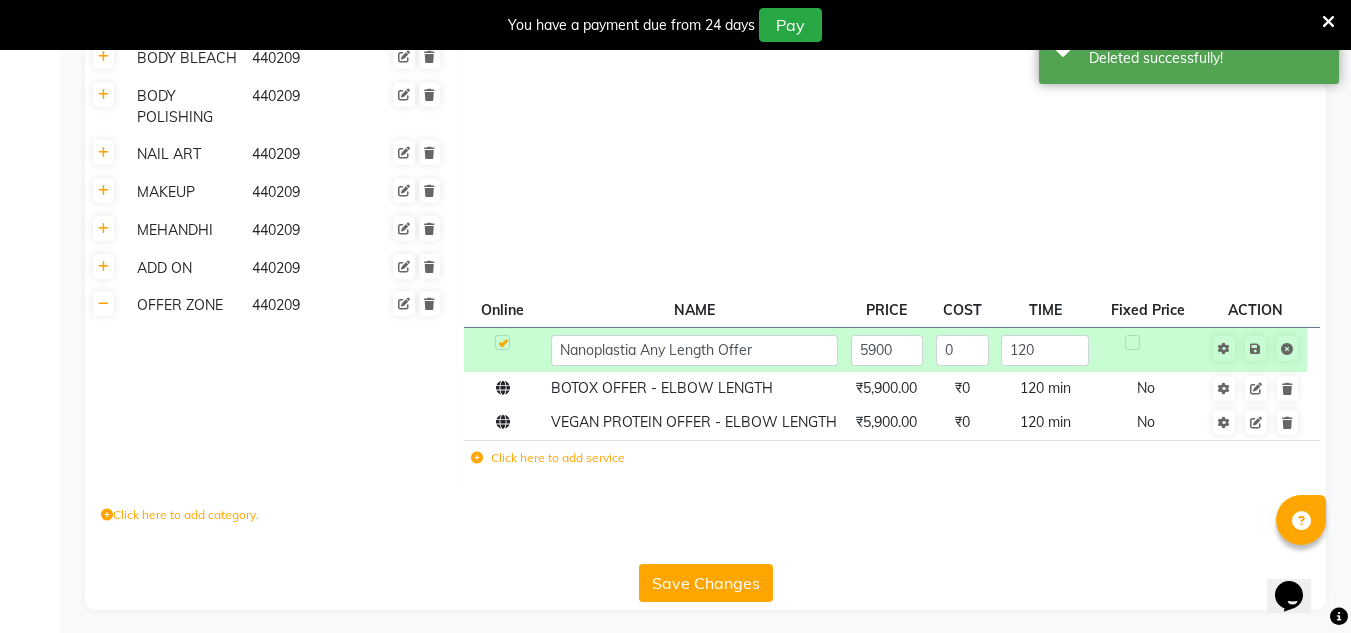 scroll, scrollTop: 858, scrollLeft: 0, axis: vertical 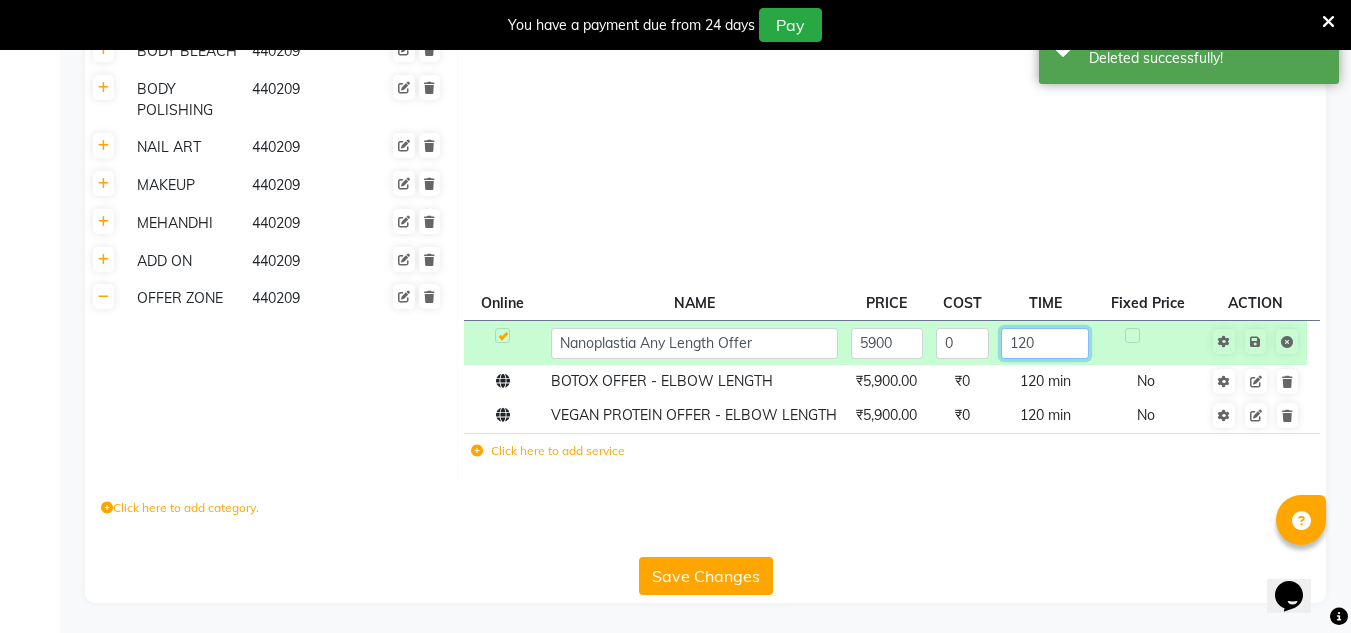 click on "120" 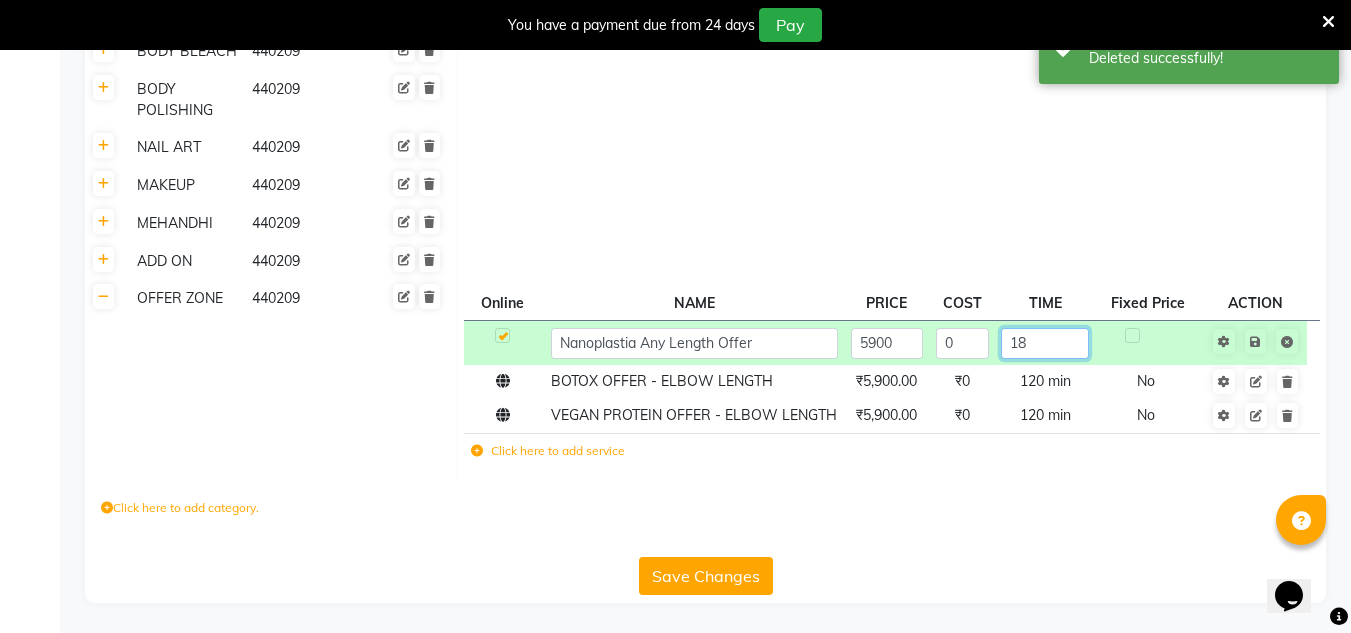 type on "180" 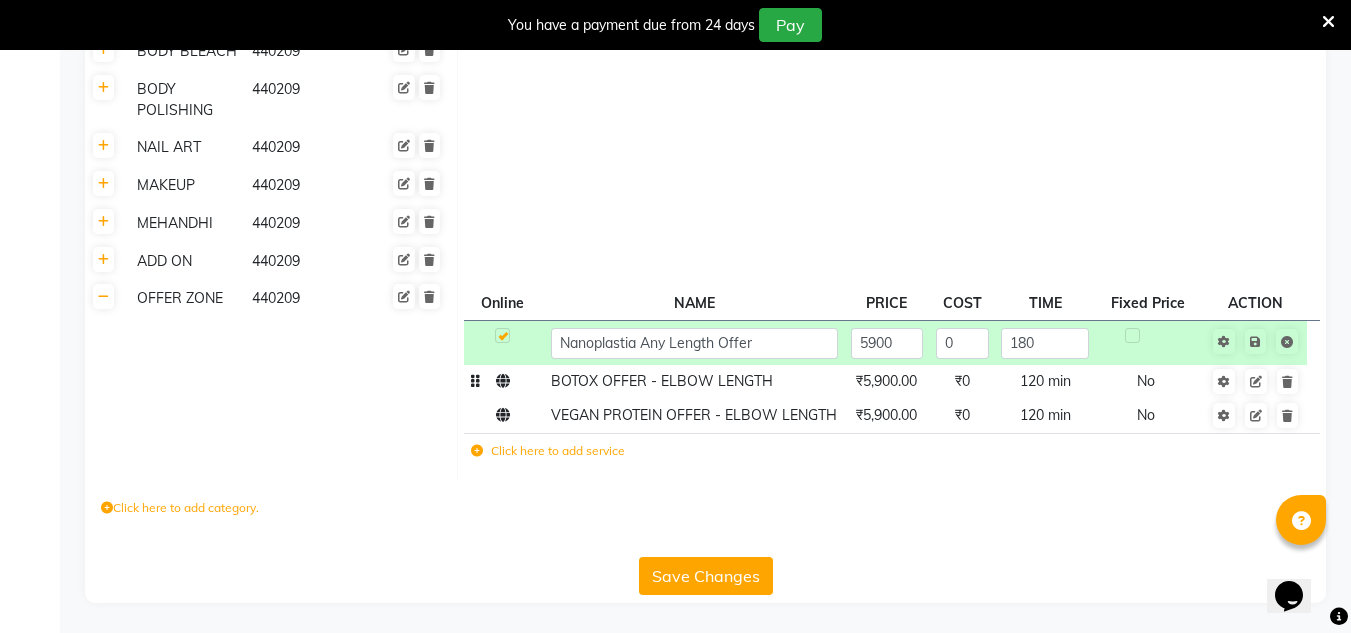 click on "BOTOX OFFER - ELBOW LENGTH" 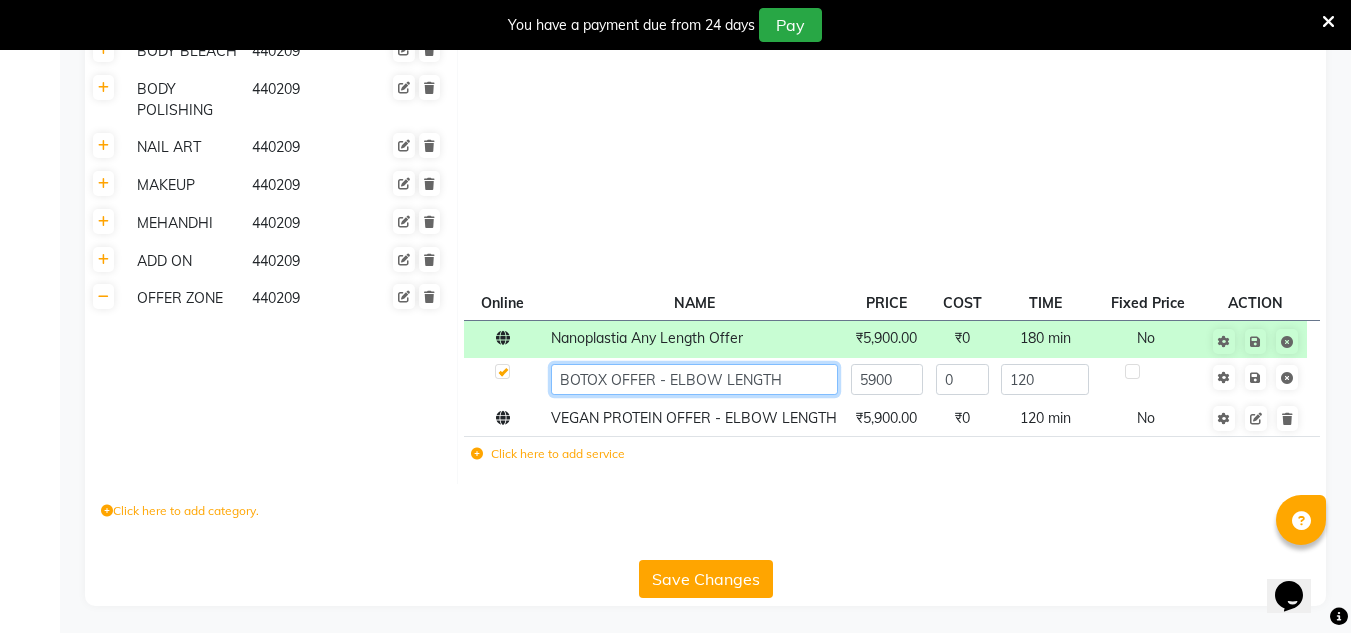 click on "BOTOX OFFER - ELBOW LENGTH" 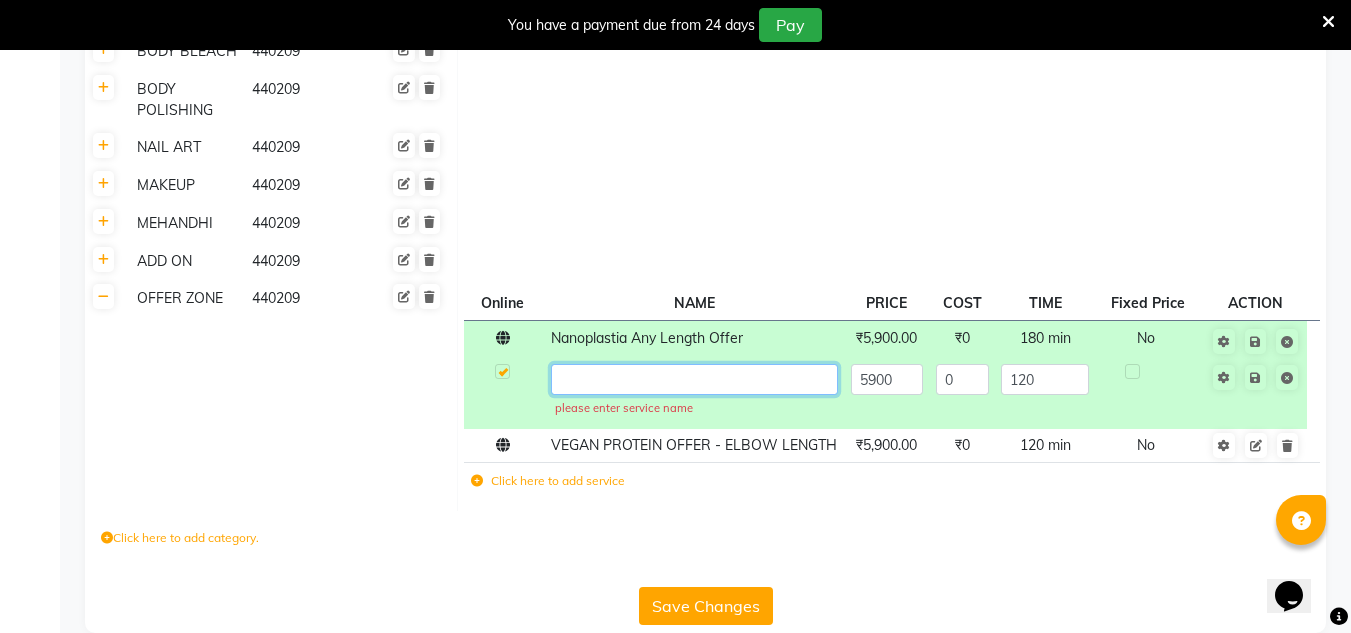 paste on "Botox Any Length Offer" 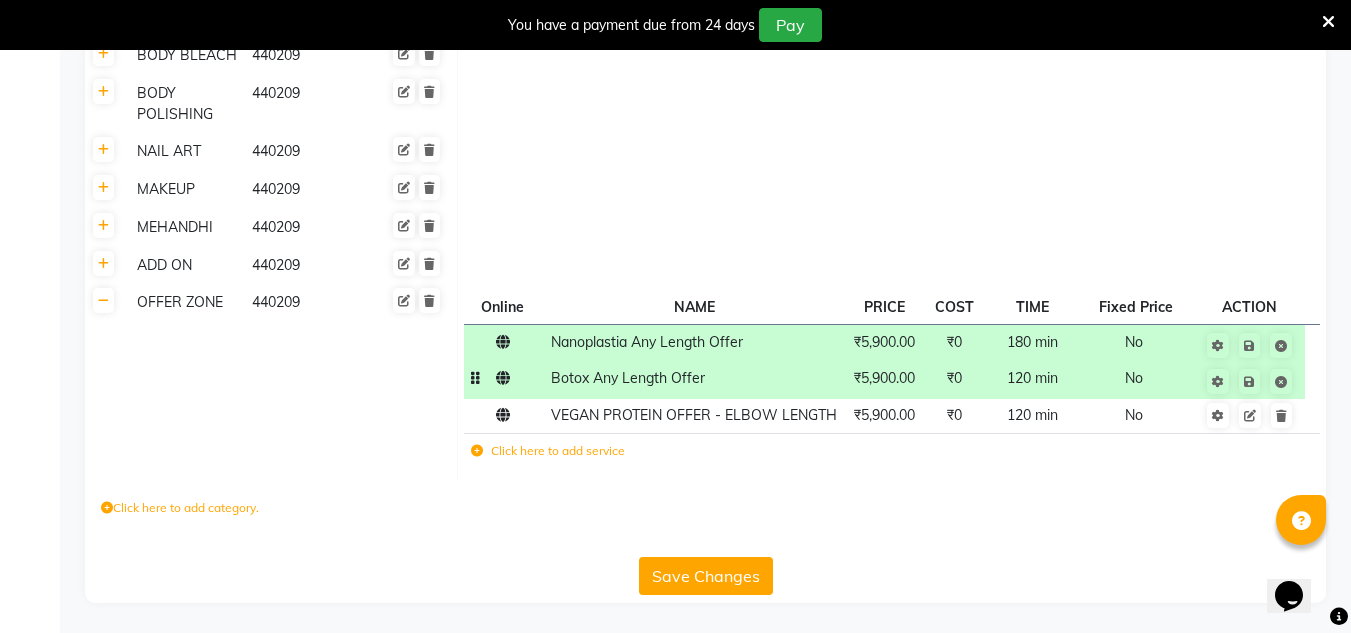click on "120 min" 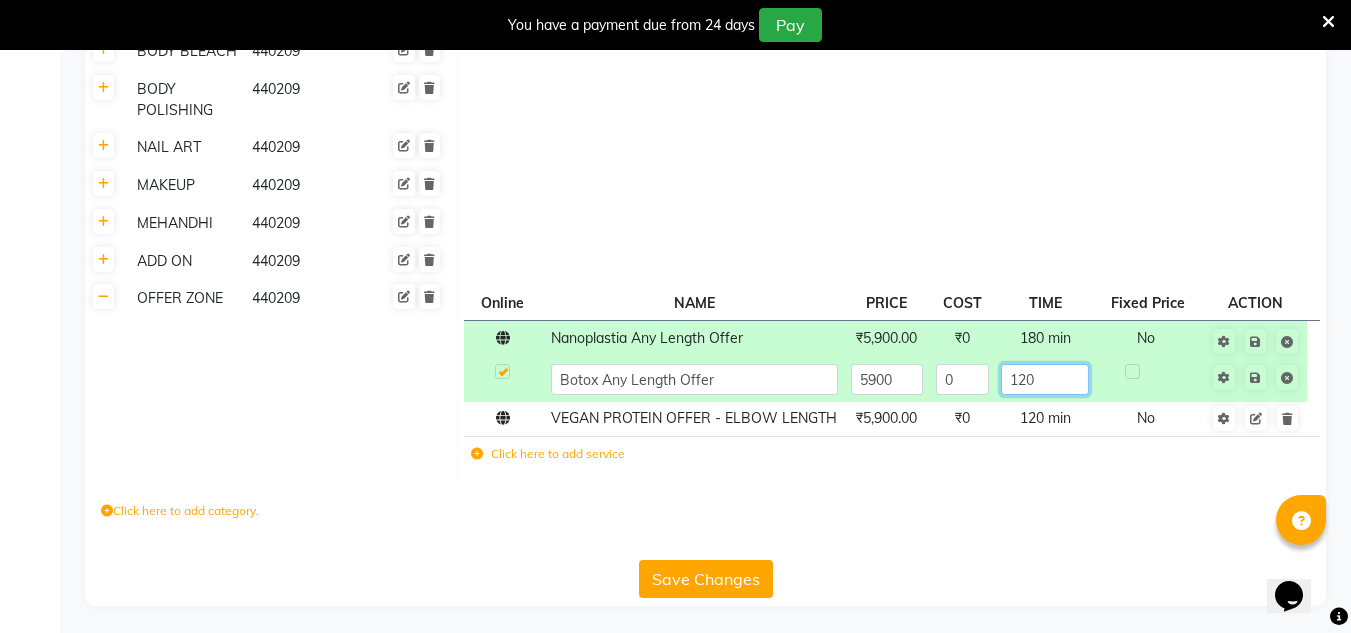 click on "120" 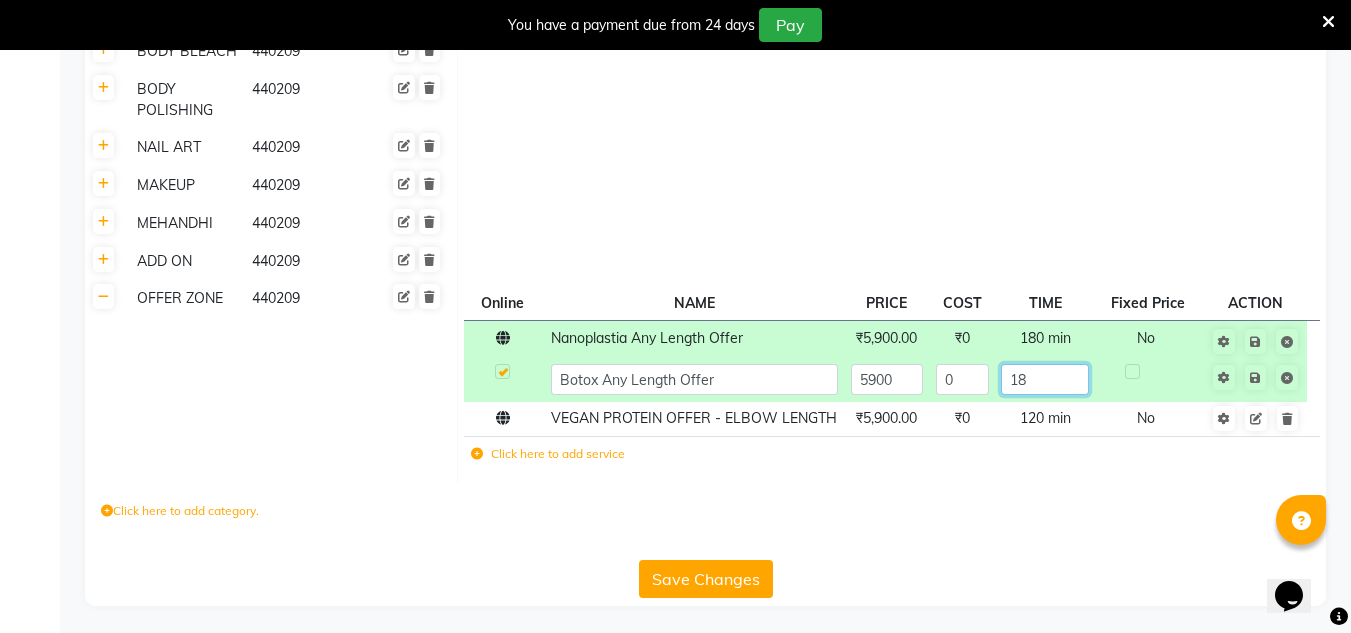 type on "180" 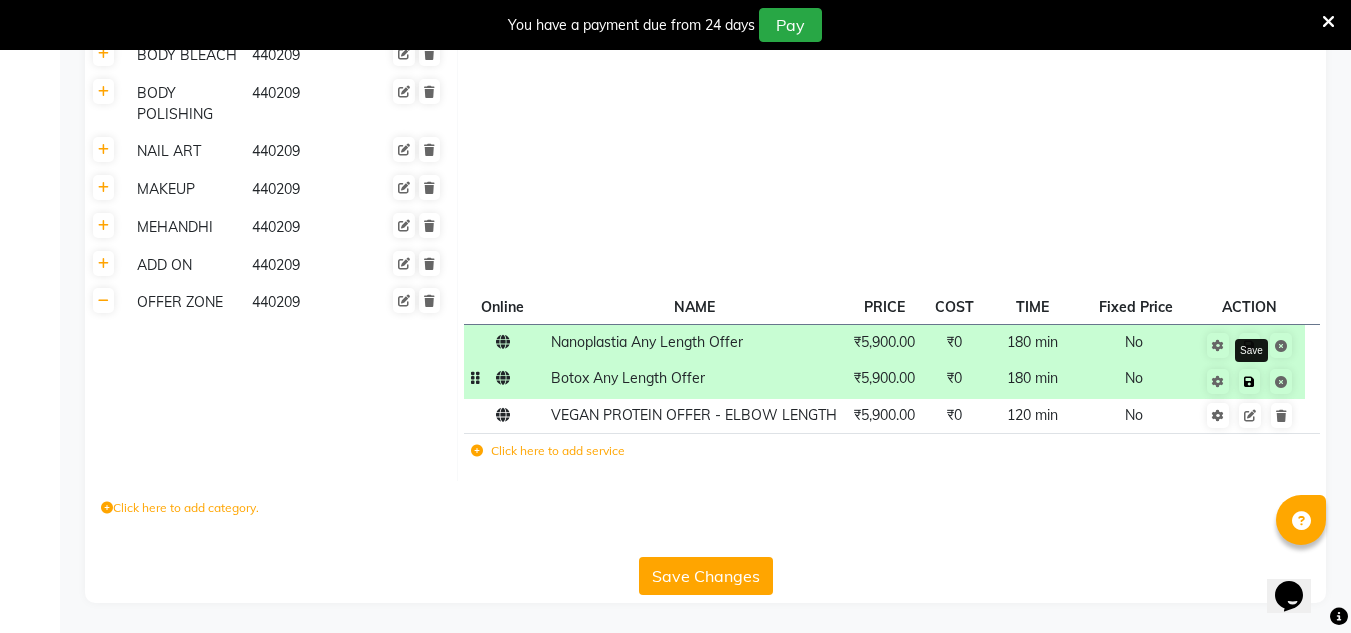 click 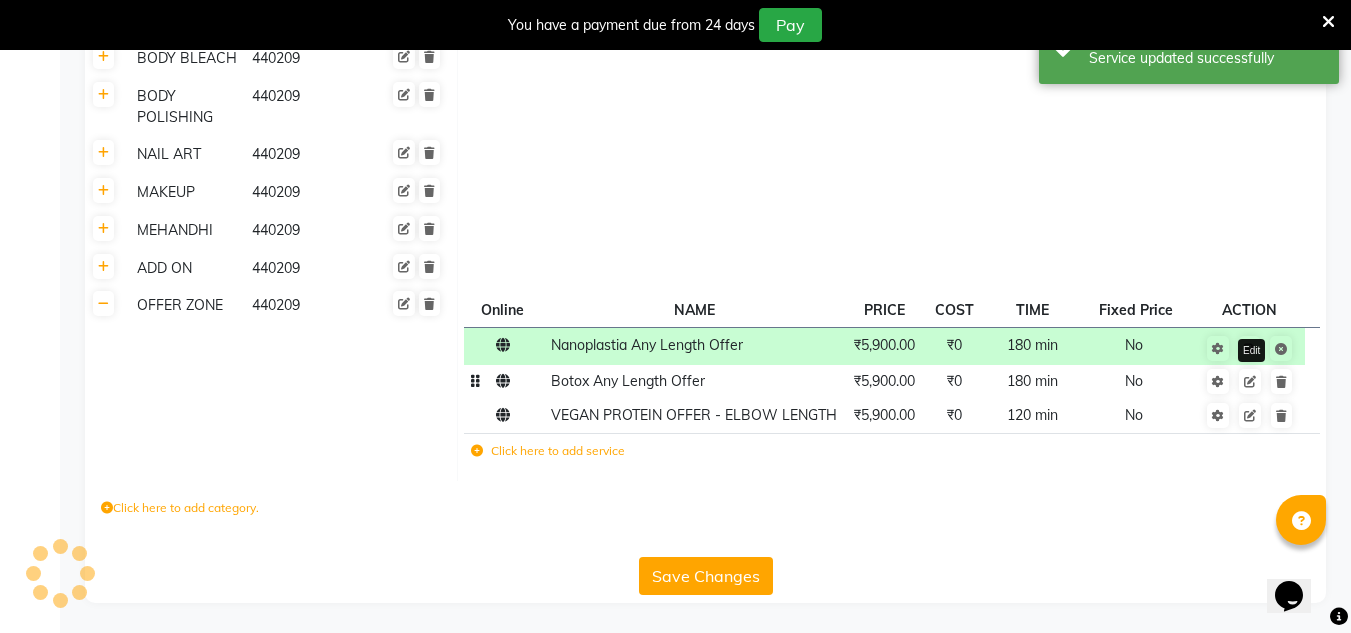 scroll, scrollTop: 851, scrollLeft: 0, axis: vertical 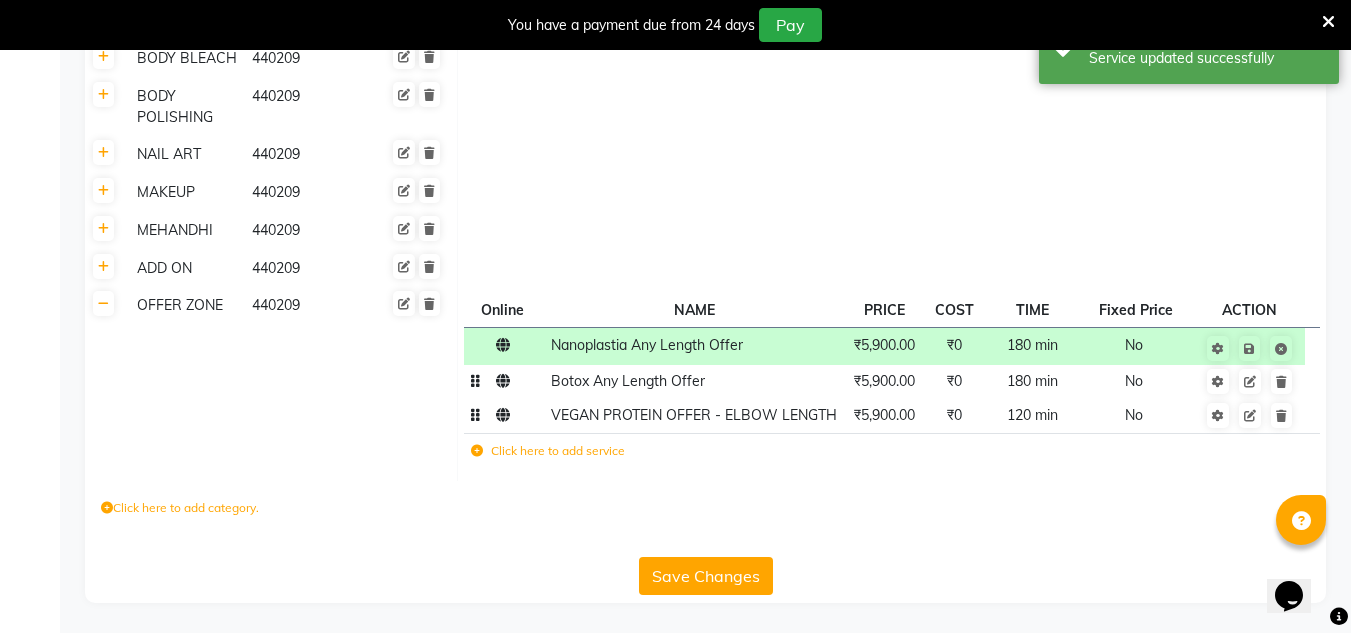 click on "VEGAN PROTEIN OFFER - ELBOW LENGTH" 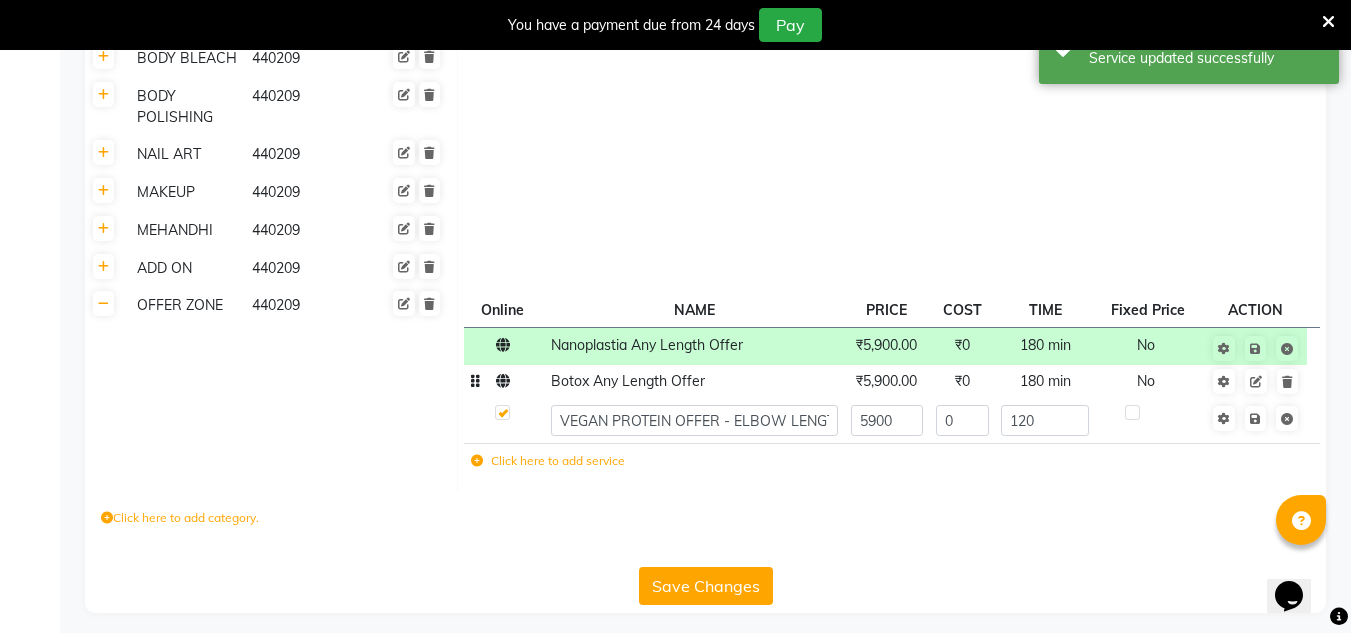 scroll, scrollTop: 858, scrollLeft: 0, axis: vertical 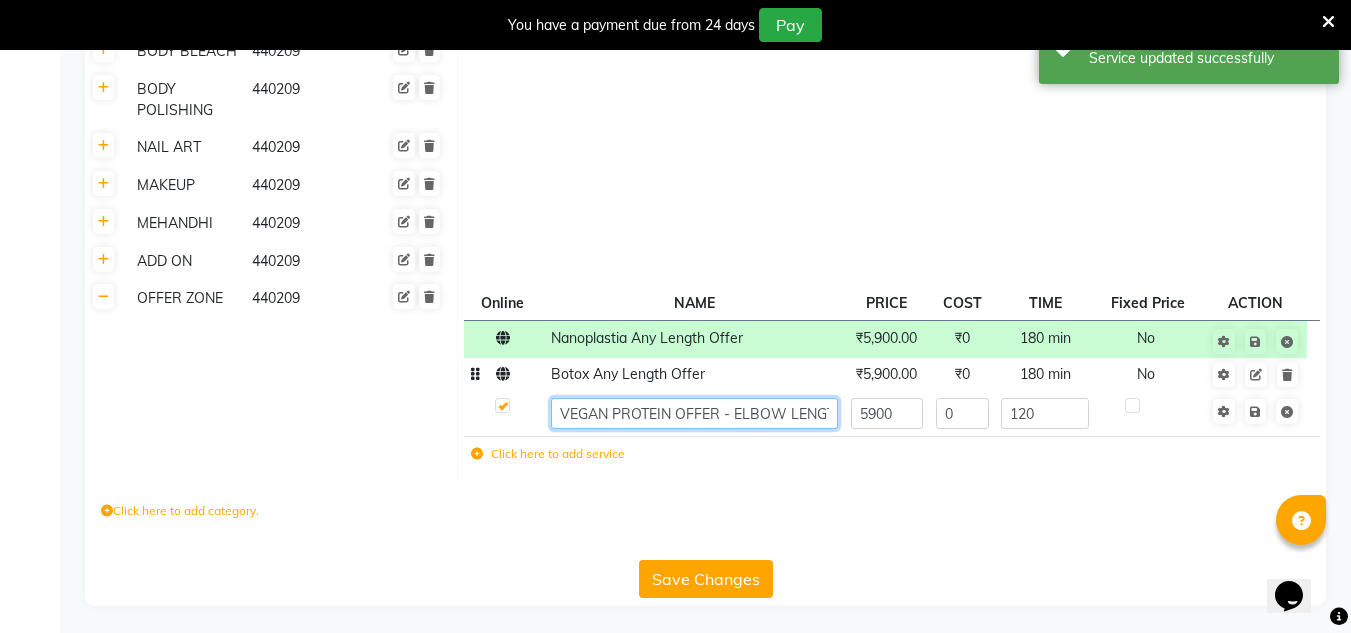click on "VEGAN PROTEIN OFFER - ELBOW LENGTH" 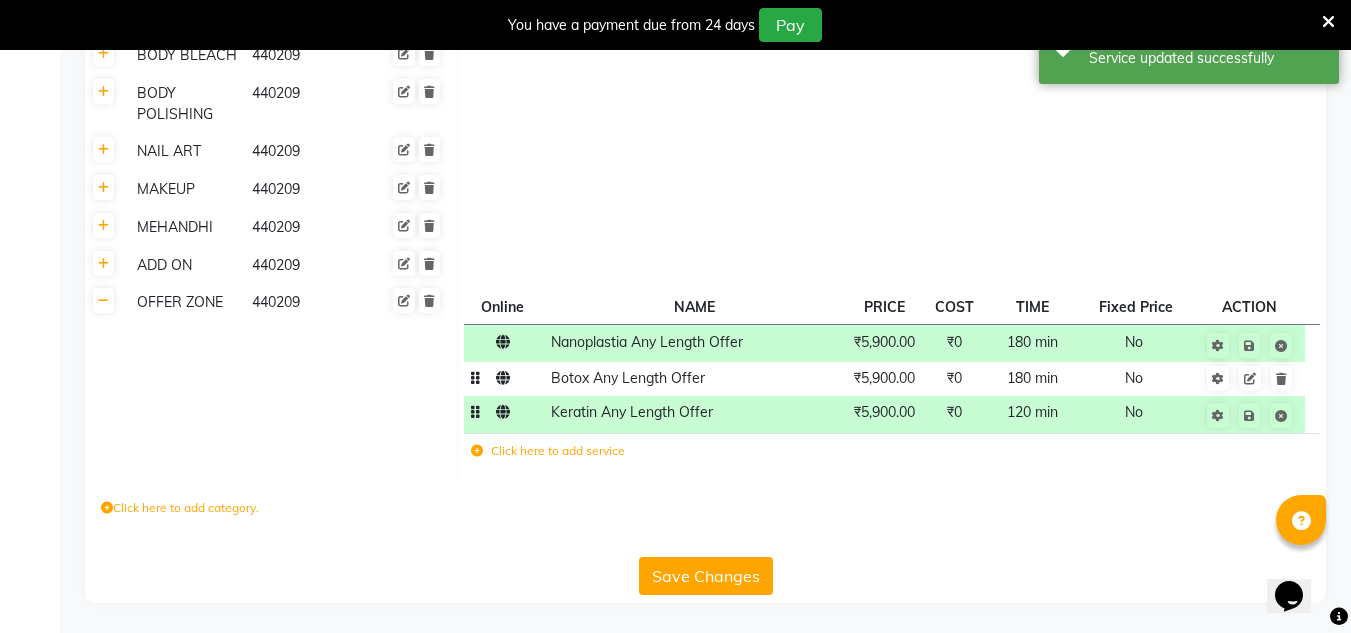click on "120 min" 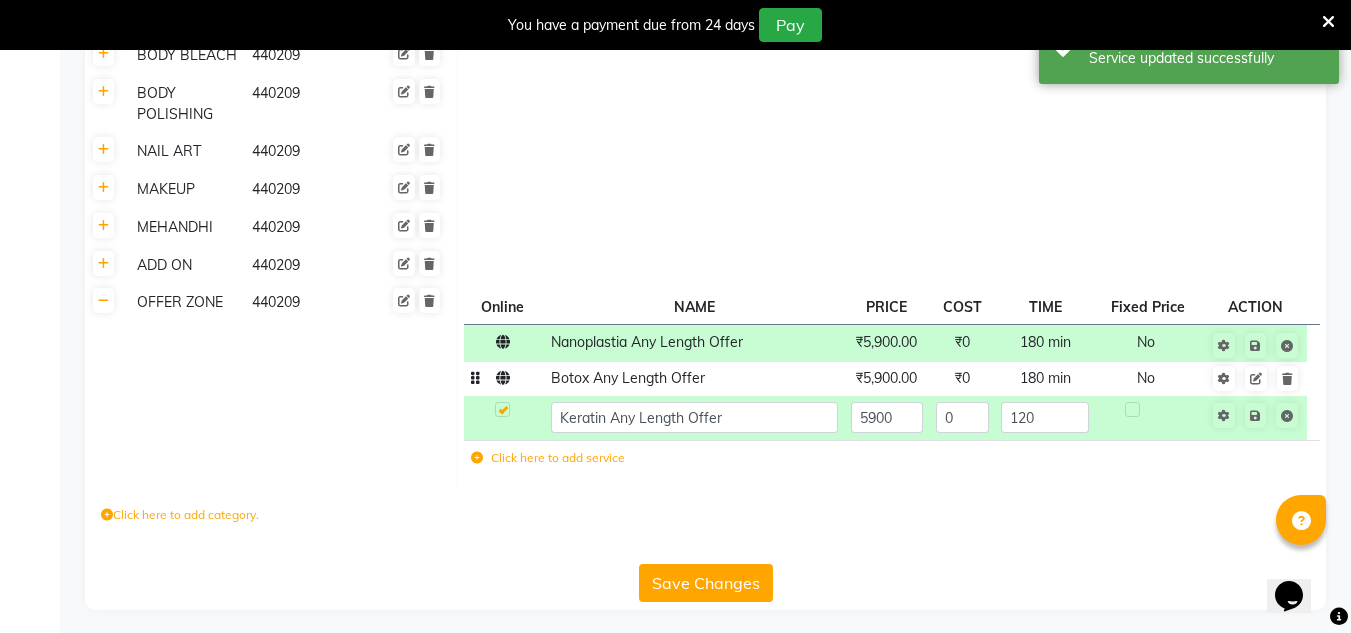 scroll, scrollTop: 858, scrollLeft: 0, axis: vertical 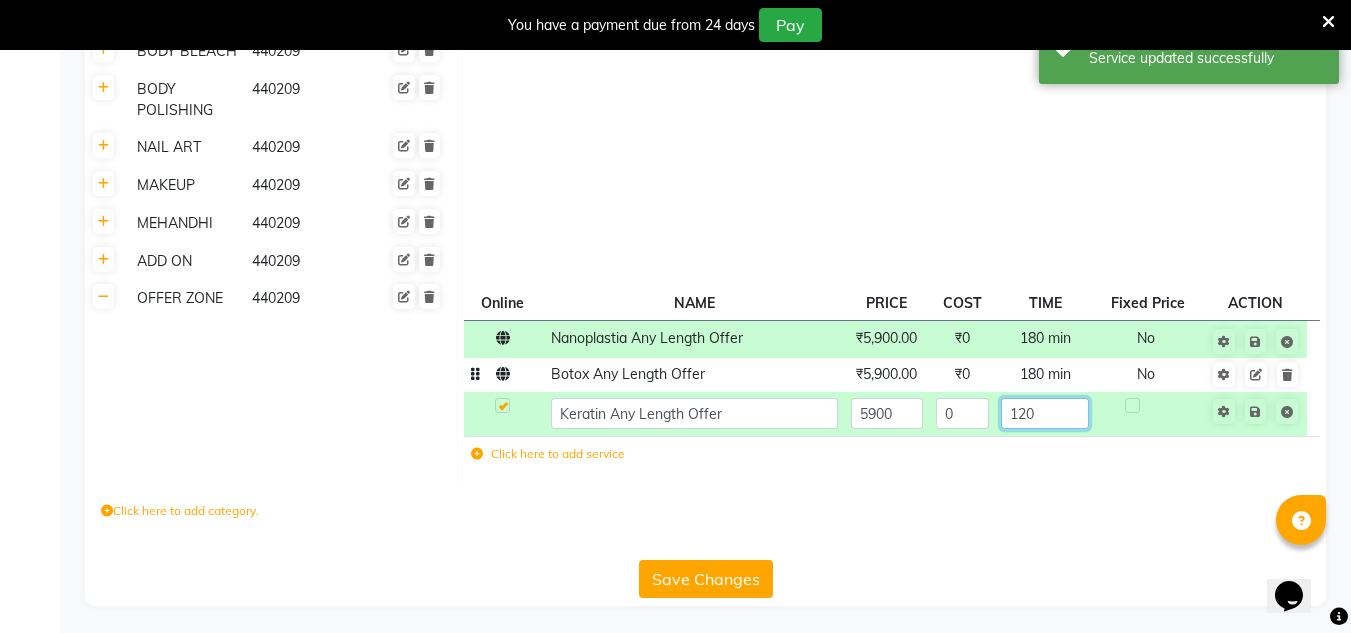 click on "120" 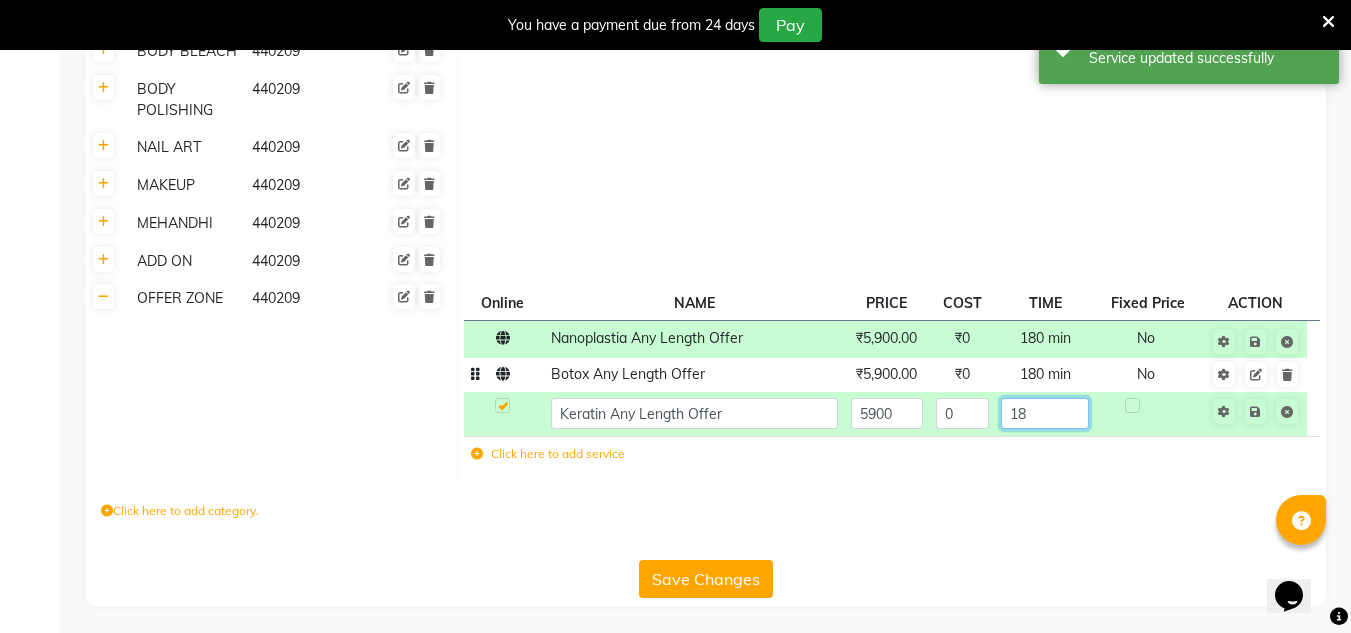 type on "180" 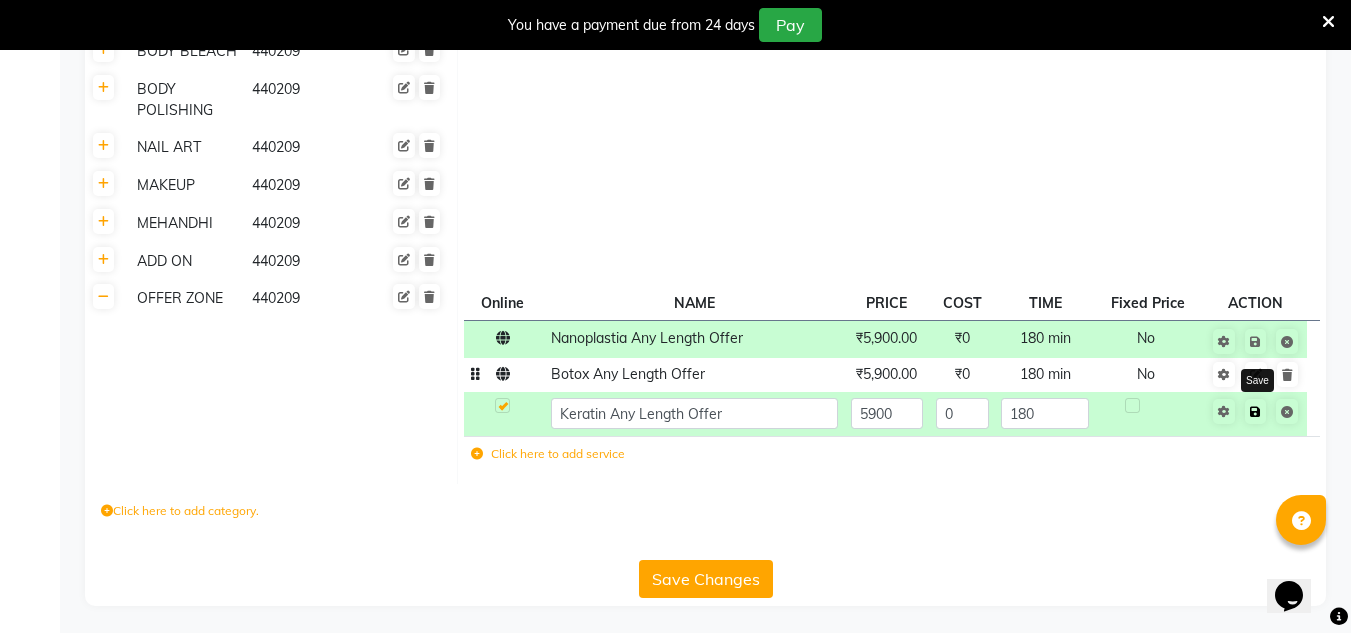 click on "Save" 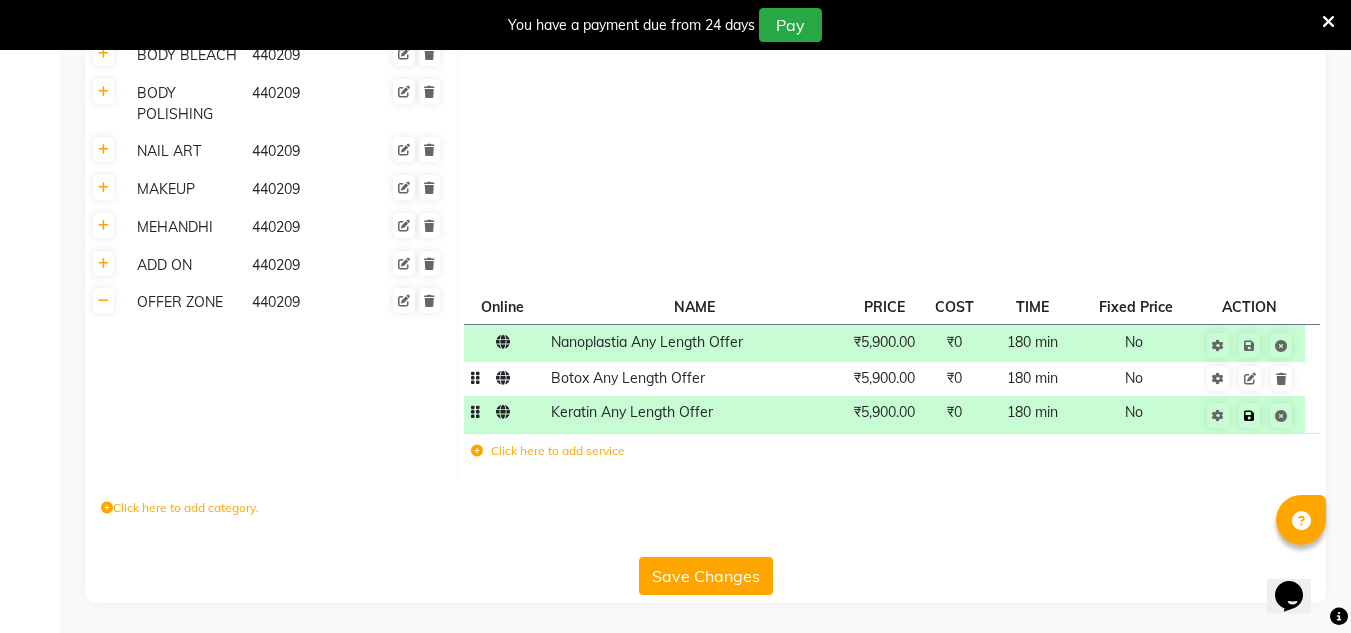 scroll, scrollTop: 854, scrollLeft: 0, axis: vertical 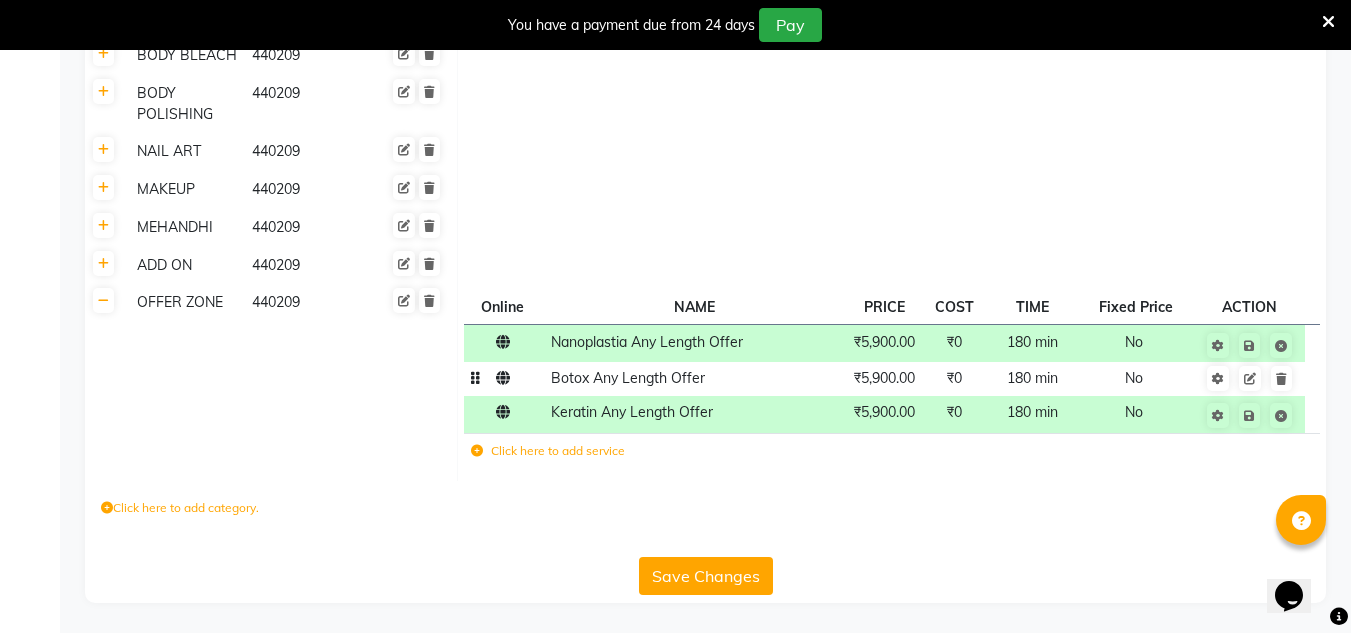 click on "Click here to add service" 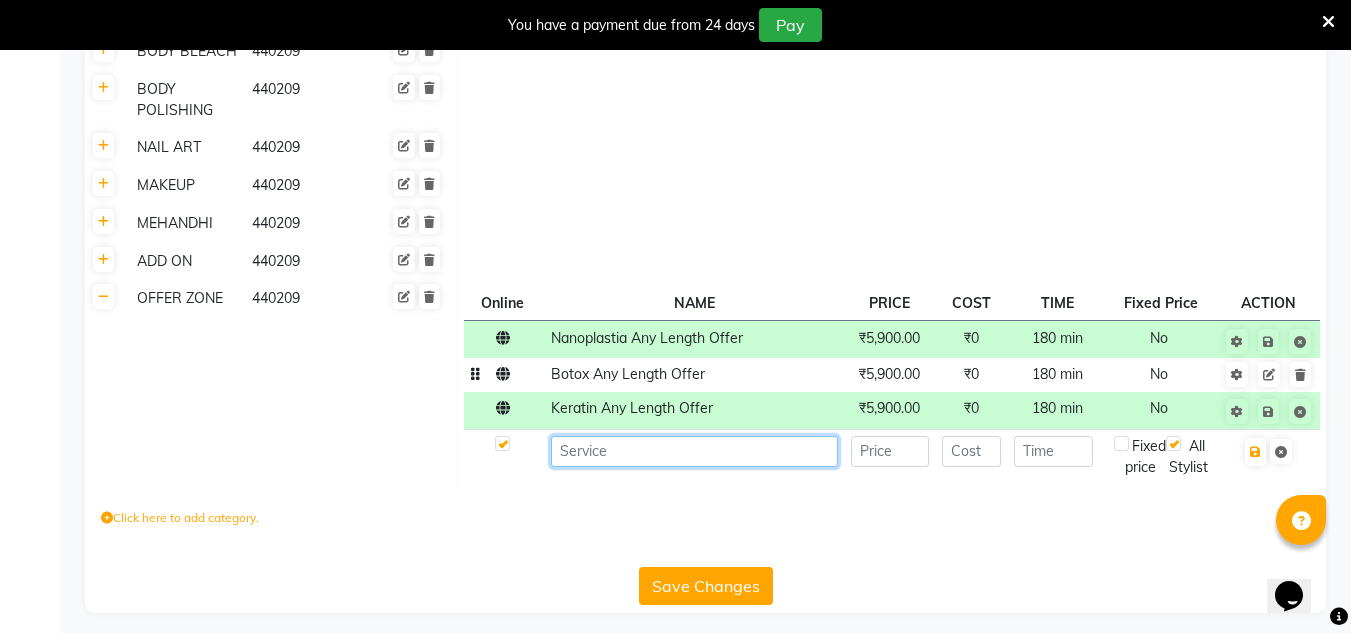 click 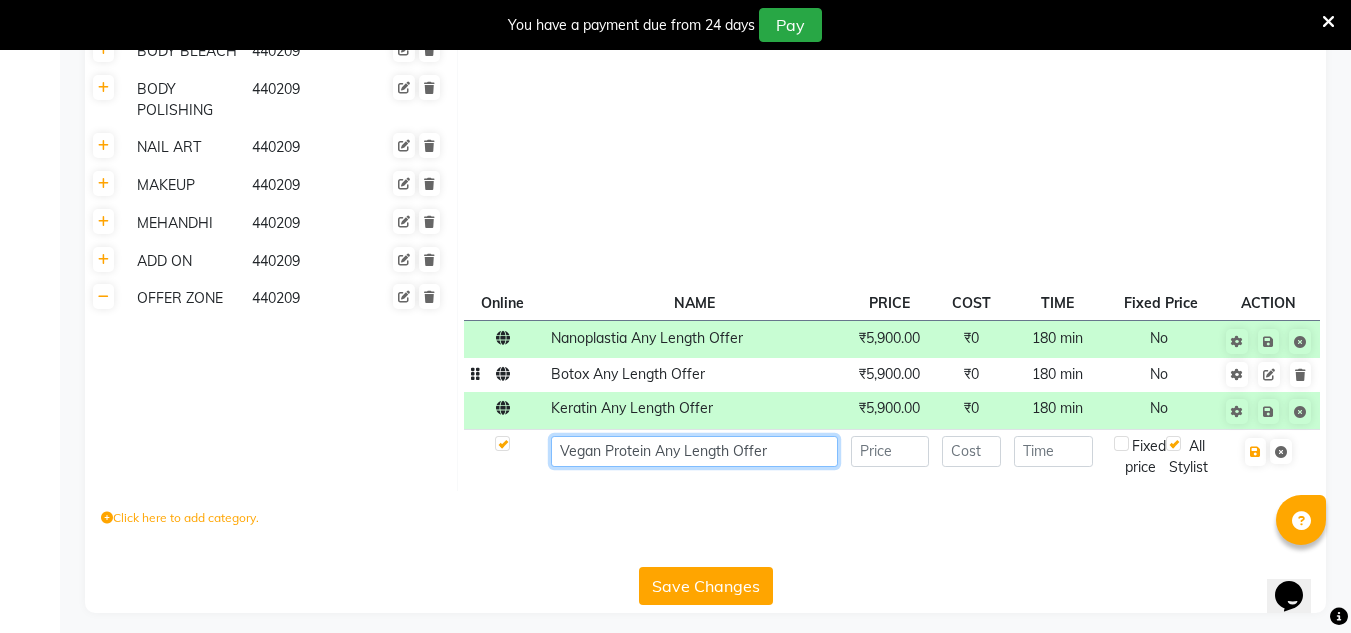 type on "Vegan Protein Any Length Offer" 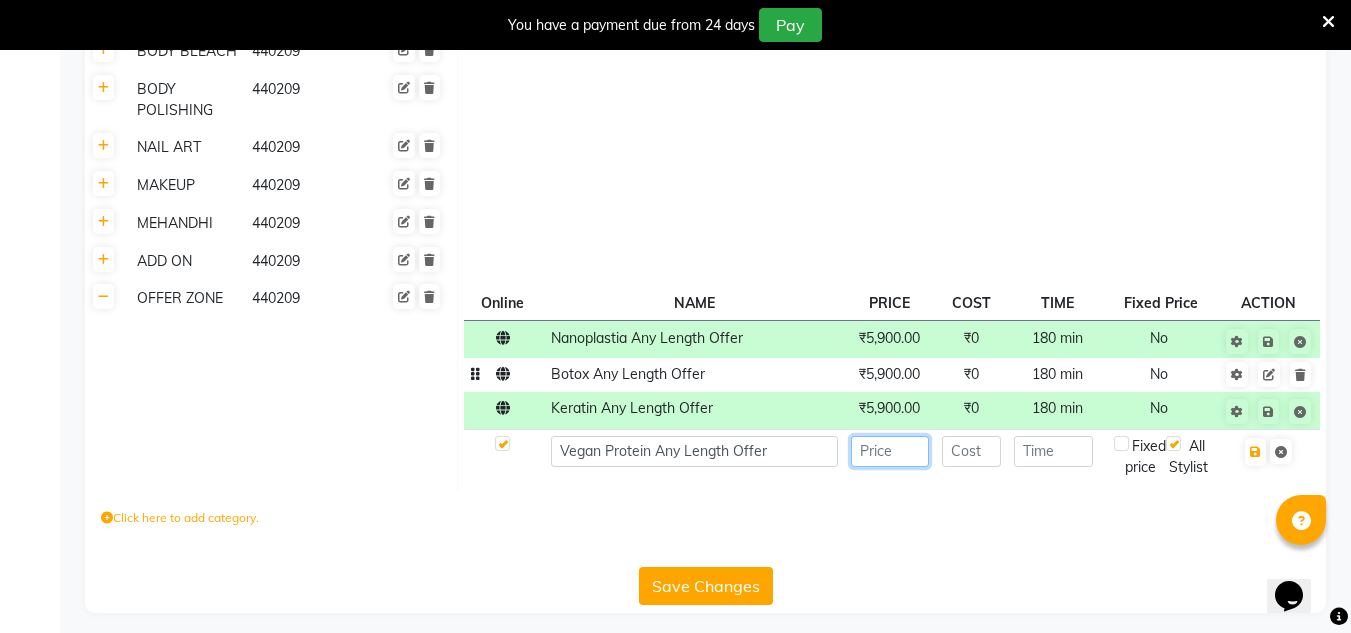 click 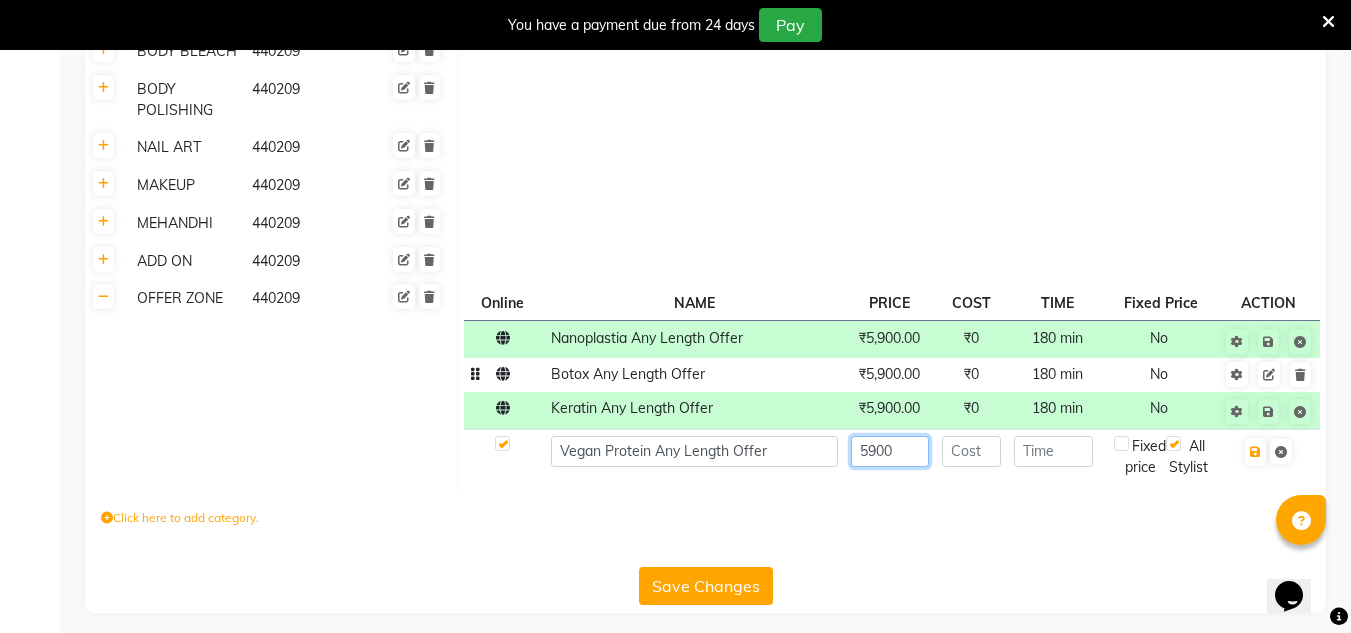 type on "5900" 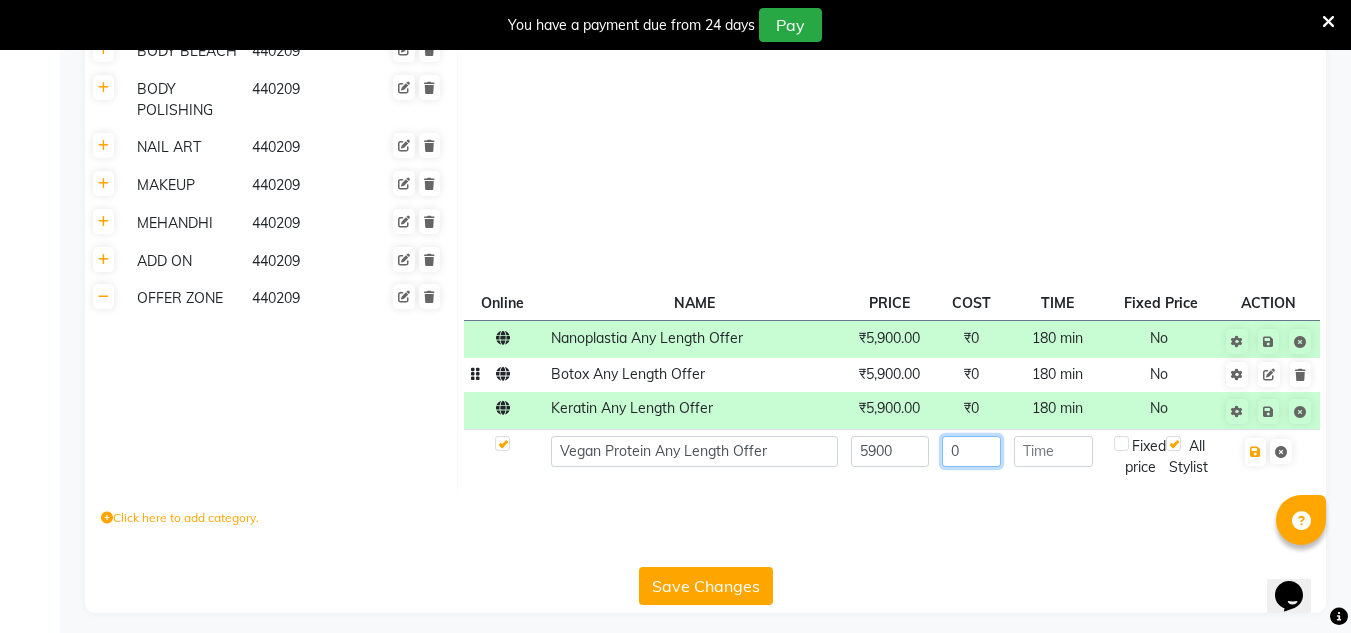 type on "0" 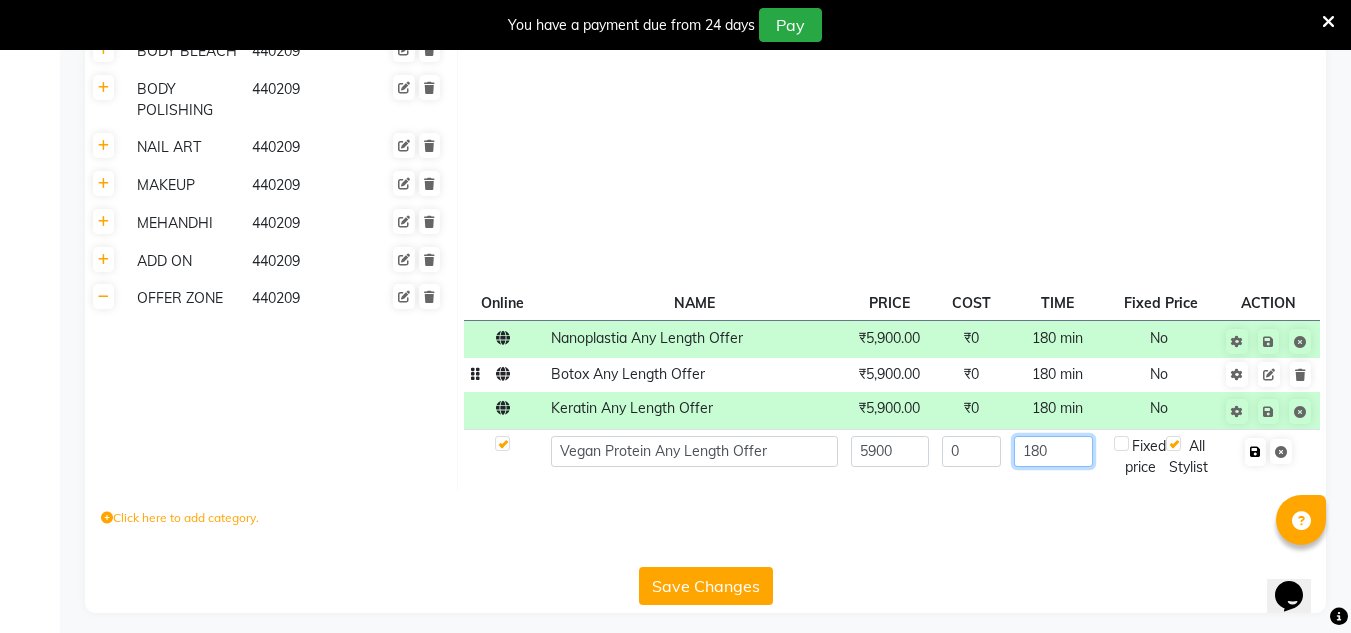 type on "180" 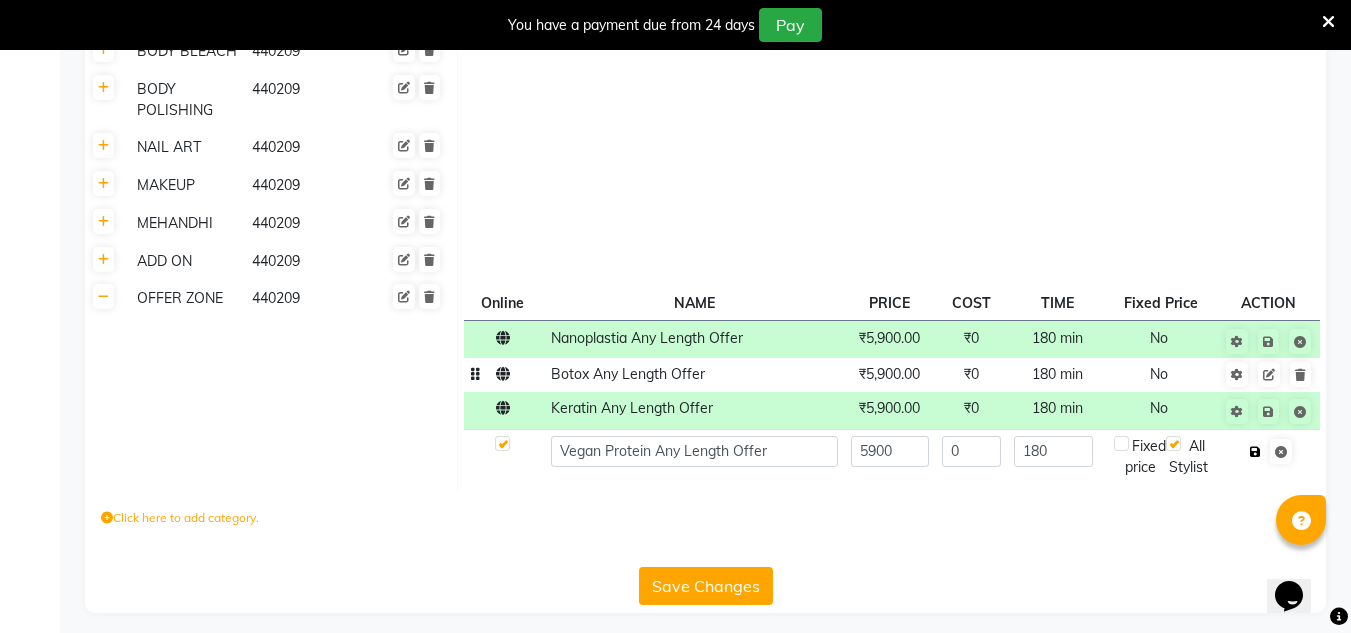click at bounding box center (1255, 452) 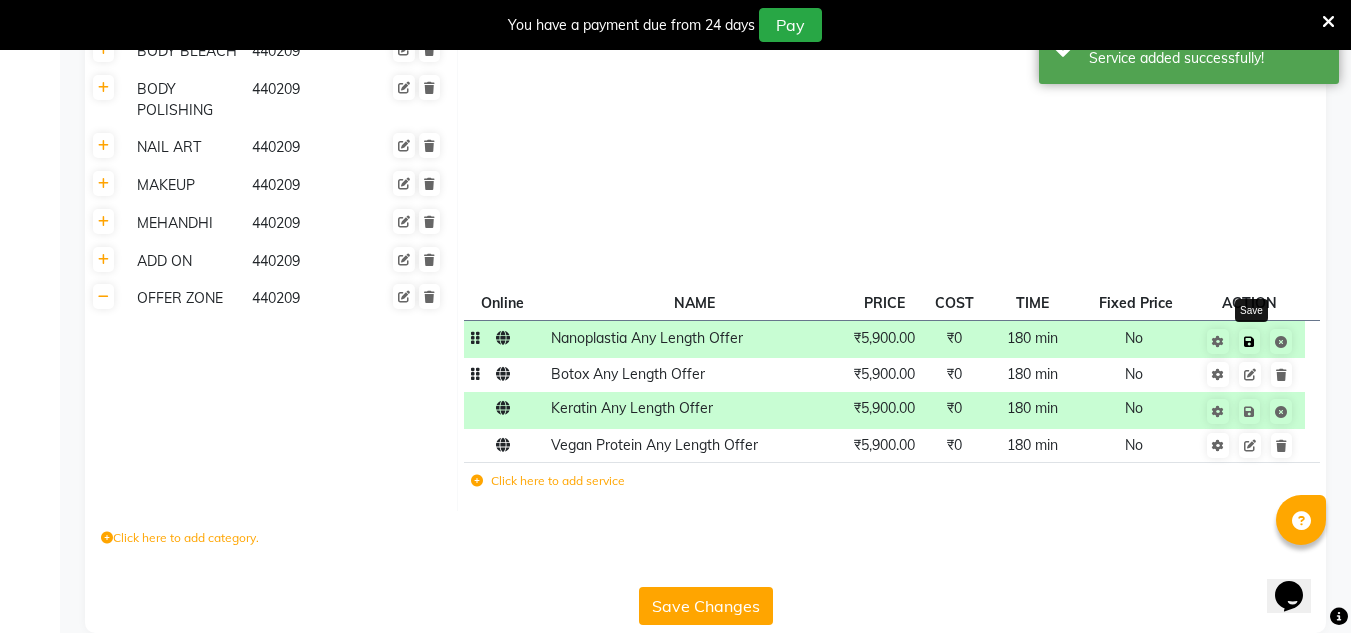 click 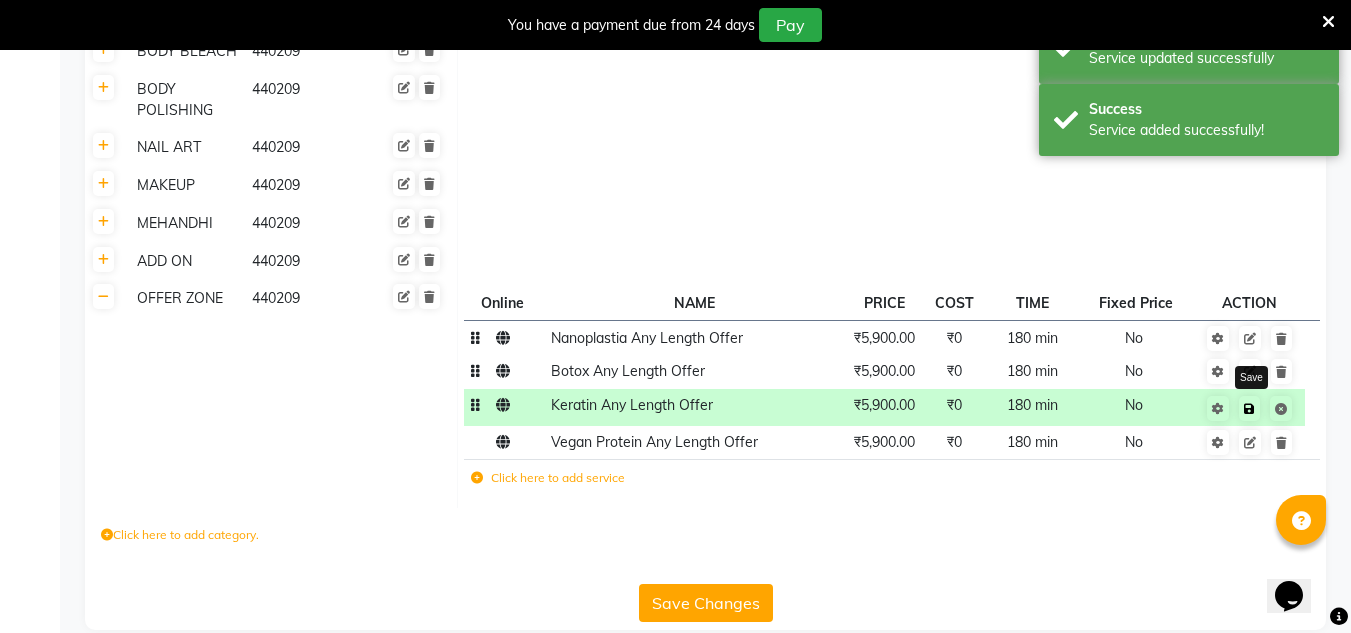 click 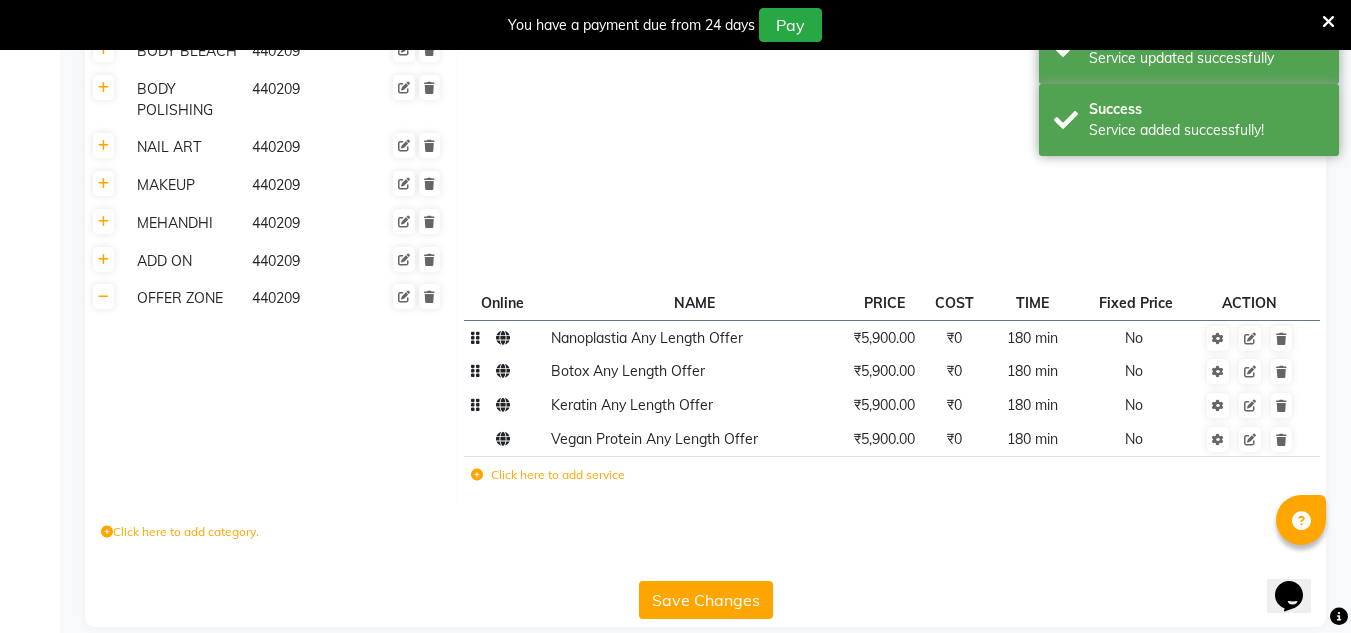 click on "Click here to add service" 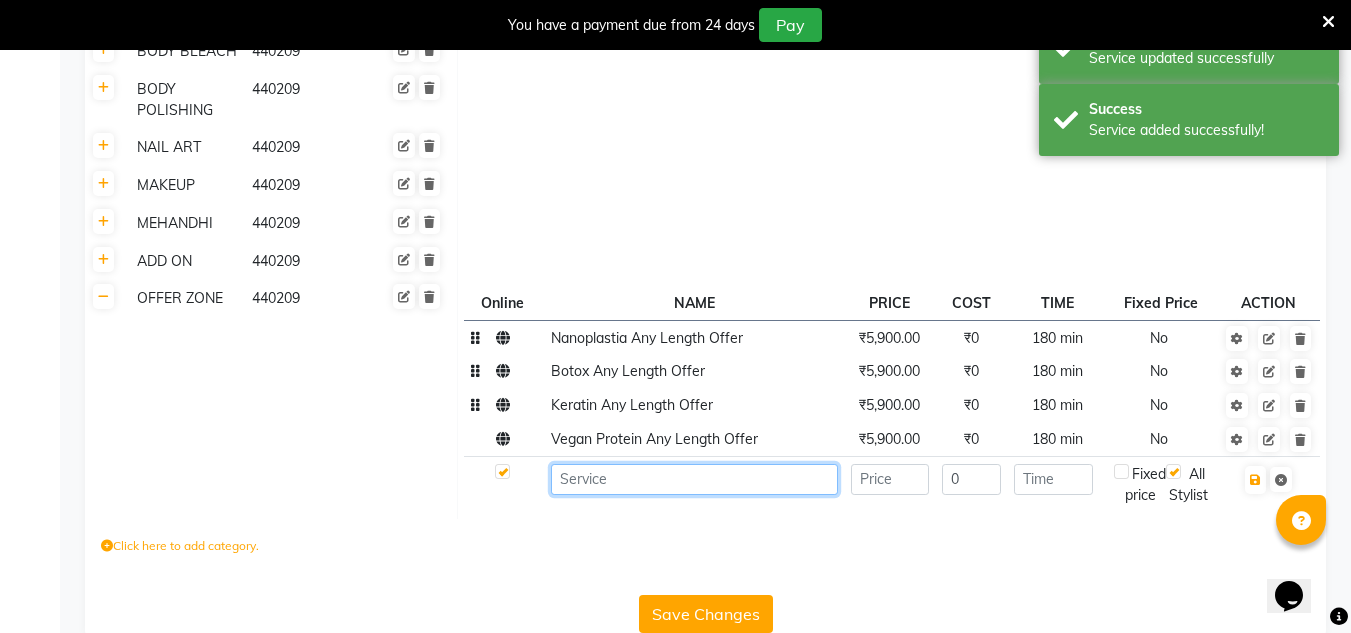 click 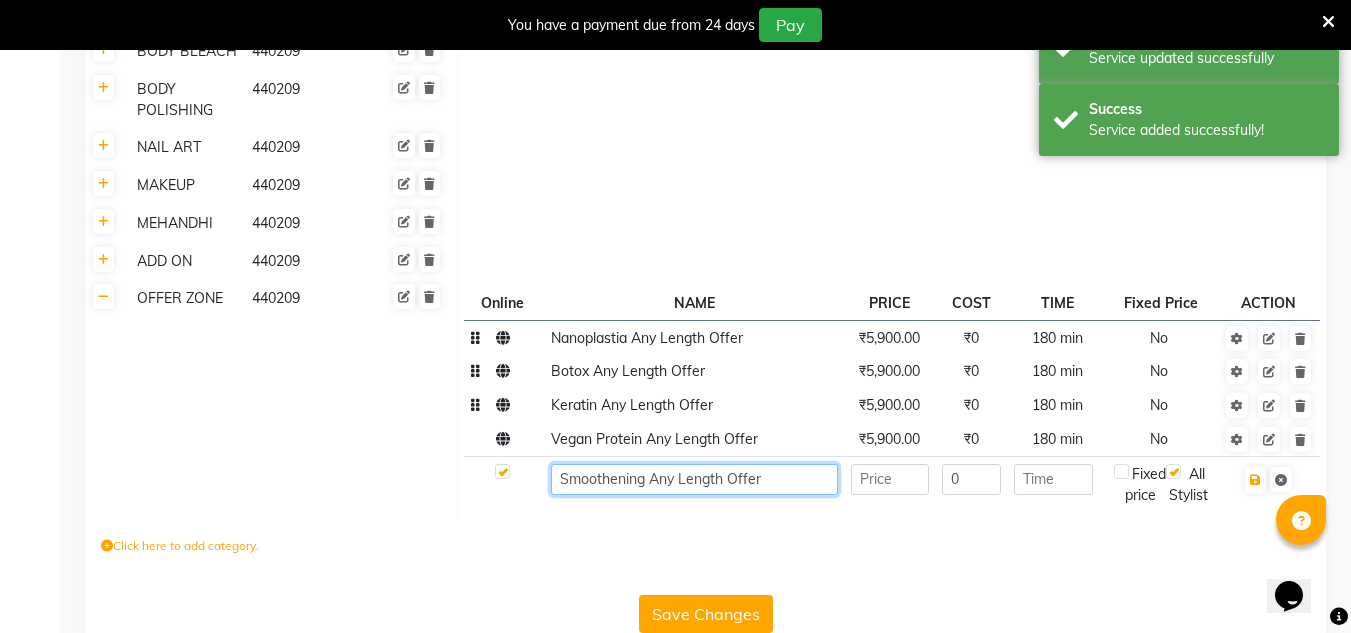 type on "Smoothening Any Length Offer" 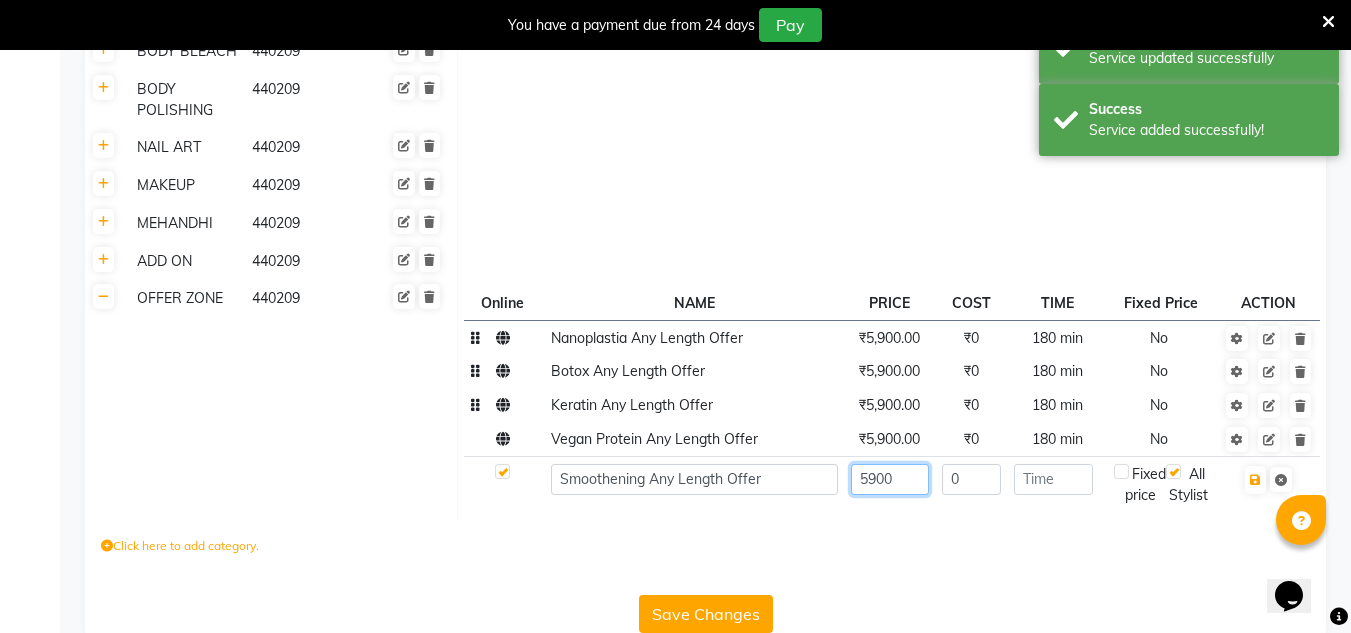 type on "5900" 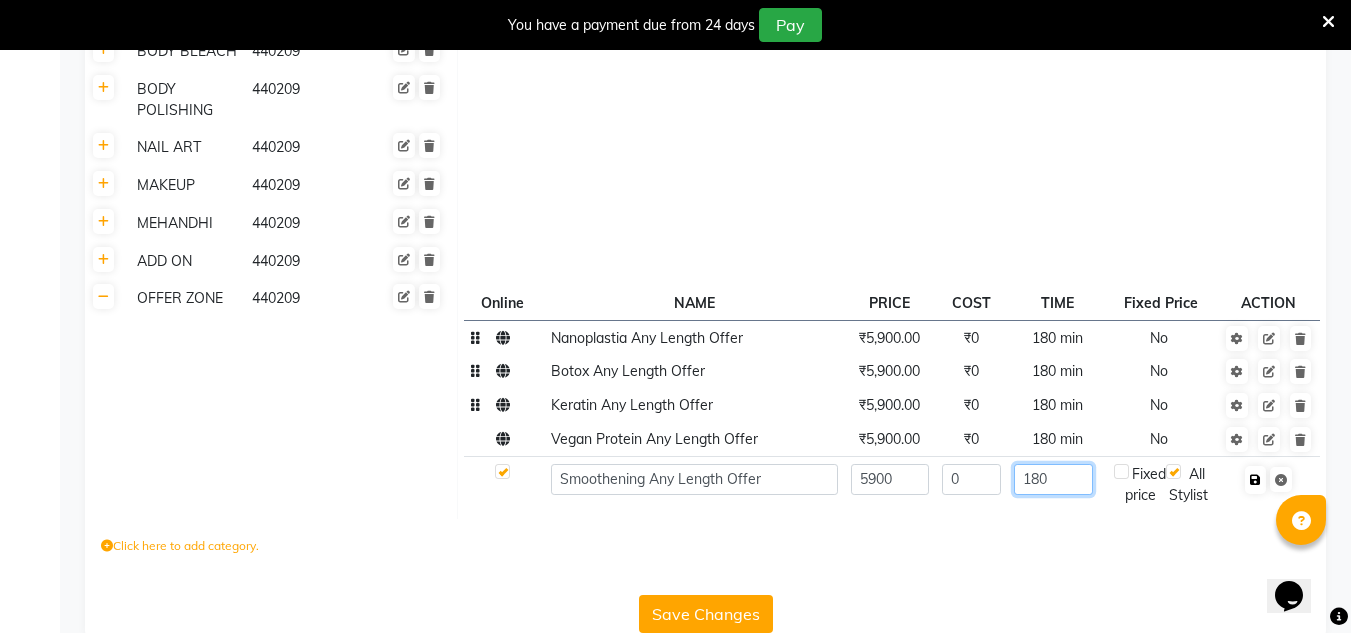 type on "180" 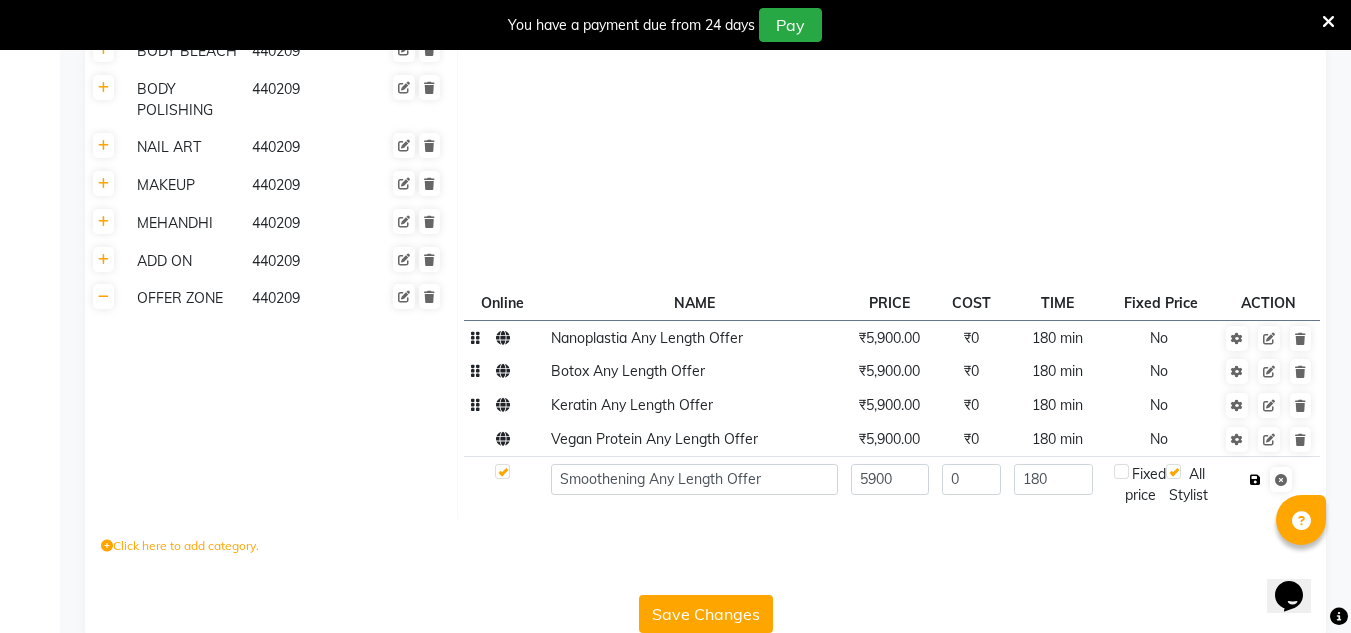 click at bounding box center (1255, 480) 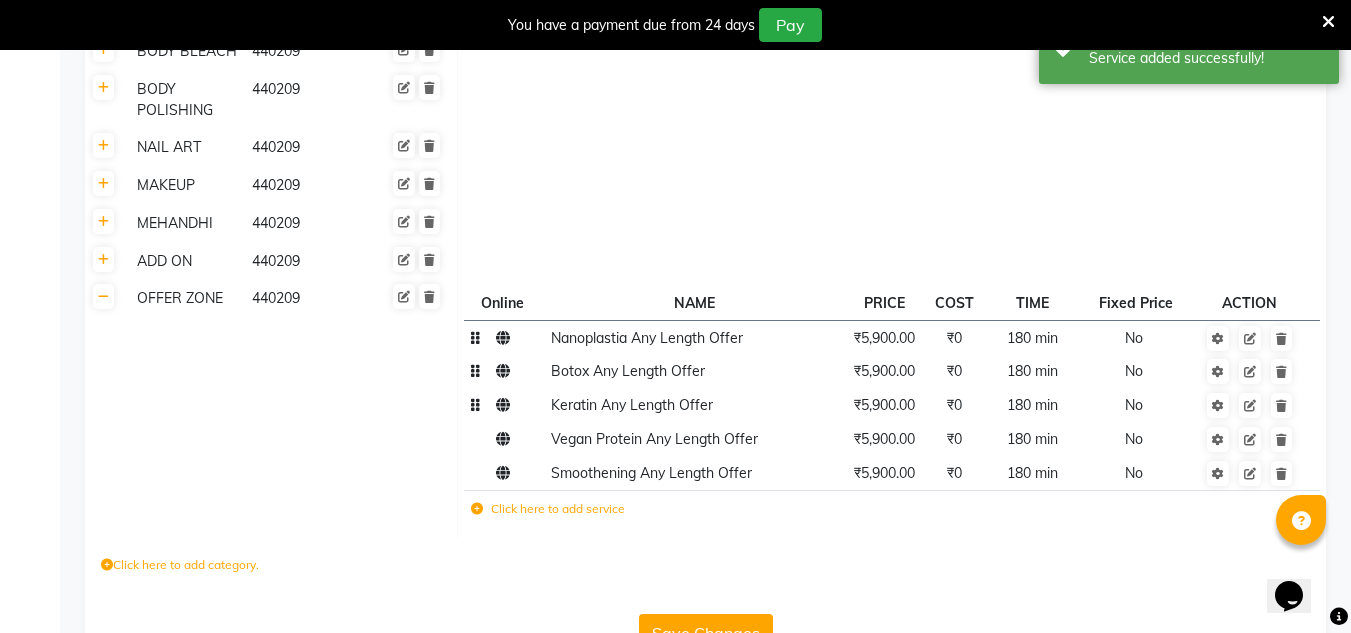 click on "Click here to add service" 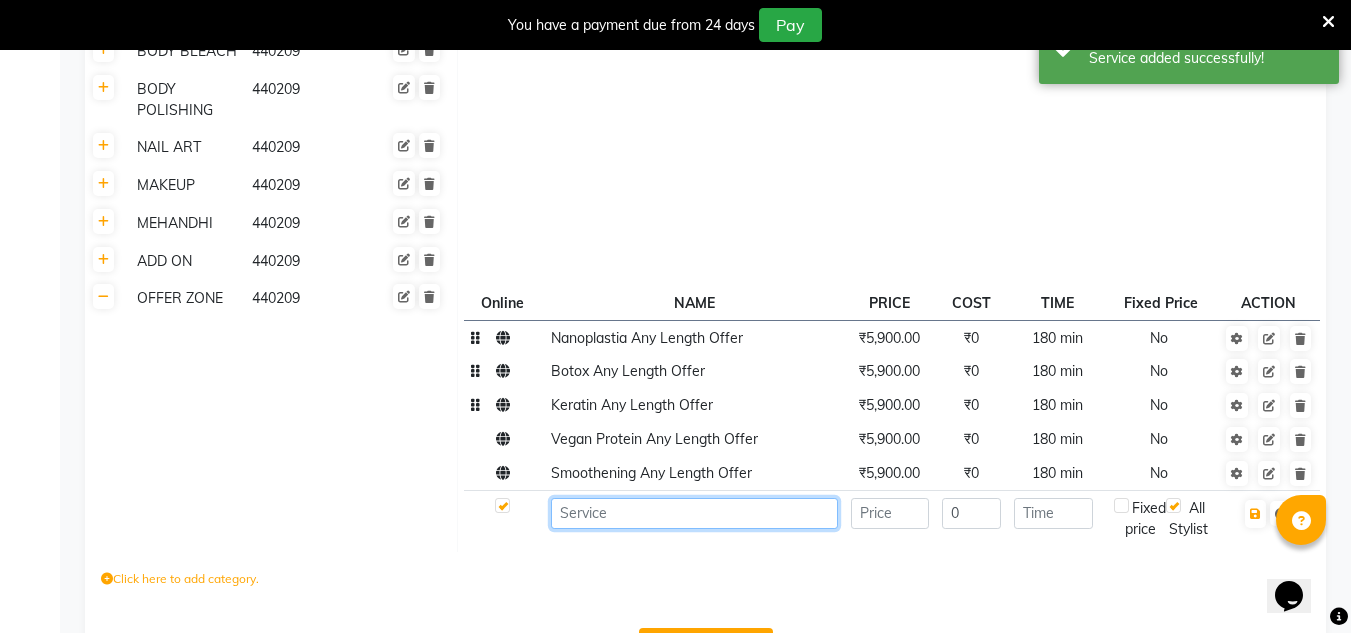 click 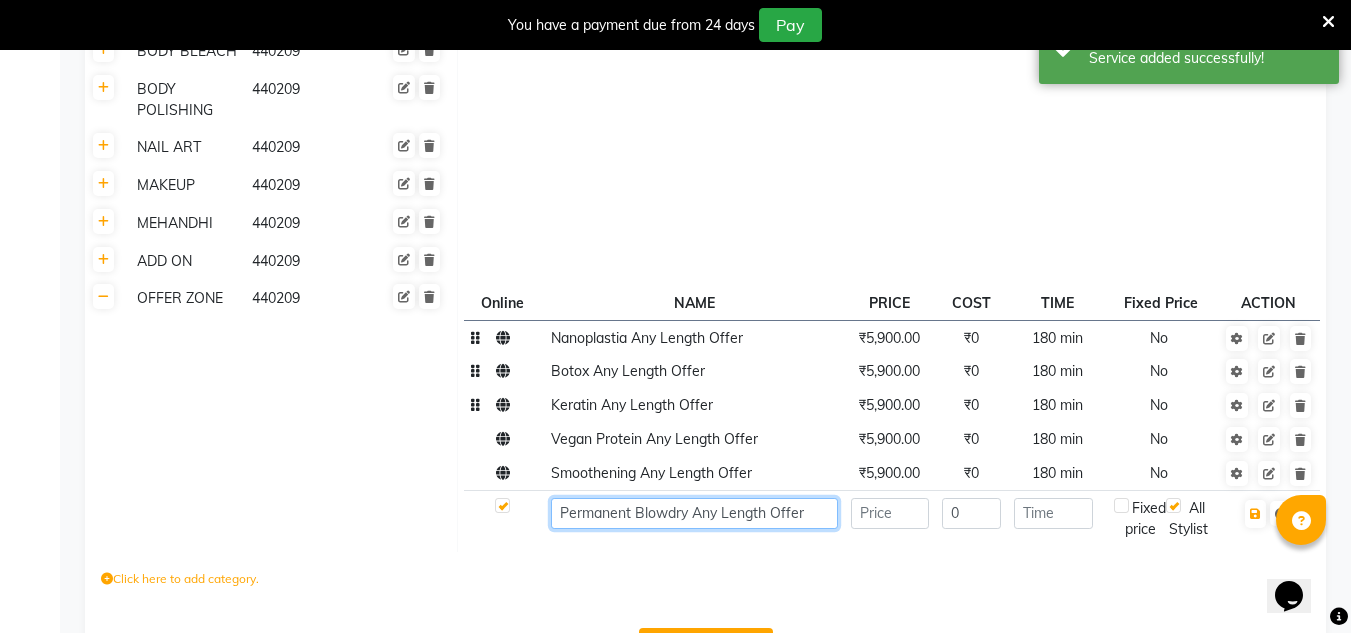 type on "Permanent Blowdry Any Length Offer" 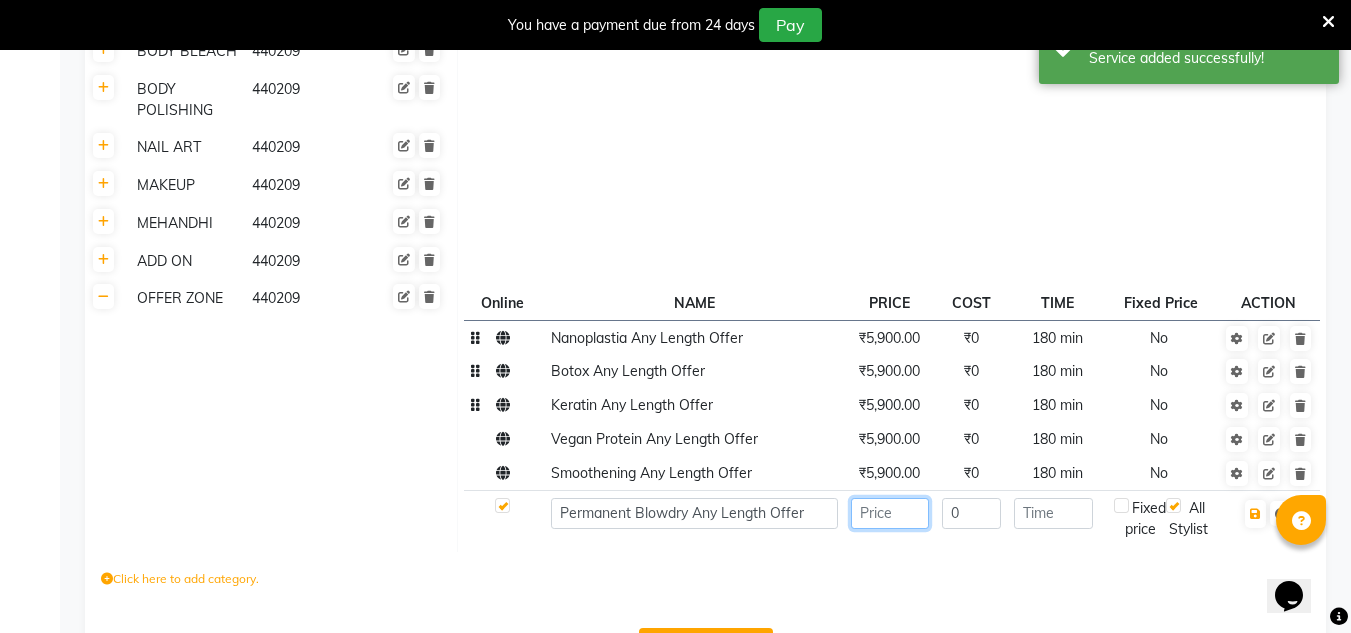 click 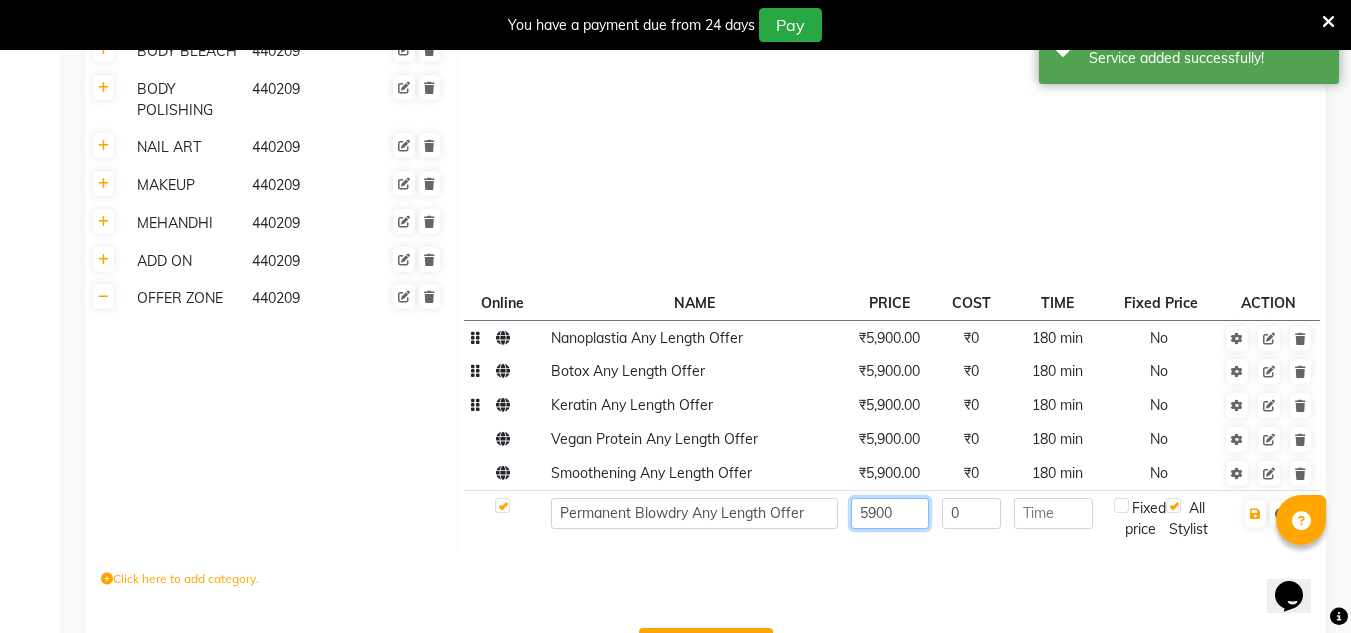type on "5900" 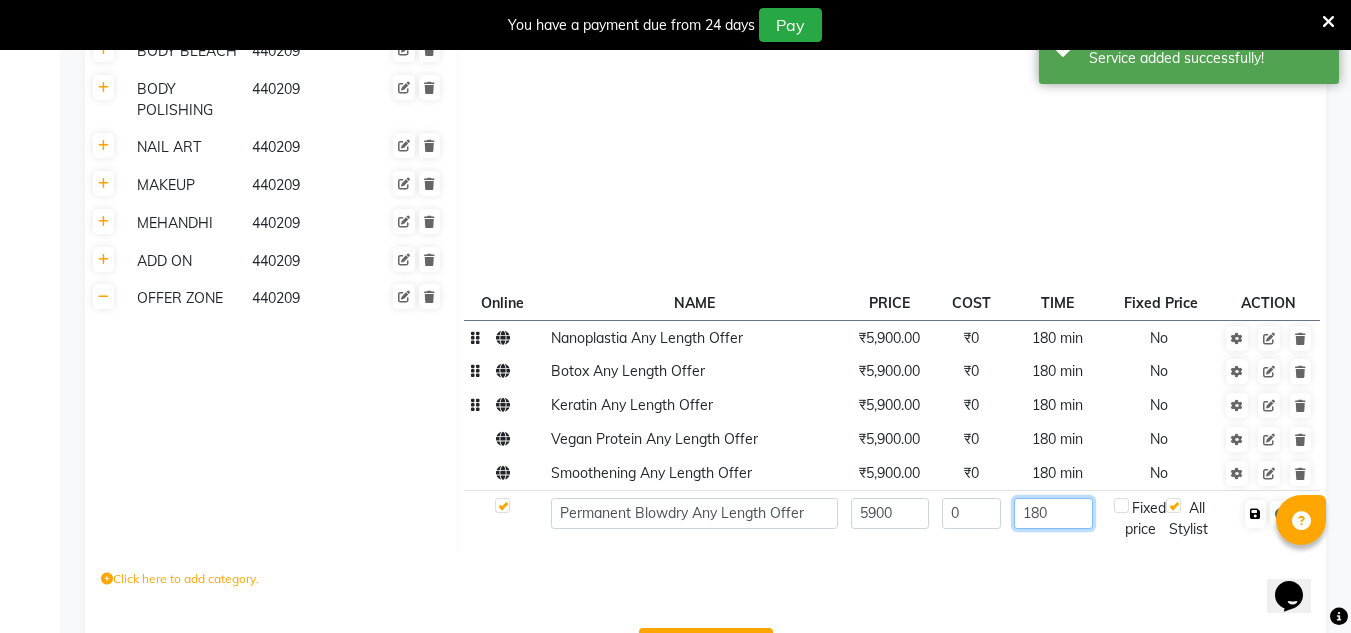 type on "180" 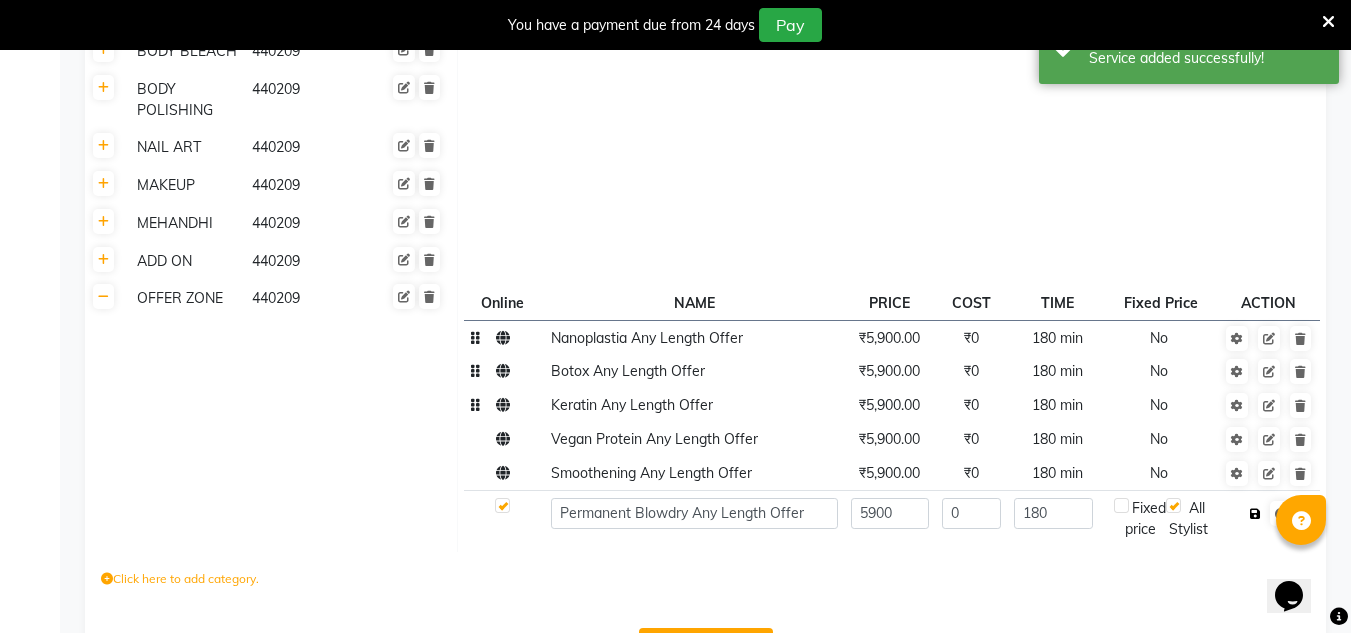 click at bounding box center [1255, 514] 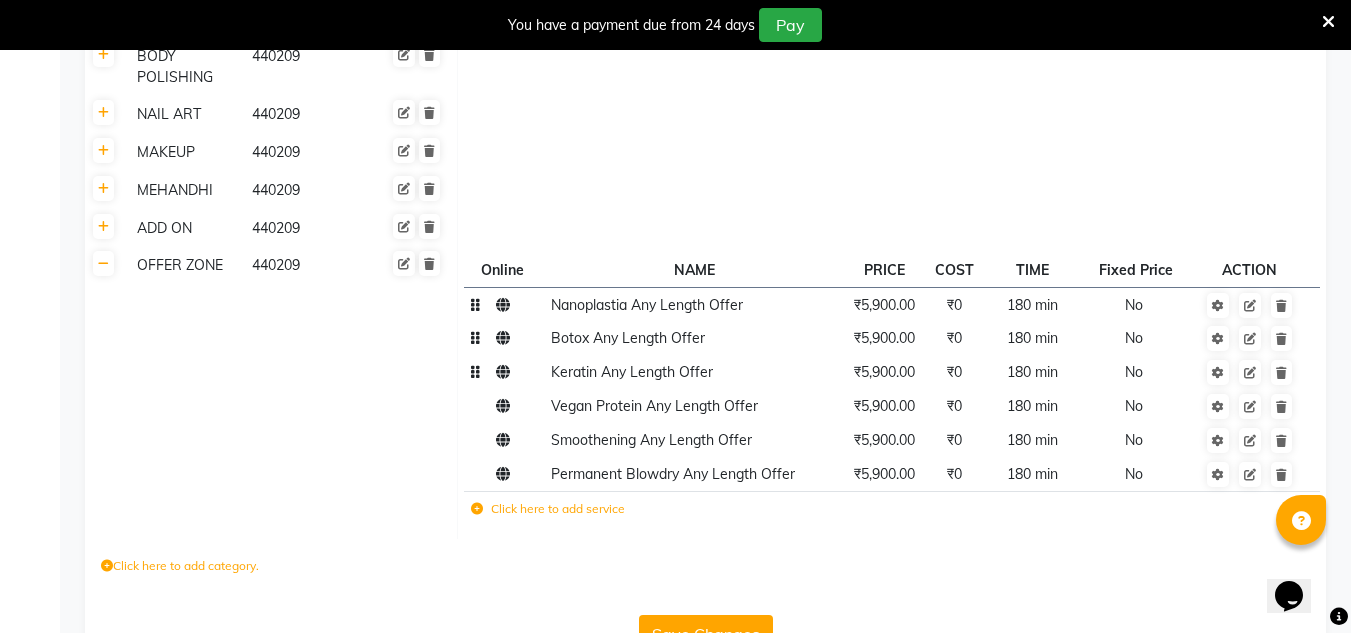 scroll, scrollTop: 949, scrollLeft: 0, axis: vertical 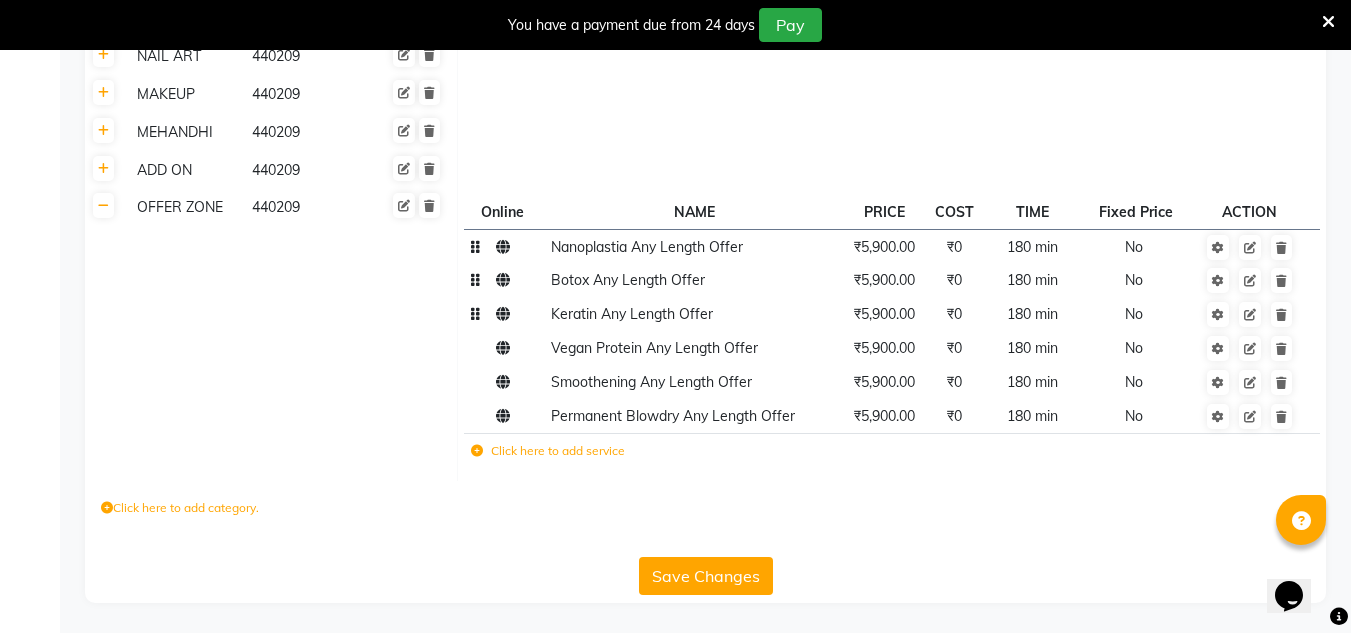 click on "Save Changes" 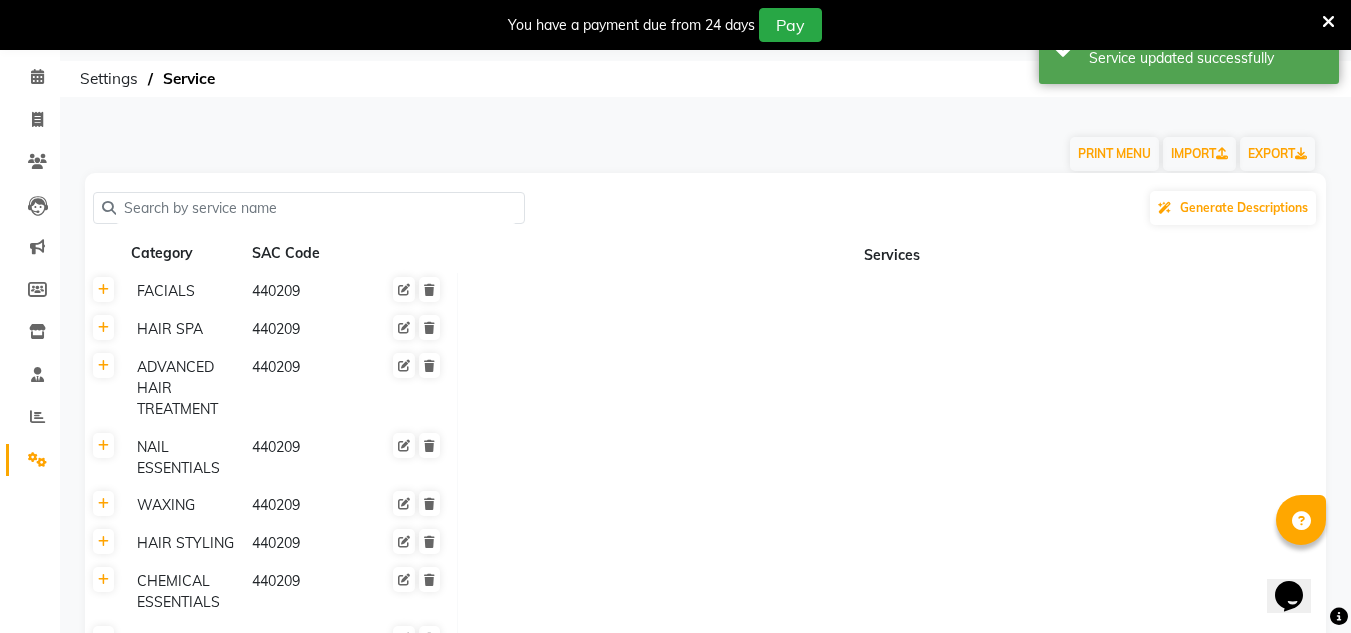 scroll, scrollTop: 0, scrollLeft: 0, axis: both 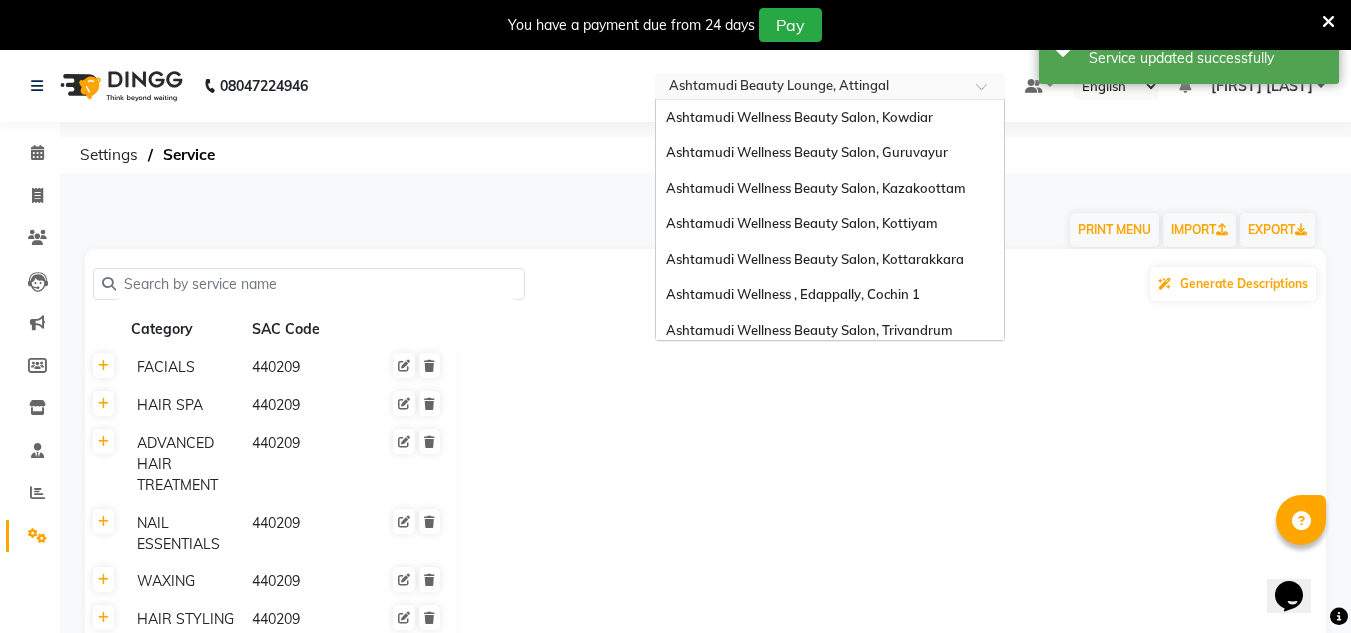 click at bounding box center [810, 88] 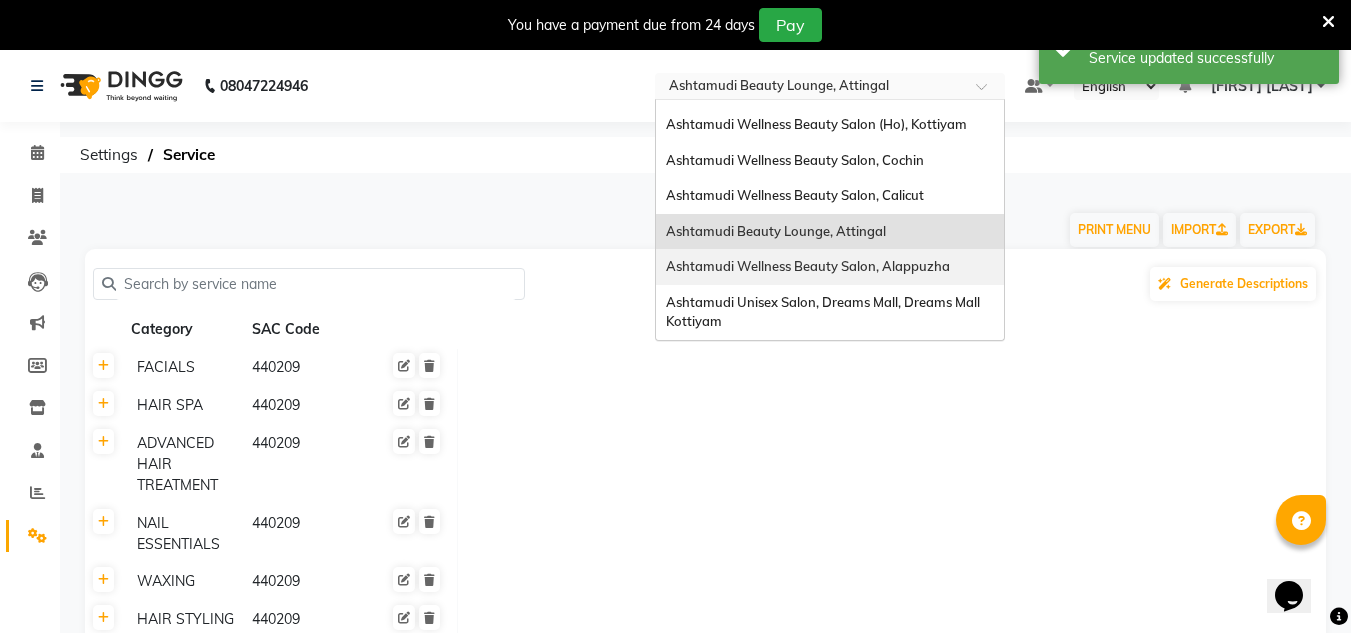 click on "Ashtamudi Wellness Beauty Salon, Alappuzha" at bounding box center (808, 266) 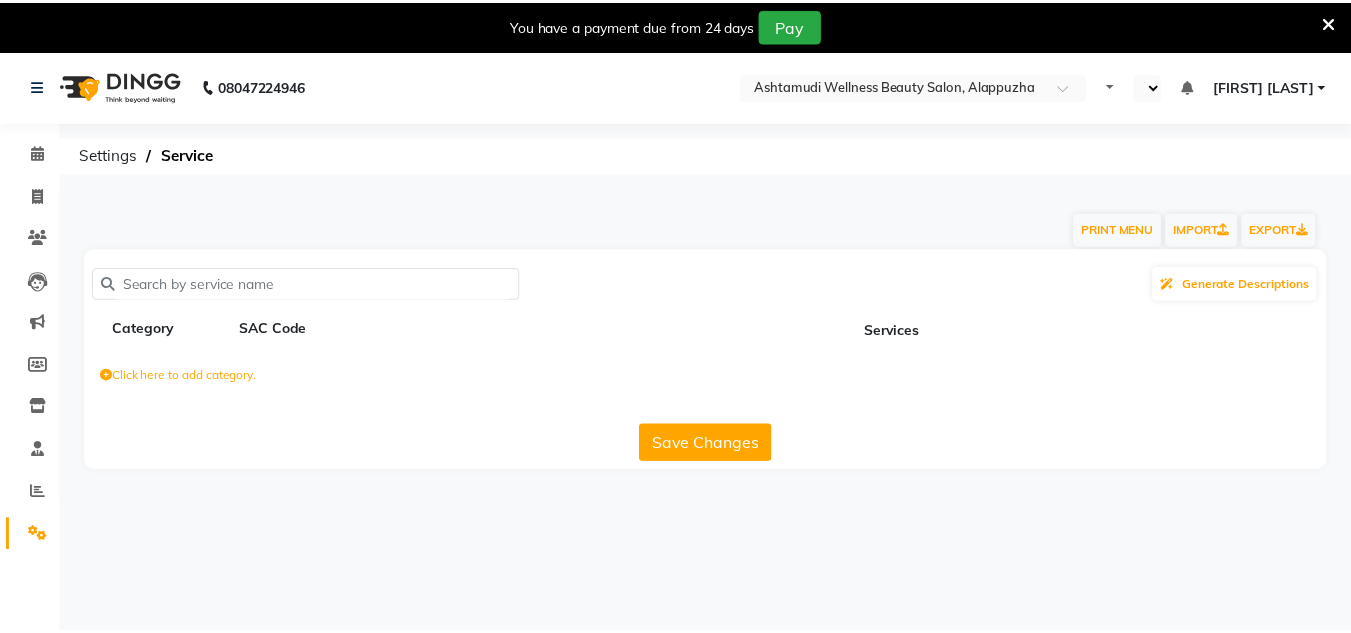 scroll, scrollTop: 0, scrollLeft: 0, axis: both 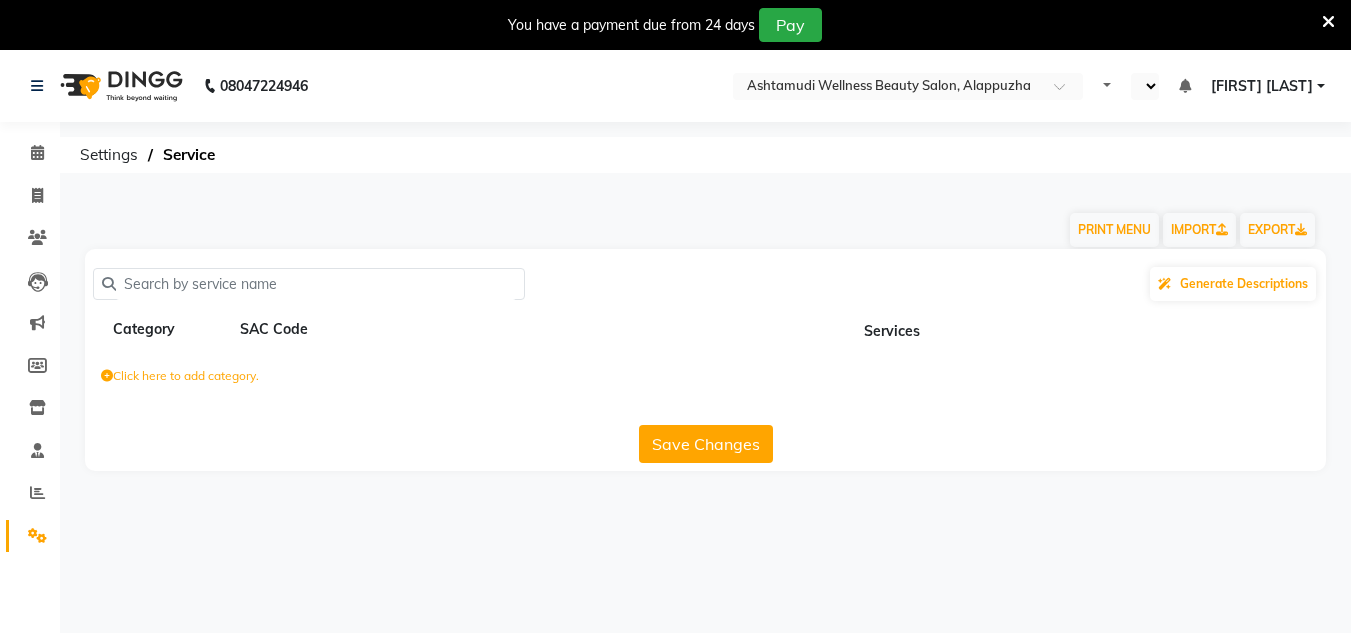 select on "en" 